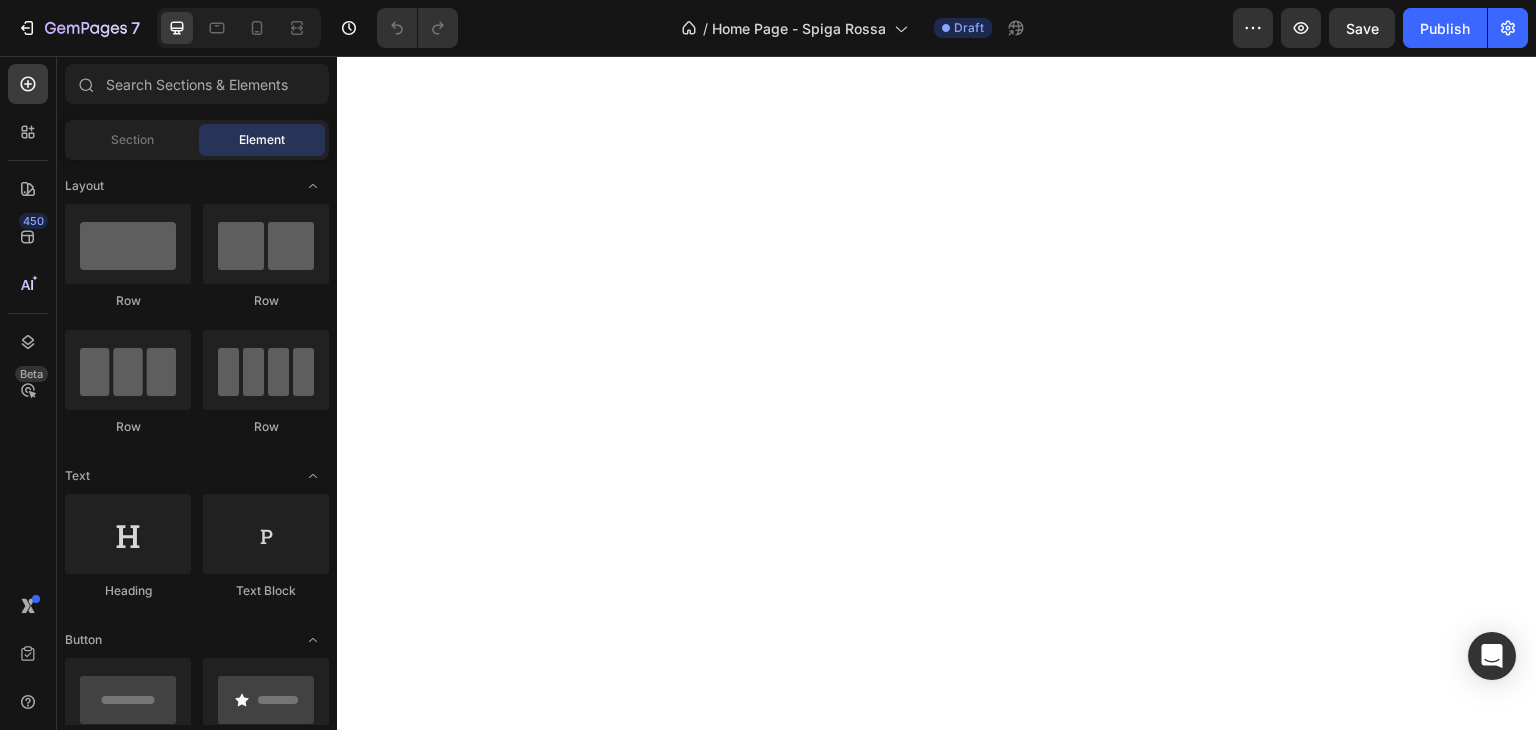 scroll, scrollTop: 0, scrollLeft: 0, axis: both 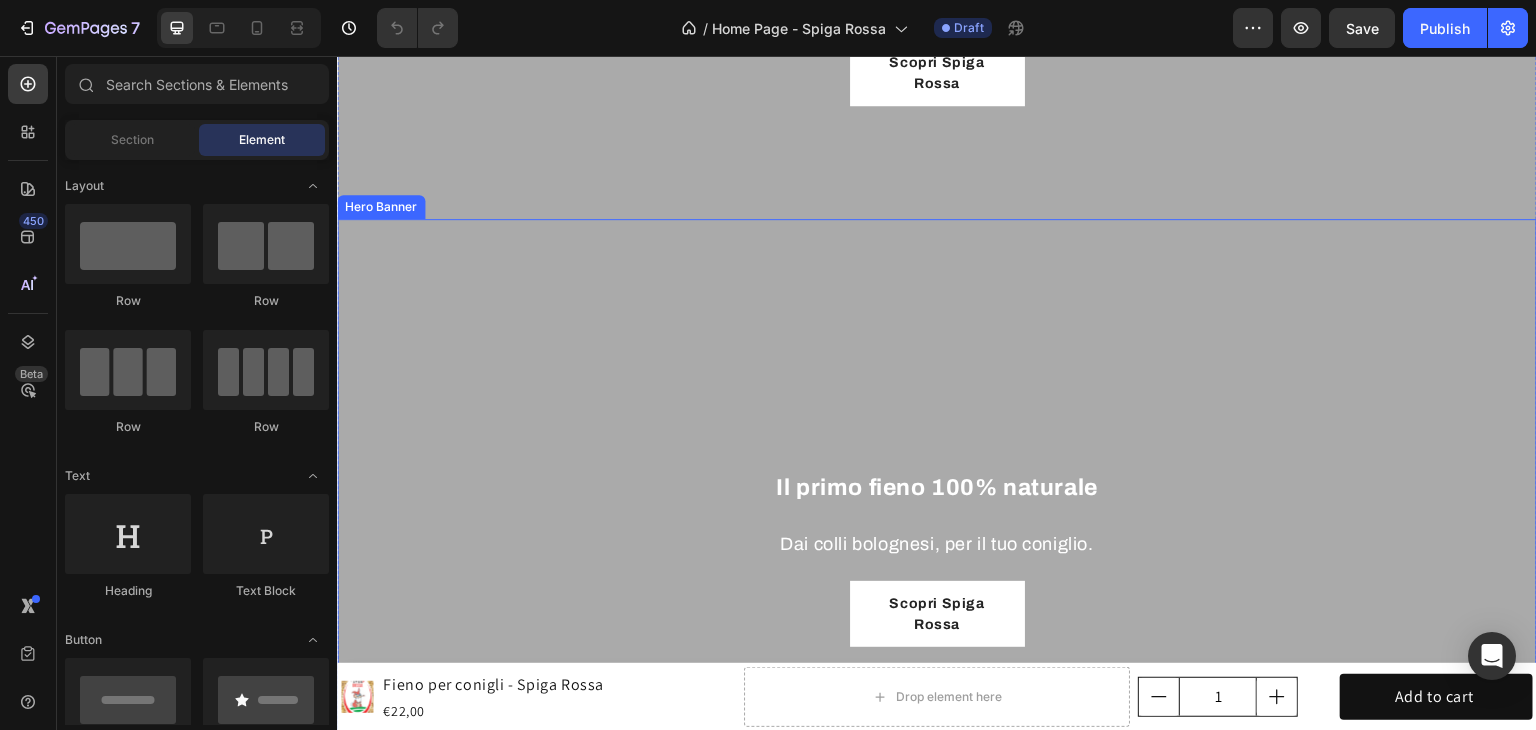 click at bounding box center (937, 544) 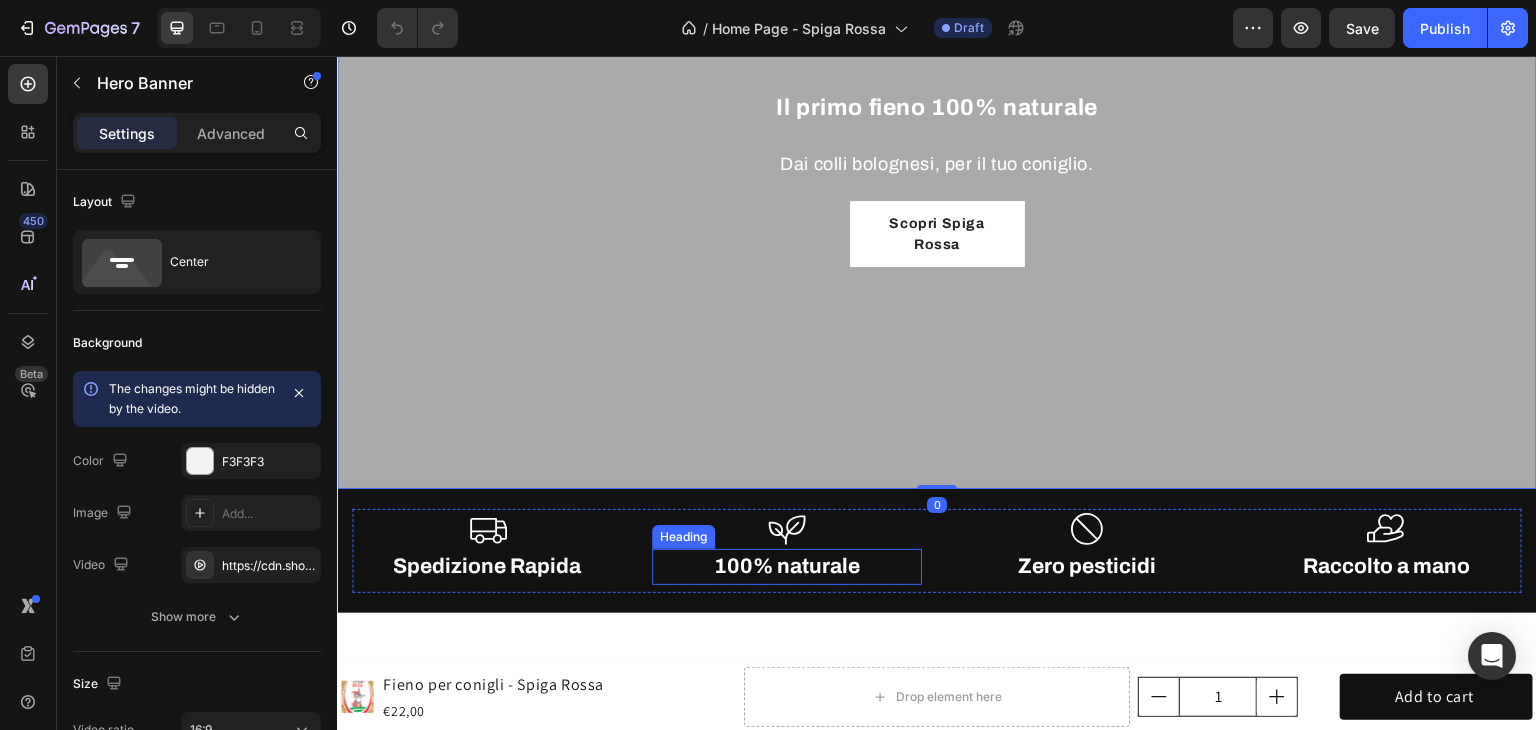 scroll, scrollTop: 900, scrollLeft: 0, axis: vertical 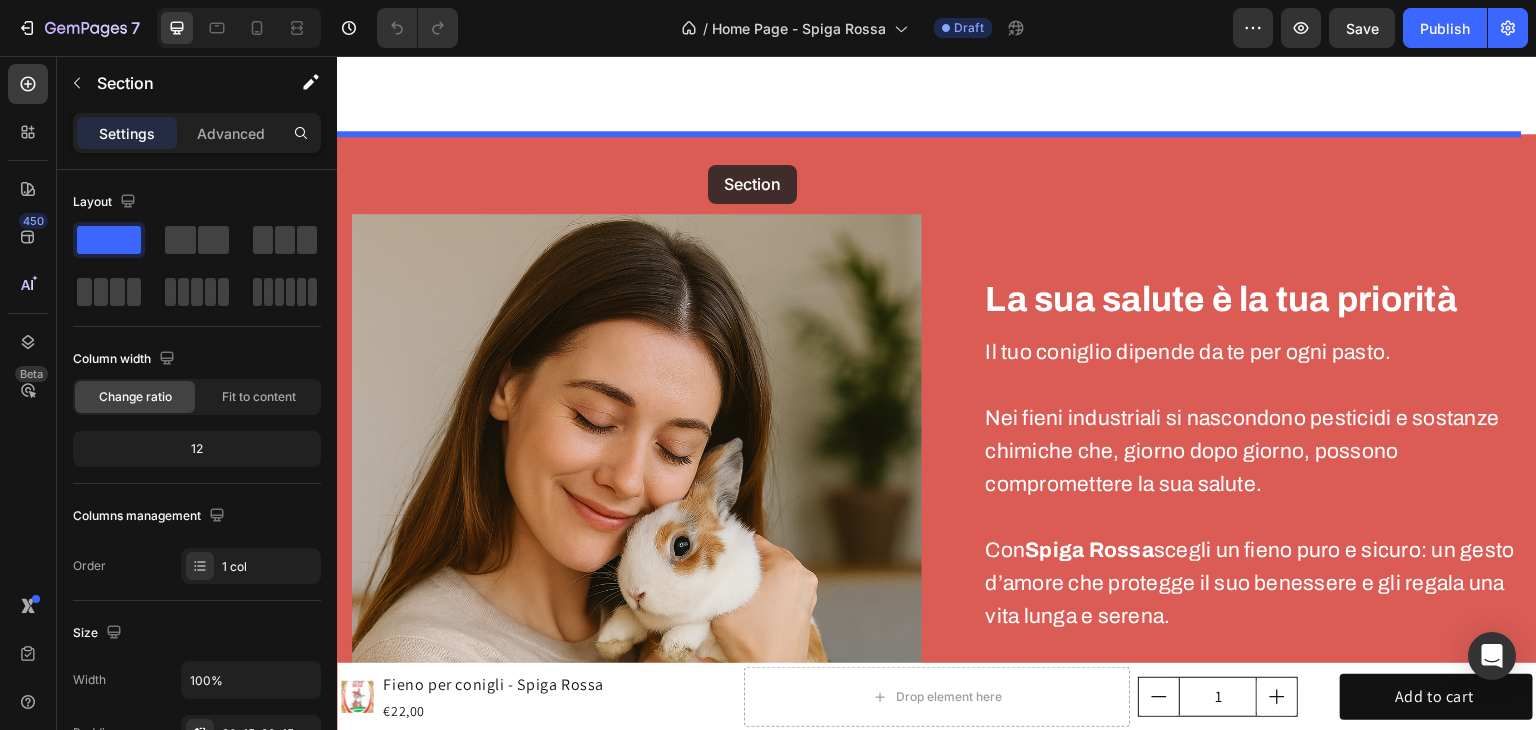 drag, startPoint x: 637, startPoint y: 275, endPoint x: 708, endPoint y: 165, distance: 130.92365 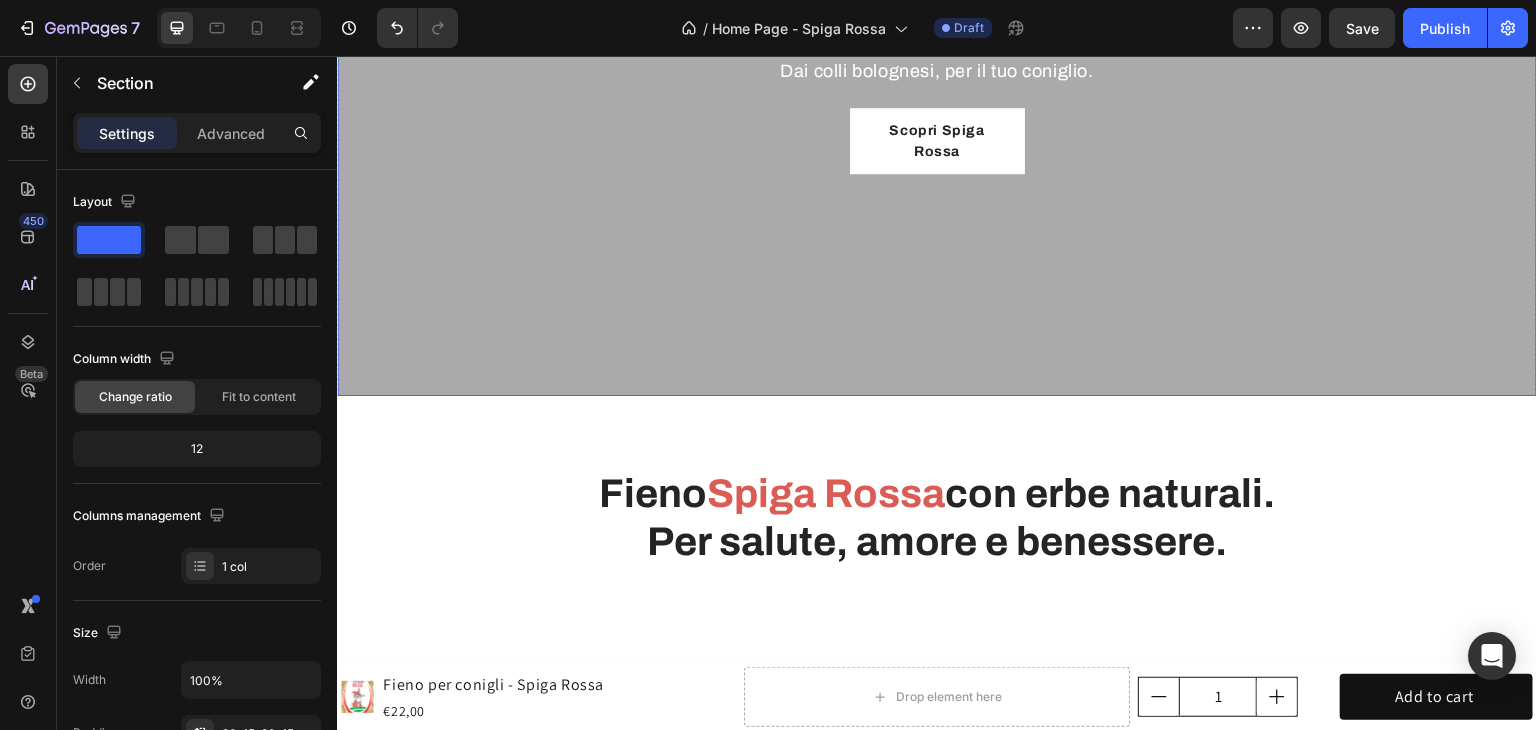 scroll, scrollTop: 676, scrollLeft: 0, axis: vertical 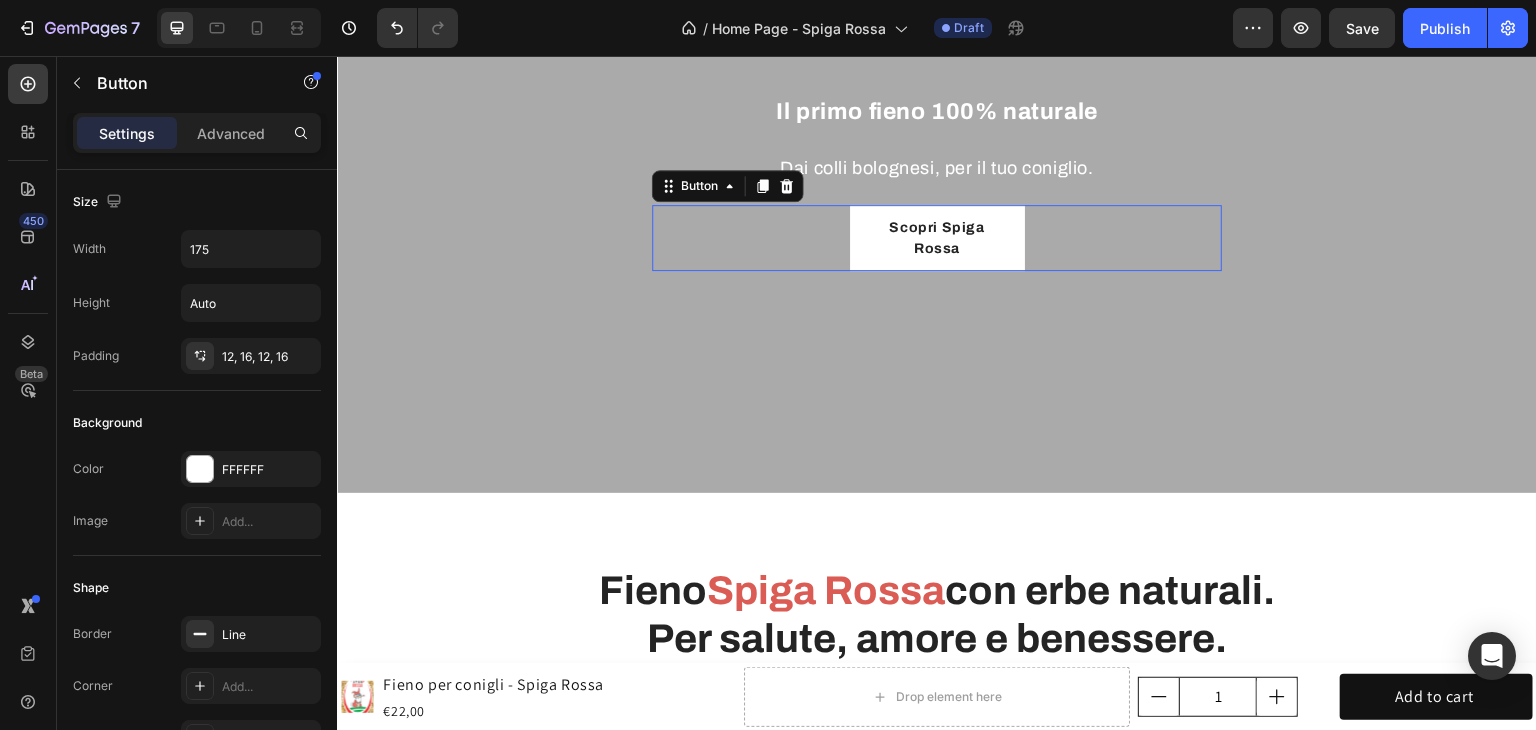 click on "Scopri Spiga Rossa    Button   0" at bounding box center (937, 238) 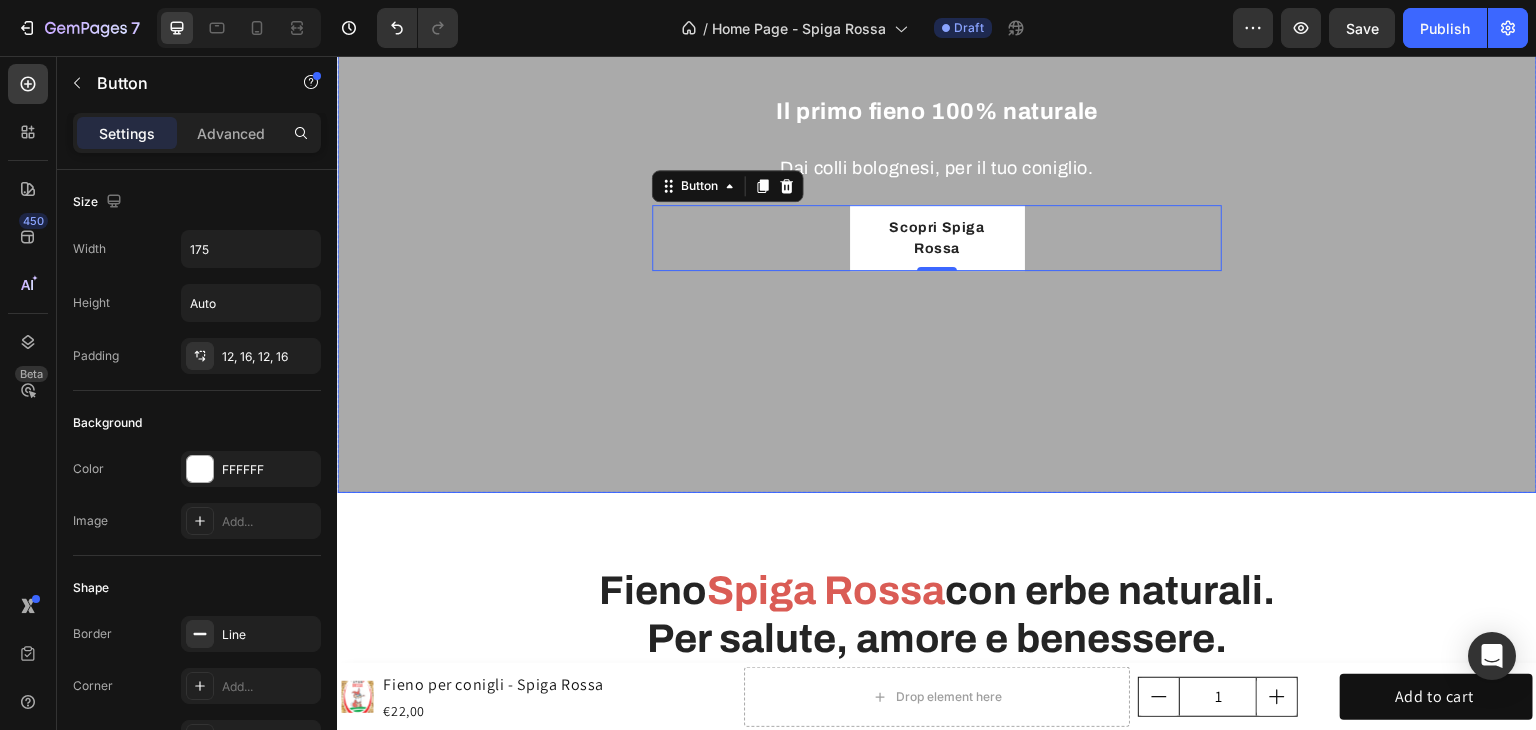click at bounding box center [937, 168] 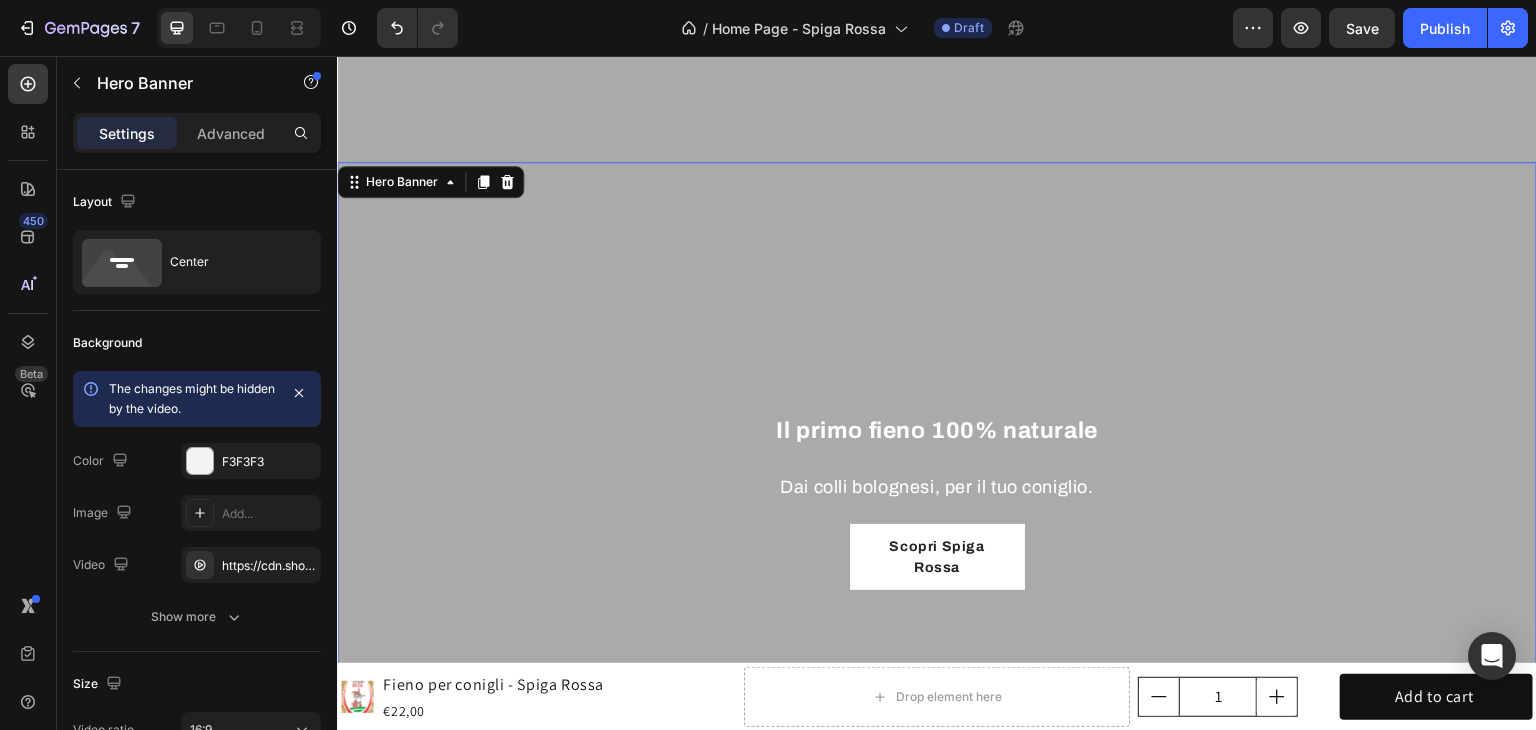 scroll, scrollTop: 276, scrollLeft: 0, axis: vertical 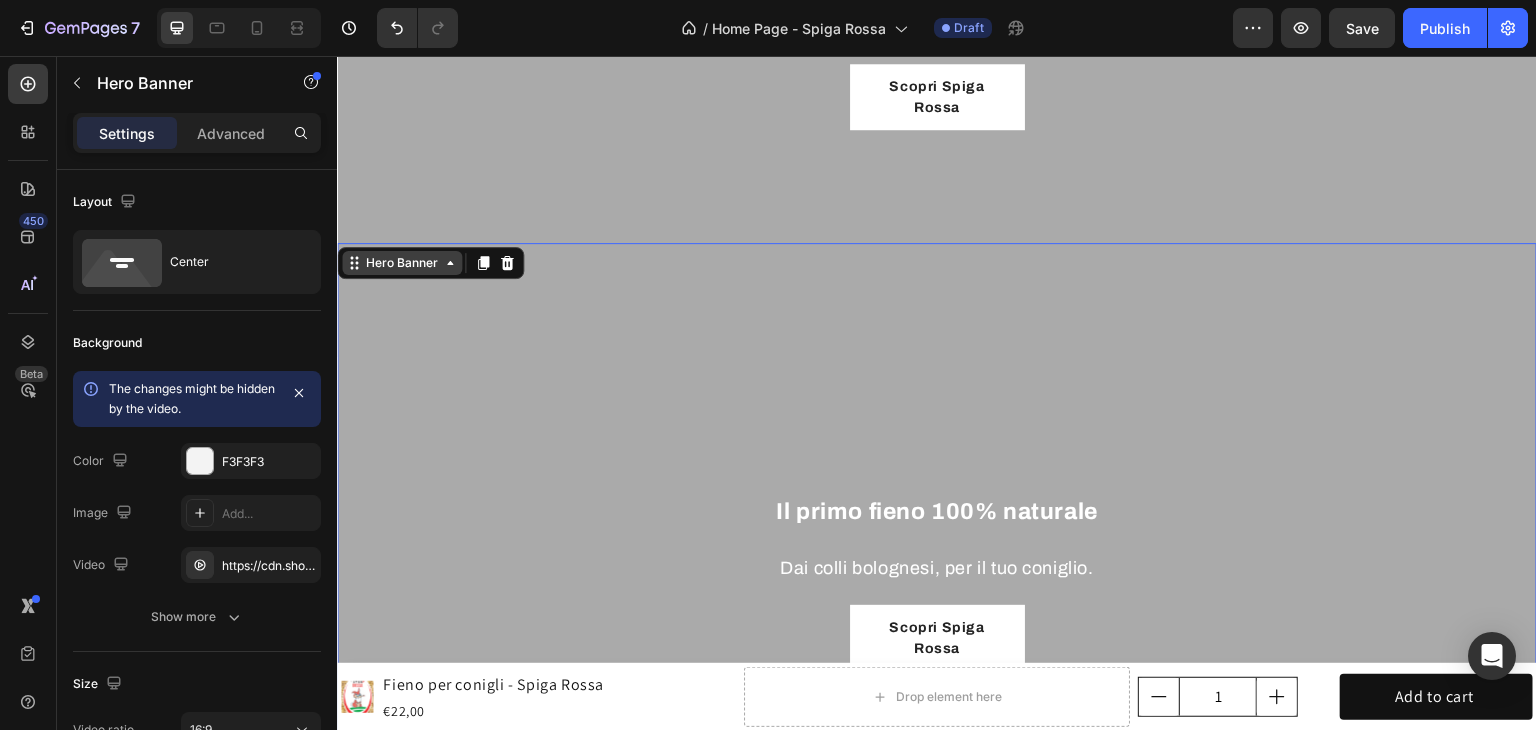 click on "Hero Banner" at bounding box center (402, 263) 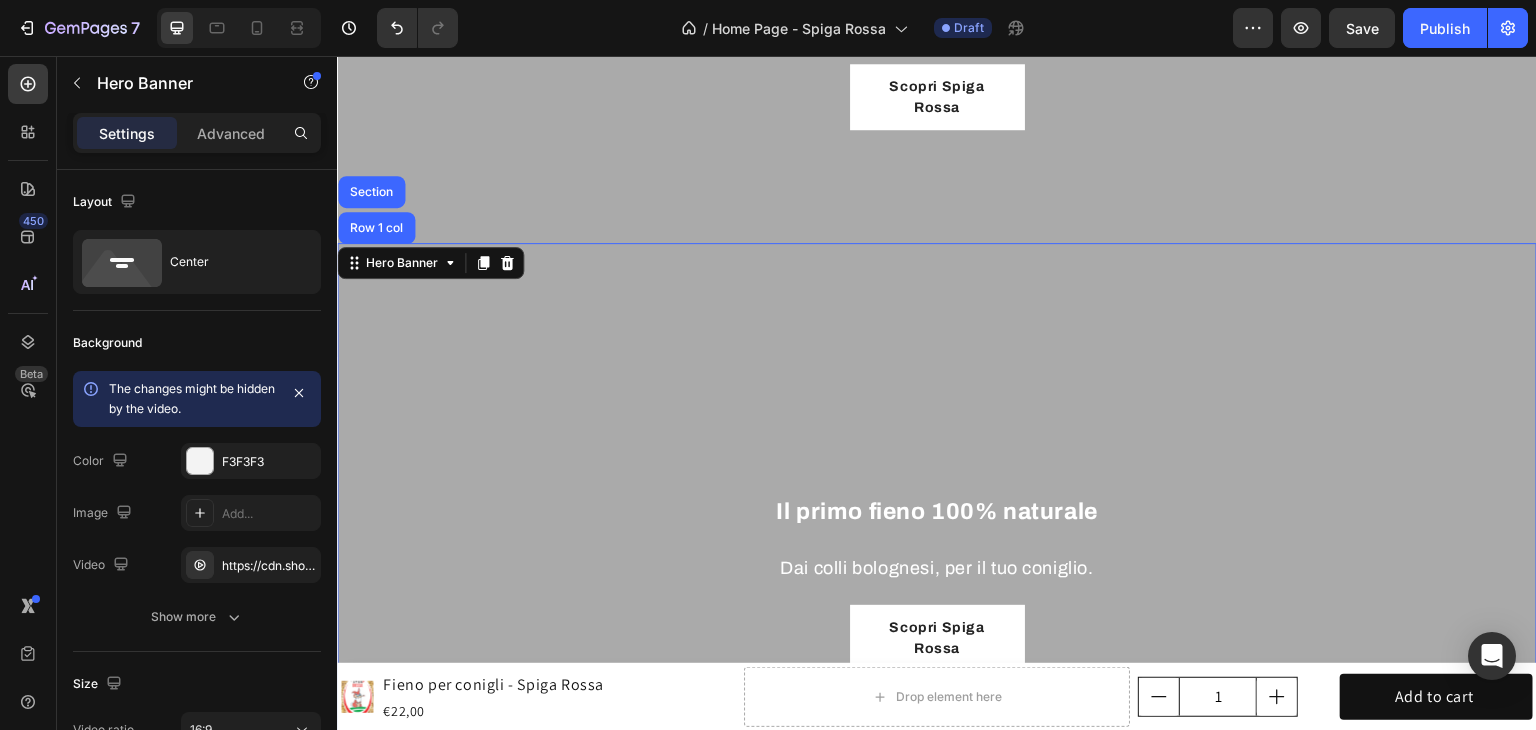 click at bounding box center (937, 568) 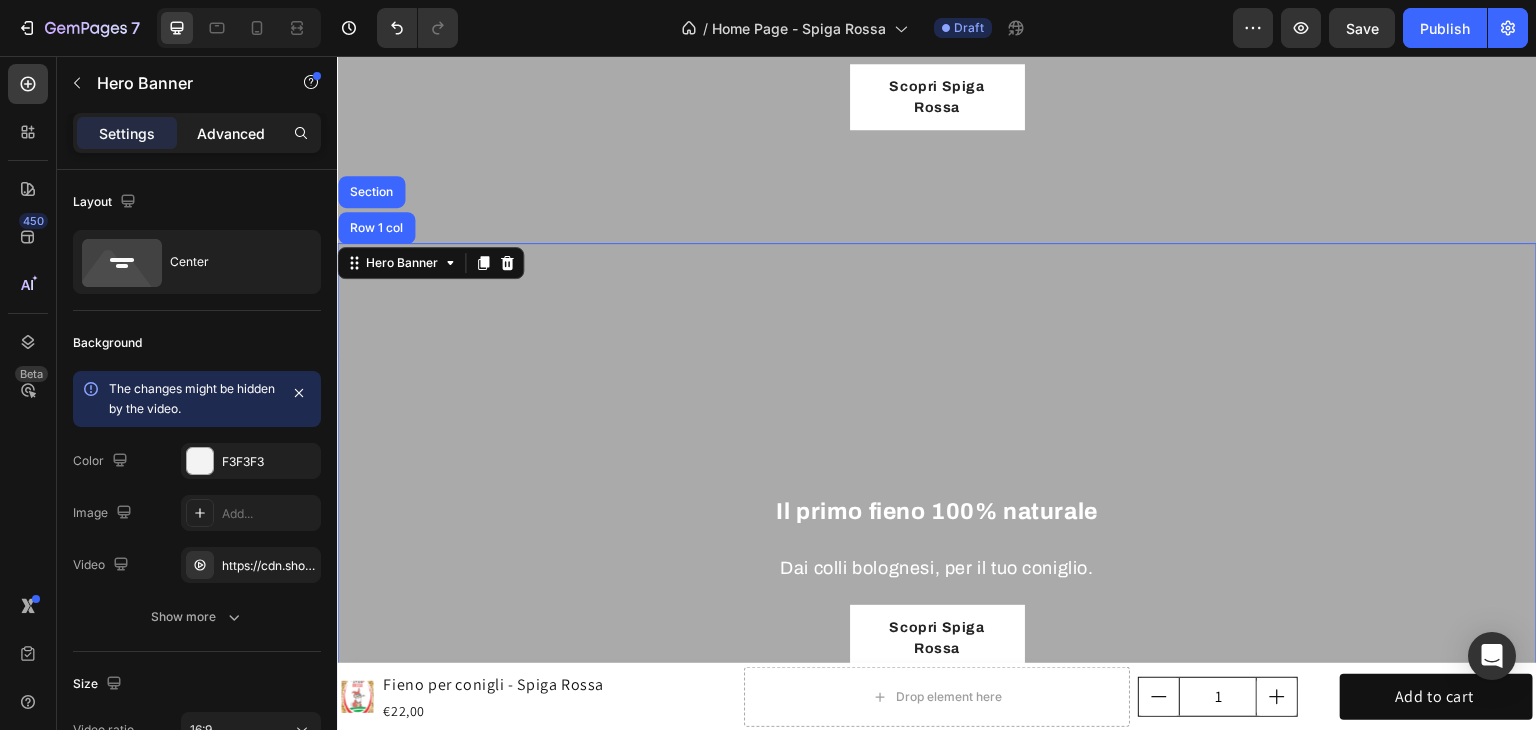 click on "Advanced" at bounding box center [231, 133] 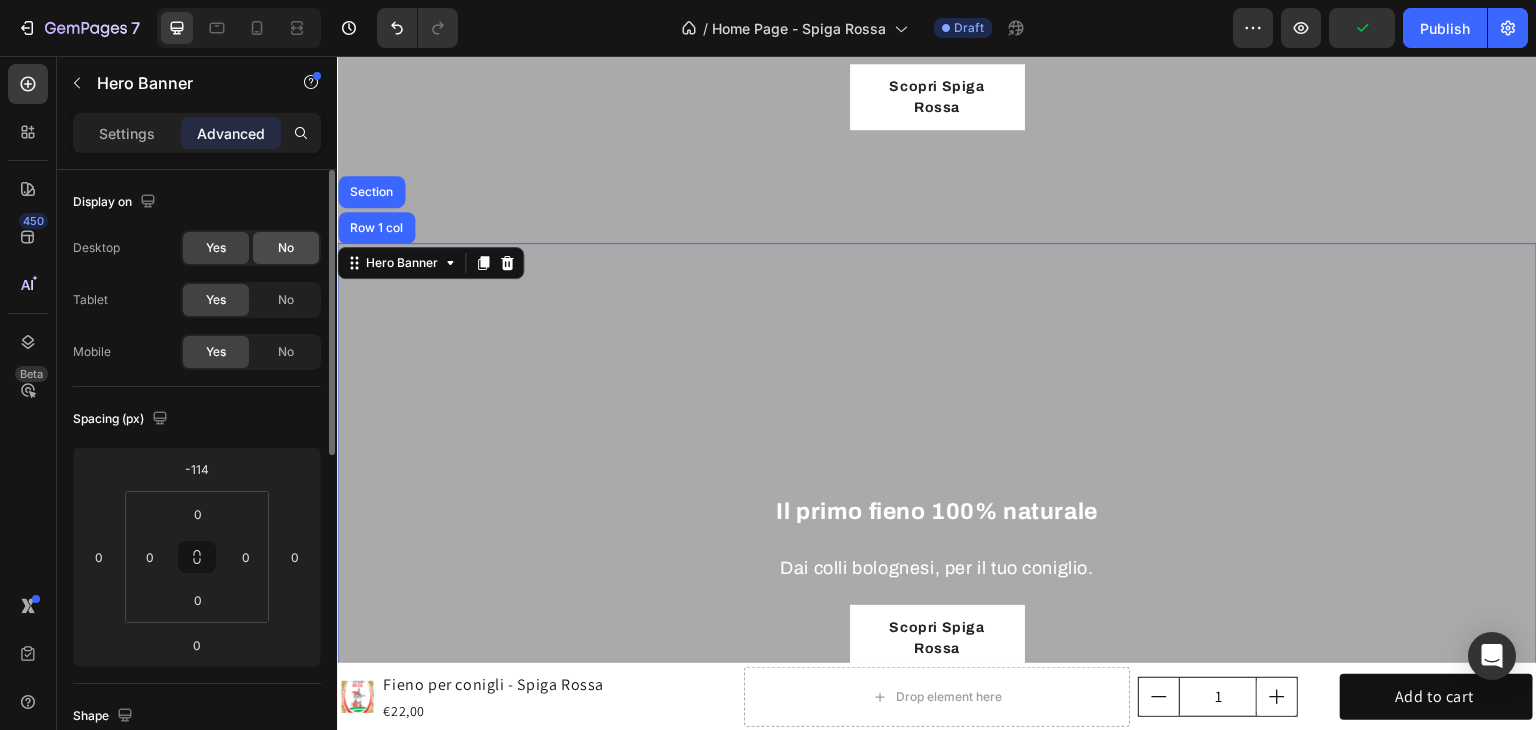 click on "No" 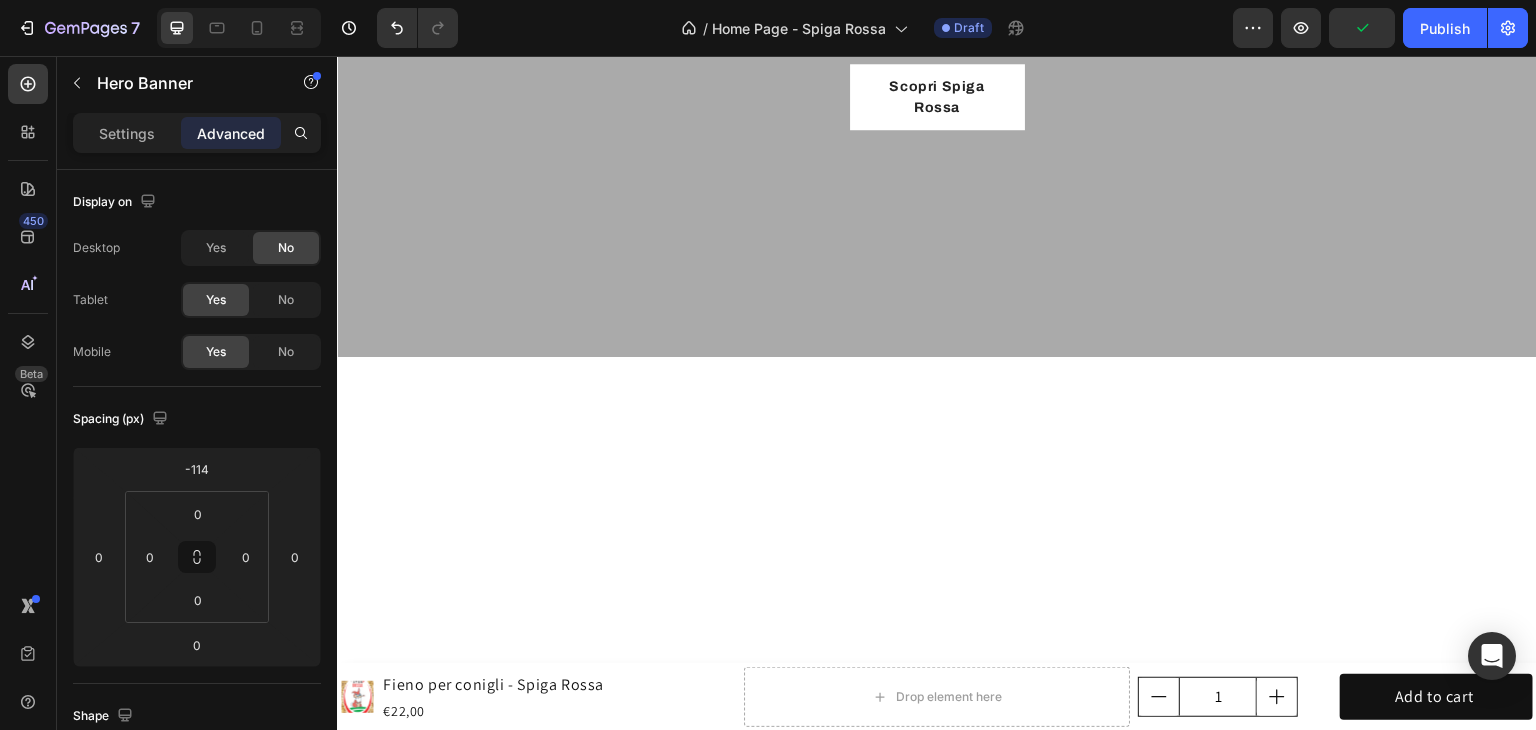 click at bounding box center (937, 778) 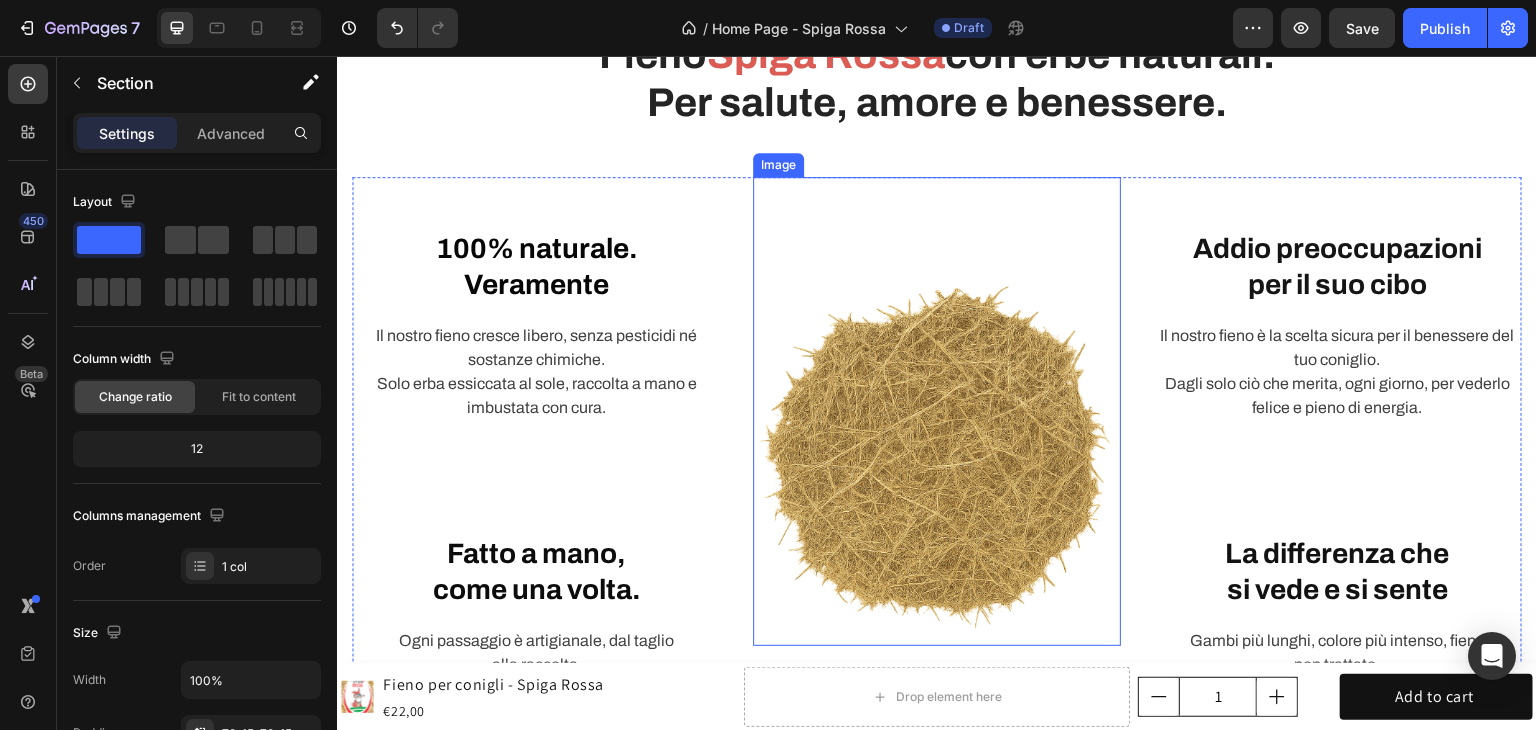 scroll, scrollTop: 1176, scrollLeft: 0, axis: vertical 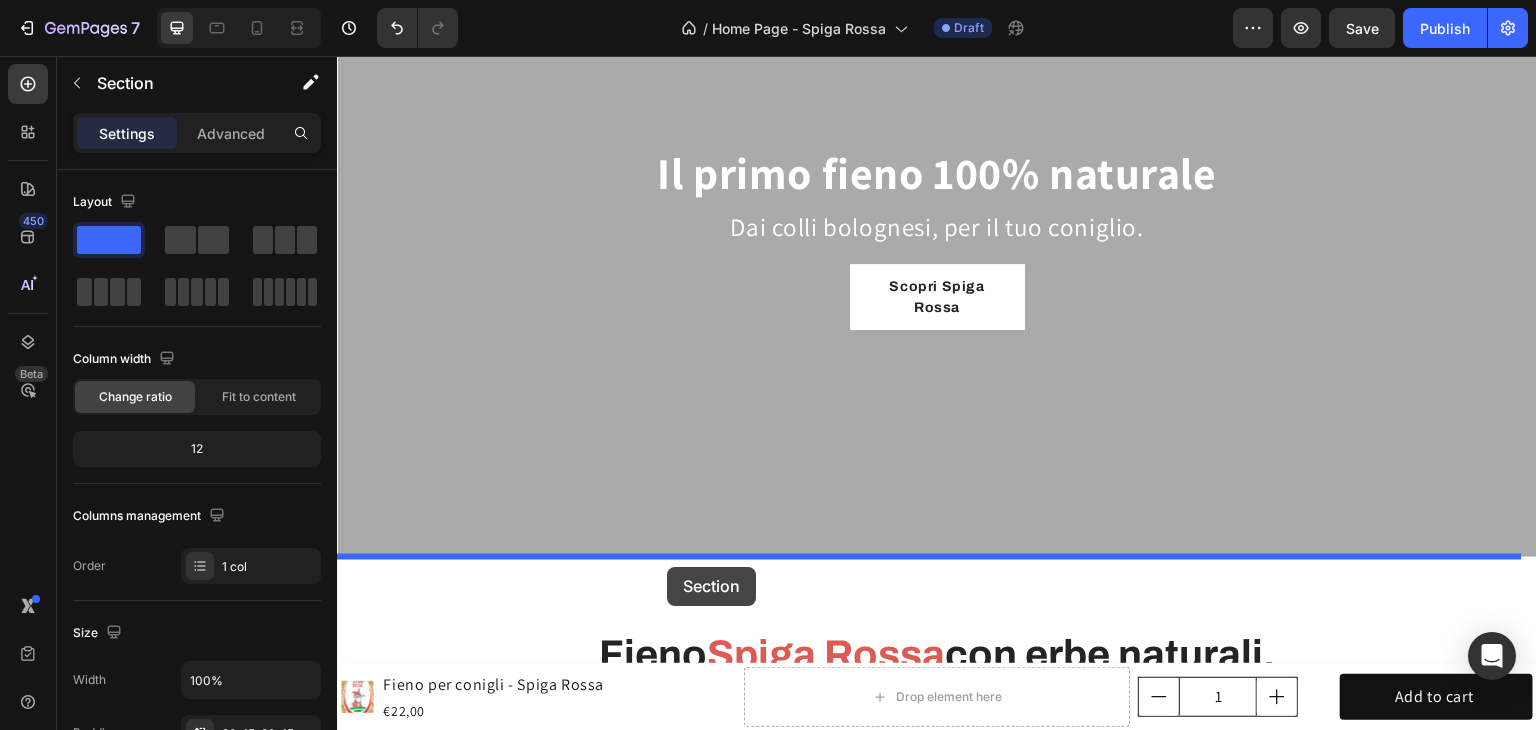drag, startPoint x: 595, startPoint y: 310, endPoint x: 667, endPoint y: 567, distance: 266.8951 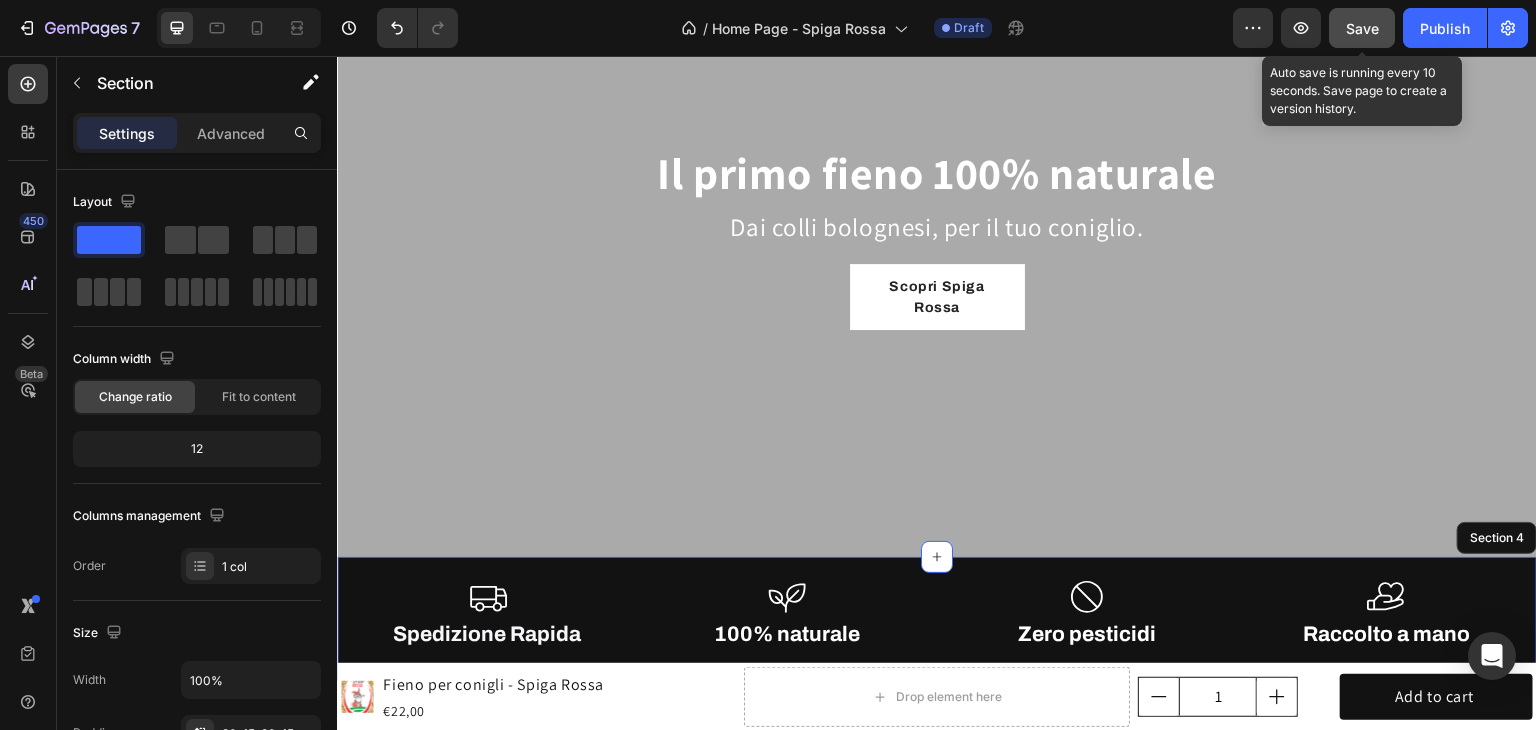 click on "Save" 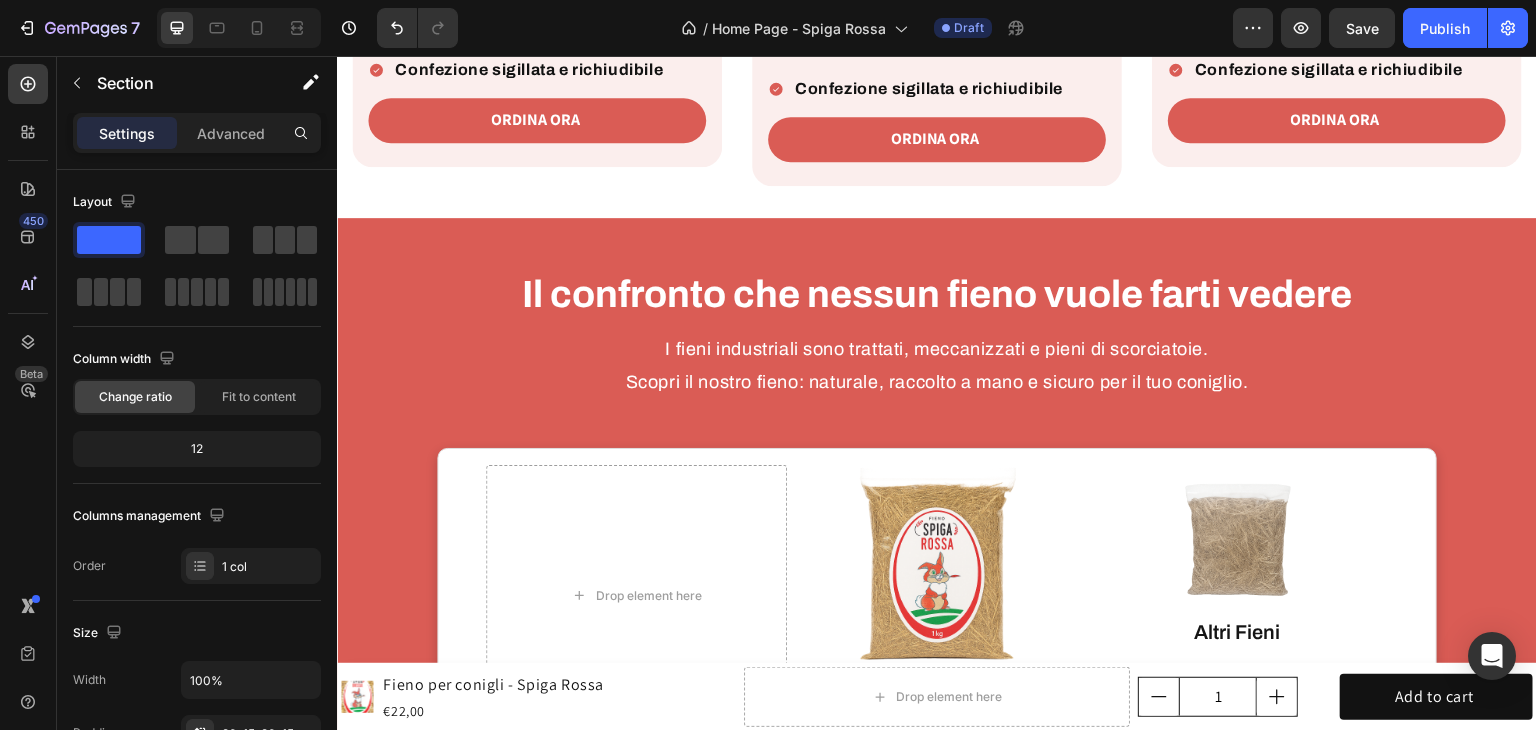 scroll, scrollTop: 3776, scrollLeft: 0, axis: vertical 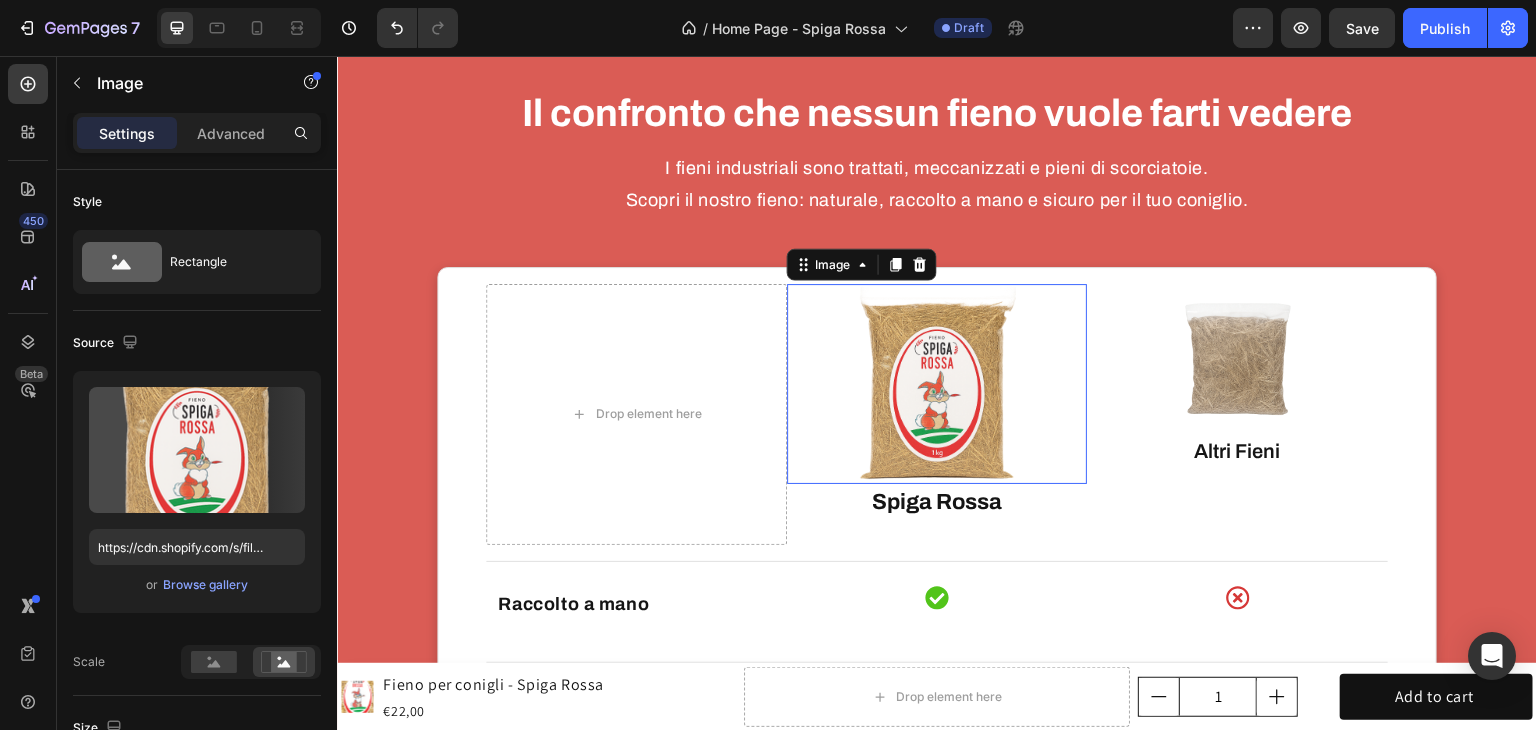click at bounding box center [937, 384] 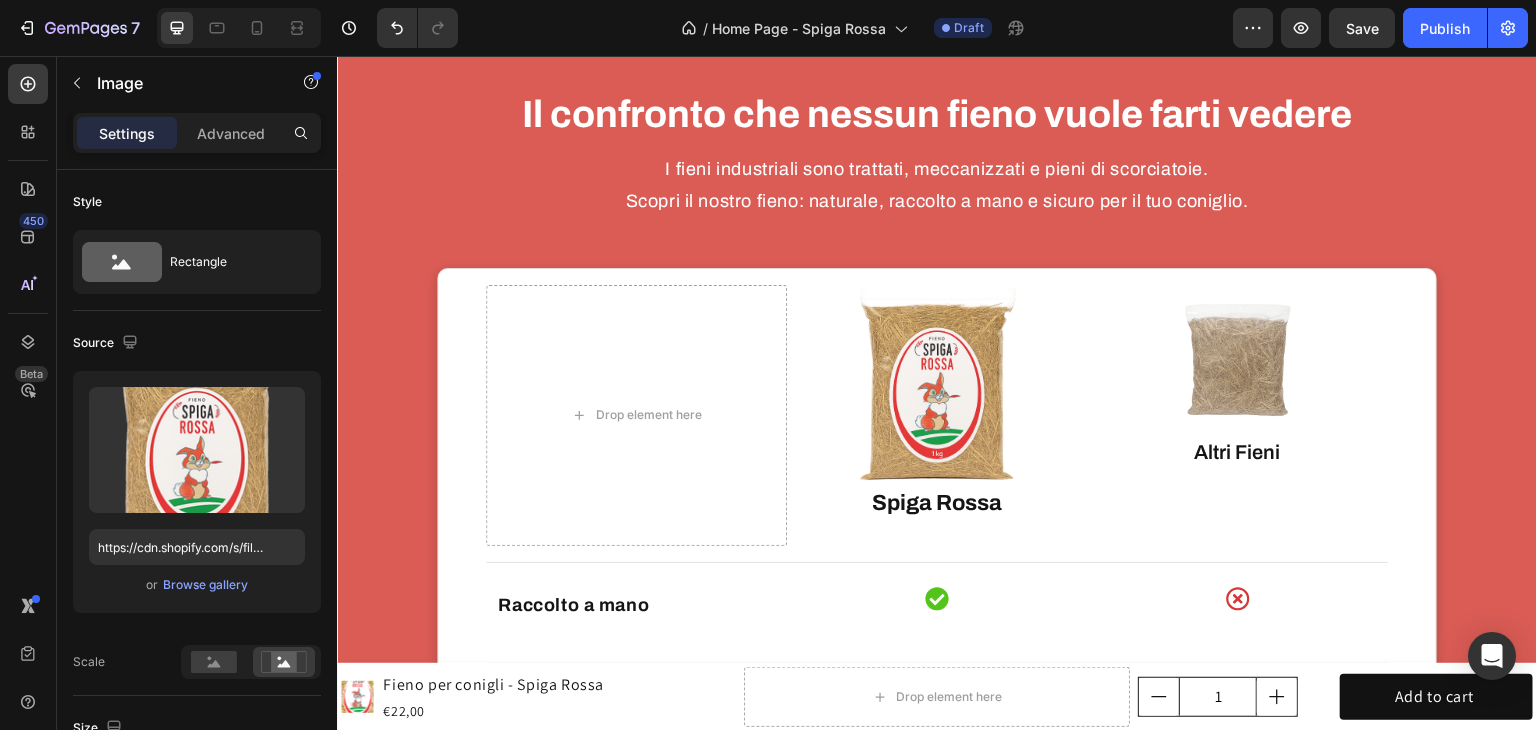 scroll, scrollTop: 3776, scrollLeft: 0, axis: vertical 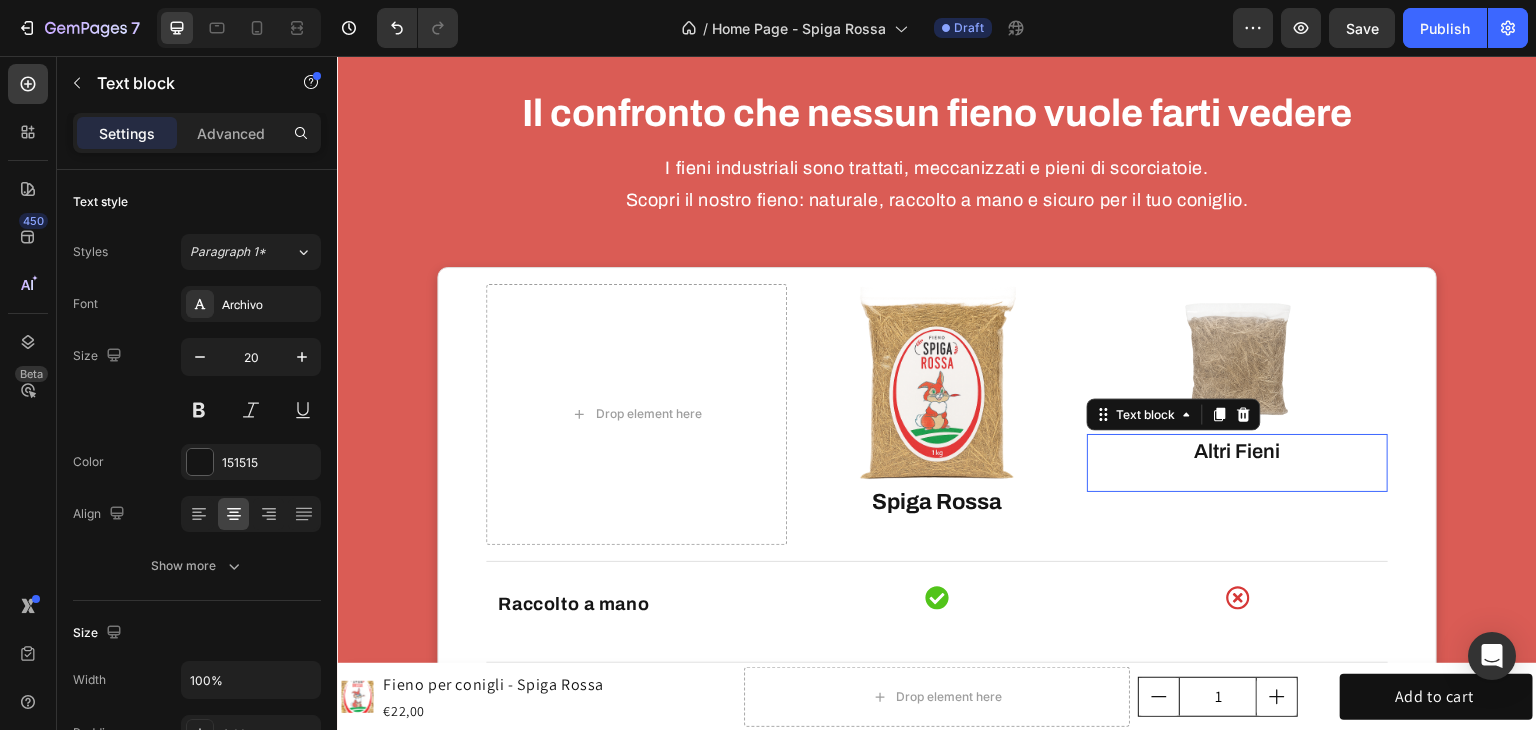 click on "Altri Fieni" at bounding box center (1237, 451) 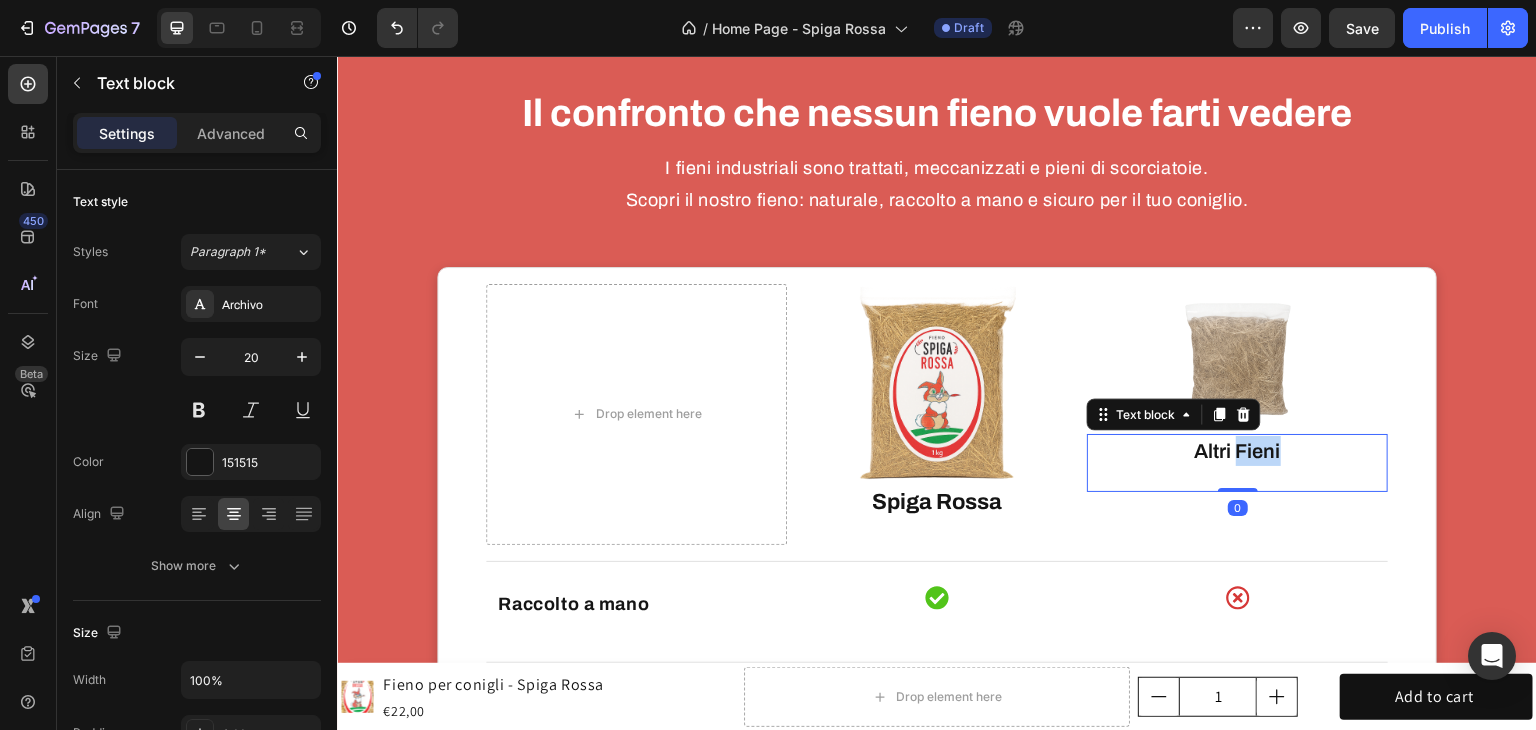 click on "Altri Fieni" at bounding box center (1237, 451) 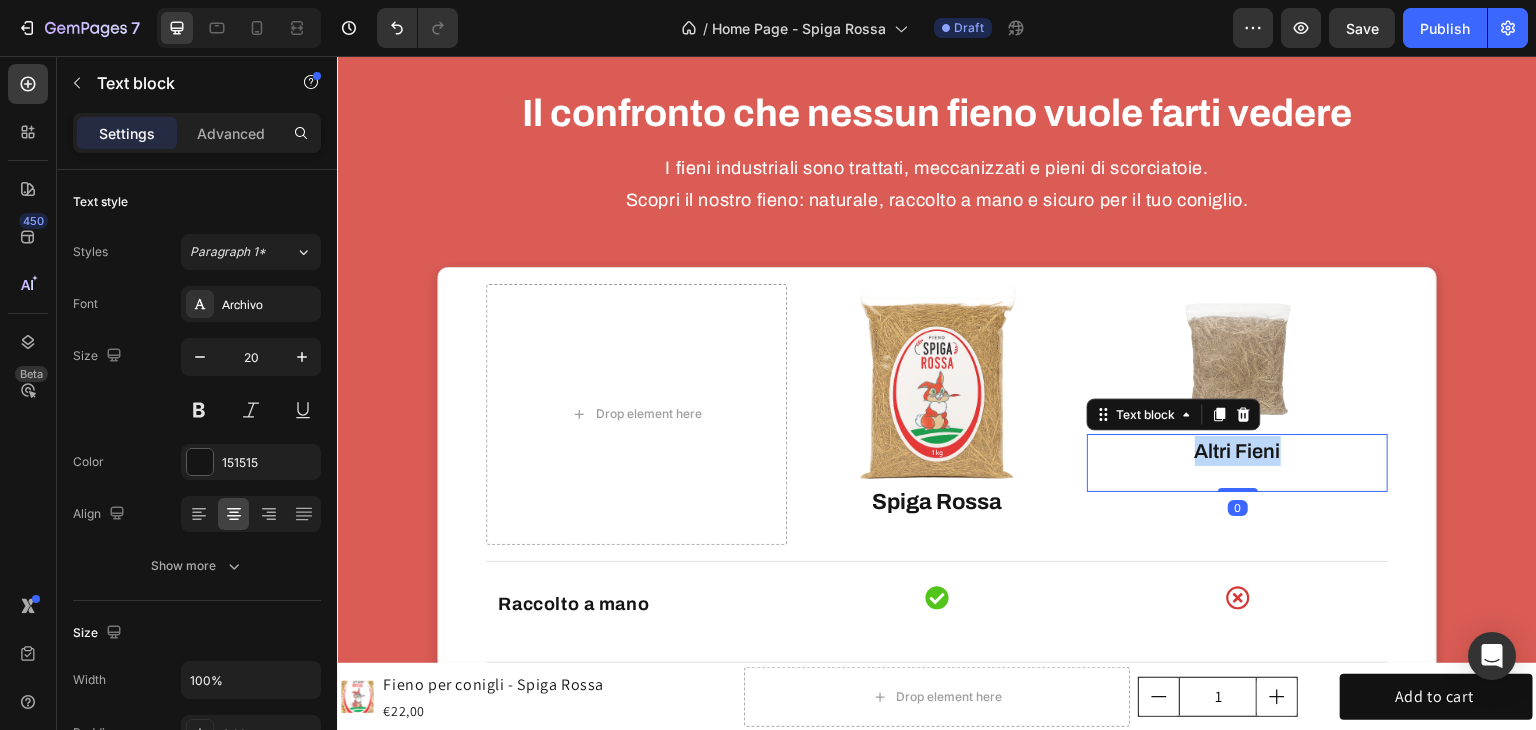 click on "Altri Fieni" at bounding box center [1237, 451] 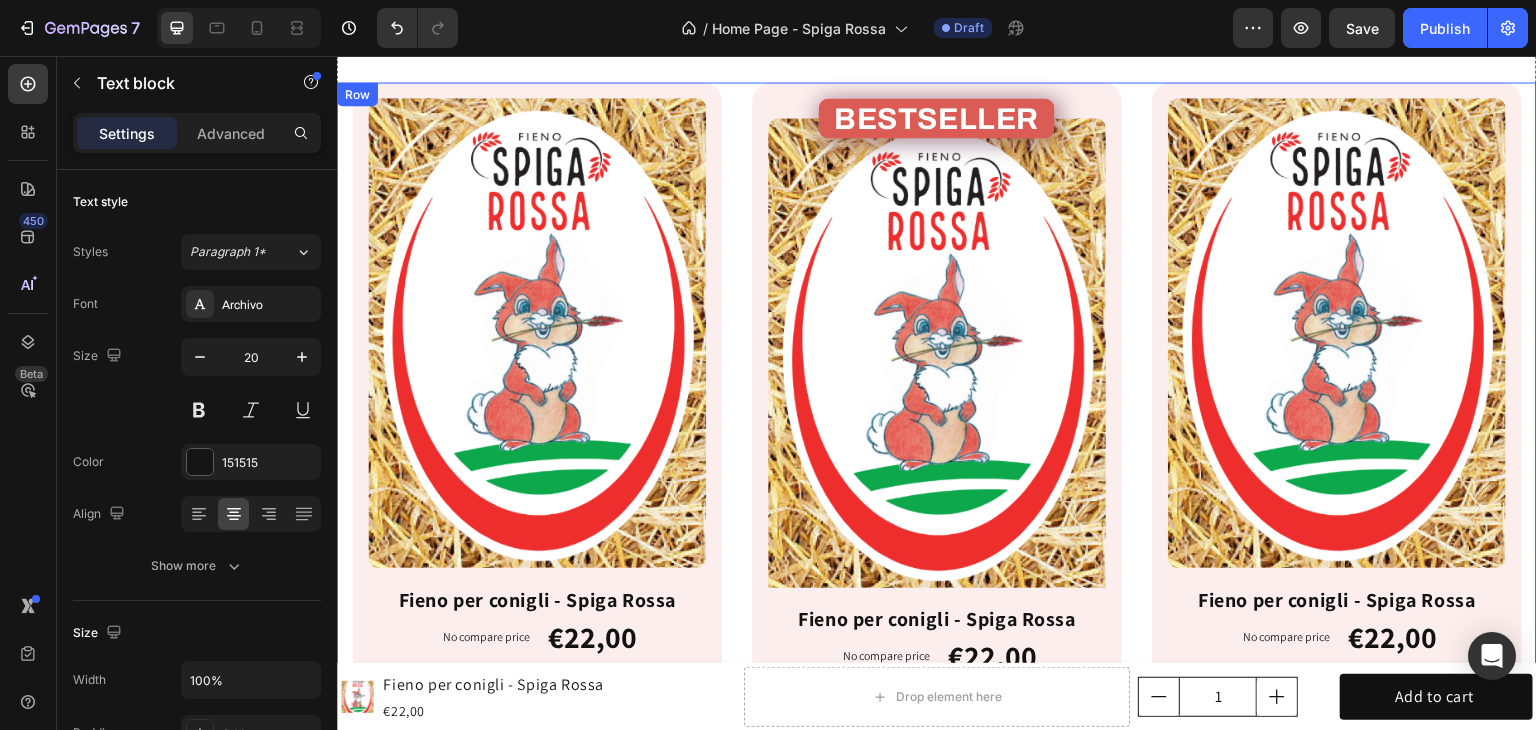 type on "16" 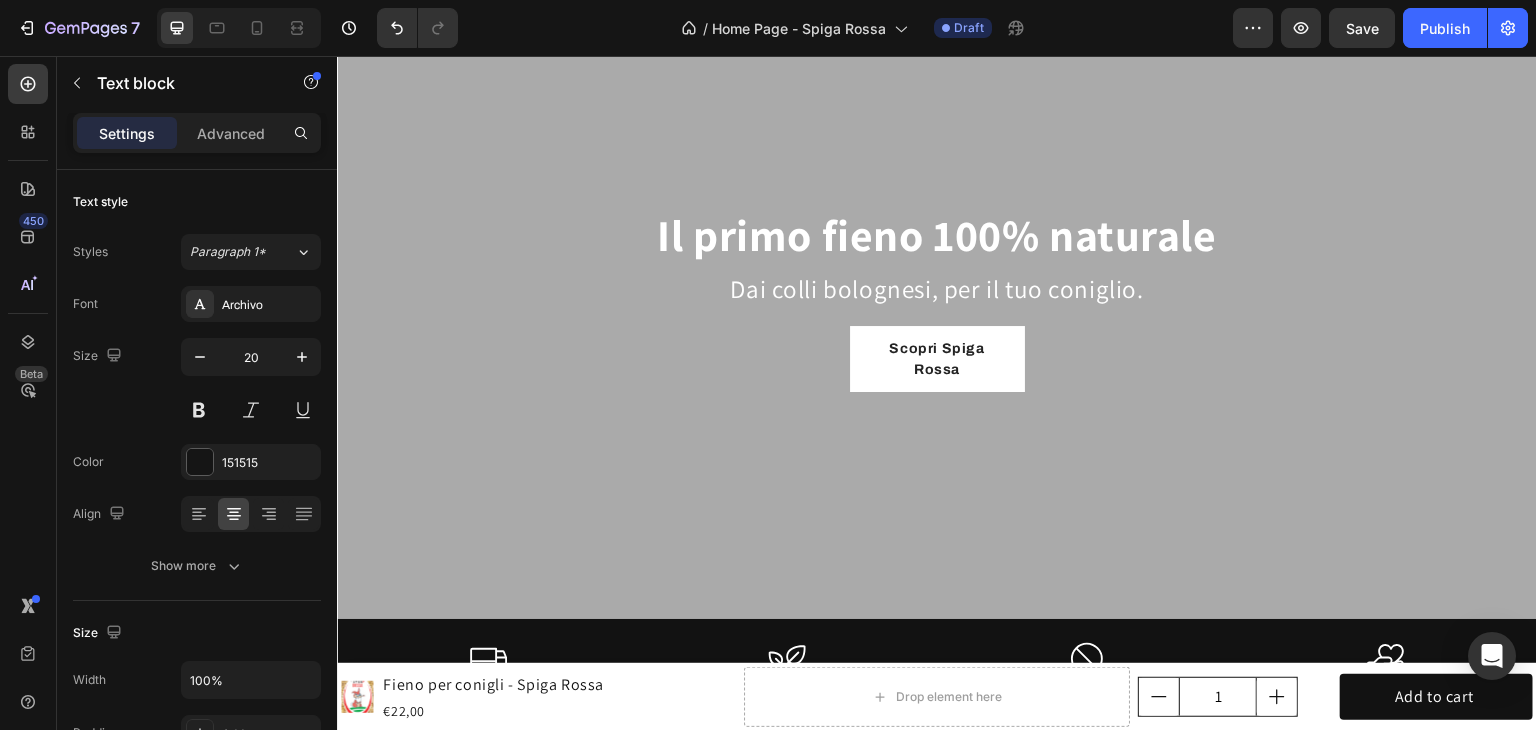 scroll, scrollTop: 0, scrollLeft: 0, axis: both 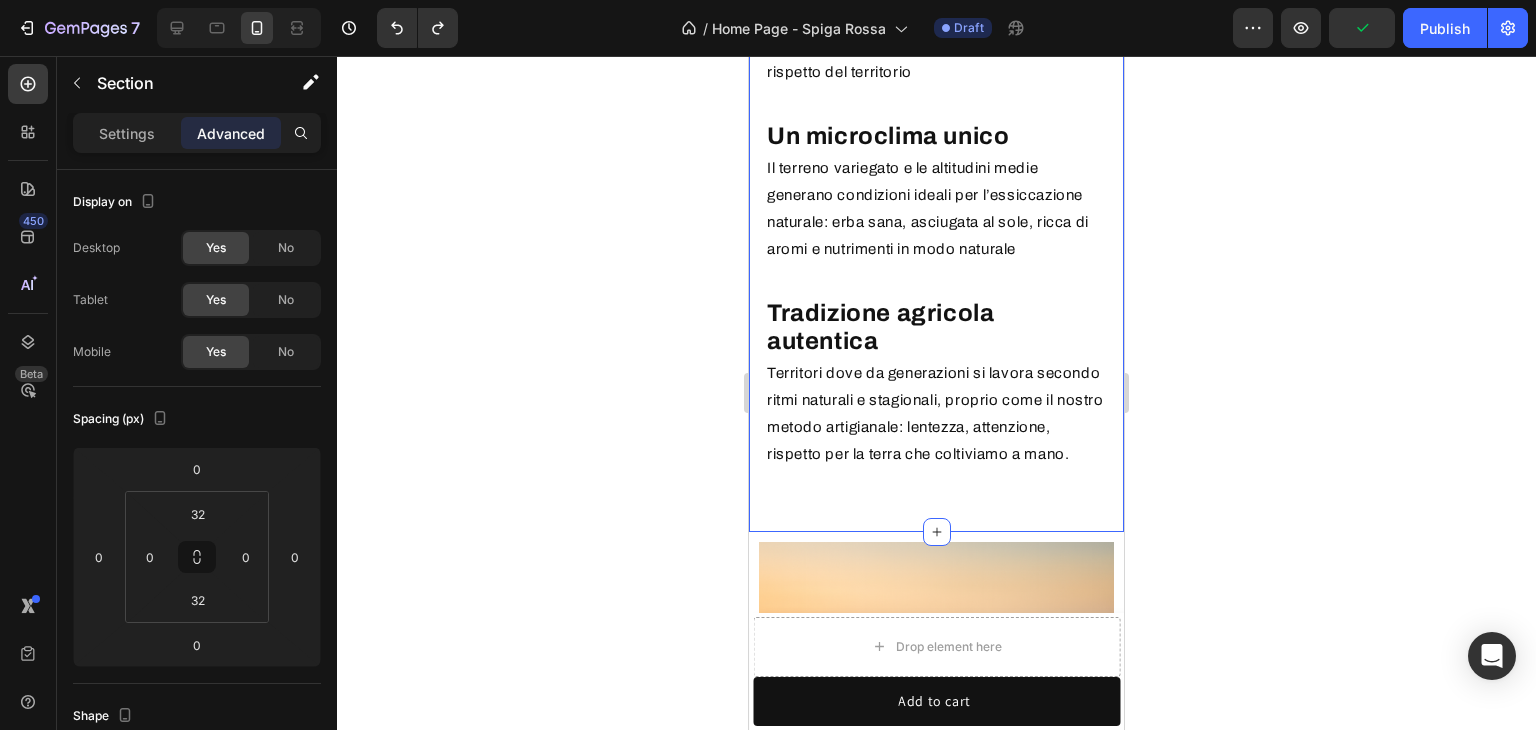 click on "Perché i Colli Bolognesi fanno la differenza? Heading Terra di natura pura Heading Immersi tra borghi storici, vigne e boschi, i Colli Bolognesi offrono un ambiente incontaminato, perfetto per far crescere l’erba del nostro fieno  Spiga Rossa  in totale naturalezza e rispetto del territorio  Text Block Row Un microclima unico Heading Il terreno variegato e le altitudini medie generano condizioni ideali per l’essiccazione naturale: erba sana, asciugata al sole, ricca di aromi e nutrimenti in modo naturale  Text Block Row Tradizione agricola autentica Heading Territori dove da generazioni si lavora secondo ritmi naturali e stagionali, proprio come il nostro metodo artigianale: lentezza, attenzione, rispetto per la terra che coltiviamo a mano. Text Block Row Image Row Section 9   You can create reusable sections Create Theme Section AI Content Write with GemAI What would you like to describe here? Tone and Voice Persuasive Product Fieno per conigli - Spiga Rossa Show more Generate" at bounding box center [936, -65] 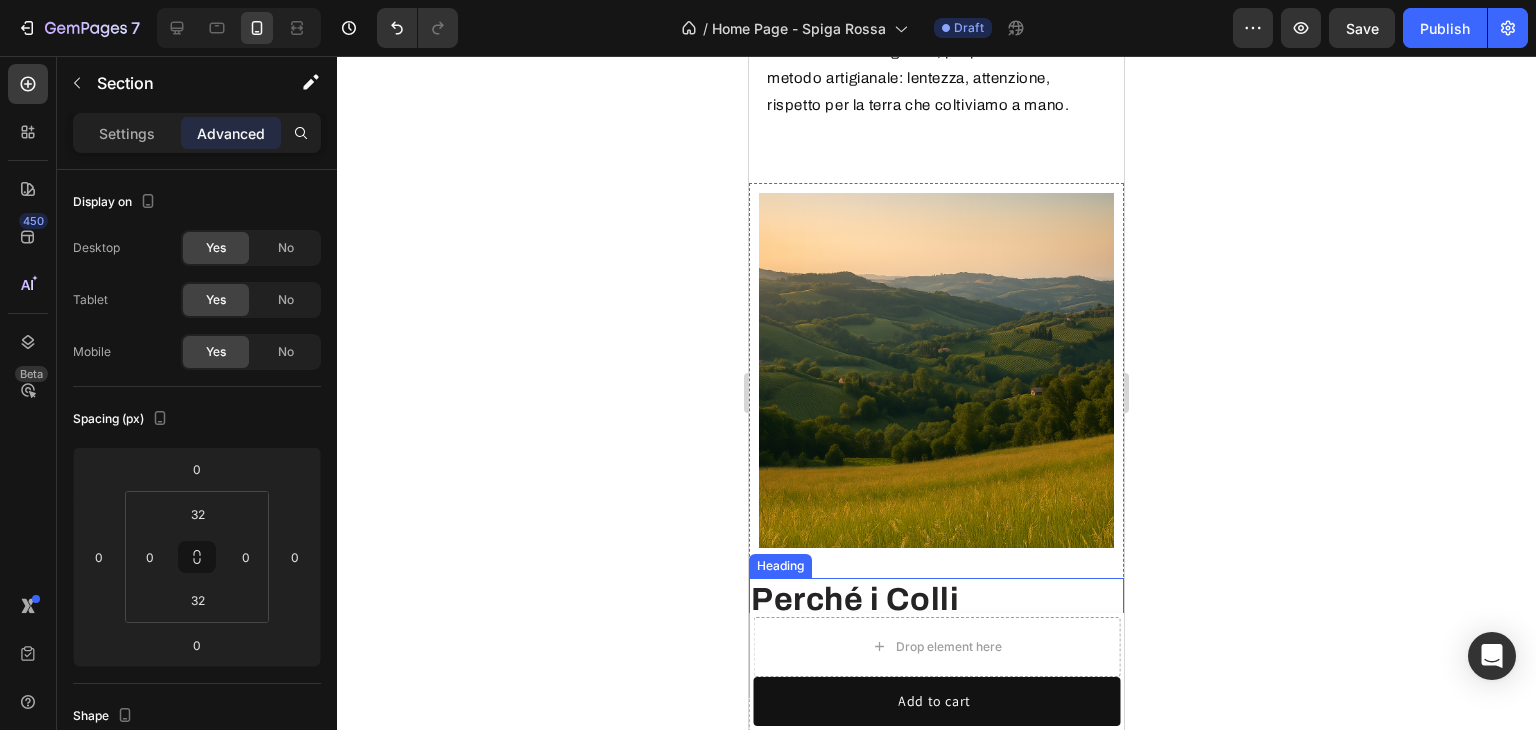 scroll, scrollTop: 4104, scrollLeft: 0, axis: vertical 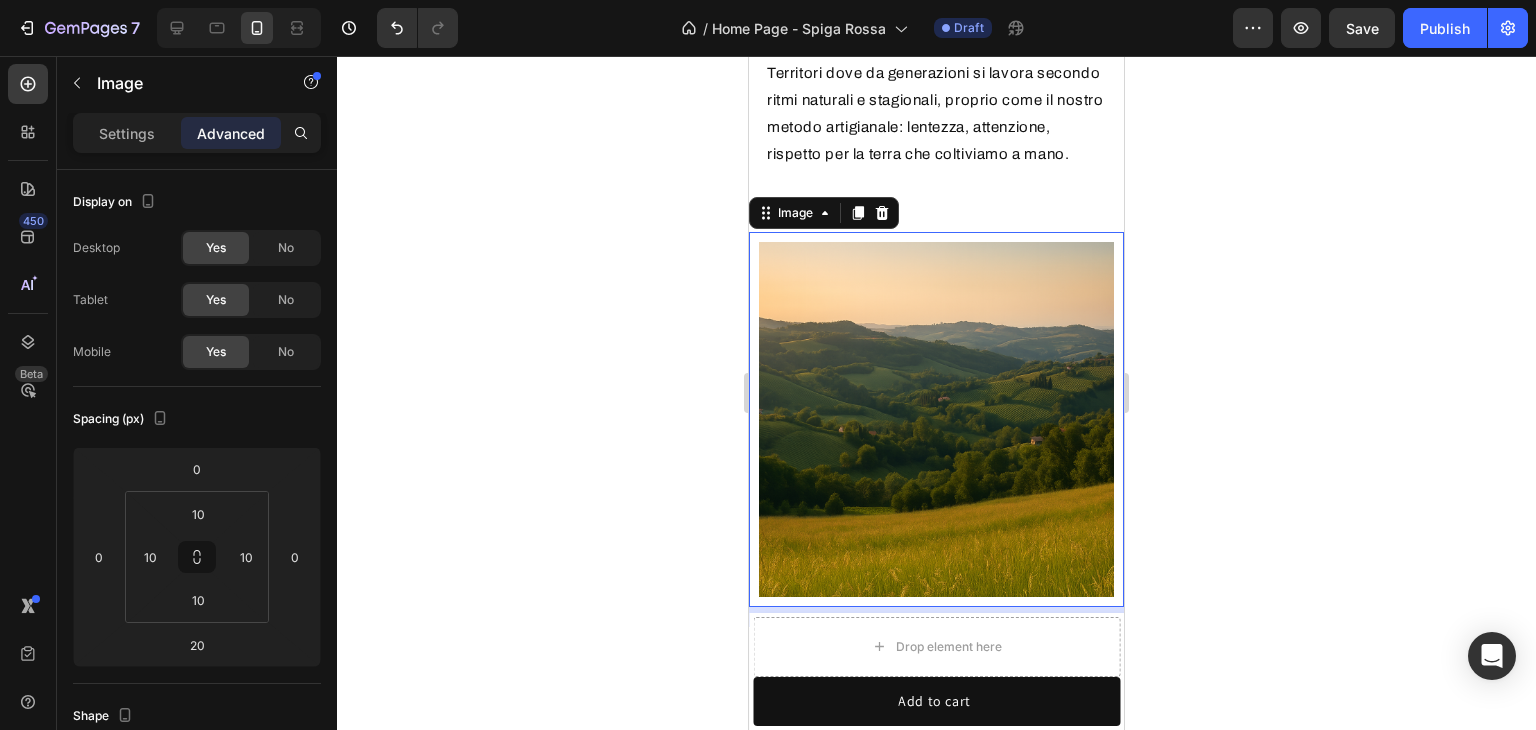 click on "Image   20" at bounding box center (936, 419) 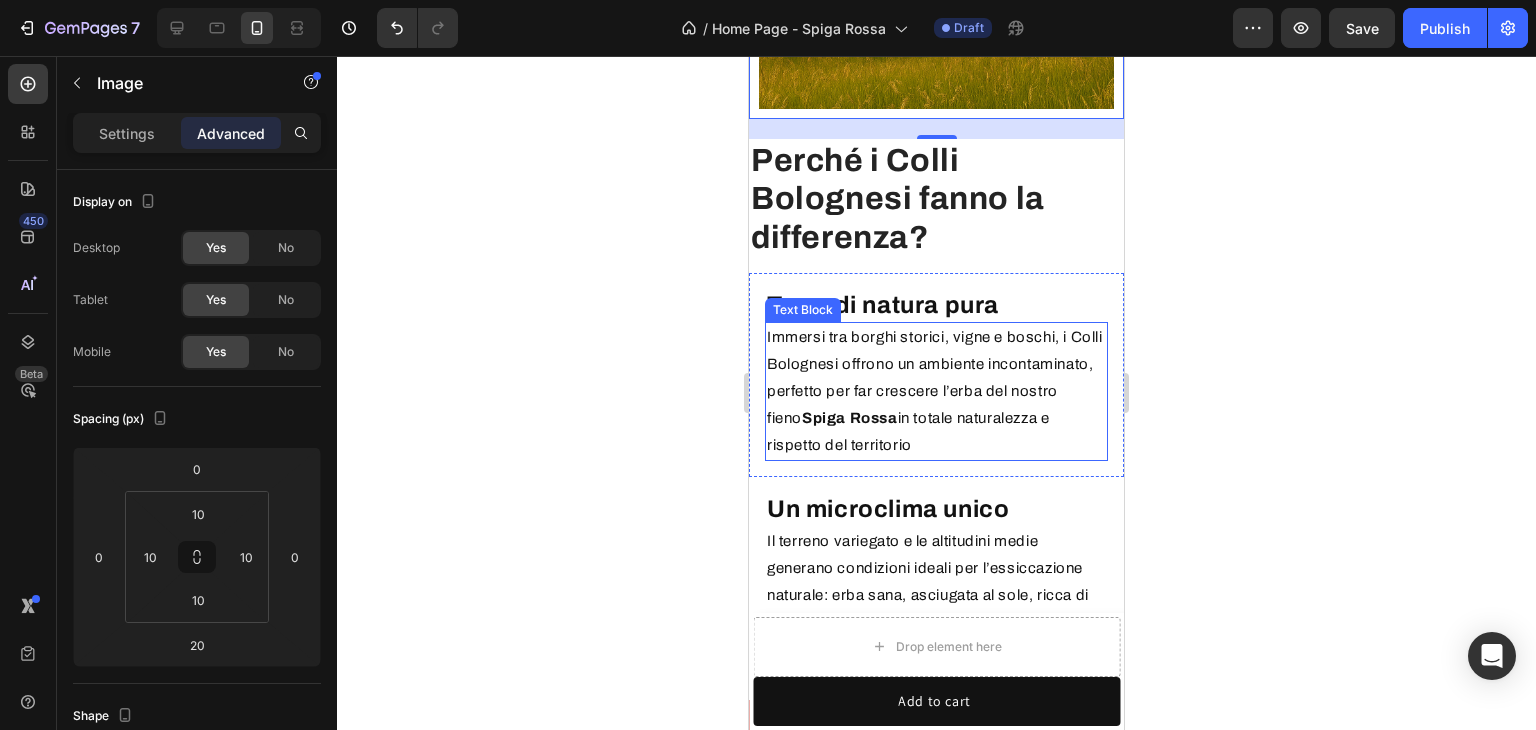 scroll, scrollTop: 4904, scrollLeft: 0, axis: vertical 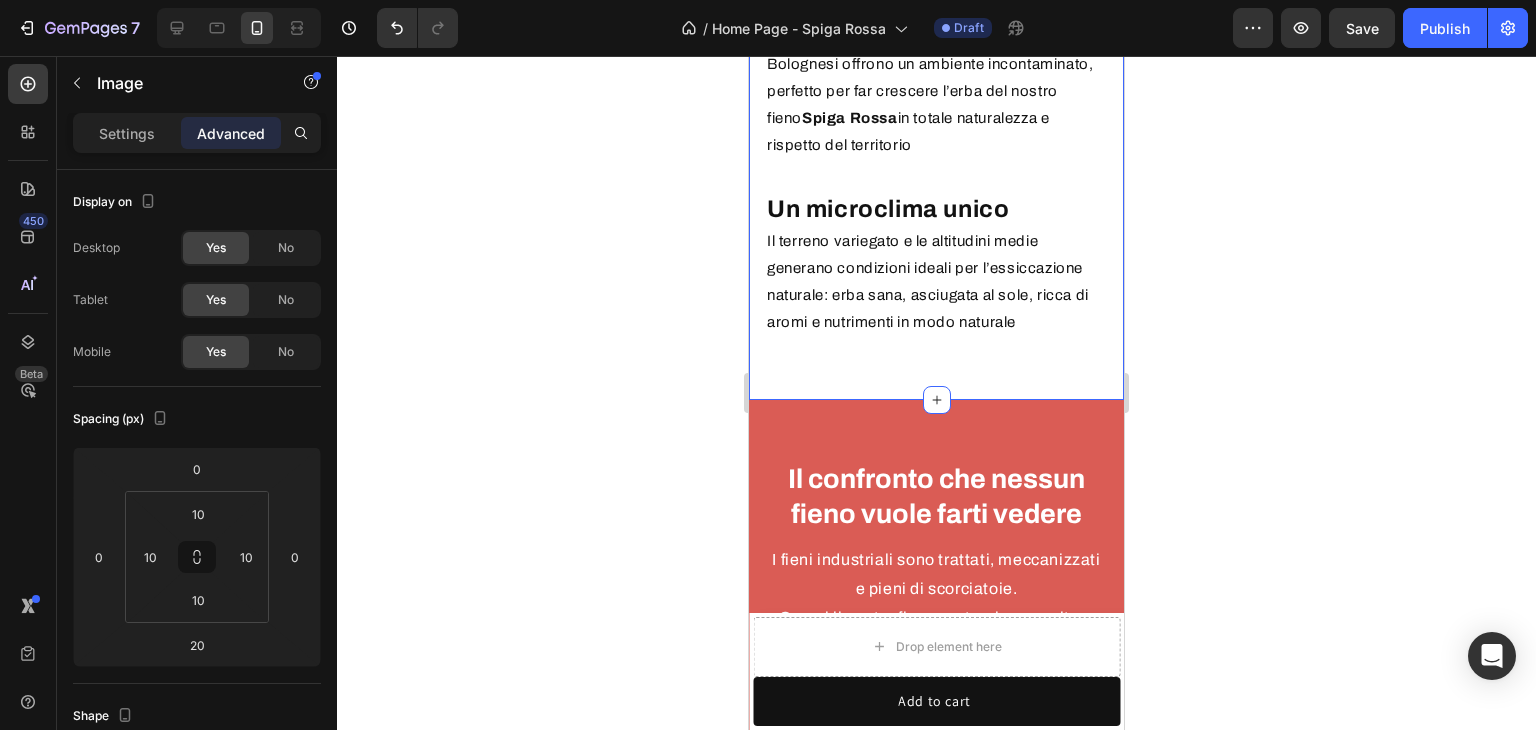 click on "Perché i Colli Bolognesi fanno la differenza? Heading Terra di natura pura Heading Immersi tra borghi storici, vigne e boschi, i Colli Bolognesi offrono un ambiente incontaminato, perfetto per far crescere l’erba del nostro fieno  Spiga Rossa  in totale naturalezza e rispetto del territorio  Text Block Row Un microclima unico Heading Il terreno variegato e le altitudini medie generano condizioni ideali per l’essiccazione naturale: erba sana, asciugata al sole, ricca di aromi e nutrimenti in modo naturale  Text Block Row Tradizione agricola autentica Heading Territori dove da generazioni si lavora secondo ritmi naturali e stagionali, proprio come il nostro metodo artigianale: lentezza, attenzione, rispetto per la terra che coltiviamo a mano. Text Block Row Image   20 Row Section 10" at bounding box center [936, -78] 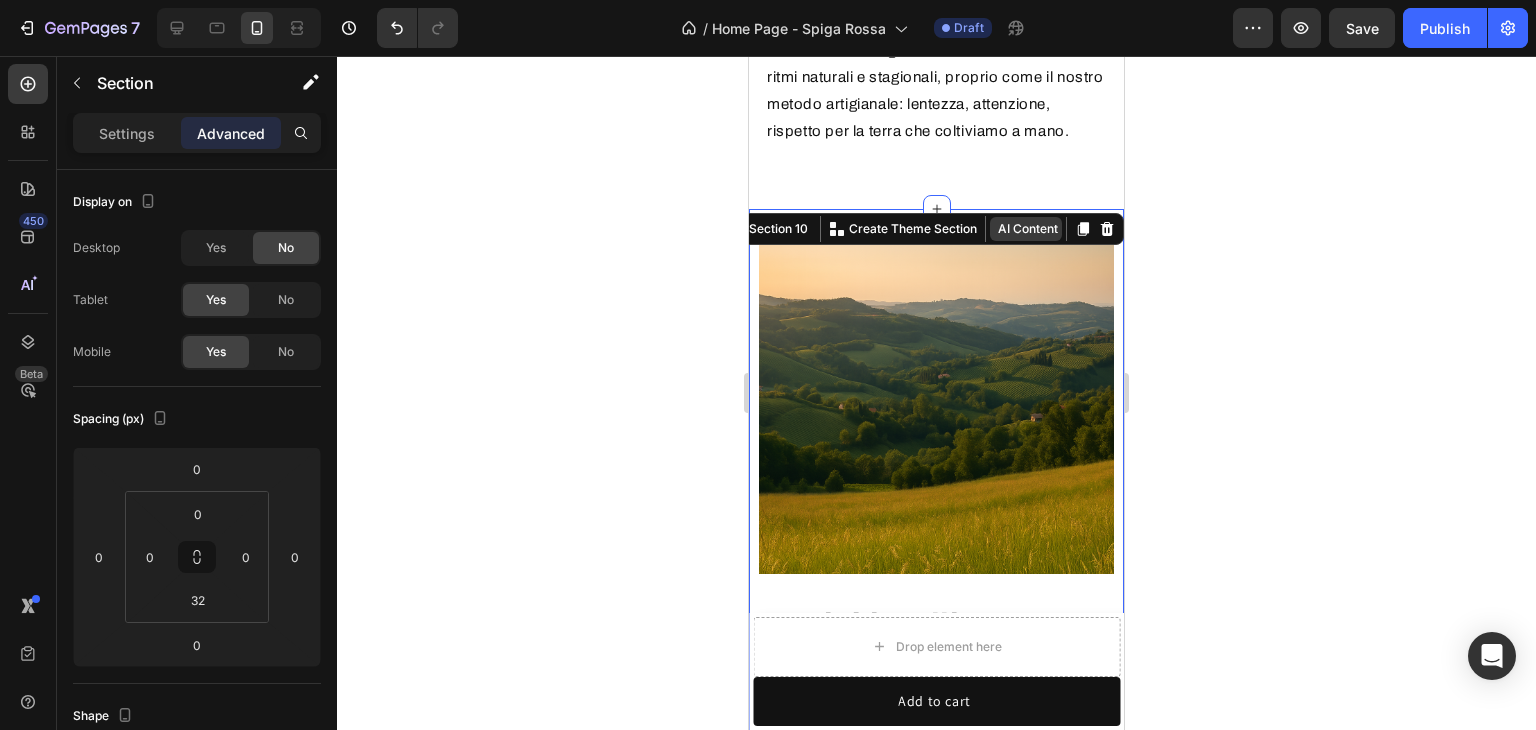 scroll, scrollTop: 4104, scrollLeft: 0, axis: vertical 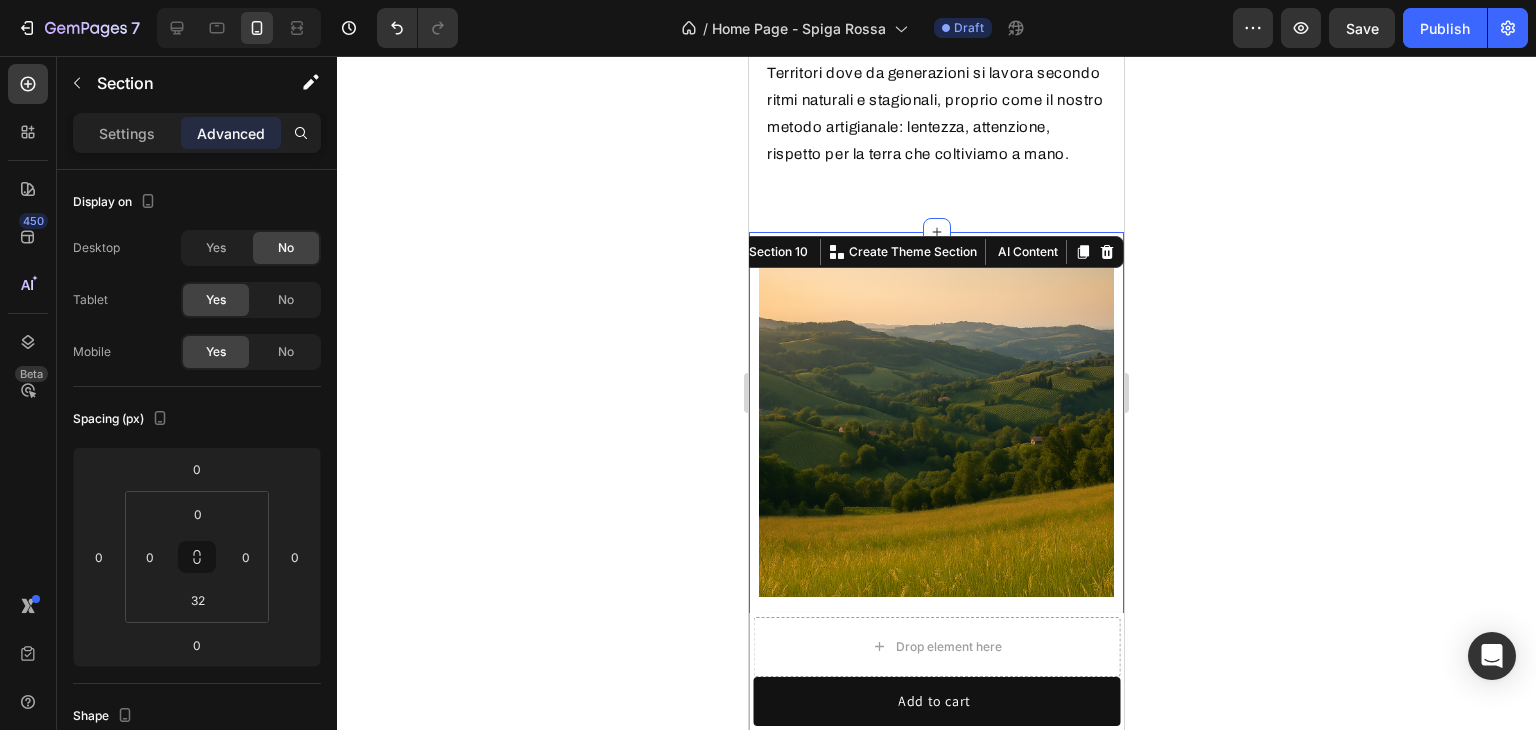 click at bounding box center (1107, 252) 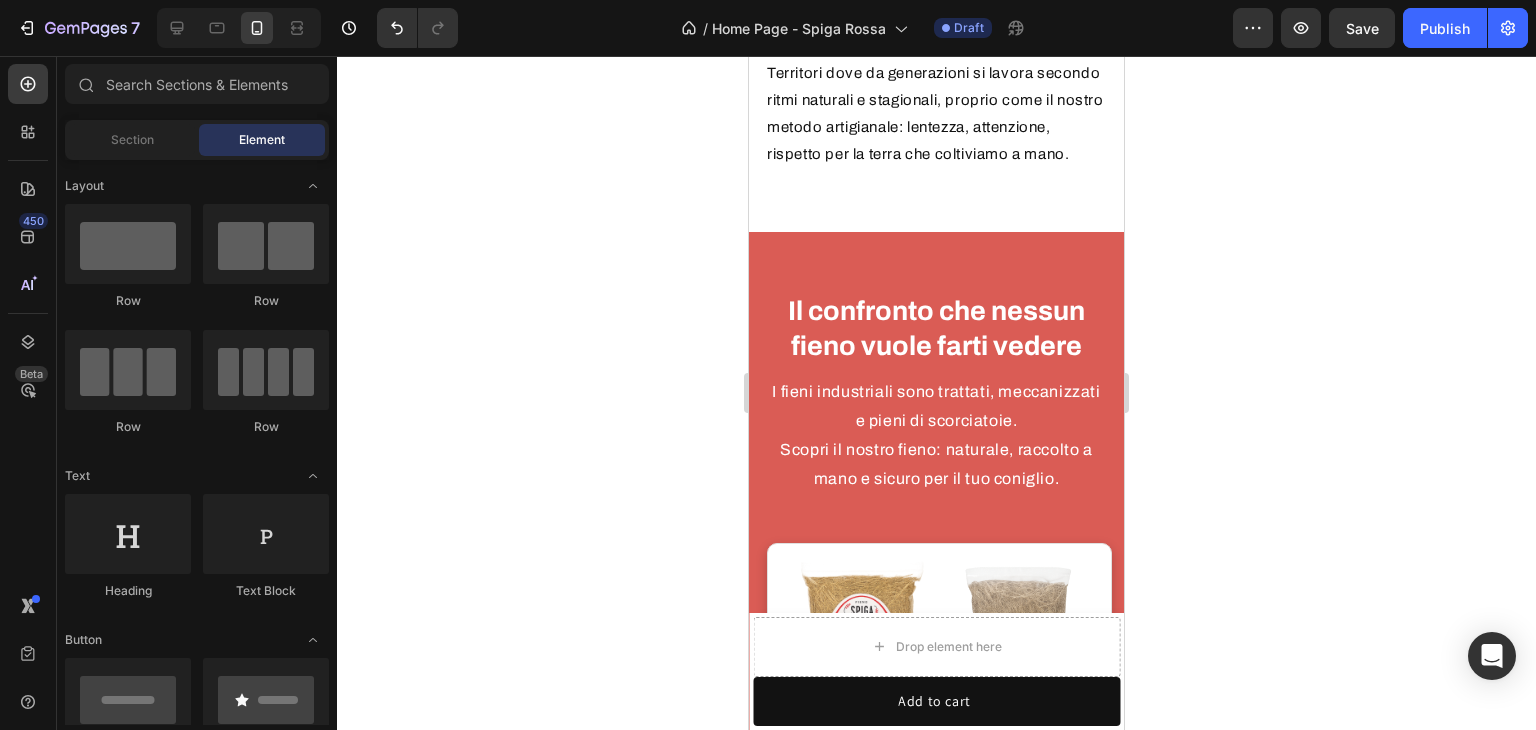 scroll, scrollTop: 3904, scrollLeft: 0, axis: vertical 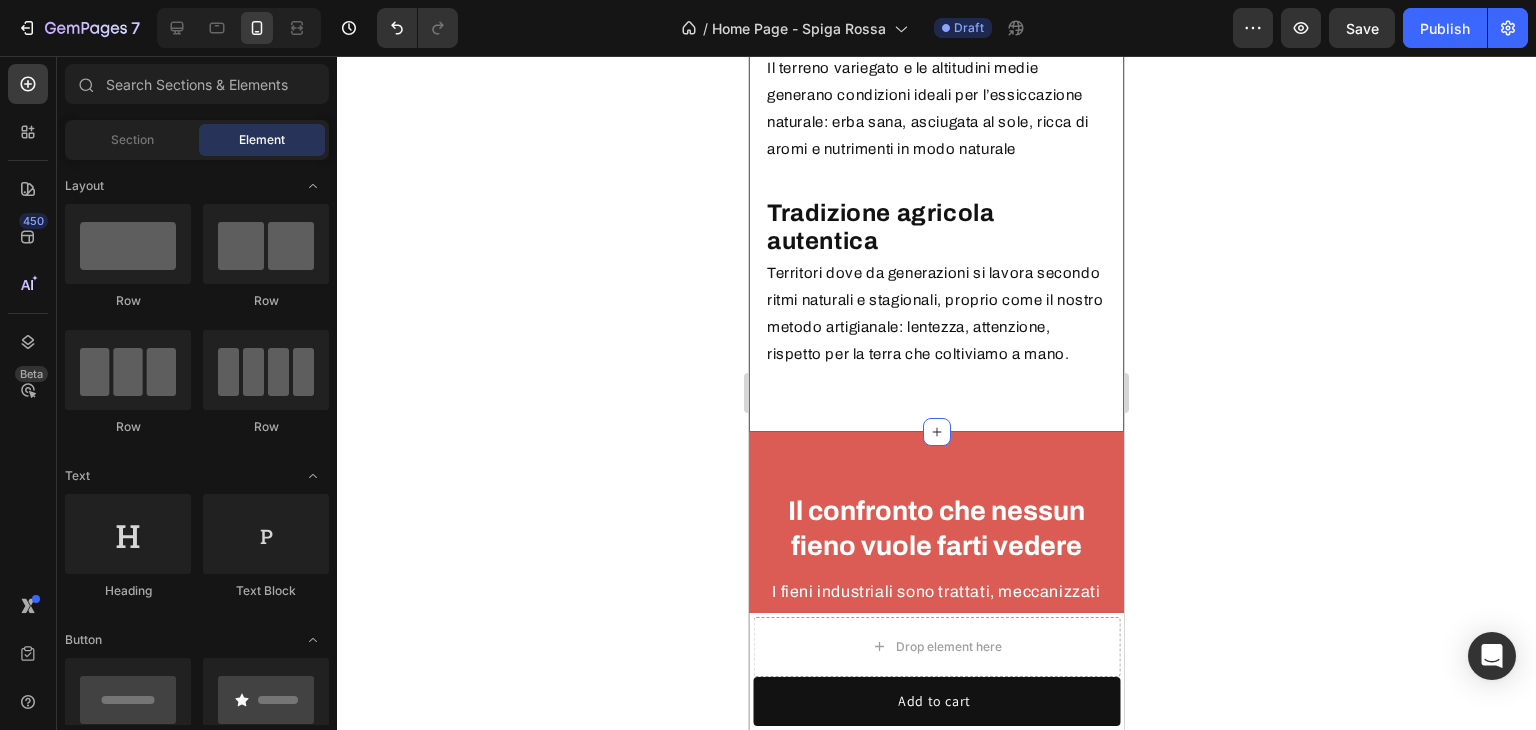 click on "Perché i Colli Bolognesi fanno la differenza? Heading Terra di natura pura Heading Immersi tra borghi storici, vigne e boschi, i Colli Bolognesi offrono un ambiente incontaminato, perfetto per far crescere l’erba del nostro fieno  Spiga Rossa  in totale naturalezza e rispetto del territorio  Text Block Row Un microclima unico Heading Il terreno variegato e le altitudini medie generano condizioni ideali per l’essiccazione naturale: erba sana, asciugata al sole, ricca di aromi e nutrimenti in modo naturale  Text Block Row Tradizione agricola autentica Heading Territori dove da generazioni si lavora secondo ritmi naturali e stagionali, proprio come il nostro metodo artigianale: lentezza, attenzione, rispetto per la terra che coltiviamo a mano. Text Block Row Image Row Section 9" at bounding box center (936, -165) 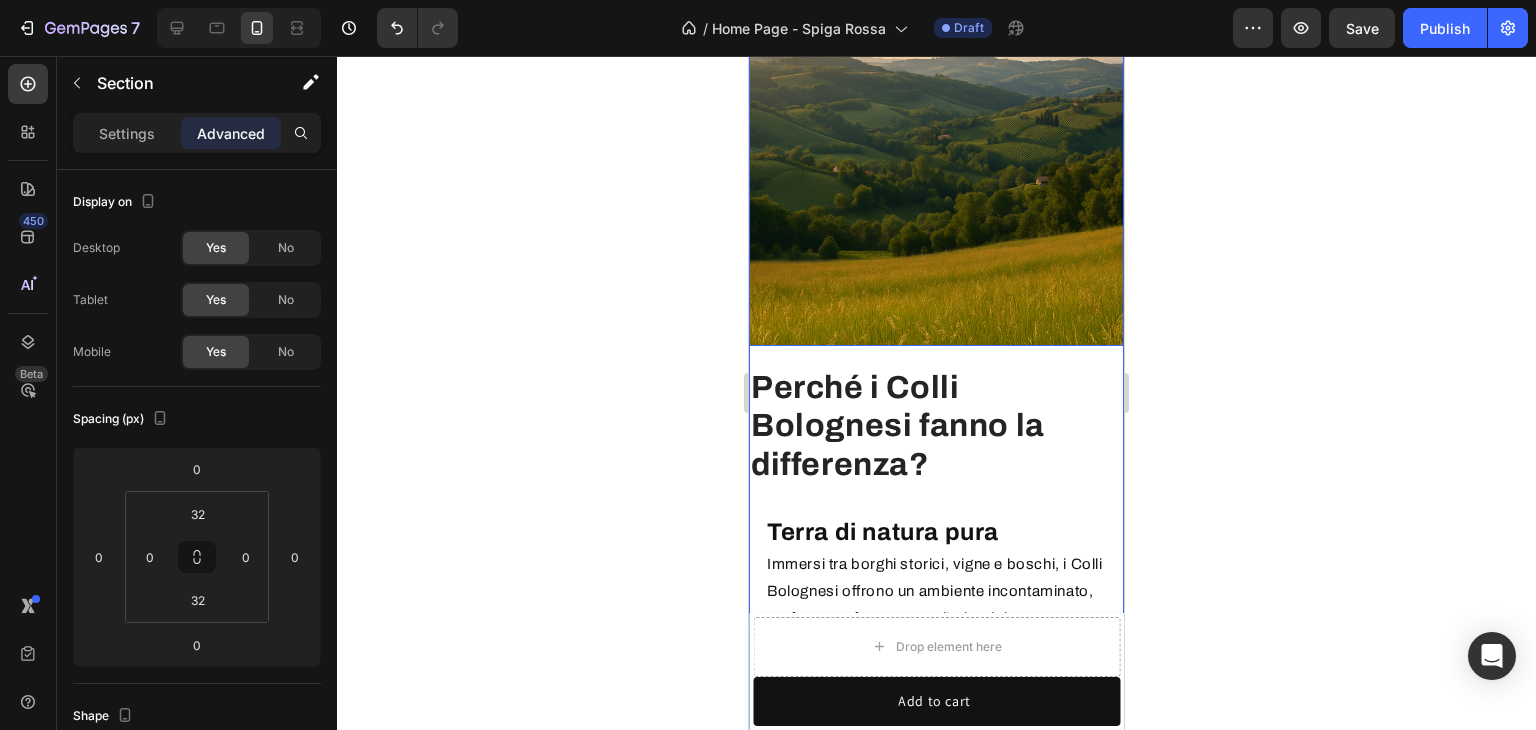scroll, scrollTop: 2904, scrollLeft: 0, axis: vertical 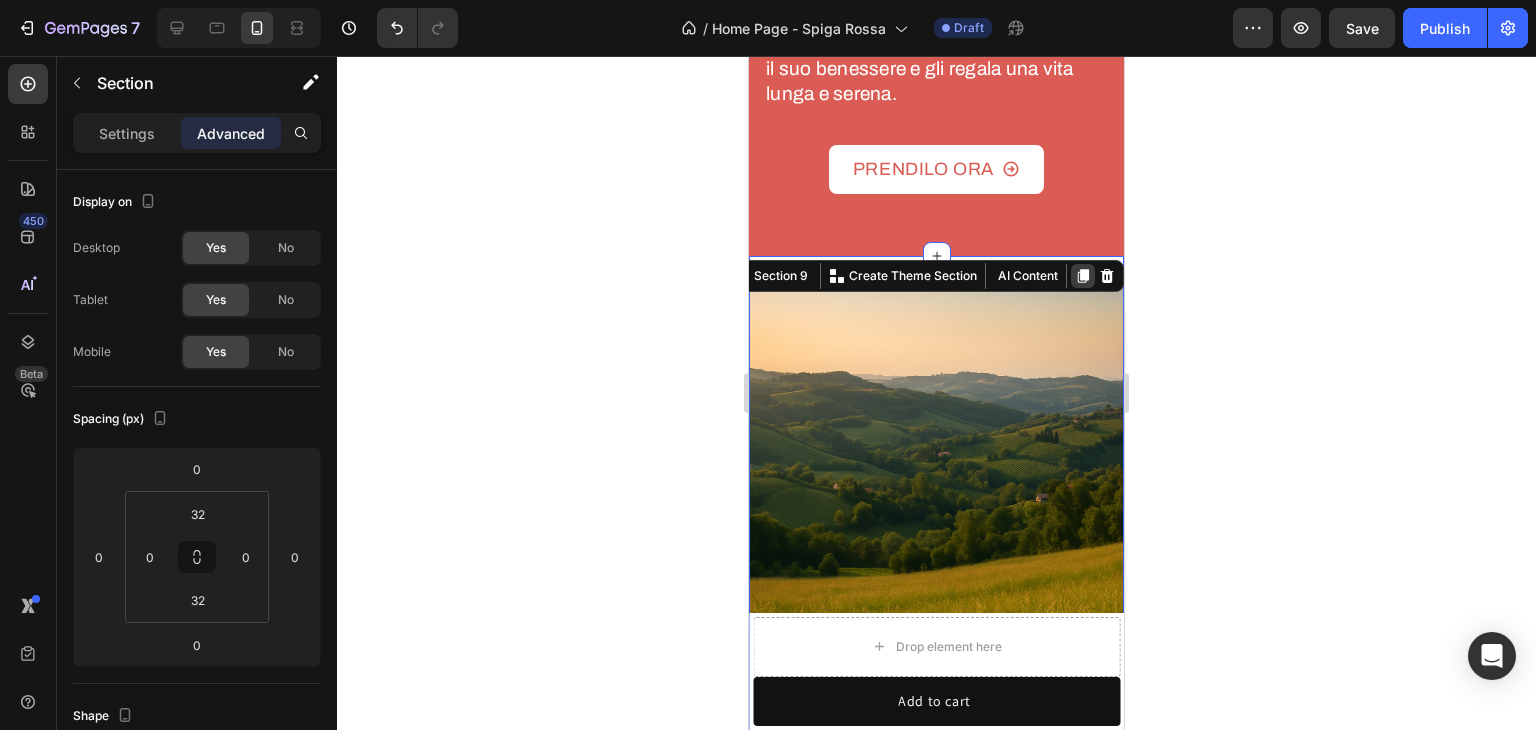 click 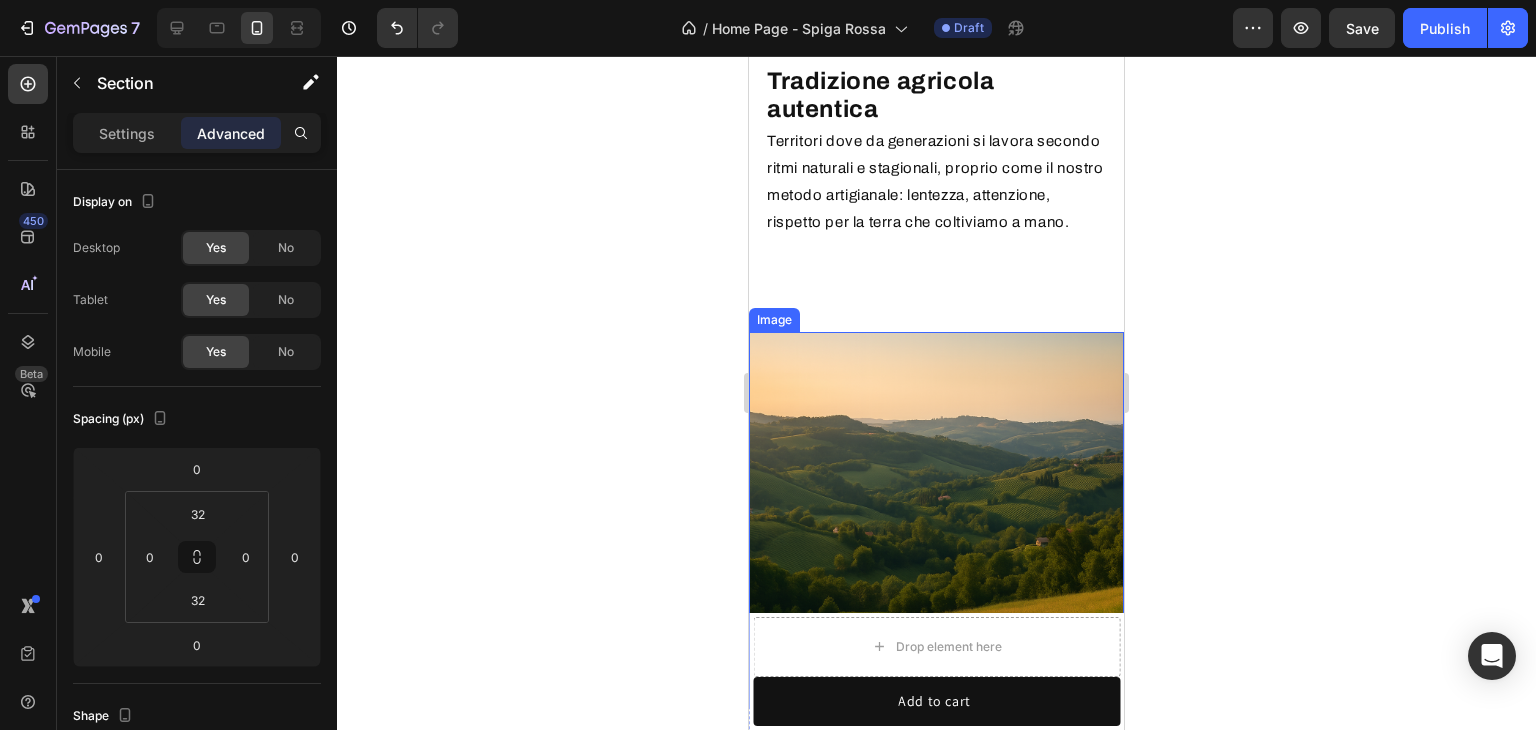 scroll, scrollTop: 4221, scrollLeft: 0, axis: vertical 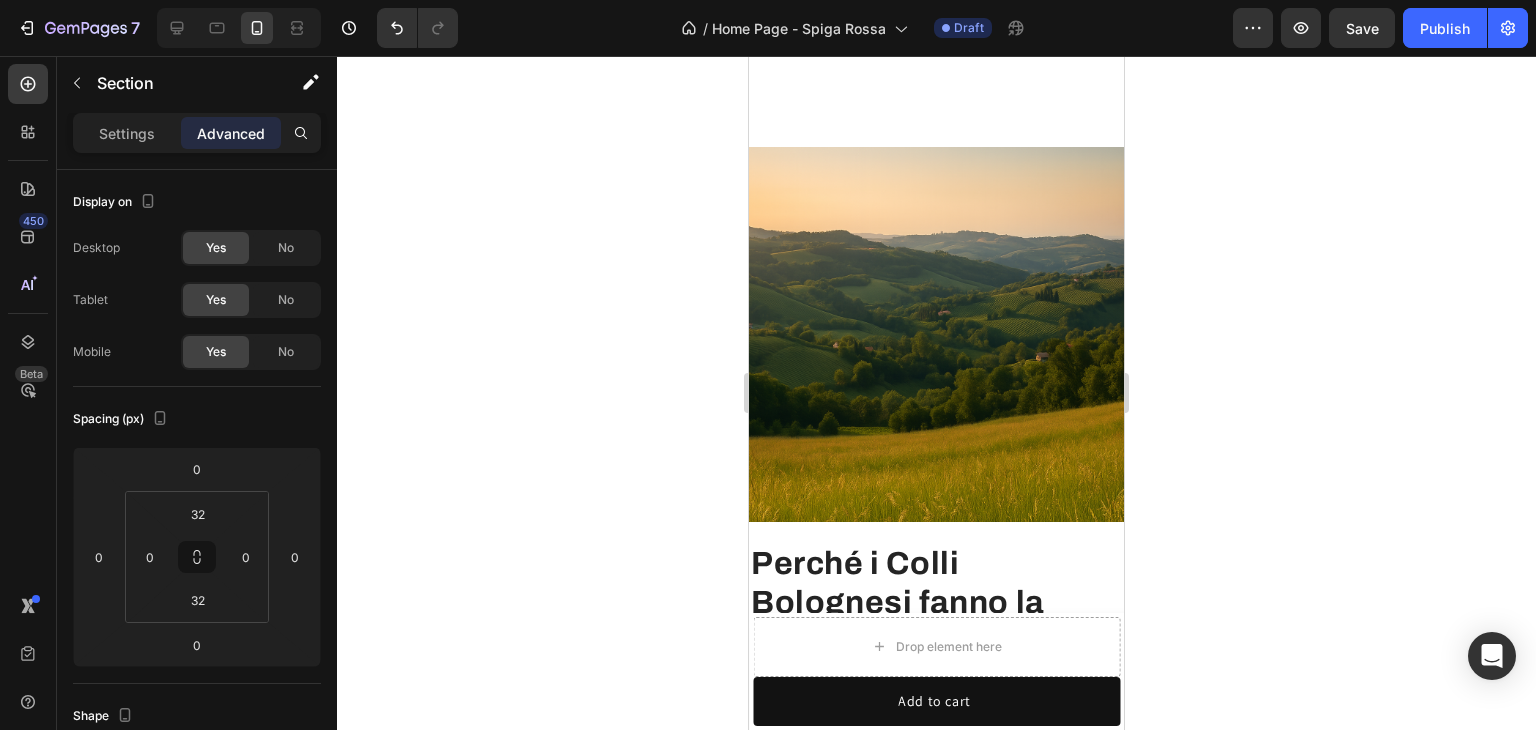click on "Perché i Colli Bolognesi fanno la differenza? Heading Terra di natura pura Heading Immersi tra borghi storici, vigne e boschi, i Colli Bolognesi offrono un ambiente incontaminato, perfetto per far crescere l’erba del nostro fieno  Spiga Rossa  in totale naturalezza e rispetto del territorio  Text Block Row Un microclima unico Heading Il terreno variegato e le altitudini medie generano condizioni ideali per l’essiccazione naturale: erba sana, asciugata al sole, ricca di aromi e nutrimenti in modo naturale  Text Block Row Tradizione agricola autentica Heading Territori dove da generazioni si lavora secondo ritmi naturali e stagionali, proprio come il nostro metodo artigianale: lentezza, attenzione, rispetto per la terra che coltiviamo a mano. Text Block Row Image Row Section 10" at bounding box center [936, 711] 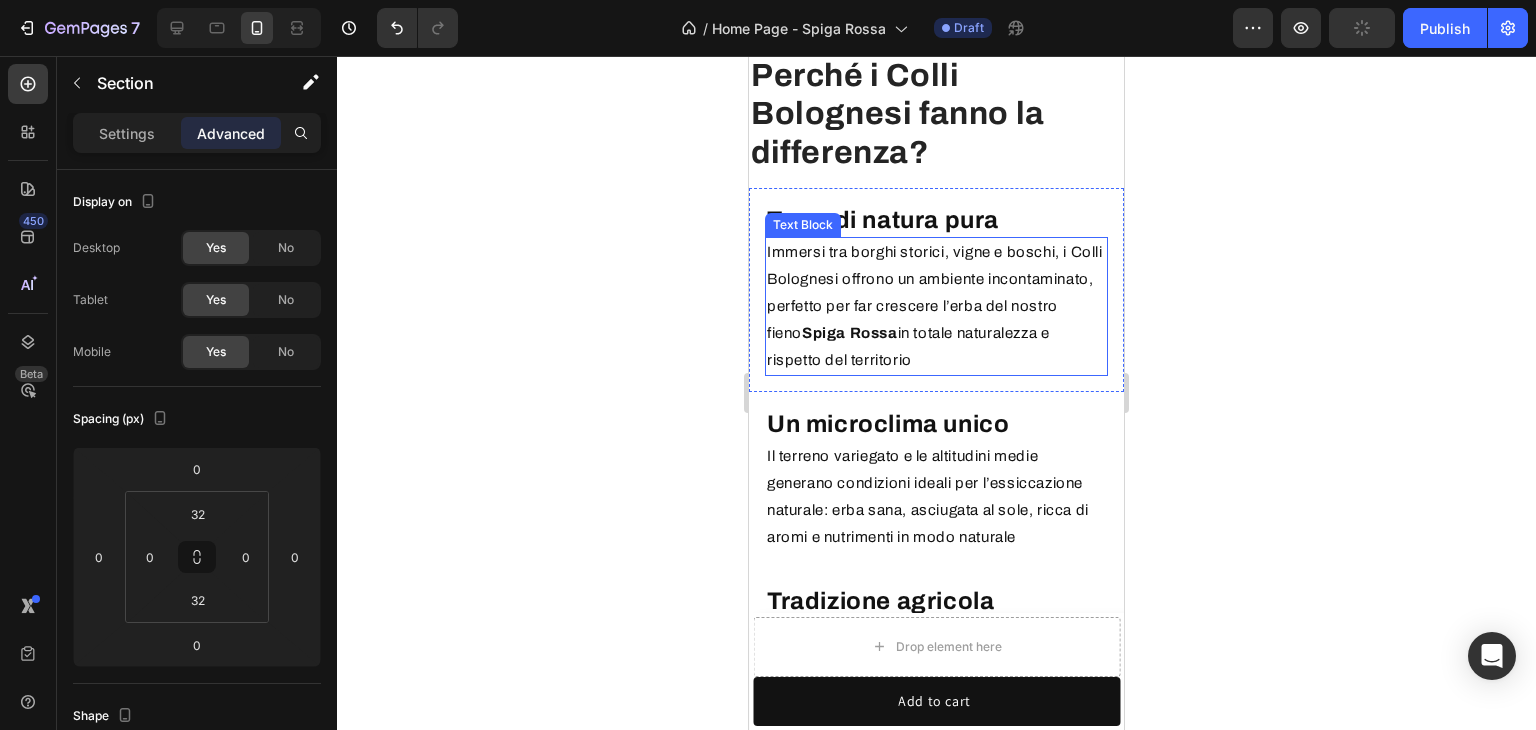 scroll, scrollTop: 5221, scrollLeft: 0, axis: vertical 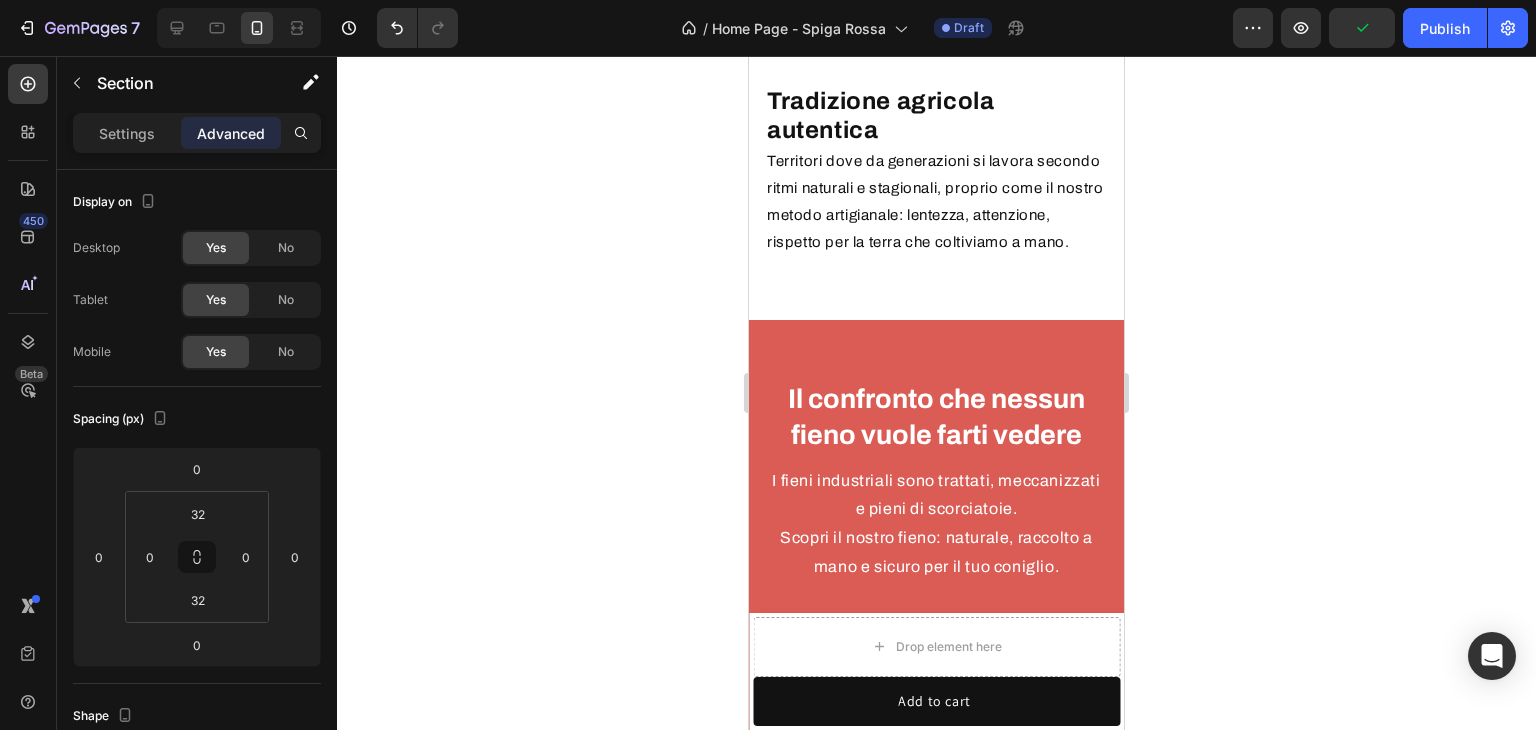click on "Perché i Colli Bolognesi fanno la differenza? Heading Terra di natura pura Heading Immersi tra borghi storici, vigne e boschi, i Colli Bolognesi offrono un ambiente incontaminato, perfetto per far crescere l’erba del nostro fieno  Spiga Rossa  in totale naturalezza e rispetto del territorio  Text Block Row Un microclima unico Heading Il terreno variegato e le altitudini medie generano condizioni ideali per l’essiccazione naturale: erba sana, asciugata al sole, ricca di aromi e nutrimenti in modo naturale  Text Block Row Tradizione agricola autentica Heading Territori dove da generazioni si lavora secondo ritmi naturali e stagionali, proprio come il nostro metodo artigianale: lentezza, attenzione, rispetto per la terra che coltiviamo a mano. Text Block Row Image Row Section 10" at bounding box center (936, -277) 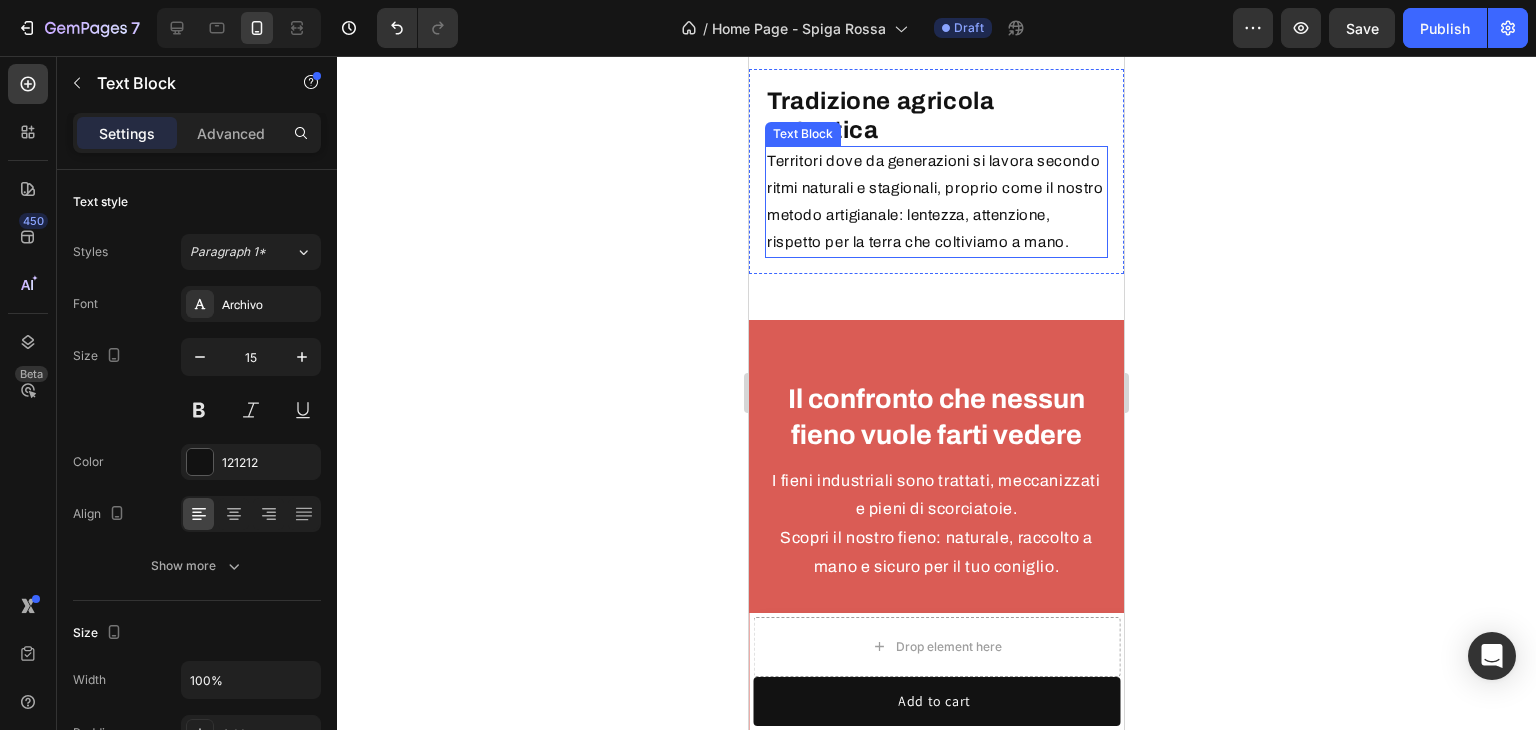 click on "Territori dove da generazioni si lavora secondo ritmi naturali e stagionali, proprio come il nostro metodo artigianale: lentezza, attenzione, rispetto per la terra che coltiviamo a mano." at bounding box center [936, 202] 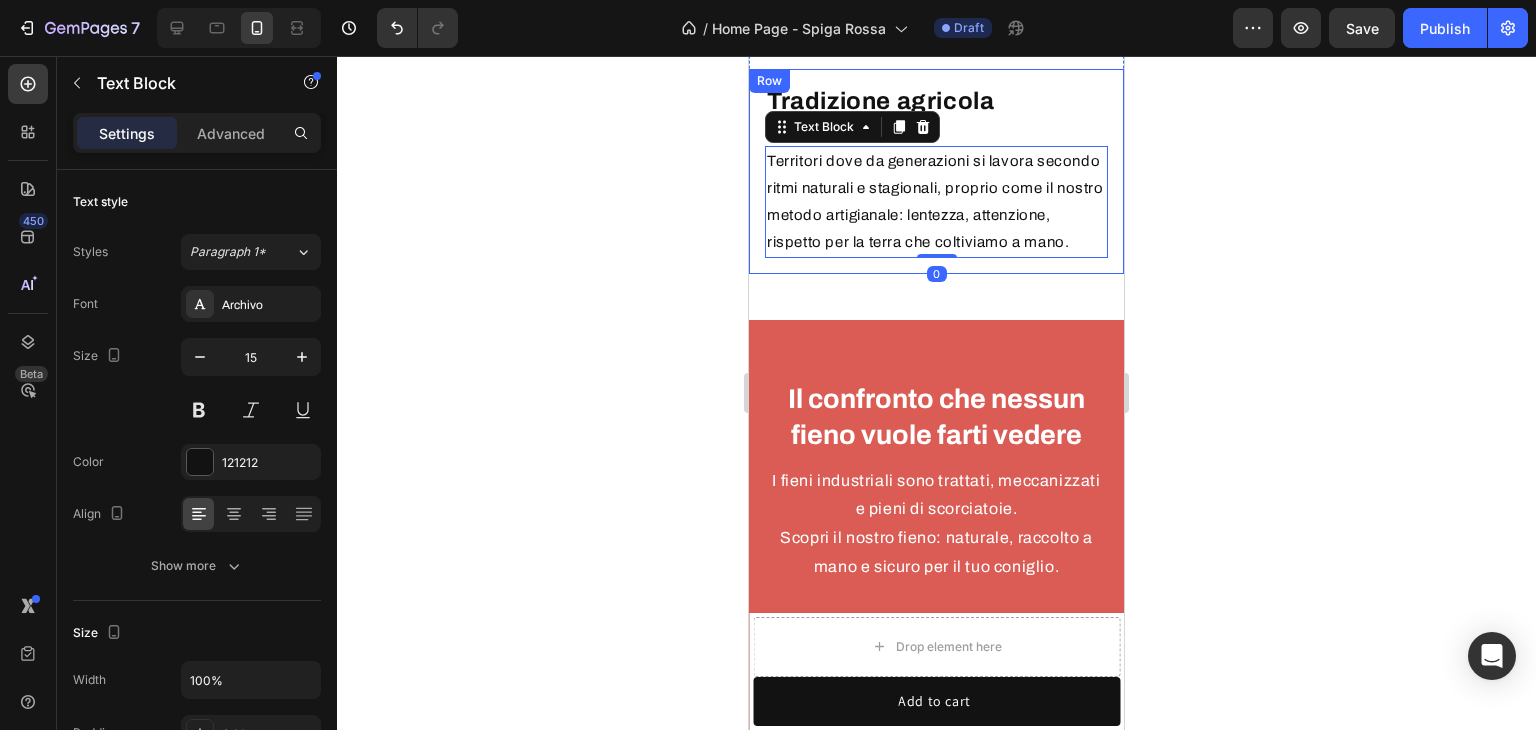click on "Tradizione agricola autentica Heading Territori dove da generazioni si lavora secondo ritmi naturali e stagionali, proprio come il nostro metodo artigianale: lentezza, attenzione, rispetto per la terra che coltiviamo a mano. Text Block   0 Row" at bounding box center [936, 172] 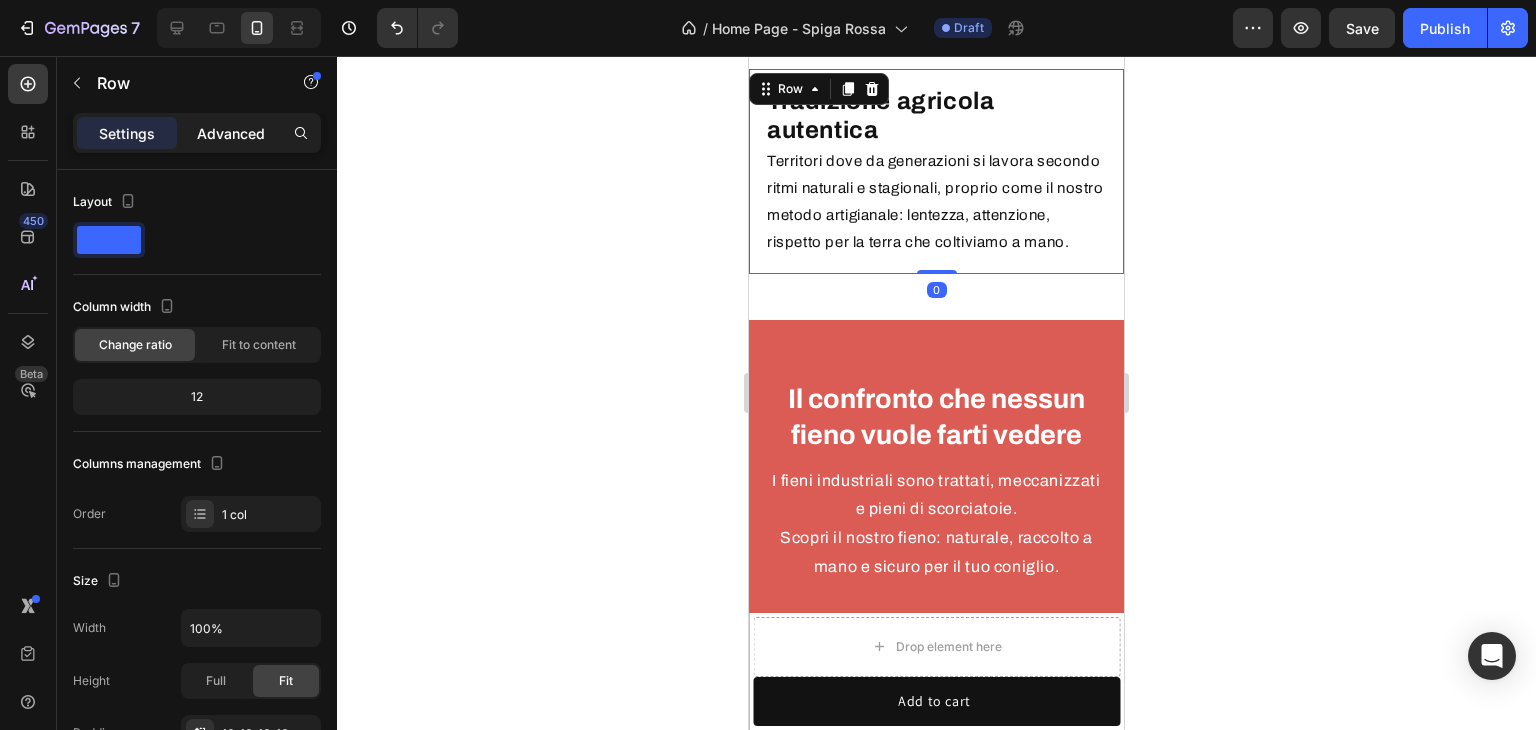 click on "Advanced" at bounding box center (231, 133) 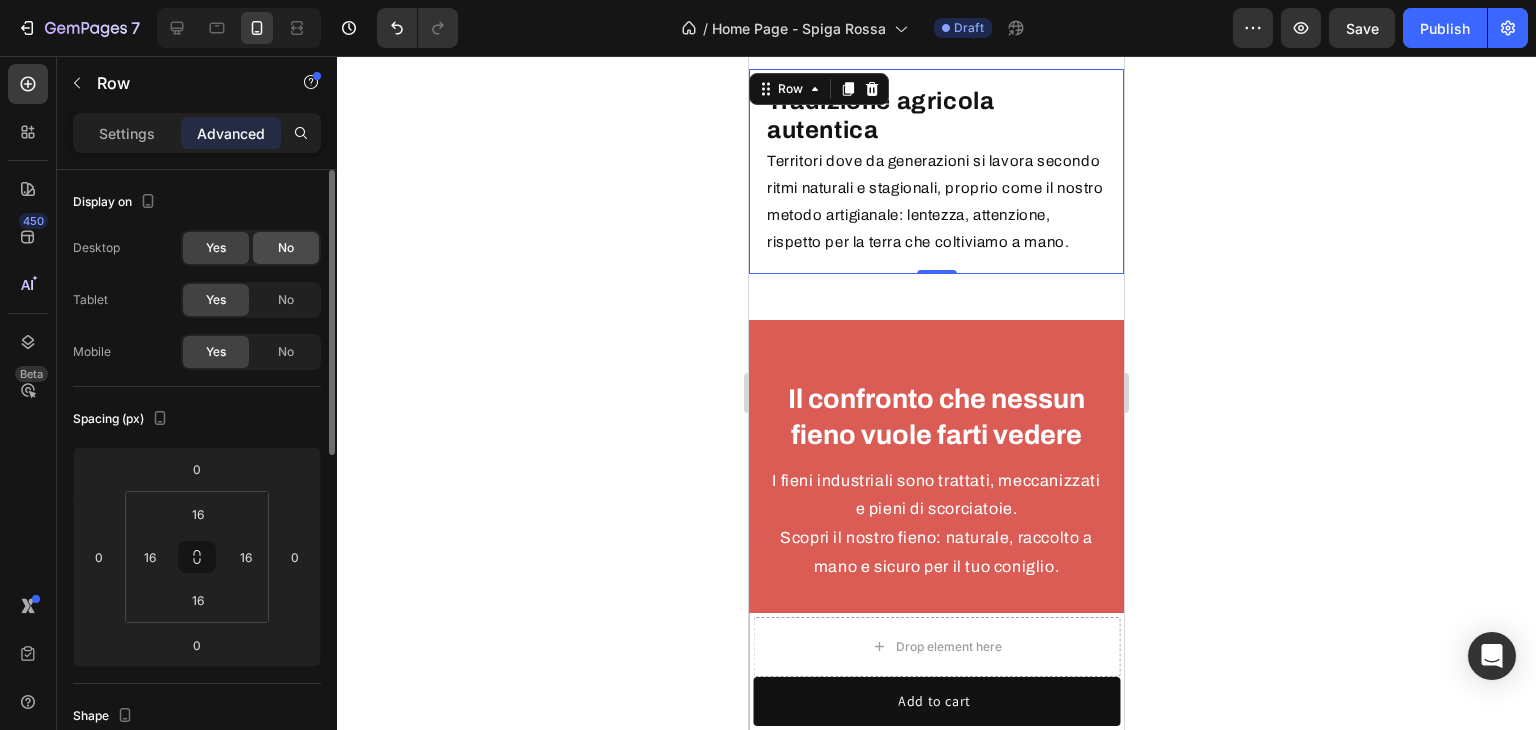 click on "No" 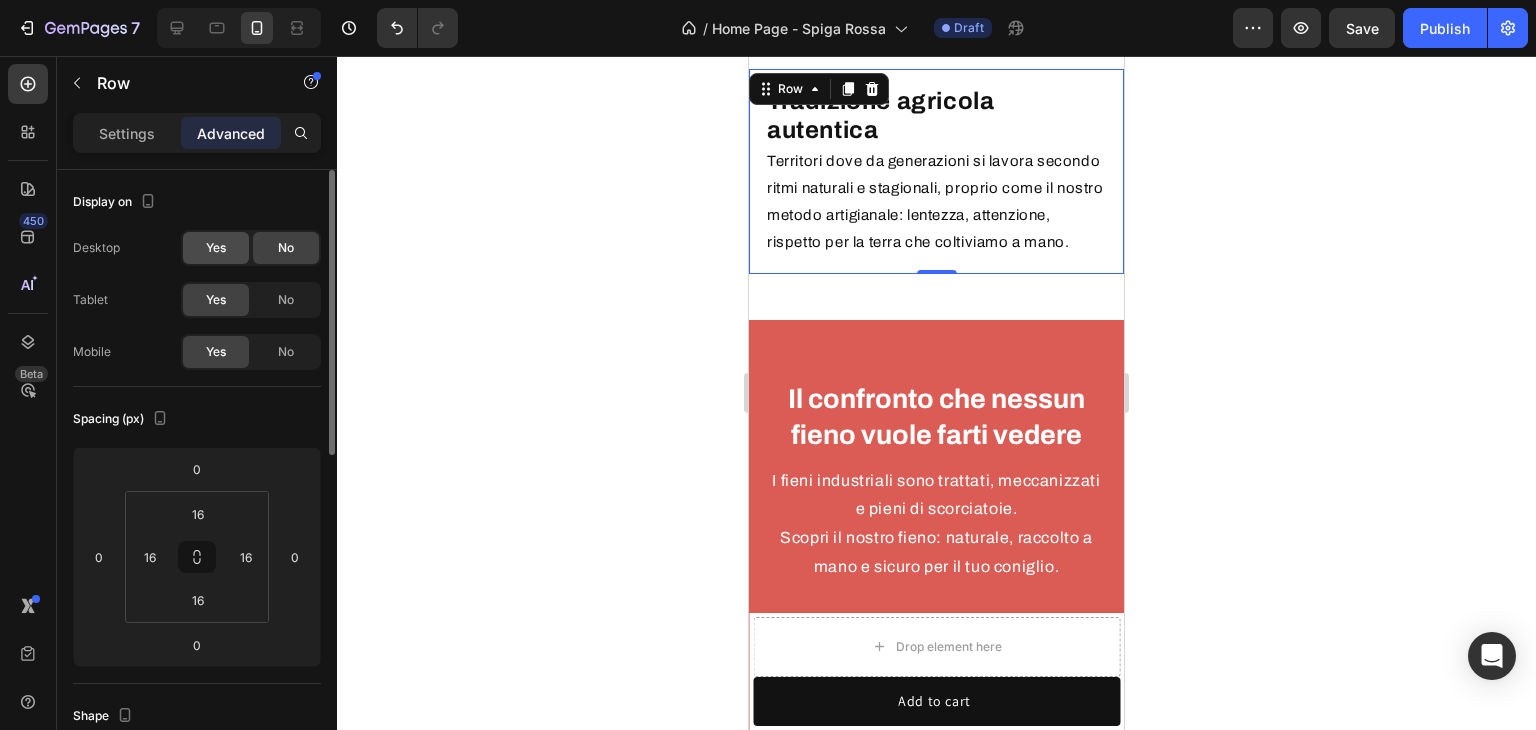 click on "Yes" 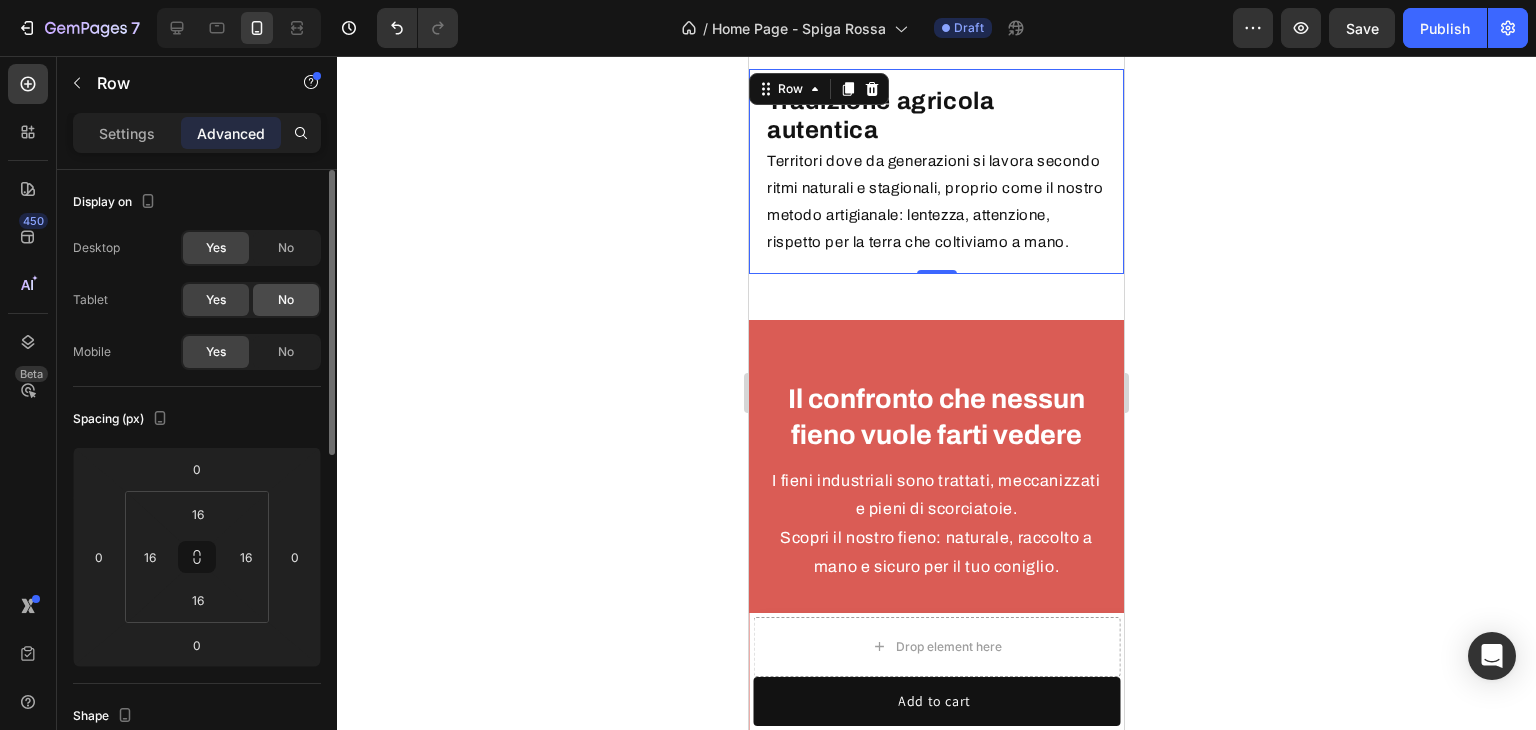 click on "No" 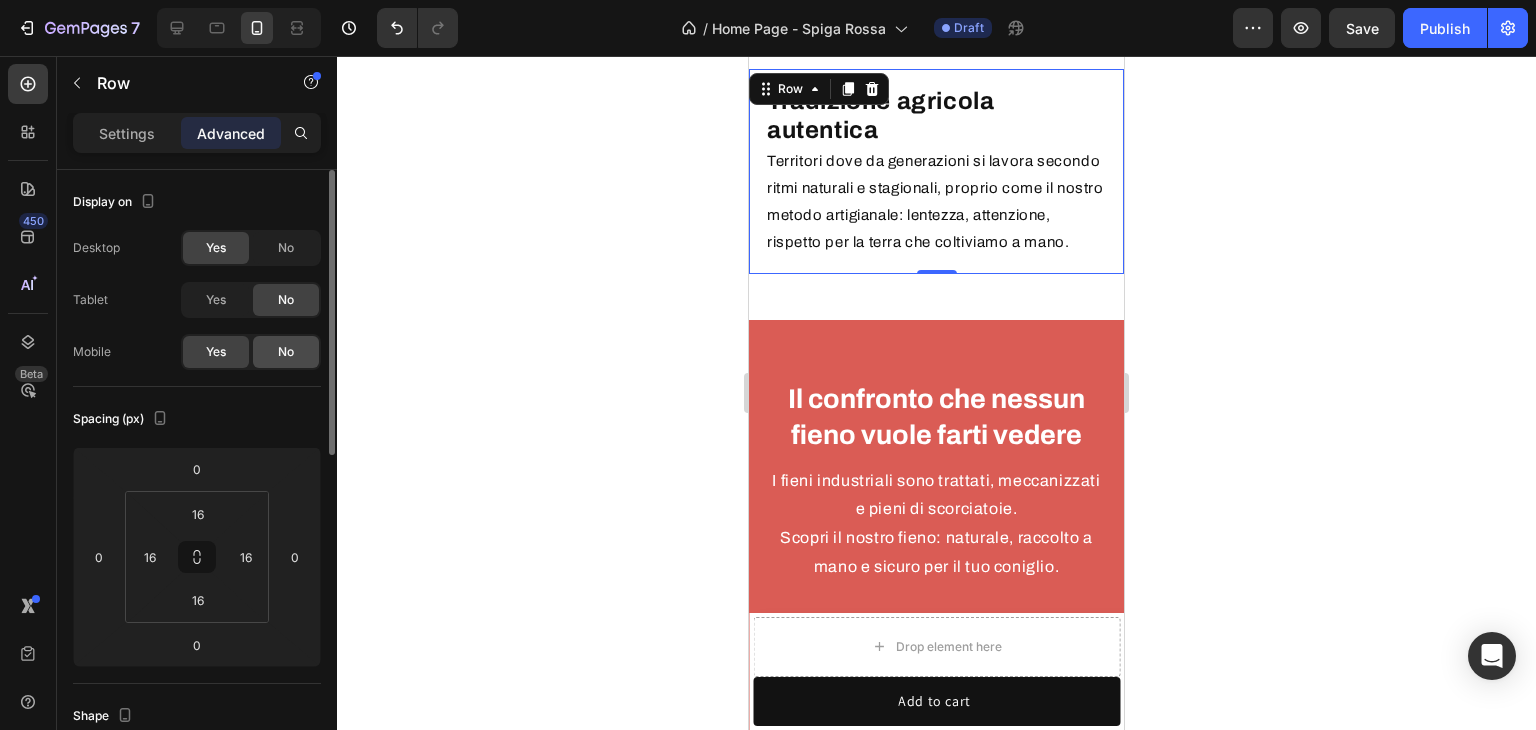 click on "No" 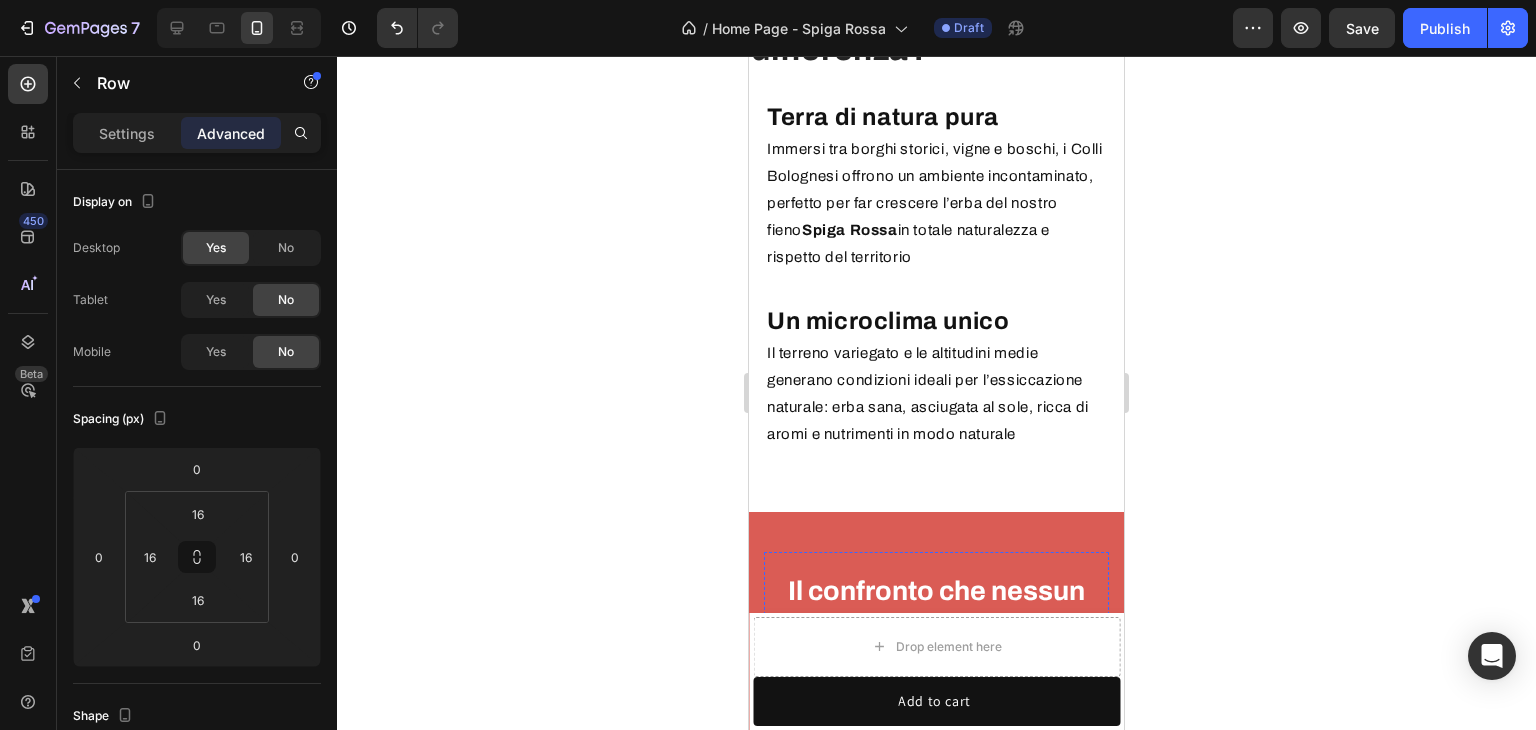 scroll, scrollTop: 4821, scrollLeft: 0, axis: vertical 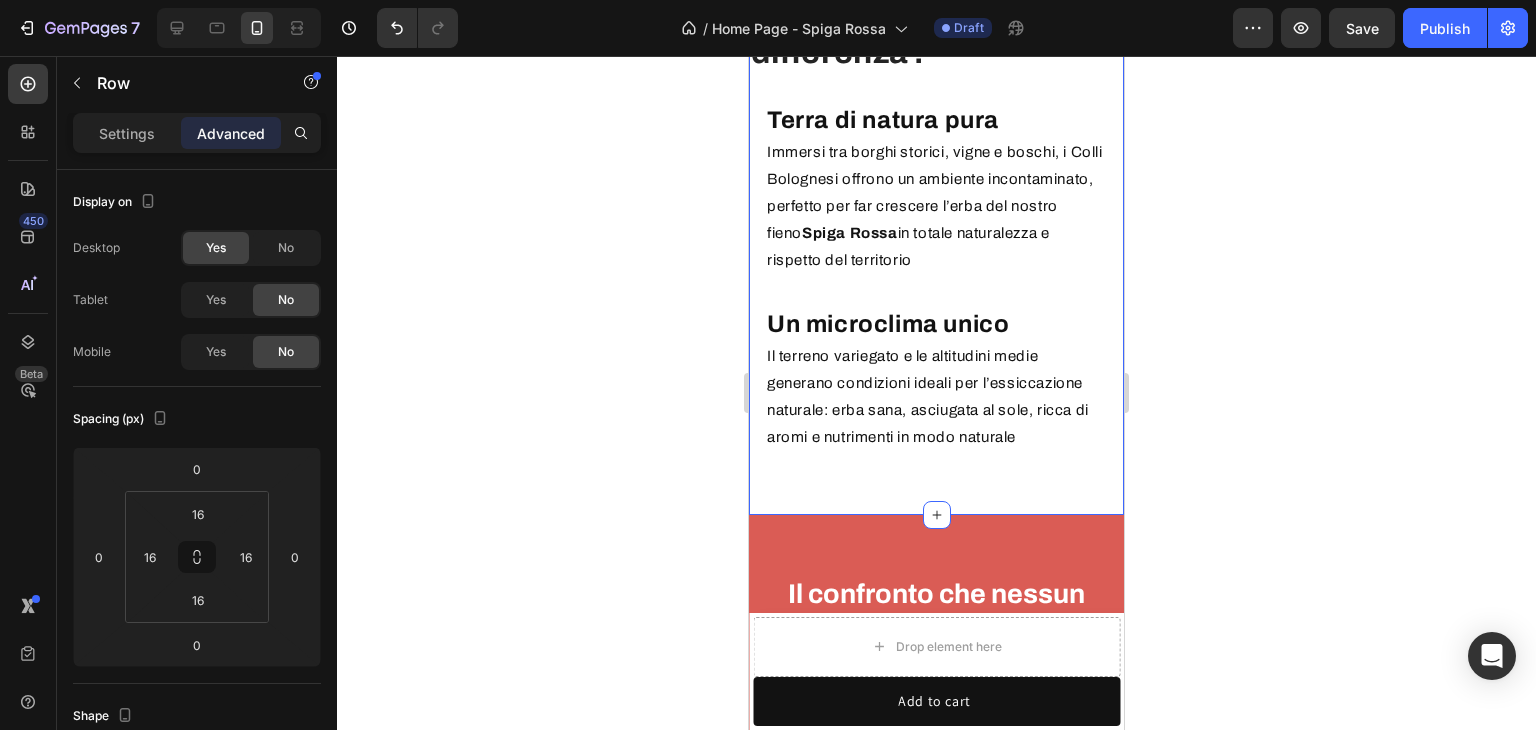 click on "Perché i Colli Bolognesi fanno la differenza? Heading Terra di natura pura Heading Immersi tra borghi storici, vigne e boschi, i Colli Bolognesi offrono un ambiente incontaminato, perfetto per far crescere l’erba del nostro fieno  Spiga Rossa  in totale naturalezza e rispetto del territorio  Text Block Row Un microclima unico Heading Il terreno variegato e le altitudini medie generano condizioni ideali per l’essiccazione naturale: erba sana, asciugata al sole, ricca di aromi e nutrimenti in modo naturale  Text Block Row Tradizione agricola autentica Heading Territori dove da generazioni si lavora secondo ritmi naturali e stagionali, proprio come il nostro metodo artigianale: lentezza, attenzione, rispetto per la terra che coltiviamo a mano. Text Block Row   0 Image Row" at bounding box center [936, 21] 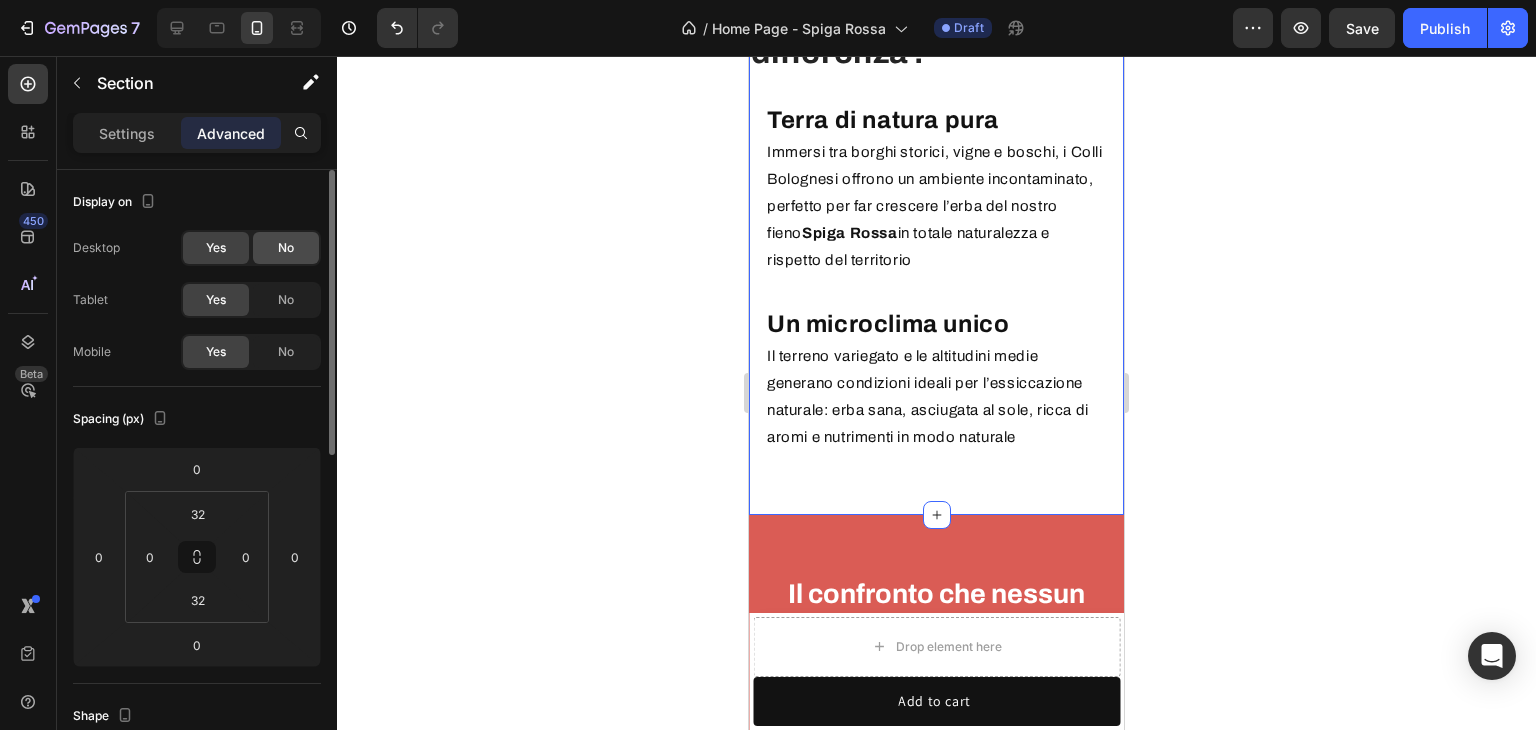 click on "No" 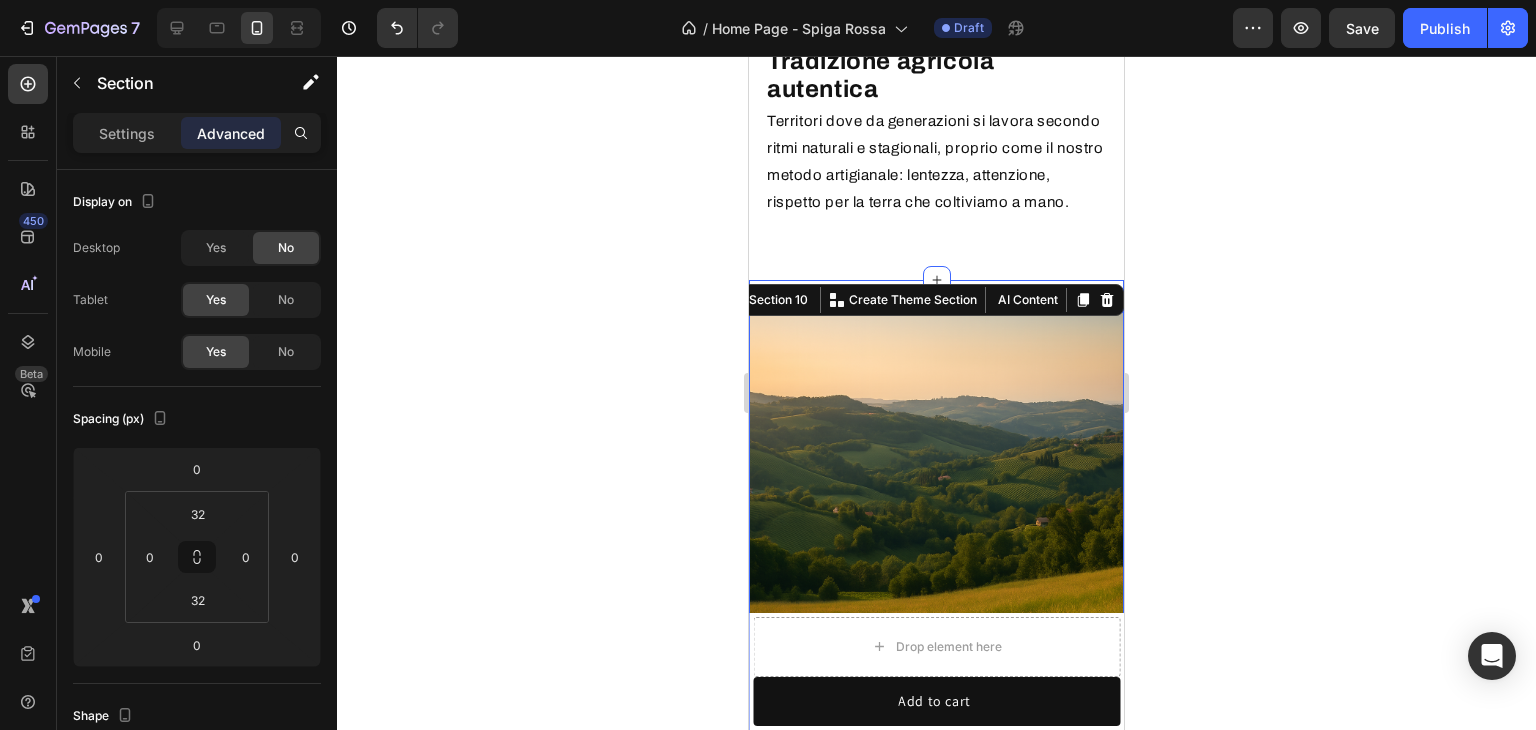 scroll, scrollTop: 4021, scrollLeft: 0, axis: vertical 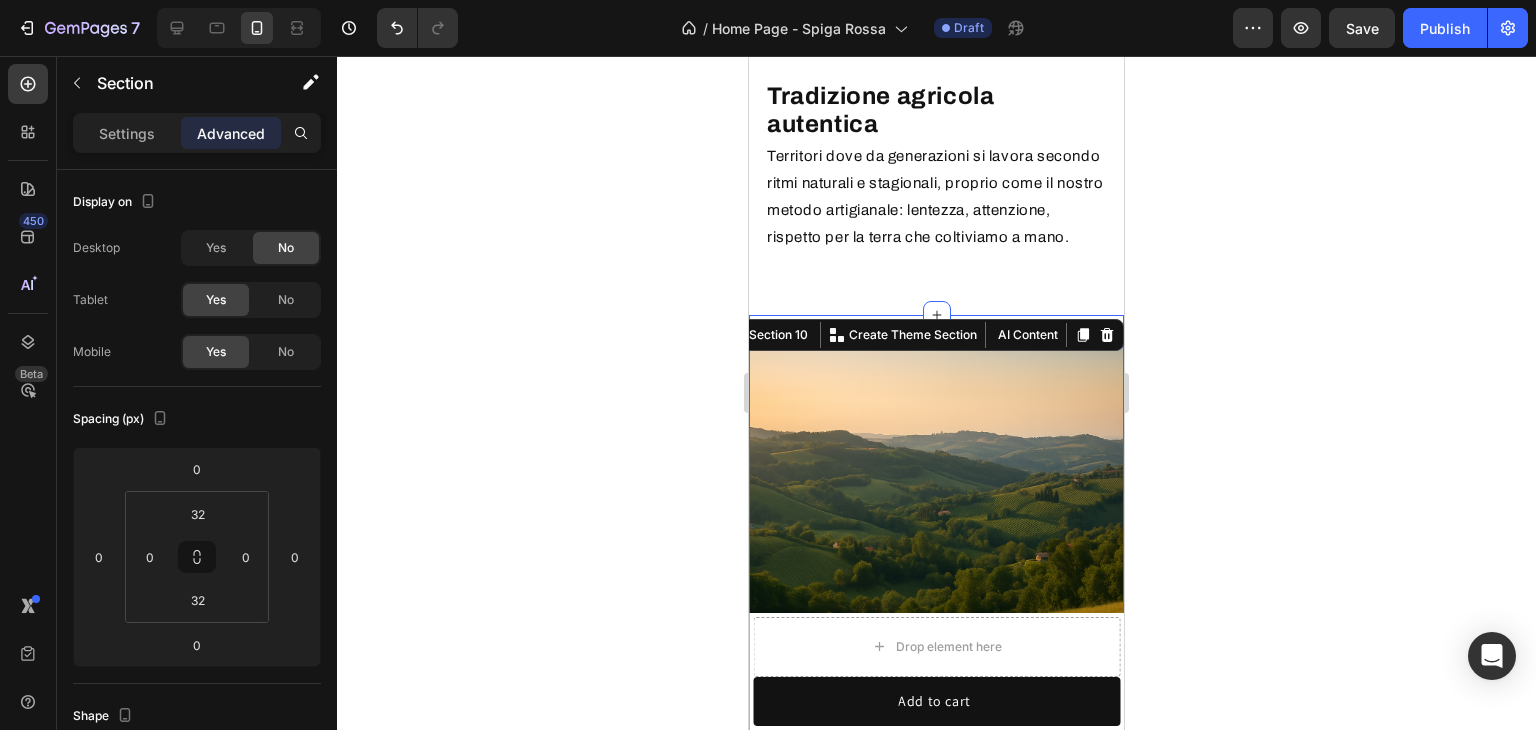 click at bounding box center [936, 534] 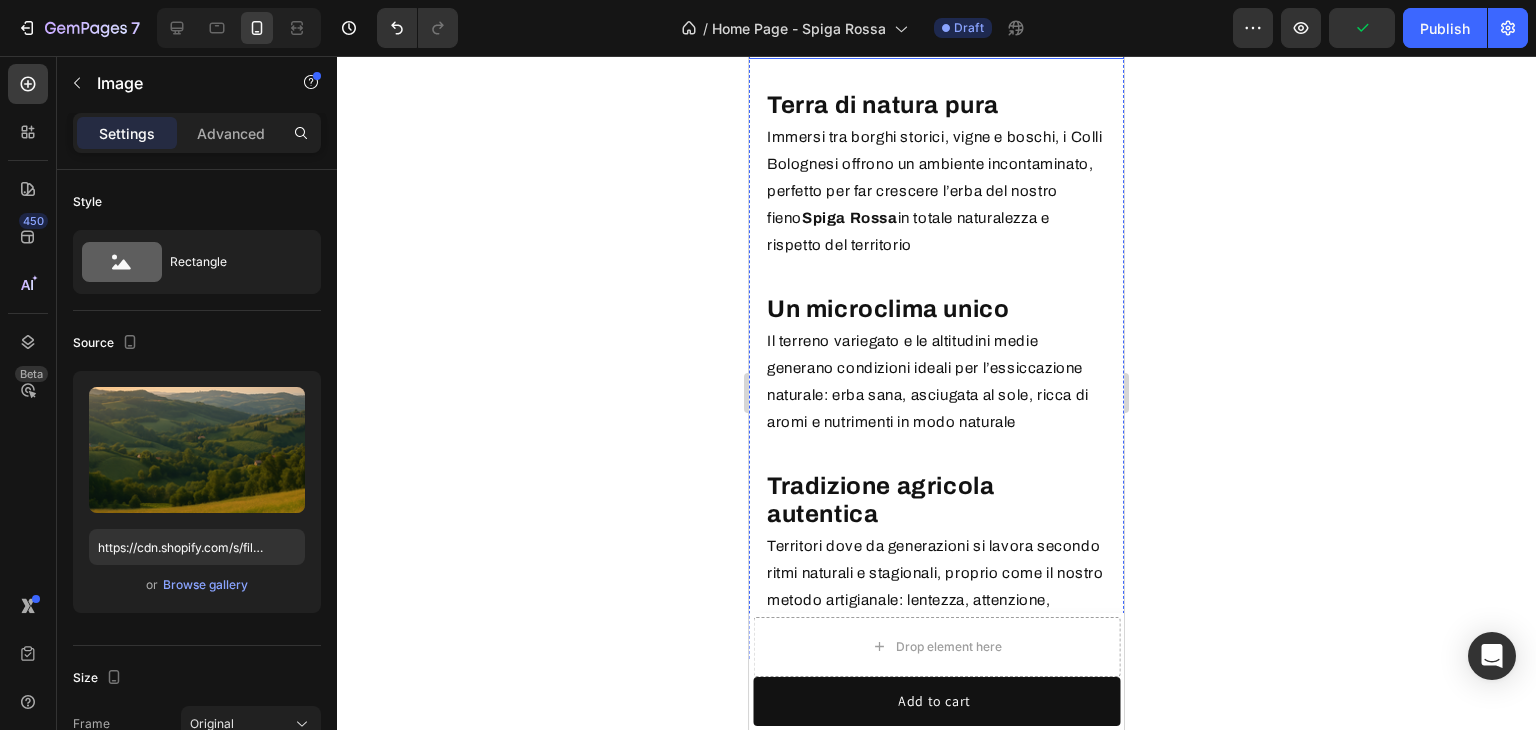scroll, scrollTop: 3721, scrollLeft: 0, axis: vertical 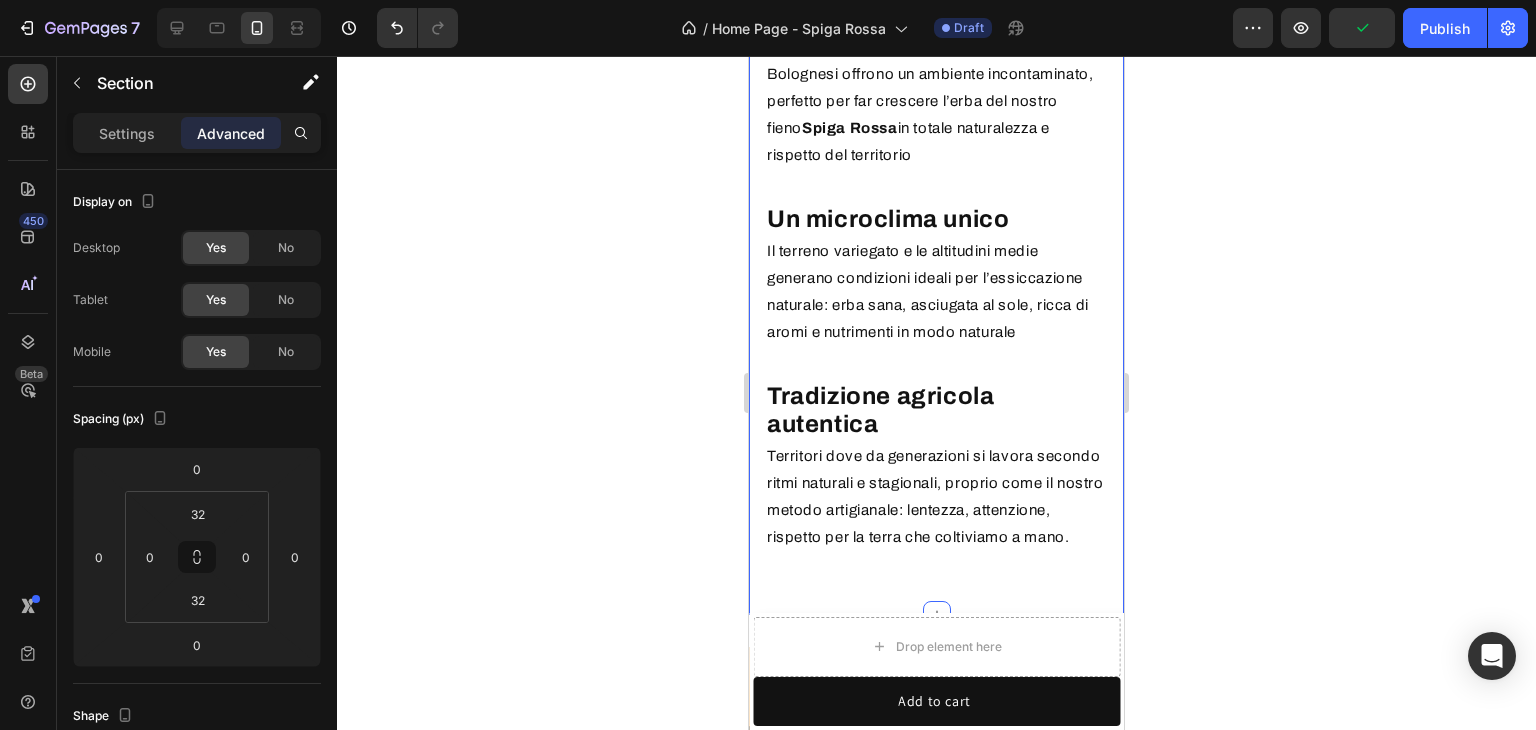 click on "Perché i Colli Bolognesi fanno la differenza? Heading Terra di natura pura Heading Immersi tra borghi storici, vigne e boschi, i Colli Bolognesi offrono un ambiente incontaminato, perfetto per far crescere l’erba del nostro fieno  Spiga Rossa  in totale naturalezza e rispetto del territorio  Text Block Row Un microclima unico Heading Il terreno variegato e le altitudini medie generano condizioni ideali per l’essiccazione naturale: erba sana, asciugata al sole, ricca di aromi e nutrimenti in modo naturale  Text Block Row Tradizione agricola autentica Heading Territori dove da generazioni si lavora secondo ritmi naturali e stagionali, proprio come il nostro metodo artigianale: lentezza, attenzione, rispetto per la terra che coltiviamo a mano. Text Block Row Image Row" at bounding box center [936, 18] 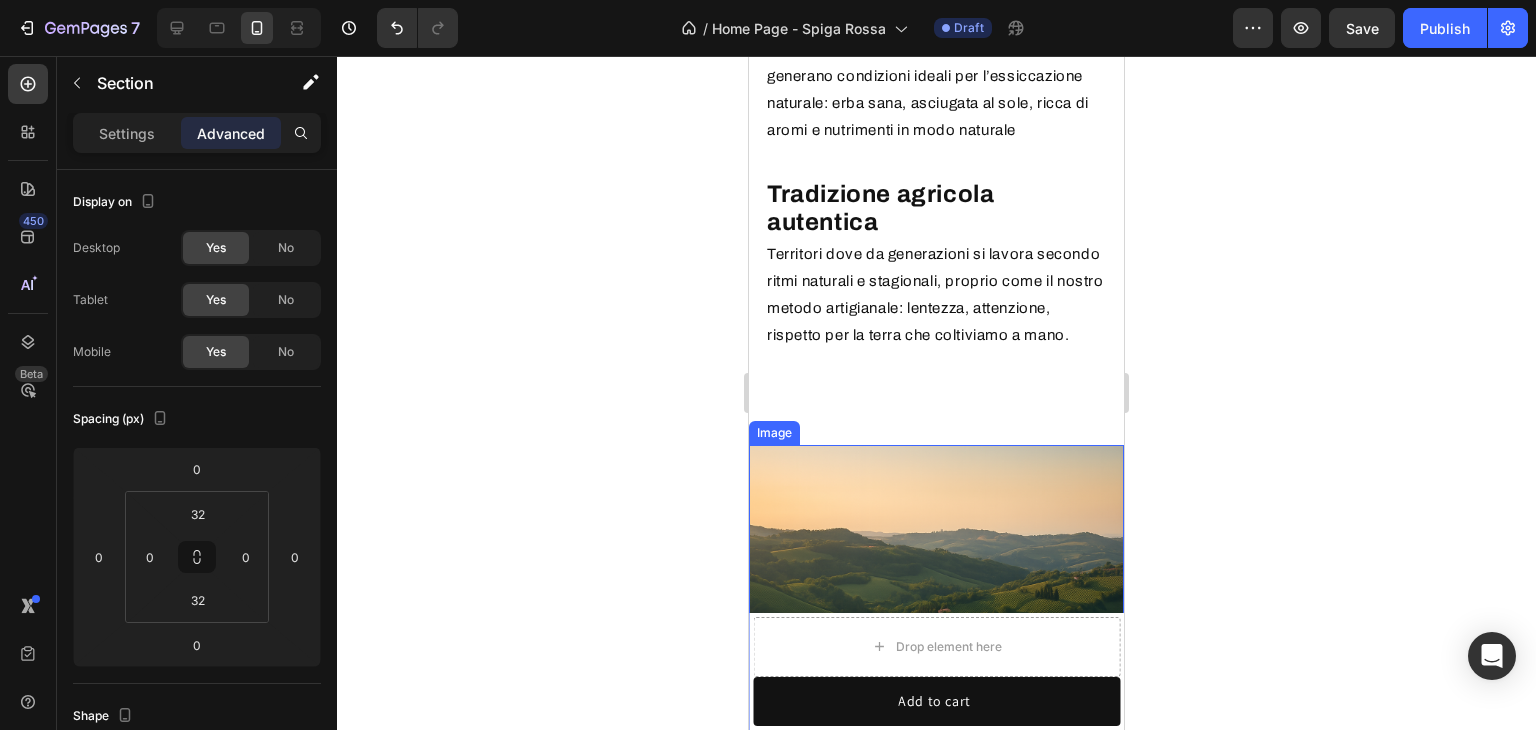 scroll, scrollTop: 3921, scrollLeft: 0, axis: vertical 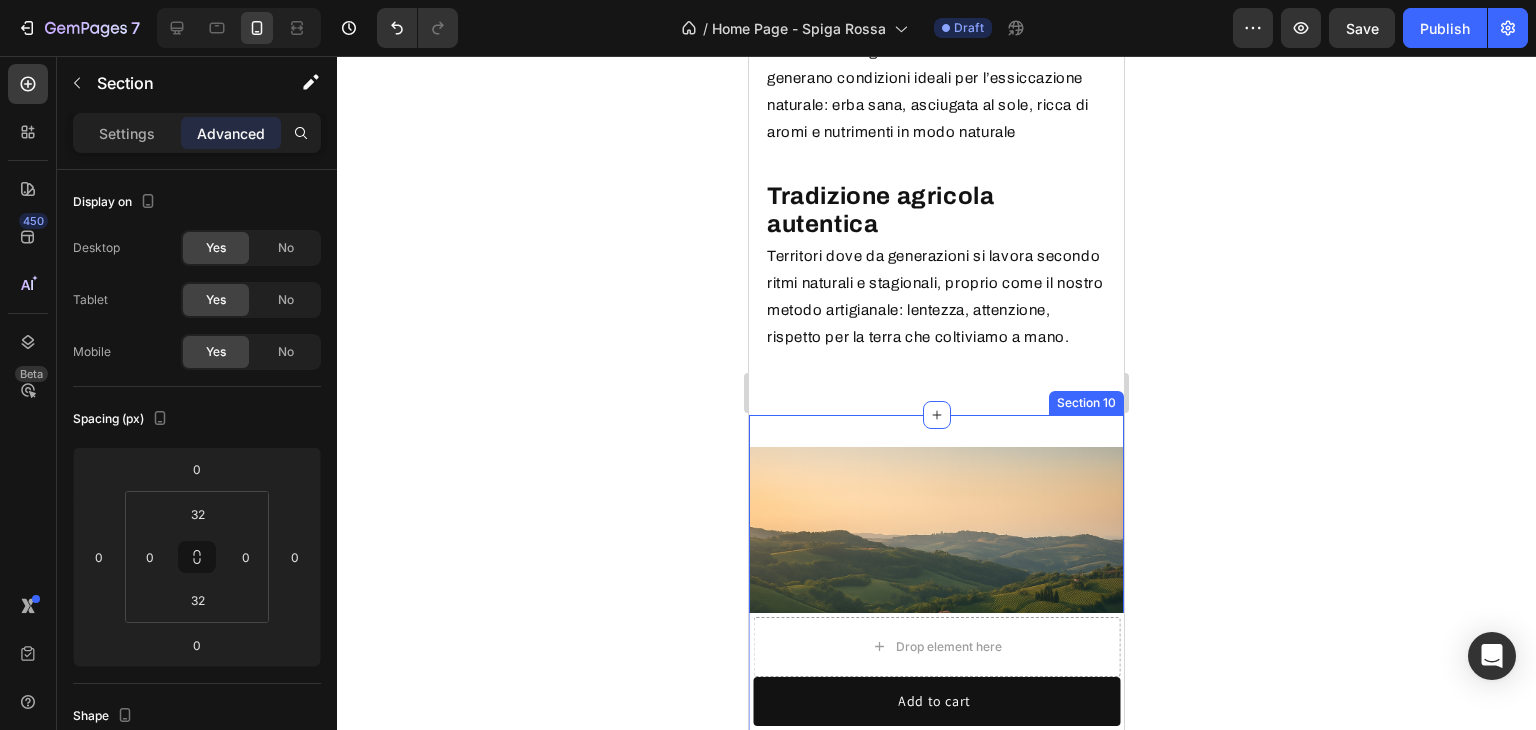 click on "Perché i Colli Bolognesi fanno la differenza? Heading Terra di natura pura Heading Immersi tra borghi storici, vigne e boschi, i Colli Bolognesi offrono un ambiente incontaminato, perfetto per far crescere l’erba del nostro fieno  Spiga Rossa  in totale naturalezza e rispetto del territorio  Text Block Row Un microclima unico Heading Il terreno variegato e le altitudini medie generano condizioni ideali per l’essiccazione naturale: erba sana, asciugata al sole, ricca di aromi e nutrimenti in modo naturale  Text Block Row Tradizione agricola autentica Heading Territori dove da generazioni si lavora secondo ritmi naturali e stagionali, proprio come il nostro metodo artigianale: lentezza, attenzione, rispetto per la terra che coltiviamo a mano. Text Block Row Image Row Section 10" at bounding box center (936, 909) 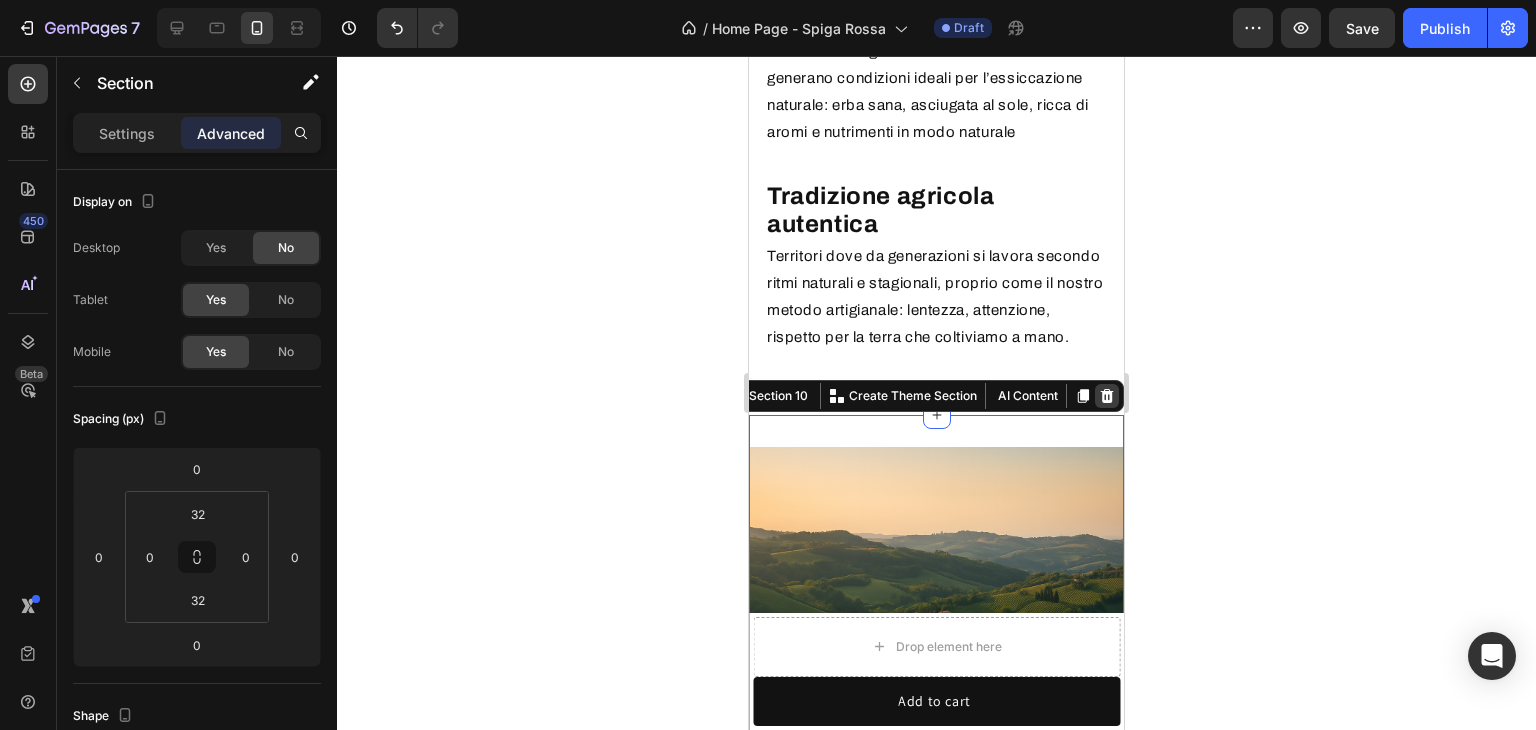 click 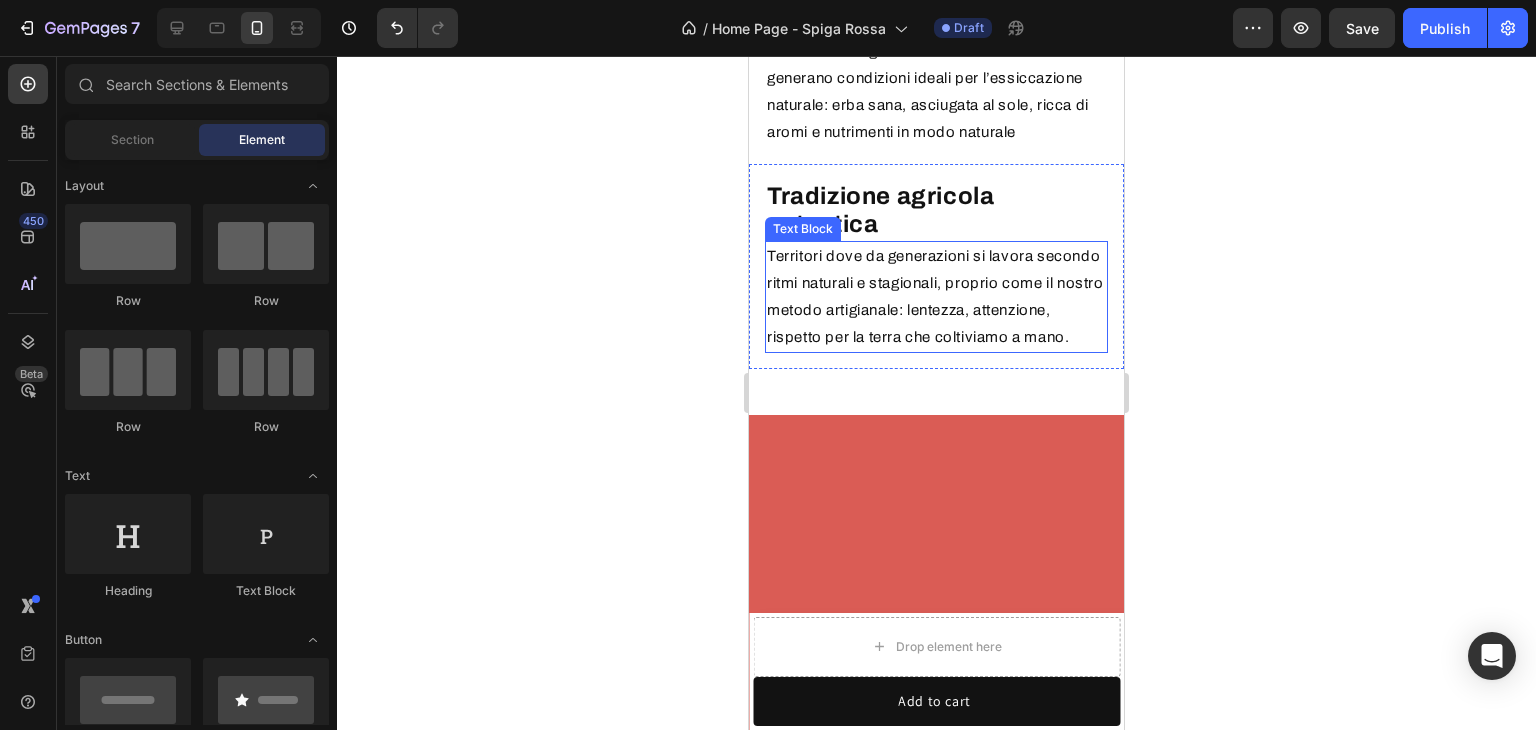 click on "Territori dove da generazioni si lavora secondo ritmi naturali e stagionali, proprio come il nostro metodo artigianale: lentezza, attenzione, rispetto per la terra che coltiviamo a mano." at bounding box center [936, 297] 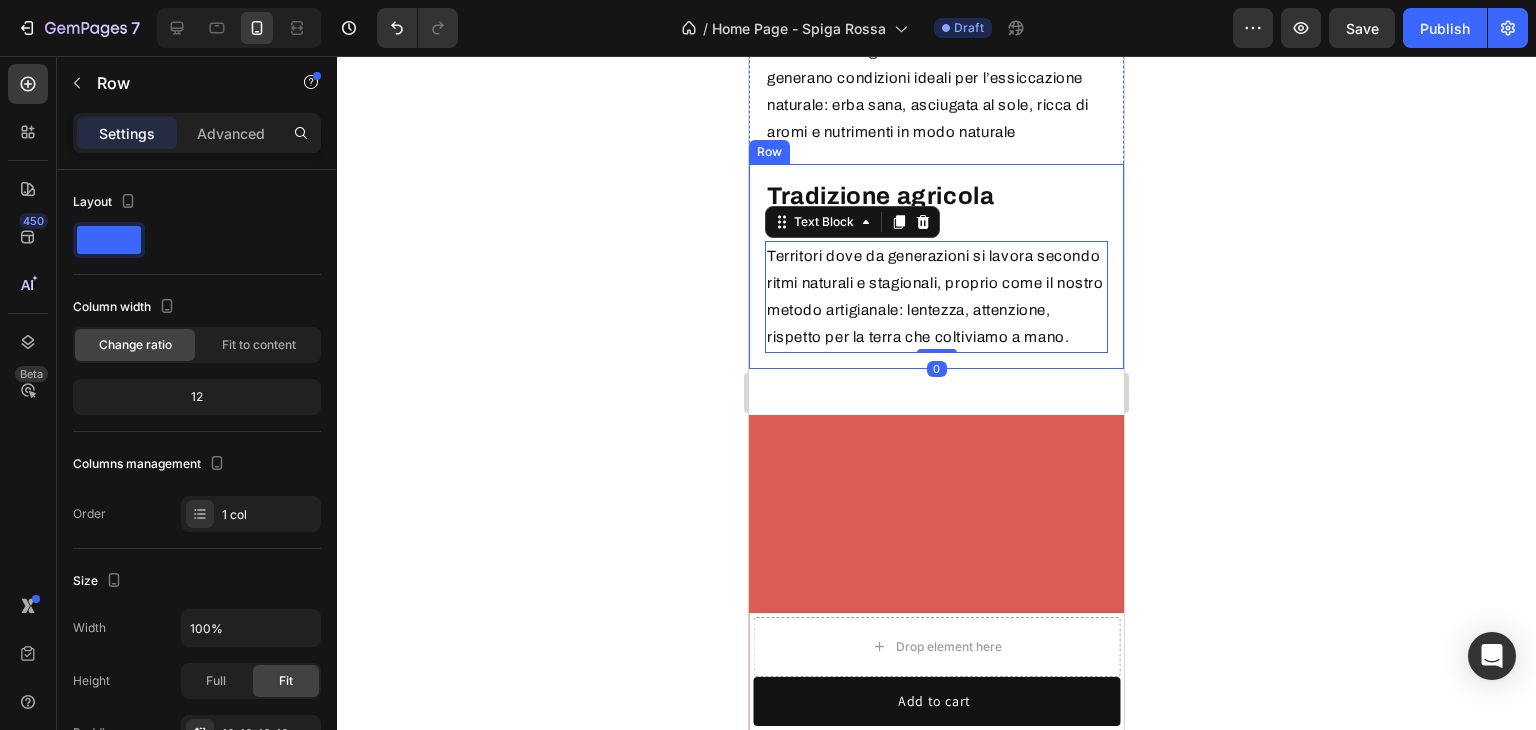 click on "Tradizione agricola autentica Heading Territori dove da generazioni si lavora secondo ritmi naturali e stagionali, proprio come il nostro metodo artigianale: lentezza, attenzione, rispetto per la terra che coltiviamo a mano. Text Block   0 Row" at bounding box center (936, 267) 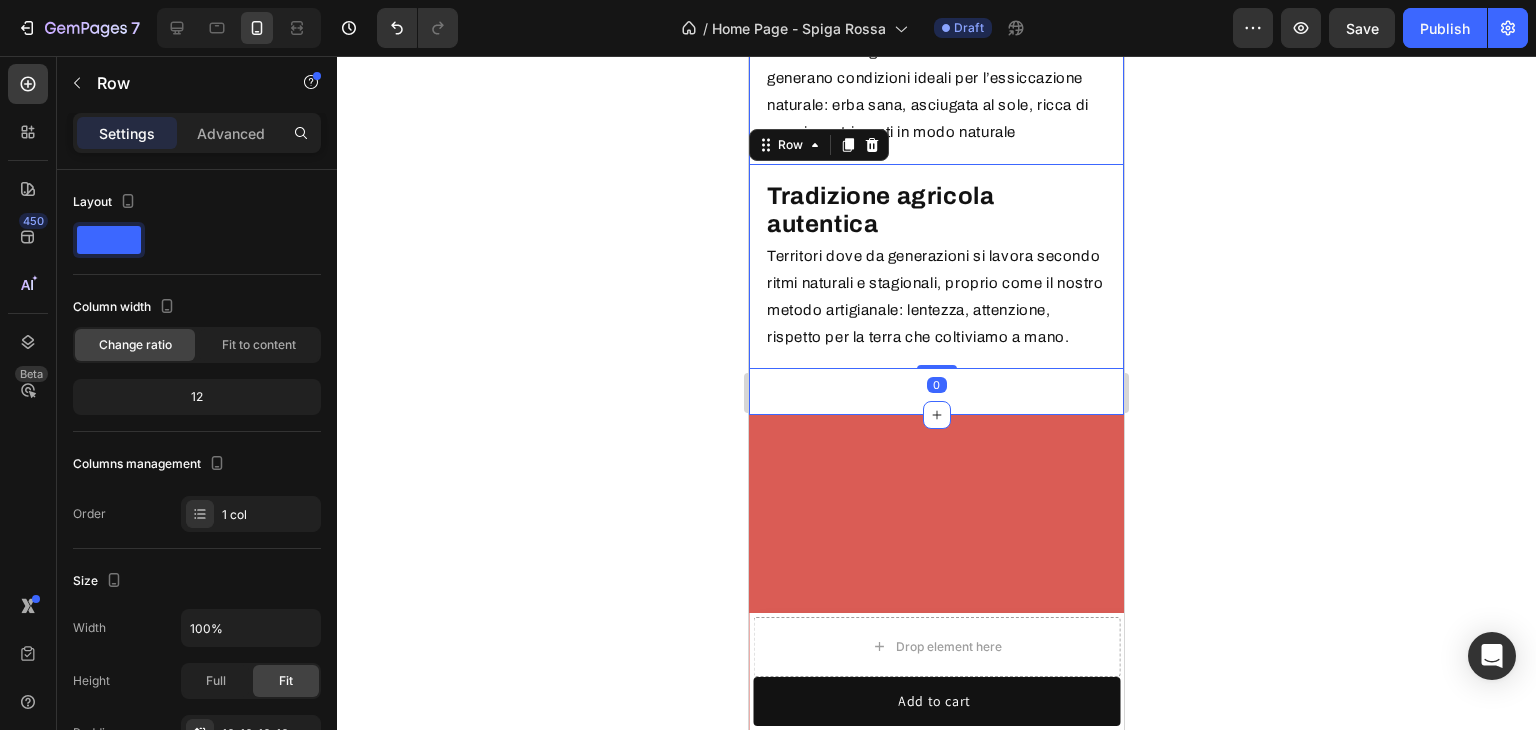 click on "Perché i Colli Bolognesi fanno la differenza? Heading Terra di natura pura Heading Immersi tra borghi storici, vigne e boschi, i Colli Bolognesi offrono un ambiente incontaminato, perfetto per far crescere l’erba del nostro fieno  Spiga Rossa  in totale naturalezza e rispetto del territorio  Text Block Row Un microclima unico Heading Il terreno variegato e le altitudini medie generano condizioni ideali per l’essiccazione naturale: erba sana, asciugata al sole, ricca di aromi e nutrimenti in modo naturale  Text Block Row Tradizione agricola autentica Heading Territori dove da generazioni si lavora secondo ritmi naturali e stagionali, proprio come il nostro metodo artigianale: lentezza, attenzione, rispetto per la terra che coltiviamo a mano. Text Block Row   0 Image Row Section 9" at bounding box center (936, -182) 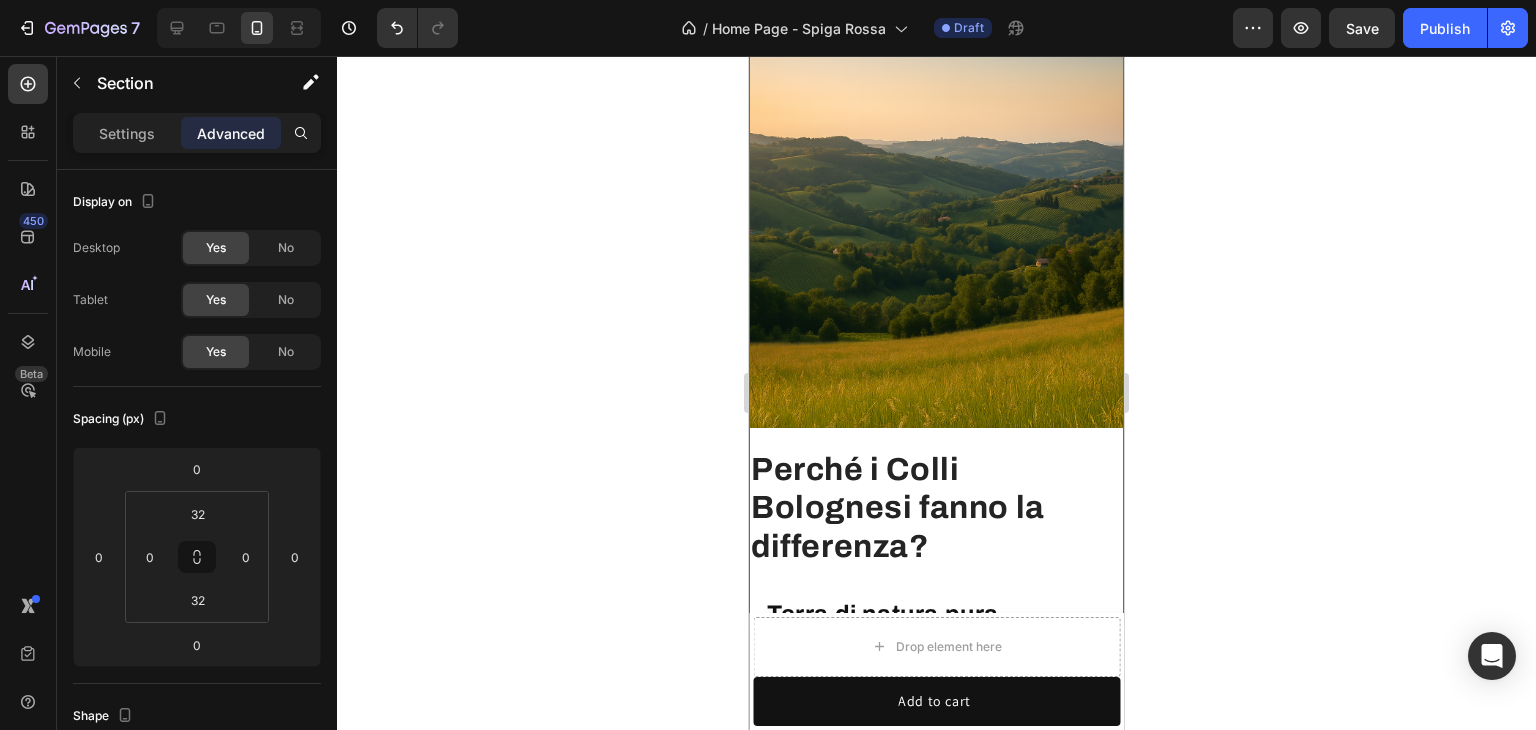 scroll, scrollTop: 2921, scrollLeft: 0, axis: vertical 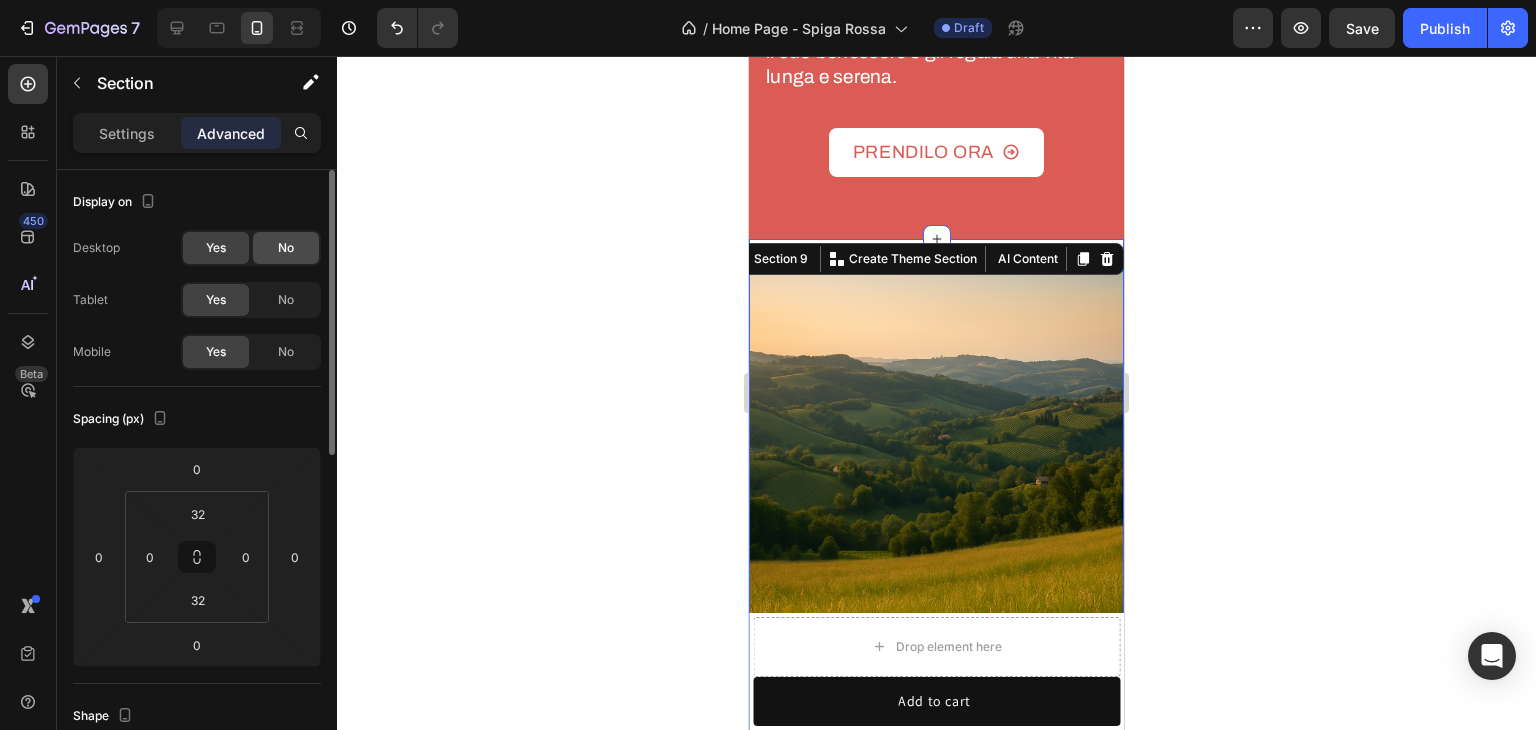 click on "No" 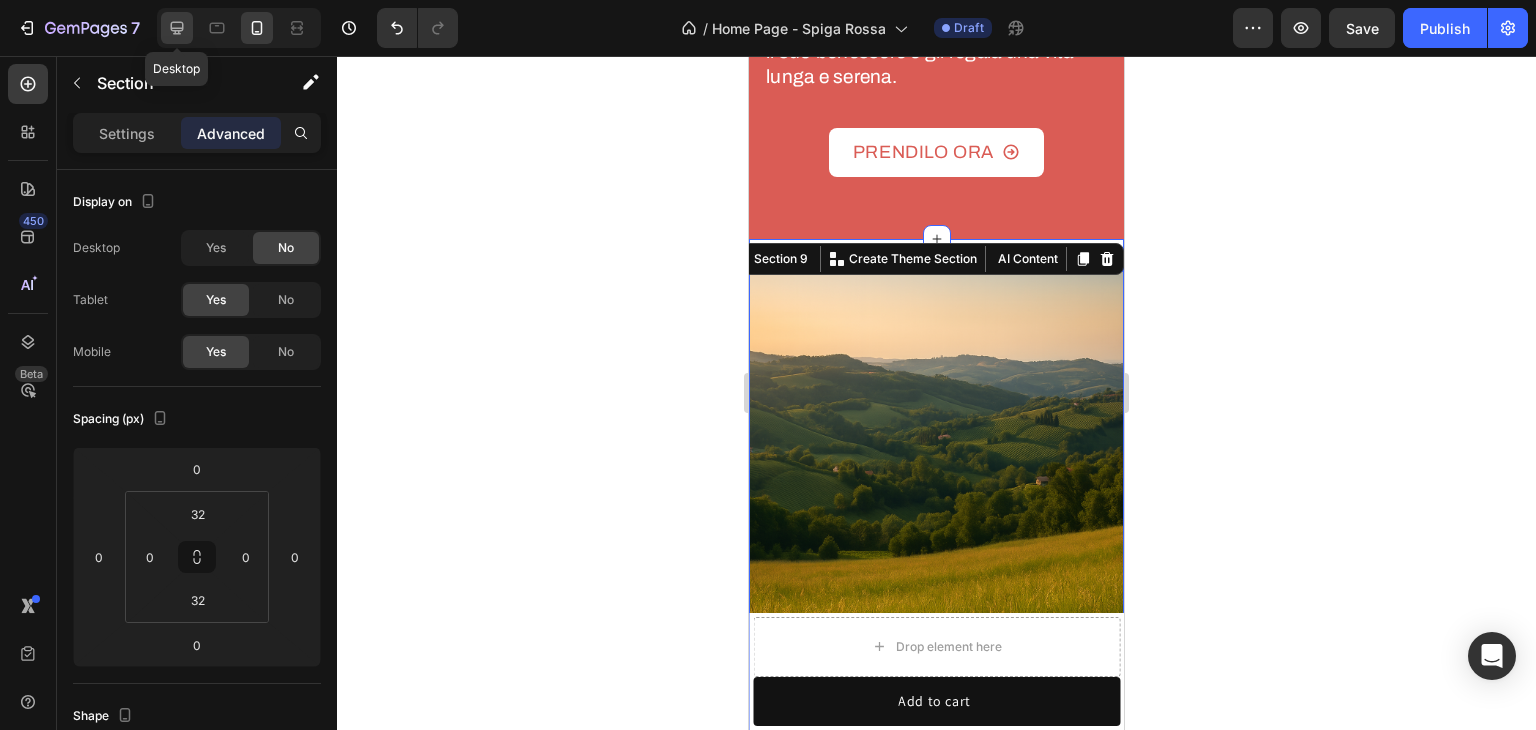 click 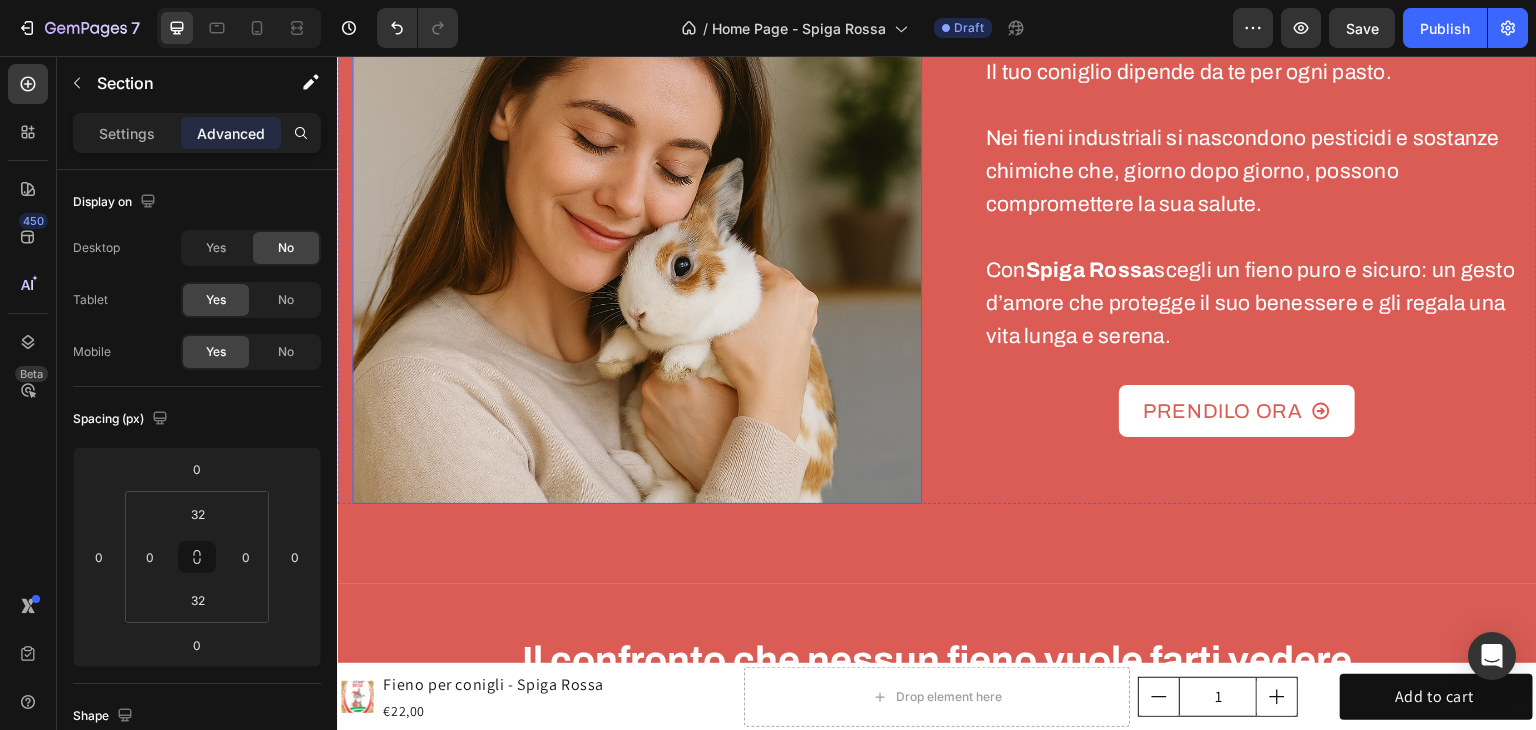 scroll, scrollTop: 2053, scrollLeft: 0, axis: vertical 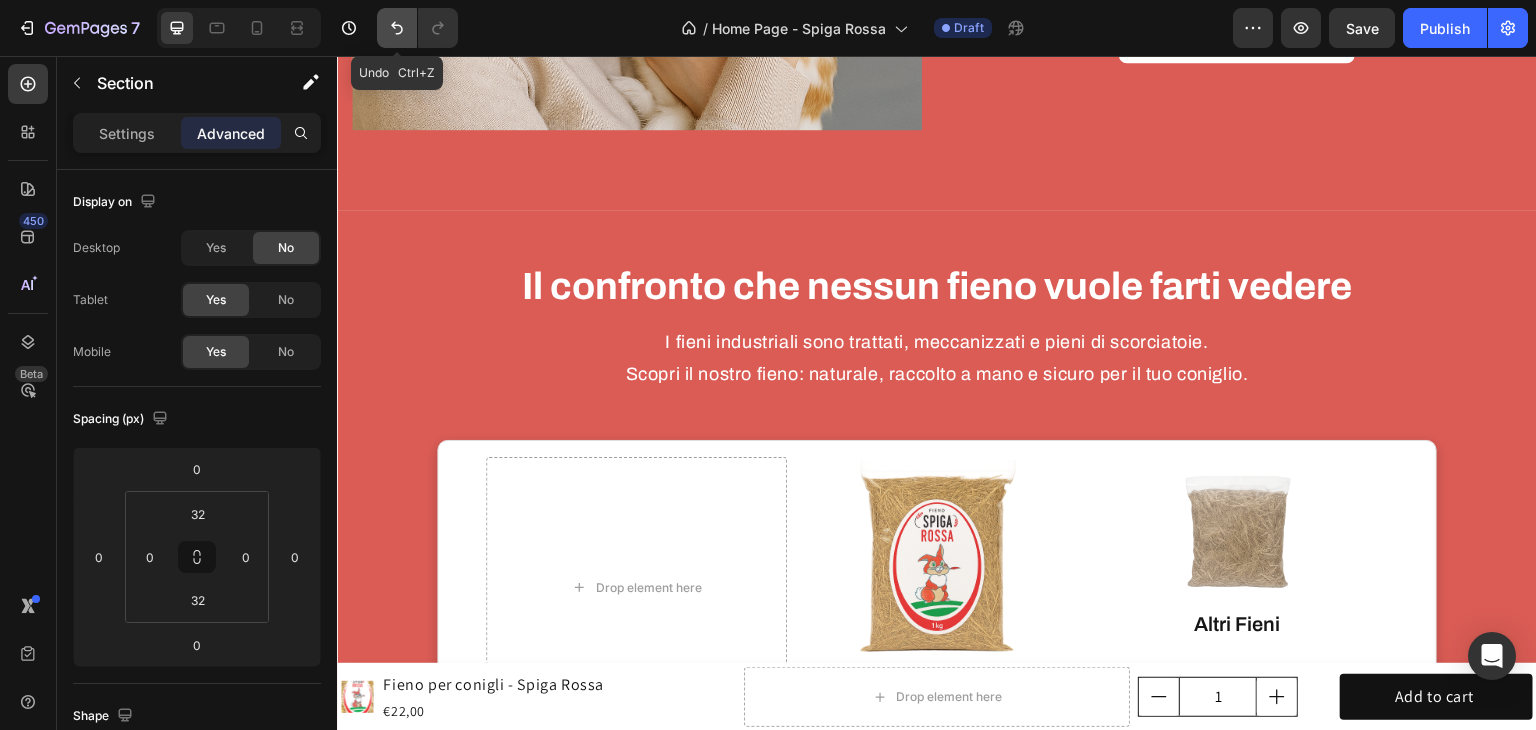 click 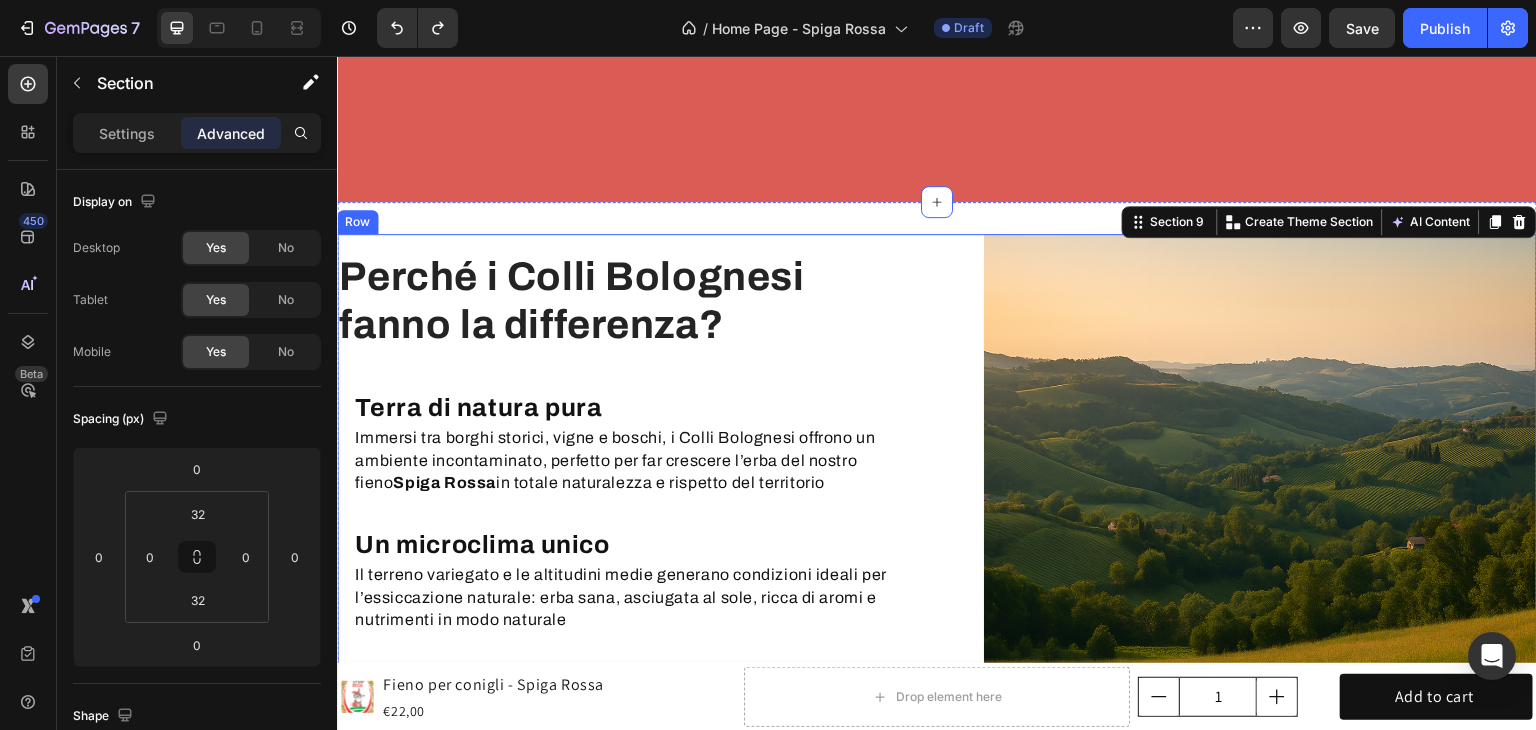 scroll, scrollTop: 2353, scrollLeft: 0, axis: vertical 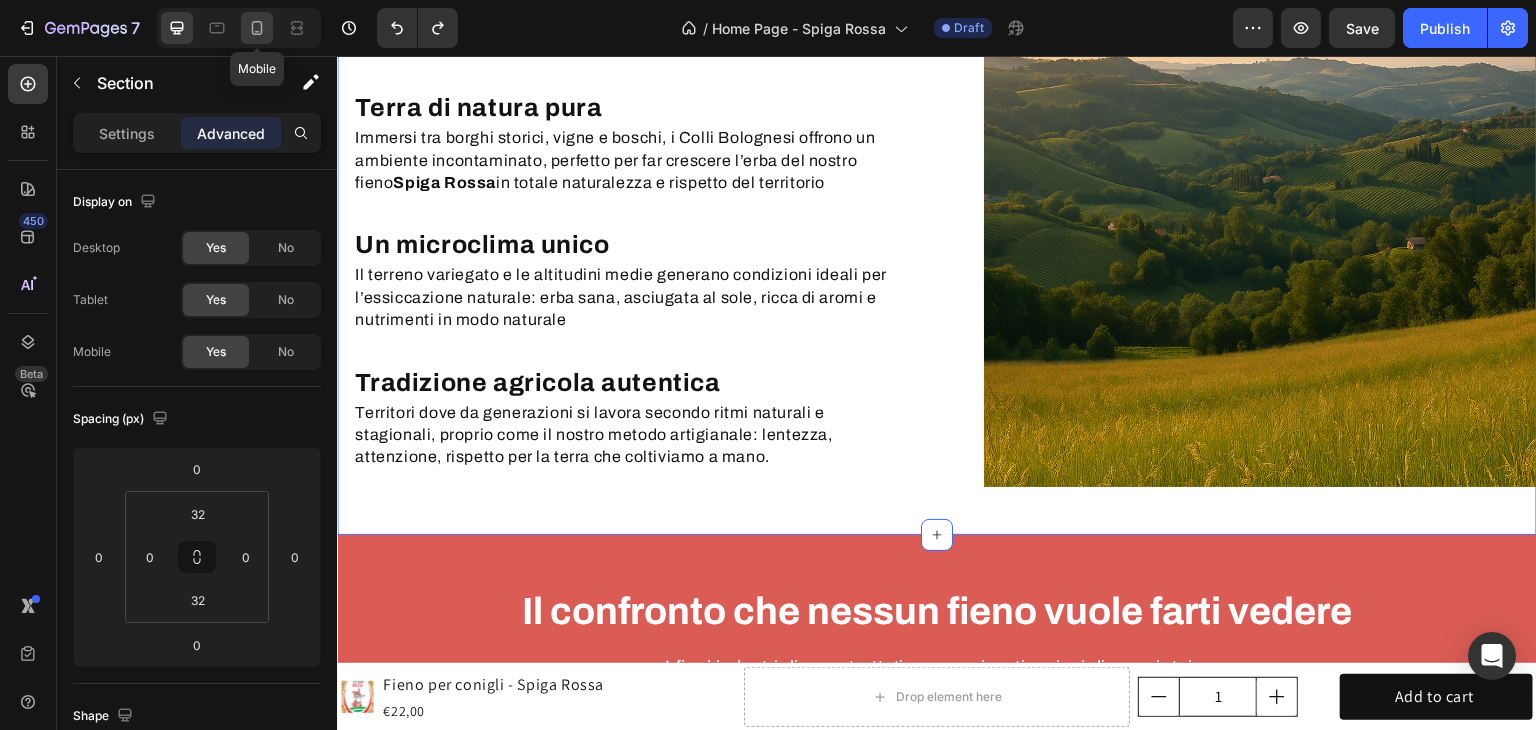 click 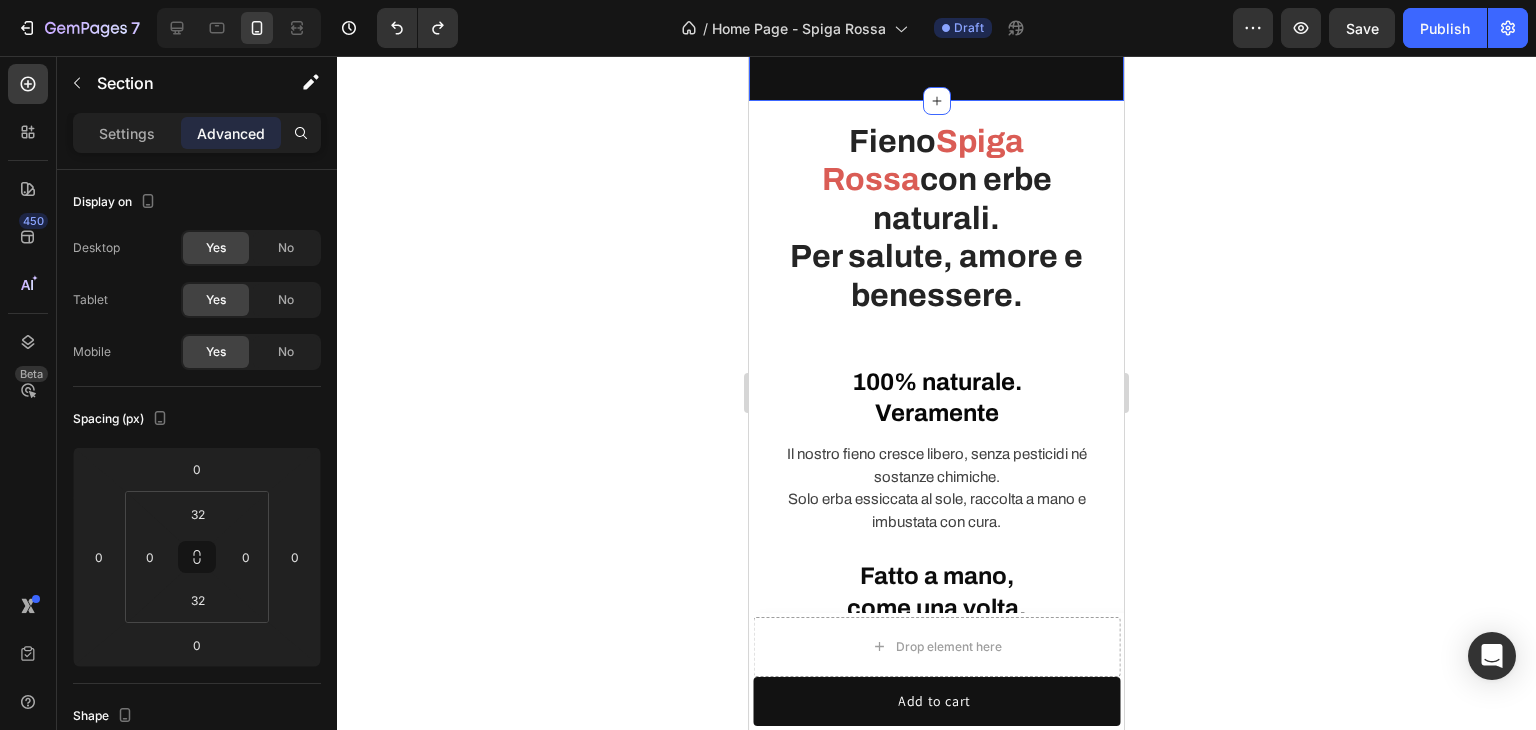 scroll, scrollTop: 1200, scrollLeft: 0, axis: vertical 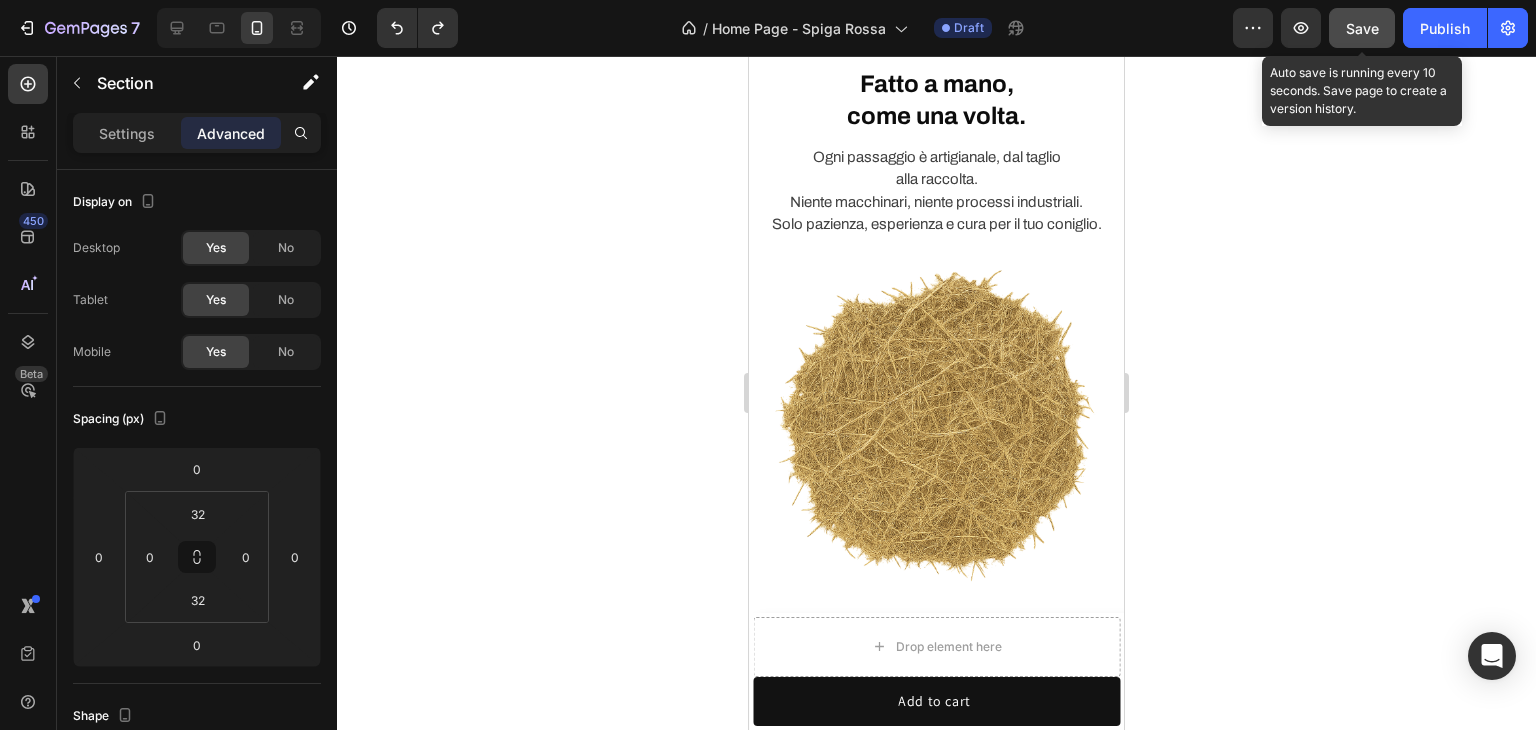 click on "Save" 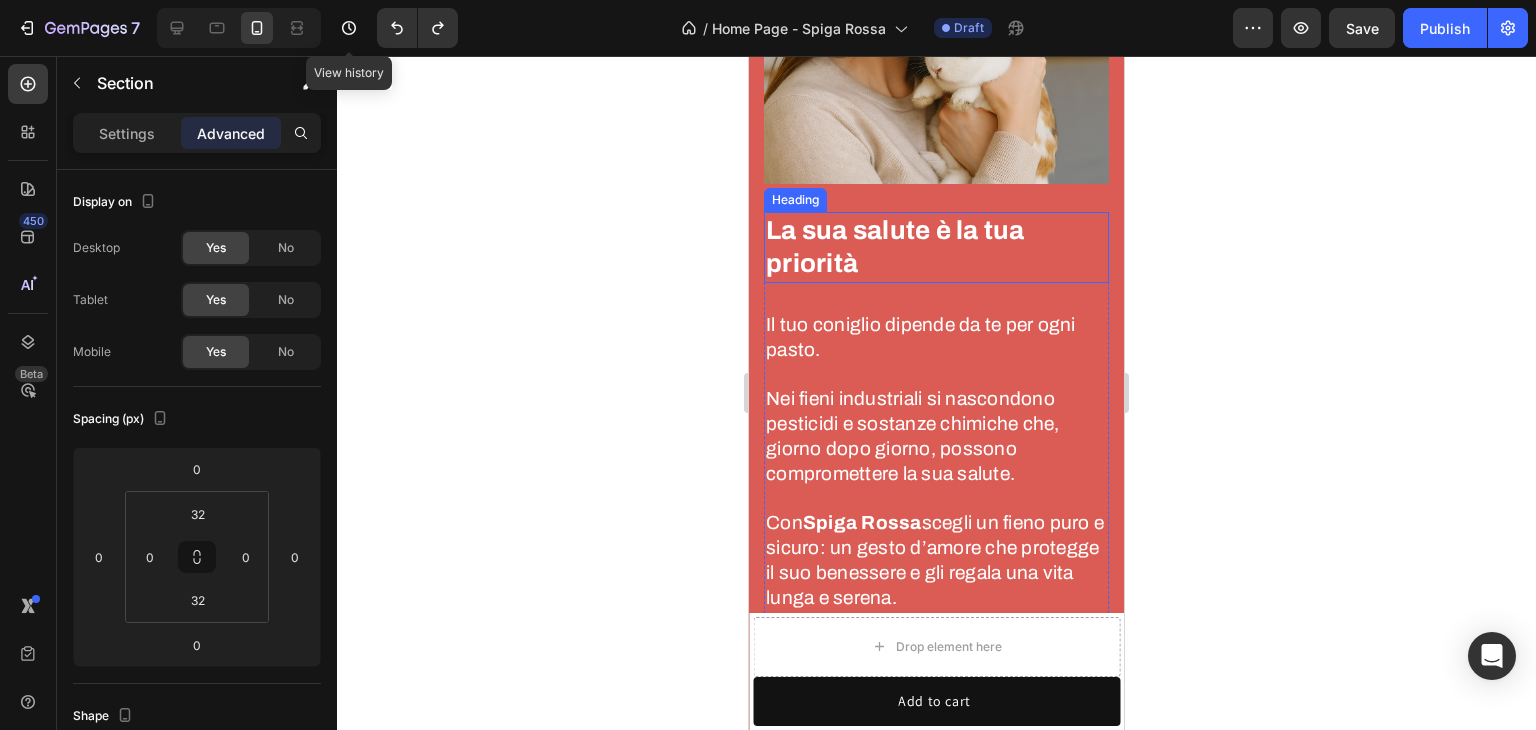 scroll, scrollTop: 2600, scrollLeft: 0, axis: vertical 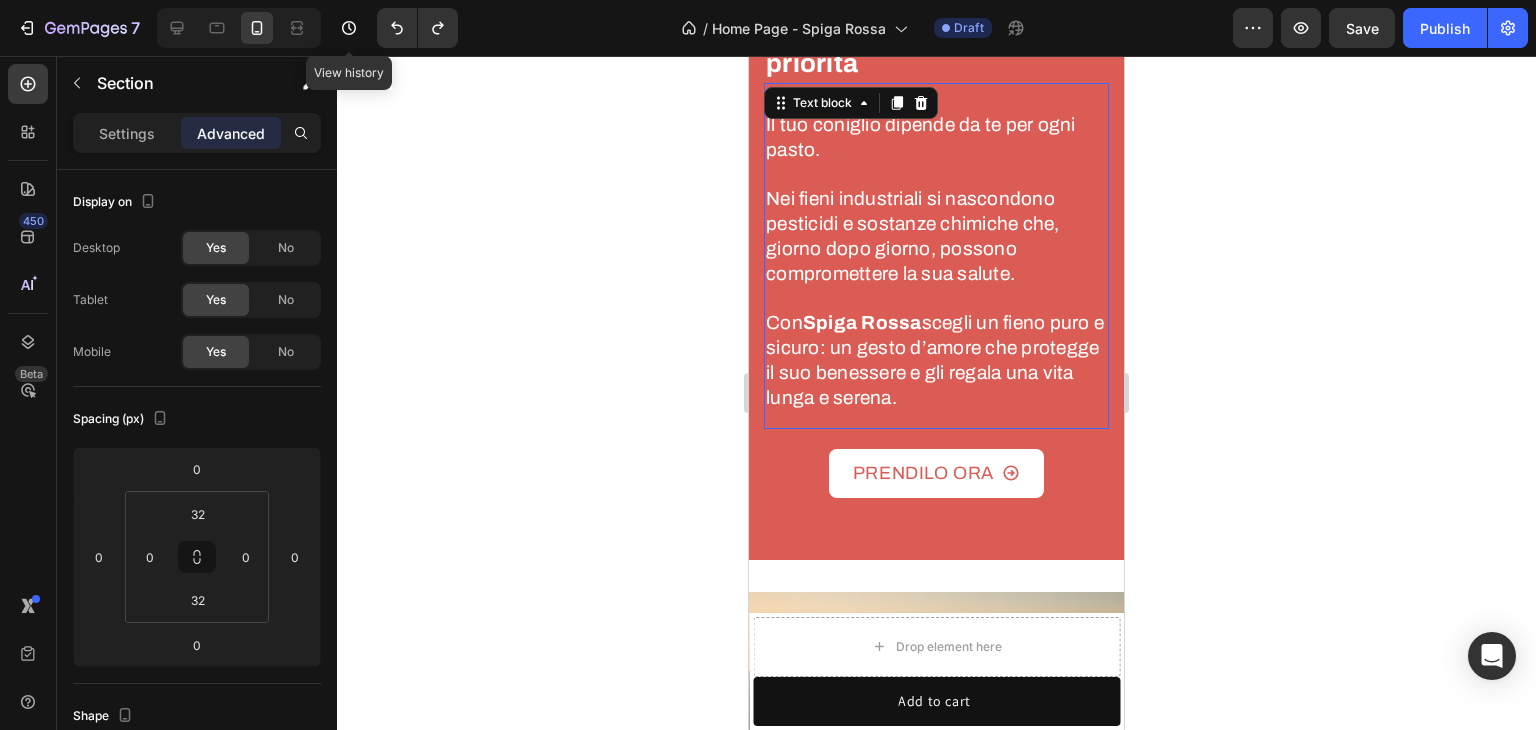 click on "Nei fieni industriali si nascondono pesticidi e sostanze chimiche che, giorno dopo giorno, possono compromettere la sua salute." at bounding box center [913, 236] 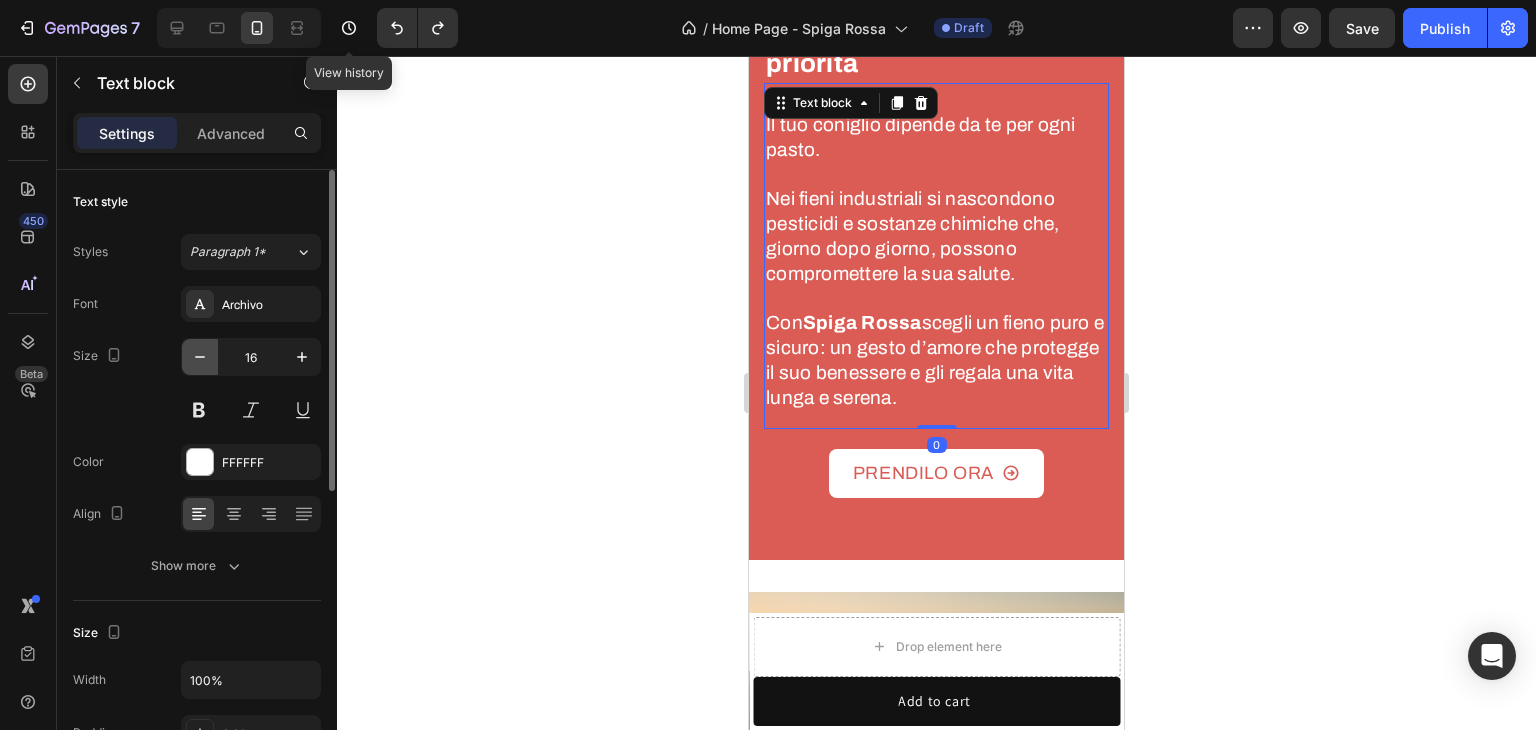 click 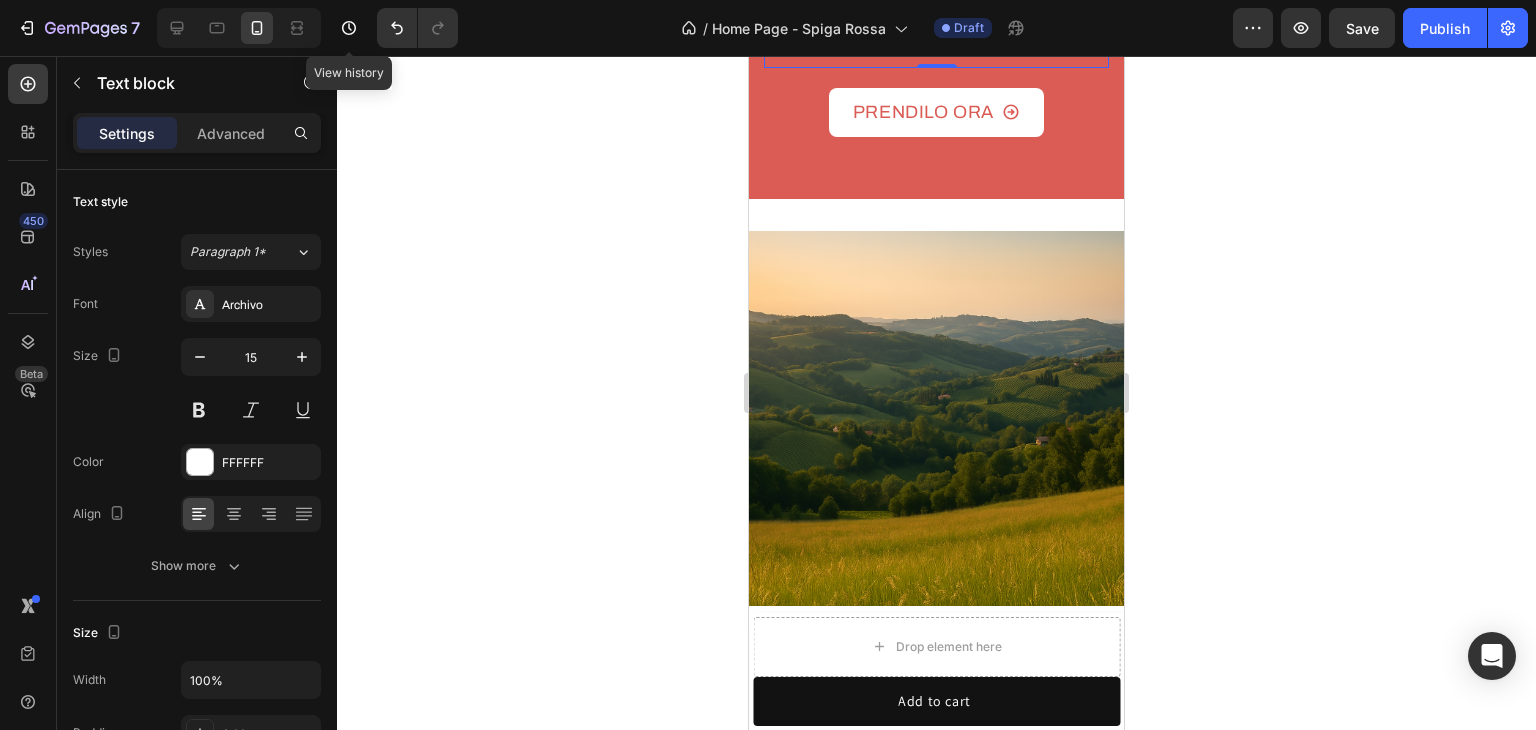 scroll, scrollTop: 3000, scrollLeft: 0, axis: vertical 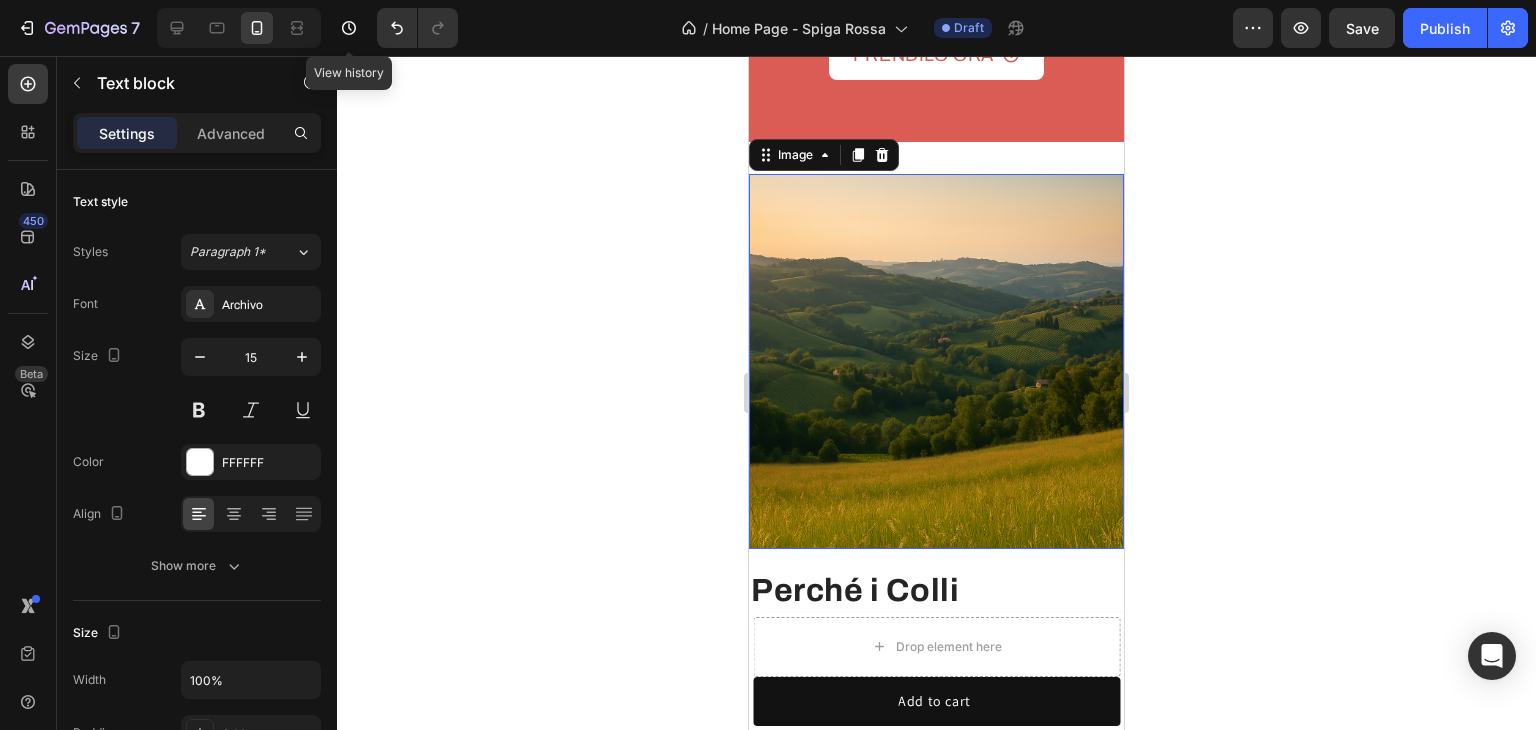 click at bounding box center (936, 361) 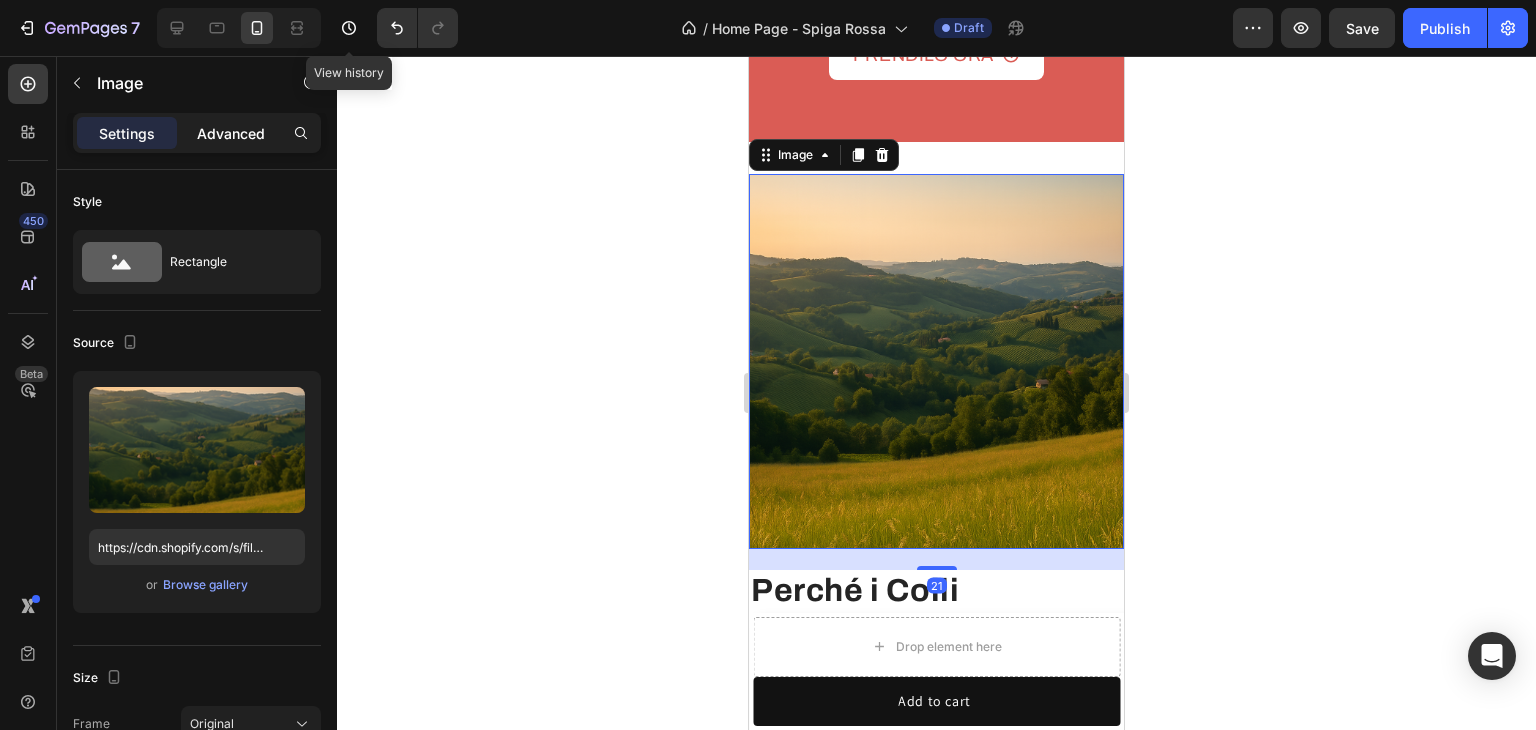 click on "Advanced" at bounding box center [231, 133] 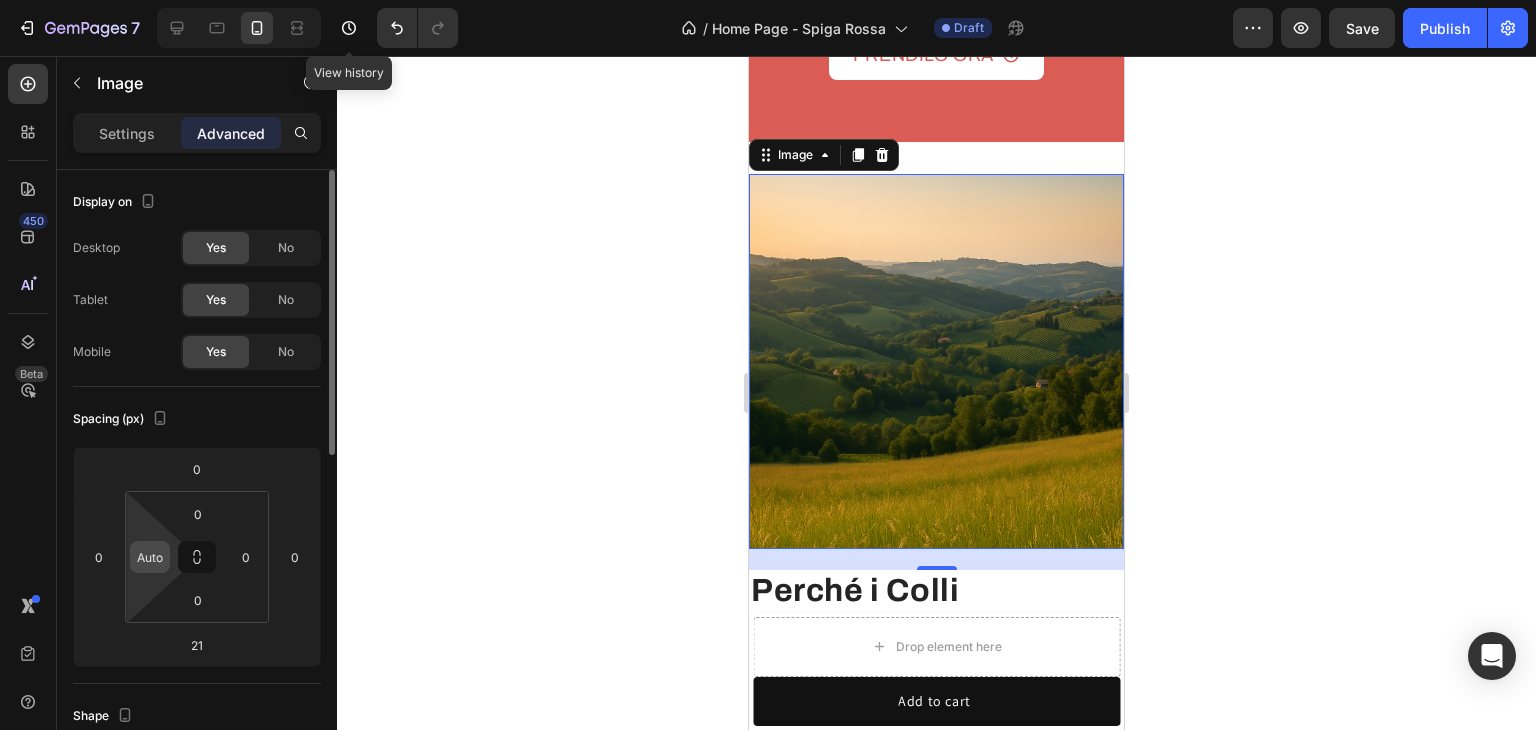 click on "Auto" at bounding box center [150, 557] 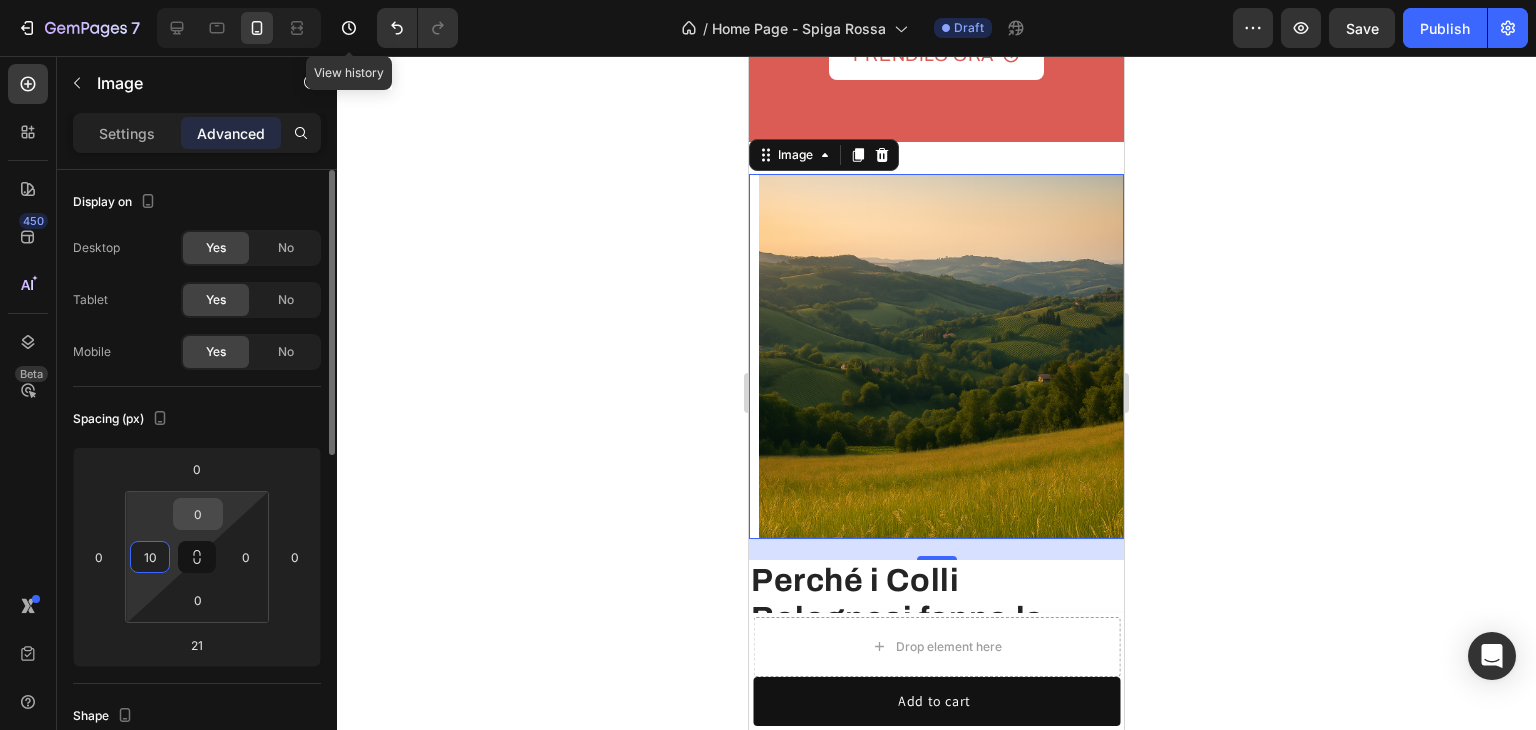 type on "10" 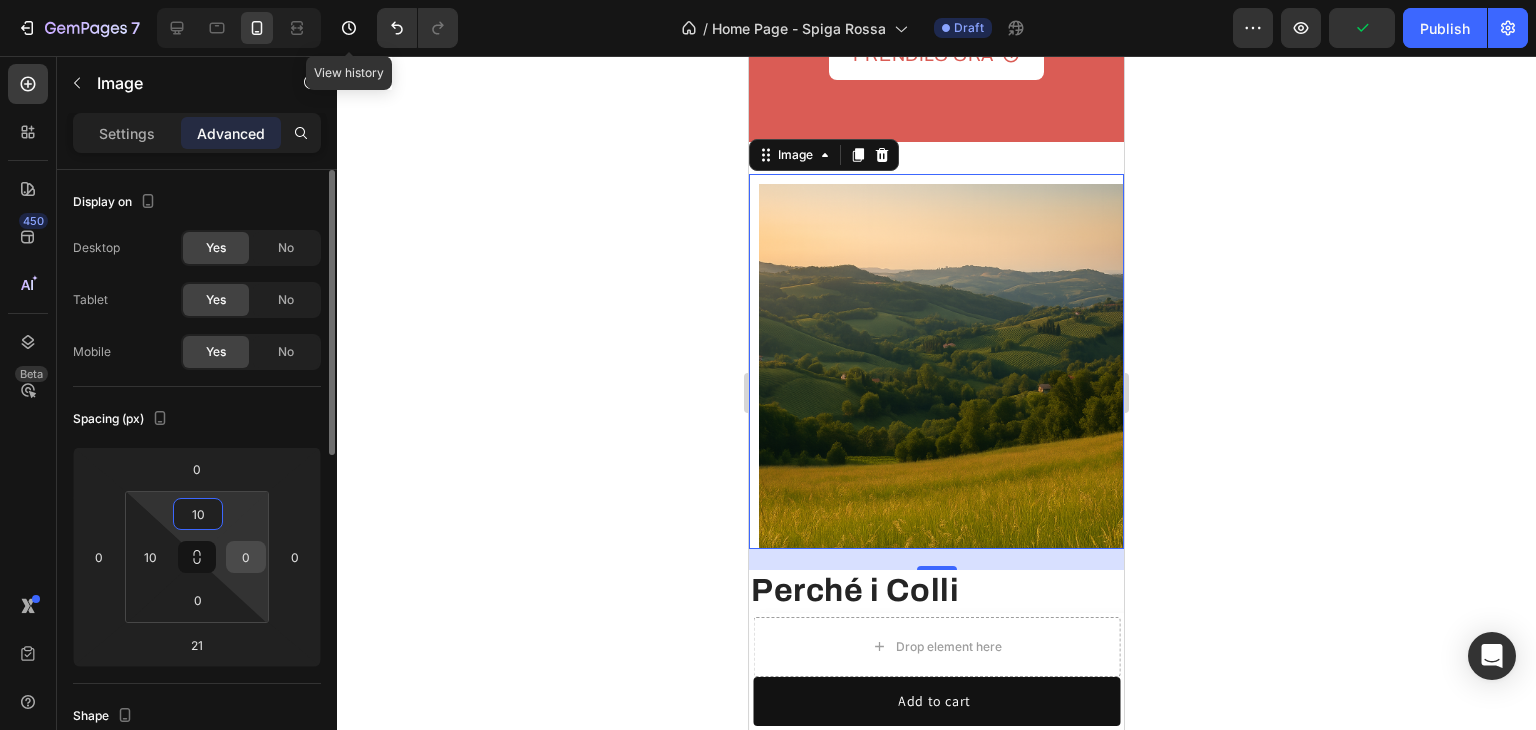 type on "10" 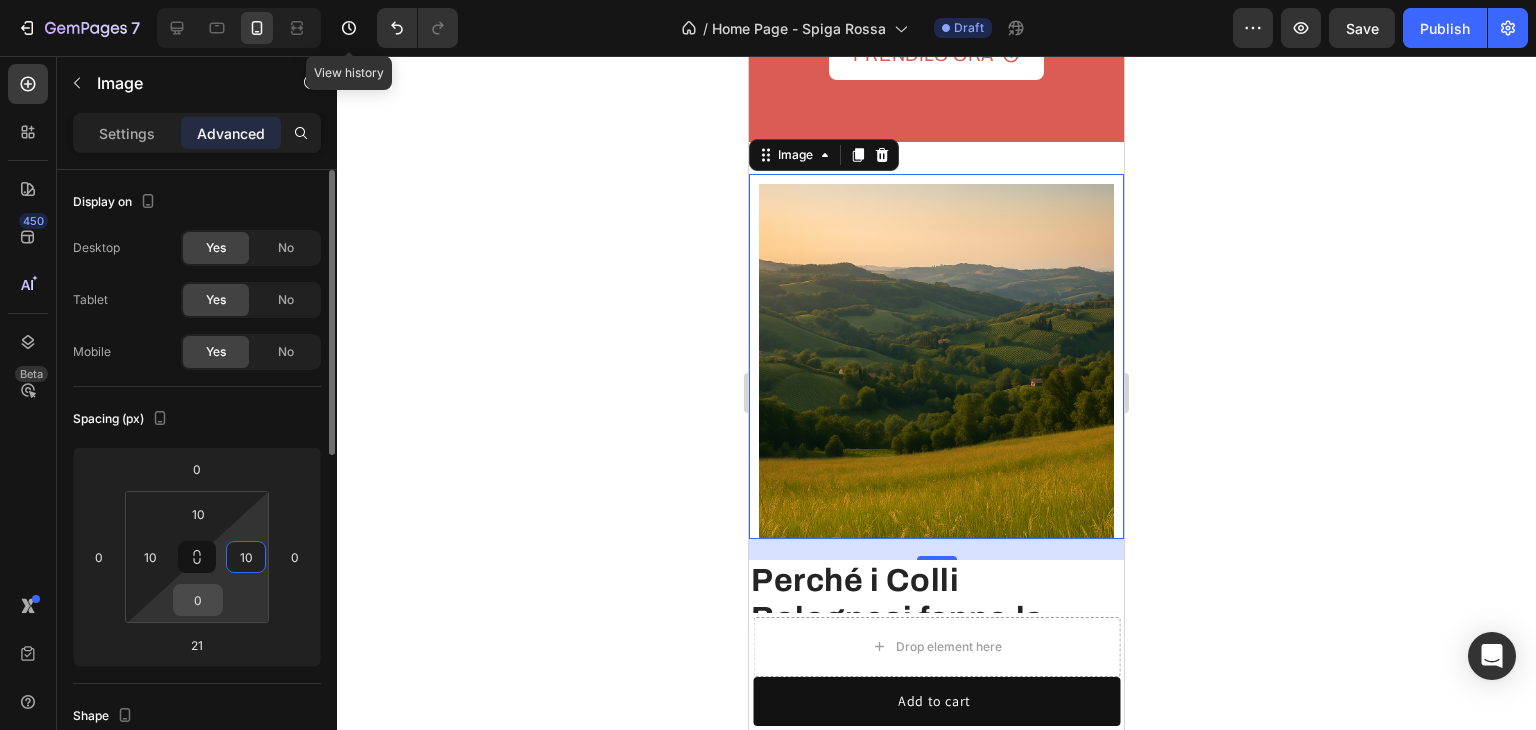 type on "10" 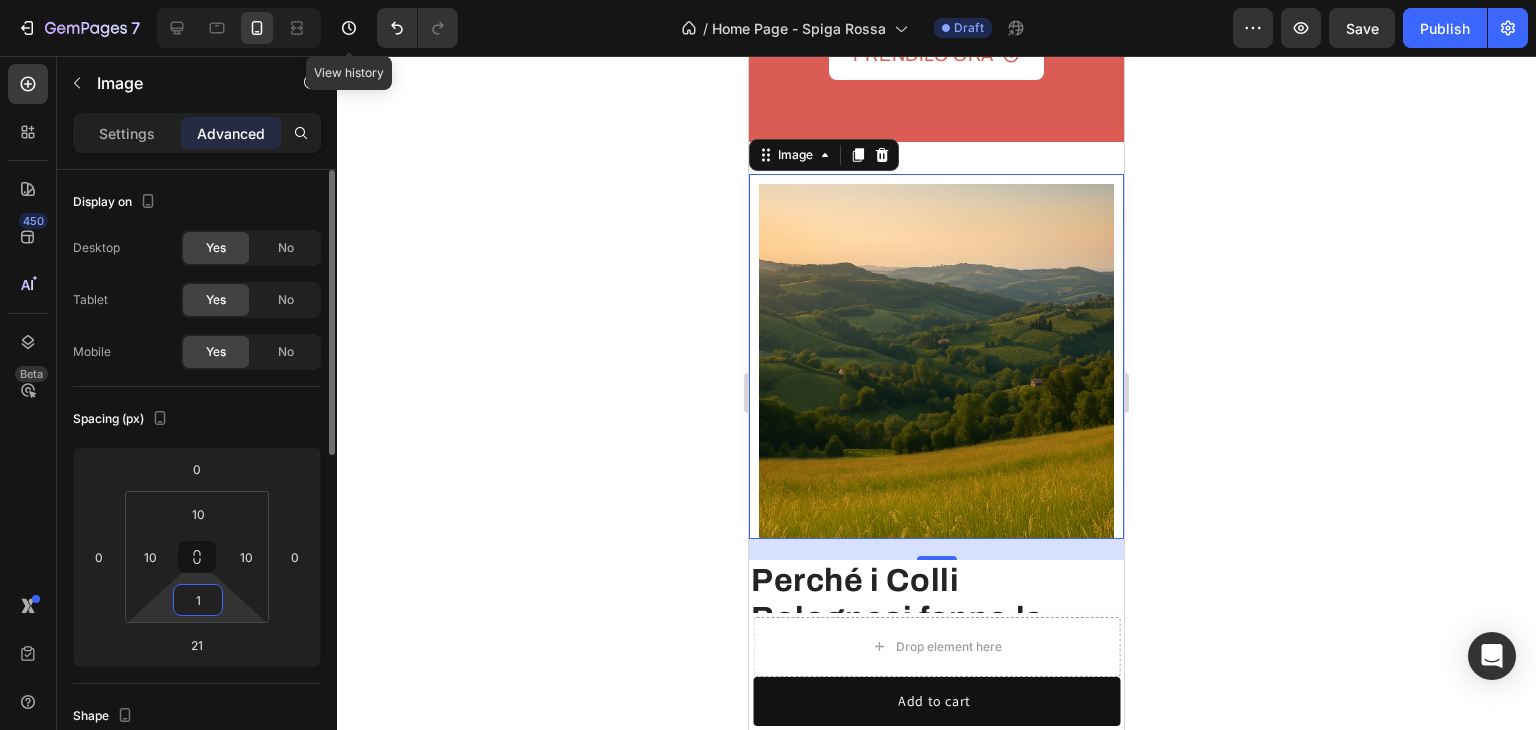 type on "10" 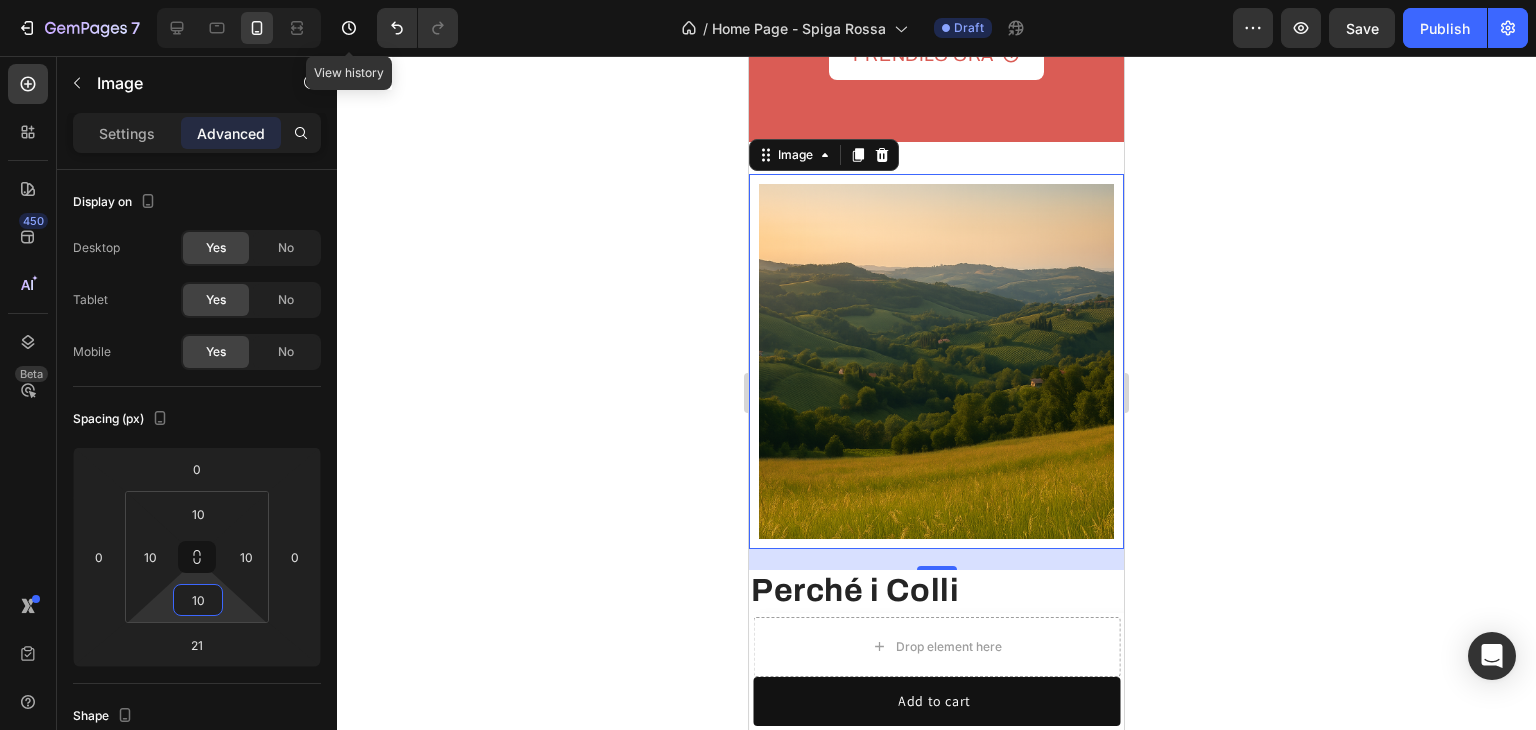 click 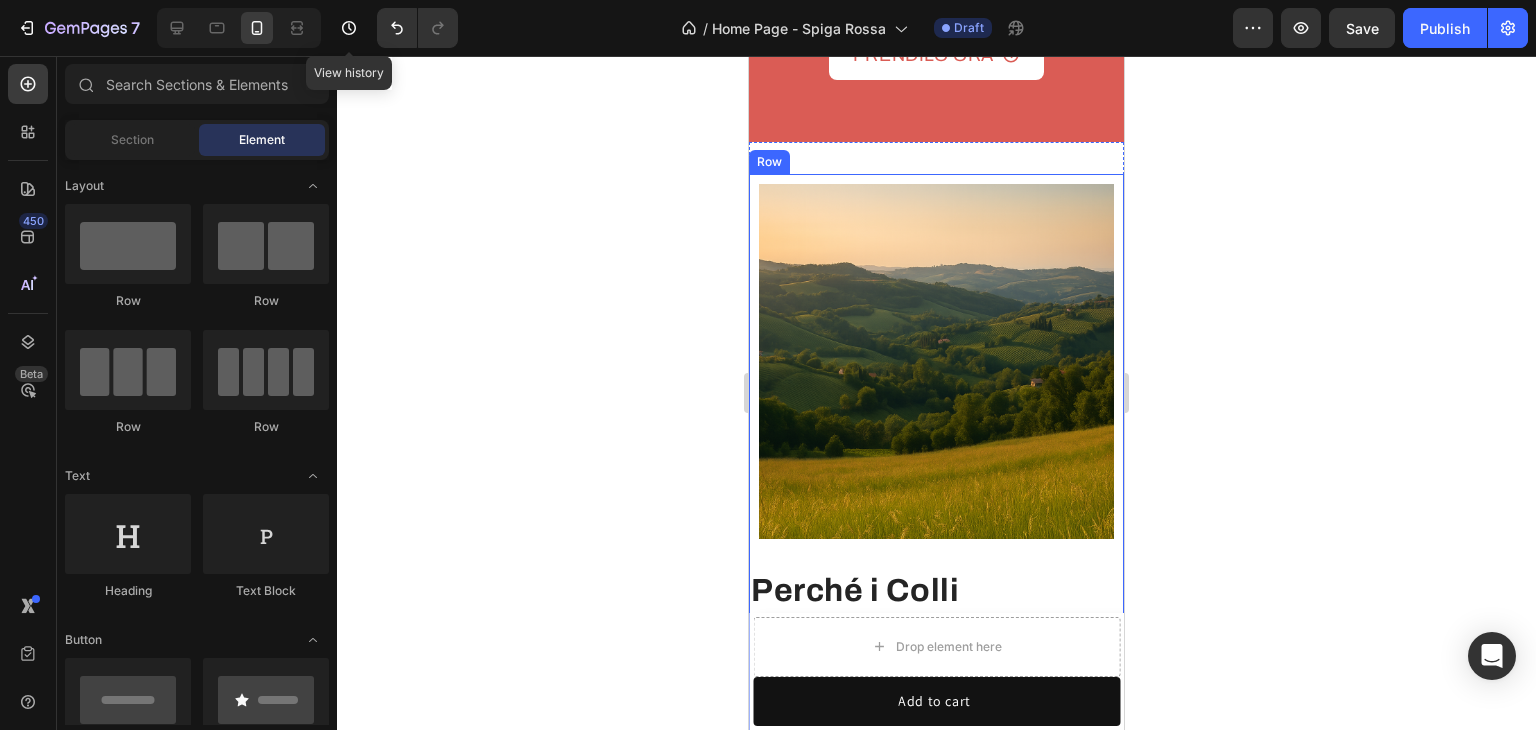click at bounding box center [936, 361] 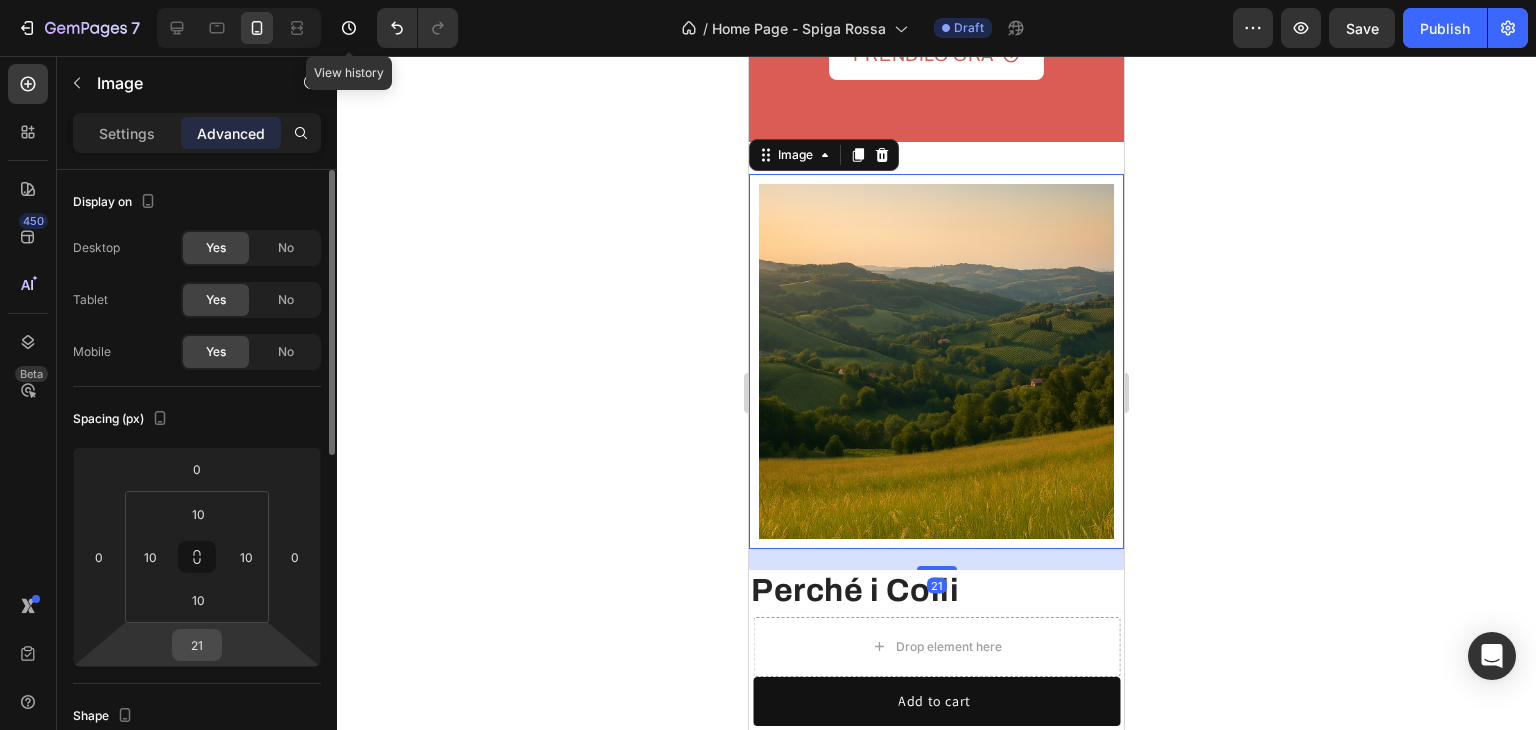 click on "21" at bounding box center [197, 645] 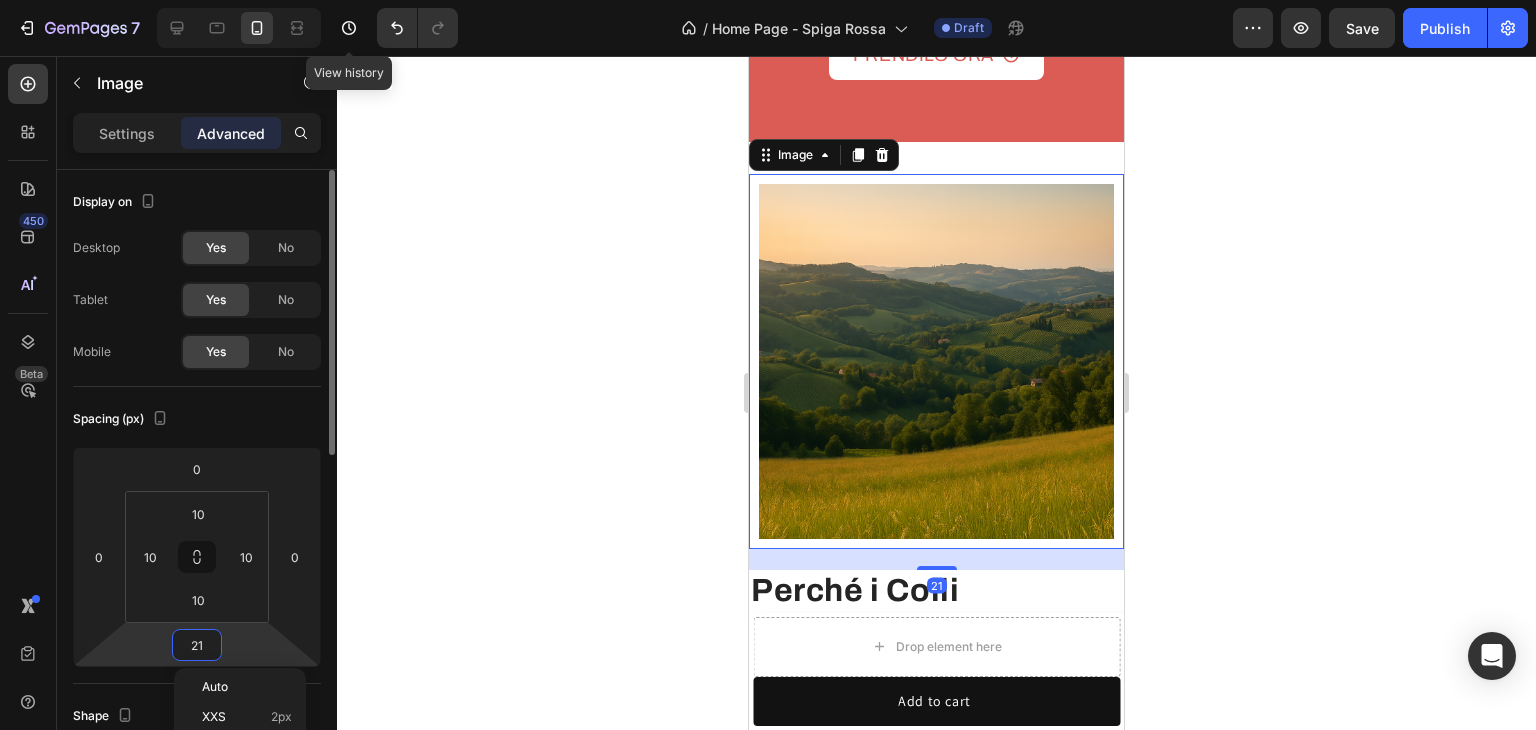 type 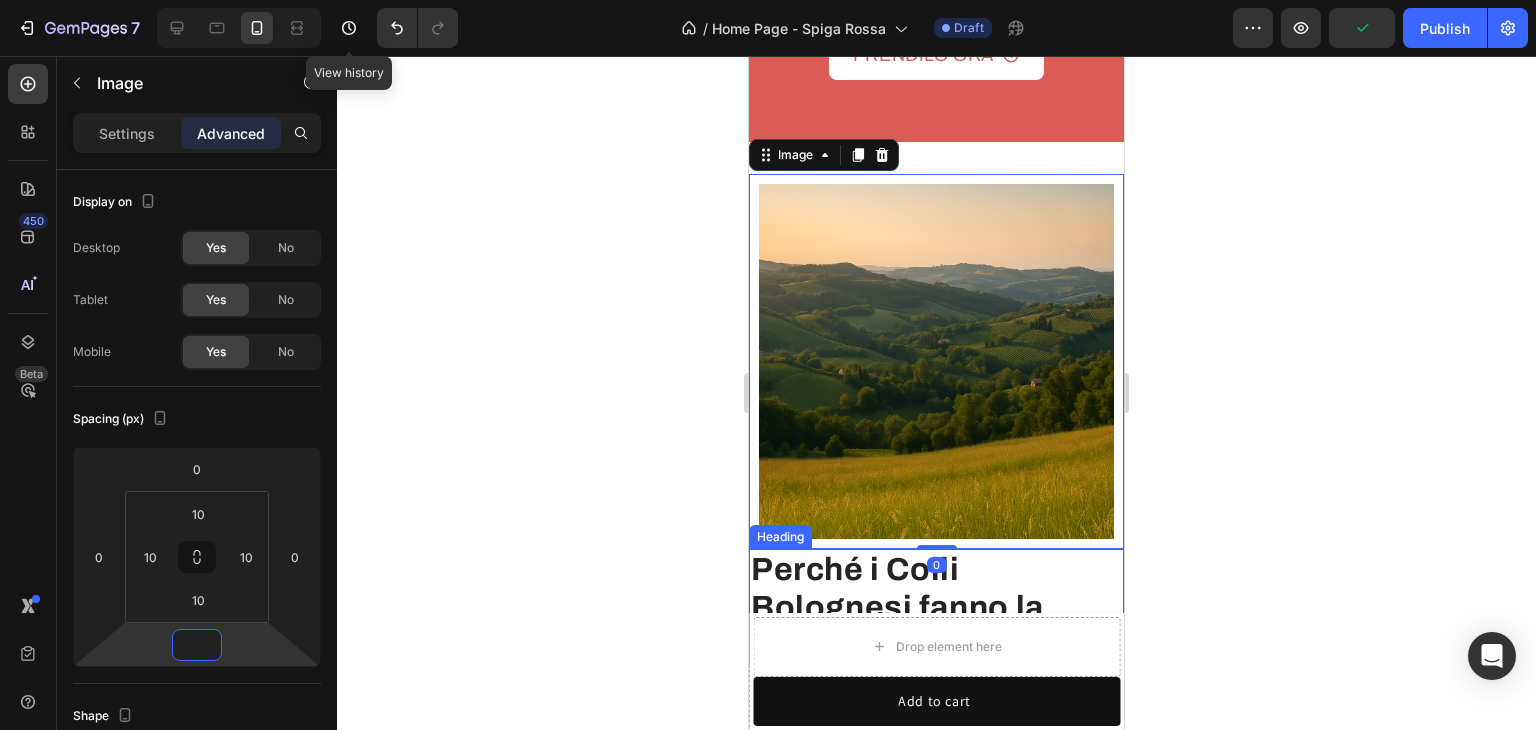 click on "Perché i Colli Bolognesi fanno la differenza?" at bounding box center (936, 608) 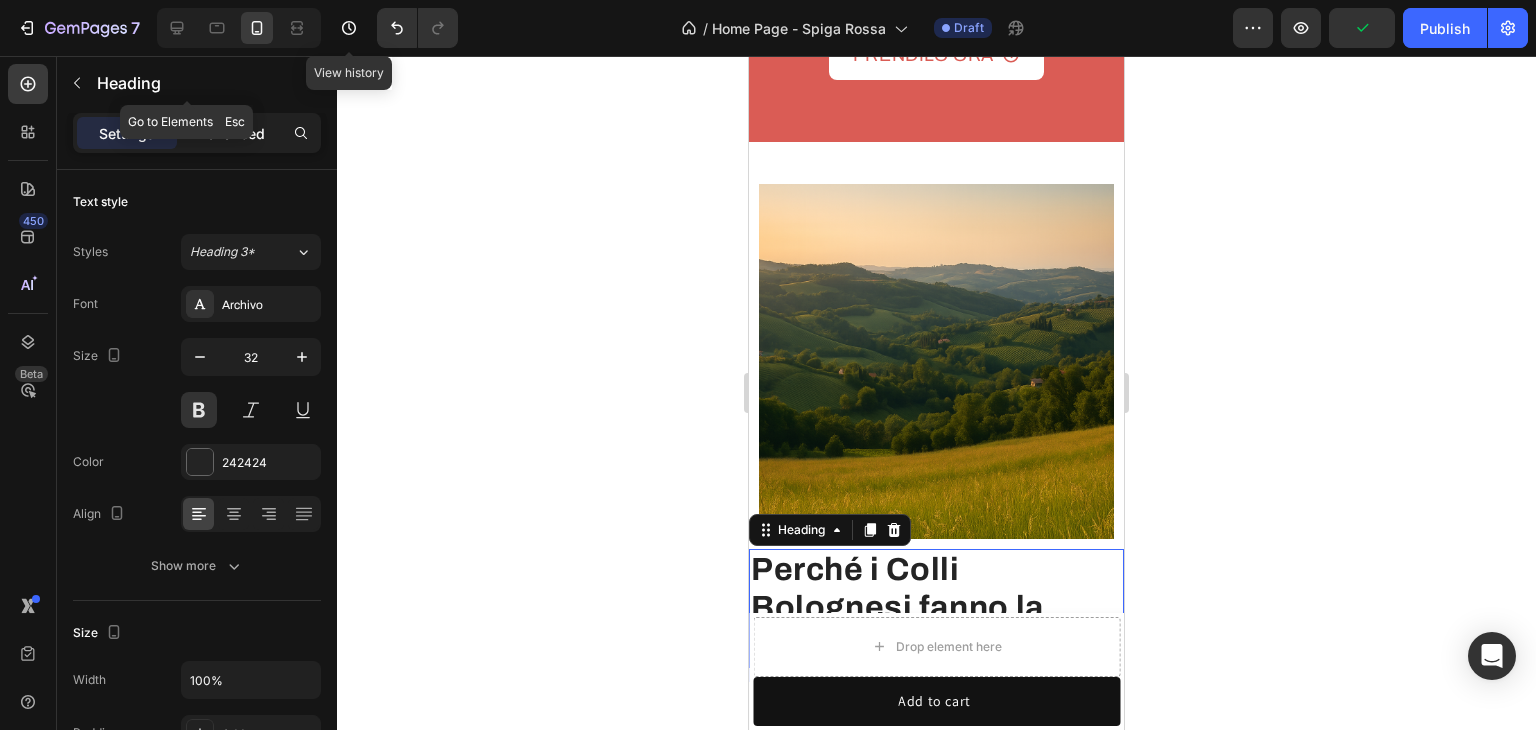 click on "Advanced" at bounding box center (231, 133) 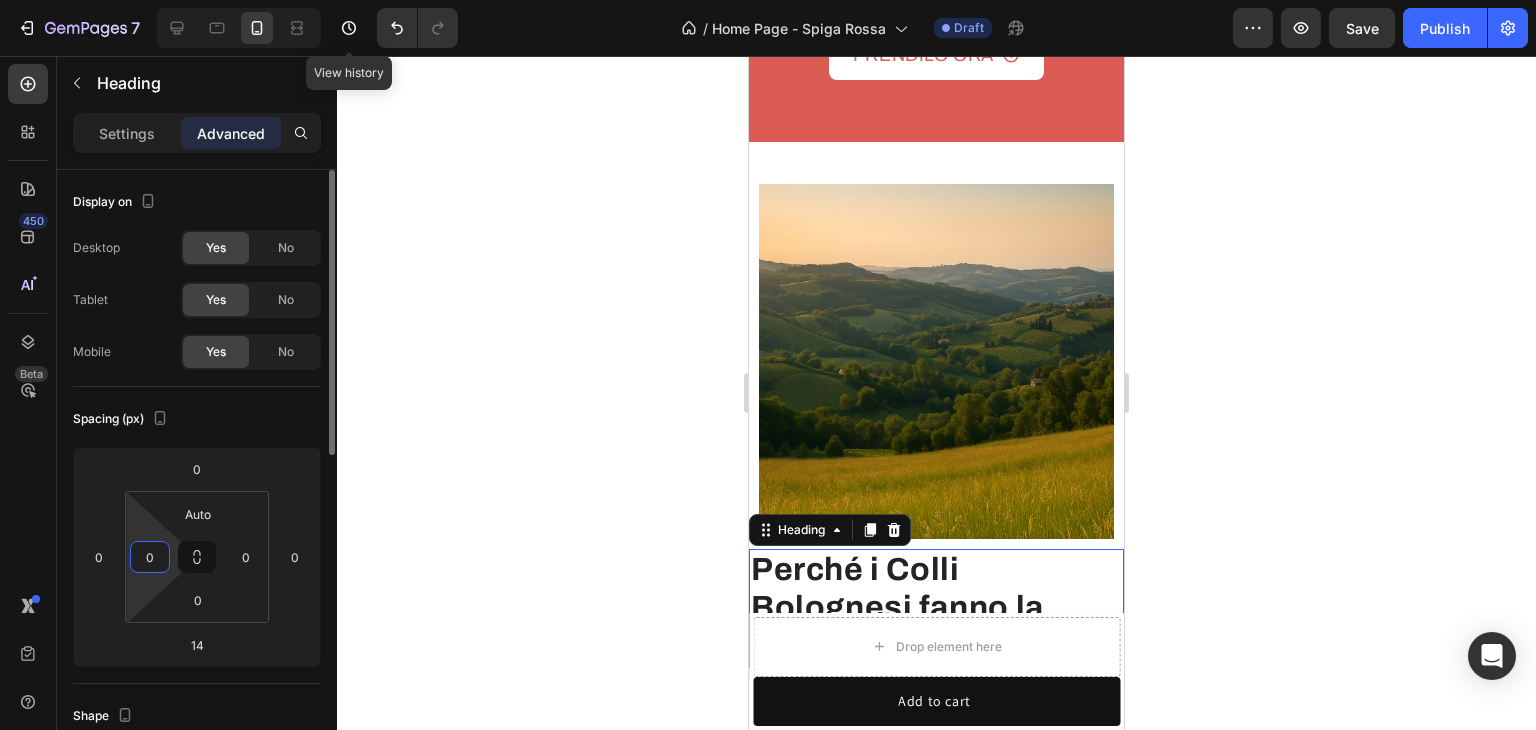click on "0" at bounding box center (150, 557) 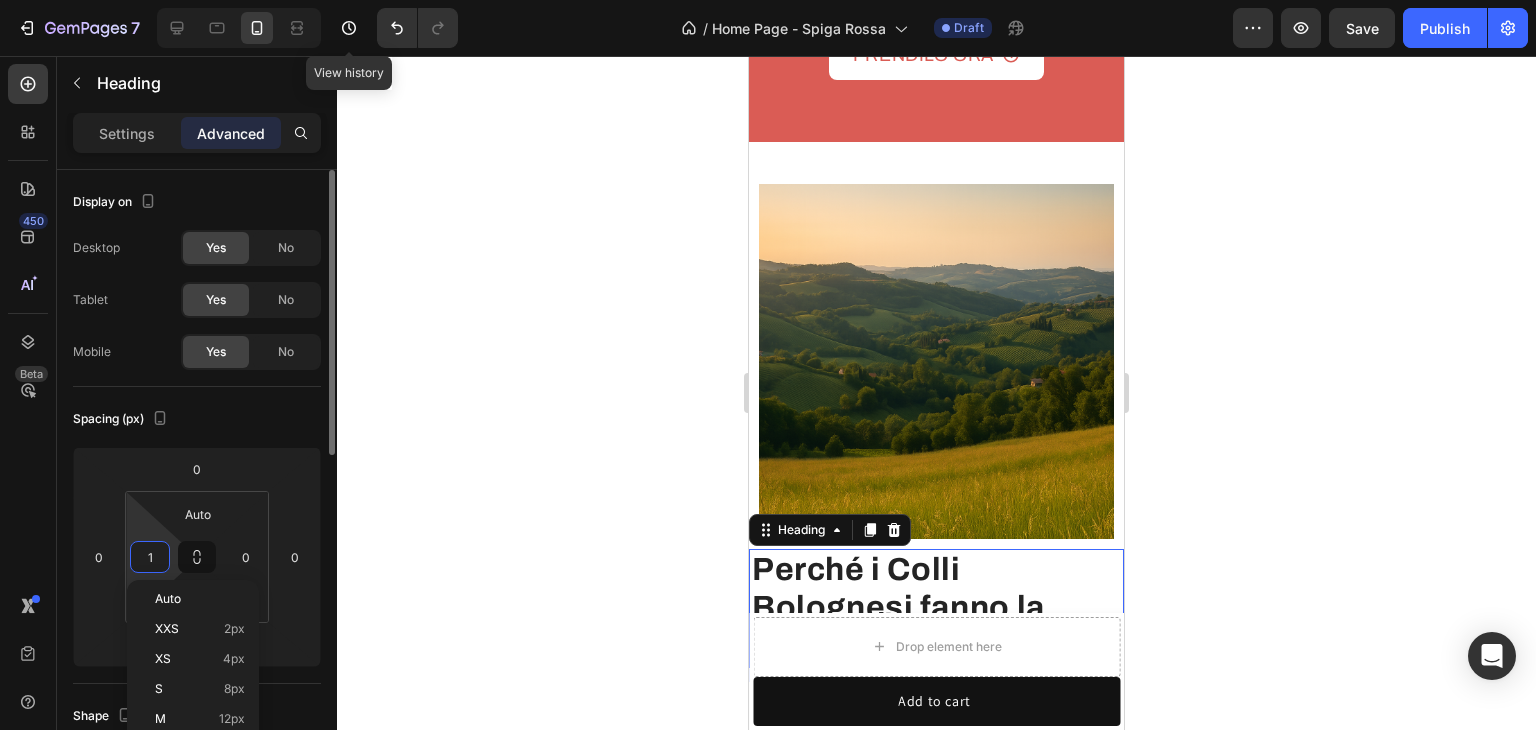 type on "10" 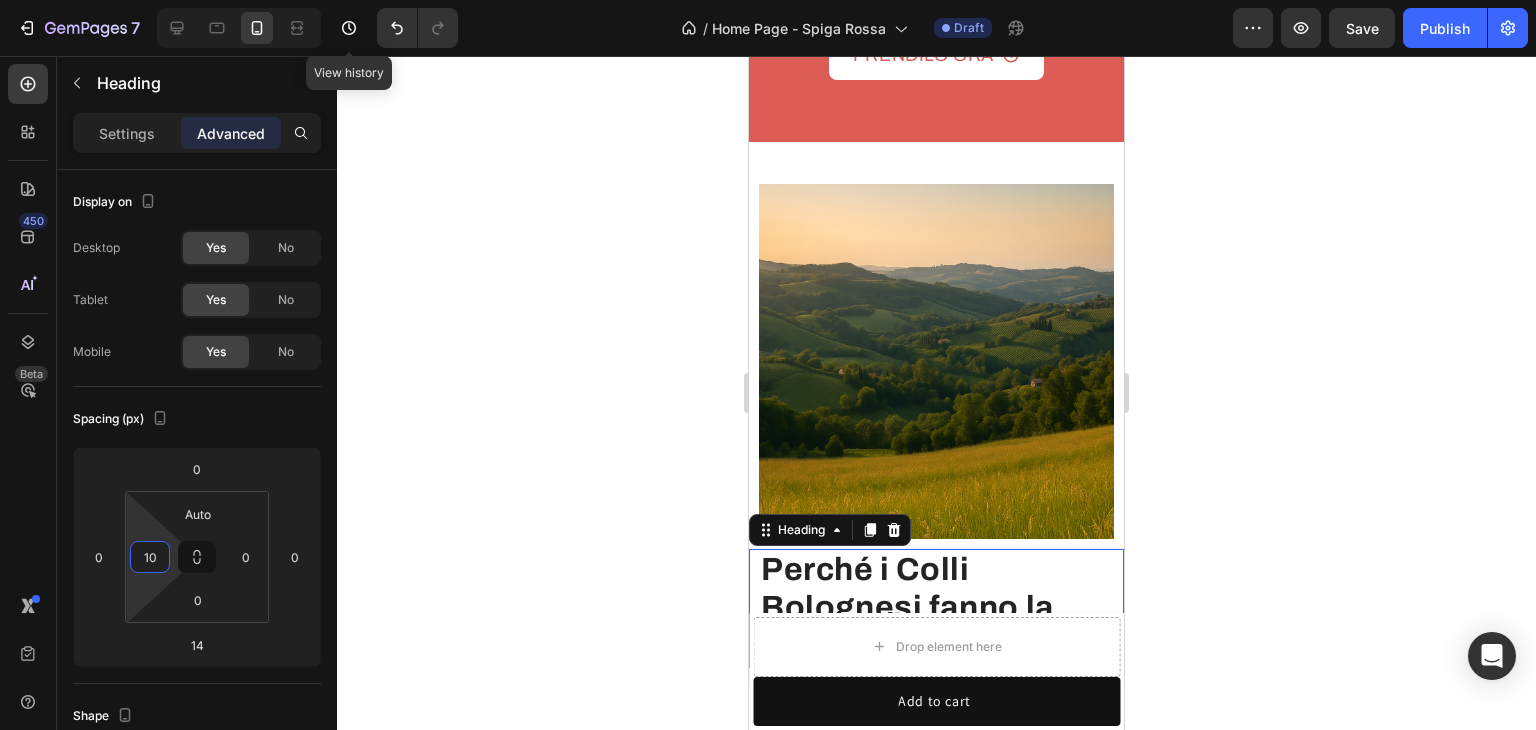 click 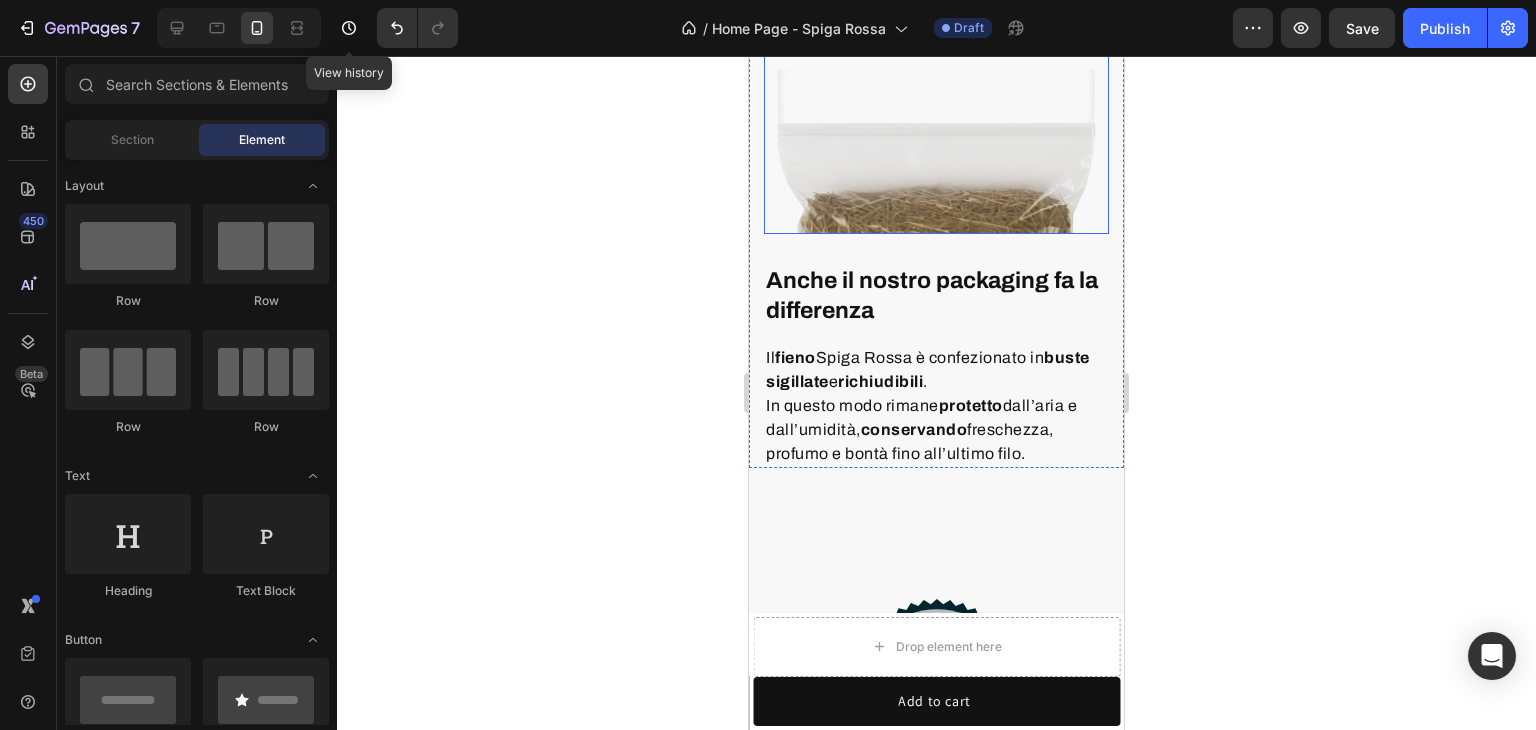 scroll, scrollTop: 5800, scrollLeft: 0, axis: vertical 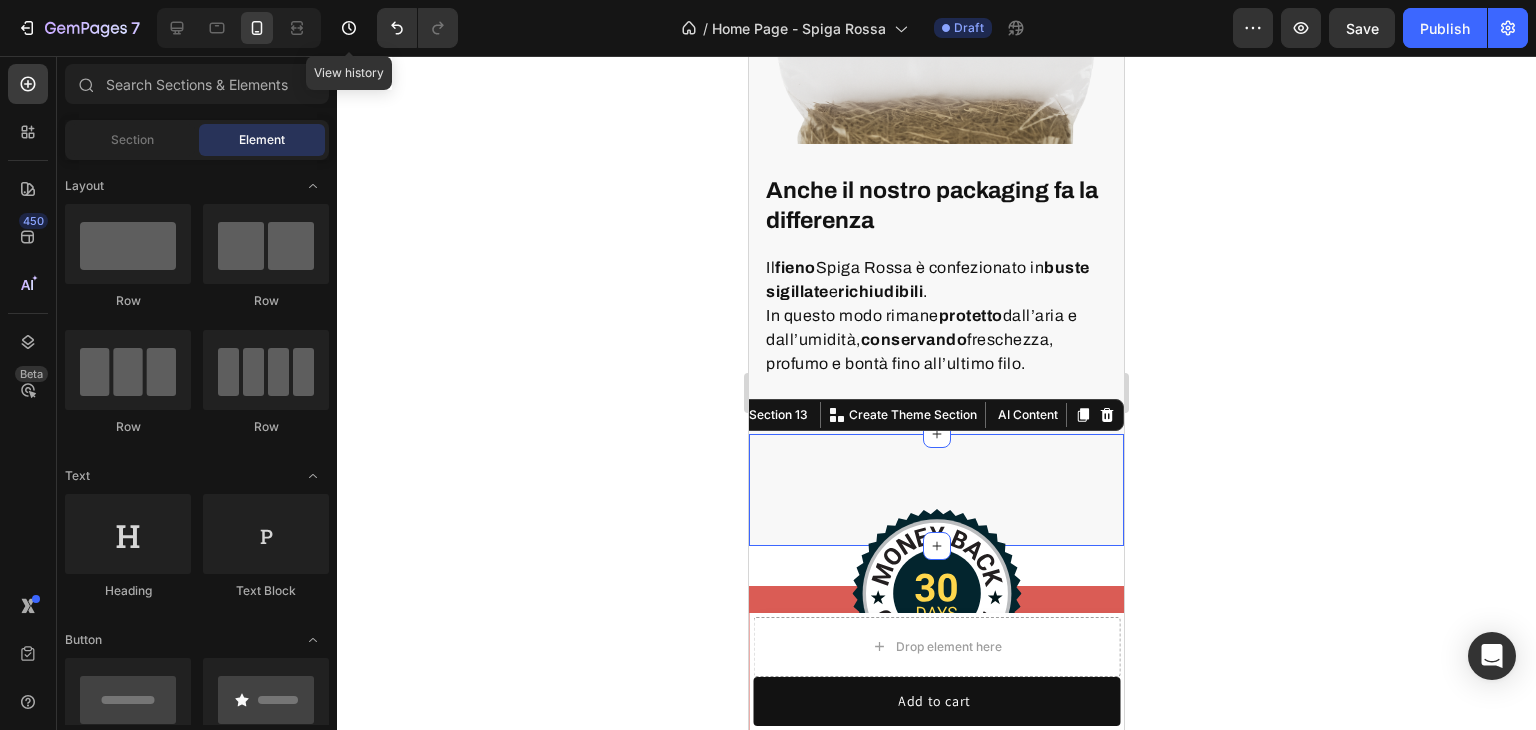 click on "Anche il nostro packaging fa la differenza Heading Il  fieno  Spiga Rossa è confezionato in  buste sigillate  e  richiudibili . In questo modo rimane  protetto  dall’aria e dall’umidità,  conservando  freschezza, profumo e bontà fino all’ultimo filo. Text block Row Image Row Section 13   You can create reusable sections Create Theme Section AI Content Write with GemAI What would you like to describe here? Tone and Voice Persuasive Product Show more Generate" at bounding box center (936, 490) 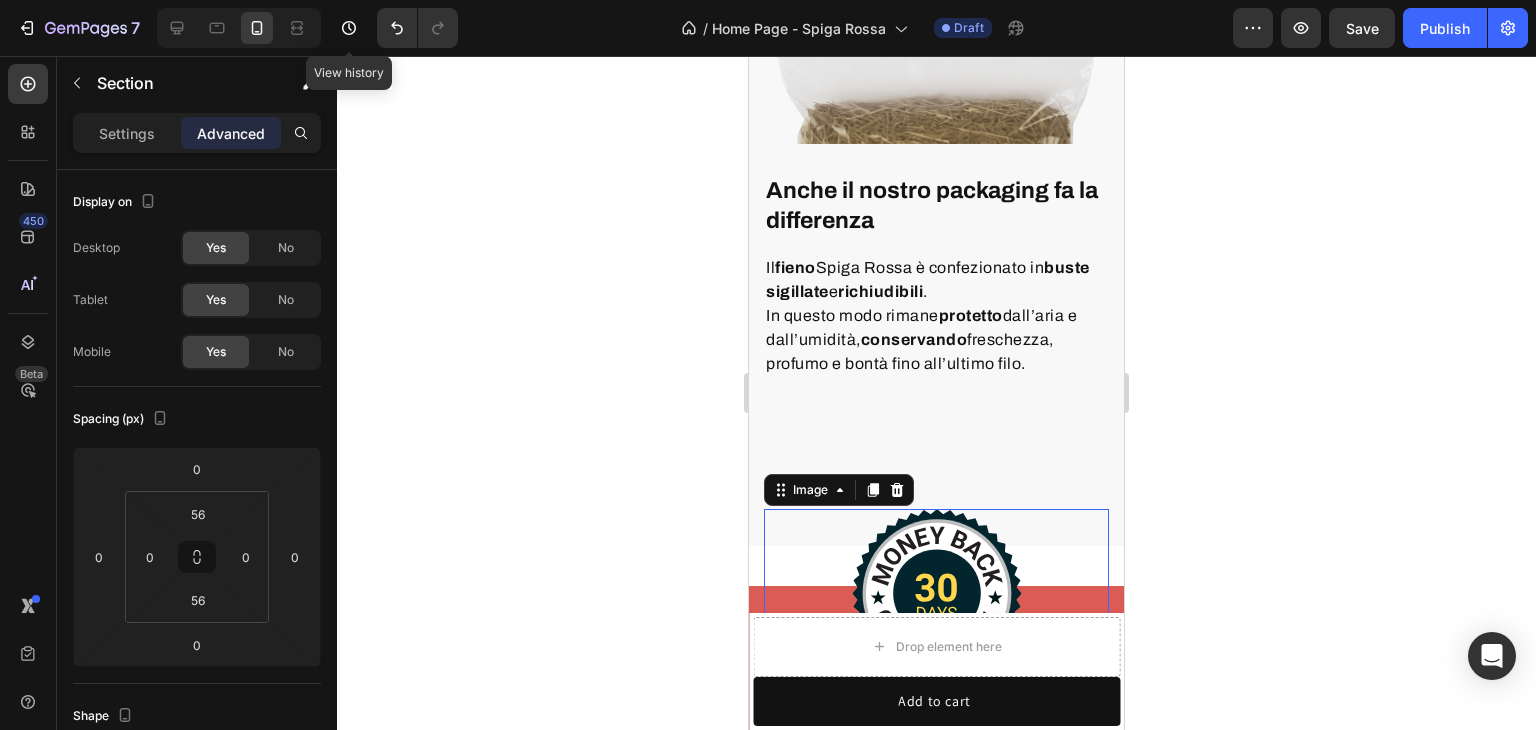 click at bounding box center (936, 593) 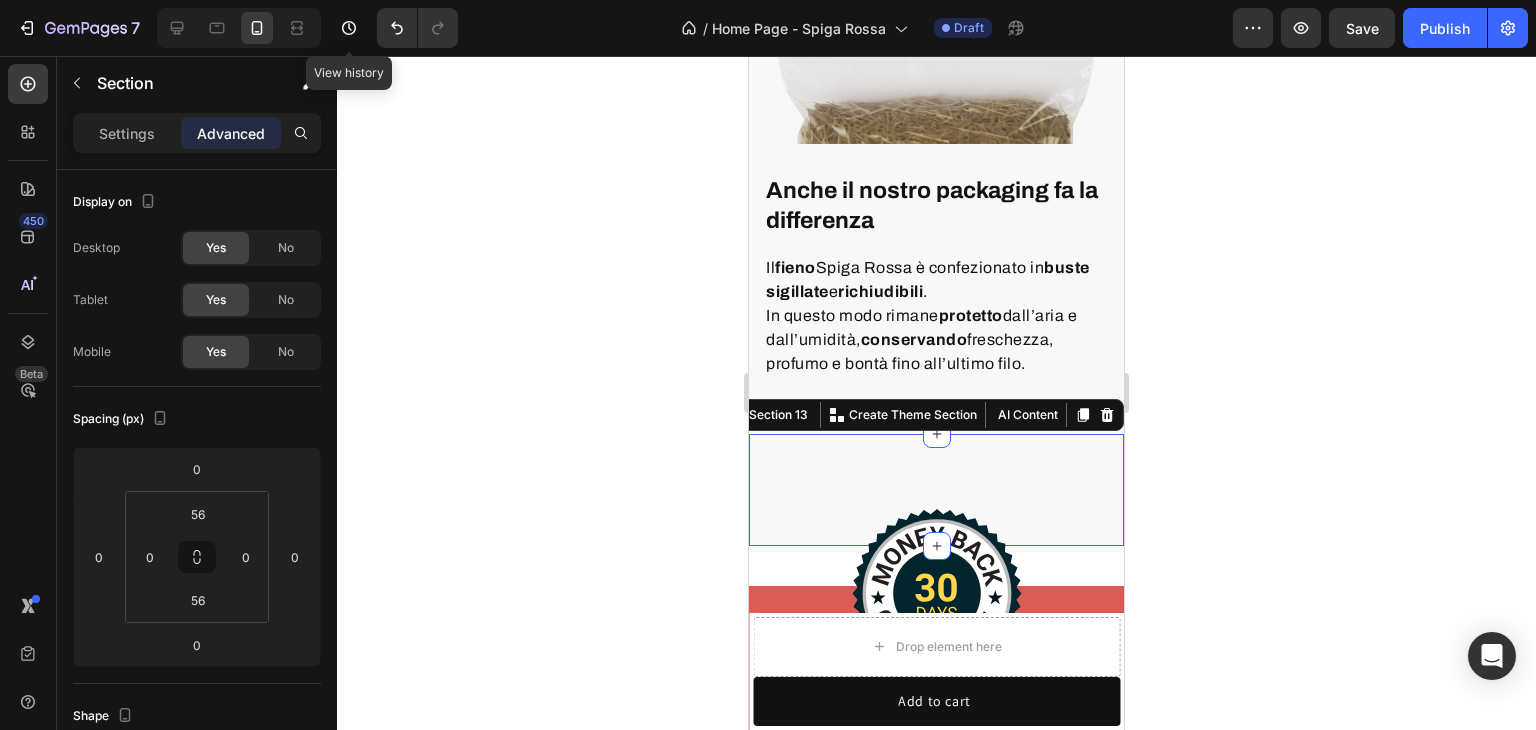 click on "Anche il nostro packaging fa la differenza Heading Il  fieno  Spiga Rossa è confezionato in  buste sigillate  e  richiudibili . In questo modo rimane  protetto  dall’aria e dall’umidità,  conservando  freschezza, profumo e bontà fino all’ultimo filo. Text block Row Image Row Section 13   You can create reusable sections Create Theme Section AI Content Write with GemAI What would you like to describe here? Tone and Voice Persuasive Product Fieno per conigli - Spiga Rossa Show more Generate" at bounding box center (936, 490) 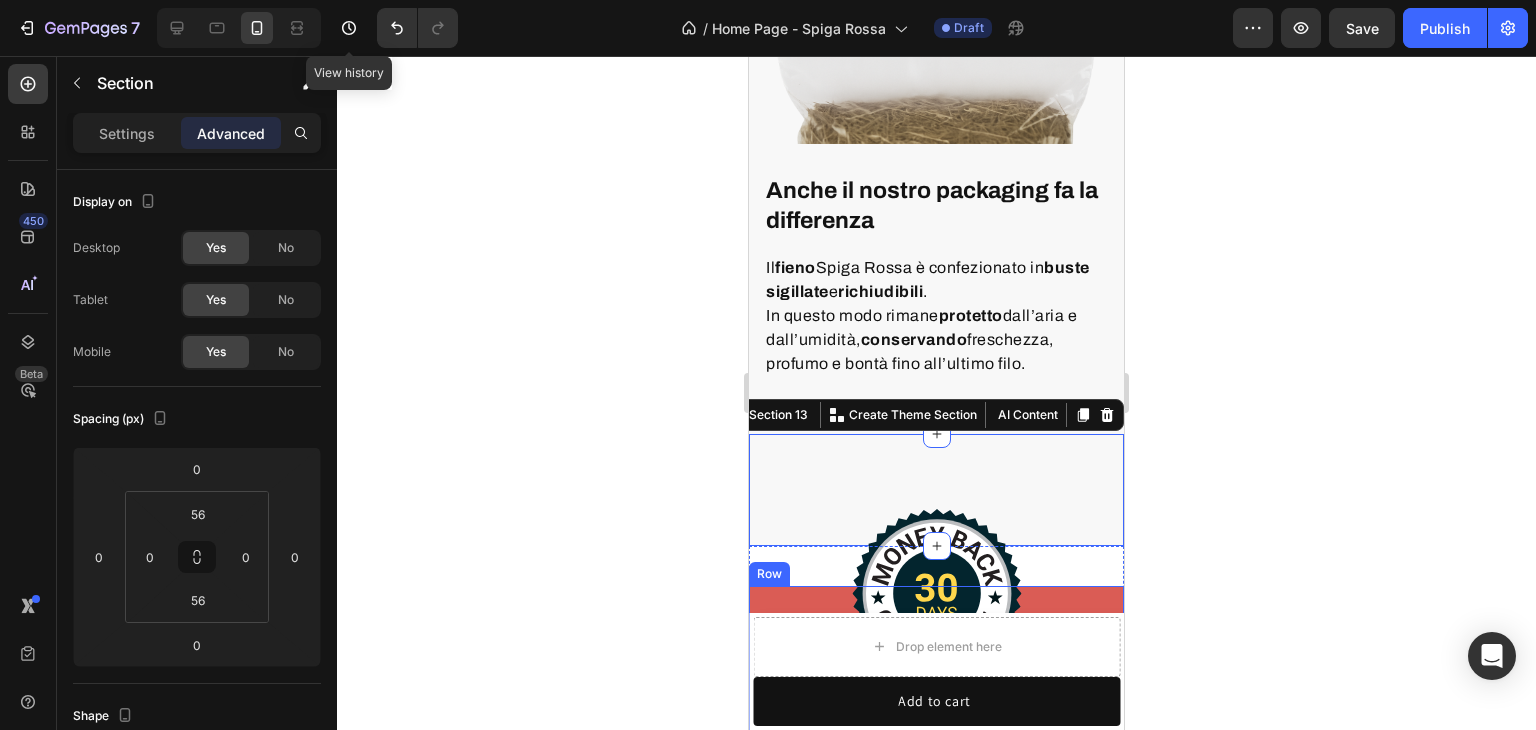 scroll, scrollTop: 6100, scrollLeft: 0, axis: vertical 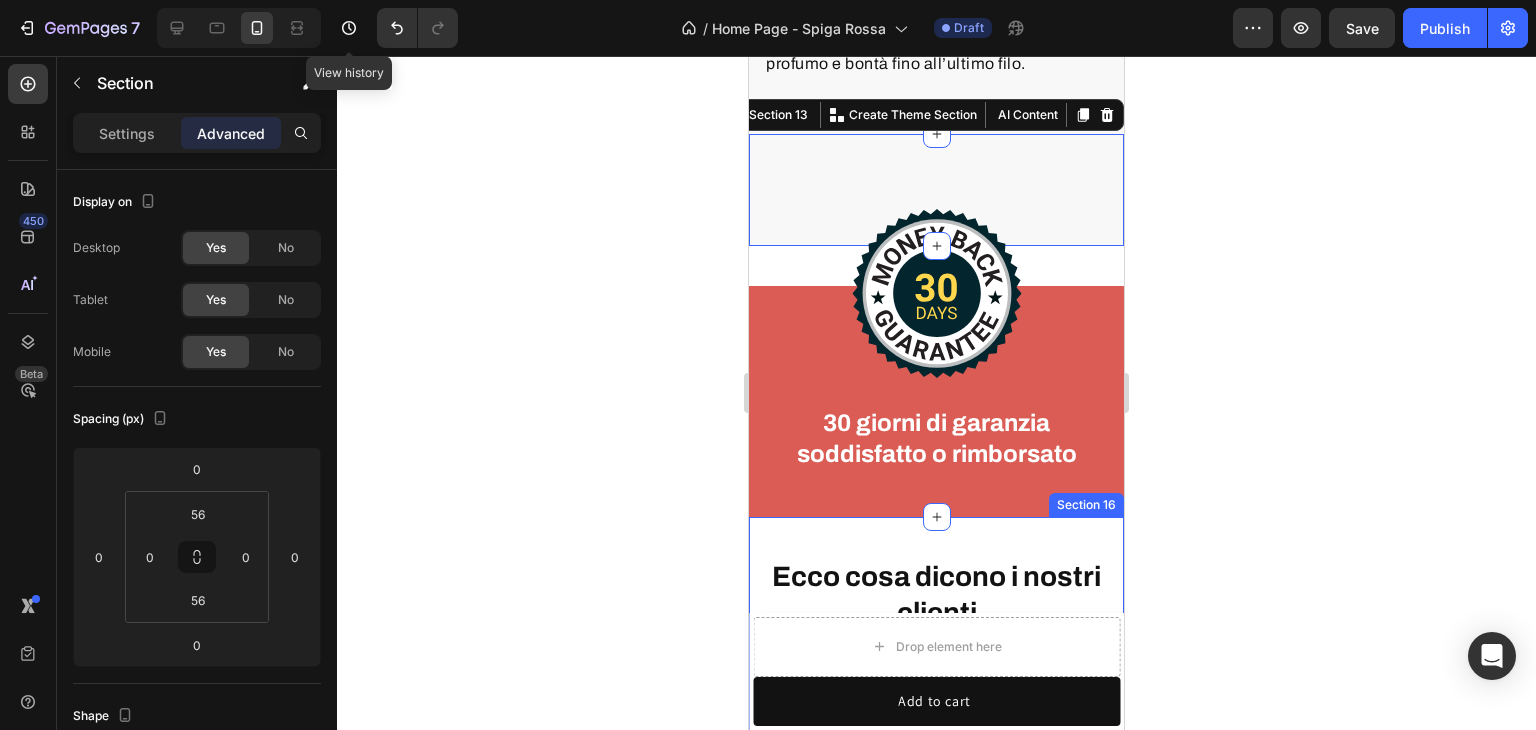 click on "Ecco cosa dicono i nostri clienti Heading
Icon
Icon
Icon
Icon
Icon Row Il mio coniglio lo adora! Text block Da quando uso Spiga Rossa, il mio coniglio mangia con più gusto e il fieno rimane profumato fino all’ultimo filo. Text block Silvia M. Text block Row
Icon
Icon
Icon
Icon
Icon Row Finalmente un fieno naturale Text block Niente pesticidi, niente odori strani. Si vede e si sente che è raccolto a mano, come una volta. Text block Daniela C. Text block Row
Icon
Icon
Icon
Icon
Icon Row Mai più quello del supermercato Text block Prima compravo fieno industriale… poi ho provato Spiga Rossa. Non torno più indietro. Text block Rosa B. Text block Row
Icon
Icon
Icon
Icon
Icon" at bounding box center [936, 777] 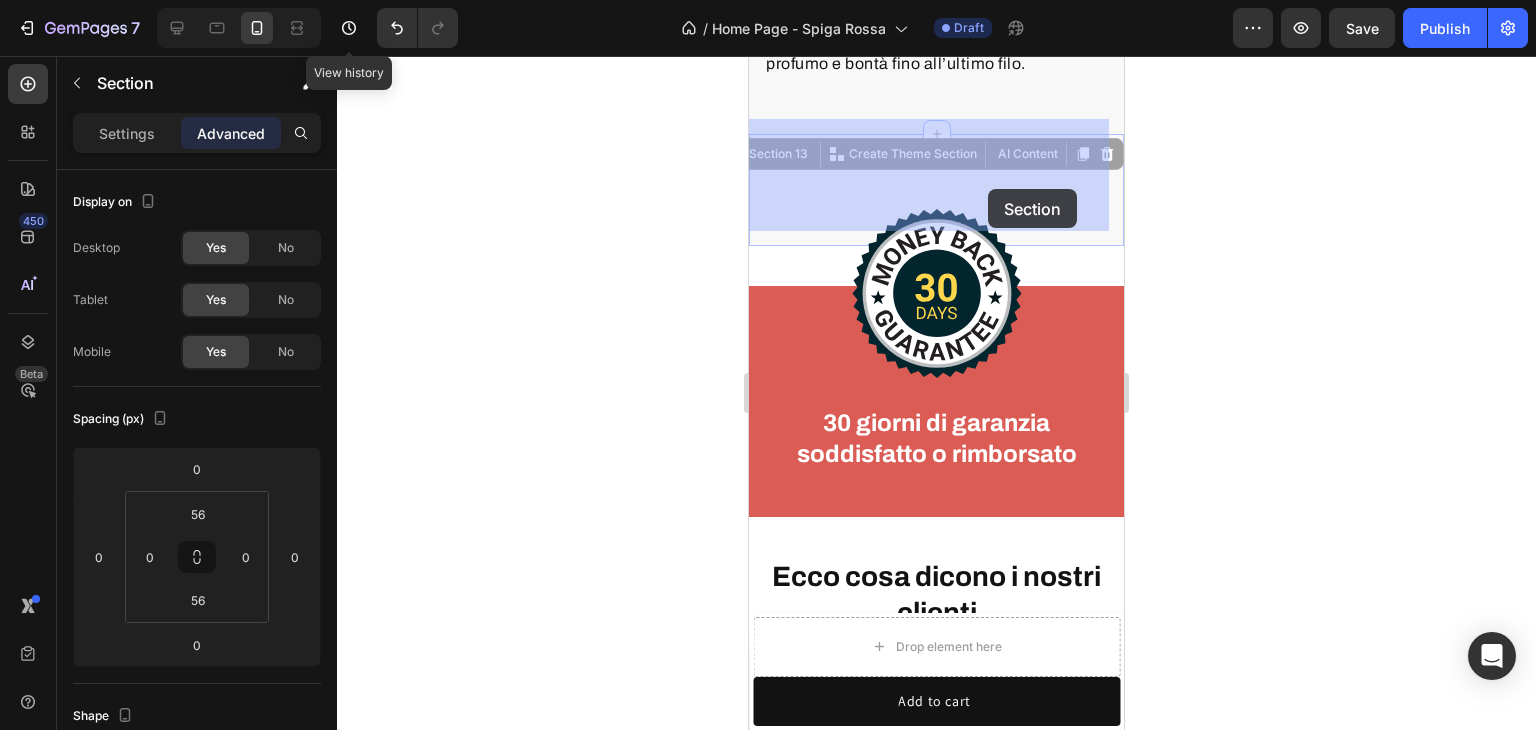 drag, startPoint x: 988, startPoint y: 151, endPoint x: 988, endPoint y: 189, distance: 38 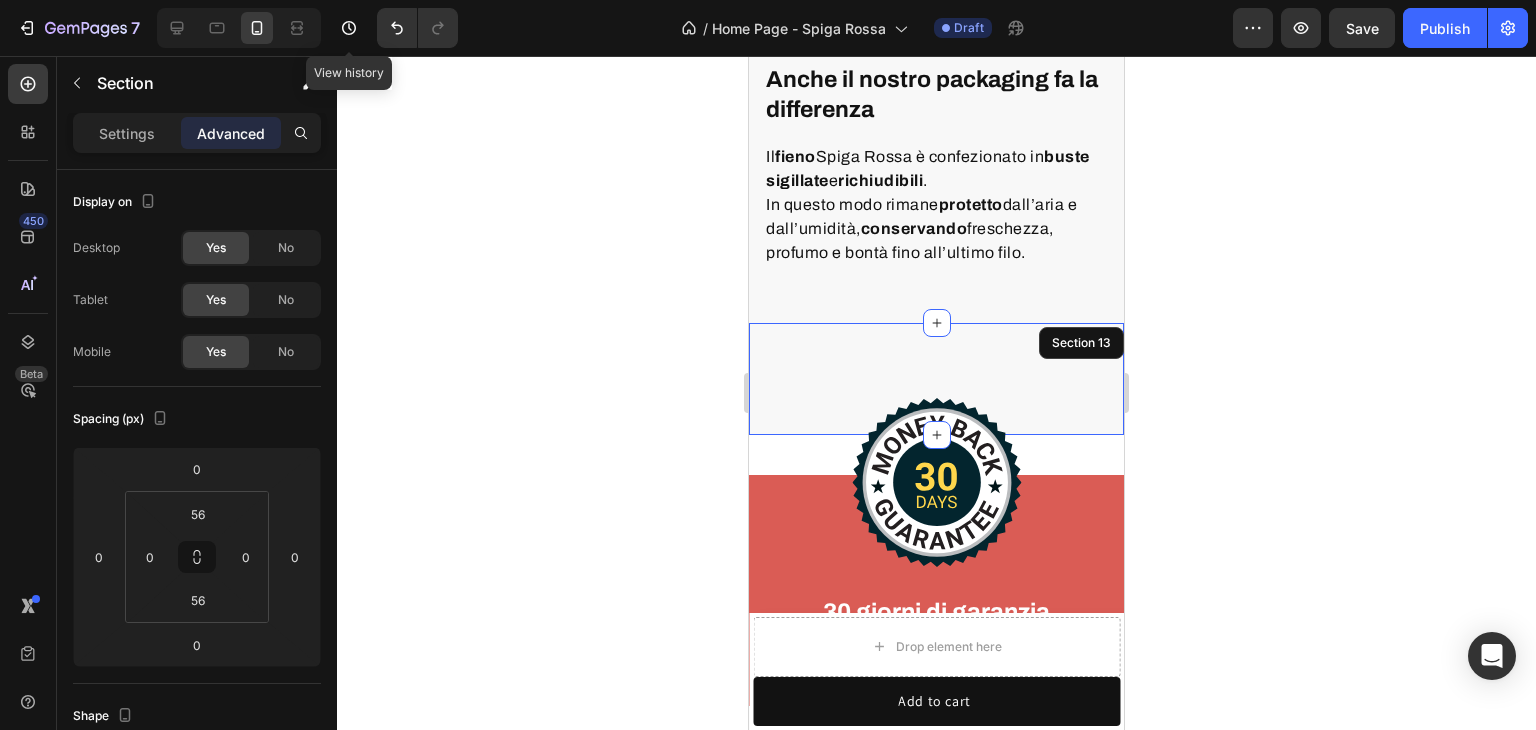 scroll, scrollTop: 5800, scrollLeft: 0, axis: vertical 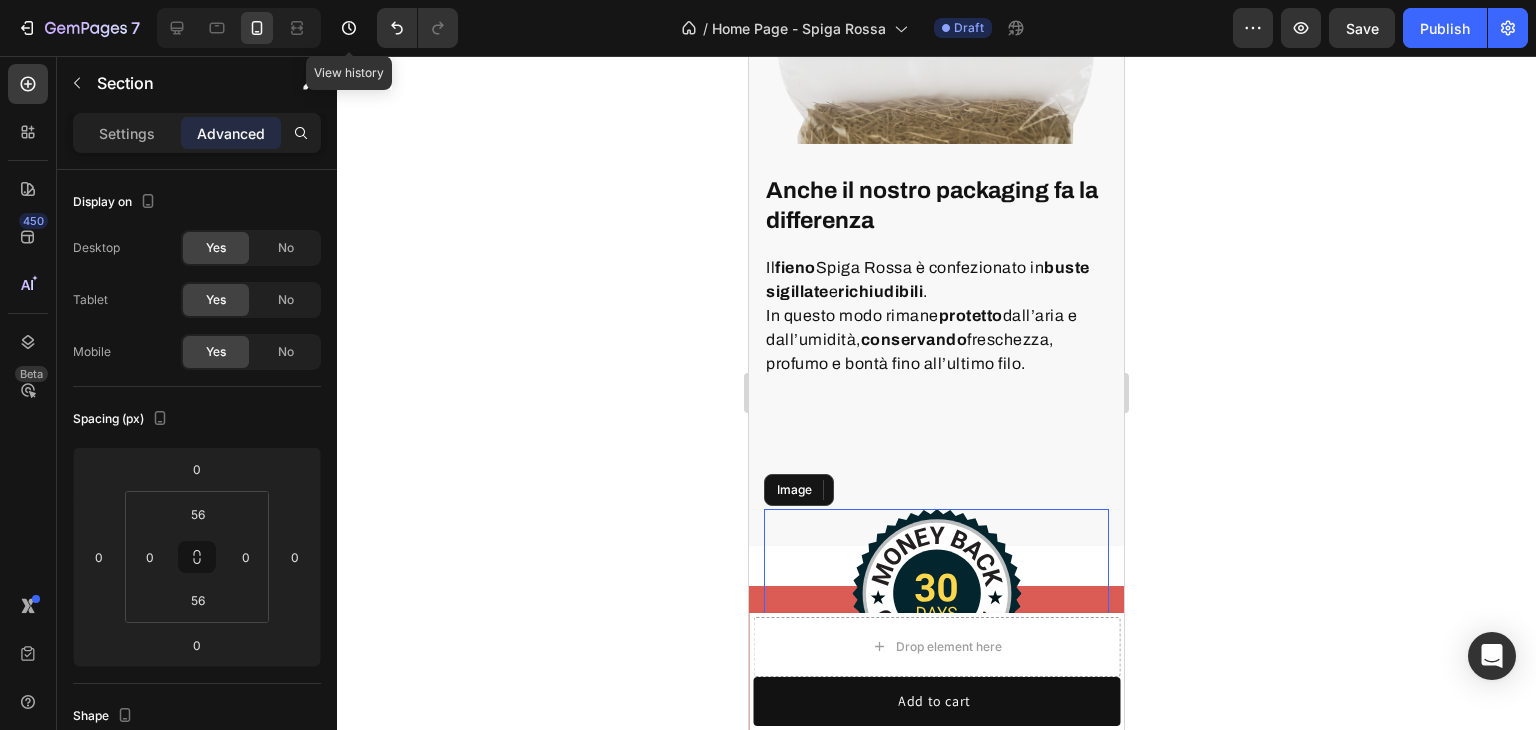 click at bounding box center [936, 593] 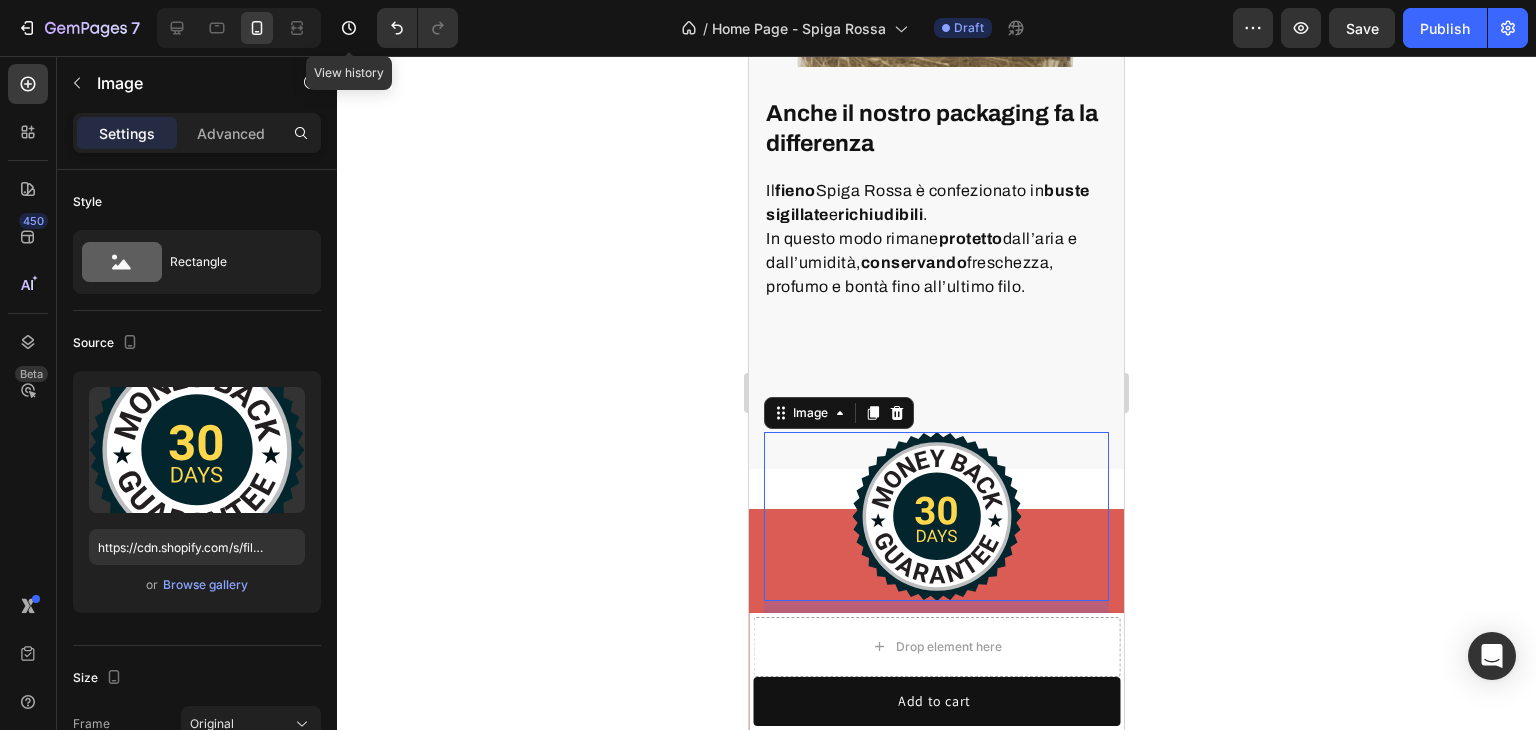 scroll, scrollTop: 5900, scrollLeft: 0, axis: vertical 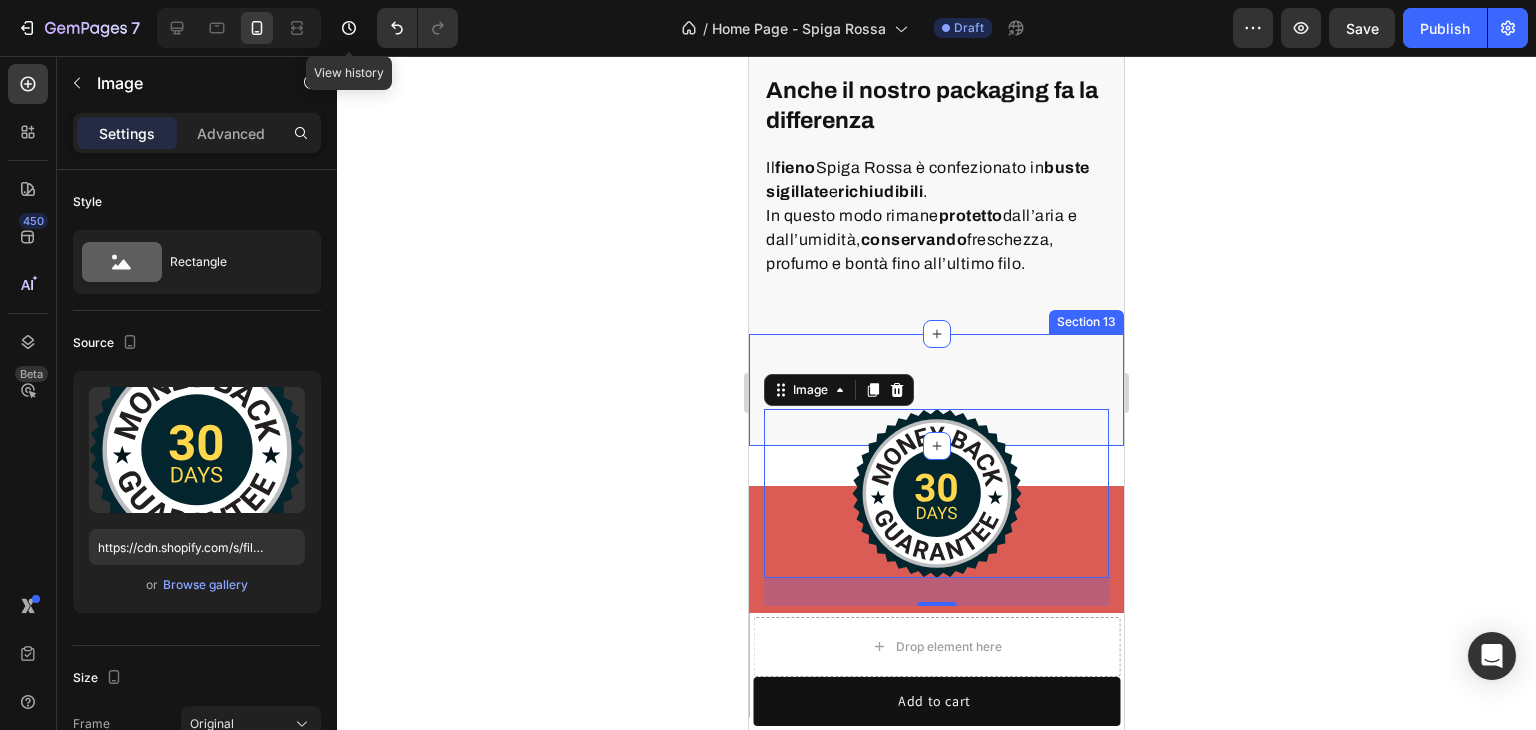 click on "Anche il nostro packaging fa la differenza Heading Il  fieno  Spiga Rossa è confezionato in  buste sigillate  e  richiudibili . In questo modo rimane  protetto  dall’aria e dall’umidità,  conservando  freschezza, profumo e bontà fino all’ultimo filo. Text block Row Image Row Section 13" at bounding box center [936, 390] 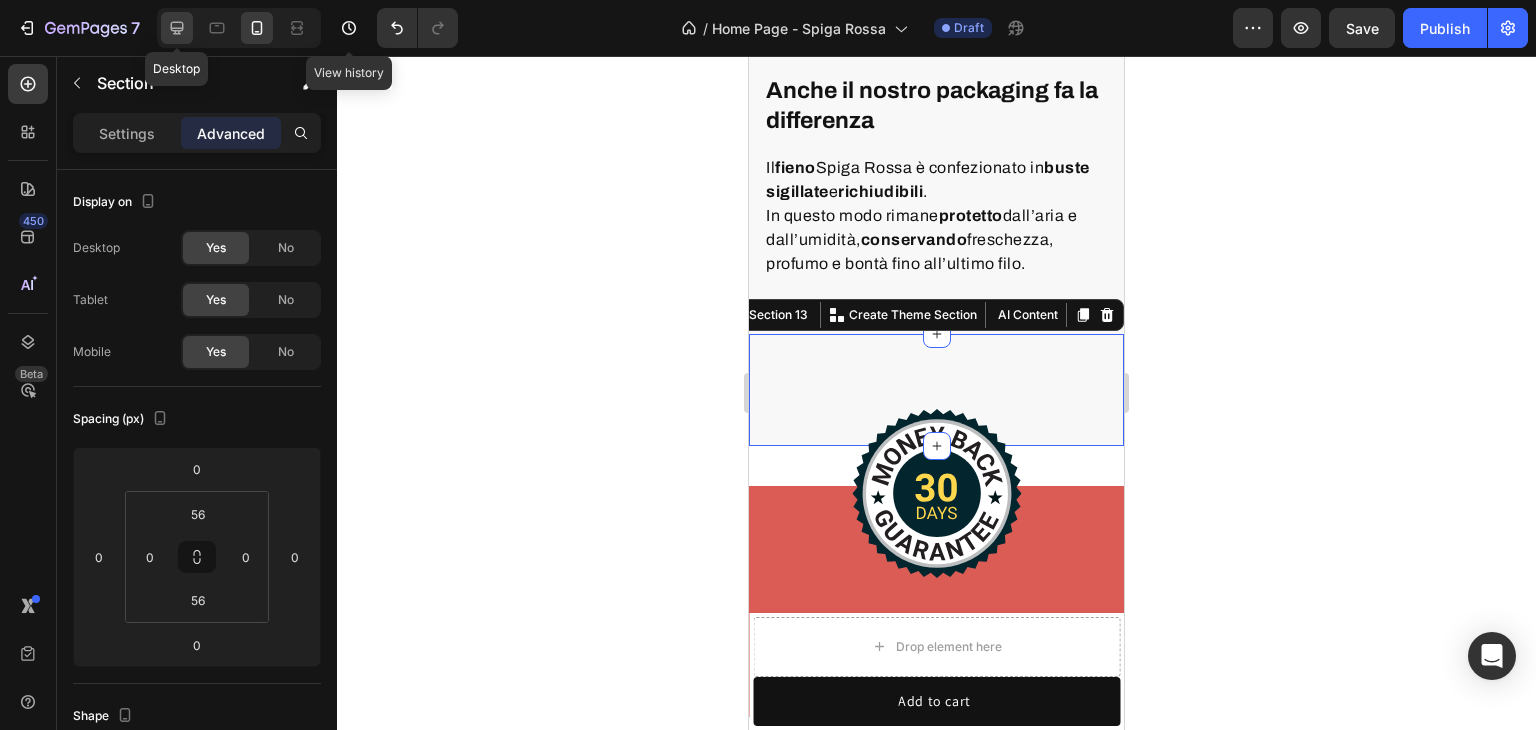 click 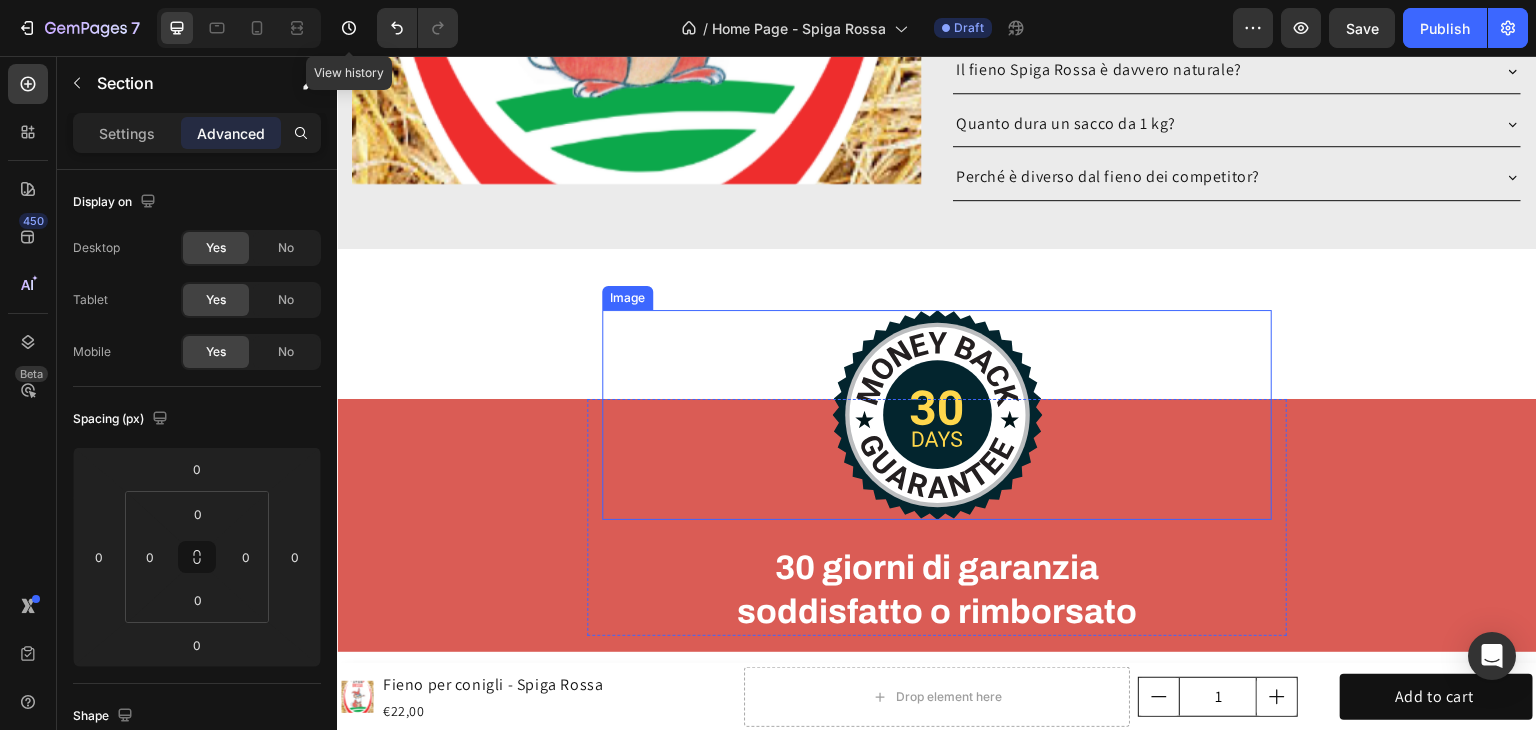 scroll, scrollTop: 5656, scrollLeft: 0, axis: vertical 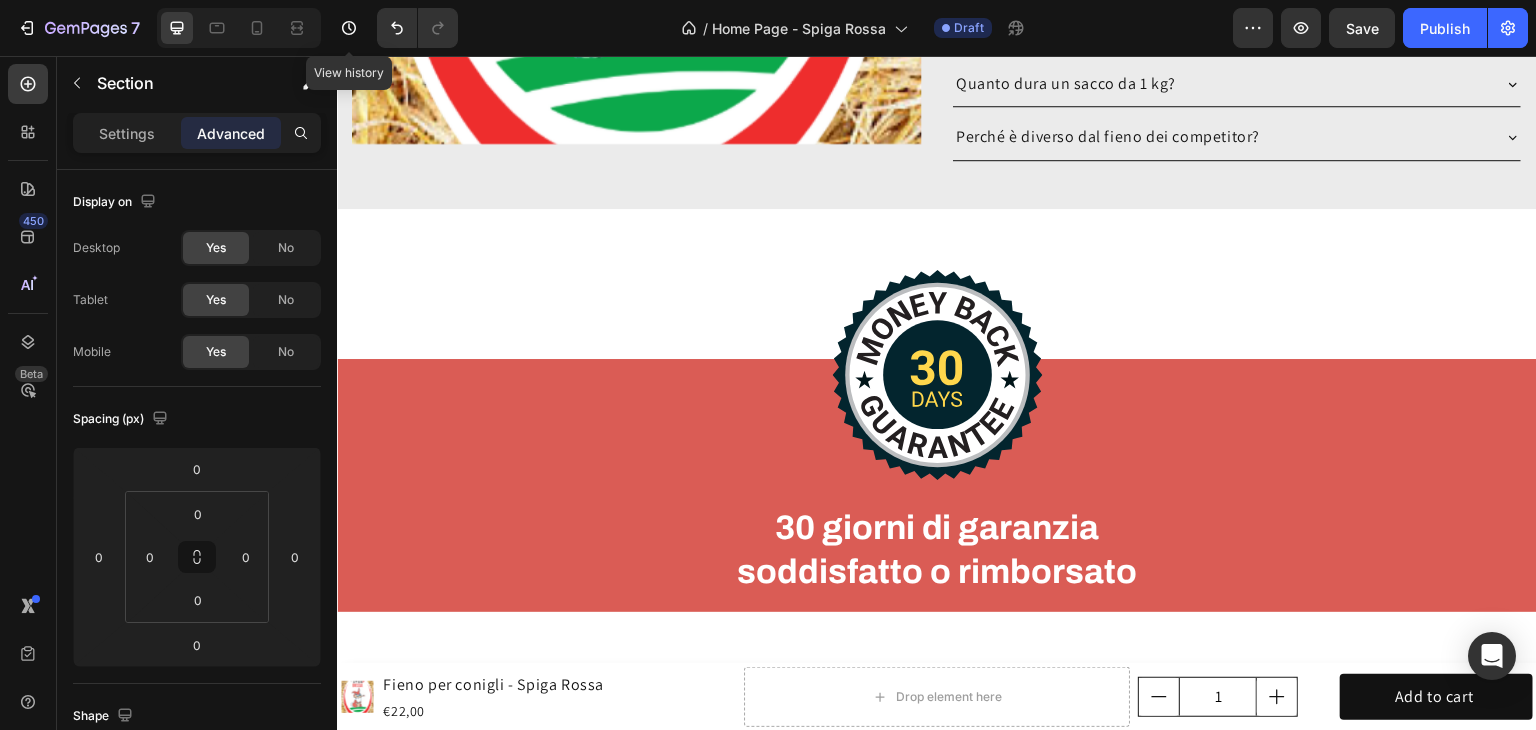 click 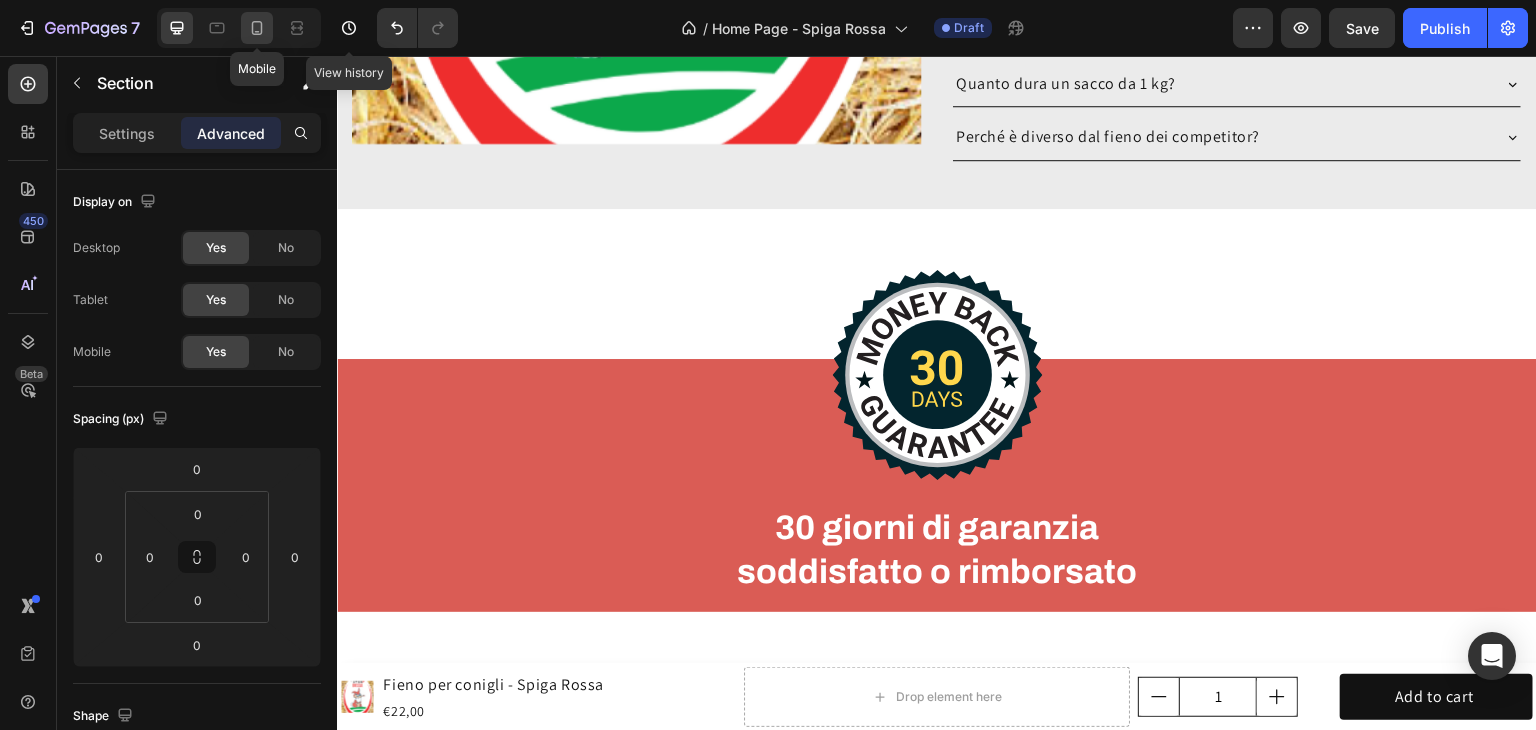 click 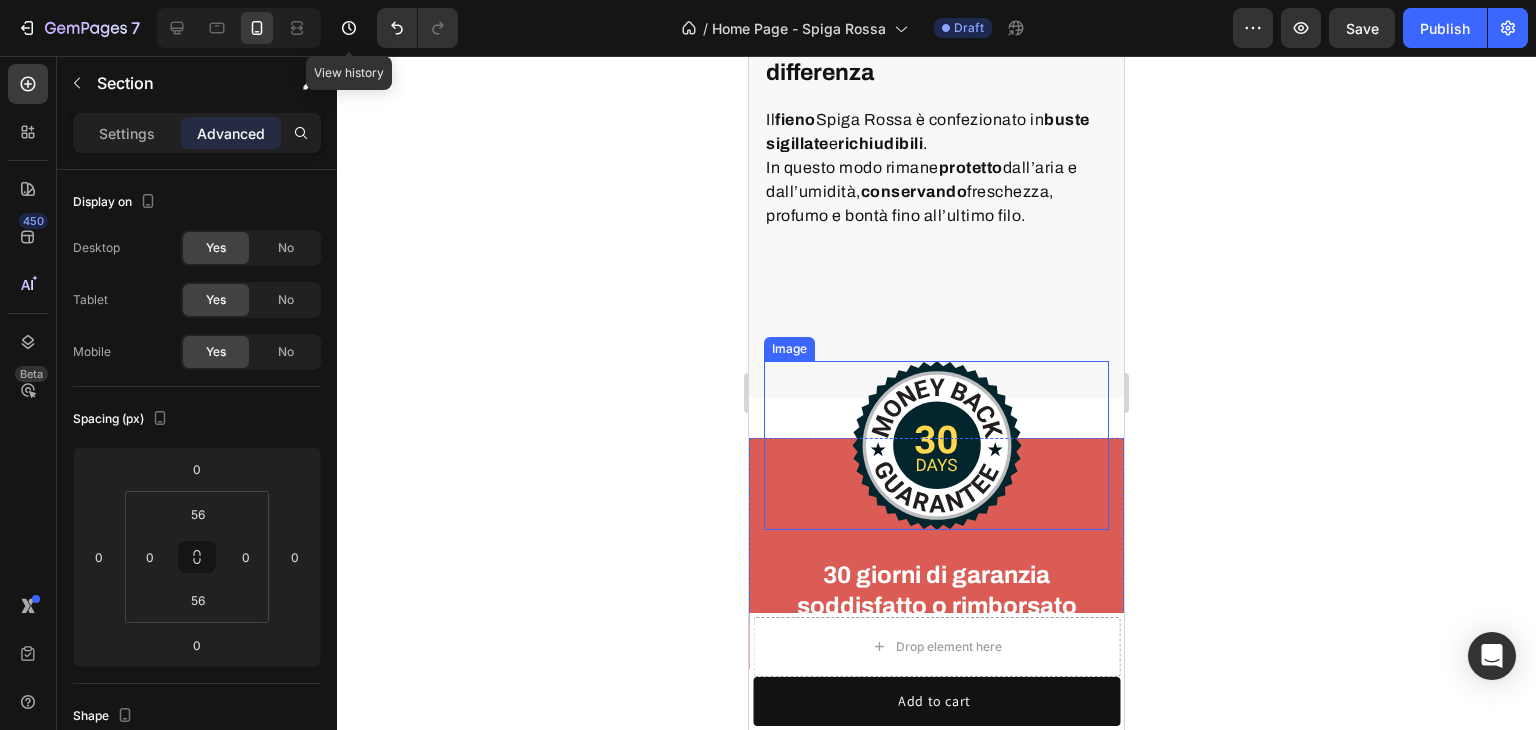 scroll, scrollTop: 5904, scrollLeft: 0, axis: vertical 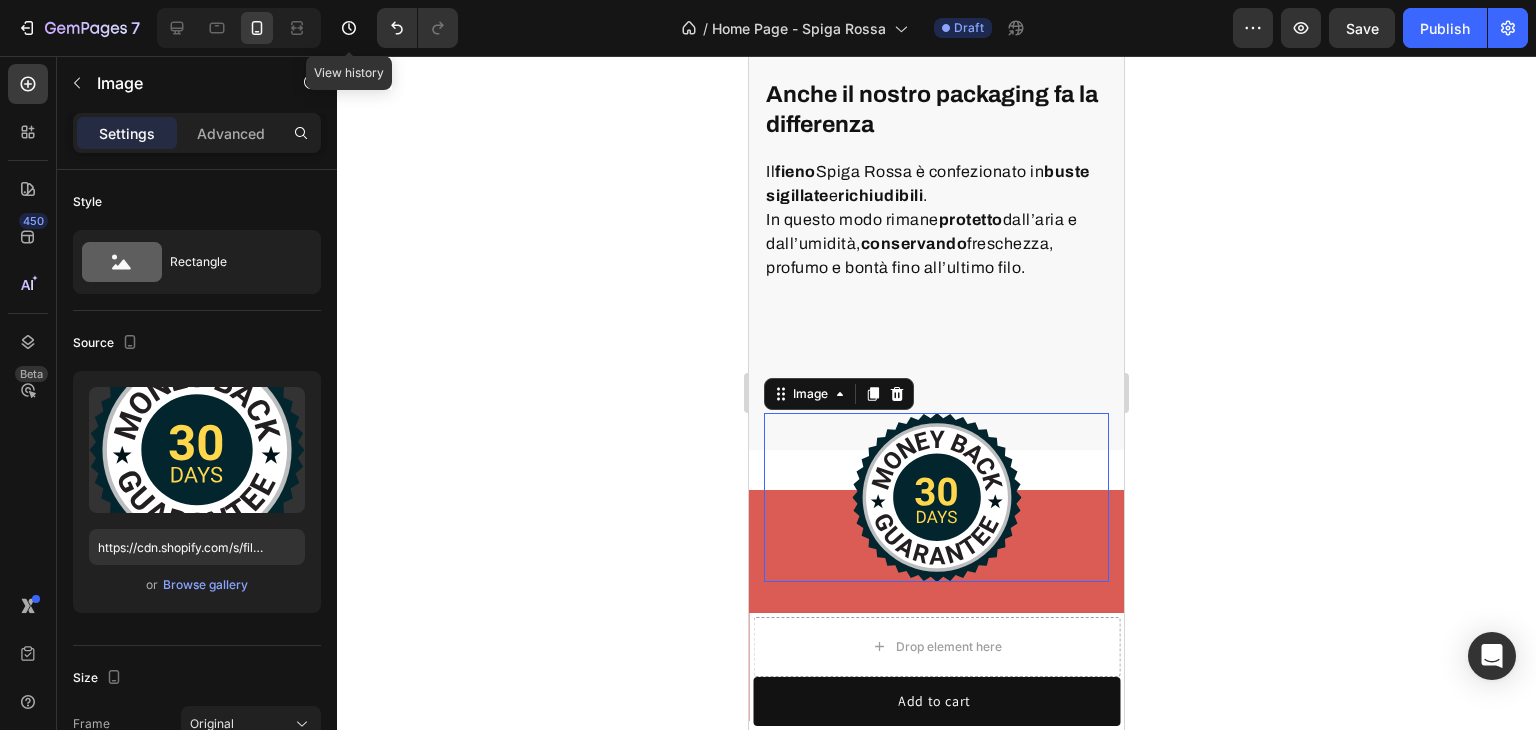 click at bounding box center (936, 497) 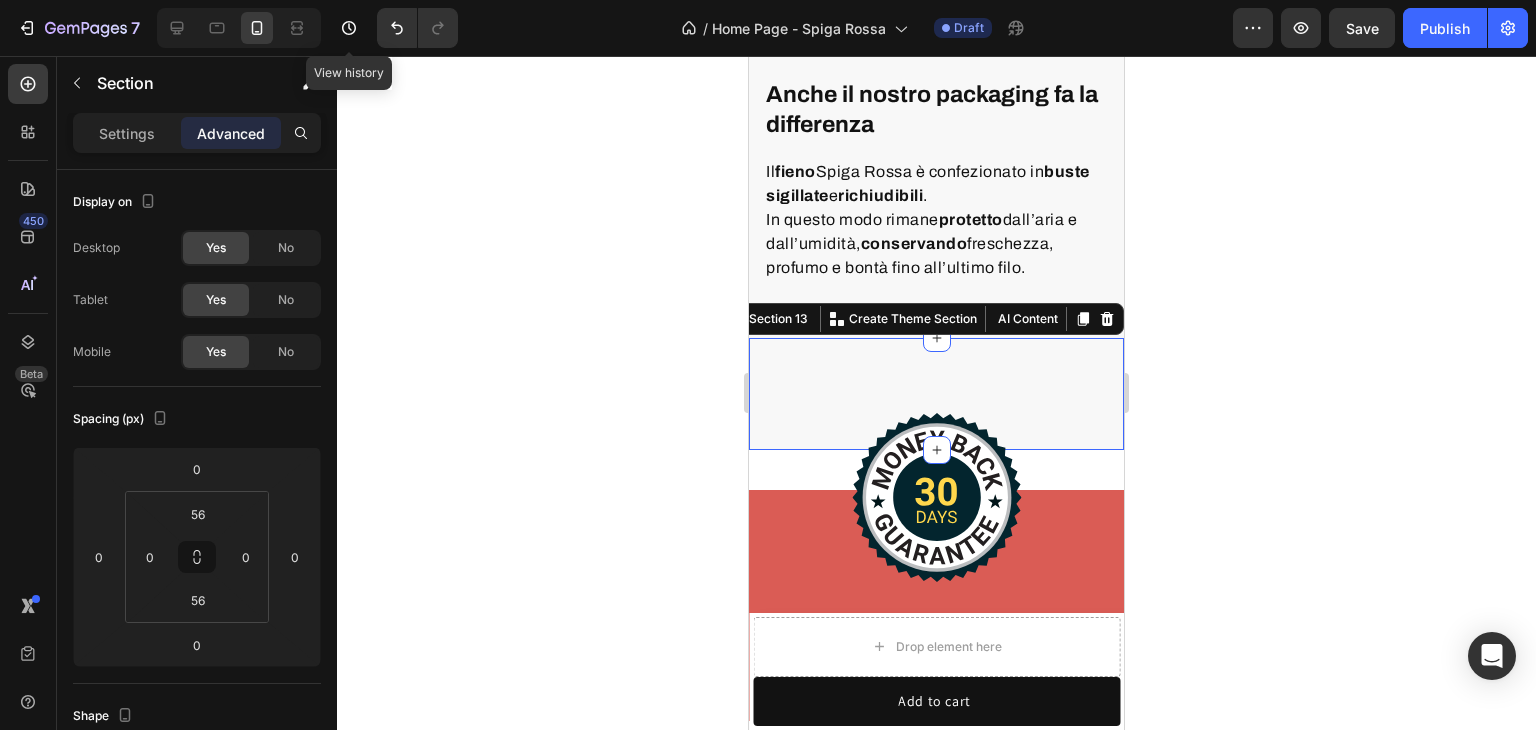 click on "Anche il nostro packaging fa la differenza Heading Il  fieno  Spiga Rossa è confezionato in  buste sigillate  e  richiudibili . In questo modo rimane  protetto  dall’aria e dall’umidità,  conservando  freschezza, profumo e bontà fino all’ultimo filo. Text block Row Image Row Section 13   You can create reusable sections Create Theme Section AI Content Write with GemAI What would you like to describe here? Tone and Voice Persuasive Product Show more Generate" at bounding box center [936, 394] 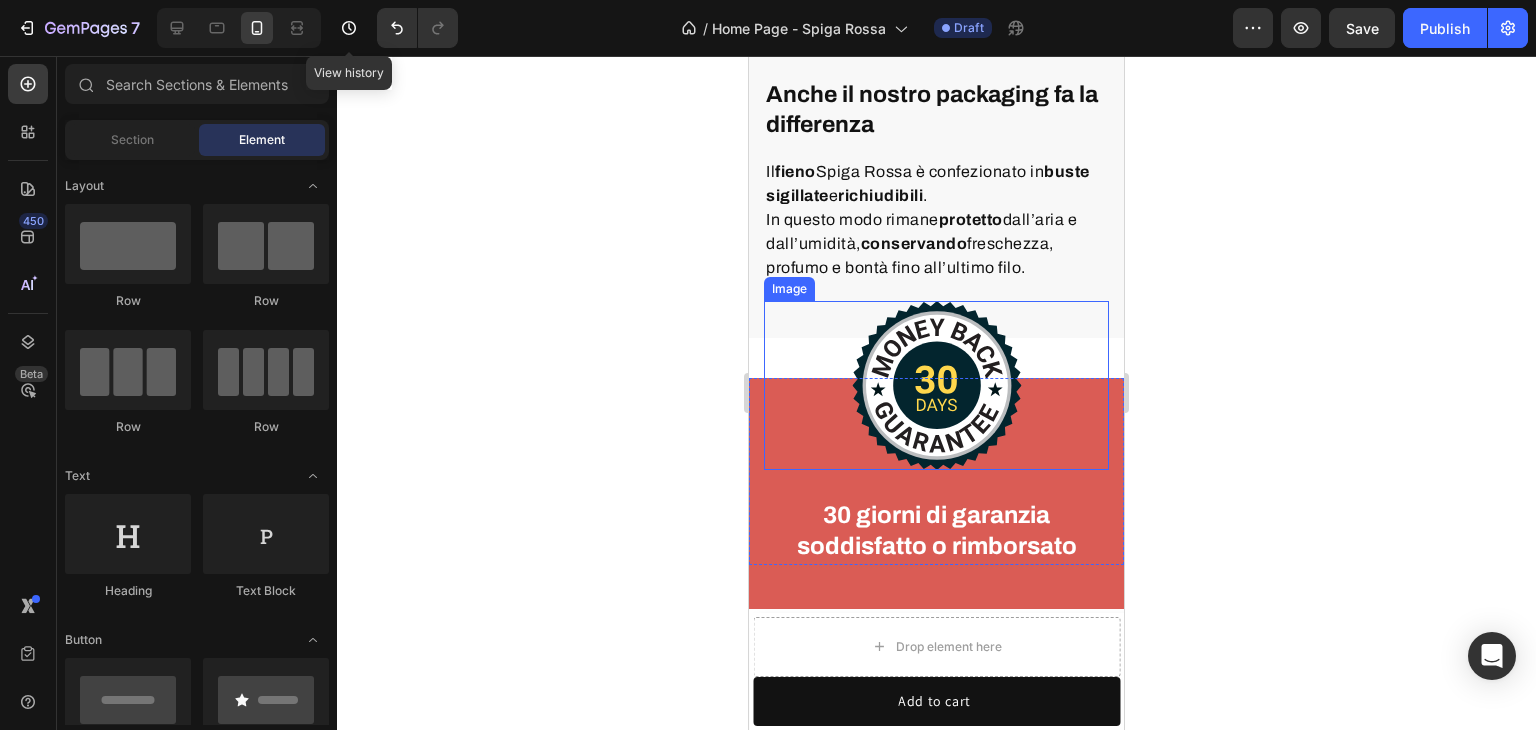 click at bounding box center (936, 385) 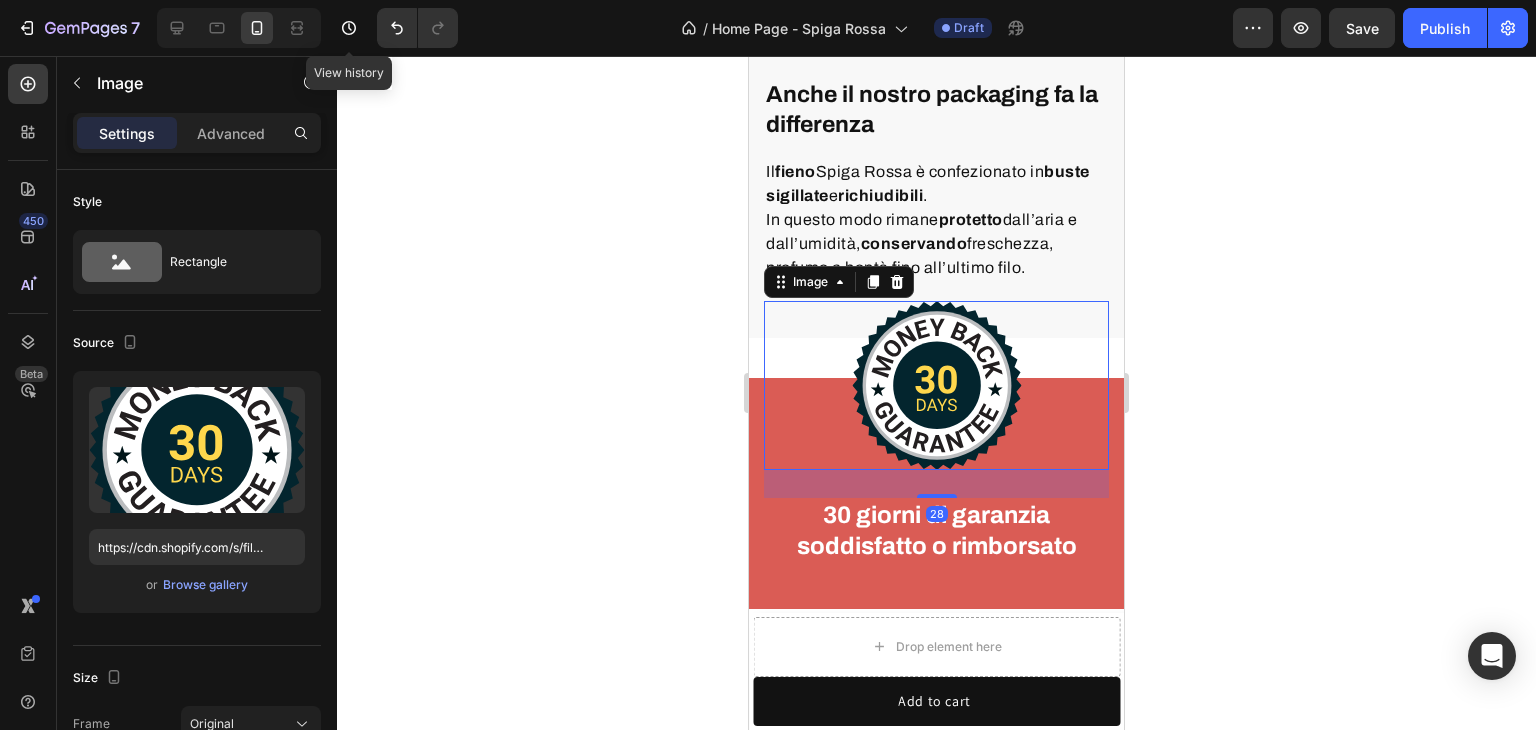 click at bounding box center (936, 385) 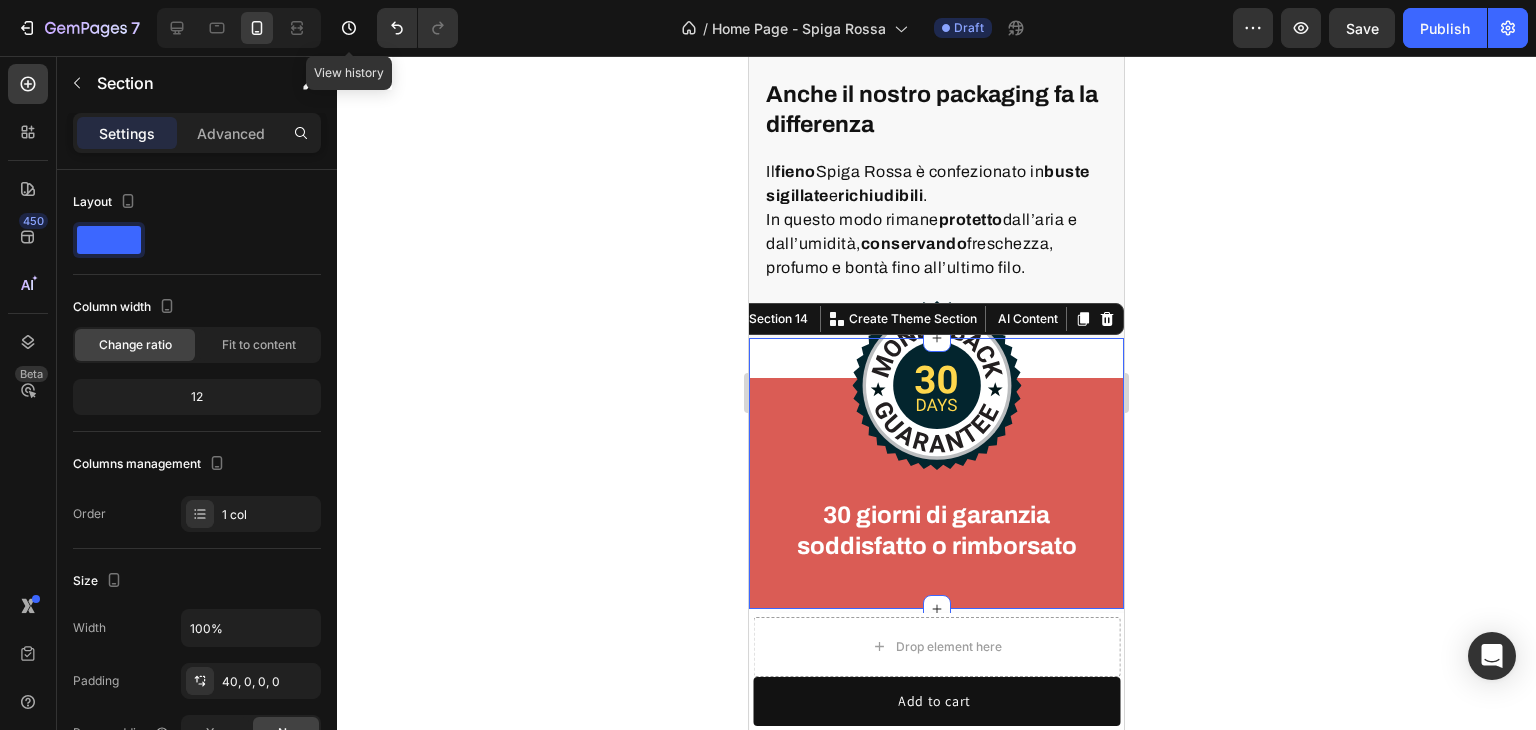 click on "Image 30 giorni di garanzia  soddisfatto o rimborsato Heading Row Row Section 14   You can create reusable sections Create Theme Section AI Content Write with GemAI What would you like to describe here? Tone and Voice Persuasive Product Fieno per conigli - Spiga Rossa Show more Generate" at bounding box center (936, 473) 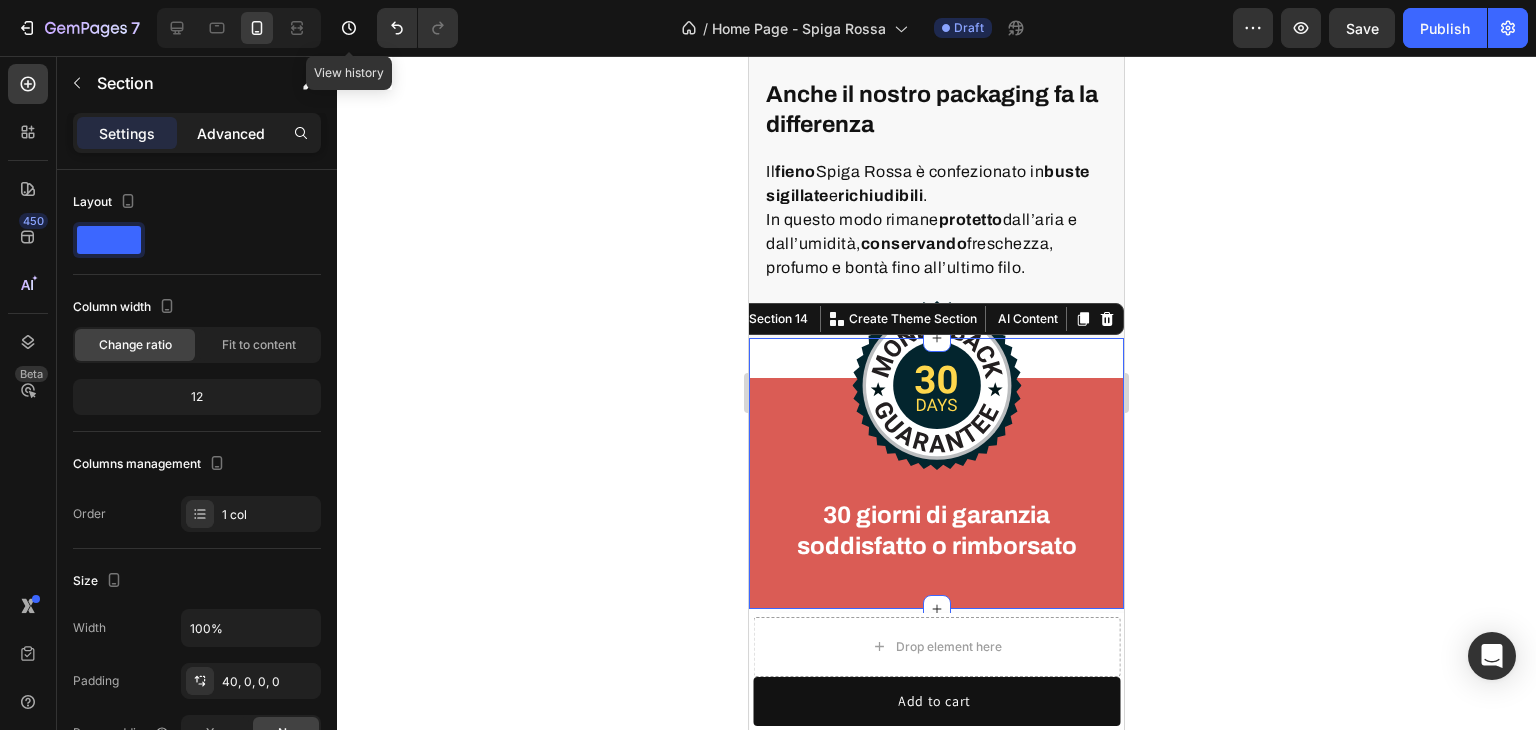click on "Advanced" at bounding box center (231, 133) 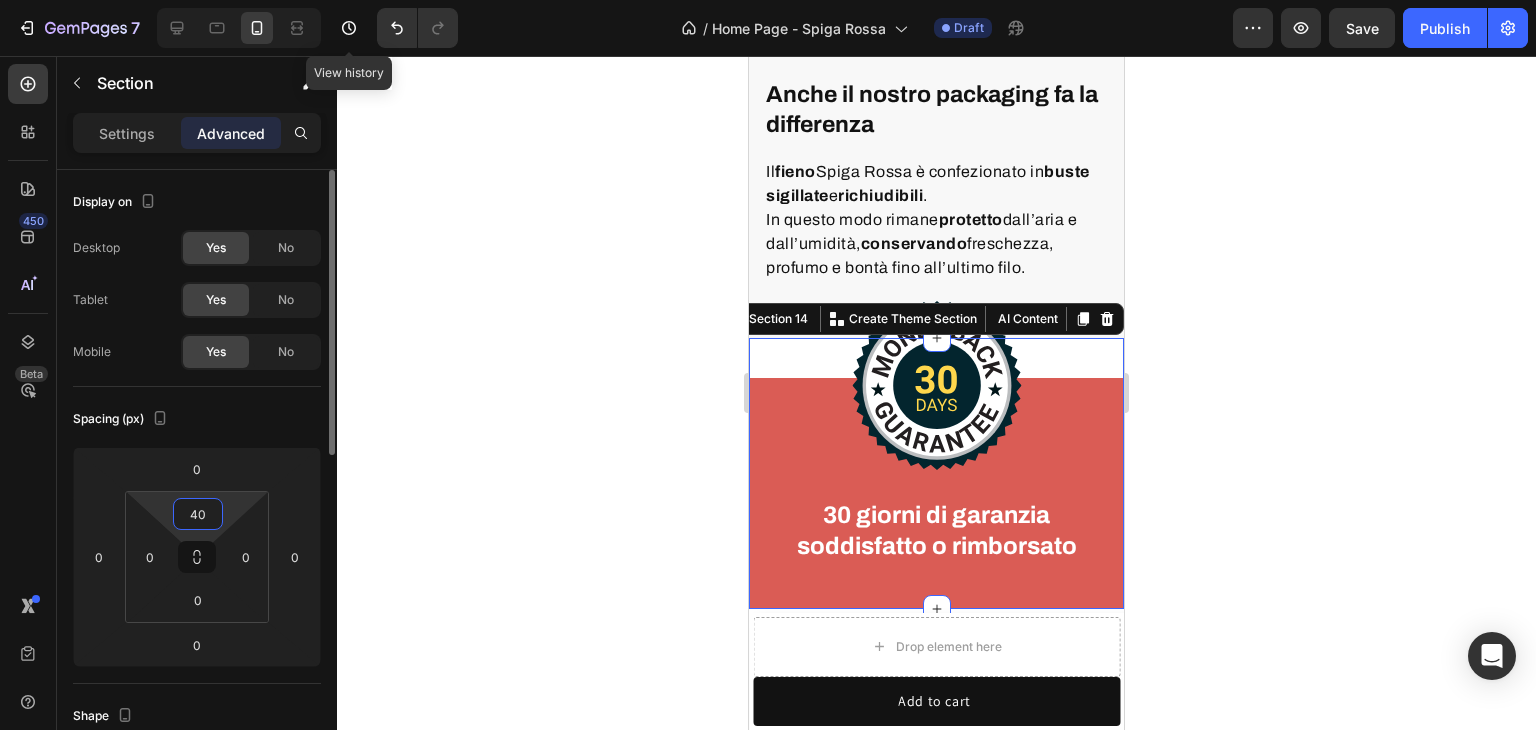 click on "40" at bounding box center [198, 514] 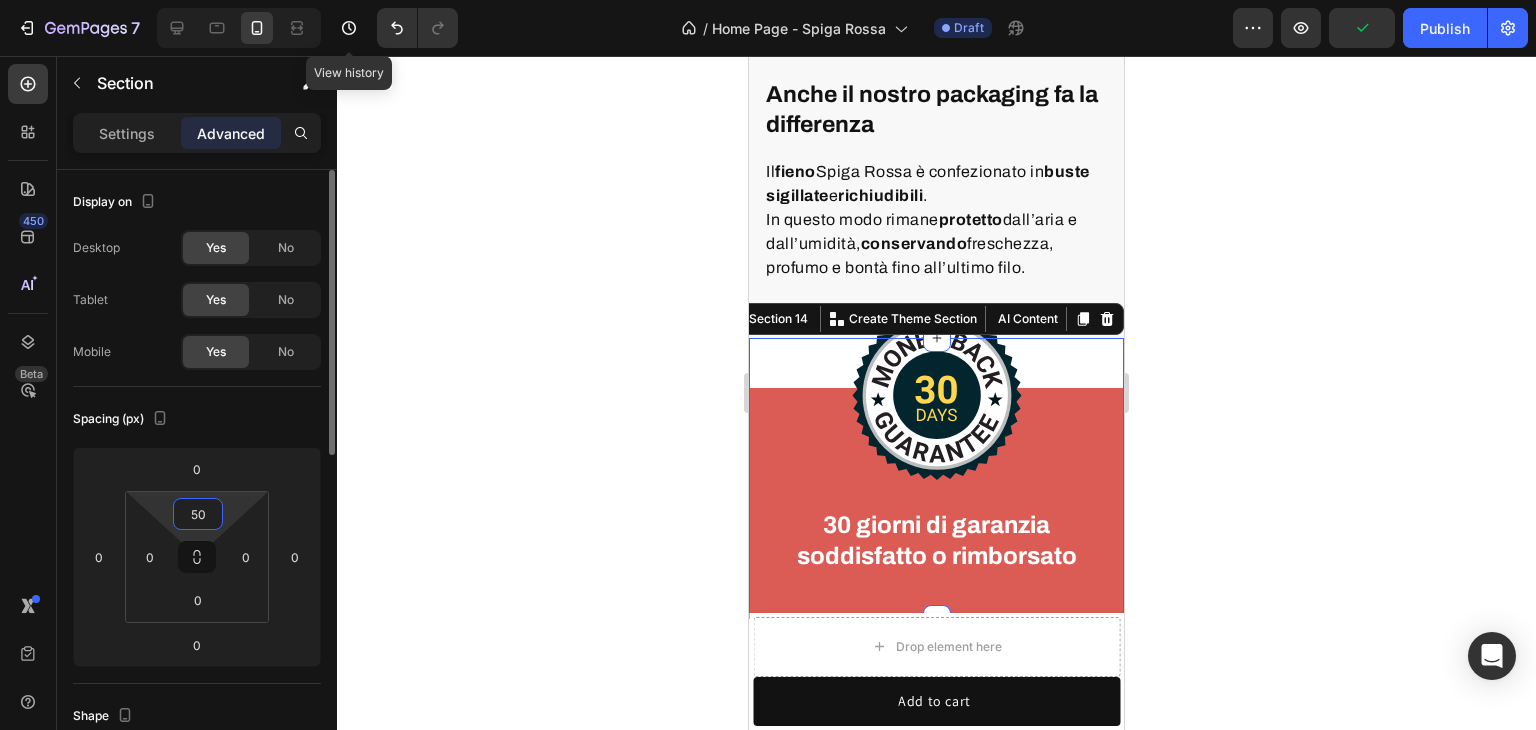 type on "5" 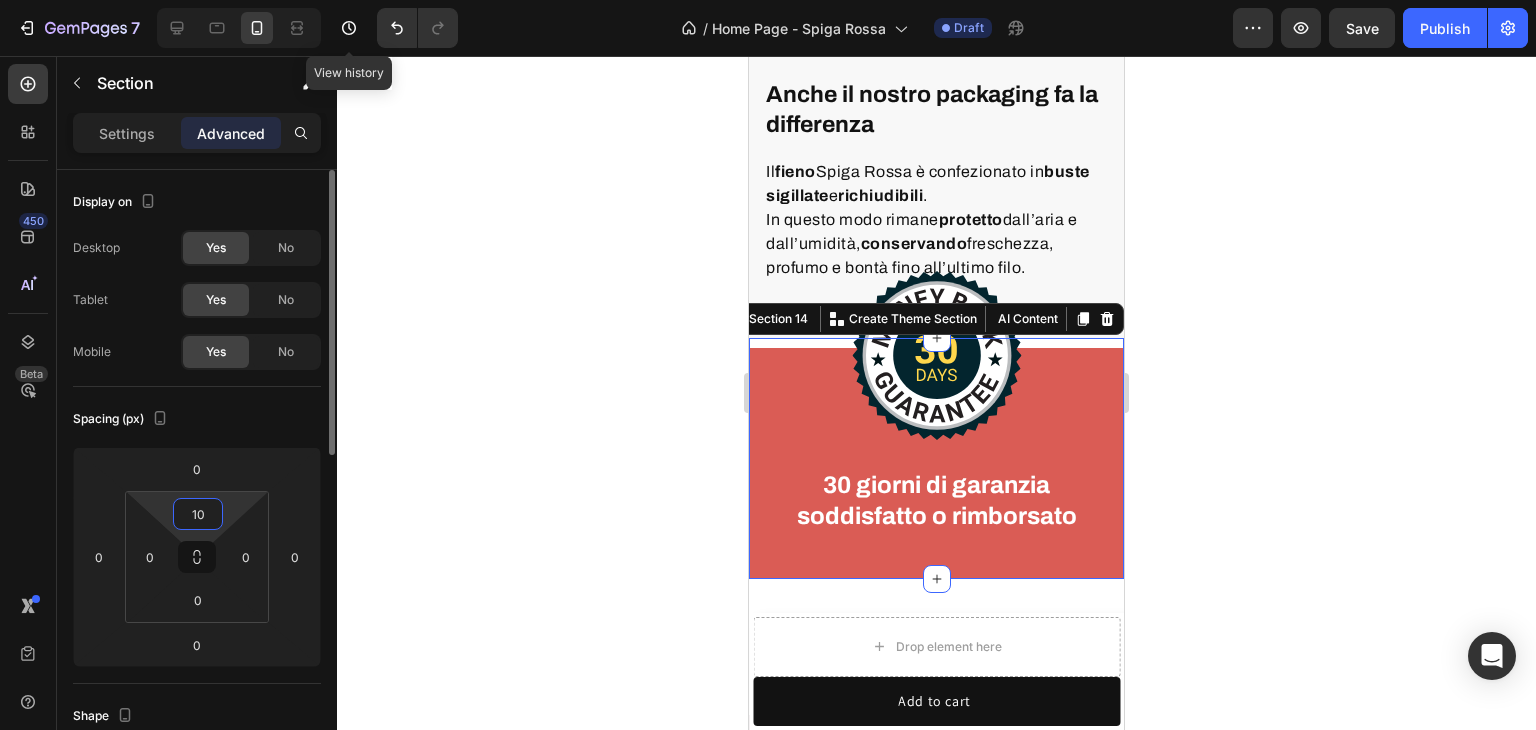 type on "100" 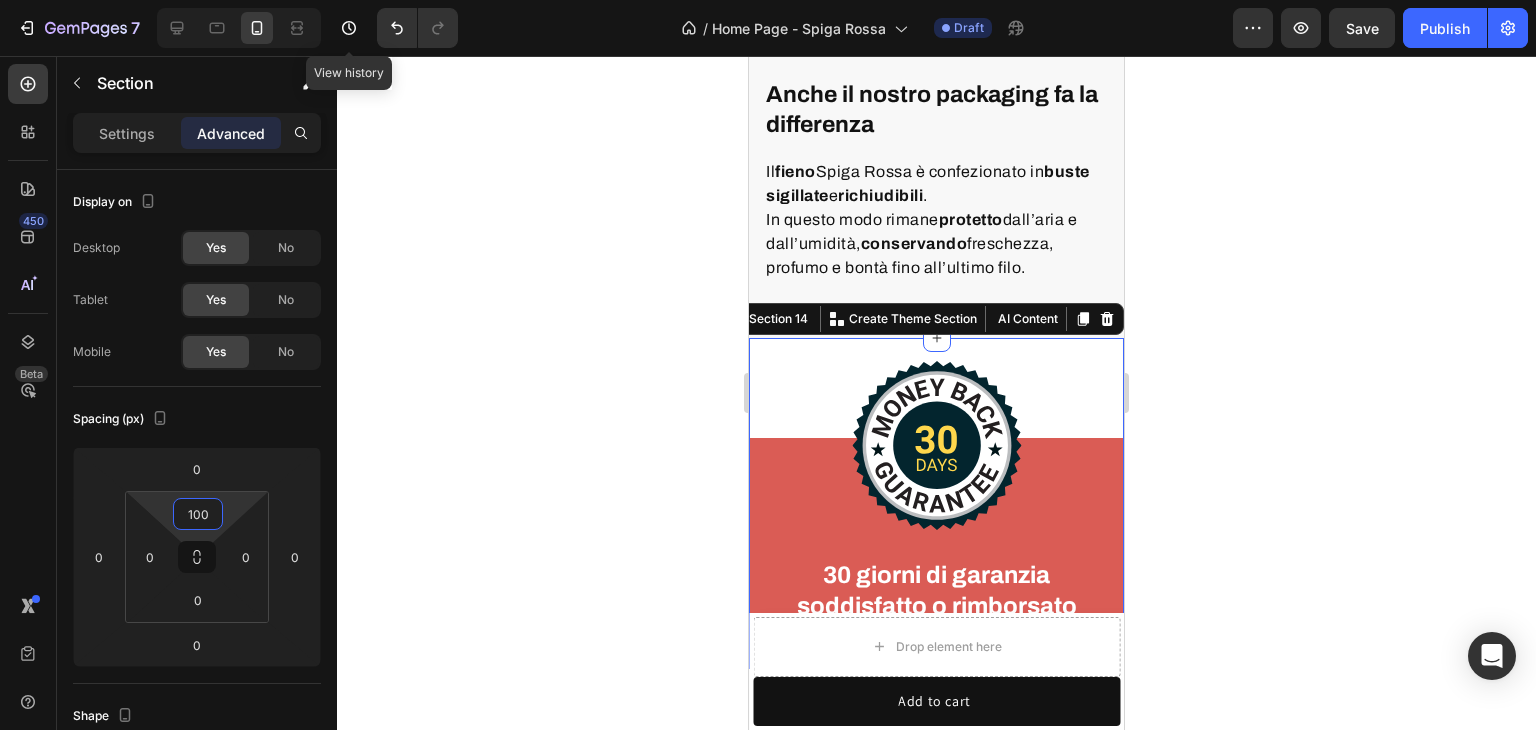 click 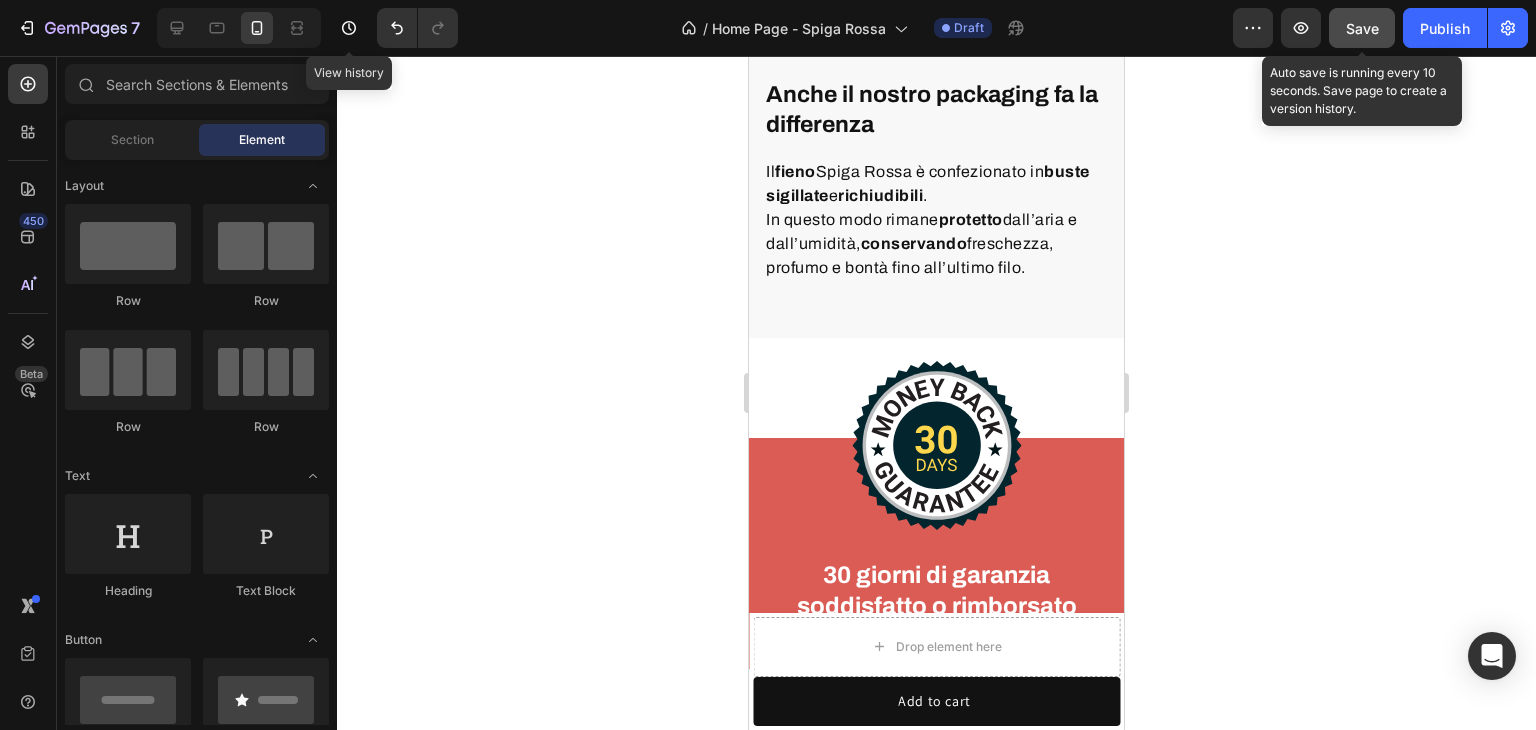 click on "Save" at bounding box center (1362, 28) 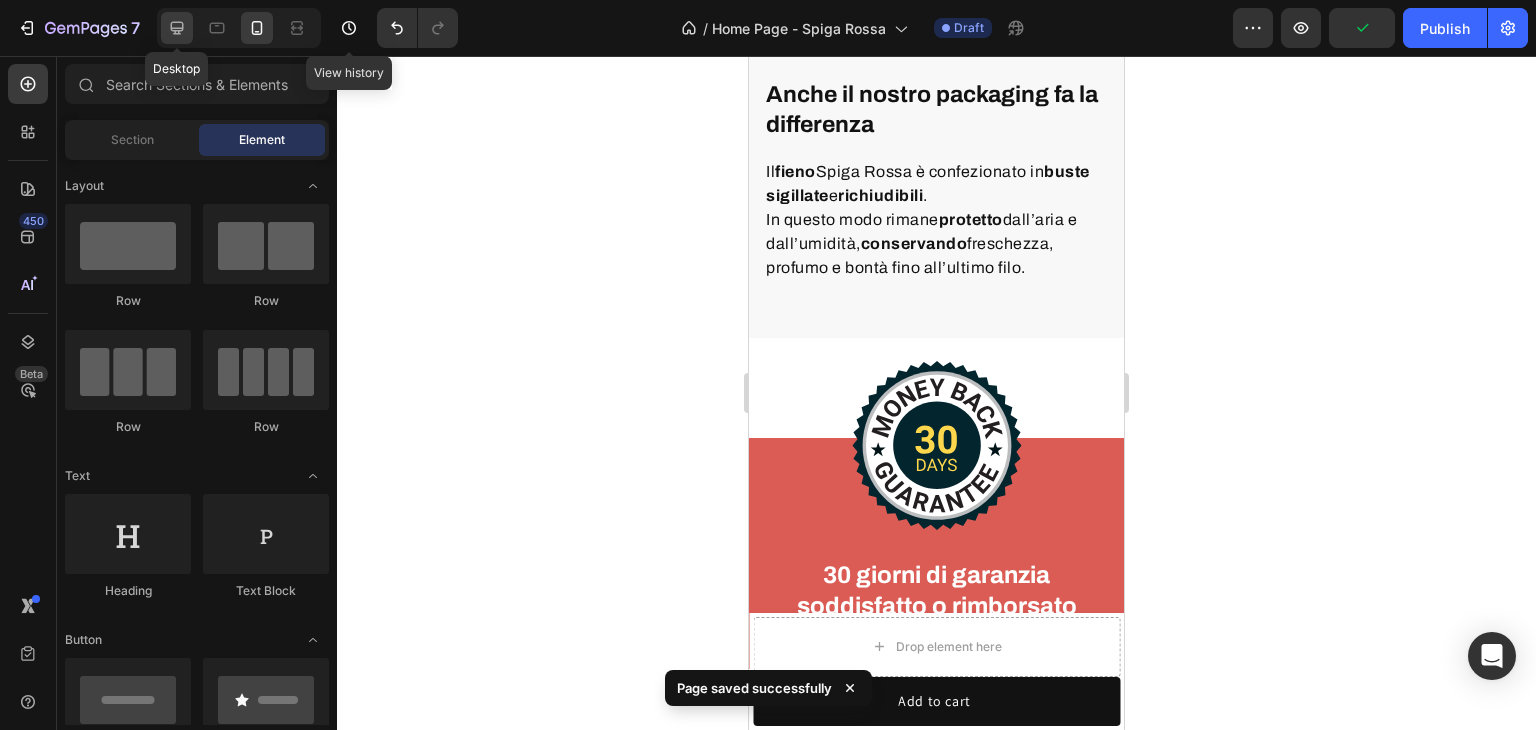 click 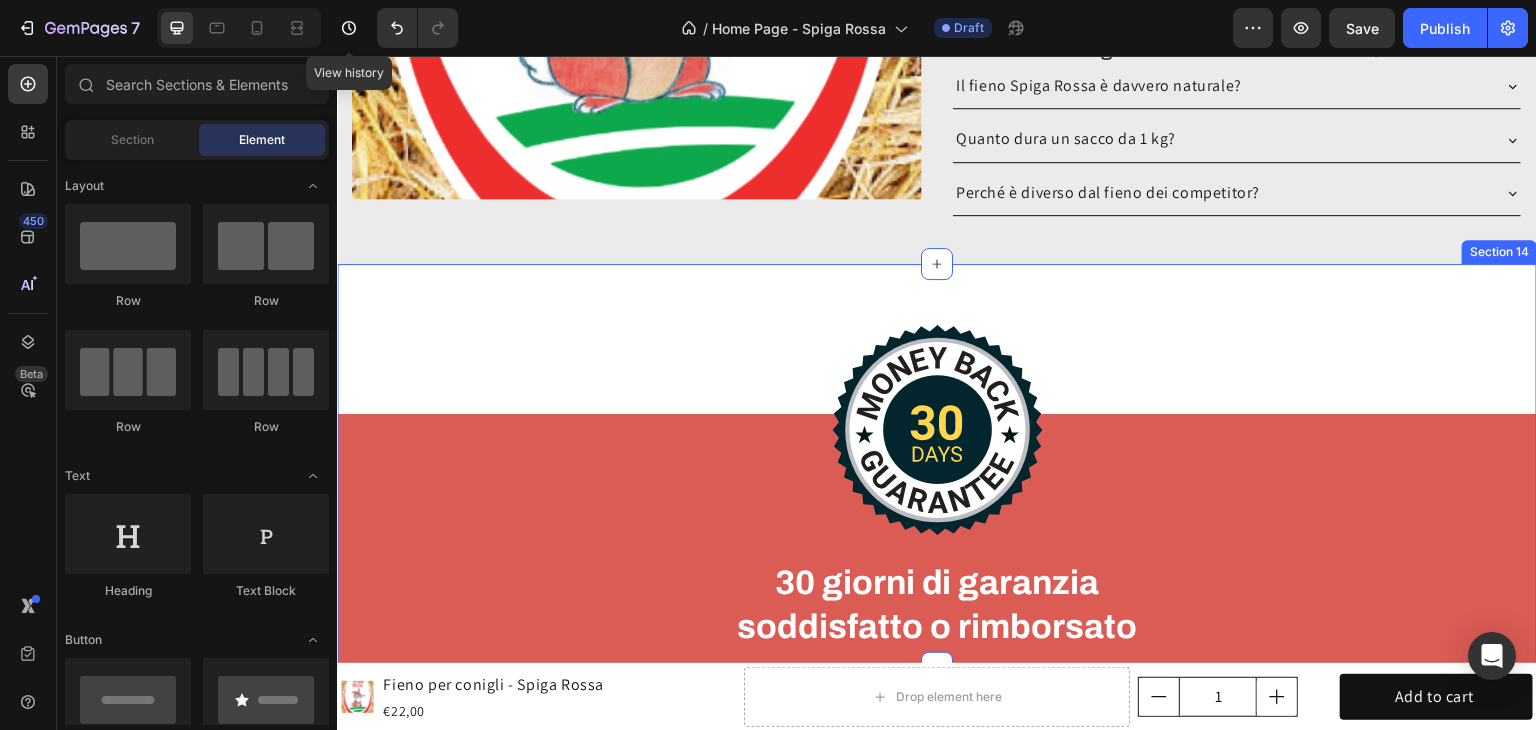 scroll, scrollTop: 5280, scrollLeft: 0, axis: vertical 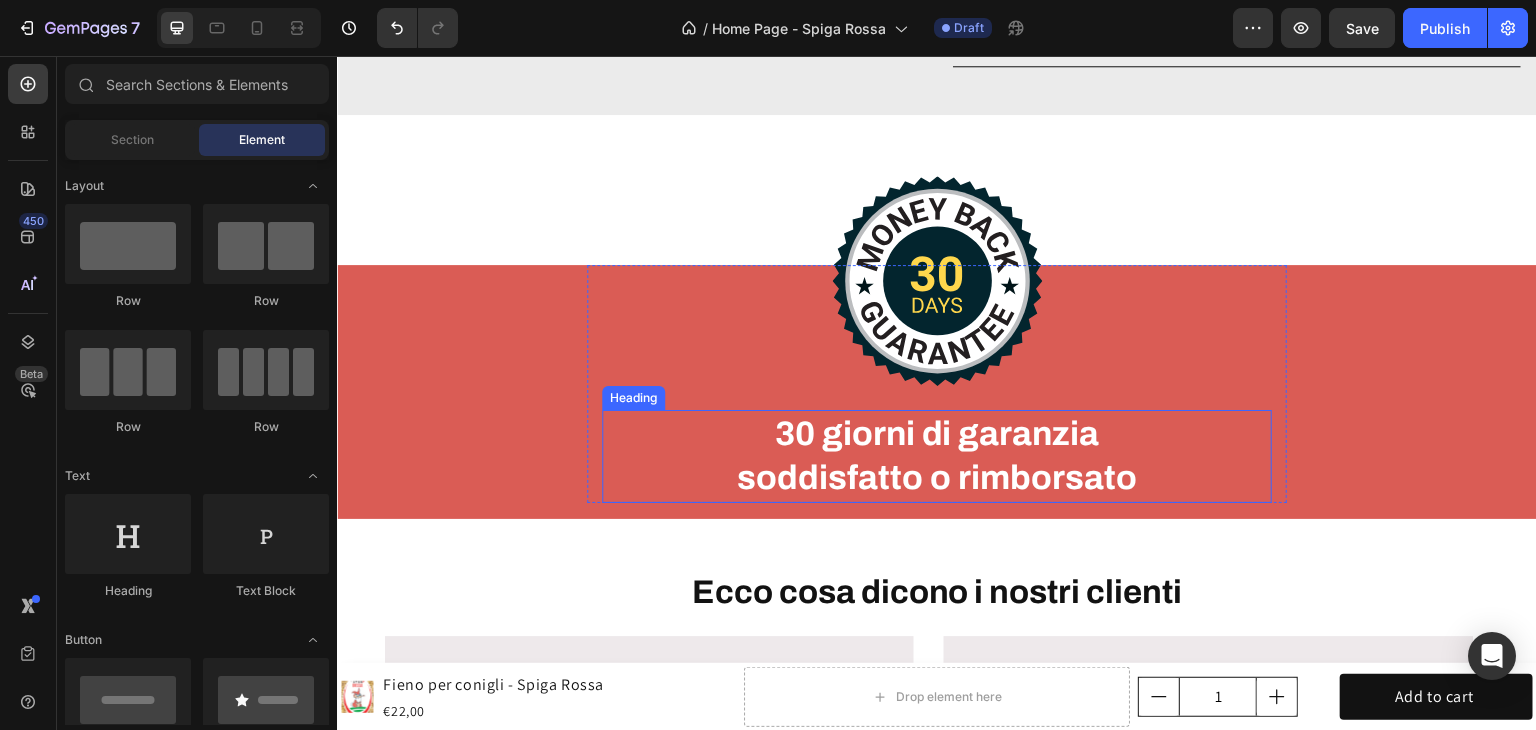 click on "30 giorni di garanzia  soddisfatto o rimborsato" at bounding box center [937, 456] 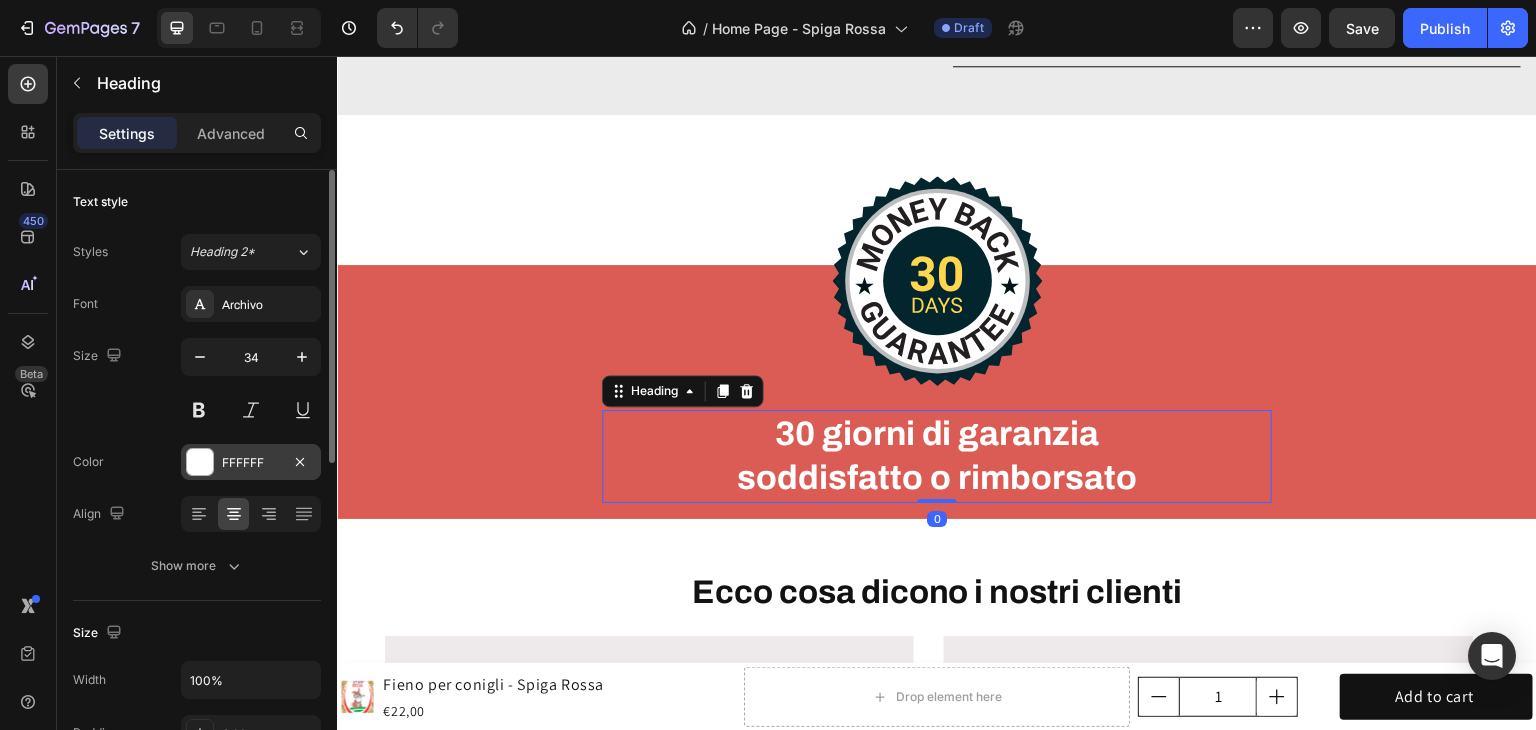 click on "FFFFFF" at bounding box center (251, 462) 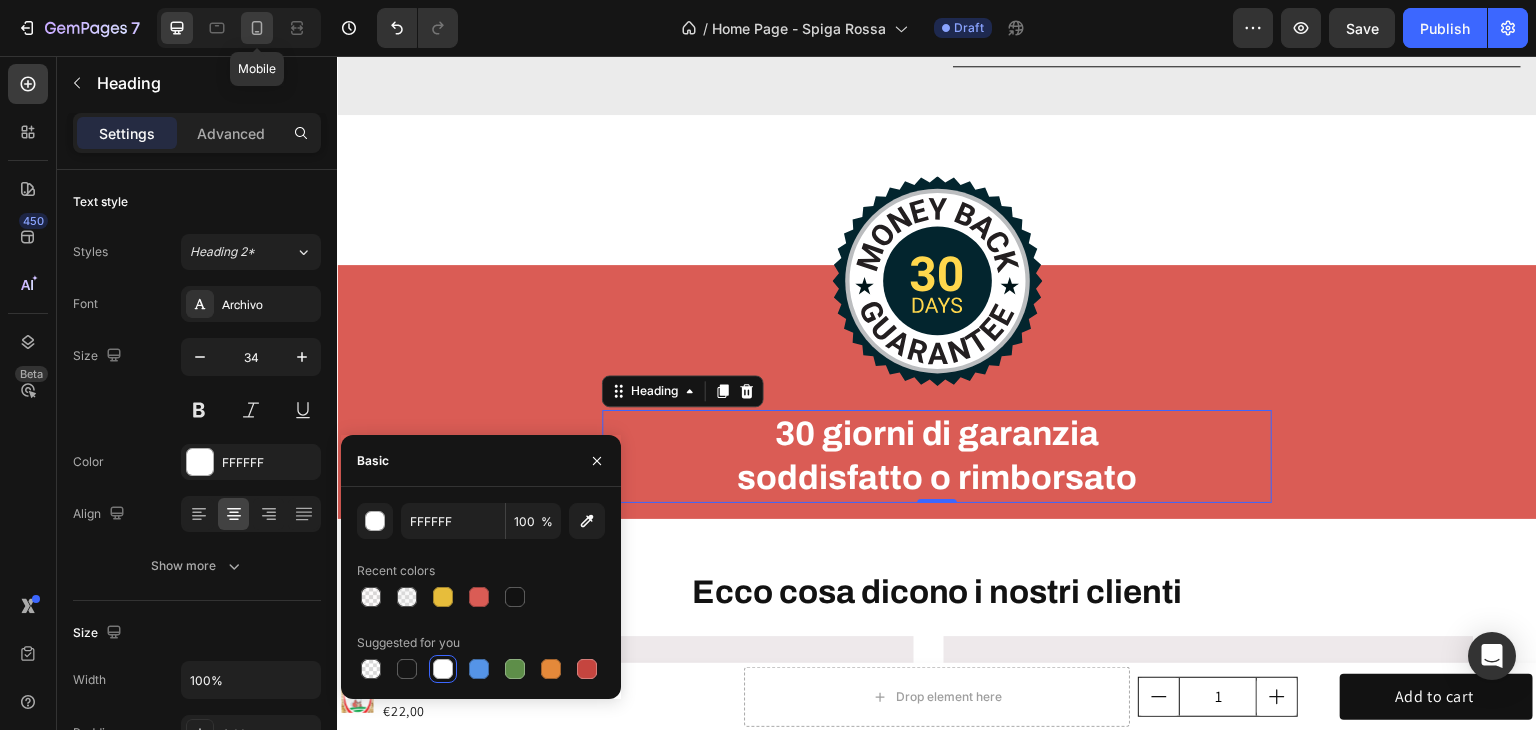click 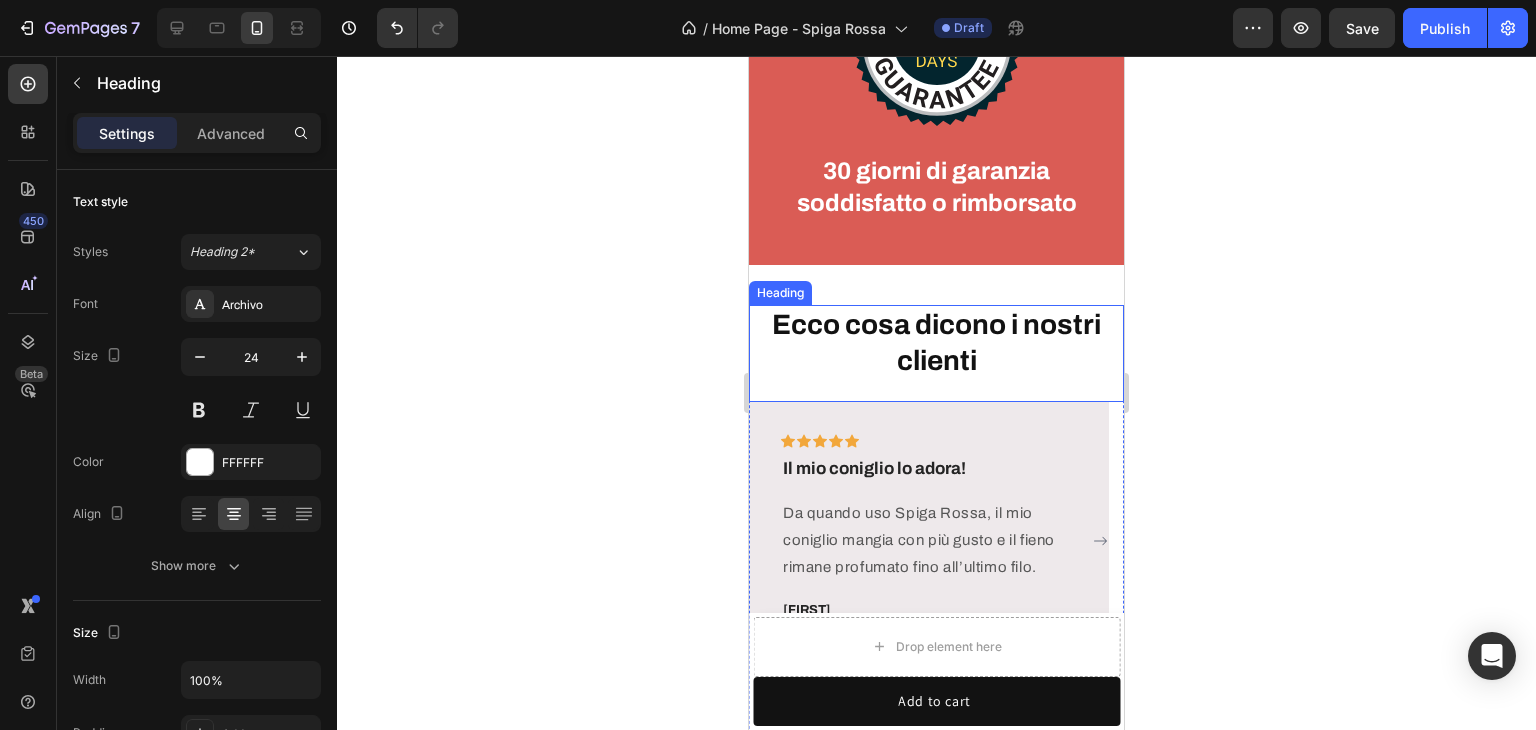 scroll, scrollTop: 6331, scrollLeft: 0, axis: vertical 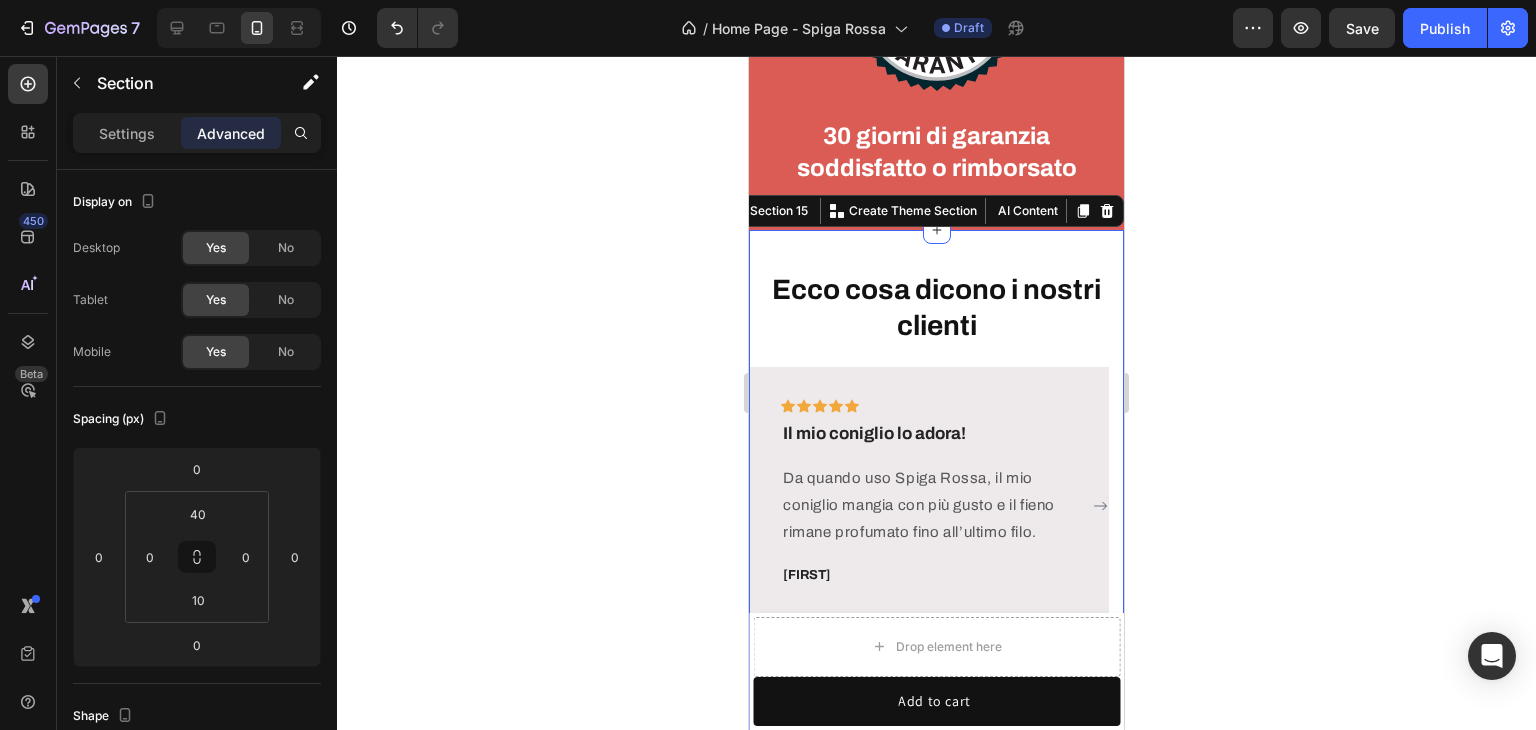 click on "Ecco cosa dicono i nostri clienti Heading
Icon
Icon
Icon
Icon
Icon Row Il mio coniglio lo adora! Text block Da quando uso Spiga Rossa, il mio coniglio mangia con più gusto e il fieno rimane profumato fino all’ultimo filo. Text block Silvia M. Text block Row
Icon
Icon
Icon
Icon
Icon Row Finalmente un fieno naturale Text block Niente pesticidi, niente odori strani. Si vede e si sente che è raccolto a mano, come una volta. Text block Daniela C. Text block Row
Icon
Icon
Icon
Icon
Icon Row Mai più quello del supermercato Text block Prima compravo fieno industriale… poi ho provato Spiga Rossa. Non torno più indietro. Text block Rosa B. Text block Row
Icon
Icon
Icon
Icon
Icon" at bounding box center [936, 490] 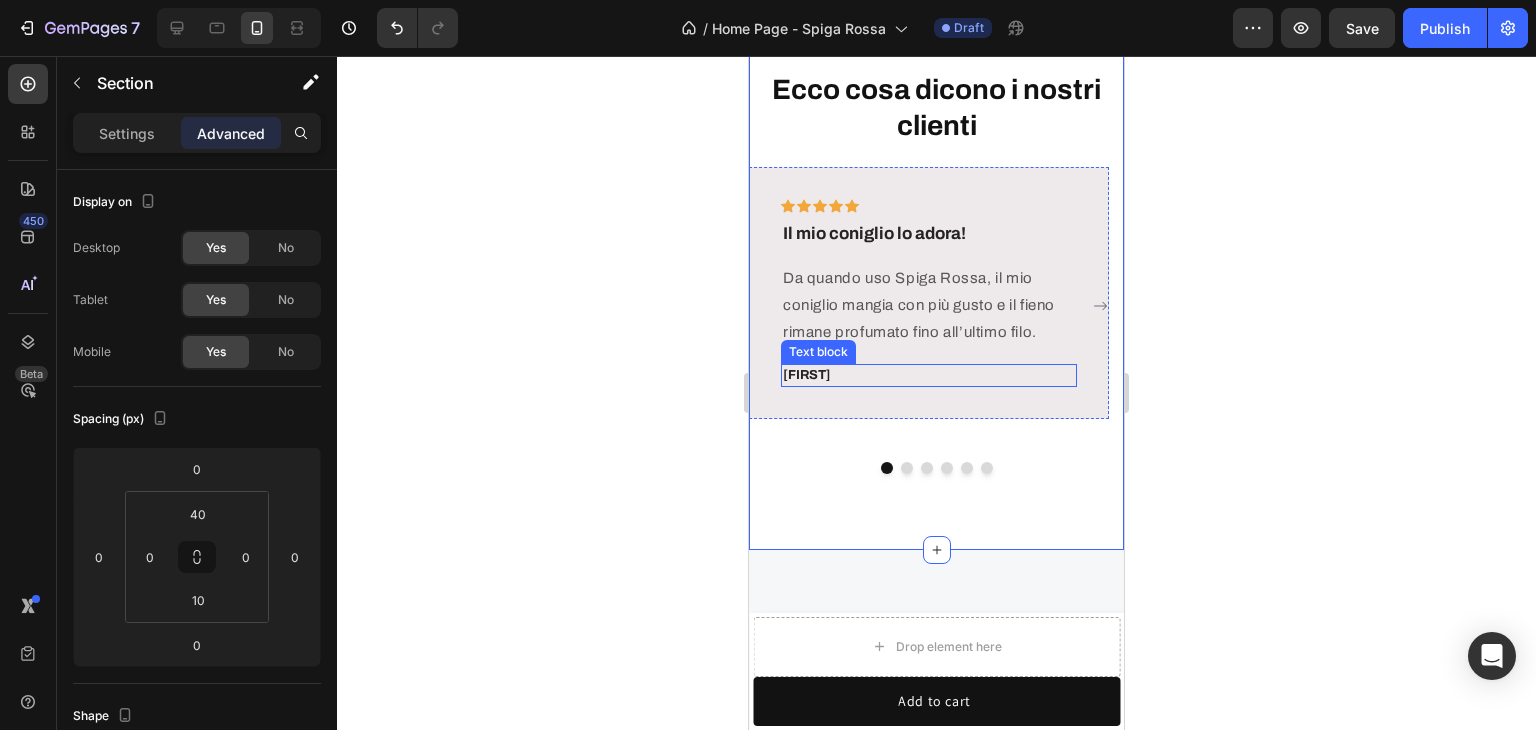 scroll, scrollTop: 6431, scrollLeft: 0, axis: vertical 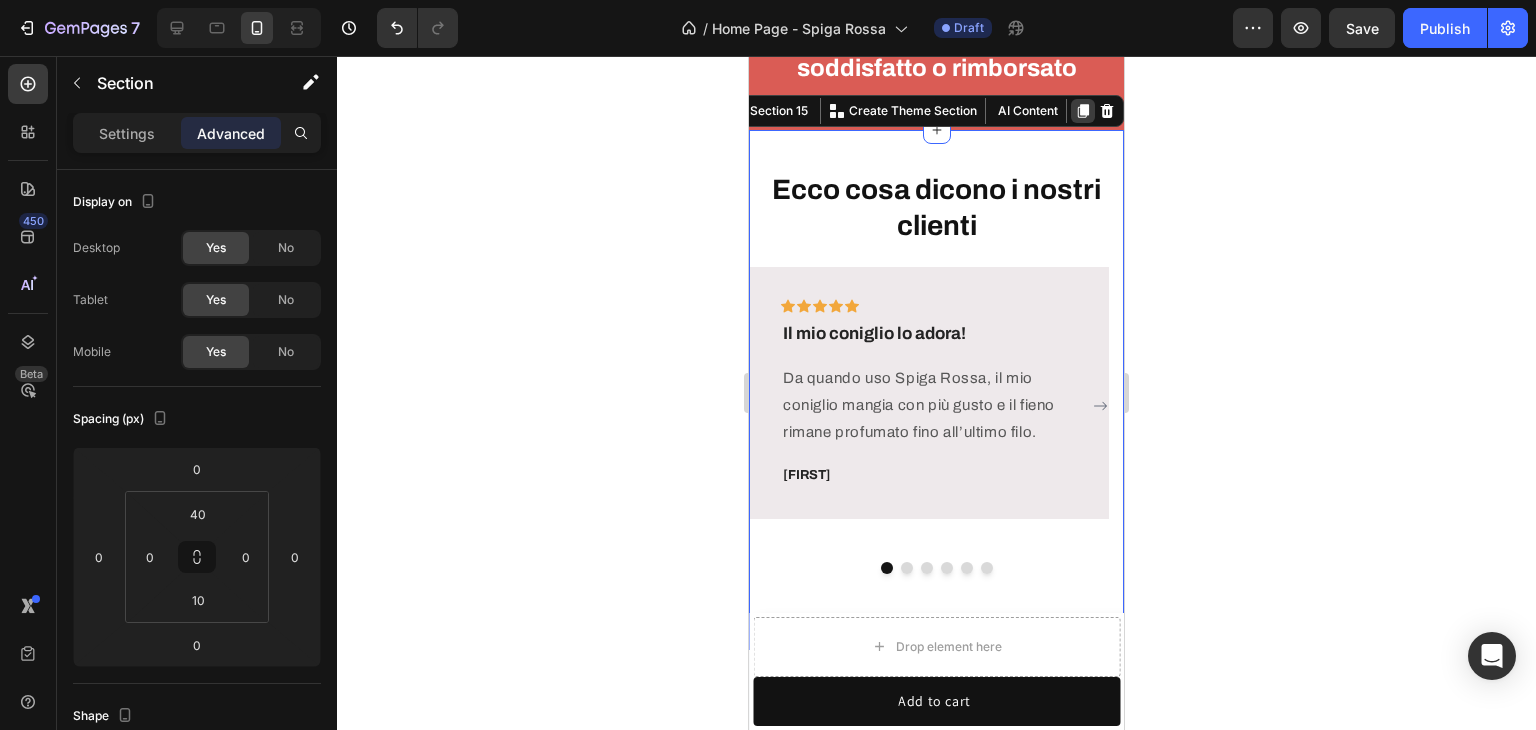 click 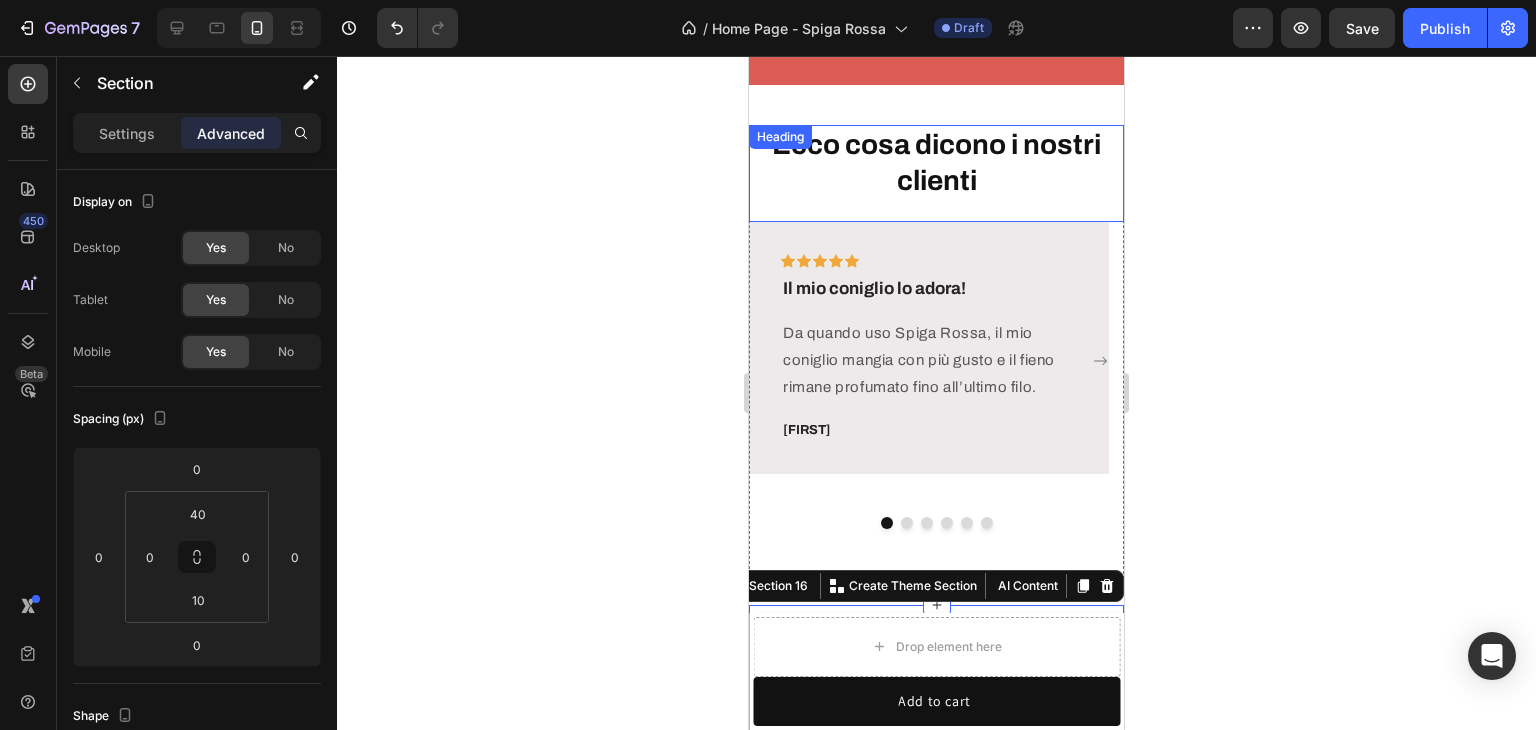 scroll, scrollTop: 6455, scrollLeft: 0, axis: vertical 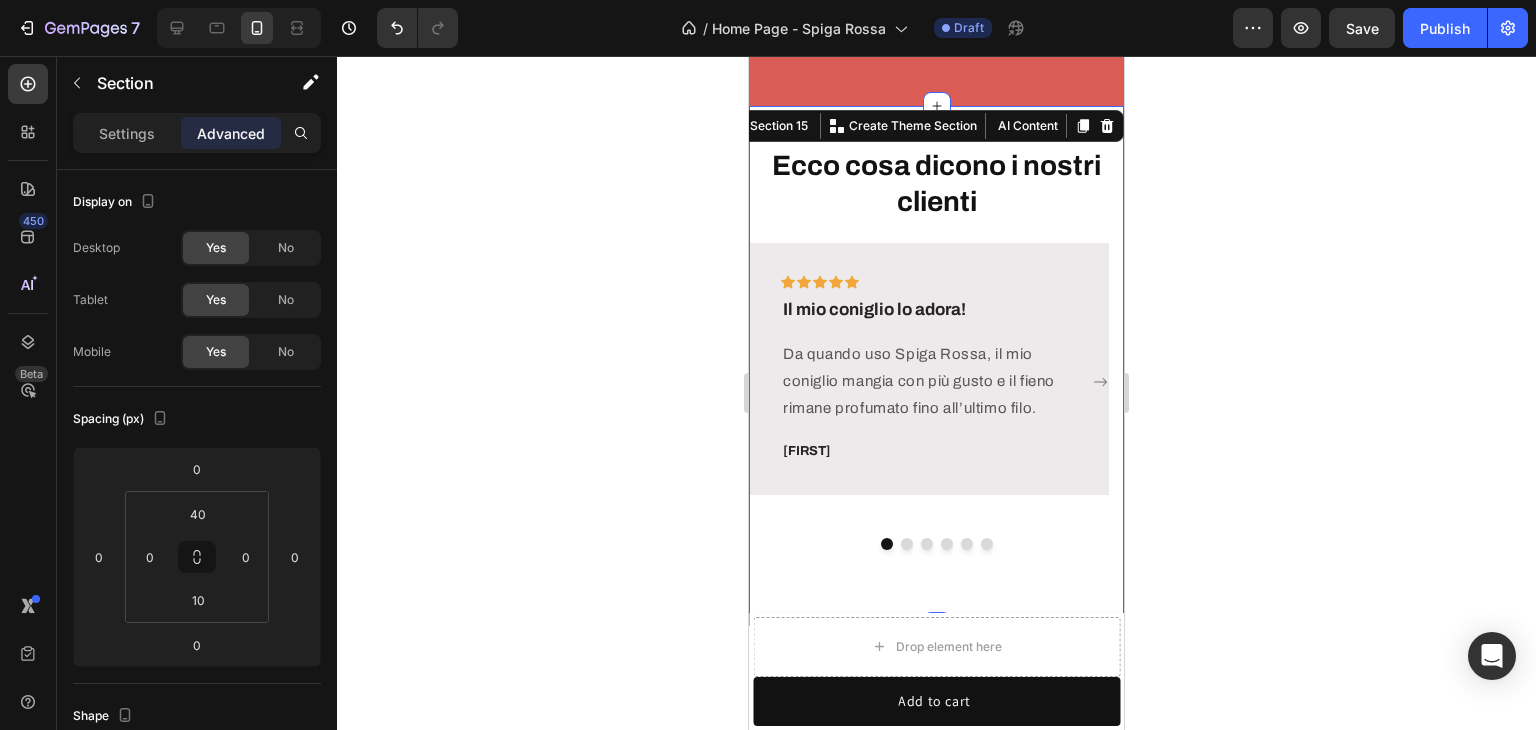 click on "Ecco cosa dicono i nostri clienti Heading
Icon
Icon
Icon
Icon
Icon Row Il mio coniglio lo adora! Text block Da quando uso Spiga Rossa, il mio coniglio mangia con più gusto e il fieno rimane profumato fino all’ultimo filo. Text block Silvia M. Text block Row
Icon
Icon
Icon
Icon
Icon Row Finalmente un fieno naturale Text block Niente pesticidi, niente odori strani. Si vede e si sente che è raccolto a mano, come una volta. Text block Daniela C. Text block Row
Icon
Icon
Icon
Icon
Icon Row Mai più quello del supermercato Text block Prima compravo fieno industriale… poi ho provato Spiga Rossa. Non torno più indietro. Text block Rosa B. Text block Row
Icon
Icon
Icon
Icon
Icon" at bounding box center (936, 366) 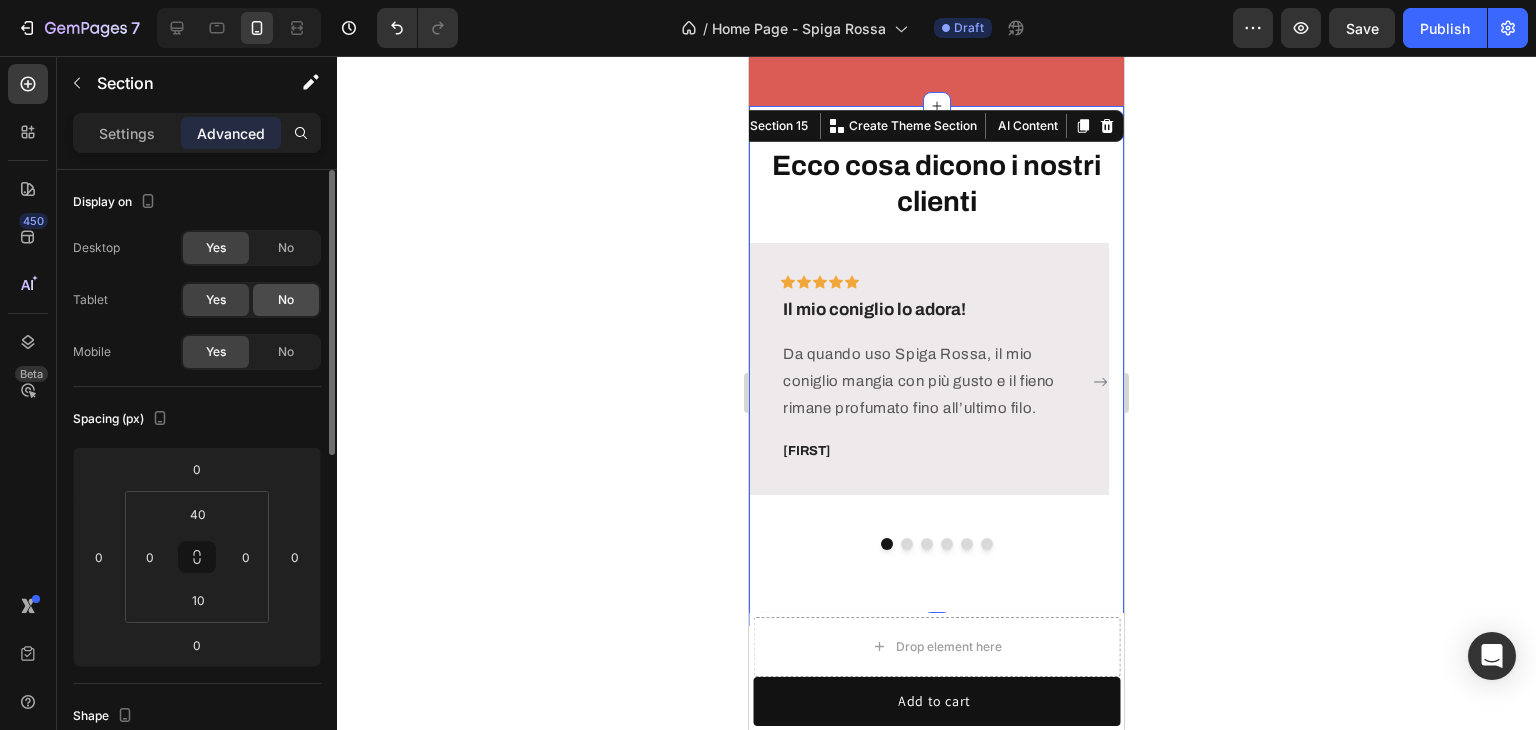 click on "No" 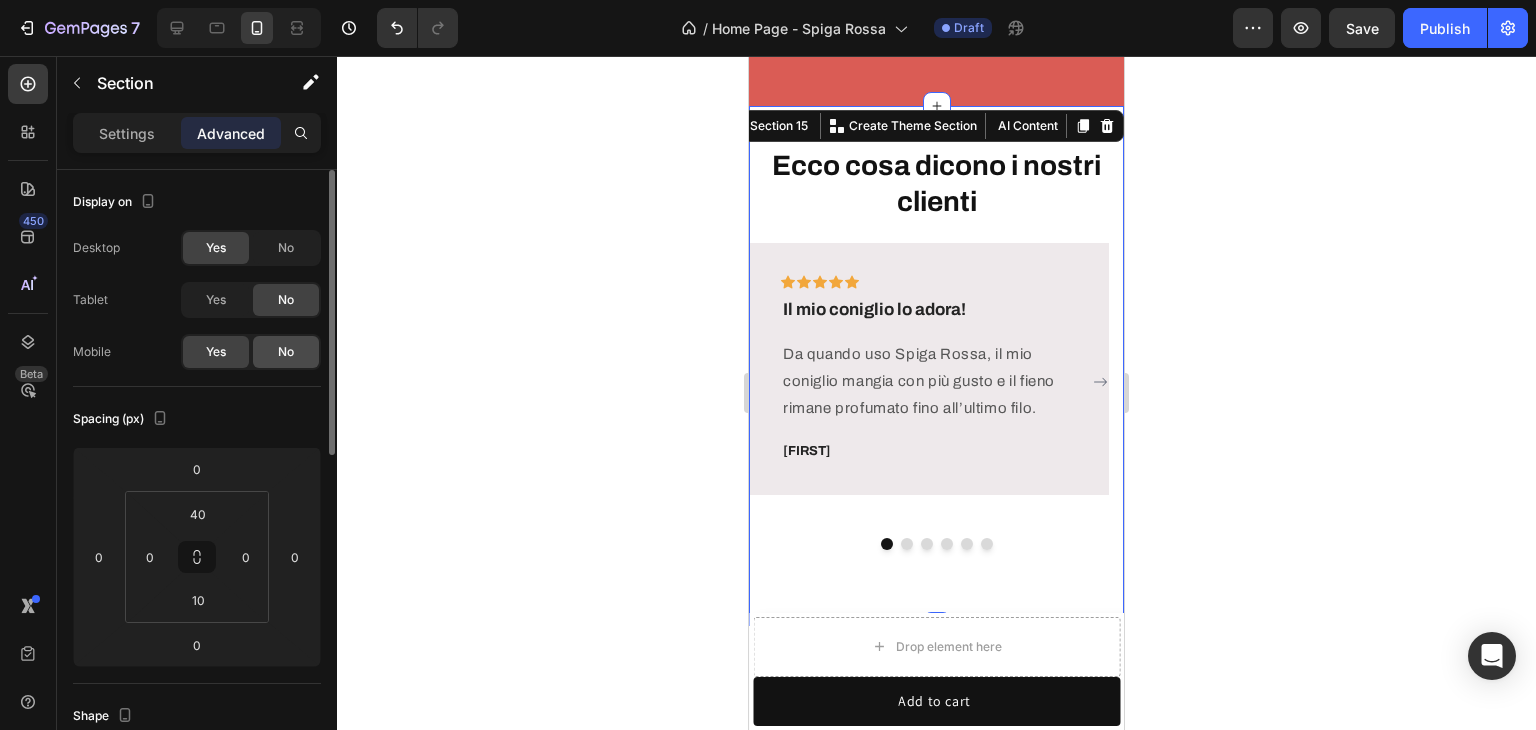 click on "No" 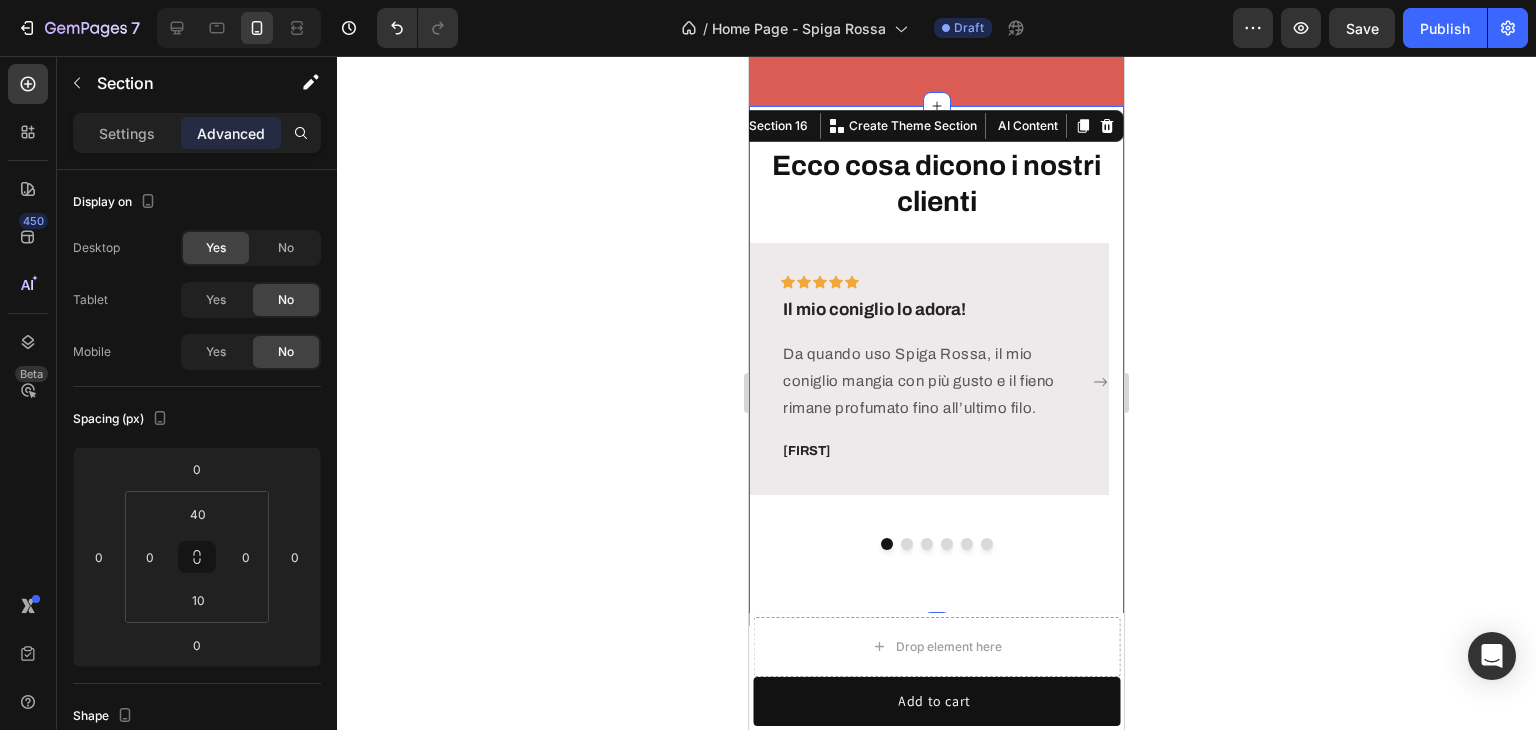 click on "Ecco cosa dicono i nostri clienti Heading
Icon
Icon
Icon
Icon
Icon Row Il mio coniglio lo adora! Text block Da quando uso Spiga Rossa, il mio coniglio mangia con più gusto e il fieno rimane profumato fino all’ultimo filo. Text block Silvia M. Text block Row
Icon
Icon
Icon
Icon
Icon Row Finalmente un fieno naturale Text block Niente pesticidi, niente odori strani. Si vede e si sente che è raccolto a mano, come una volta. Text block Daniela C. Text block Row
Icon
Icon
Icon
Icon
Icon Row Mai più quello del supermercato Text block Prima compravo fieno industriale… poi ho provato Spiga Rossa. Non torno più indietro. Text block Rosa B. Text block Row
Icon
Icon
Icon
Icon
Icon" at bounding box center (936, 366) 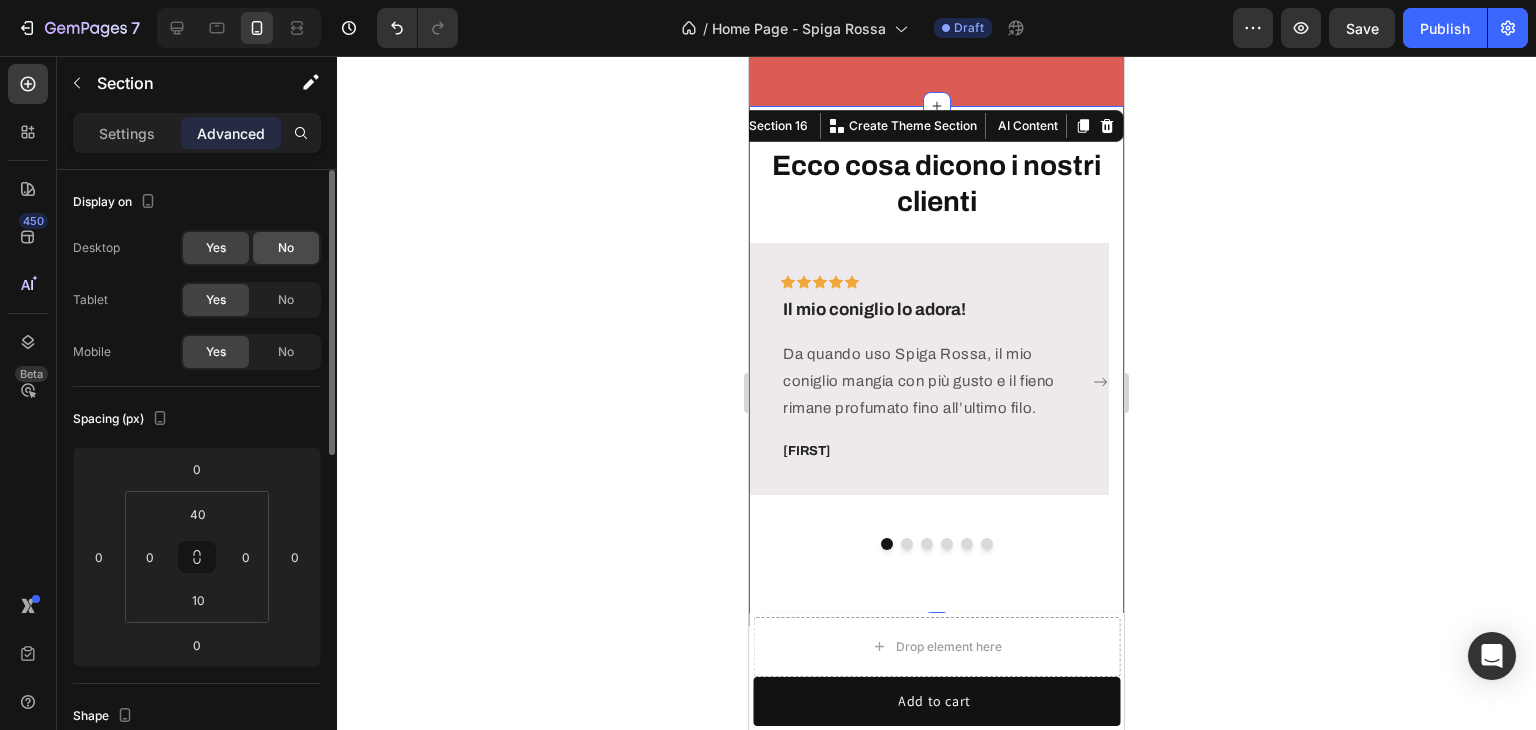 click on "No" 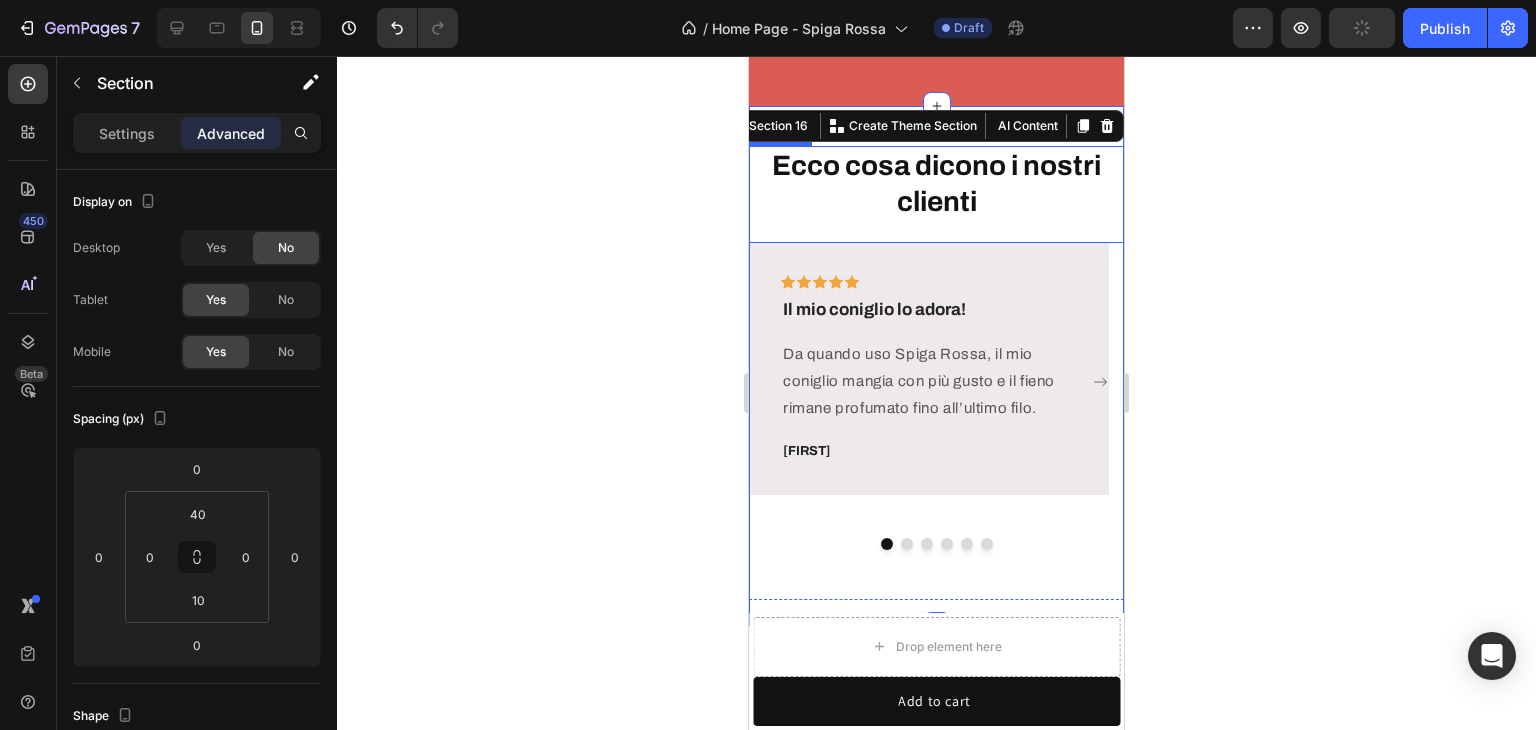 click on "Ecco cosa dicono i nostri clienti" at bounding box center [936, 184] 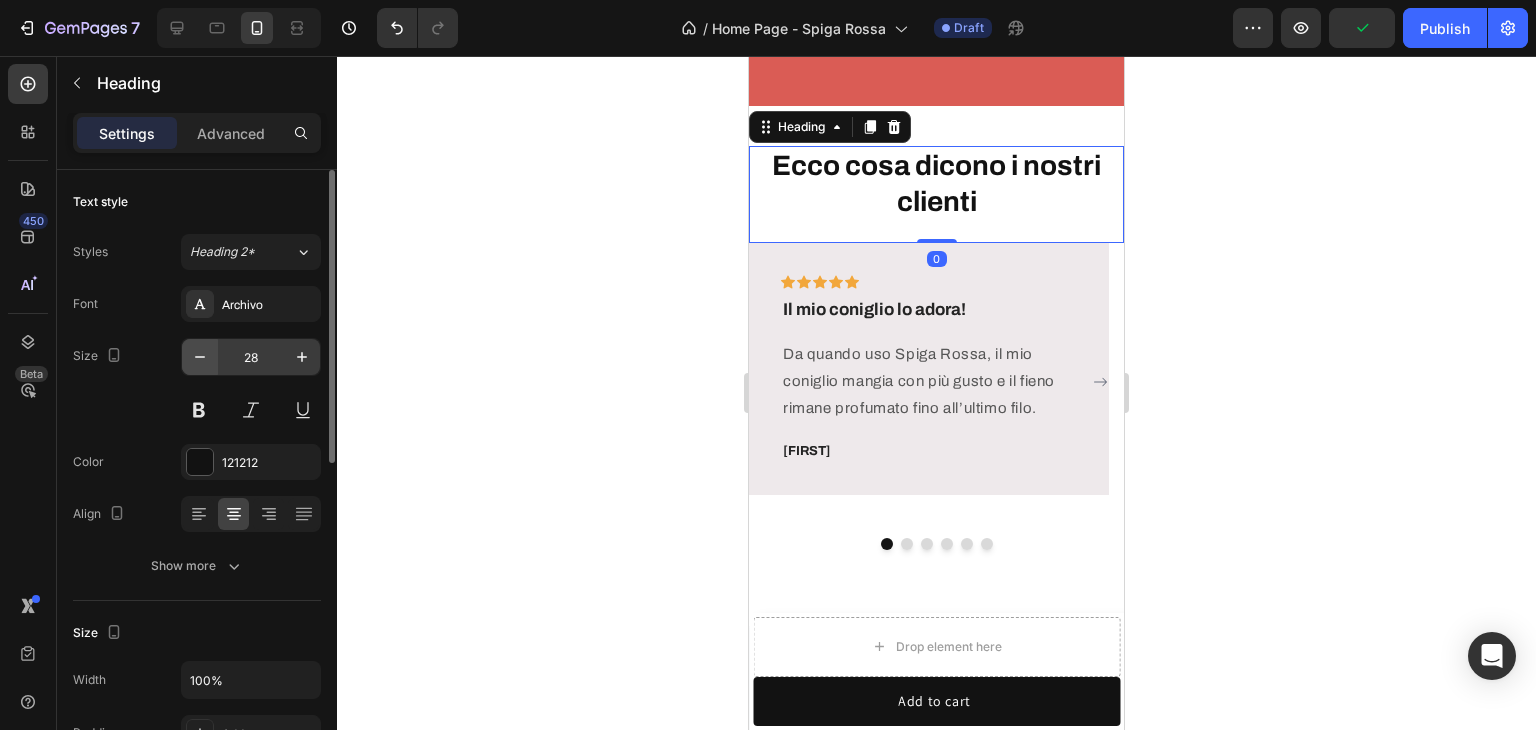 drag, startPoint x: 222, startPoint y: 335, endPoint x: 201, endPoint y: 346, distance: 23.70654 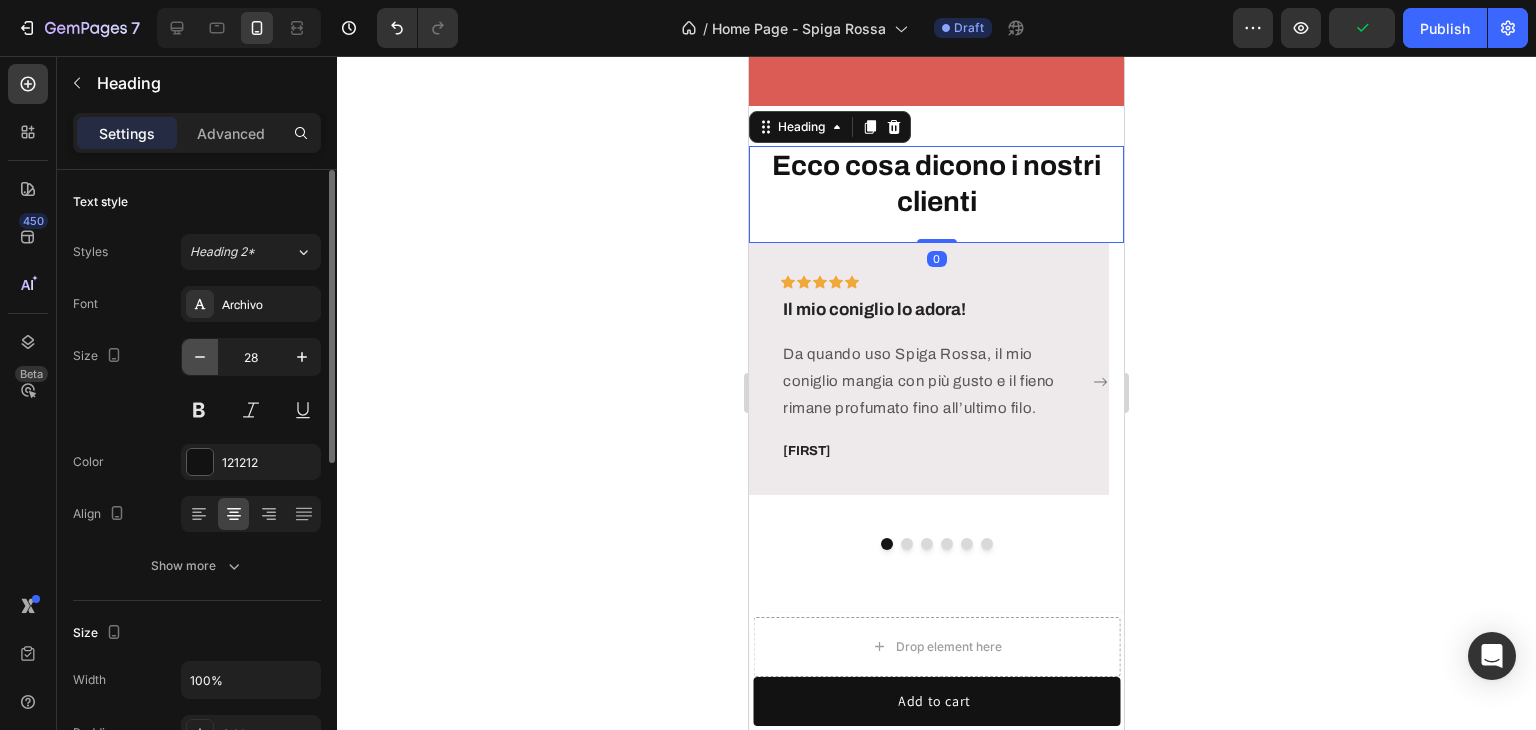 click 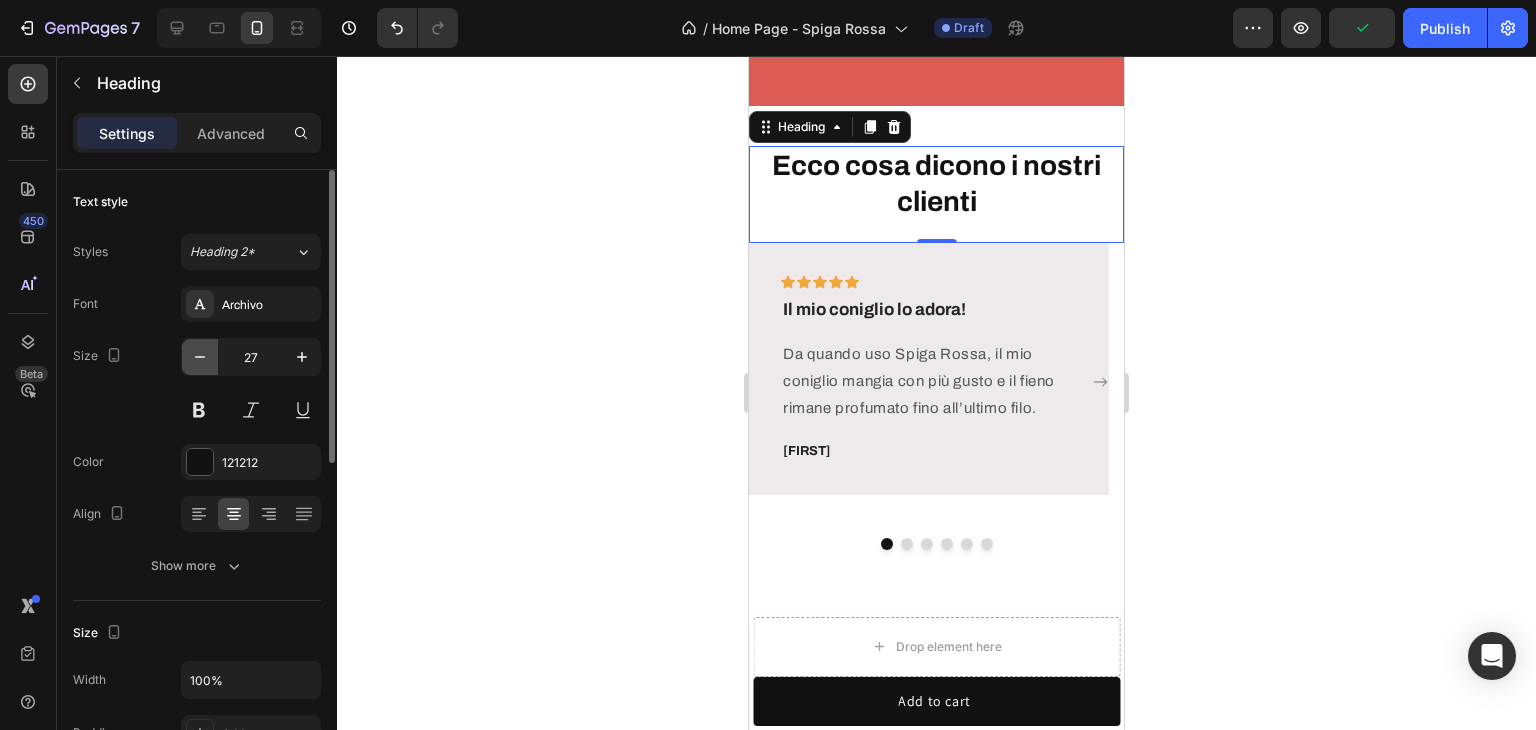 click 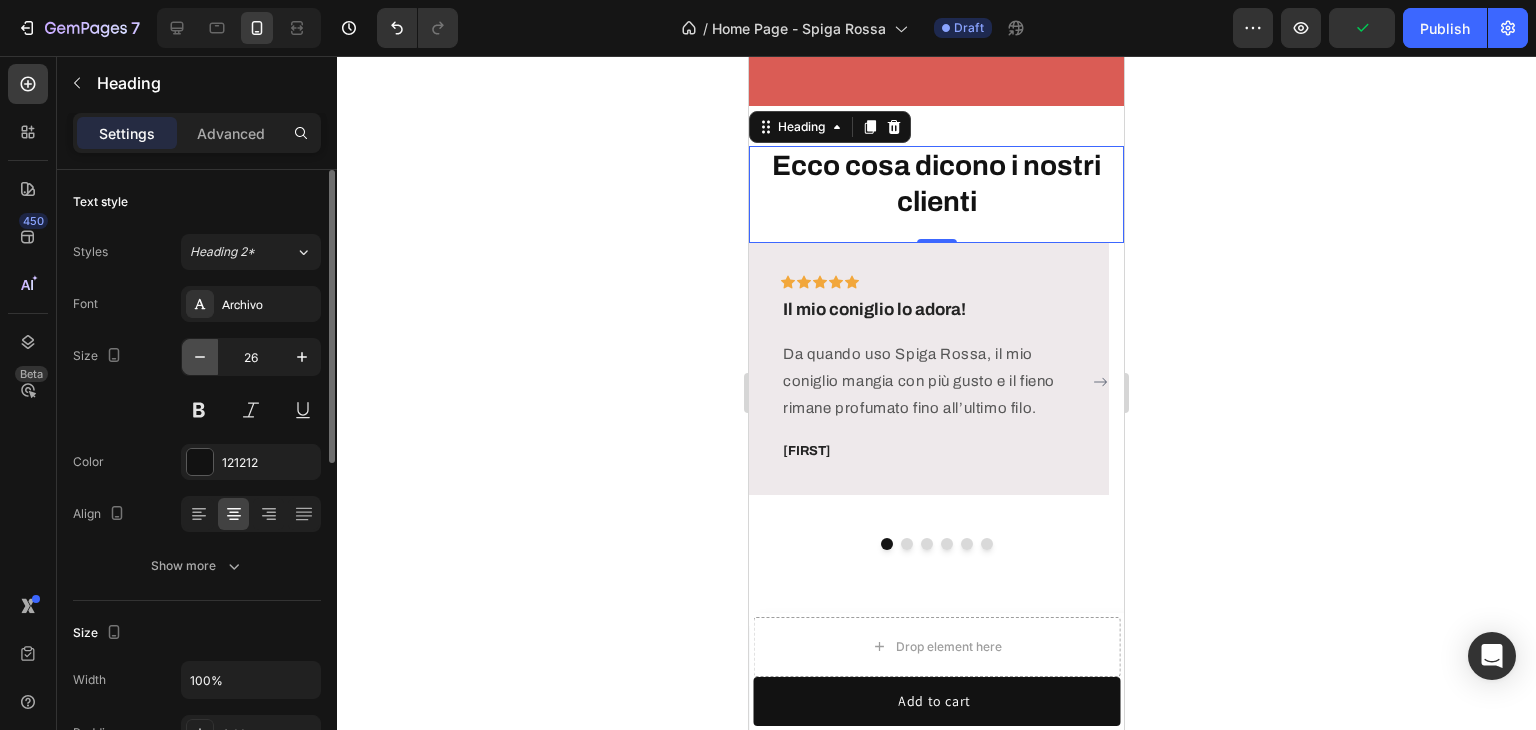 click 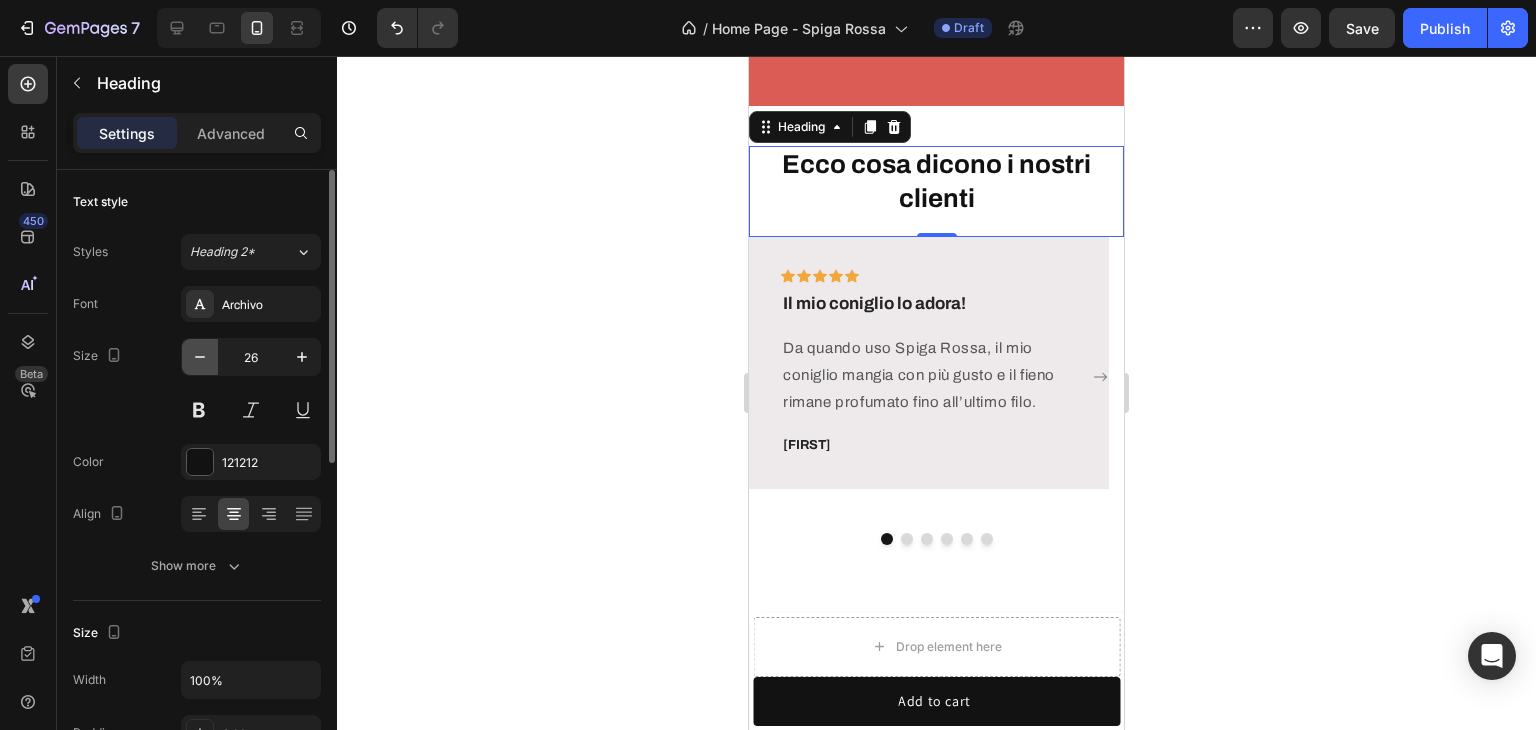 type on "25" 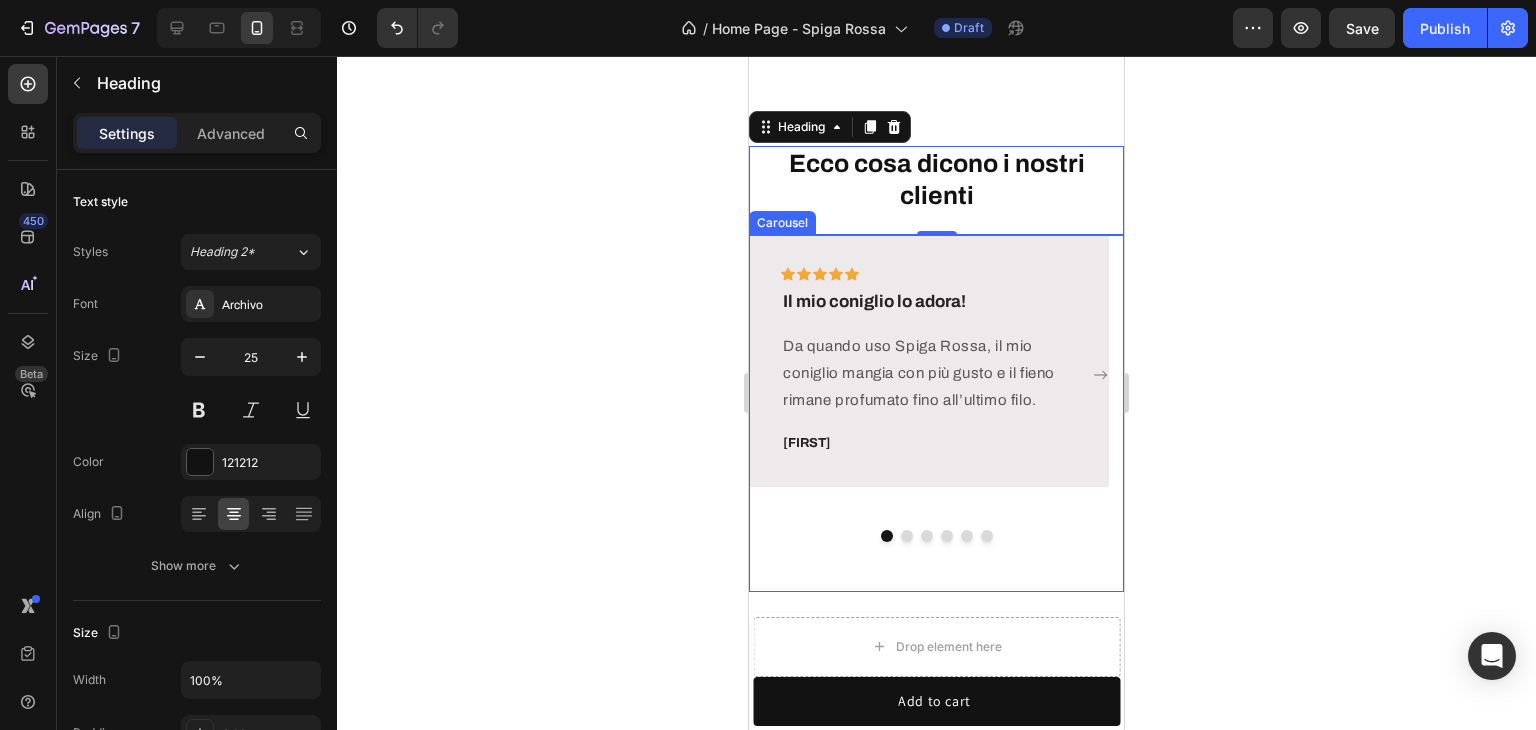 scroll, scrollTop: 6855, scrollLeft: 0, axis: vertical 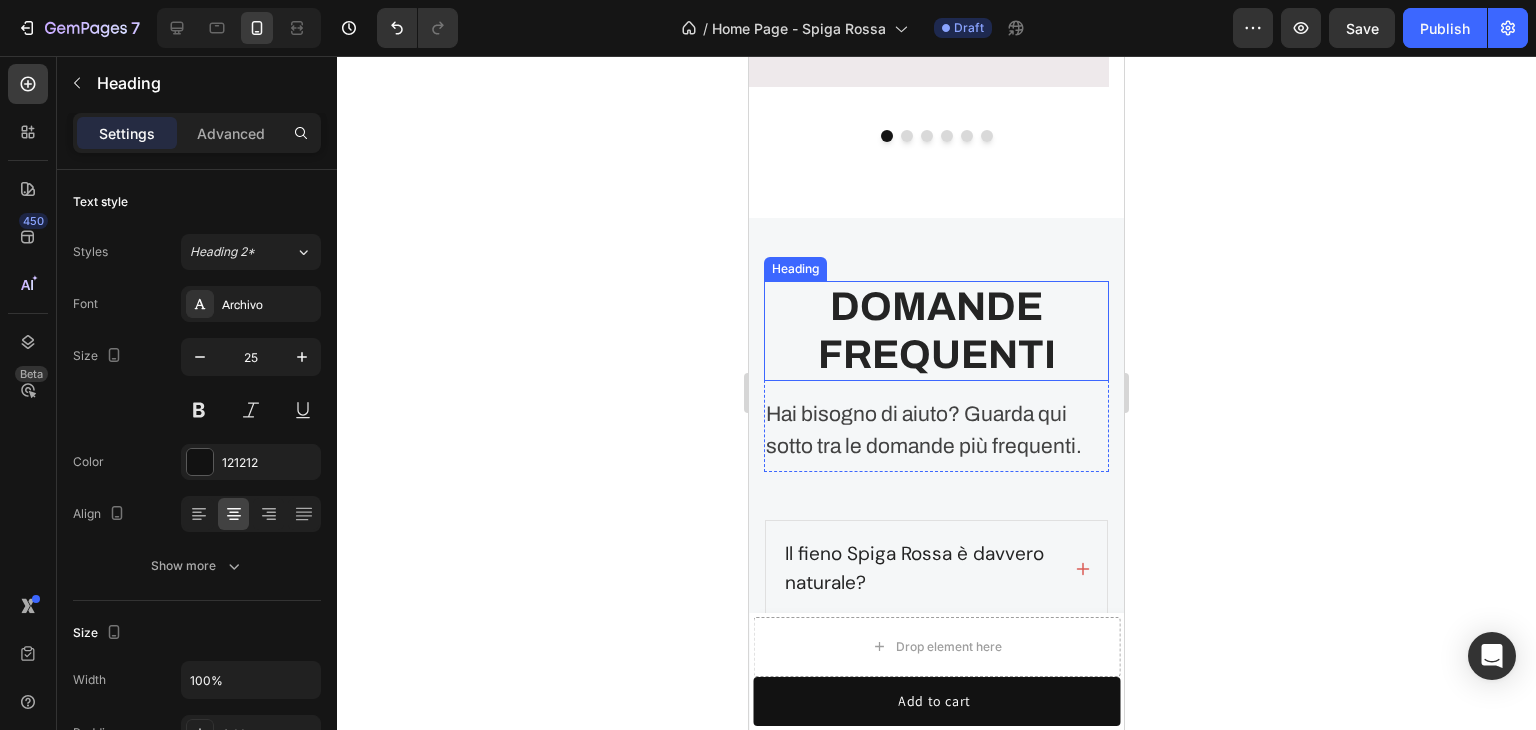 click on "DOMANDE FREQUENTI" at bounding box center [936, 331] 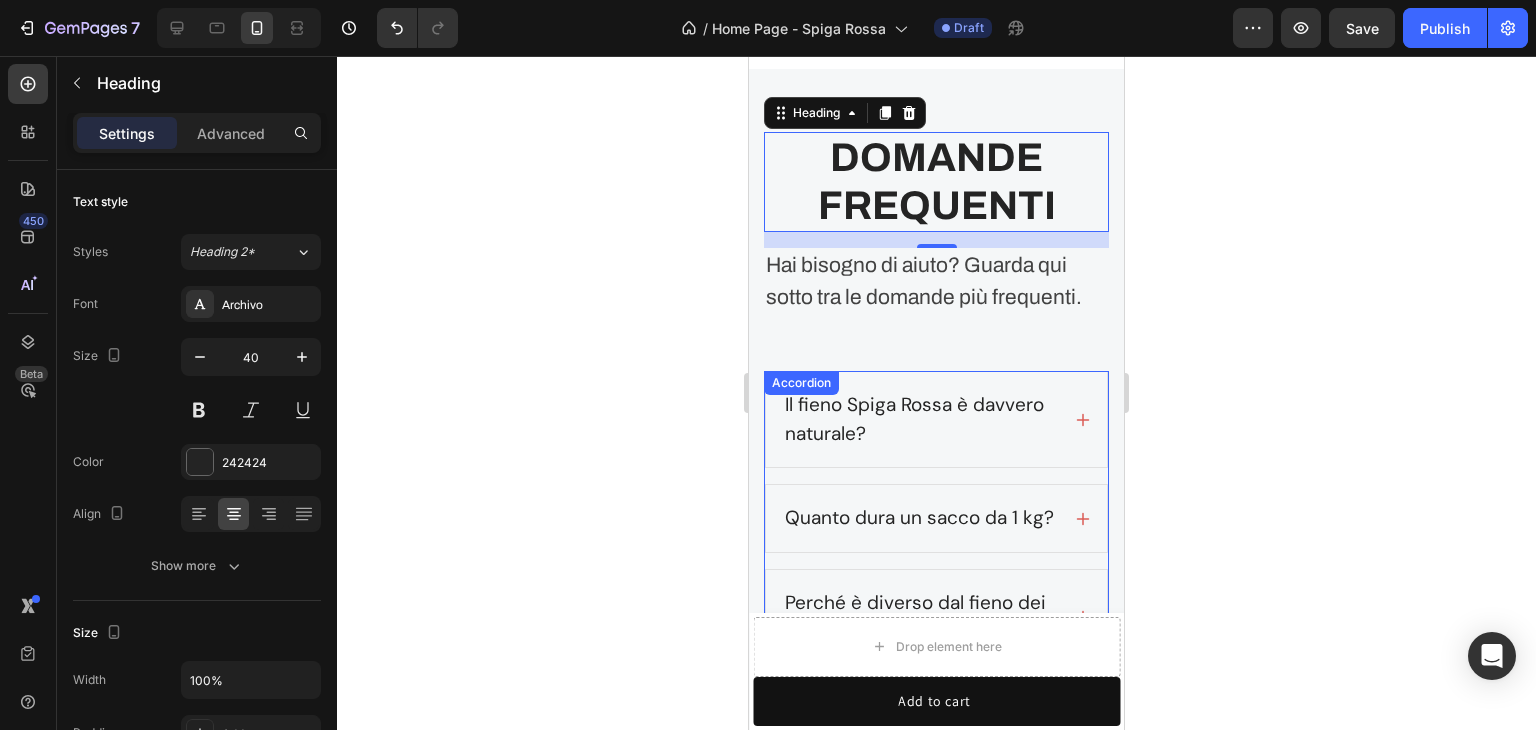 scroll, scrollTop: 6955, scrollLeft: 0, axis: vertical 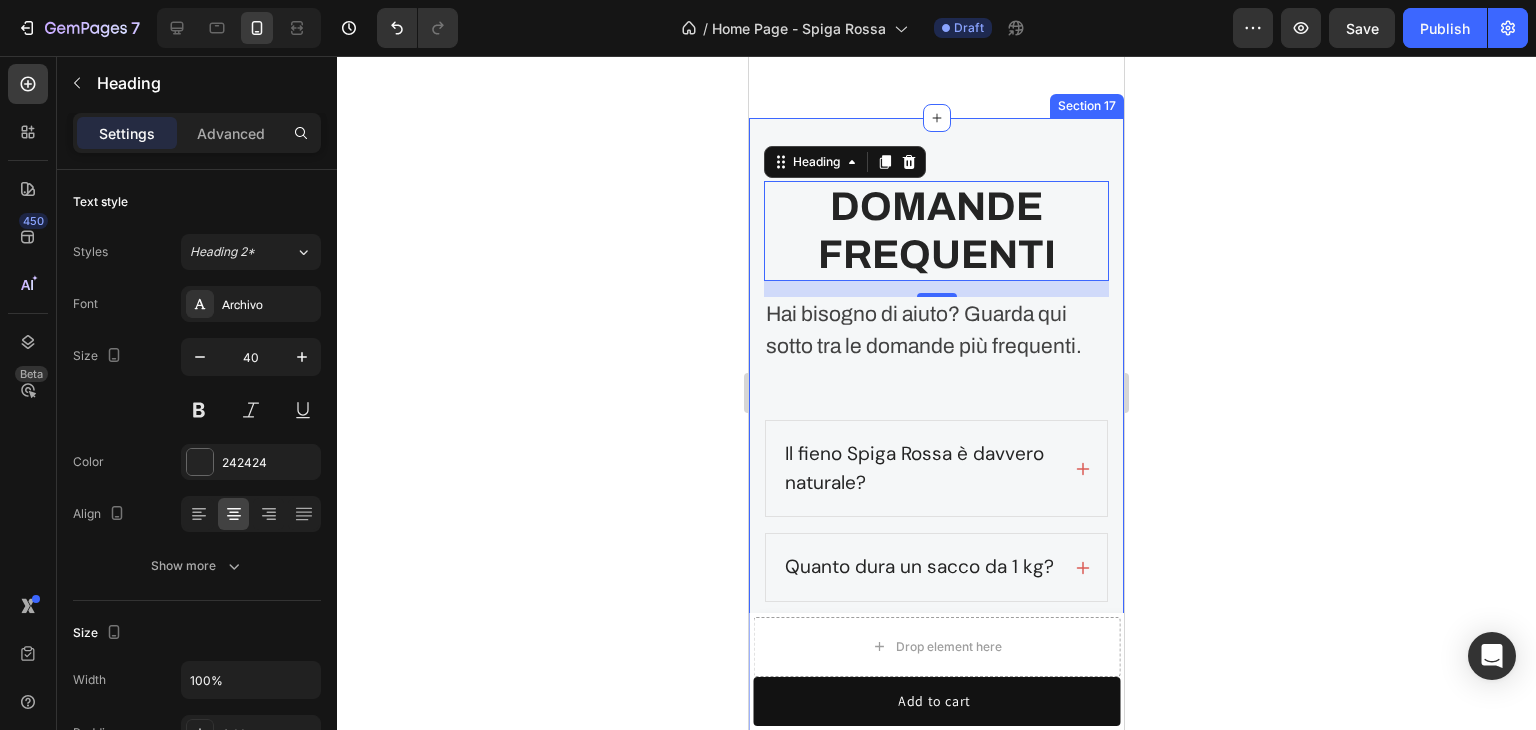 click on "DOMANDE FREQUENTI Heading   16 Hai bisogno di aiuto? Guarda qui sotto tra le domande più frequenti.  Text block Row
Il fieno Spiga Rossa è davvero naturale?
Quanto dura un sacco da 1 kg?
Perché è diverso dal fieno dei competitor?
Come viene essiccato il fieno? Accordion
Come si conserva il fieno dopo l’apertura?
Posso fidarmi che sia sicuro per il mio coniglio?
Da dove viene il fieno Spiga Rossa?
È adatto a tutti i conigli? Accordion Row Section 17" at bounding box center [936, 702] 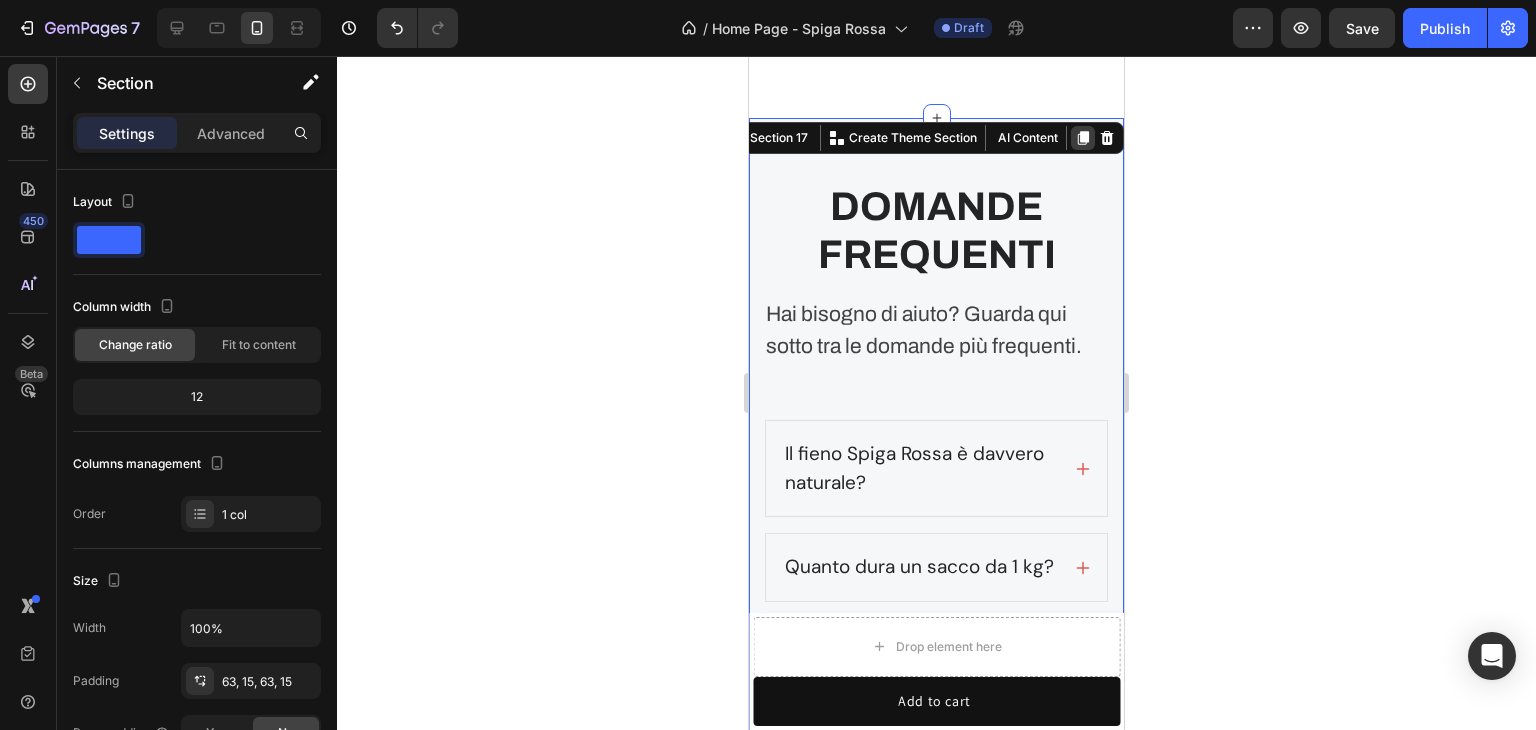 click 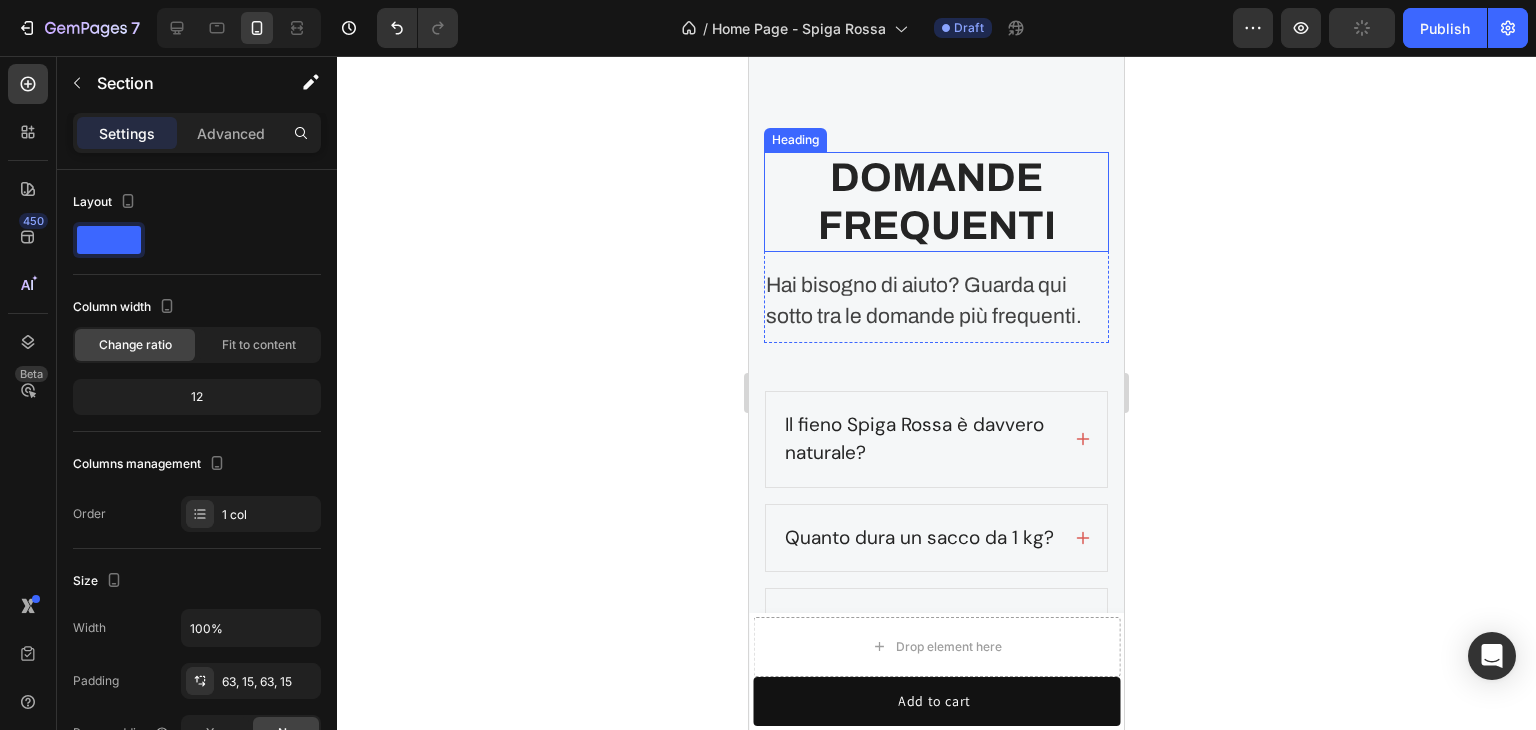 scroll, scrollTop: 8165, scrollLeft: 0, axis: vertical 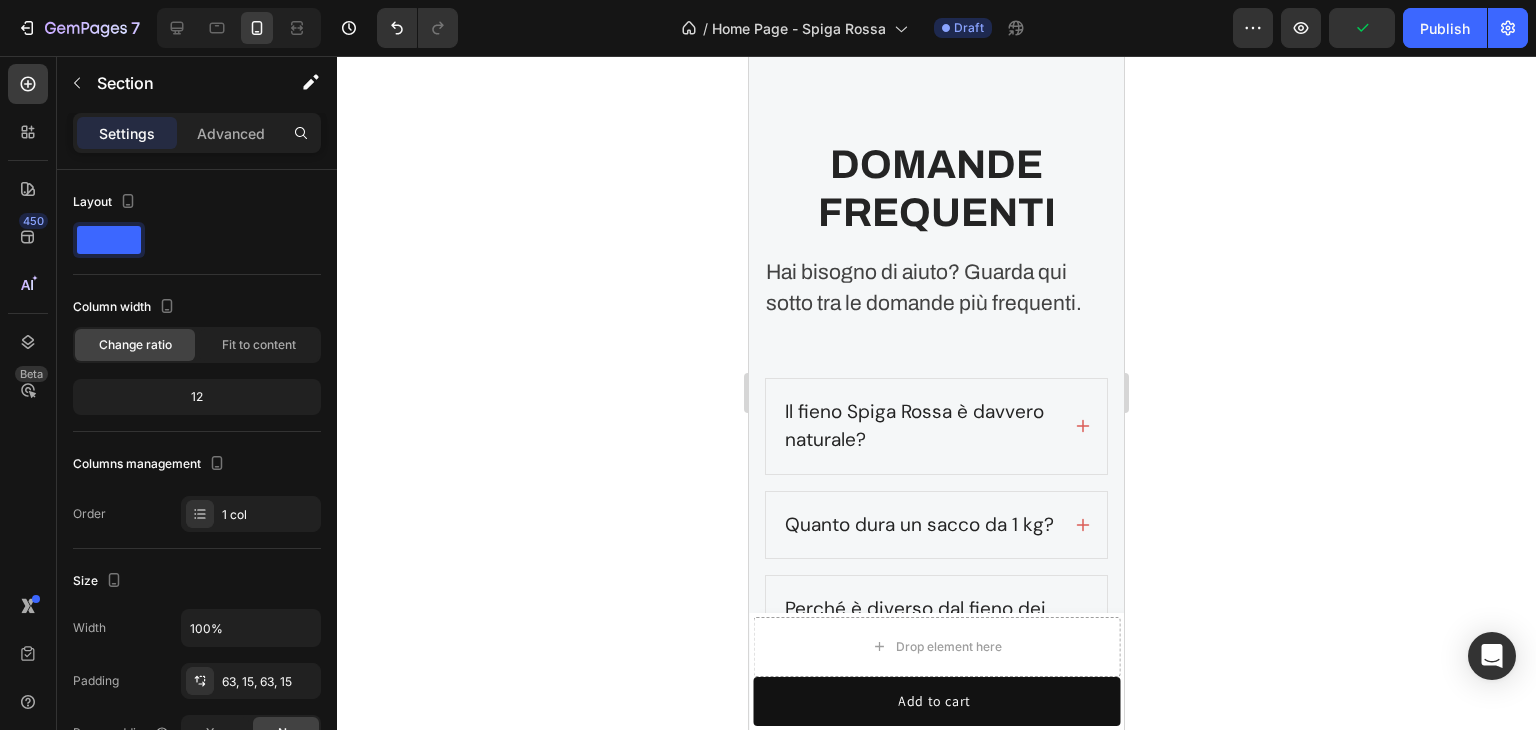 click on "DOMANDE FREQUENTI Heading Hai bisogno di aiuto? Guarda qui sotto tra le domande più frequenti.  Text block Row
Il fieno Spiga Rossa è davvero naturale?
Quanto dura un sacco da 1 kg?
Perché è diverso dal fieno dei competitor?
Come viene essiccato il fieno? Accordion
Come si conserva il fieno dopo l’apertura?
Posso fidarmi che sia sicuro per il mio coniglio?
Da dove viene il fieno Spiga Rossa?
È adatto a tutti i conigli? Accordion Row Section 18" at bounding box center (936, 660) 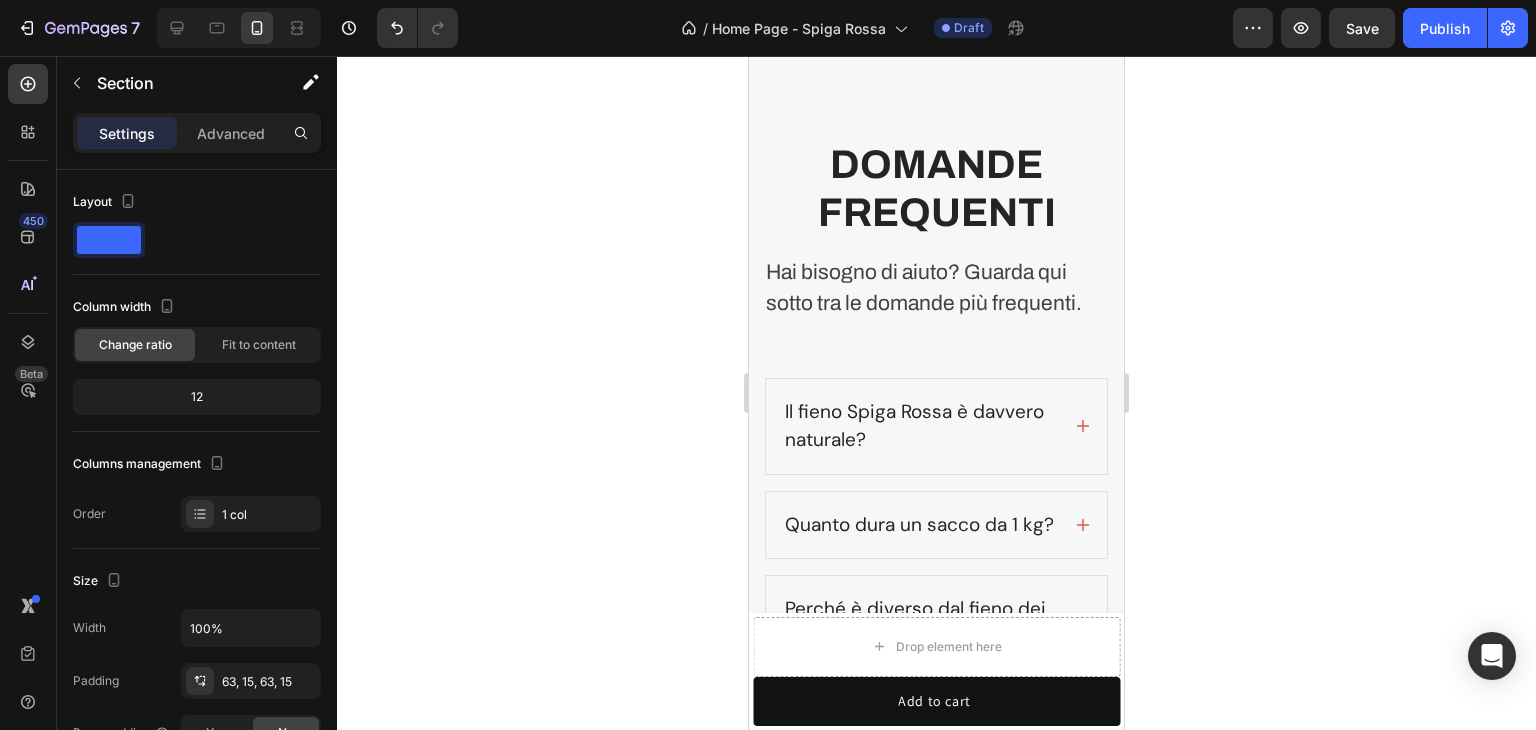 click on "DOMANDE FREQUENTI Heading Hai bisogno di aiuto? Guarda qui sotto tra le domande più frequenti.  Text block Row
Il fieno Spiga Rossa è davvero naturale?
Quanto dura un sacco da 1 kg?
Perché è diverso dal fieno dei competitor?
Come viene essiccato il fieno? Accordion
Come si conserva il fieno dopo l’apertura?
Posso fidarmi che sia sicuro per il mio coniglio?
Da dove viene il fieno Spiga Rossa?
È adatto a tutti i conigli? Accordion Row Section 18" at bounding box center (936, 660) 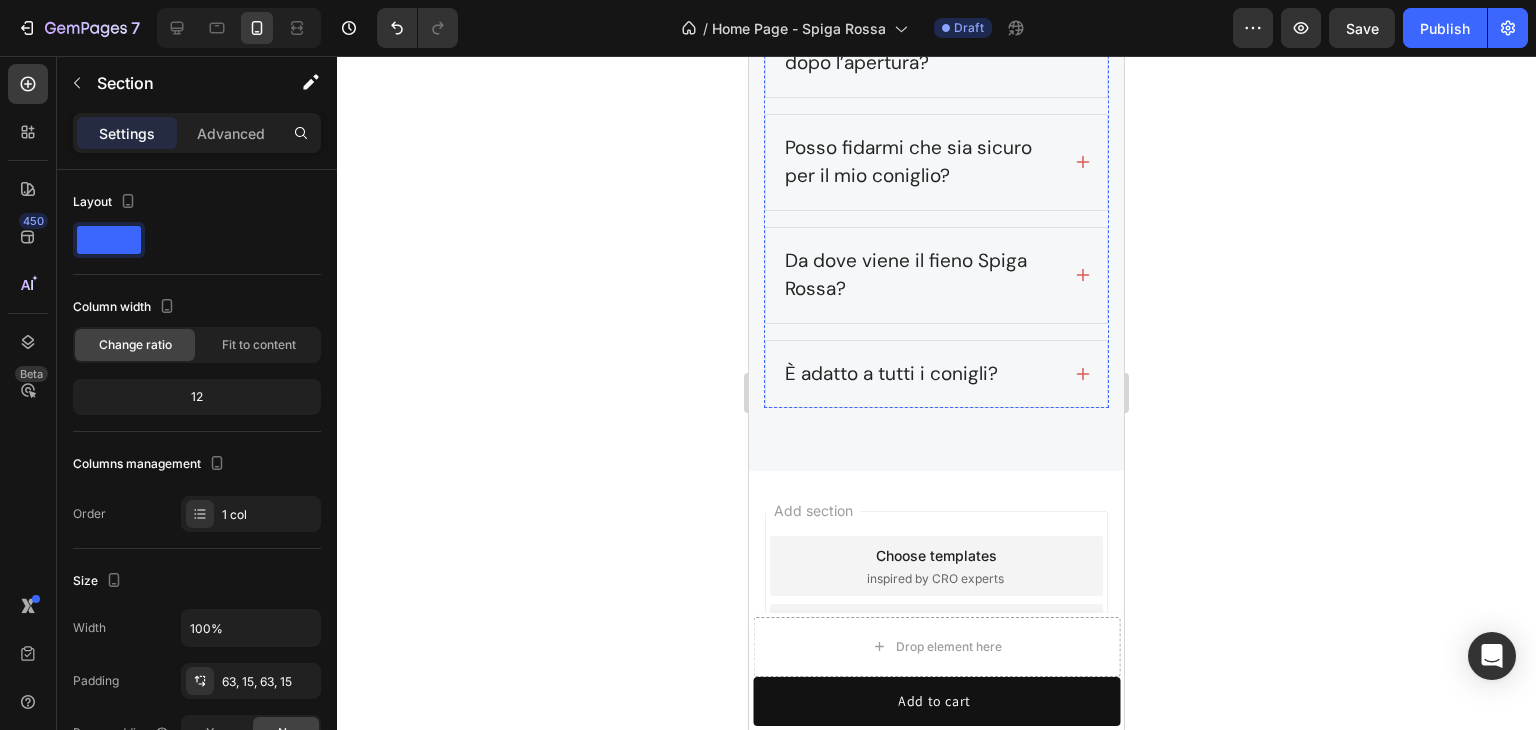 scroll, scrollTop: 9104, scrollLeft: 0, axis: vertical 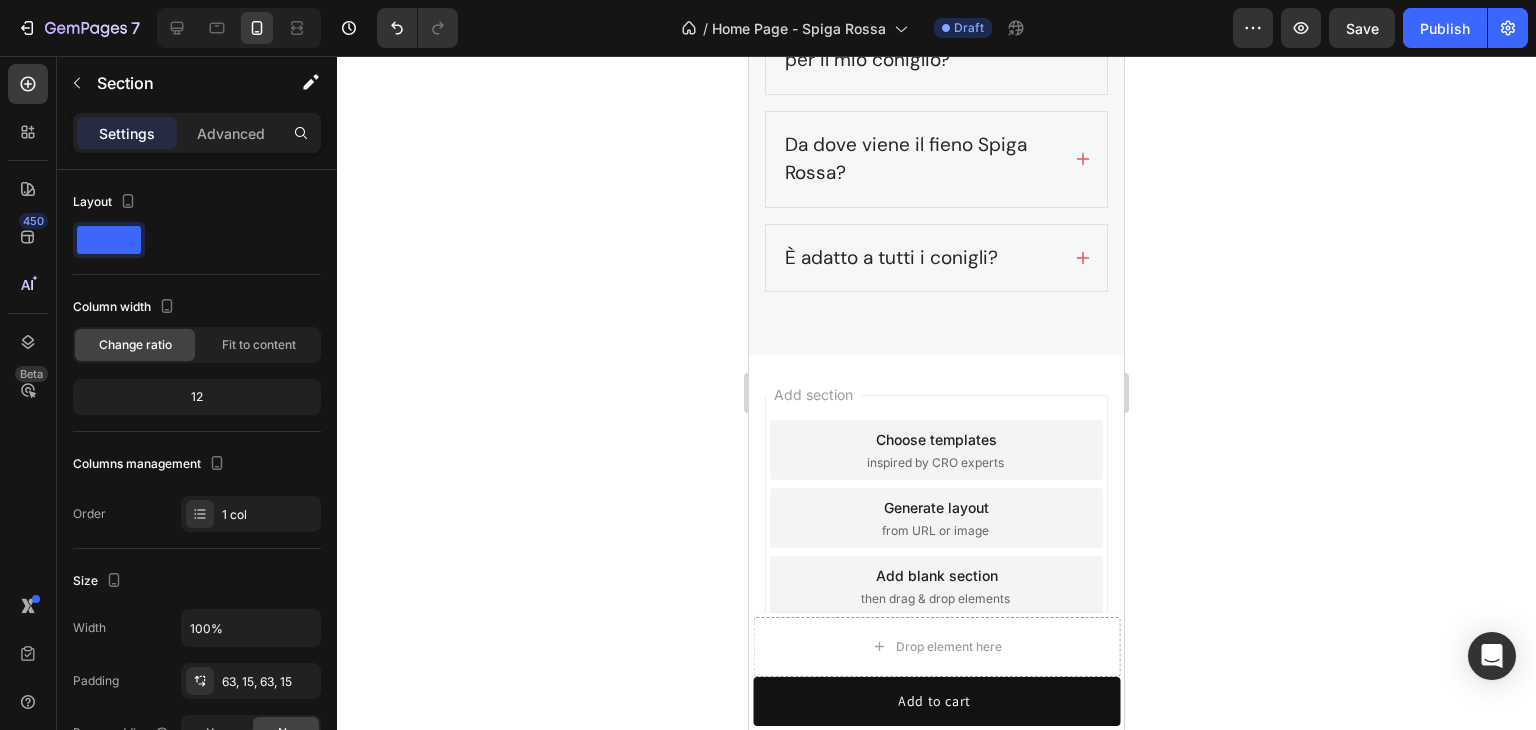 click on "DOMANDE FREQUENTI Heading Hai bisogno di aiuto? Guarda qui sotto tra le domande più frequenti.  Text block Row
Il fieno Spiga Rossa è davvero naturale?
Quanto dura un sacco da 1 kg?
Perché è diverso dal fieno dei competitor?
Come viene essiccato il fieno? Accordion
Come si conserva il fieno dopo l’apertura?
Posso fidarmi che sia sicuro per il mio coniglio?
Da dove viene il fieno Spiga Rossa?
È adatto a tutti i conigli? Accordion Row Section 18" at bounding box center (936, -228) 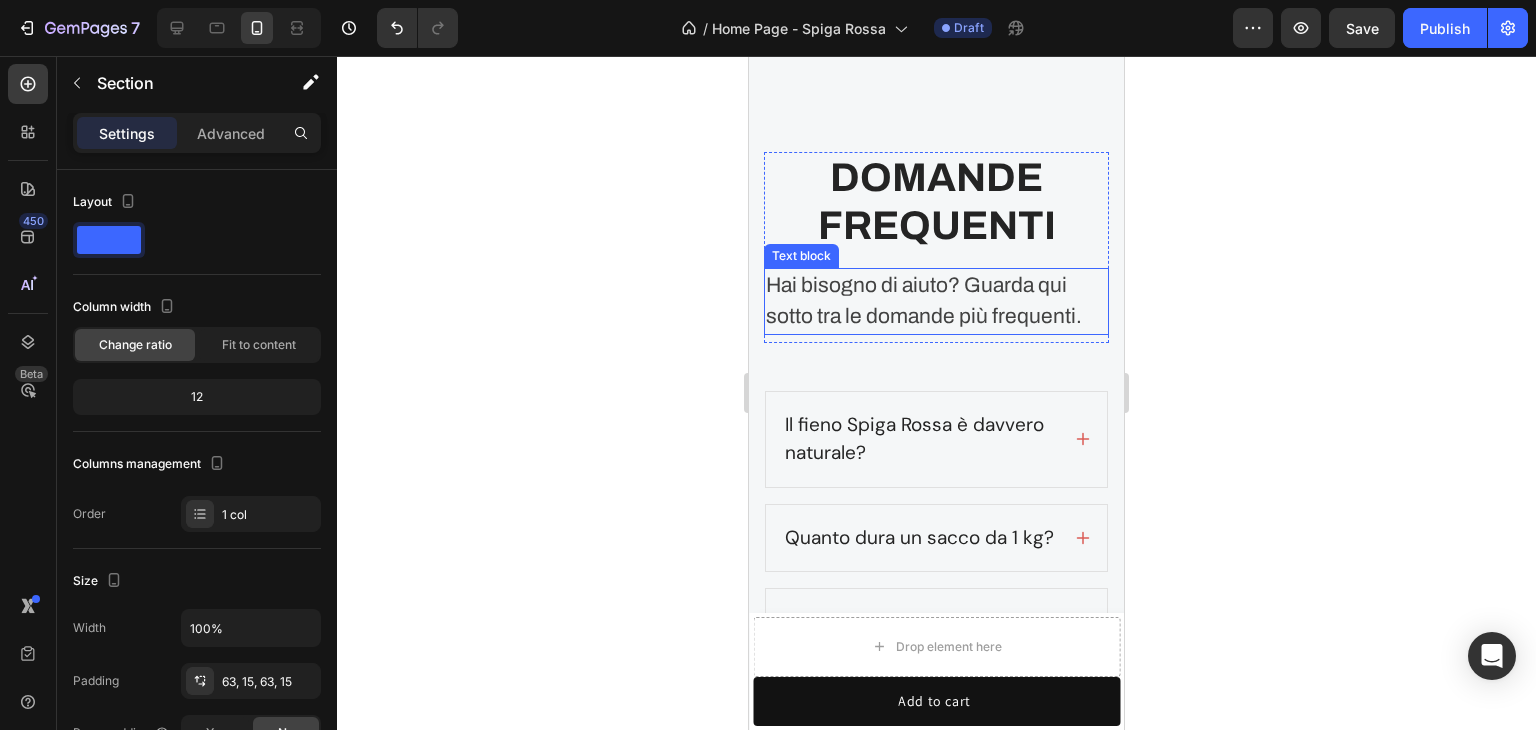 scroll, scrollTop: 8104, scrollLeft: 0, axis: vertical 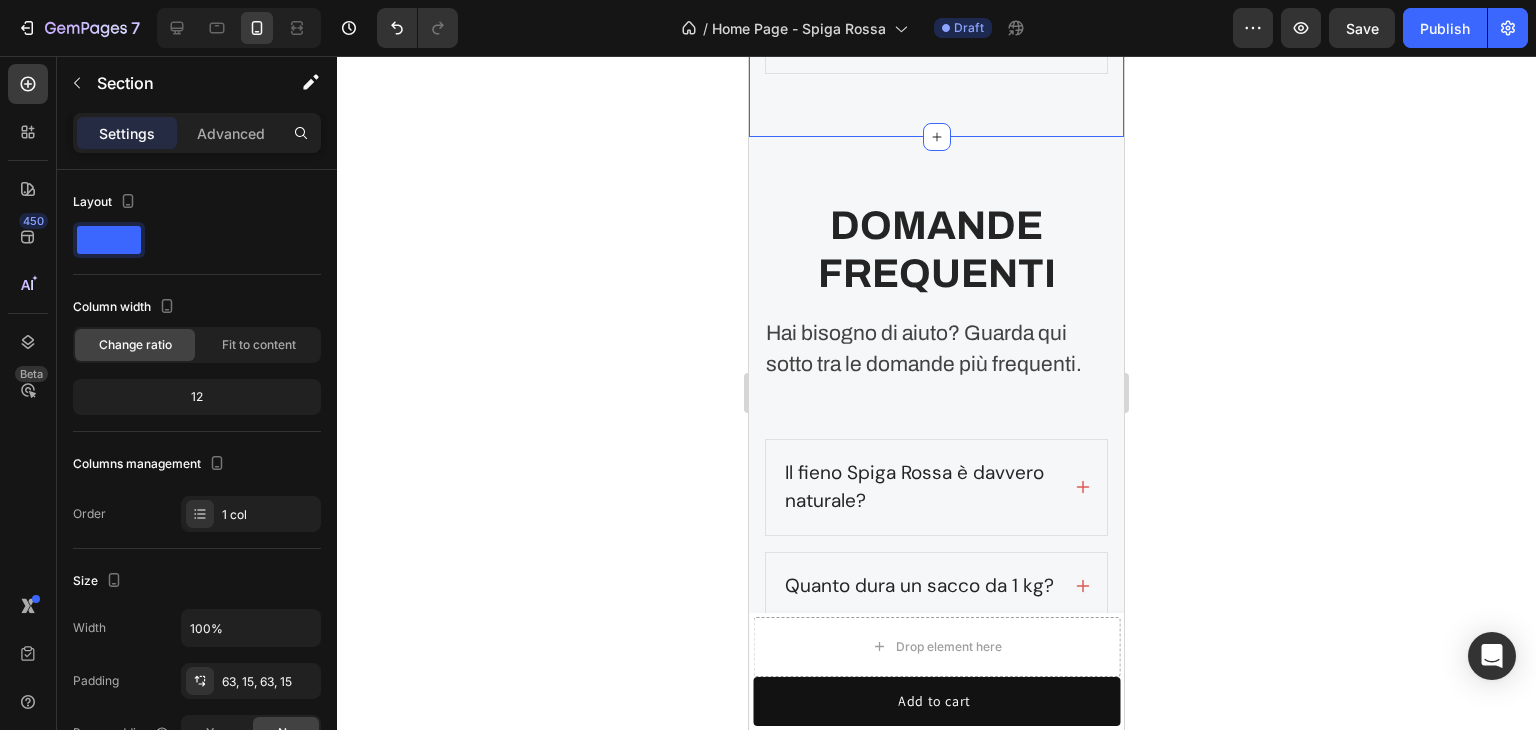 click on "DOMANDE FREQUENTI Heading Hai bisogno di aiuto? Guarda qui sotto tra le domande più frequenti.  Text block Row
Il fieno Spiga Rossa è davvero naturale?
Quanto dura un sacco da 1 kg?
Perché è diverso dal fieno dei competitor?
Come viene essiccato il fieno? Accordion
Come si conserva il fieno dopo l’apertura?
Posso fidarmi che sia sicuro per il mio coniglio?
Da dove viene il fieno Spiga Rossa?
È adatto a tutti i conigli? Accordion Row Section 17   You can create reusable sections Create Theme Section AI Content Write with GemAI What would you like to describe here? Tone and Voice Persuasive Product Show more Generate" at bounding box center [936, -447] 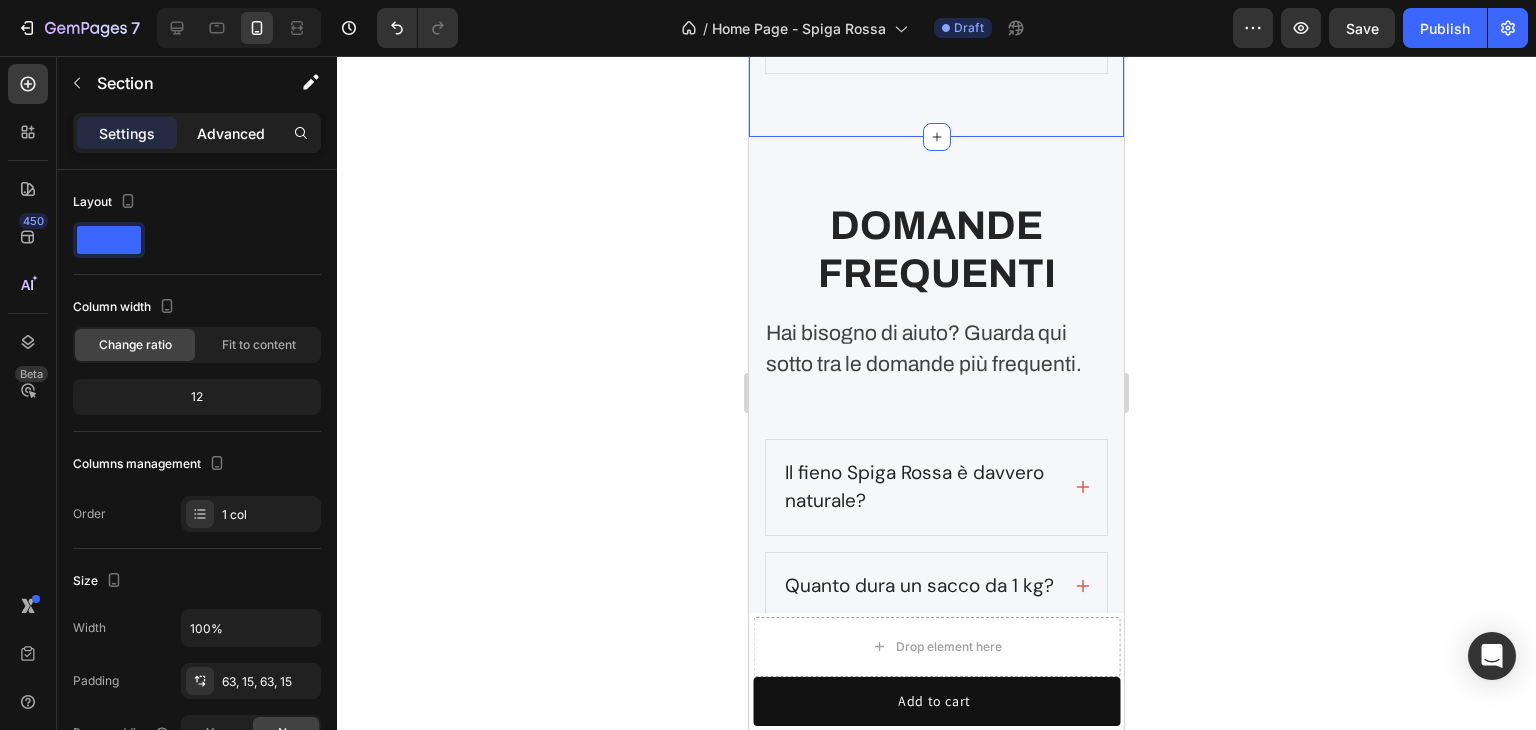 click on "Advanced" at bounding box center [231, 133] 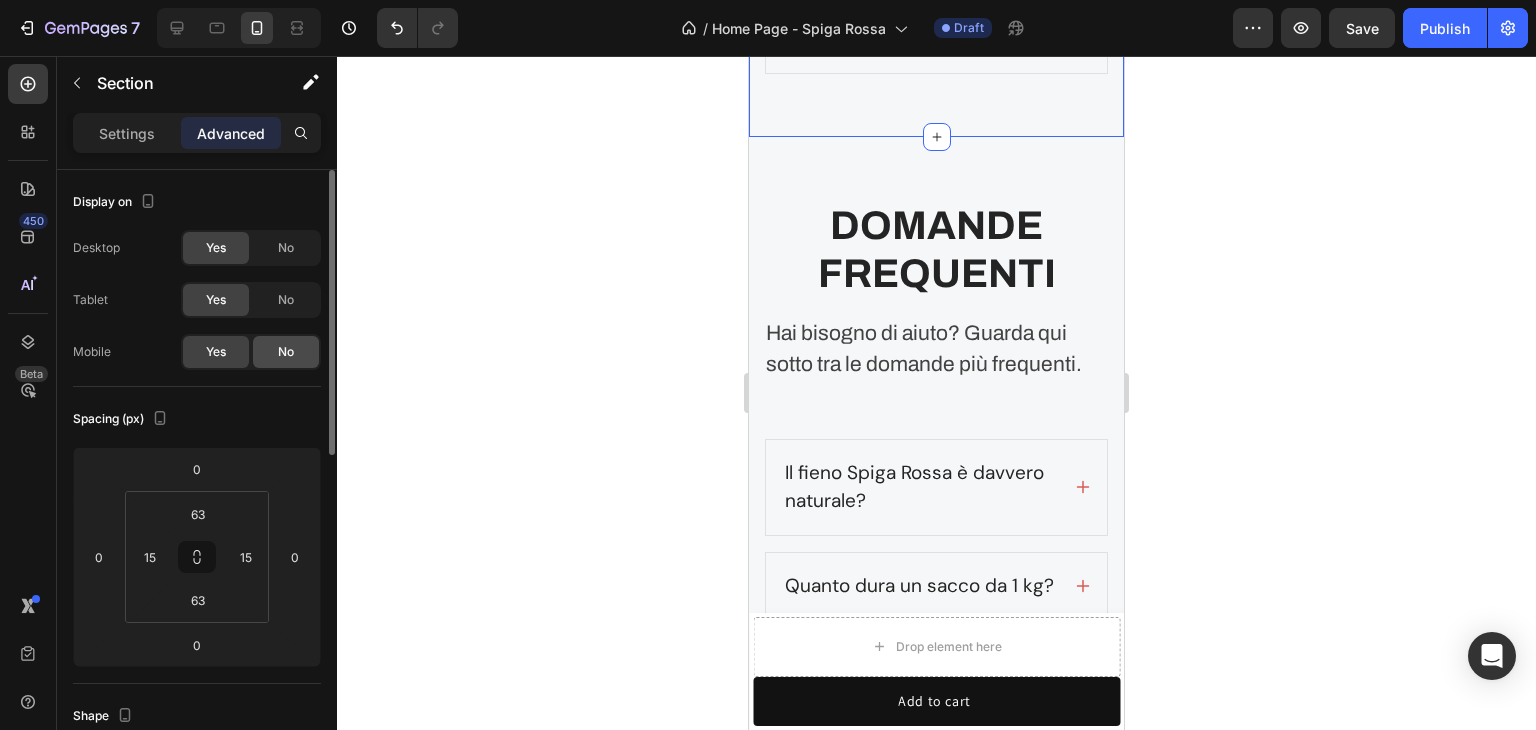 click on "No" 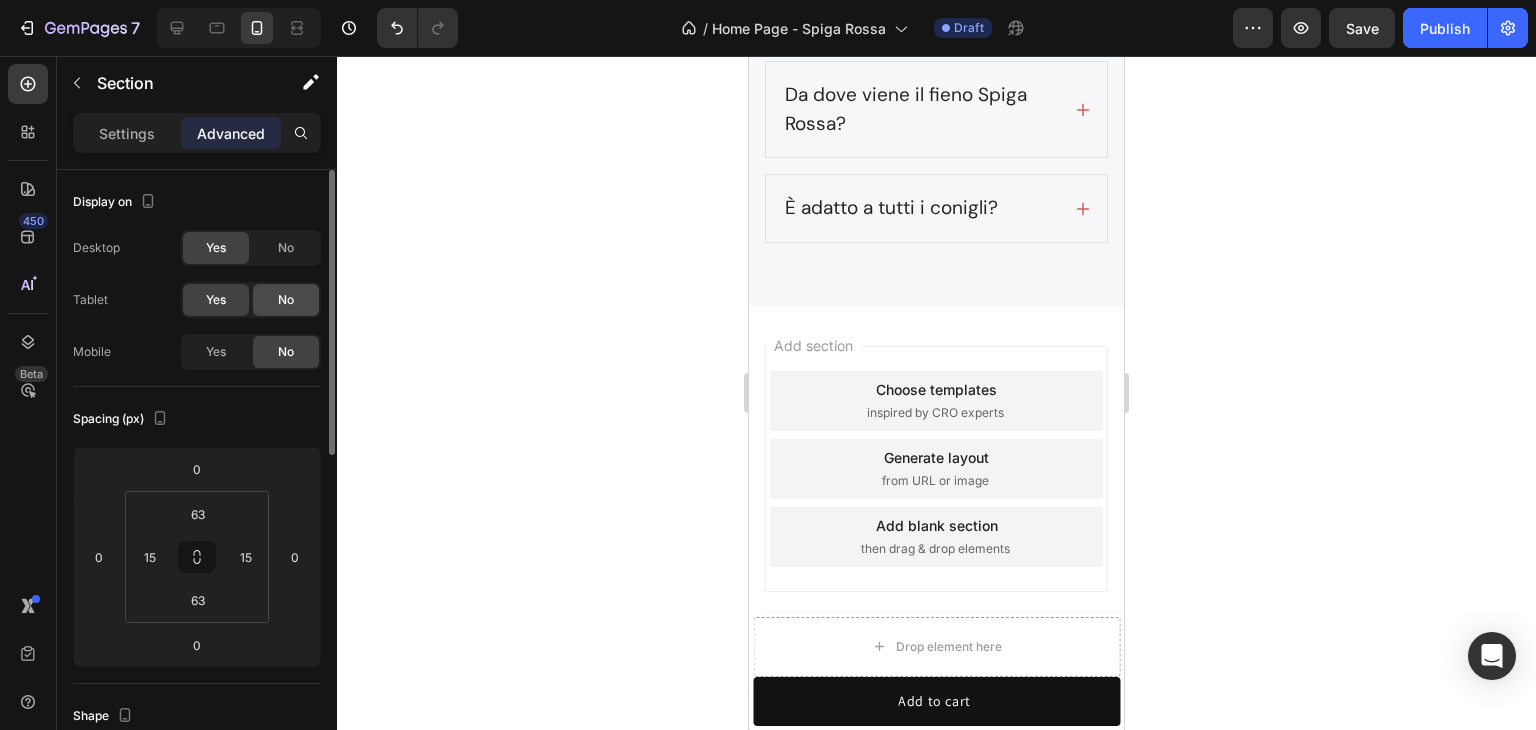 scroll, scrollTop: 7887, scrollLeft: 0, axis: vertical 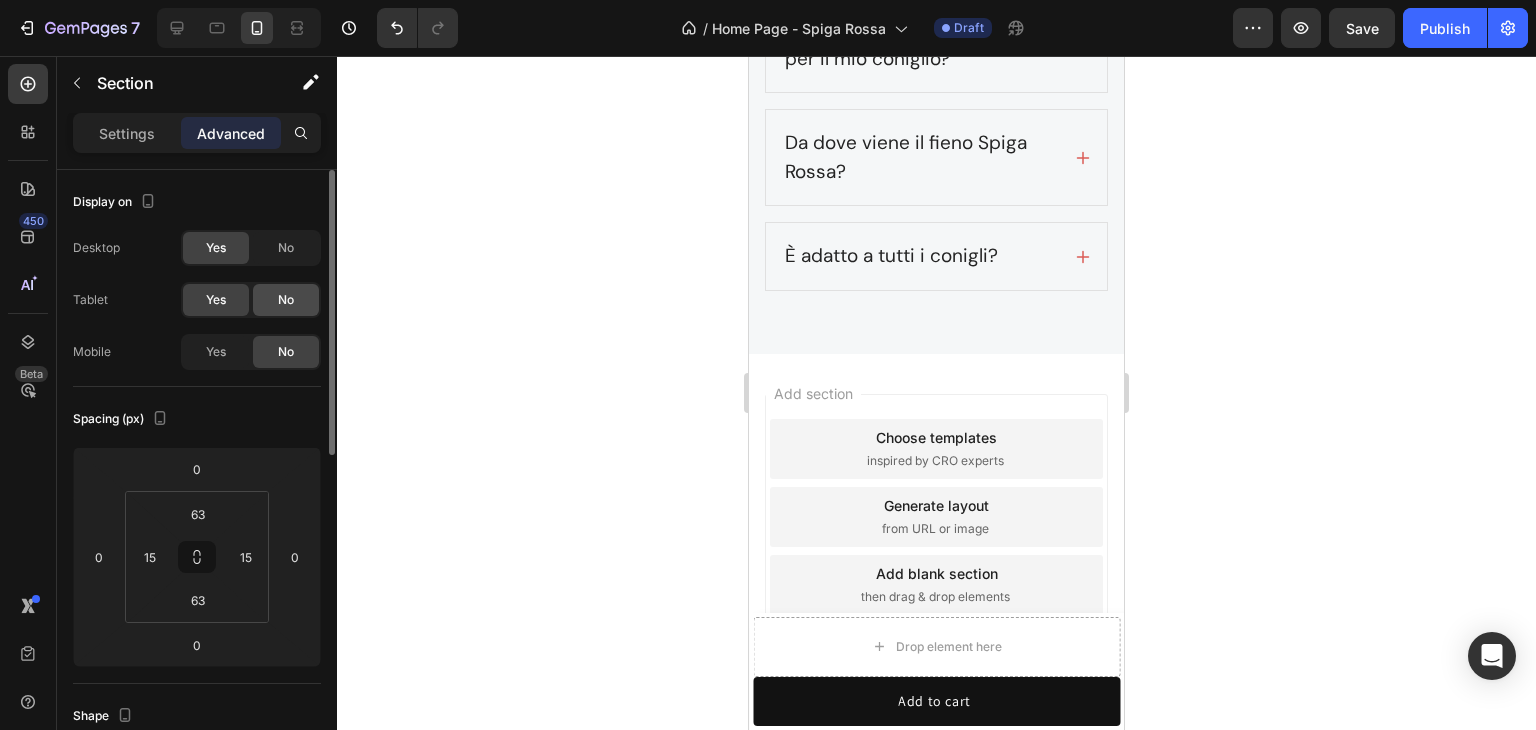 click on "No" 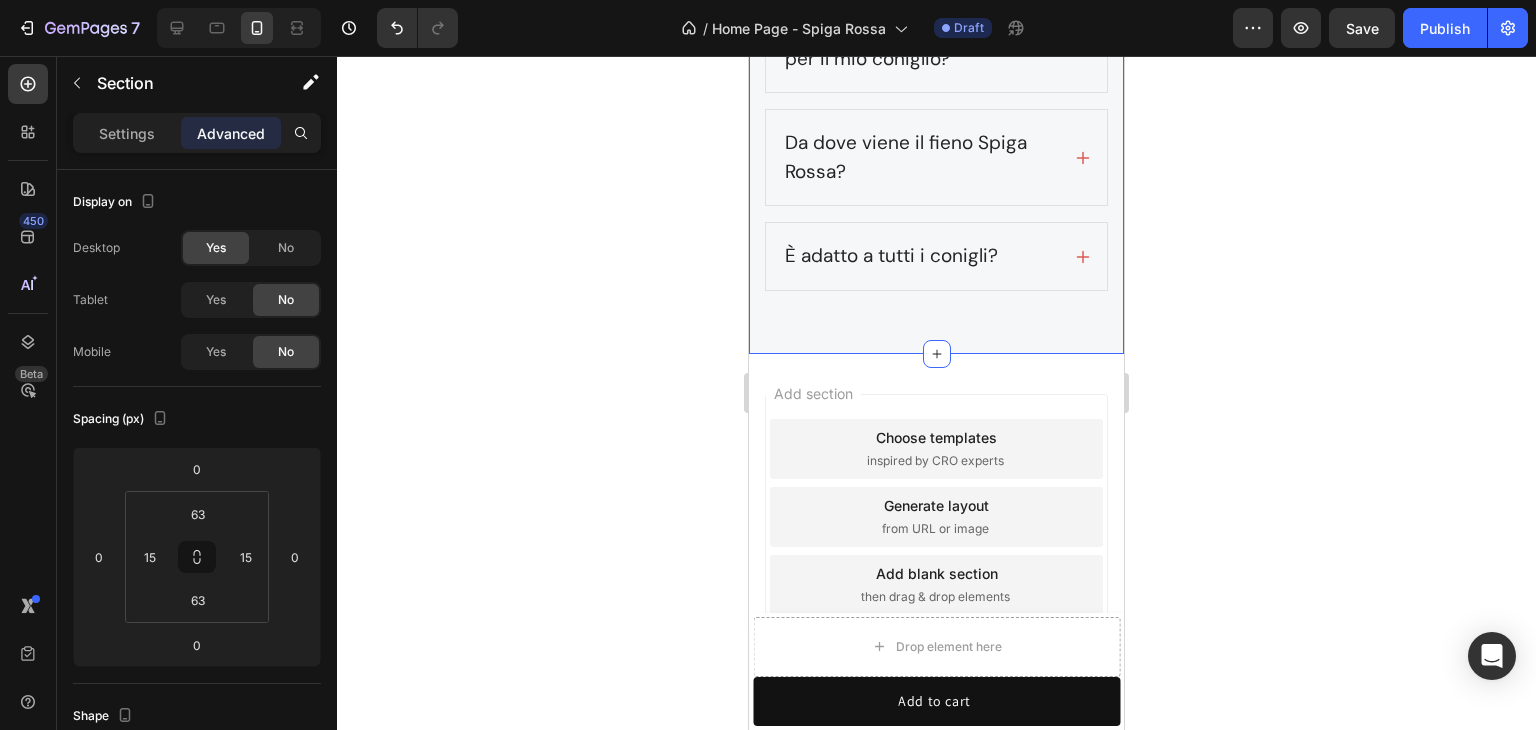 click on "DOMANDE FREQUENTI Heading Hai bisogno di aiuto? Guarda qui sotto tra le domande più frequenti.  Text block Row
Il fieno Spiga Rossa è davvero naturale?
Quanto dura un sacco da 1 kg?
Perché è diverso dal fieno dei competitor?
Come viene essiccato il fieno? Accordion
Come si conserva il fieno dopo l’apertura?
Posso fidarmi che sia sicuro per il mio coniglio?
Da dove viene il fieno Spiga Rossa?
È adatto a tutti i conigli? Accordion Row Section 18" at bounding box center (936, -230) 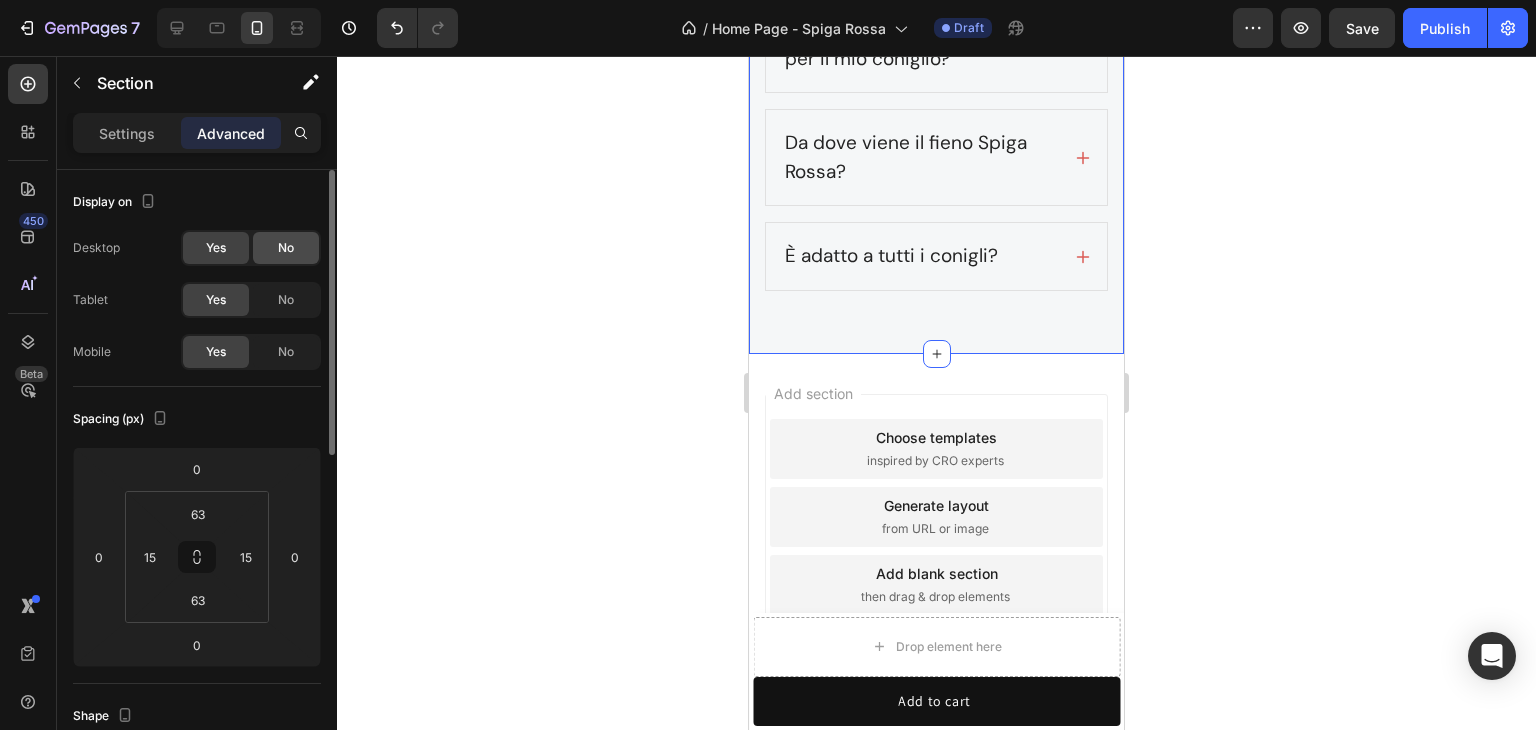 click on "No" 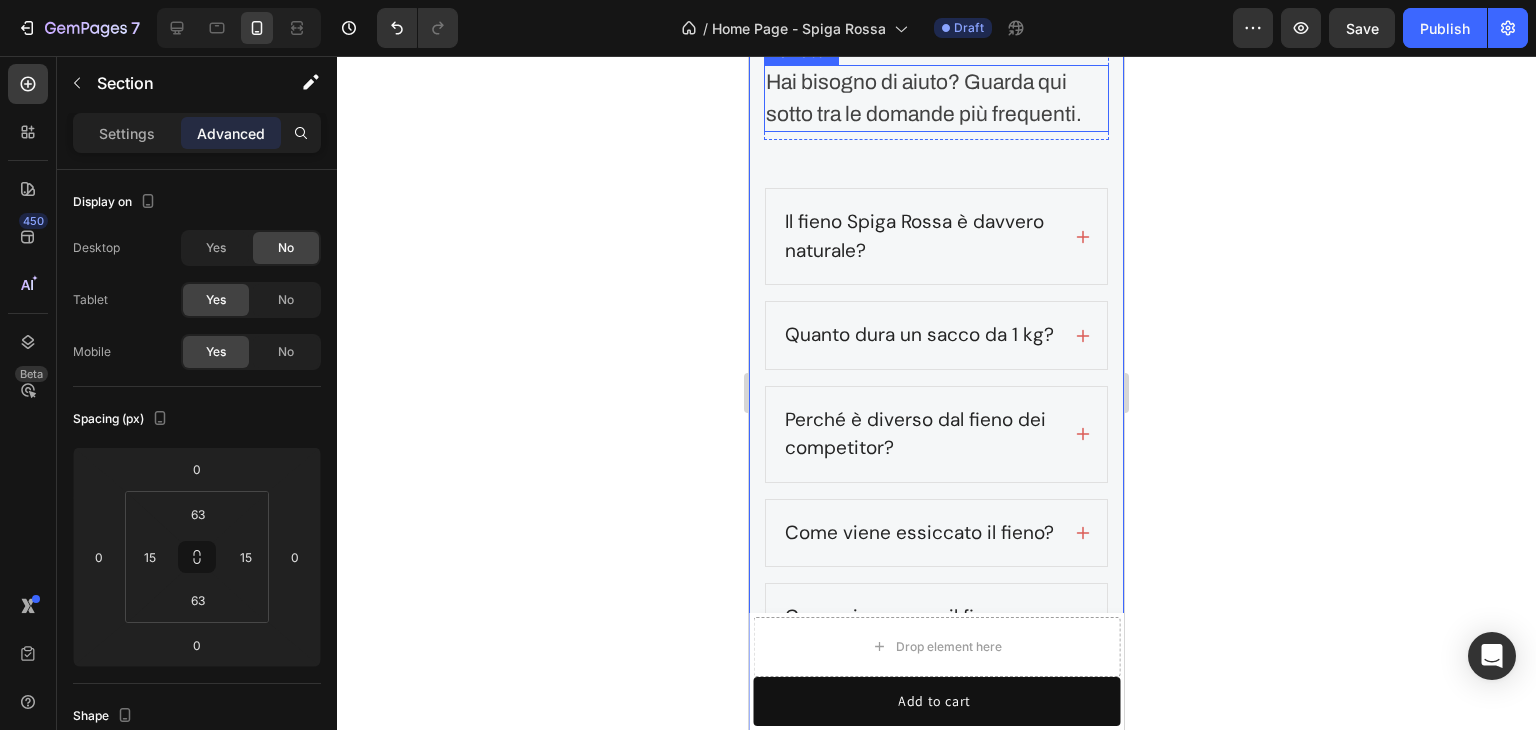 scroll, scrollTop: 6787, scrollLeft: 0, axis: vertical 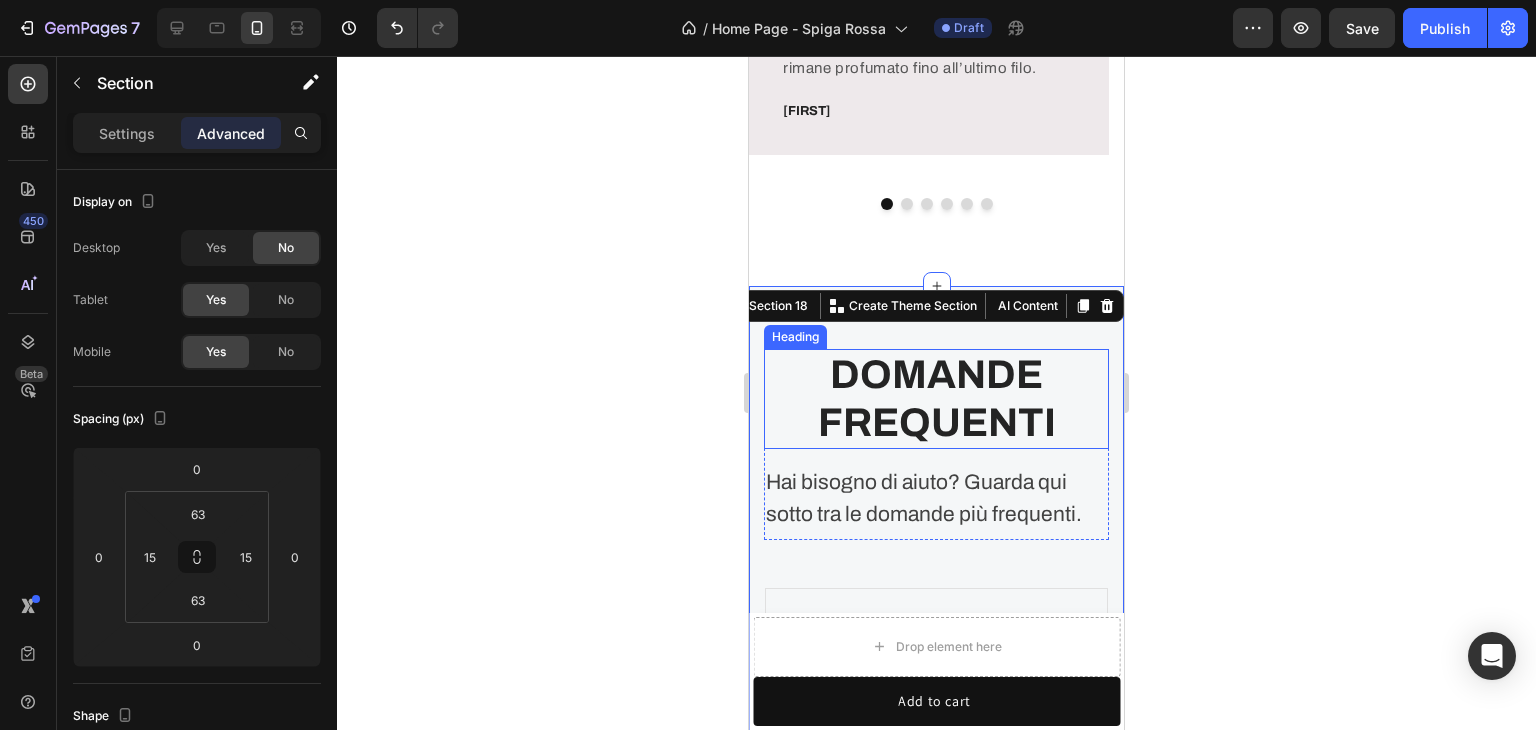 click on "DOMANDE FREQUENTI" at bounding box center (936, 399) 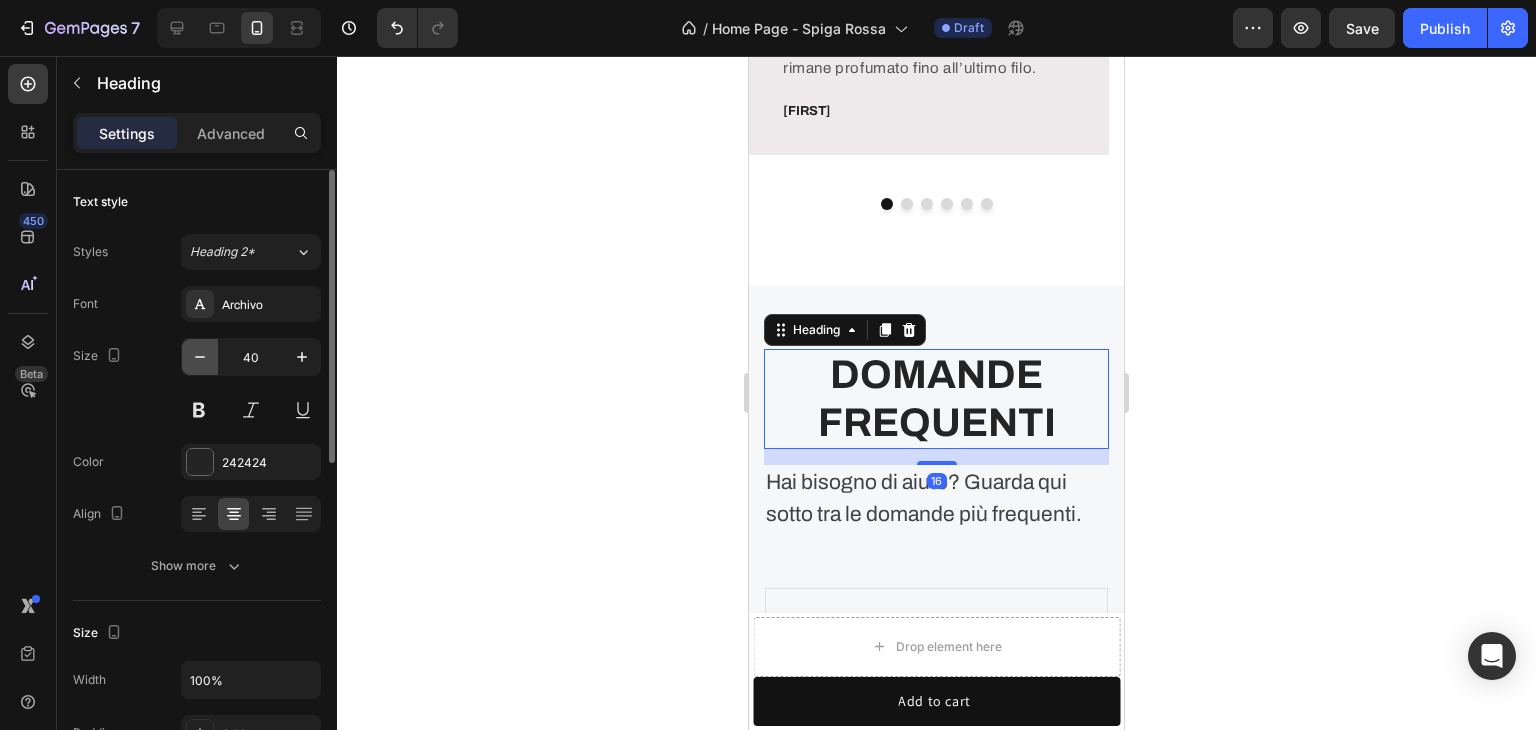click at bounding box center (200, 357) 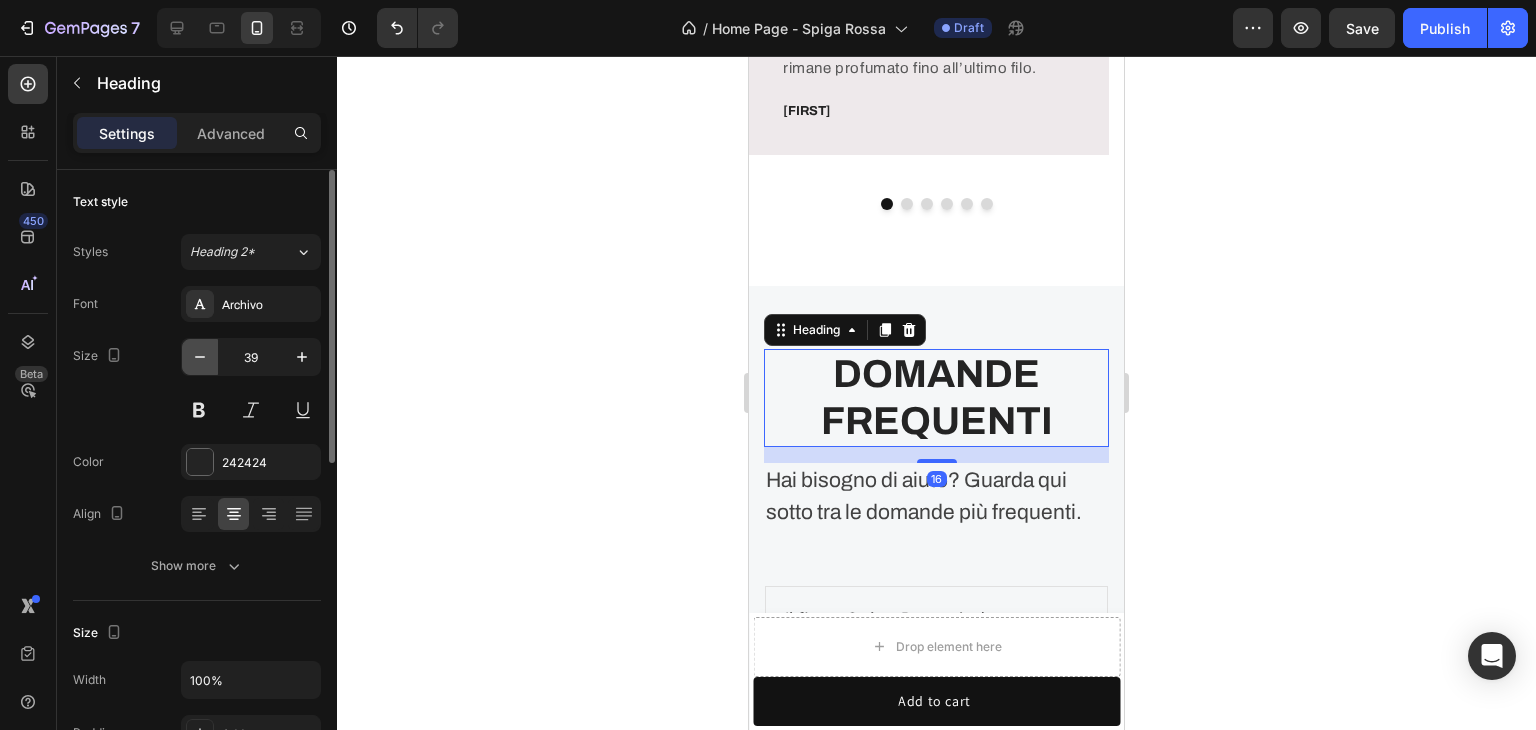 click at bounding box center (200, 357) 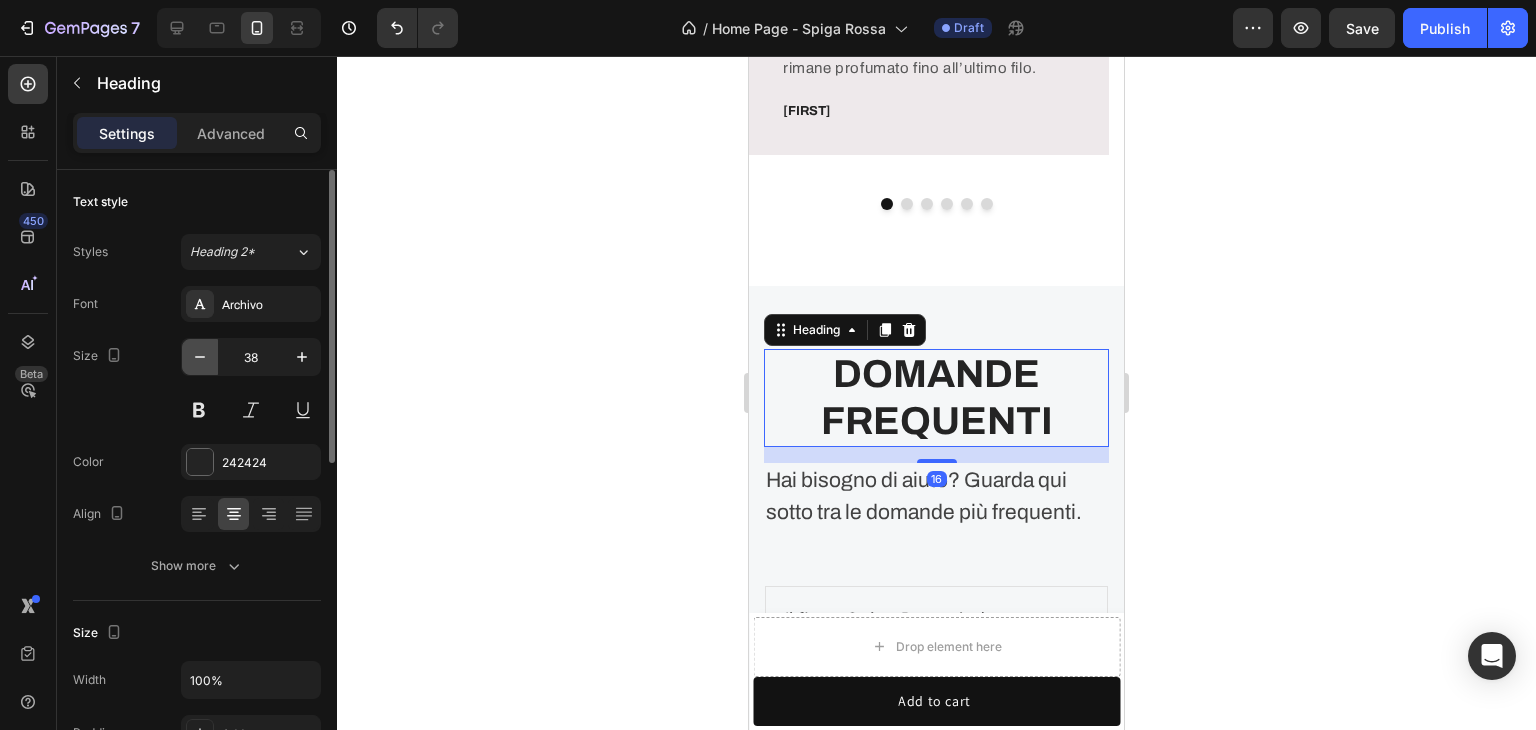 click at bounding box center [200, 357] 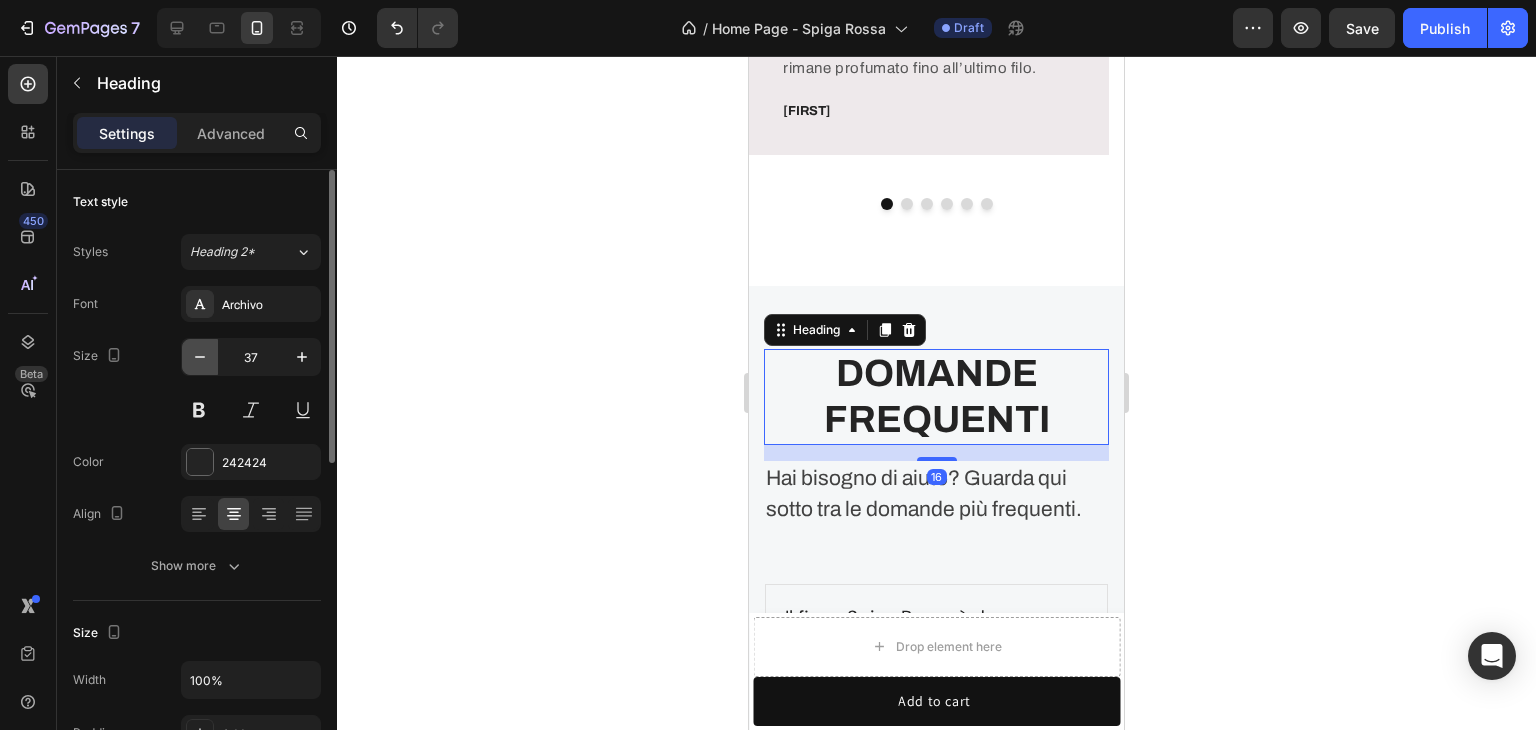click at bounding box center [200, 357] 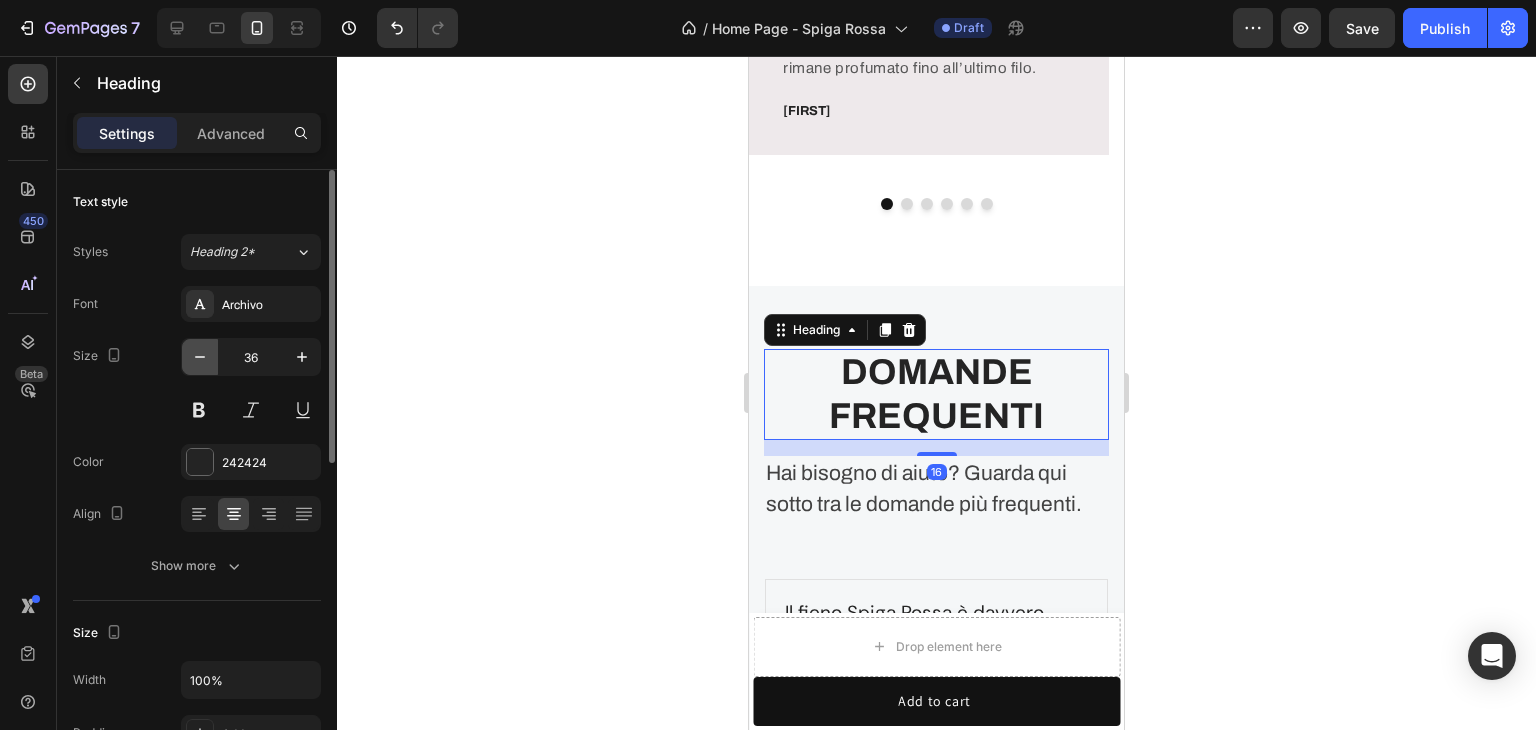 click at bounding box center (200, 357) 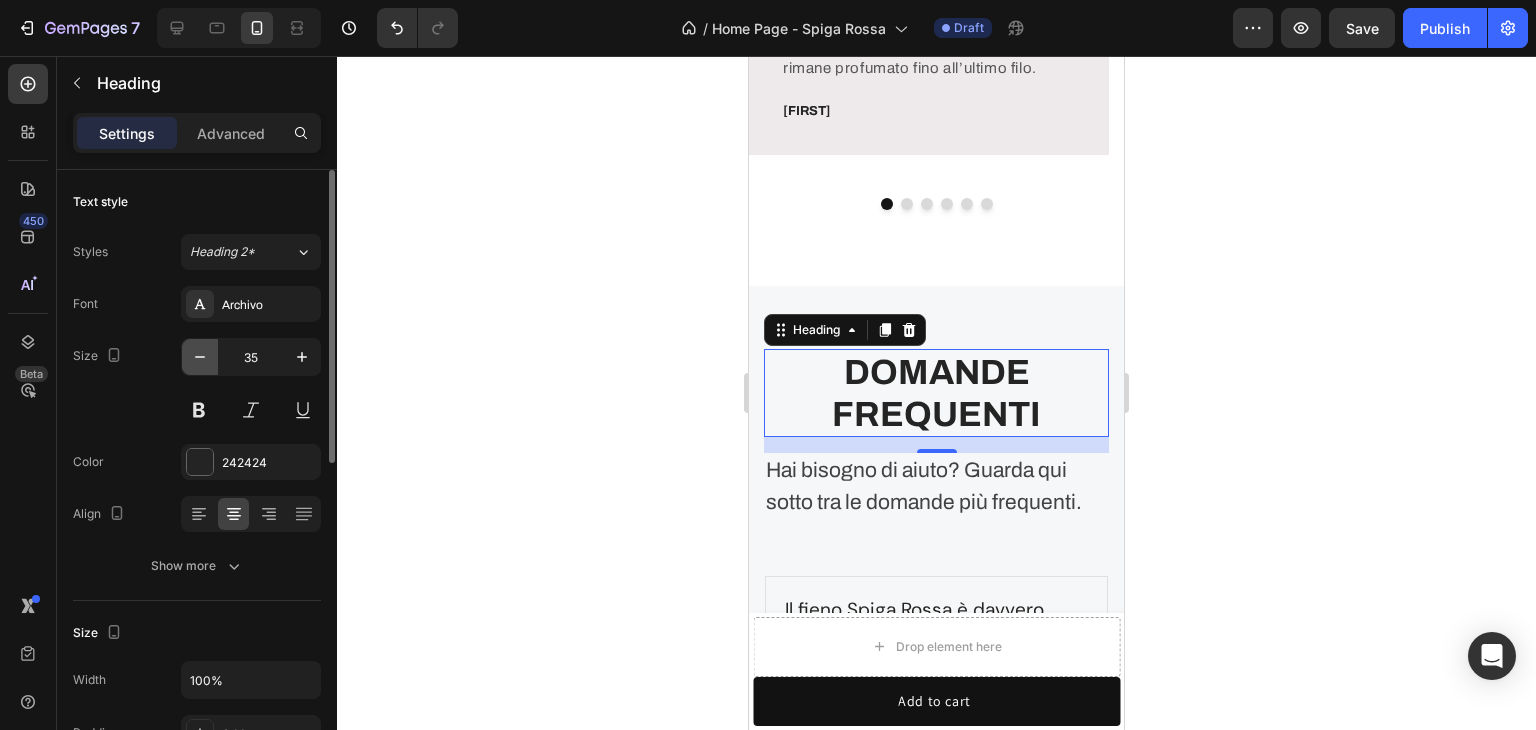 click at bounding box center [200, 357] 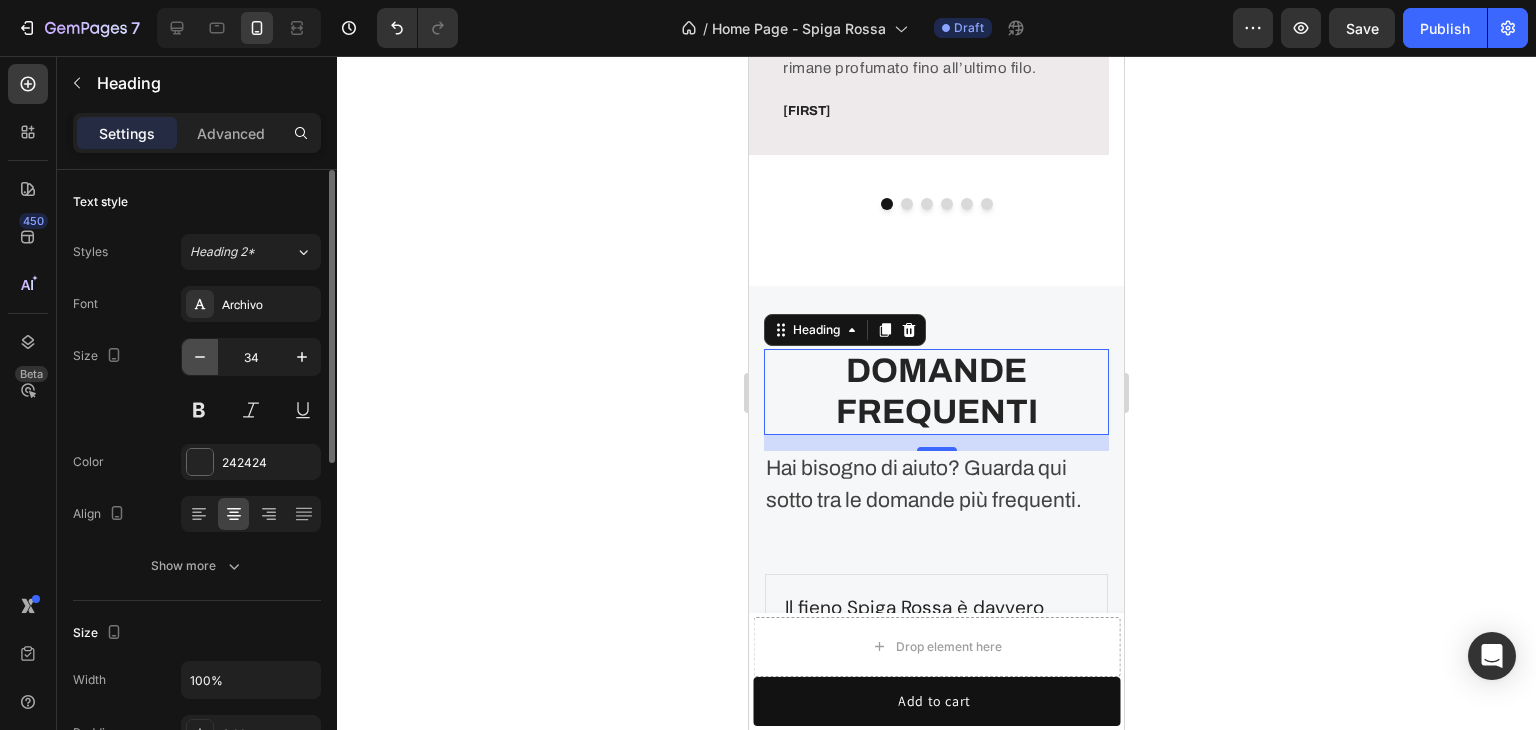 click at bounding box center [200, 357] 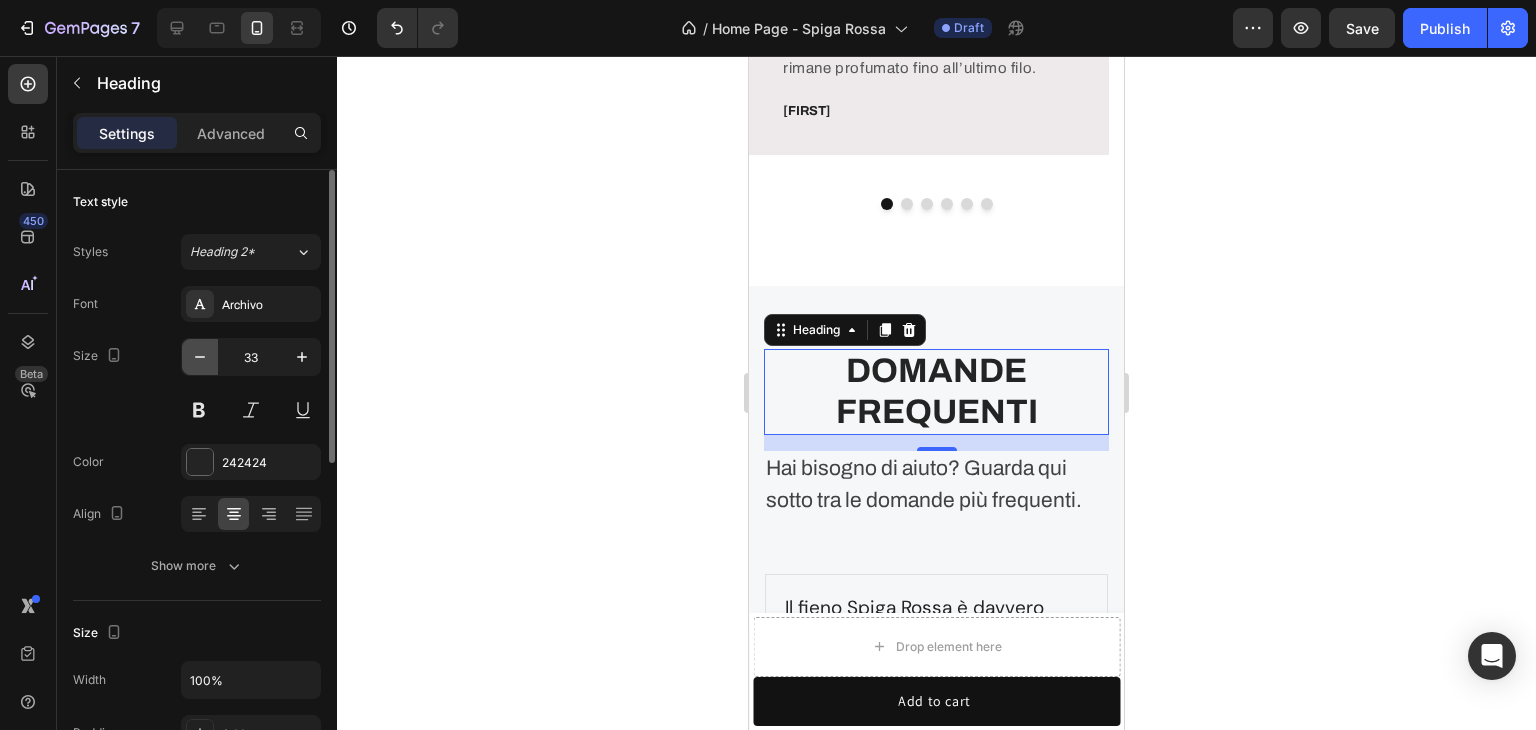click at bounding box center [200, 357] 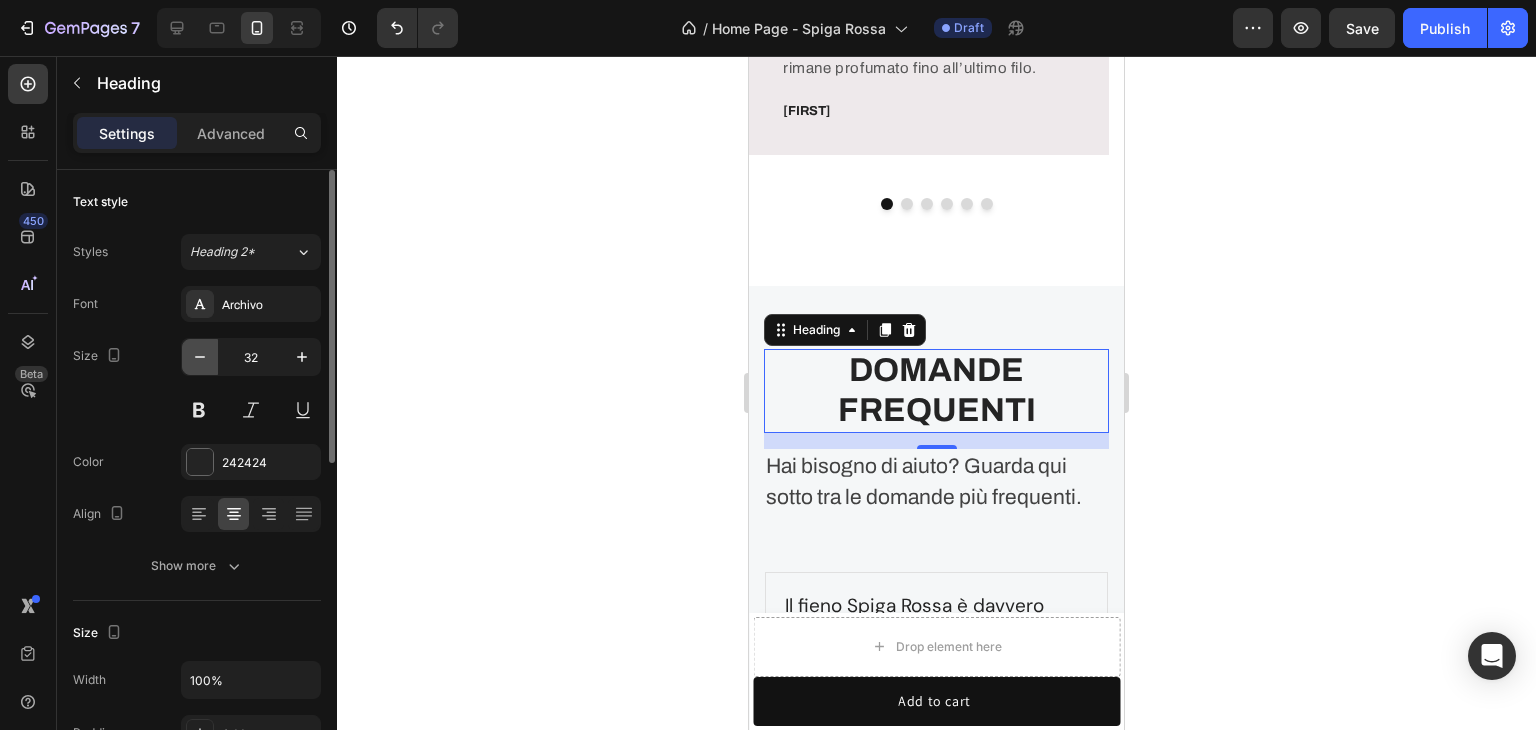 click at bounding box center [200, 357] 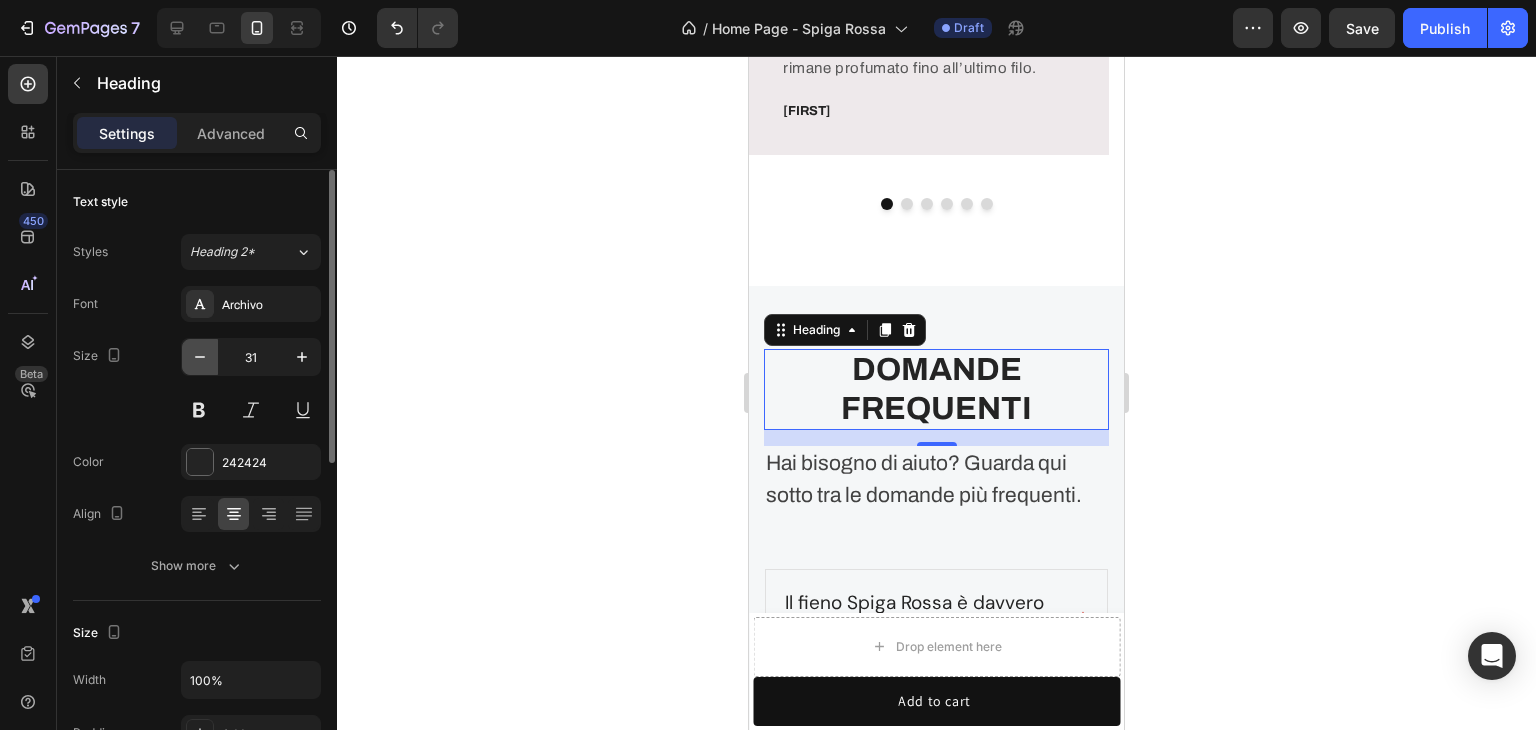 click at bounding box center [200, 357] 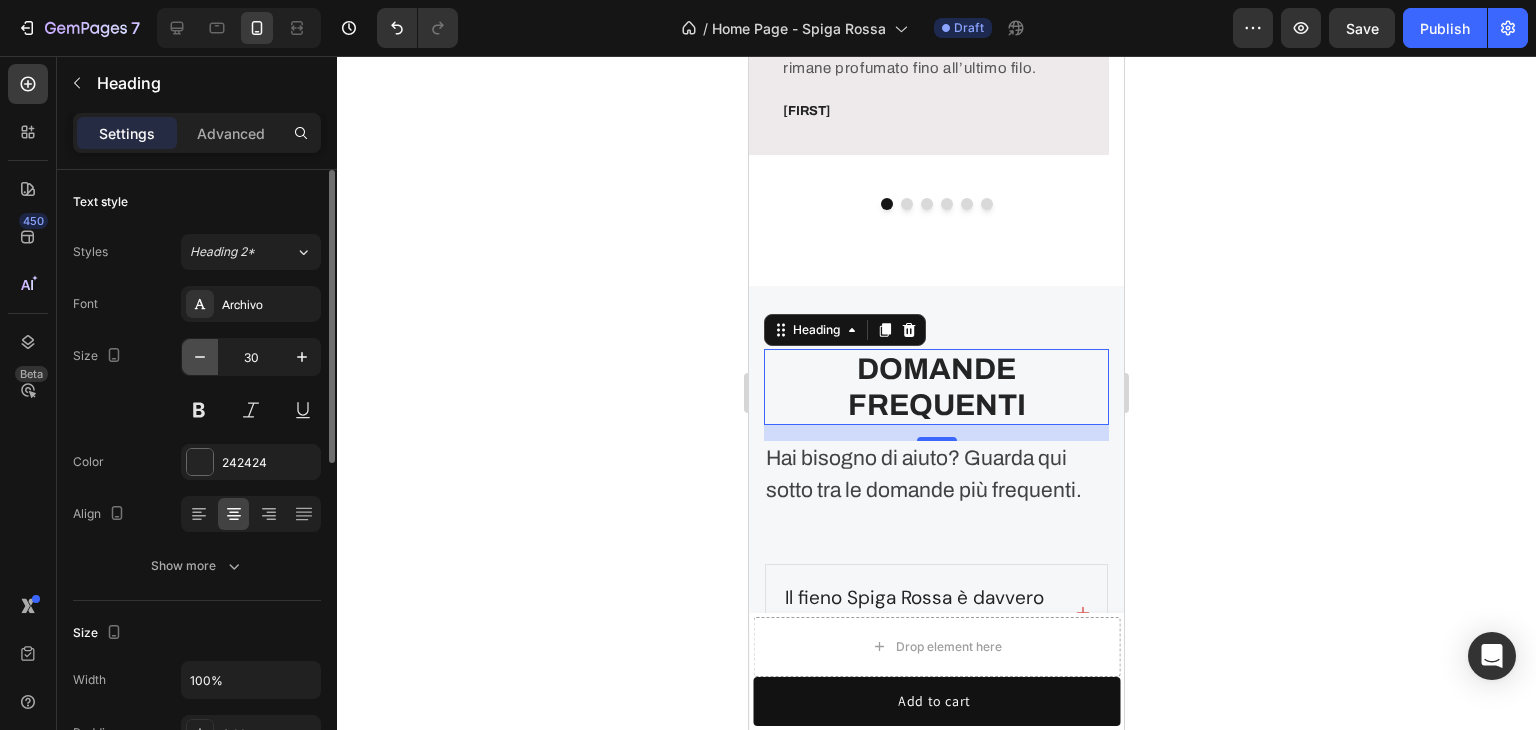 click at bounding box center (200, 357) 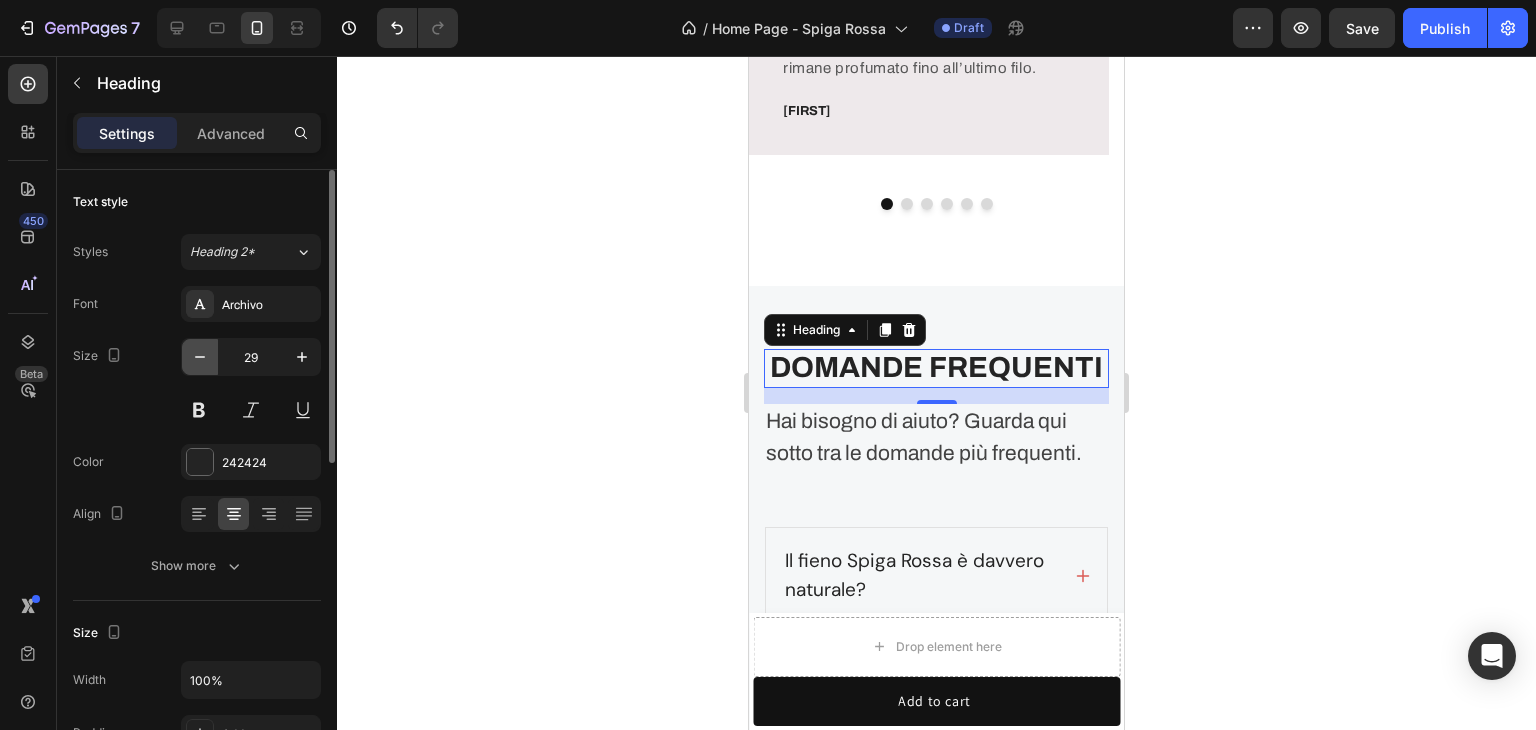 click at bounding box center [200, 357] 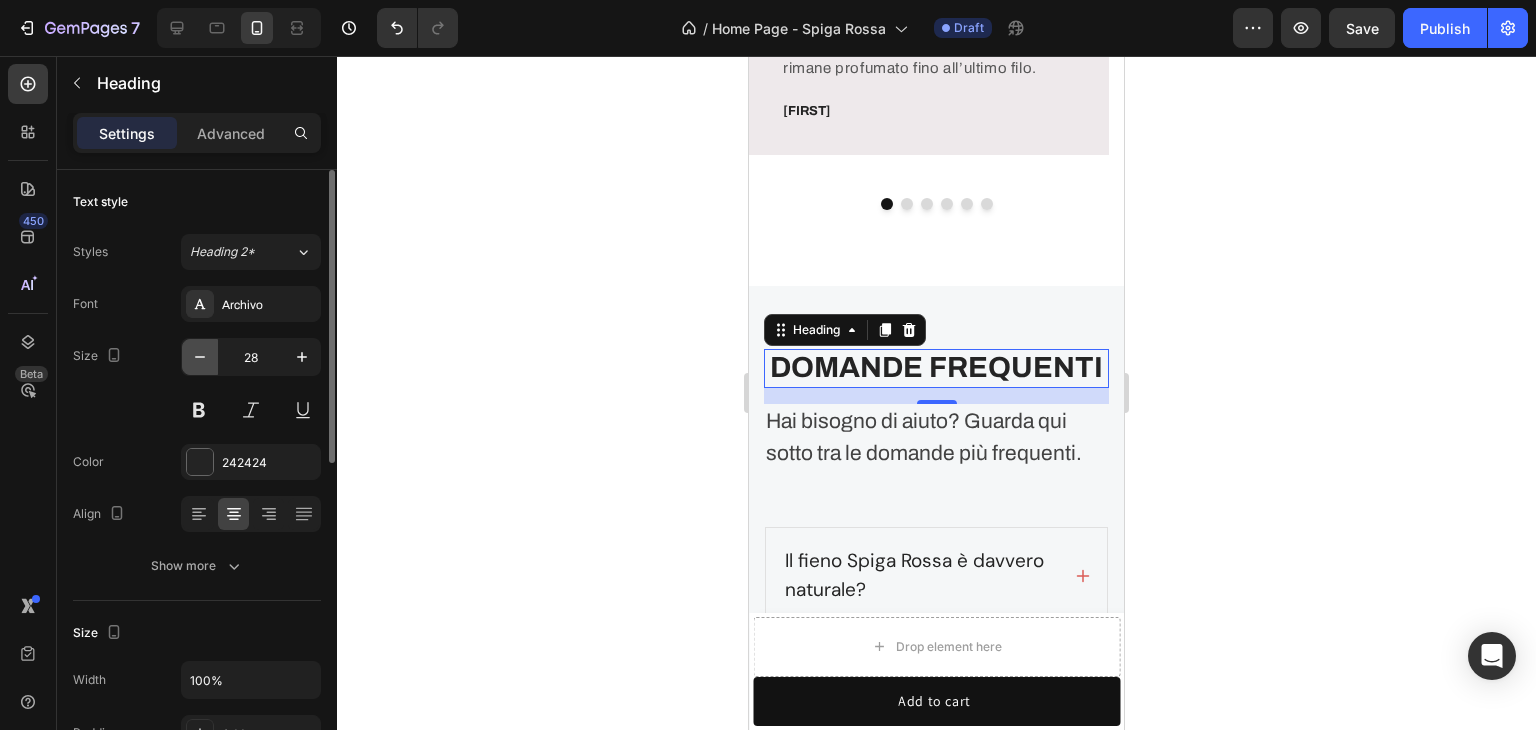 click at bounding box center (200, 357) 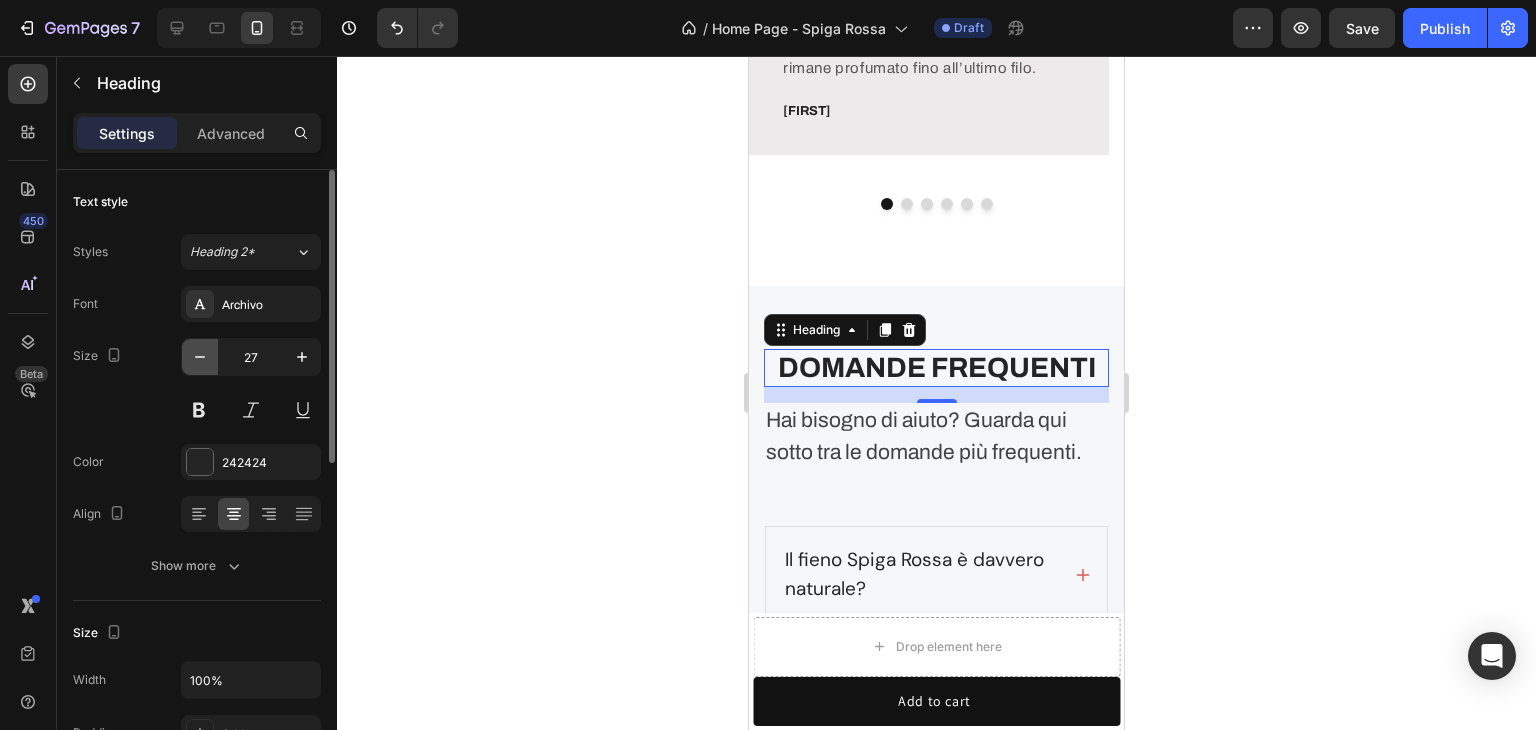 click at bounding box center (200, 357) 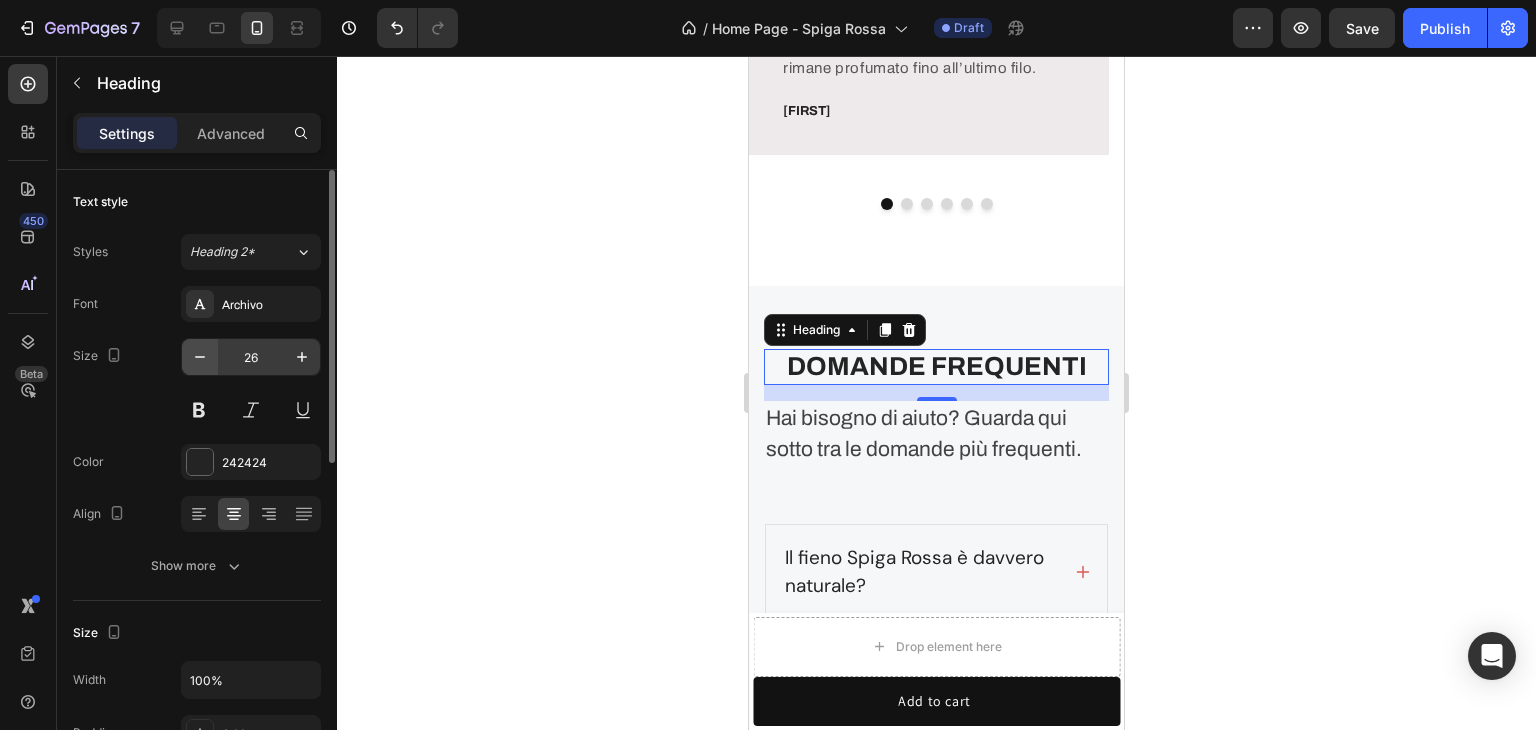 drag, startPoint x: 174, startPoint y: 358, endPoint x: 204, endPoint y: 357, distance: 30.016663 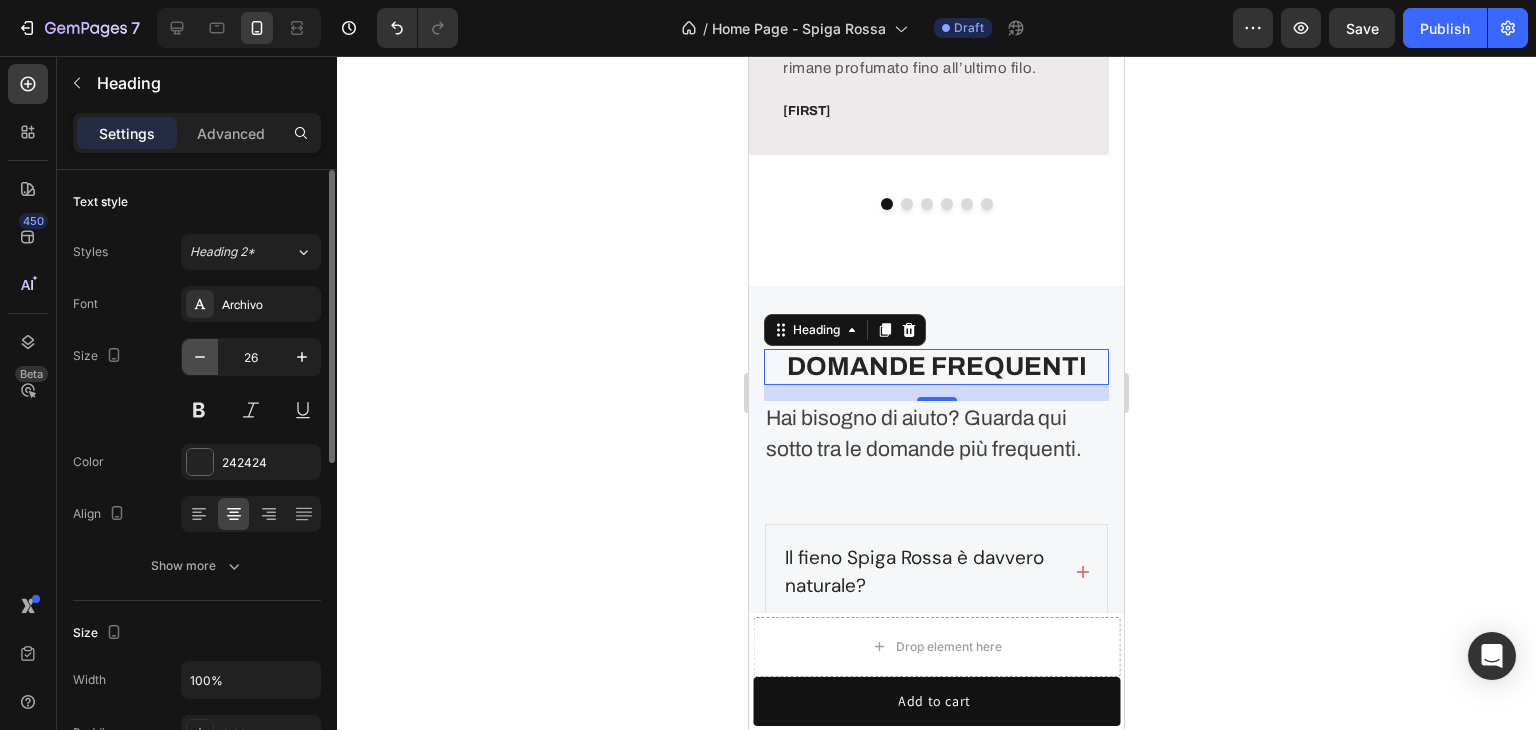 click 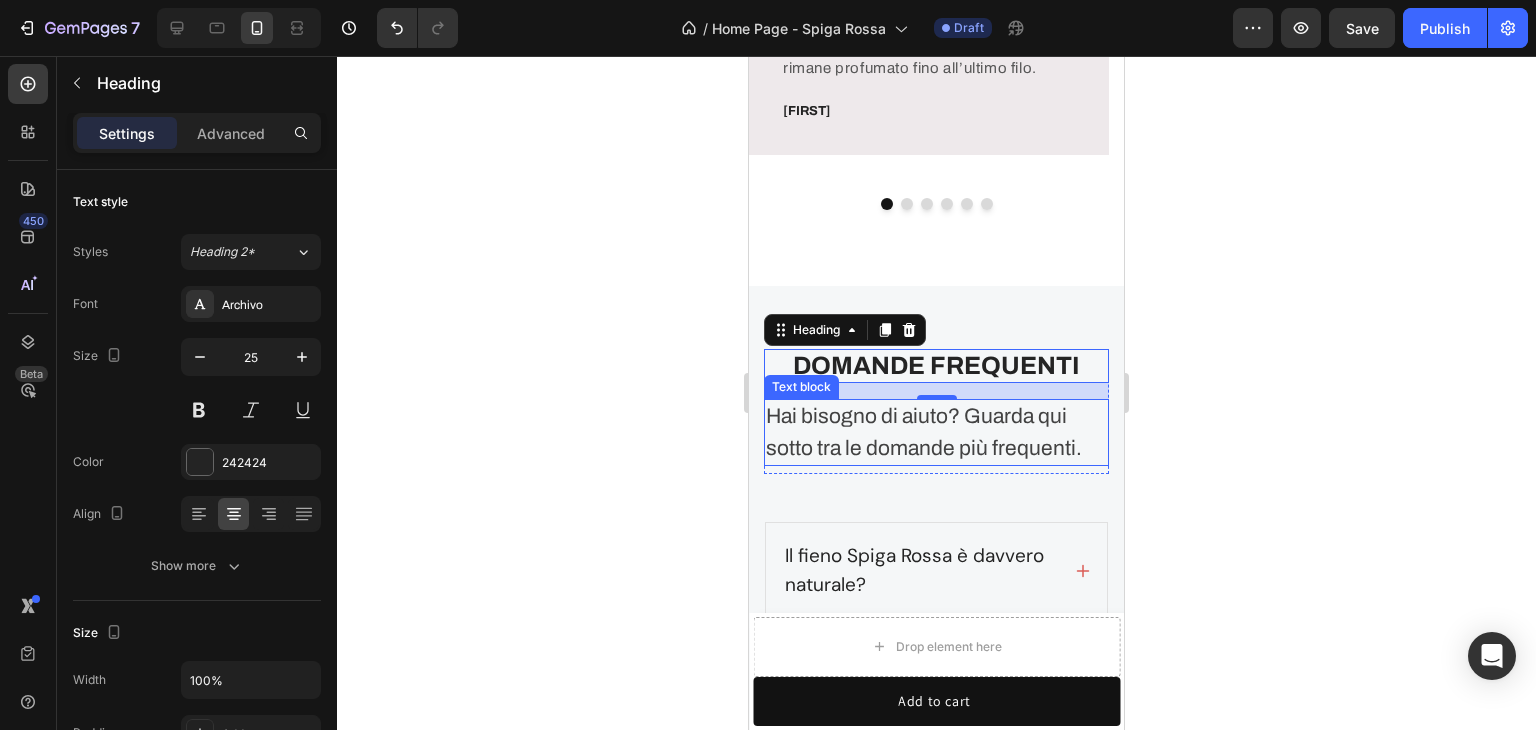 click on "Hai bisogno di aiuto? Guarda qui sotto tra le domande più frequenti." at bounding box center [936, 432] 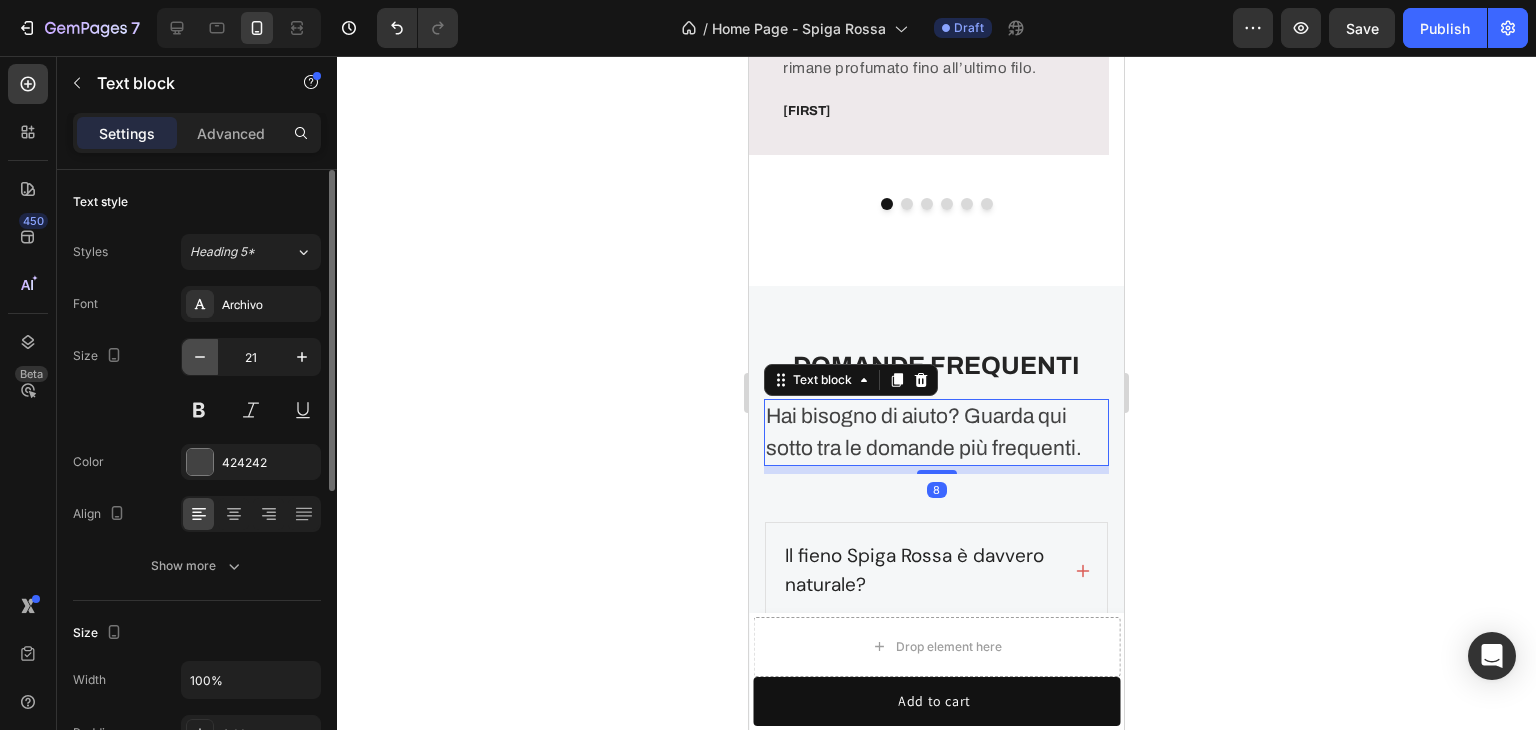 click 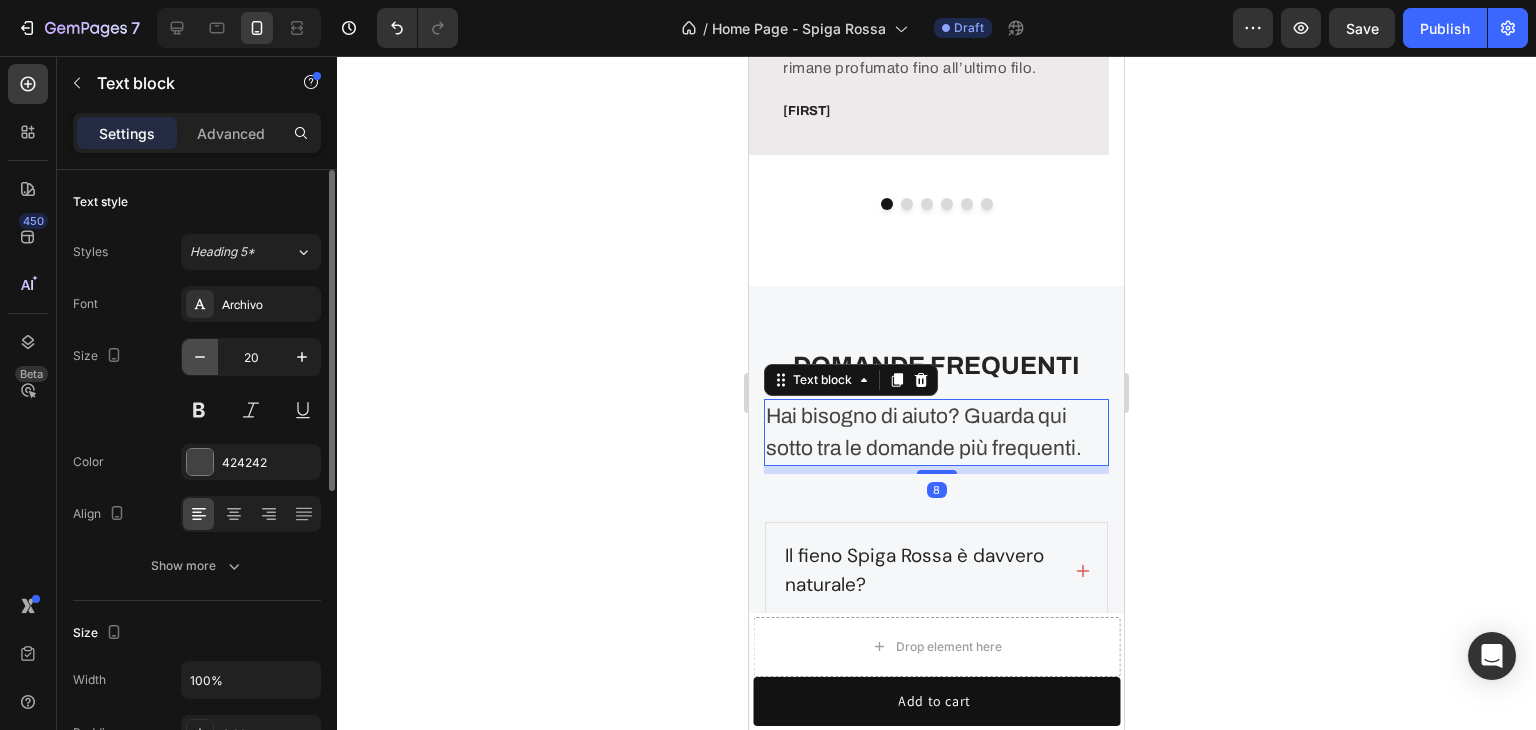 click 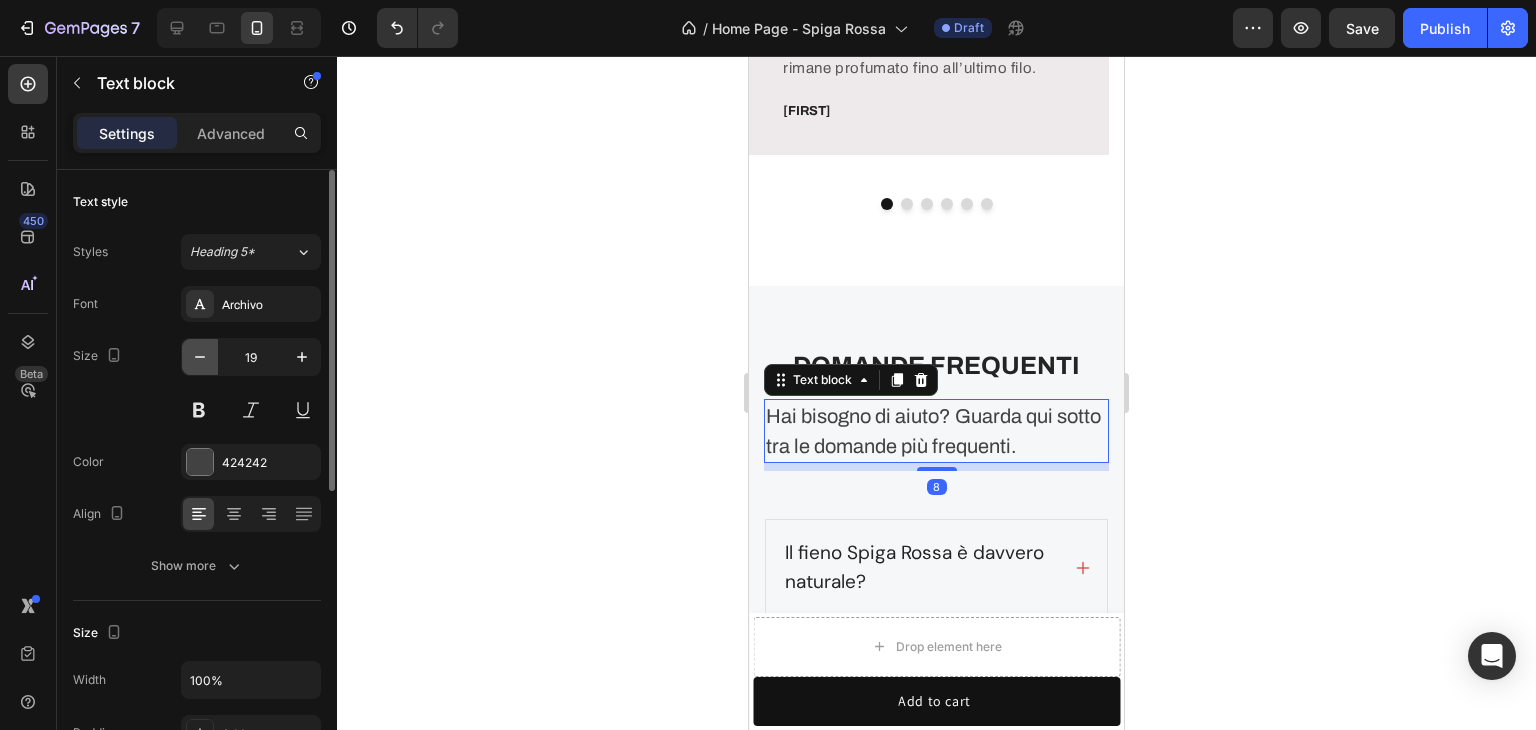 click 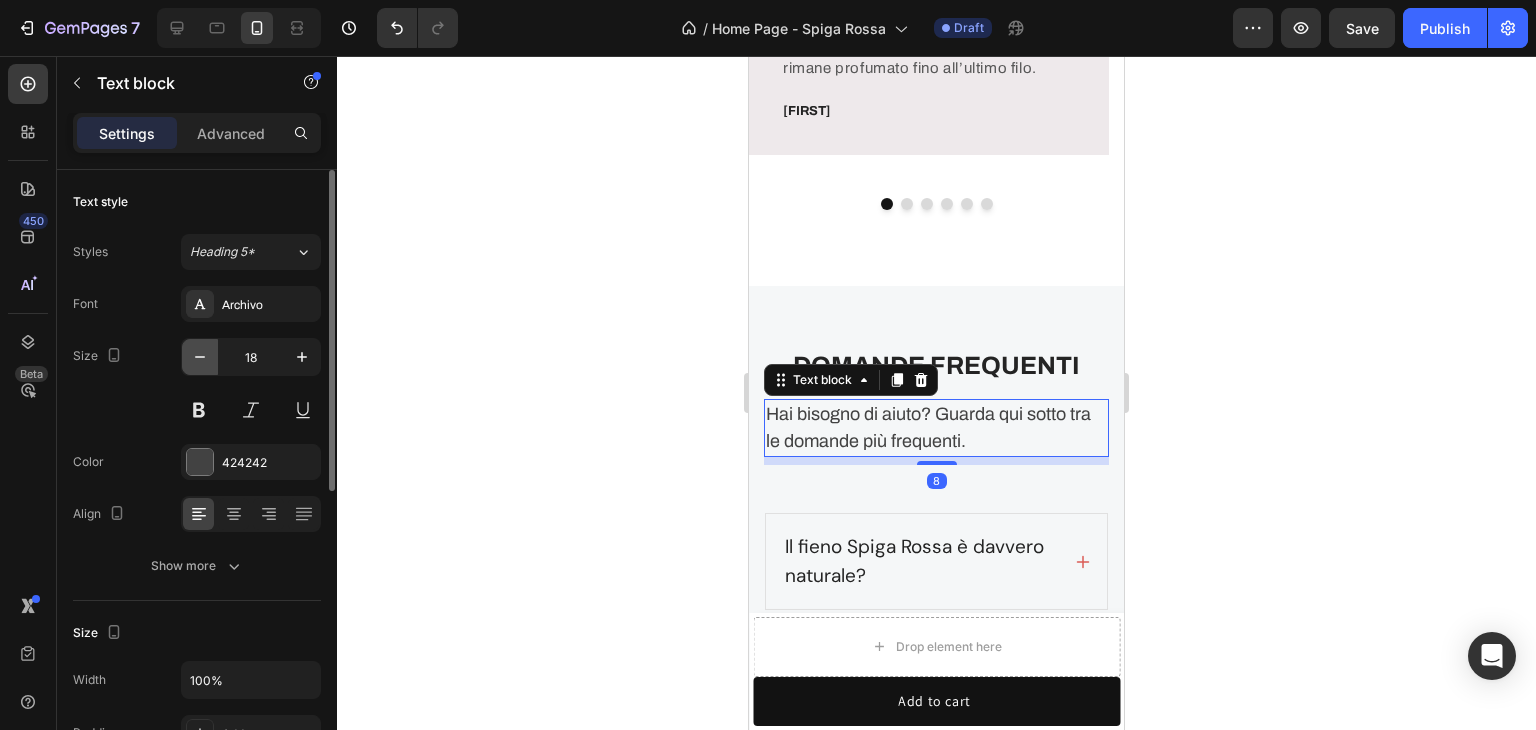 click 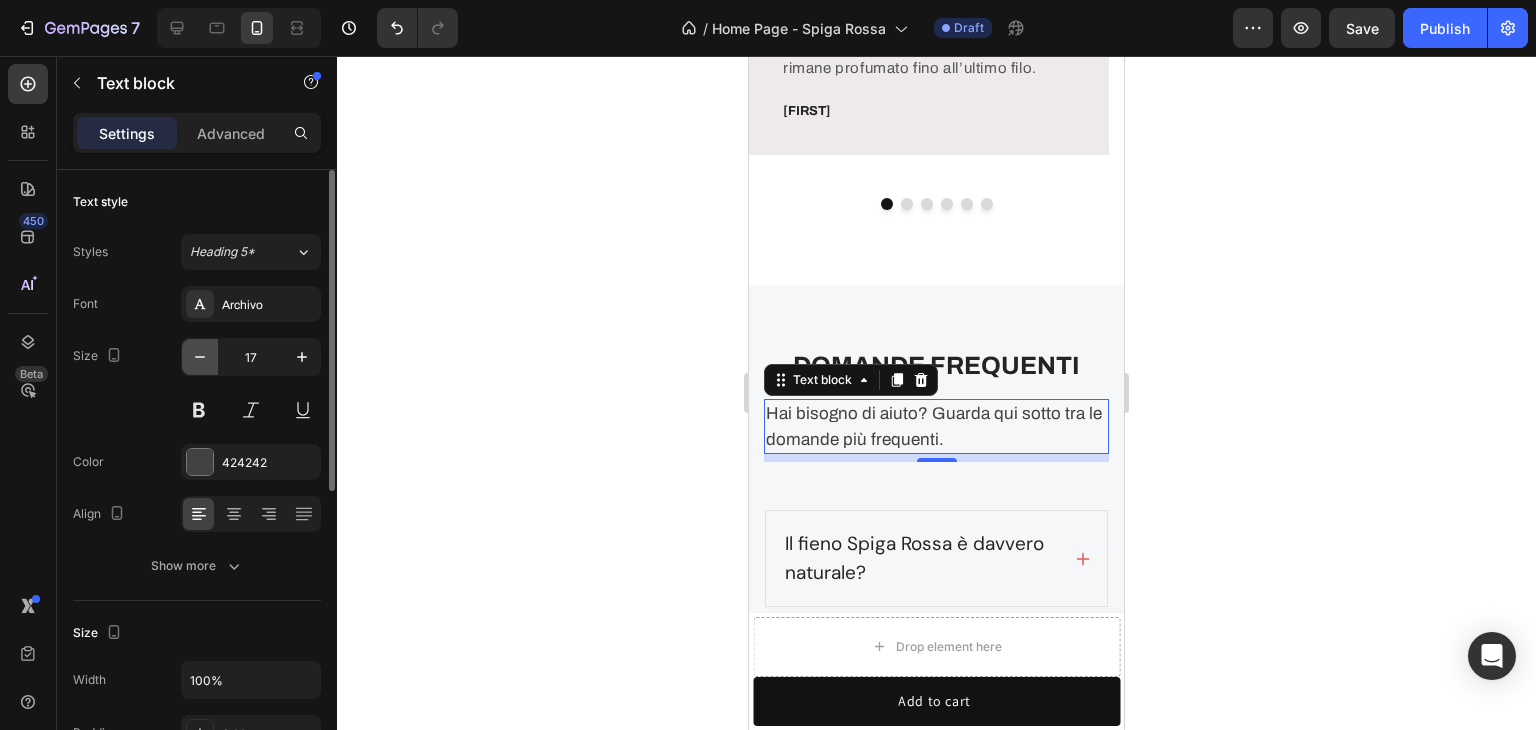 click 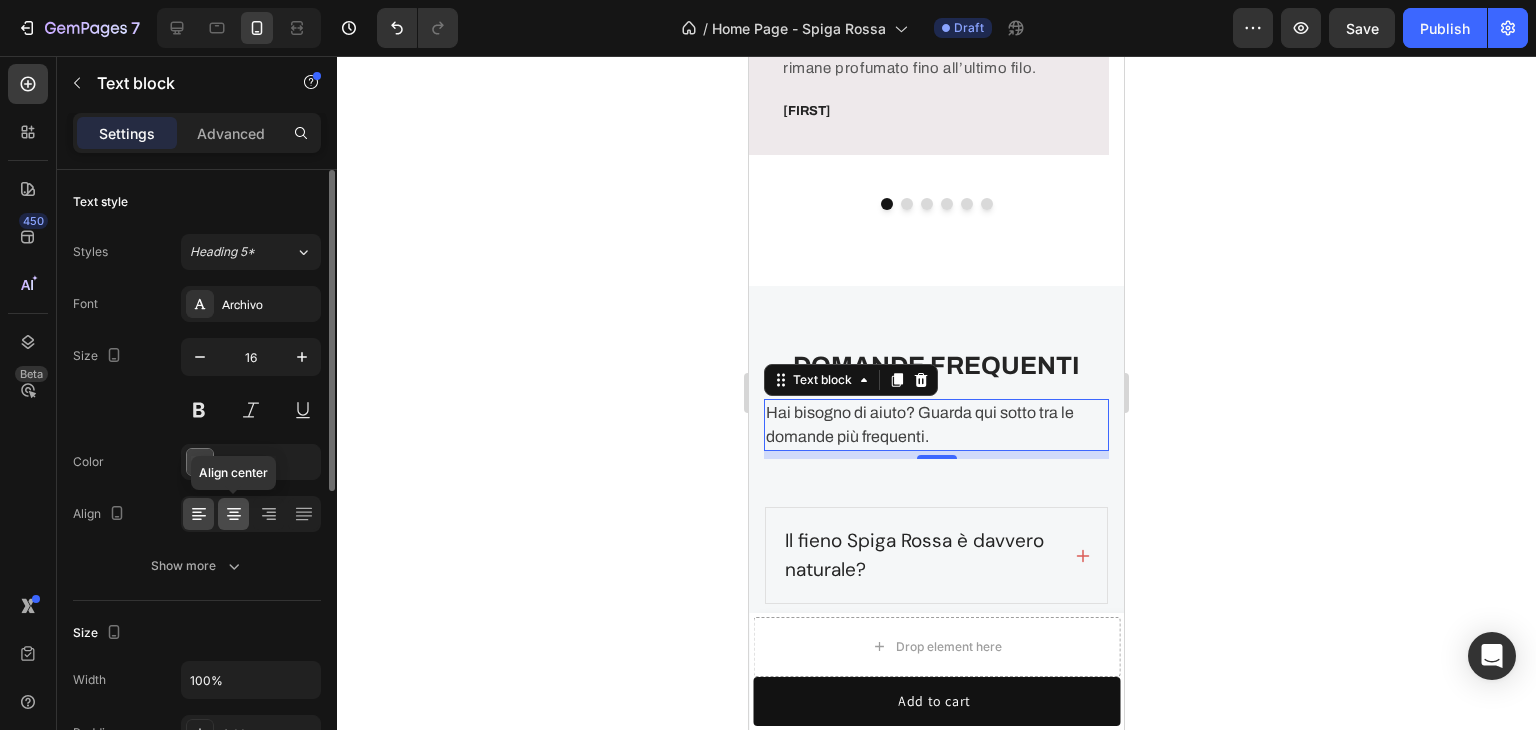 click 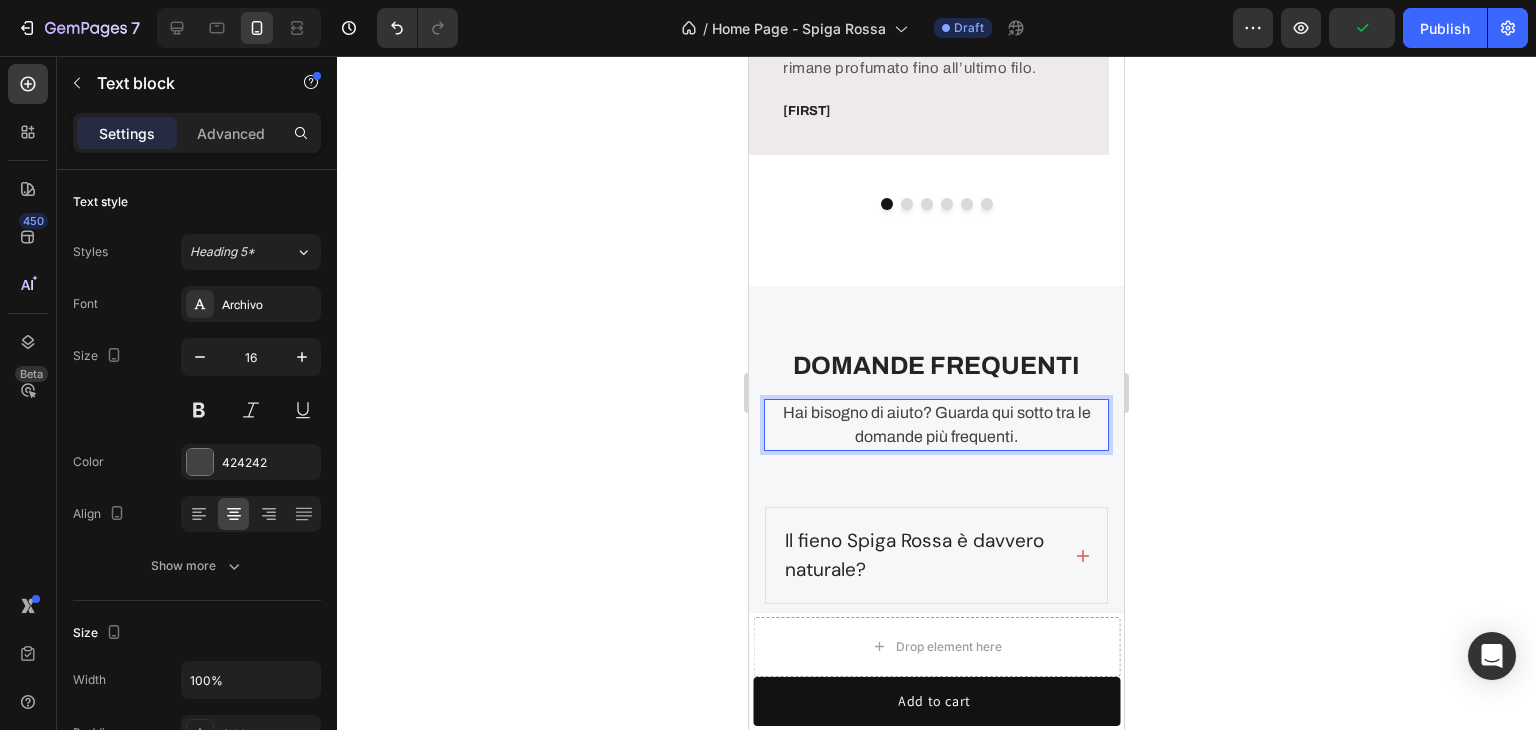 click on "Hai bisogno di aiuto? Guarda qui sotto tra le domande più frequenti." at bounding box center [936, 425] 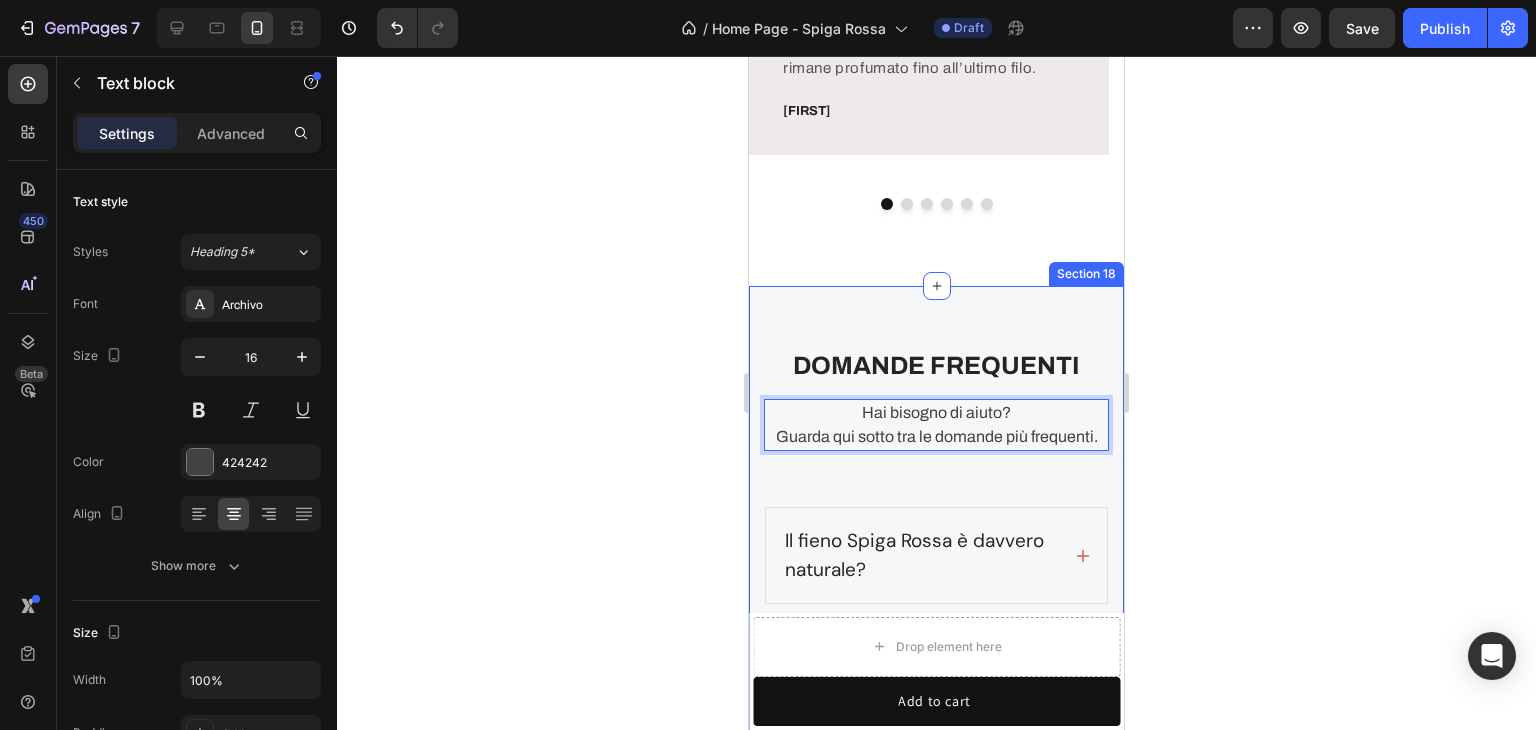 click on "DOMANDE FREQUENTI Heading Hai bisogno di aiuto? Guarda qui sotto tra le domande più frequenti.  Text block   8 Row
Il fieno Spiga Rossa è davvero naturale?
Quanto dura un sacco da 1 kg?
Perché è diverso dal fieno dei competitor?
Come viene essiccato il fieno? Accordion
Come si conserva il fieno dopo l’apertura?
Posso fidarmi che sia sicuro per il mio coniglio?
Da dove viene il fieno Spiga Rossa?
È adatto a tutti i conigli? Accordion Row" at bounding box center (936, 829) 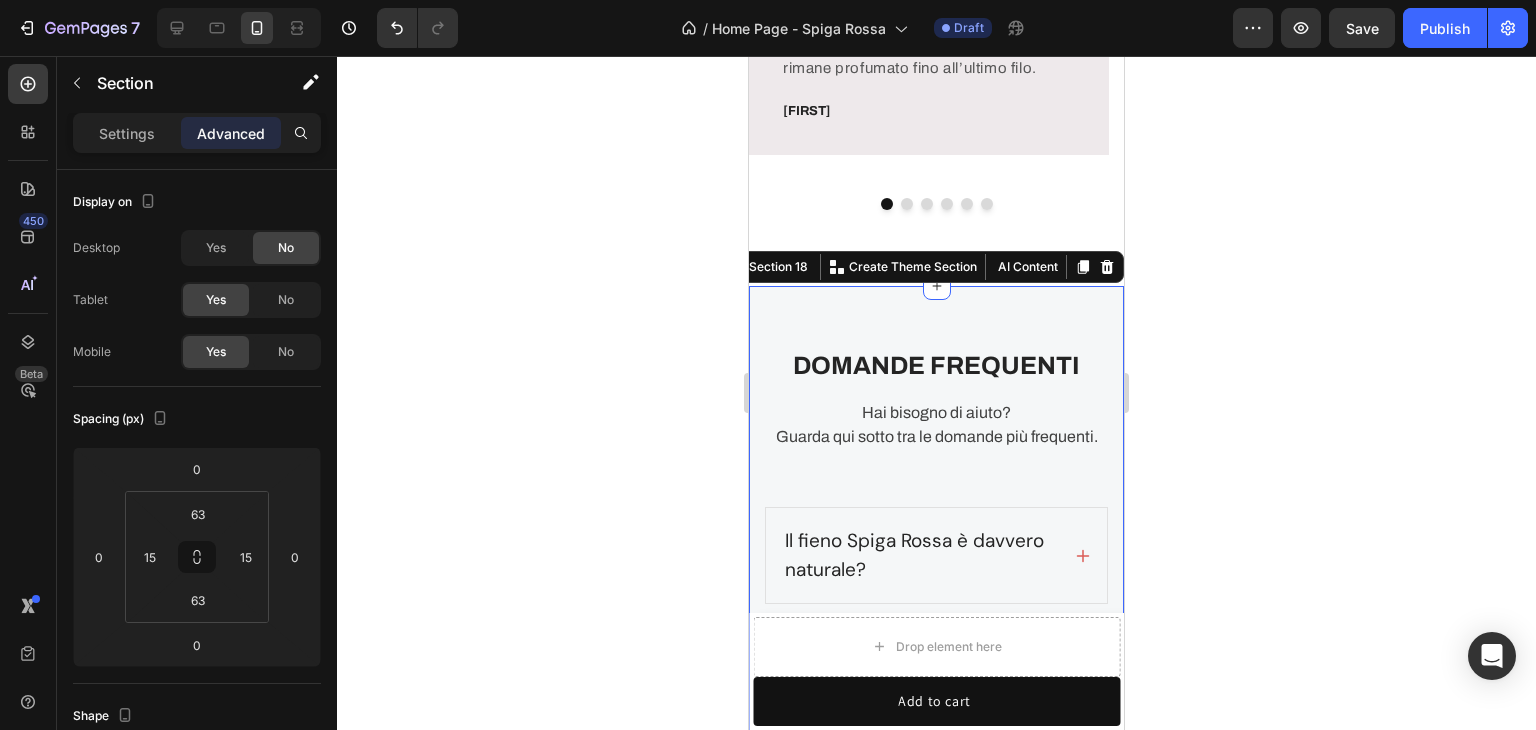 click on "DOMANDE FREQUENTI Heading Hai bisogno di aiuto? Guarda qui sotto tra le domande più frequenti.  Text block Row
Il fieno Spiga Rossa è davvero naturale?
Quanto dura un sacco da 1 kg?
Perché è diverso dal fieno dei competitor?
Come viene essiccato il fieno? Accordion
Come si conserva il fieno dopo l’apertura?
Posso fidarmi che sia sicuro per il mio coniglio?
Da dove viene il fieno Spiga Rossa?
È adatto a tutti i conigli? Accordion Row Section 18   You can create reusable sections Create Theme Section AI Content Write with GemAI What would you like to describe here? Tone and Voice Persuasive Product Fieno per conigli - Spiga Rossa Show more Generate" at bounding box center [936, 829] 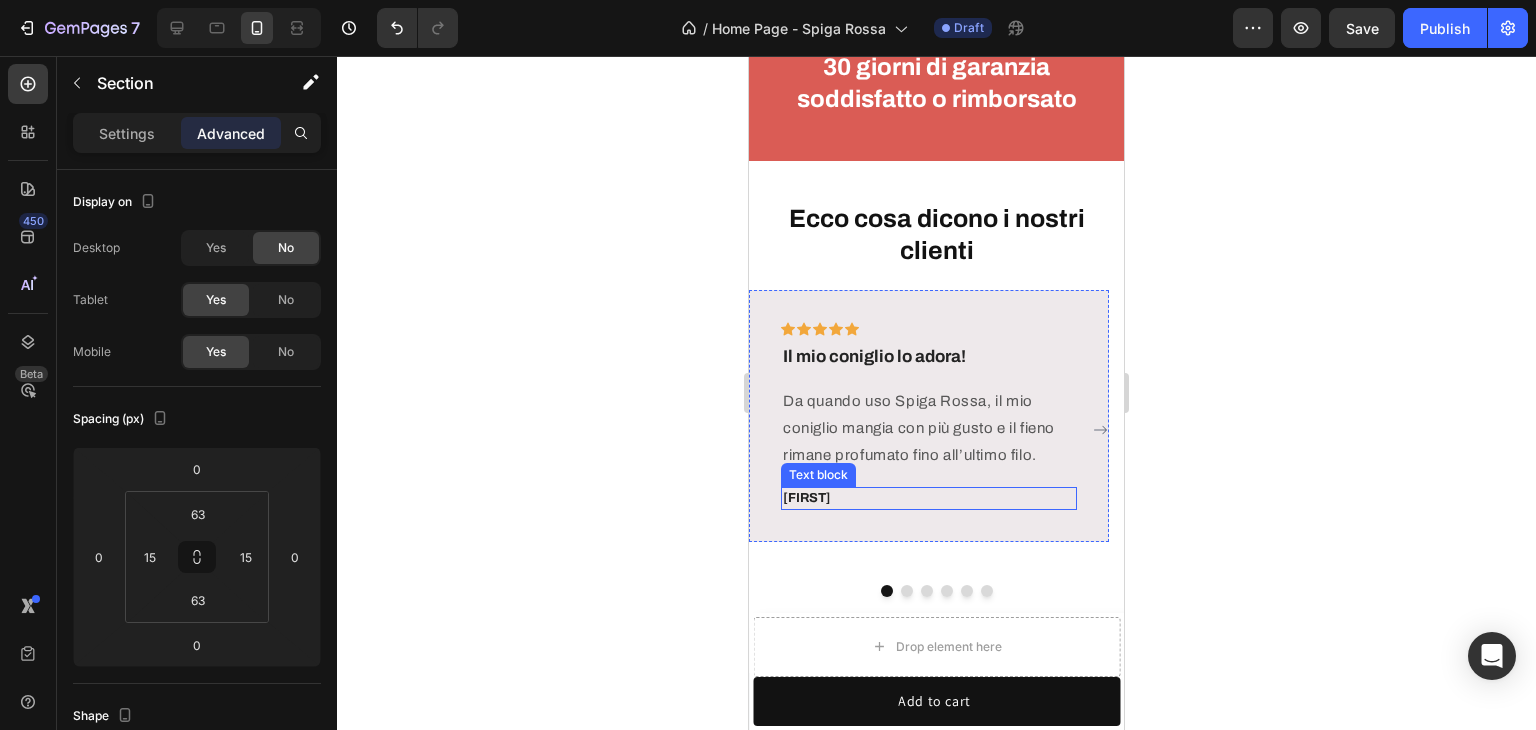 scroll, scrollTop: 6487, scrollLeft: 0, axis: vertical 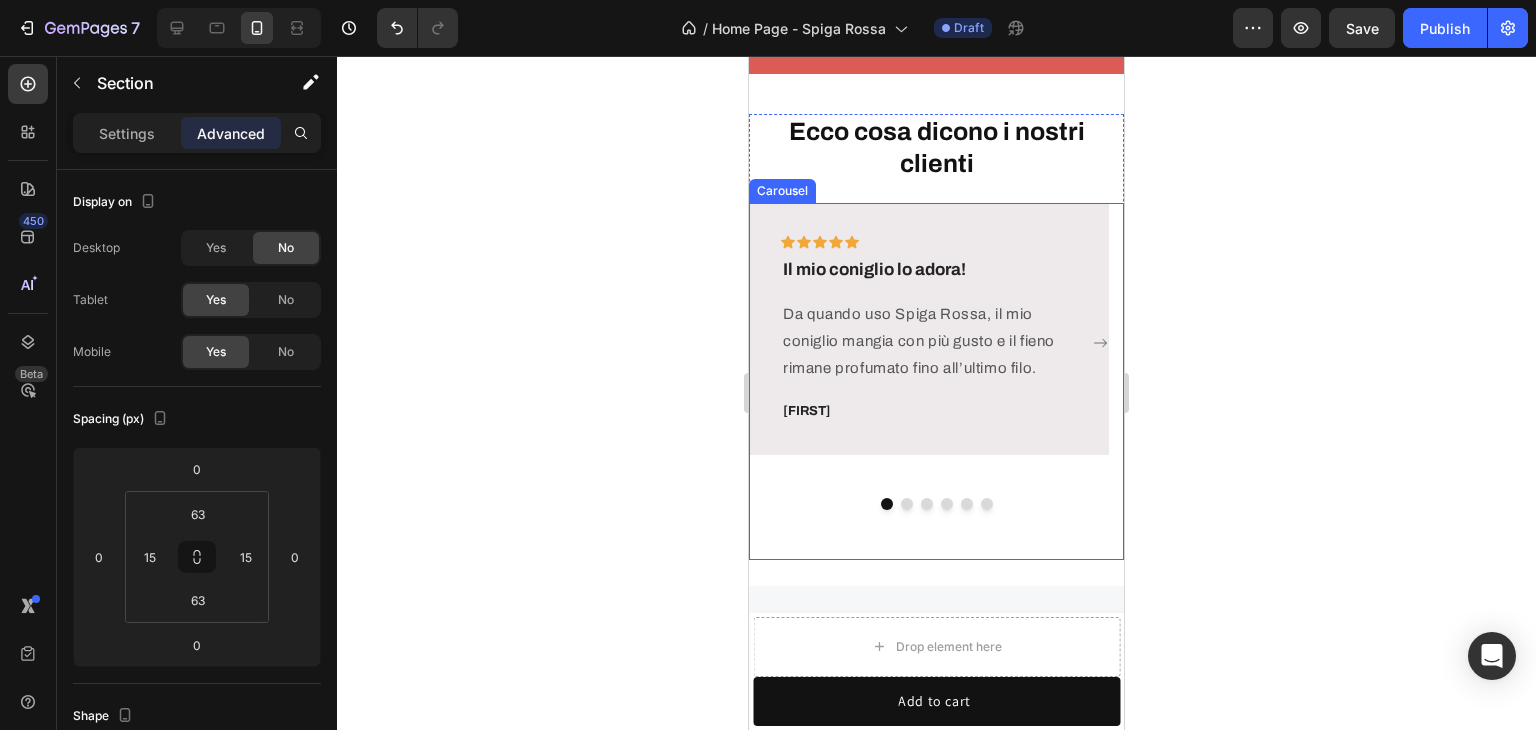 click at bounding box center (987, 504) 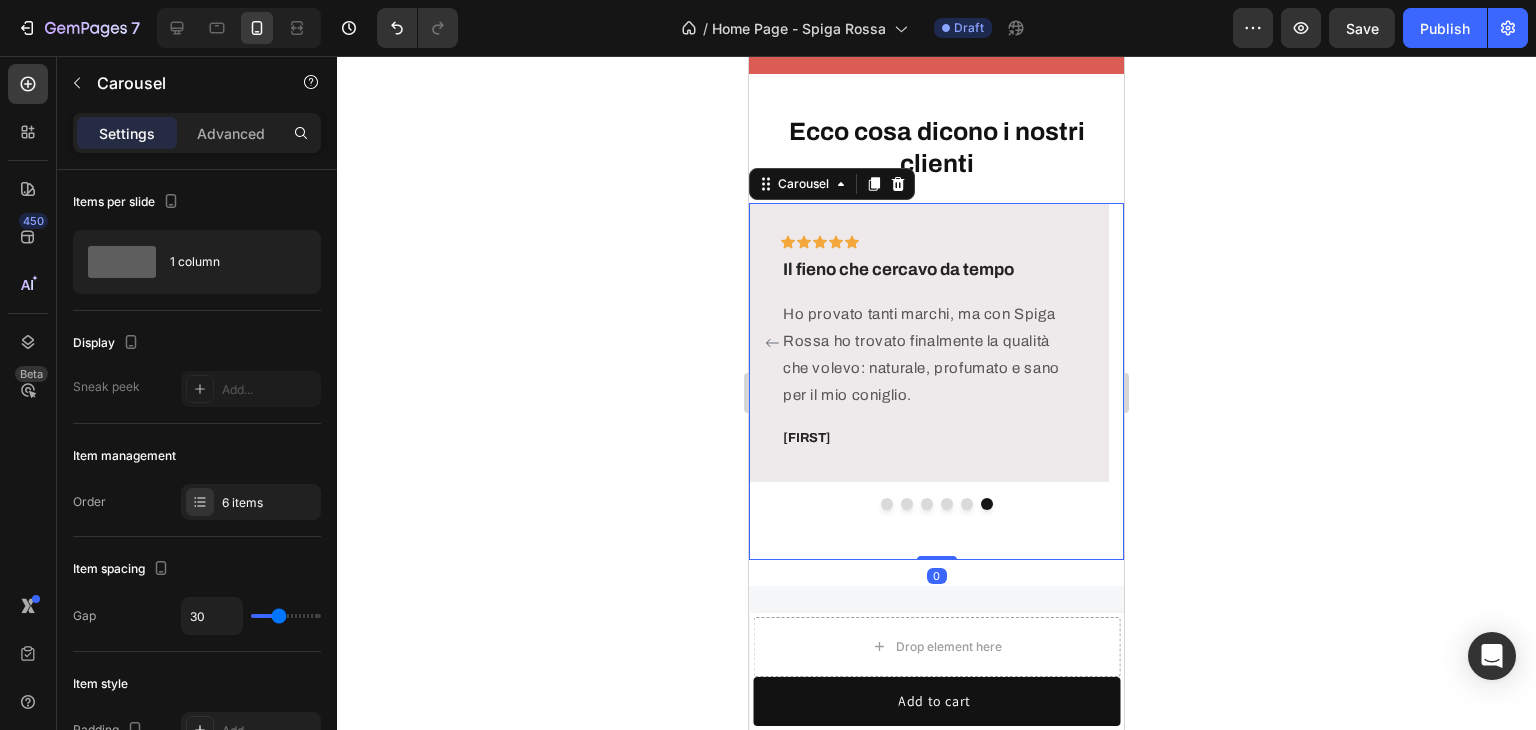 click at bounding box center [887, 504] 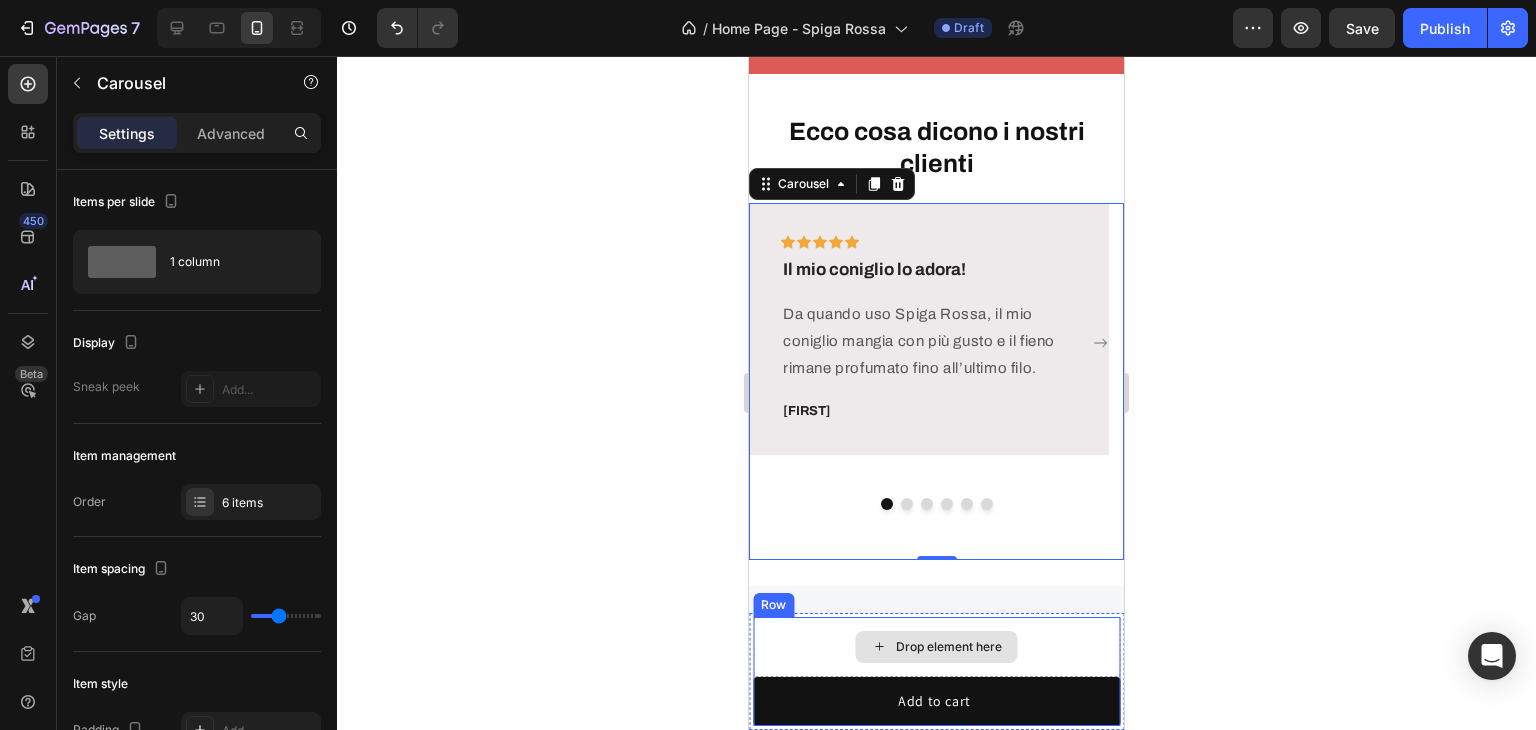click on "Drop element here" at bounding box center (936, 647) 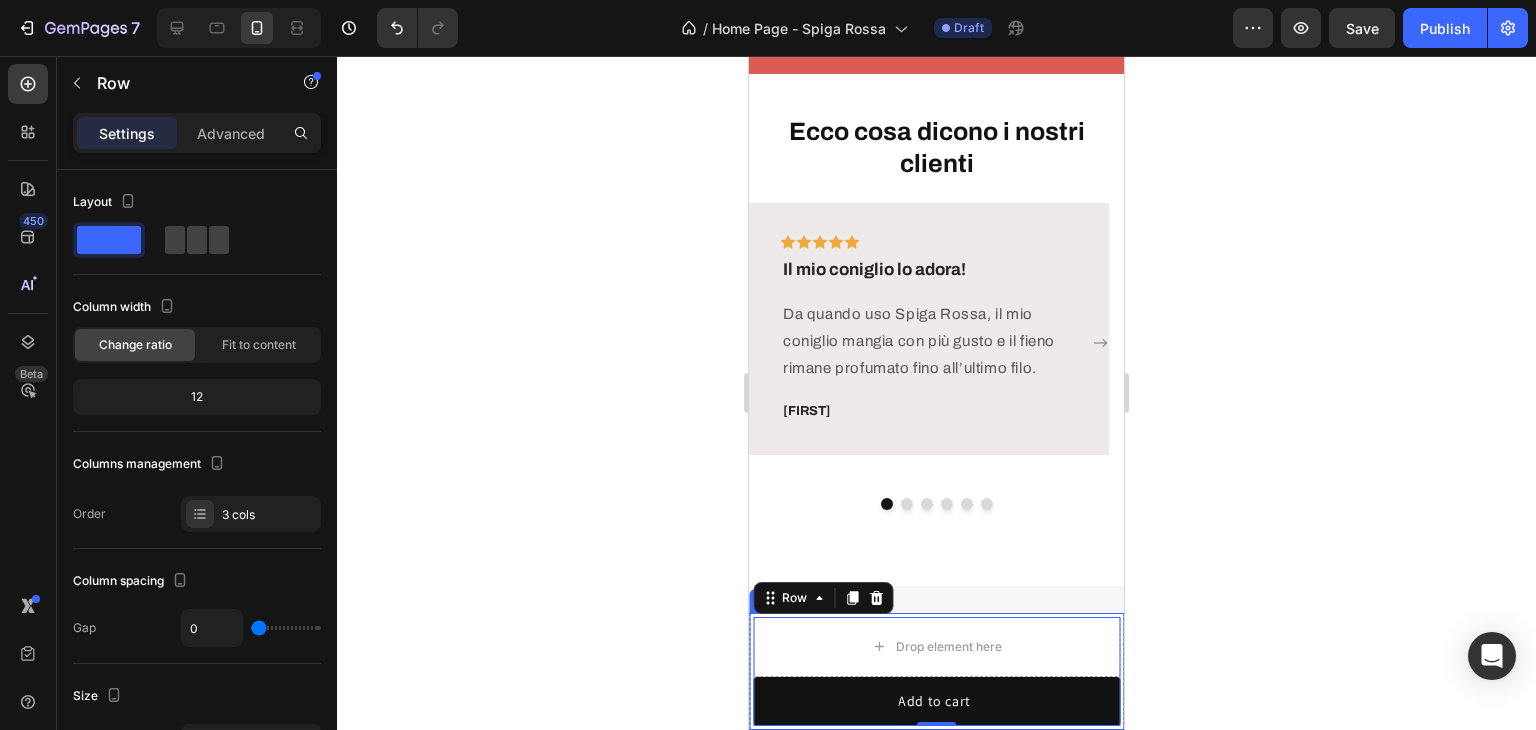 click on "Product Images Fieno per conigli - Spiga Rossa Product Title €22,00 Product Price Product Price Row
Drop element here
1
Product Quantity Add to cart Add to Cart Row   0 Product" at bounding box center [936, 671] 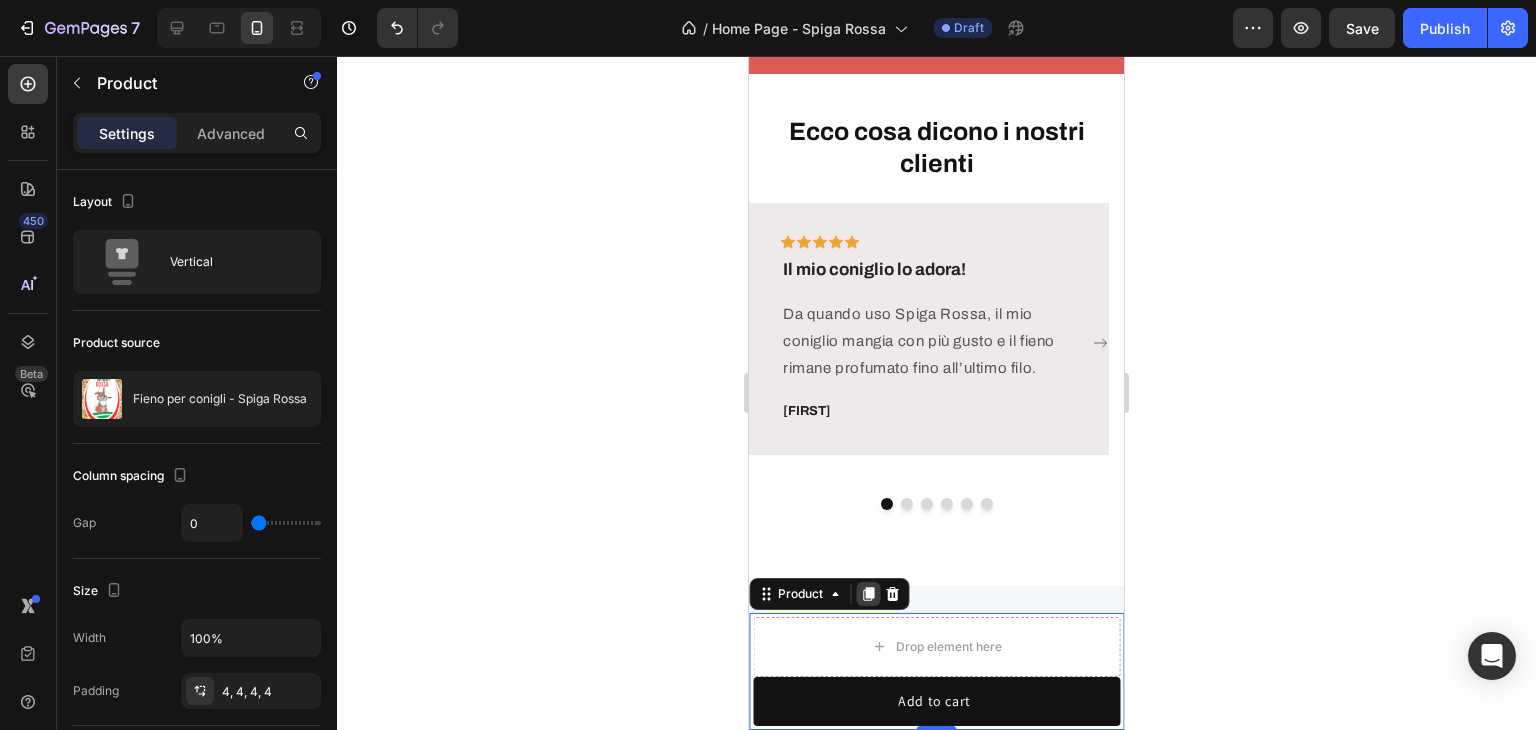 click 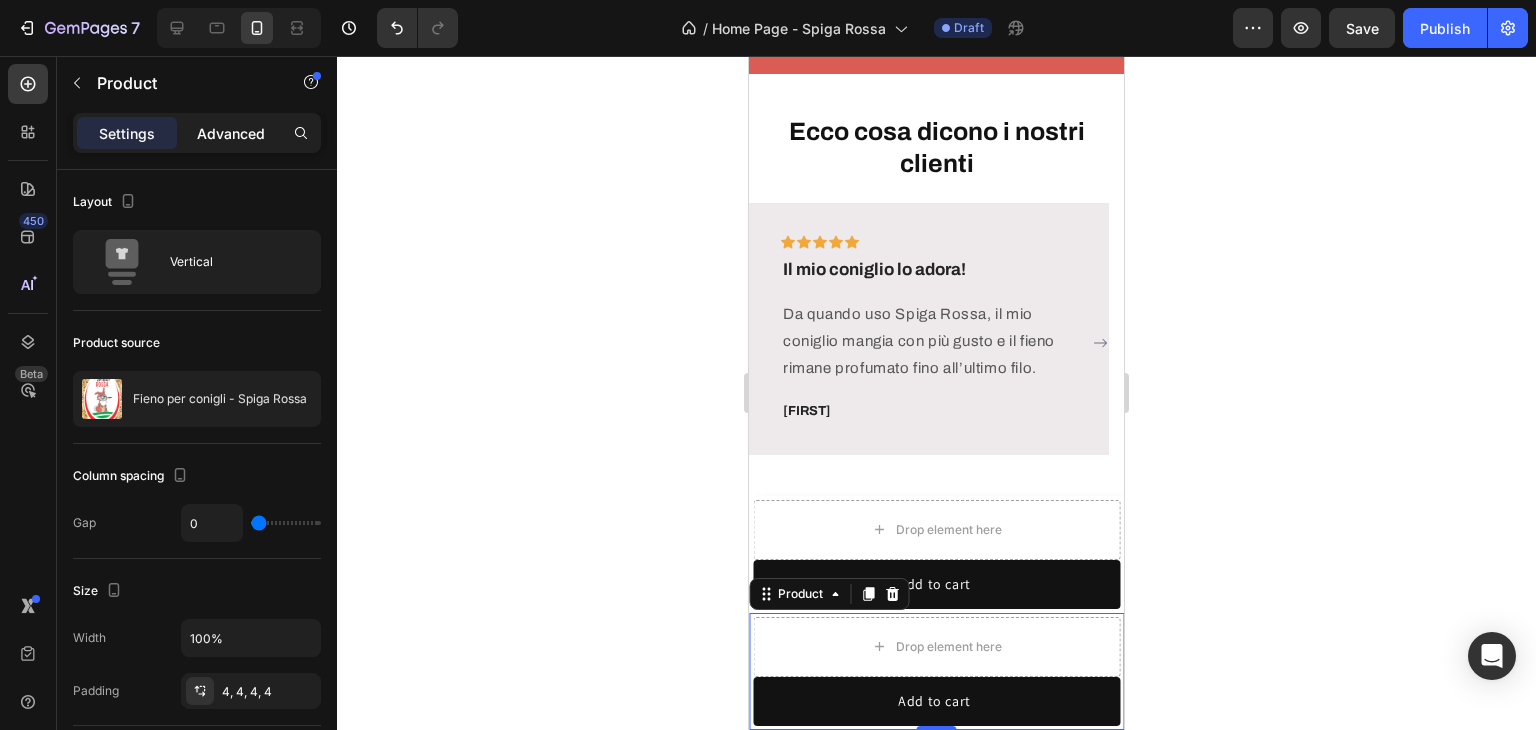 click on "Advanced" at bounding box center [231, 133] 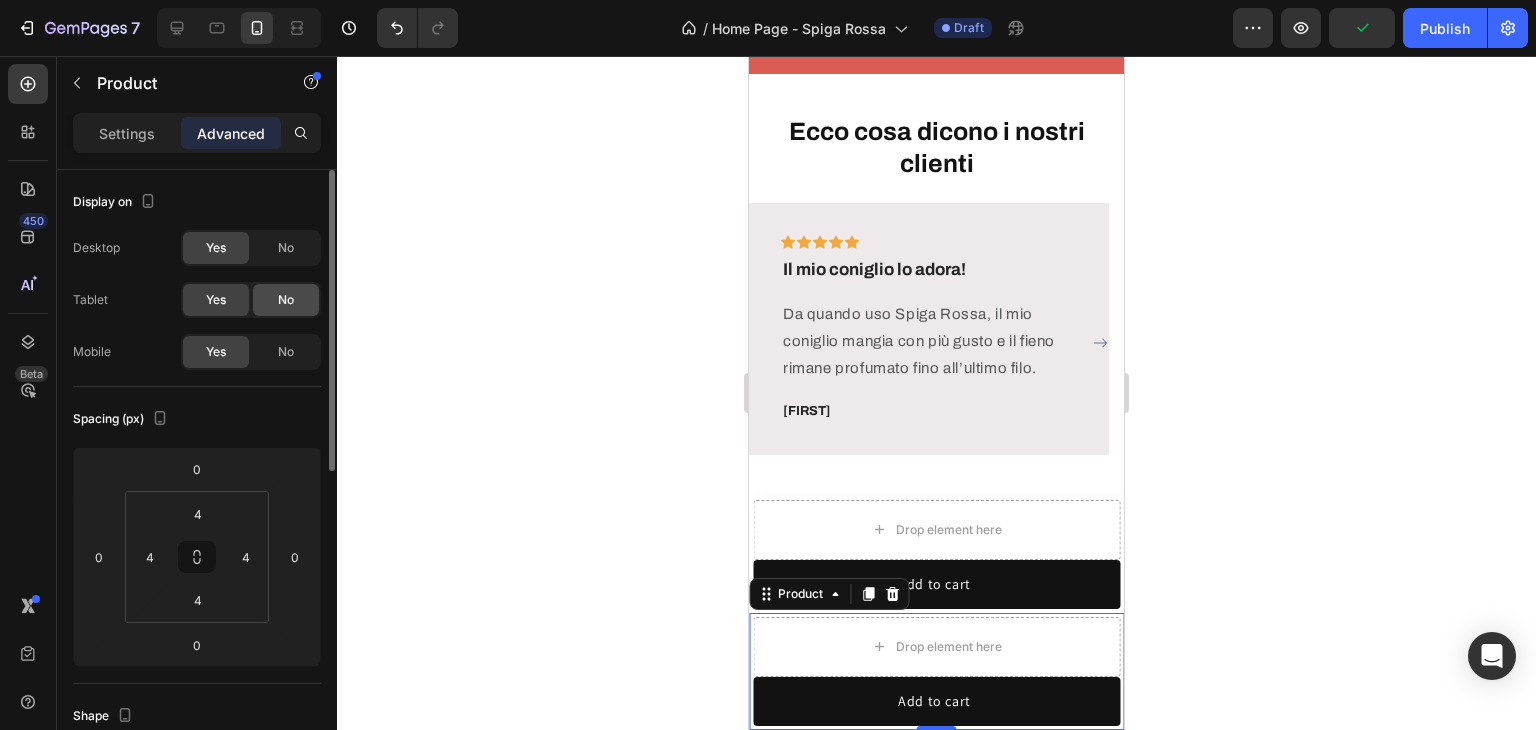 click on "No" 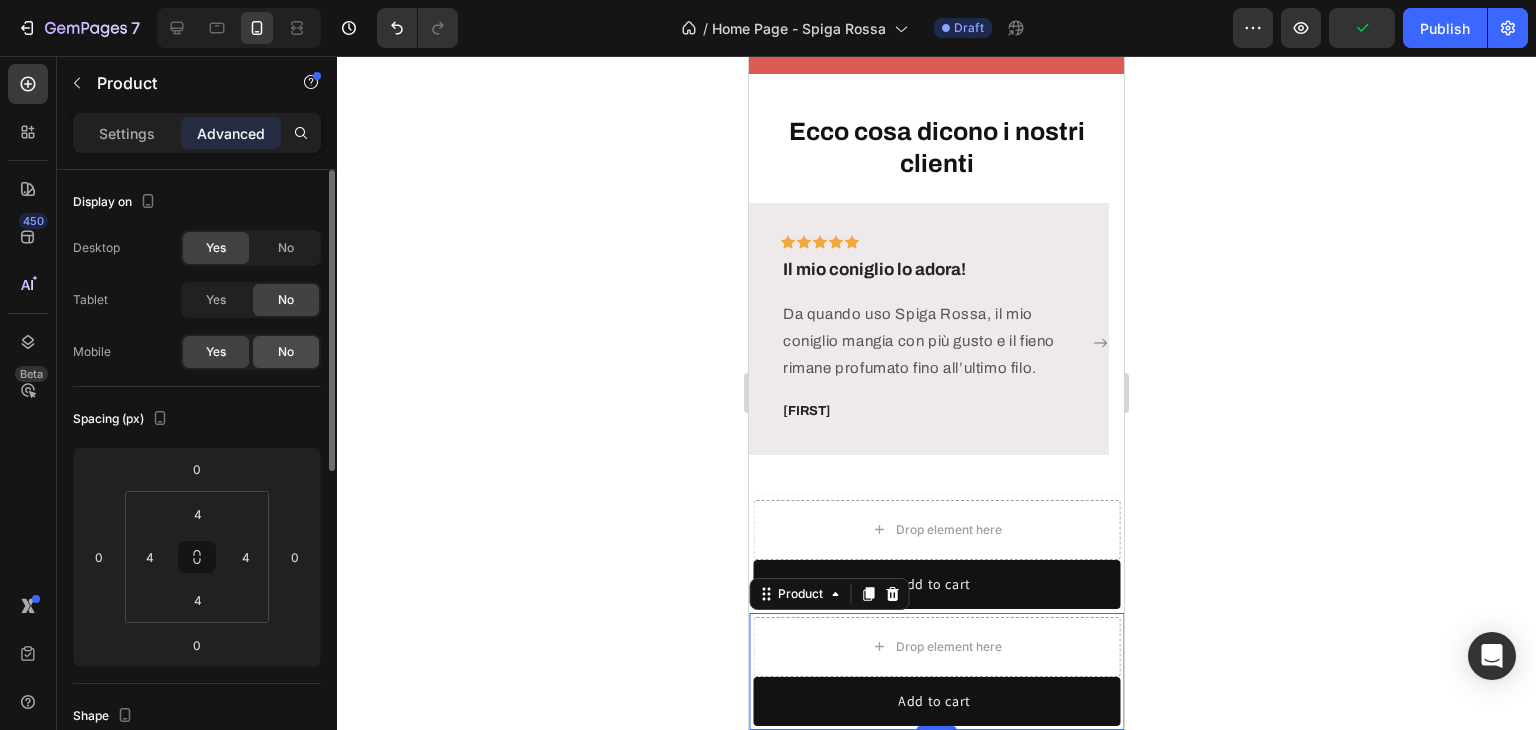 click on "No" 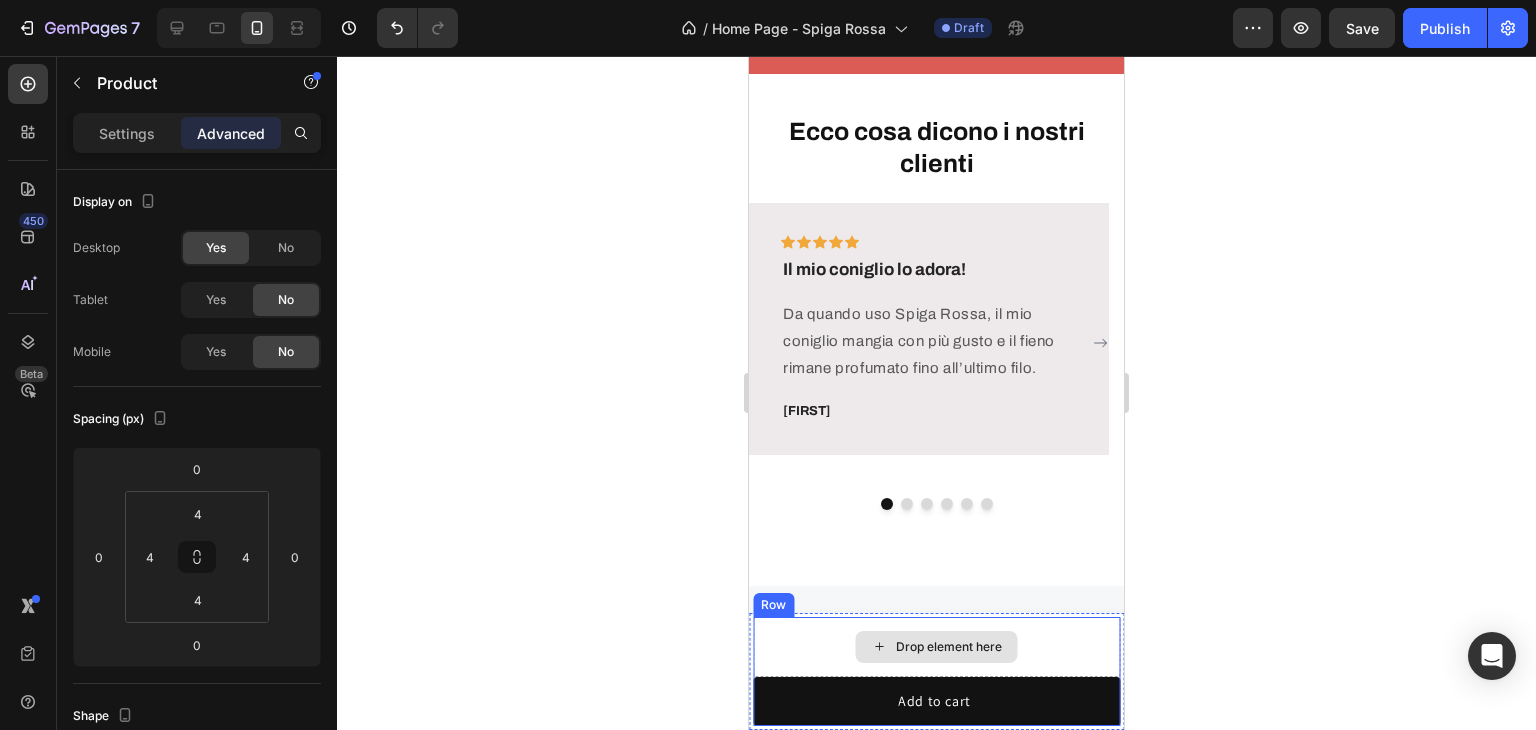 click on "Drop element here" at bounding box center (936, 647) 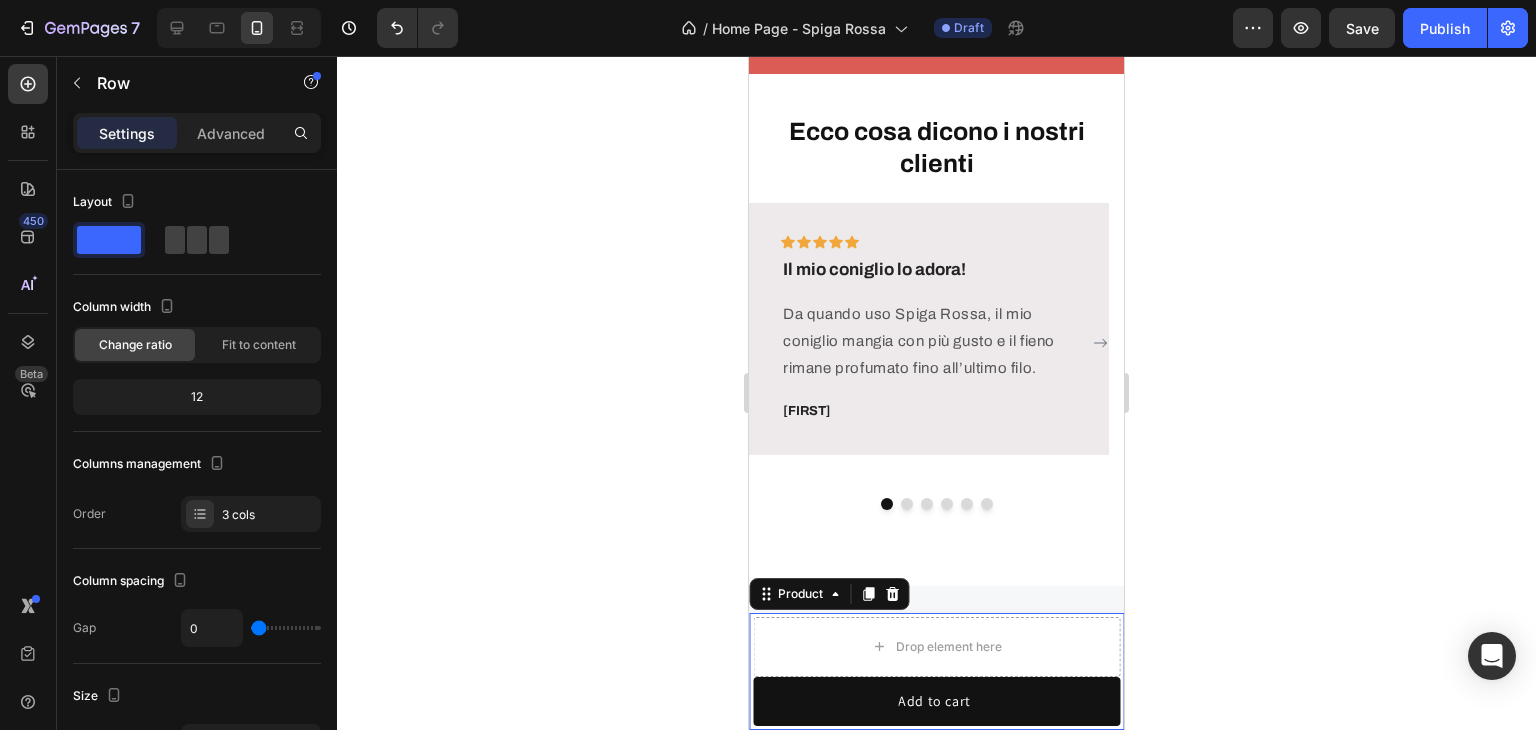 click on "Product Images Fieno per conigli - Spiga Rossa Product Title €22,00 Product Price Product Price Row
Drop element here
1
Product Quantity Add to cart Add to Cart Row Product   0" at bounding box center (936, 671) 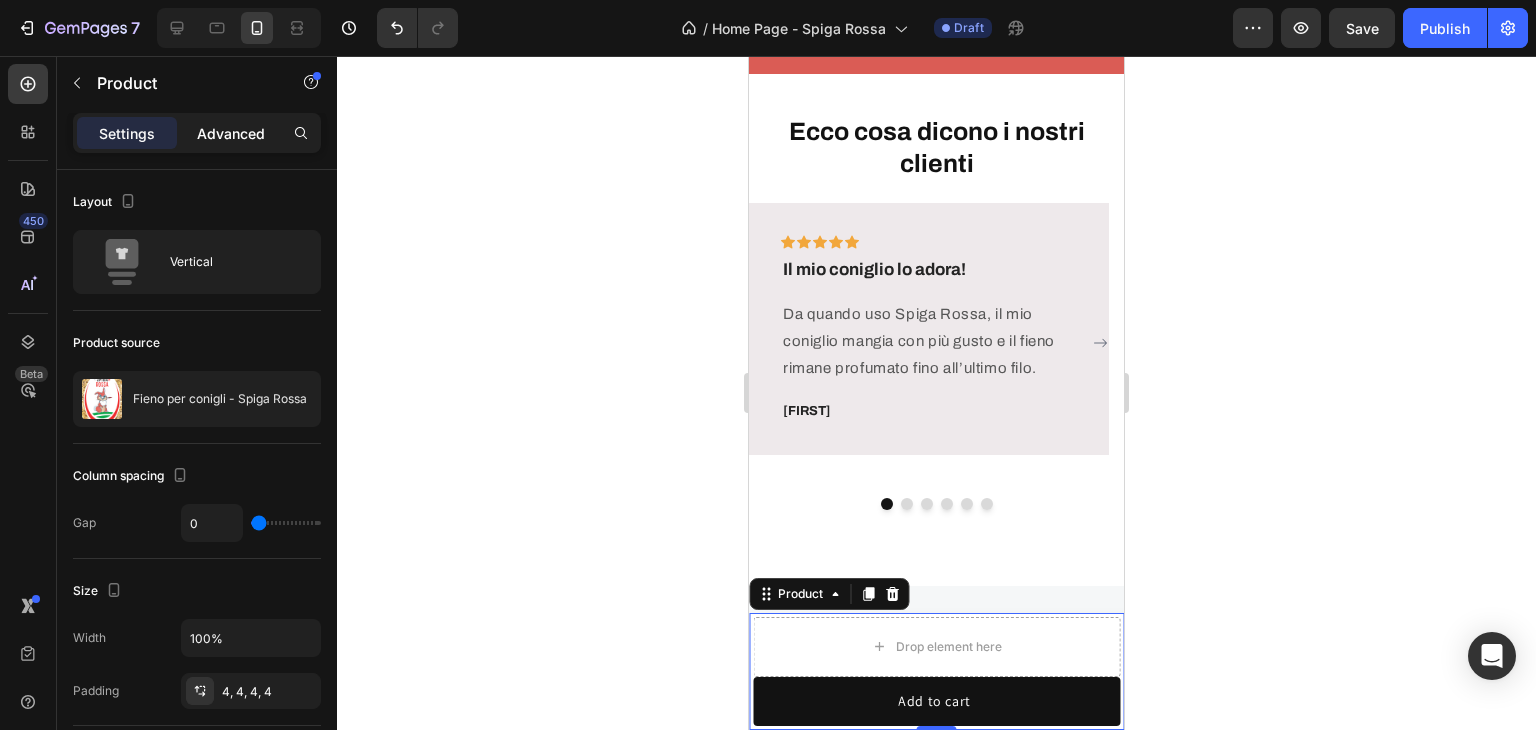click on "Advanced" at bounding box center [231, 133] 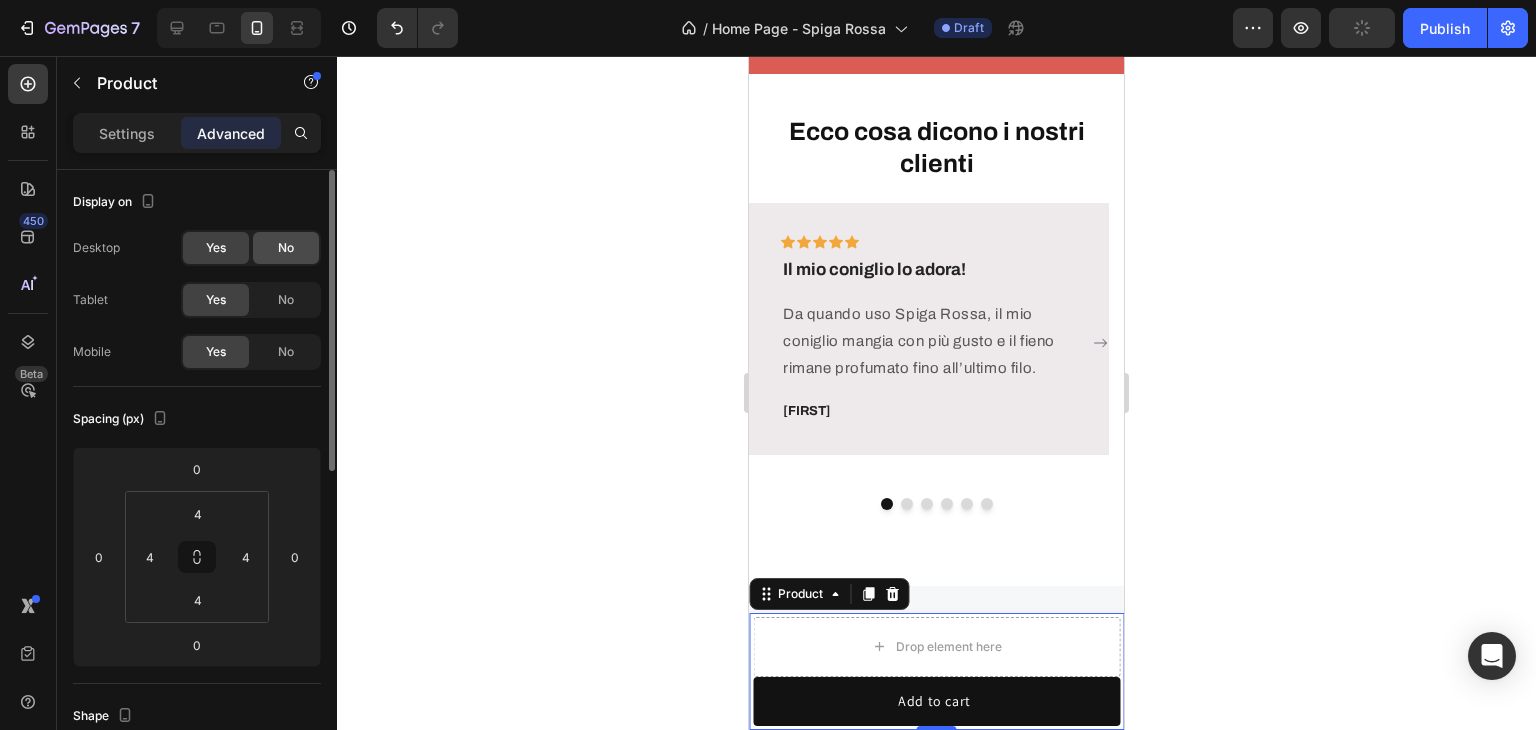 click on "No" 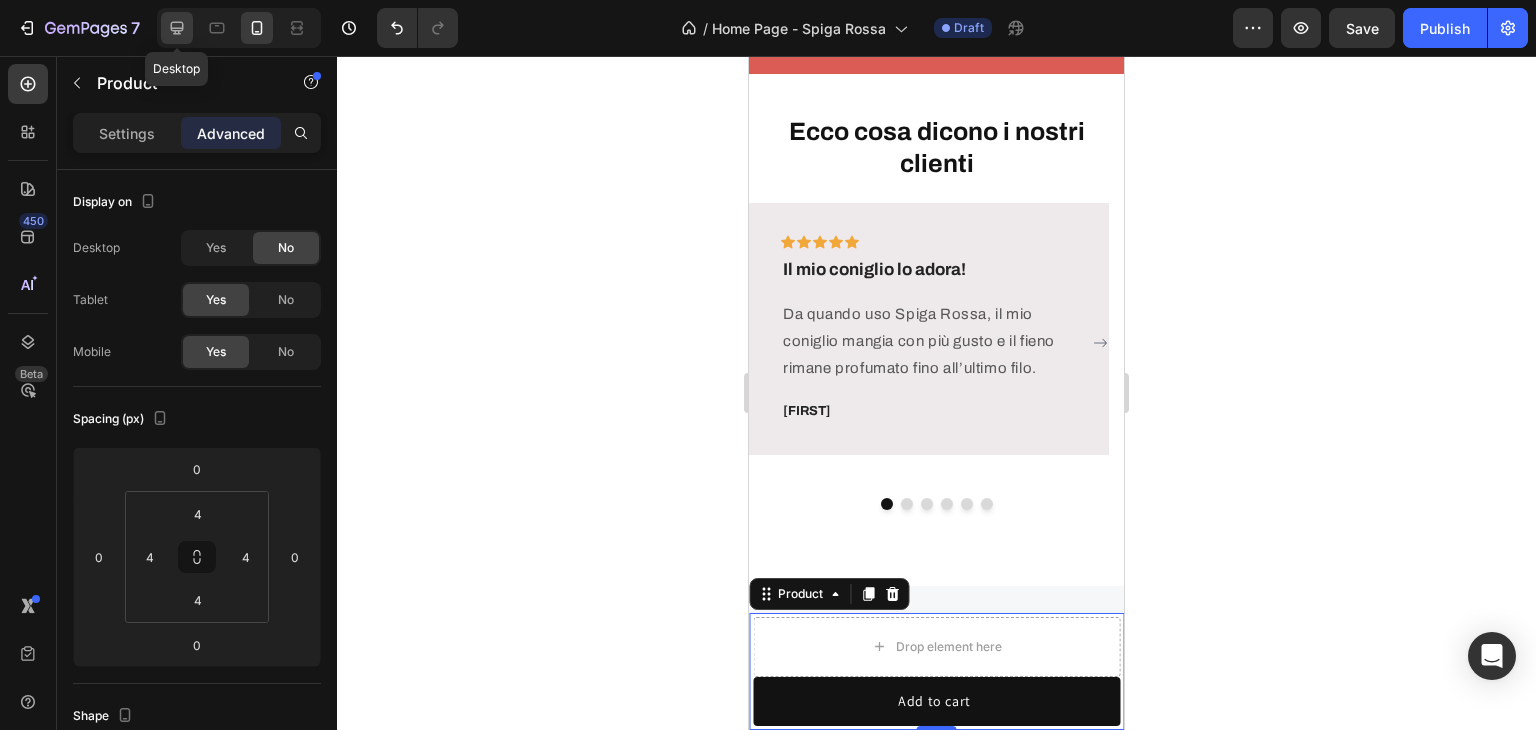 click 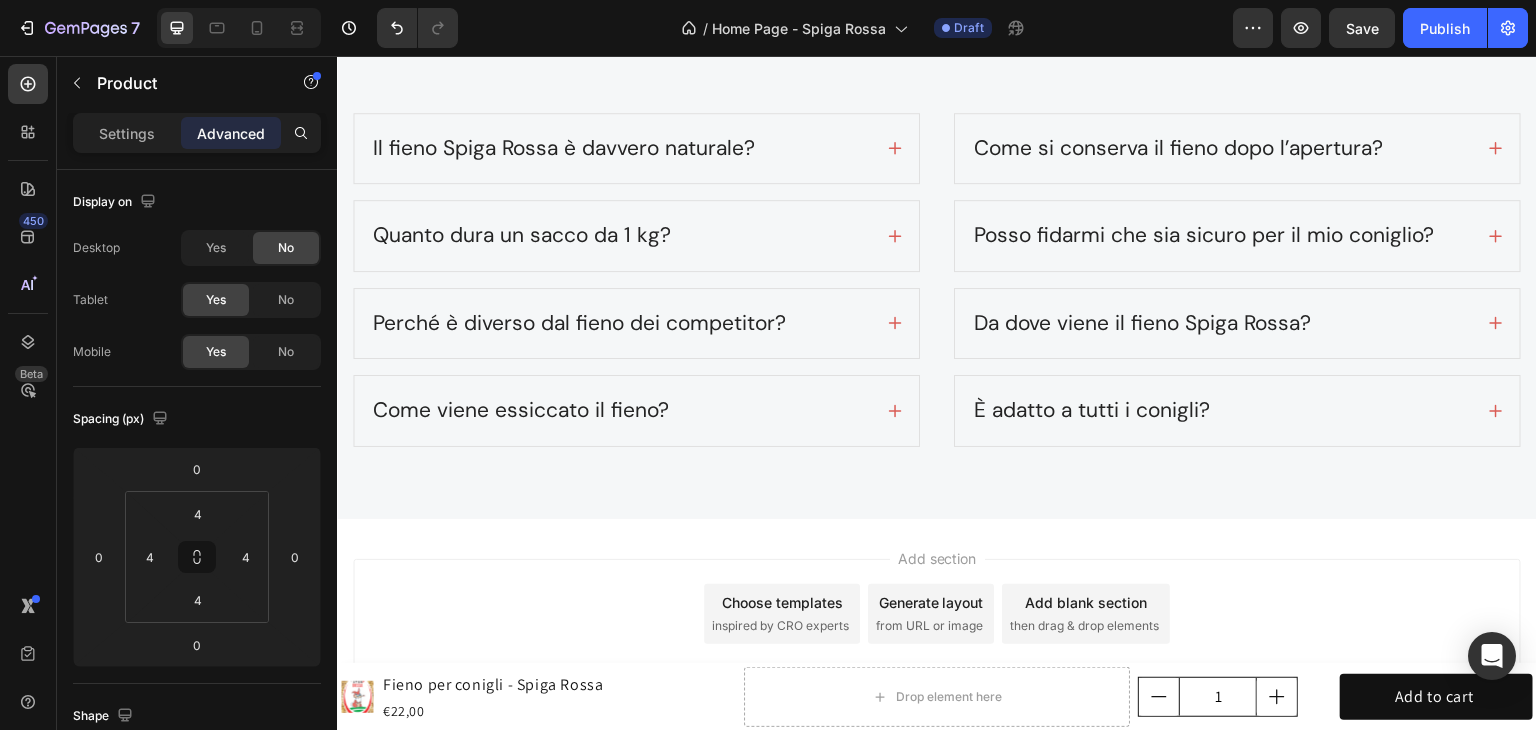 scroll, scrollTop: 6280, scrollLeft: 0, axis: vertical 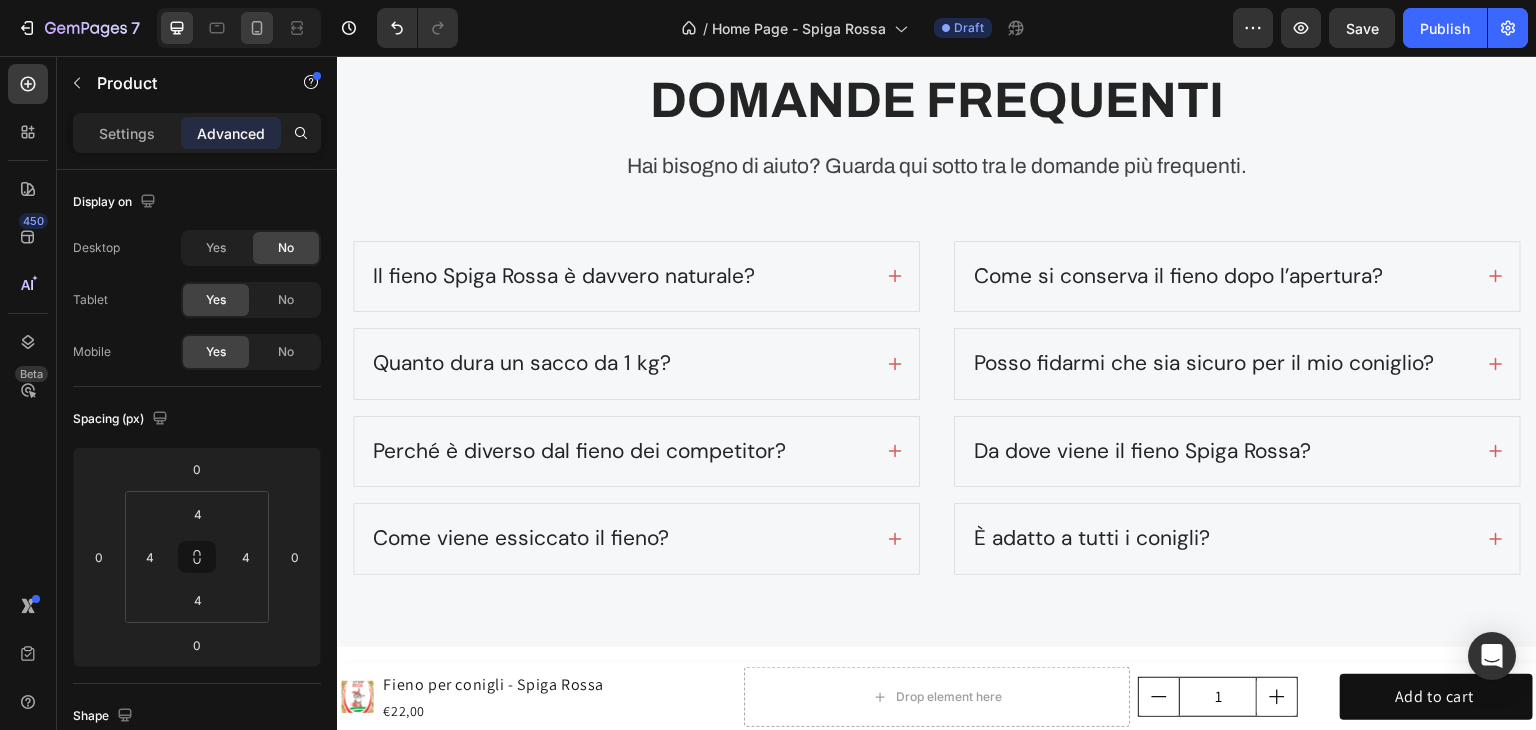 click 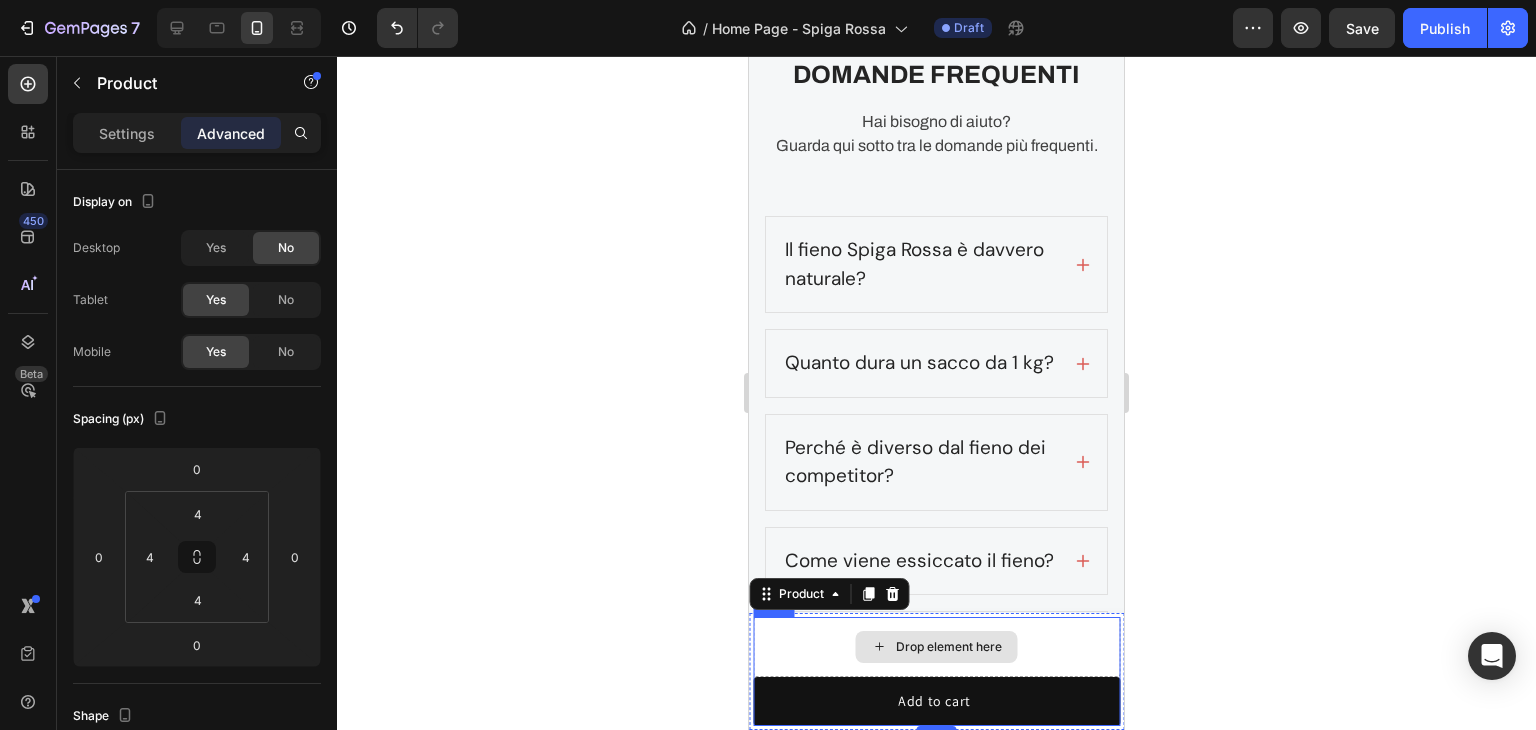scroll, scrollTop: 7288, scrollLeft: 0, axis: vertical 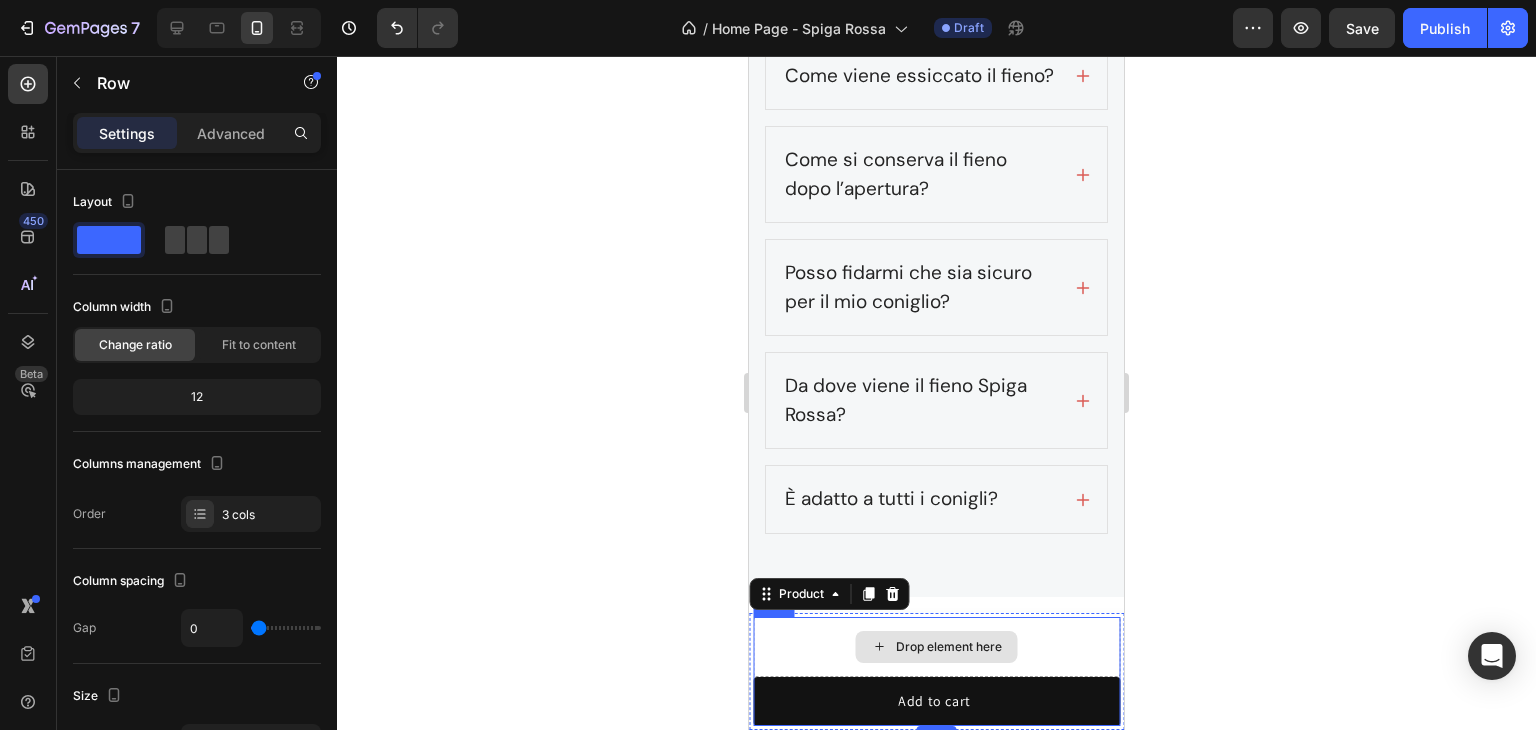 click on "Drop element here" at bounding box center [936, 647] 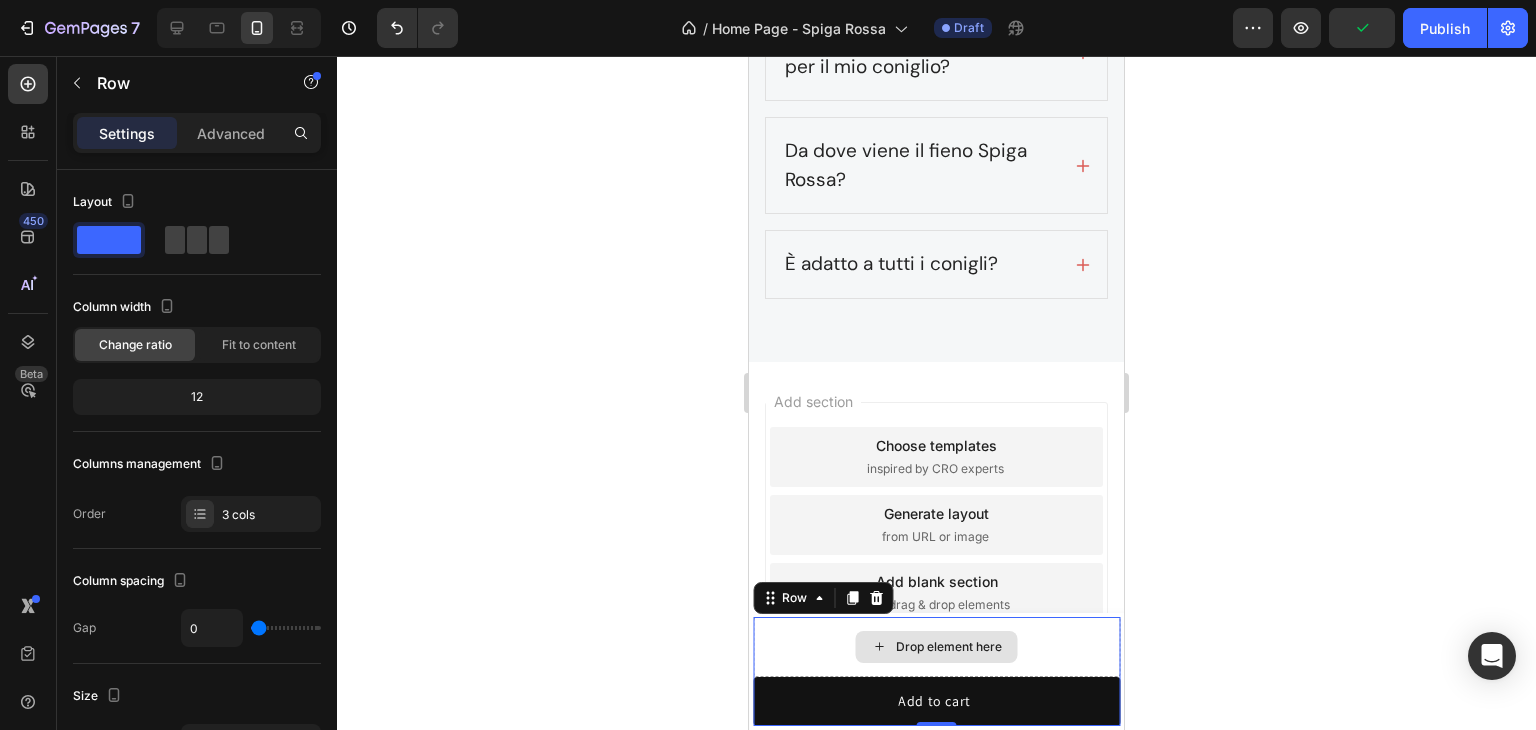 scroll, scrollTop: 7531, scrollLeft: 0, axis: vertical 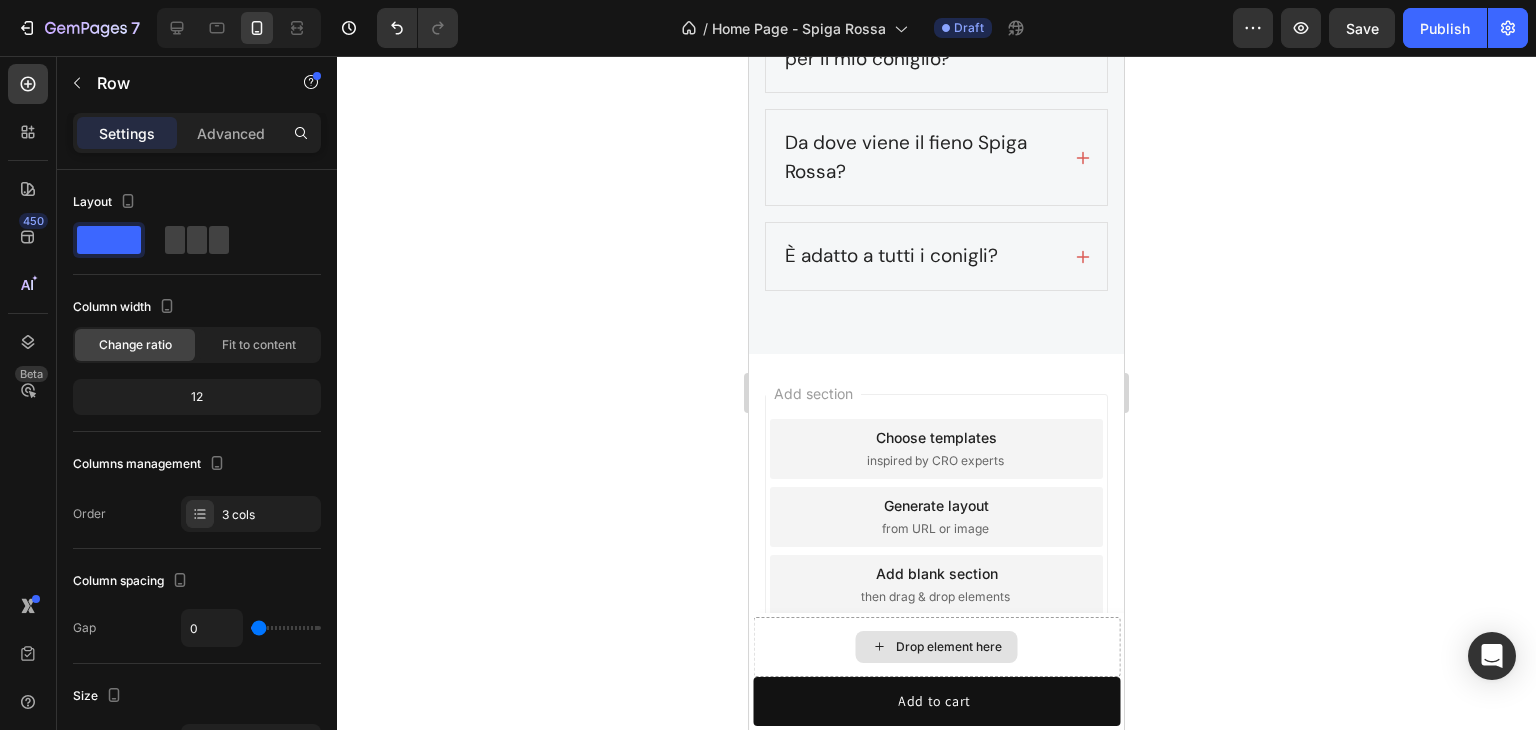 click on "Drop element here" at bounding box center [937, 647] 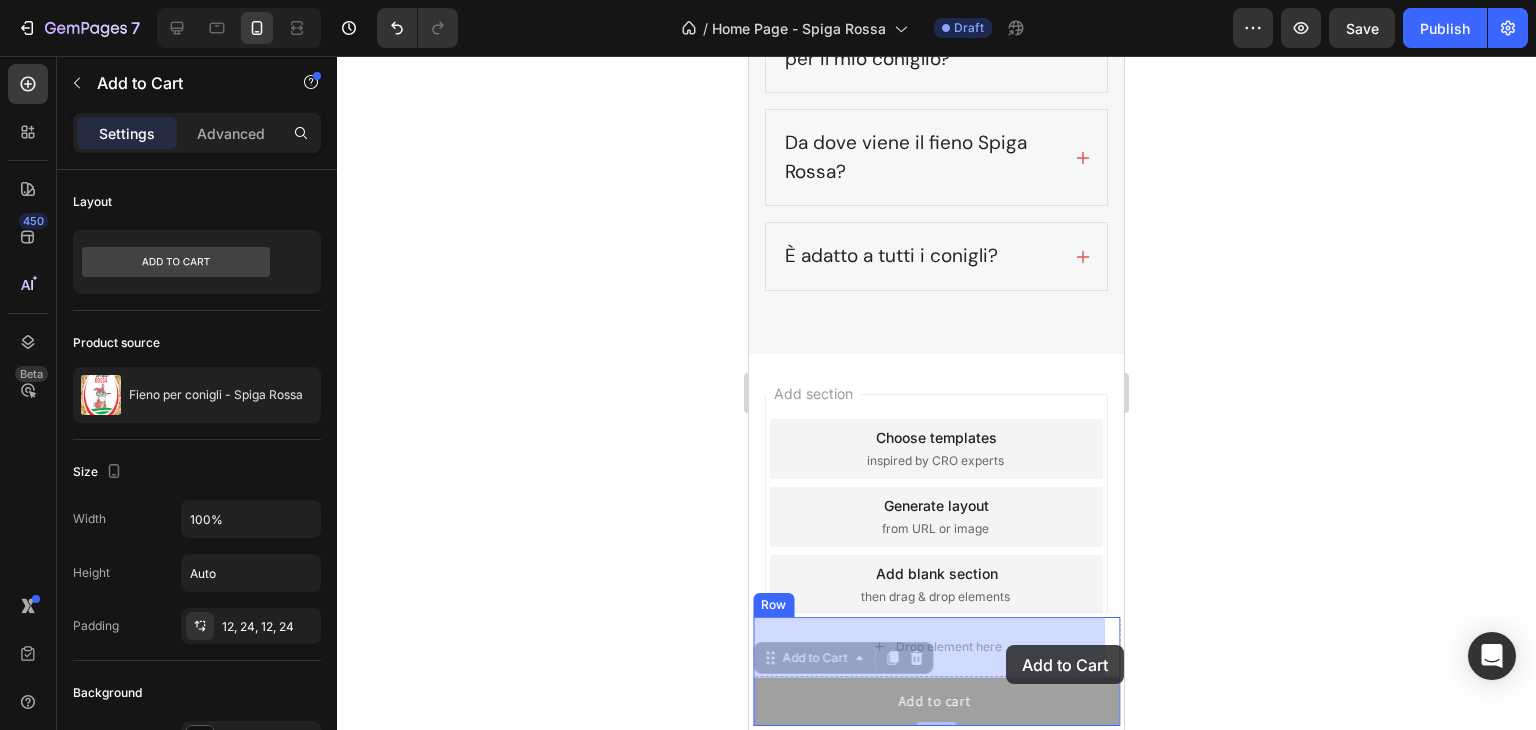 drag, startPoint x: 1024, startPoint y: 693, endPoint x: 1006, endPoint y: 645, distance: 51.264023 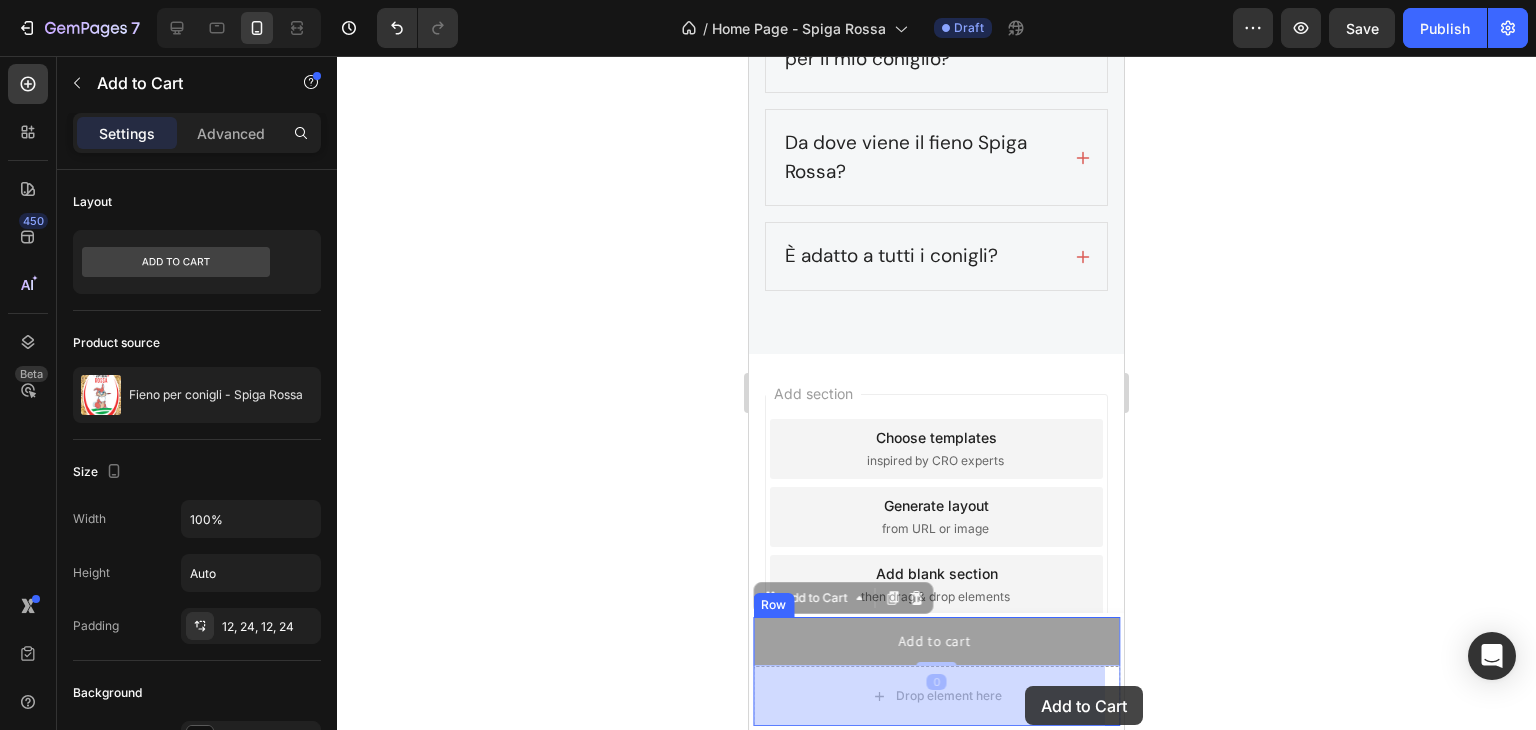 drag, startPoint x: 1029, startPoint y: 639, endPoint x: 1031, endPoint y: 677, distance: 38.052597 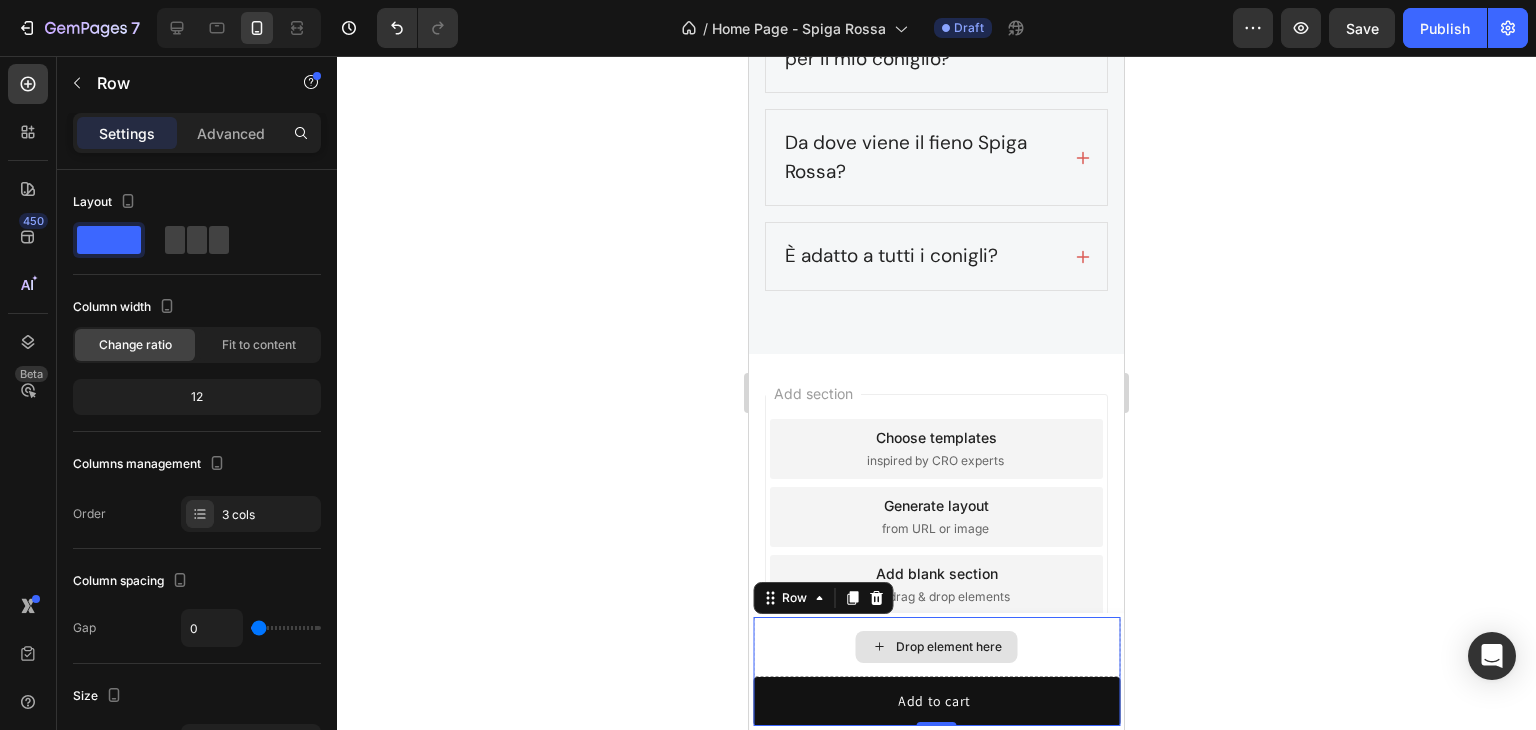 click on "Drop element here" at bounding box center [936, 647] 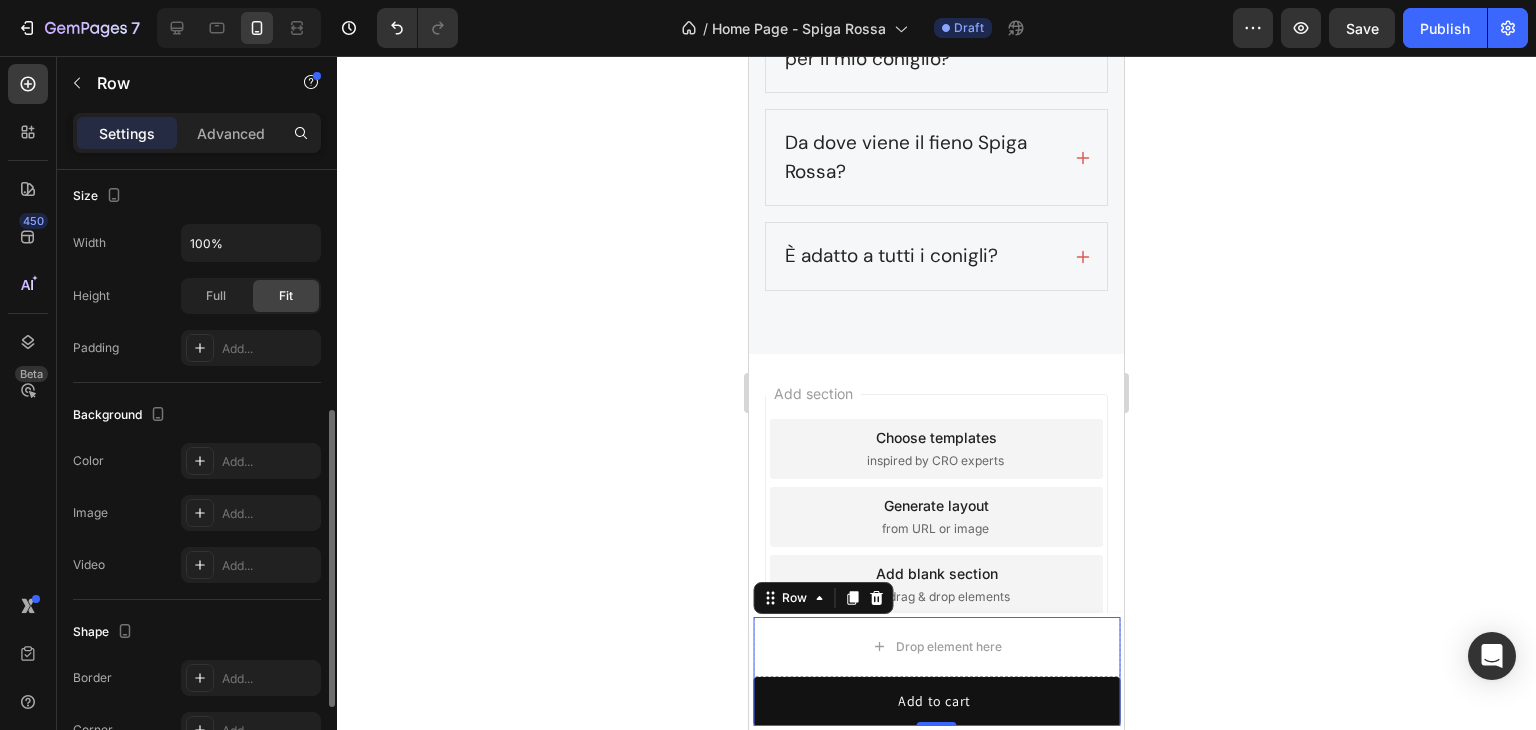 scroll, scrollTop: 664, scrollLeft: 0, axis: vertical 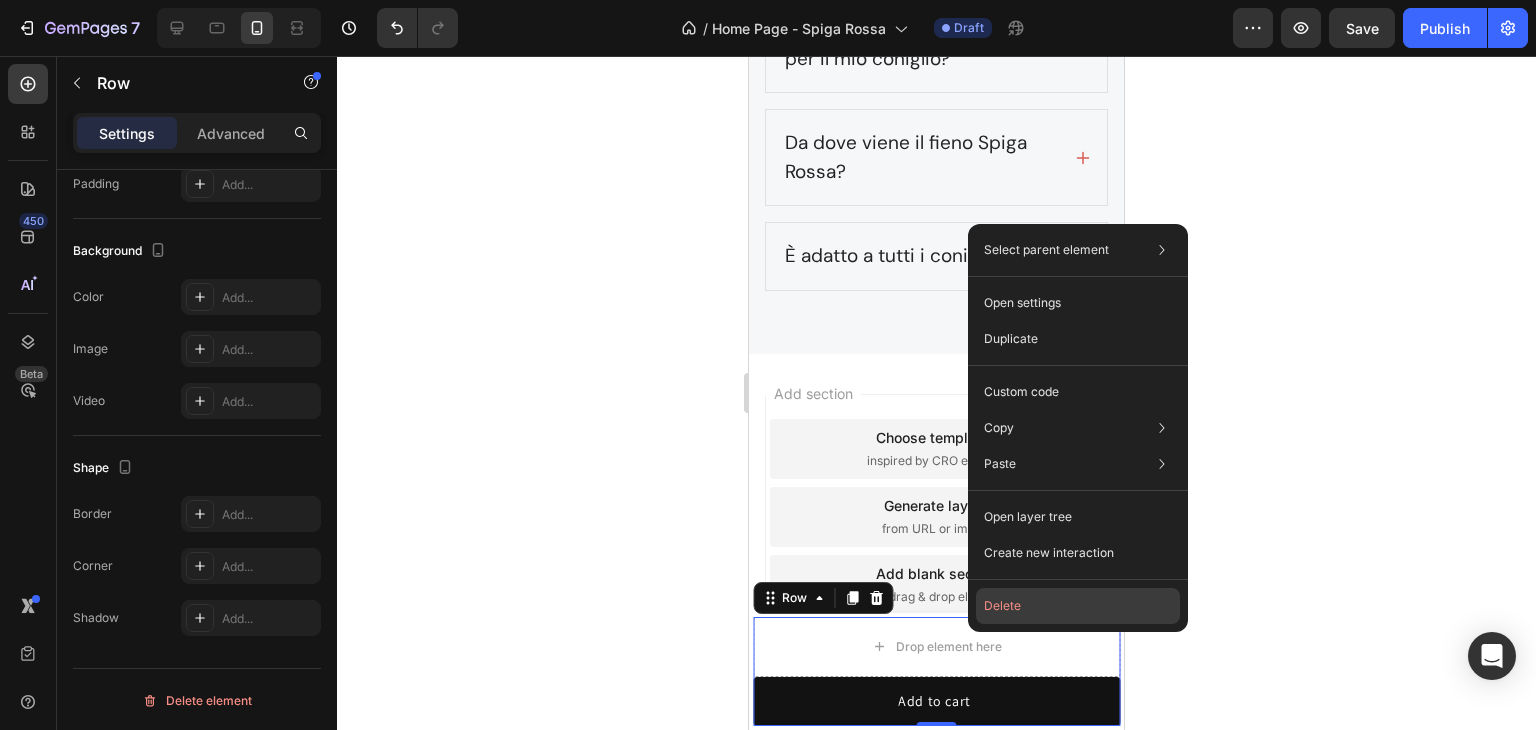 click on "Delete" 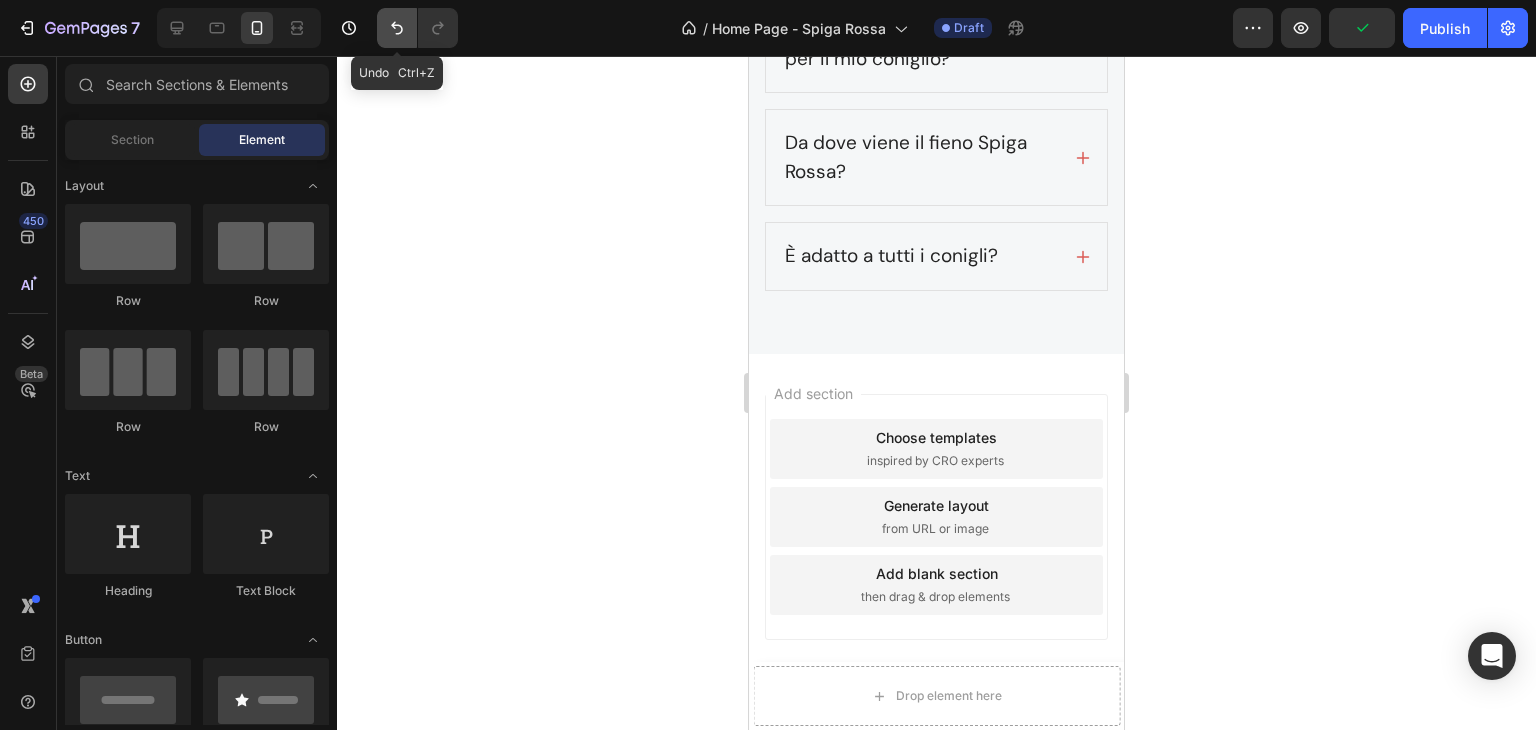 click 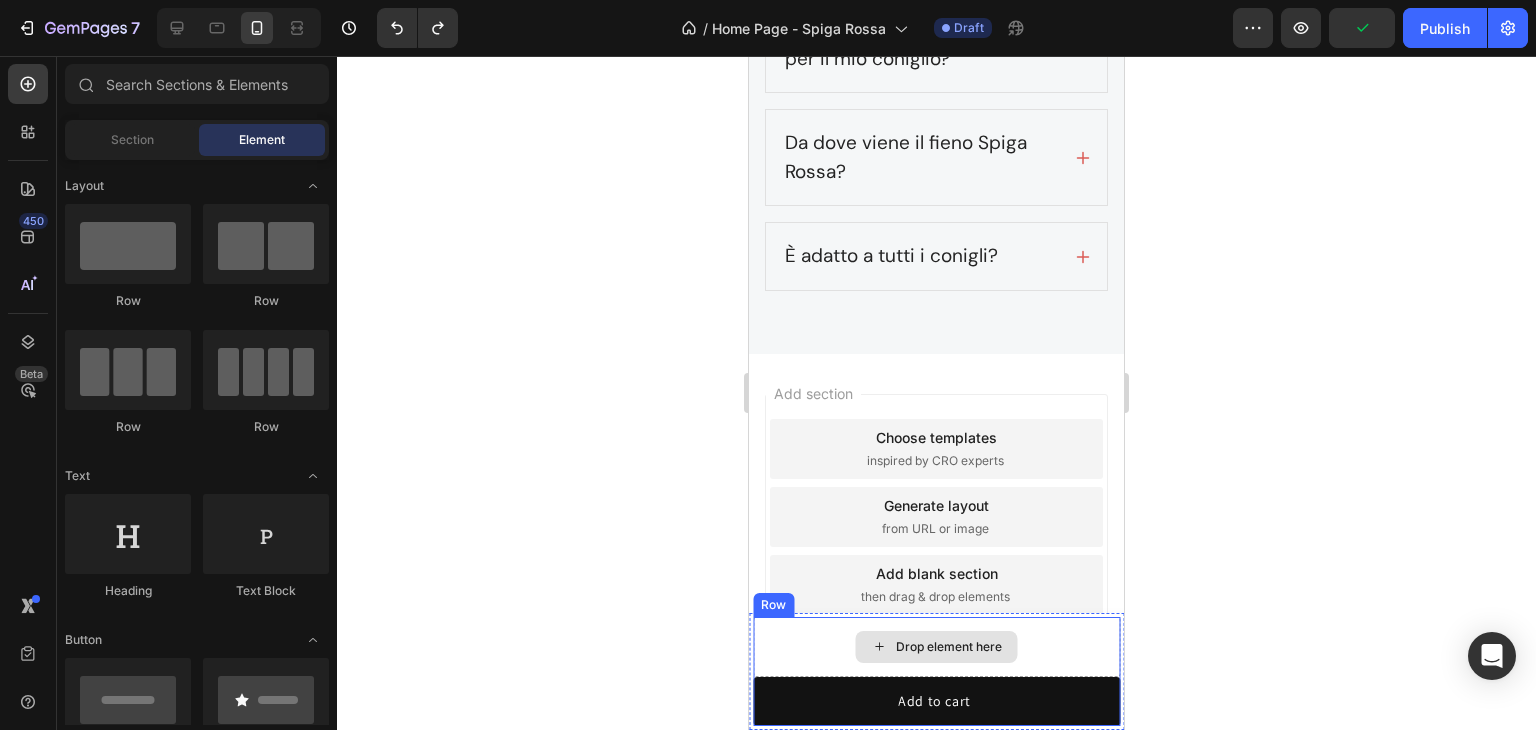 click on "Drop element here" at bounding box center [937, 647] 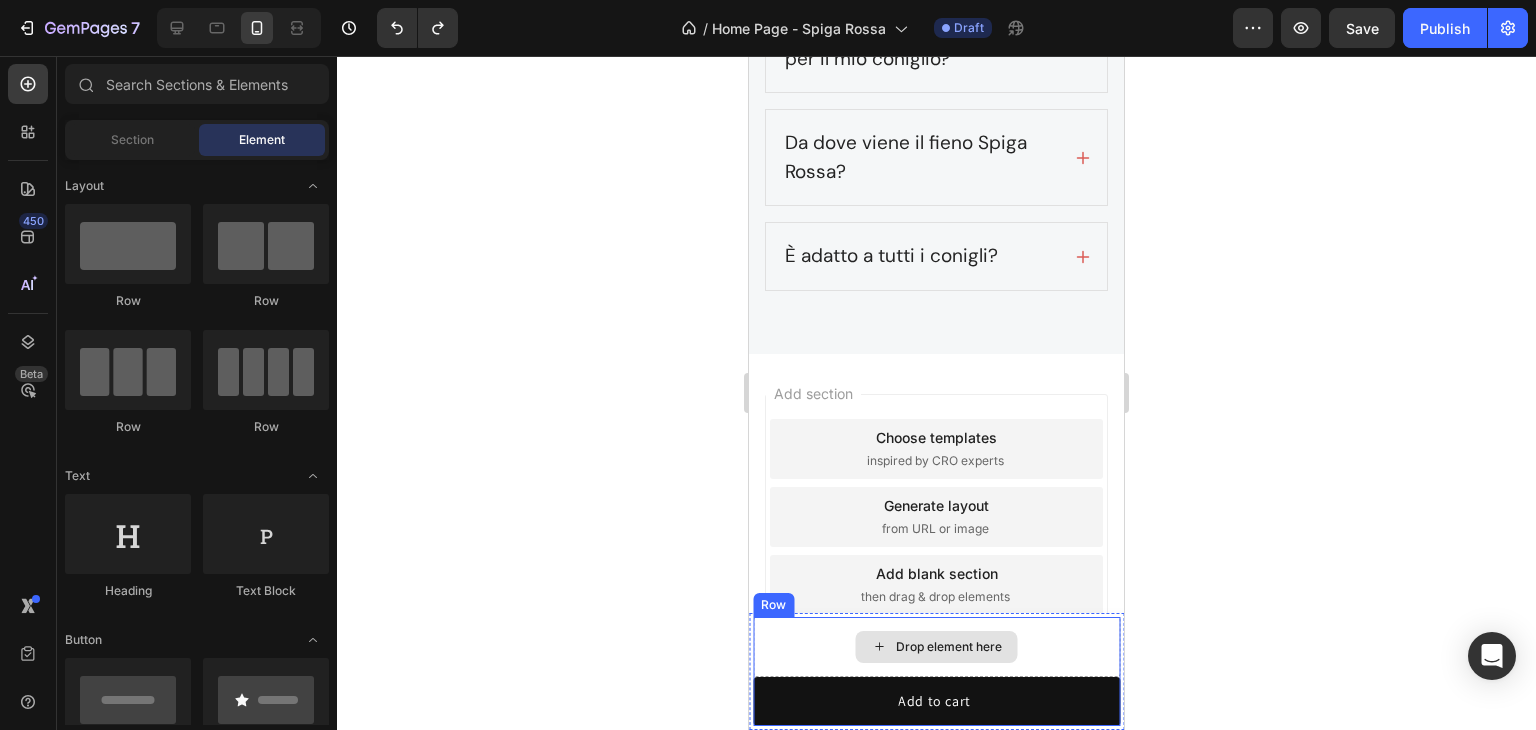 click on "Drop element here" at bounding box center (949, 647) 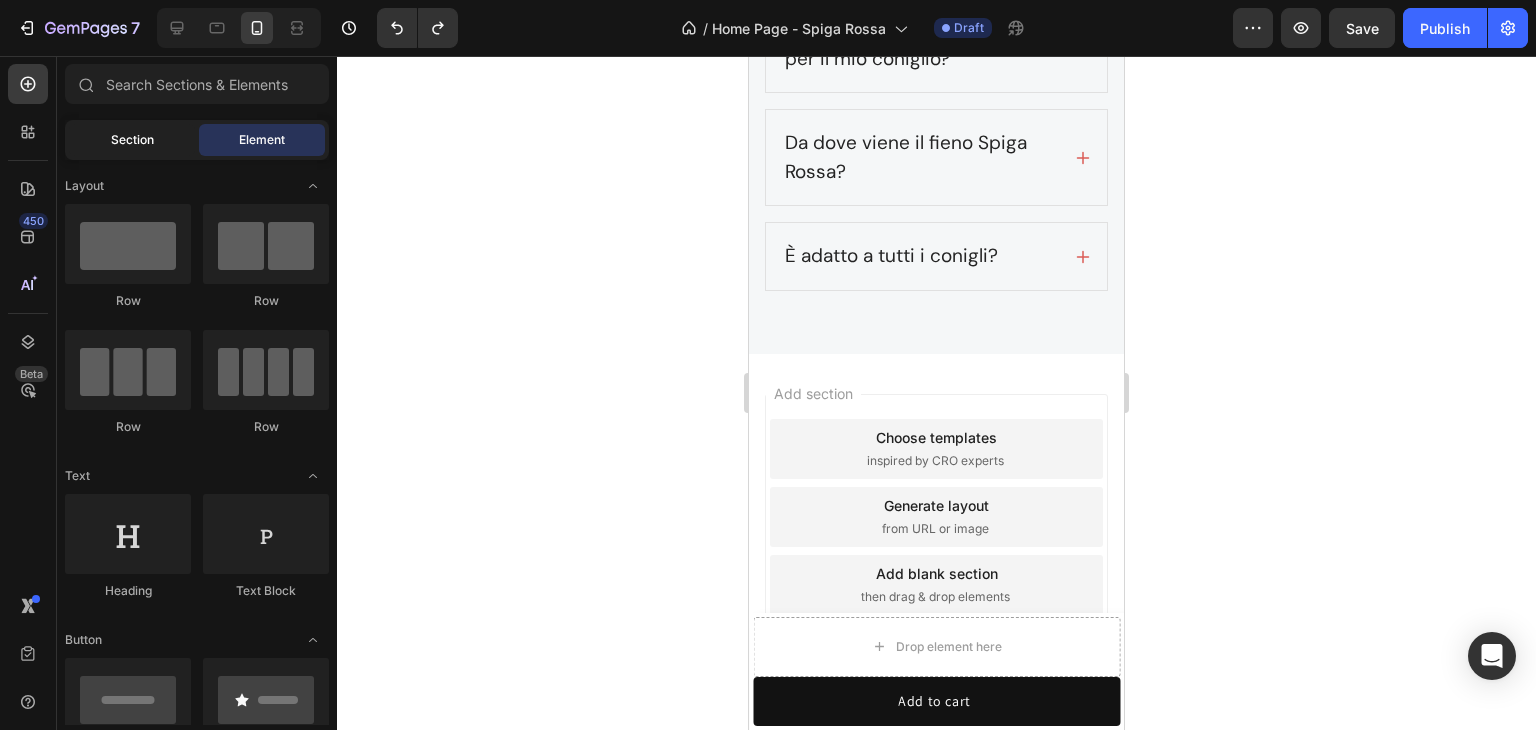 click on "Section" 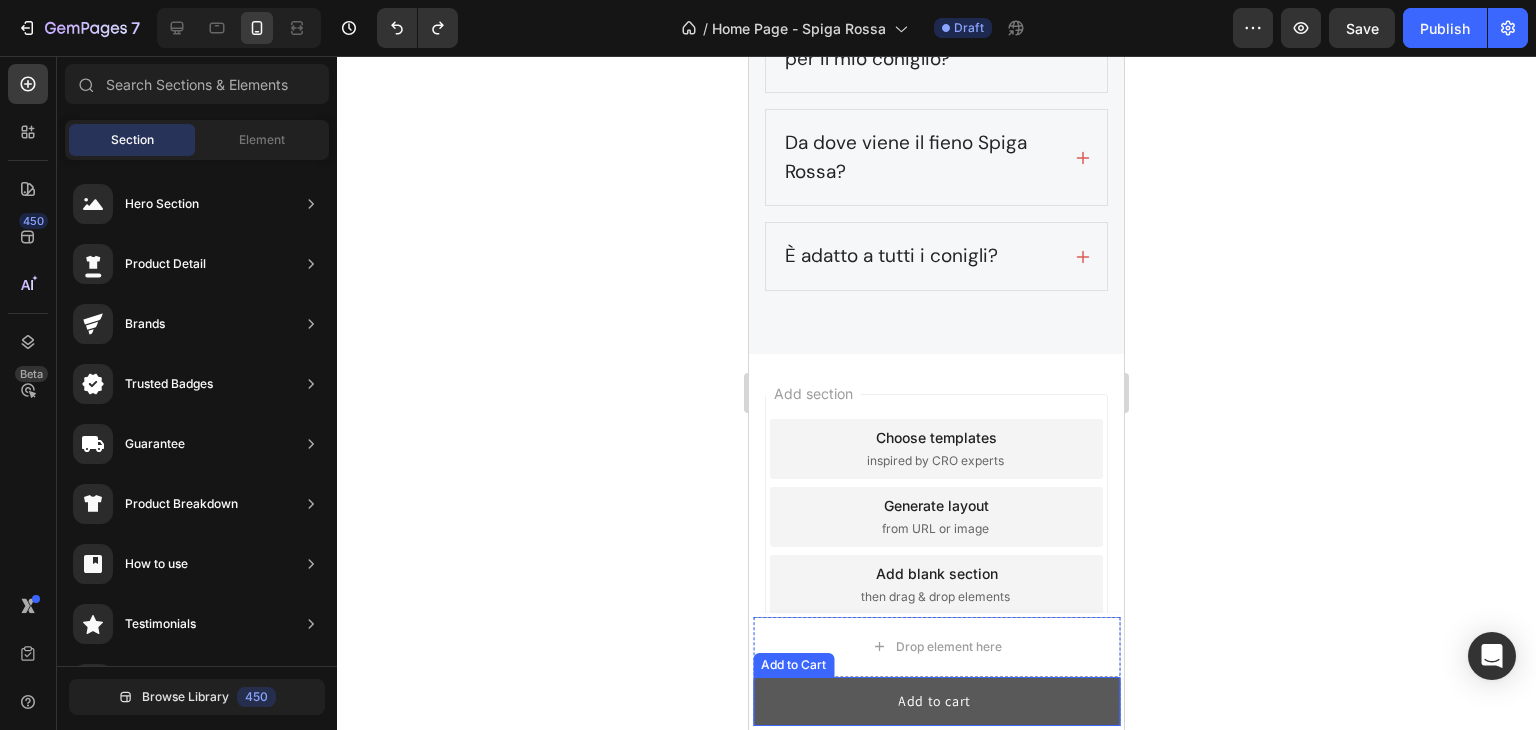 click on "Add to cart" at bounding box center [936, 701] 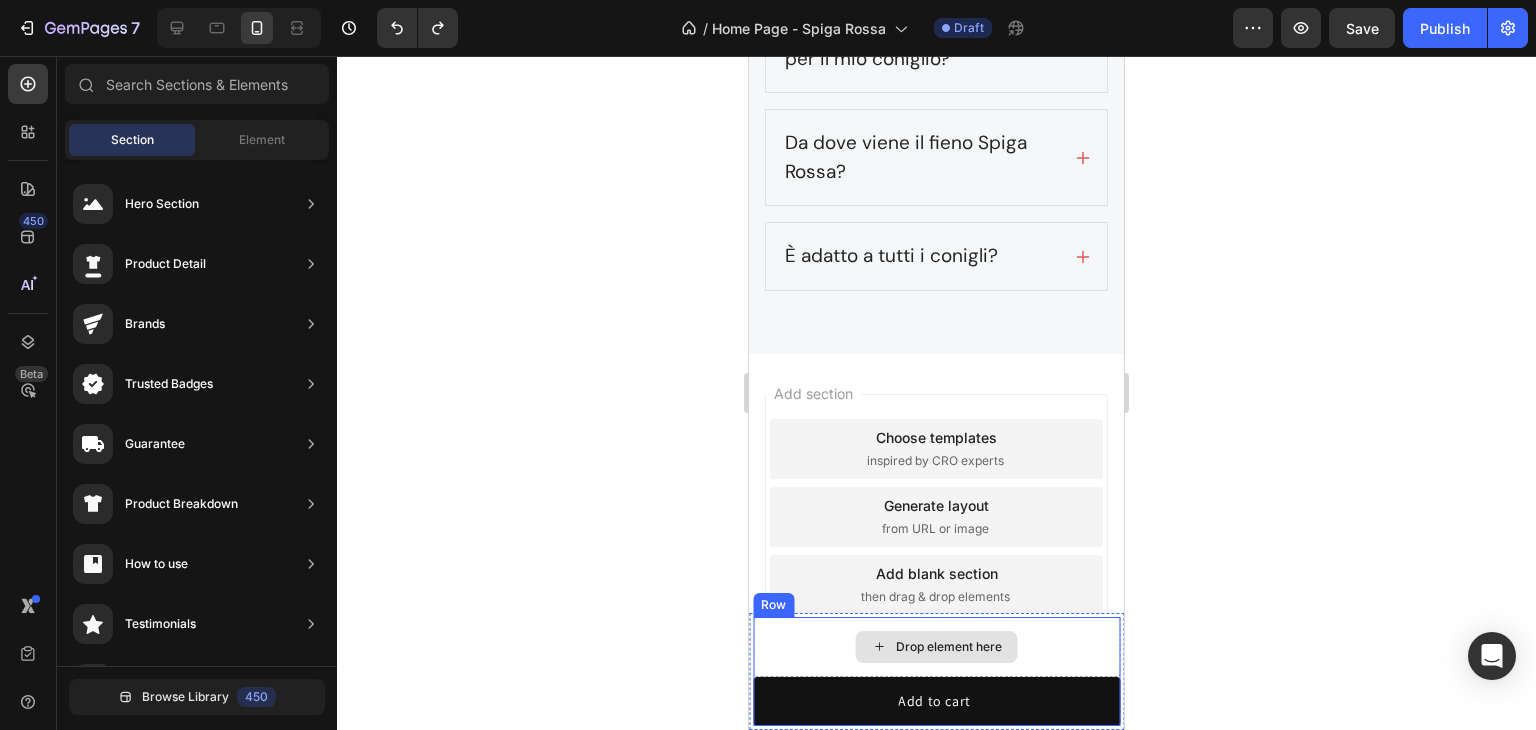click on "Drop element here" at bounding box center (937, 647) 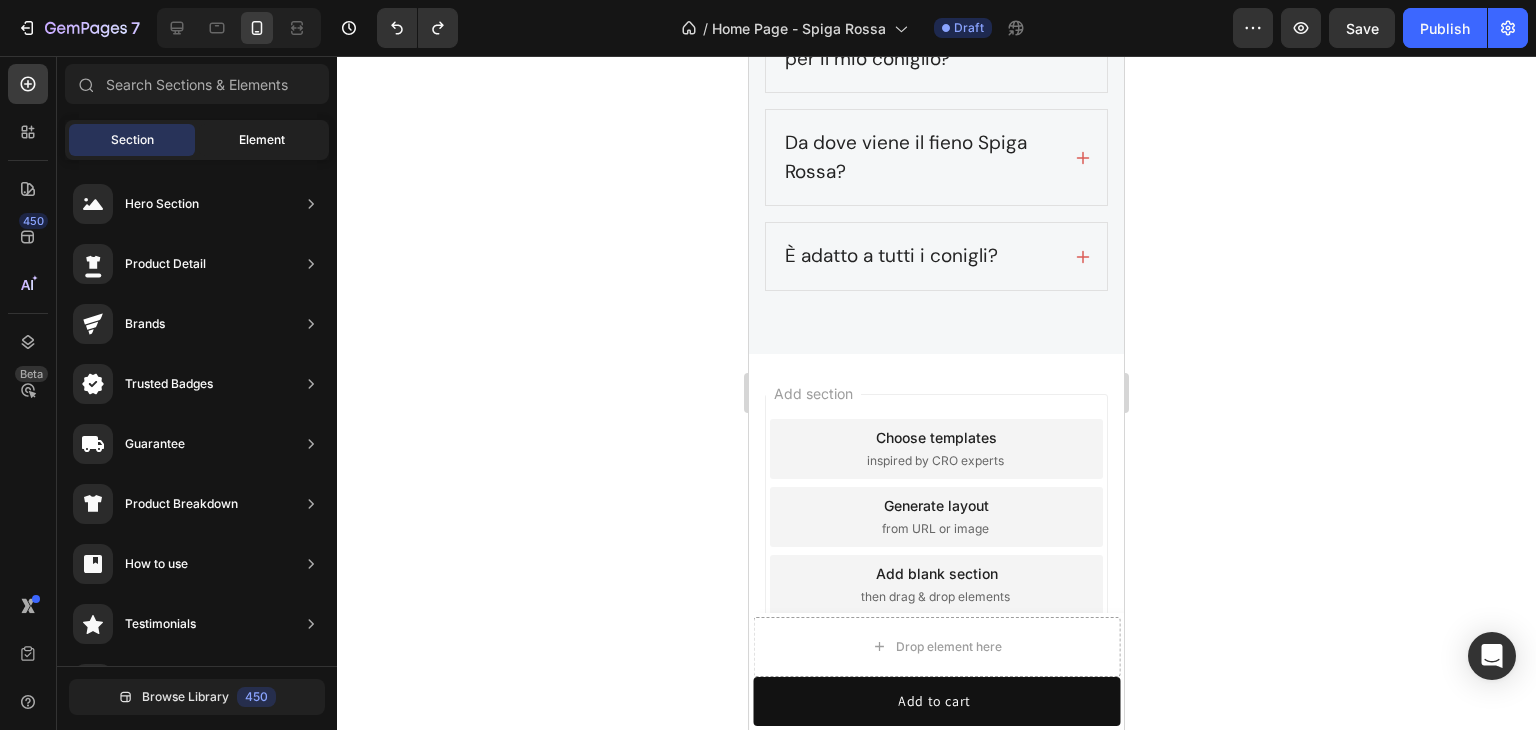 click on "Element" 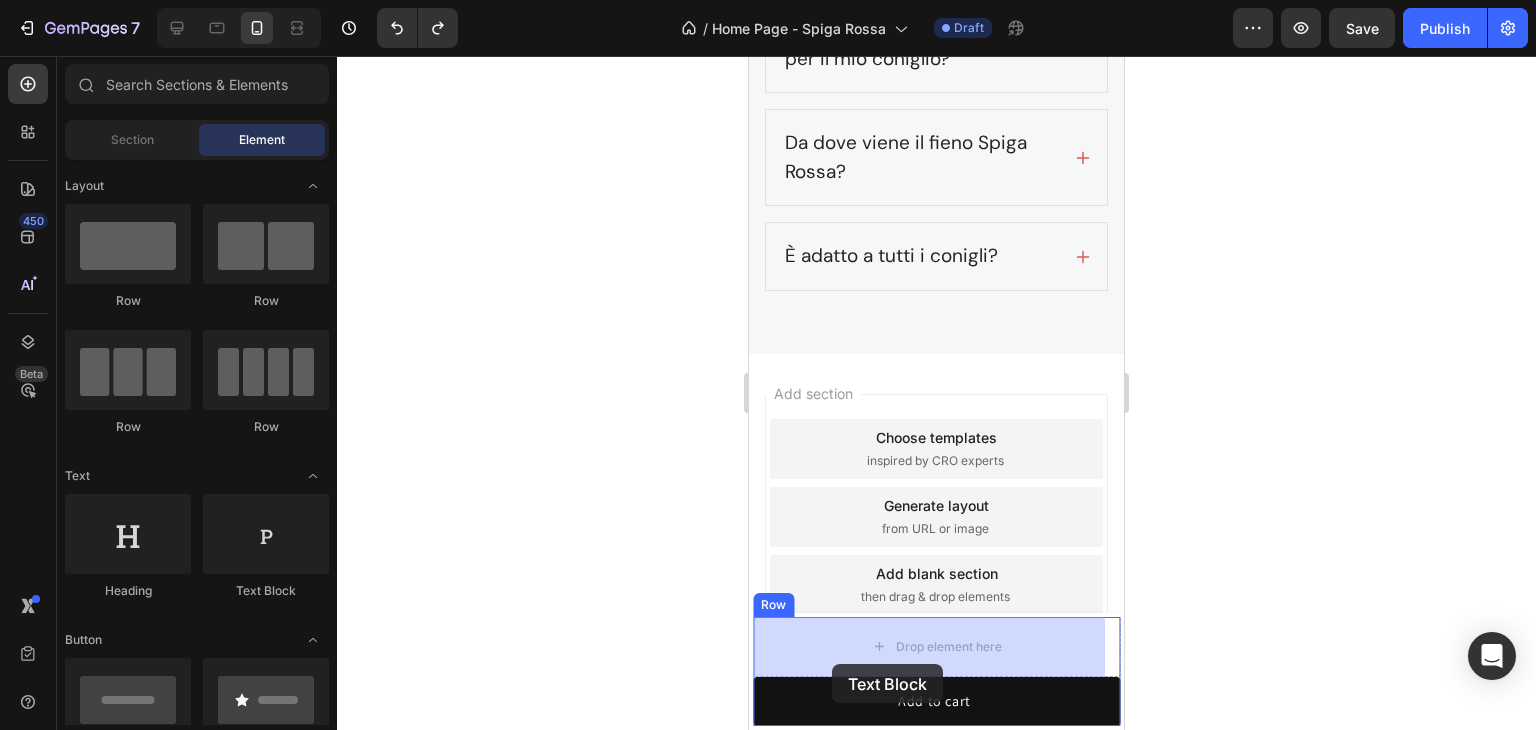 drag, startPoint x: 993, startPoint y: 606, endPoint x: 749, endPoint y: 642, distance: 246.64143 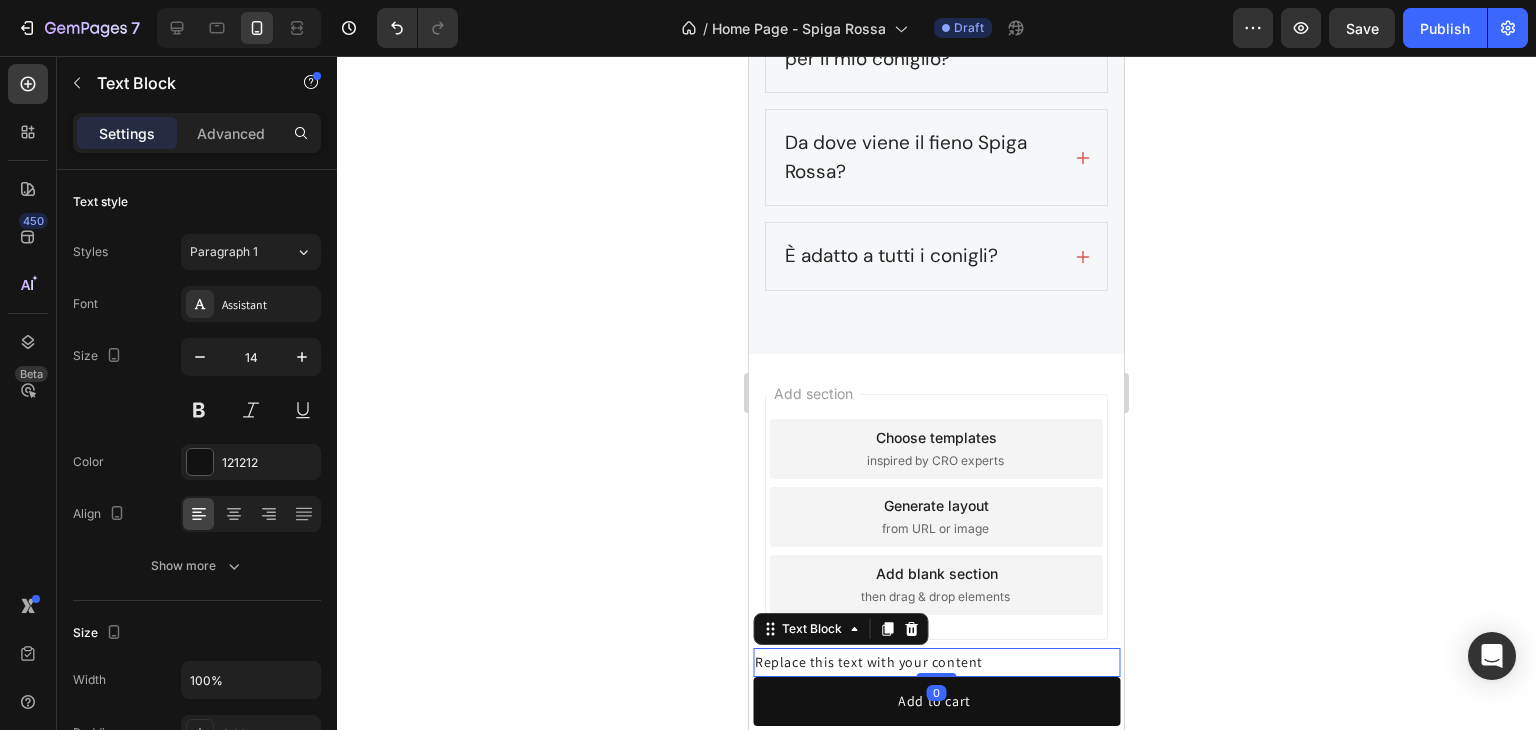 click on "Replace this text with your content" at bounding box center [936, 662] 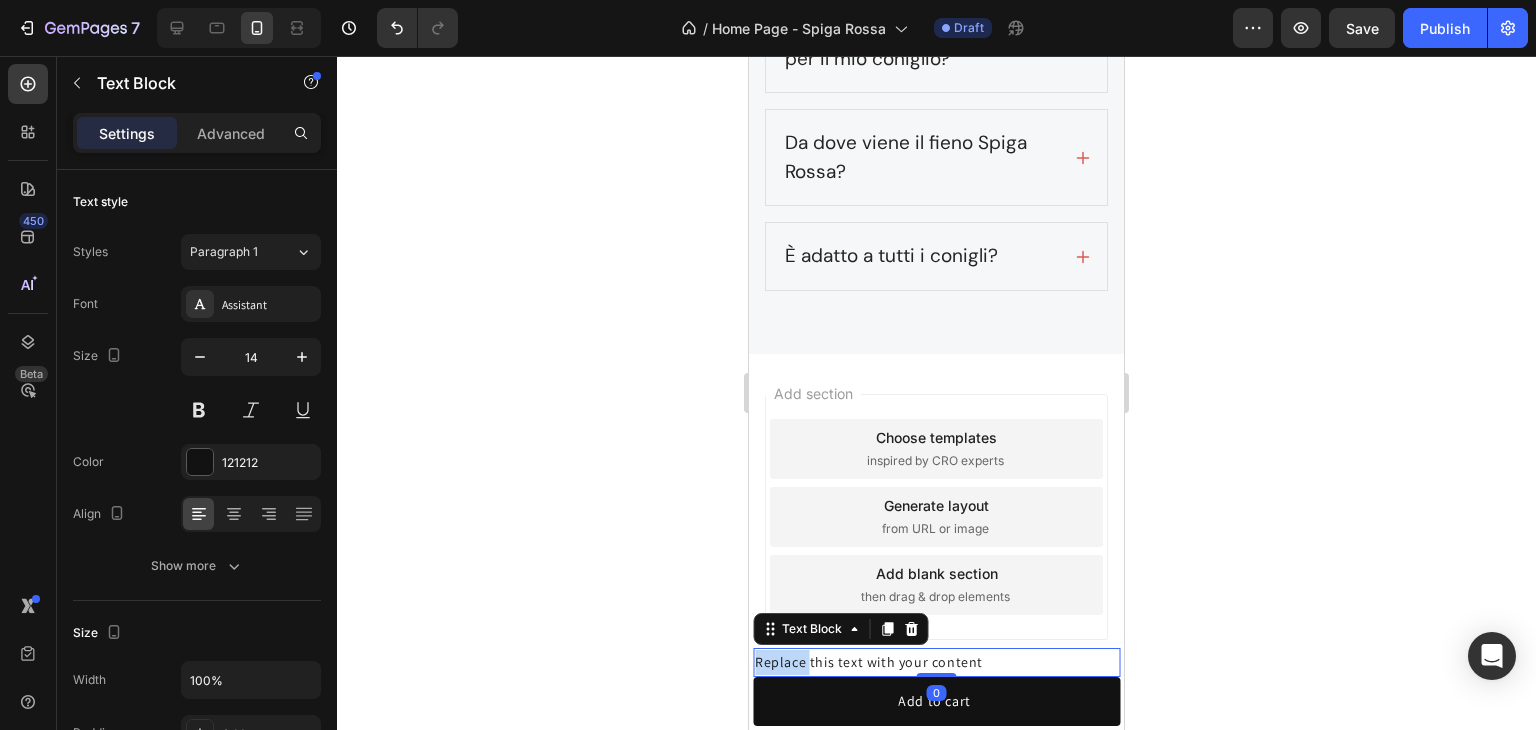 click on "Replace this text with your content" at bounding box center (936, 662) 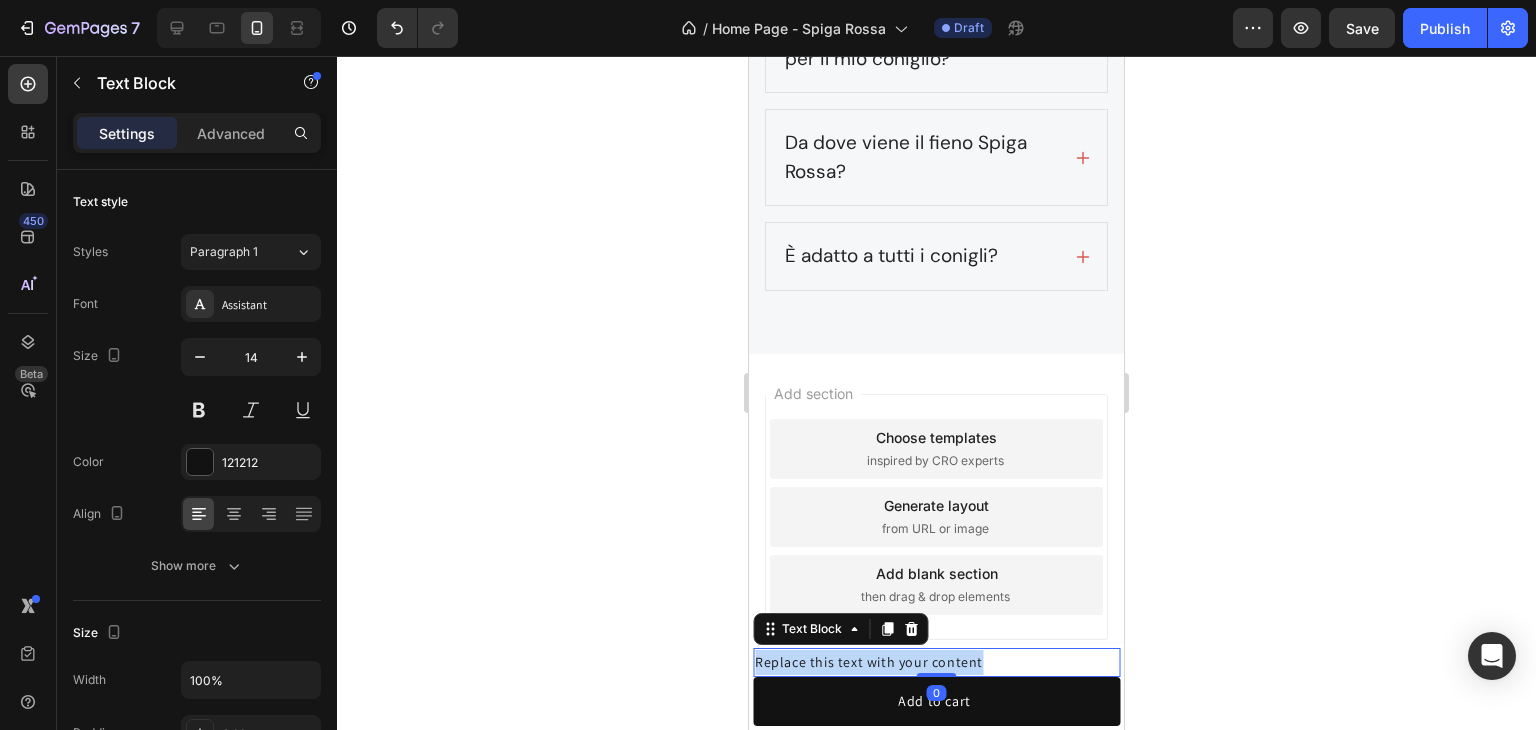 click on "Replace this text with your content" at bounding box center [936, 662] 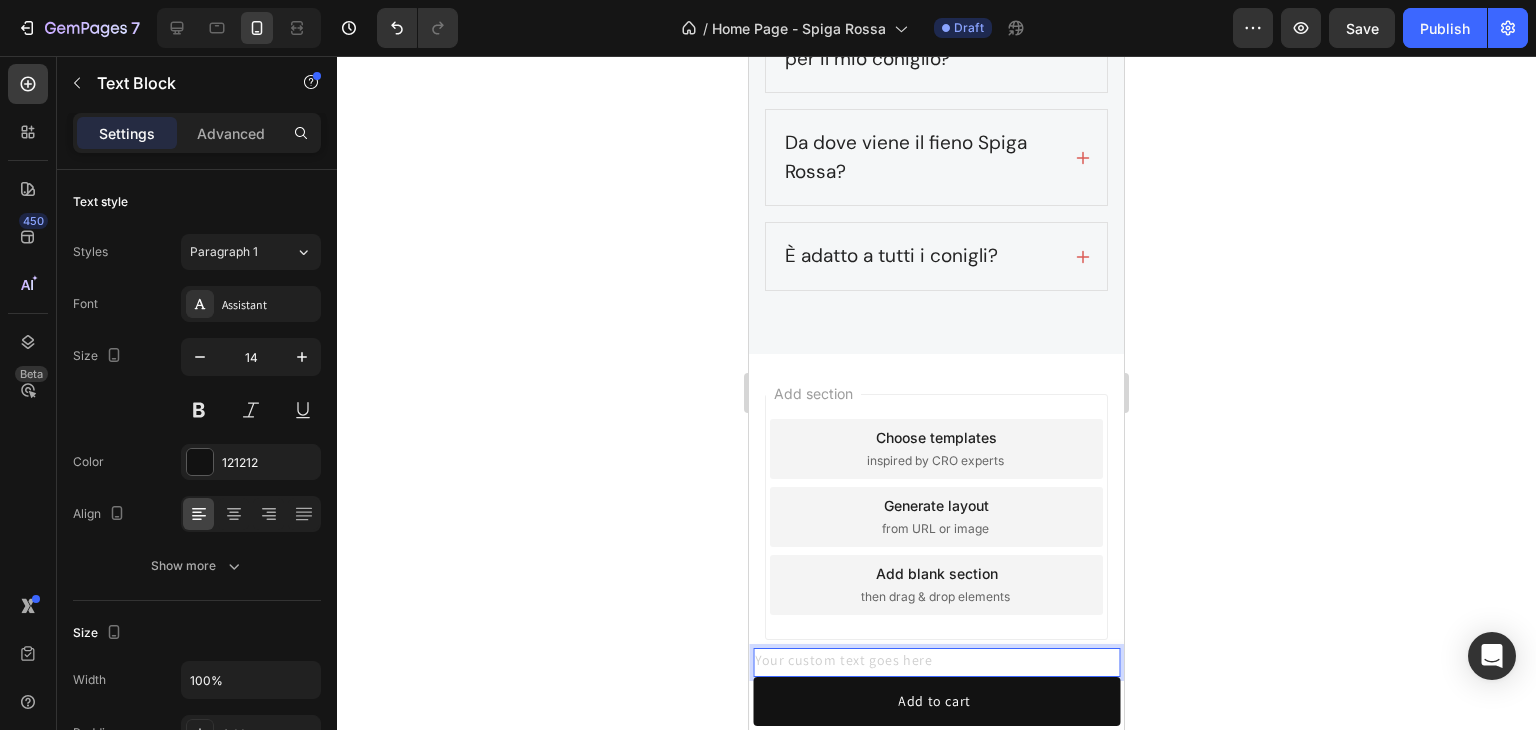 click 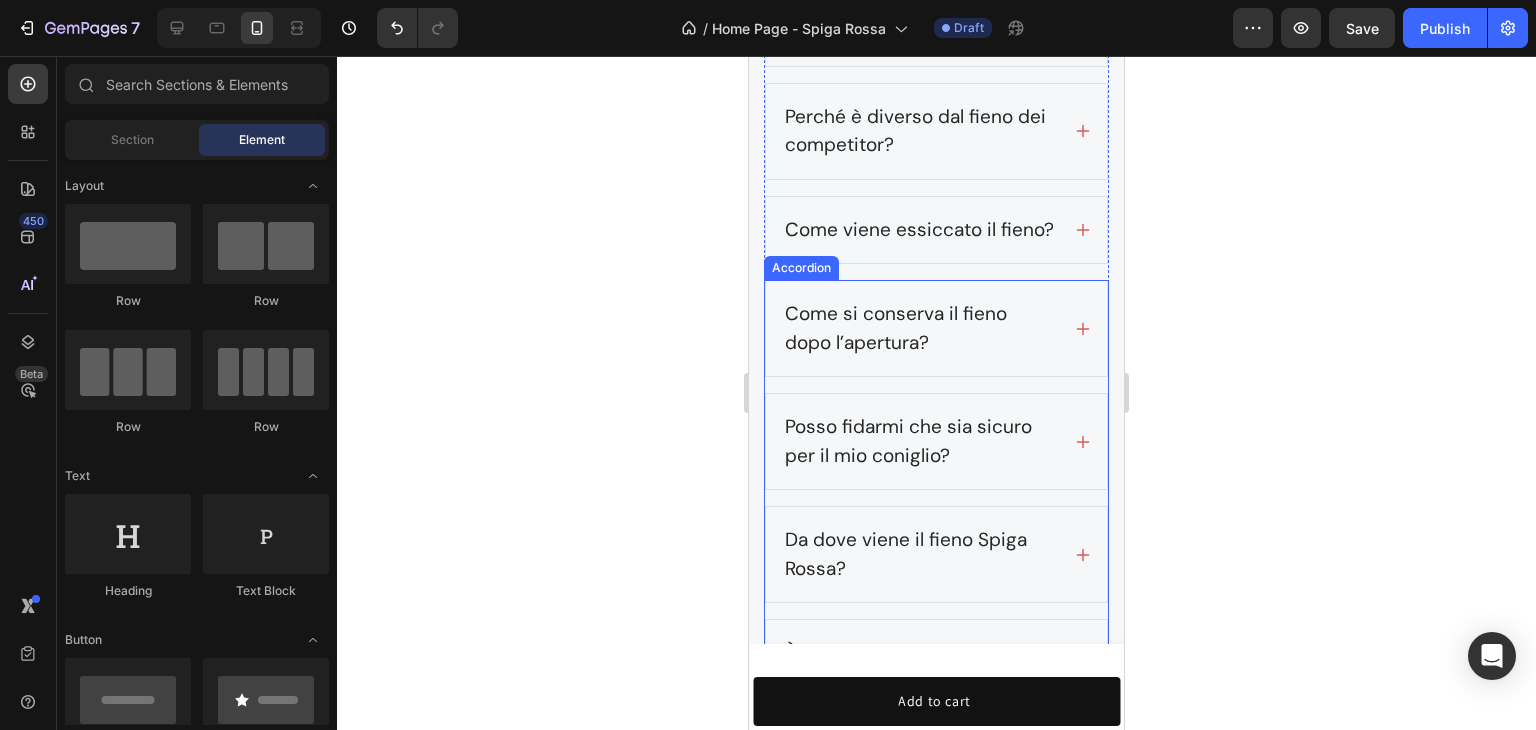 scroll, scrollTop: 7131, scrollLeft: 0, axis: vertical 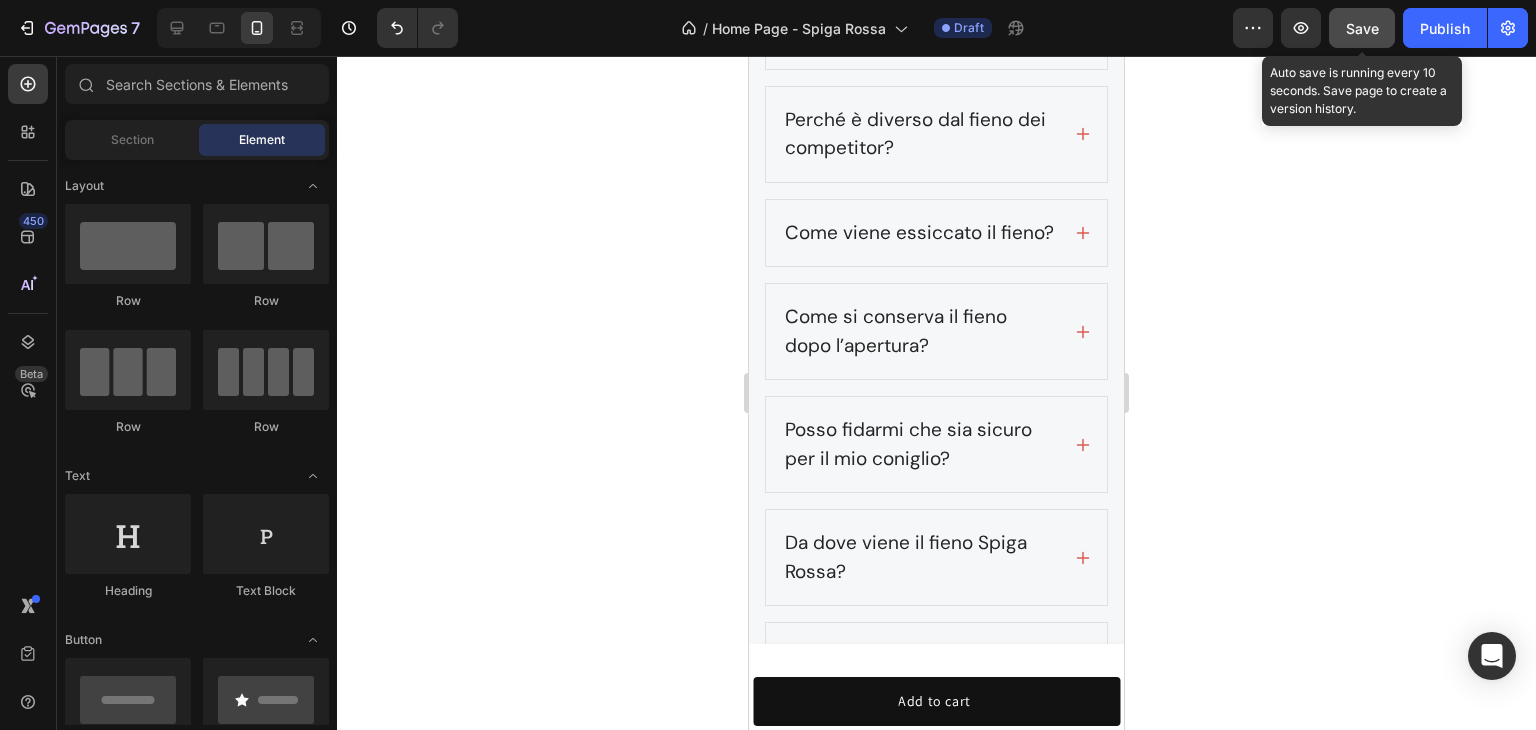 click on "Save" at bounding box center [1362, 28] 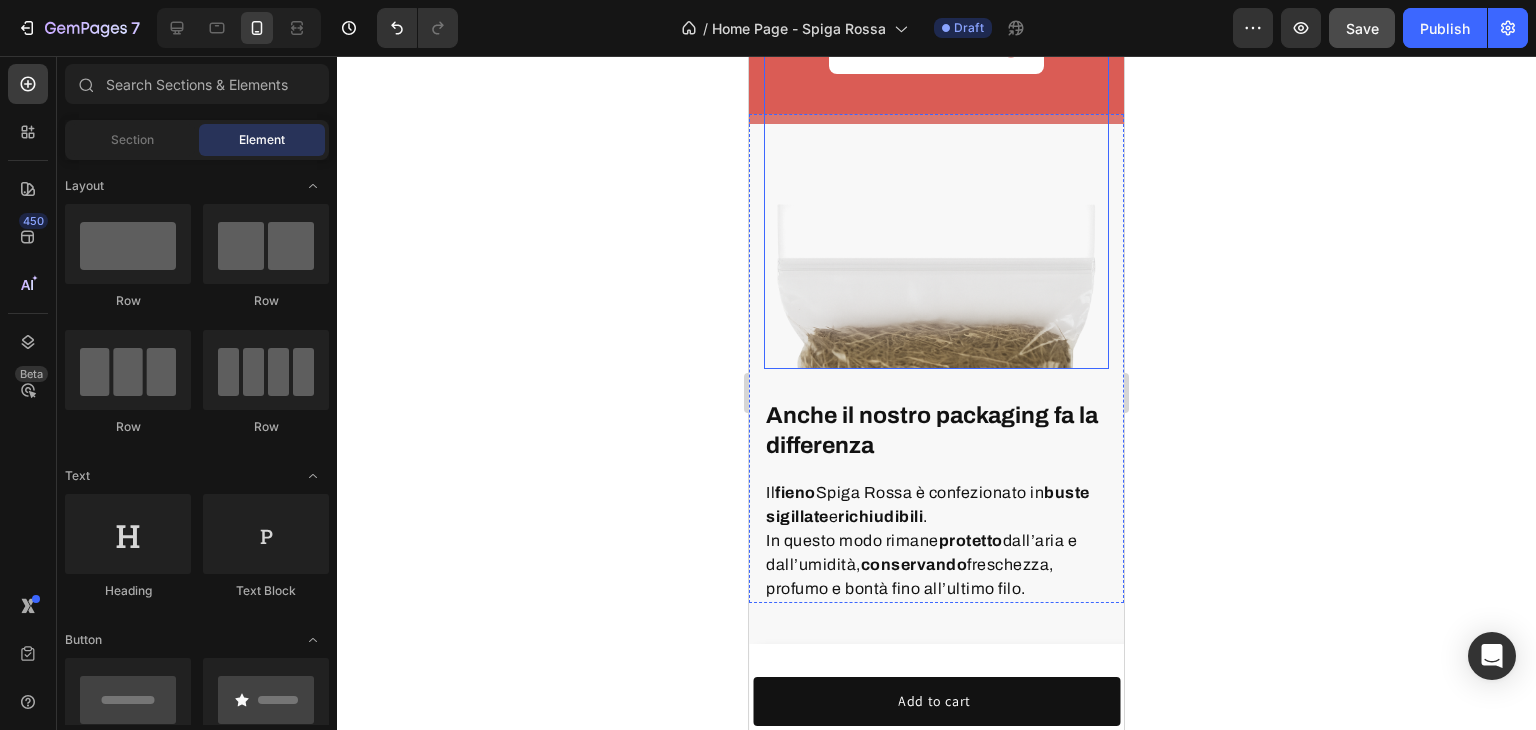 scroll, scrollTop: 5031, scrollLeft: 0, axis: vertical 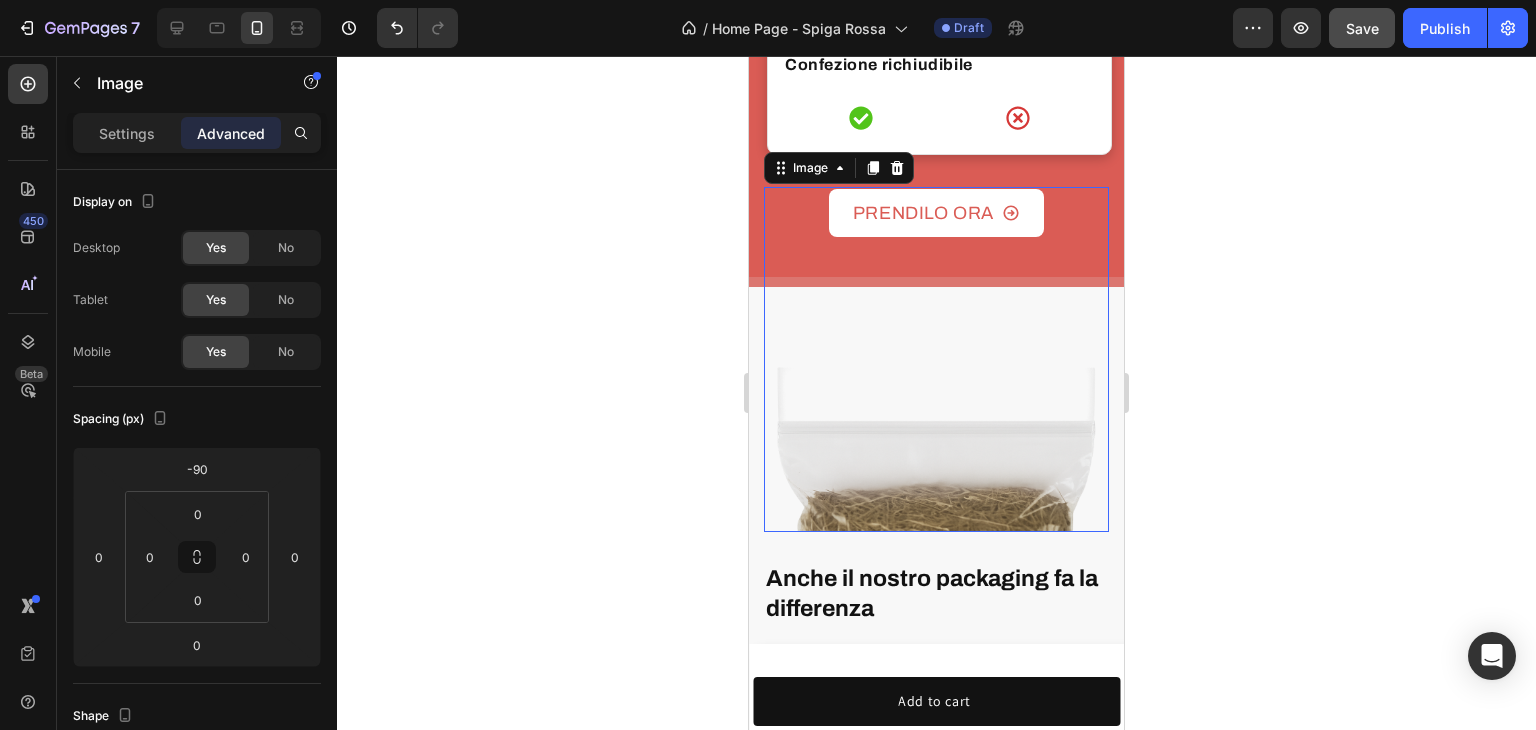 click at bounding box center (936, 359) 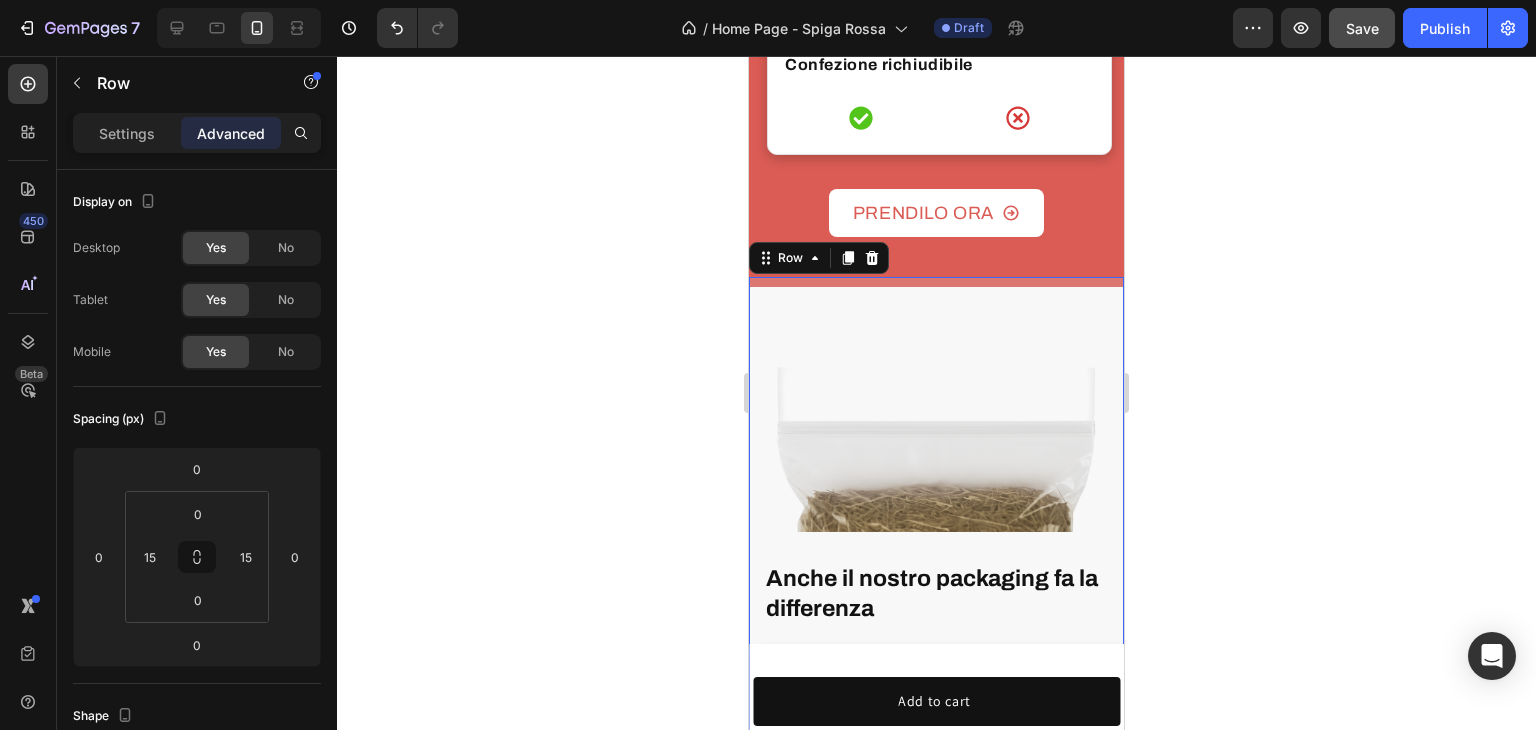 click on "Anche il nostro packaging fa la differenza Heading Il  fieno  Spiga Rossa è confezionato in  buste sigillate  e  richiudibili . In questo modo rimane  protetto  dall’aria e dall’umidità,  conservando  freschezza, profumo e bontà fino all’ultimo filo. Text block Row Image Row   0" at bounding box center [936, 521] 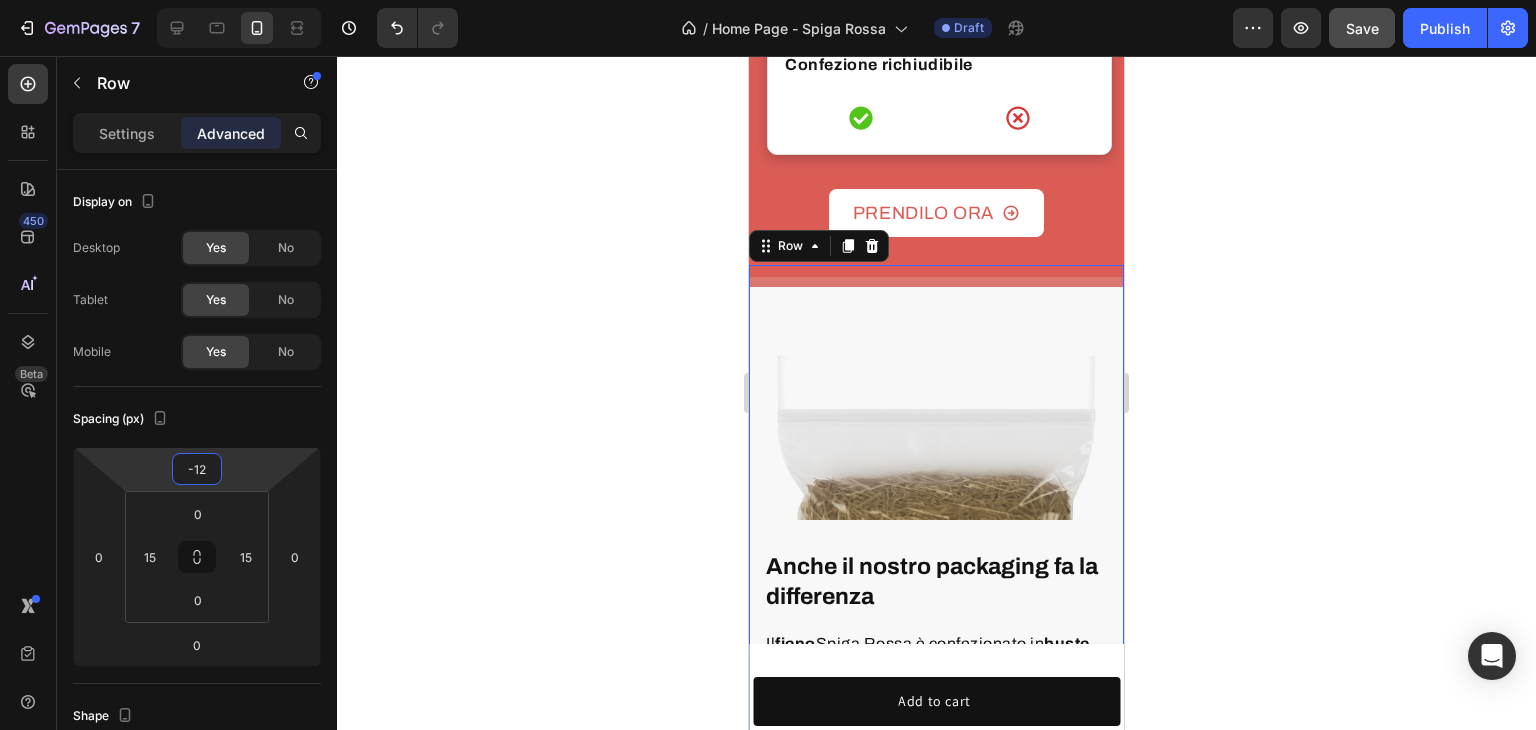type on "4" 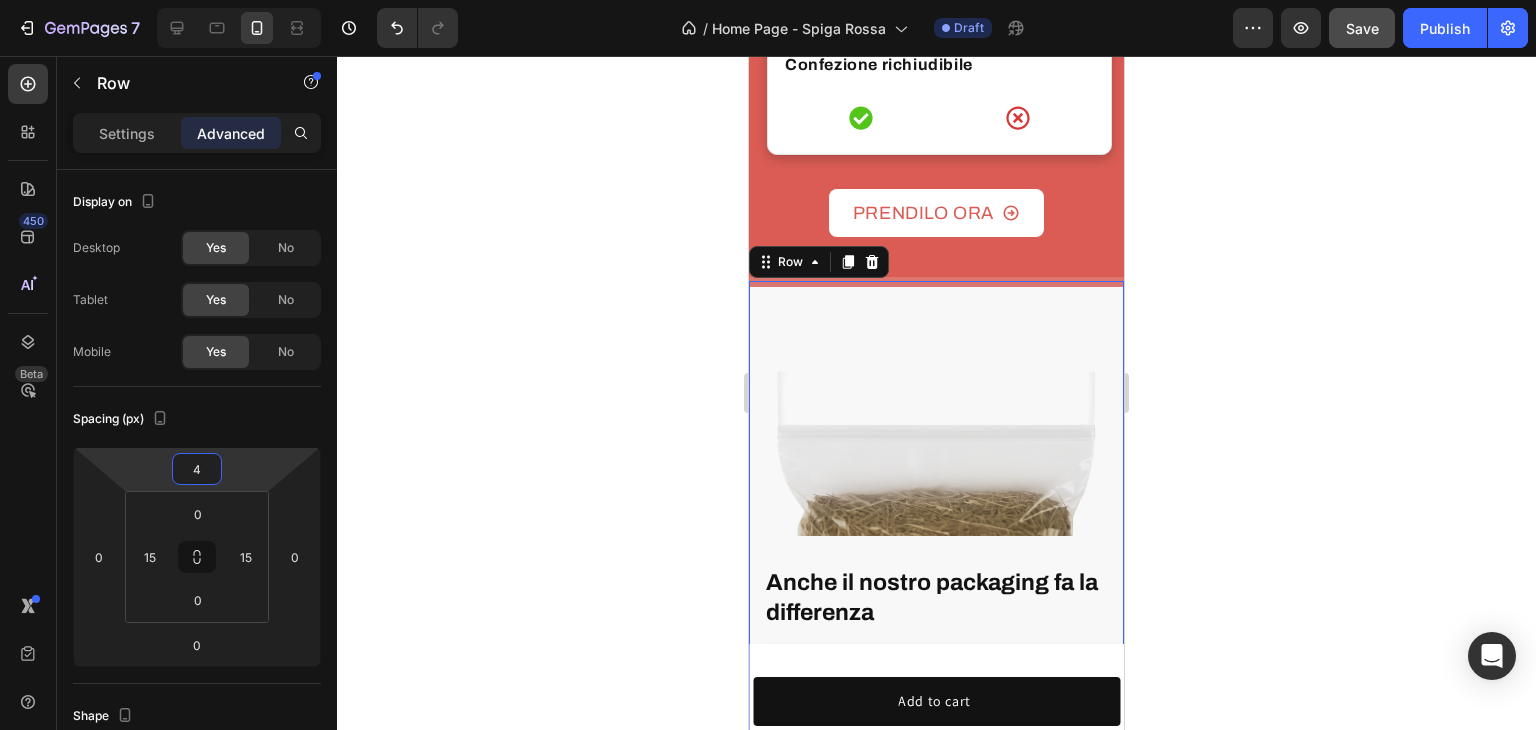 drag, startPoint x: 230, startPoint y: 467, endPoint x: 213, endPoint y: 465, distance: 17.117243 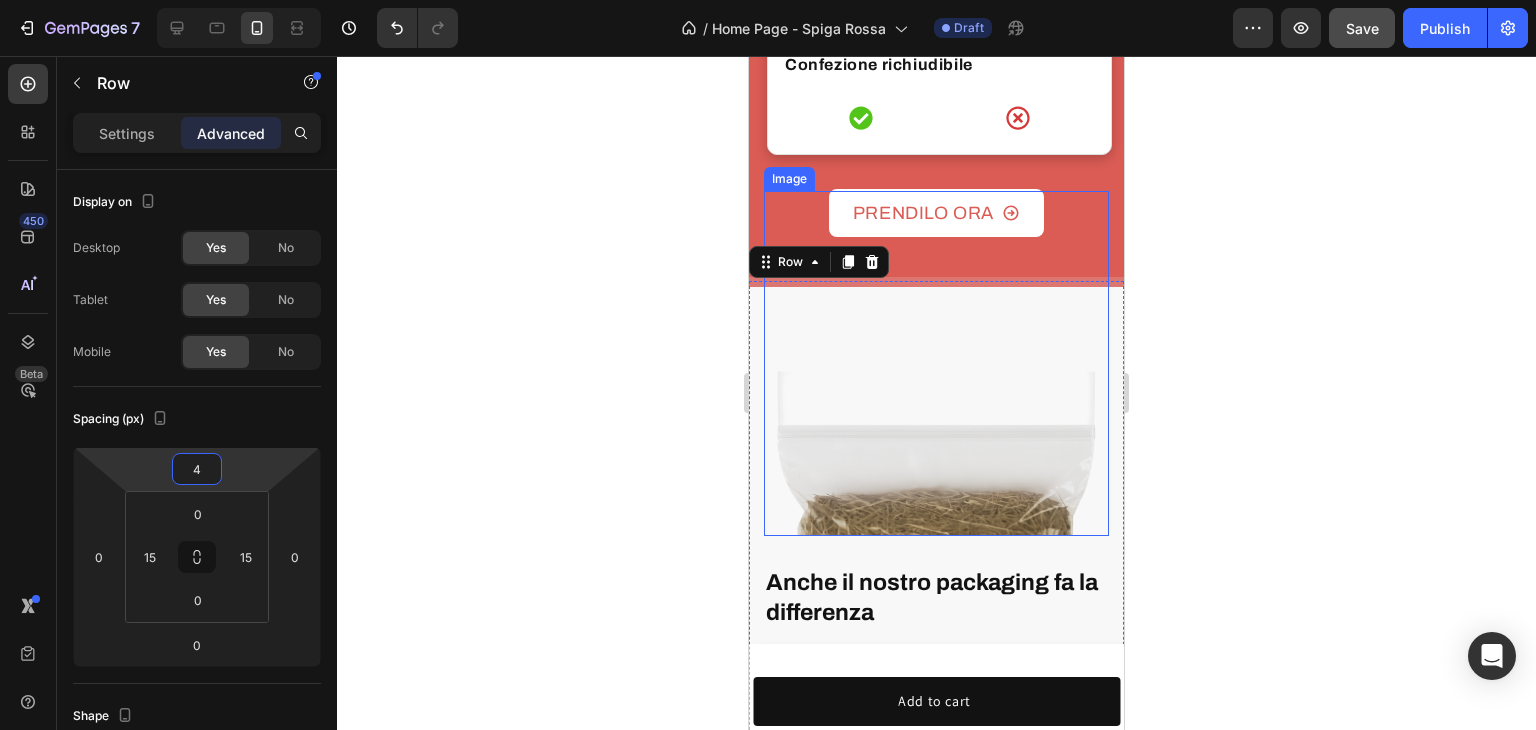 click at bounding box center [936, 363] 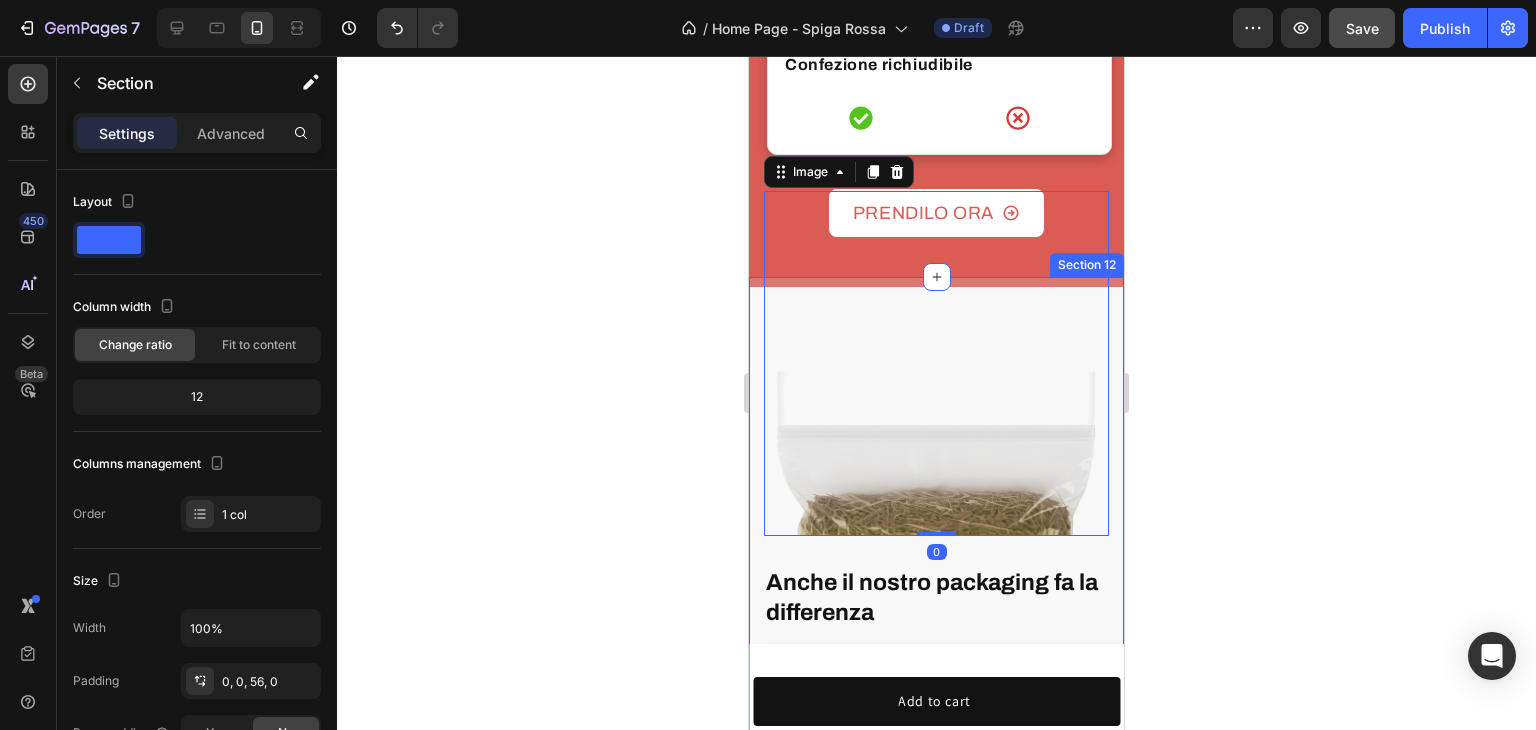 click on "Anche il nostro packaging fa la differenza Heading Il  fieno  Spiga Rossa è confezionato in  buste sigillate  e  richiudibili . In questo modo rimane  protetto  dall’aria e dall’umidità,  conservando  freschezza, profumo e bontà fino all’ultimo filo. Text block Row Image   0 Row" at bounding box center [936, 523] 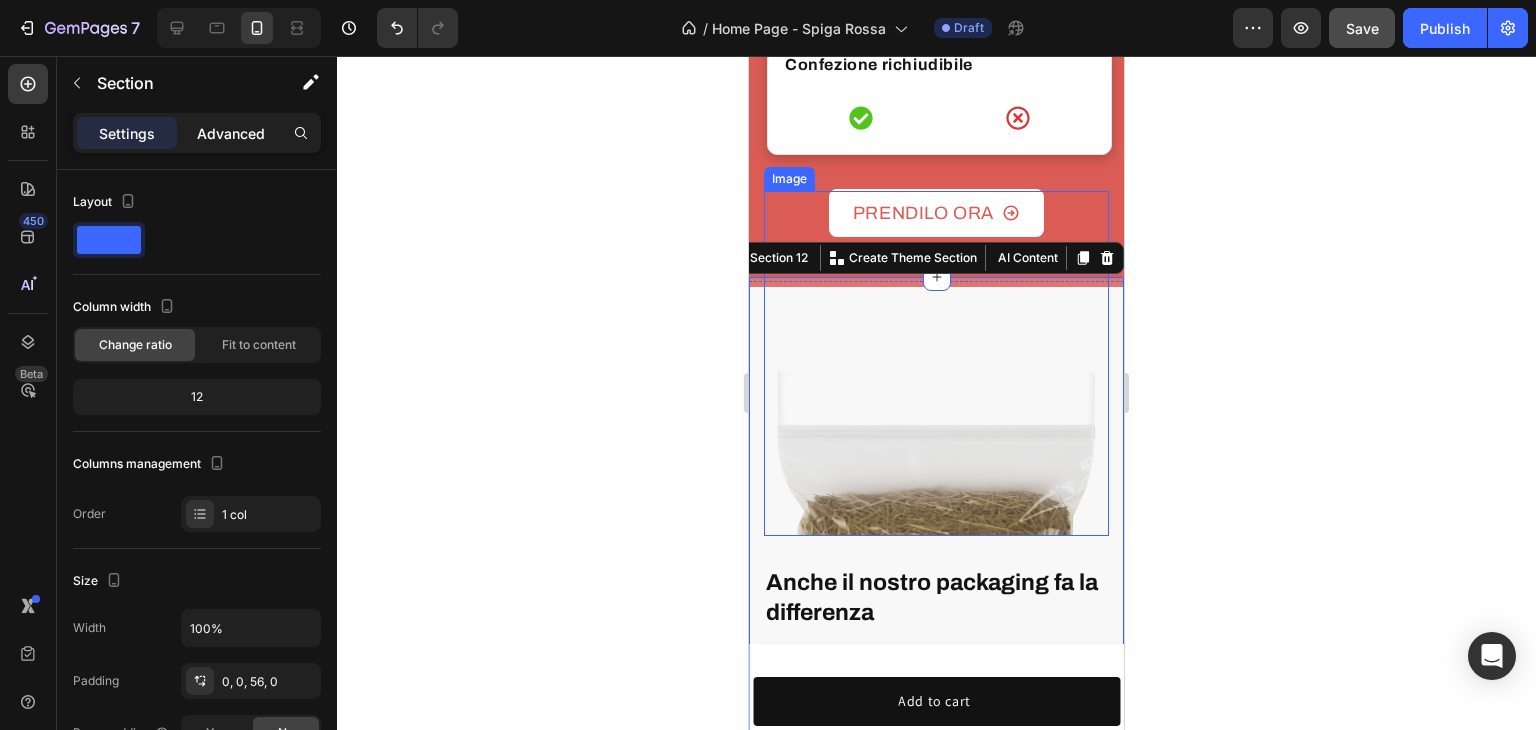 drag, startPoint x: 252, startPoint y: 134, endPoint x: 248, endPoint y: 145, distance: 11.7046995 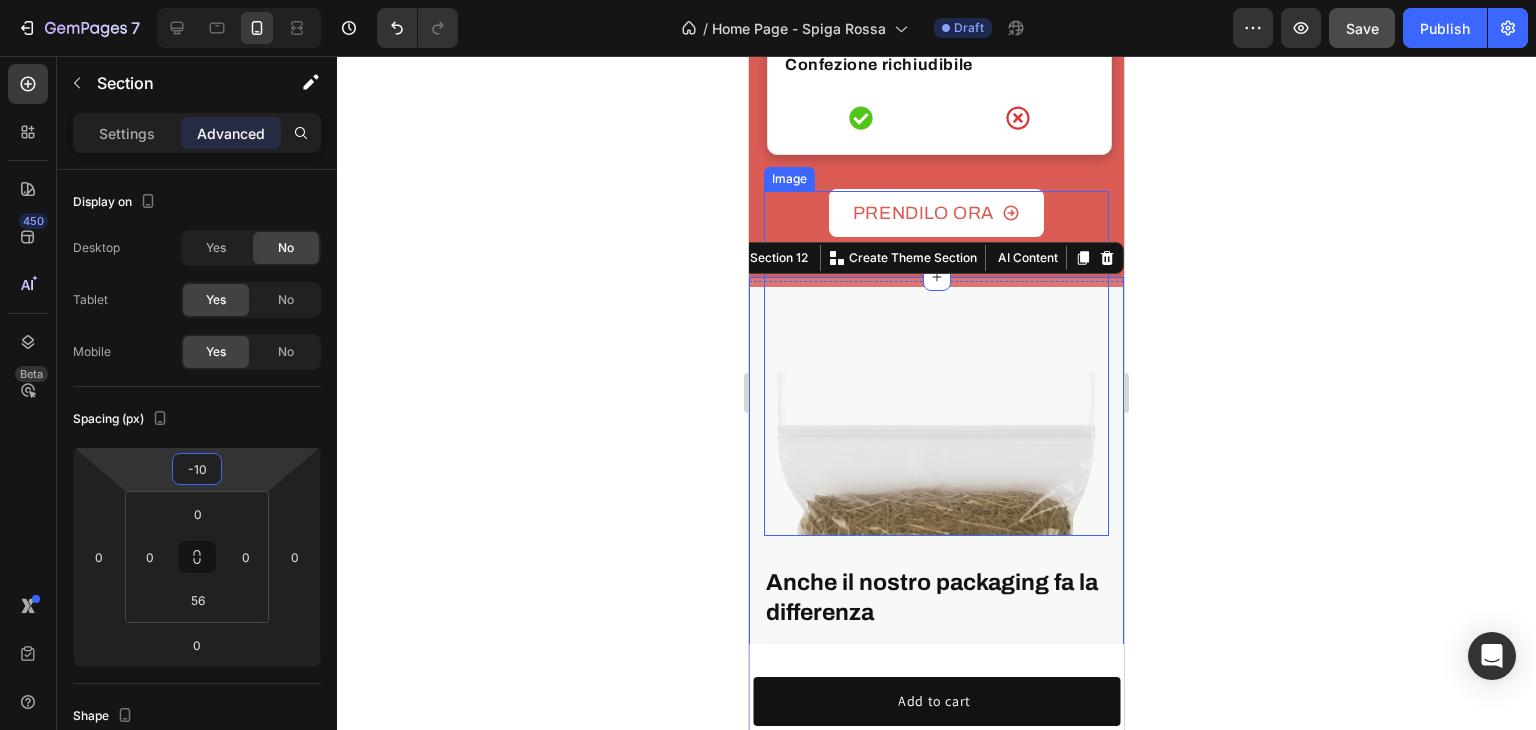 type on "8" 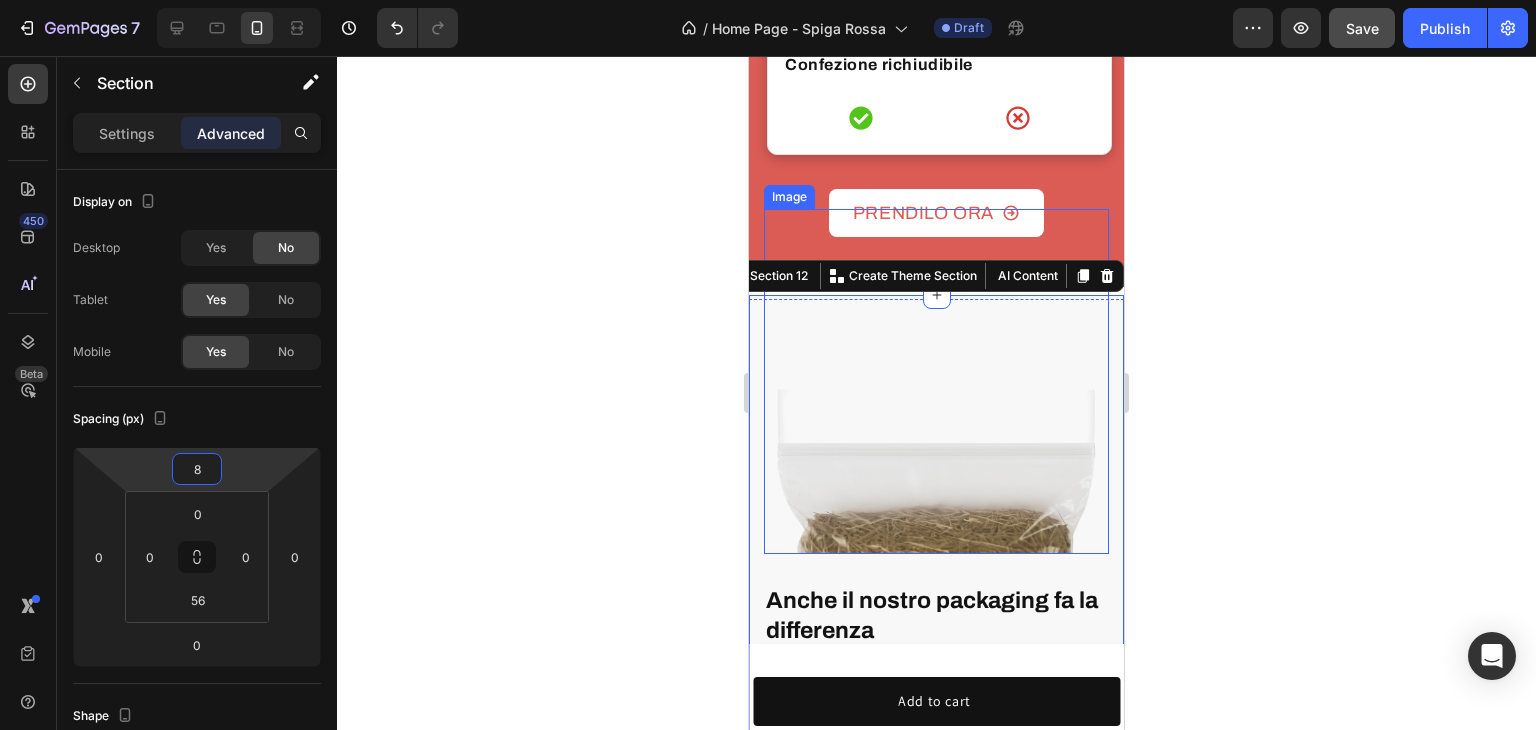click on "7  Version history  /  Home Page - Spiga Rossa Draft Preview  Save   Publish  450 Beta Sections(18) Elements(83) Section Element Hero Section Product Detail Brands Trusted Badges Guarantee Product Breakdown How to use Testimonials Compare Bundle FAQs Social Proof Brand Story Product List Collection Blog List Contact Sticky Add to Cart Custom Footer Browse Library 450 Layout
Row
Row
Row
Row Text
Heading
Text Block Button
Button
Button Media
Image
Image
Video" at bounding box center [768, 0] 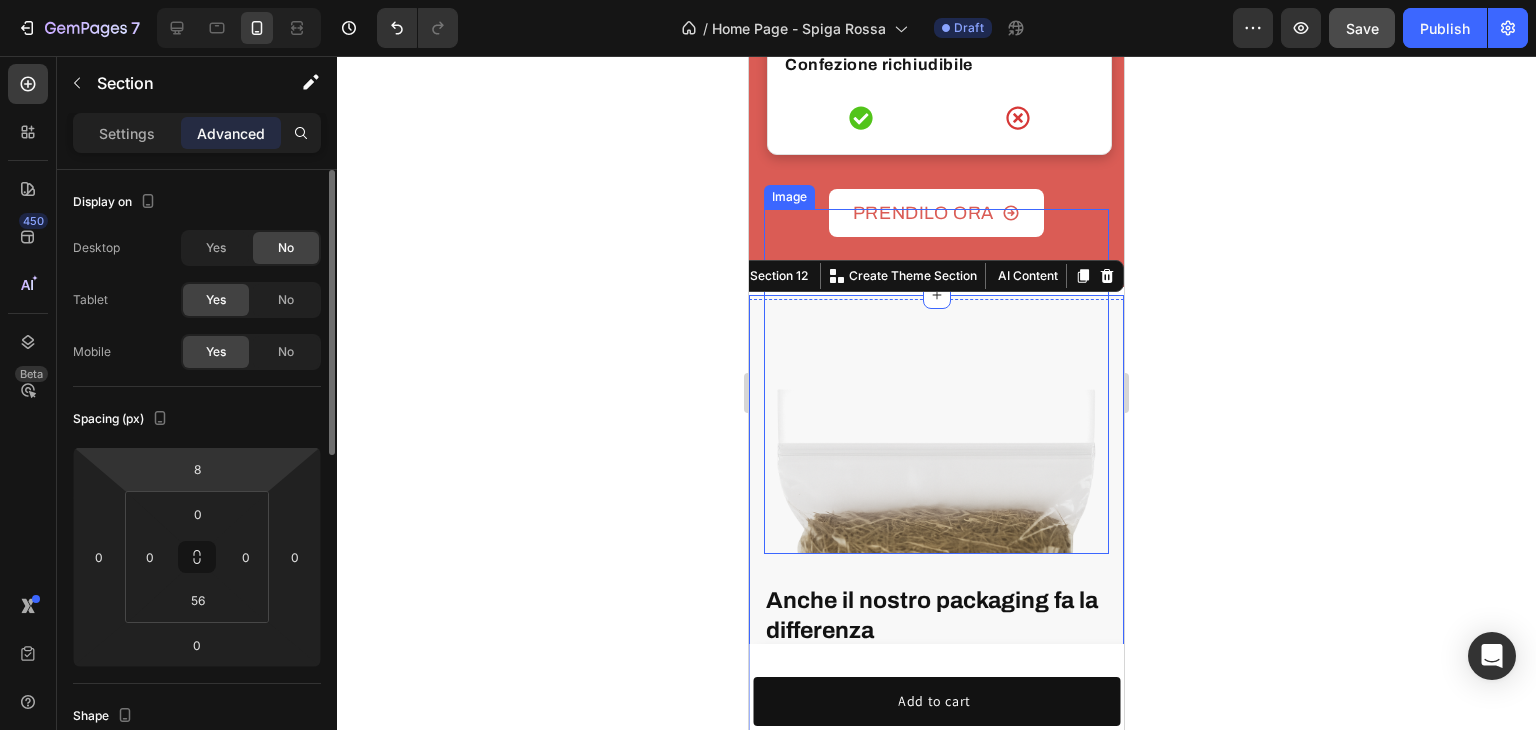 click on "7  Version history  /  Home Page - Spiga Rossa Draft Preview  Save   Publish  450 Beta Sections(18) Elements(83) Section Element Hero Section Product Detail Brands Trusted Badges Guarantee Product Breakdown How to use Testimonials Compare Bundle FAQs Social Proof Brand Story Product List Collection Blog List Contact Sticky Add to Cart Custom Footer Browse Library 450 Layout
Row
Row
Row
Row Text
Heading
Text Block Button
Button
Button Media
Image
Image
Video" at bounding box center [768, 0] 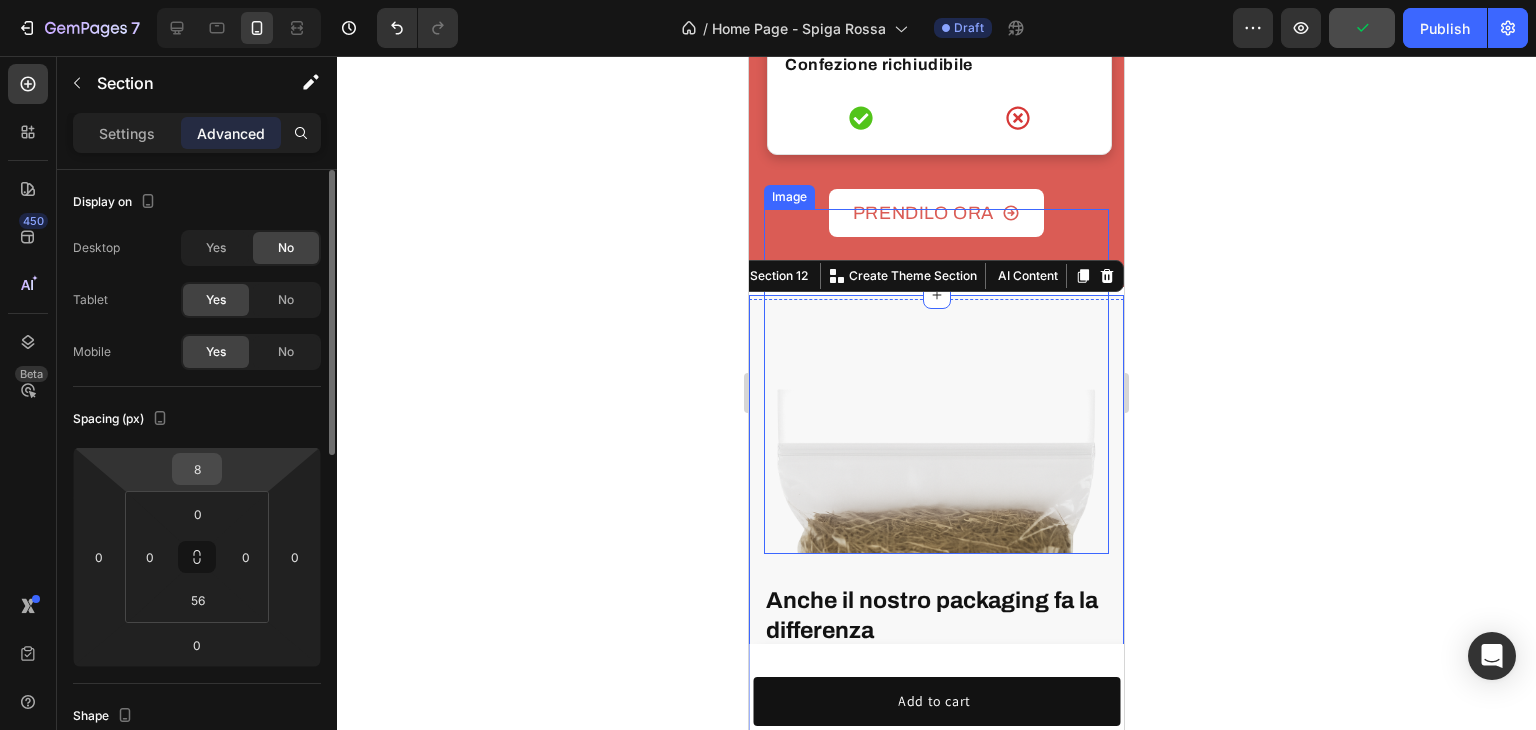 click on "8" at bounding box center [197, 469] 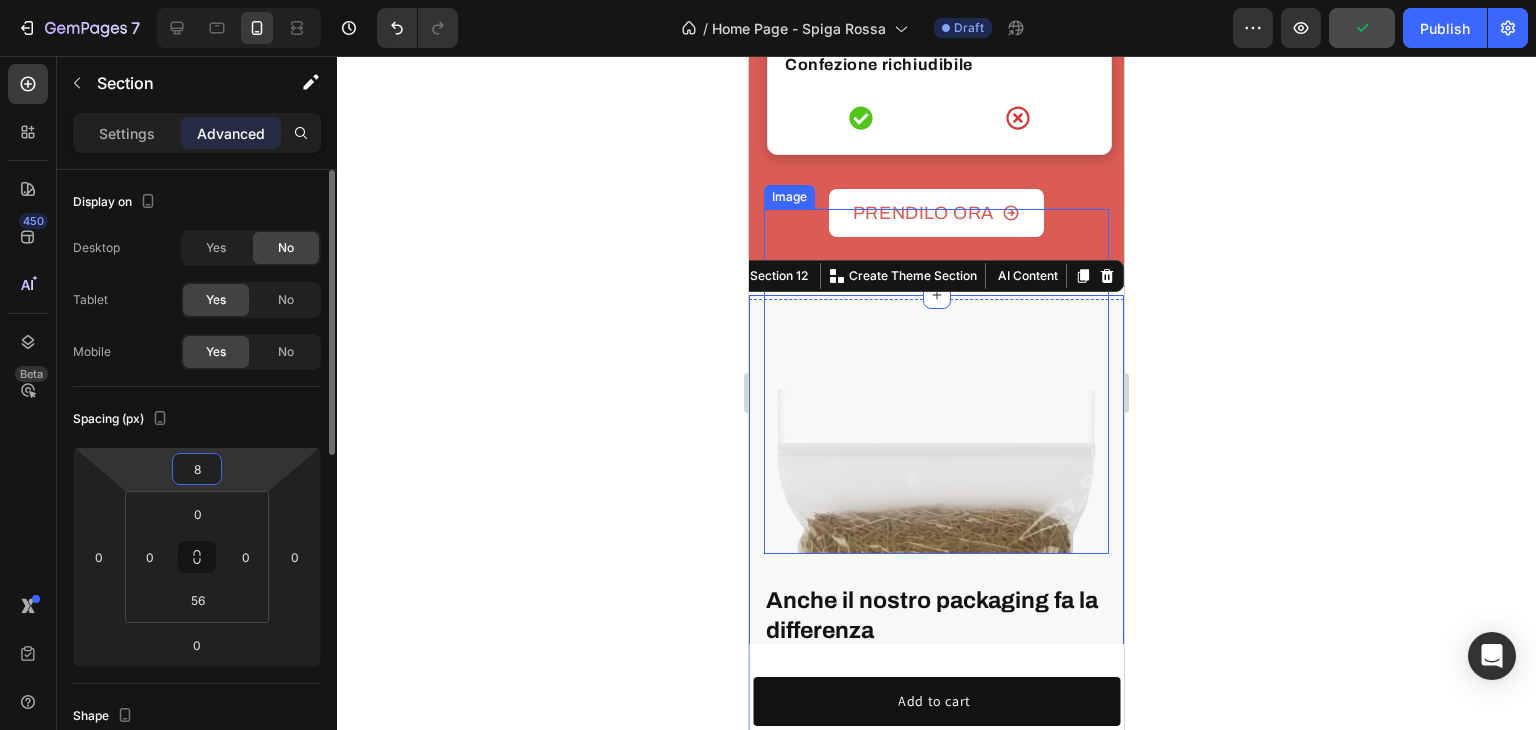 click on "8" at bounding box center (197, 469) 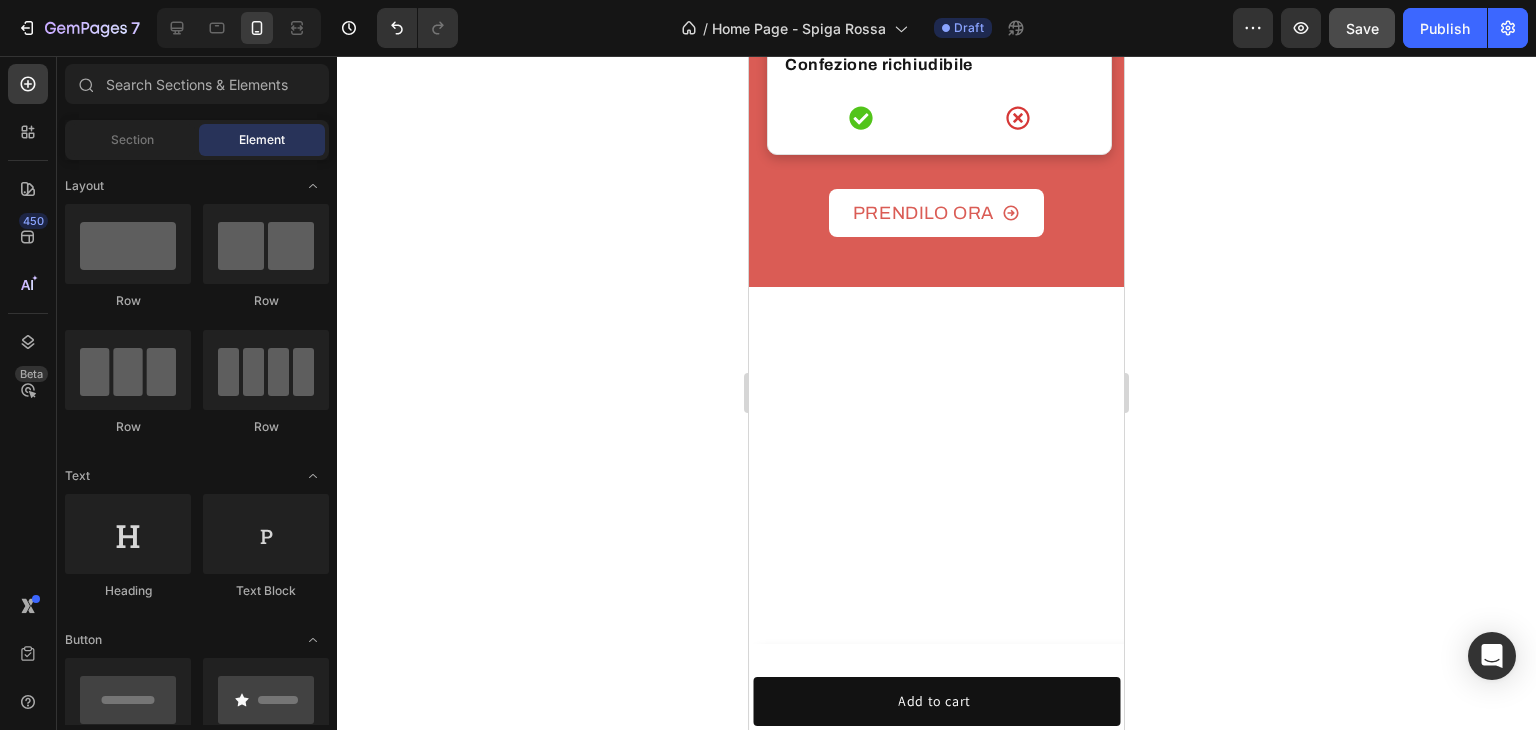 click 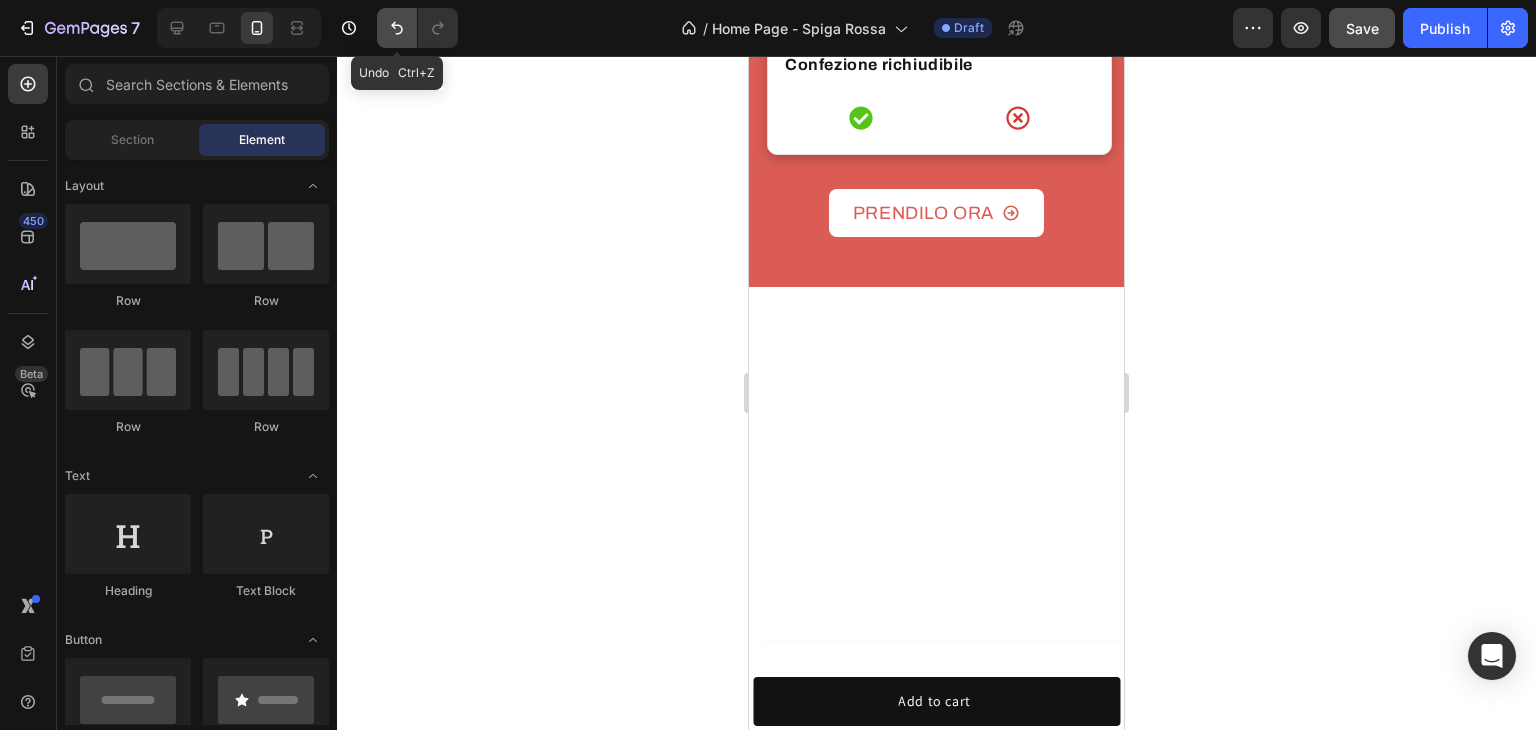 click 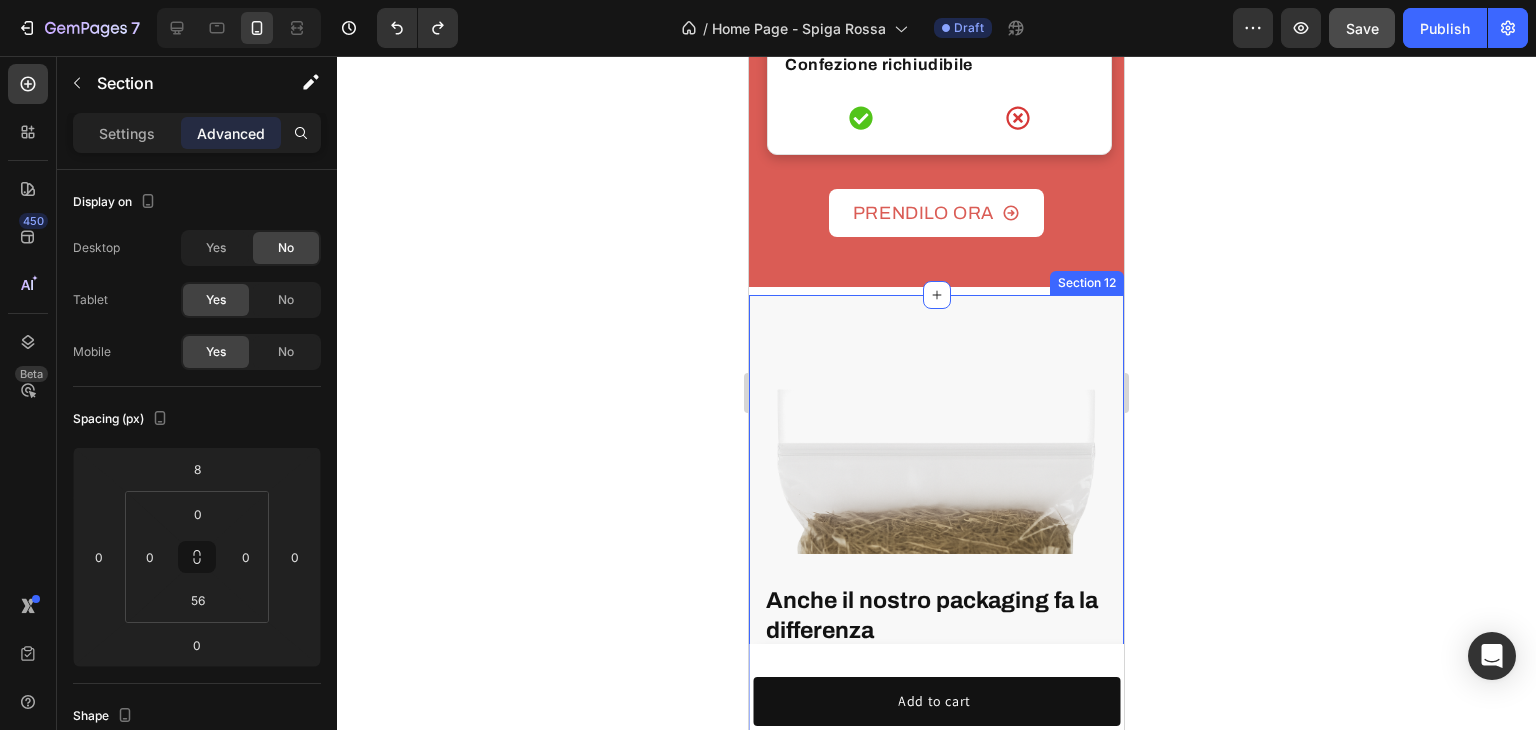 click on "Anche il nostro packaging fa la differenza Heading Il  fieno  Spiga Rossa è confezionato in  buste sigillate  e  richiudibili . In questo modo rimane  protetto  dall’aria e dall’umidità,  conservando  freschezza, profumo e bontà fino all’ultimo filo. Text block Row Image Row" at bounding box center (936, 541) 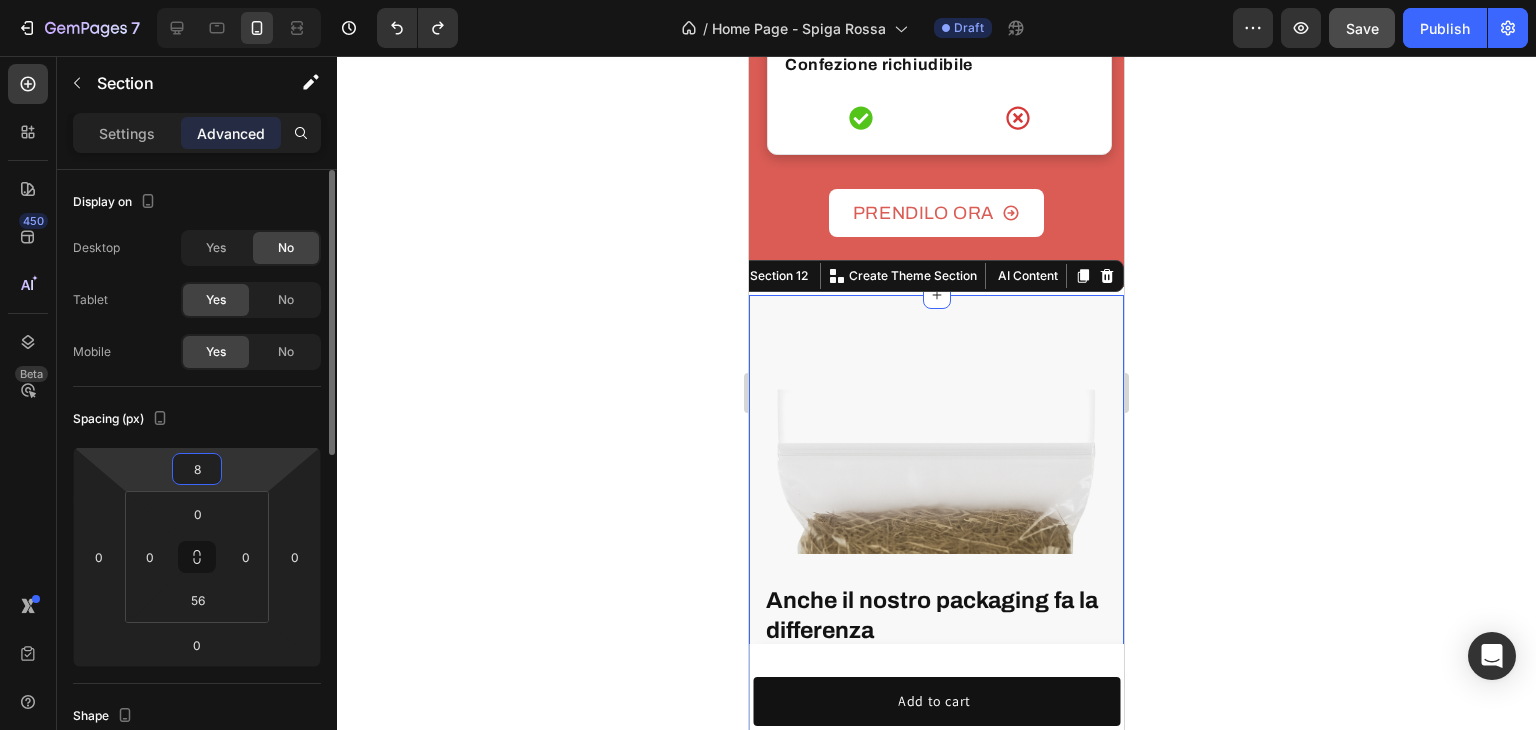 click on "8" at bounding box center [197, 469] 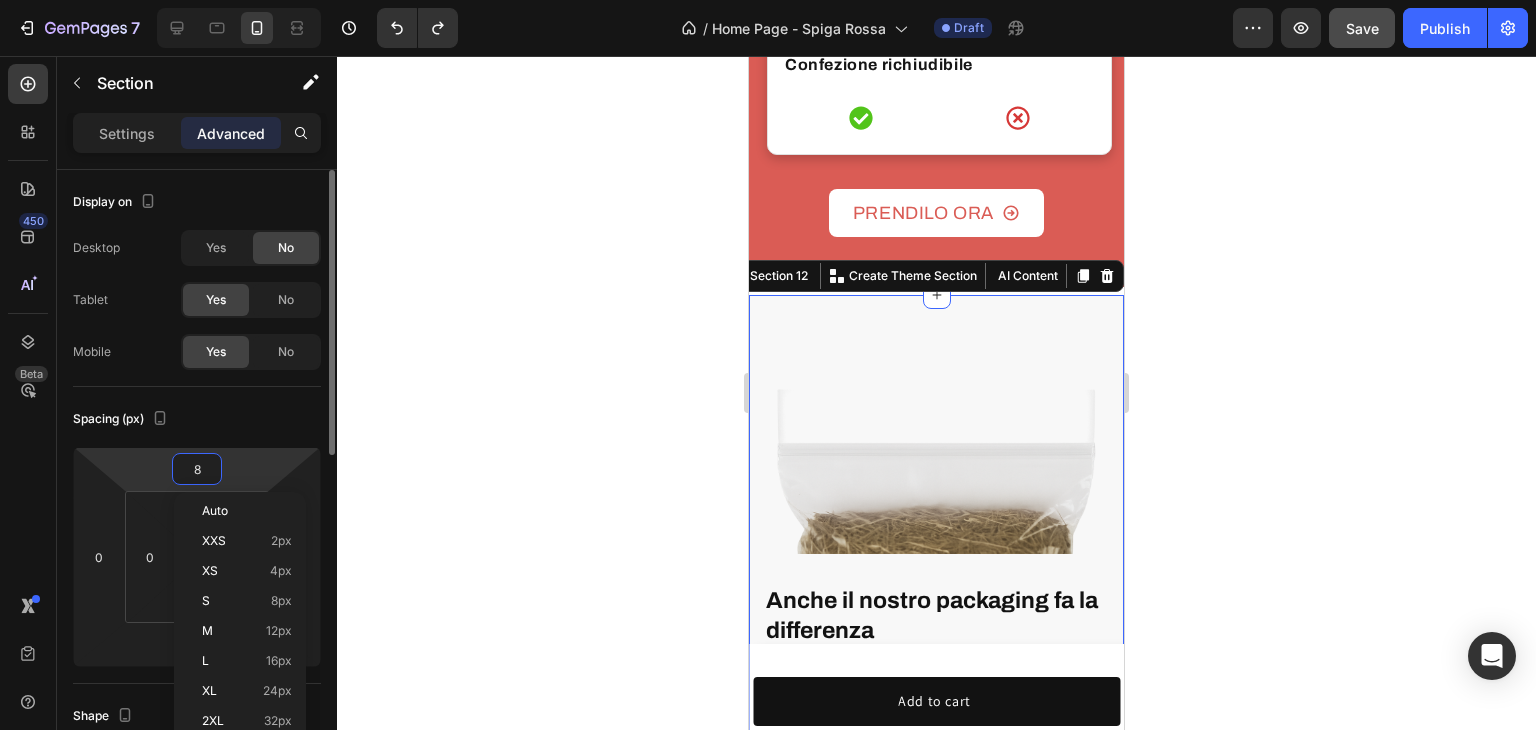 type 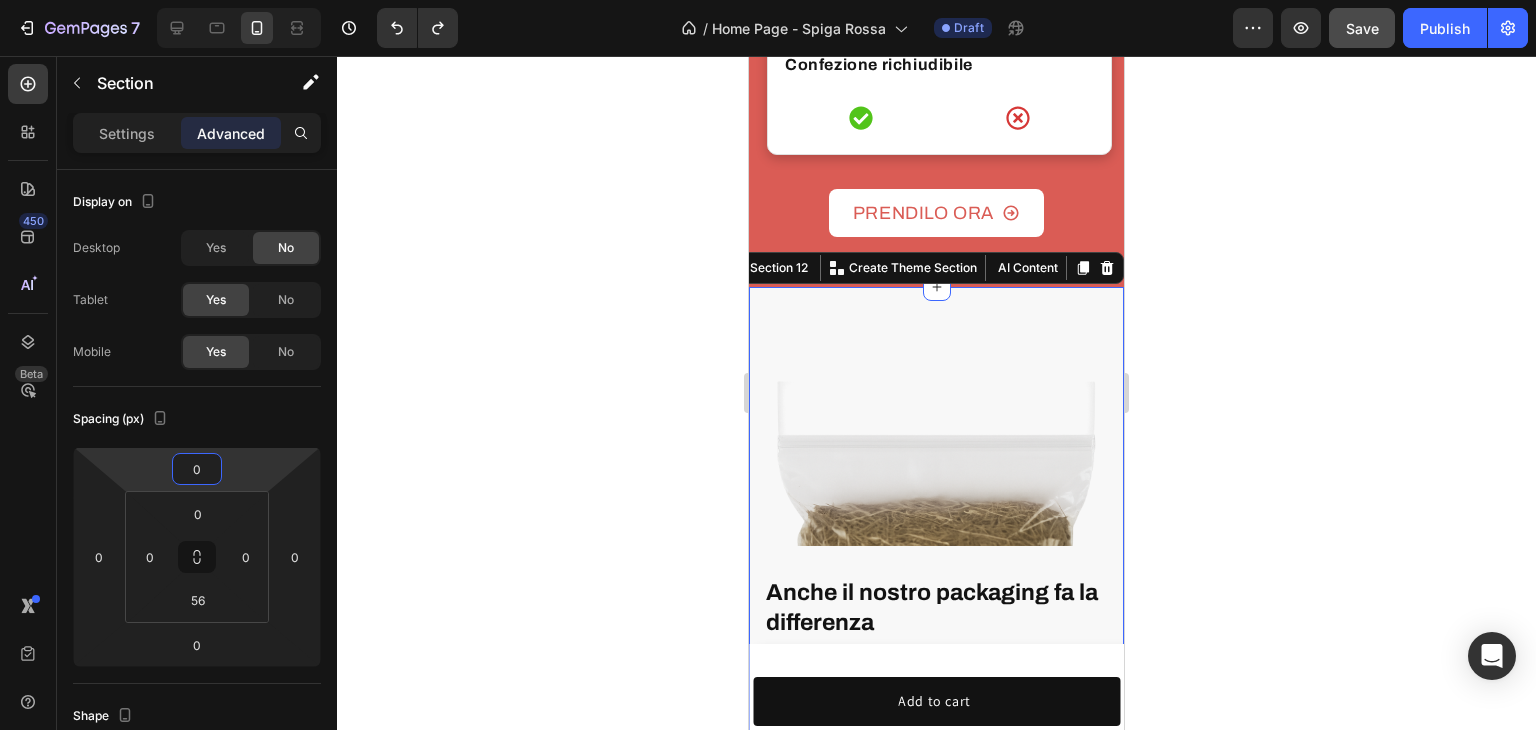 click 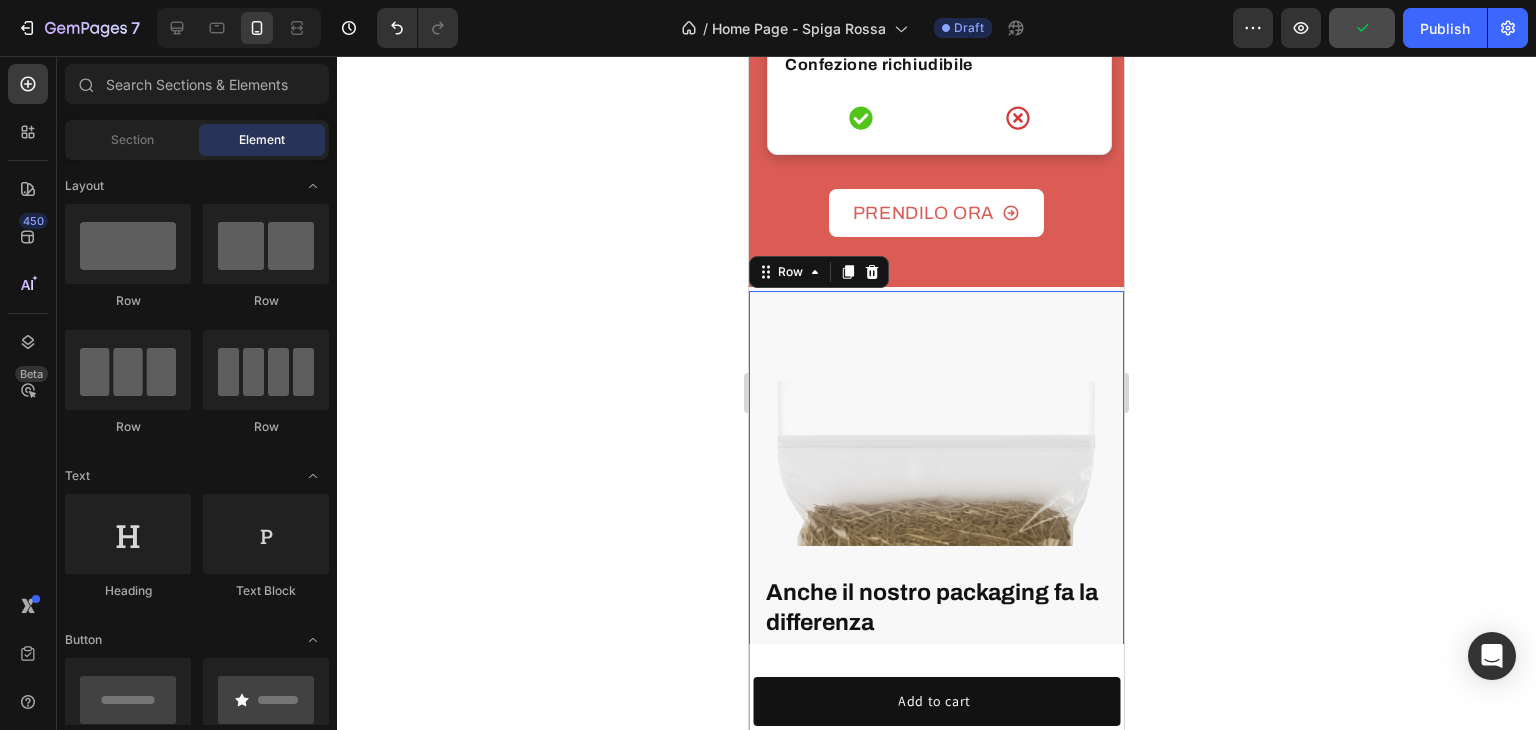 click on "Anche il nostro packaging fa la differenza Heading Il  fieno  Spiga Rossa è confezionato in  buste sigillate  e  richiudibili . In questo modo rimane  protetto  dall’aria e dall’umidità,  conservando  freschezza, profumo e bontà fino all’ultimo filo. Text block Row Image Row   0" at bounding box center (936, 535) 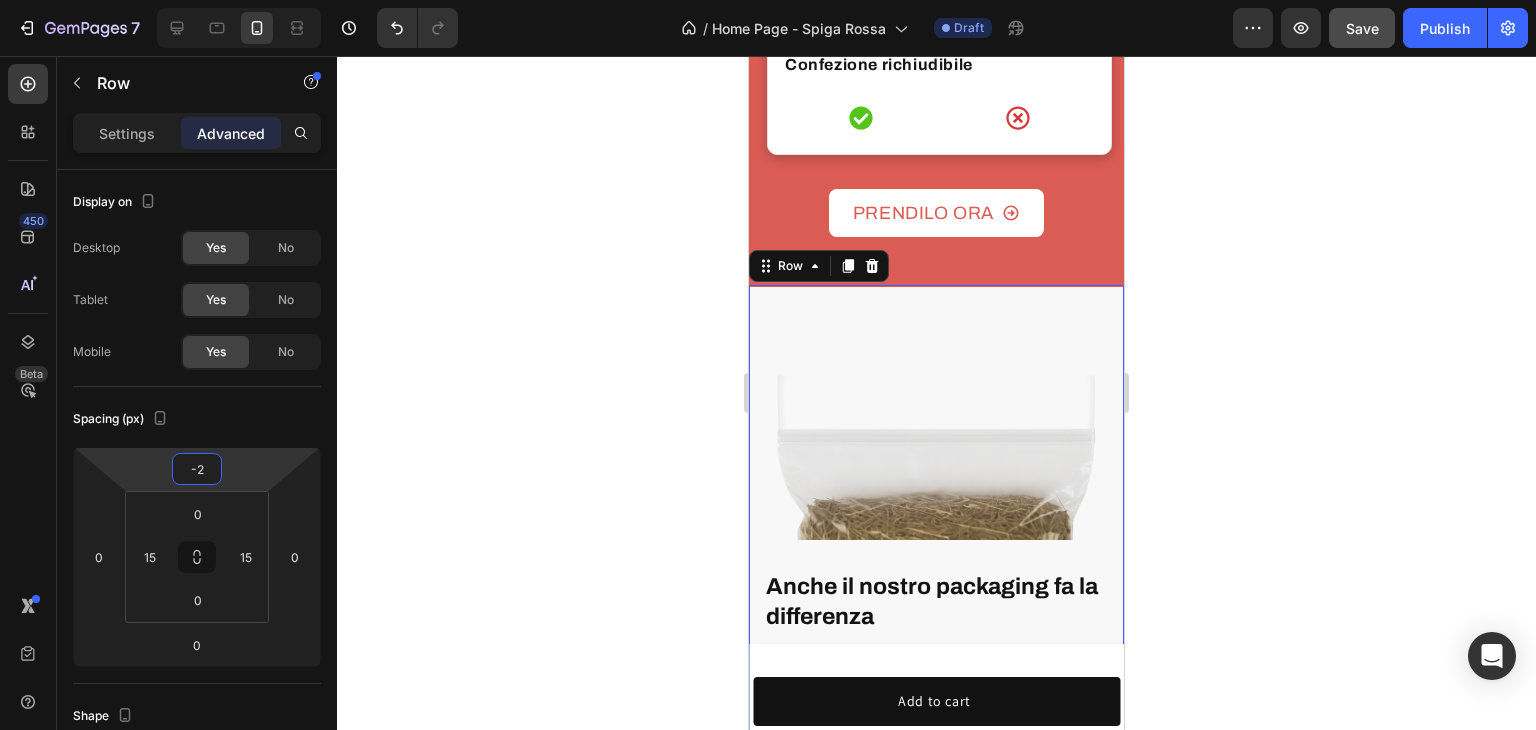 type on "2" 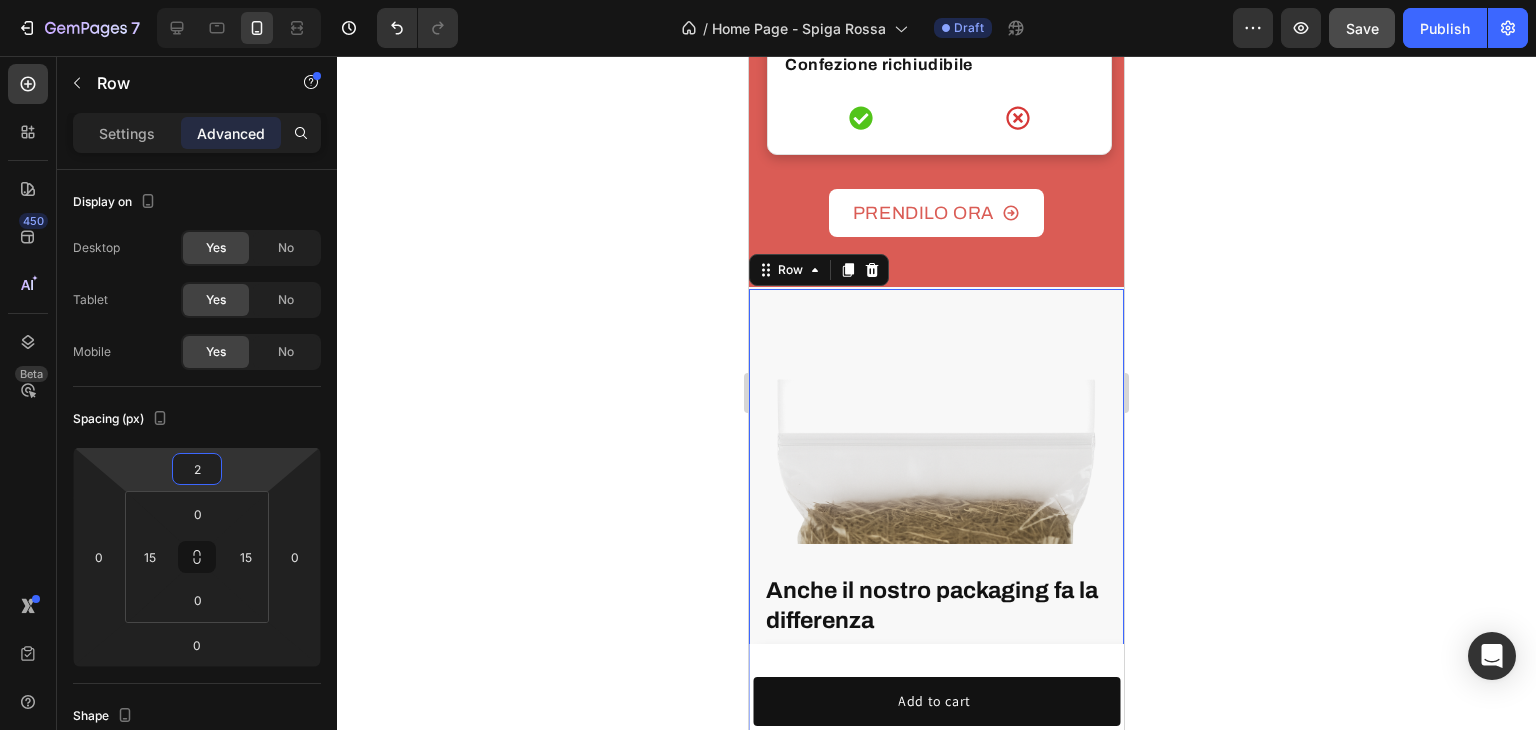 click on "7  Version history  /  Home Page - Spiga Rossa Draft Preview  Save   Publish  450 Beta Sections(18) Elements(83) Section Element Hero Section Product Detail Brands Trusted Badges Guarantee Product Breakdown How to use Testimonials Compare Bundle FAQs Social Proof Brand Story Product List Collection Blog List Contact Sticky Add to Cart Custom Footer Browse Library 450 Layout
Row
Row
Row
Row Text
Heading
Text Block Button
Button
Button Media
Image
Image
Video" at bounding box center (768, 0) 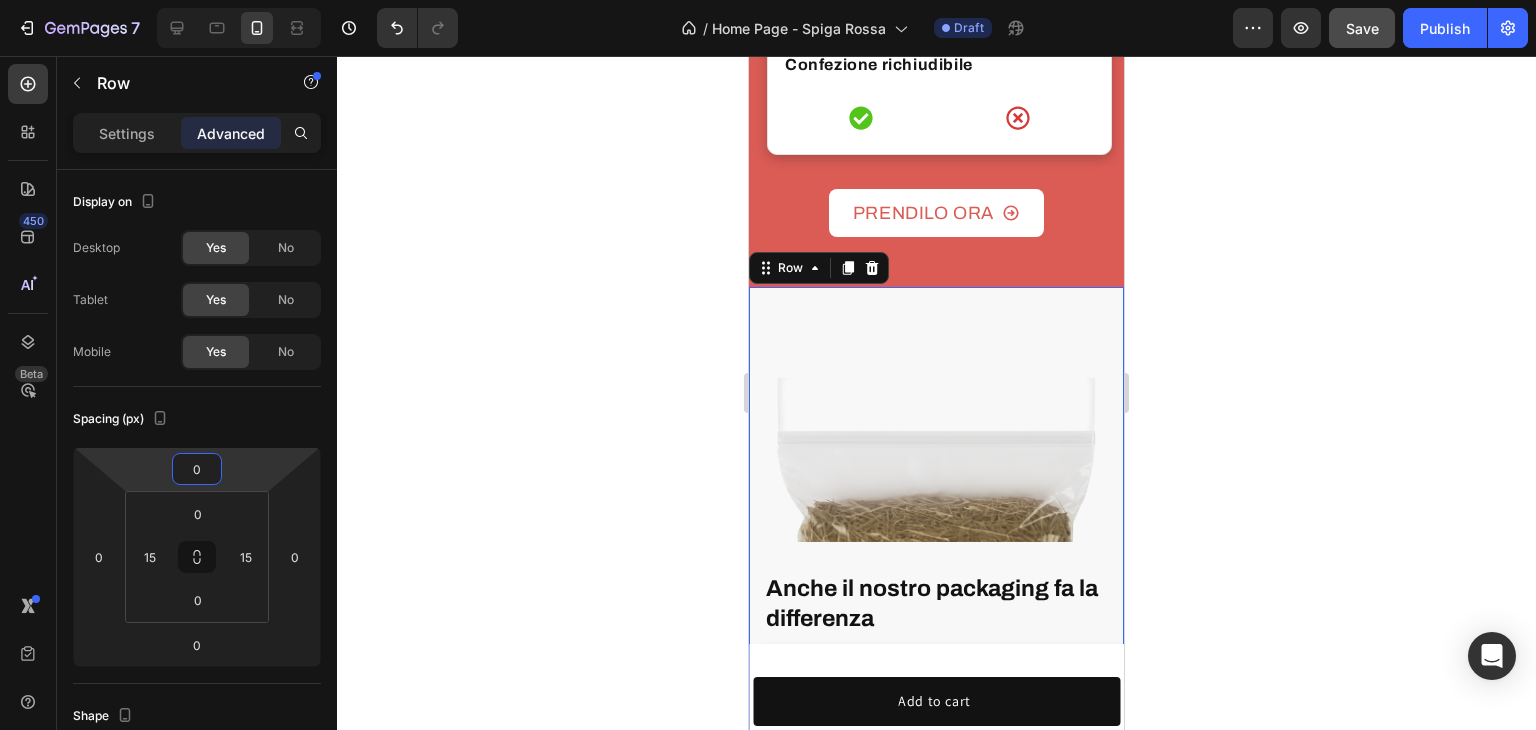 type on "0" 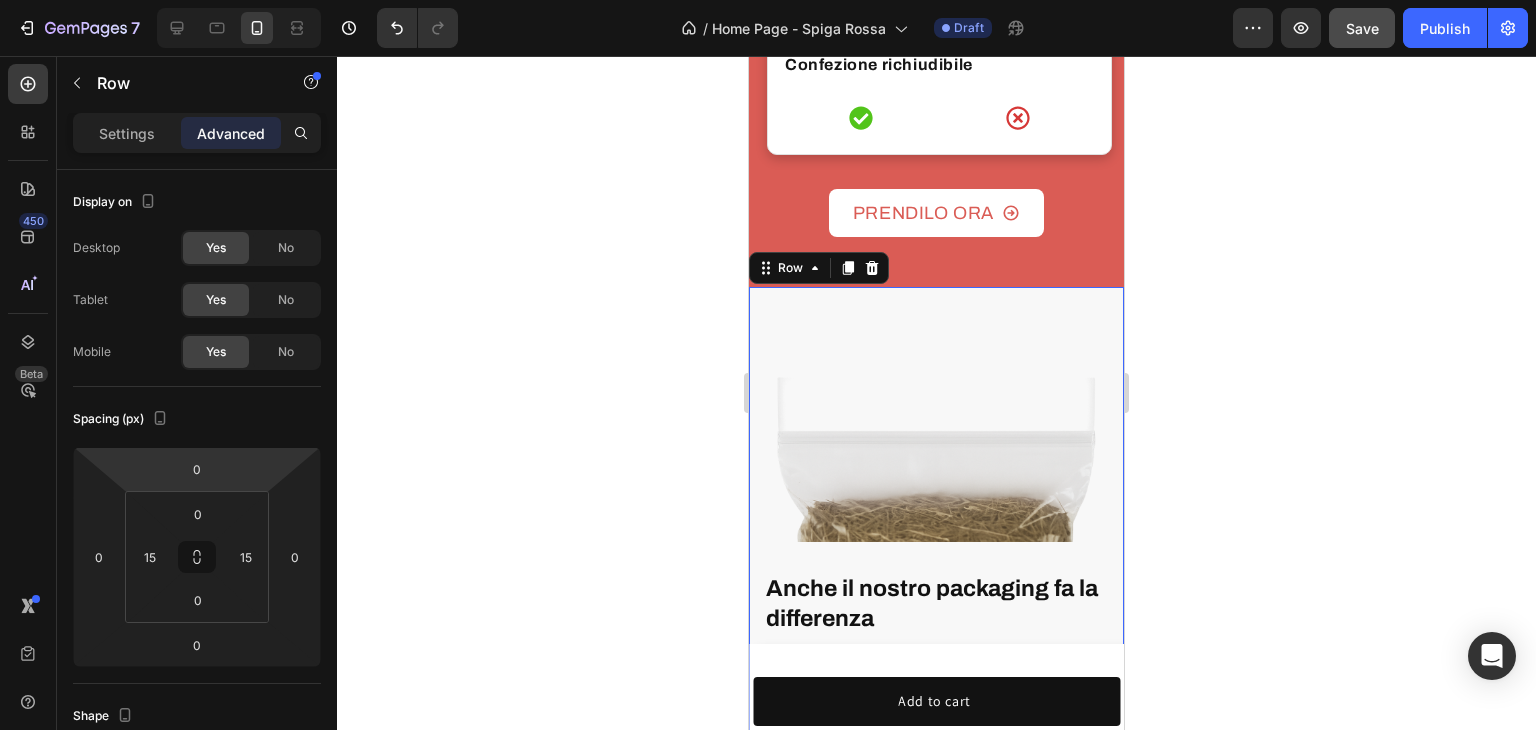 click 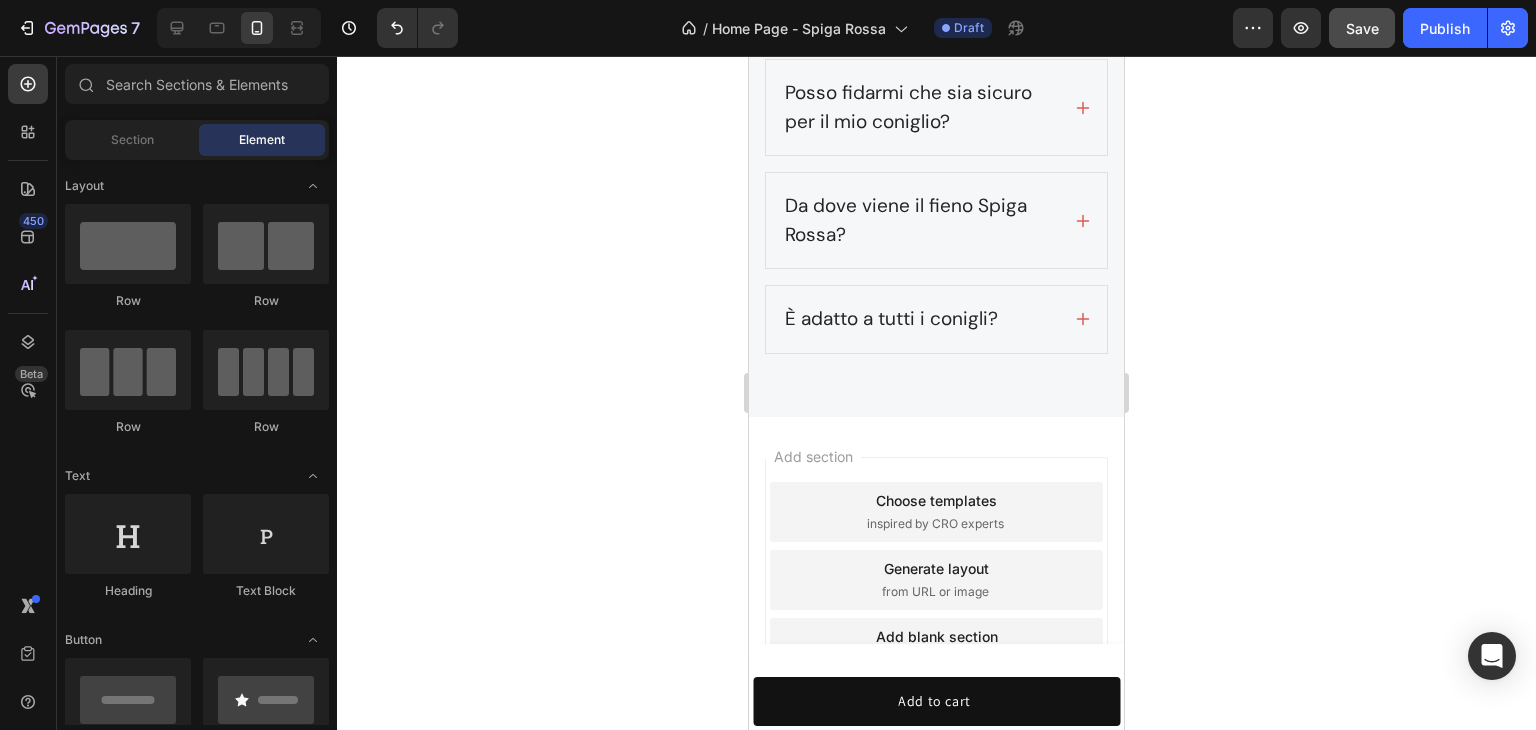scroll, scrollTop: 7414, scrollLeft: 0, axis: vertical 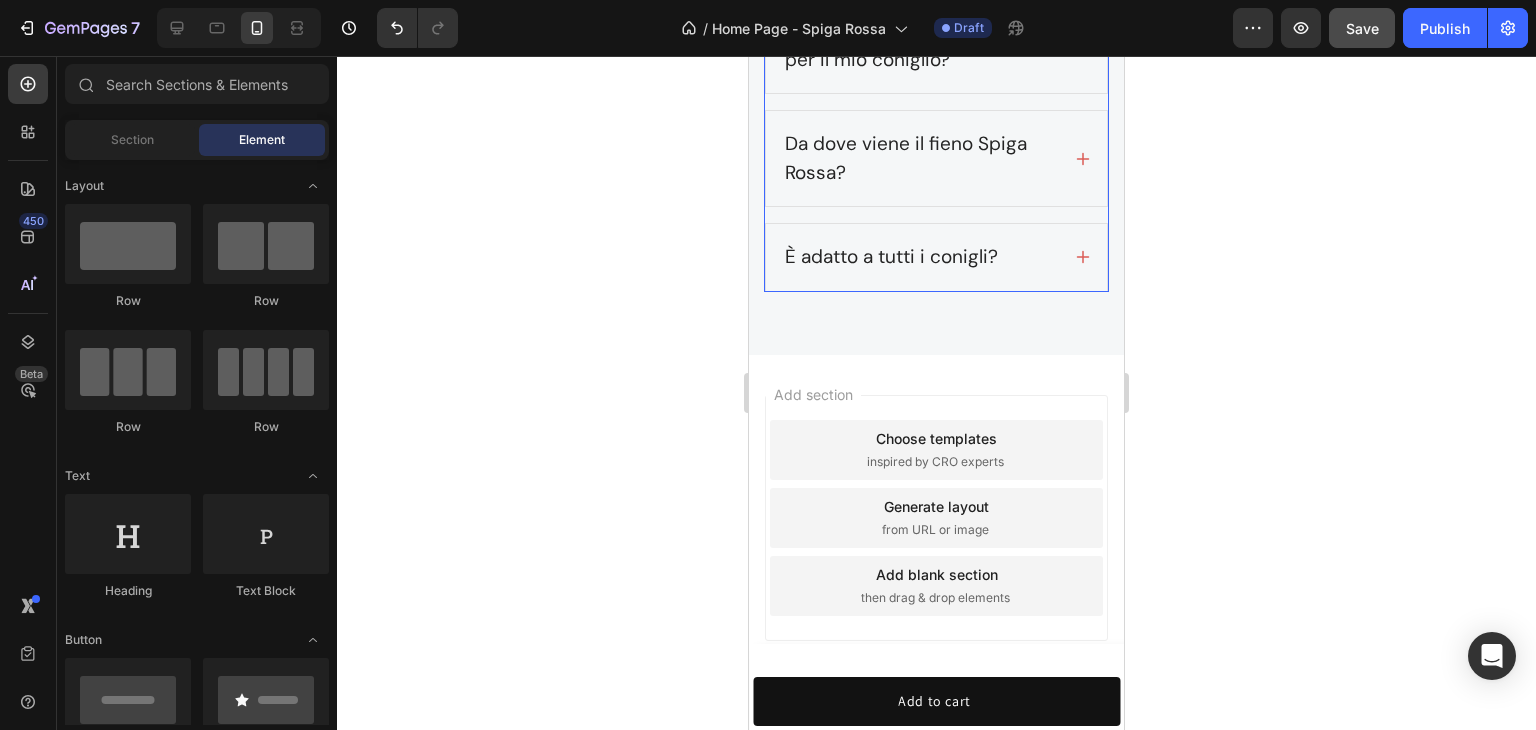 click on "È adatto a tutti i conigli?" at bounding box center (891, 257) 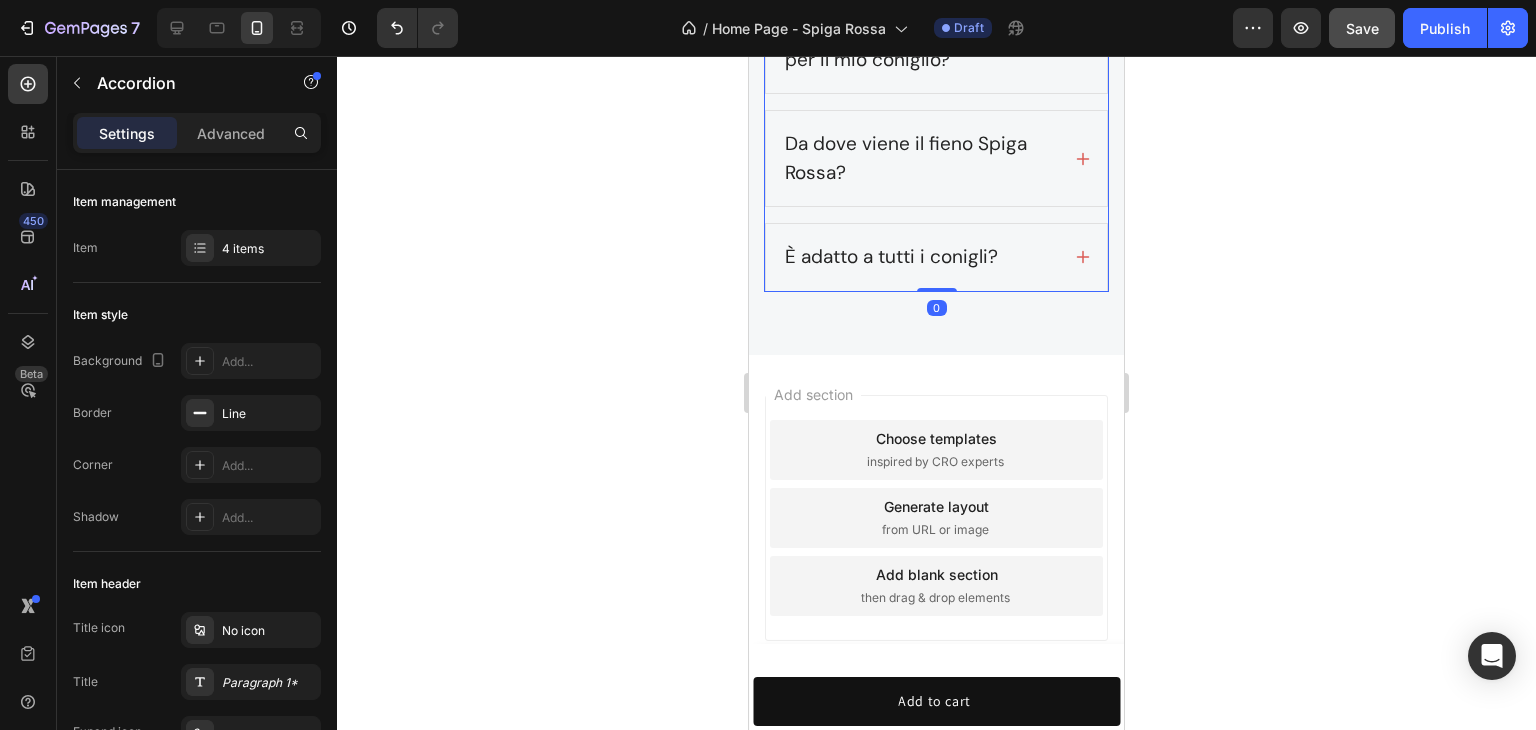 click on "È adatto a tutti i conigli?" at bounding box center (936, 257) 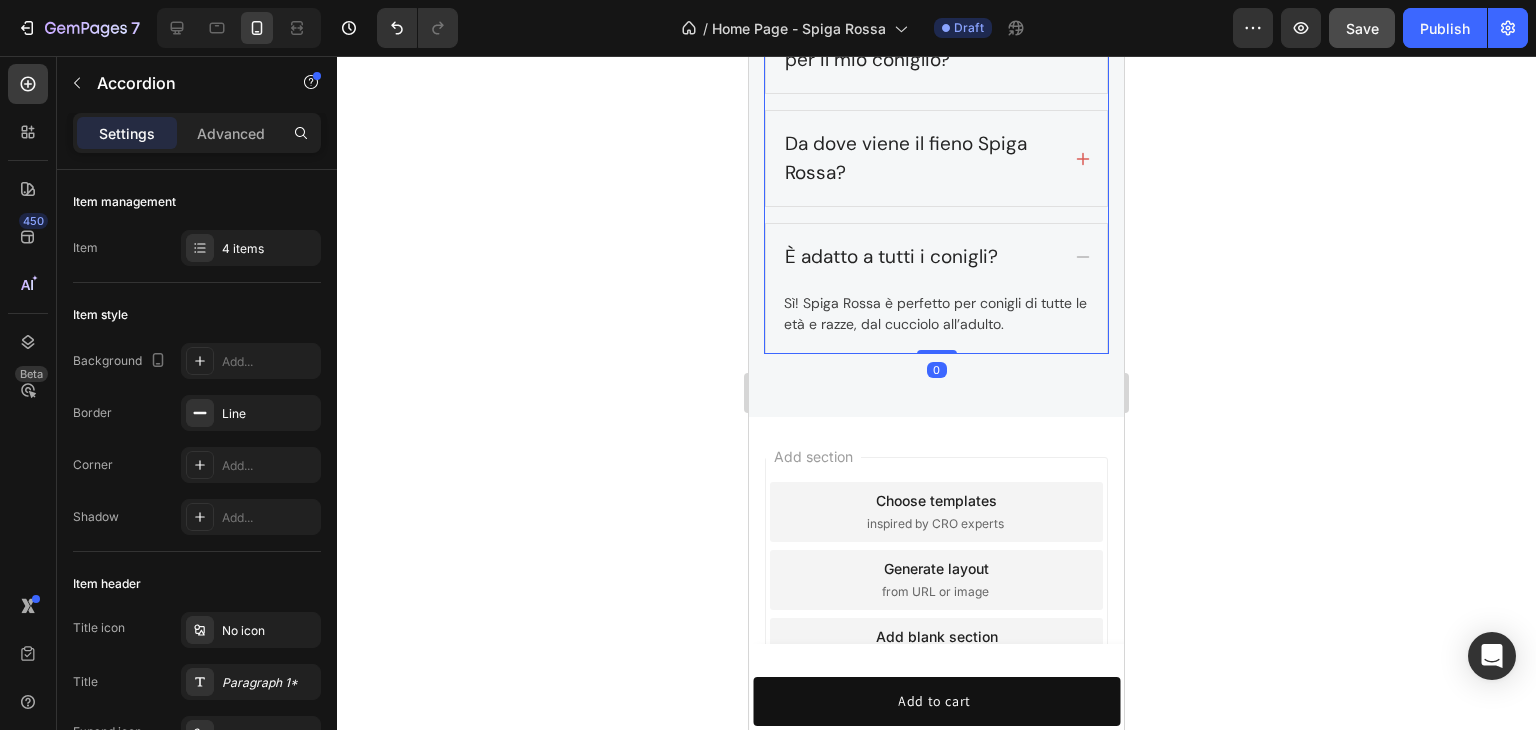 click on "È adatto a tutti i conigli?" at bounding box center (936, 257) 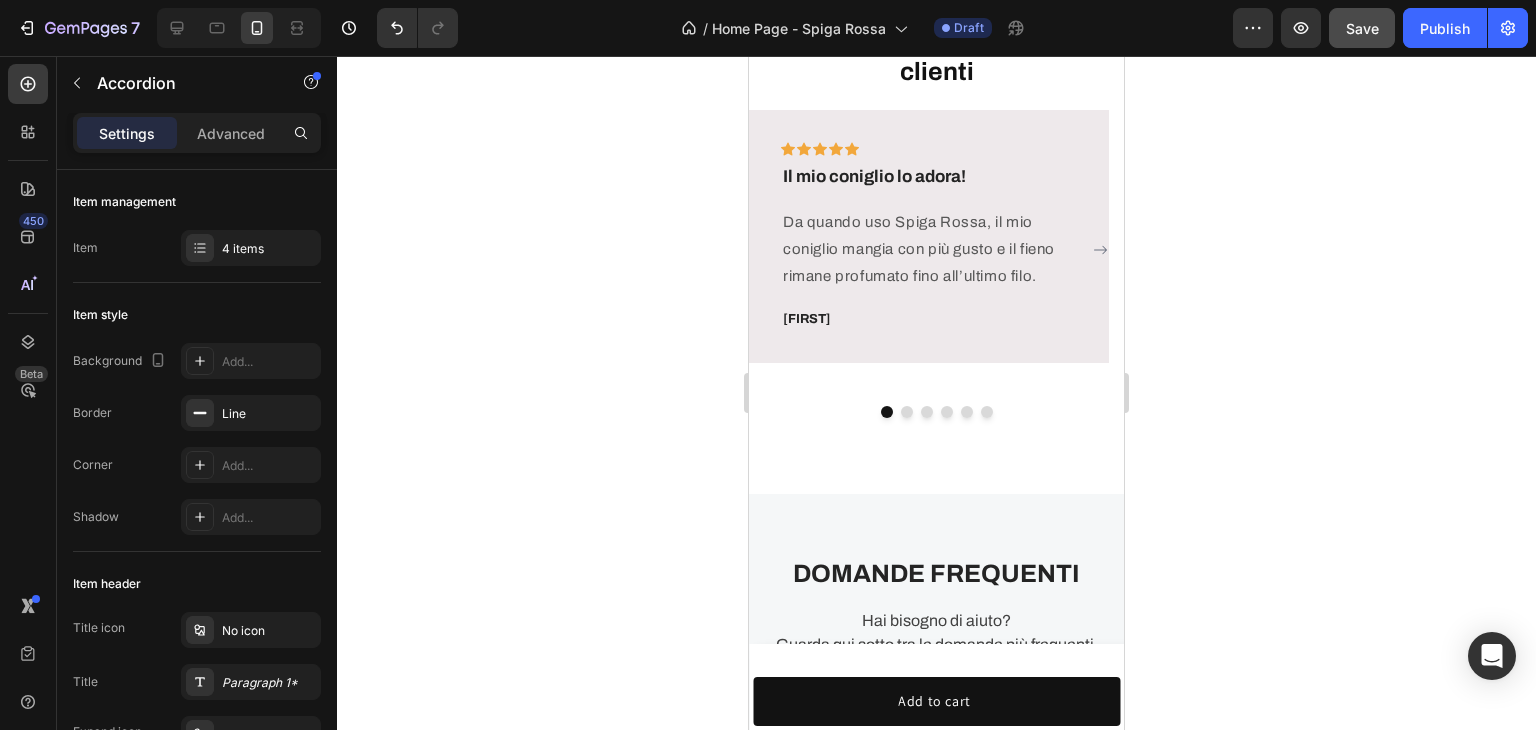 scroll, scrollTop: 6114, scrollLeft: 0, axis: vertical 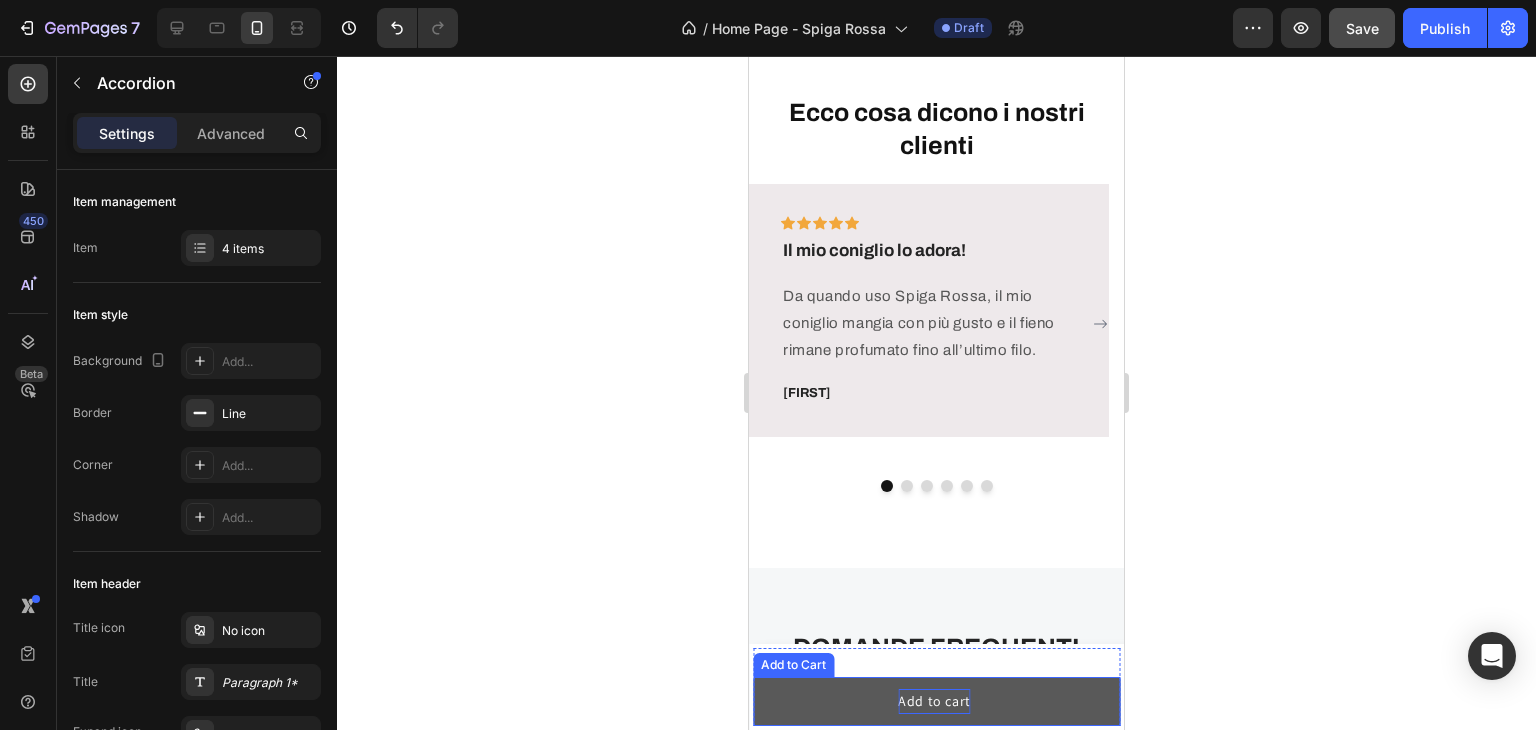 click on "Add to cart" at bounding box center (934, 701) 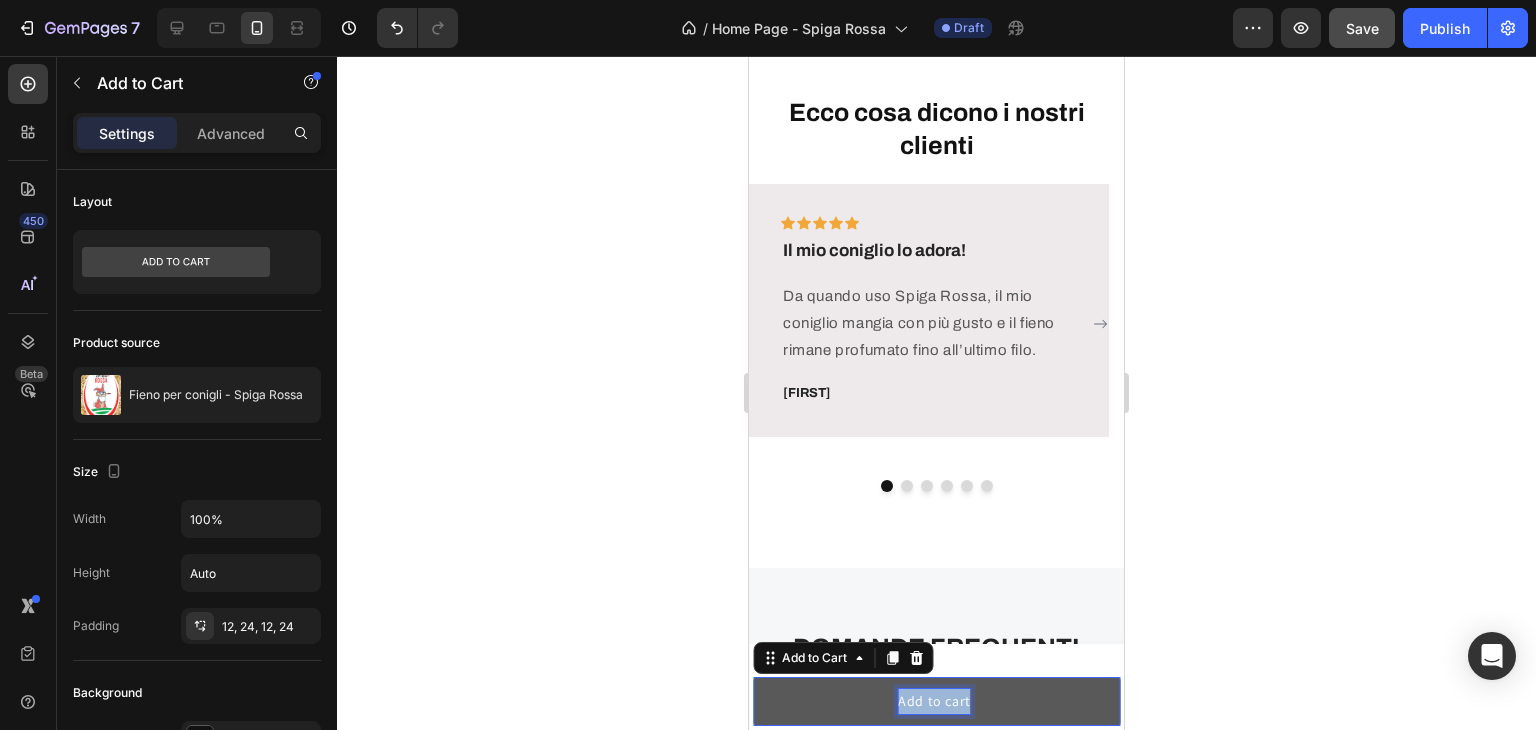 click on "Add to cart" at bounding box center (934, 701) 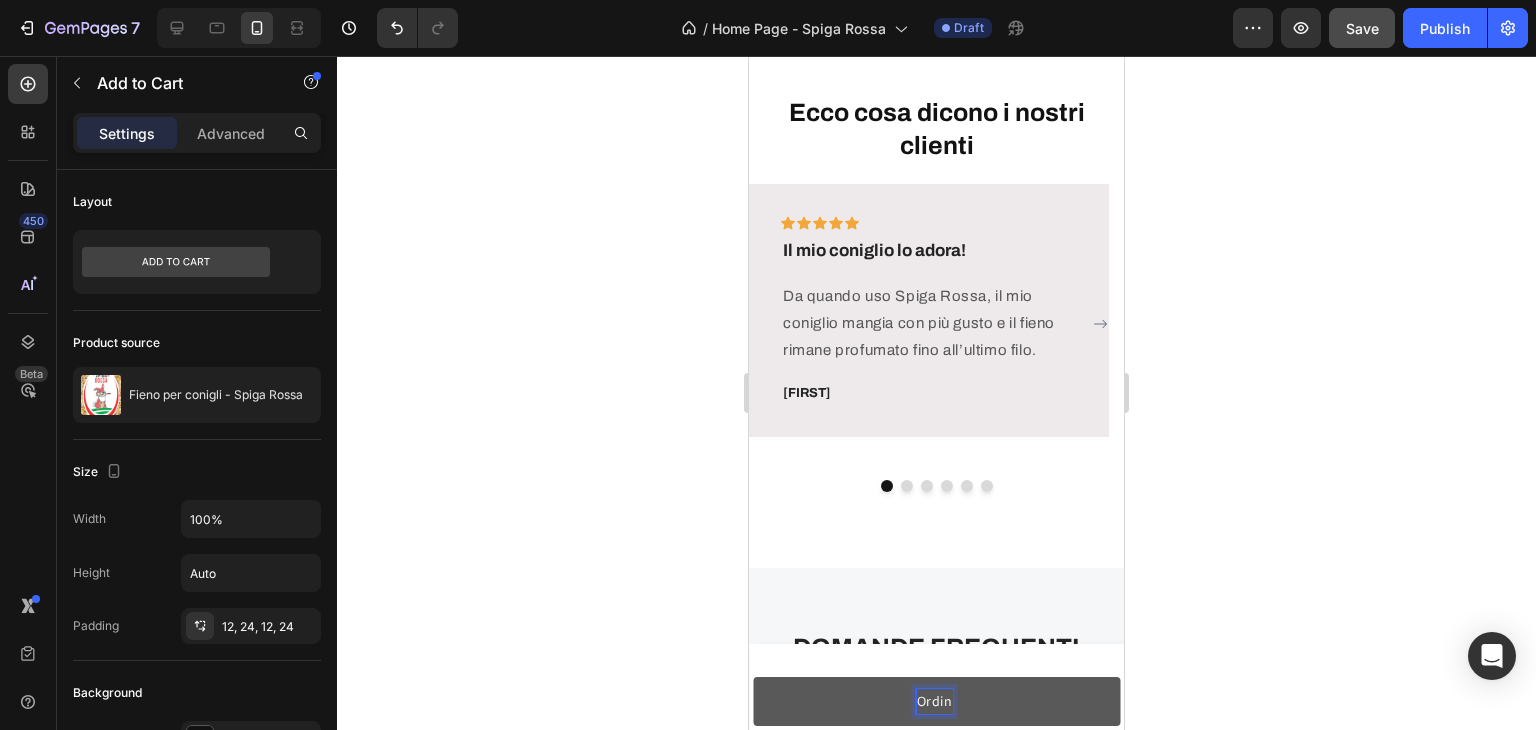 click on "Ordin" at bounding box center (936, 701) 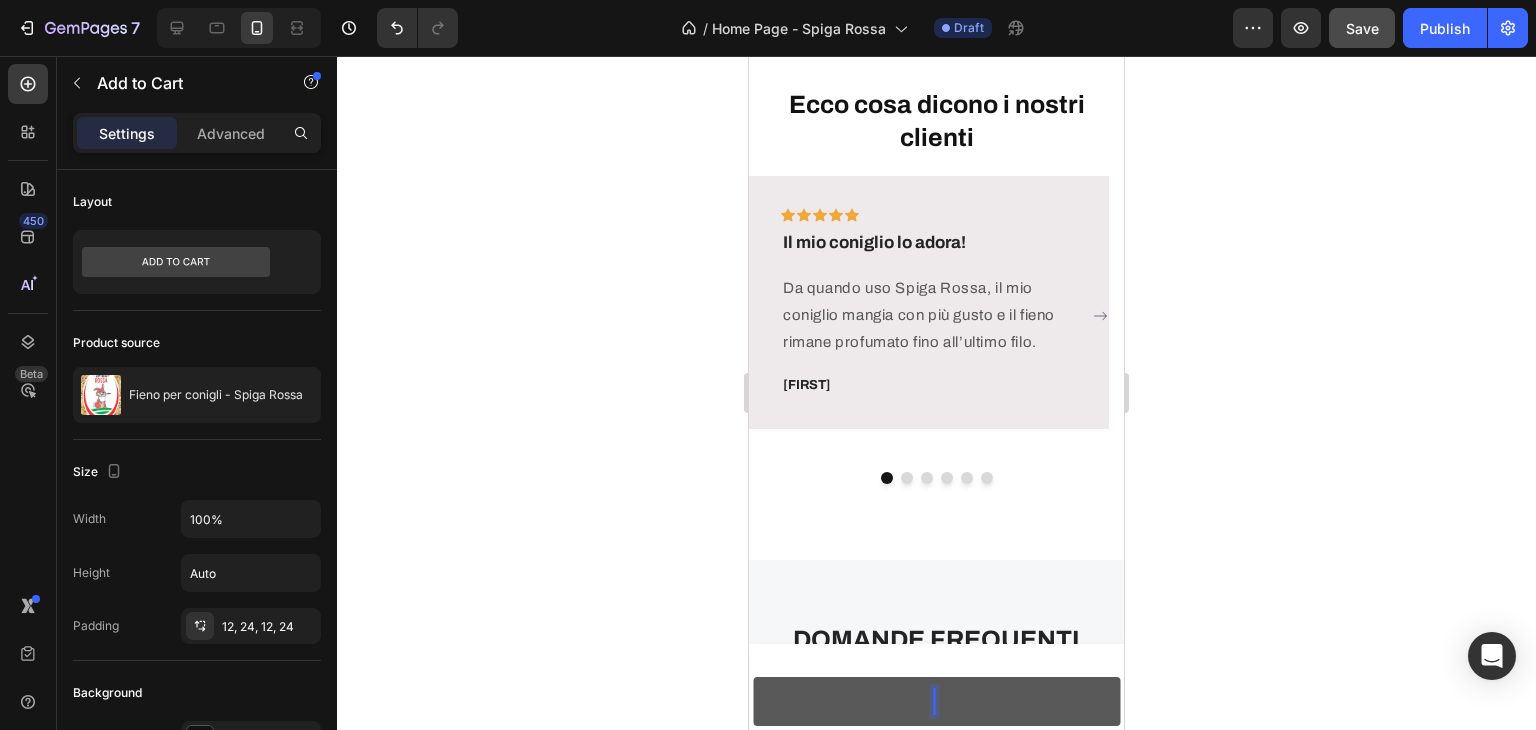 scroll, scrollTop: 6129, scrollLeft: 0, axis: vertical 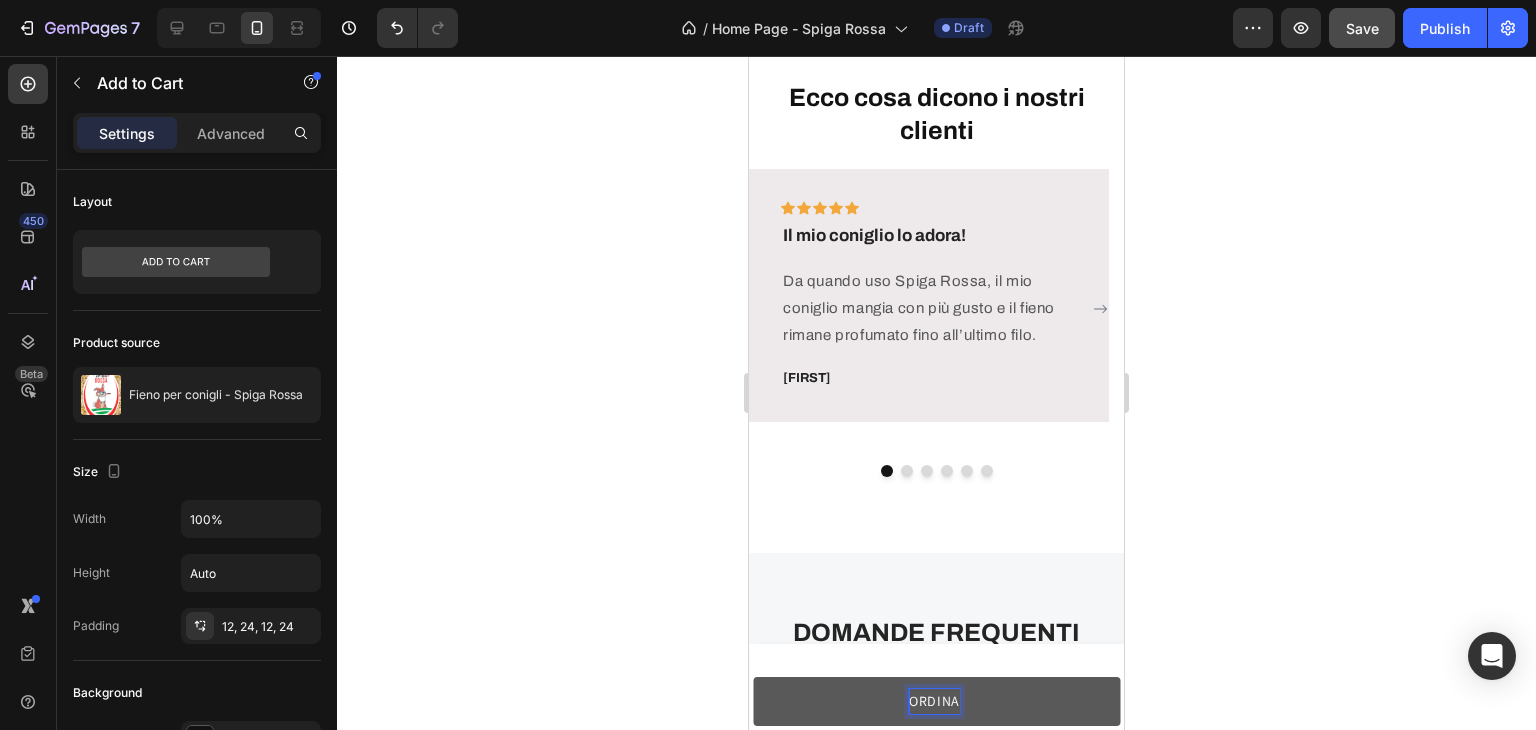 click on "ORDINA" at bounding box center [936, 701] 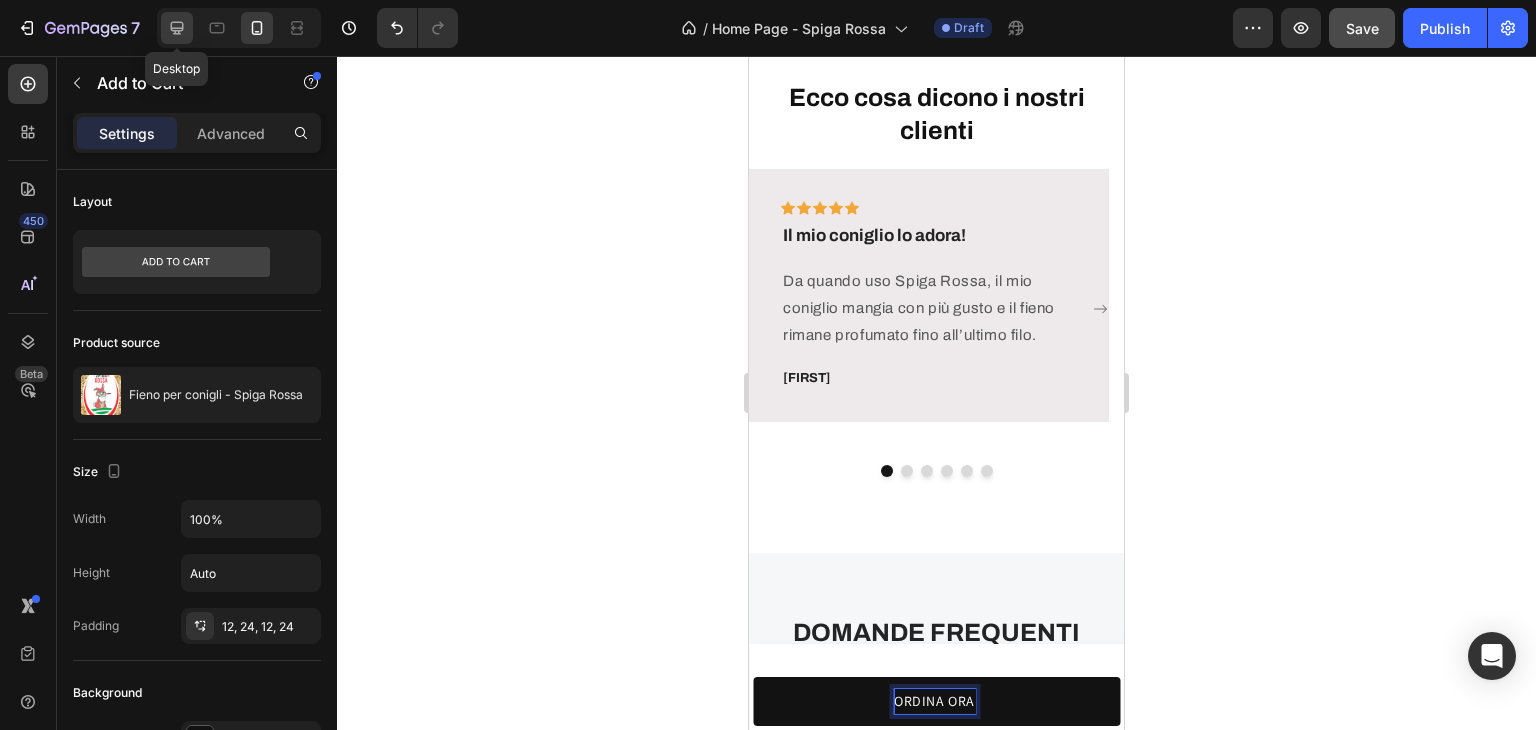 click 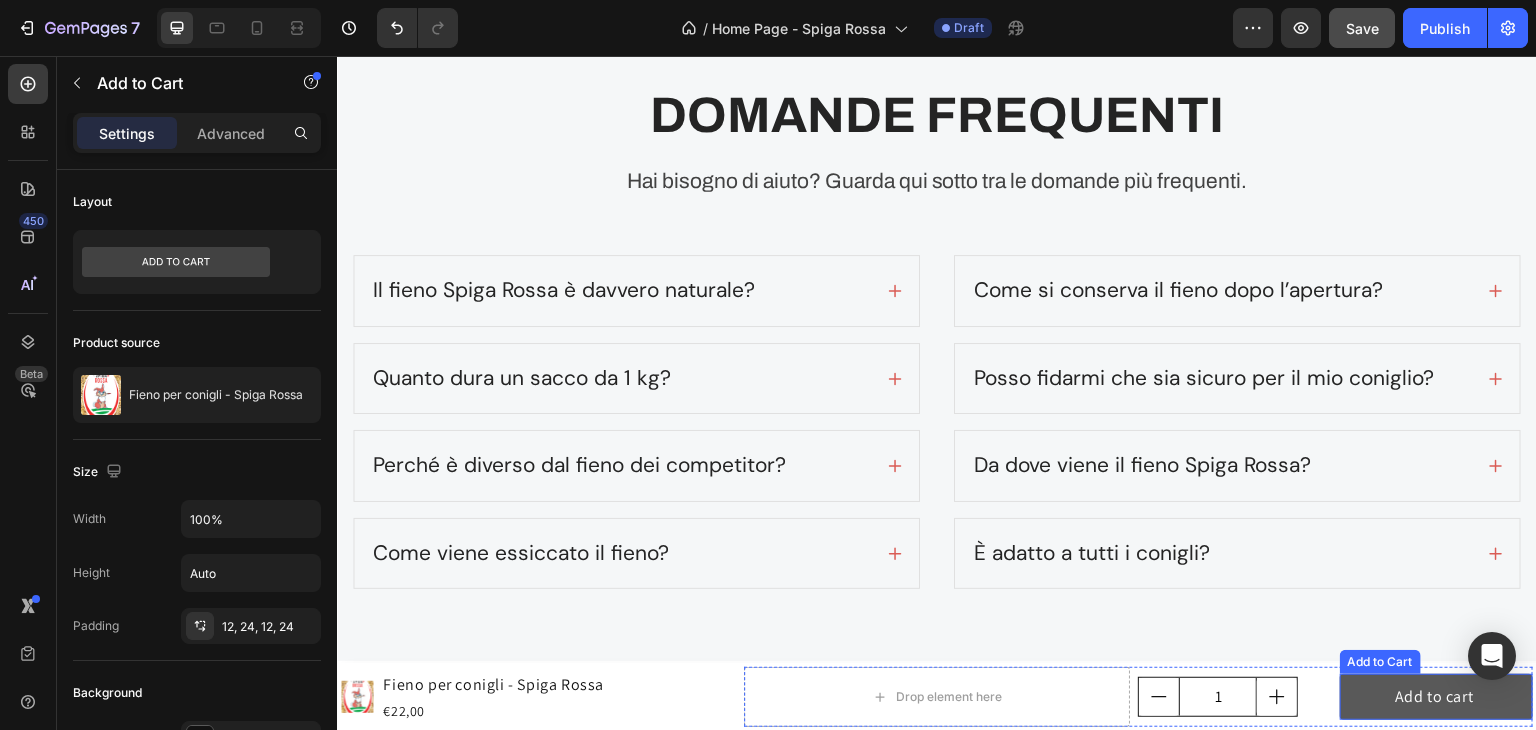 scroll, scrollTop: 6146, scrollLeft: 0, axis: vertical 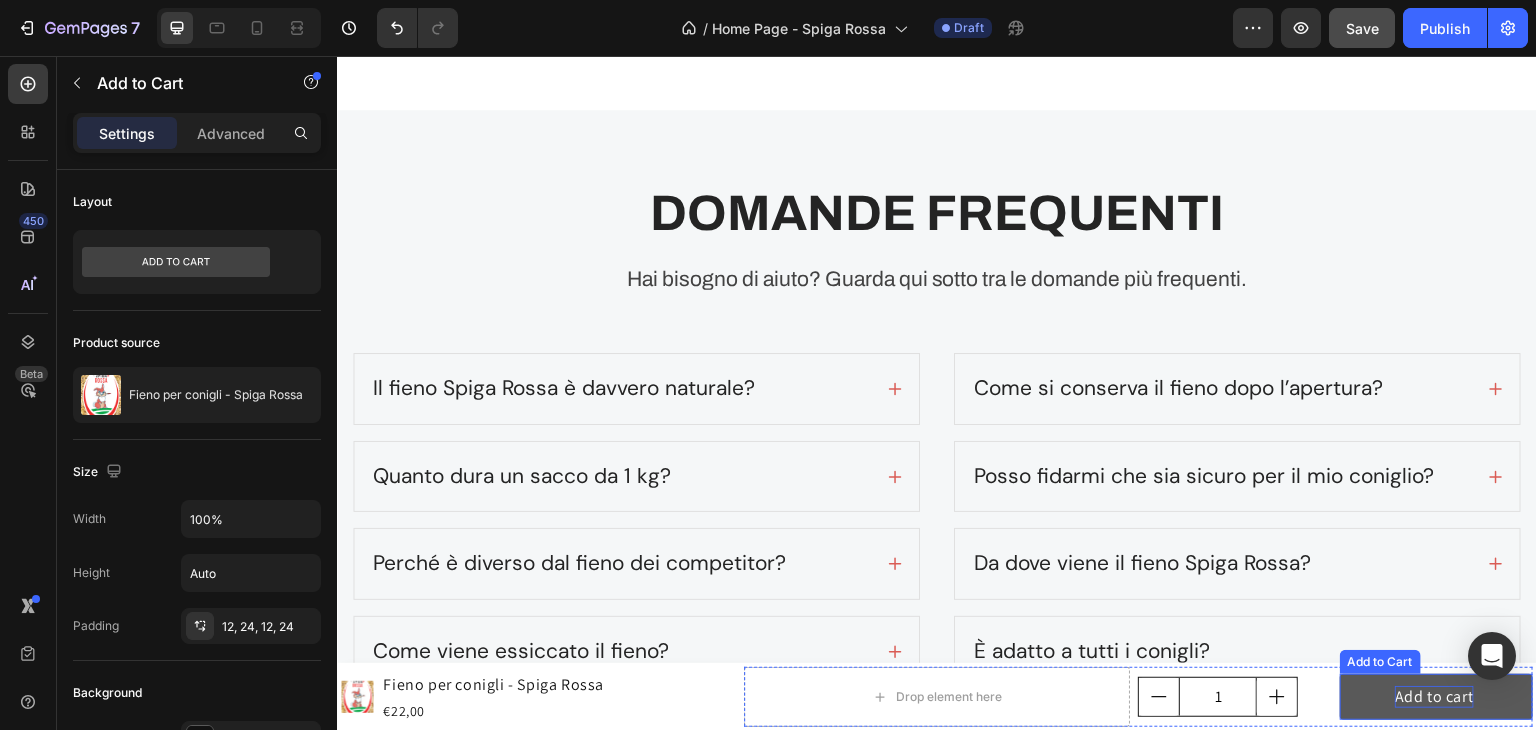 click on "Add to cart" at bounding box center (1434, 697) 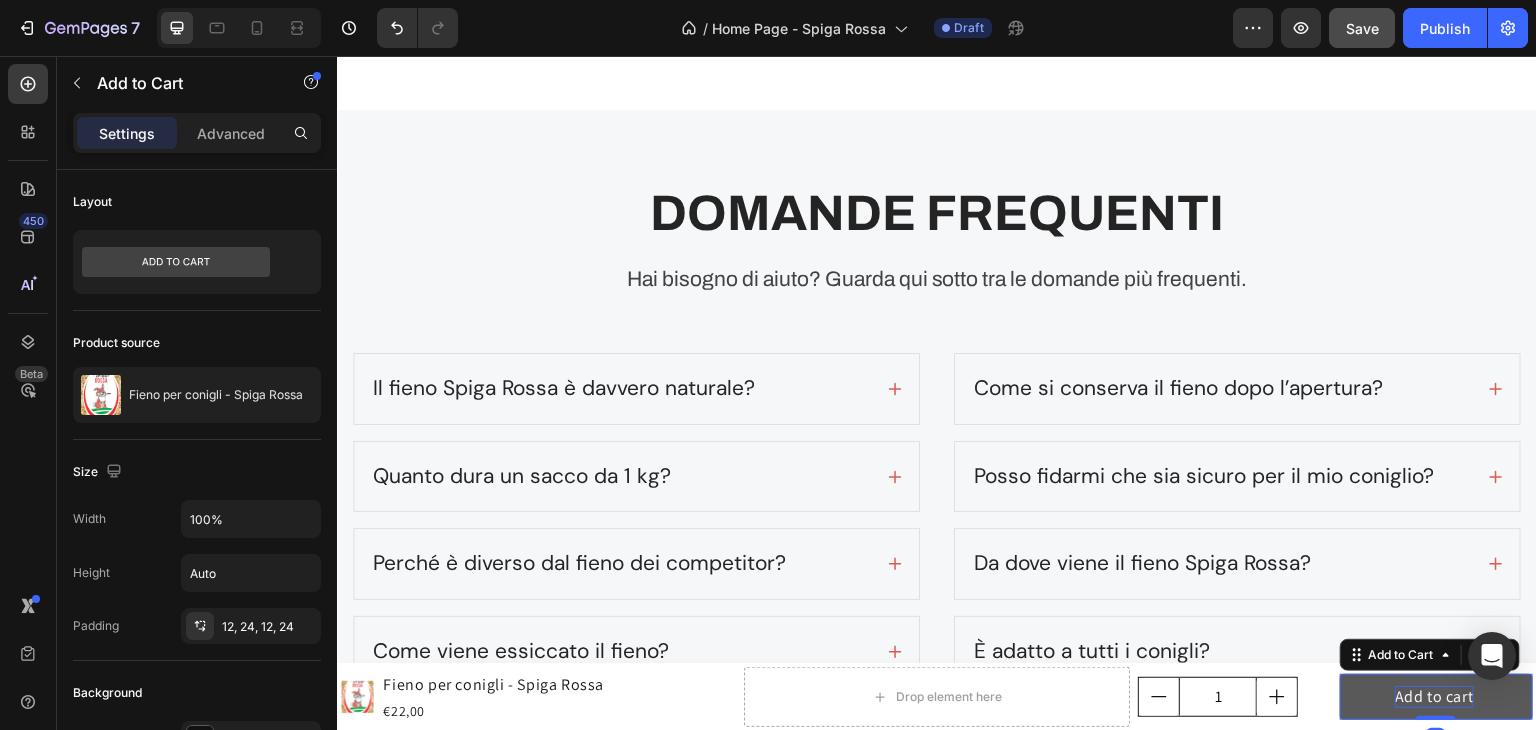 scroll, scrollTop: 664, scrollLeft: 0, axis: vertical 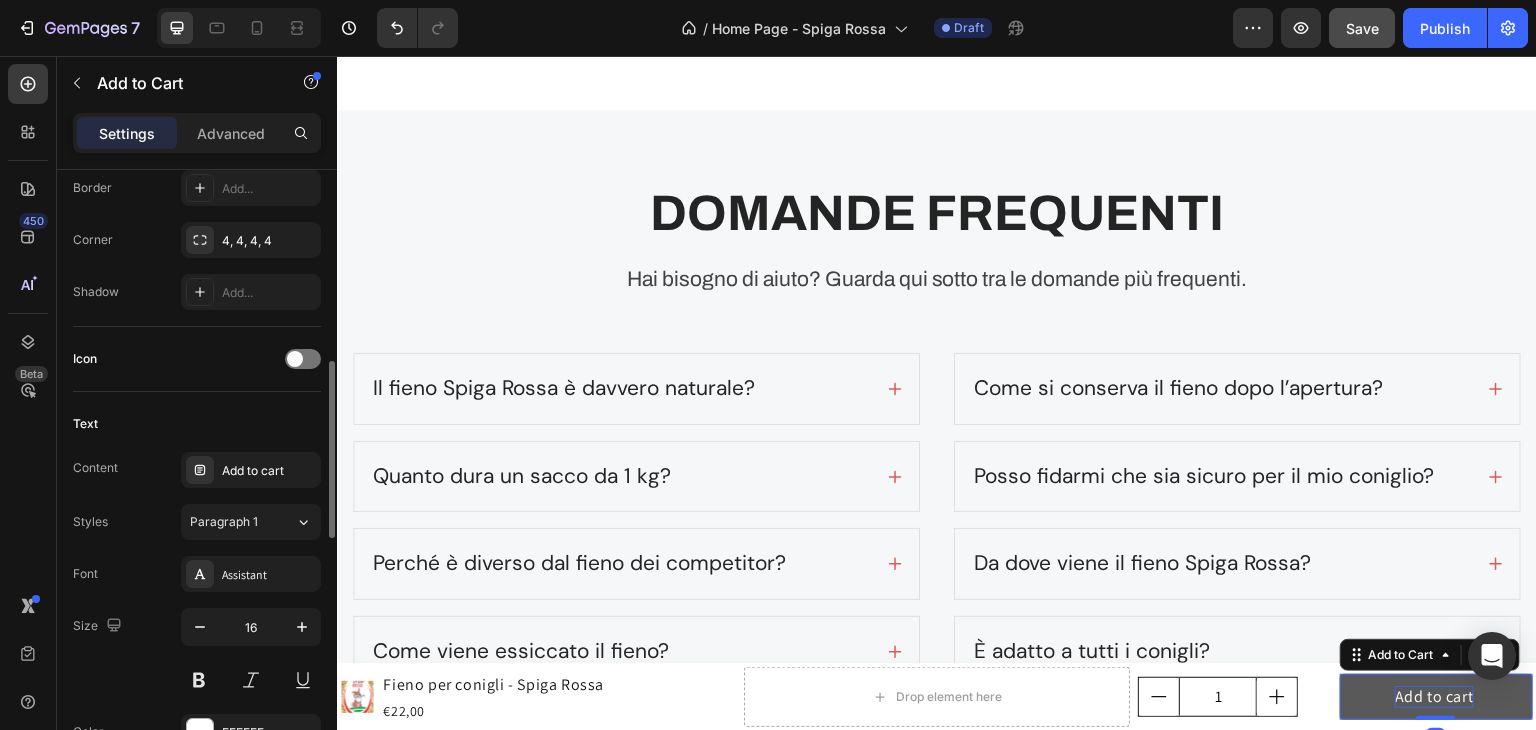 click on "Add to cart" at bounding box center [1434, 697] 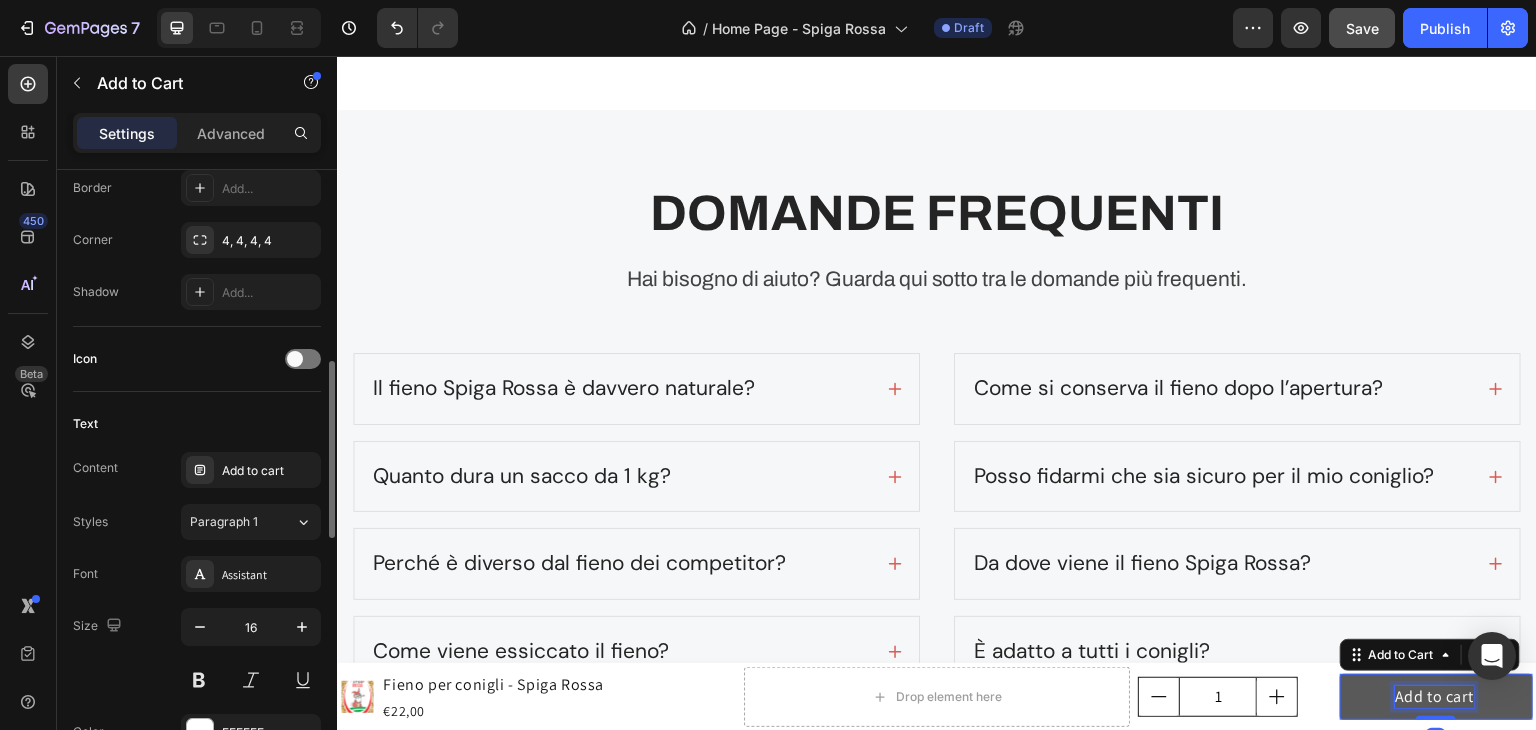 click on "Add to cart" at bounding box center [1434, 697] 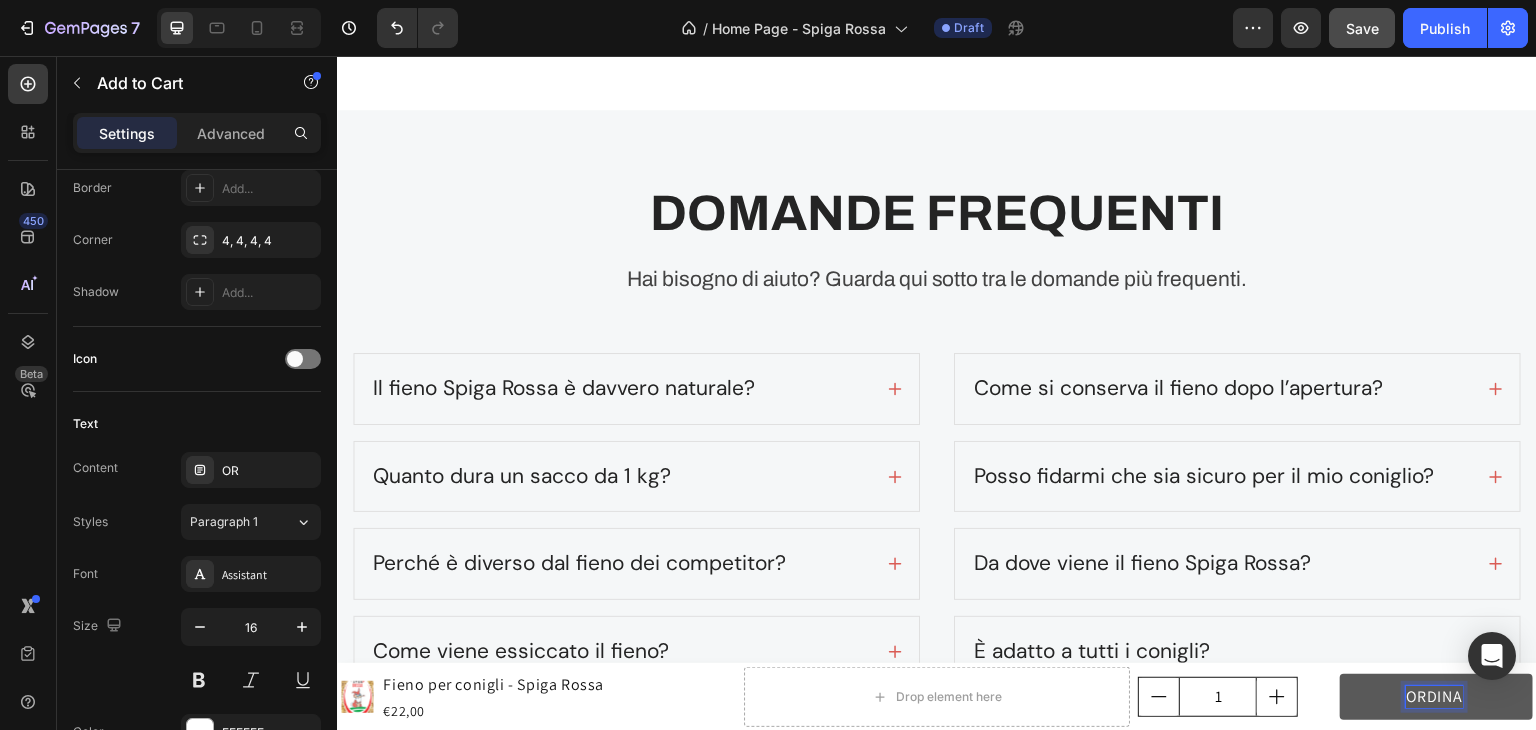click on "ORDINA" at bounding box center [1436, 697] 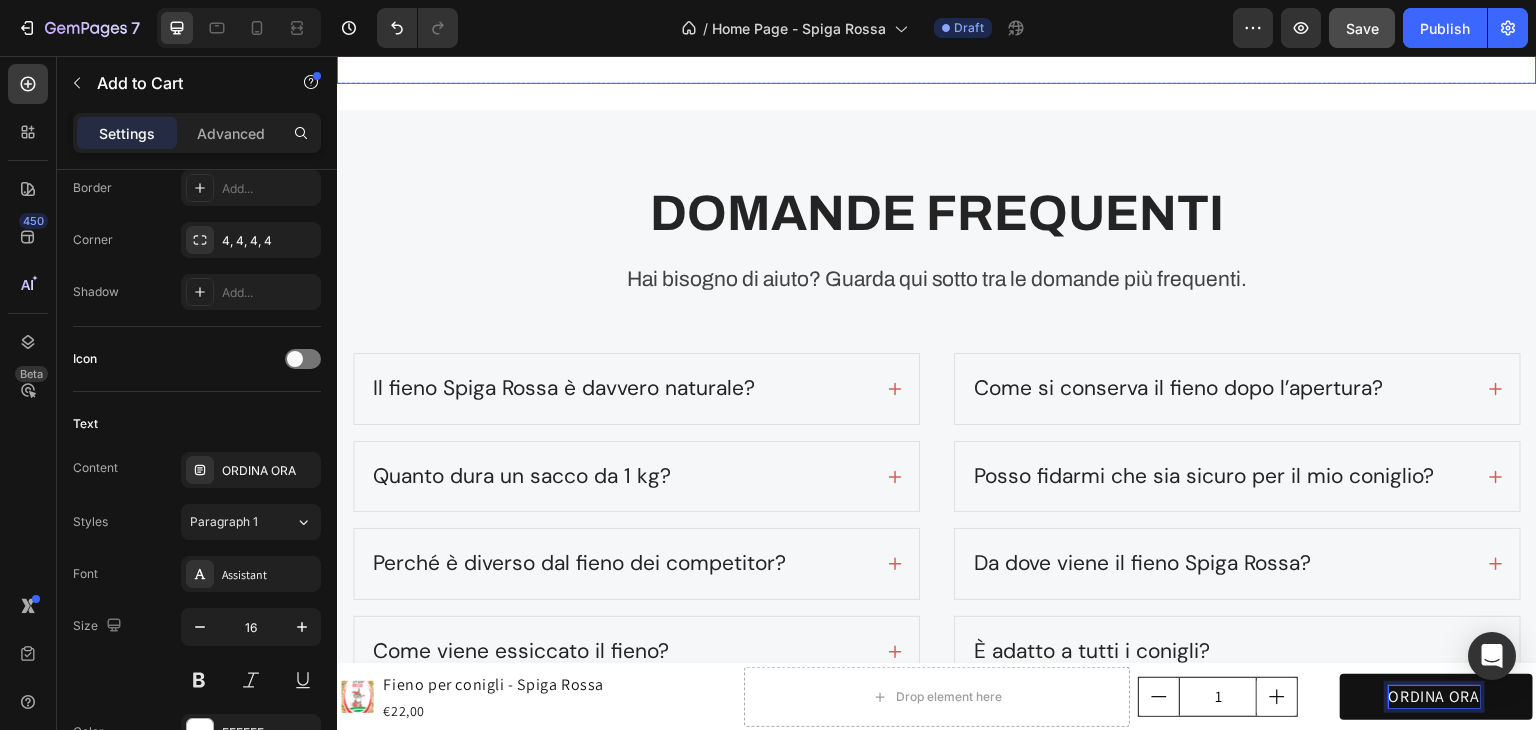 click on "DOMANDE FREQUENTI Heading Hai bisogno di aiuto? Guarda qui sotto tra le domande più frequenti.  Text block" at bounding box center [937, 244] 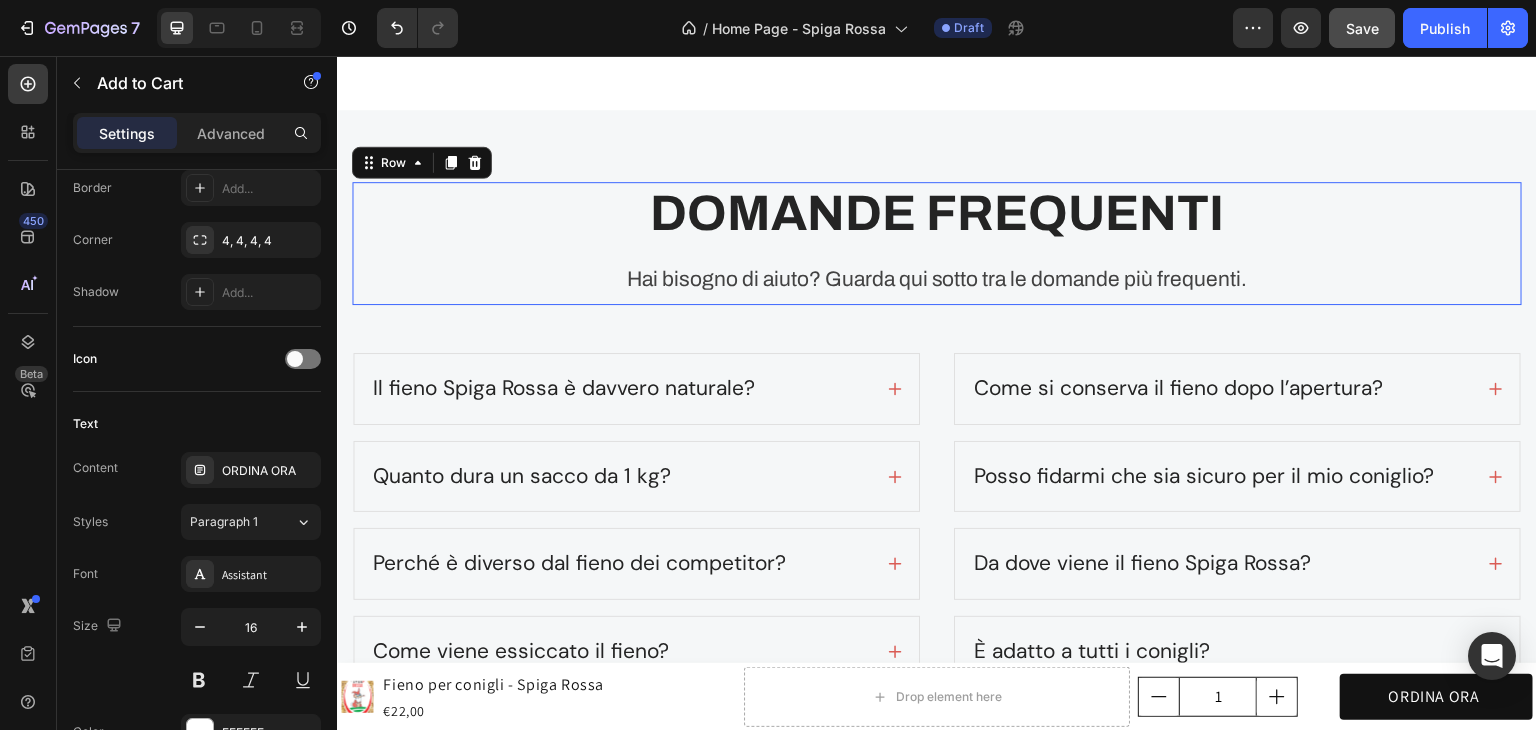 scroll, scrollTop: 0, scrollLeft: 0, axis: both 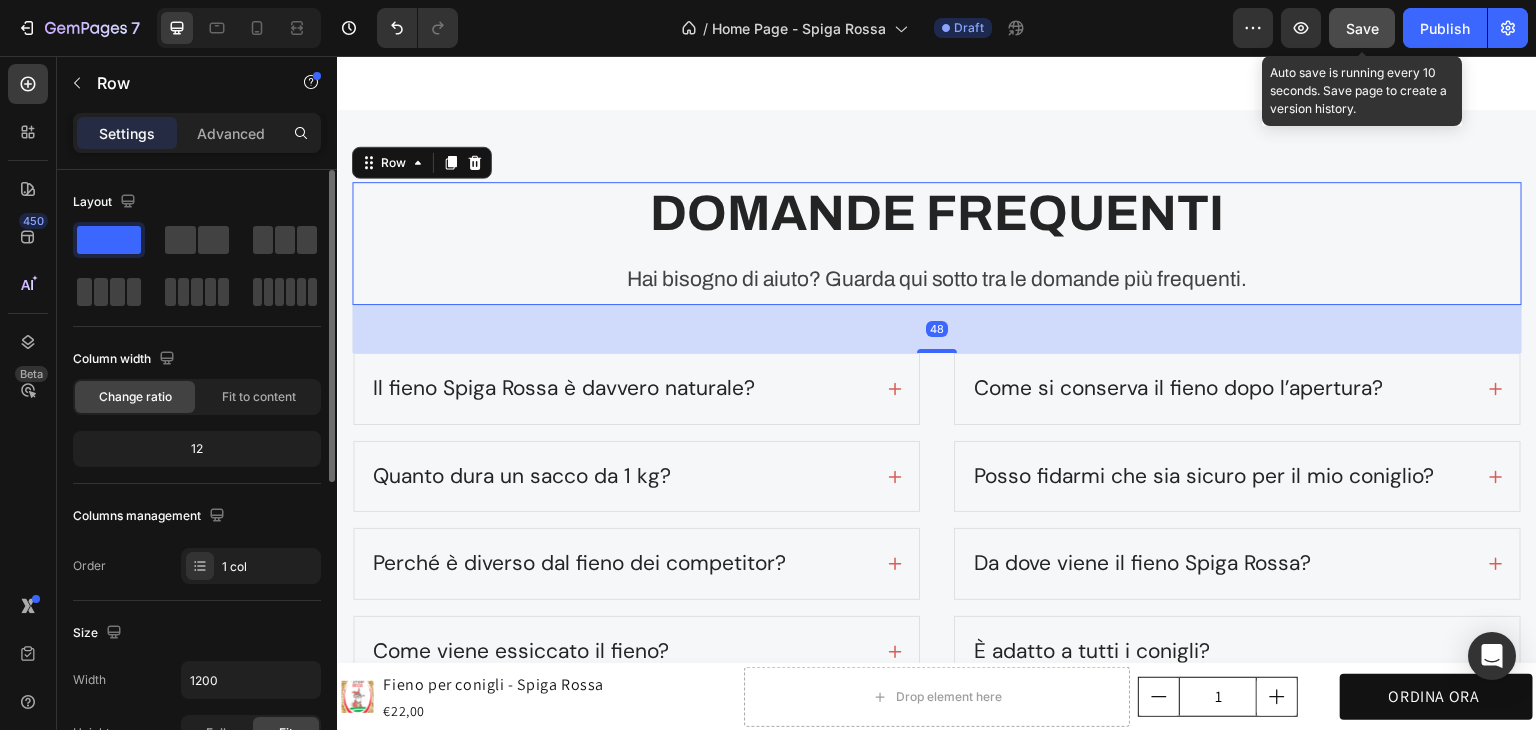 click on "Save" at bounding box center [1362, 28] 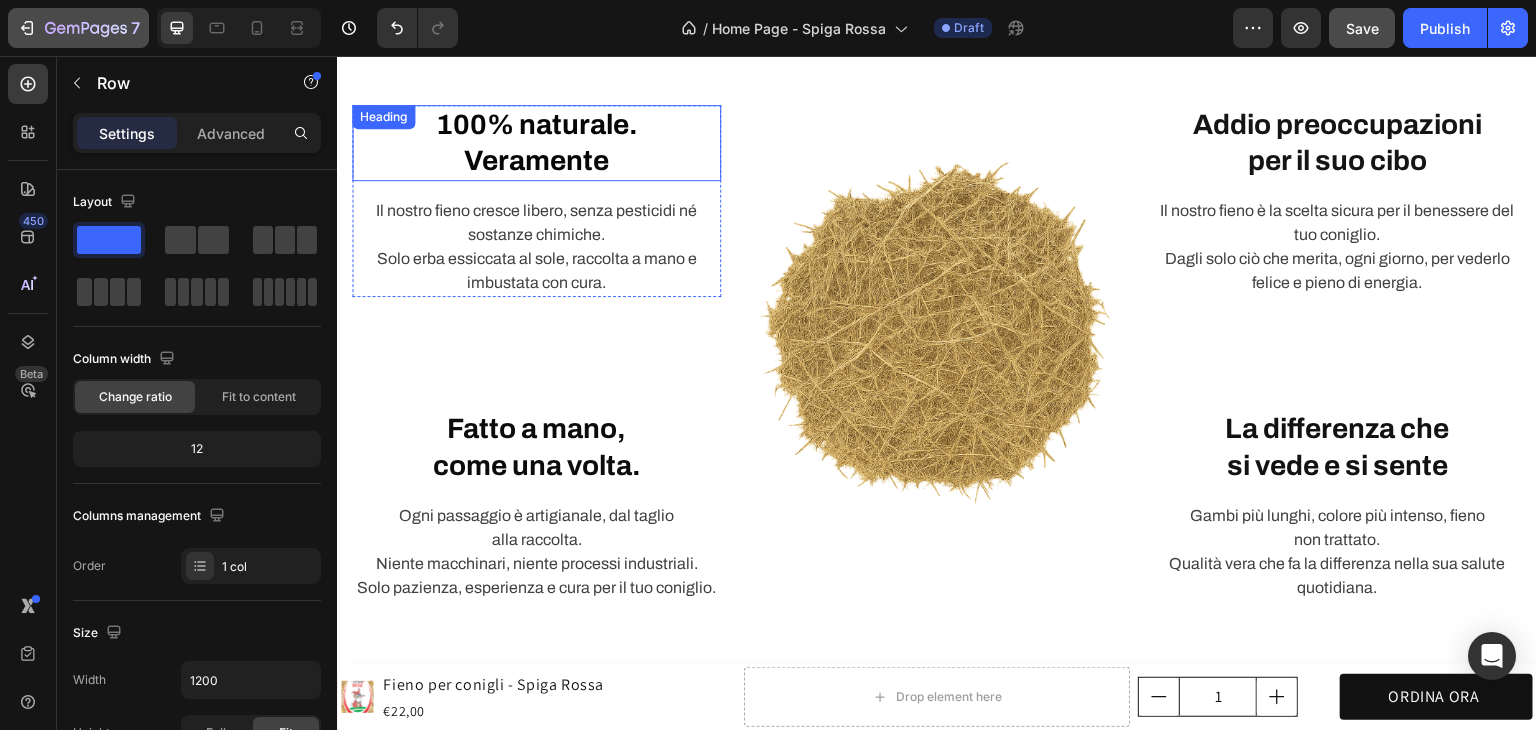 scroll, scrollTop: 858, scrollLeft: 0, axis: vertical 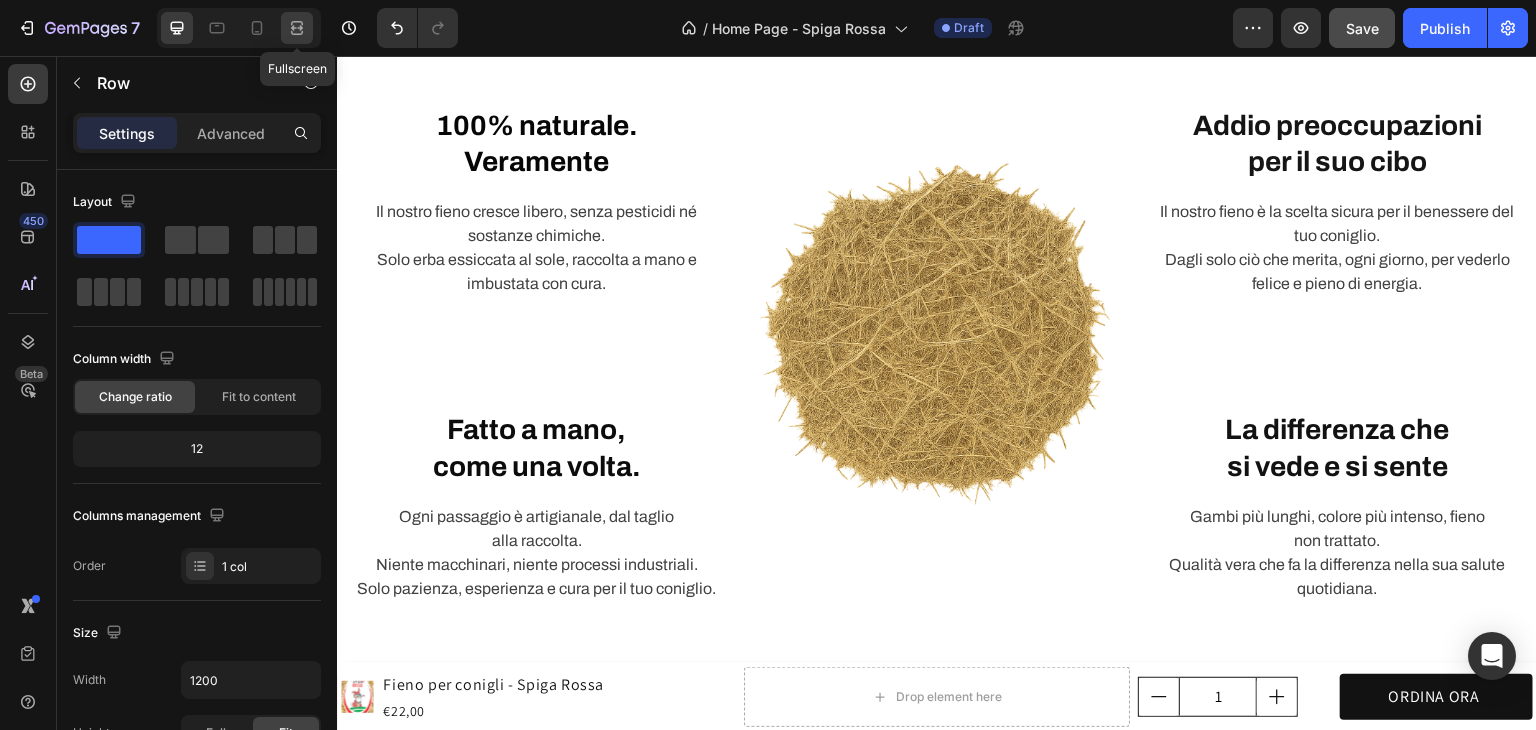 click 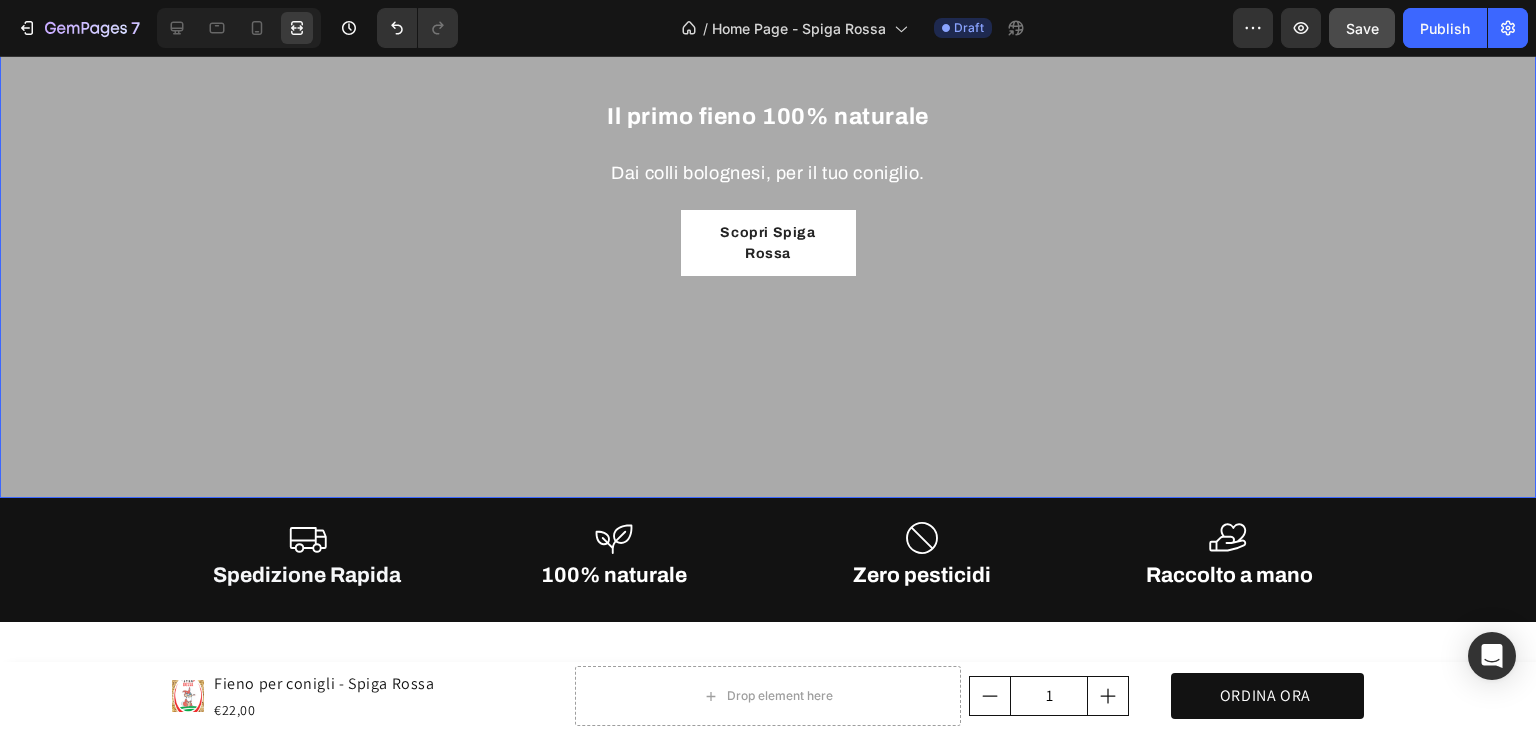 scroll, scrollTop: 800, scrollLeft: 0, axis: vertical 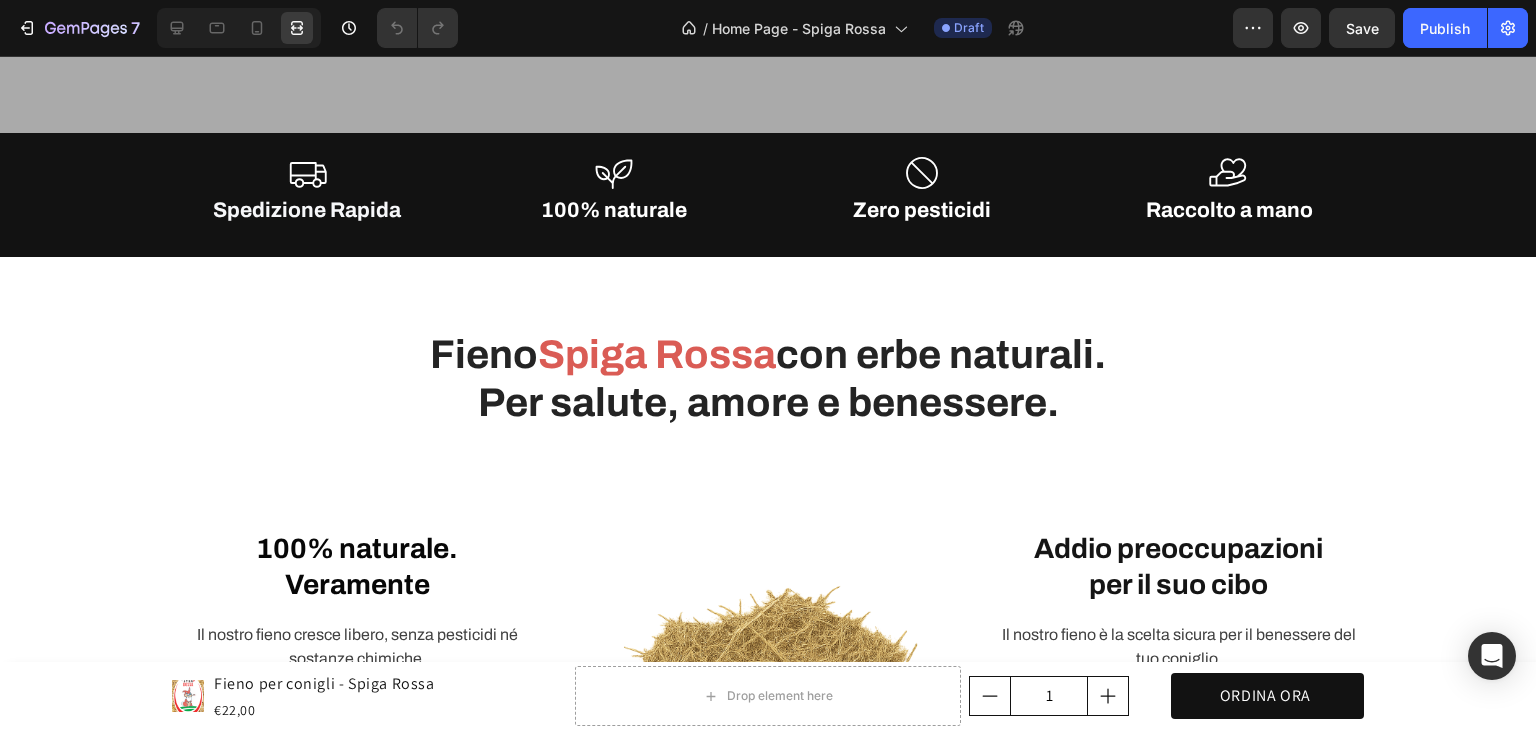 drag, startPoint x: 740, startPoint y: 85, endPoint x: 1374, endPoint y: 400, distance: 707.9414 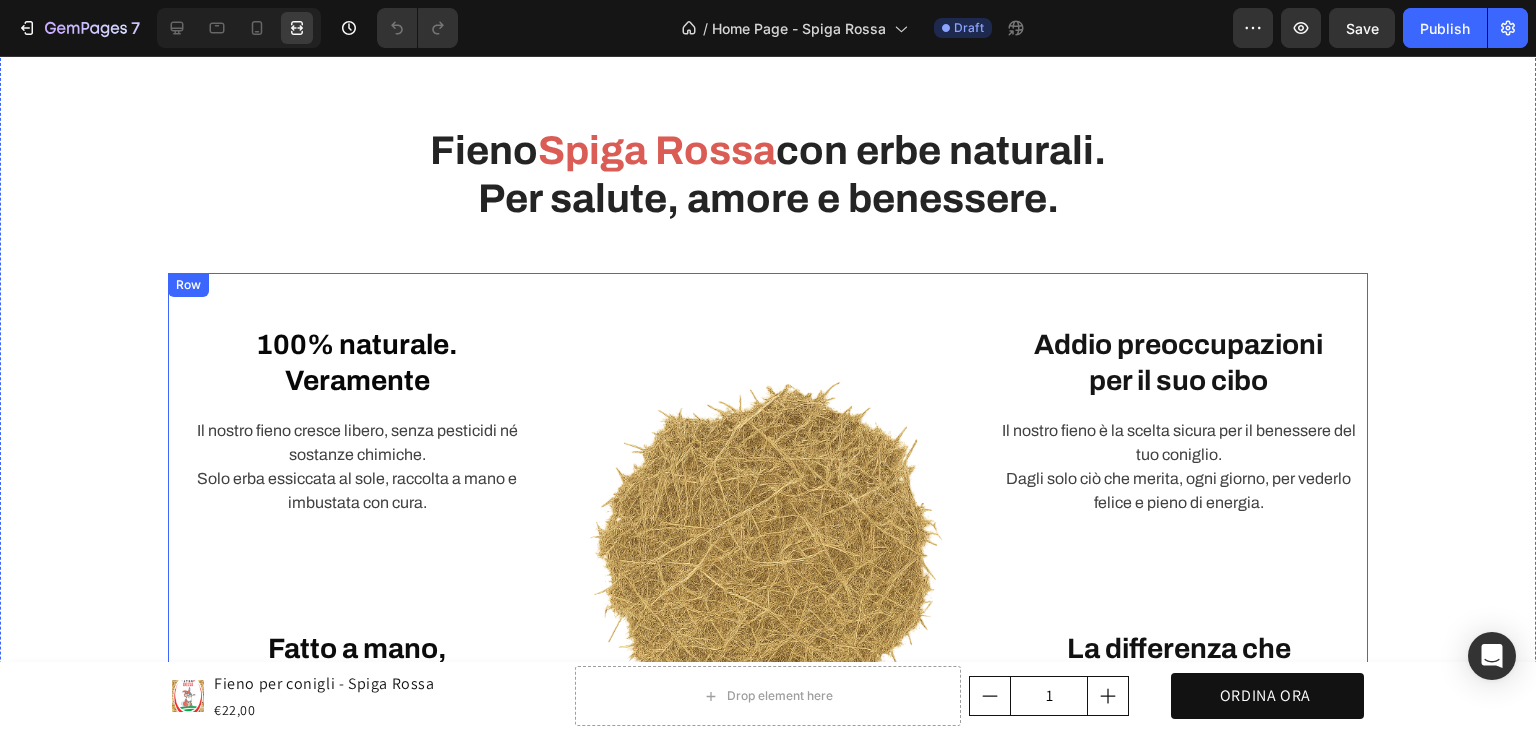 scroll, scrollTop: 700, scrollLeft: 0, axis: vertical 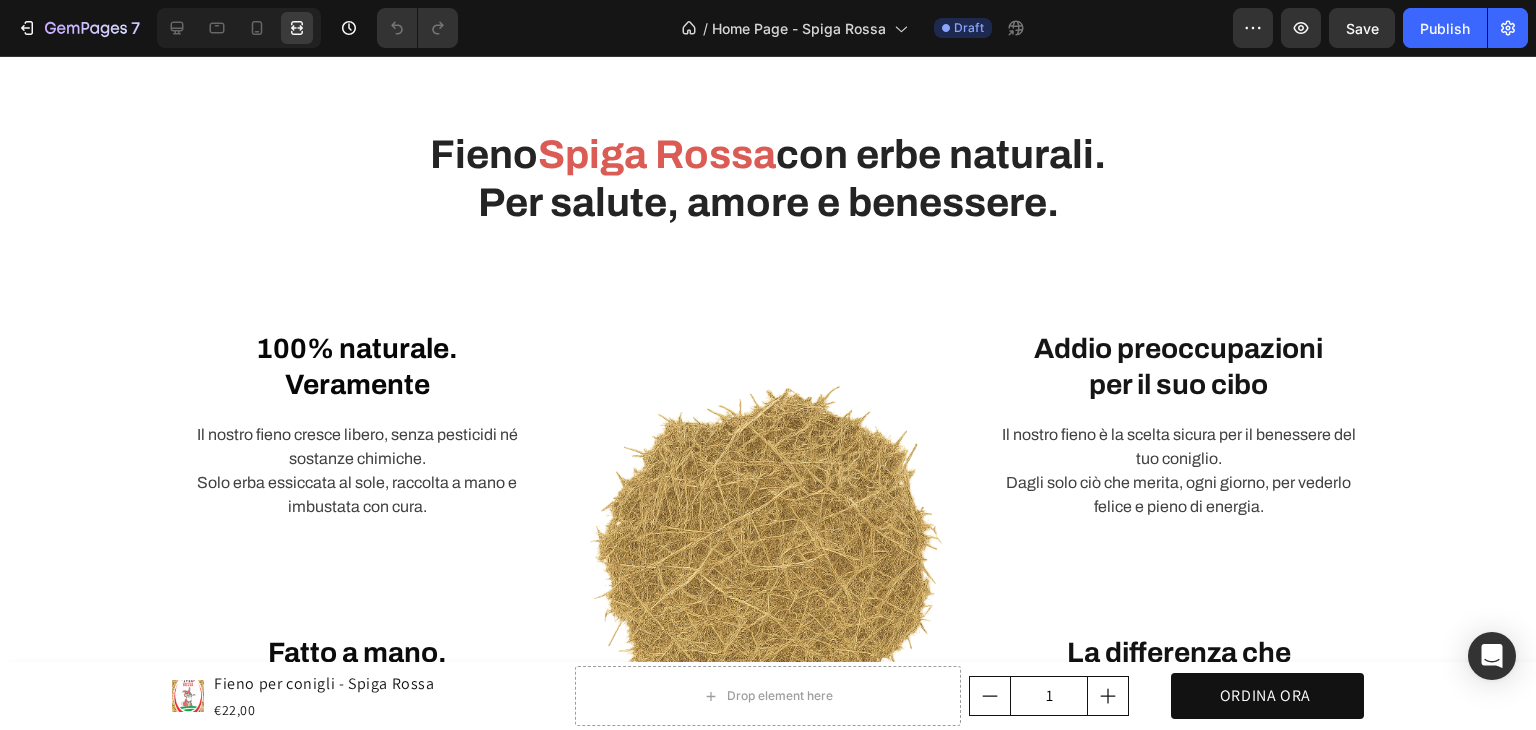 click at bounding box center [239, 28] 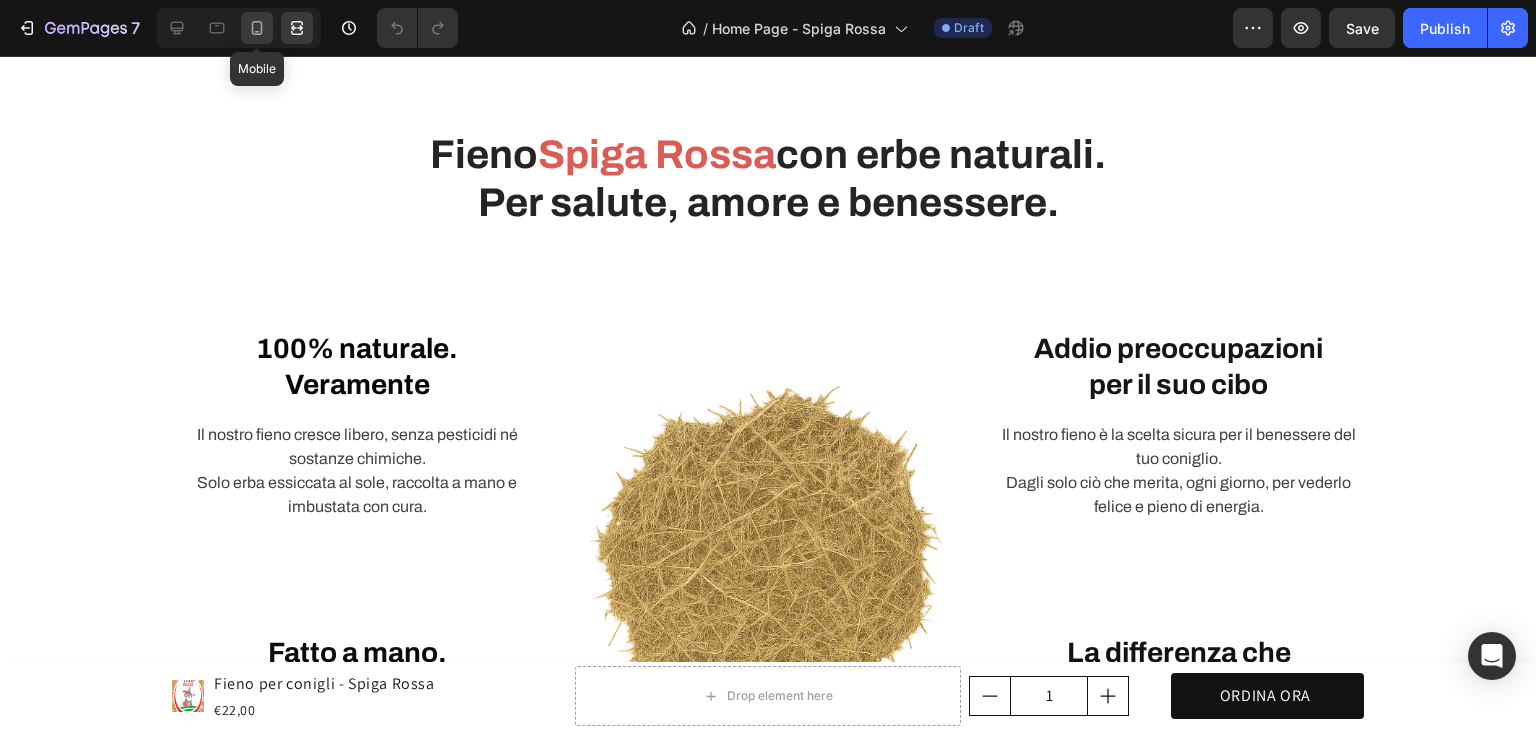 click 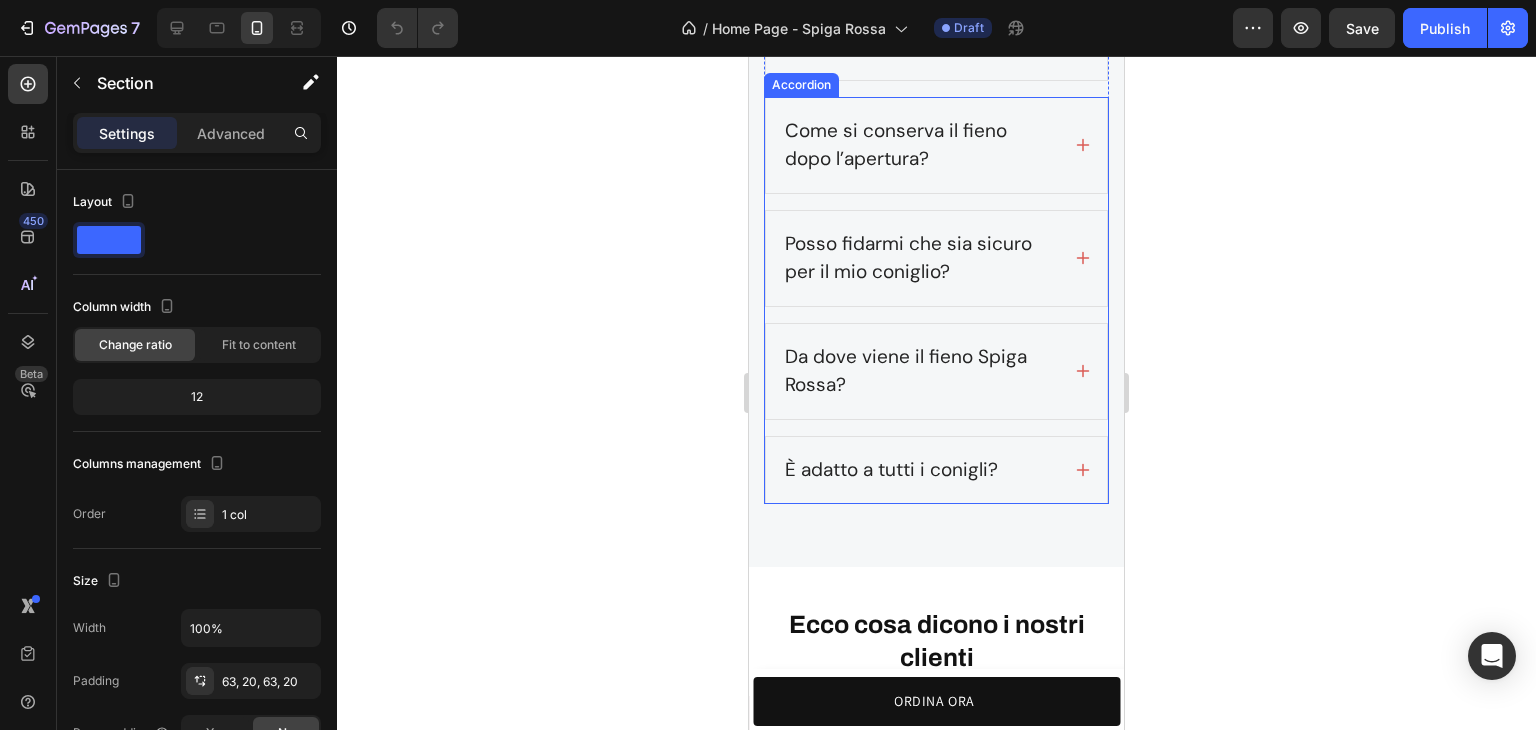 scroll, scrollTop: 7014, scrollLeft: 0, axis: vertical 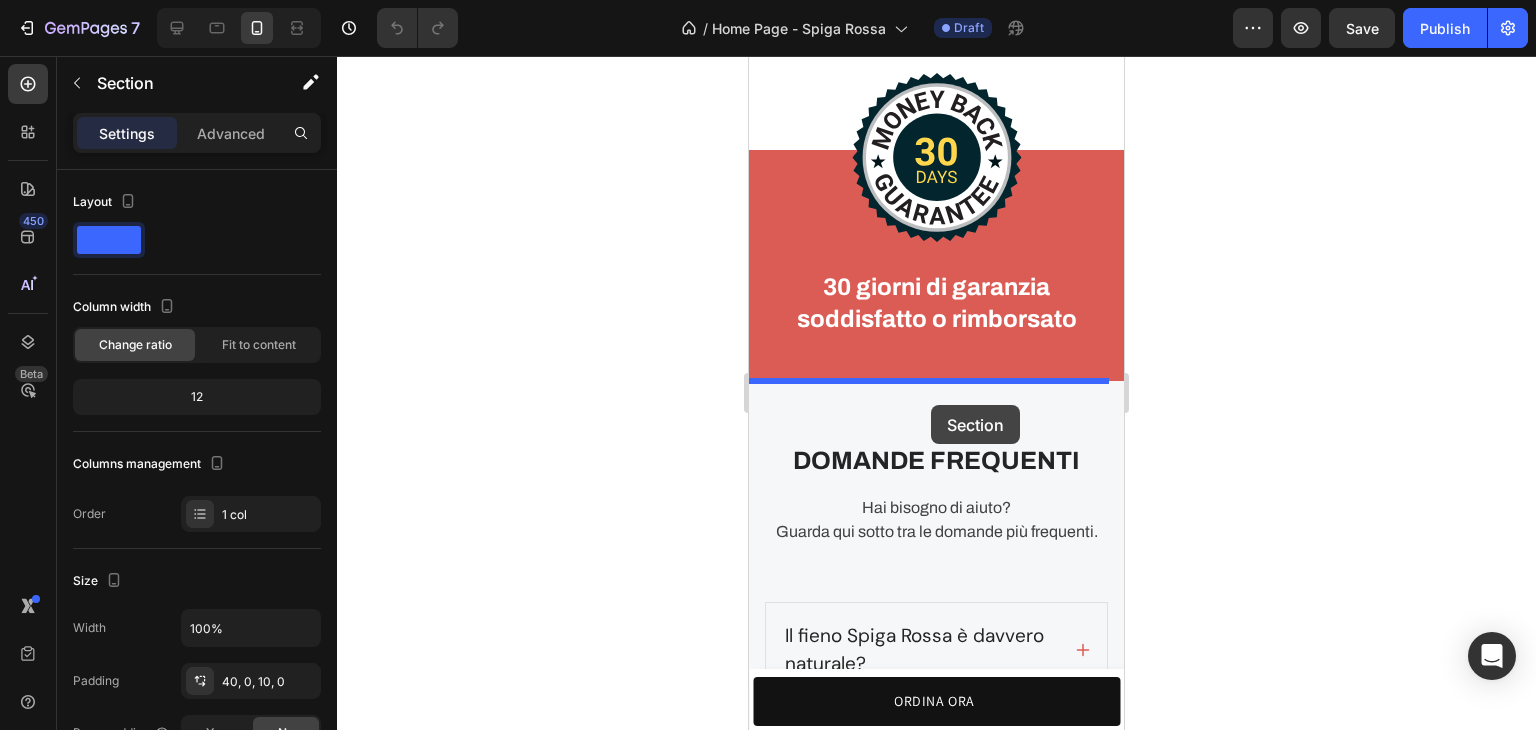 drag, startPoint x: 986, startPoint y: 237, endPoint x: 931, endPoint y: 405, distance: 176.77386 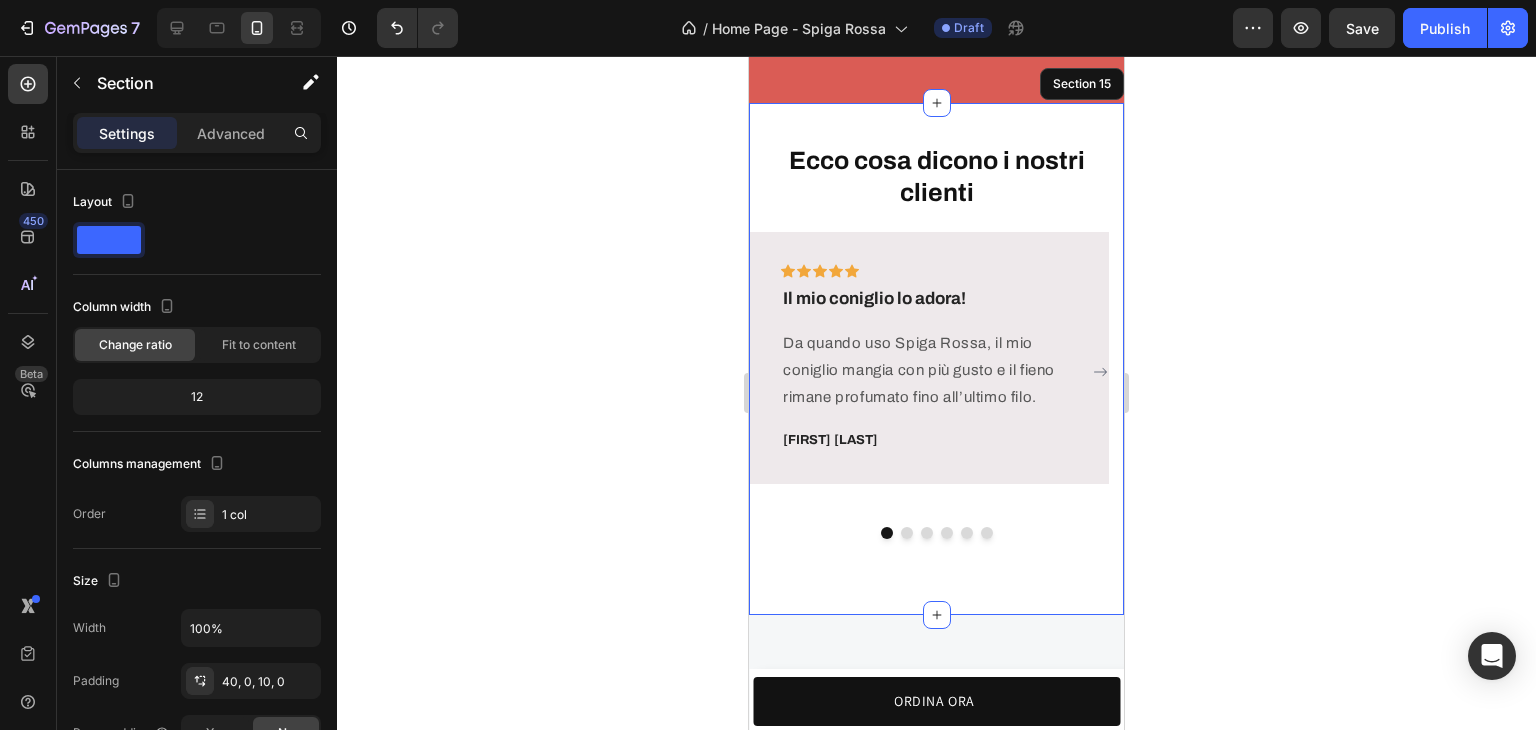 scroll, scrollTop: 6014, scrollLeft: 0, axis: vertical 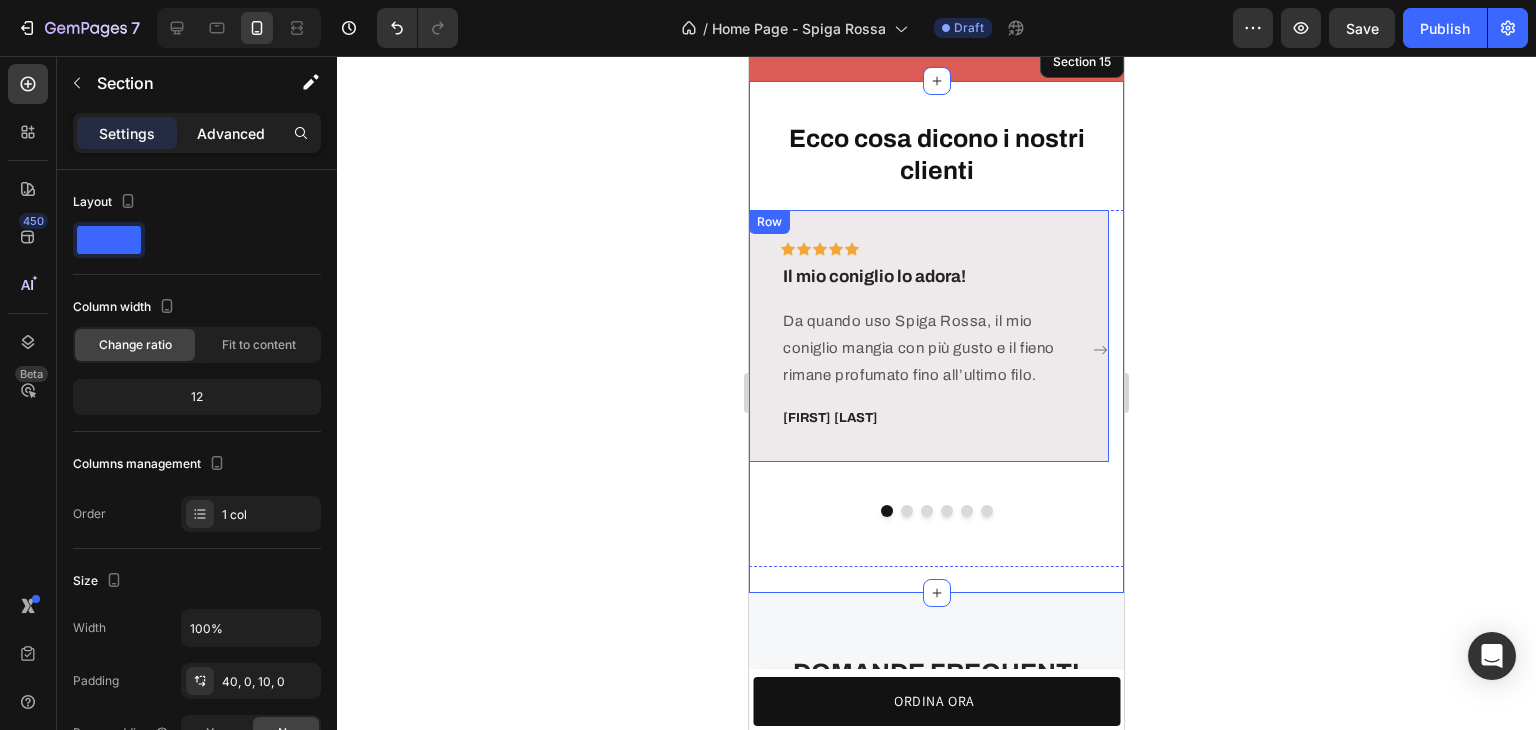 click on "Advanced" 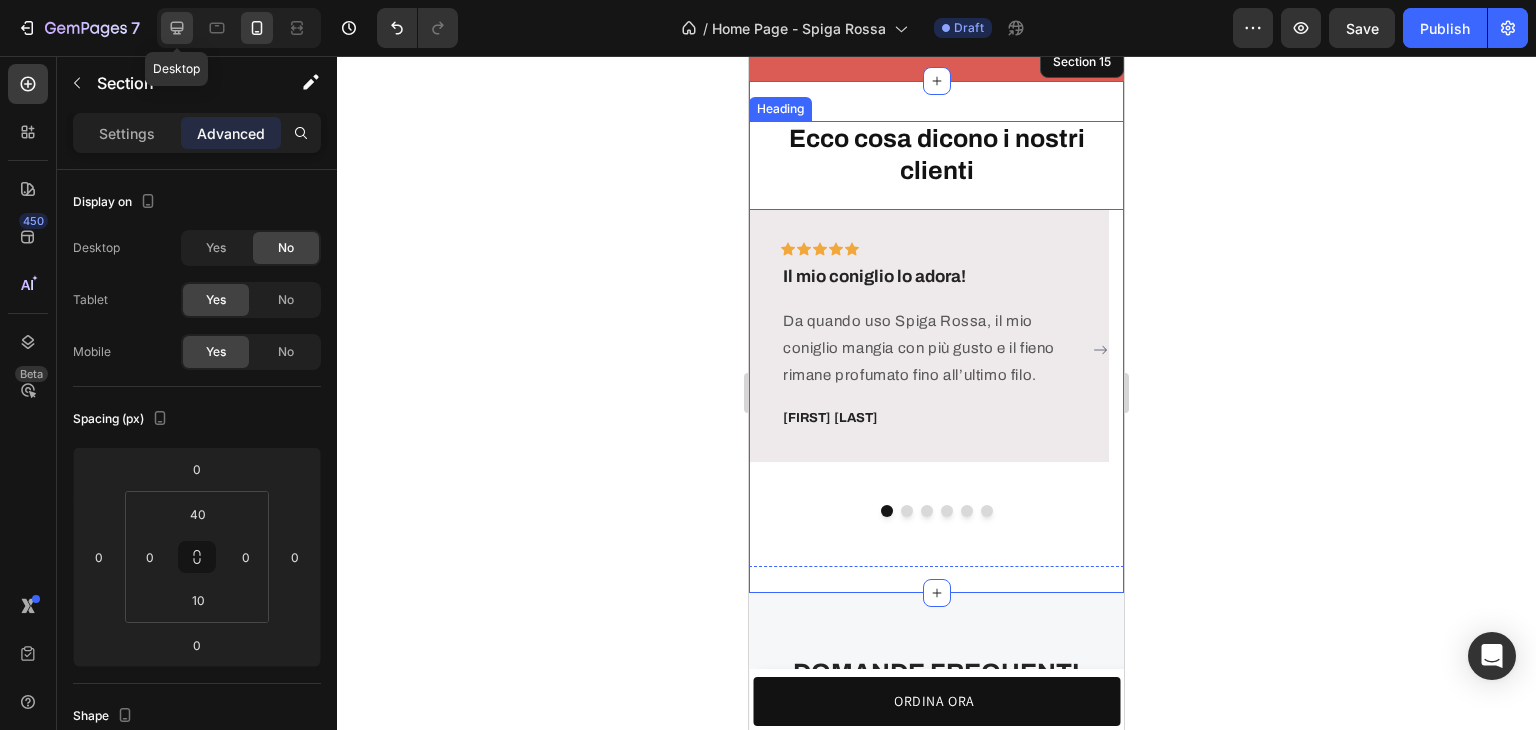 click 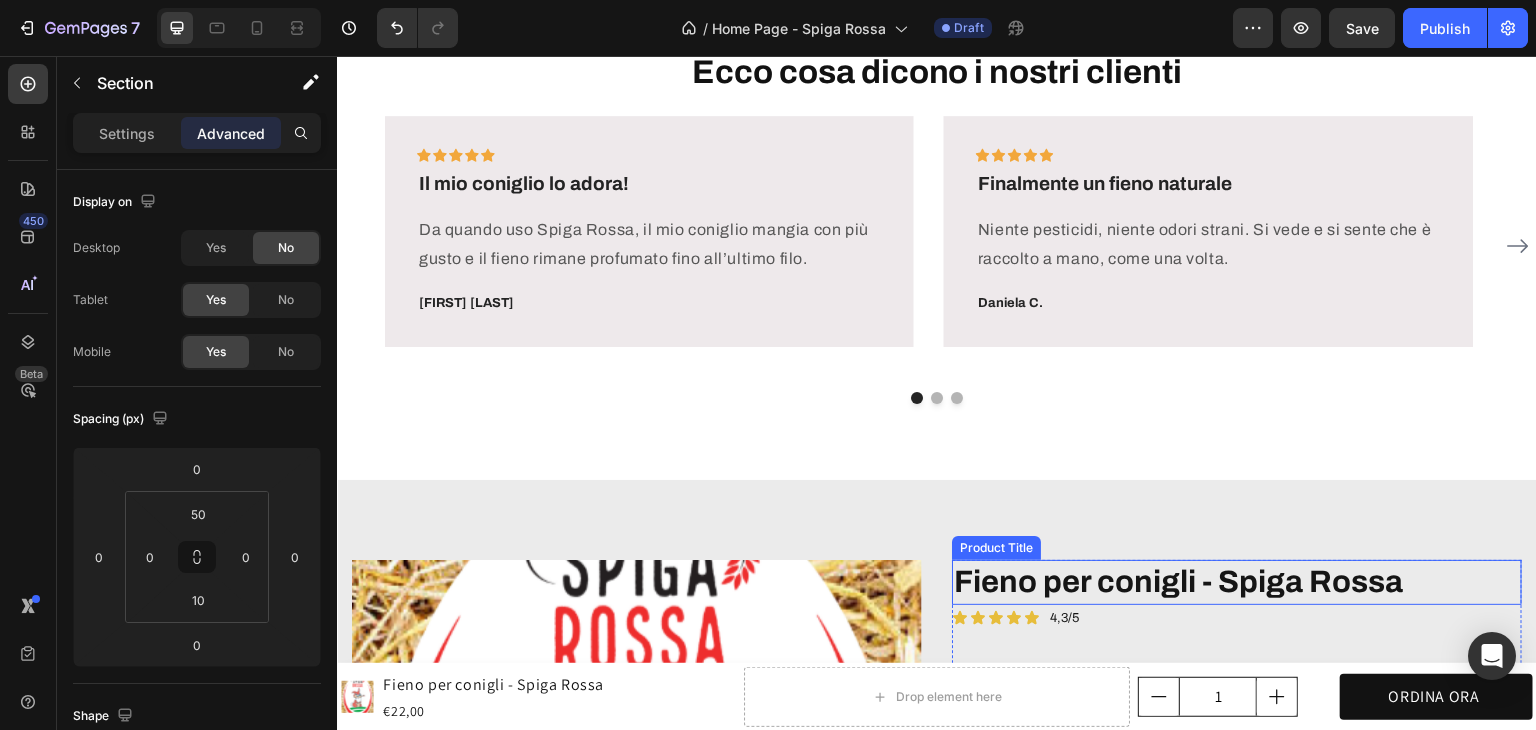 scroll, scrollTop: 4367, scrollLeft: 0, axis: vertical 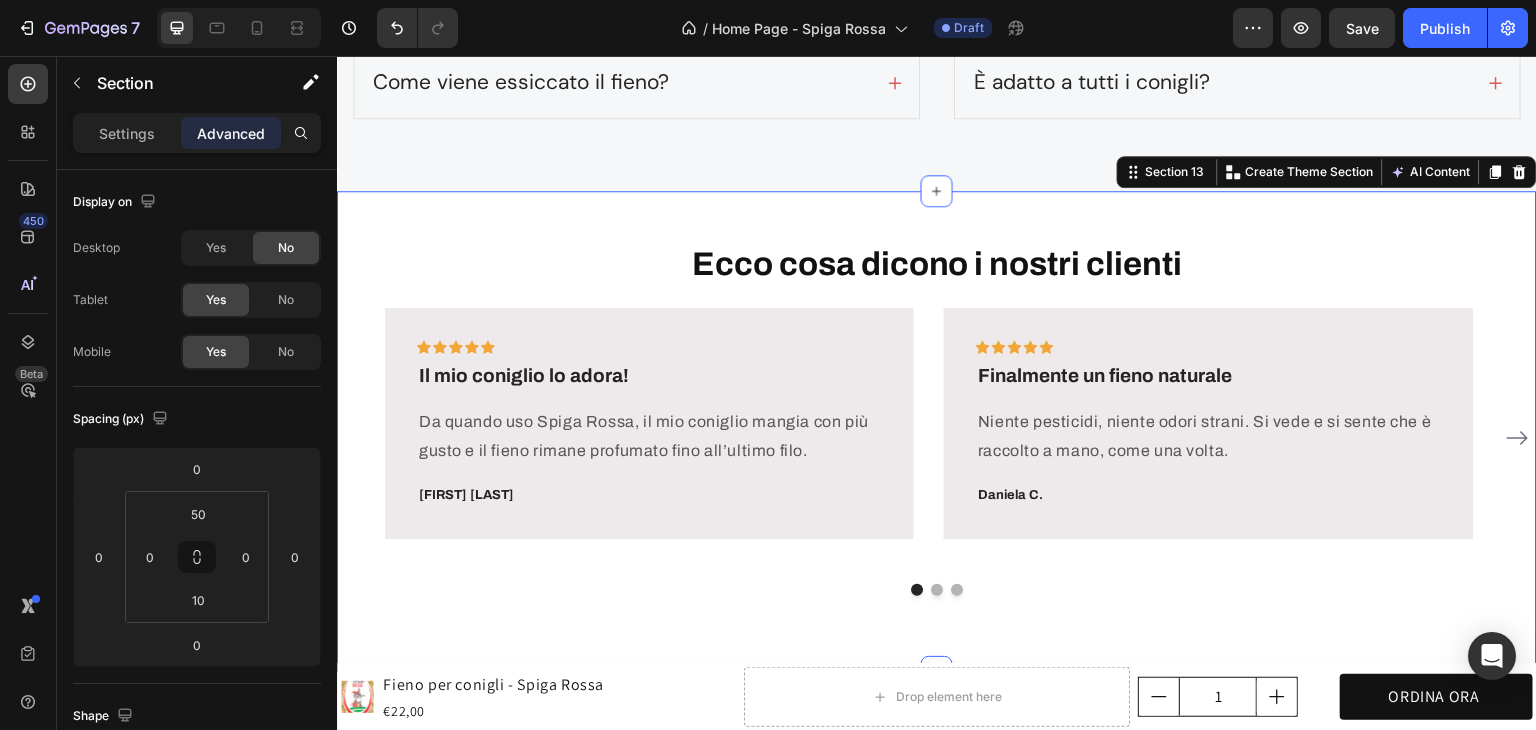 click on "Ecco cosa dicono i nostri clienti Heading
Icon
Icon
Icon
Icon
Icon Row Il mio coniglio lo adora! Text block Da quando uso Spiga Rossa, il mio coniglio mangia con più gusto e il fieno rimane profumato fino all’ultimo filo. Text block [FIRST] [LAST]. Text block Row
Icon
Icon
Icon
Icon
Icon Row Finalmente un fieno naturale Text block Niente pesticidi, niente odori strani. Si vede e si sente che è raccolto a mano, come una volta. Text block [FIRST] [LAST]. Text block Row
Icon
Icon
Icon
Icon
Icon Row Mai più quello del supermercato Text block Prima compravo fieno industriale… poi ho provato Spiga Rossa. Non torno più indietro. Text block [FIRST] [LAST]. Text block Row
Icon
Icon
Icon
Icon
Icon" at bounding box center [937, 432] 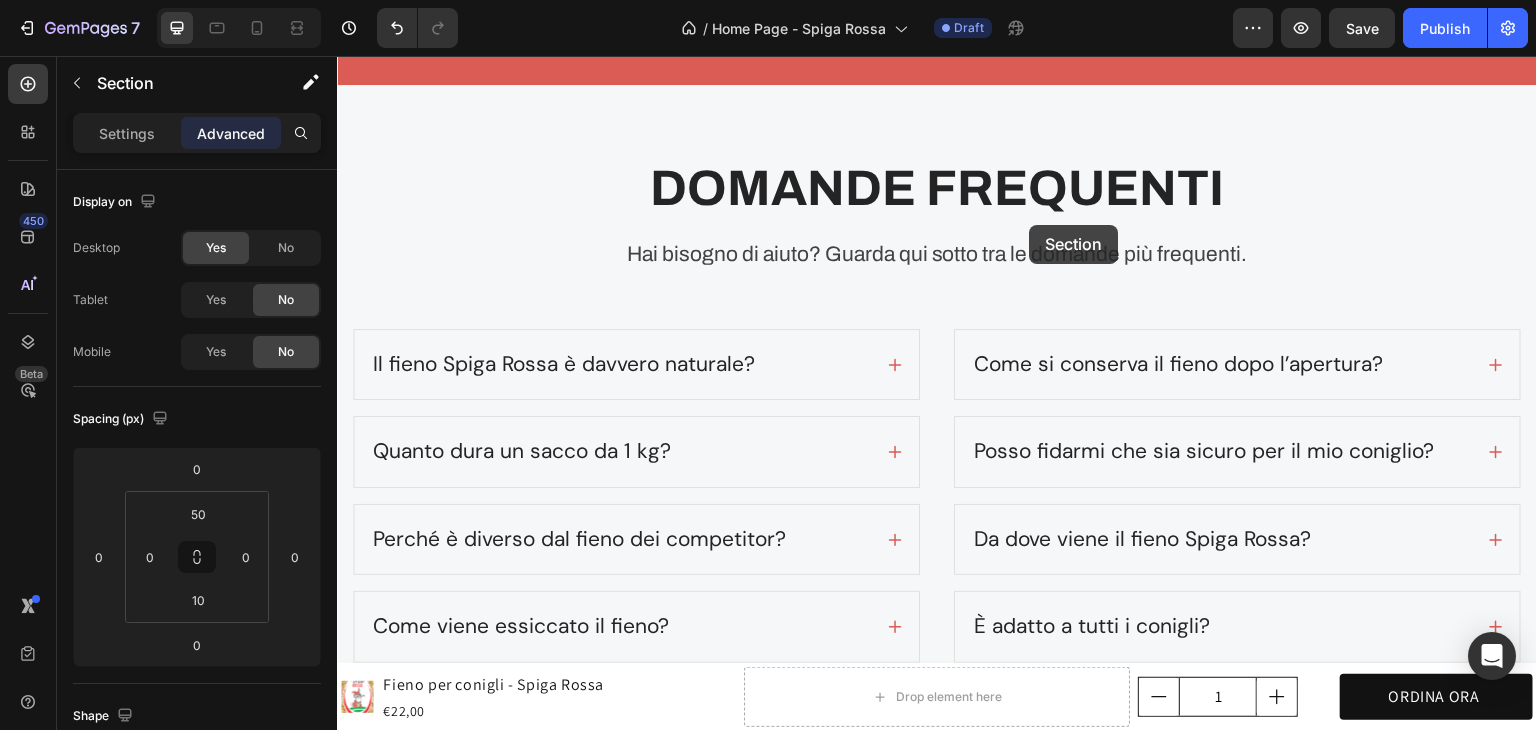 scroll, scrollTop: 3567, scrollLeft: 0, axis: vertical 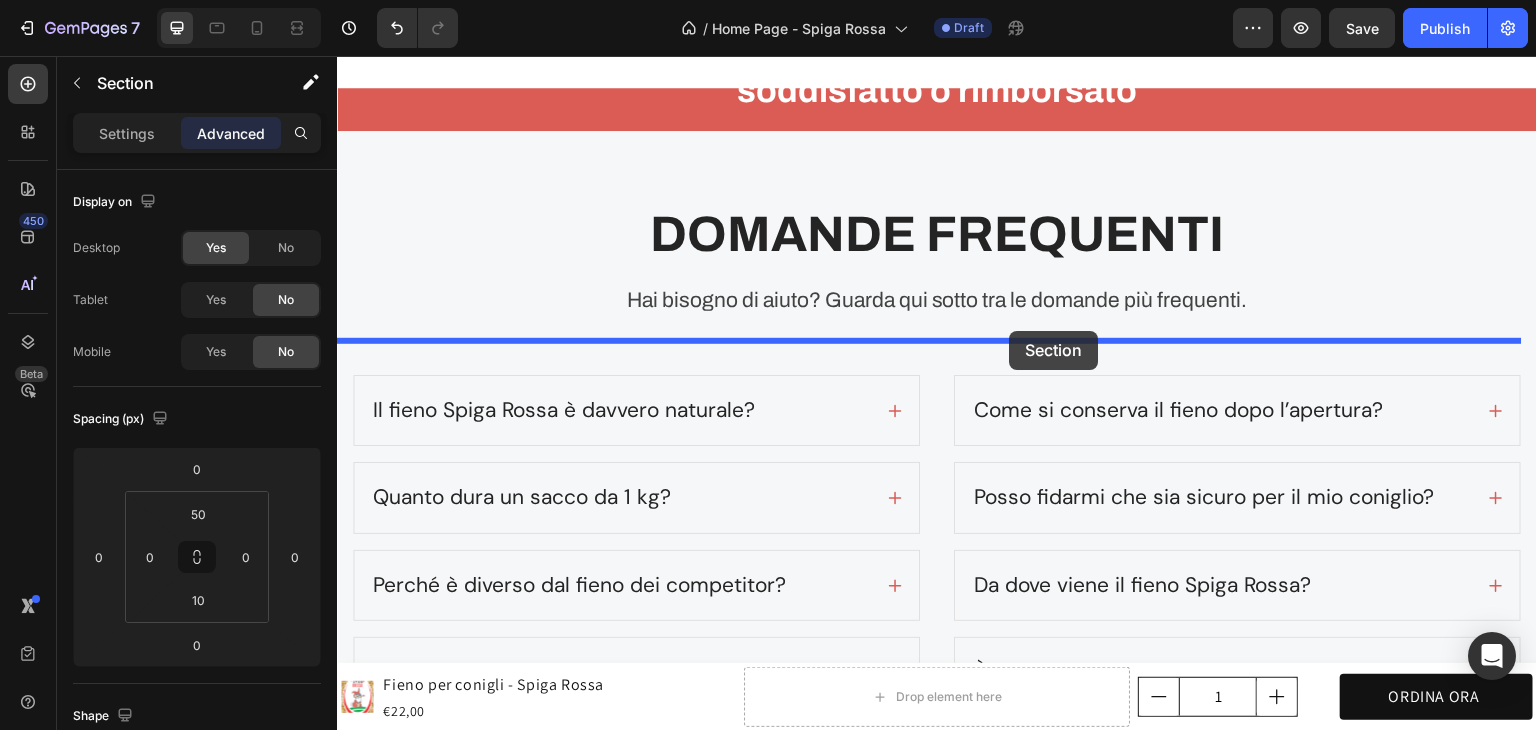 drag, startPoint x: 1030, startPoint y: 225, endPoint x: 1010, endPoint y: 332, distance: 108.85311 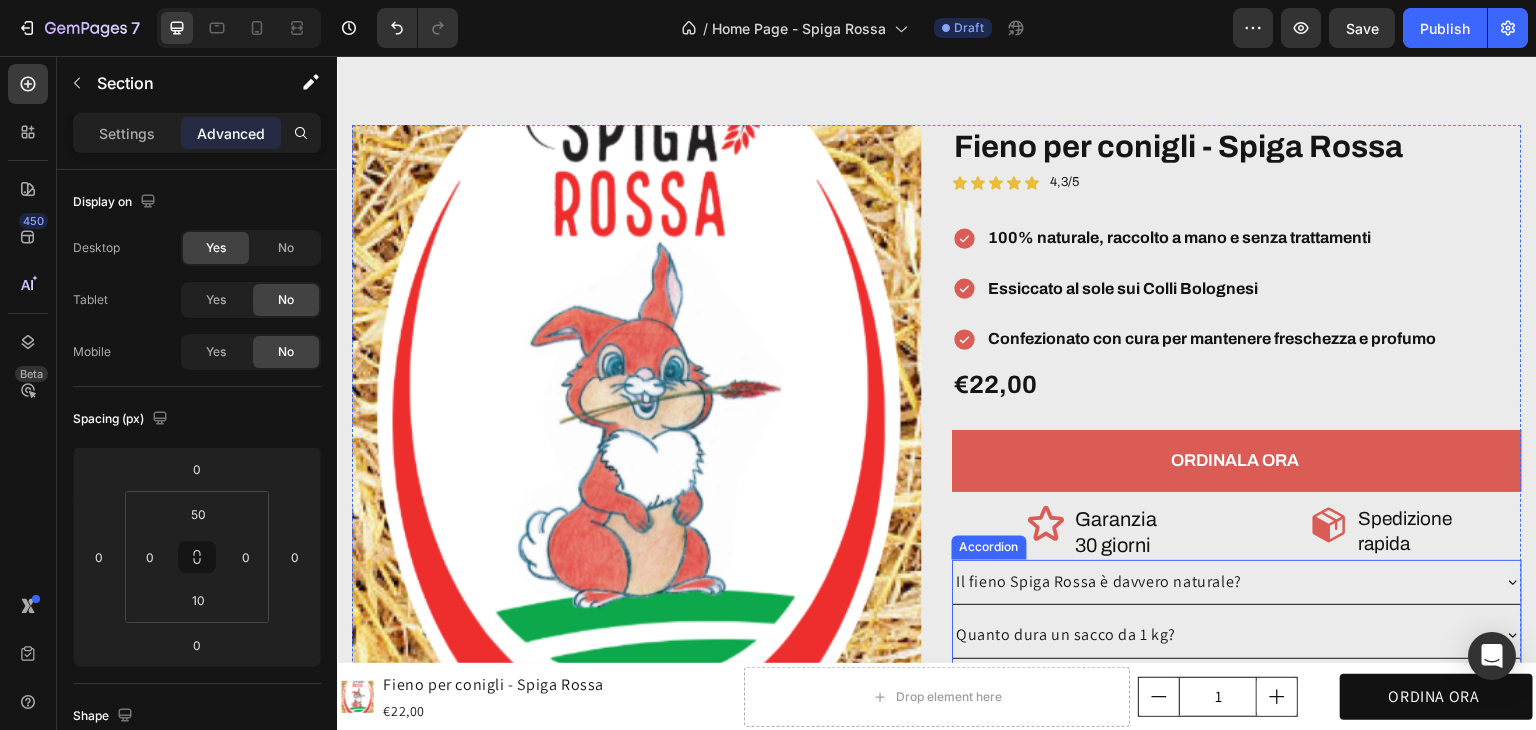scroll, scrollTop: 4904, scrollLeft: 0, axis: vertical 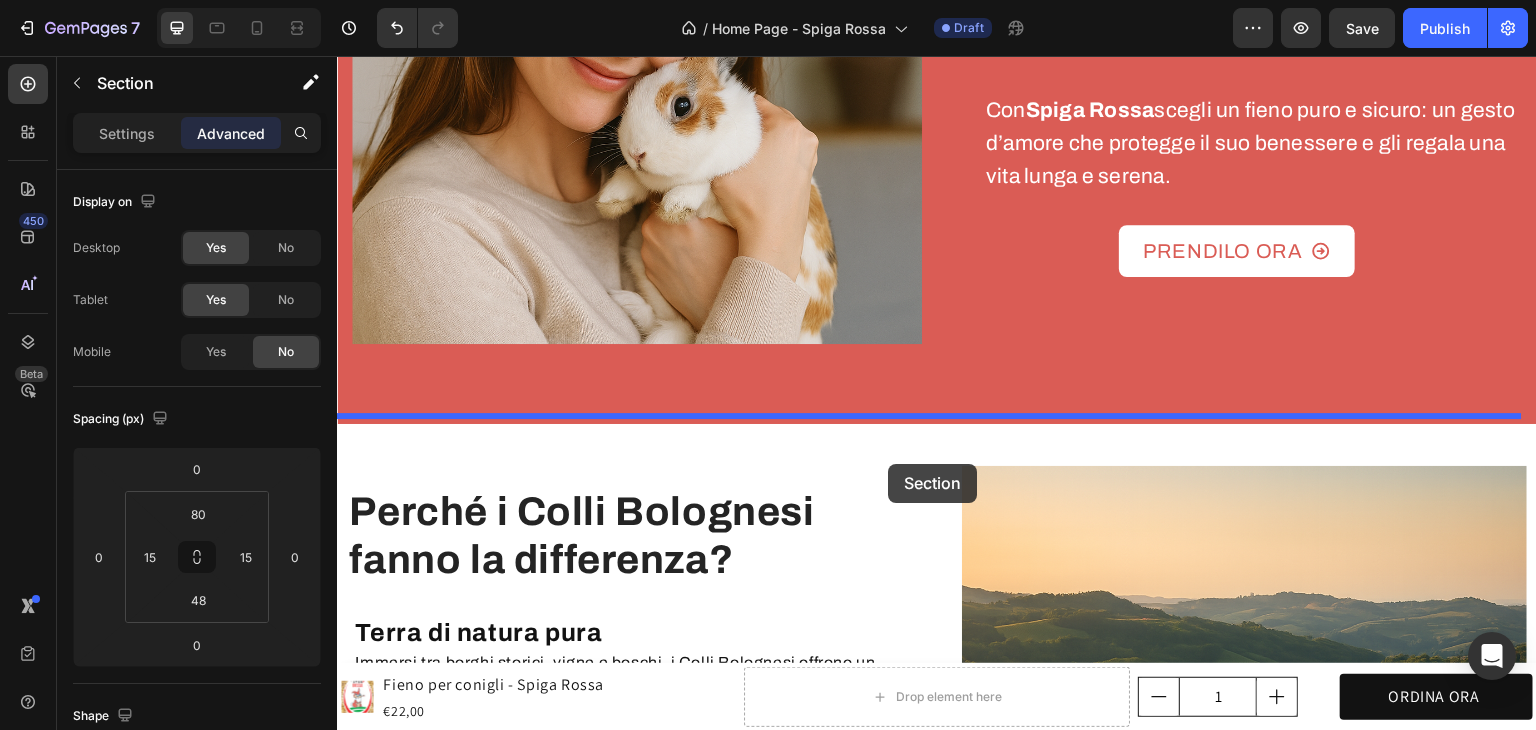 drag, startPoint x: 927, startPoint y: 331, endPoint x: 888, endPoint y: 464, distance: 138.60014 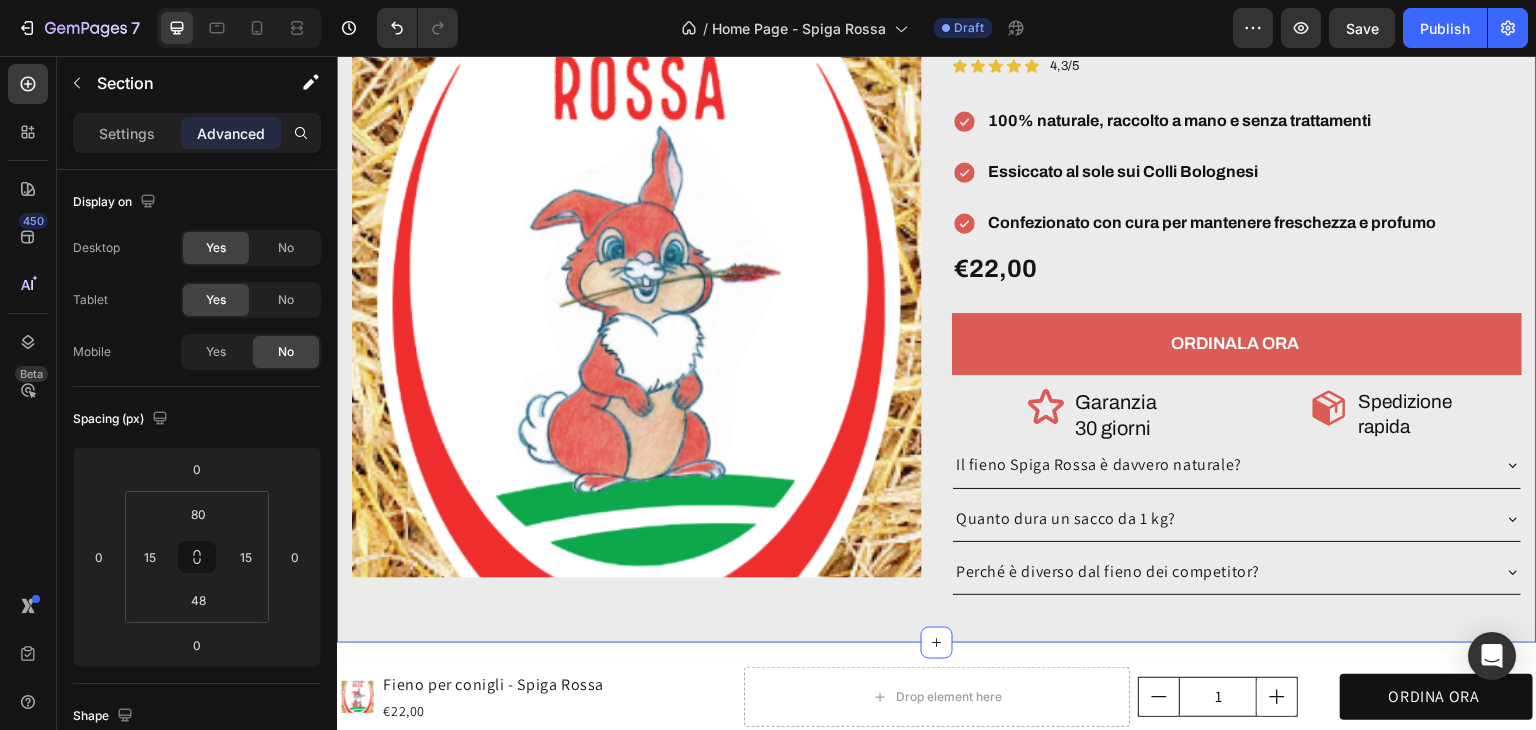 scroll, scrollTop: 2404, scrollLeft: 0, axis: vertical 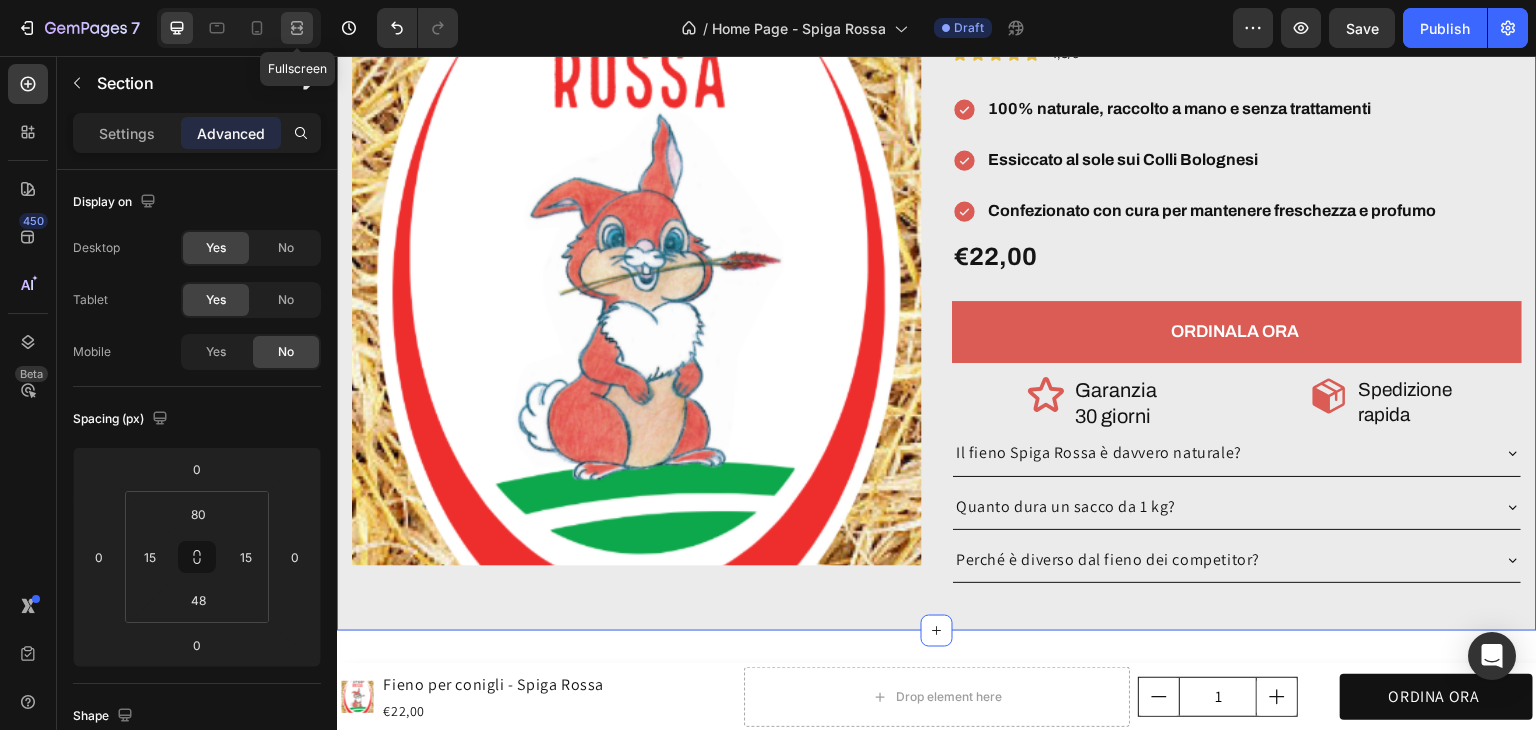 click 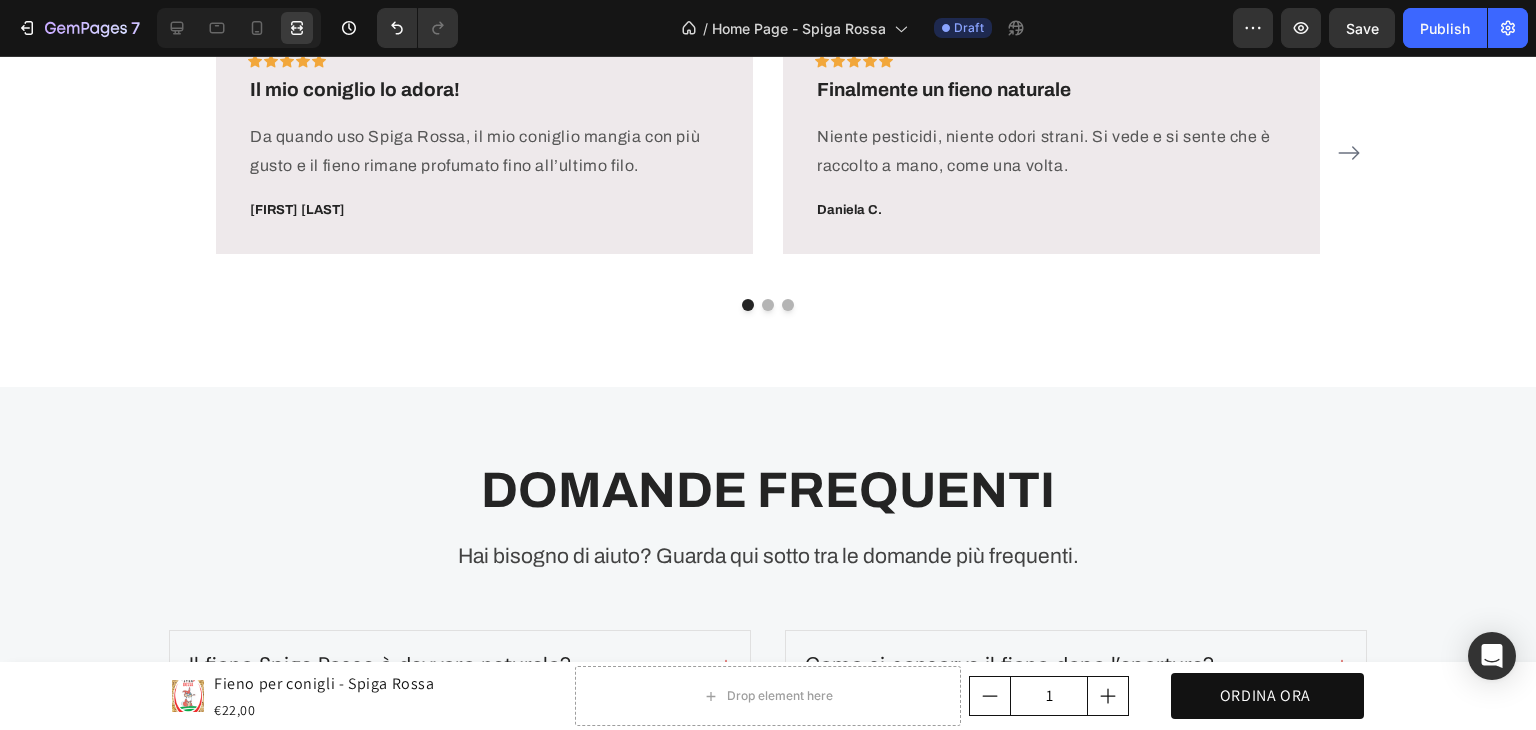 scroll, scrollTop: 4794, scrollLeft: 0, axis: vertical 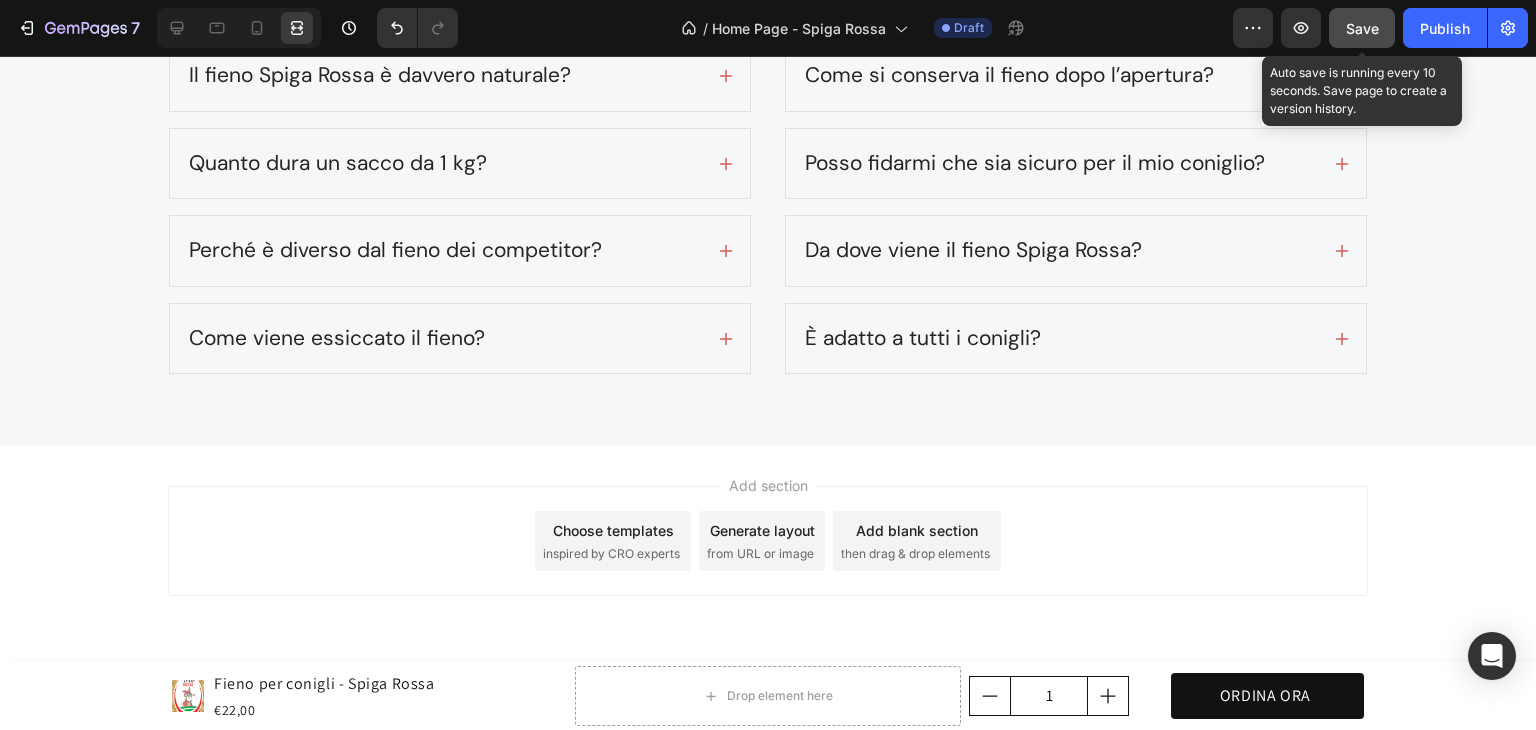 click on "Save" 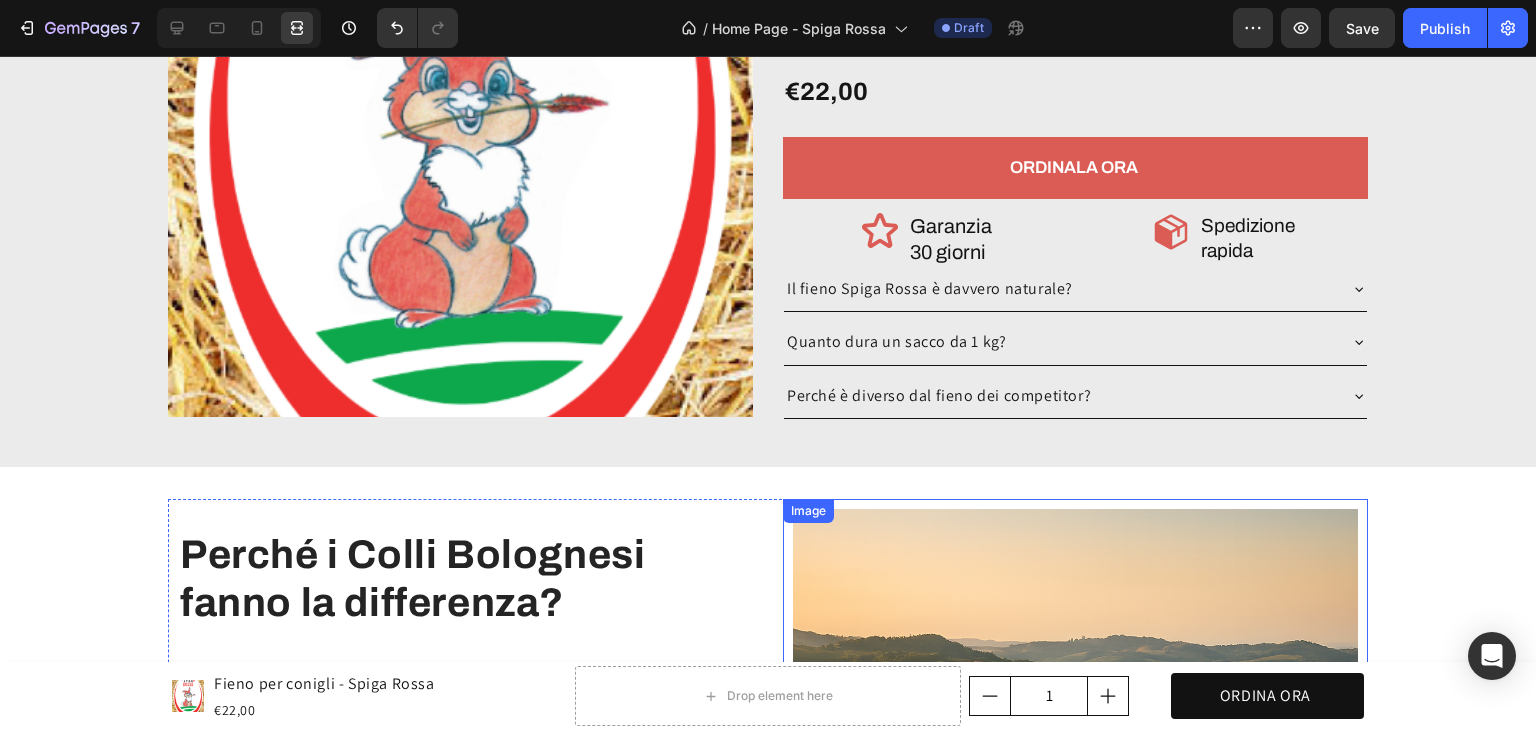scroll, scrollTop: 2494, scrollLeft: 0, axis: vertical 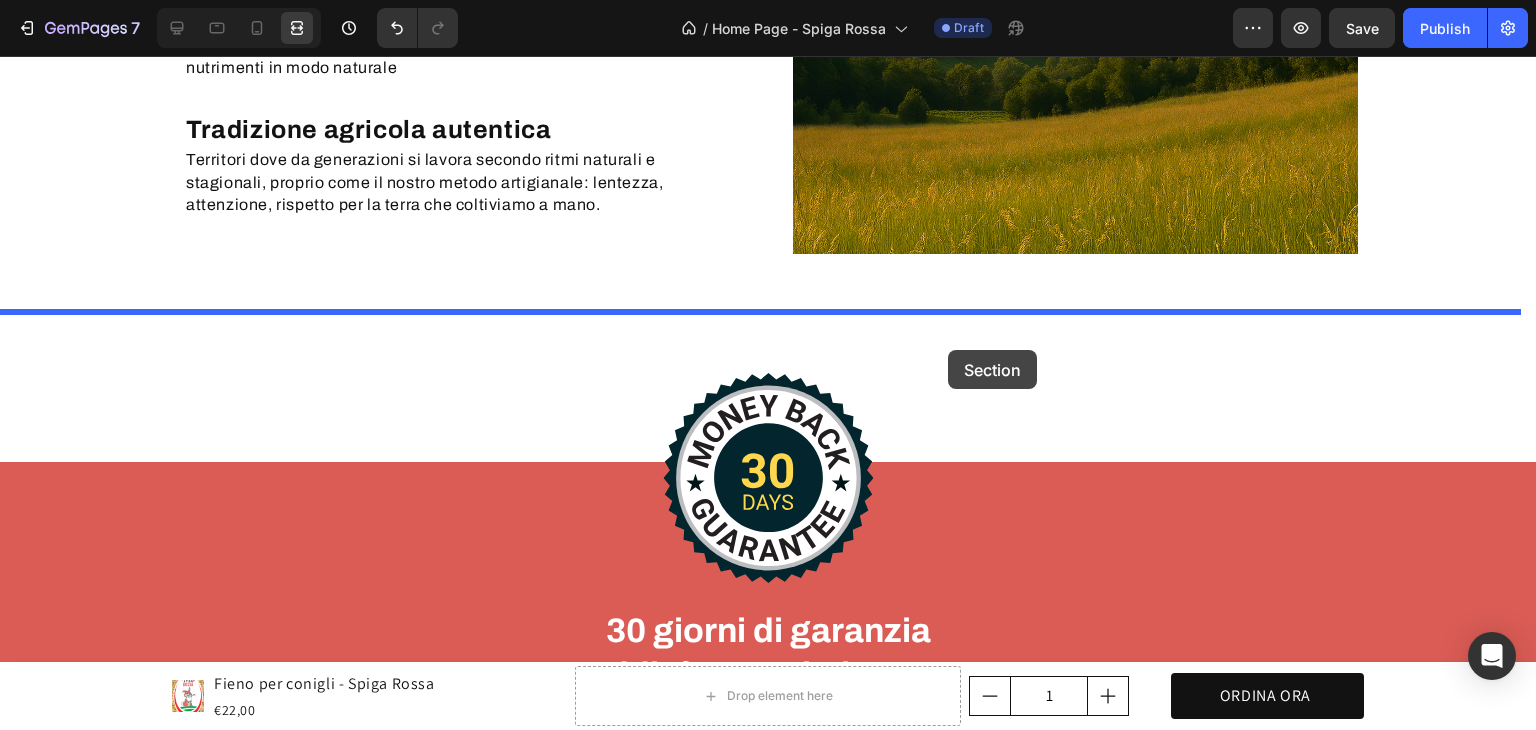 drag, startPoint x: 1003, startPoint y: 532, endPoint x: 948, endPoint y: 335, distance: 204.53362 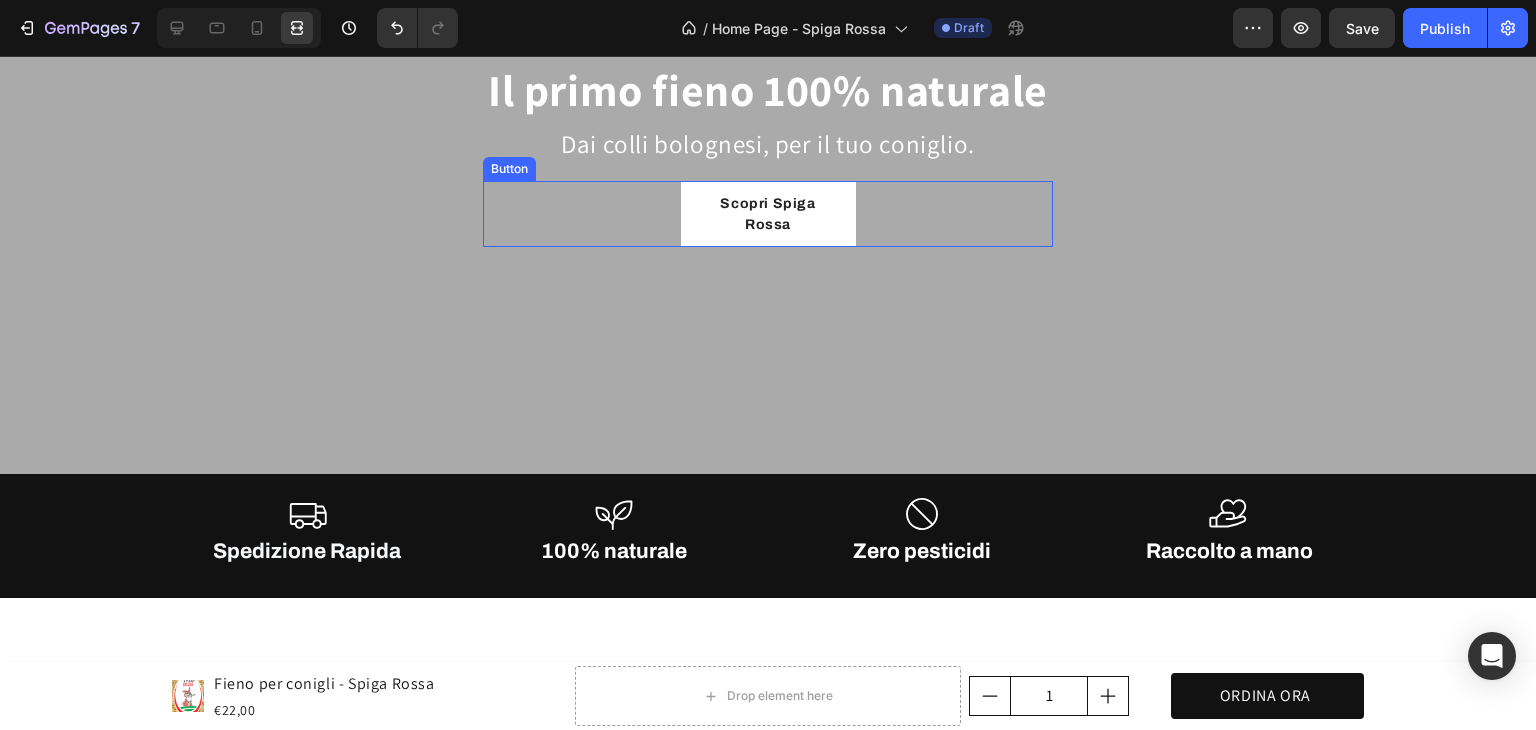 scroll, scrollTop: 0, scrollLeft: 0, axis: both 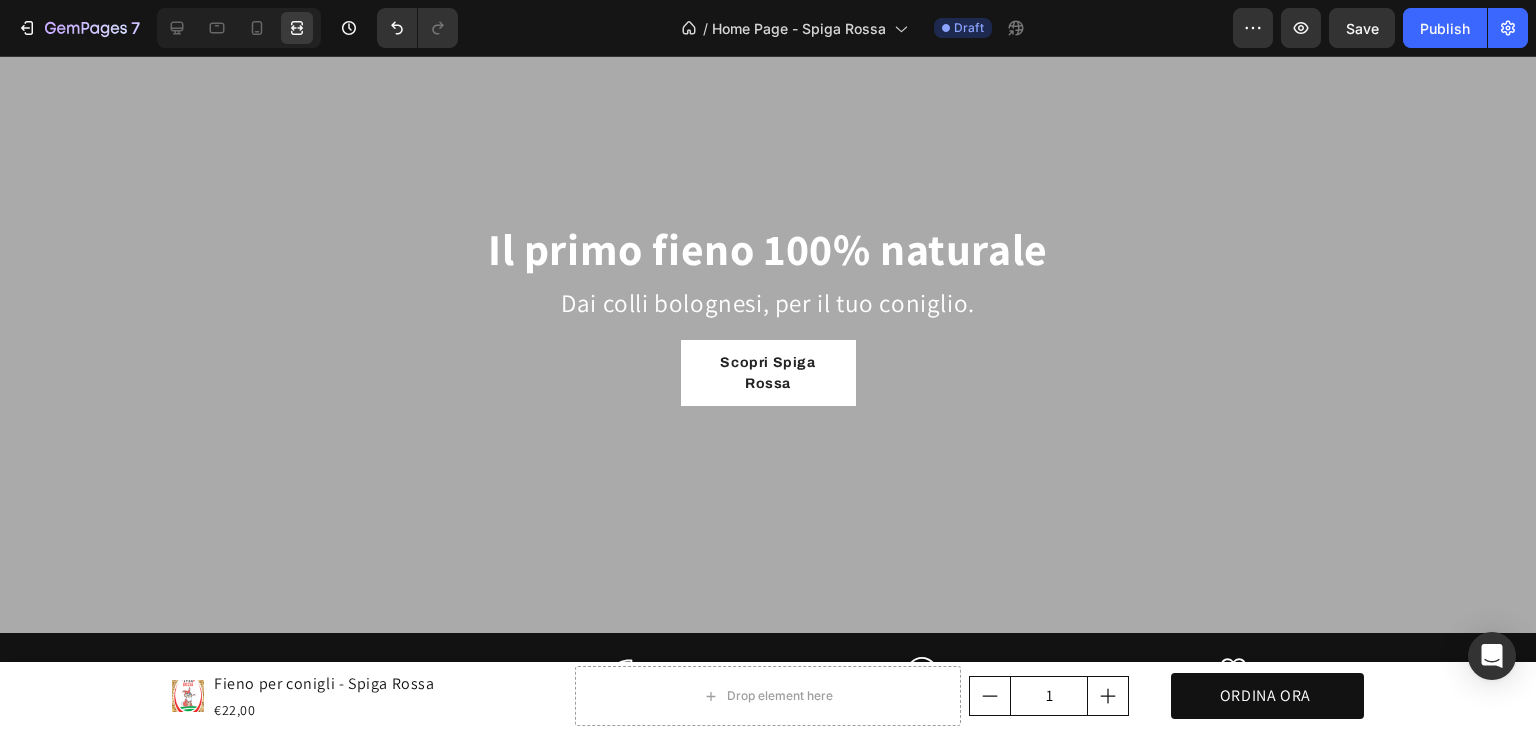click at bounding box center (768, 308) 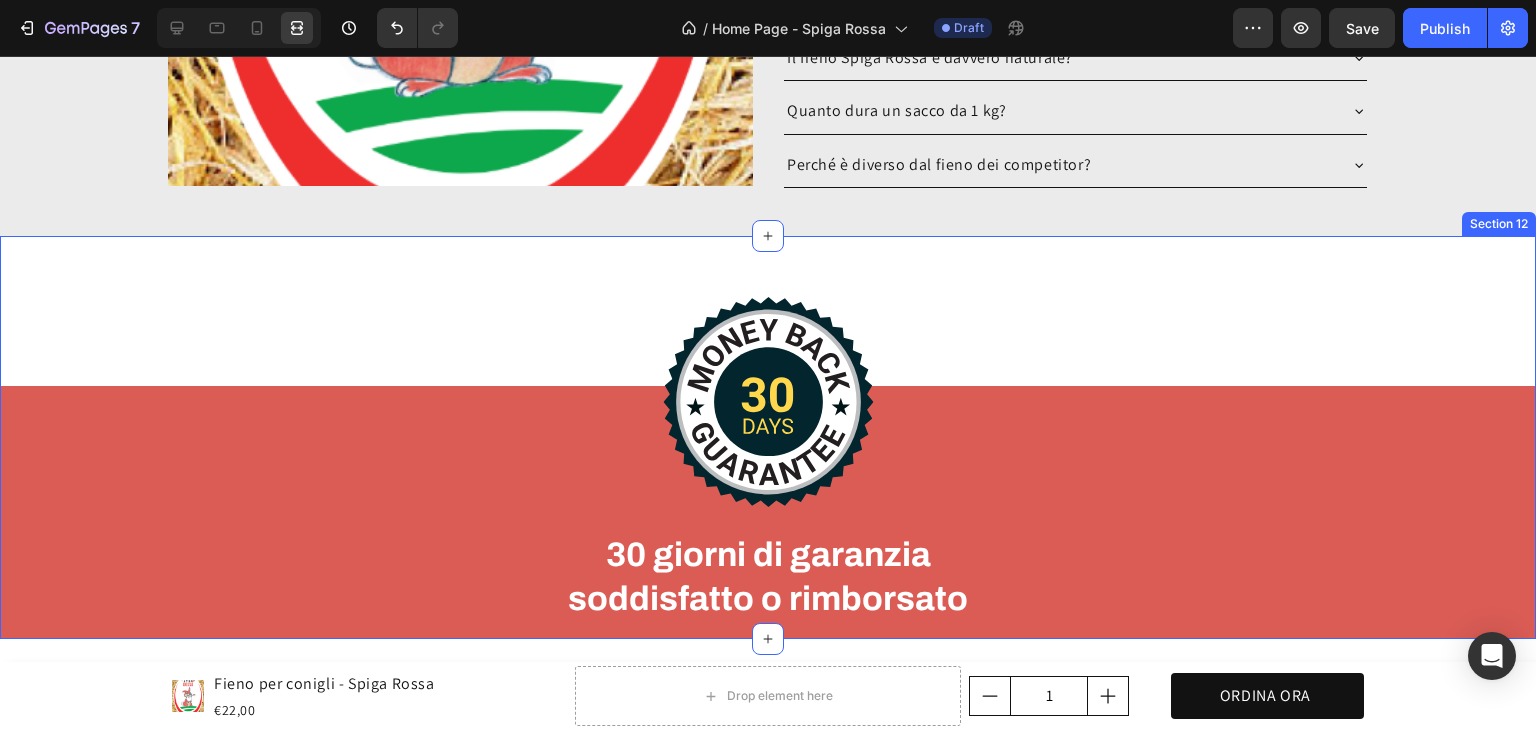 scroll, scrollTop: 3400, scrollLeft: 0, axis: vertical 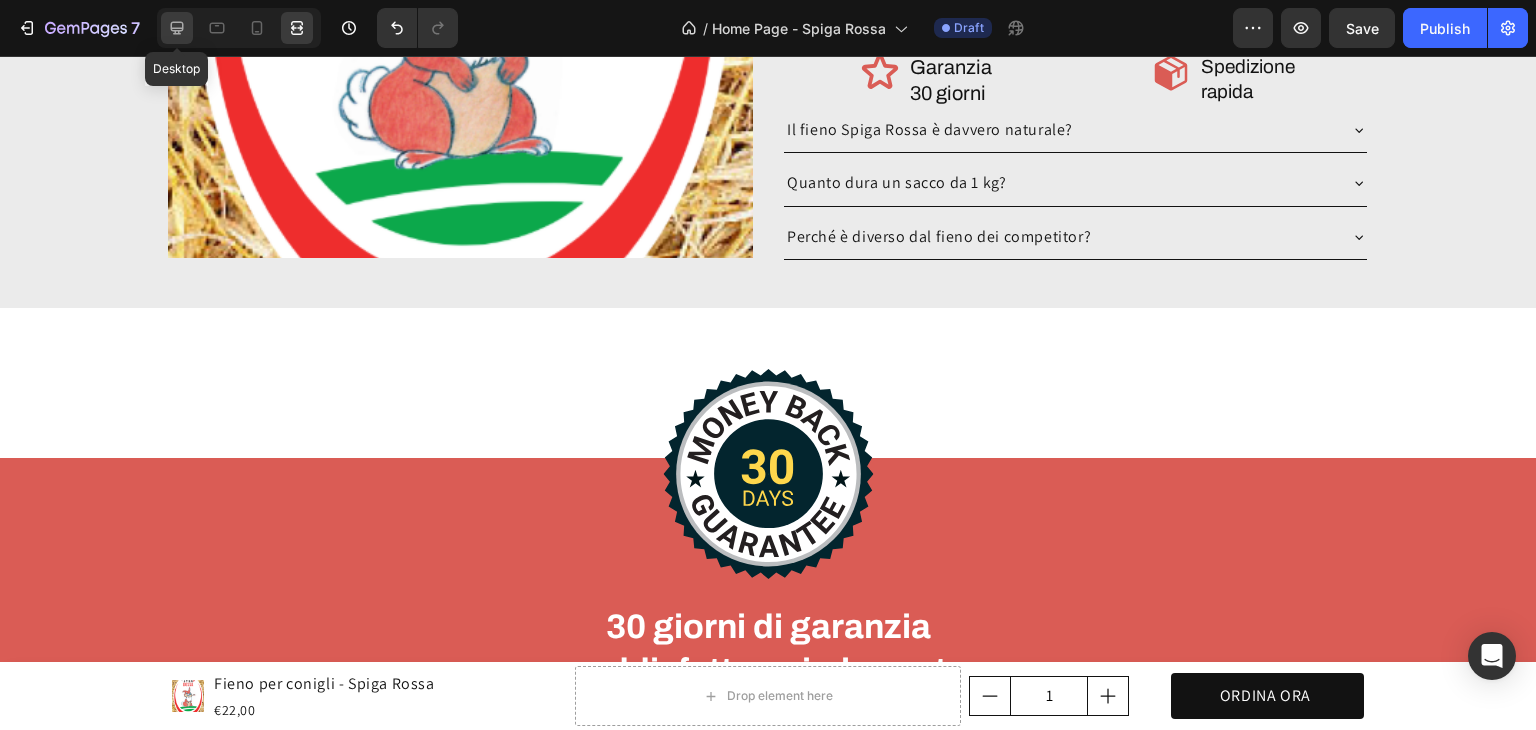 click 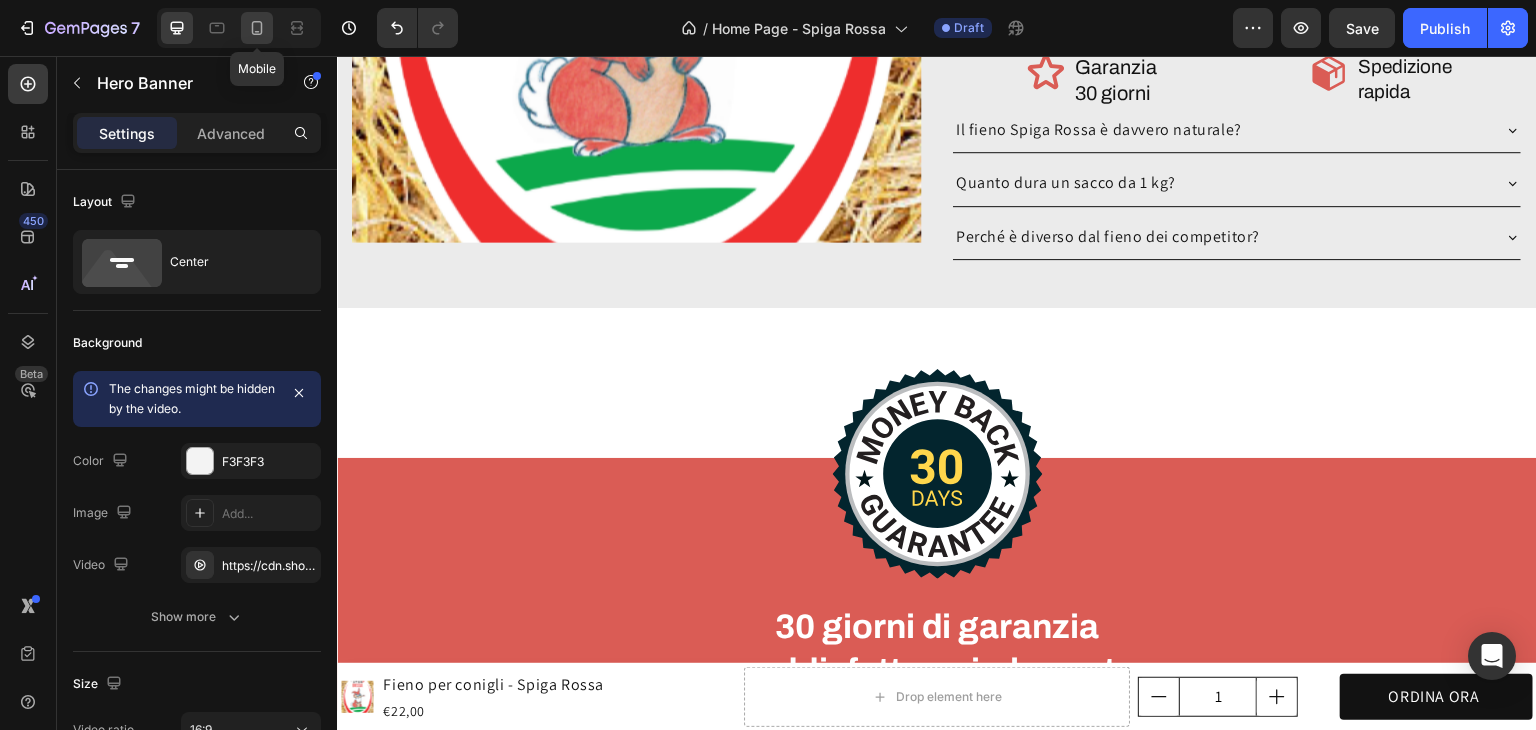 click 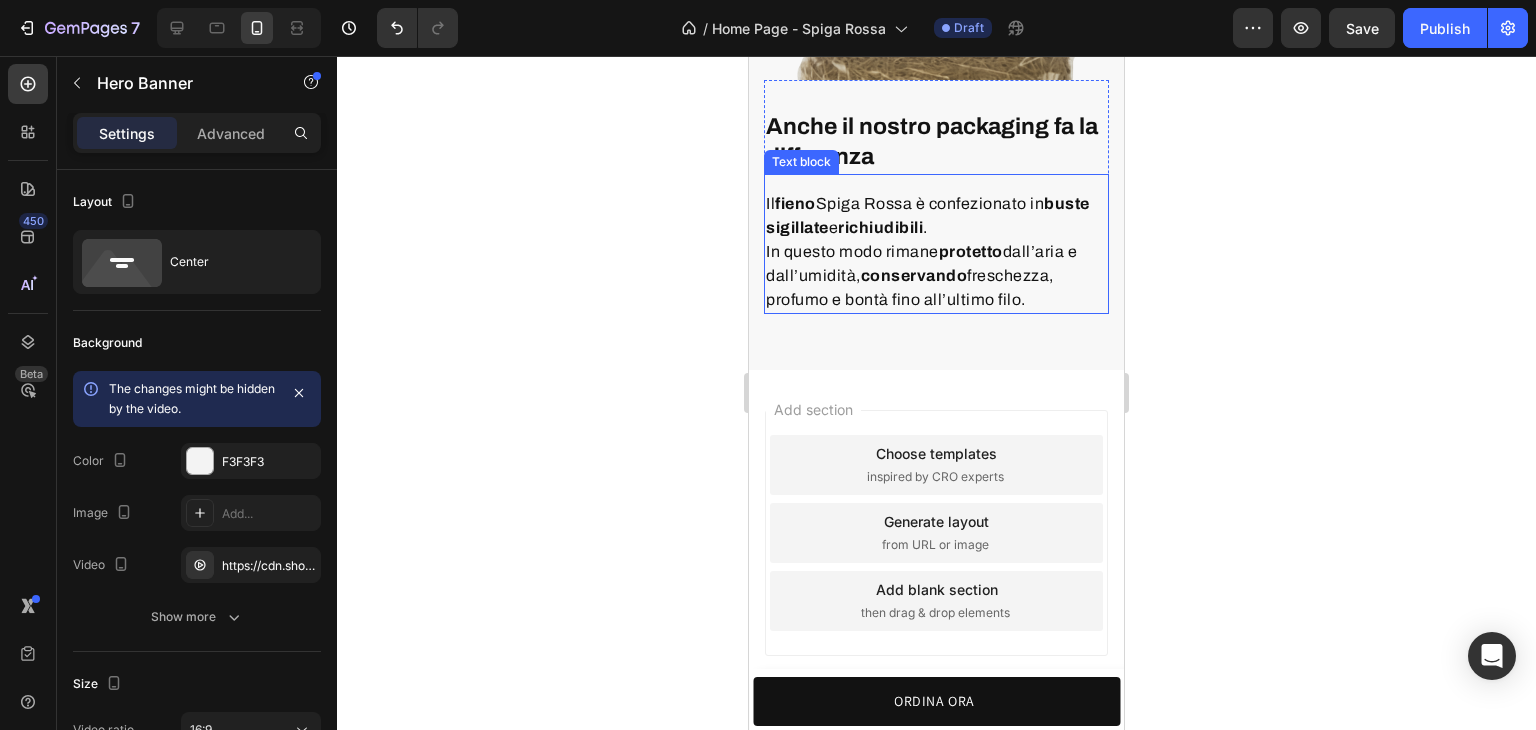 scroll, scrollTop: 6465, scrollLeft: 0, axis: vertical 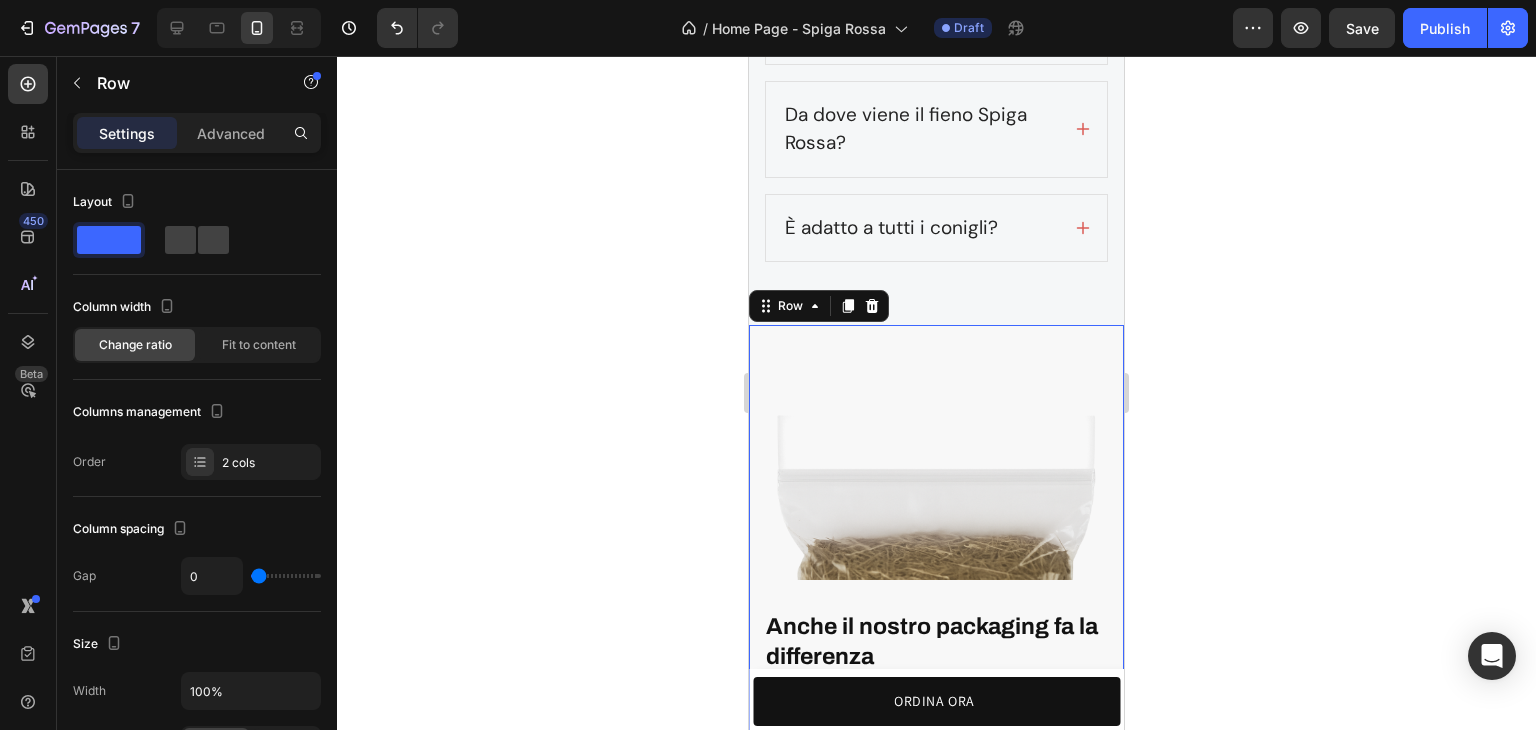 click on "Anche il nostro packaging fa la differenza Heading Il  fieno  Spiga Rossa è confezionato in  buste sigillate  e  richiudibili . In questo modo rimane  protetto  dall’aria e dall’umidità,  conservando  freschezza, profumo e bontà fino all’ultimo filo. Text block Row Image Row   0" at bounding box center (936, 569) 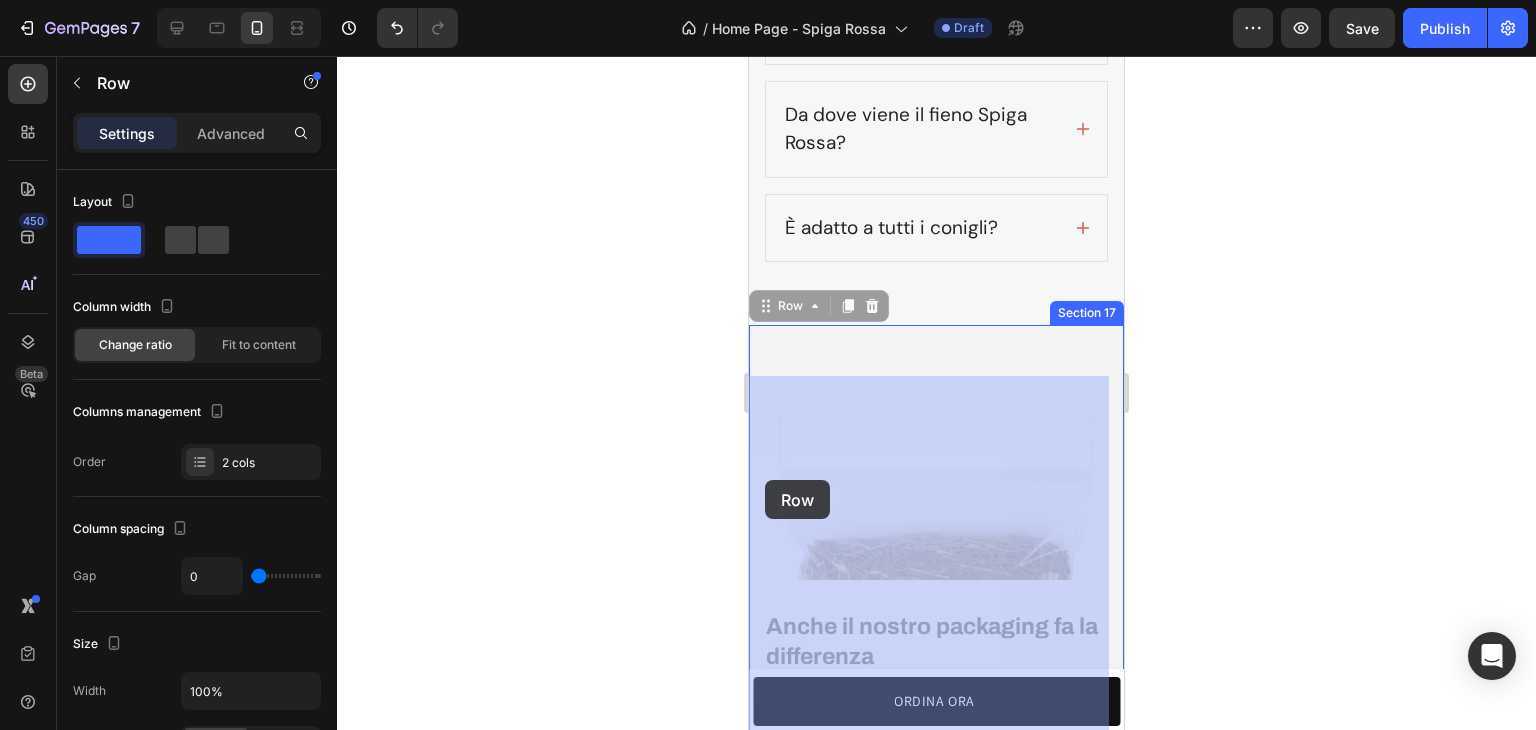 drag, startPoint x: 754, startPoint y: 426, endPoint x: 765, endPoint y: 480, distance: 55.108982 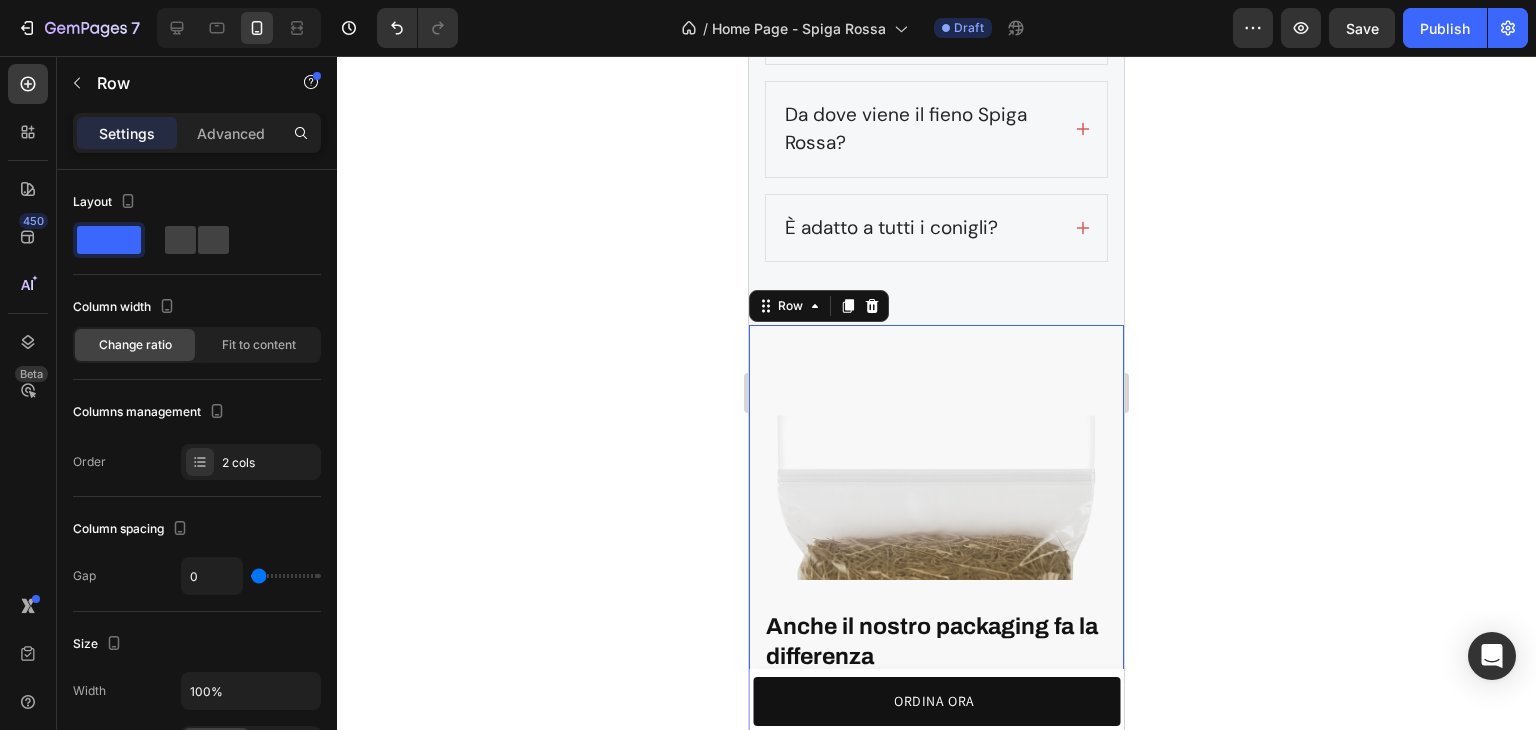 click on "Anche il nostro packaging fa la differenza Heading Il  fieno  Spiga Rossa è confezionato in  buste sigillate  e  richiudibili . In questo modo rimane  protetto  dall’aria e dall’umidità,  conservando  freschezza, profumo e bontà fino all’ultimo filo. Text block Row Image Row   0" at bounding box center (936, 569) 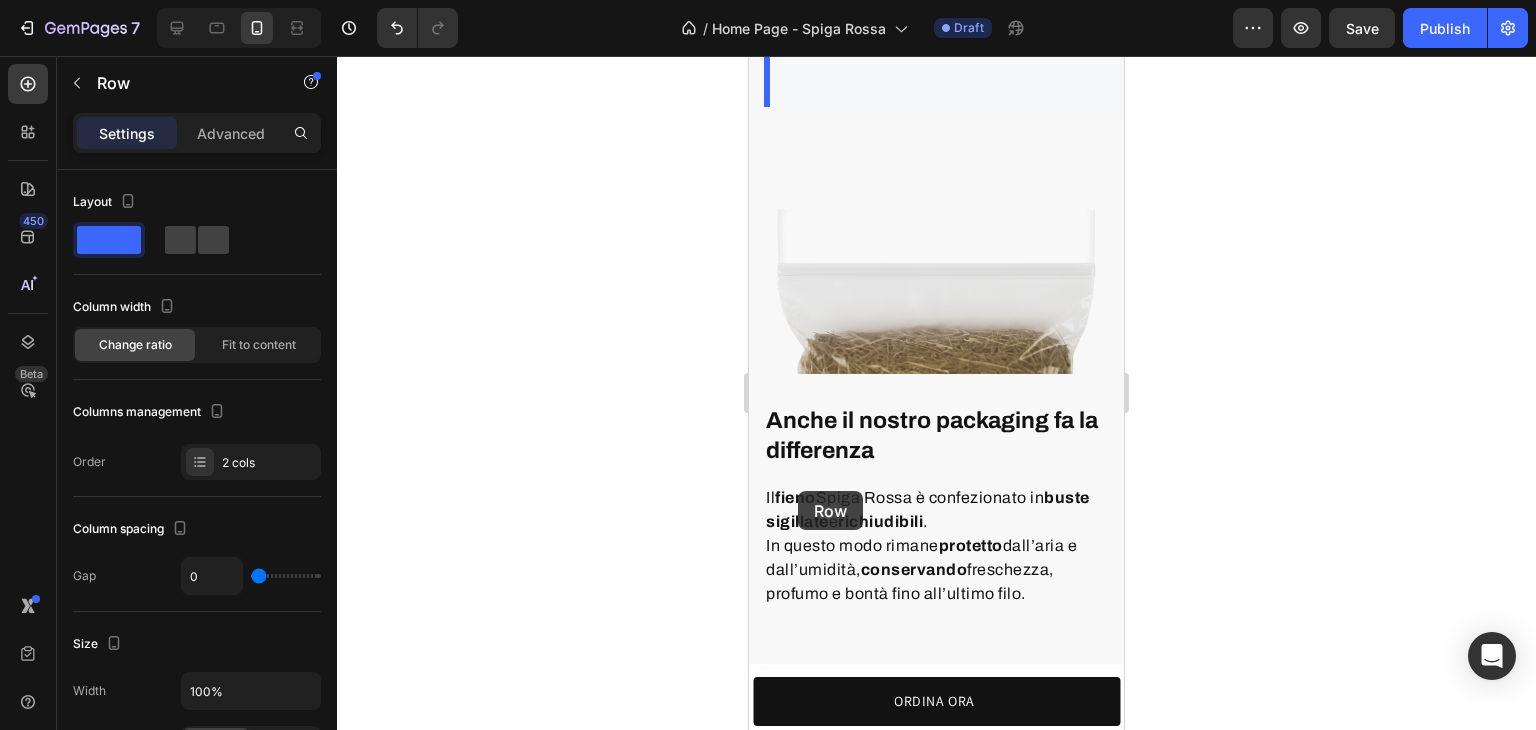scroll, scrollTop: 6960, scrollLeft: 0, axis: vertical 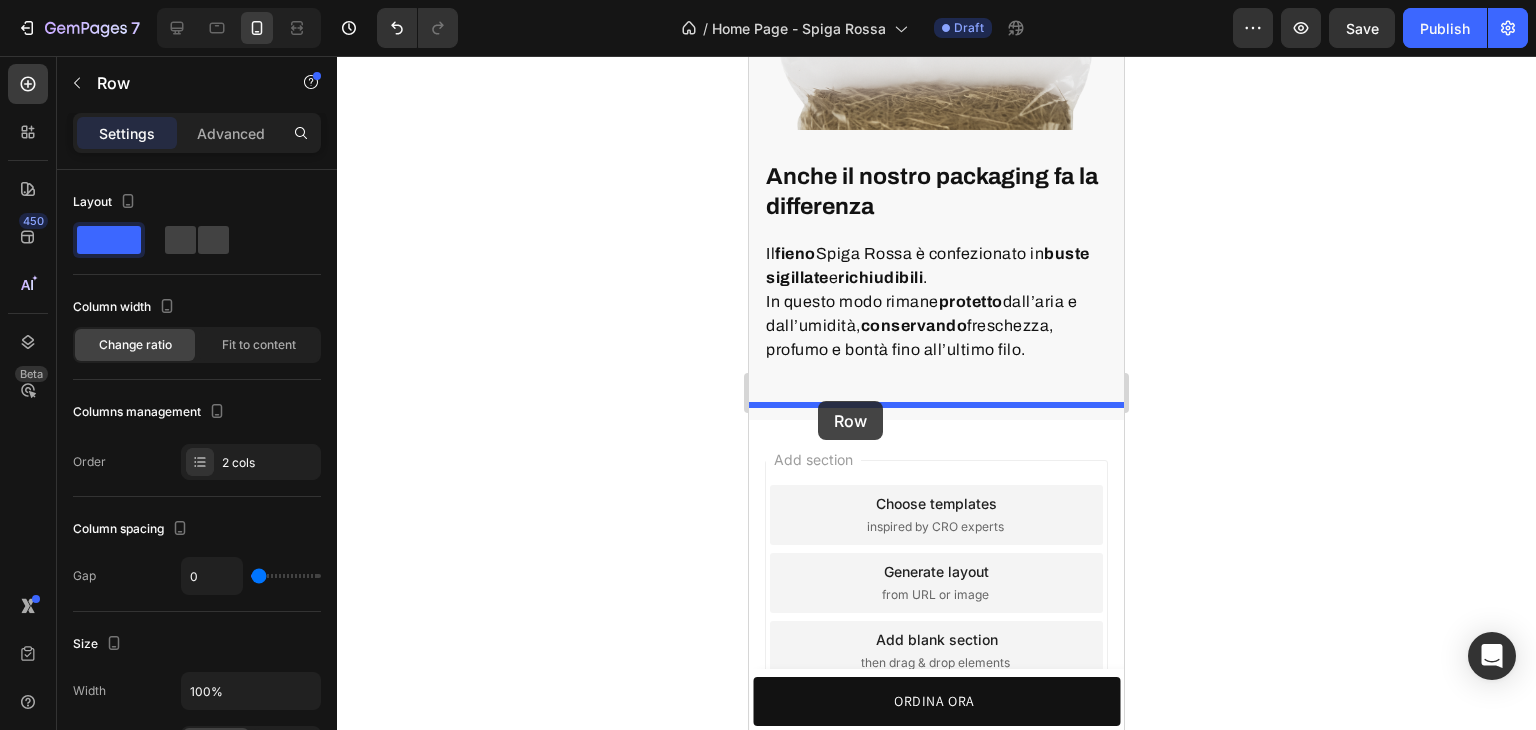 drag, startPoint x: 759, startPoint y: 531, endPoint x: 818, endPoint y: 401, distance: 142.76204 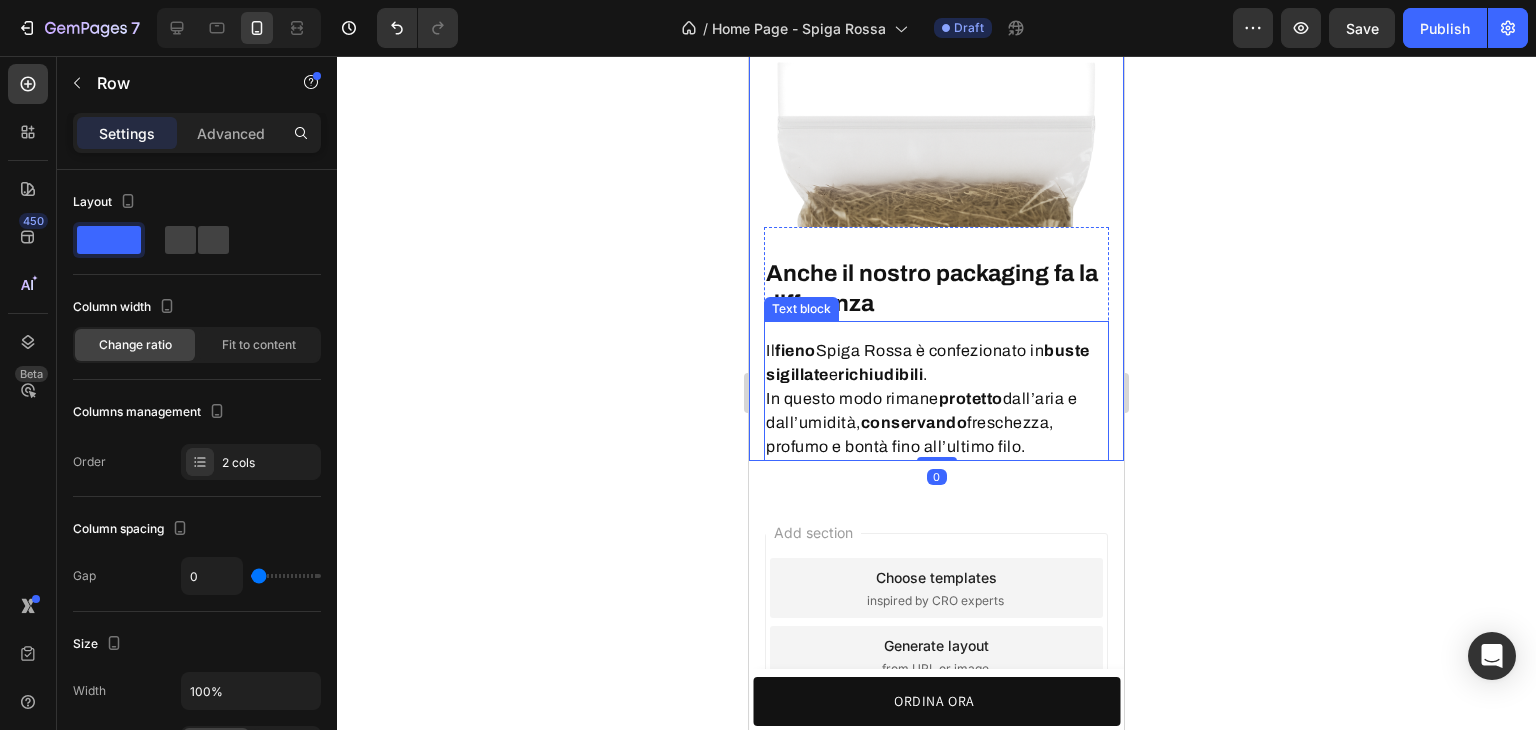 scroll, scrollTop: 6560, scrollLeft: 0, axis: vertical 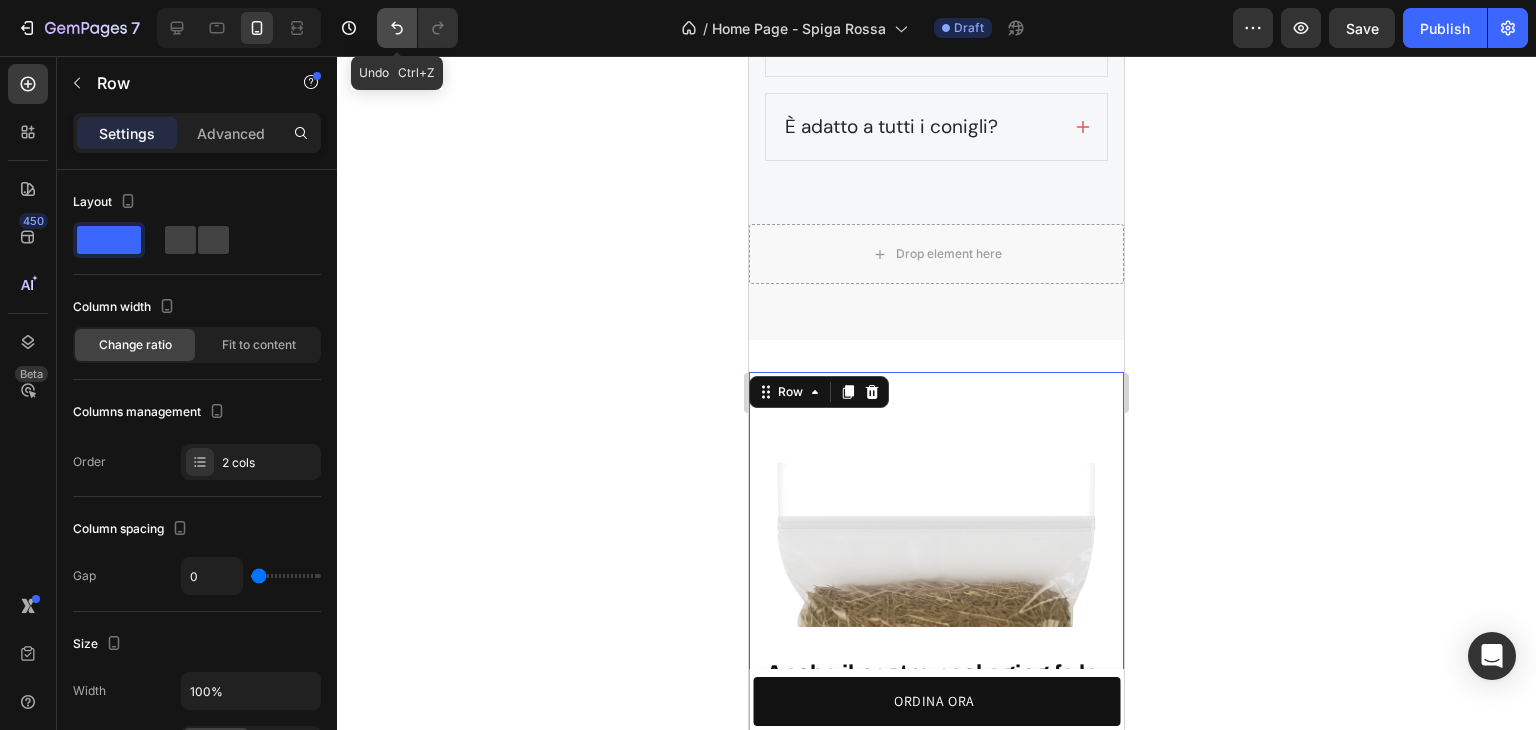 click 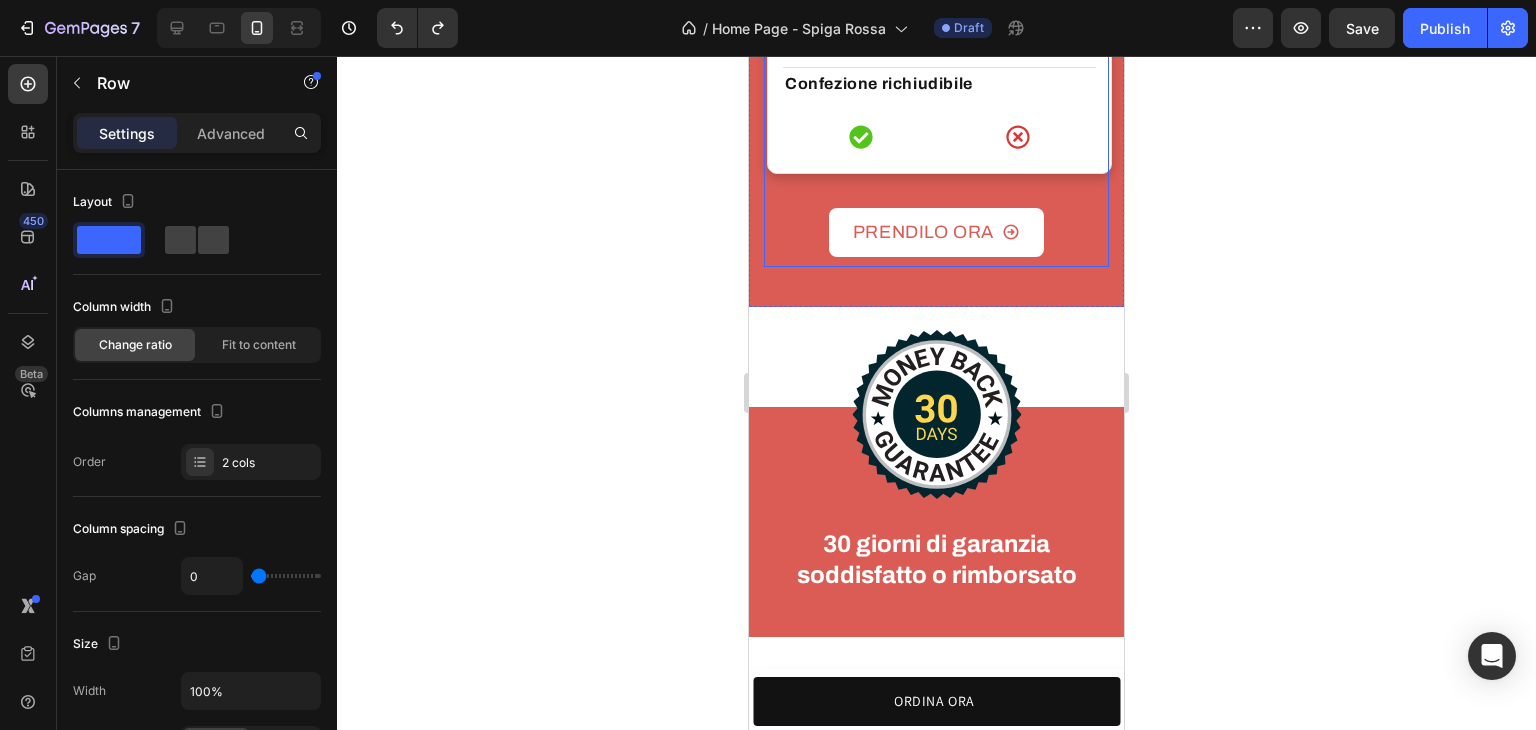 scroll, scrollTop: 4560, scrollLeft: 0, axis: vertical 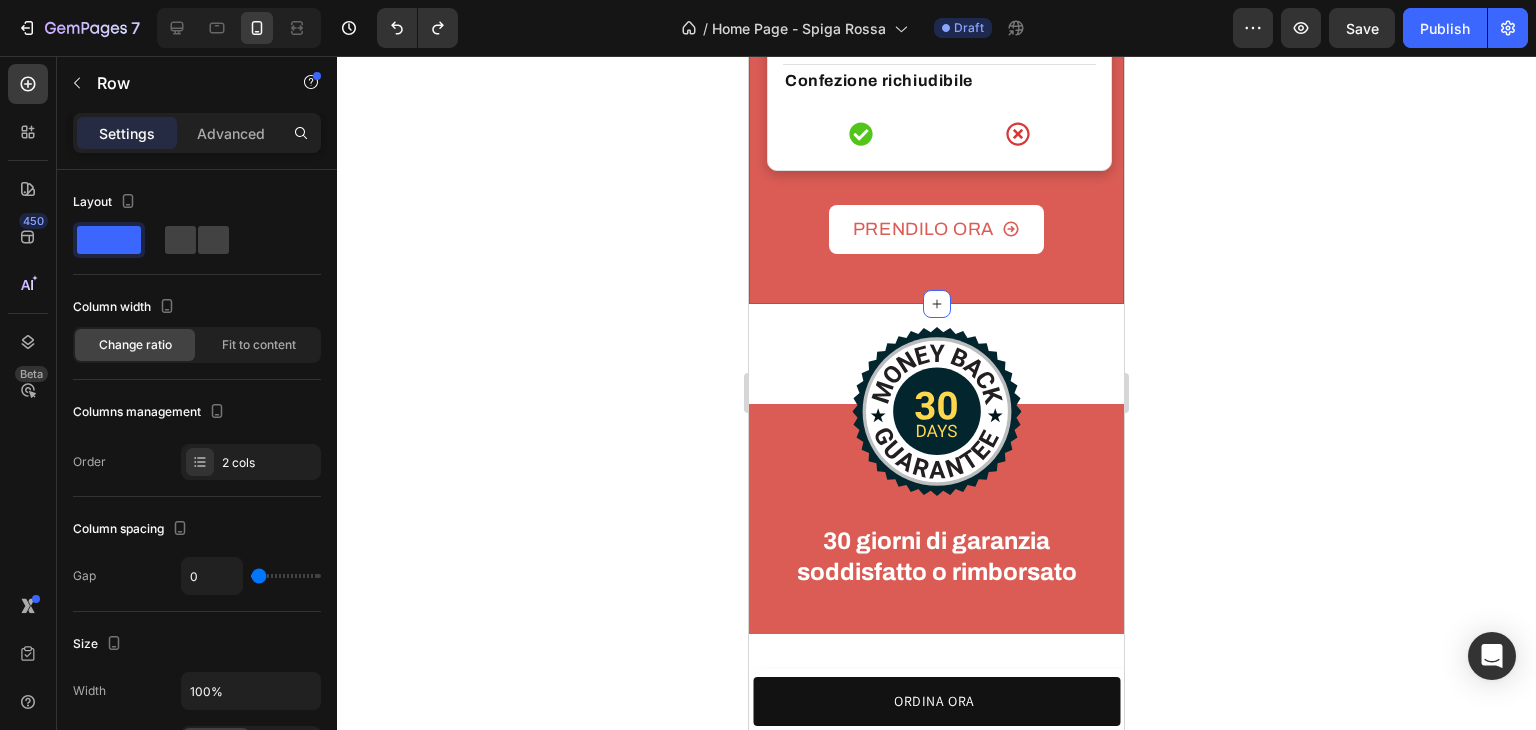 click on "Row" 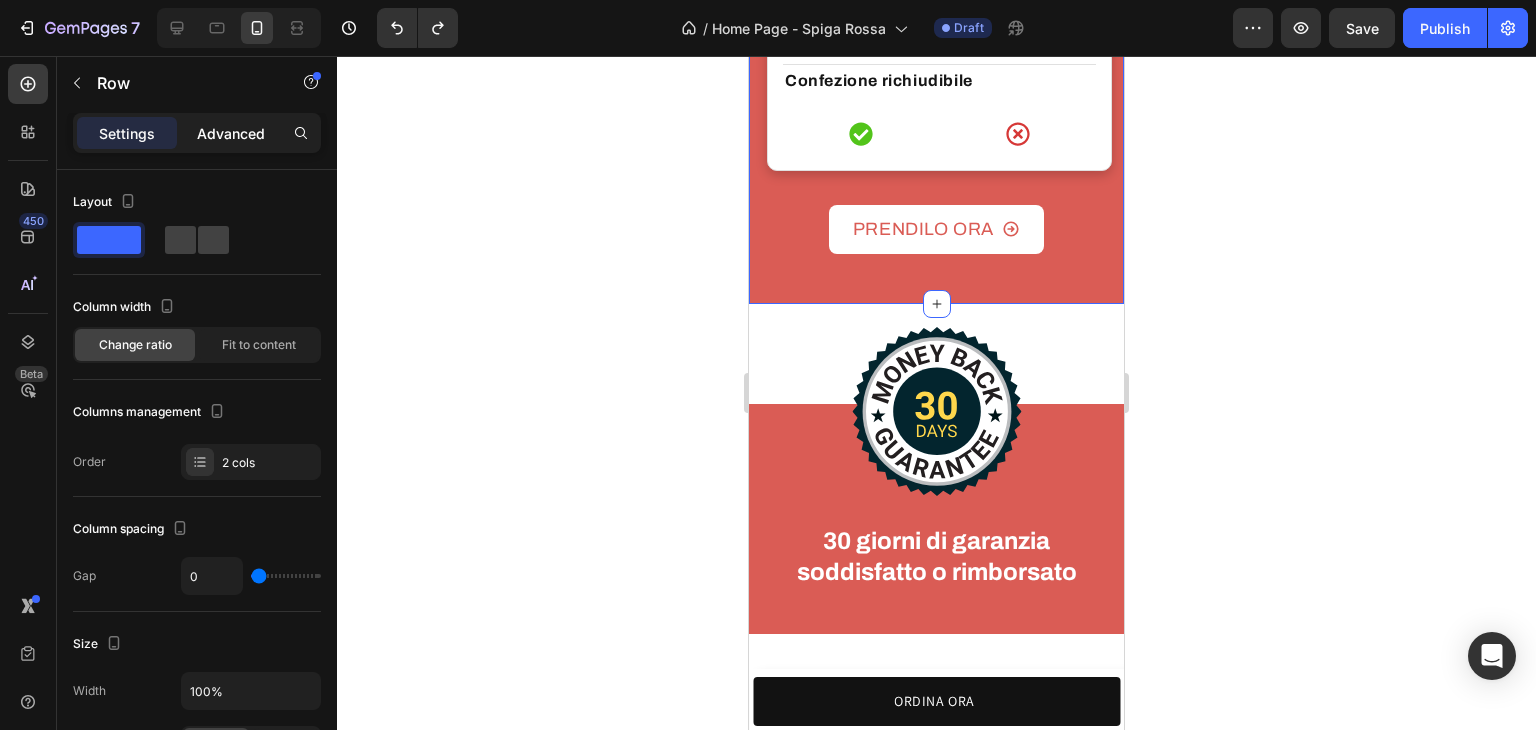 click on "Advanced" at bounding box center [231, 133] 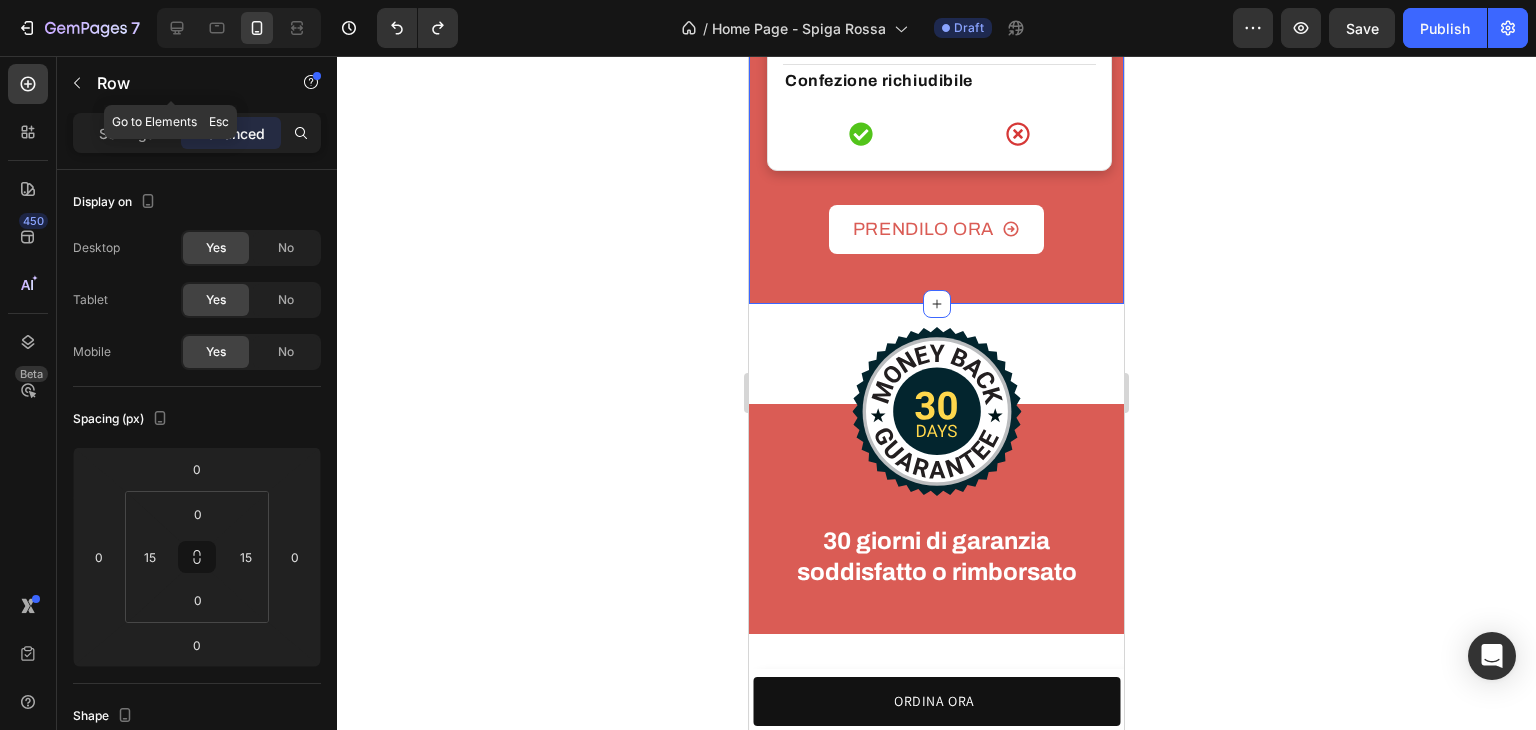 click 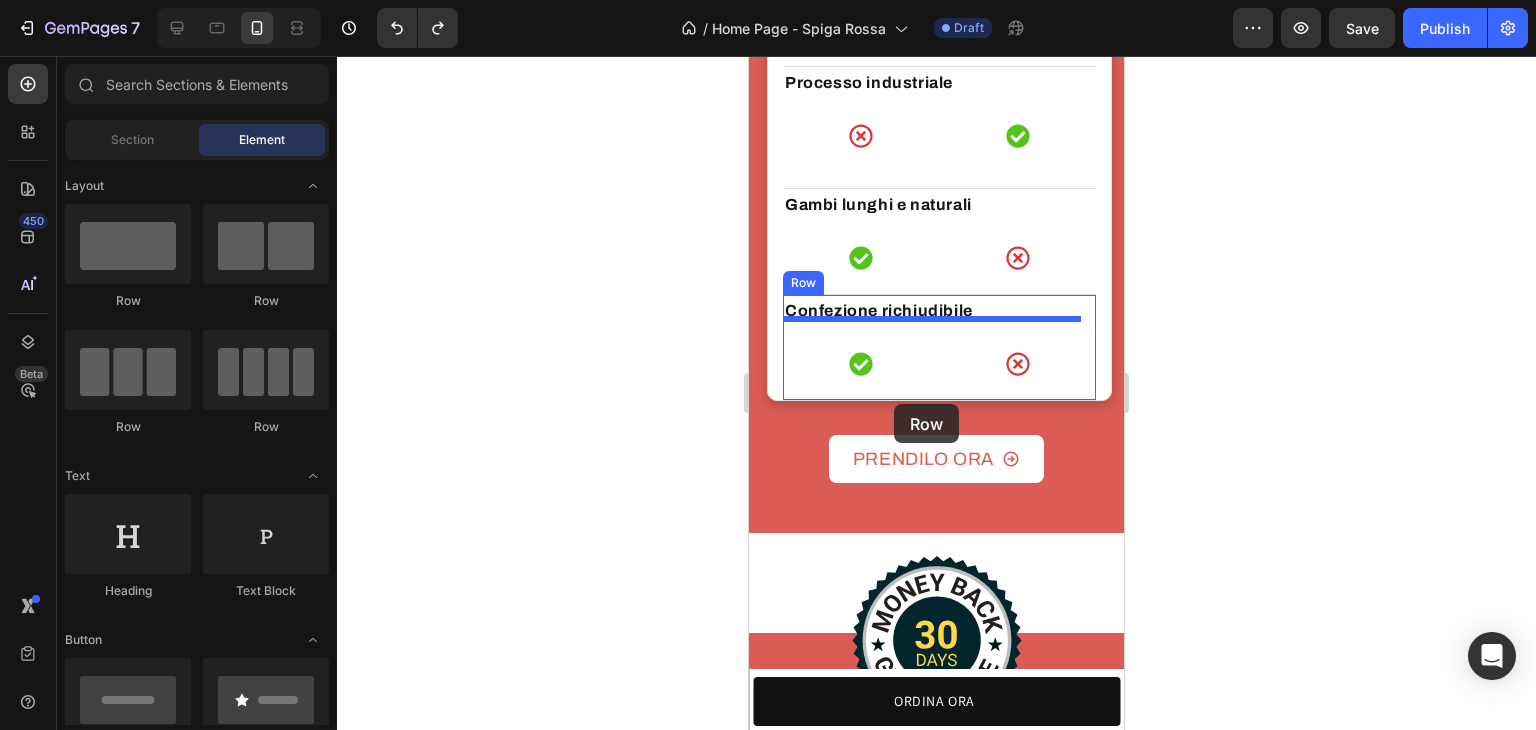scroll, scrollTop: 4860, scrollLeft: 0, axis: vertical 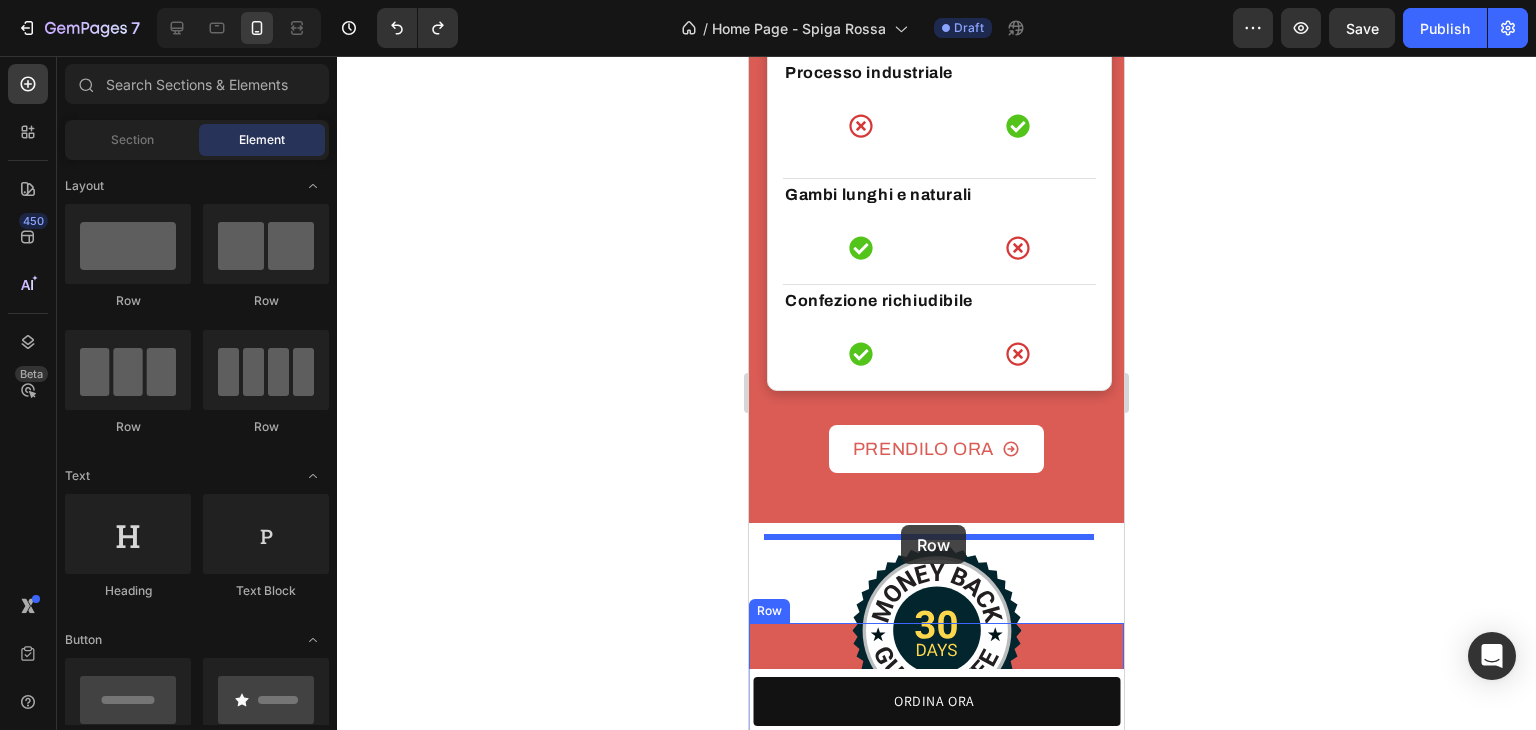 drag, startPoint x: 1153, startPoint y: 317, endPoint x: 898, endPoint y: 524, distance: 328.44177 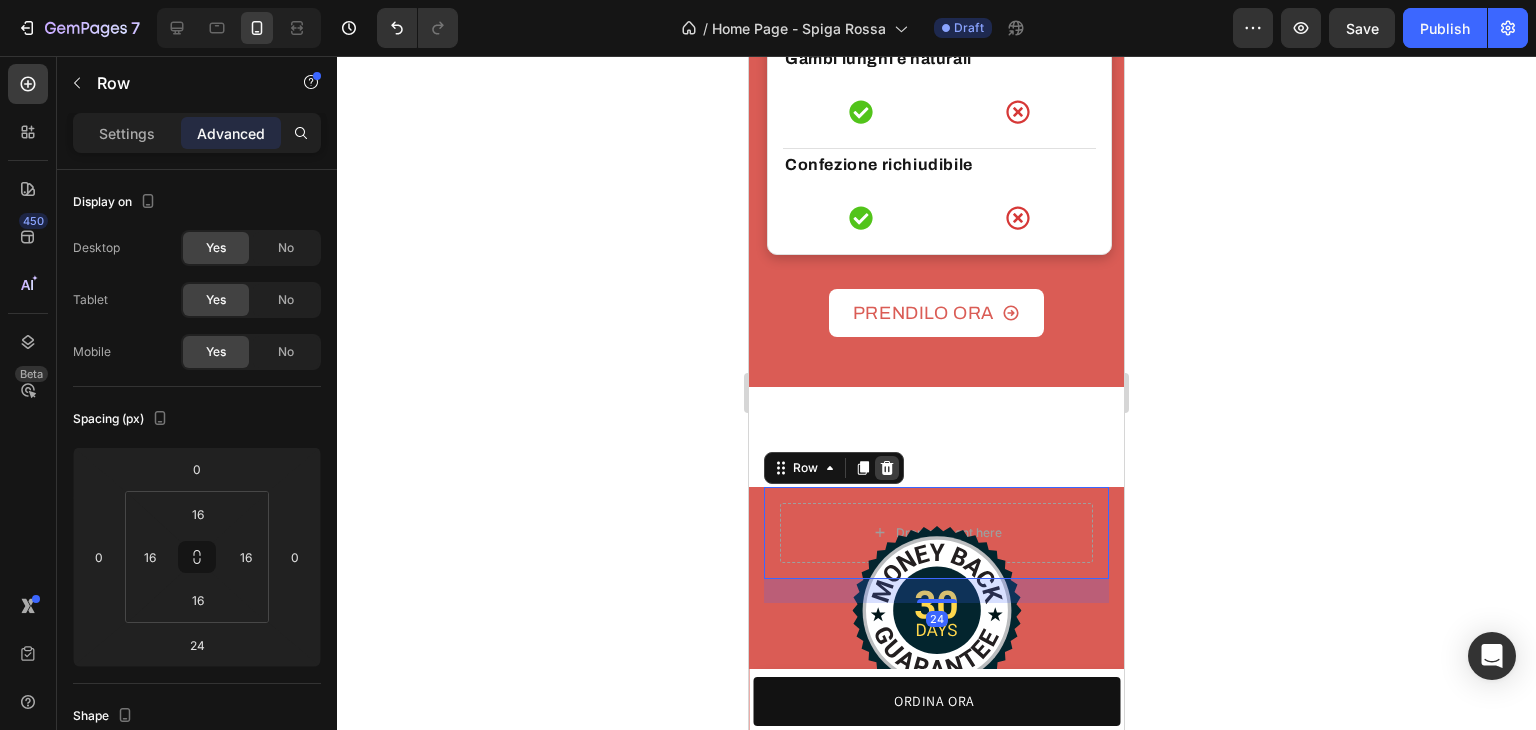 scroll, scrollTop: 5160, scrollLeft: 0, axis: vertical 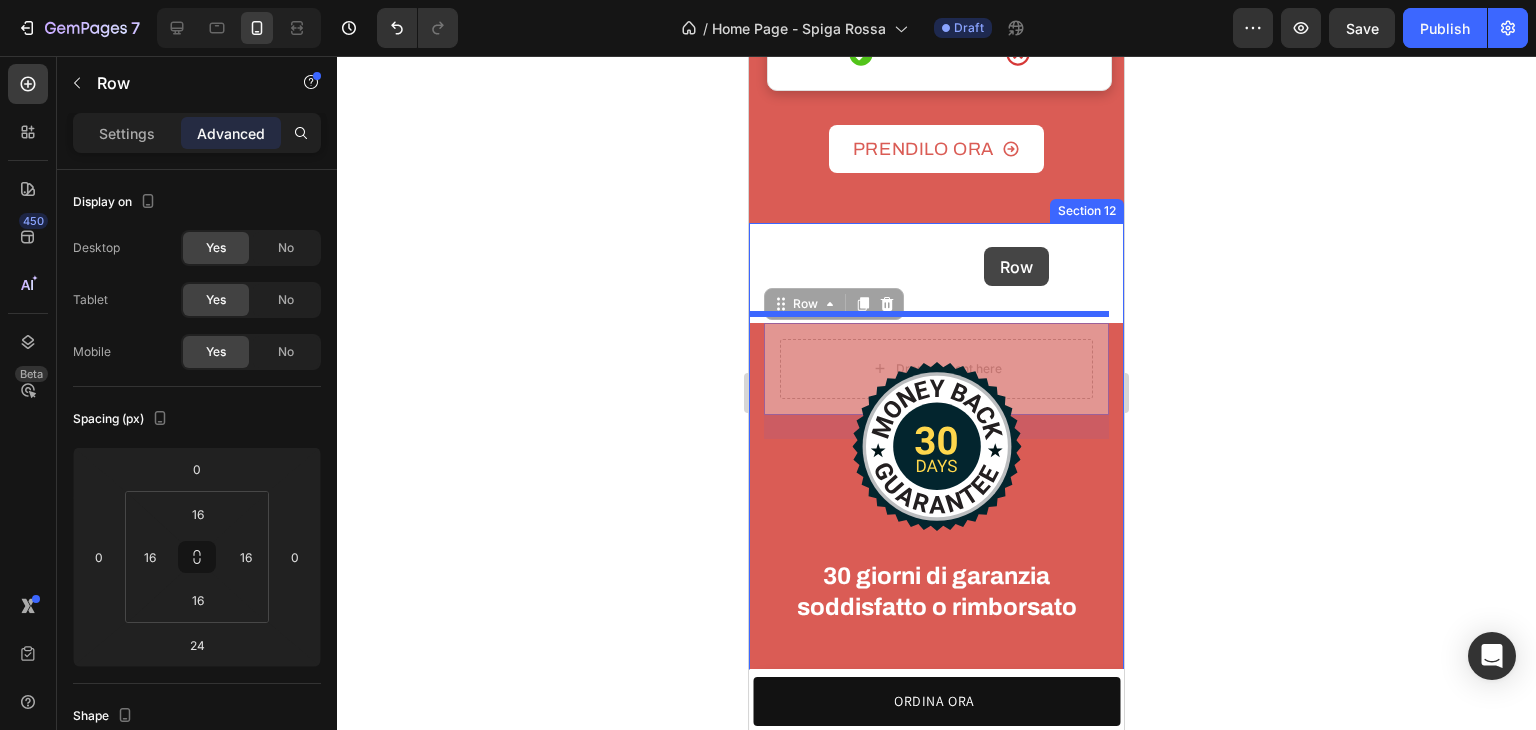 drag, startPoint x: 1041, startPoint y: 337, endPoint x: 984, endPoint y: 247, distance: 106.531685 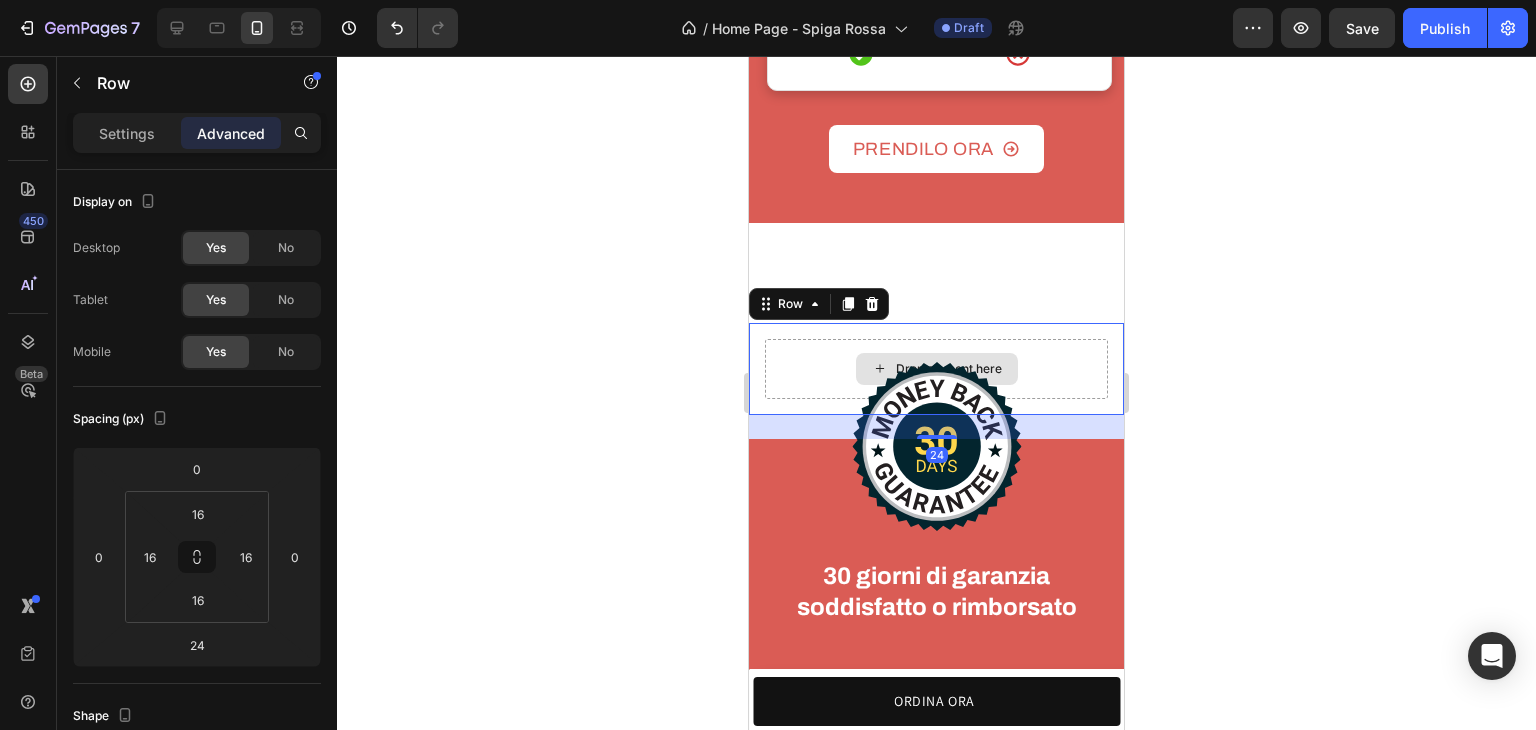 click on "Drop element here" at bounding box center (936, 369) 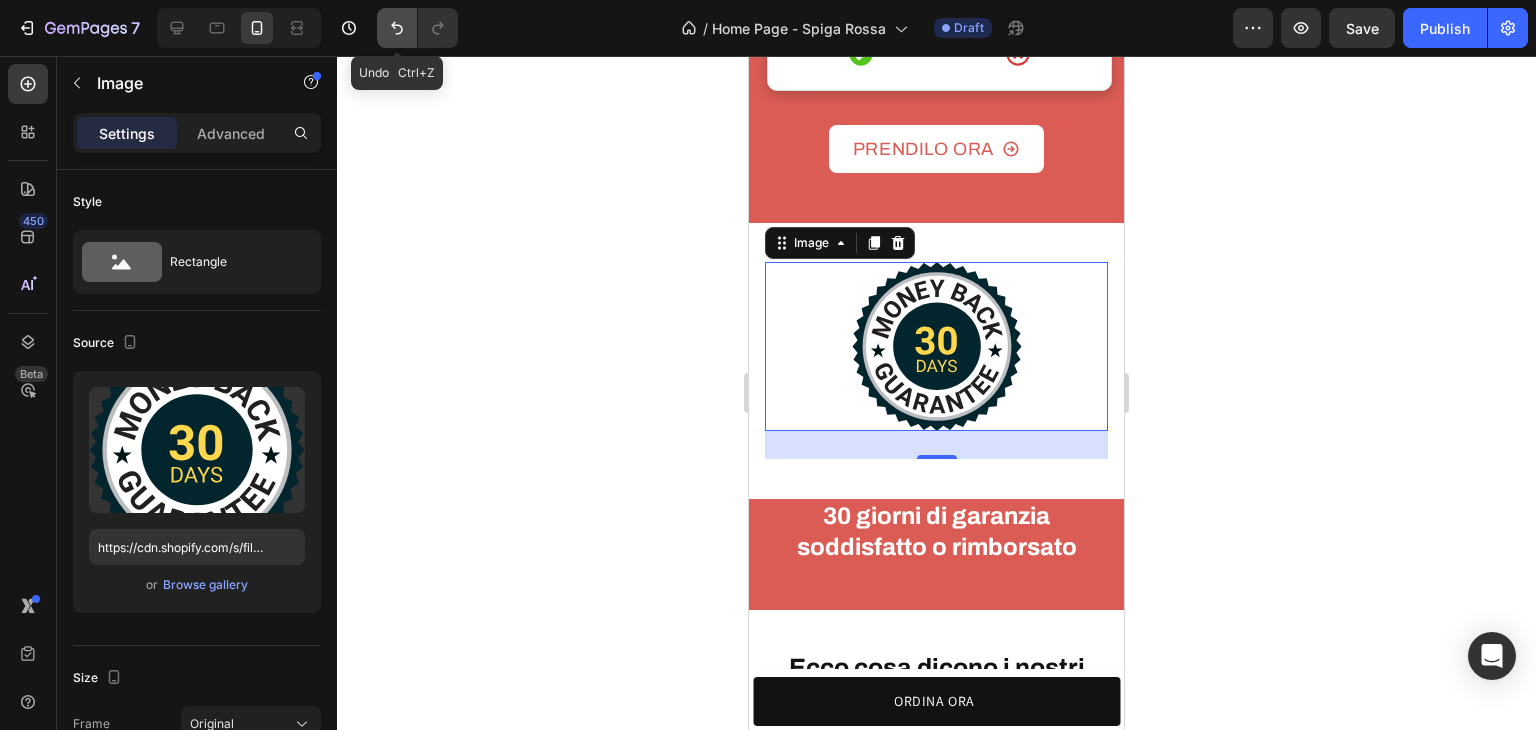 click 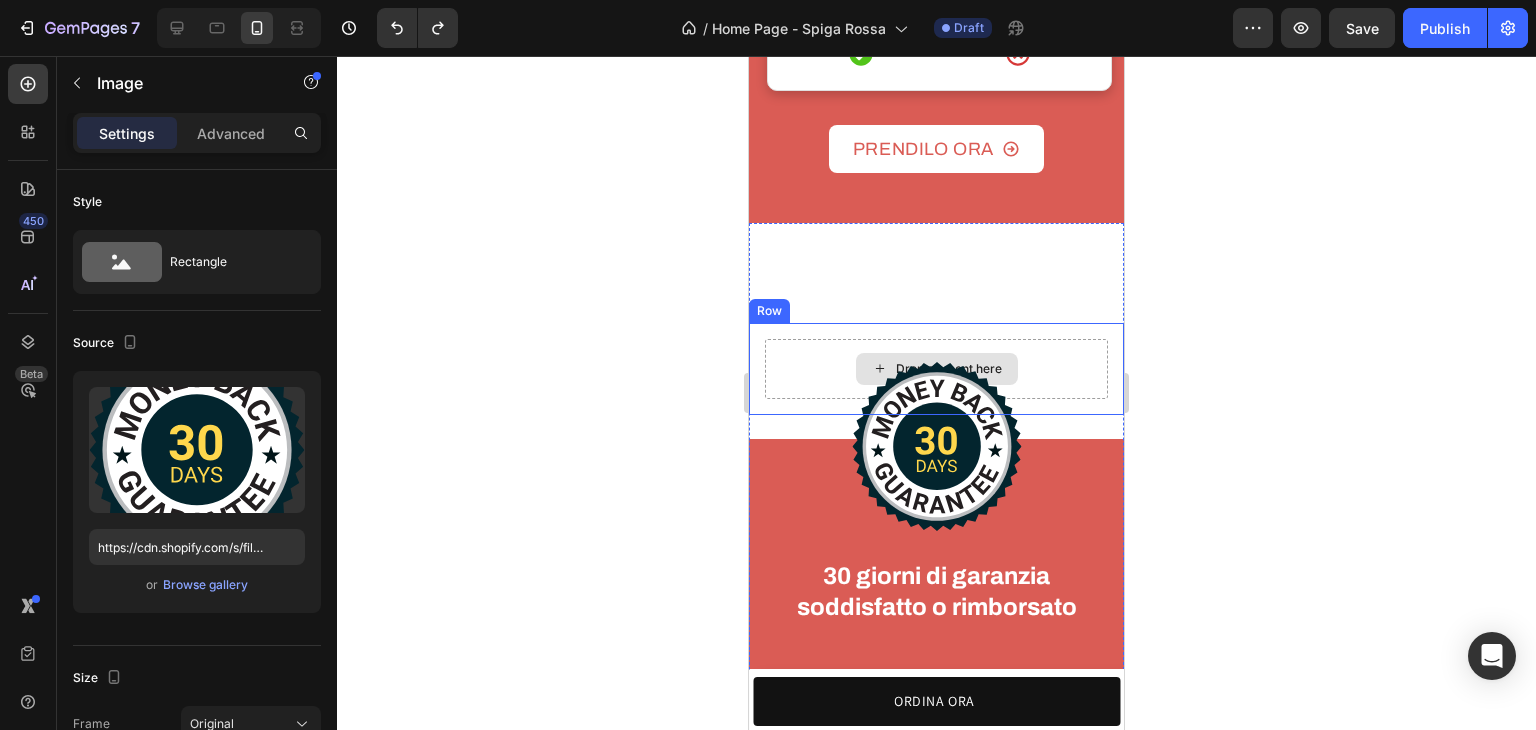 click on "Drop element here" at bounding box center [936, 369] 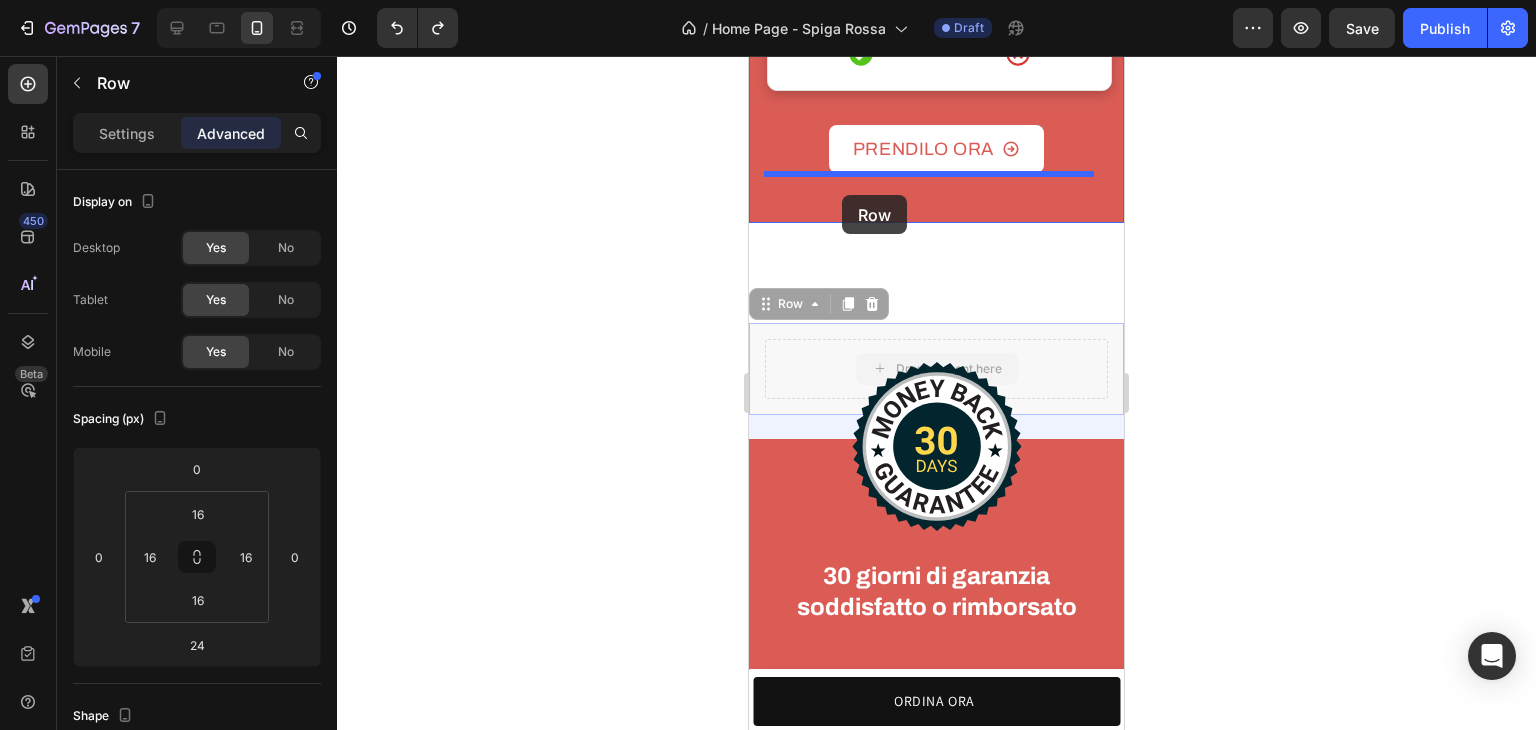drag, startPoint x: 789, startPoint y: 345, endPoint x: 842, endPoint y: 195, distance: 159.08803 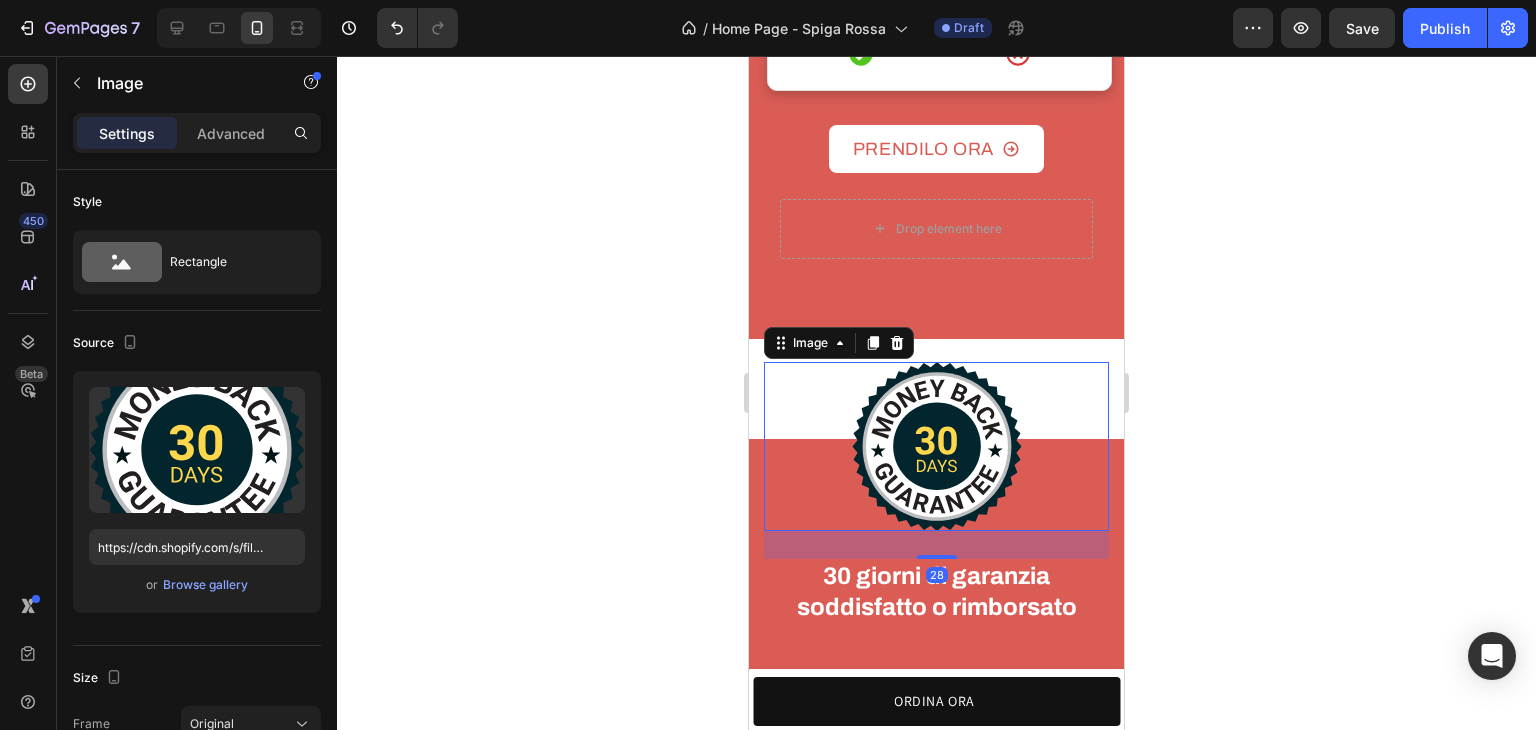 click at bounding box center (936, 446) 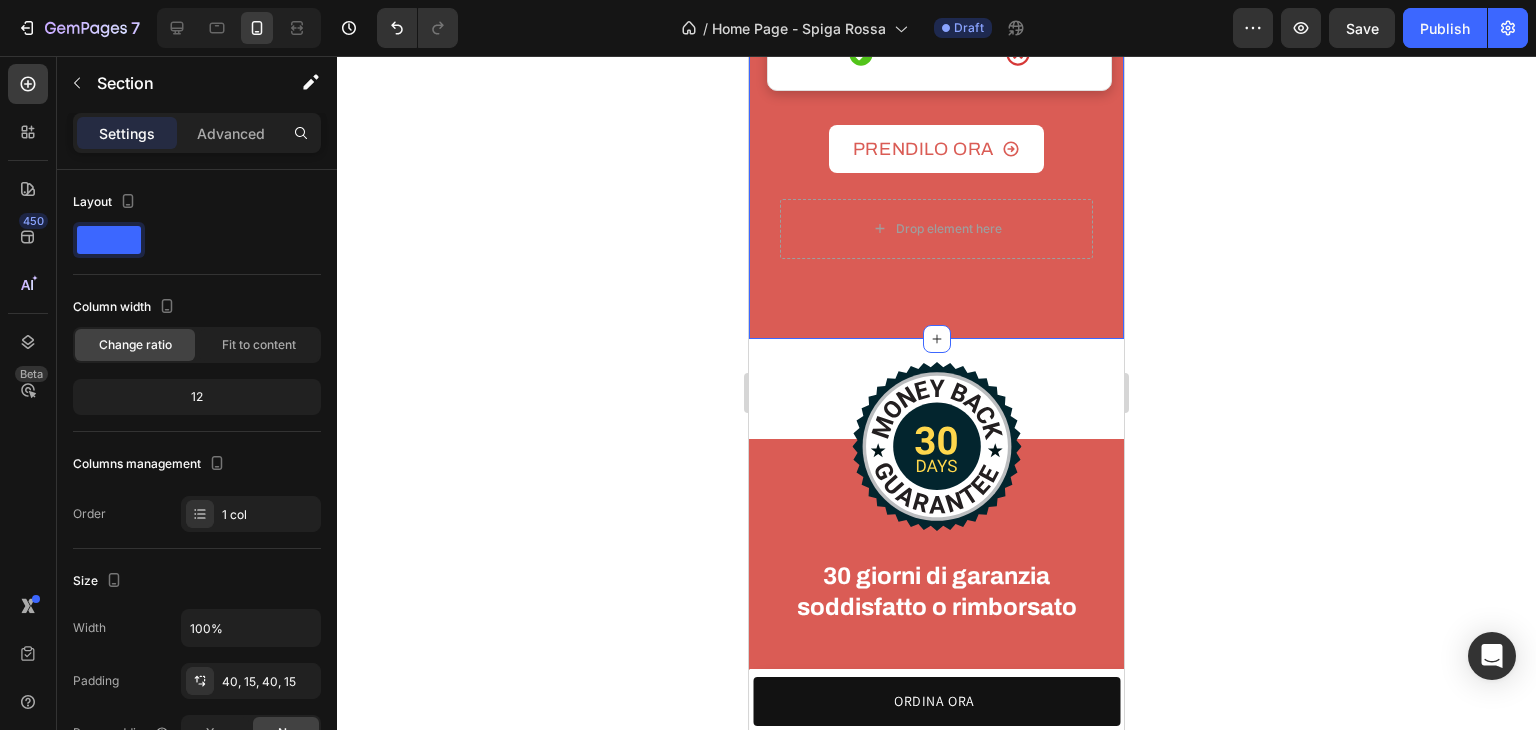 click on "Il confronto che nessun fieno vuole farti vedere Heading I fieni industriali sono trattati, meccanizzati e pieni di scorciatoie. Scopri il nostro fieno: naturale, raccolto a mano e sicuro per il tuo coniglio. Text Block Text Block Image Image Spiga Rossa Text block Image Altri Fieni Text block Altri Fieni Text block Row Row Raccolto a mano Text block
Icon
Icon Row Row Senza pesticidi e chimica Text block
Icon
Icon Row Row Essiccazione naturale al sole Text block
Icon
Icon Row Row Processo industriale Text block
Icon
Icon Row Row Gambi lunghi e naturali Text block
Icon
Icon Row Row Confezione richiudibile Text block
Icon
Icon Row Row Row
PRENDILO ORA    Button Row
Drop element here Row Section 10   You can create reusable sections Create Theme Section AI Content Write with GemAI Product" at bounding box center (936, -415) 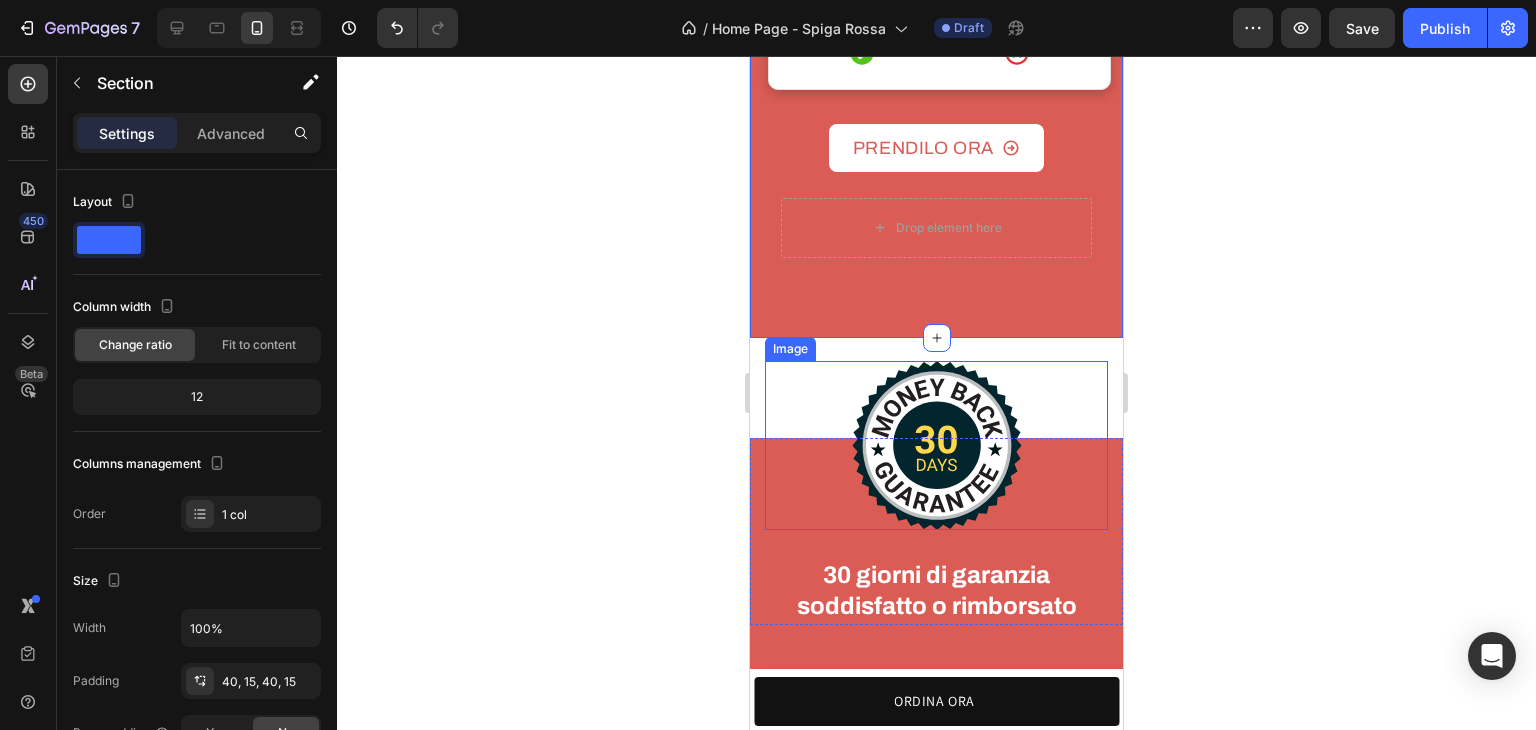 click at bounding box center [936, 445] 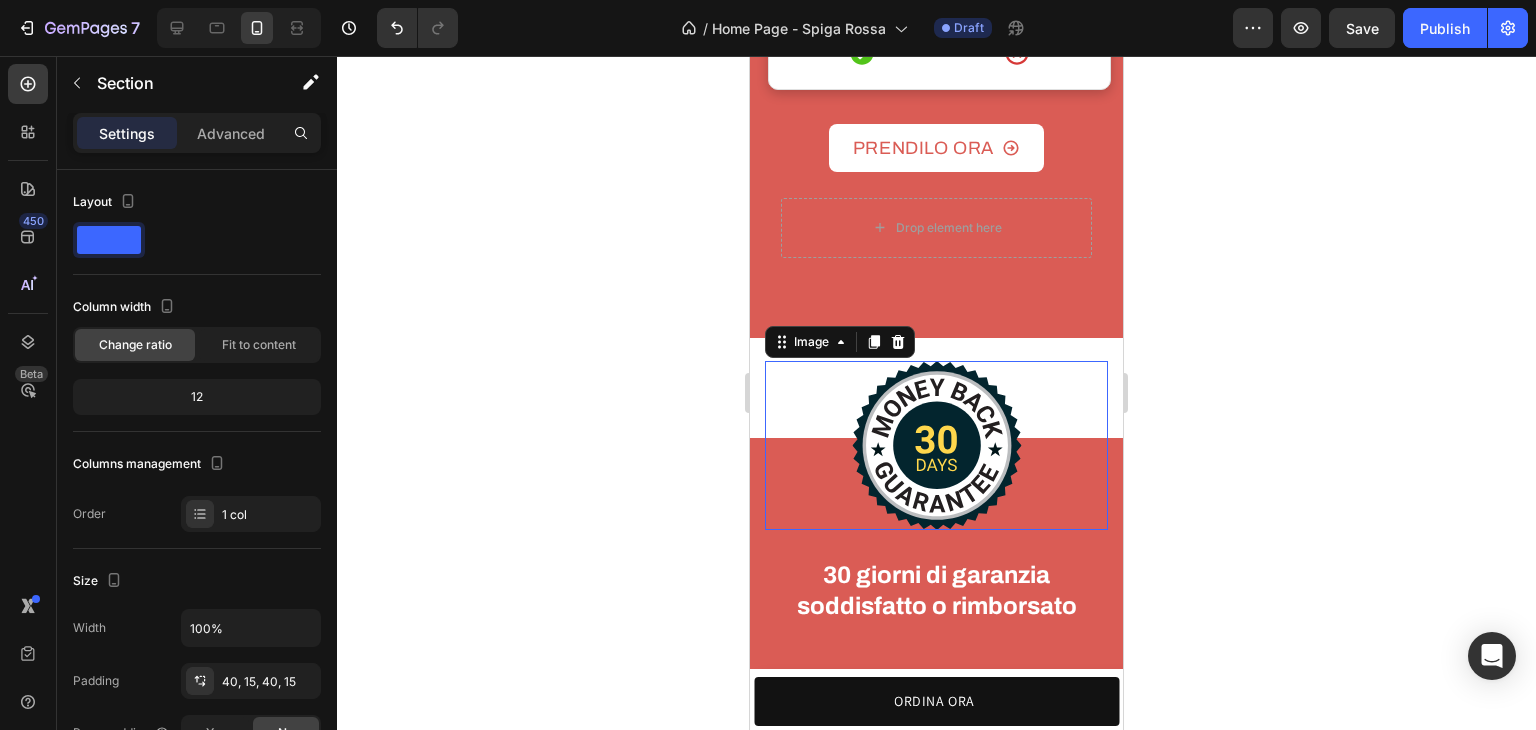 scroll, scrollTop: 5161, scrollLeft: 0, axis: vertical 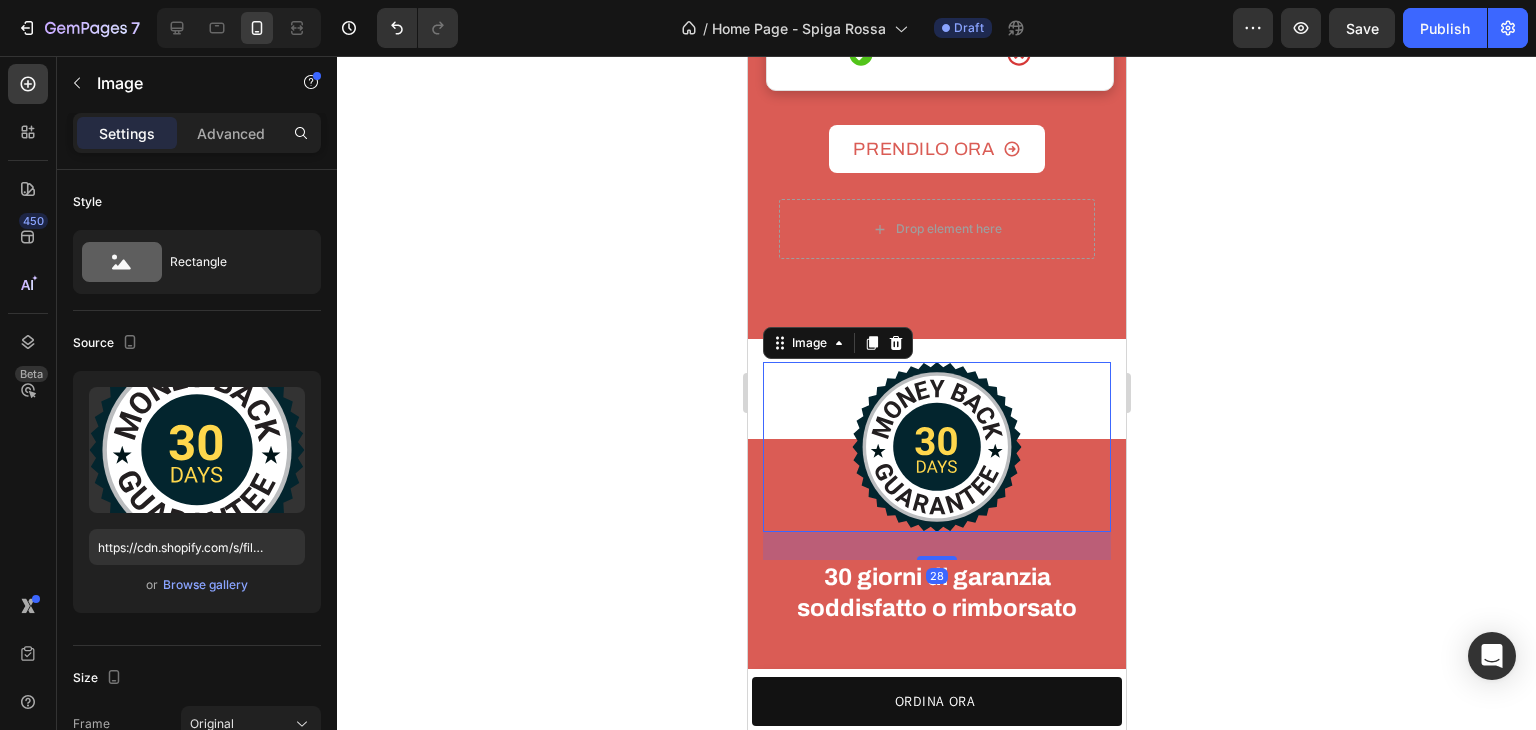 drag, startPoint x: 778, startPoint y: 373, endPoint x: 770, endPoint y: 363, distance: 12.806249 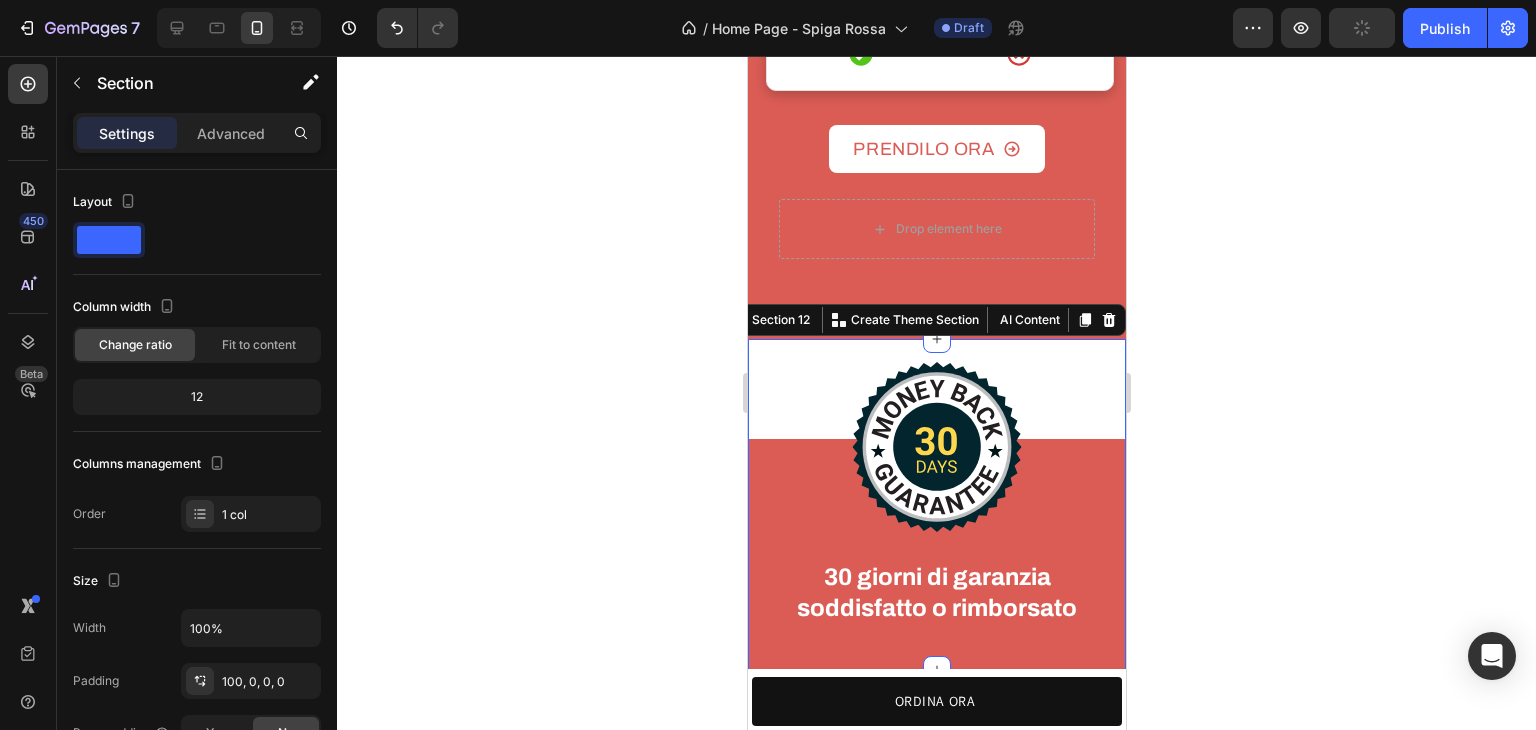 click on "Image 30 giorni di garanzia  soddisfatto o rimborsato Heading Row Row Section 12   You can create reusable sections Create Theme Section AI Content Write with GemAI What would you like to describe here? Tone and Voice Persuasive Product Fieno per conigli - Spiga Rossa Show more Generate" at bounding box center (936, 504) 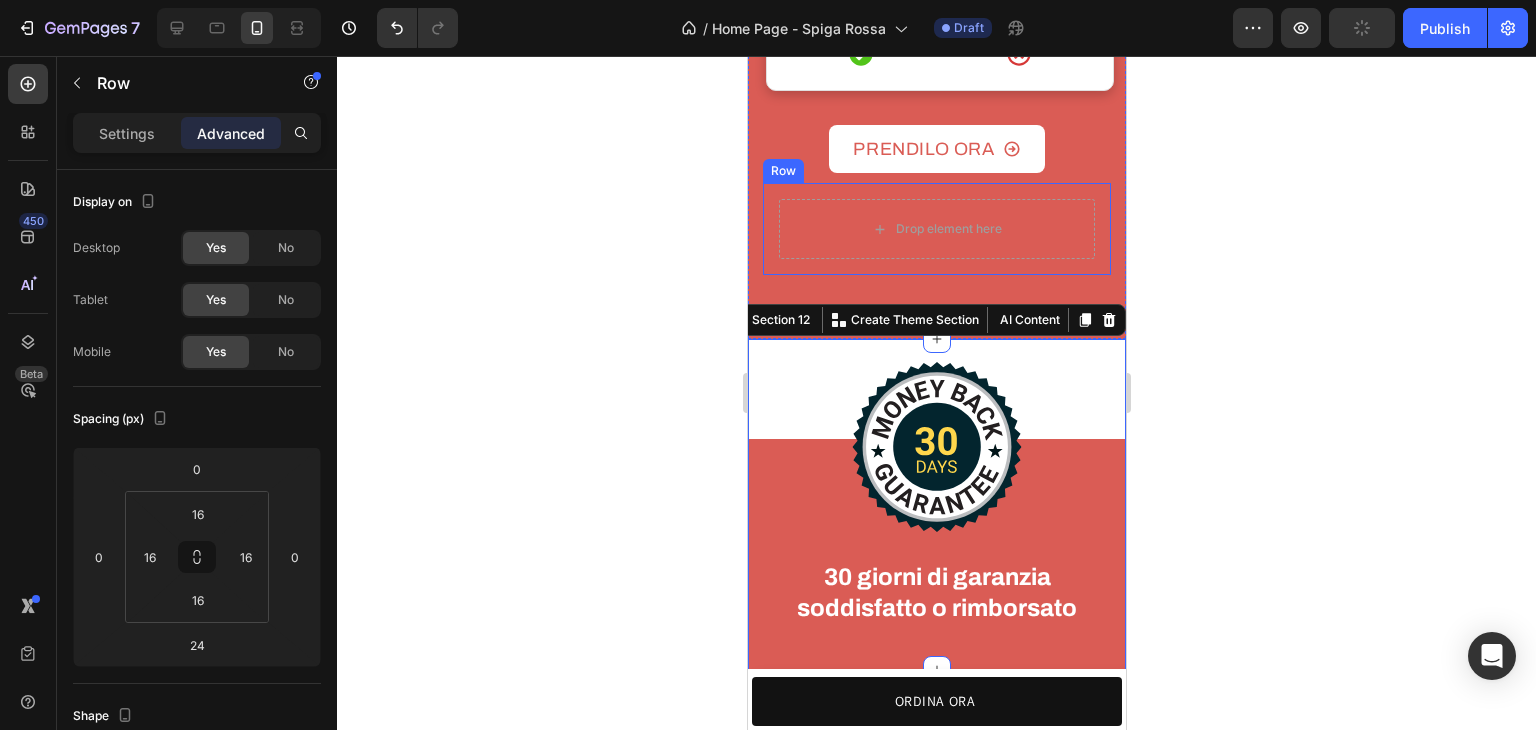 click on "Drop element here Row" at bounding box center [936, 229] 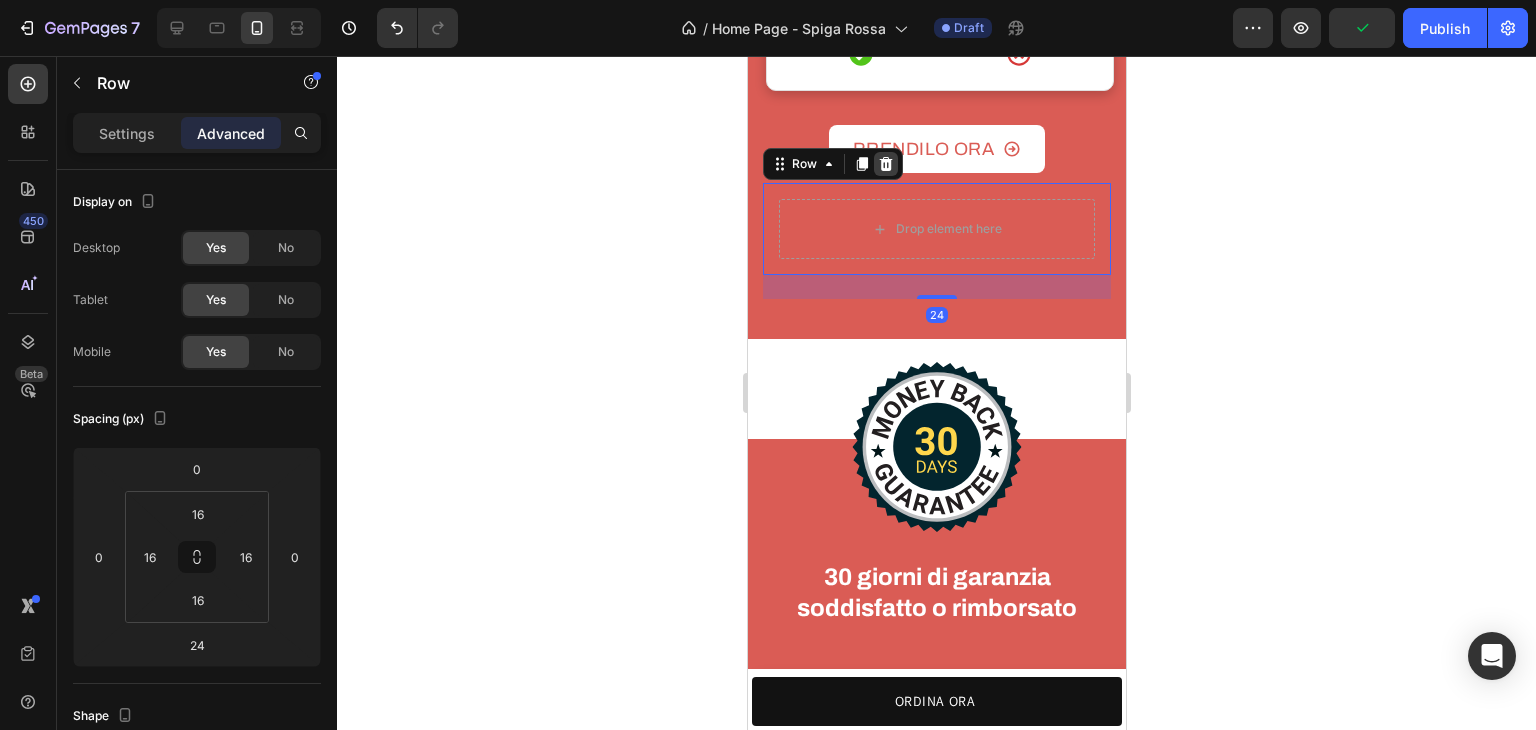 click 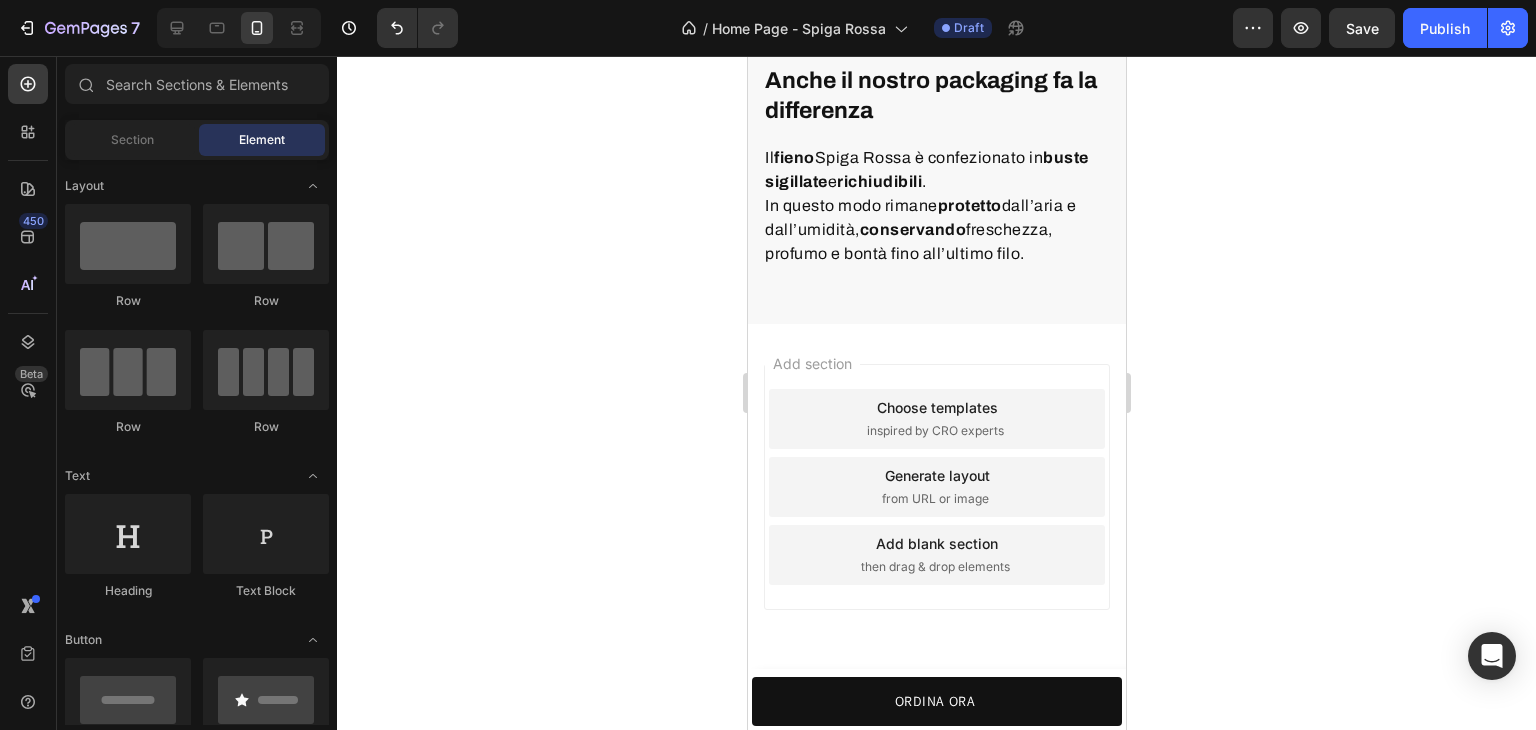 scroll, scrollTop: 7582, scrollLeft: 0, axis: vertical 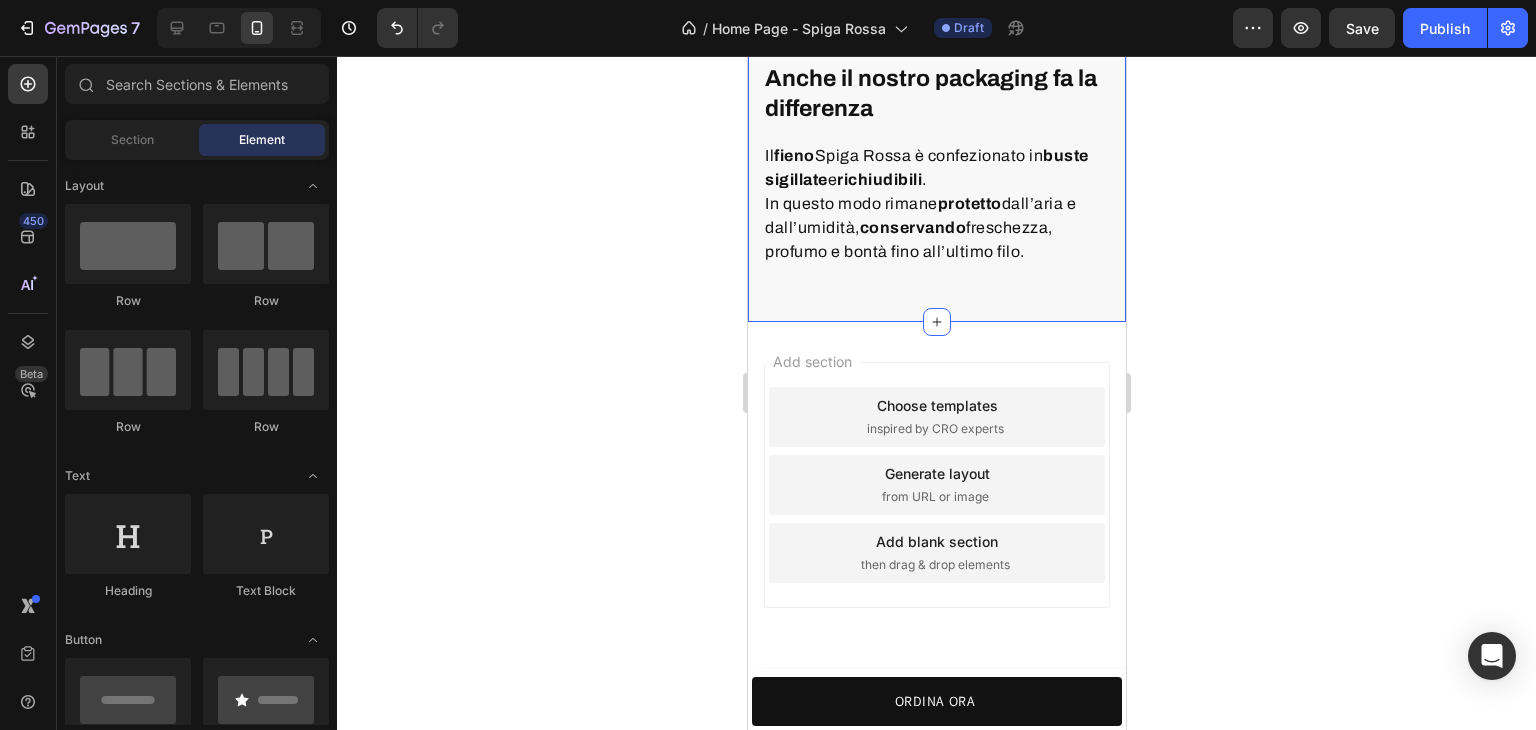 click on "Anche il nostro packaging fa la differenza Heading Il  fieno  Spiga Rossa è confezionato in  buste sigillate  e  richiudibili . In questo modo rimane  protetto  dall’aria e dall’umidità,  conservando  freschezza, profumo e bontà fino all’ultimo filo. Text block Row Image Row Section 17" at bounding box center (936, 48) 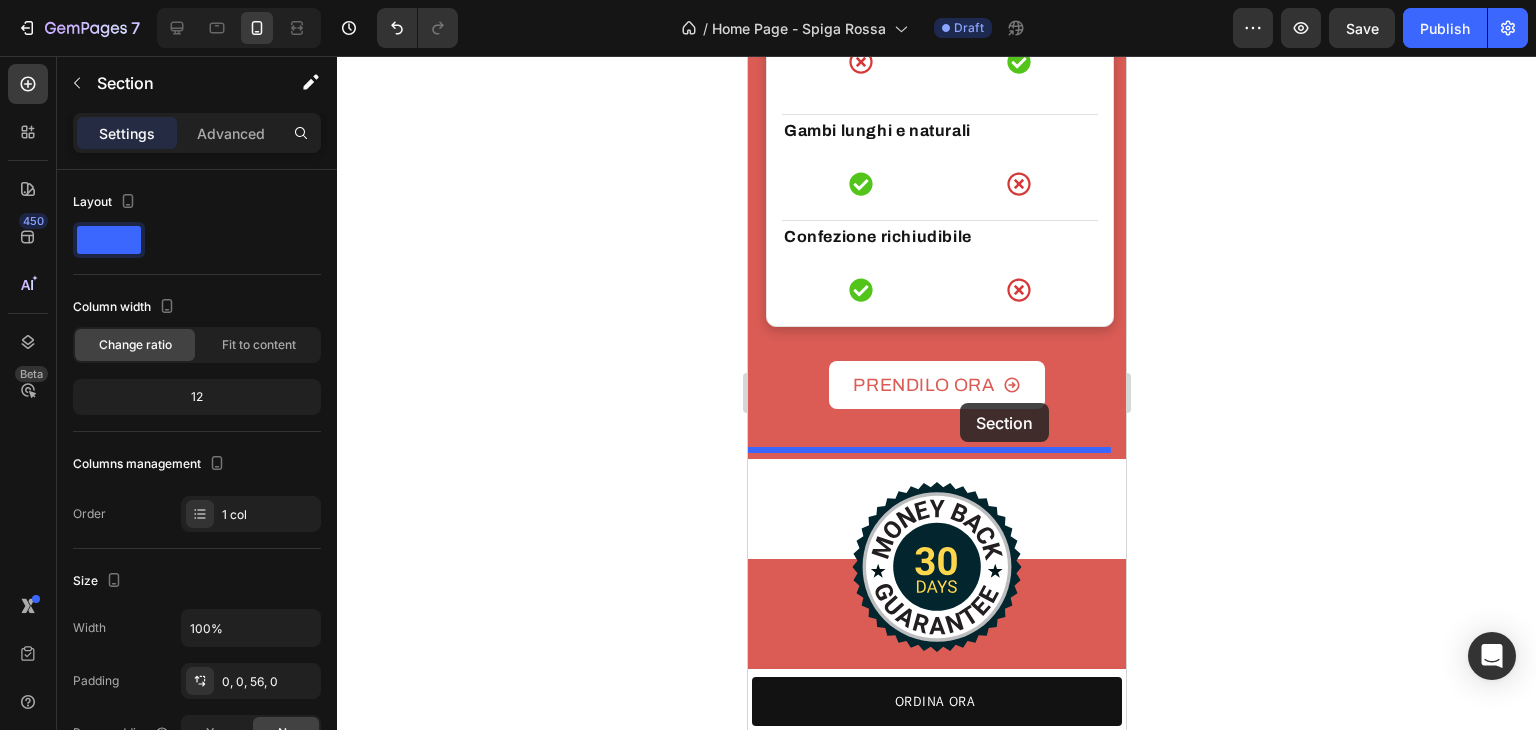scroll, scrollTop: 5082, scrollLeft: 0, axis: vertical 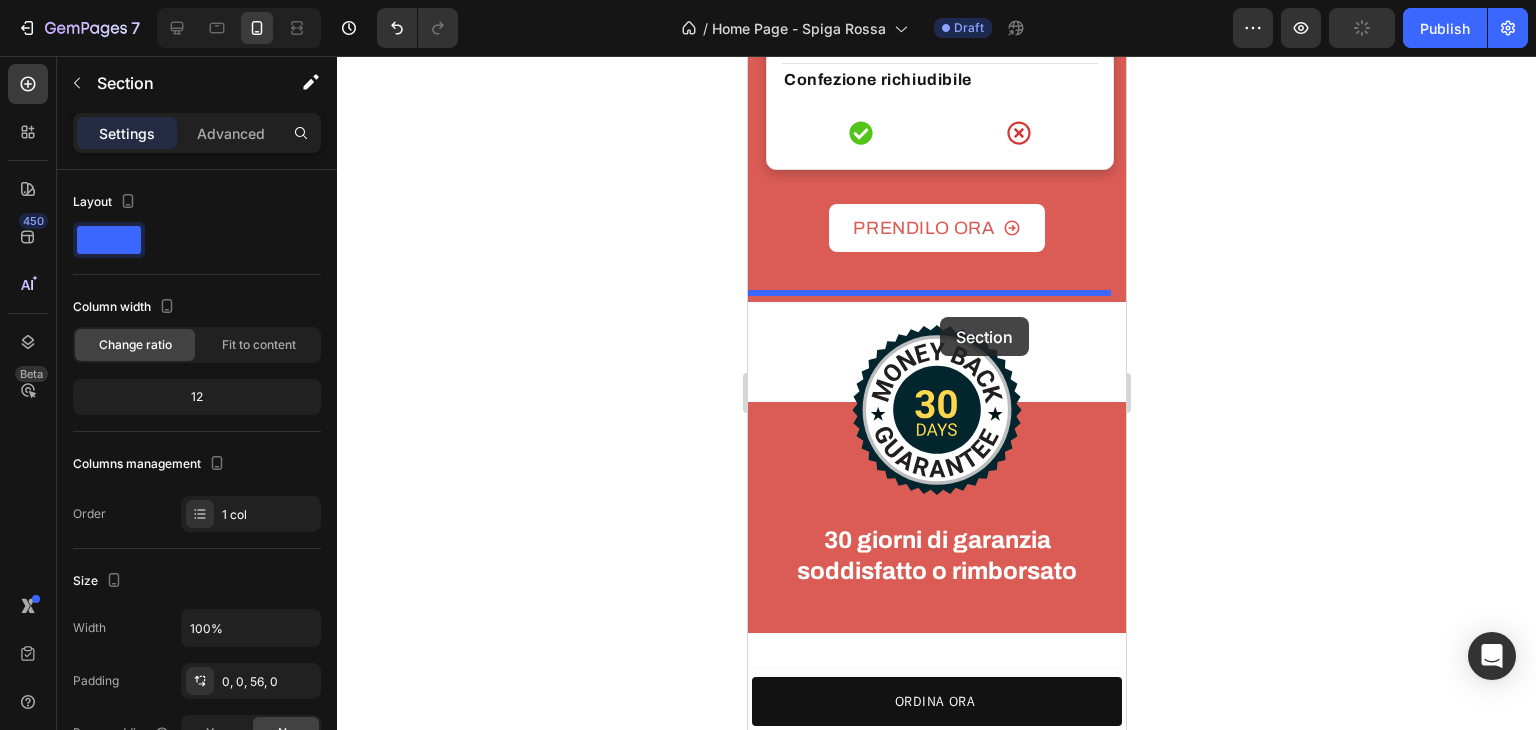 drag, startPoint x: 993, startPoint y: 293, endPoint x: 939, endPoint y: 316, distance: 58.694122 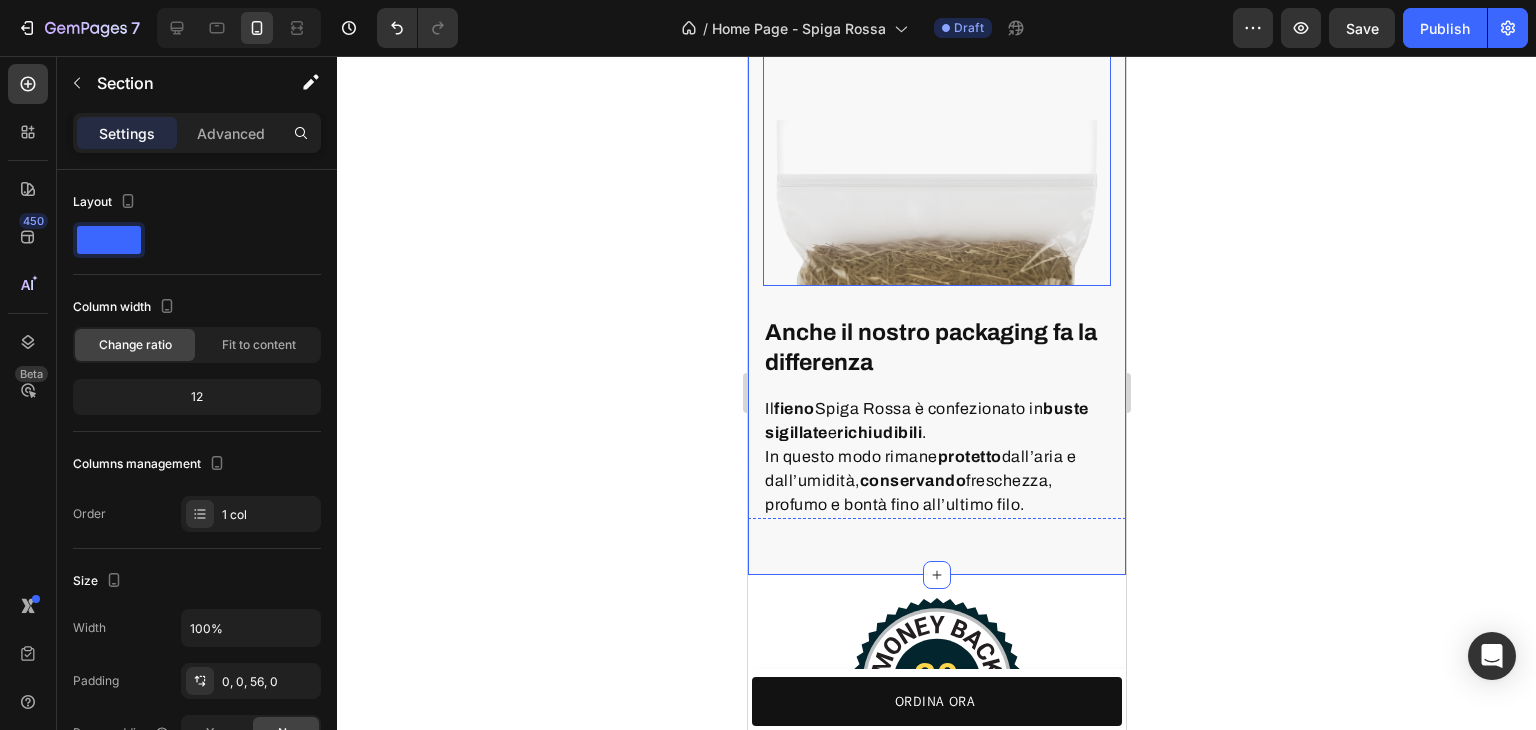 scroll, scrollTop: 5482, scrollLeft: 0, axis: vertical 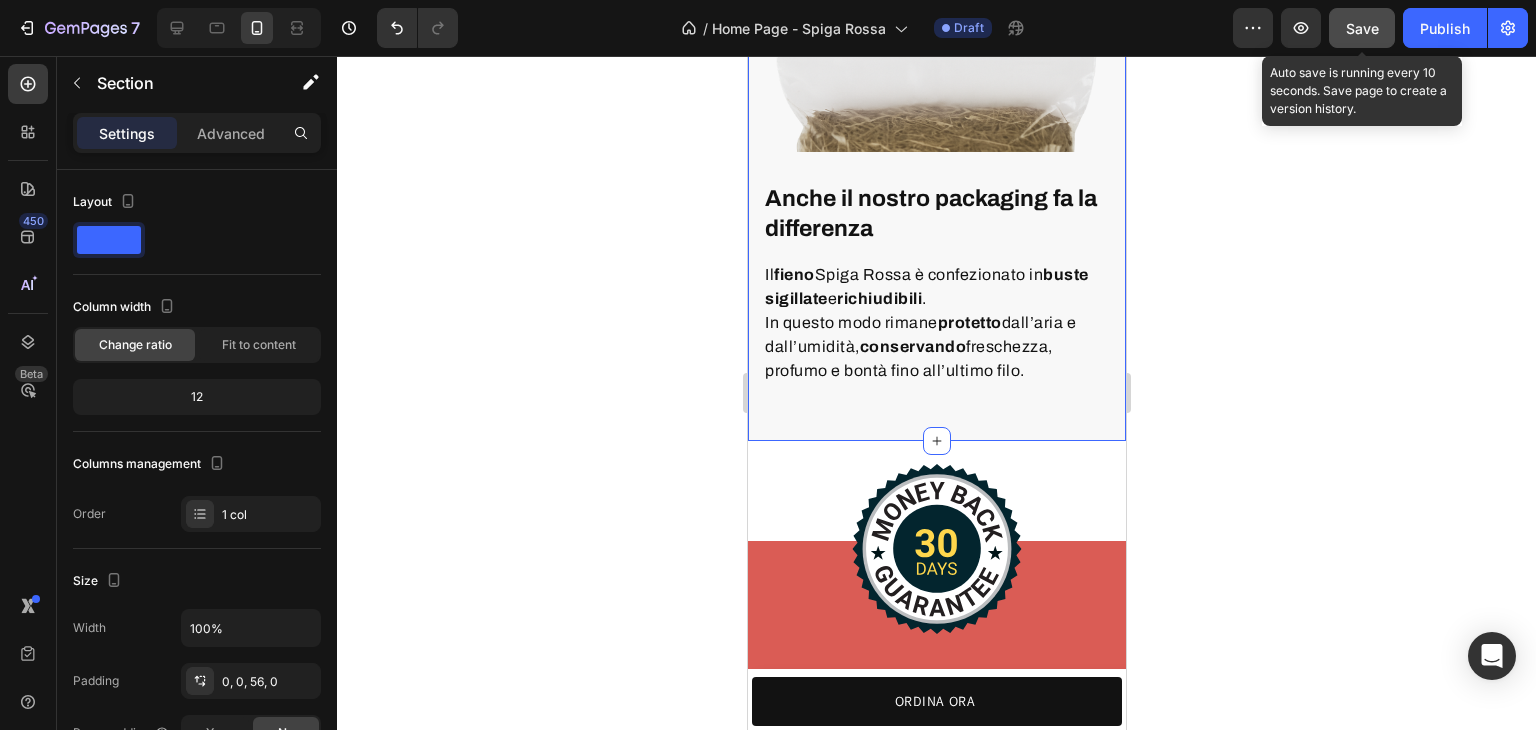 click on "Save" at bounding box center (1362, 28) 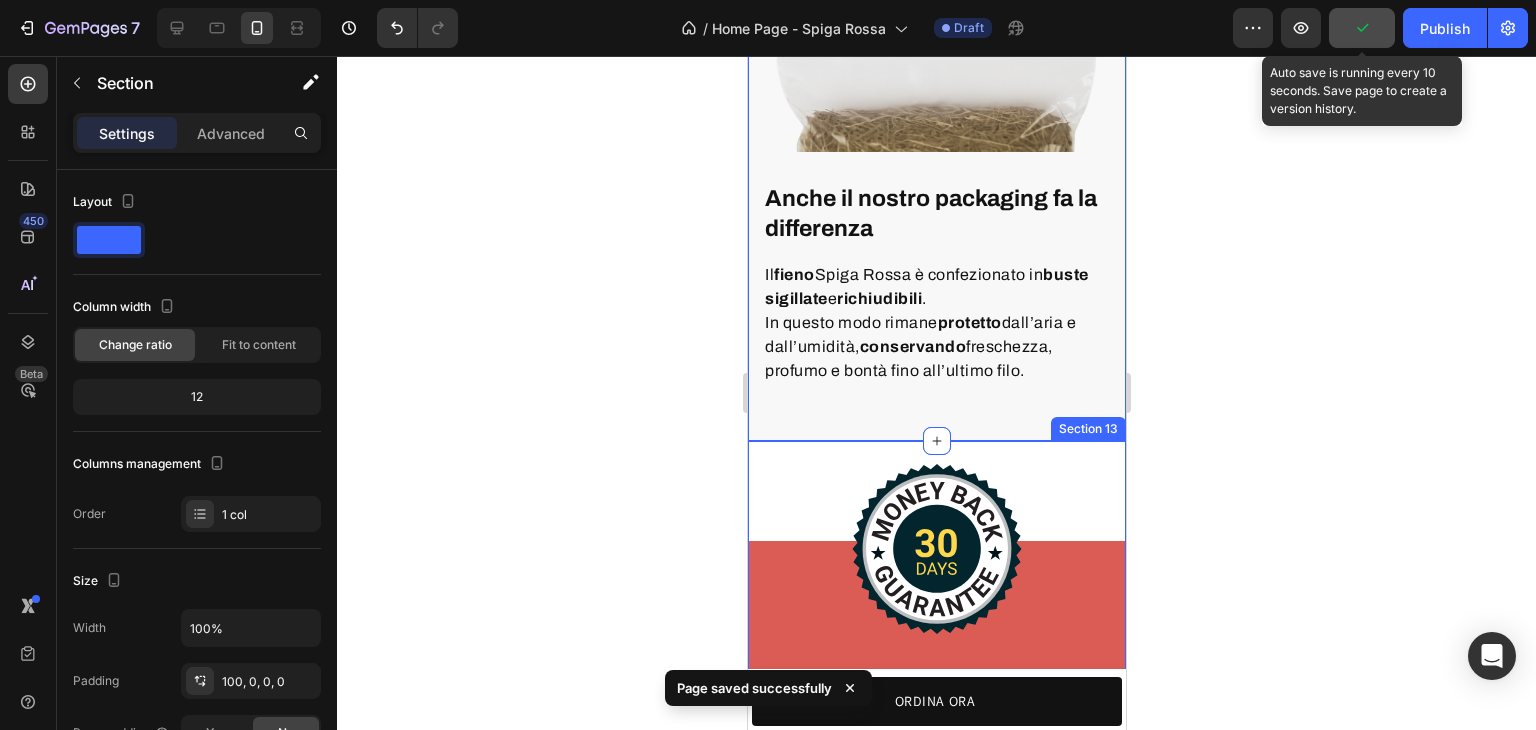 click on "Image 30 giorni di garanzia  soddisfatto o rimborsato Heading Row Row Section 13" at bounding box center [936, 606] 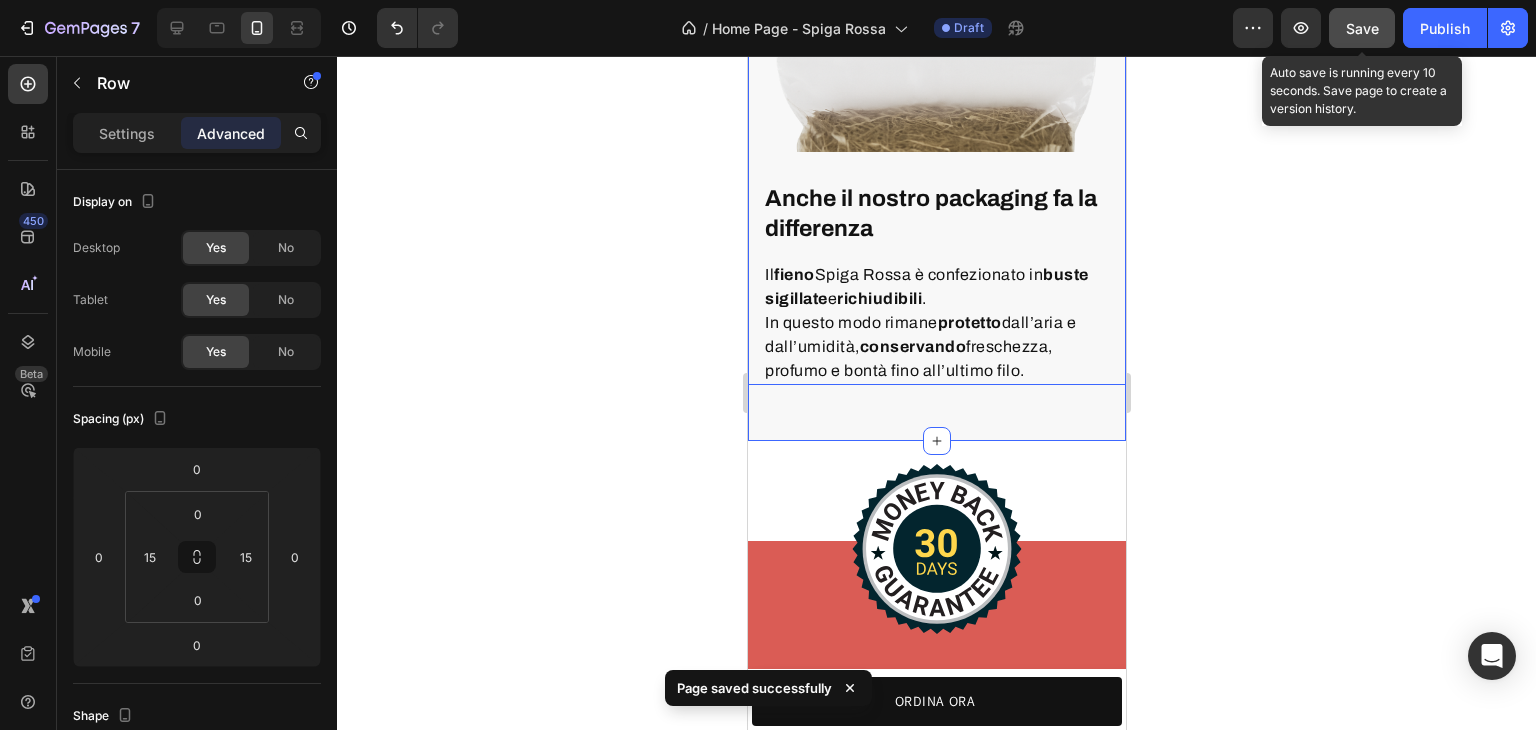 click on "Anche il nostro packaging fa la differenza Heading Il  fieno  Spiga Rossa è confezionato in  buste sigillate  e  richiudibili . In questo modo rimane  protetto  dall’aria e dall’umidità,  conservando  freschezza, profumo e bontà fino all’ultimo filo. Text block Row Image Row   0 Section 12" at bounding box center (936, 168) 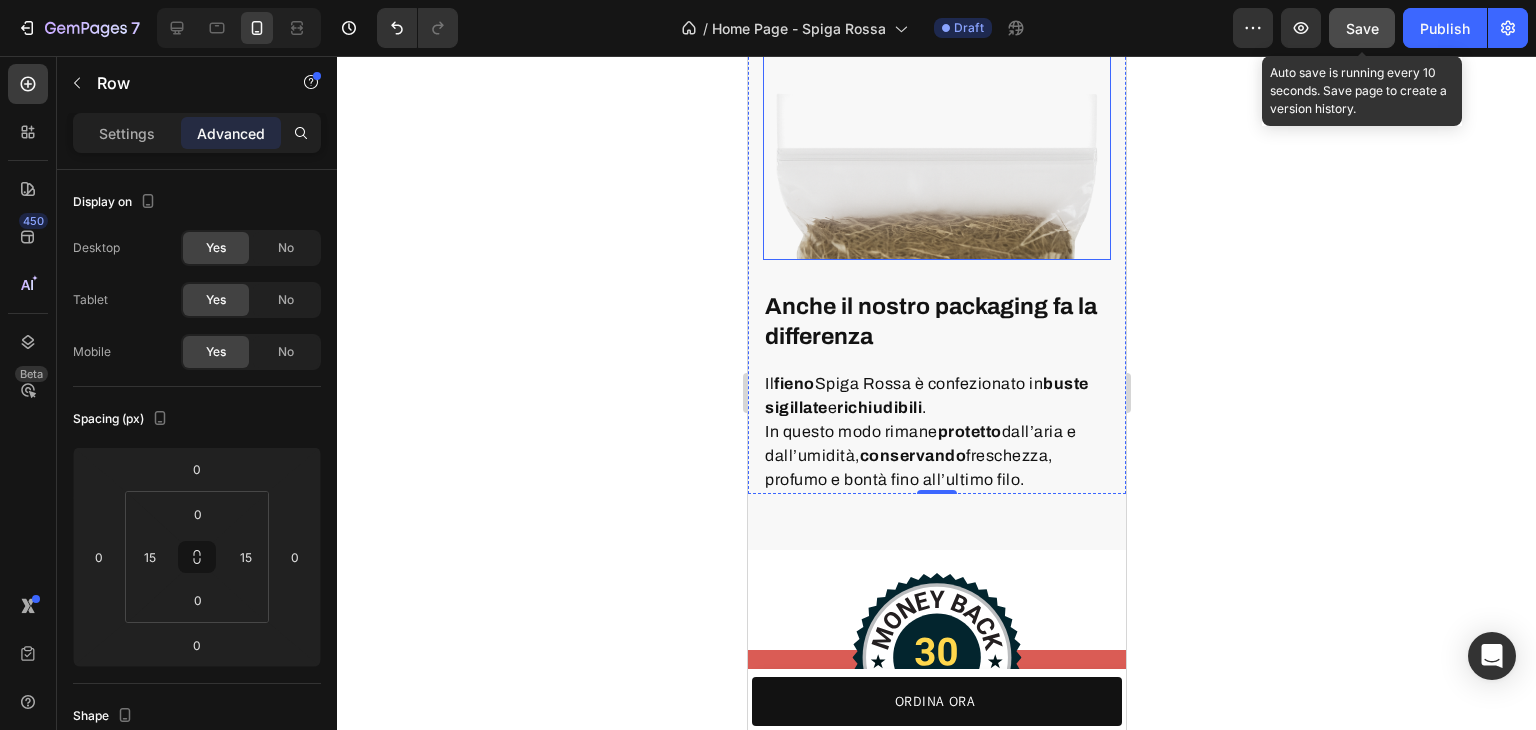 scroll, scrollTop: 5182, scrollLeft: 0, axis: vertical 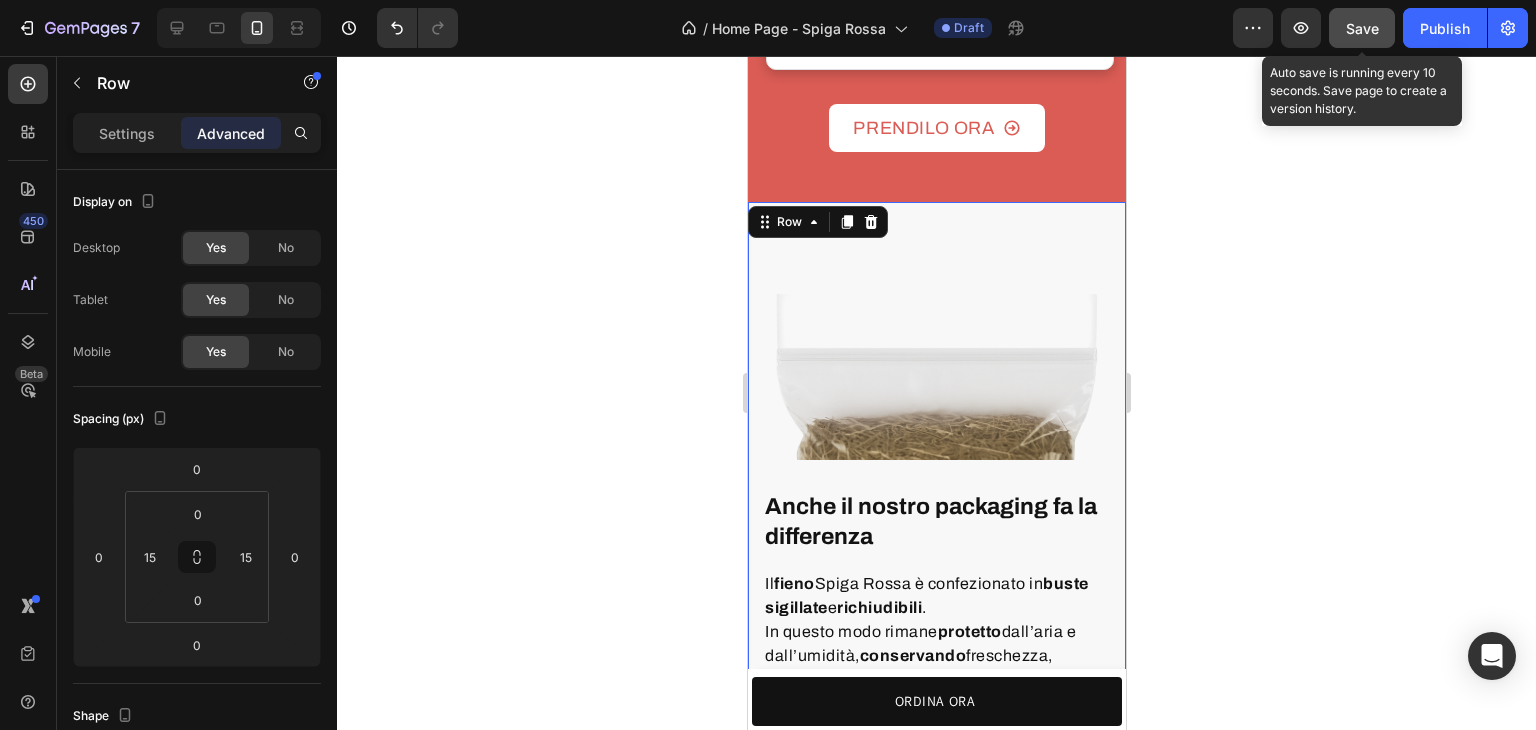 click on "Anche il nostro packaging fa la differenza Heading Il  fieno  Spiga Rossa è confezionato in  buste sigillate  e  richiudibili . In questo modo rimane  protetto  dall’aria e dall’umidità,  conservando  freschezza, profumo e bontà fino all’ultimo filo. Text block Row Image Row   0" at bounding box center (936, 448) 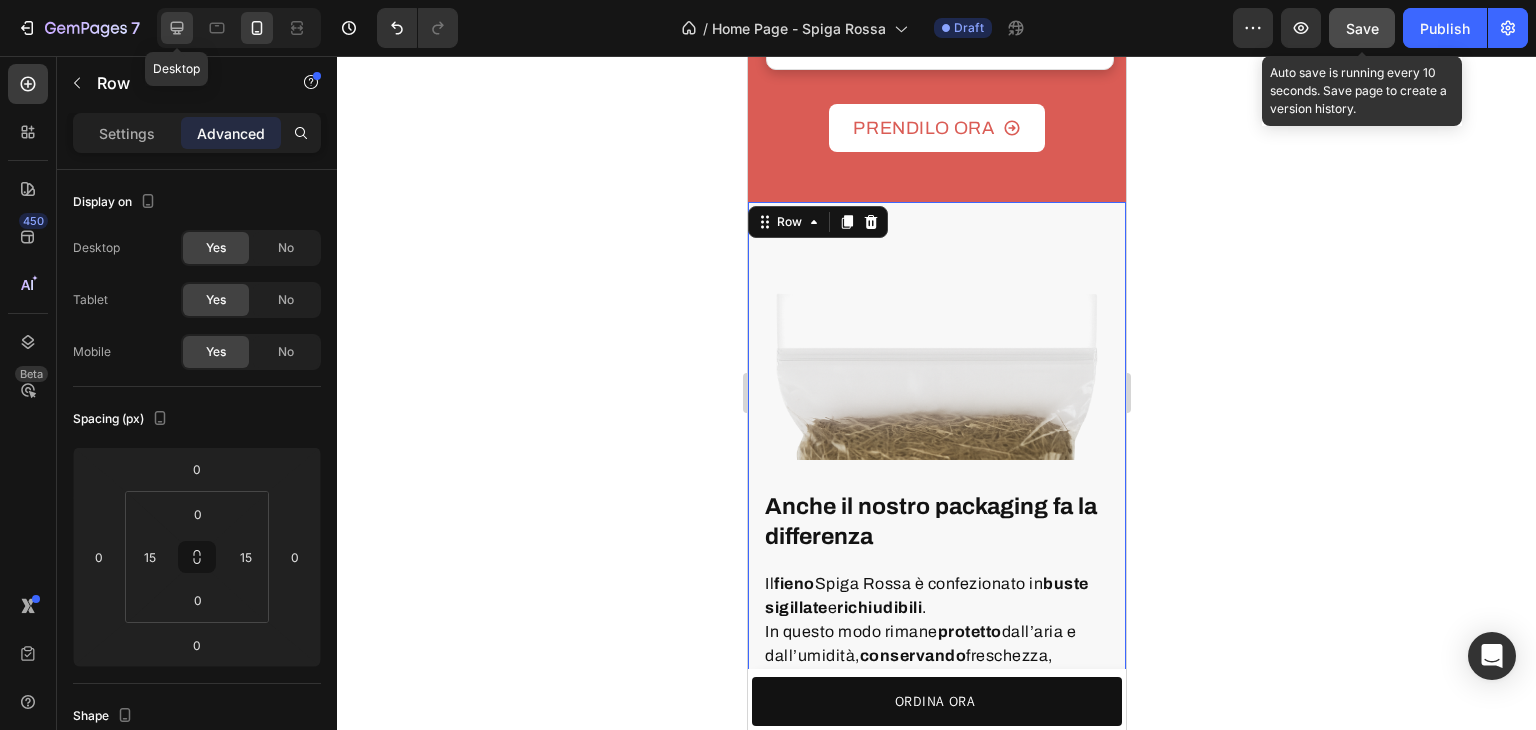 click 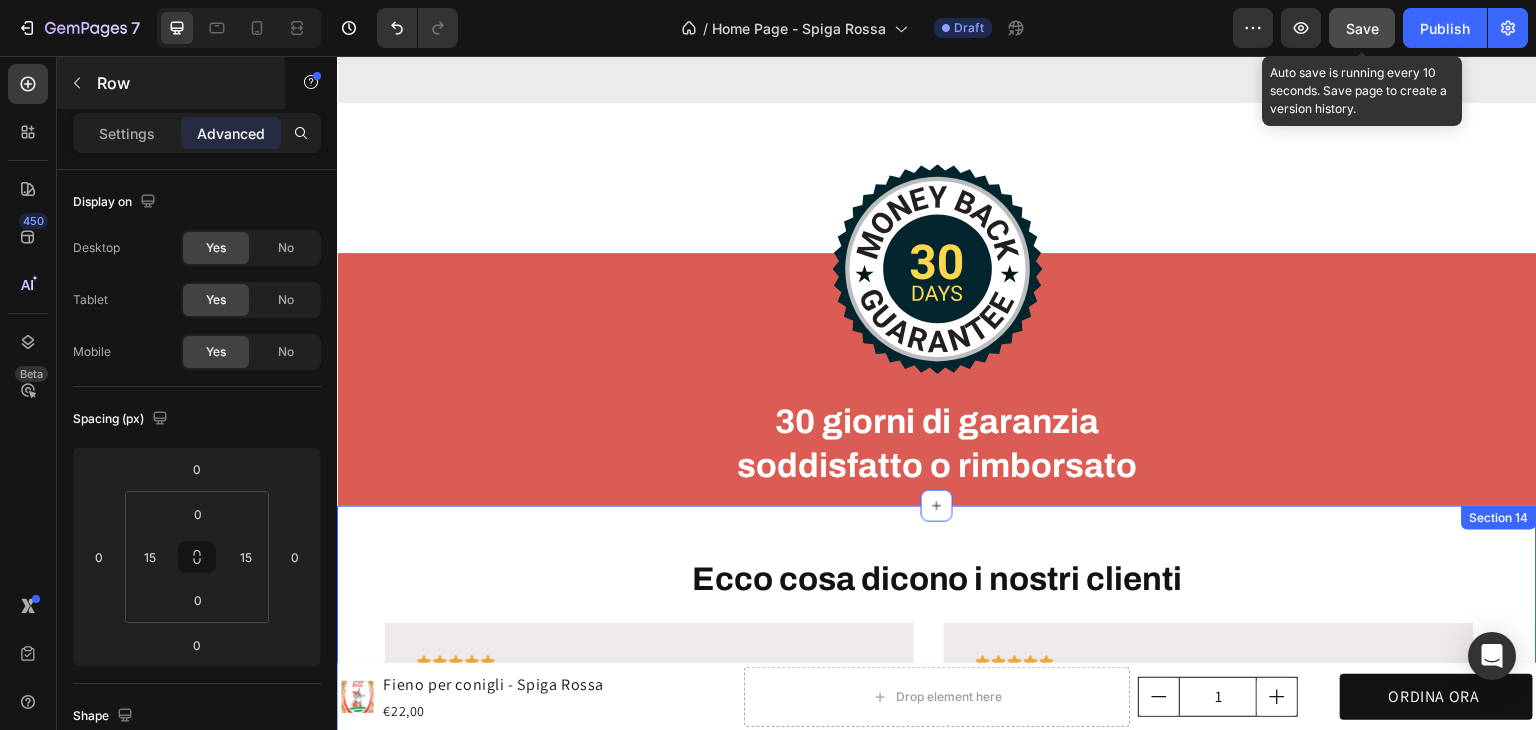 scroll, scrollTop: 3377, scrollLeft: 0, axis: vertical 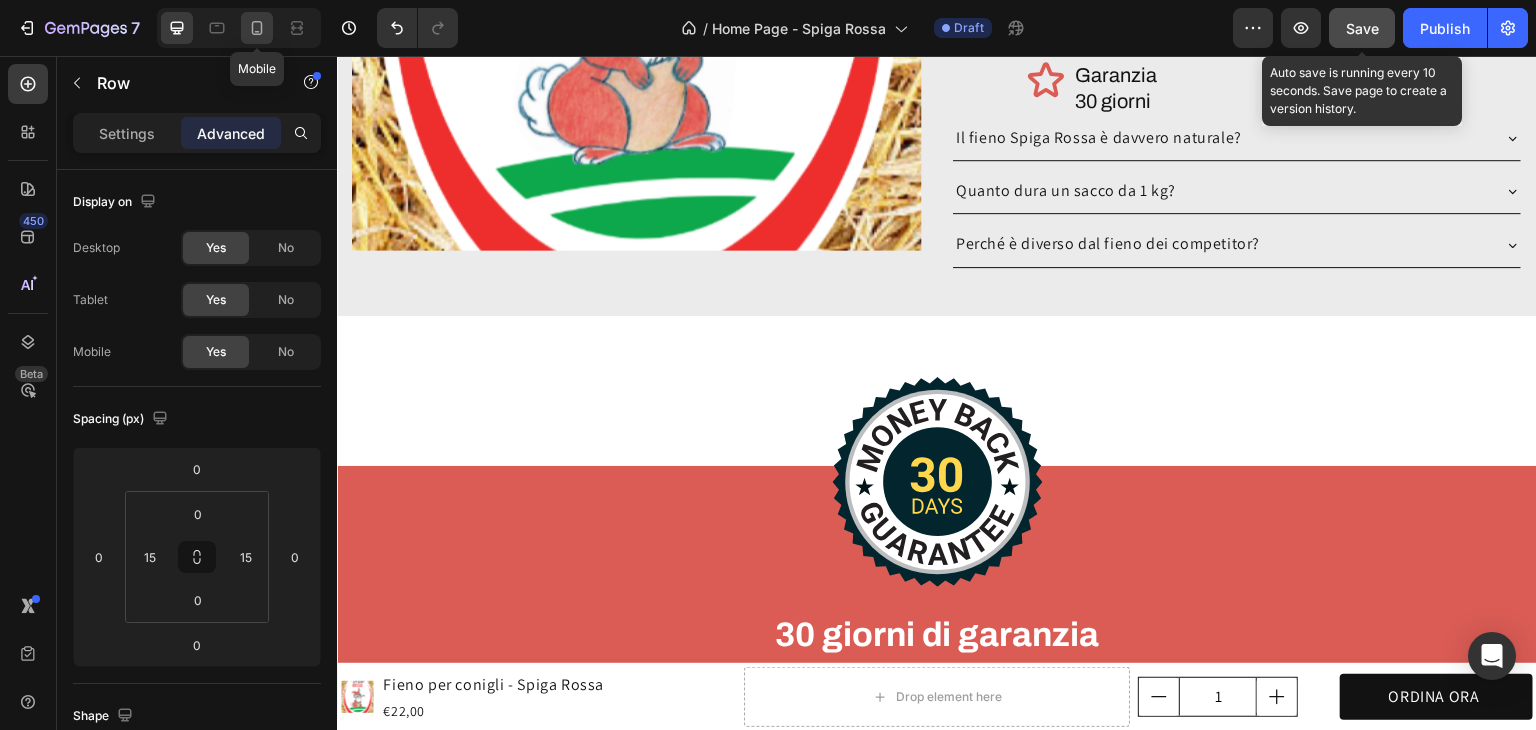 click 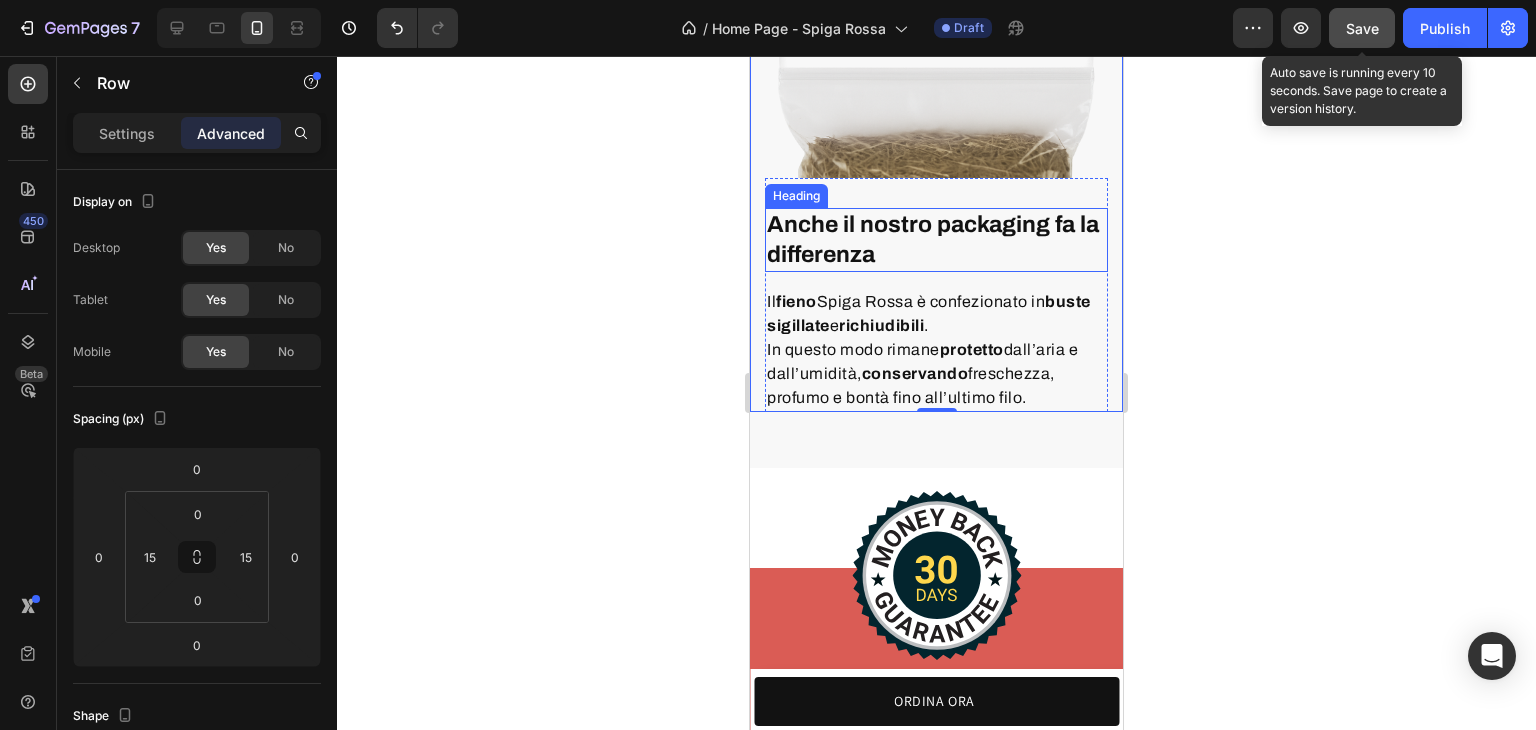 scroll, scrollTop: 5112, scrollLeft: 0, axis: vertical 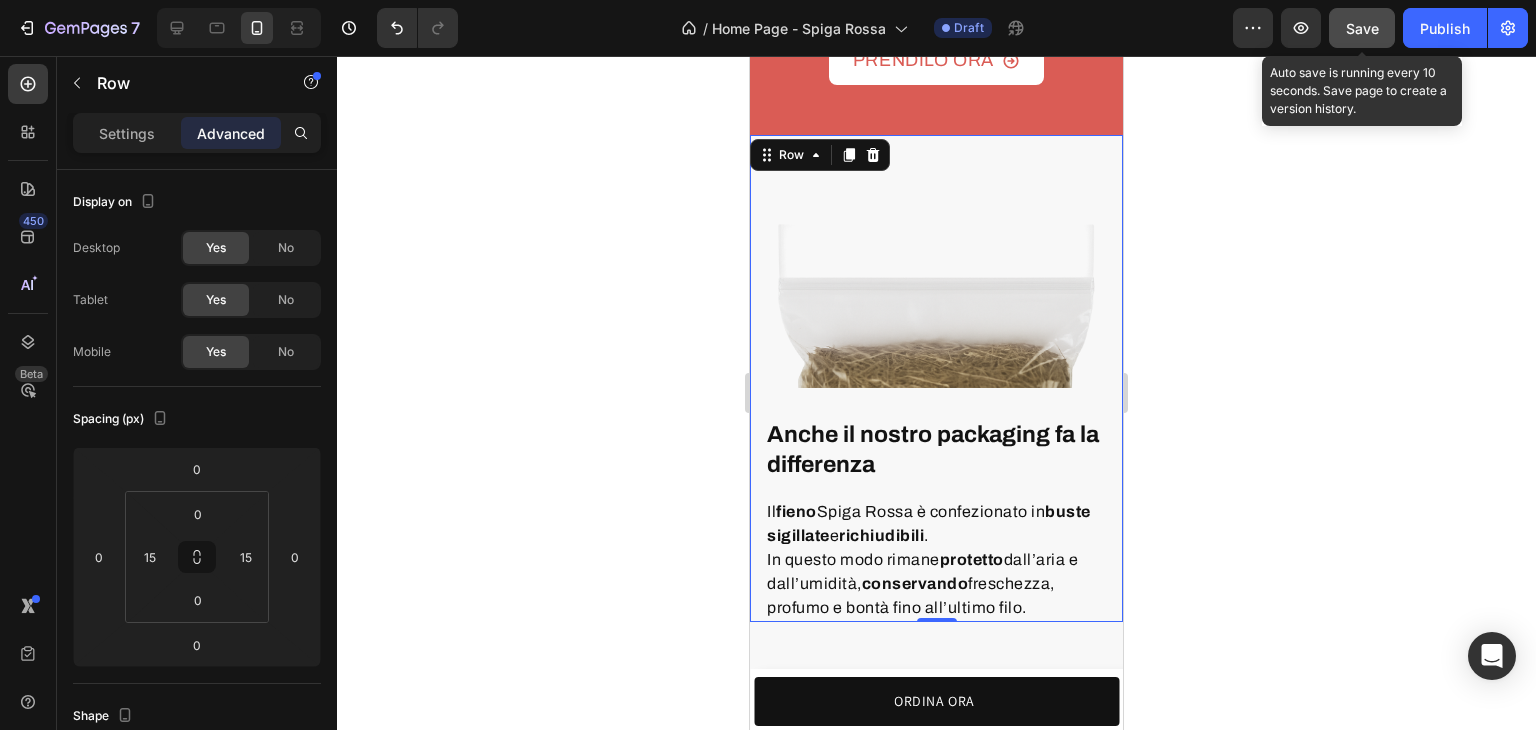 click on "Anche il nostro packaging fa la differenza Heading Il  fieno  Spiga Rossa è confezionato in  buste sigillate  e  richiudibili . In questo modo rimane  protetto  dall’aria e dall’umidità,  conservando  freschezza, profumo e bontà fino all’ultimo filo. Text block Row Image Row   0" at bounding box center (936, 378) 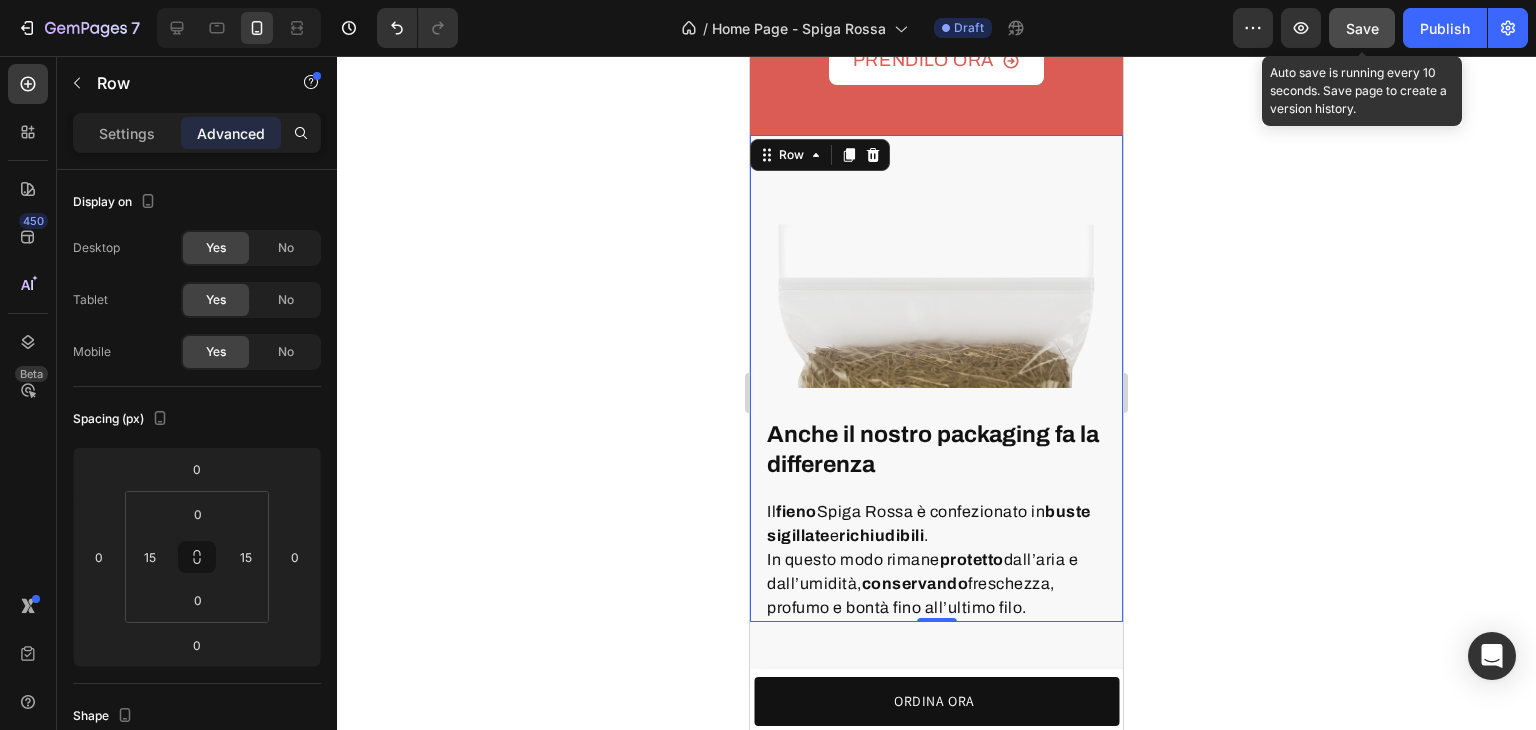 click on "Anche il nostro packaging fa la differenza Heading Il  fieno  Spiga Rossa è confezionato in  buste sigillate  e  richiudibili . In questo modo rimane  protetto  dall’aria e dall’umidità,  conservando  freschezza, profumo e bontà fino all’ultimo filo. Text block Row Image Row   0" at bounding box center [936, 378] 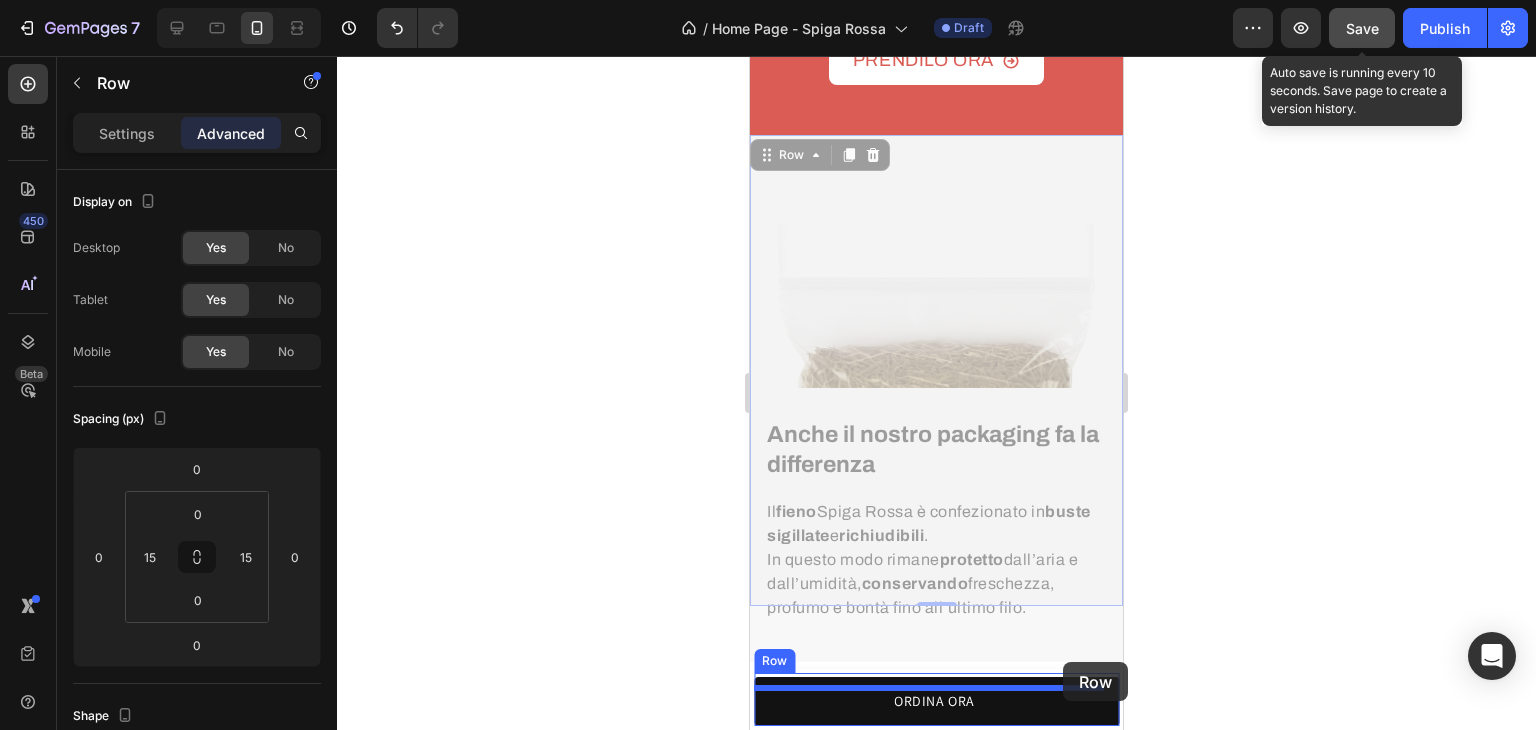 scroll, scrollTop: 5128, scrollLeft: 0, axis: vertical 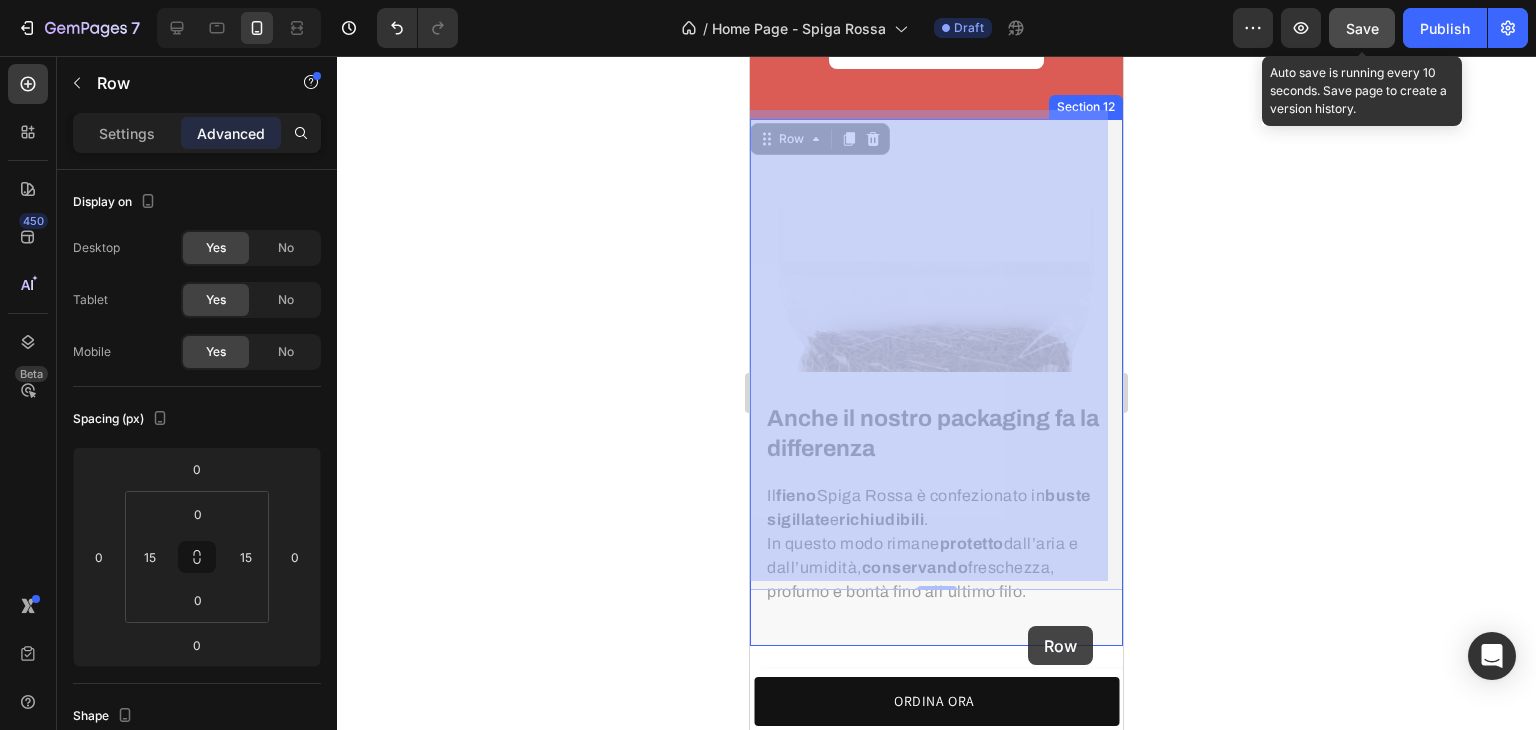 drag, startPoint x: 1101, startPoint y: 579, endPoint x: 1028, endPoint y: 626, distance: 86.821655 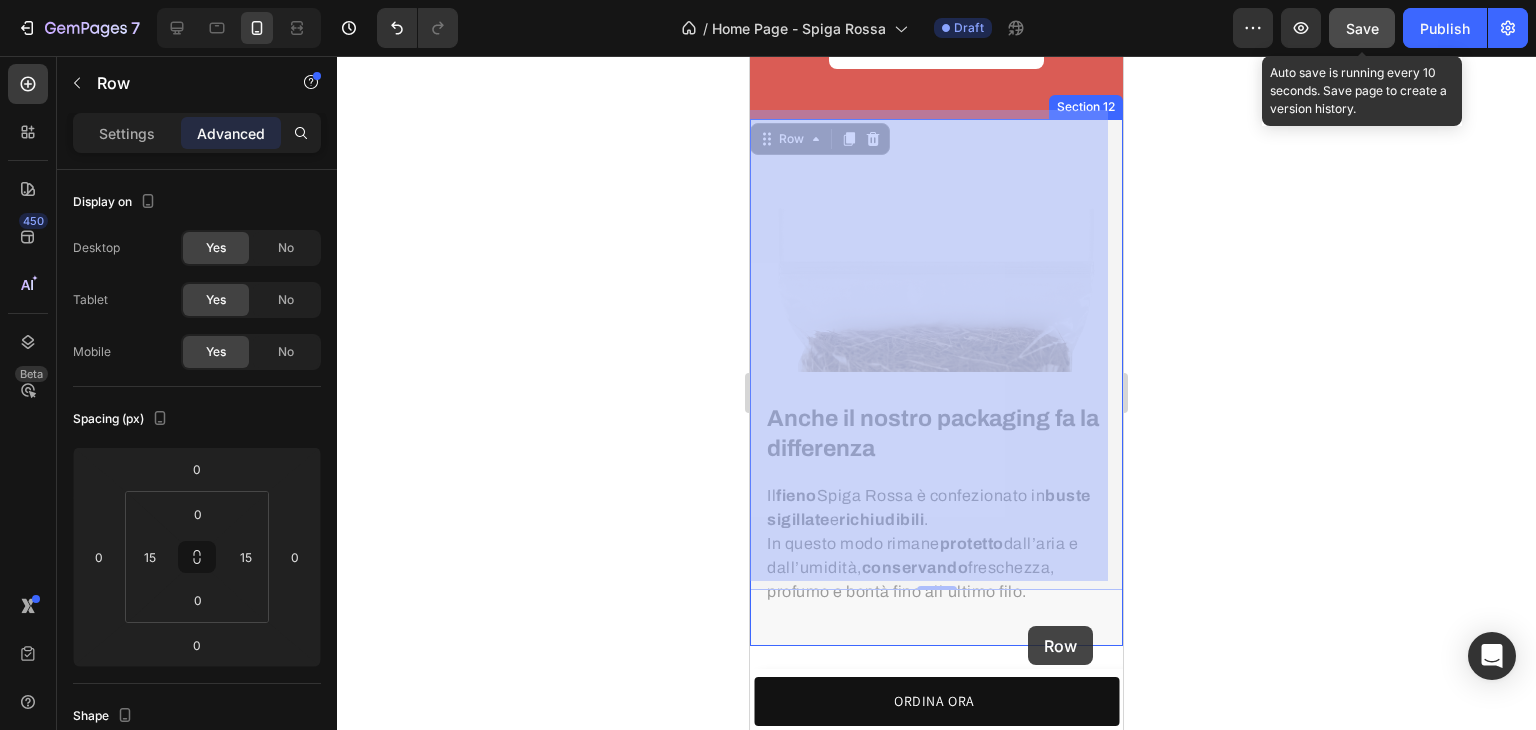 click on "Mobile  ( 373 px) iPhone 13 Mini iPhone 13 Pro iPhone 11 Pro Max iPhone 15 Pro Max Pixel 7 Galaxy S8+ Galaxy S20 Ultra iPad Mini iPad Air iPad Pro Header Product Images Fieno per conigli - Spiga Rossa Product Title €22,00 Product Price Product Price Row Text Block
1
Product Quantity ORDINA ORA Add to Cart Row Product Product Images Fieno per conigli - Spiga Rossa Product Title €22,00 Product Price Product Price Row
1
Product Quantity ORDINA ORA Add to Cart Row Product Sticky
Icon Spedizione Rapida Heading
Icon 100% naturale Heading
Icon Zero pesticidi Heading
Icon Raccolto a mano Heading Row Section 4 Fieno  Spiga Rossa  con erbe naturali. Per salute, amore e benessere. Heading Row 100% naturale.  Veramente Heading Il nostro fieno cresce libero, senza pesticidi né sostanze chimiche. Solo erba essiccata al sole, raccolta a mano e imbustata con cura. Text block" at bounding box center [936, -1011] 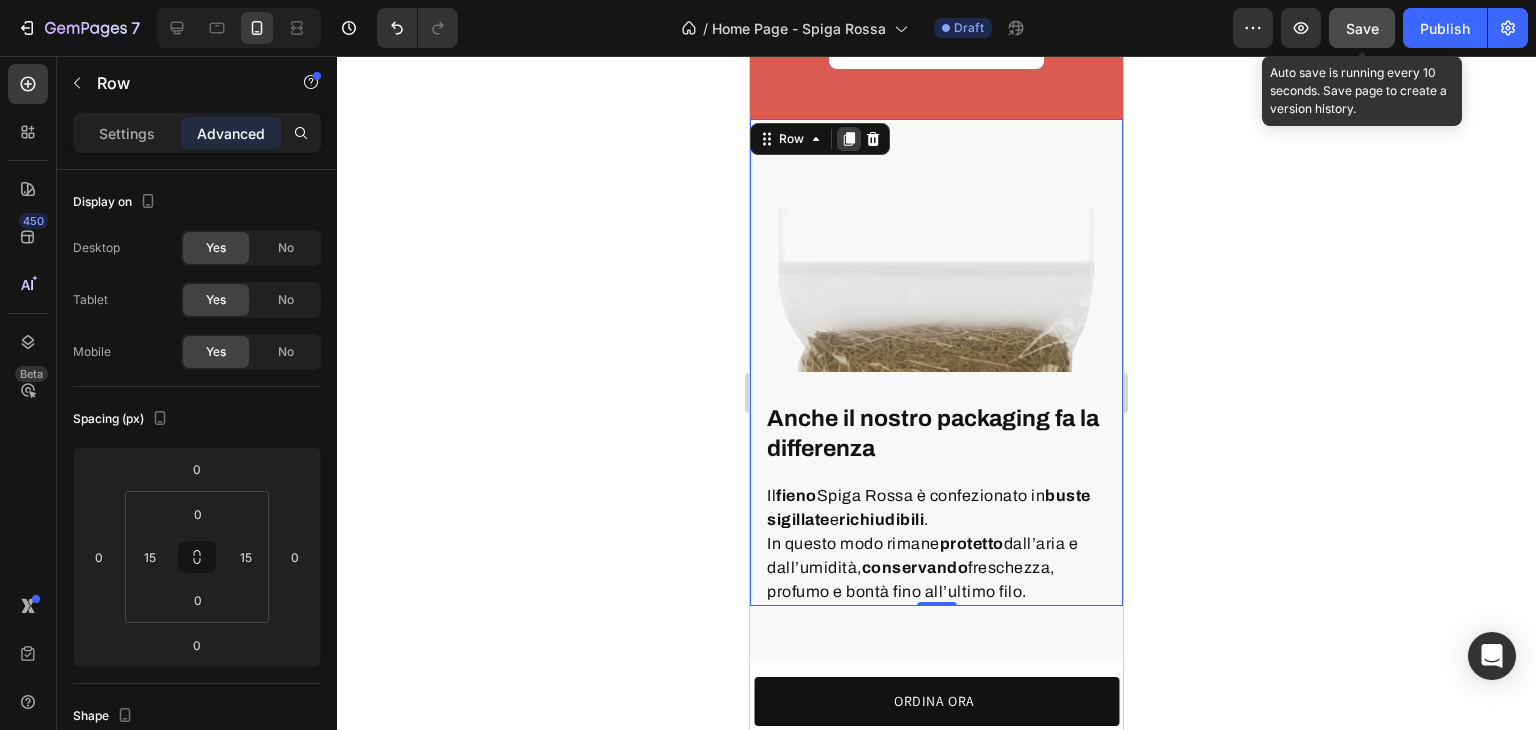click at bounding box center (849, 139) 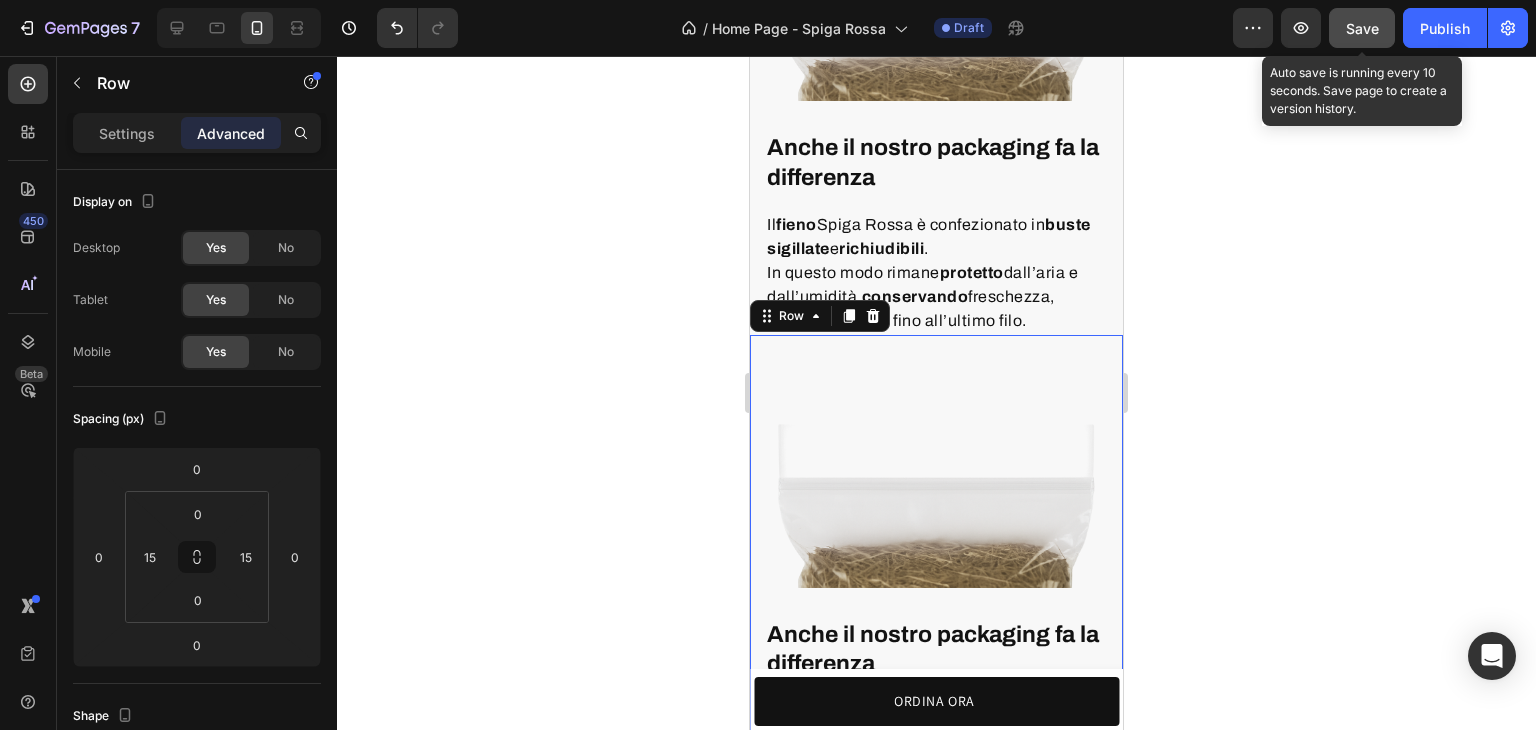 scroll, scrollTop: 5583, scrollLeft: 0, axis: vertical 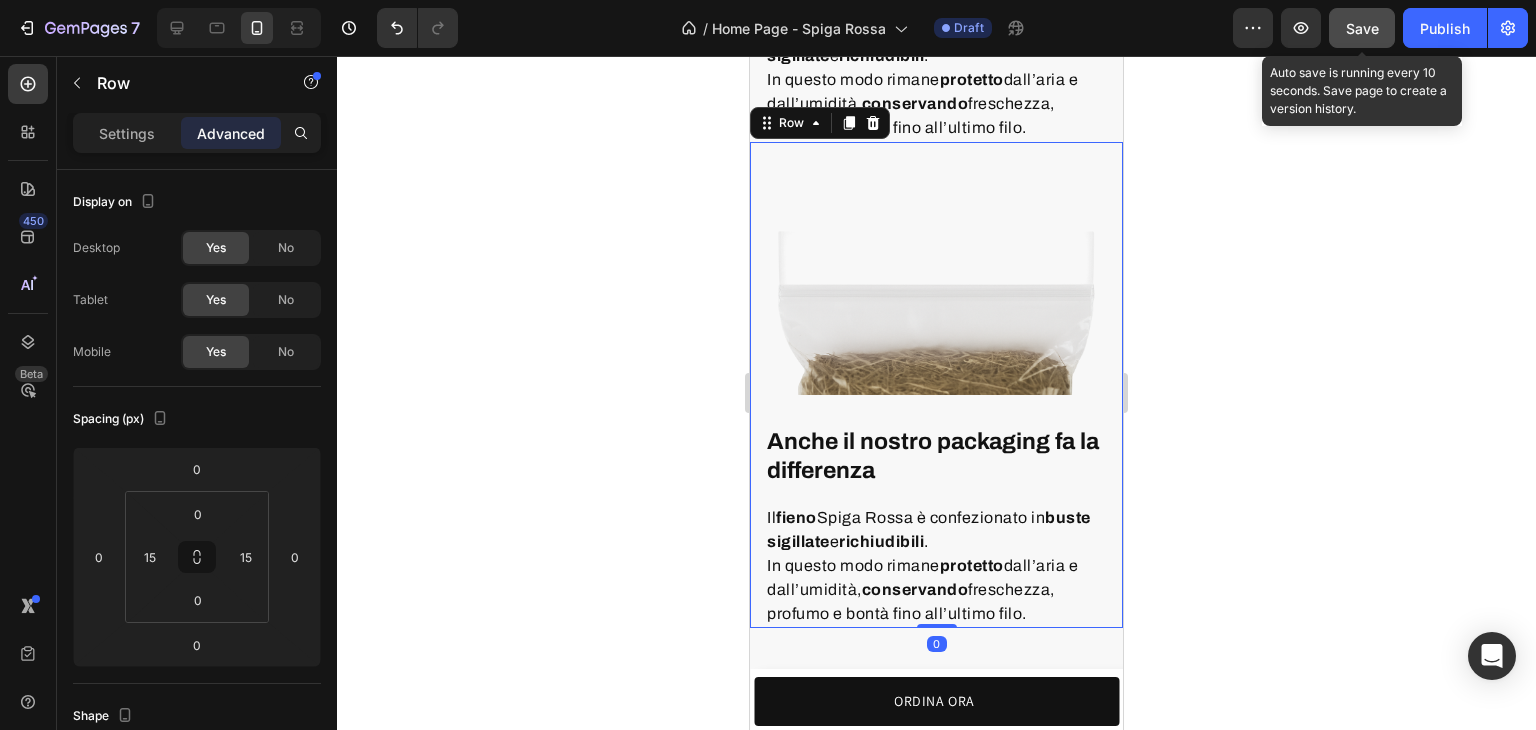 click on "Anche il nostro packaging fa la differenza Heading Il  fieno  Spiga Rossa è confezionato in  buste sigillate  e  richiudibili . In questo modo rimane  protetto  dall’aria e dall’umidità,  conservando  freschezza, profumo e bontà fino all’ultimo filo. Text block Row Image Row   0" at bounding box center (936, 385) 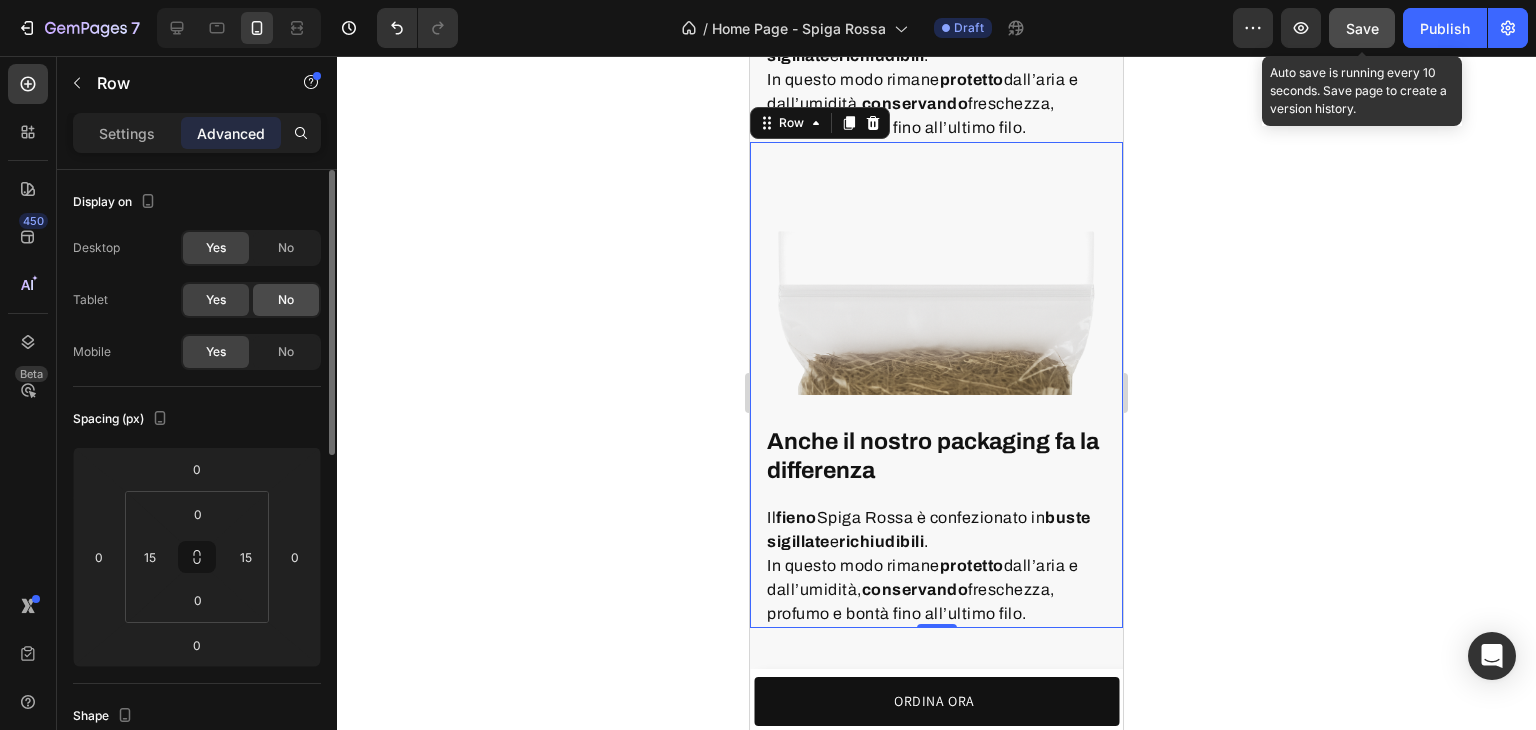 click on "No" 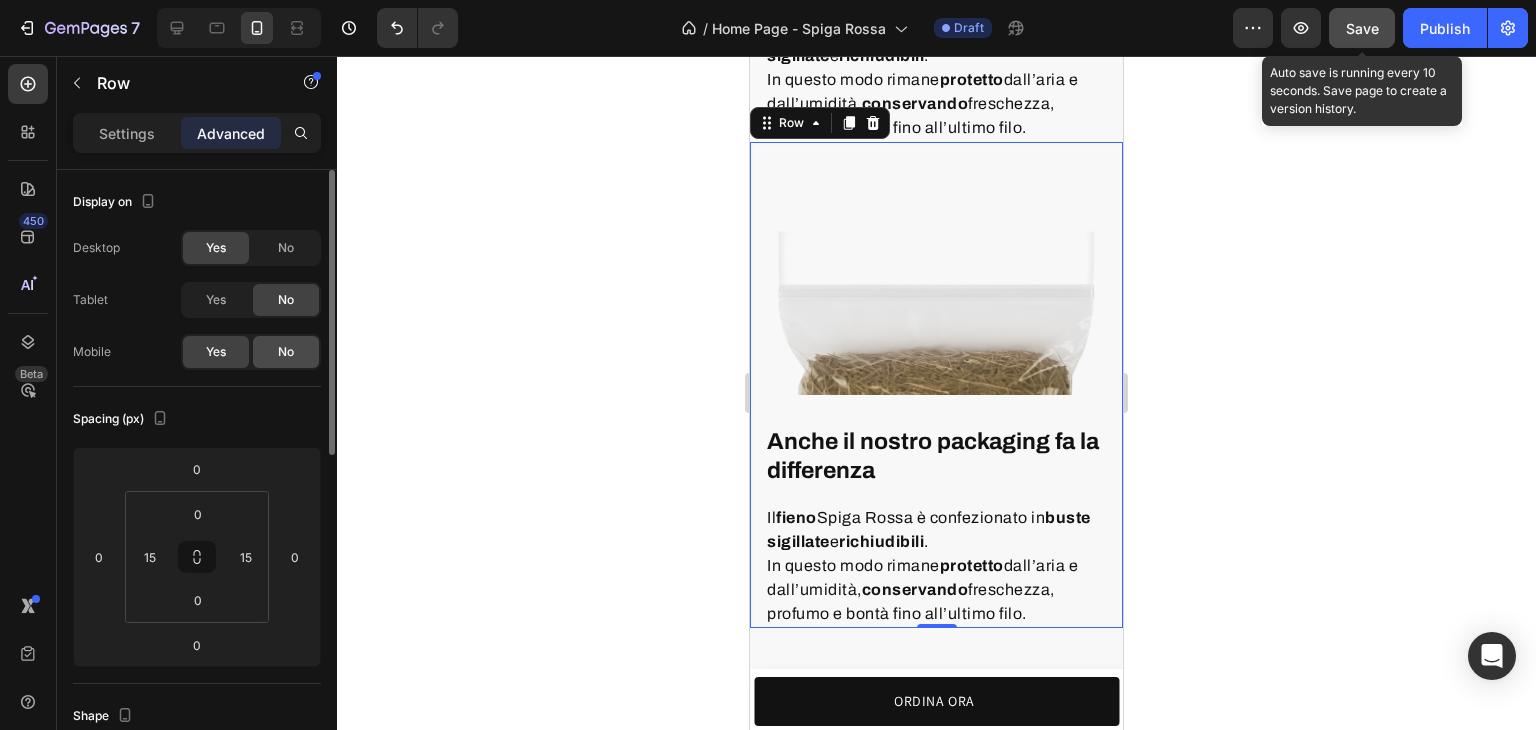 click on "No" 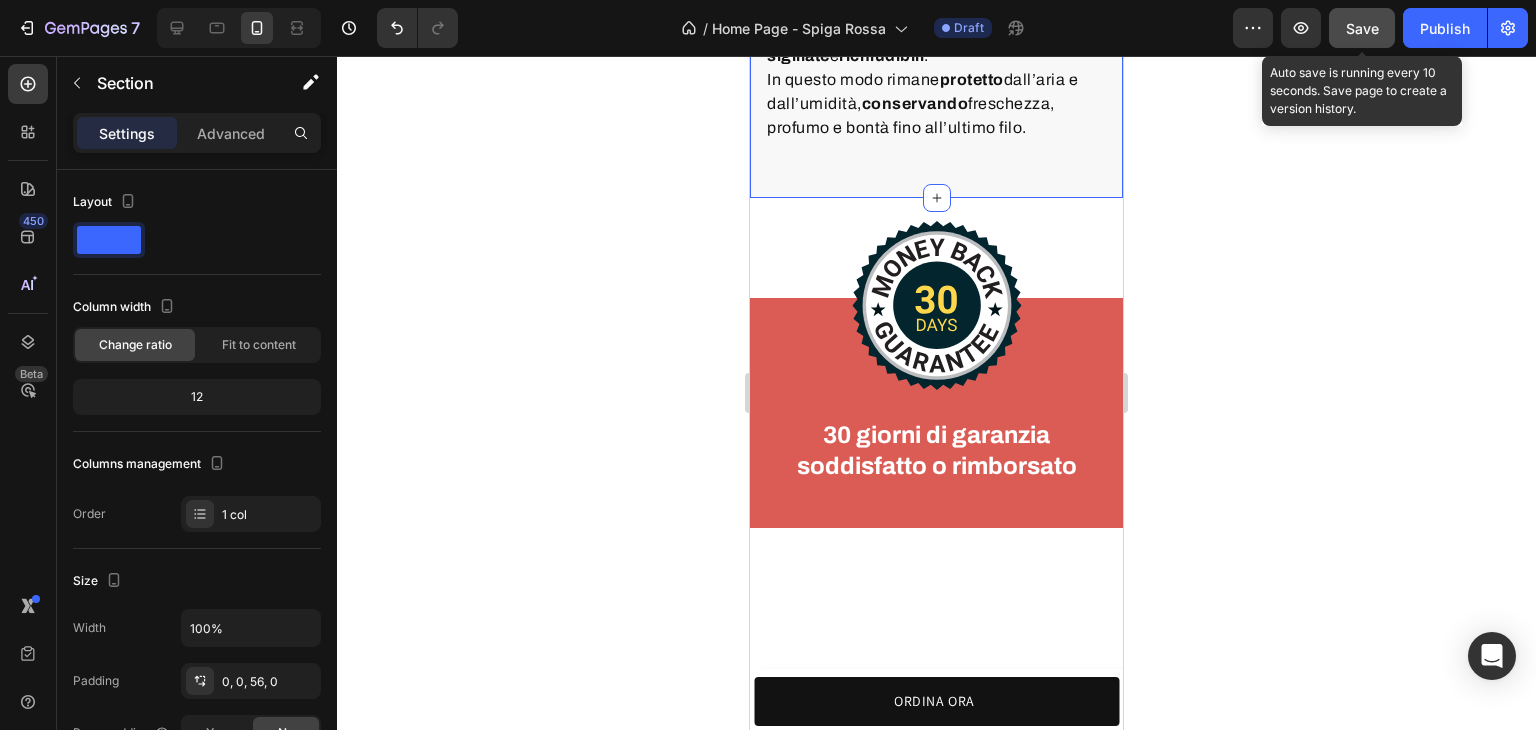 click on "Anche il nostro packaging fa la differenza Heading Il  fieno  Spiga Rossa è confezionato in  buste sigillate  e  richiudibili . In questo modo rimane  protetto  dall’aria e dall’umidità,  conservando  freschezza, profumo e bontà fino all’ultimo filo. Text block Row Image Row Anche il nostro packaging fa la differenza Heading Il  fieno  Spiga Rossa è confezionato in  buste sigillate  e  richiudibili . In questo modo rimane  protetto  dall’aria e dall’umidità,  conservando  freschezza, profumo e bontà fino all’ultimo filo. Text block Row Image Row   0 Section 12" at bounding box center (936, -74) 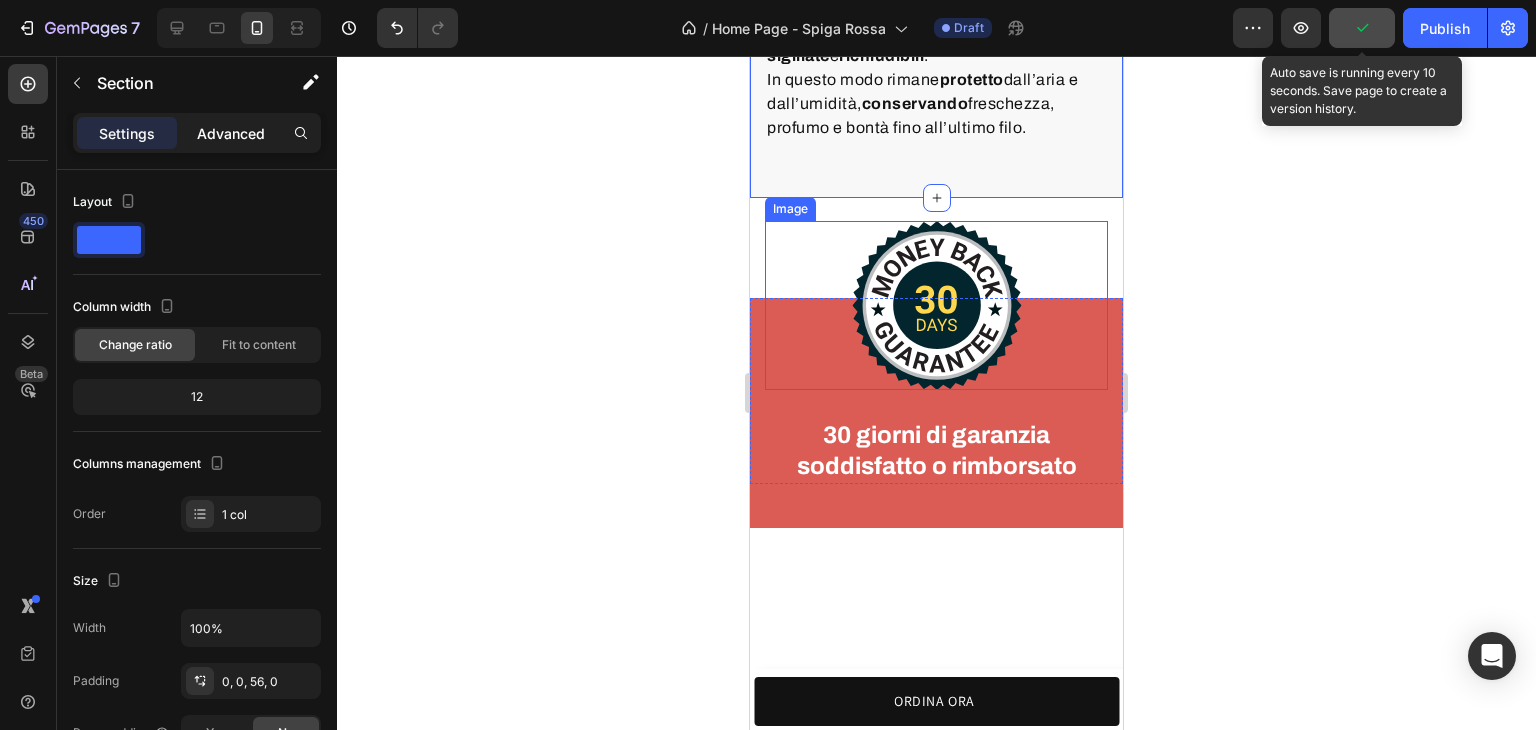 click on "Advanced" at bounding box center [231, 133] 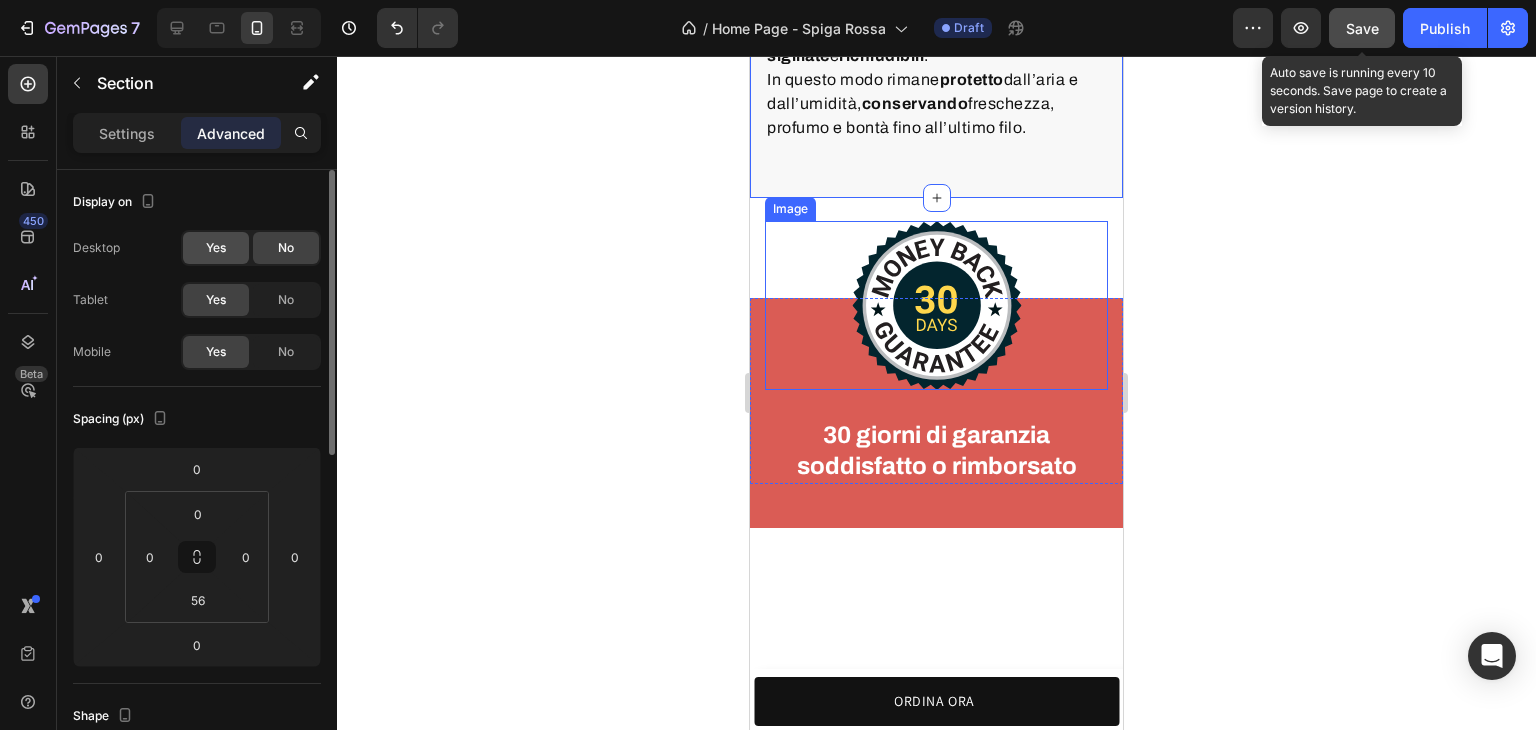 click on "Yes" 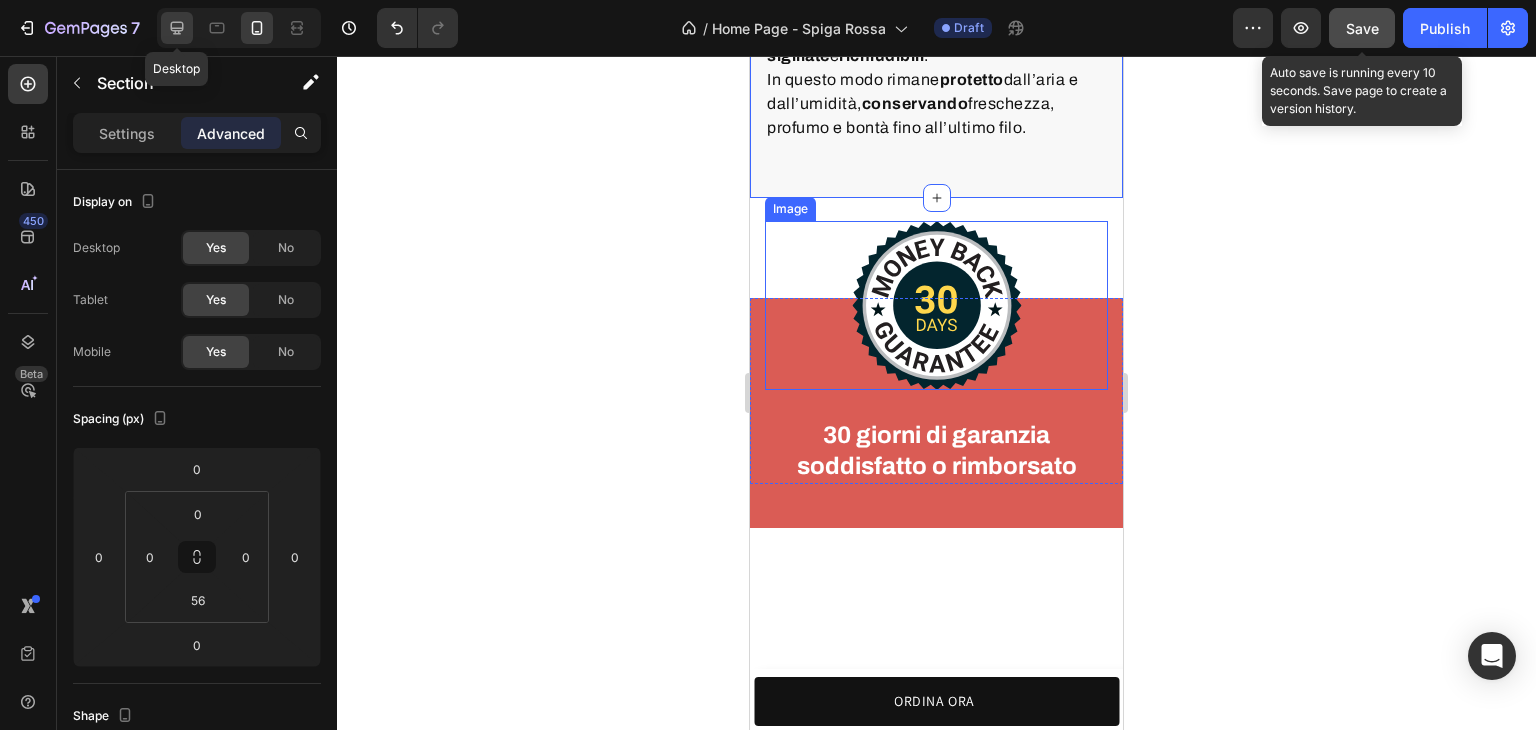 click 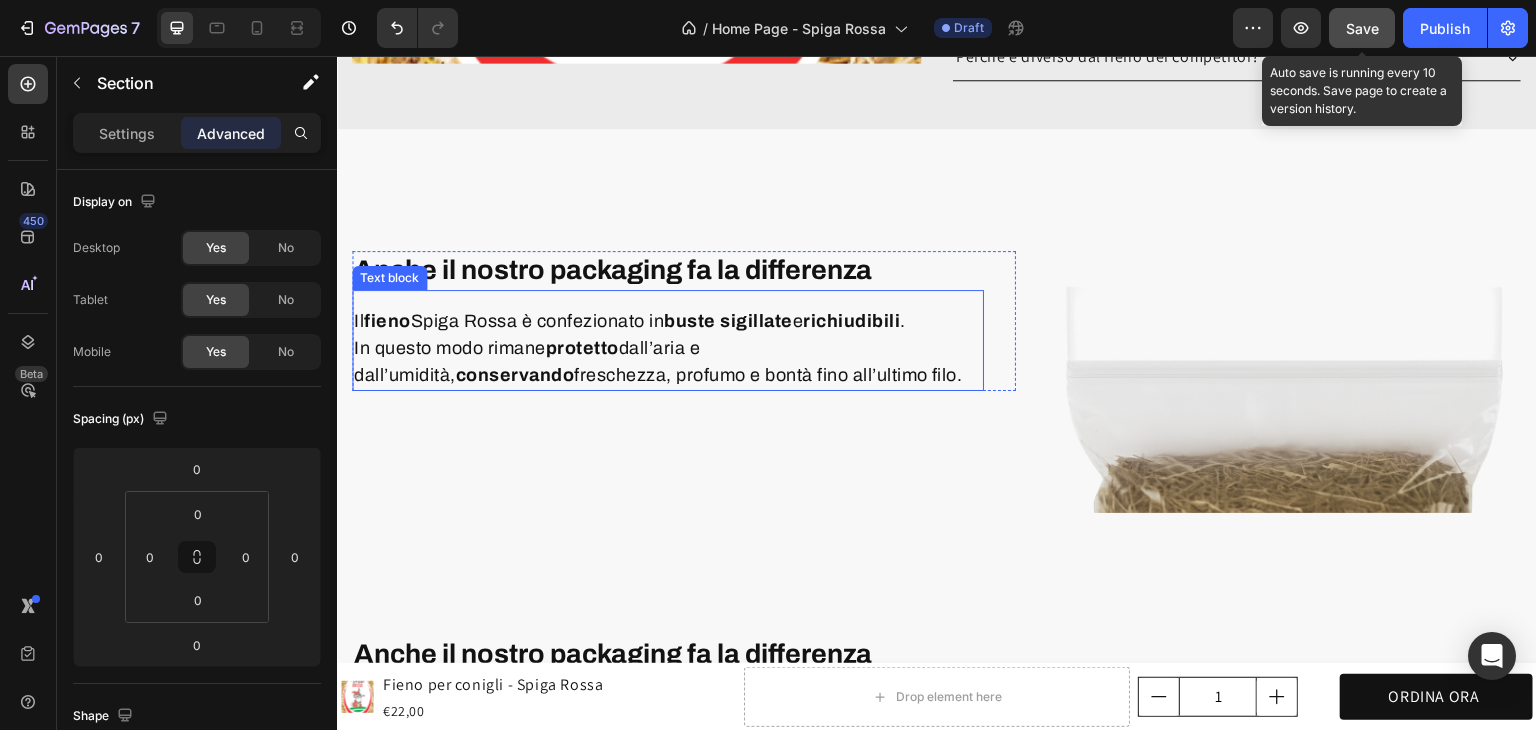 scroll, scrollTop: 3964, scrollLeft: 0, axis: vertical 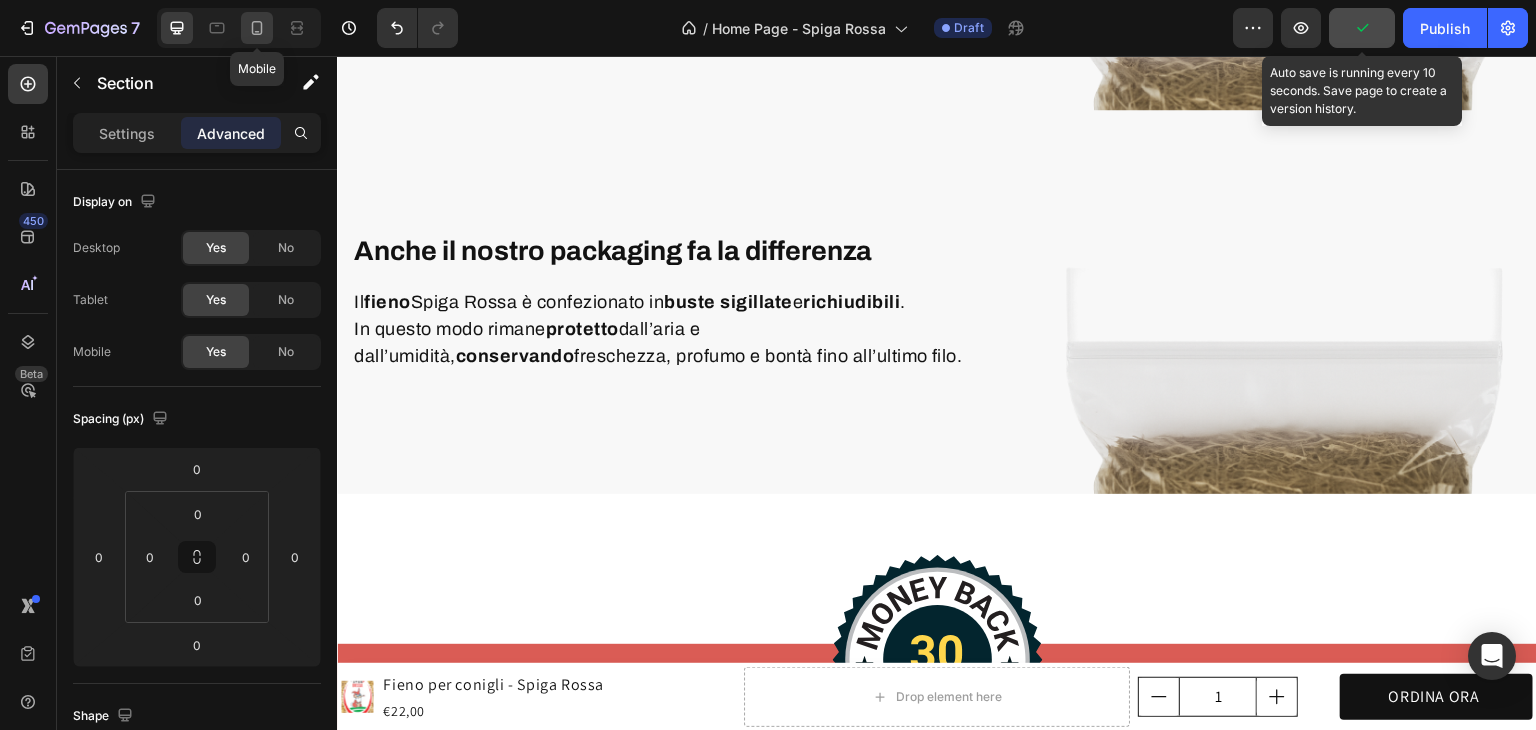 click 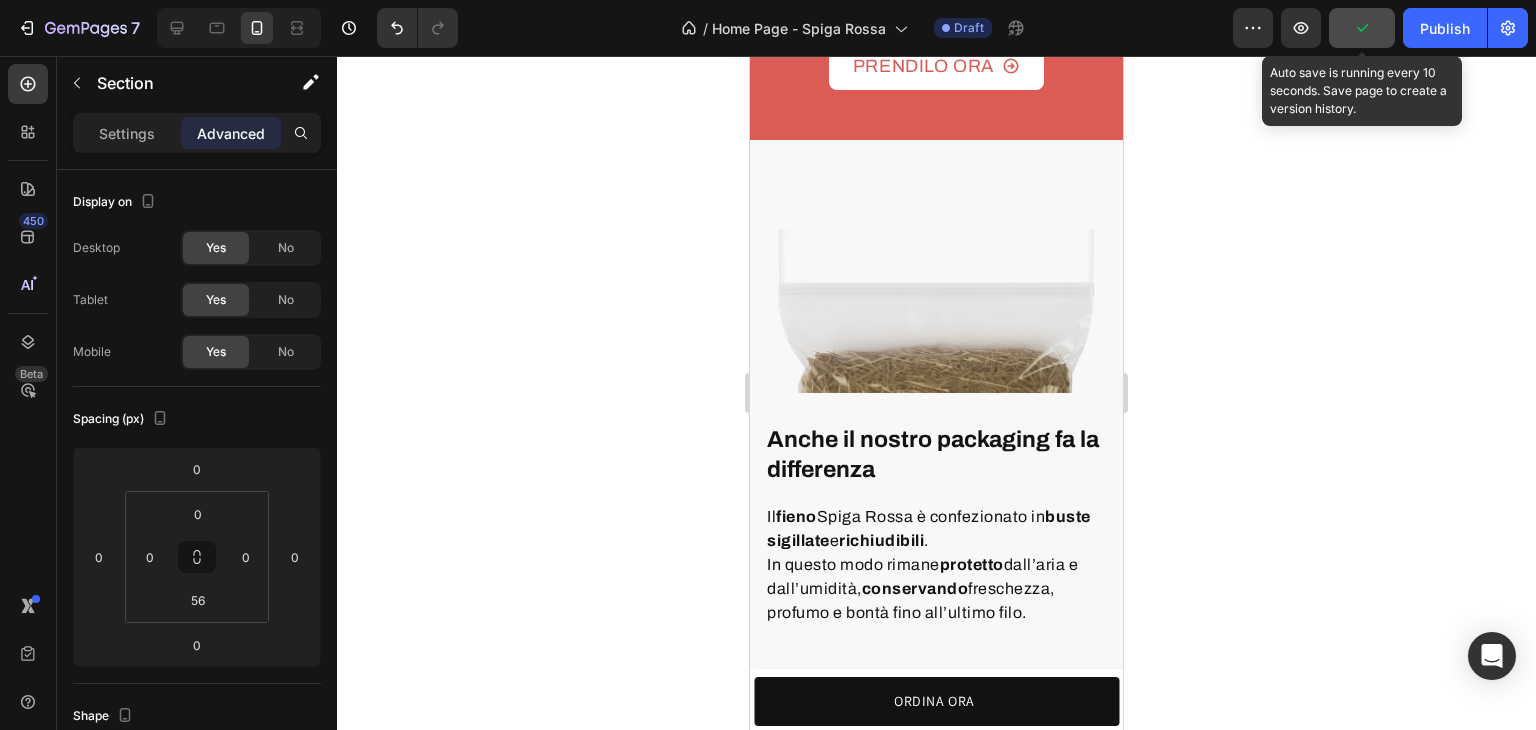 scroll, scrollTop: 4720, scrollLeft: 0, axis: vertical 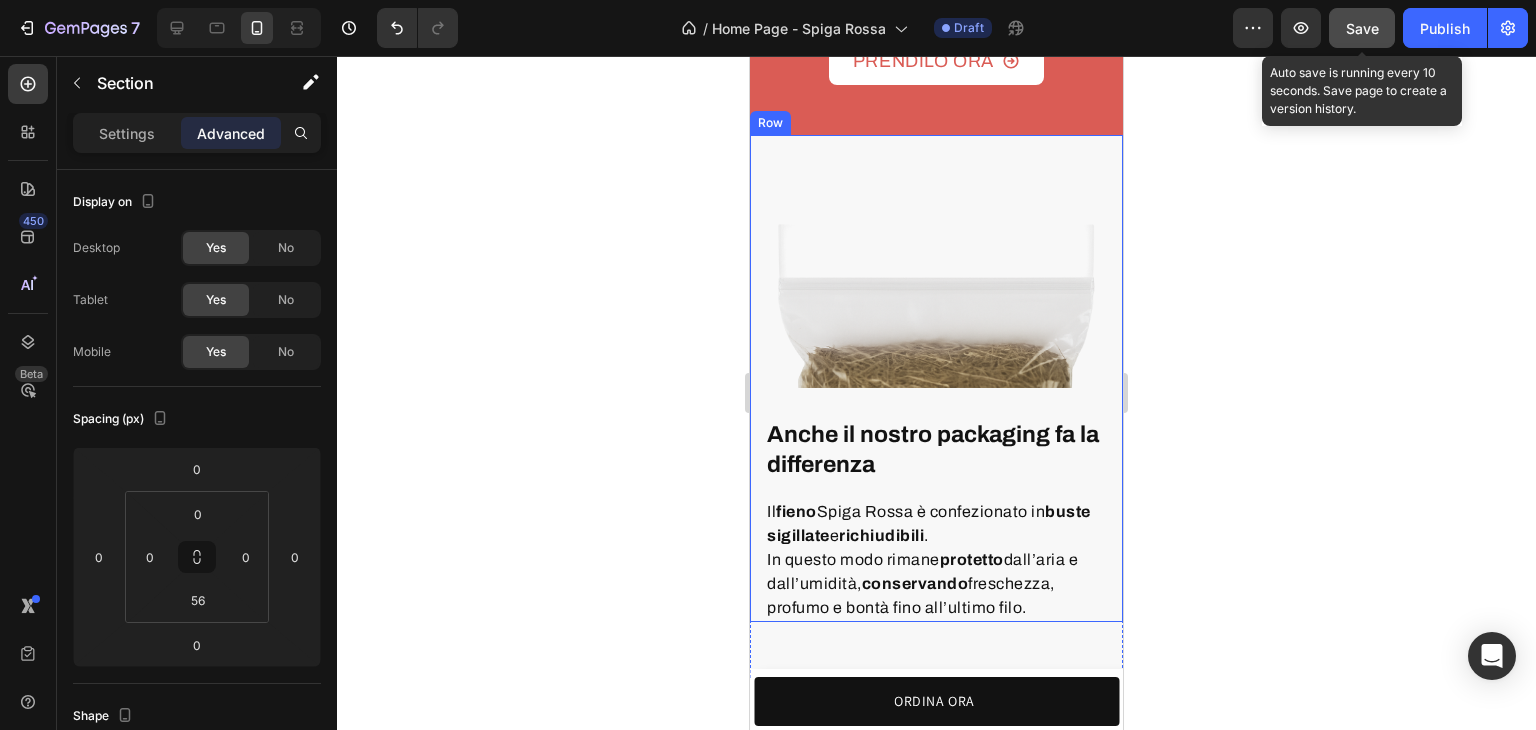 click on "Anche il nostro packaging fa la differenza Heading Il  fieno  Spiga Rossa è confezionato in  buste sigillate  e  richiudibili . In questo modo rimane  protetto  dall’aria e dall’umidità,  conservando  freschezza, profumo e bontà fino all’ultimo filo. Text block Row Image Row" at bounding box center [936, 378] 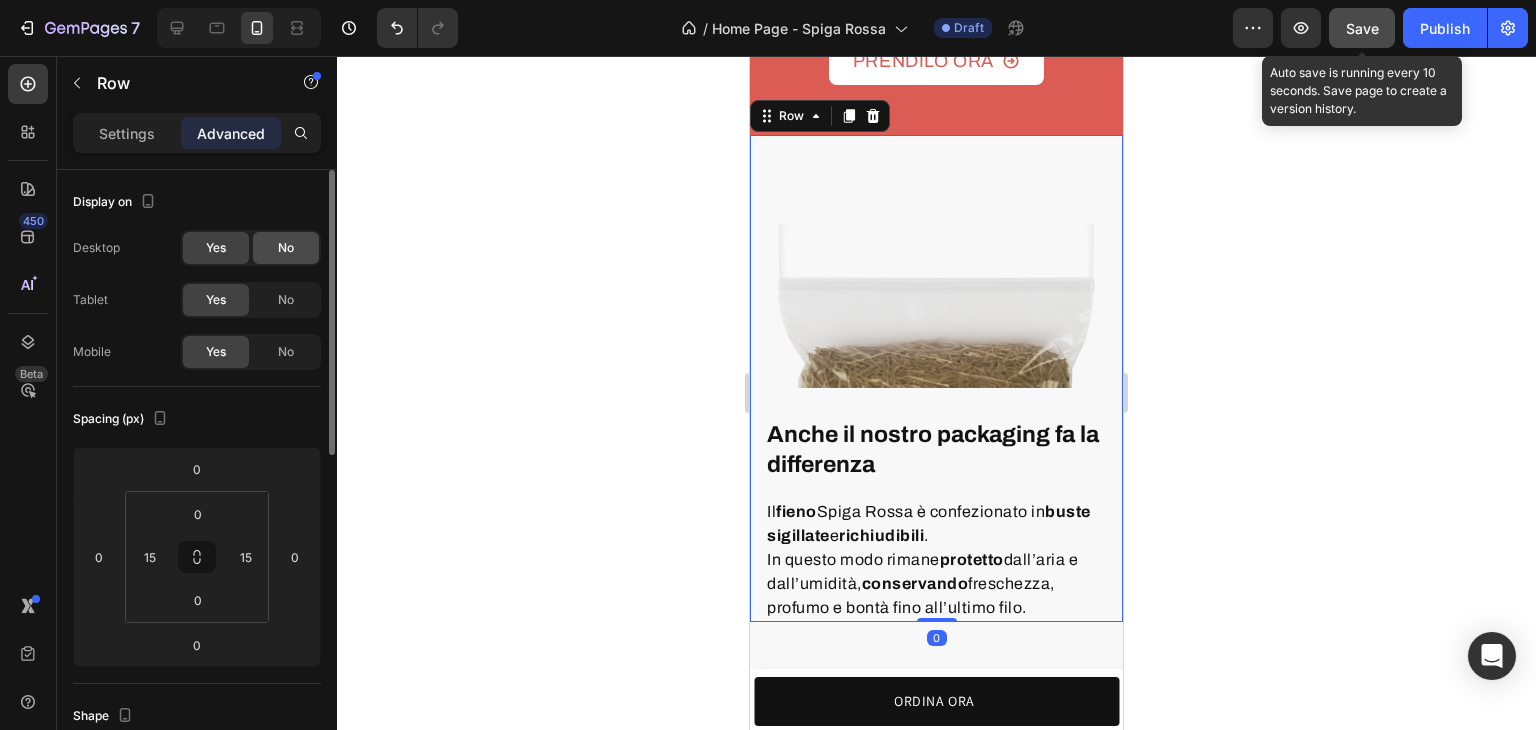 click on "No" 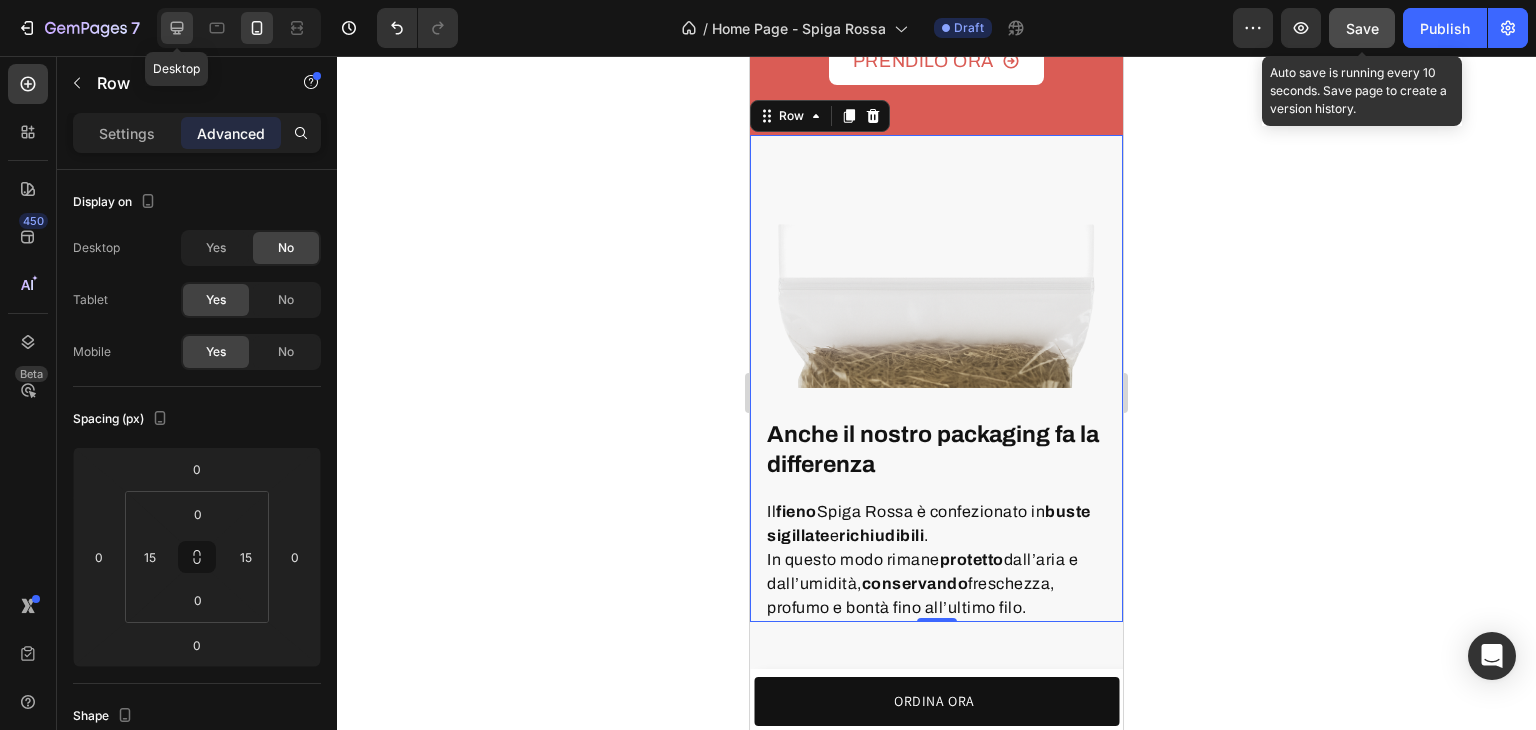 click 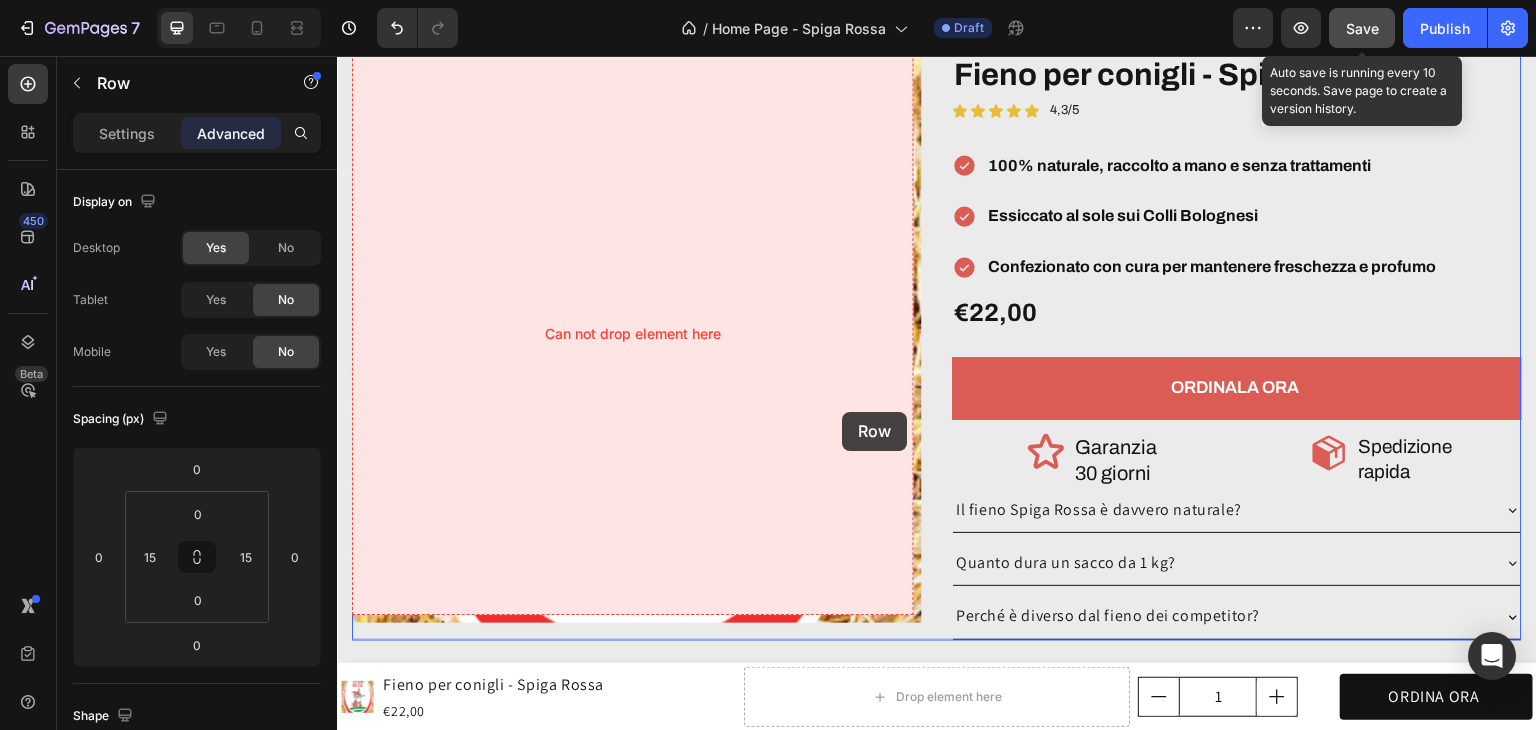 scroll, scrollTop: 3440, scrollLeft: 0, axis: vertical 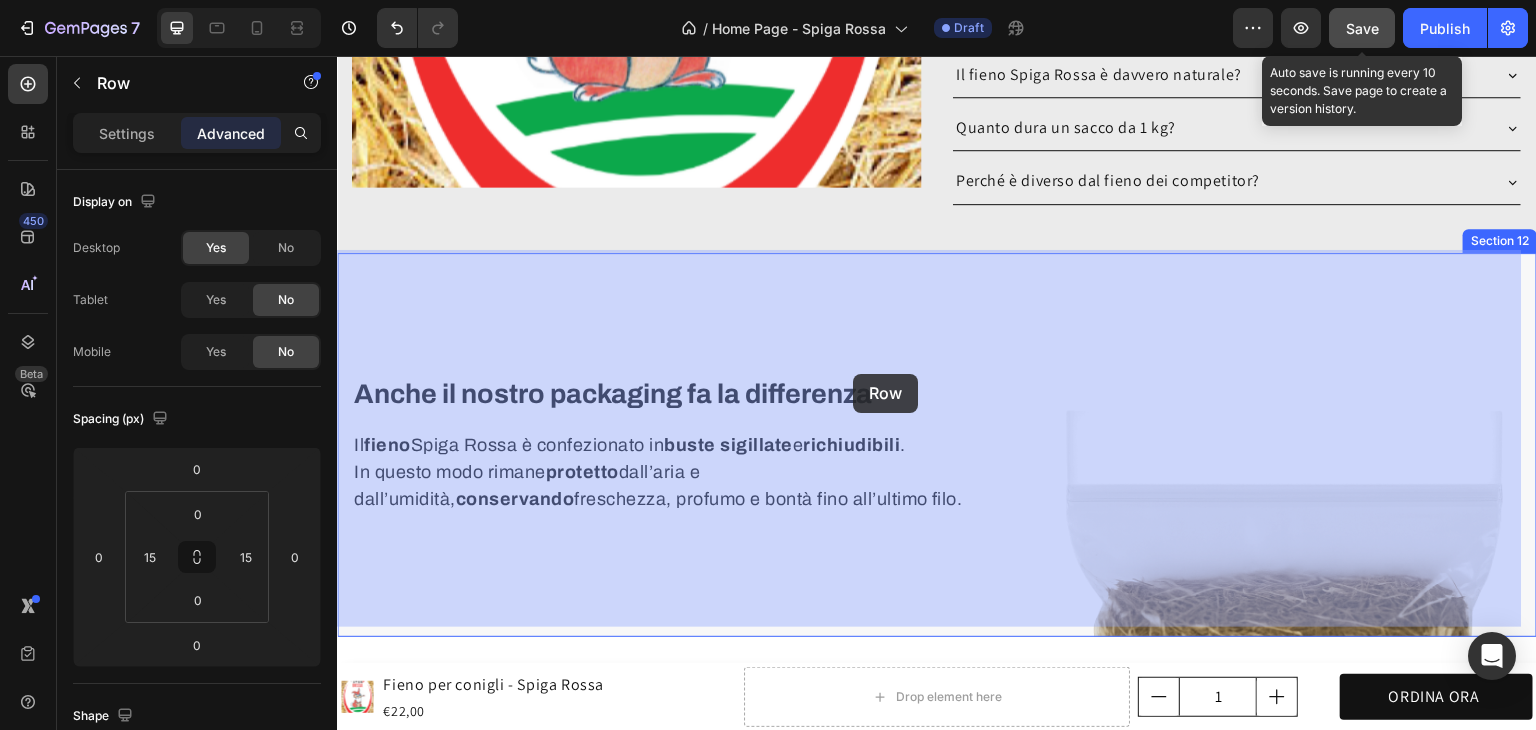 drag, startPoint x: 922, startPoint y: 357, endPoint x: 853, endPoint y: 374, distance: 71.063354 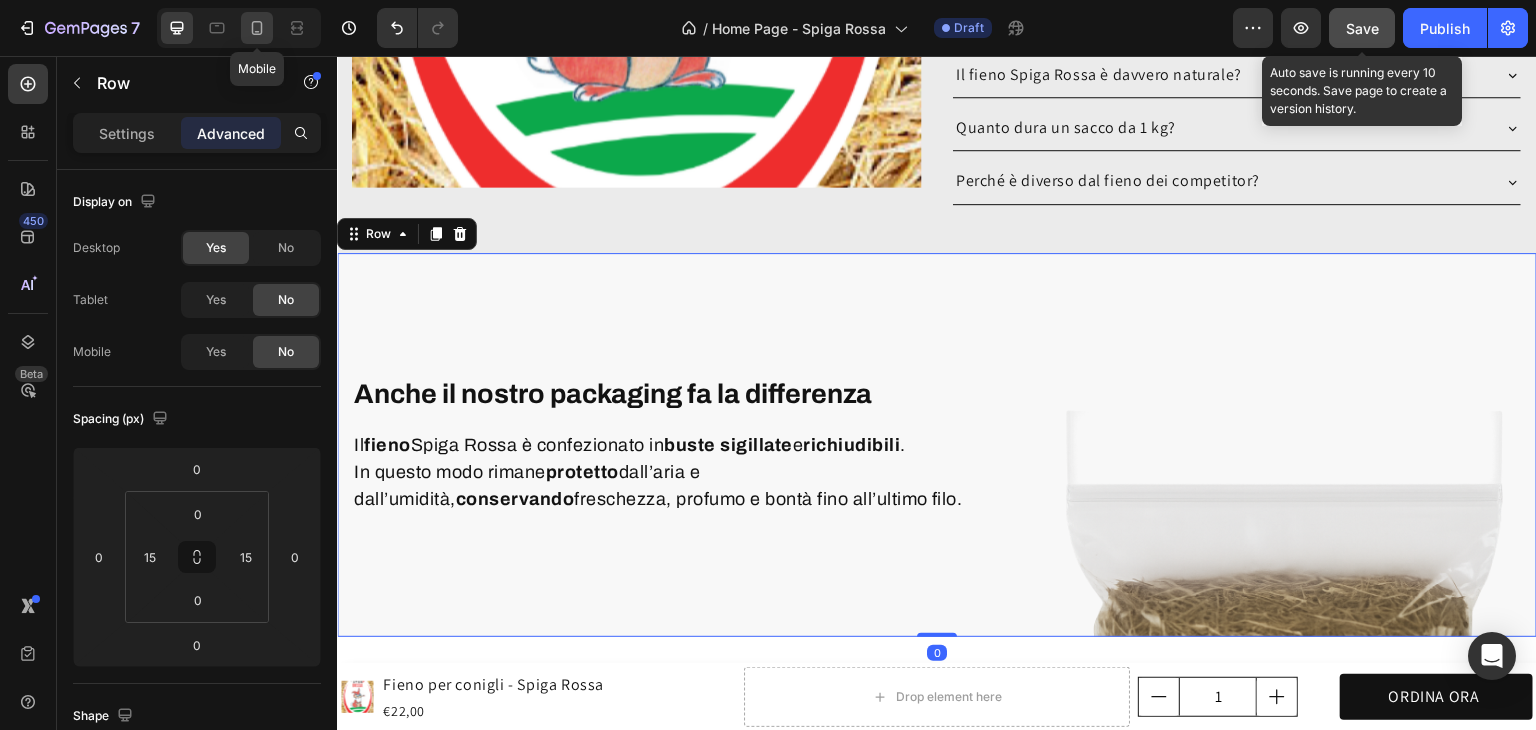click 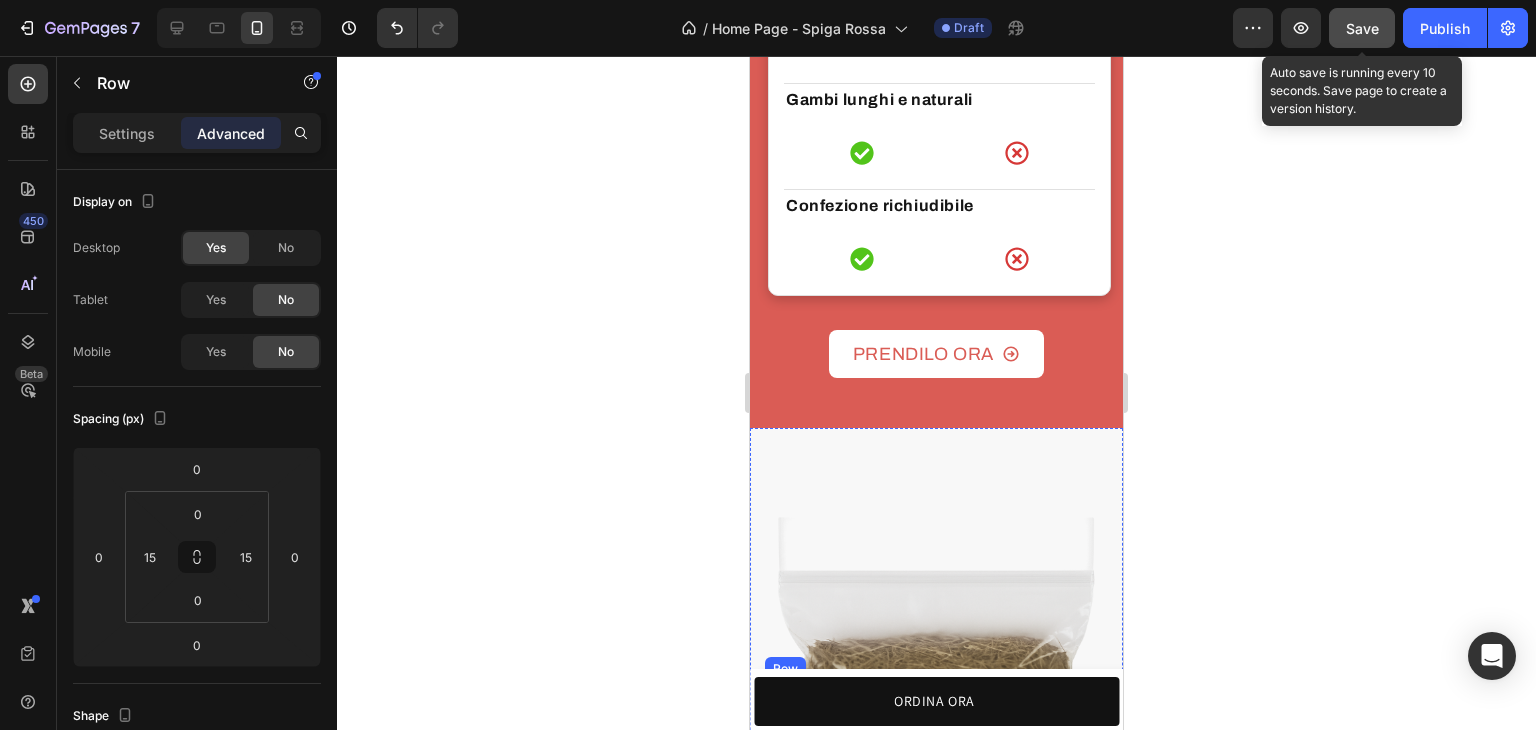 scroll, scrollTop: 4348, scrollLeft: 0, axis: vertical 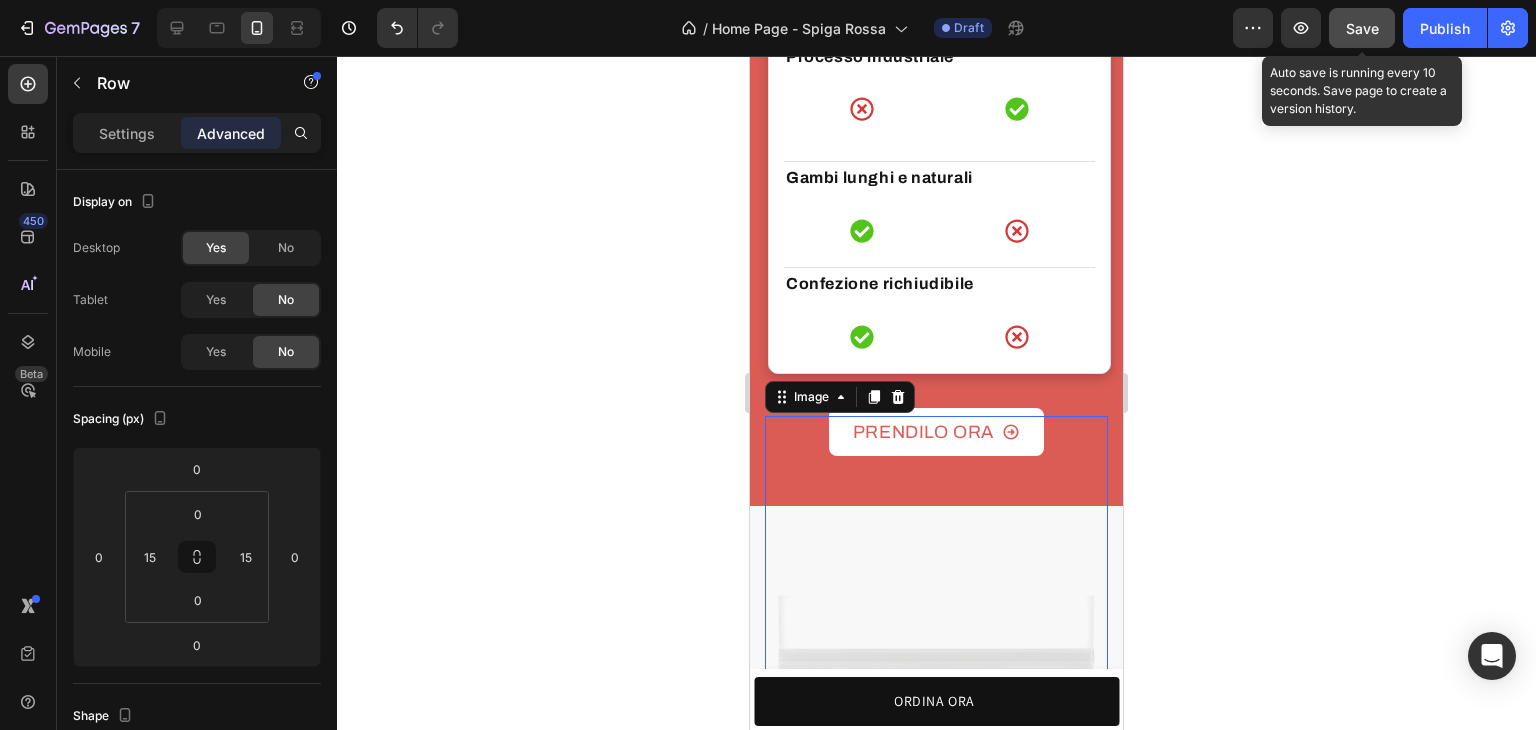 click at bounding box center (936, 587) 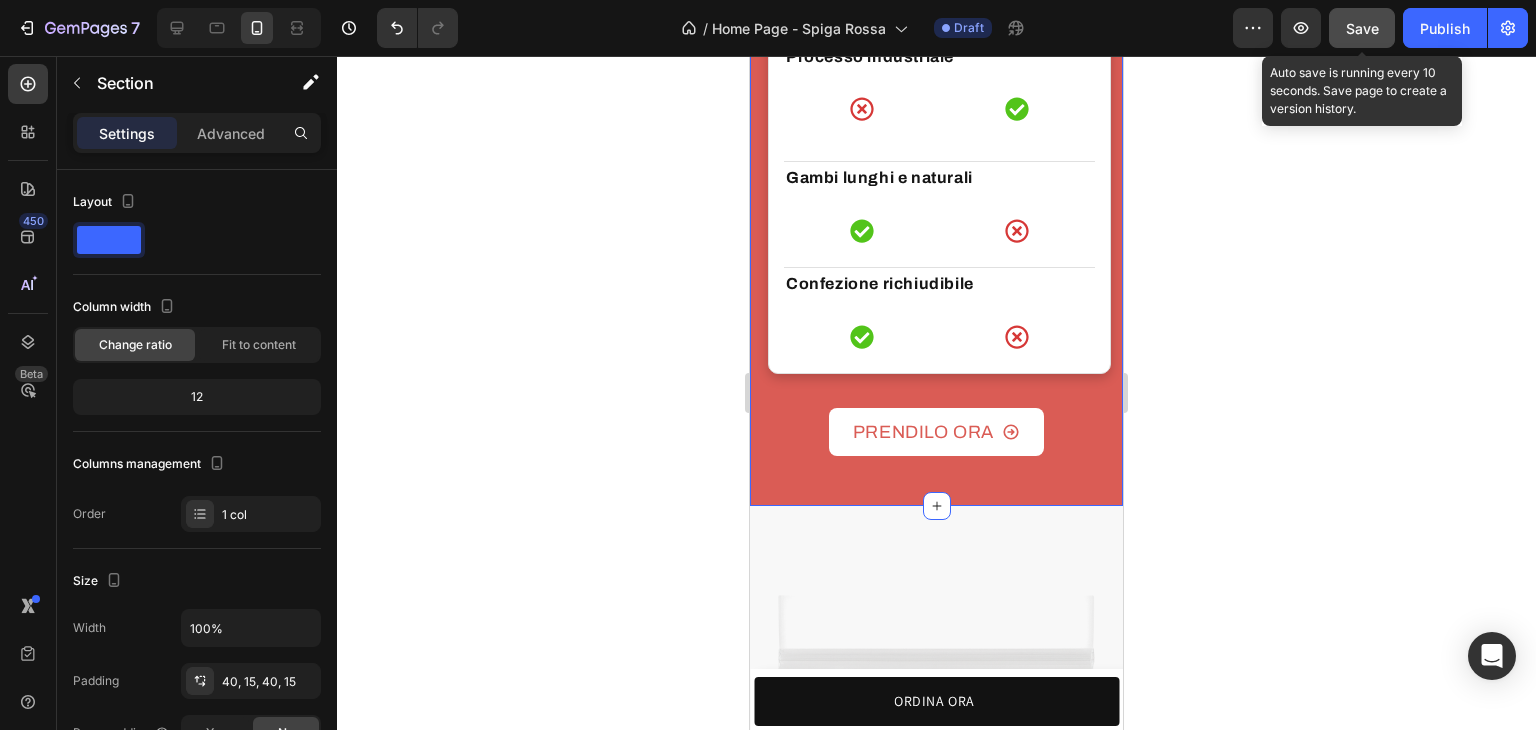 click on "Il confronto che nessun fieno vuole farti vedere Heading I fieni industriali sono trattati, meccanizzati e pieni di scorciatoie. Scopri il nostro fieno: naturale, raccolto a mano e sicuro per il tuo coniglio. Text Block Text Block Image Image Spiga Rossa Text block Image Altri Fieni Text block Altri Fieni Text block Row Row Raccolto a mano Text block
Icon
Icon Row Row Senza pesticidi e chimica Text block
Icon
Icon Row Row Essiccazione naturale al sole Text block
Icon
Icon Row Row Processo industriale Text block
Icon
Icon Row Row Gambi lunghi e naturali Text block
Icon
Icon Row Row Confezione richiudibile Text block
Icon
Icon Row Row Row
PRENDILO ORA    Button Row Section 10   You can create reusable sections Create Theme Section AI Content Write with GemAI What would you like to describe here? Persuasive" at bounding box center (936, -189) 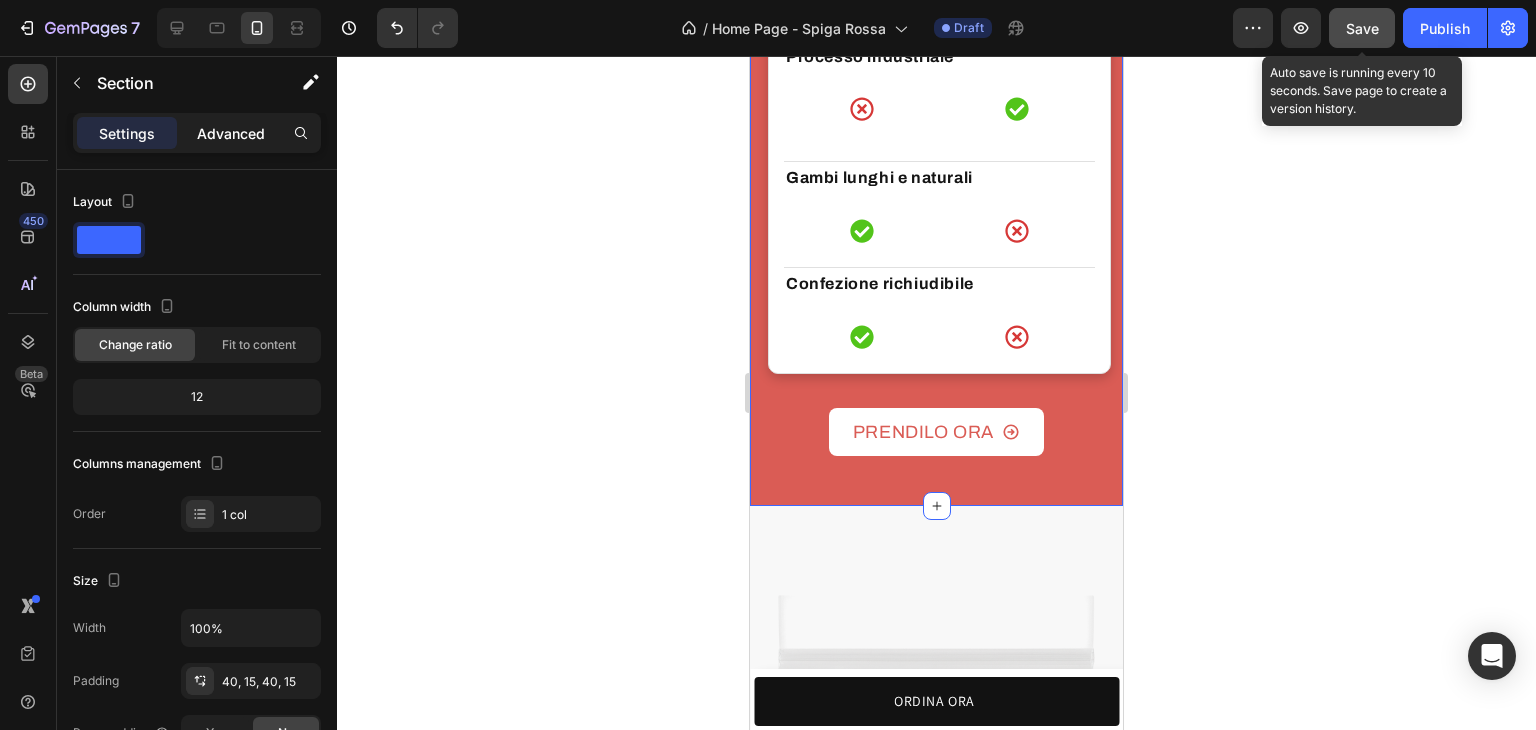 click on "Advanced" 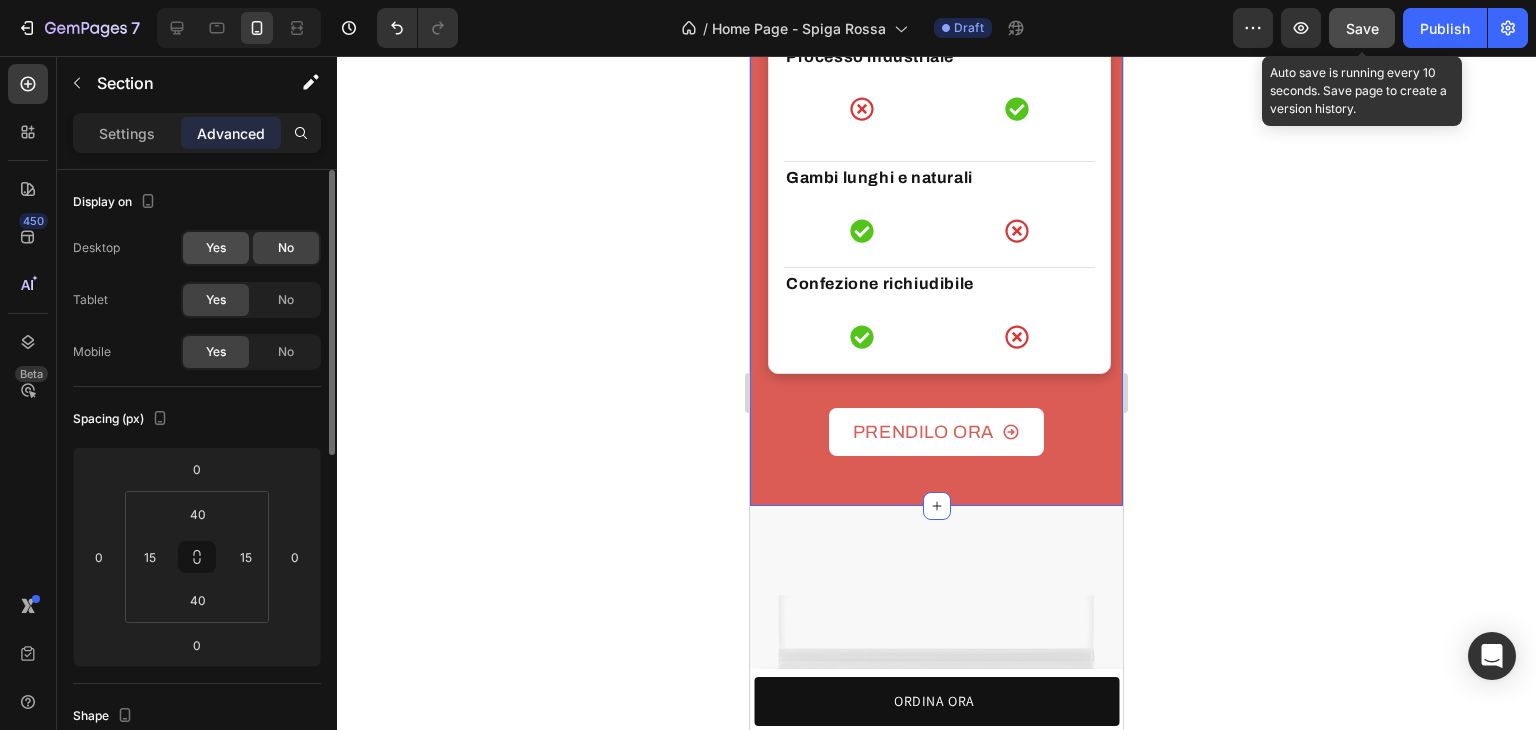 click on "Yes" 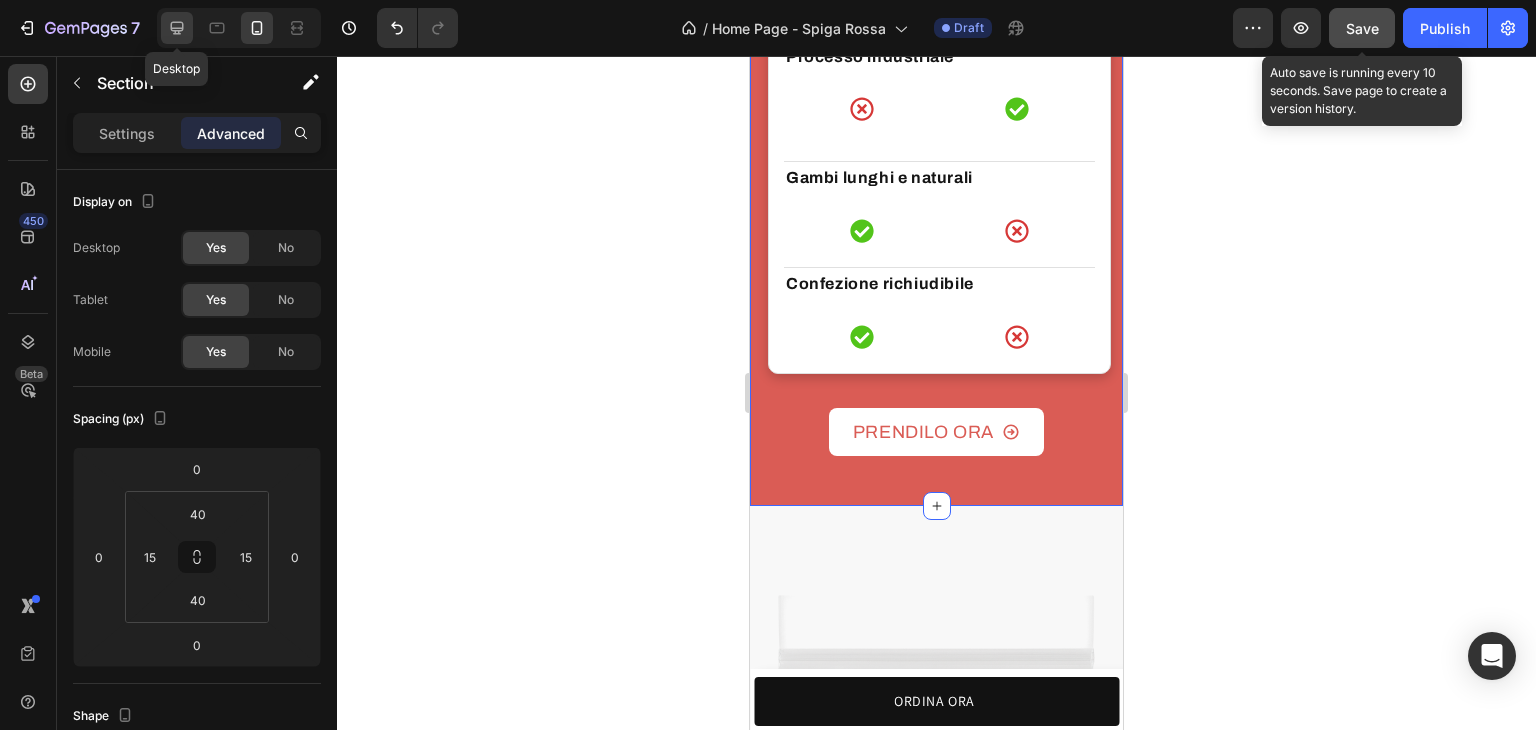 click 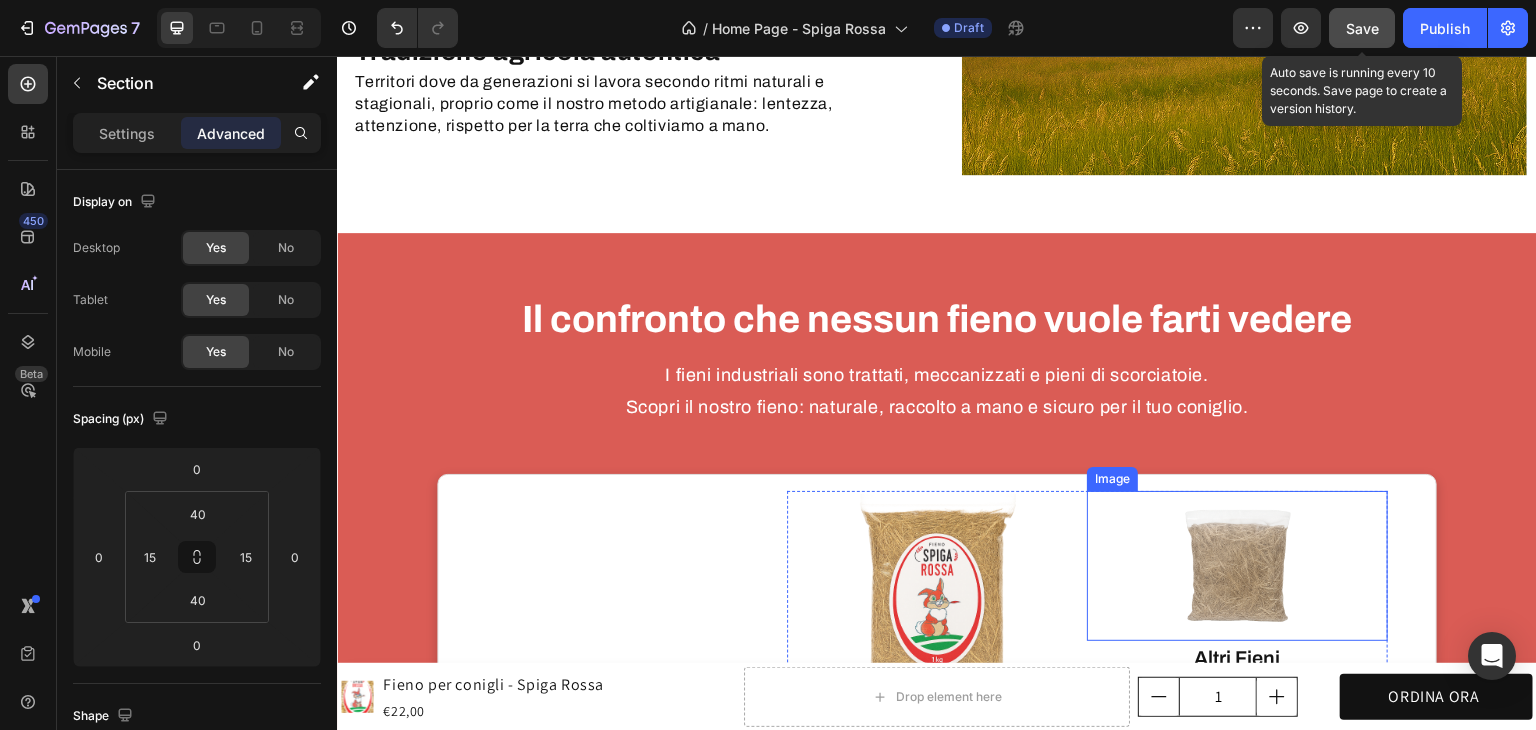 scroll, scrollTop: 2352, scrollLeft: 0, axis: vertical 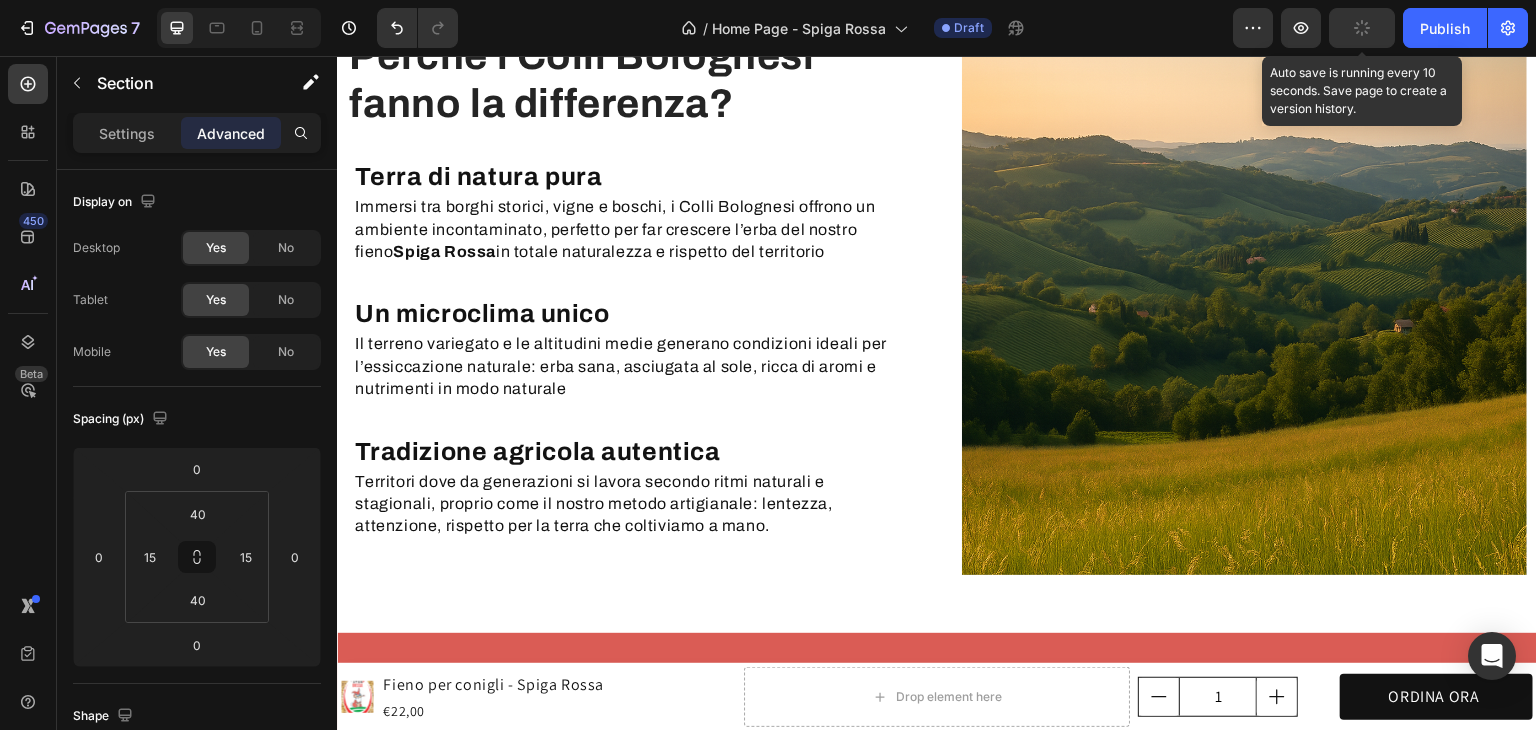 click 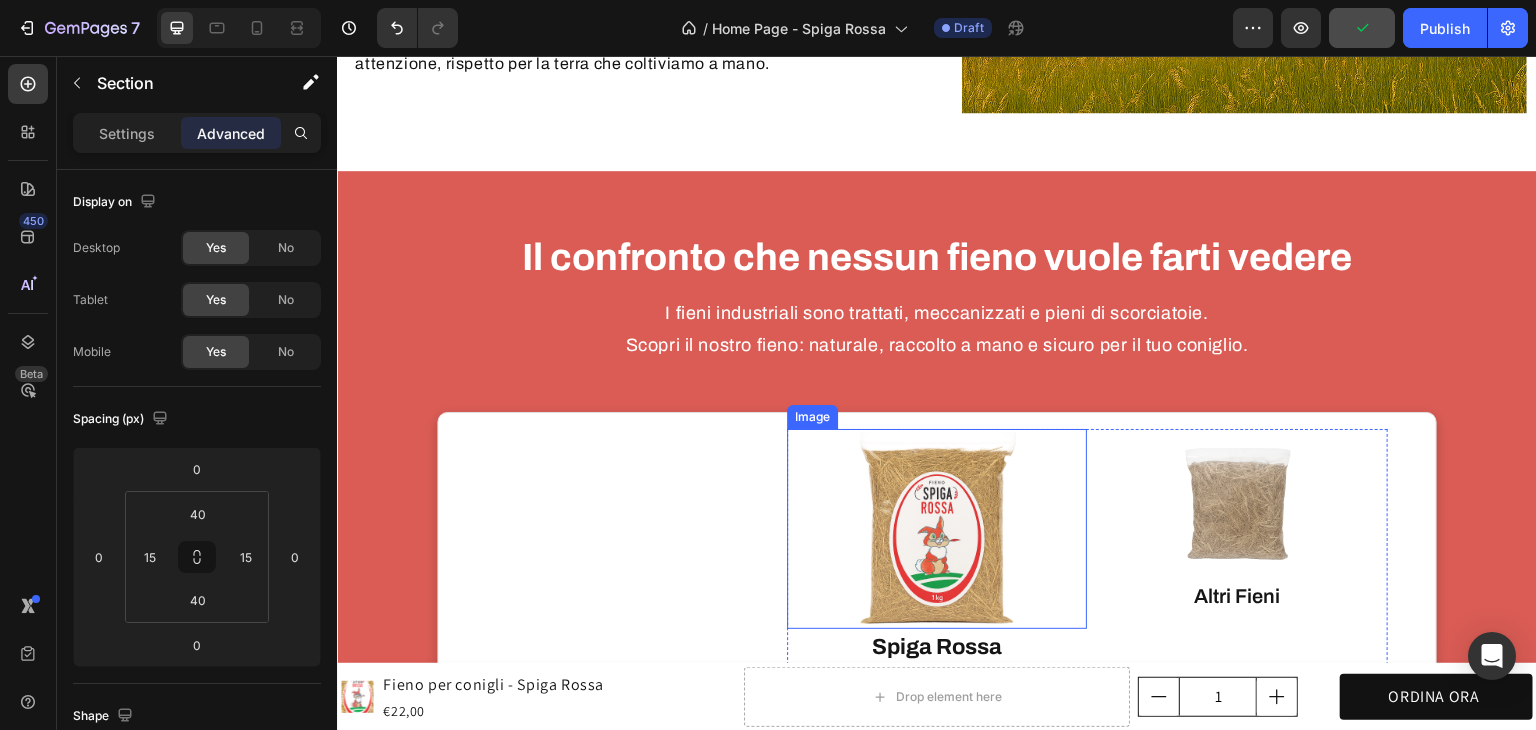 scroll, scrollTop: 2852, scrollLeft: 0, axis: vertical 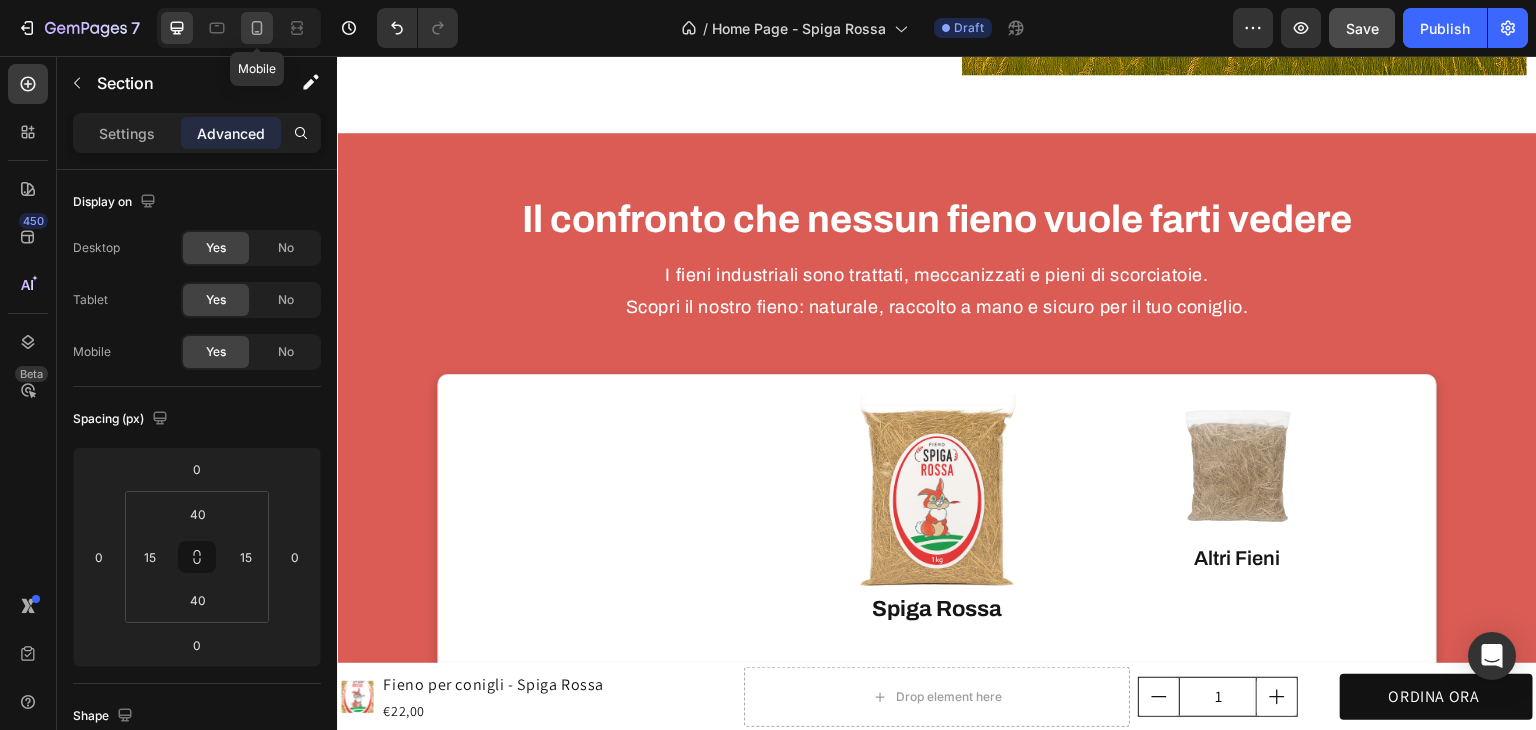 click 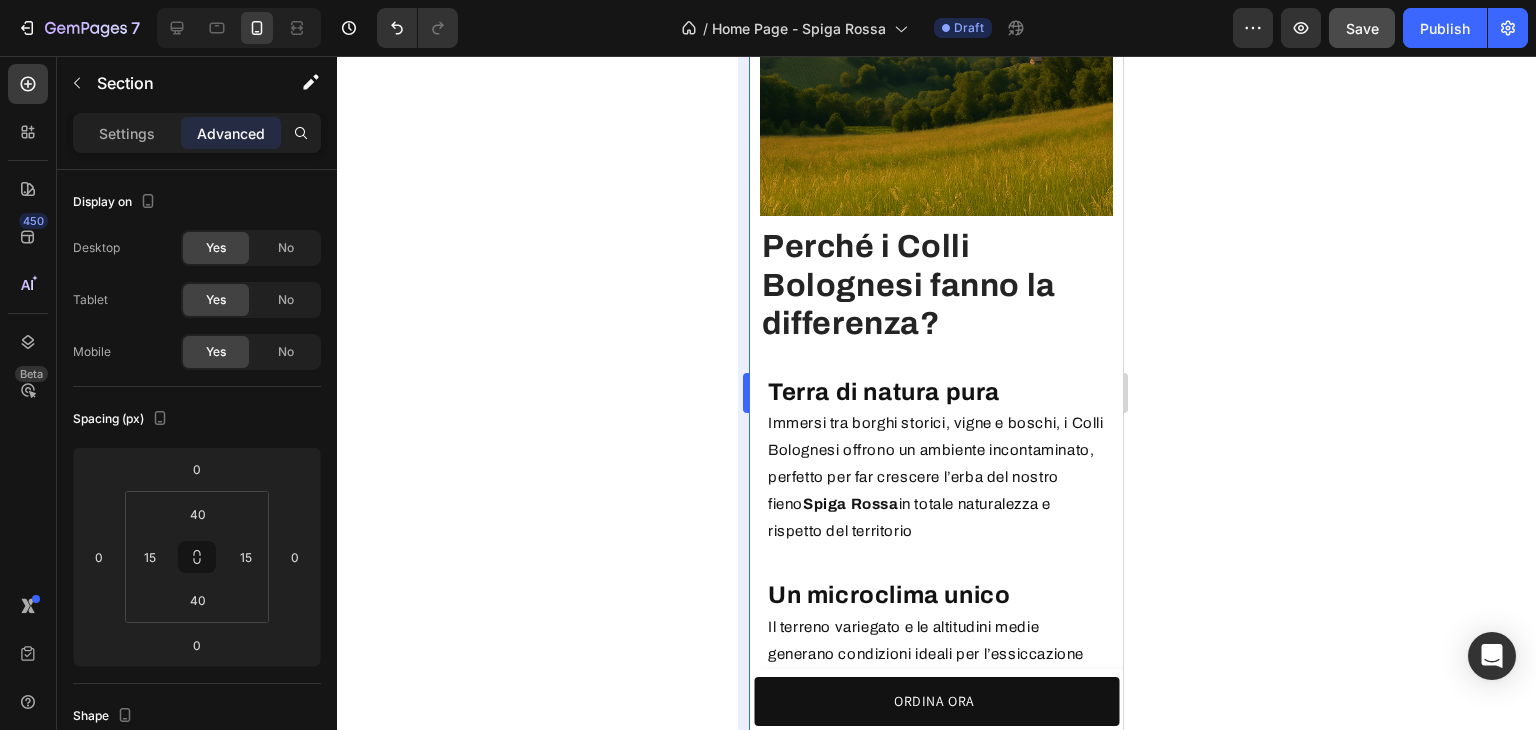 scroll, scrollTop: 3863, scrollLeft: 0, axis: vertical 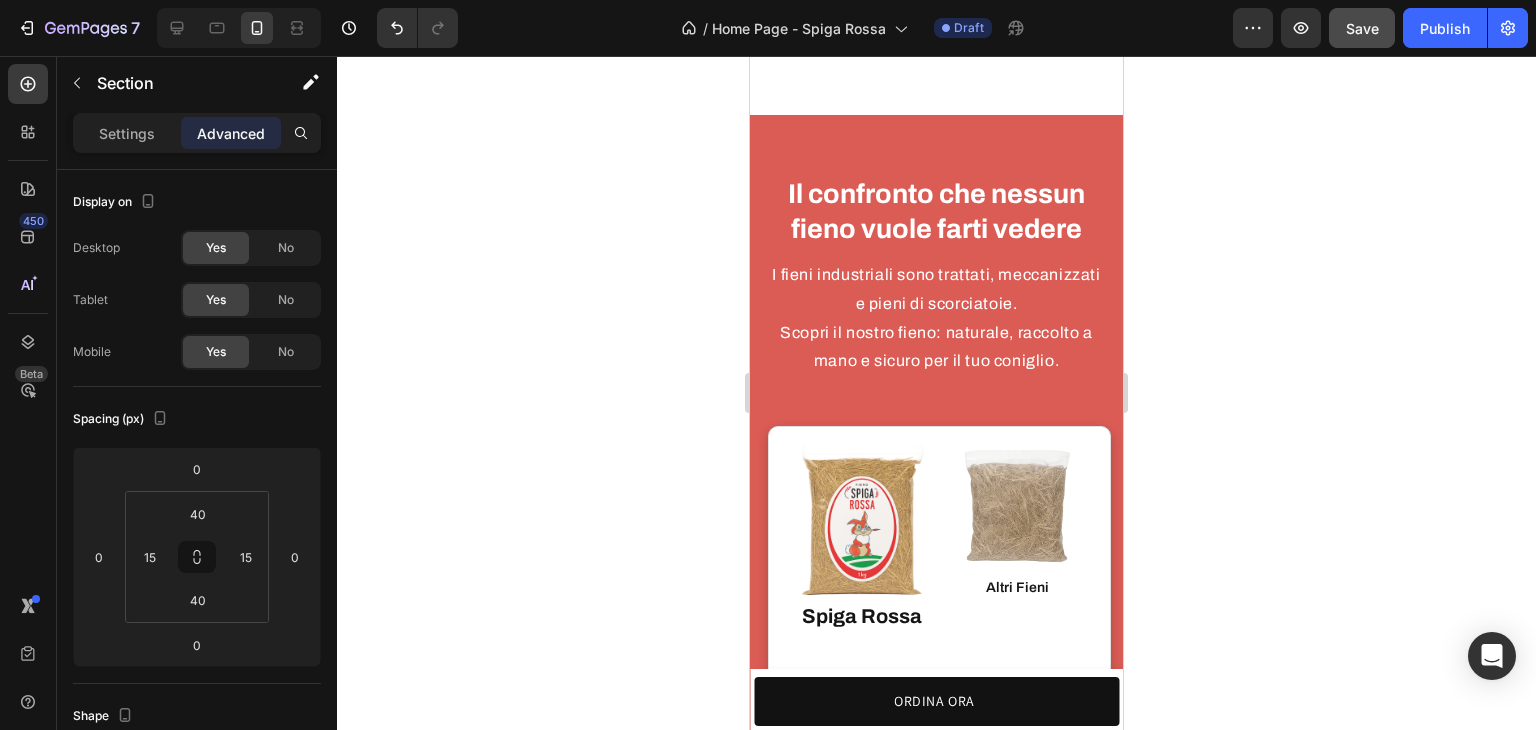 click on "Il confronto che nessun fieno vuole farti vedere Heading I fieni industriali sono trattati, meccanizzati e pieni di scorciatoie. Scopri il nostro fieno: naturale, raccolto a mano e sicuro per il tuo coniglio. Text Block Text Block Image Image Spiga Rossa Text block Image Altri Fieni Text block Altri Fieni Text block Row Row Raccolto a mano Text block
Icon
Icon Row Row Senza pesticidi e chimica Text block
Icon
Icon Row Row Essiccazione naturale al sole Text block
Icon
Icon Row Row Processo industriale Text block
Icon
Icon Row Row Gambi lunghi e naturali Text block
Icon
Icon Row Row Confezione richiudibile Text block
Icon
Icon Row Row Row
PRENDILO ORA    Button Row Section 10" at bounding box center (936, 810) 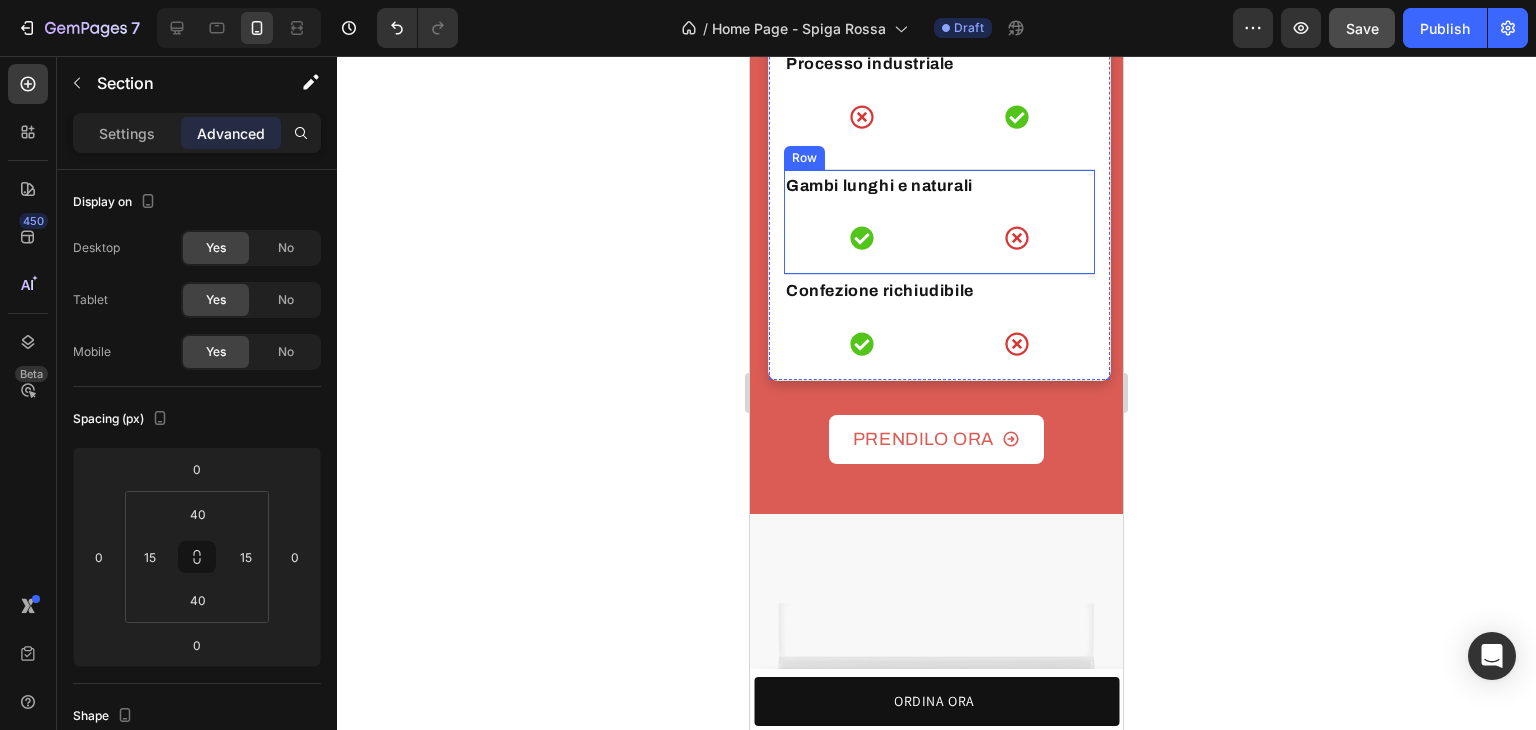 scroll, scrollTop: 4963, scrollLeft: 0, axis: vertical 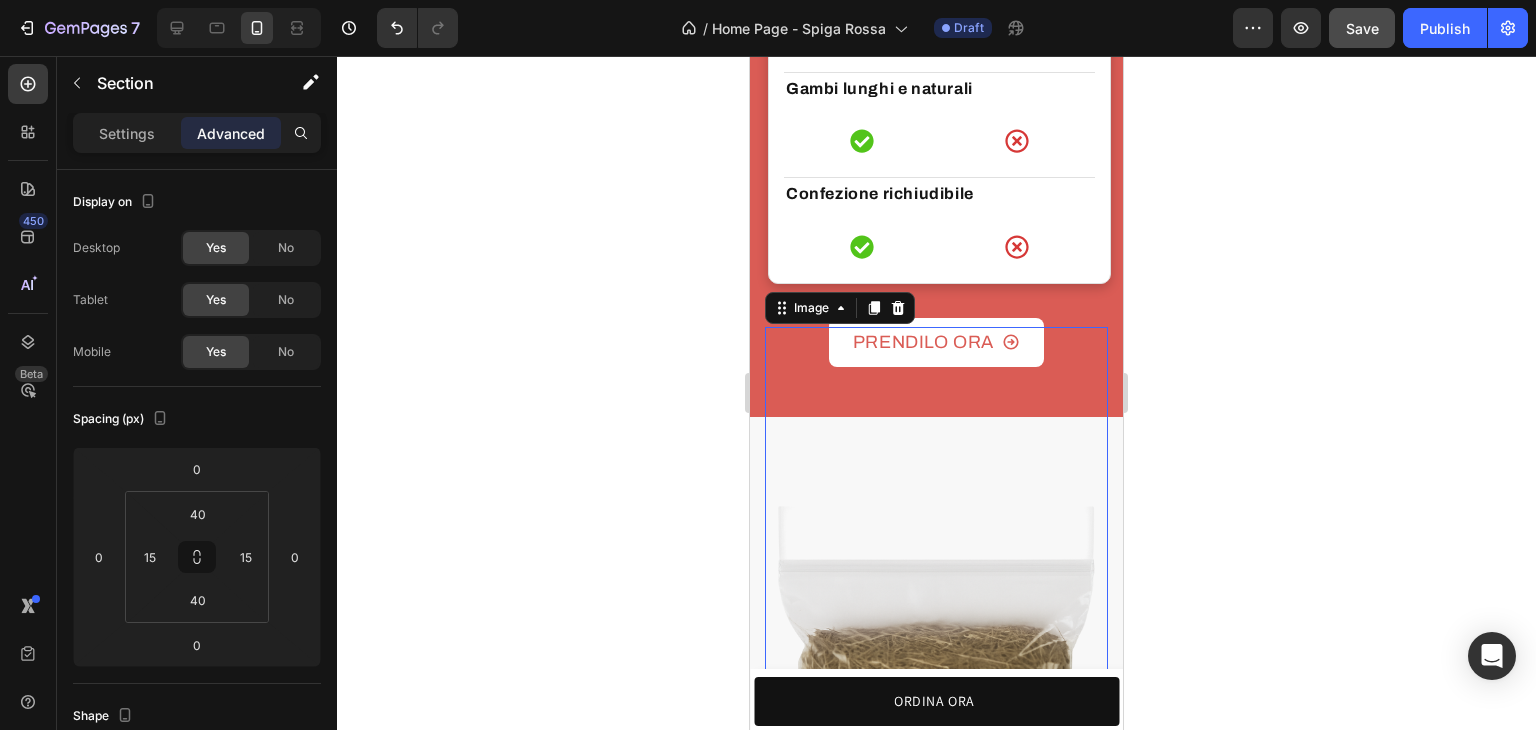 click at bounding box center (936, 498) 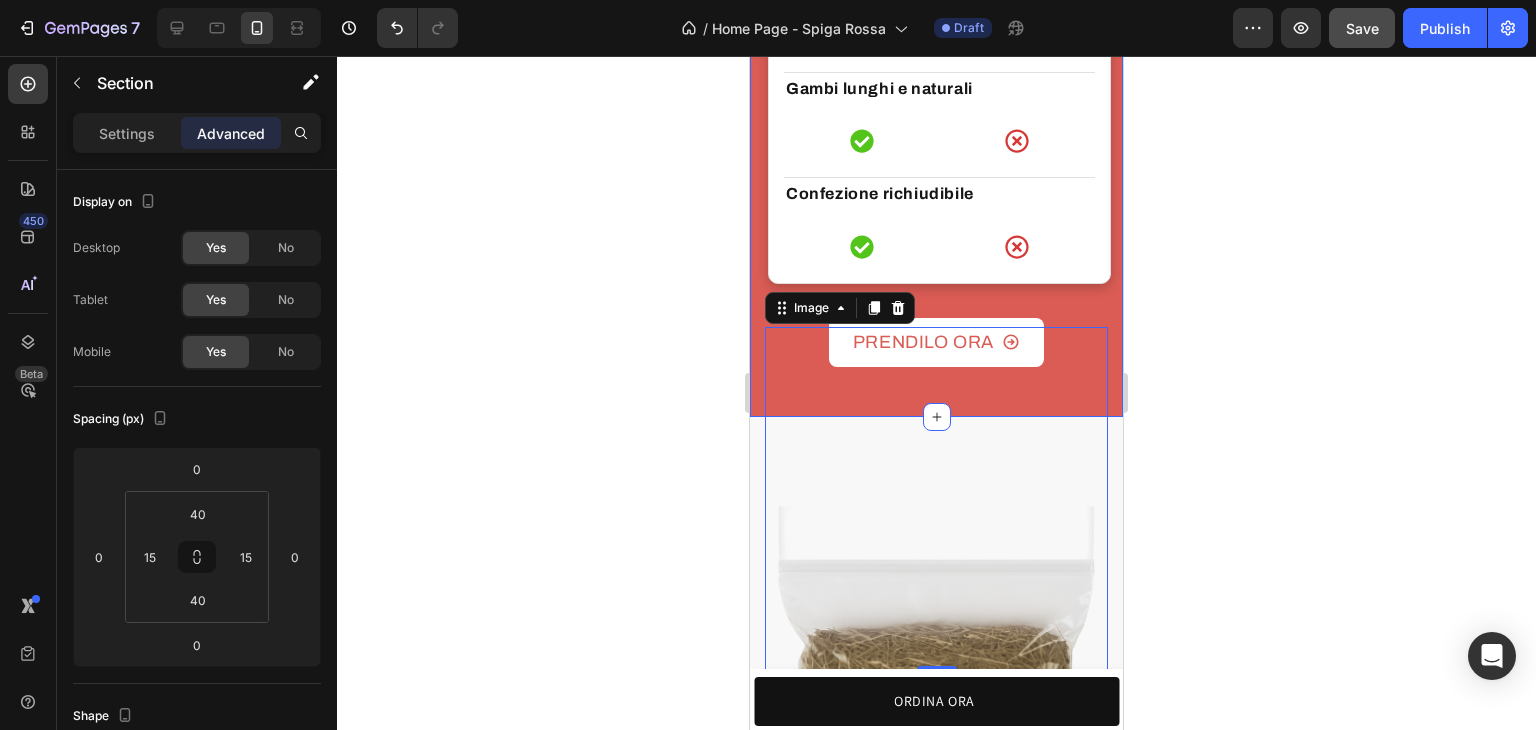 click on "Il confronto che nessun fieno vuole farti vedere Heading I fieni industriali sono trattati, meccanizzati e pieni di scorciatoie. Scopri il nostro fieno: naturale, raccolto a mano e sicuro per il tuo coniglio. Text Block Text Block Image Image Spiga Rossa Text block Image Altri Fieni Text block Altri Fieni Text block Row Row Raccolto a mano Text block
Icon
Icon Row Row Senza pesticidi e chimica Text block
Icon
Icon Row Row Essiccazione naturale al sole Text block
Icon
Icon Row Row Processo industriale Text block
Icon
Icon Row Row Gambi lunghi e naturali Text block
Icon
Icon Row Row Confezione richiudibile Text block
Icon
Icon Row Row Row
PRENDILO ORA    Button Row Section 10" at bounding box center [936, -279] 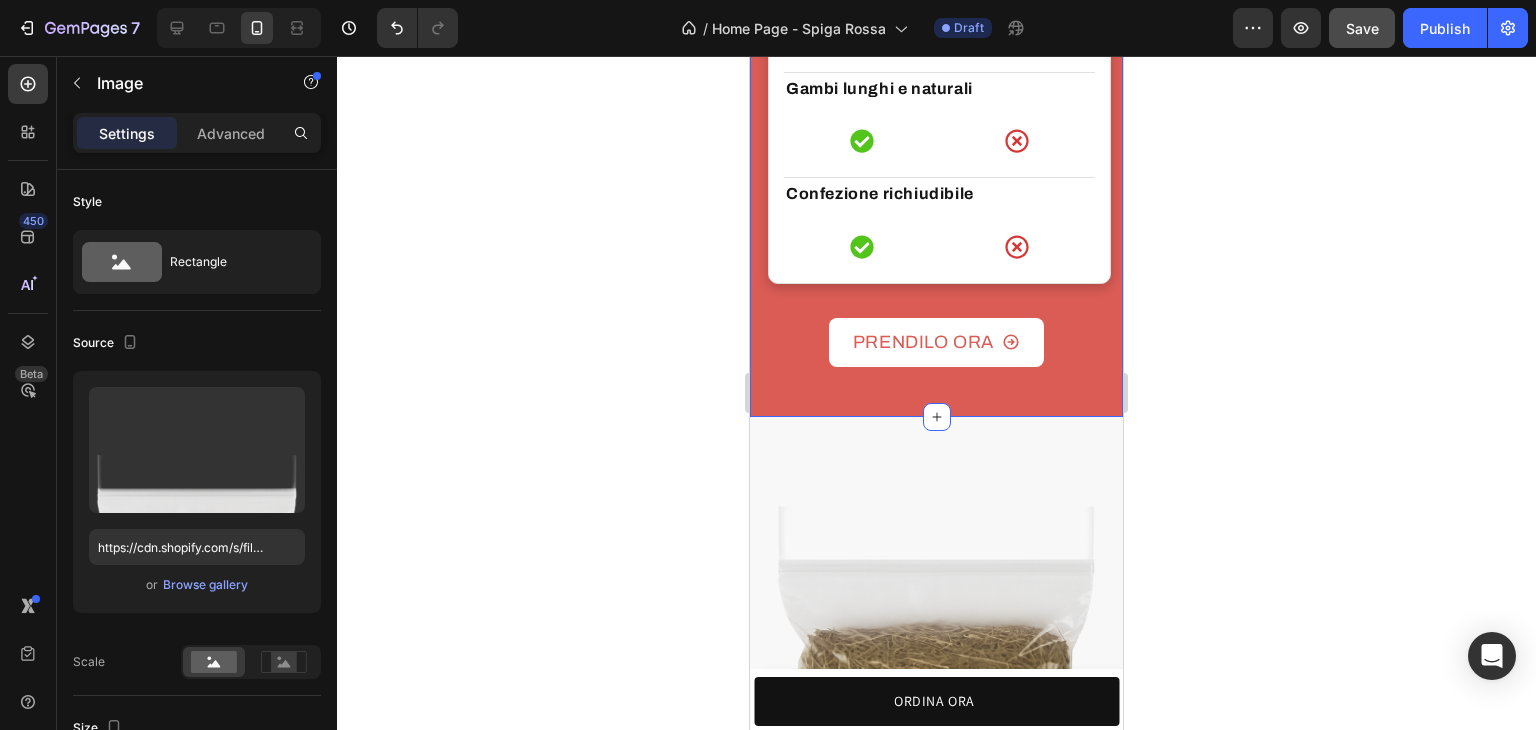 click at bounding box center [936, 498] 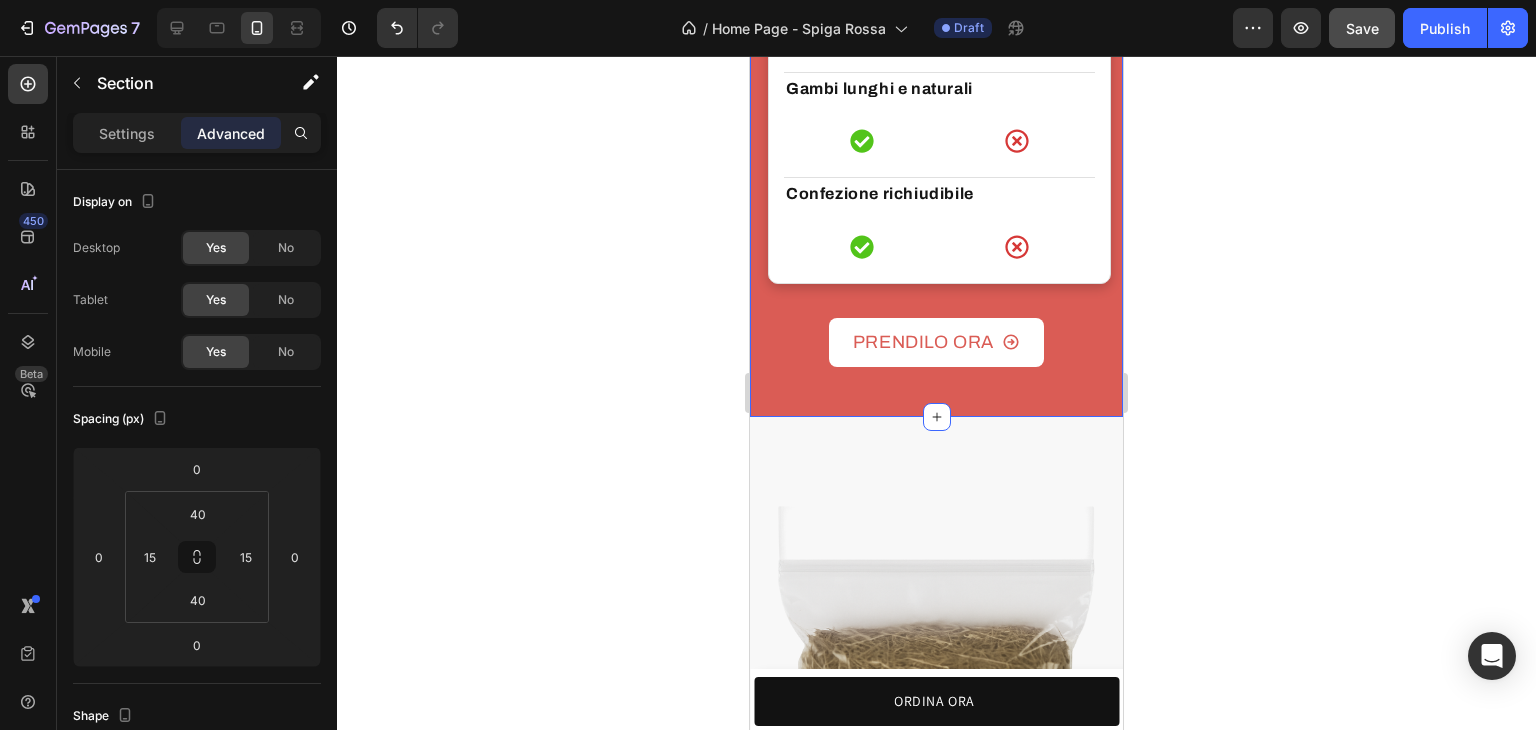 click on "Il confronto che nessun fieno vuole farti vedere Heading I fieni industriali sono trattati, meccanizzati e pieni di scorciatoie. Scopri il nostro fieno: naturale, raccolto a mano e sicuro per il tuo coniglio. Text Block Text Block Image Image Spiga Rossa Text block Image Altri Fieni Text block Altri Fieni Text block Row Row Raccolto a mano Text block
Icon
Icon Row Row Senza pesticidi e chimica Text block
Icon
Icon Row Row Essiccazione naturale al sole Text block
Icon
Icon Row Row Processo industriale Text block
Icon
Icon Row Row Gambi lunghi e naturali Text block
Icon
Icon Row Row Confezione richiudibile Text block
Icon
Icon Row Row Row
PRENDILO ORA    Button Row Section 10   You can create reusable sections Create Theme Section AI Content Write with GemAI What would you like to describe here? Persuasive" at bounding box center [936, -279] 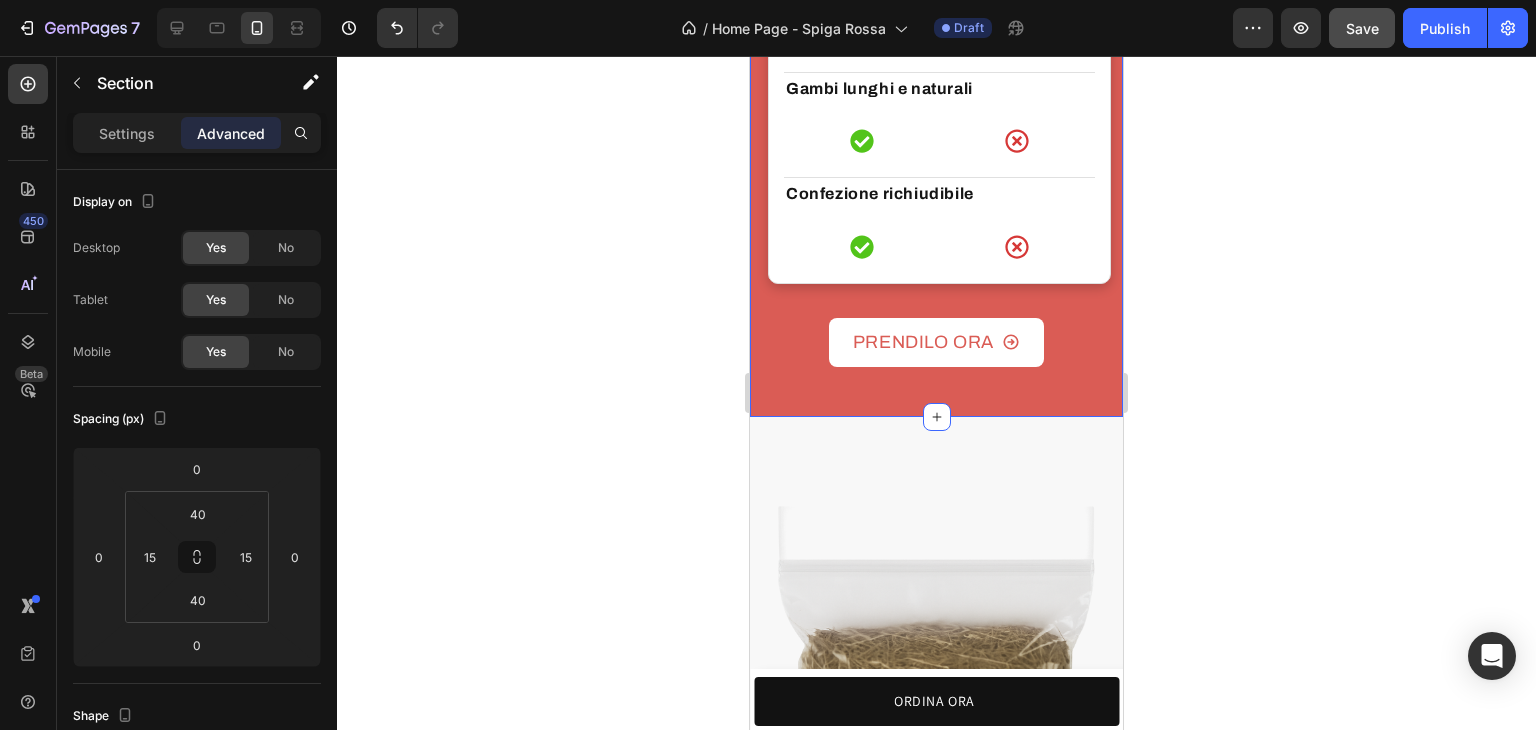 click on "Il confronto che nessun fieno vuole farti vedere Heading I fieni industriali sono trattati, meccanizzati e pieni di scorciatoie. Scopri il nostro fieno: naturale, raccolto a mano e sicuro per il tuo coniglio. Text Block Text Block Image Image Spiga Rossa Text block Image Altri Fieni Text block Altri Fieni Text block Row Row Raccolto a mano Text block
Icon
Icon Row Row Senza pesticidi e chimica Text block
Icon
Icon Row Row Essiccazione naturale al sole Text block
Icon
Icon Row Row Processo industriale Text block
Icon
Icon Row Row Gambi lunghi e naturali Text block
Icon
Icon Row Row Confezione richiudibile Text block
Icon
Icon Row Row Row
PRENDILO ORA    Button Row Section 10   You can create reusable sections Create Theme Section AI Content Write with GemAI What would you like to describe here? Persuasive" at bounding box center (936, -279) 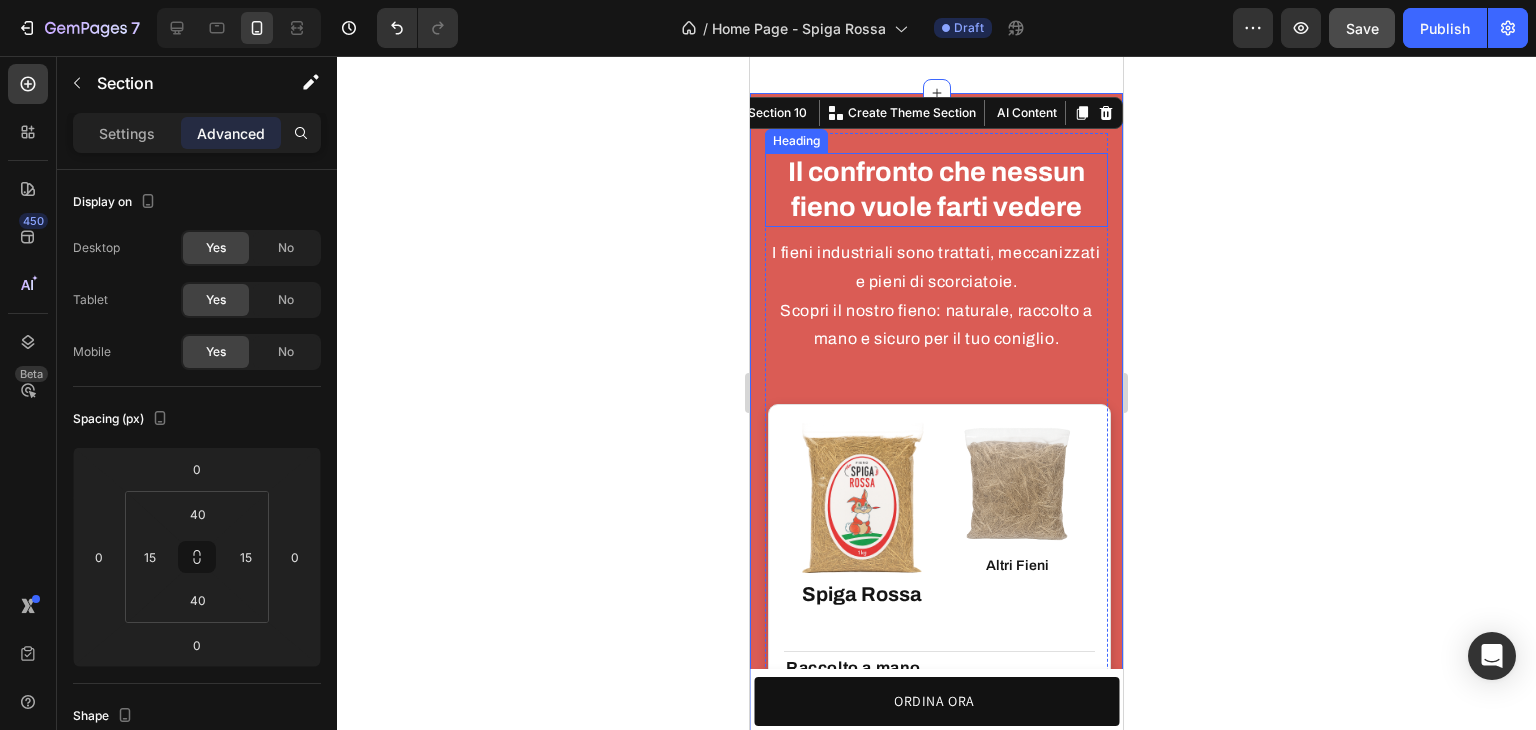 scroll, scrollTop: 3800, scrollLeft: 0, axis: vertical 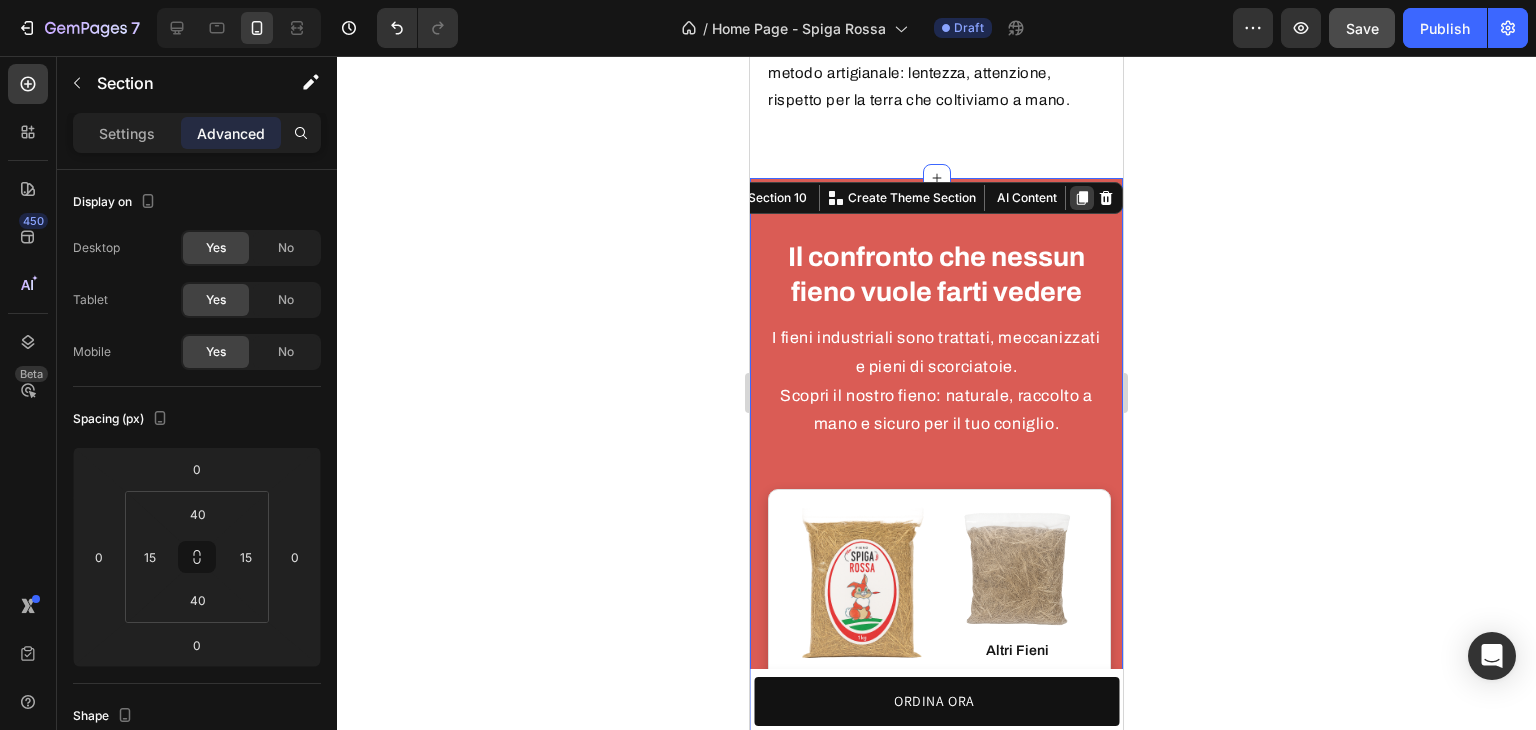 click 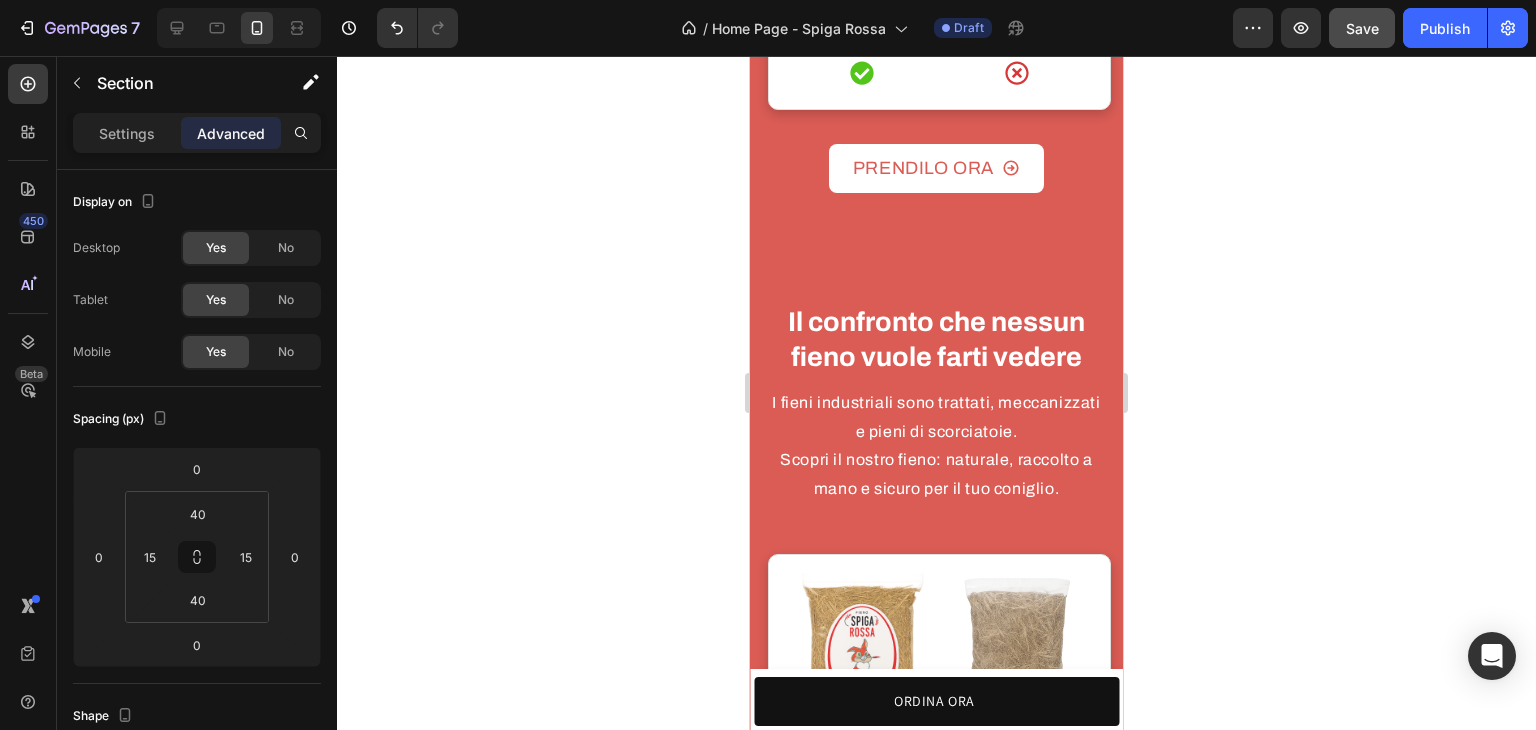 scroll, scrollTop: 5244, scrollLeft: 0, axis: vertical 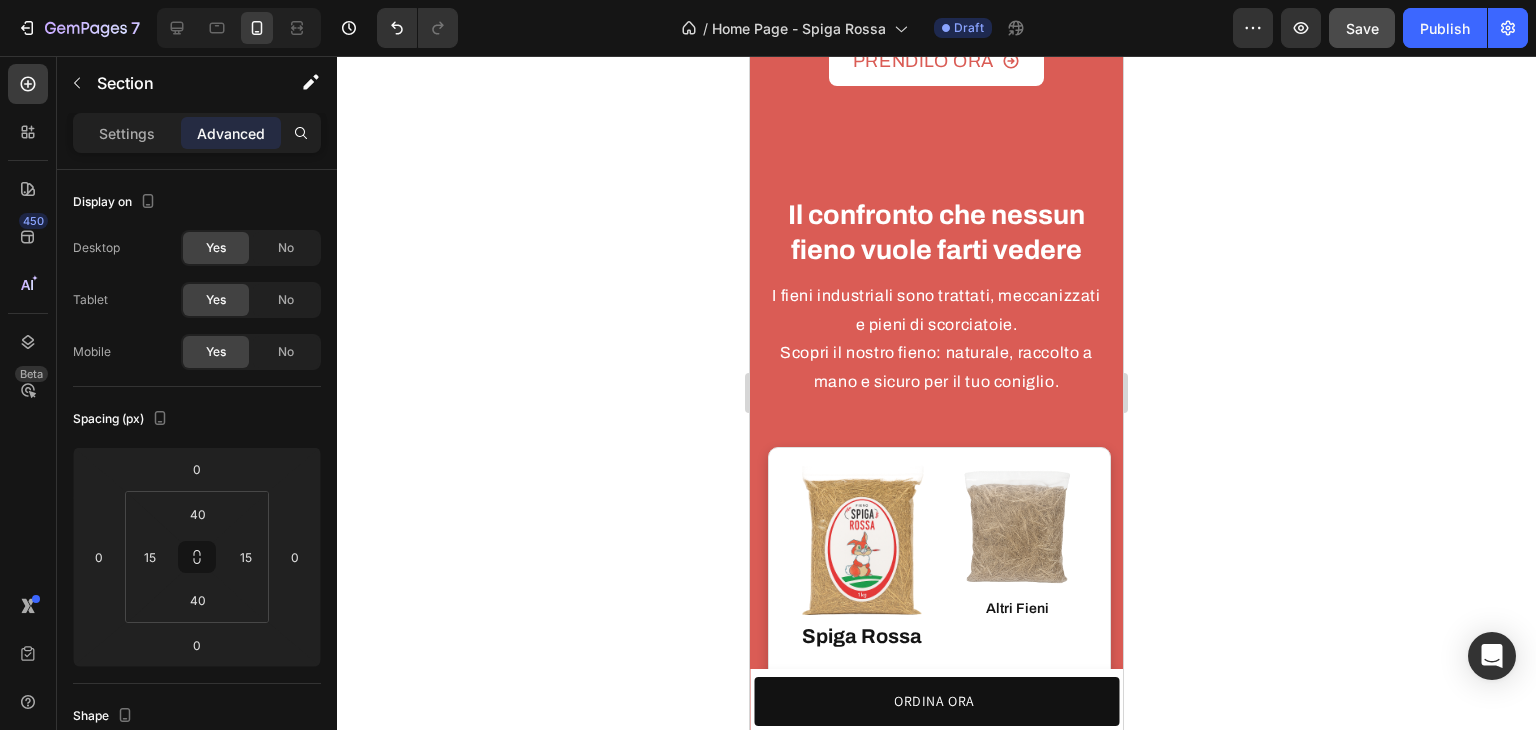 click on "Il confronto che nessun fieno vuole farti vedere Heading I fieni industriali sono trattati, meccanizzati e pieni di scorciatoie. Scopri il nostro fieno: naturale, raccolto a mano e sicuro per il tuo coniglio. Text Block Text Block Image Image Spiga Rossa Text block Image Altri Fieni Text block Altri Fieni Text block Row Row Raccolto a mano Text block
Icon
Icon Row Row Senza pesticidi e chimica Text block
Icon
Icon Row Row Essiccazione naturale al sole Text block
Icon
Icon Row Row Processo industriale Text block
Icon
Icon Row Row Gambi lunghi e naturali Text block
Icon
Icon Row Row Confezione richiudibile Text block
Icon
Icon Row Row Row
PRENDILO ORA    Button Row Section 11" at bounding box center (936, 831) 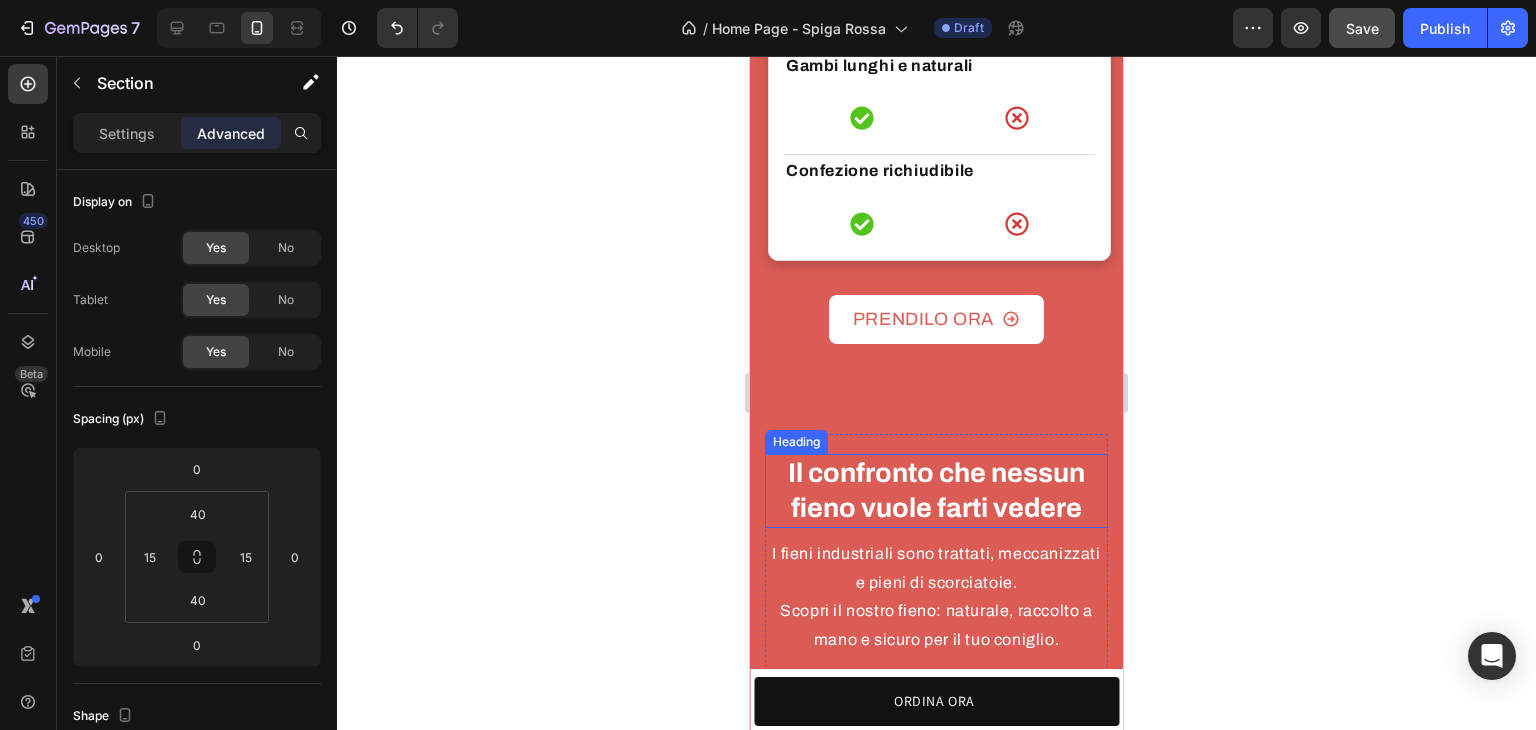 scroll, scrollTop: 4844, scrollLeft: 0, axis: vertical 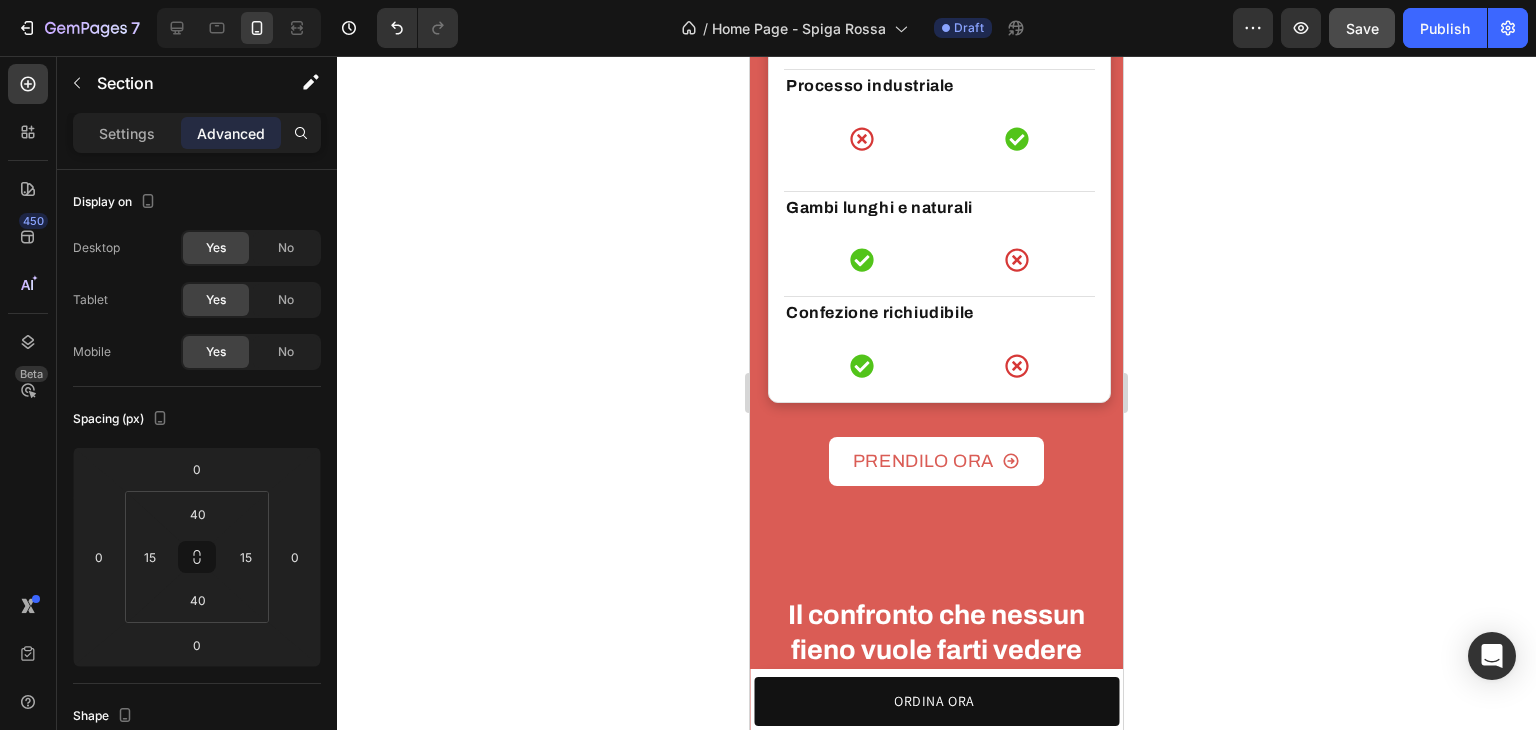 click on "Il confronto che nessun fieno vuole farti vedere Heading I fieni industriali sono trattati, meccanizzati e pieni di scorciatoie. Scopri il nostro fieno: naturale, raccolto a mano e sicuro per il tuo coniglio. Text Block Text Block Image Image Spiga Rossa Text block Image Altri Fieni Text block Altri Fieni Text block Row Row Raccolto a mano Text block
Icon
Icon Row Row Senza pesticidi e chimica Text block
Icon
Icon Row Row Essiccazione naturale al sole Text block
Icon
Icon Row Row Processo industriale Text block
Icon
Icon Row Row Gambi lunghi e naturali Text block
Icon
Icon Row Row Confezione richiudibile Text block
Icon
Icon Row Row Row
PRENDILO ORA    Button Row Section 11" at bounding box center [936, 1231] 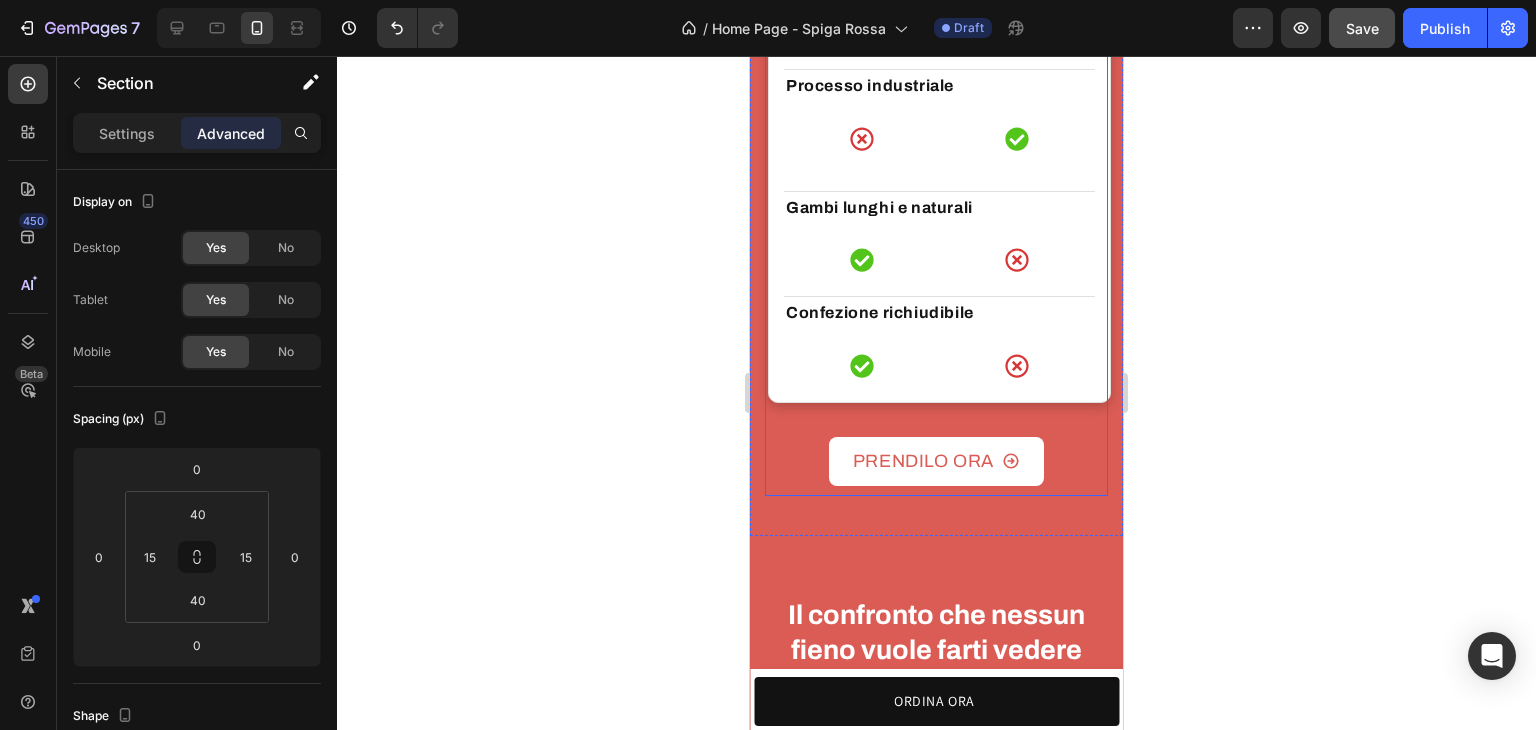 click on "PRENDILO ORA    Button" at bounding box center [936, 461] 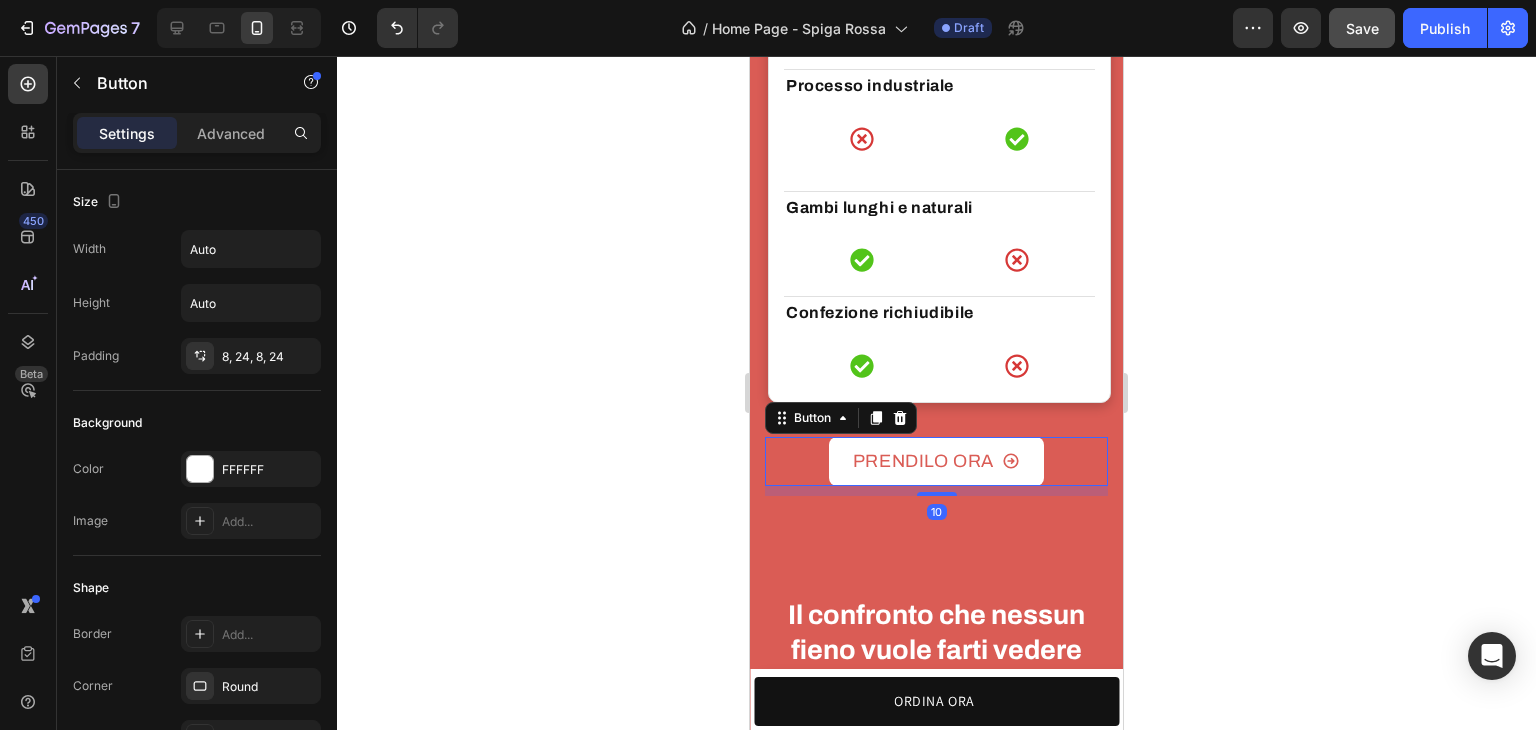 click on "10" at bounding box center (936, 491) 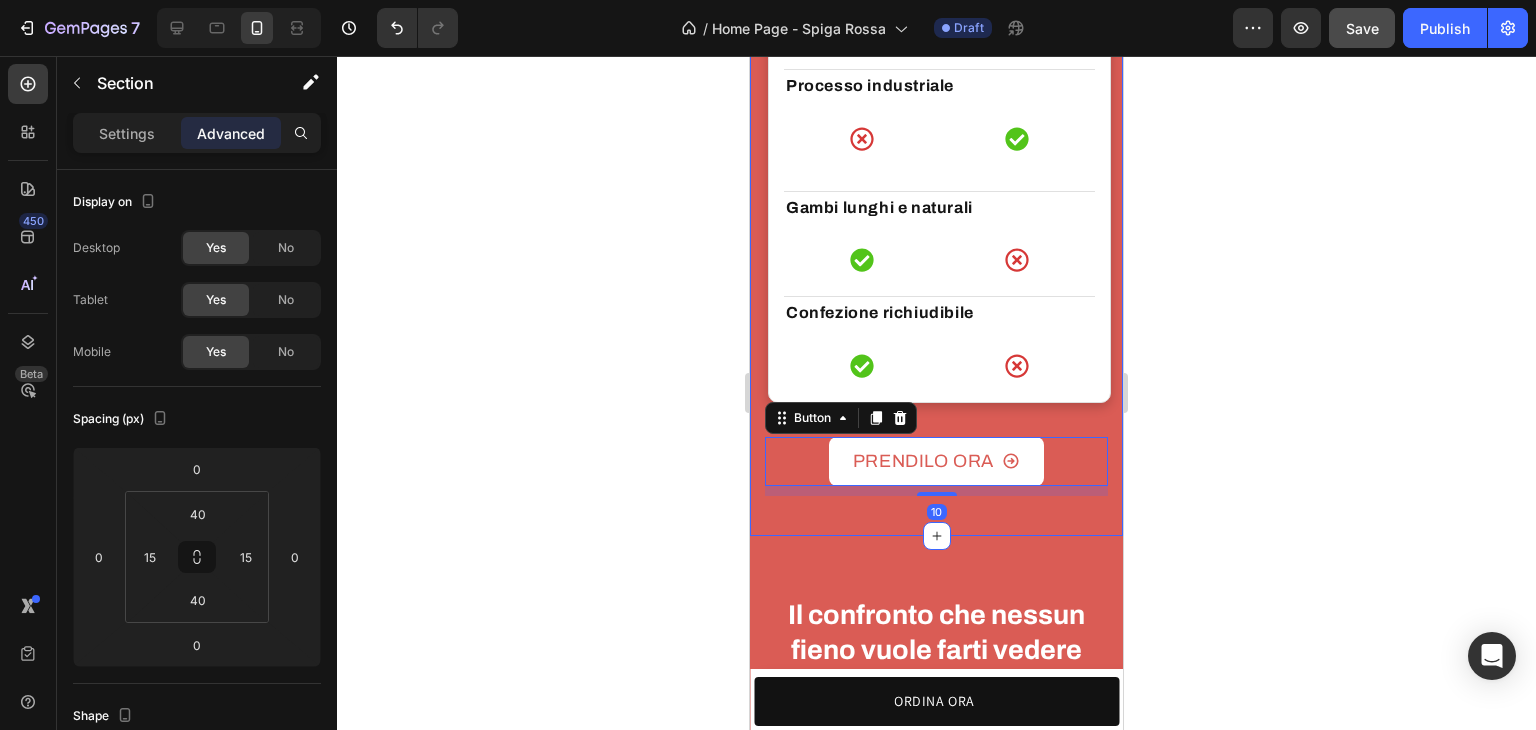 click on "Il confronto che nessun fieno vuole farti vedere Heading I fieni industriali sono trattati, meccanizzati e pieni di scorciatoie. Scopri il nostro fieno: naturale, raccolto a mano e sicuro per il tuo coniglio. Text Block Text Block Image Image Spiga Rossa Text block Image Altri Fieni Text block Altri Fieni Text block Row Row Raccolto a mano Text block
Icon
Icon Row Row Senza pesticidi e chimica Text block
Icon
Icon Row Row Essiccazione naturale al sole Text block
Icon
Icon Row Row Processo industriale Text block
Icon
Icon Row Row Gambi lunghi e naturali Text block
Icon
Icon Row Row Confezione richiudibile Text block
Icon
Icon Row Row Row
PRENDILO ORA    Button   10 Row Section 10" at bounding box center [936, -160] 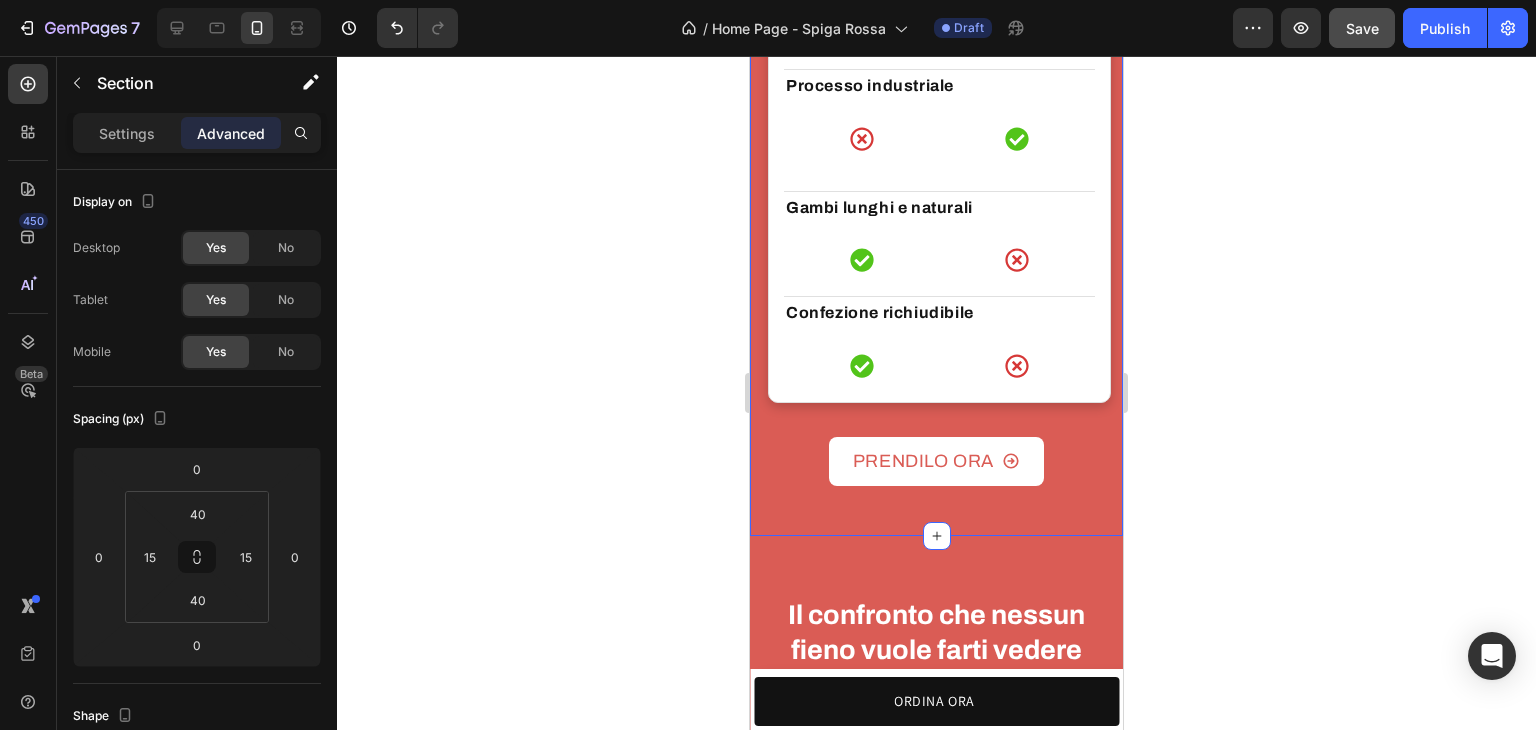 click on "Il confronto che nessun fieno vuole farti vedere Heading I fieni industriali sono trattati, meccanizzati e pieni di scorciatoie. Scopri il nostro fieno: naturale, raccolto a mano e sicuro per il tuo coniglio. Text Block Text Block Image Image Spiga Rossa Text block Image Altri Fieni Text block Altri Fieni Text block Row Row Raccolto a mano Text block
Icon
Icon Row Row Senza pesticidi e chimica Text block
Icon
Icon Row Row Essiccazione naturale al sole Text block
Icon
Icon Row Row Processo industriale Text block
Icon
Icon Row Row Gambi lunghi e naturali Text block
Icon
Icon Row Row Confezione richiudibile Text block
Icon
Icon Row Row Row
PRENDILO ORA    Button Row Section 10   You can create reusable sections Create Theme Section AI Content Write with GemAI What would you like to describe here? Persuasive" at bounding box center (936, -160) 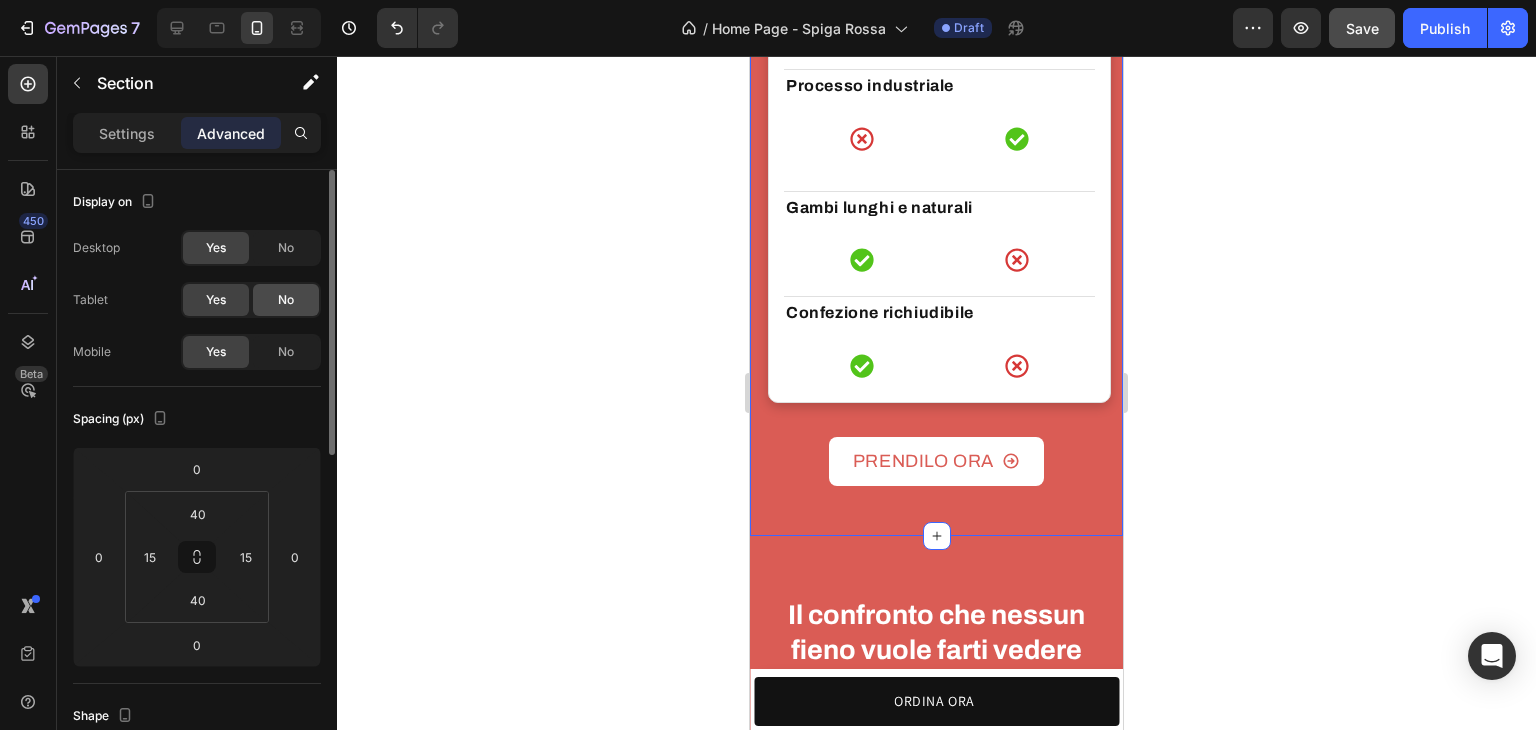 click on "No" 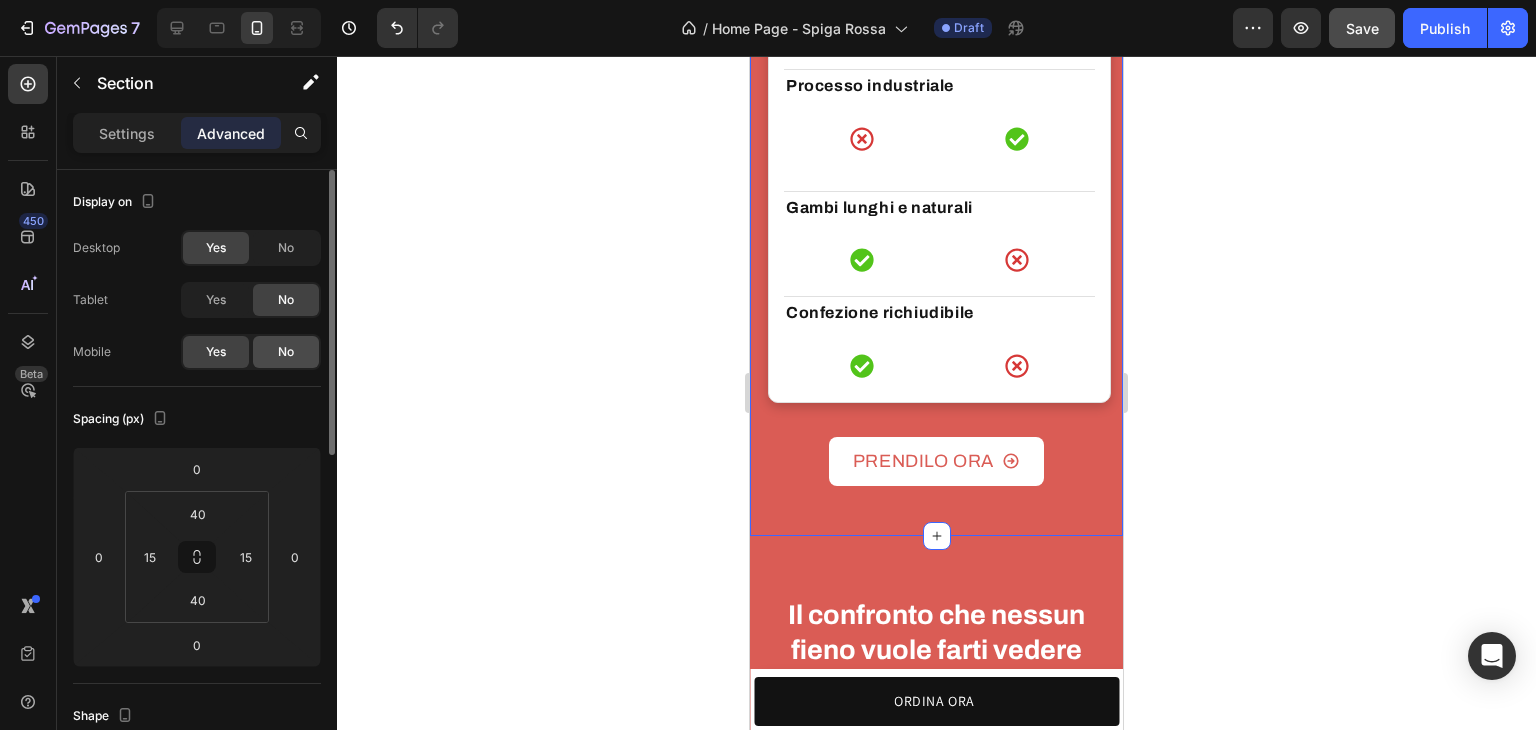 click on "No" 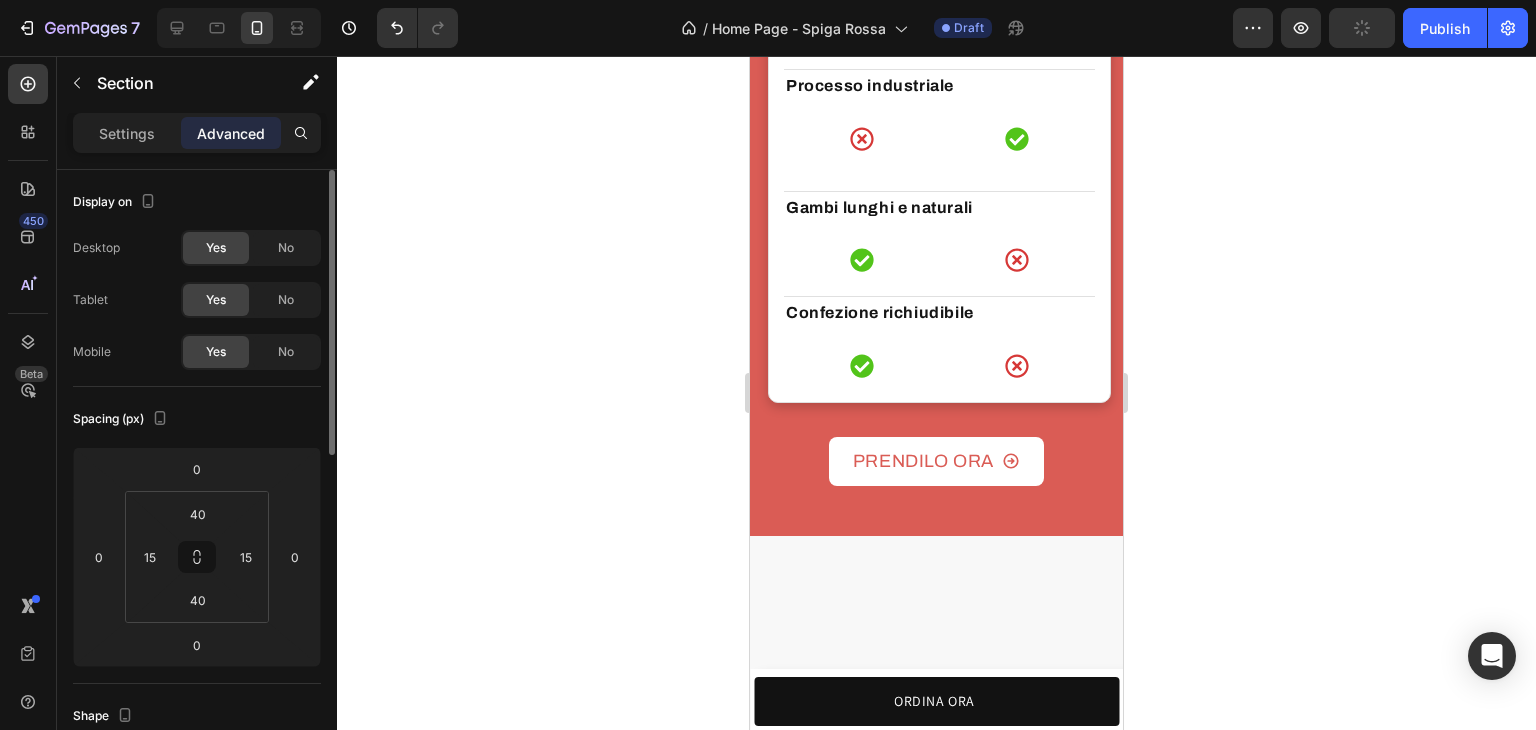 click on "Il confronto che nessun fieno vuole farti vedere Heading I fieni industriali sono trattati, meccanizzati e pieni di scorciatoie. Scopri il nostro fieno: naturale, raccolto a mano e sicuro per il tuo coniglio. Text Block Text Block Image Image Spiga Rossa Text block Image Altri Fieni Text block Altri Fieni Text block Row Row Raccolto a mano Text block
Icon
Icon Row Row Senza pesticidi e chimica Text block
Icon
Icon Row Row Essiccazione naturale al sole Text block
Icon
Icon Row Row Processo industriale Text block
Icon
Icon Row Row Gambi lunghi e naturali Text block
Icon
Icon Row Row Confezione richiudibile Text block
Icon
Icon Row Row Row
PRENDILO ORA    Button Row Section 11" at bounding box center [936, -160] 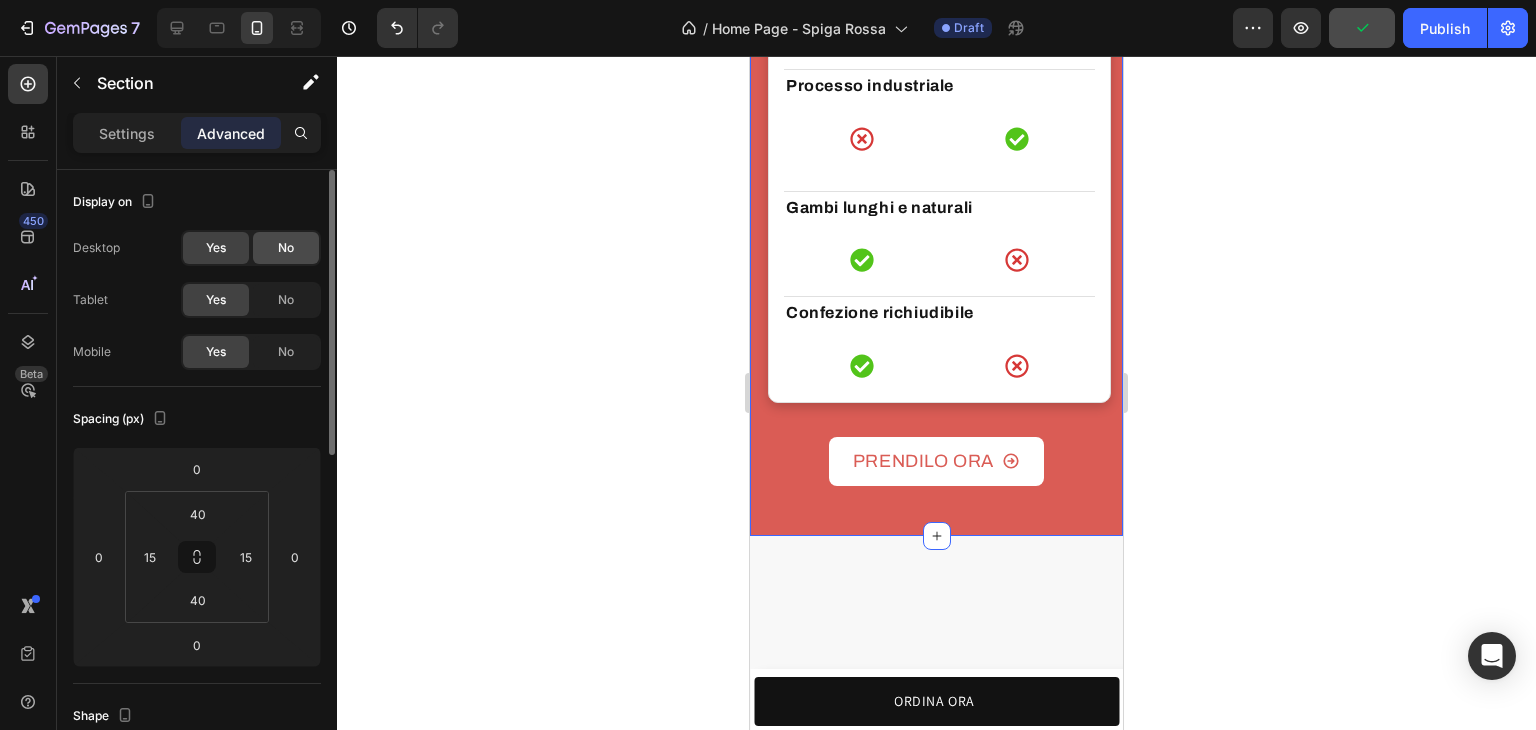 click on "No" 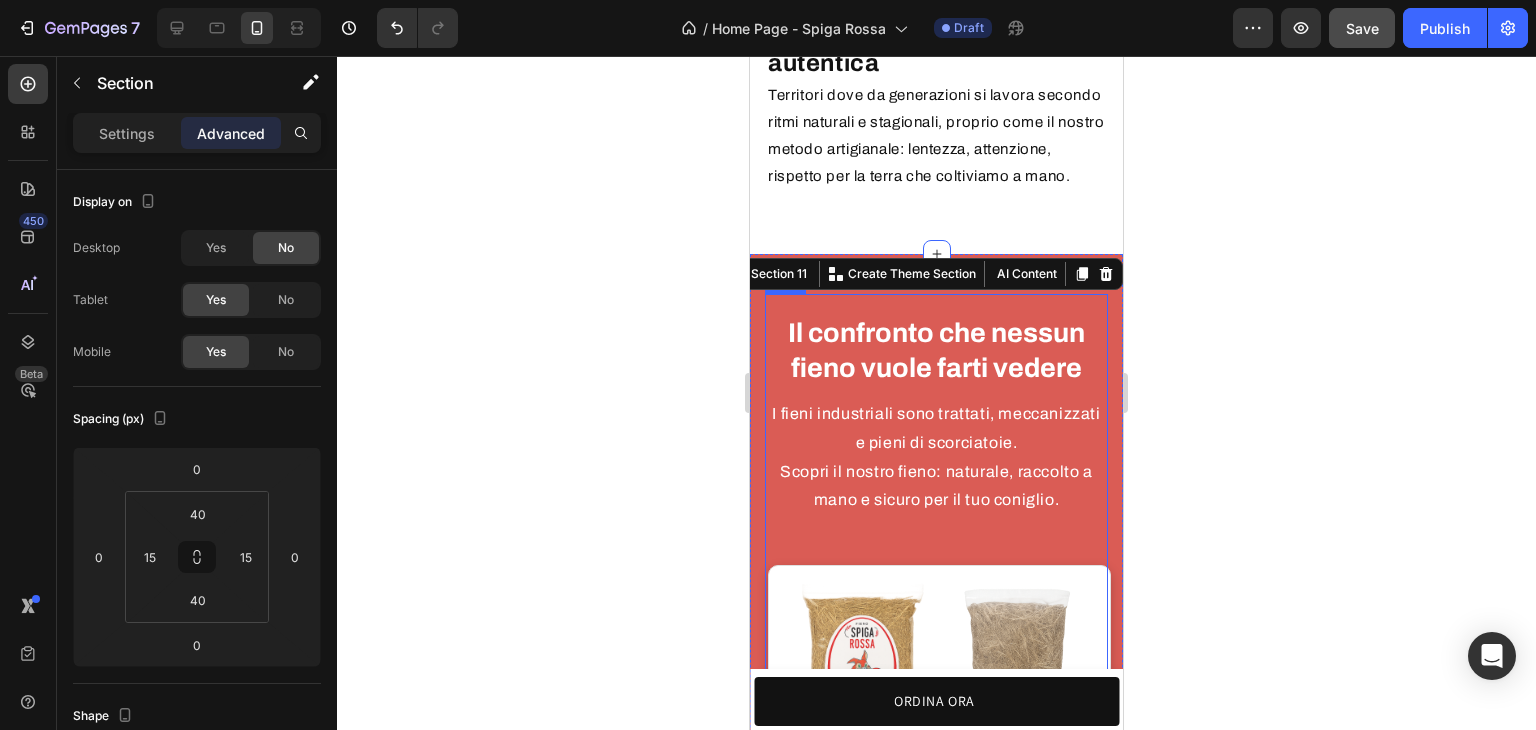 scroll, scrollTop: 3844, scrollLeft: 0, axis: vertical 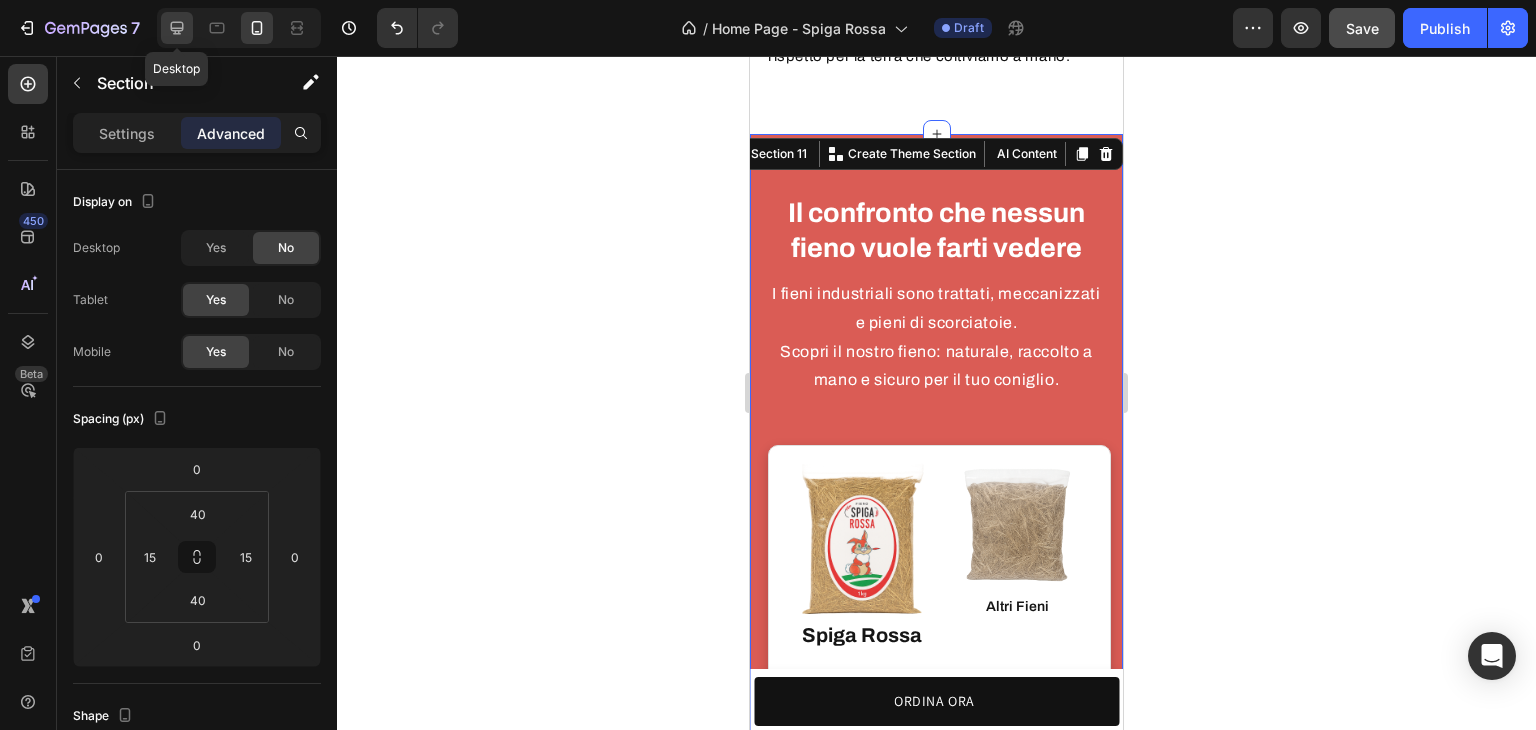 click 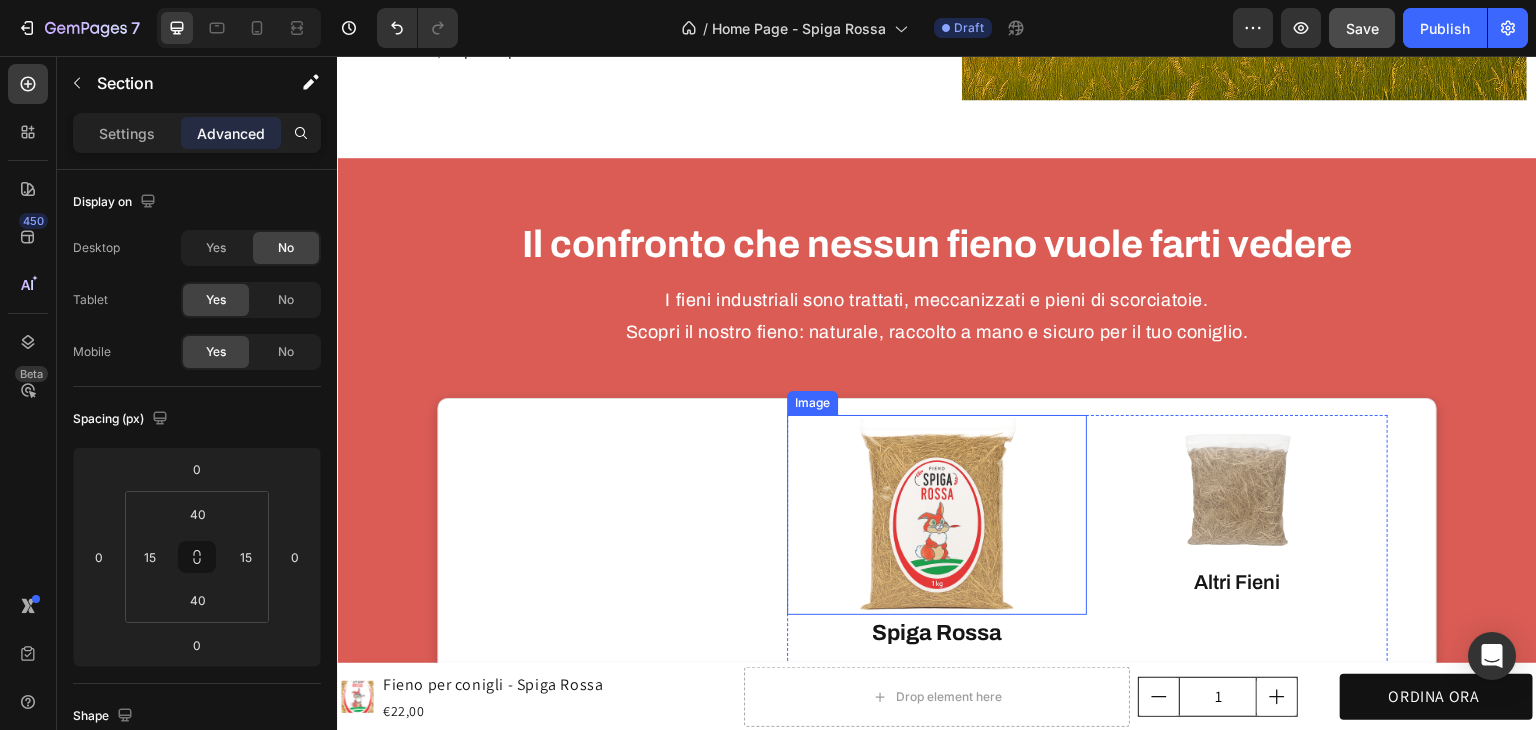 scroll, scrollTop: 2738, scrollLeft: 0, axis: vertical 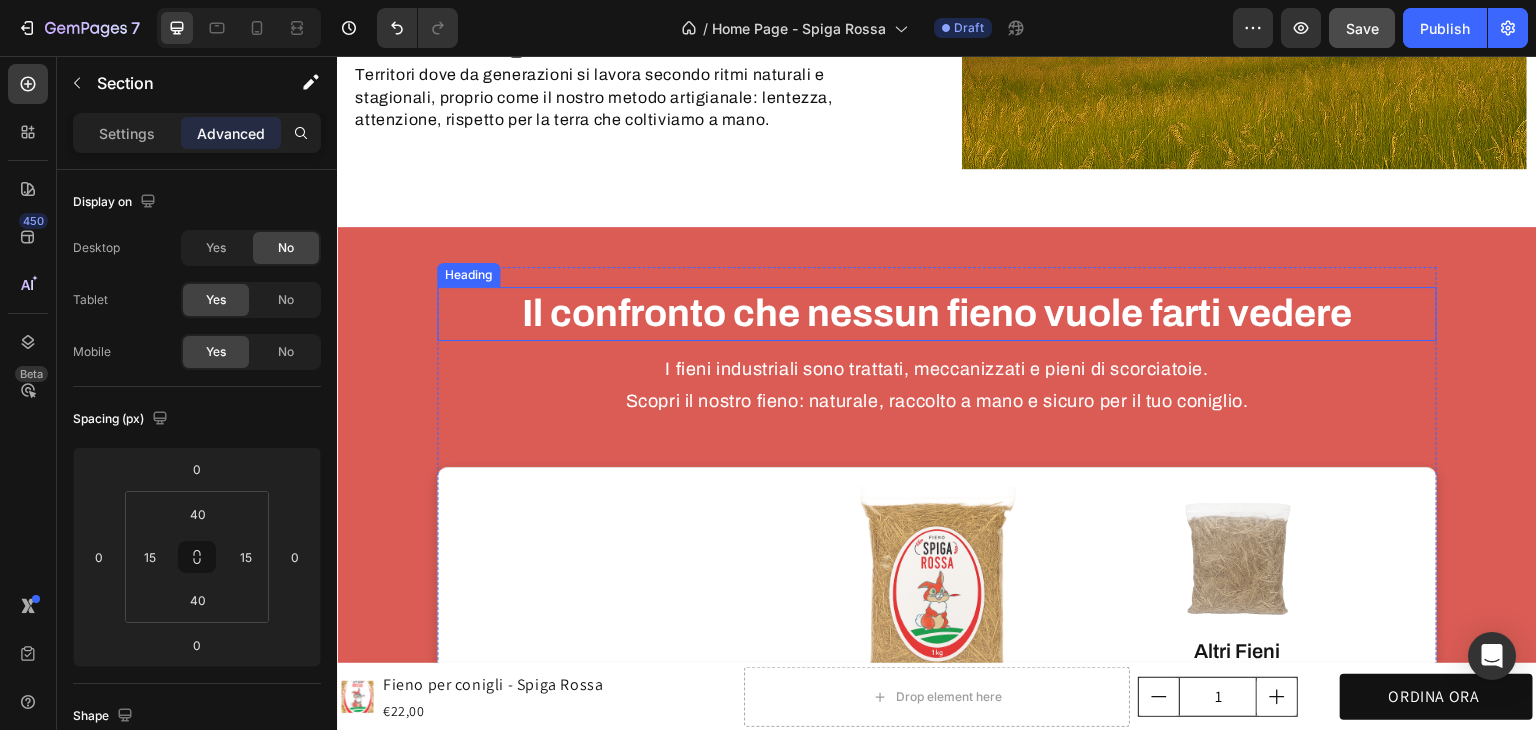 click on "Il confronto che nessun fieno vuole farti vedere" at bounding box center (937, 313) 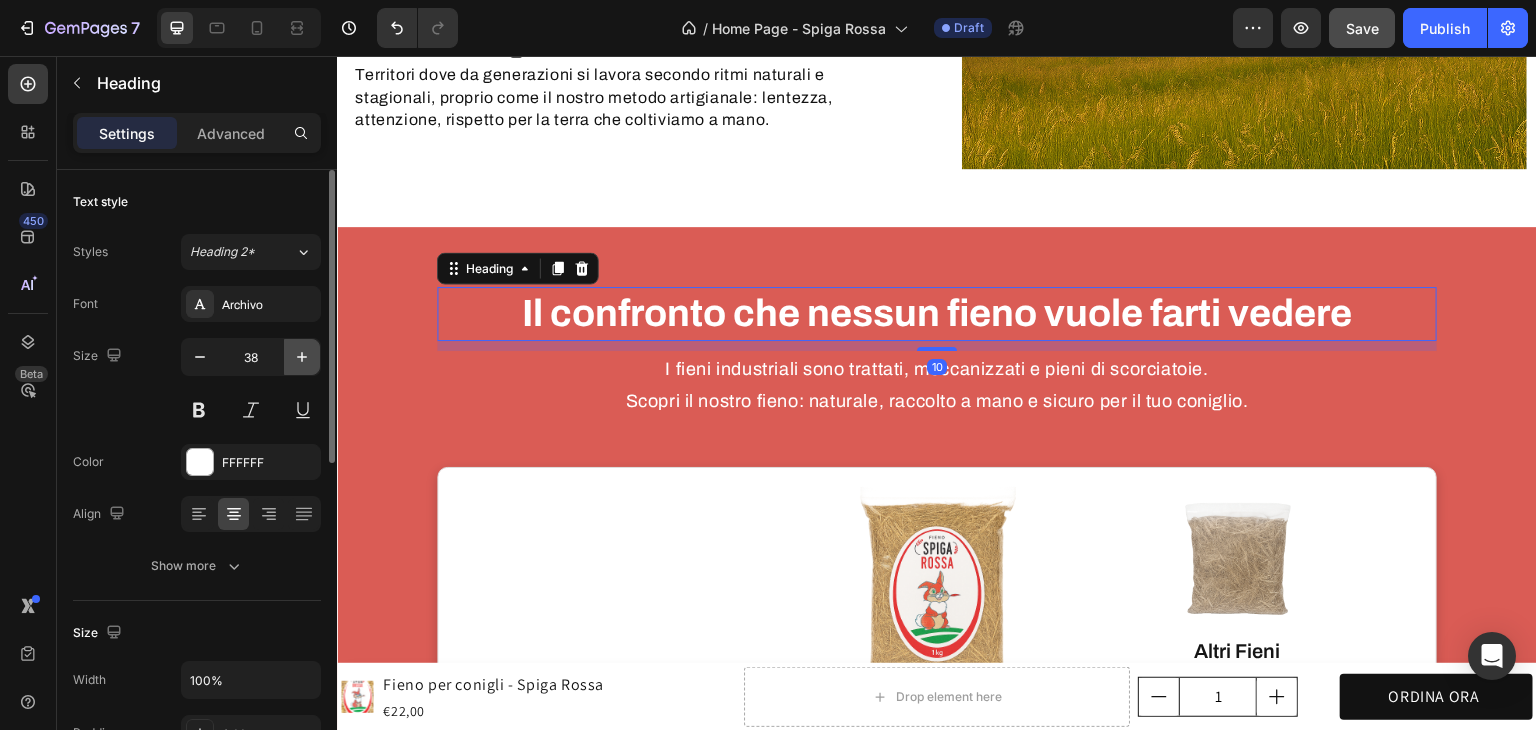click at bounding box center [302, 357] 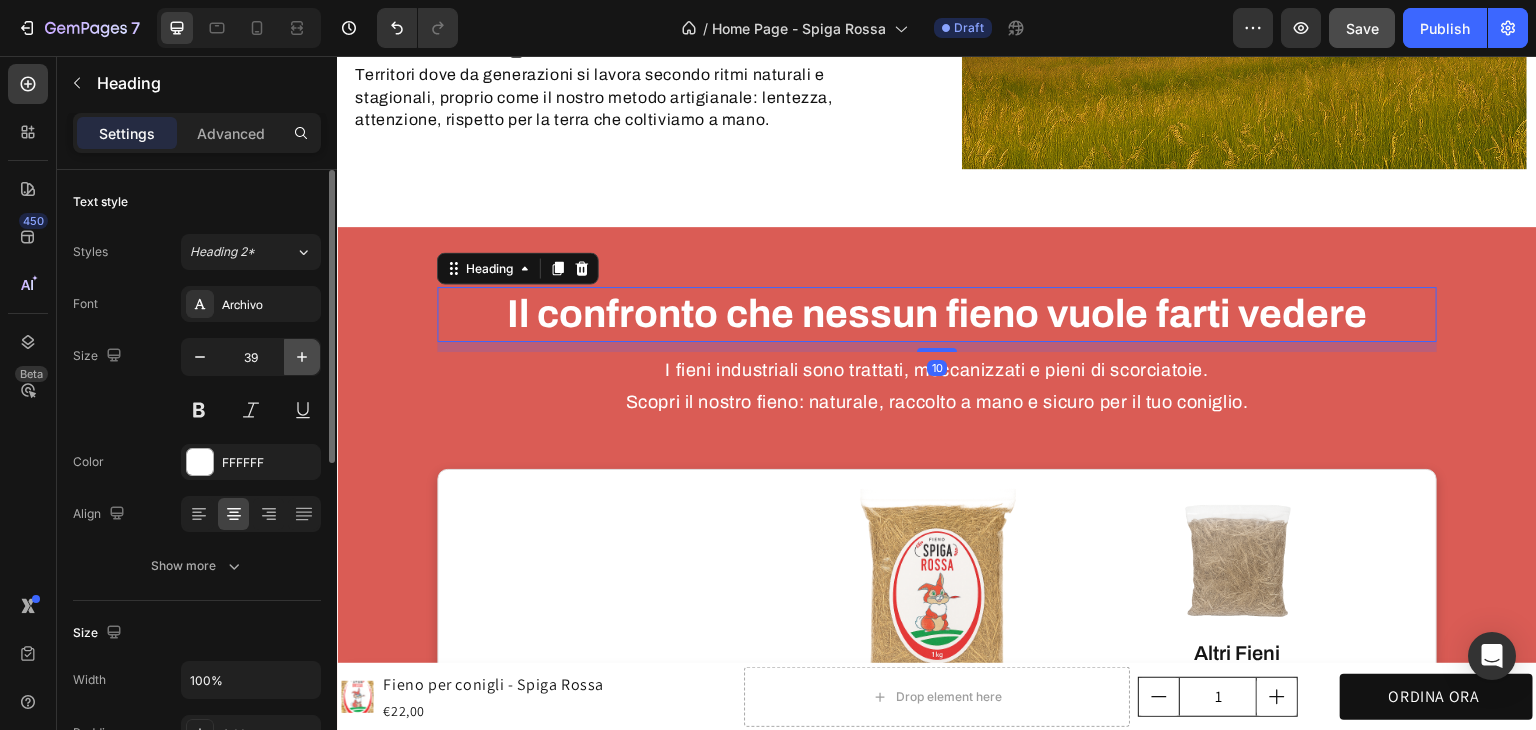 click at bounding box center [302, 357] 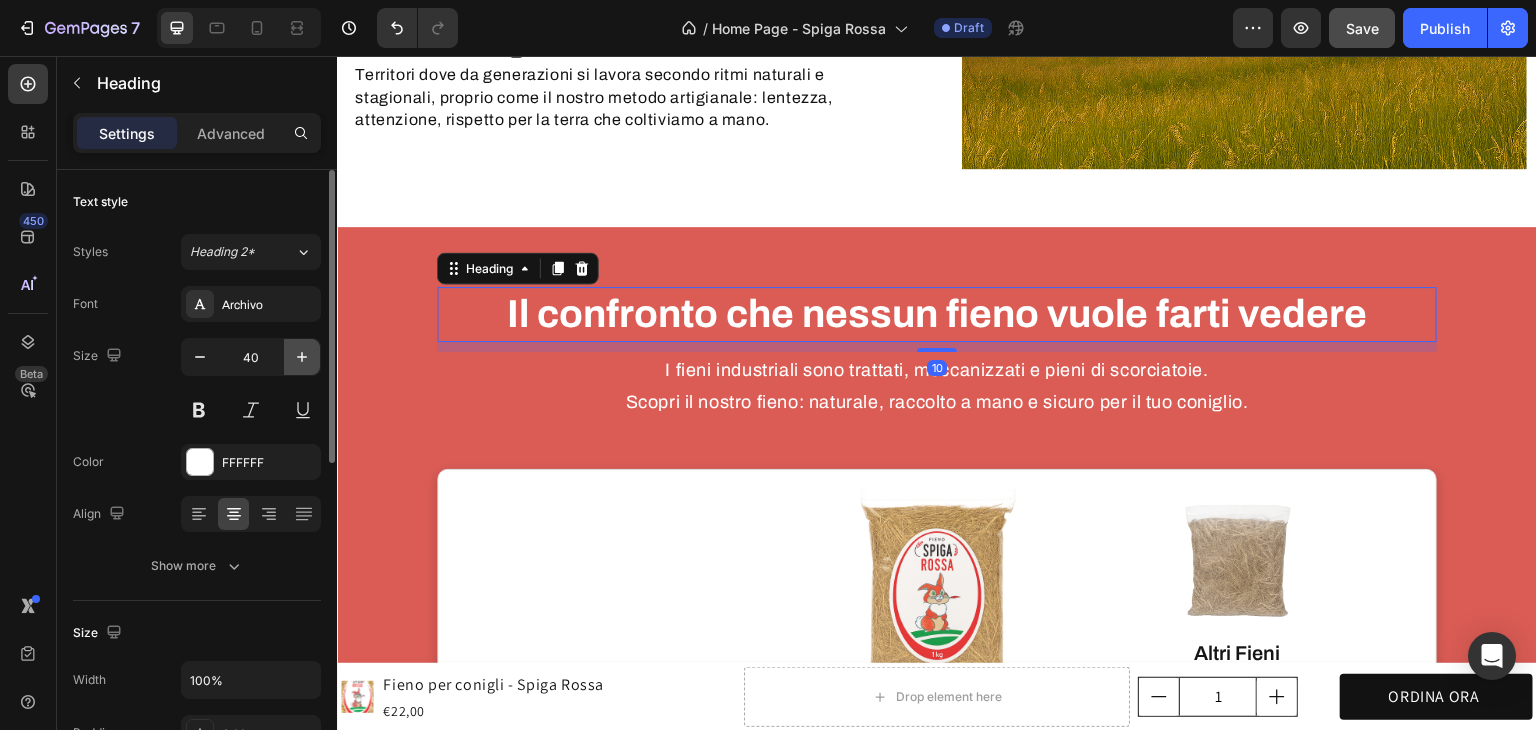 click at bounding box center (302, 357) 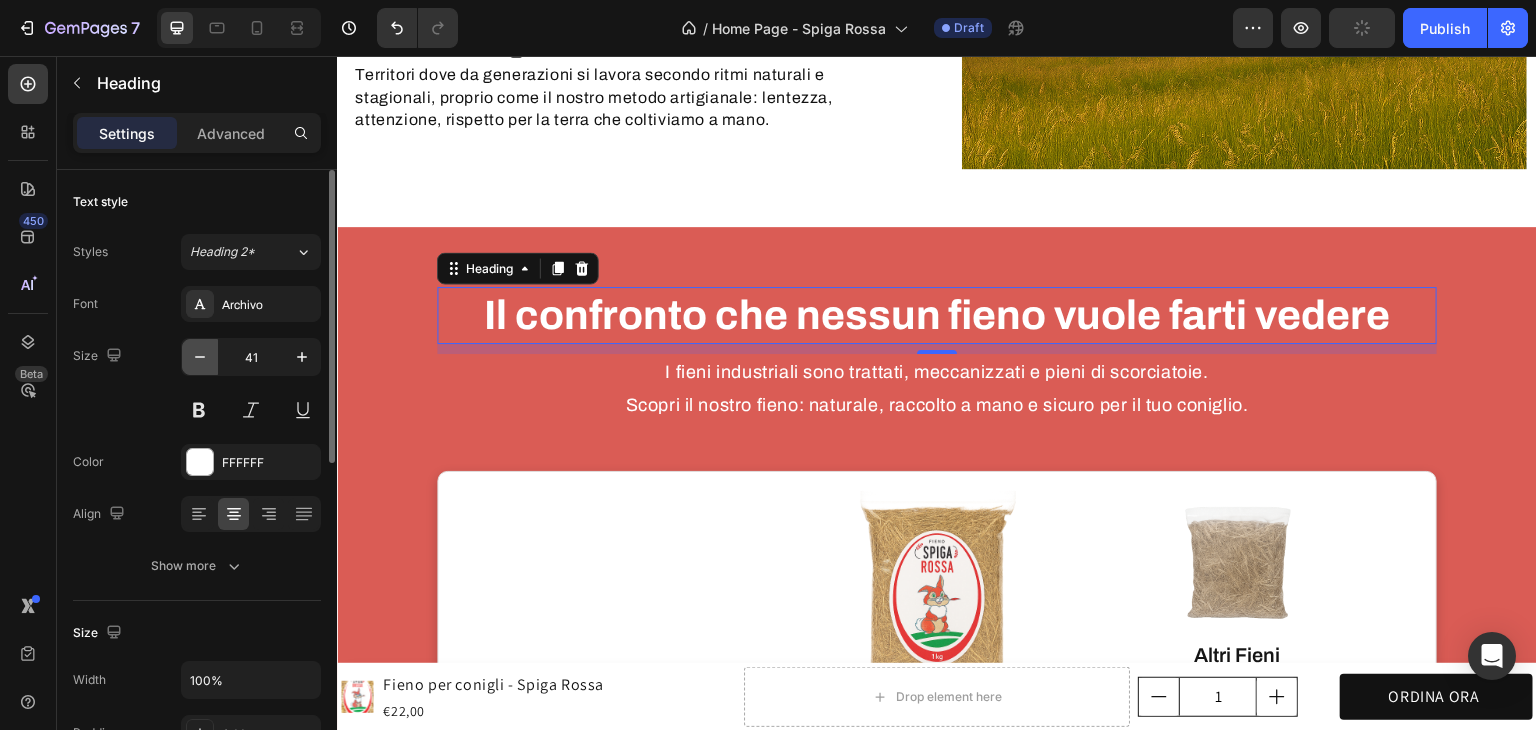 click at bounding box center (200, 357) 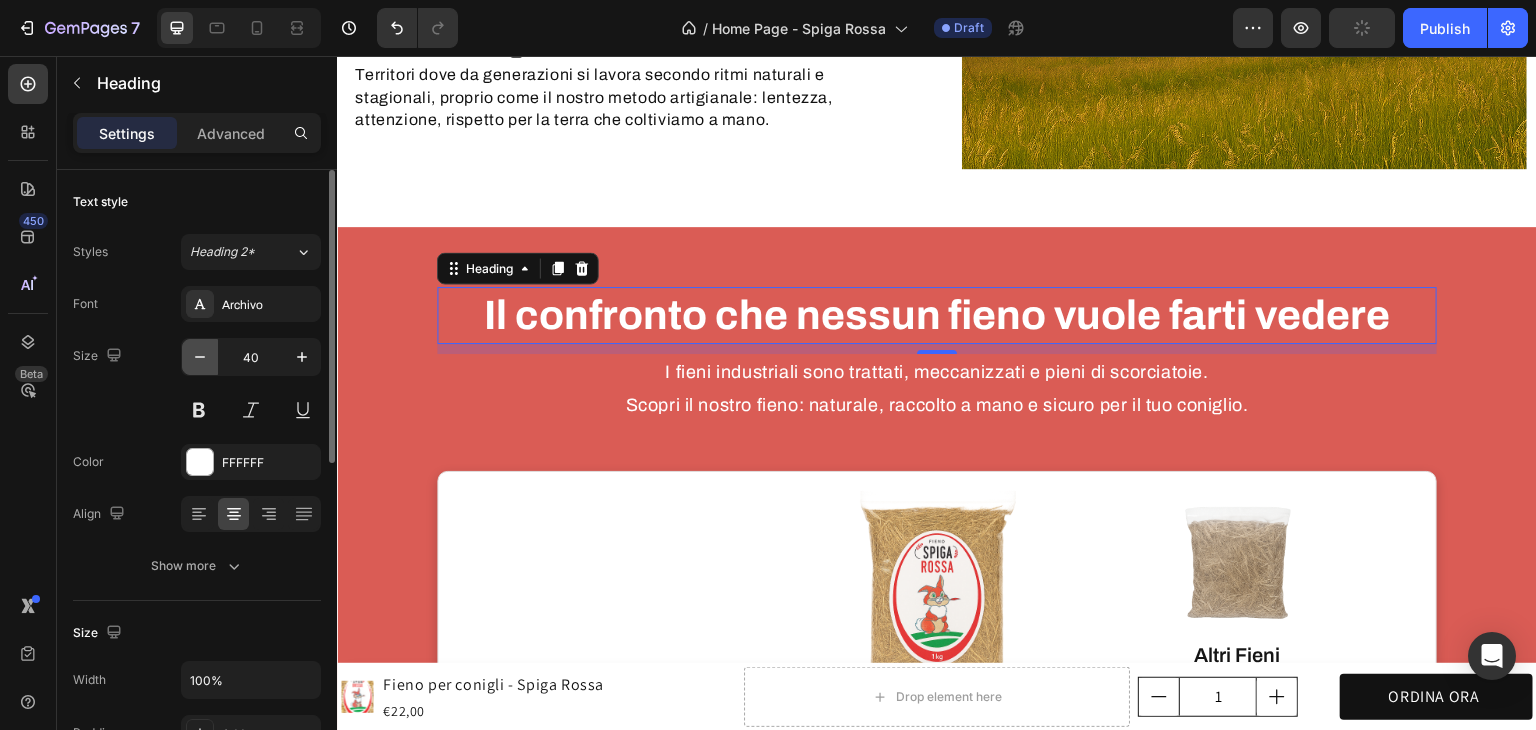 click at bounding box center (200, 357) 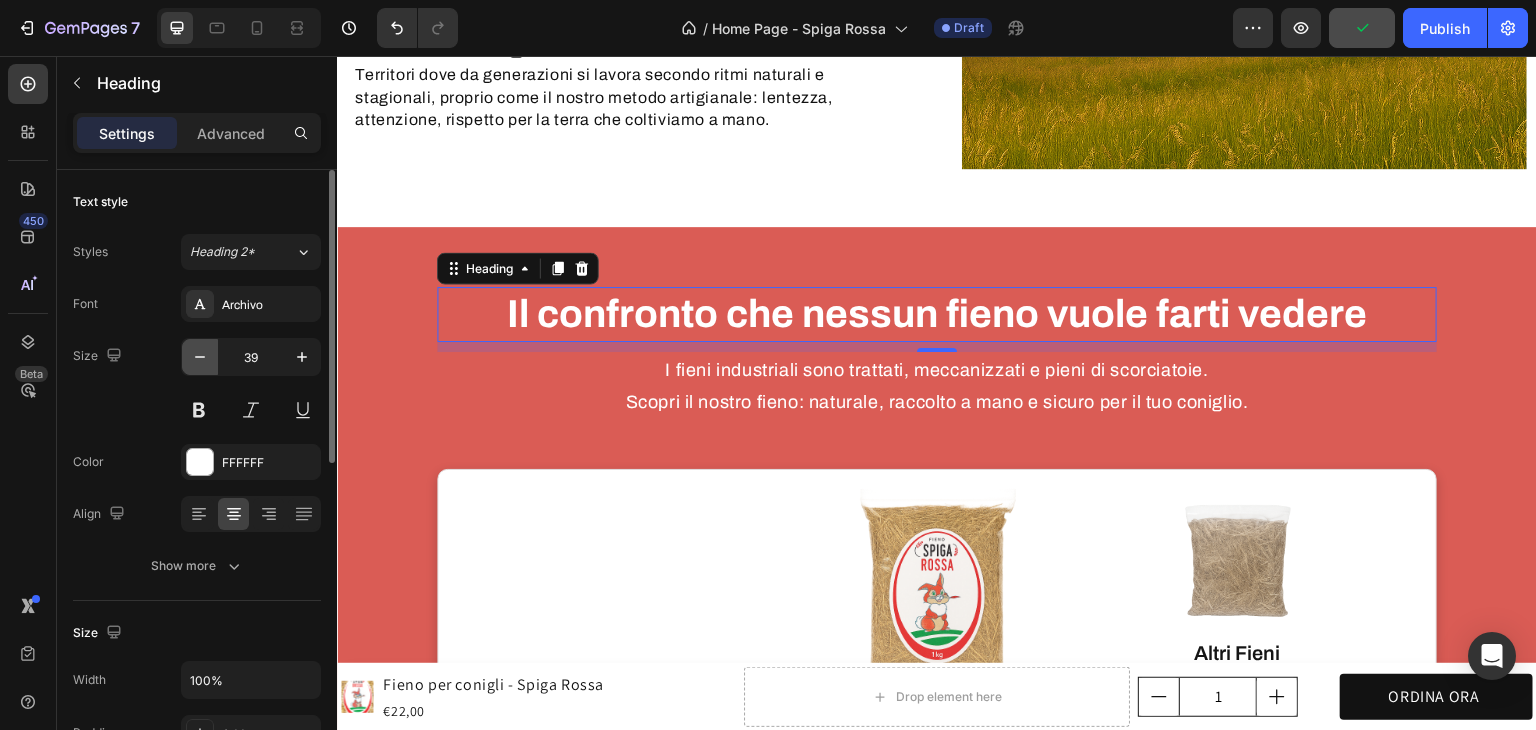 click at bounding box center (200, 357) 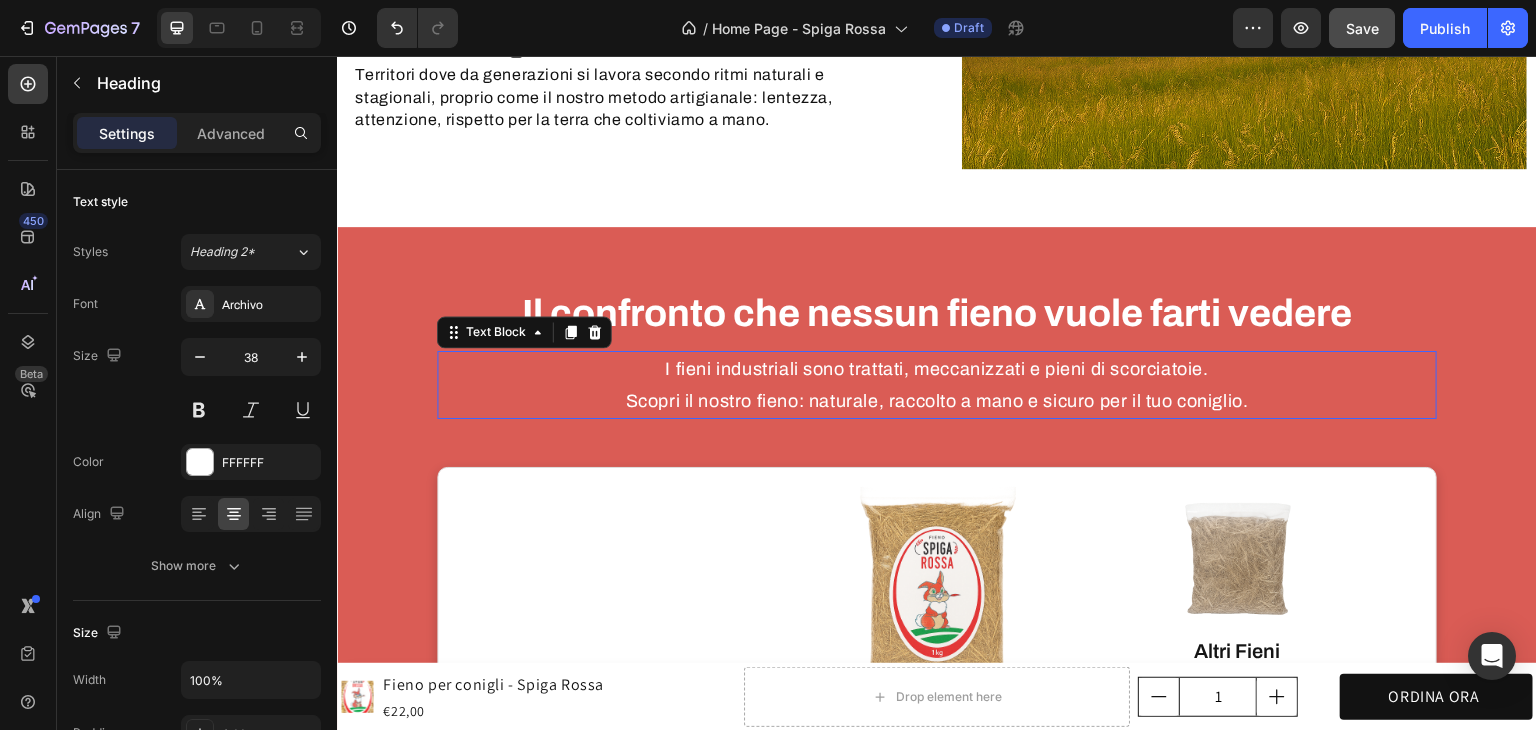 click on "I fieni industriali sono trattati, meccanizzati e pieni di scorciatoie. Scopri il nostro fieno: naturale, raccolto a mano e sicuro per il tuo coniglio." at bounding box center (937, 385) 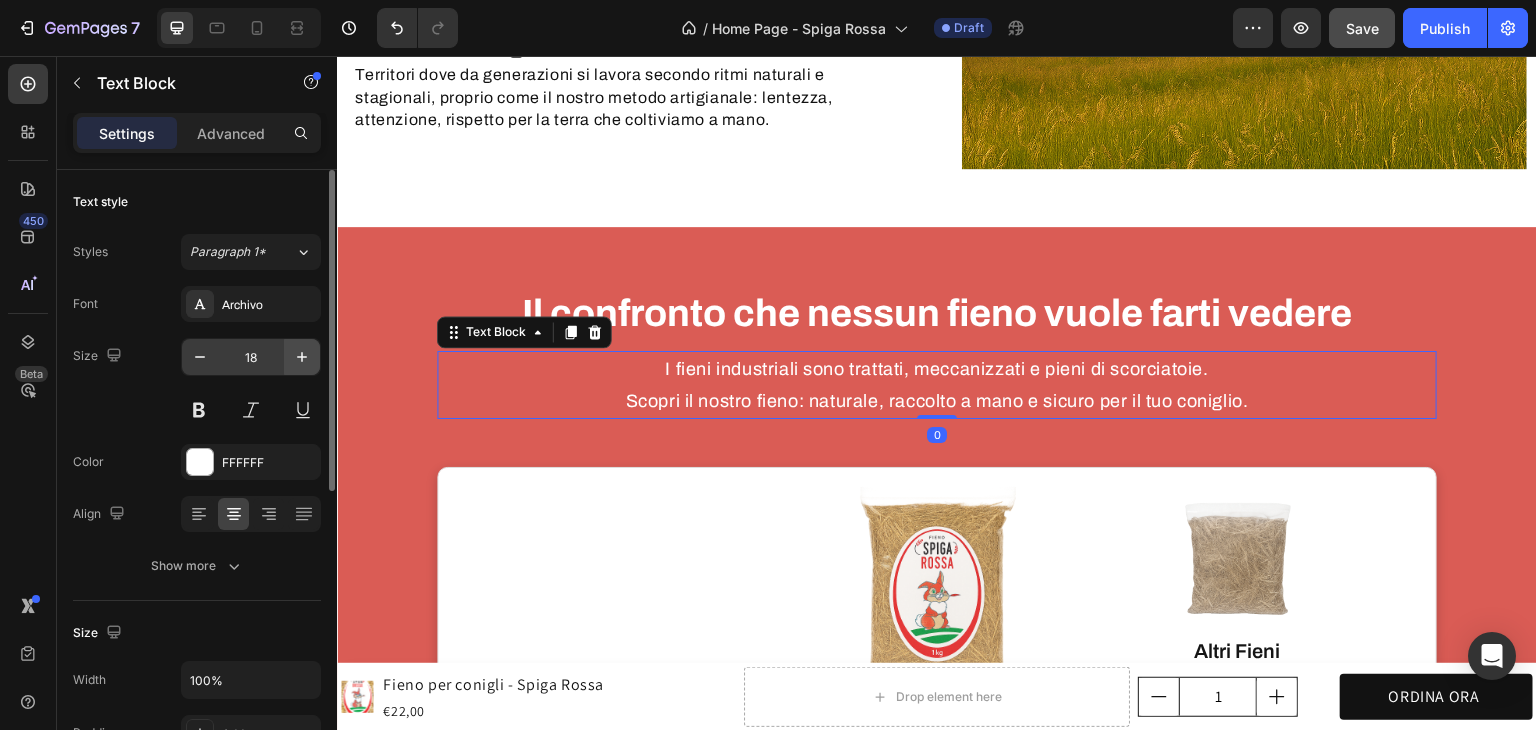 click at bounding box center (302, 357) 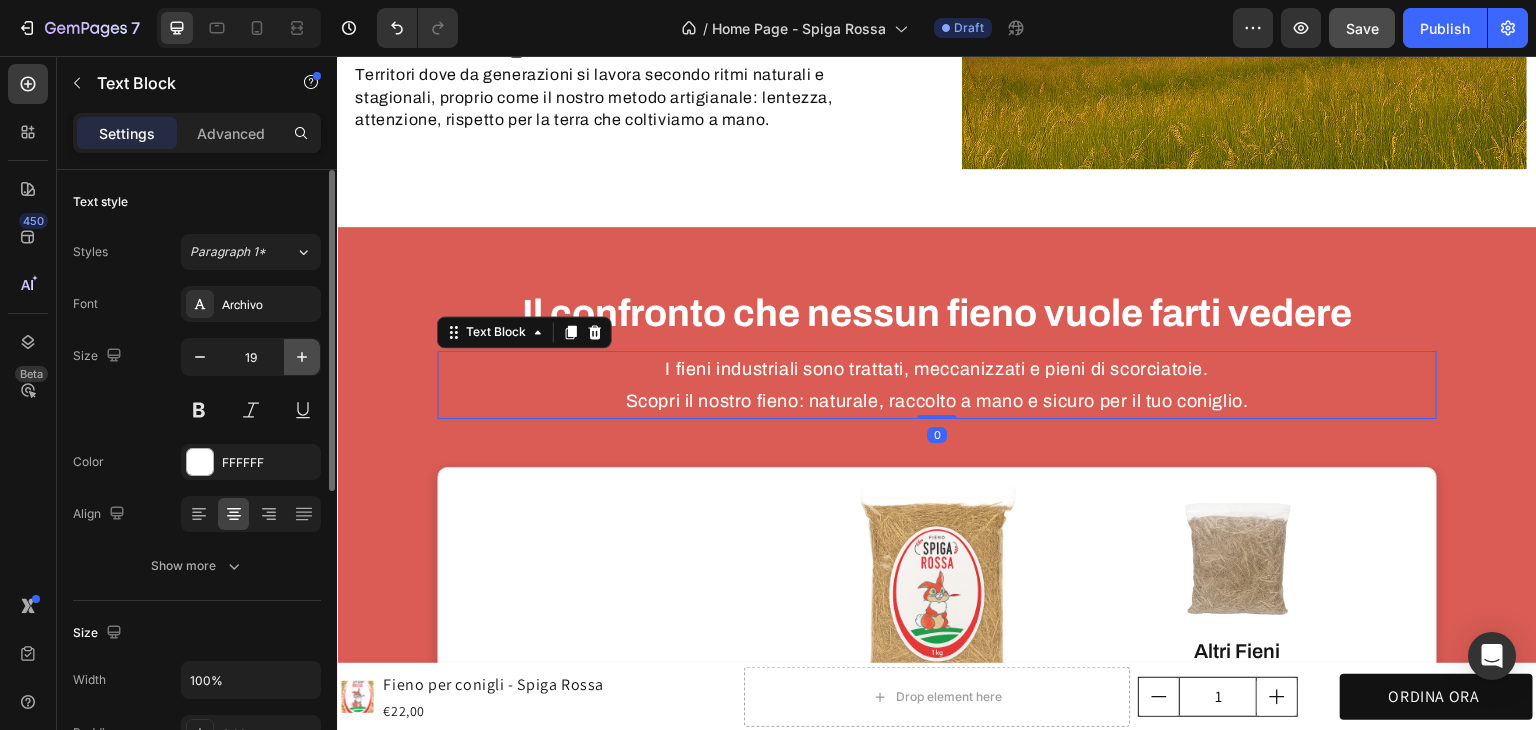 click at bounding box center [302, 357] 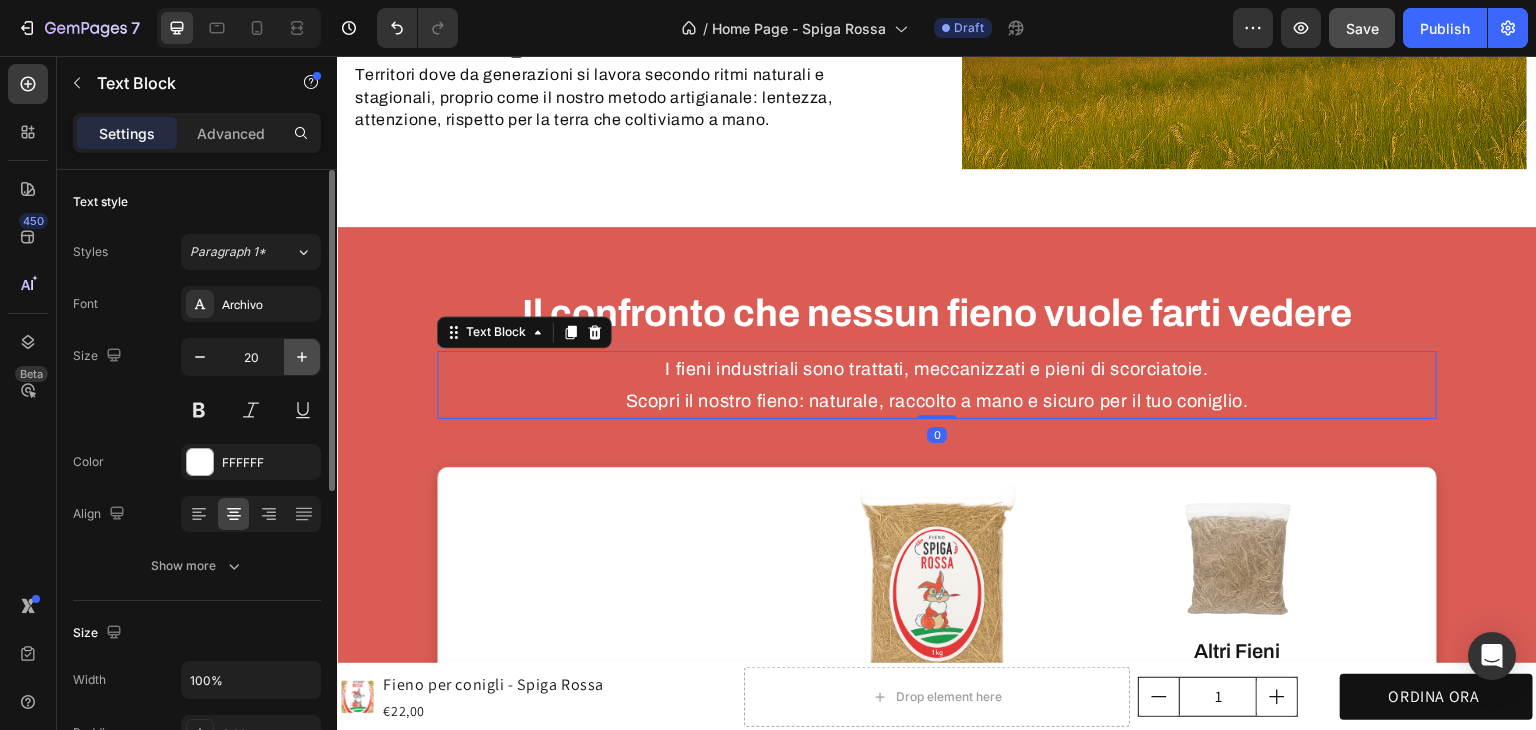 click at bounding box center (302, 357) 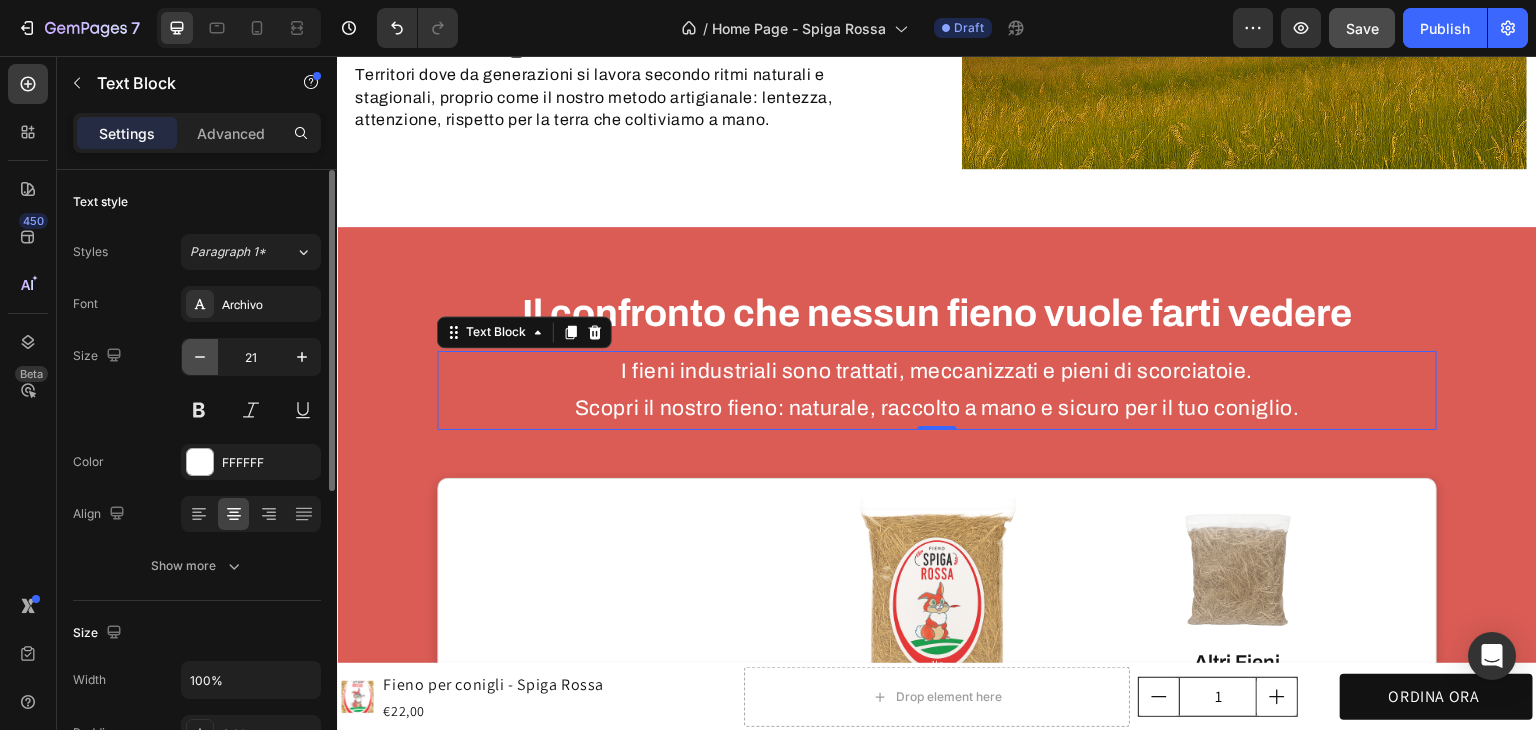 click at bounding box center [200, 357] 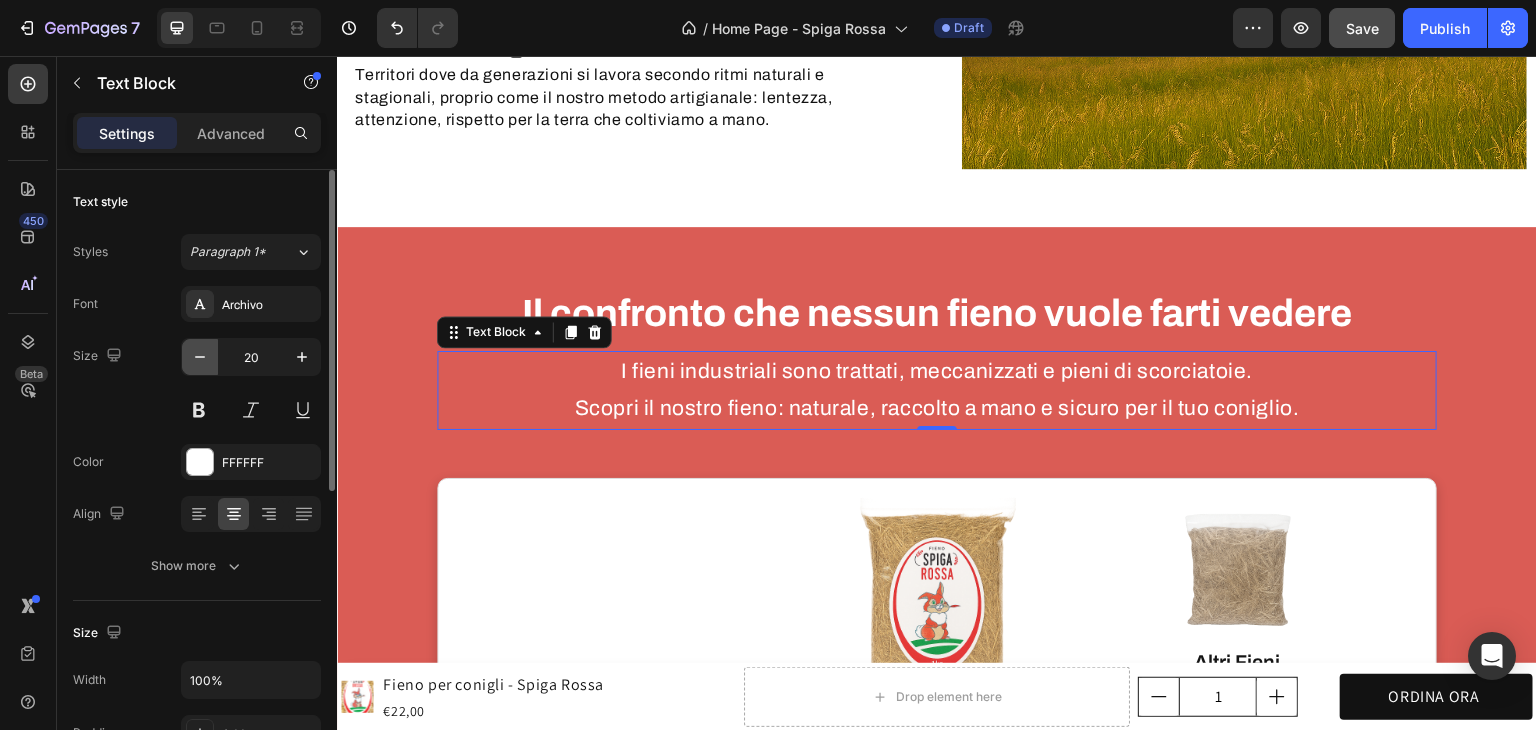 click at bounding box center [200, 357] 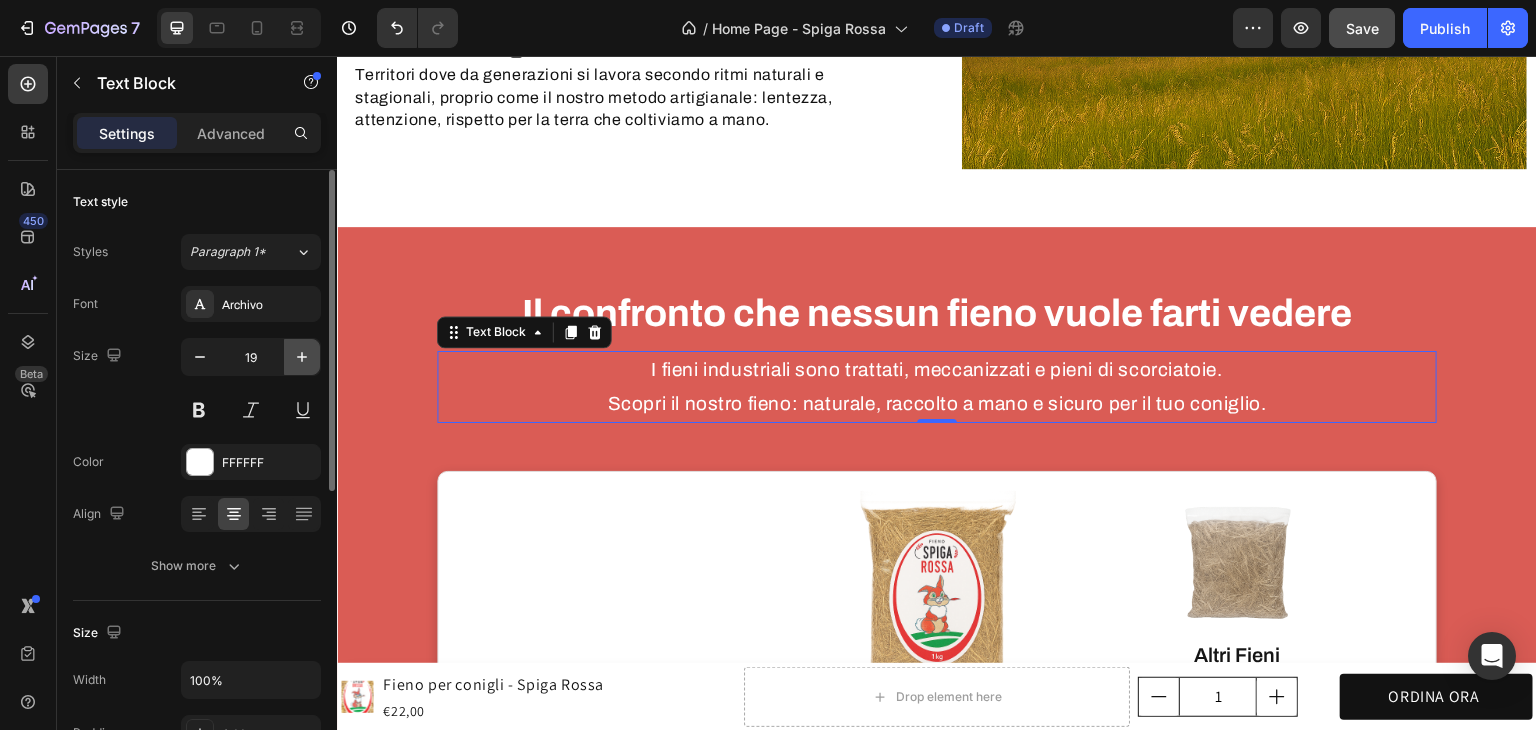 click at bounding box center [302, 357] 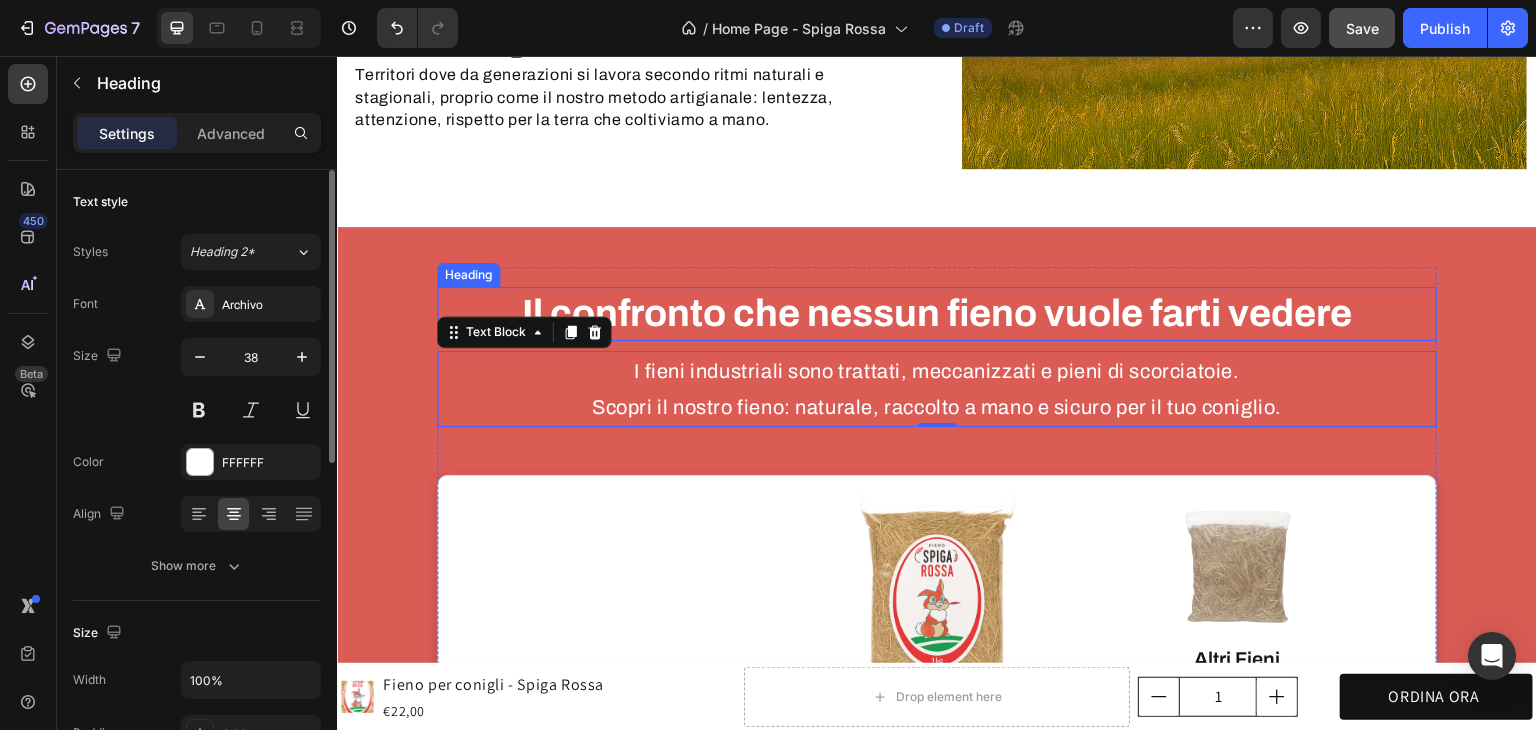 click on "Il confronto che nessun fieno vuole farti vedere" at bounding box center (937, 313) 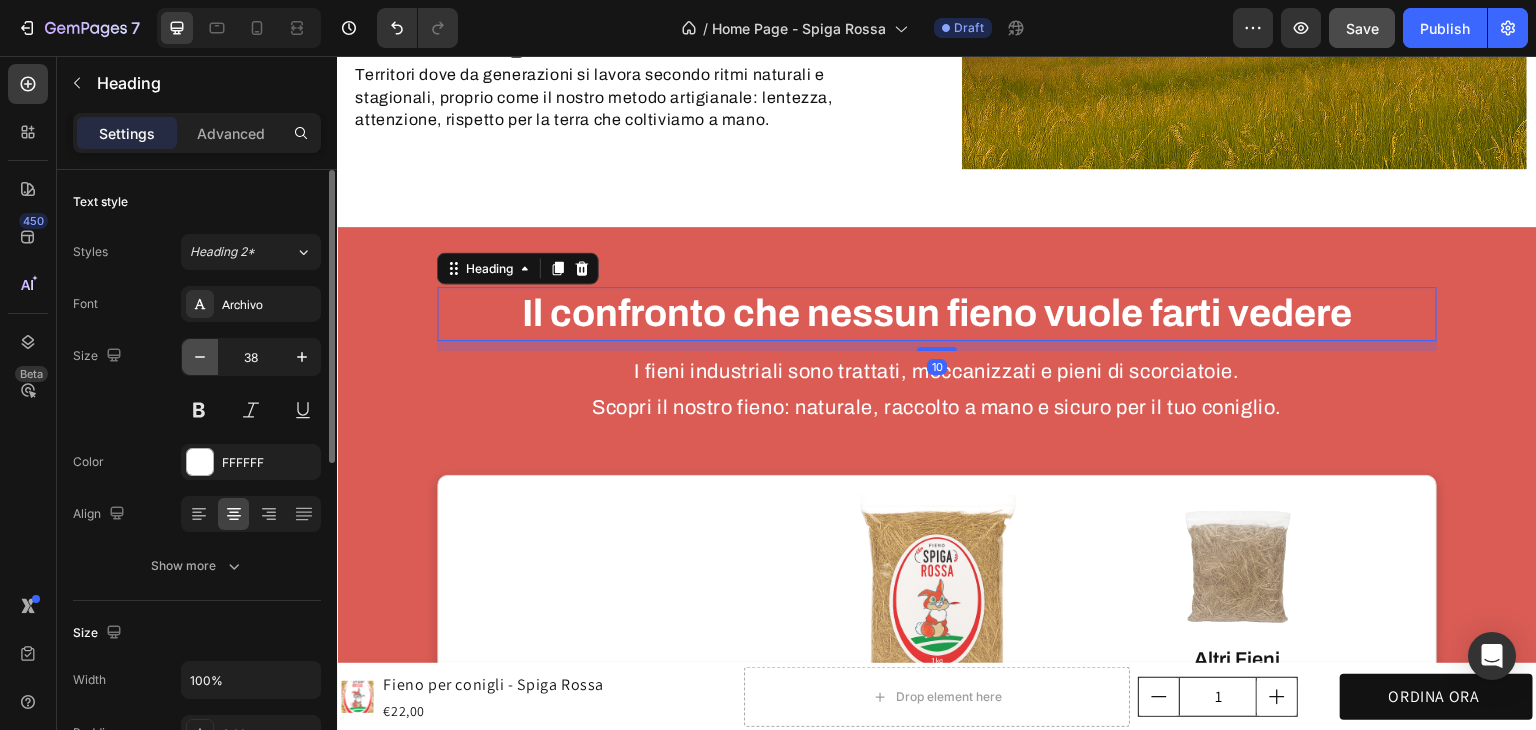 click 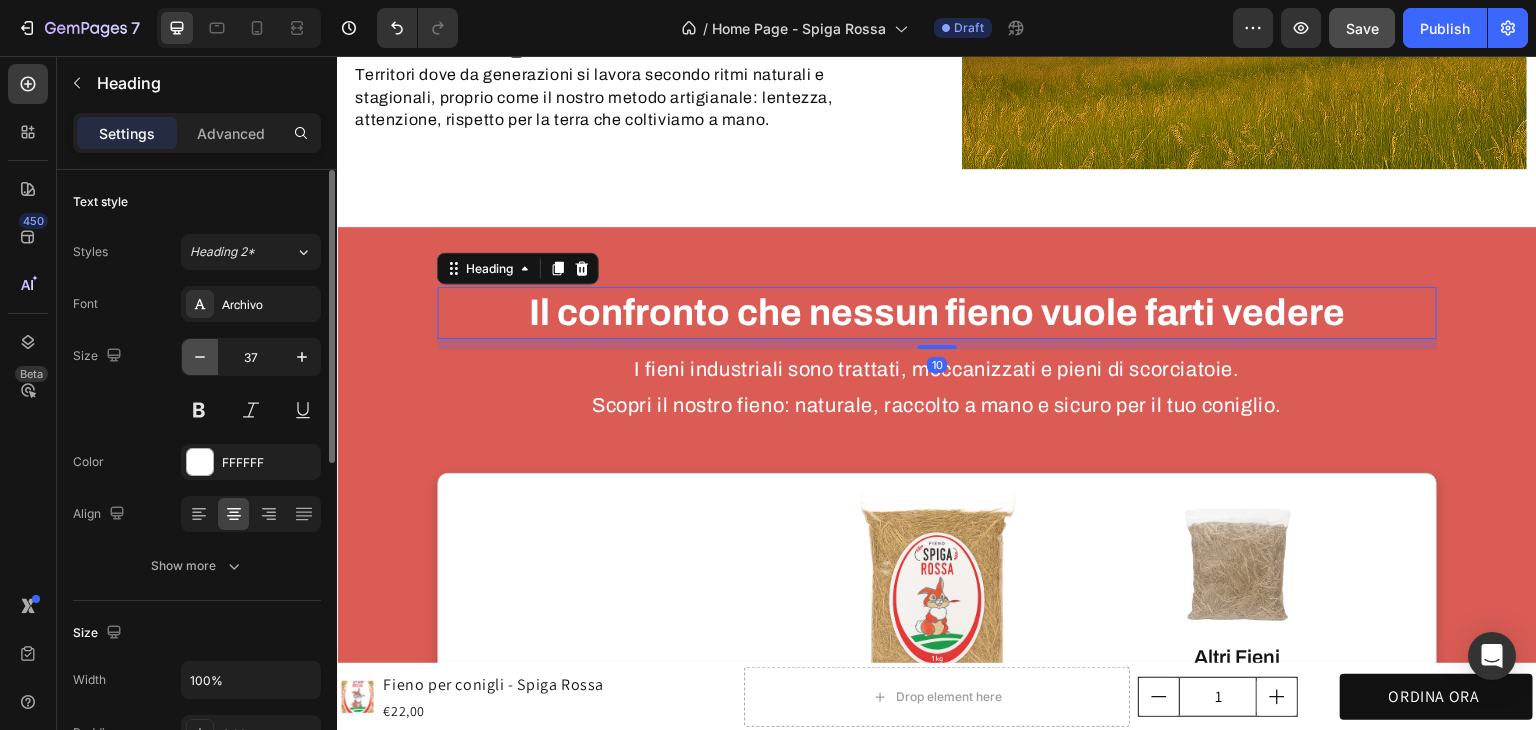 click 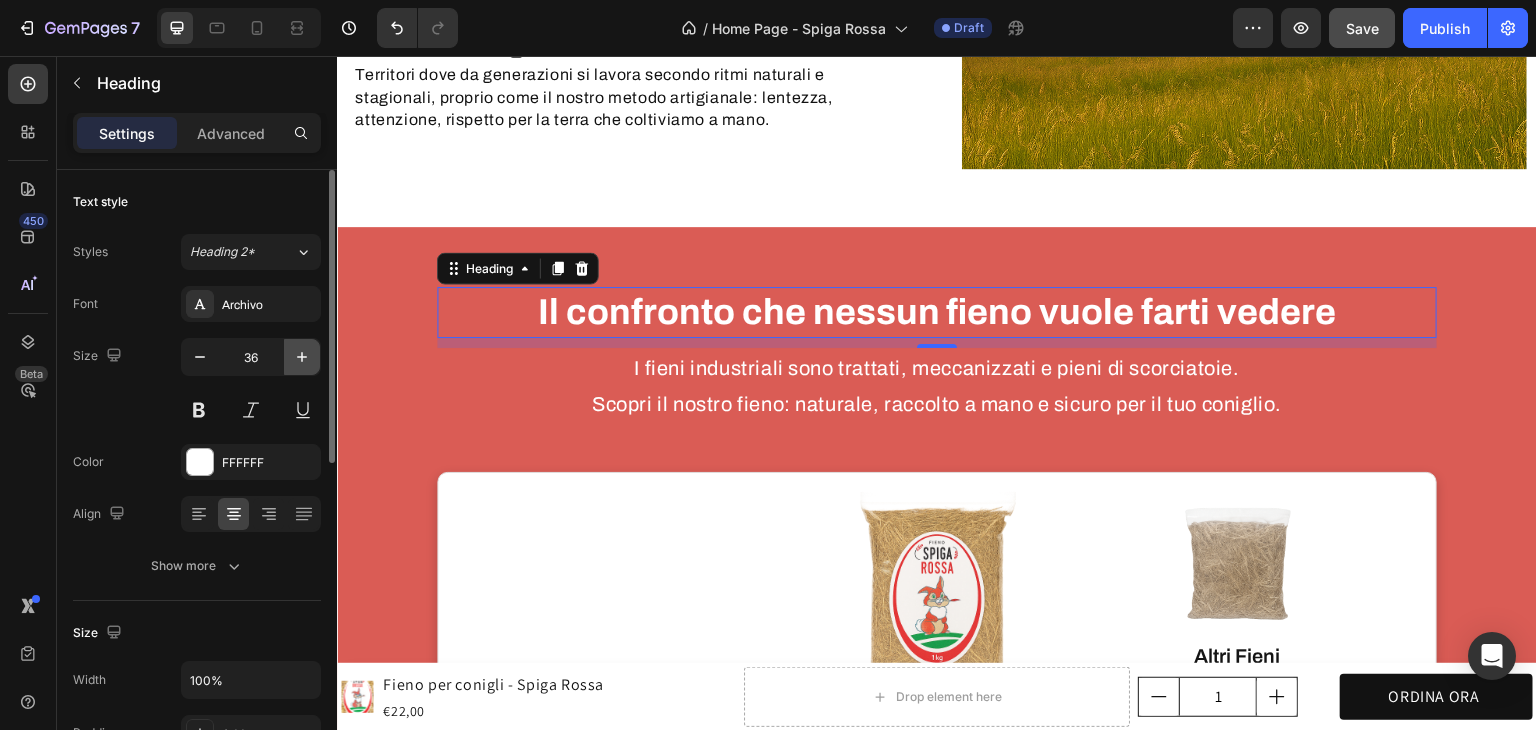 click at bounding box center [302, 357] 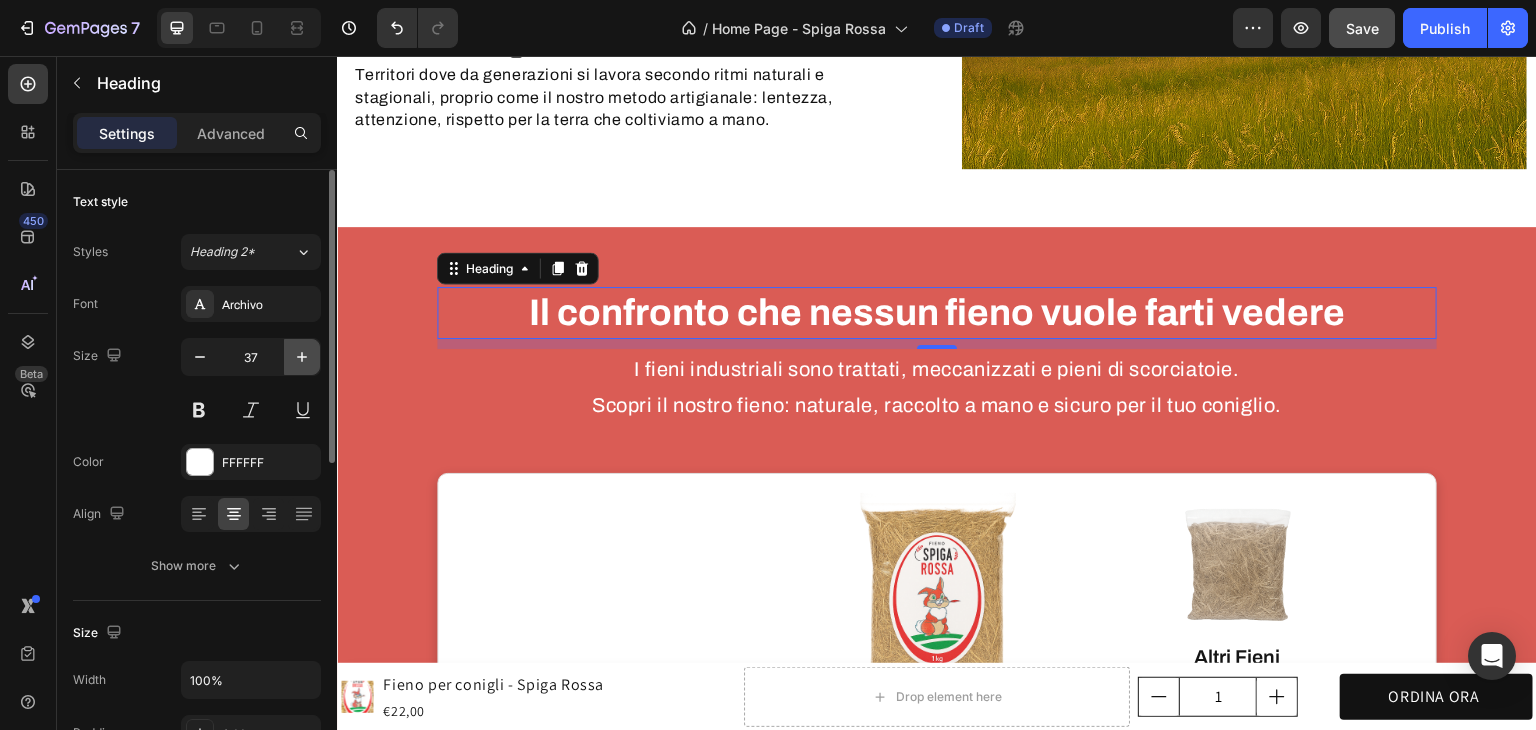 click at bounding box center (302, 357) 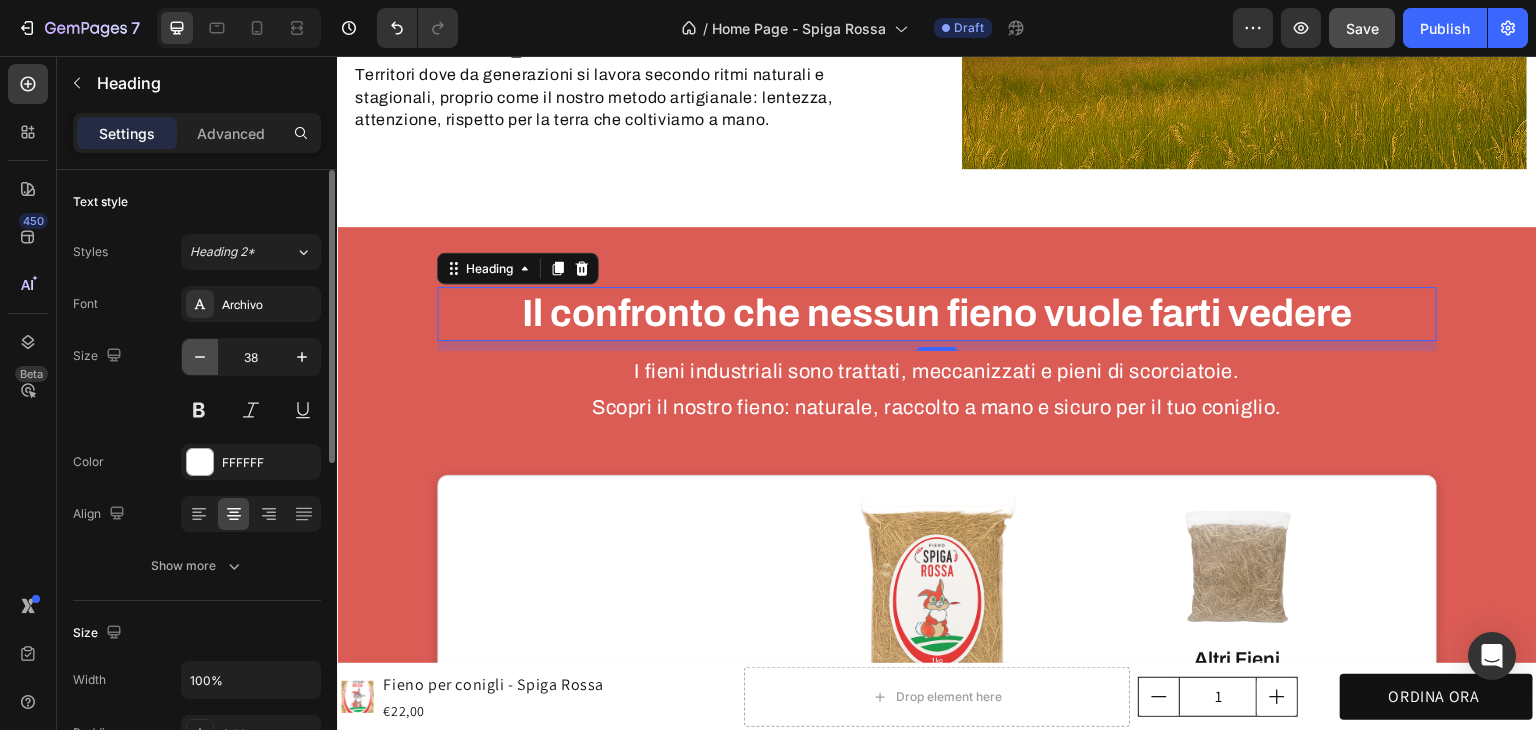 click at bounding box center (200, 357) 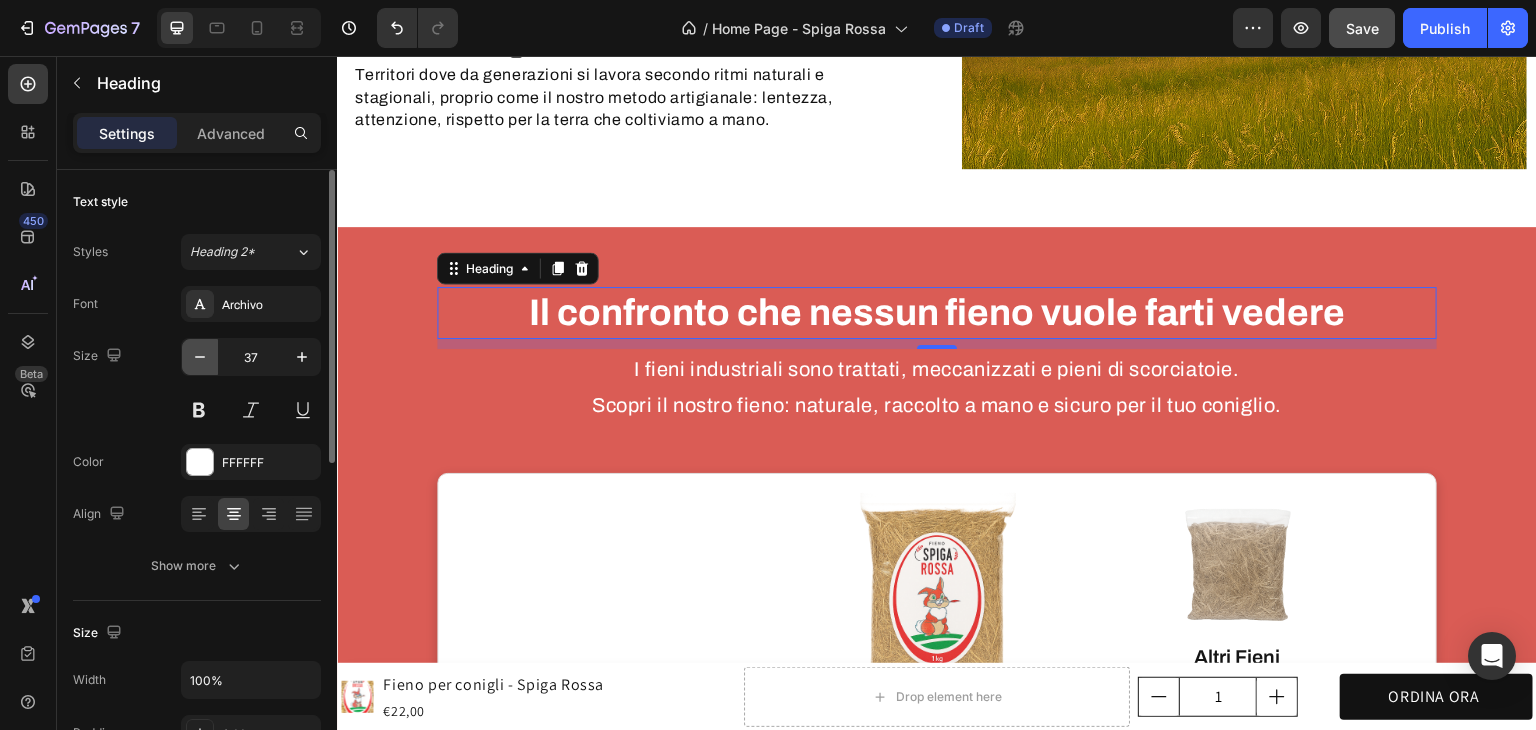 click at bounding box center [200, 357] 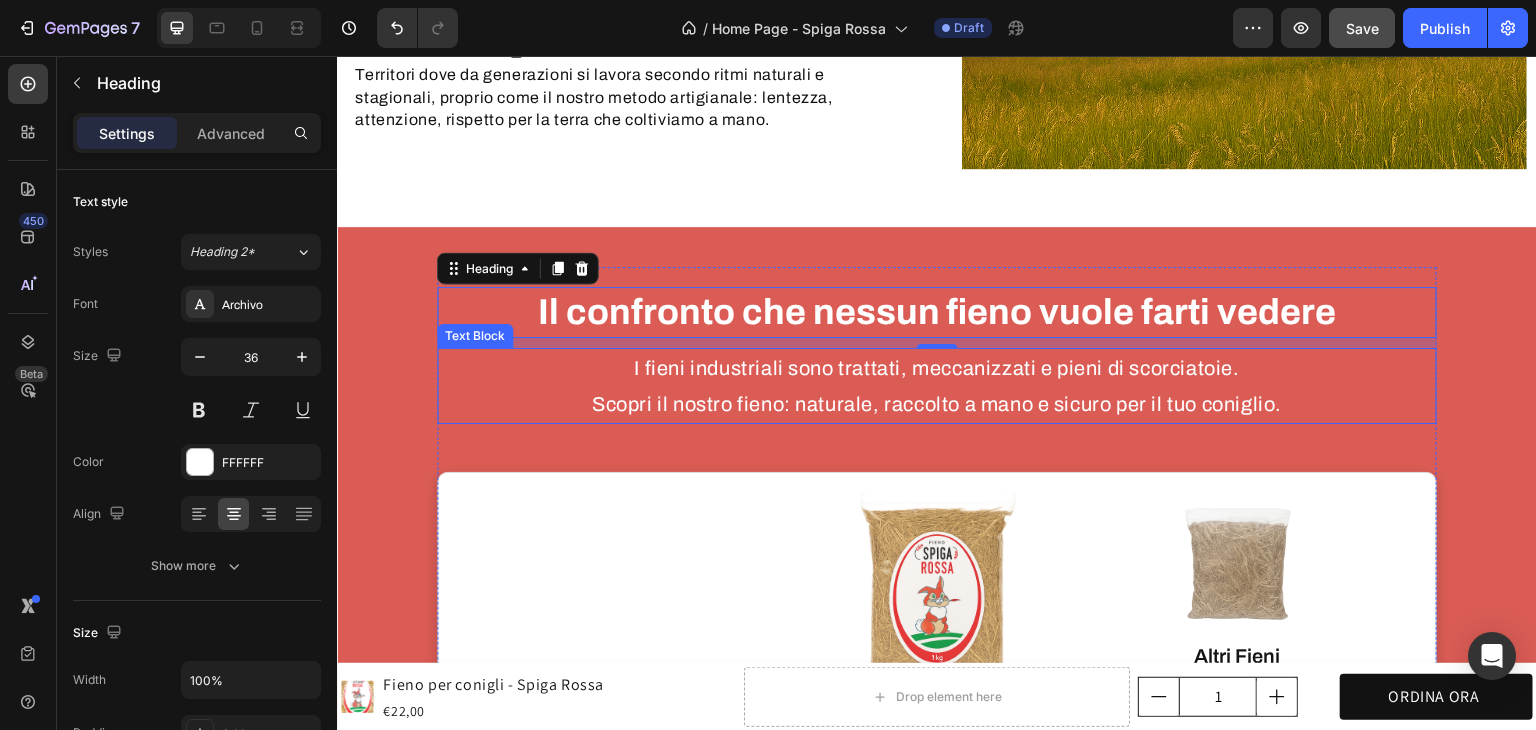 click on "I fieni industriali sono trattati, meccanizzati e pieni di scorciatoie. Scopri il nostro fieno: naturale, raccolto a mano e sicuro per il tuo coniglio." at bounding box center (937, 386) 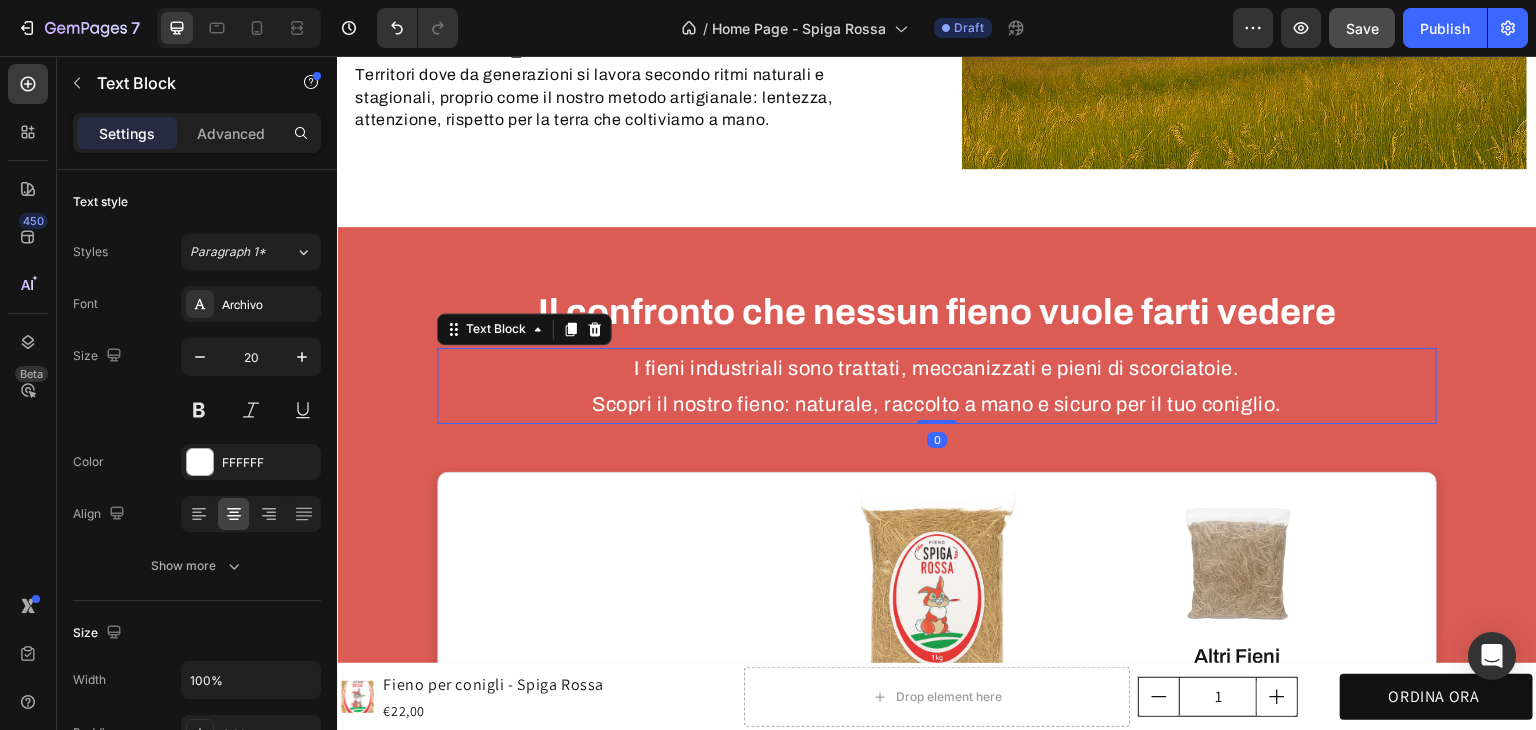 click on "I fieni industriali sono trattati, meccanizzati e pieni di scorciatoie. Scopri il nostro fieno: naturale, raccolto a mano e sicuro per il tuo coniglio." at bounding box center (937, 386) 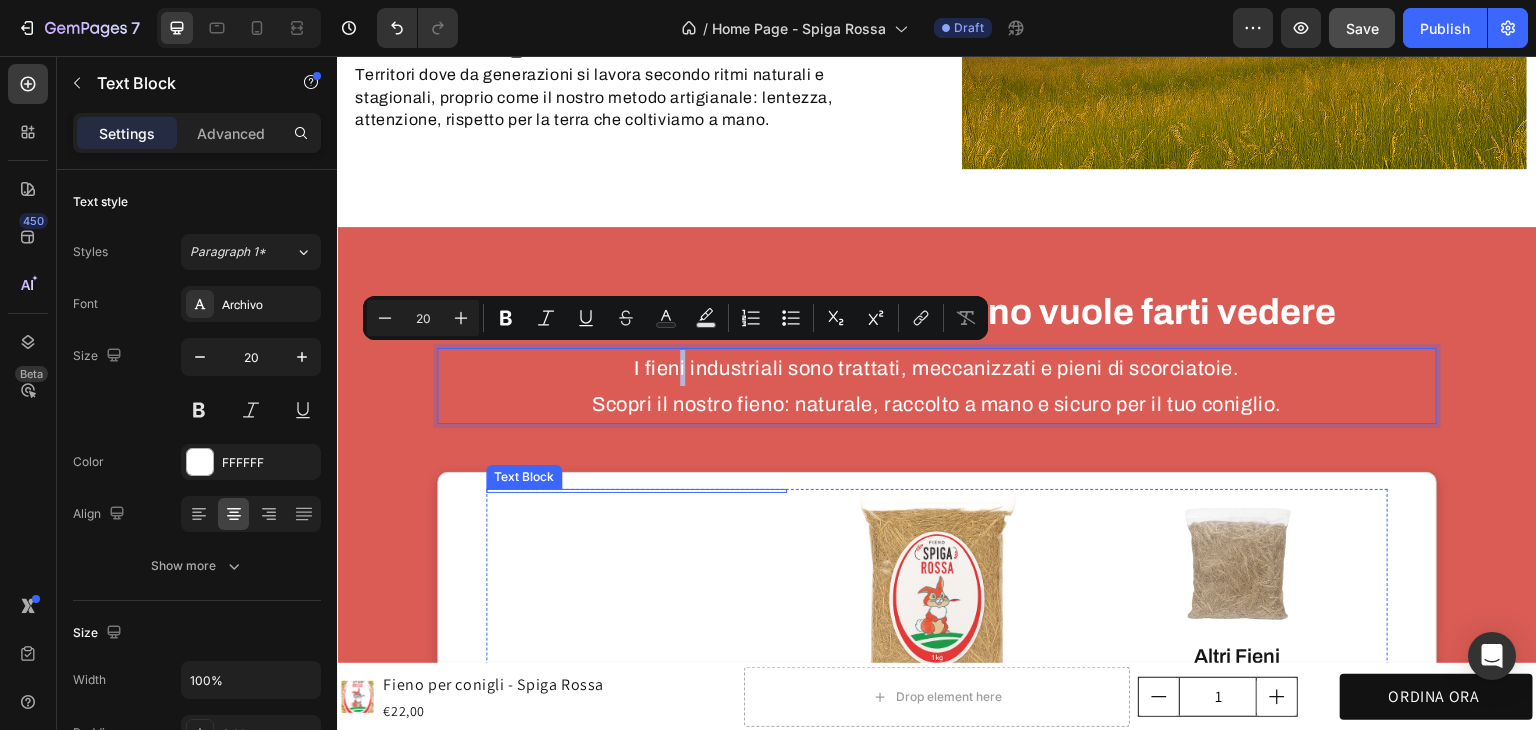 click on "Text Block" at bounding box center (524, 477) 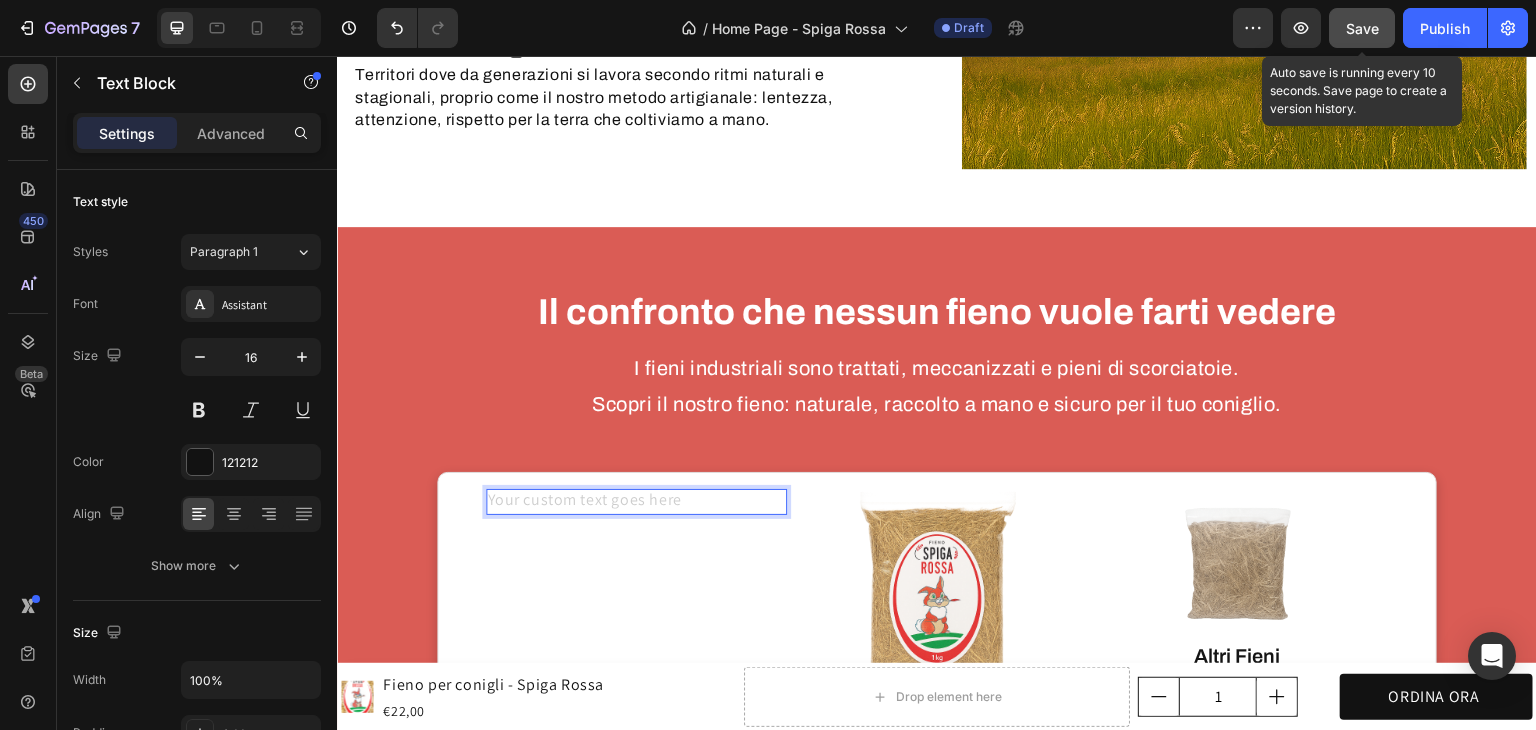 click on "Save" 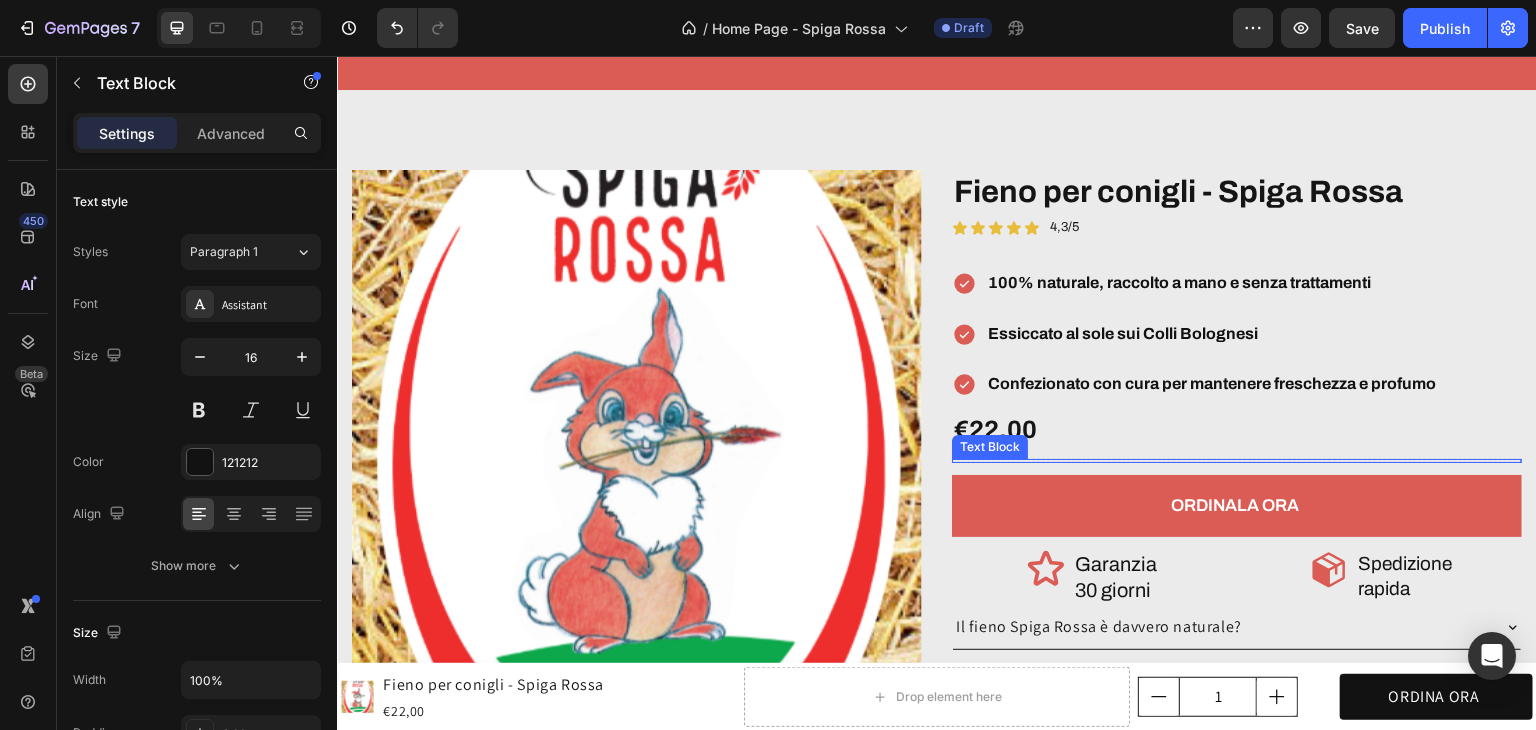 scroll, scrollTop: 4000, scrollLeft: 0, axis: vertical 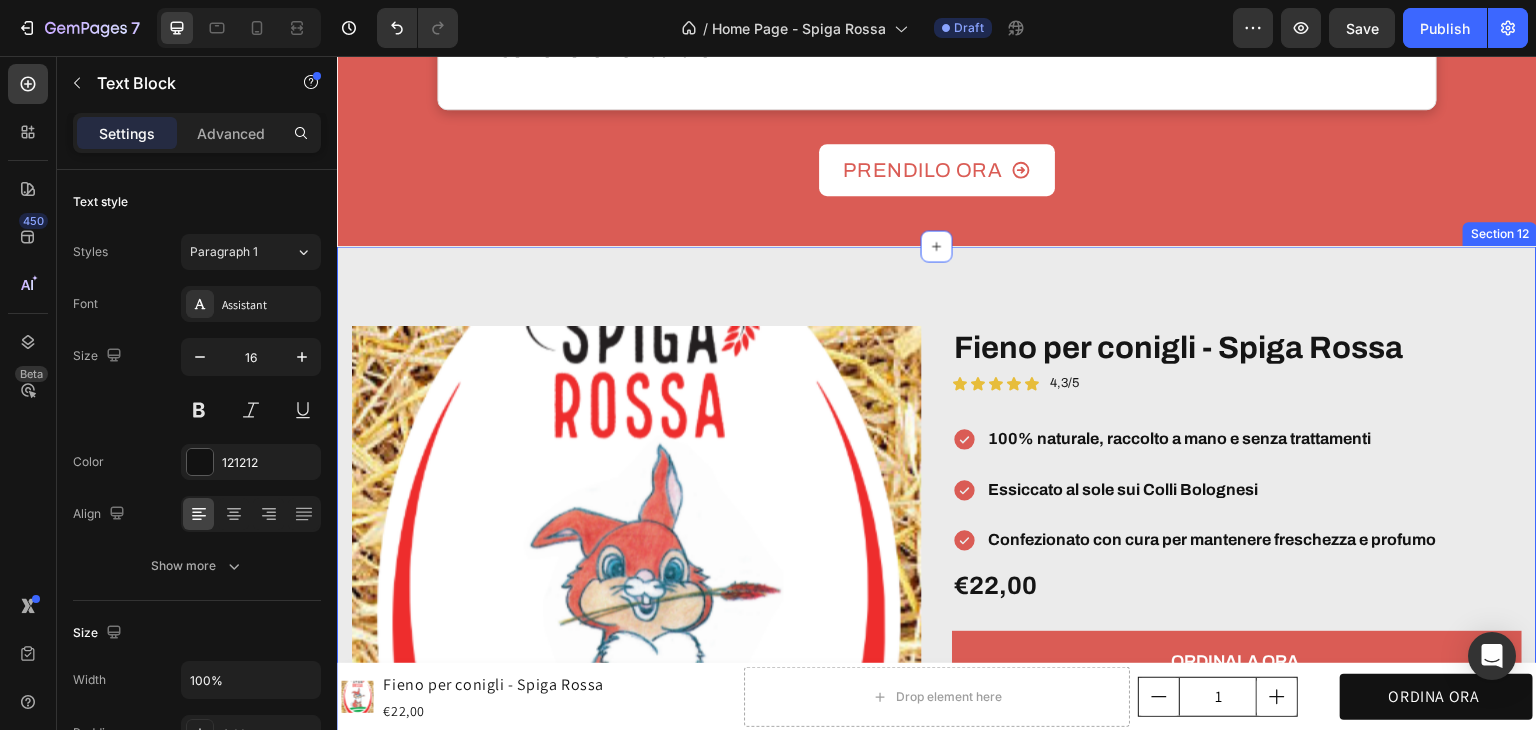 click on "Product Images Fieno per conigli - Spiga Rossa Product Title Icon Icon Icon Icon Icon Icon List 4,3/5 Text Block Row 100% naturale, raccolto a mano e senza trattamenti Essiccato al sole sui Colli Bolognesi Confezionato con cura per mantenere freschezza e profumo Item List €22,00 Product Price Product Price Text Block Row ORDINALA ORA Add to Cart
Icon Garanzia 30 giorni Heading Row
Icon Spedizione rapida Heading Row Row Row
Il fieno Spiga Rossa è davvero naturale?
Quanto dura un sacco da 1 kg?
Perché è diverso dal fieno dei competitor? Accordion Product Section 12" at bounding box center [937, 603] 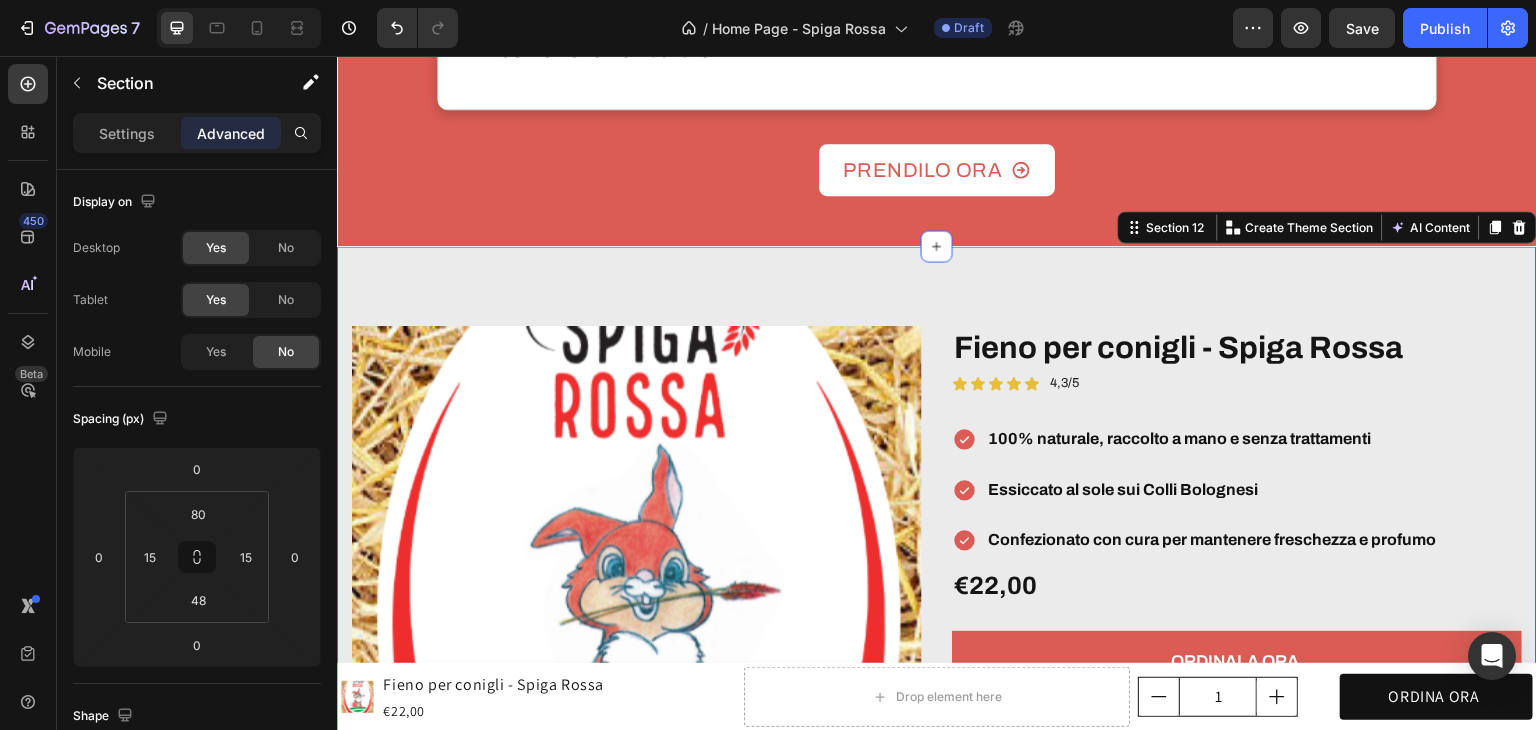 click on "Product Images Fieno per conigli - Spiga Rossa Product Title Icon Icon Icon Icon Icon Icon List 4,3/5 Text Block Row 100% naturale, raccolto a mano e senza trattamenti Essiccato al sole sui Colli Bolognesi Confezionato con cura per mantenere freschezza e profumo Item List €22,00 Product Price Product Price Text Block Row ORDINALA ORA Add to Cart
Icon Garanzia 30 giorni Heading Row
Icon Spedizione rapida Heading Row Row Row
Il fieno Spiga Rossa è davvero naturale?
Quanto dura un sacco da 1 kg?
Perché è diverso dal fieno dei competitor? Accordion Product Section 12   You can create reusable sections Create Theme Section AI Content Write with GemAI What would you like to describe here? Tone and Voice Persuasive Product Fieno per conigli - Spiga Rossa Show more Generate" at bounding box center [937, 603] 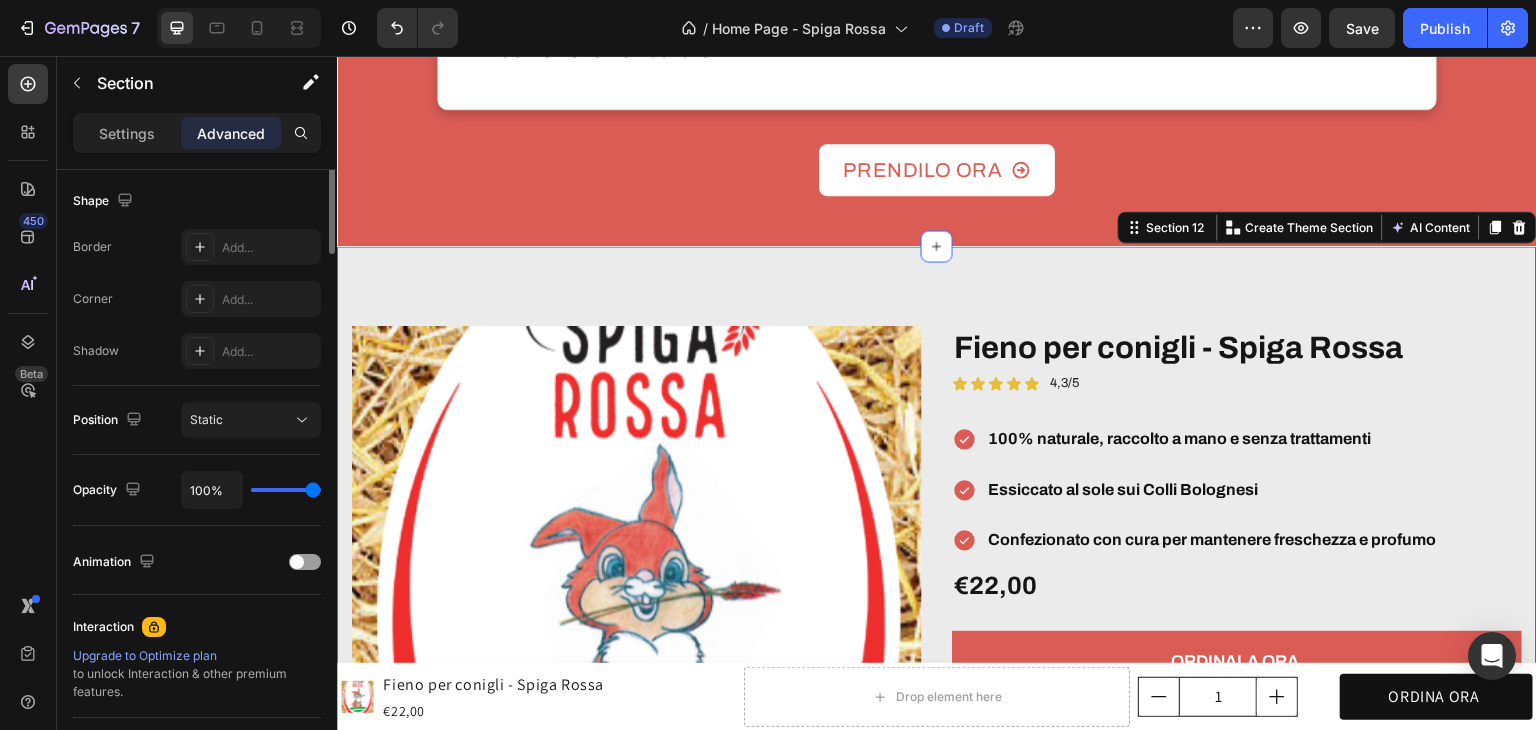 scroll, scrollTop: 215, scrollLeft: 0, axis: vertical 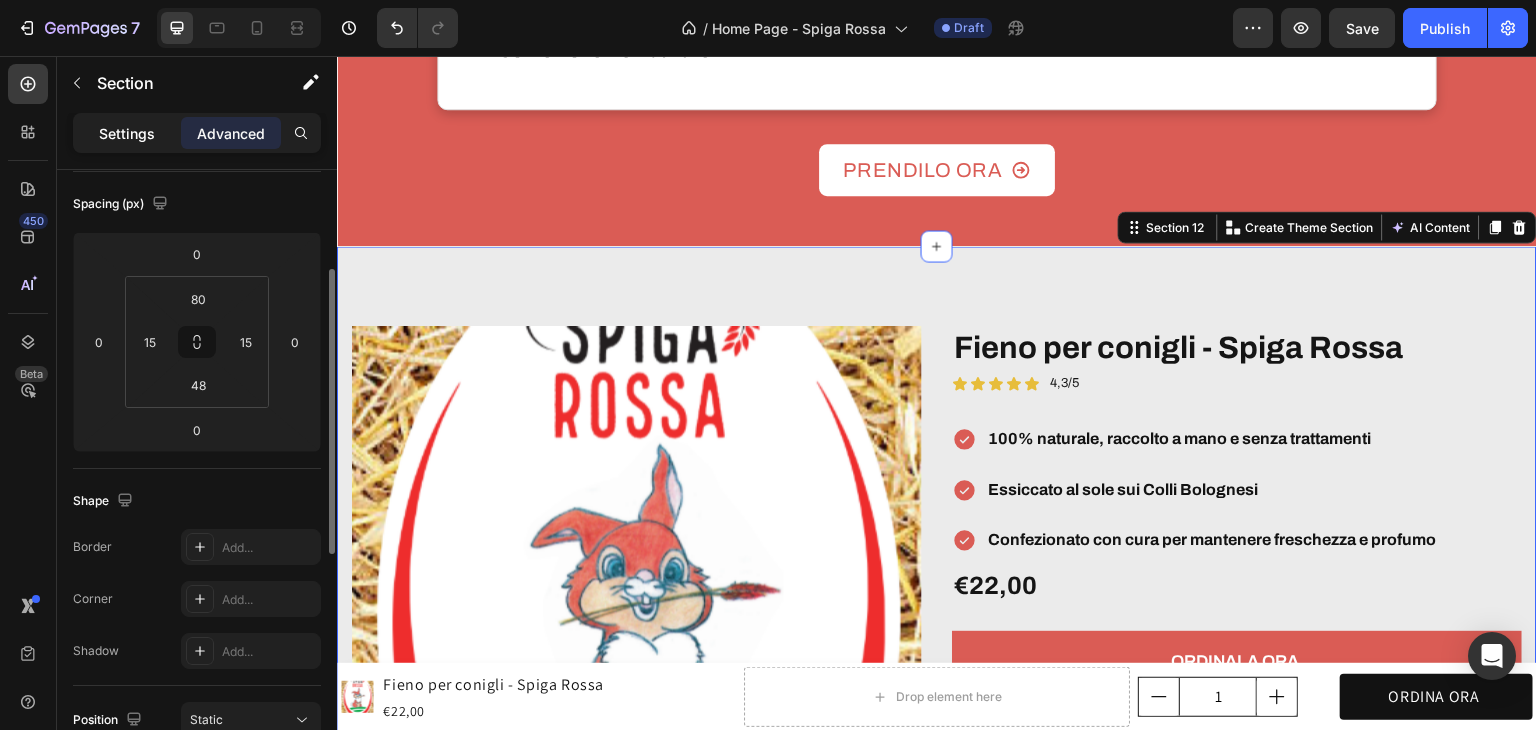 click on "Settings" at bounding box center [127, 133] 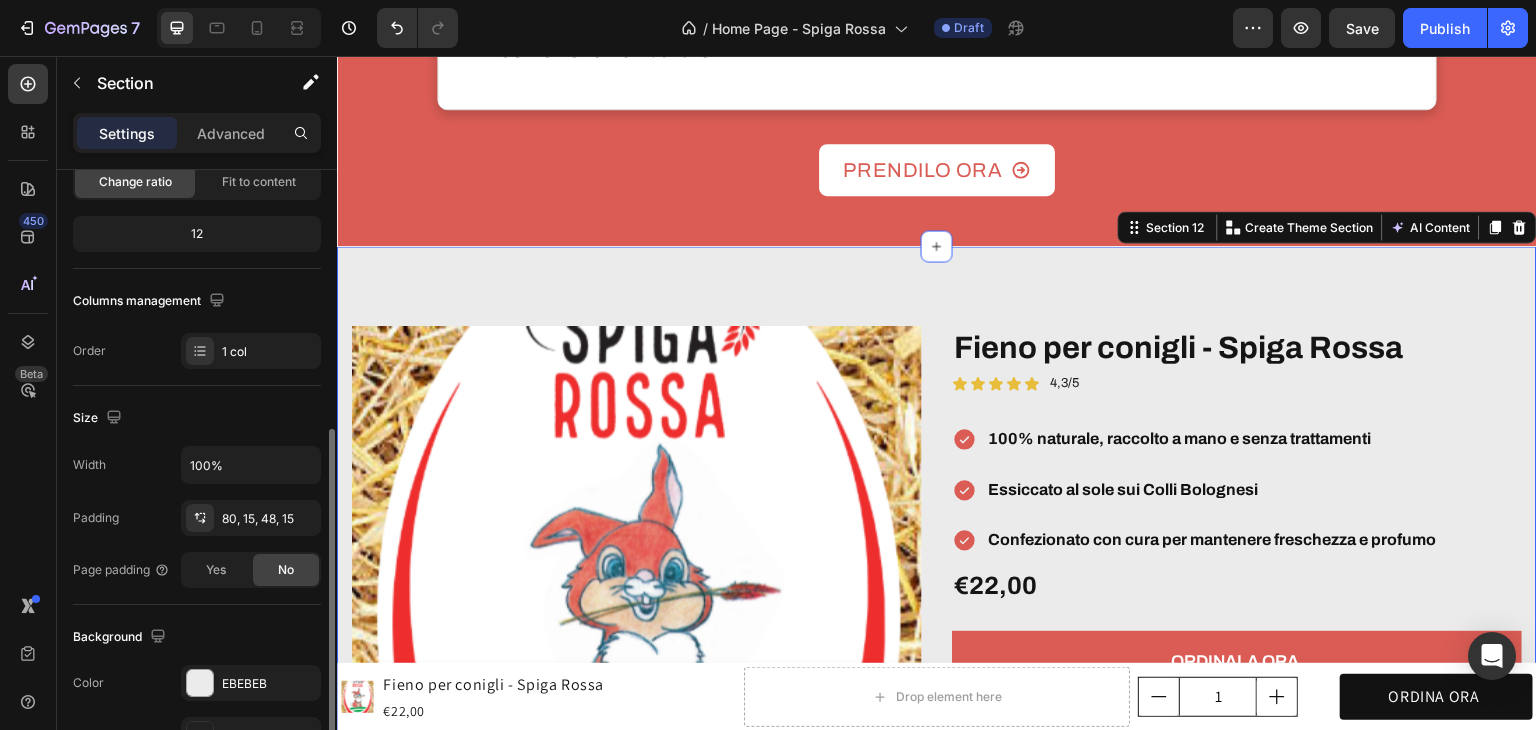 scroll, scrollTop: 315, scrollLeft: 0, axis: vertical 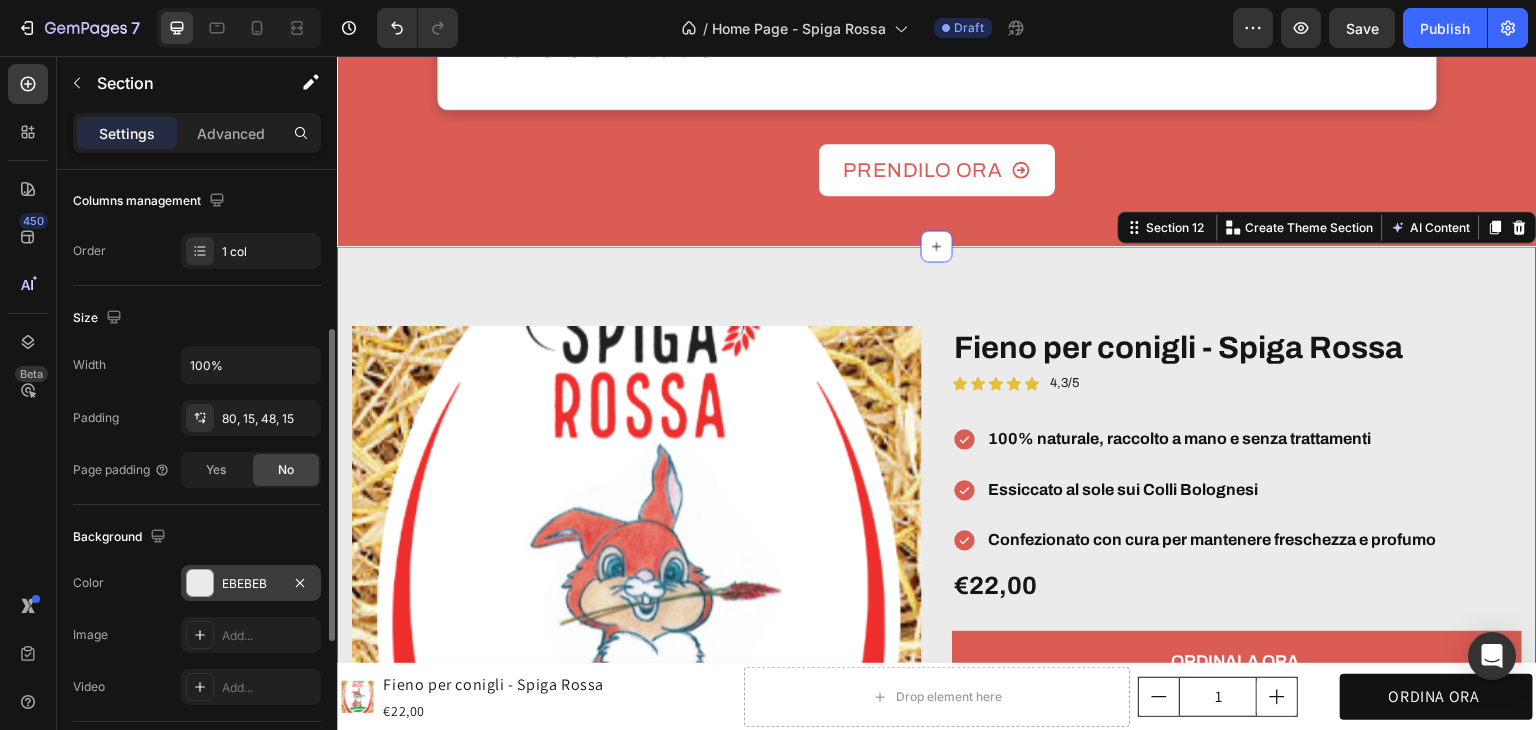 click on "EBEBEB" at bounding box center [251, 583] 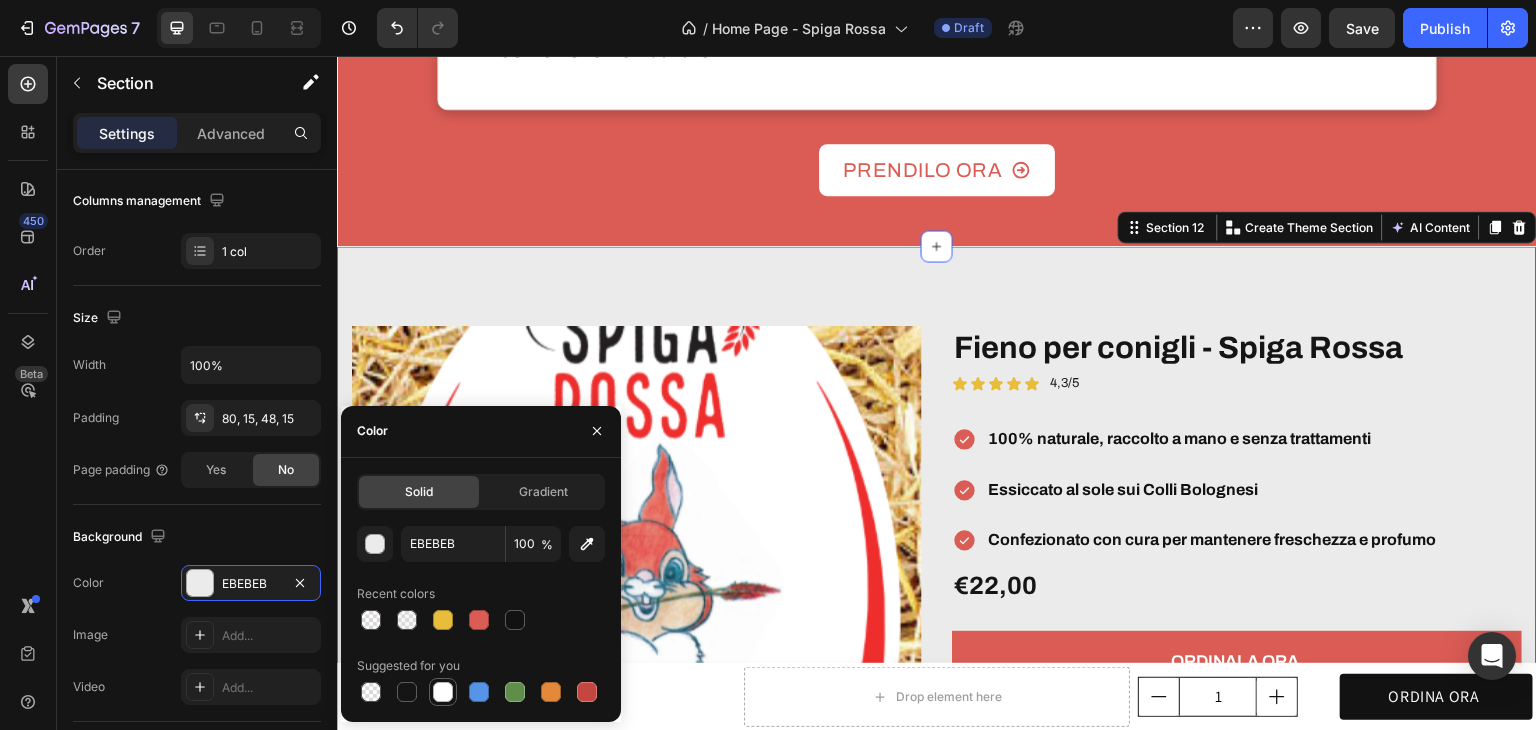 click at bounding box center [443, 692] 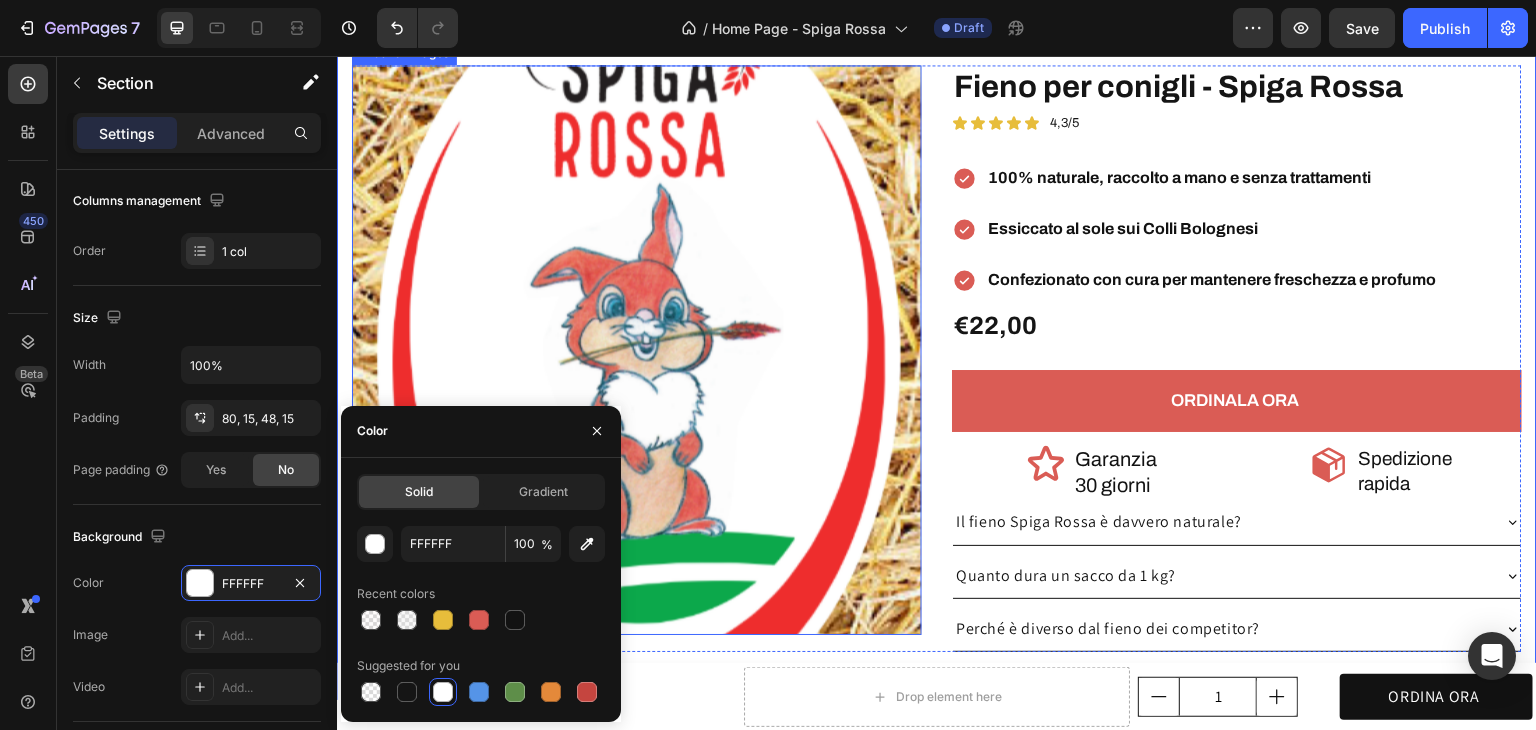 scroll, scrollTop: 4300, scrollLeft: 0, axis: vertical 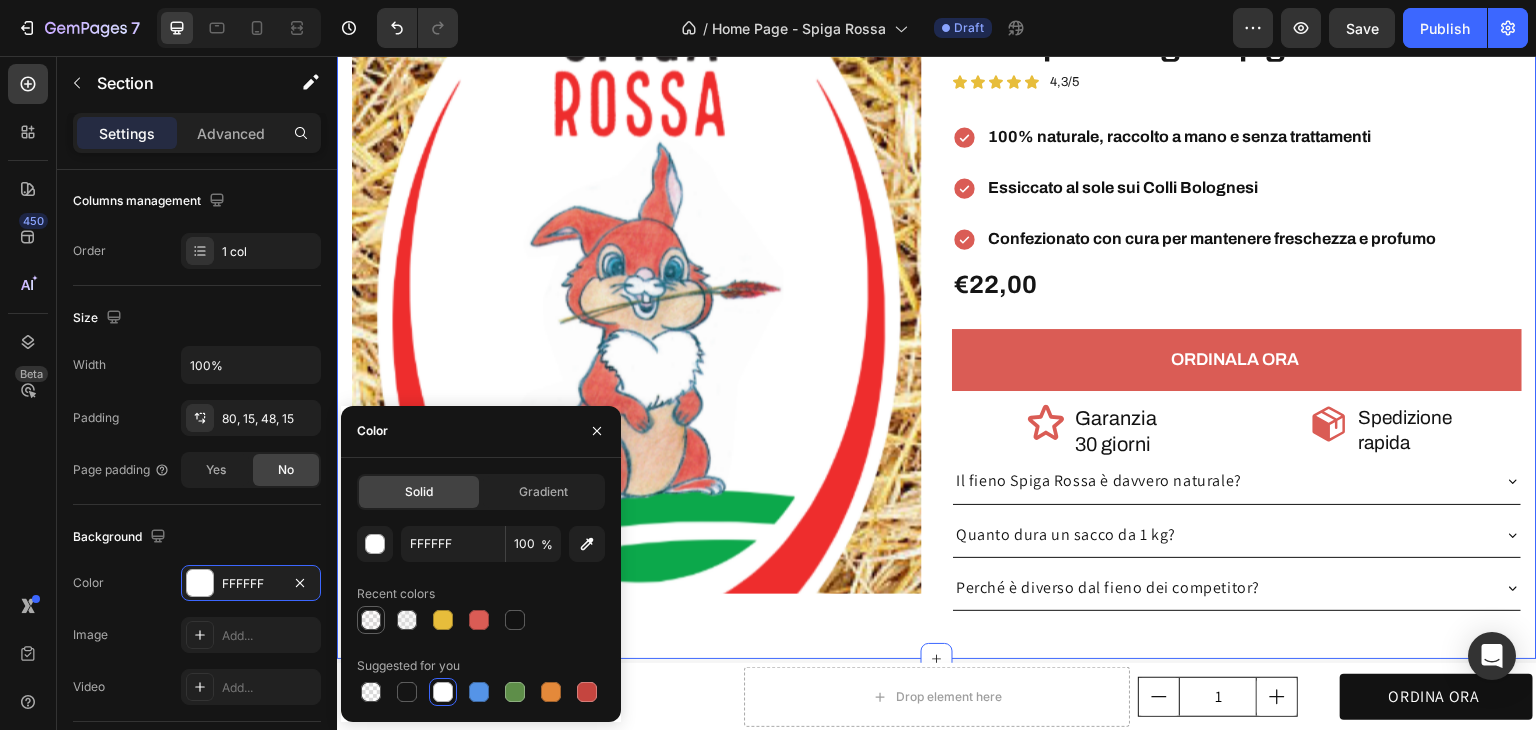 click at bounding box center (371, 620) 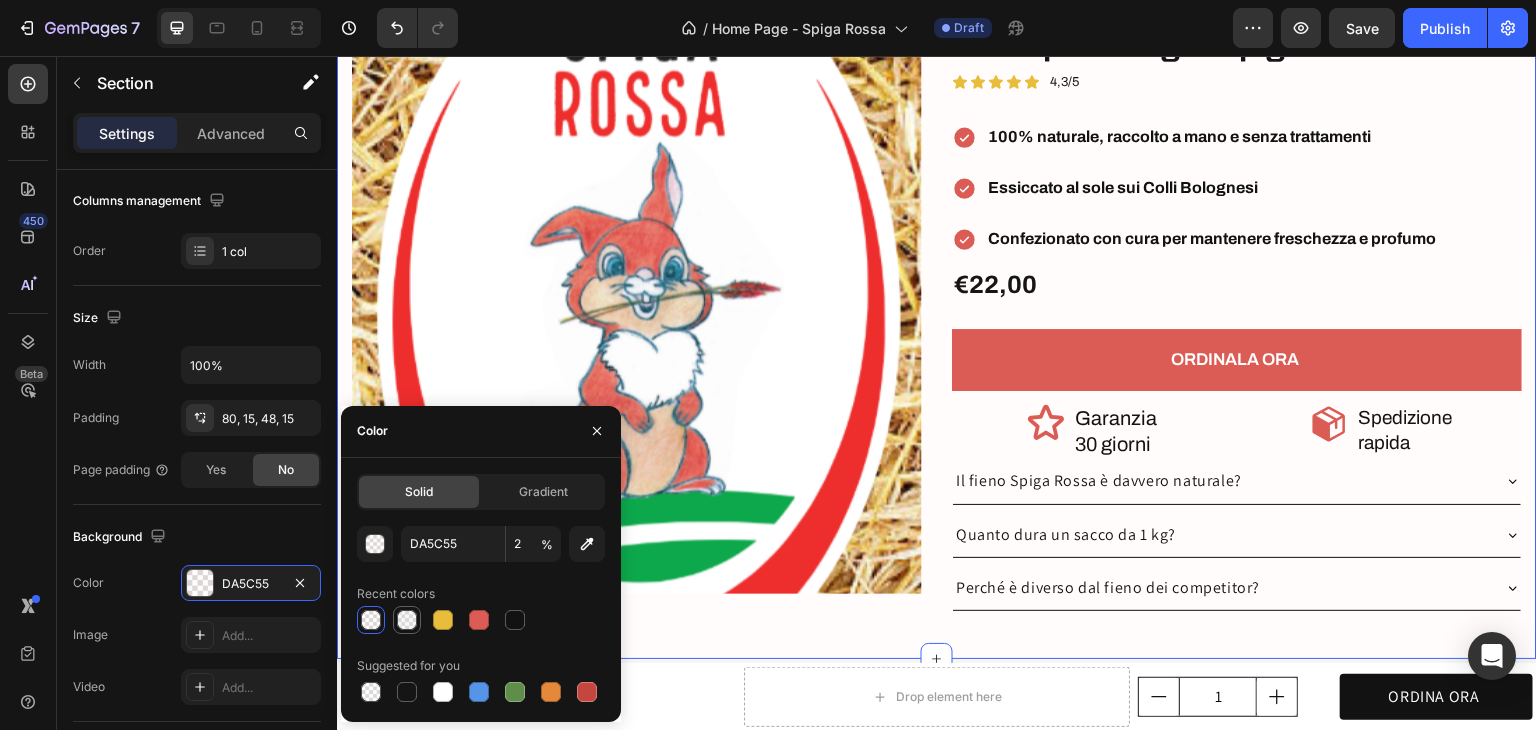 click at bounding box center [407, 620] 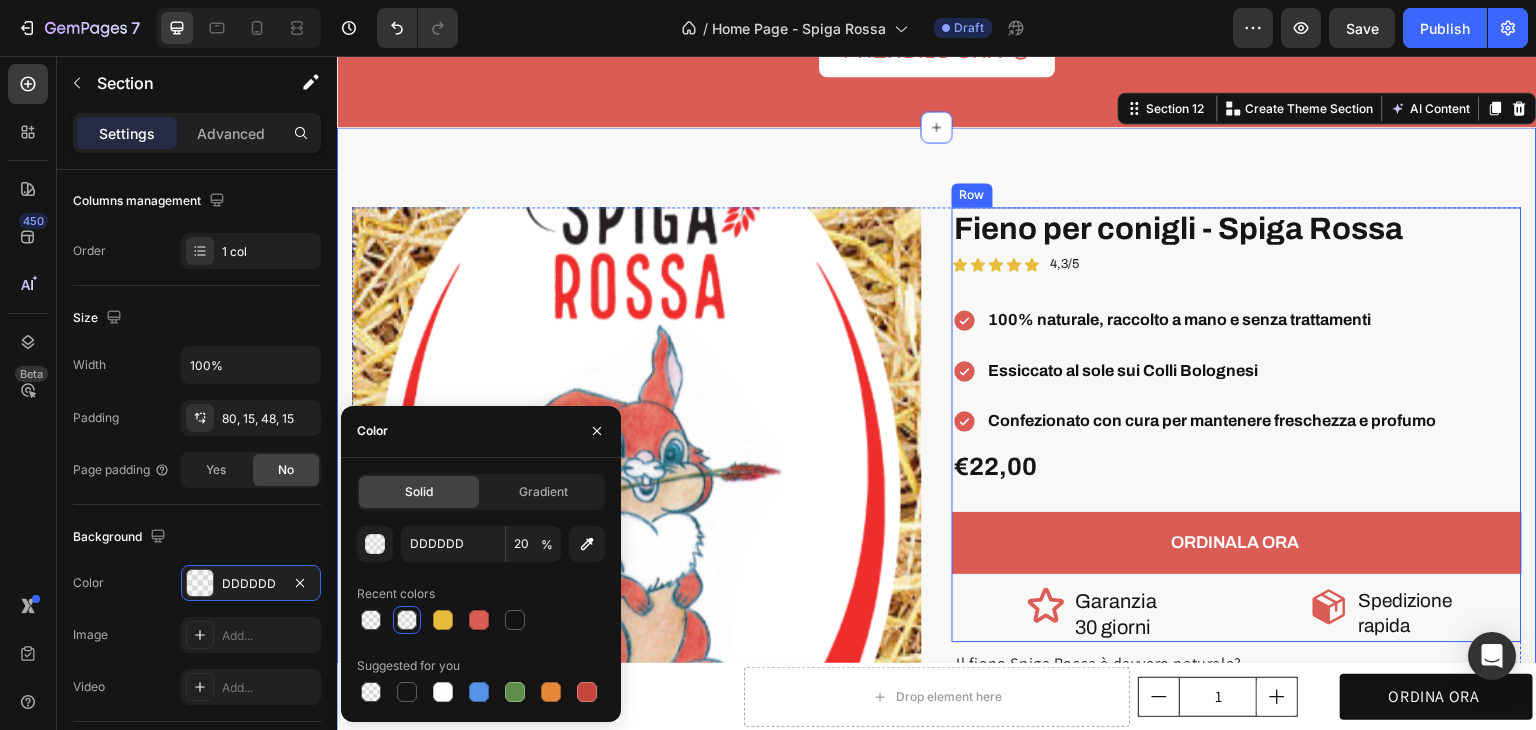 scroll, scrollTop: 4000, scrollLeft: 0, axis: vertical 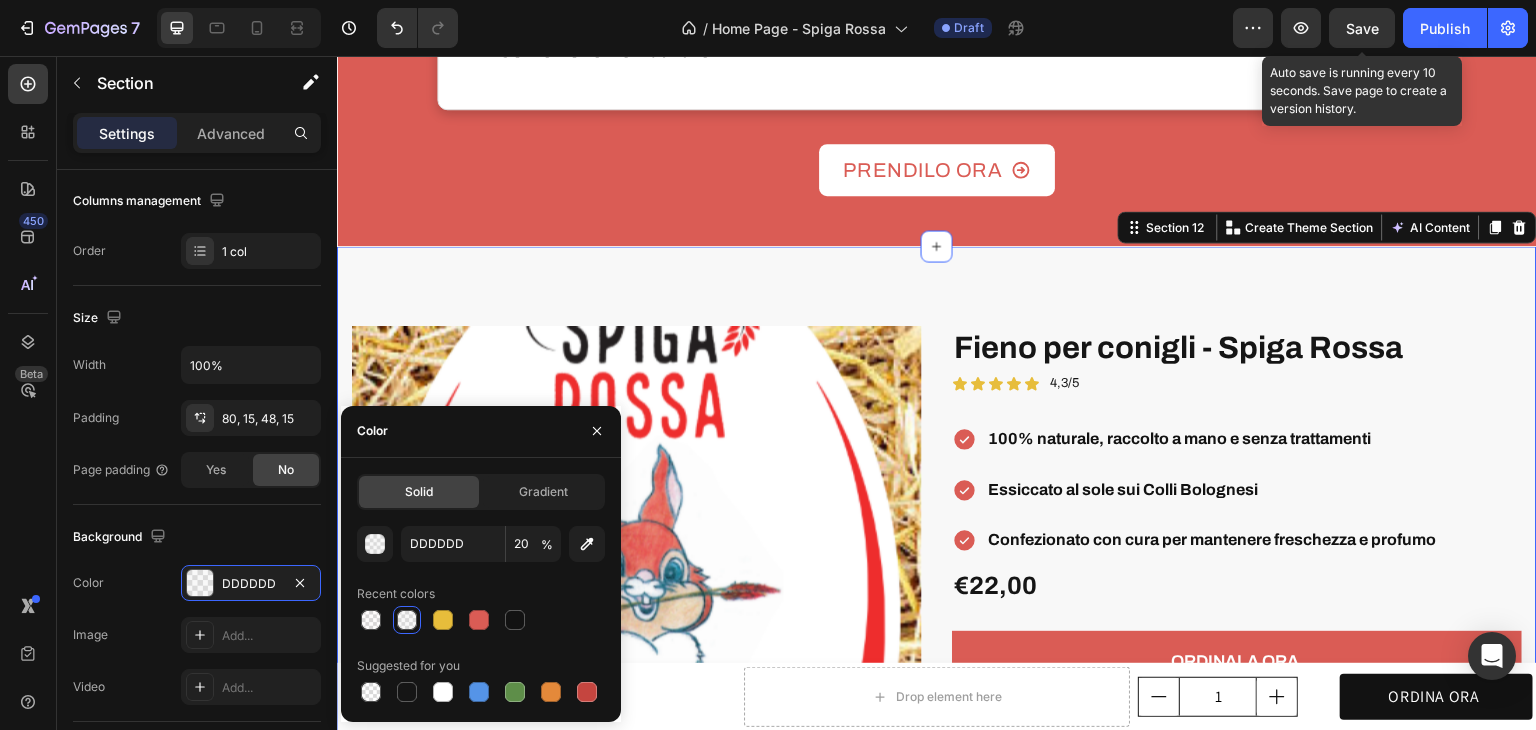 click on "Save" at bounding box center [1362, 28] 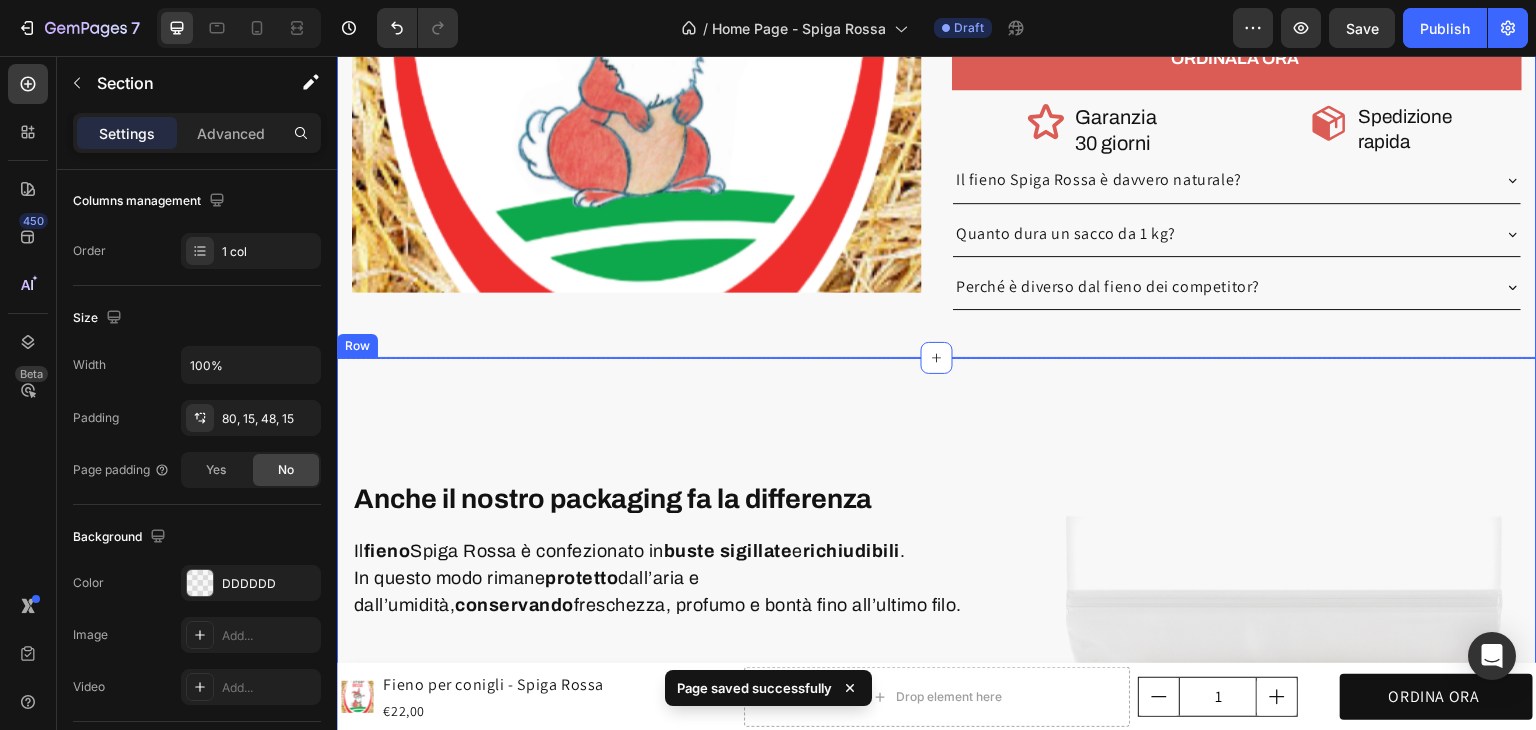 scroll, scrollTop: 4600, scrollLeft: 0, axis: vertical 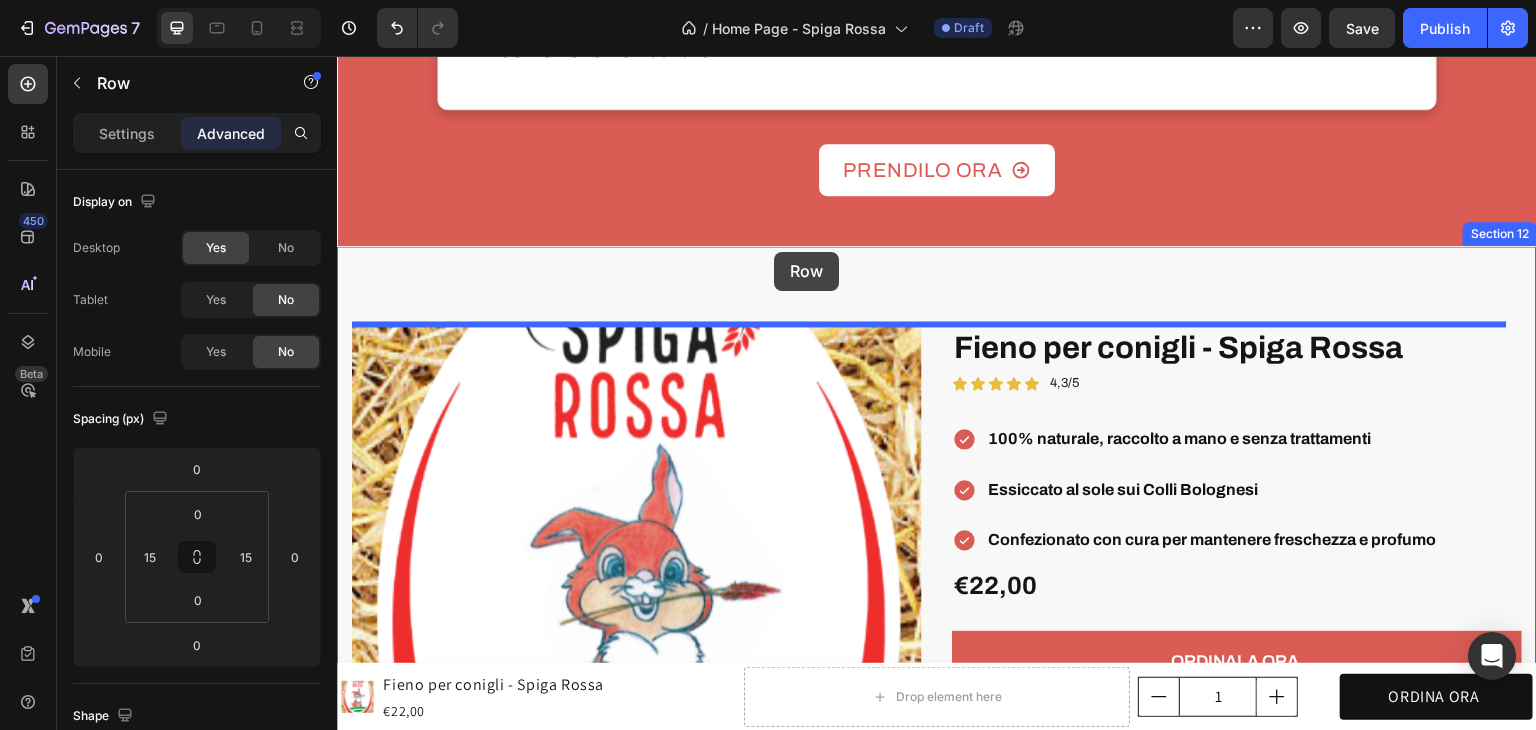 drag, startPoint x: 737, startPoint y: 420, endPoint x: 774, endPoint y: 252, distance: 172.02615 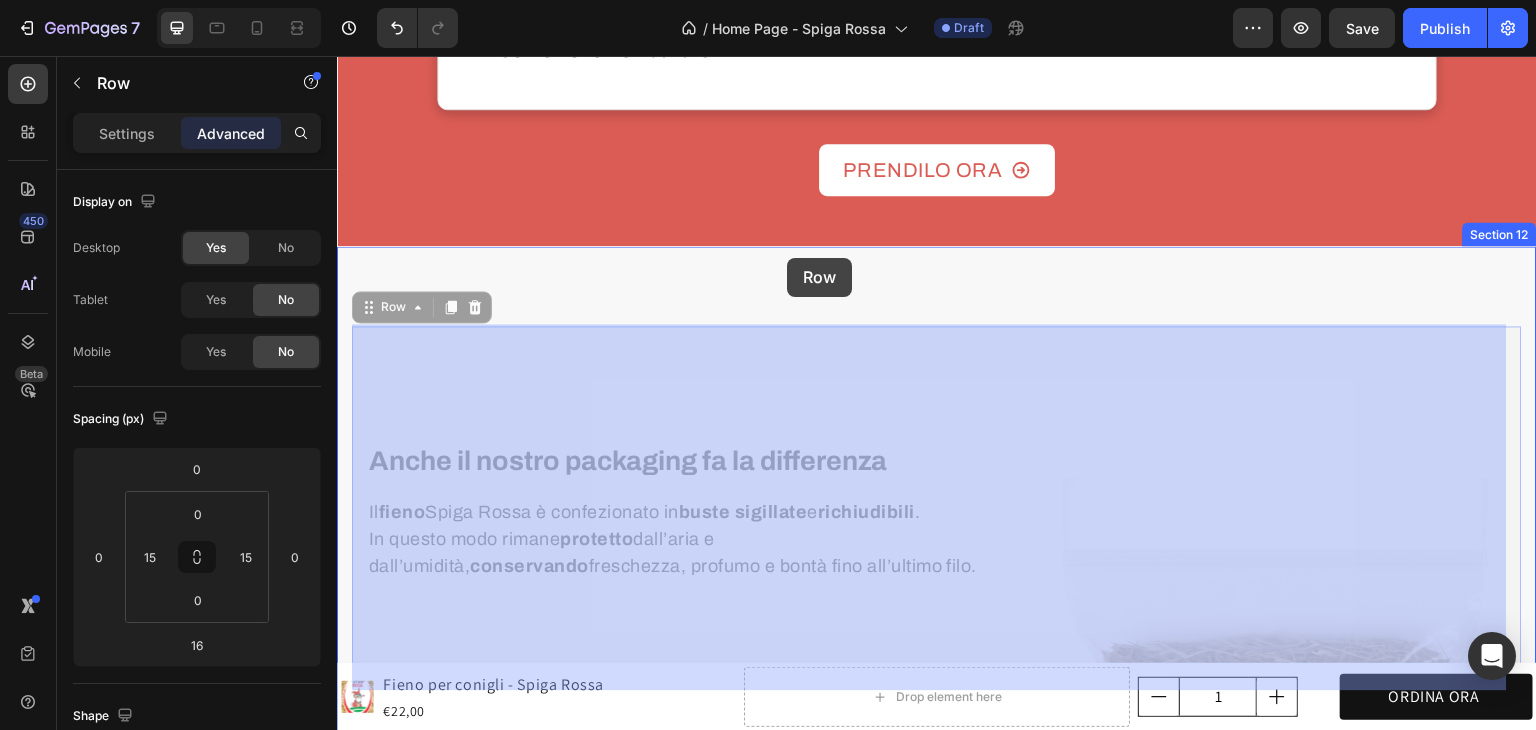 drag, startPoint x: 868, startPoint y: 346, endPoint x: 787, endPoint y: 258, distance: 119.60351 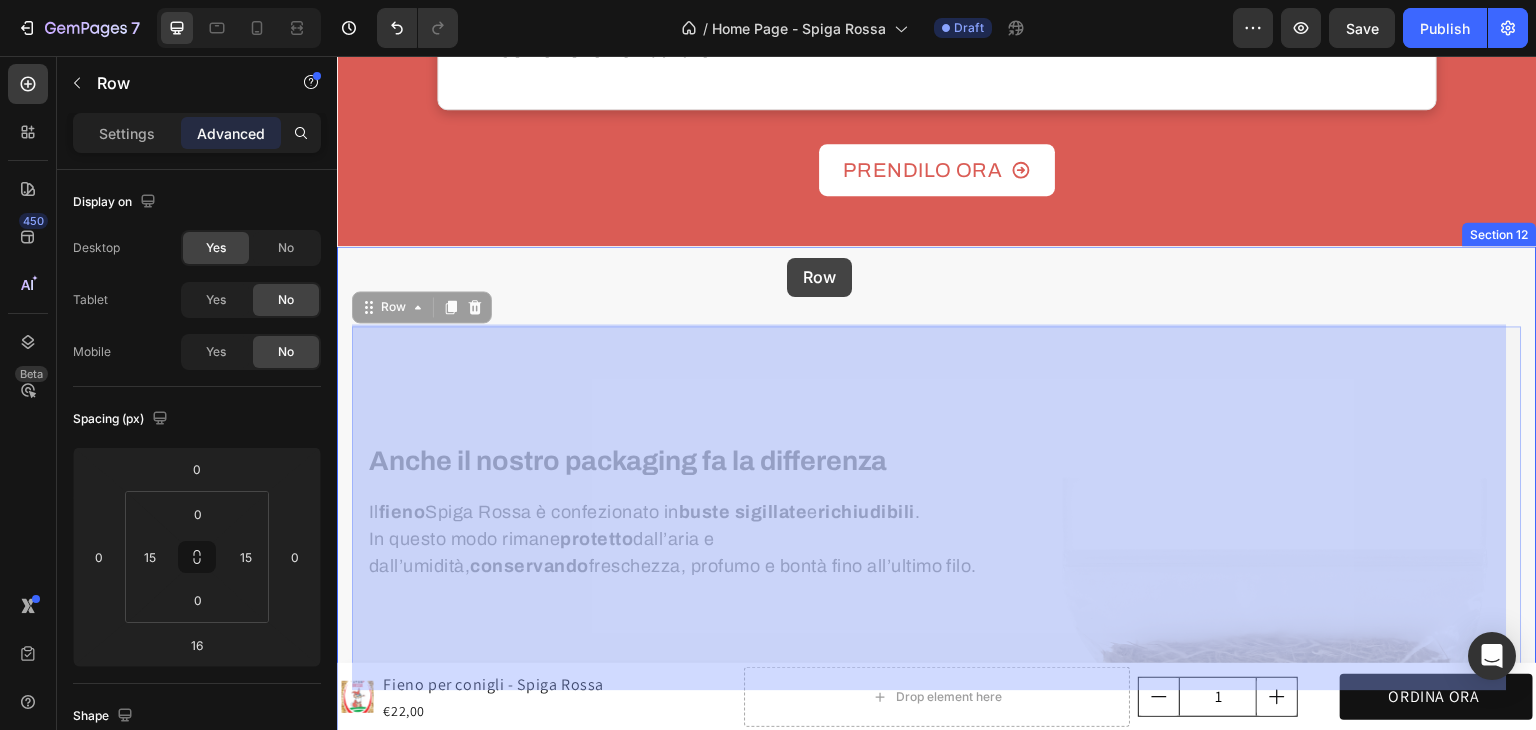 click on "Header Product Images Fieno per conigli - Spiga Rossa Product Title €22,00 Product Price Product Price Row Text Block
1
Product Quantity ORDINA ORA Add to Cart Row Product Product Images Fieno per conigli - Spiga Rossa Product Title €22,00 Product Price Product Price Row
Drop element here
1
Product Quantity ORDINA ORA Add to Cart Row Product Sticky
Icon Spedizione Rapida Heading
Icon 100% naturale Heading Row Row
Icon Zero pesticidi Heading
Icon Raccolto a mano Heading Row Section 3 Fieno  Spiga Rossa  con erbe naturali. Per salute, amore e benessere. Heading Row 100% naturale.  Veramente Heading Il nostro fieno cresce libero, senza pesticidi né sostanze chimiche. Solo erba essiccata al sole, raccolta a mano e imbustata con cura. Text block Row Fatto a mano,  come una volta. Heading Ogni passaggio è artigianale, dal taglio  alla raccolta. Text block Row Row" at bounding box center [937, -185] 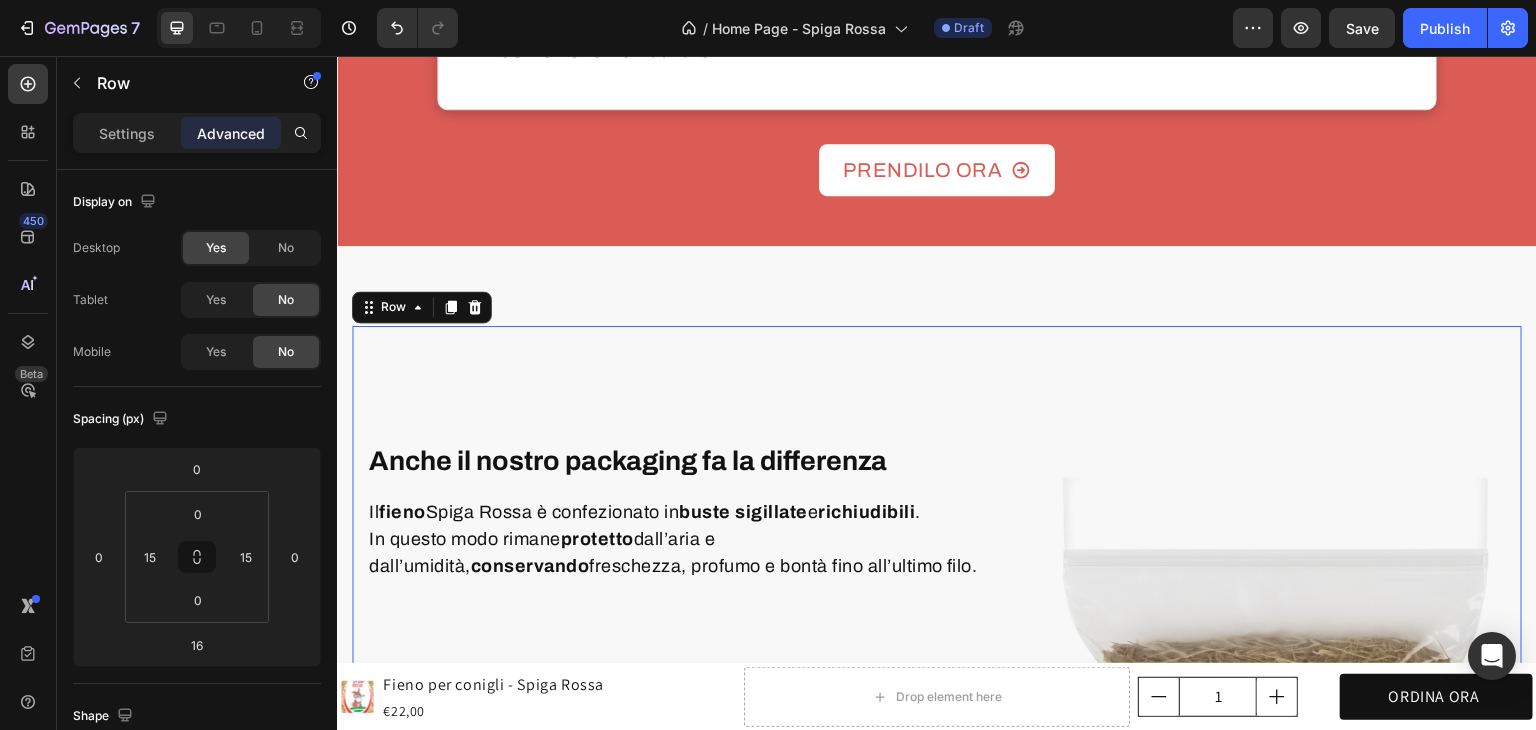 click on "Anche il nostro packaging fa la differenza Heading Il  fieno  Spiga Rossa è confezionato in  buste sigillate  e  richiudibili . In questo modo rimane  protetto  dall’aria e dall’umidità,  conservando  freschezza, profumo e bontà fino all’ultimo filo. Text block Row" at bounding box center (690, 512) 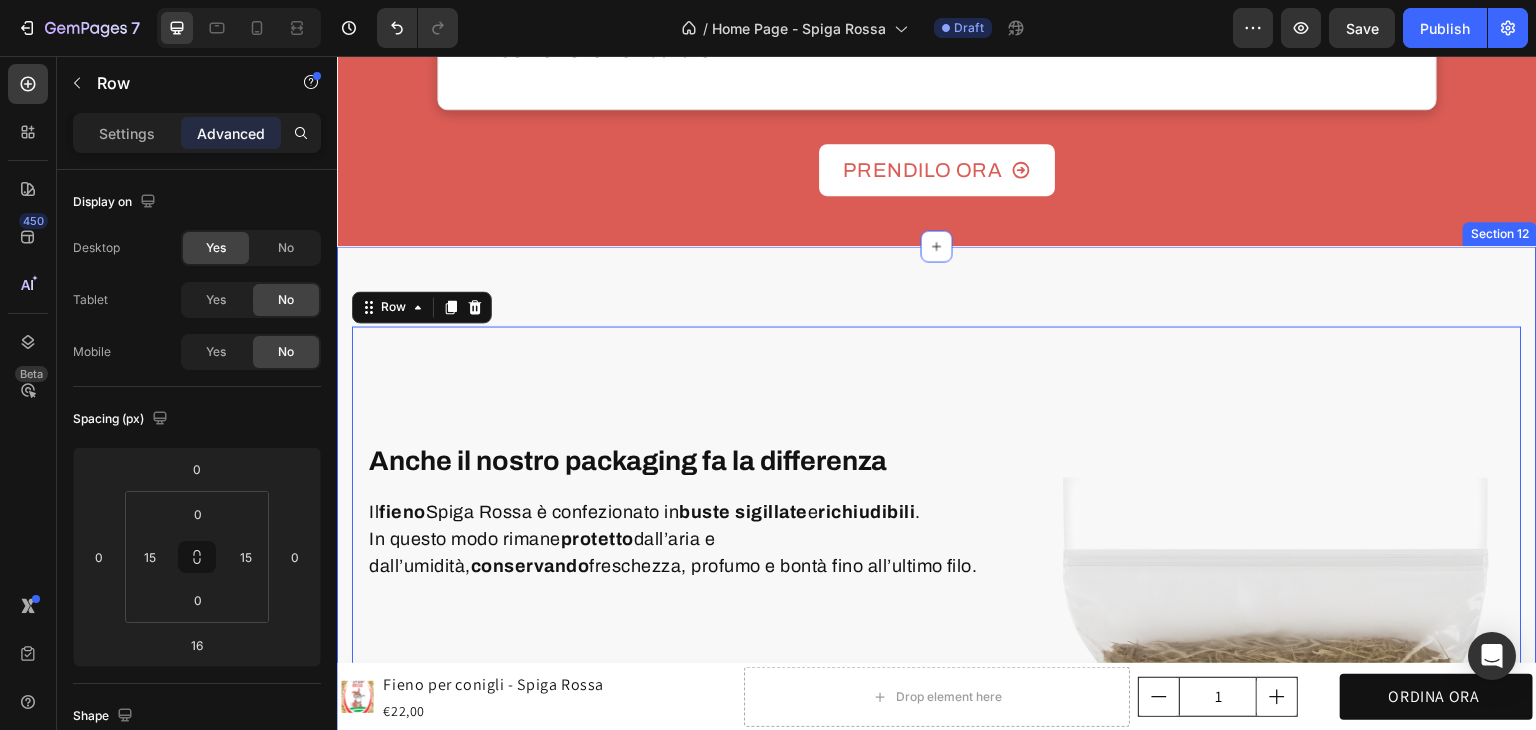 click on "Anche il nostro packaging fa la differenza Heading Il  fieno  Spiga Rossa è confezionato in  buste sigillate  e  richiudibili . In questo modo rimane  protetto  dall’aria e dall’umidità,  conservando  freschezza, profumo e bontà fino all’ultimo filo. Text block Row Image Row   0 Product Images Fieno per conigli - Spiga Rossa Product Title Icon Icon Icon Icon Icon Icon List 4,3/5 Text Block Row 100% naturale, raccolto a mano e senza trattamenti Essiccato al sole sui Colli Bolognesi Confezionato con cura per mantenere freschezza e profumo Item List €22,00 Product Price Product Price Text Block Row ORDINALA ORA Add to Cart
Icon Garanzia 30 giorni Heading Row
Icon Spedizione rapida Heading Row Row Row
Il fieno Spiga Rossa è davvero naturale?
Quanto dura un sacco da 1 kg?
Perché è diverso dal fieno dei competitor? Accordion Product Section 12" at bounding box center (937, 797) 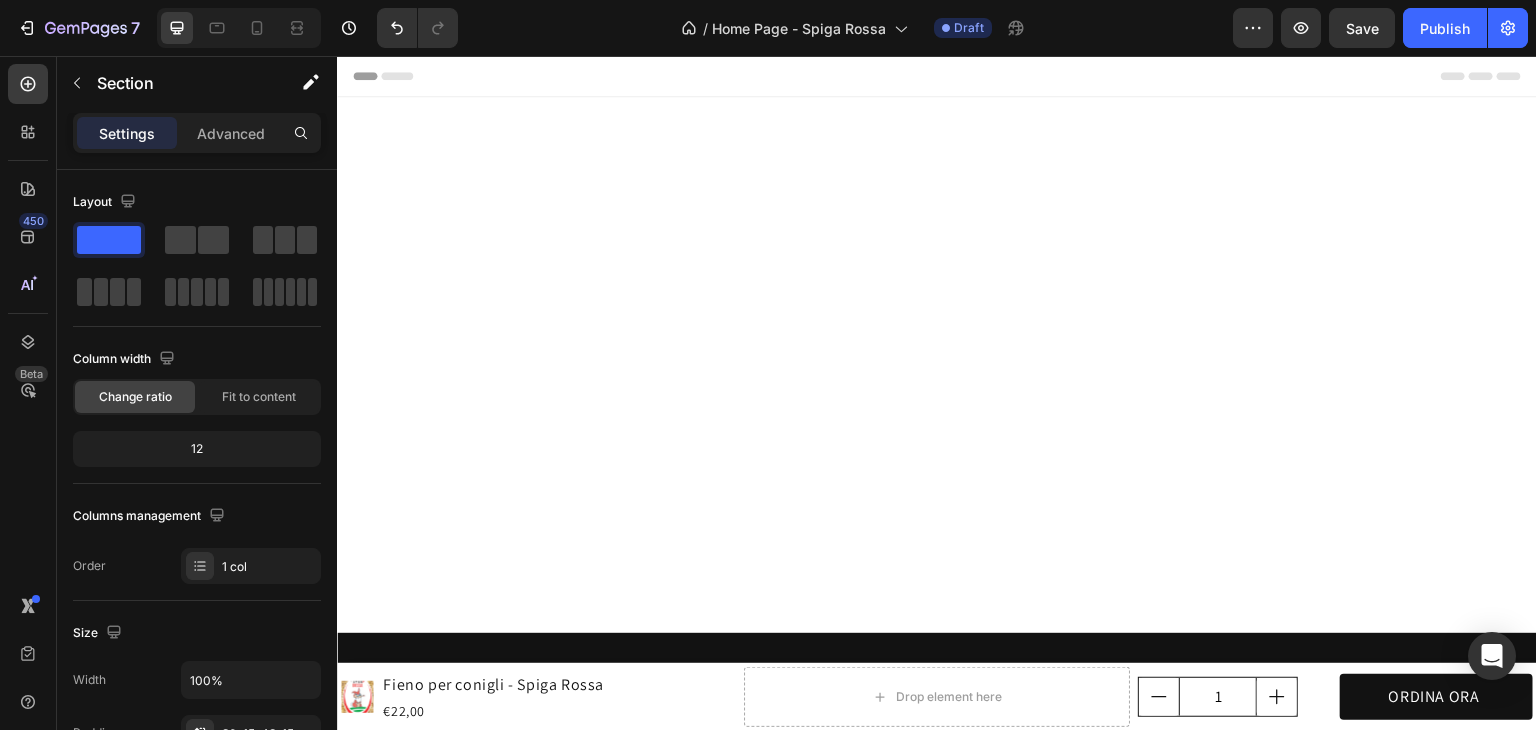 scroll, scrollTop: 4400, scrollLeft: 0, axis: vertical 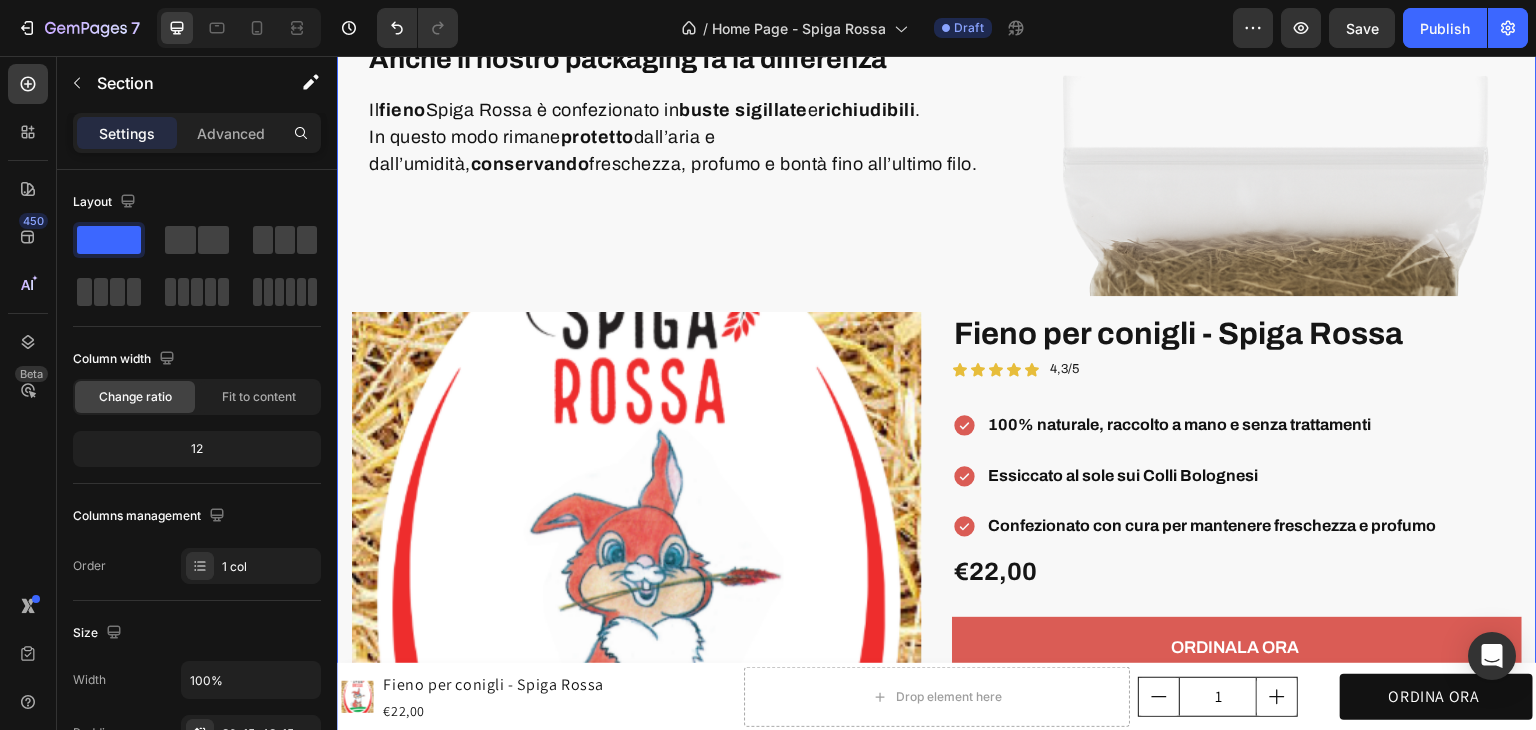 click on "Anche il nostro packaging fa la differenza Heading Il  fieno  Spiga Rossa è confezionato in  buste sigillate  e  richiudibili . In questo modo rimane  protetto  dall’aria e dall’umidità,  conservando  freschezza, profumo e bontà fino all’ultimo filo. Text block Row Image Row Product Images Fieno per conigli - Spiga Rossa Product Title Icon Icon Icon Icon Icon Icon List 4,3/5 Text Block Row 100% naturale, raccolto a mano e senza trattamenti Essiccato al sole sui Colli Bolognesi Confezionato con cura per mantenere freschezza e profumo Item List €22,00 Product Price Product Price Text Block Row ORDINALA ORA Add to Cart
Icon Garanzia 30 giorni Heading Row
Icon Spedizione rapida Heading Row Row Row
Il fieno Spiga Rossa è davvero naturale?
Quanto dura un sacco da 1 kg?
Perché è diverso dal fieno dei competitor? Accordion Product" at bounding box center (937, 411) 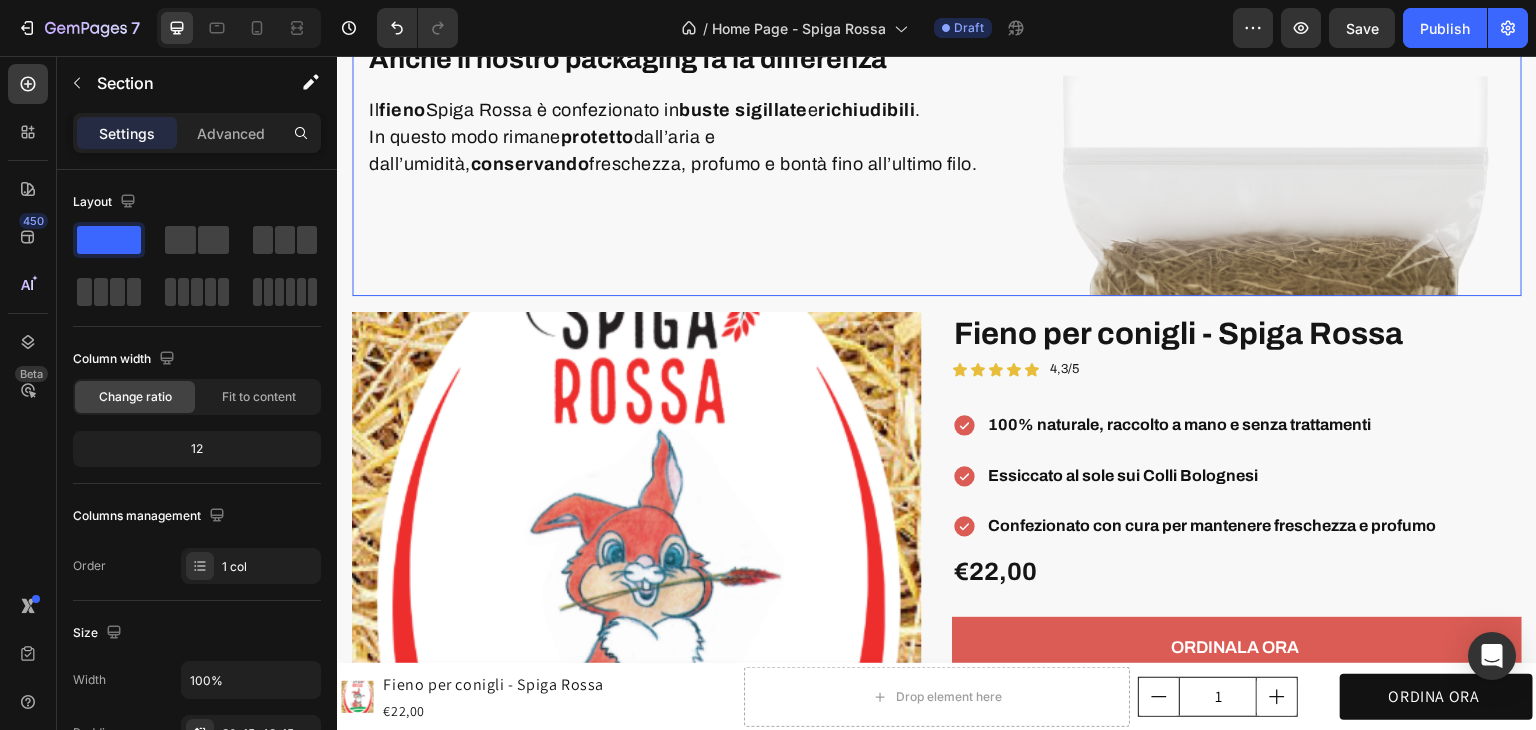 click on "Anche il nostro packaging fa la differenza Heading Il  fieno  Spiga Rossa è confezionato in  buste sigillate  e  richiudibili . In questo modo rimane  protetto  dall’aria e dall’umidità,  conservando  freschezza, profumo e bontà fino all’ultimo filo. Text block Row" at bounding box center [690, 110] 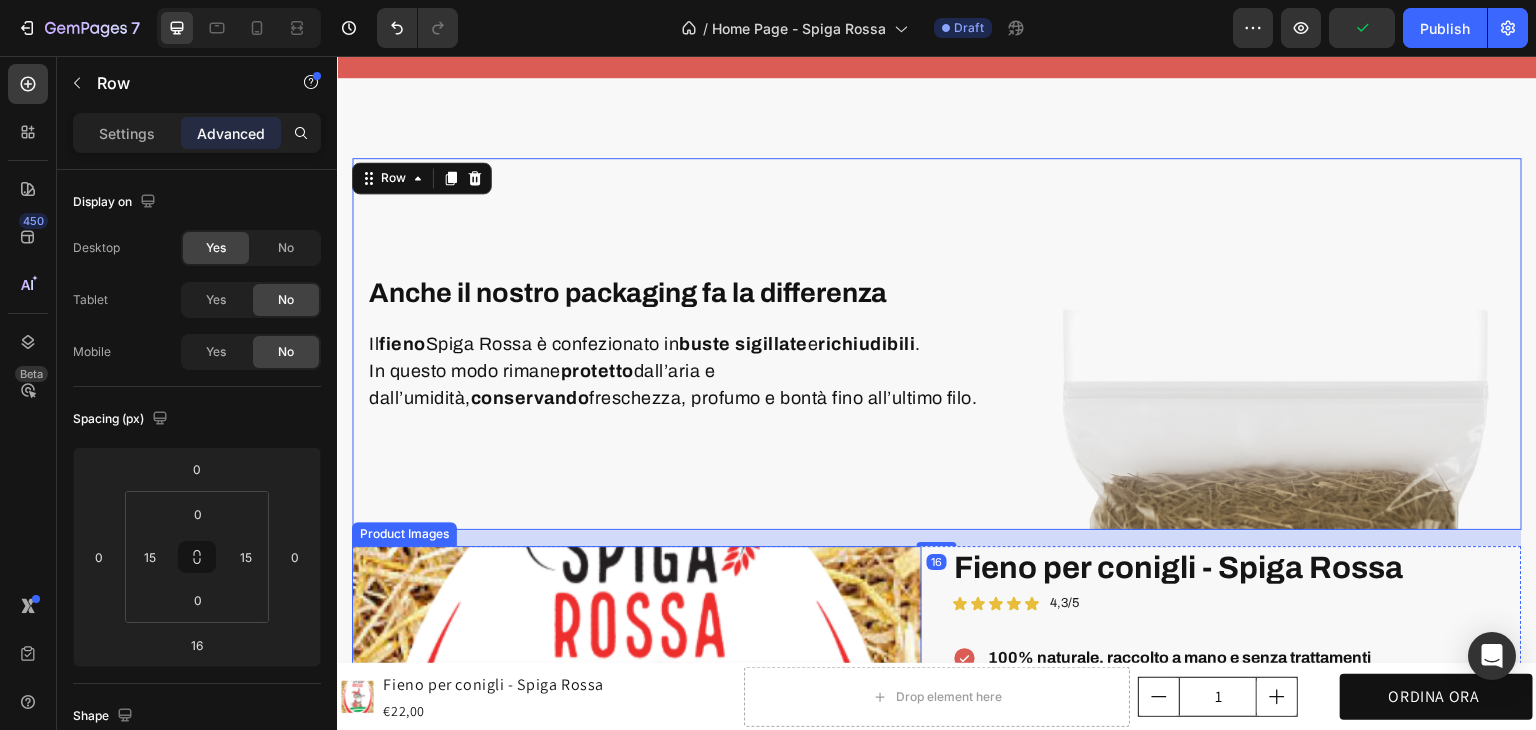 scroll, scrollTop: 4100, scrollLeft: 0, axis: vertical 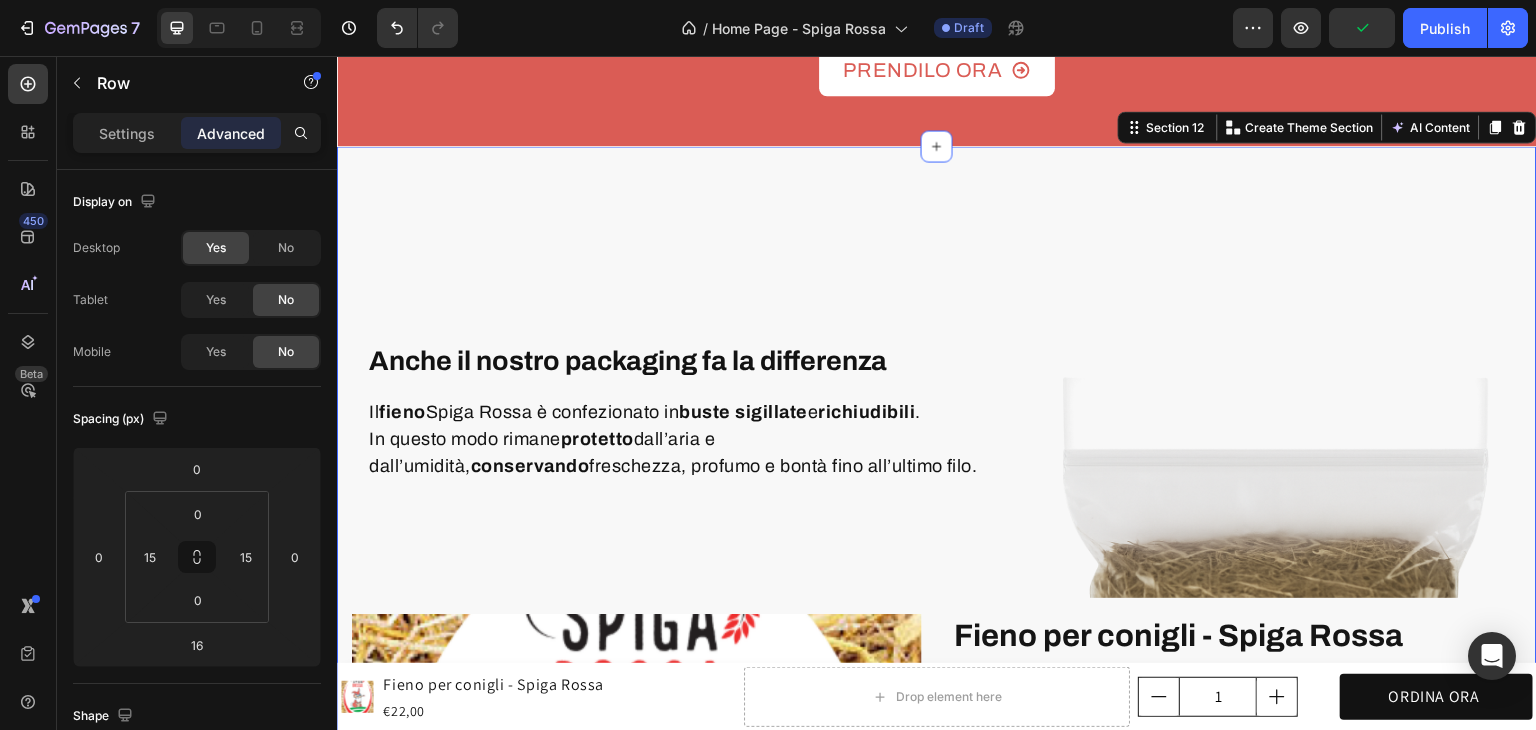 click on "Anche il nostro packaging fa la differenza Heading Il  fieno  Spiga Rossa è confezionato in  buste sigillate  e  richiudibili . In questo modo rimane  protetto  dall’aria e dall’umidità,  conservando  freschezza, profumo e bontà fino all’ultimo filo. Text block Row Image Row Product Images Fieno per conigli - Spiga Rossa Product Title Icon Icon Icon Icon Icon Icon List 4,3/5 Text Block Row 100% naturale, raccolto a mano e senza trattamenti Essiccato al sole sui Colli Bolognesi Confezionato con cura per mantenere freschezza e profumo Item List €22,00 Product Price Product Price Text Block Row ORDINALA ORA Add to Cart
Icon Garanzia 30 giorni Heading Row
Icon Spedizione rapida Heading Row Row Row
Il fieno Spiga Rossa è davvero naturale?
Quanto dura un sacco da 1 kg?
Perché è diverso dal fieno dei competitor? Accordion Product Section 12   You can create reusable sections AI Content" at bounding box center (937, 697) 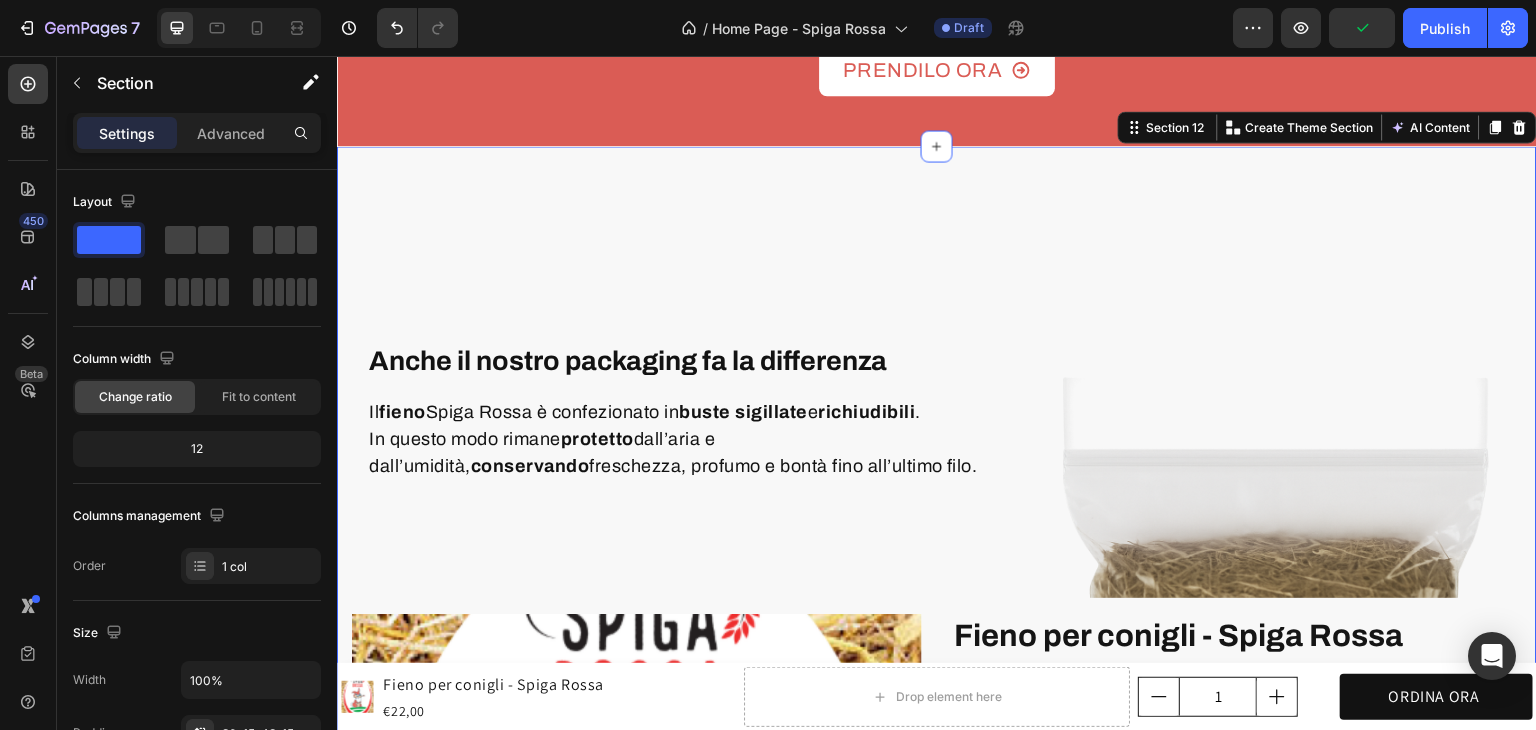 click on "Anche il nostro packaging fa la differenza Heading Il  fieno  Spiga Rossa è confezionato in  buste sigillate  e  richiudibili . In questo modo rimane  protetto  dall’aria e dall’umidità,  conservando  freschezza, profumo e bontà fino all’ultimo filo. Text block Row Image Row Product Images Fieno per conigli - Spiga Rossa Product Title Icon Icon Icon Icon Icon Icon List 4,3/5 Text Block Row 100% naturale, raccolto a mano e senza trattamenti Essiccato al sole sui Colli Bolognesi Confezionato con cura per mantenere freschezza e profumo Item List €22,00 Product Price Product Price Text Block Row ORDINALA ORA Add to Cart
Icon Garanzia 30 giorni Heading Row
Icon Spedizione rapida Heading Row Row Row
Il fieno Spiga Rossa è davvero naturale?
Quanto dura un sacco da 1 kg?
Perché è diverso dal fieno dei competitor? Accordion Product Section 12   You can create reusable sections AI Content" at bounding box center [937, 697] 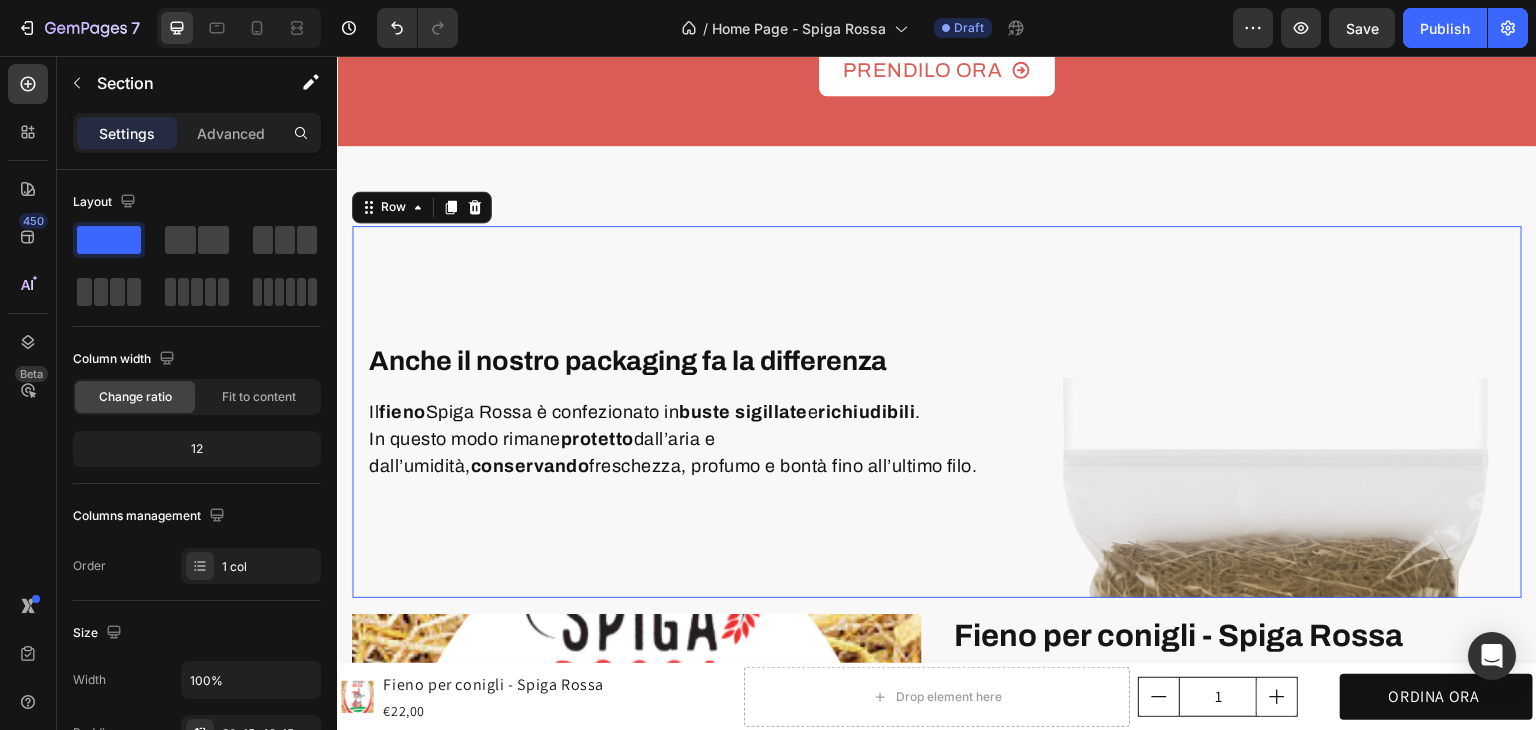 click on "Anche il nostro packaging fa la differenza Heading Il  fieno  Spiga Rossa è confezionato in  buste sigillate  e  richiudibili . In questo modo rimane  protetto  dall’aria e dall’umidità,  conservando  freschezza, profumo e bontà fino all’ultimo filo. Text block Row" at bounding box center [690, 412] 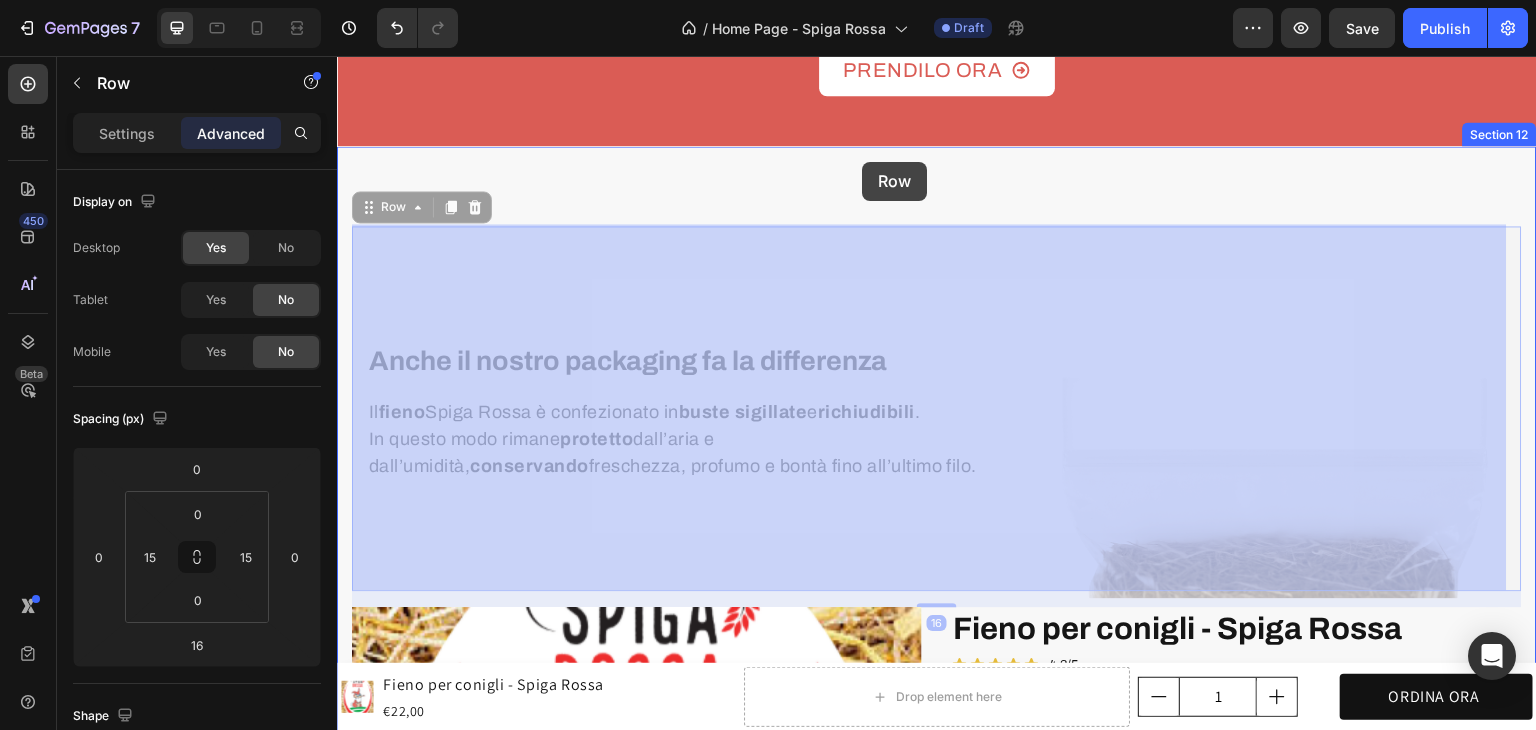 drag, startPoint x: 874, startPoint y: 287, endPoint x: 862, endPoint y: 162, distance: 125.57468 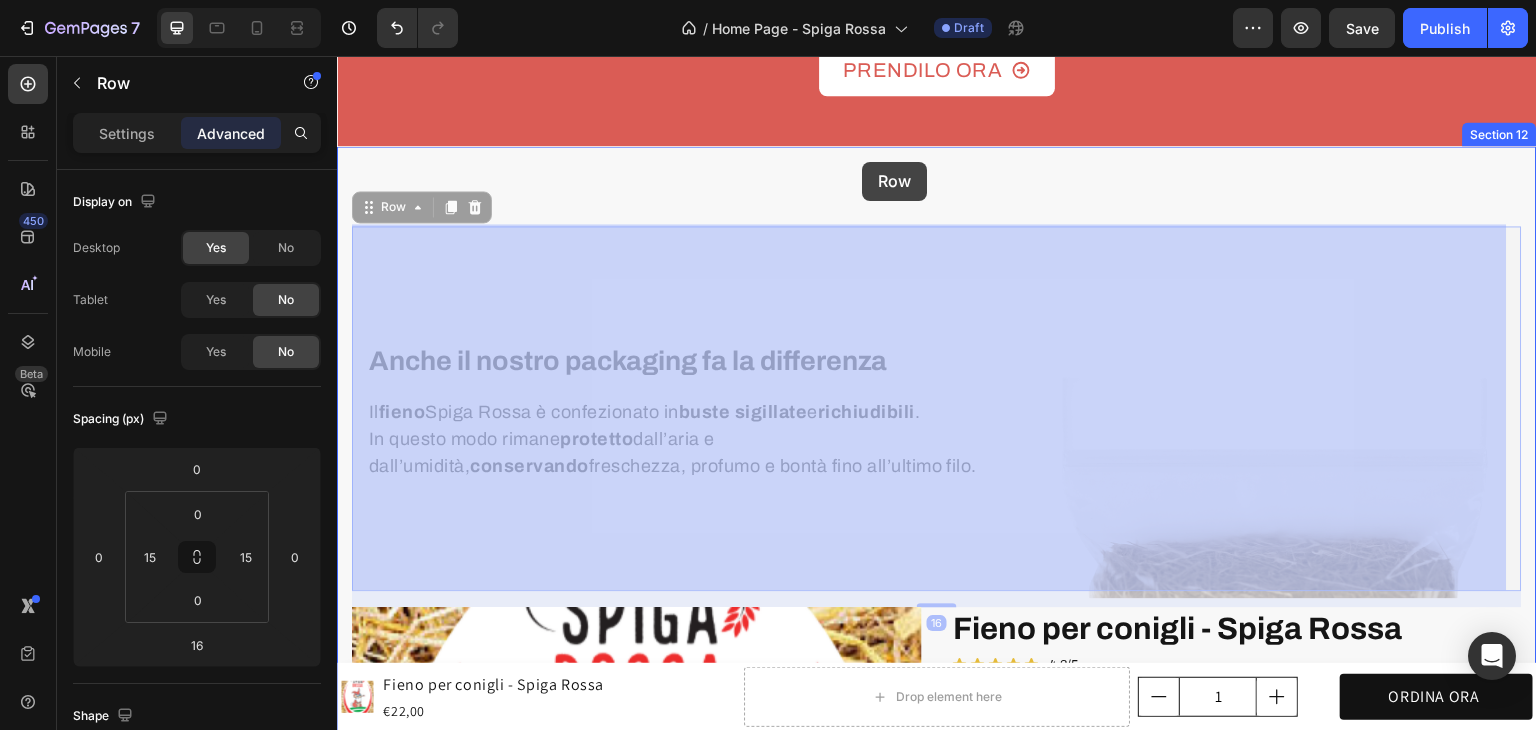 click on "Header Product Images Fieno per conigli - Spiga Rossa Product Title €22,00 Product Price Product Price Row Text Block
1
Product Quantity ORDINA ORA Add to Cart Row Product Product Images Fieno per conigli - Spiga Rossa Product Title €22,00 Product Price Product Price Row
Drop element here
1
Product Quantity ORDINA ORA Add to Cart Row Product Sticky
Icon Spedizione Rapida Heading
Icon 100% naturale Heading Row Row
Icon Zero pesticidi Heading
Icon Raccolto a mano Heading Row Section 3 Fieno  Spiga Rossa  con erbe naturali. Per salute, amore e benessere. Heading Row 100% naturale.  Veramente Heading Il nostro fieno cresce libero, senza pesticidi né sostanze chimiche. Solo erba essiccata al sole, raccolta a mano e imbustata con cura. Text block Row Fatto a mano,  come una volta. Heading Ogni passaggio è artigianale, dal taglio  alla raccolta. Text block Row Row" at bounding box center (937, -285) 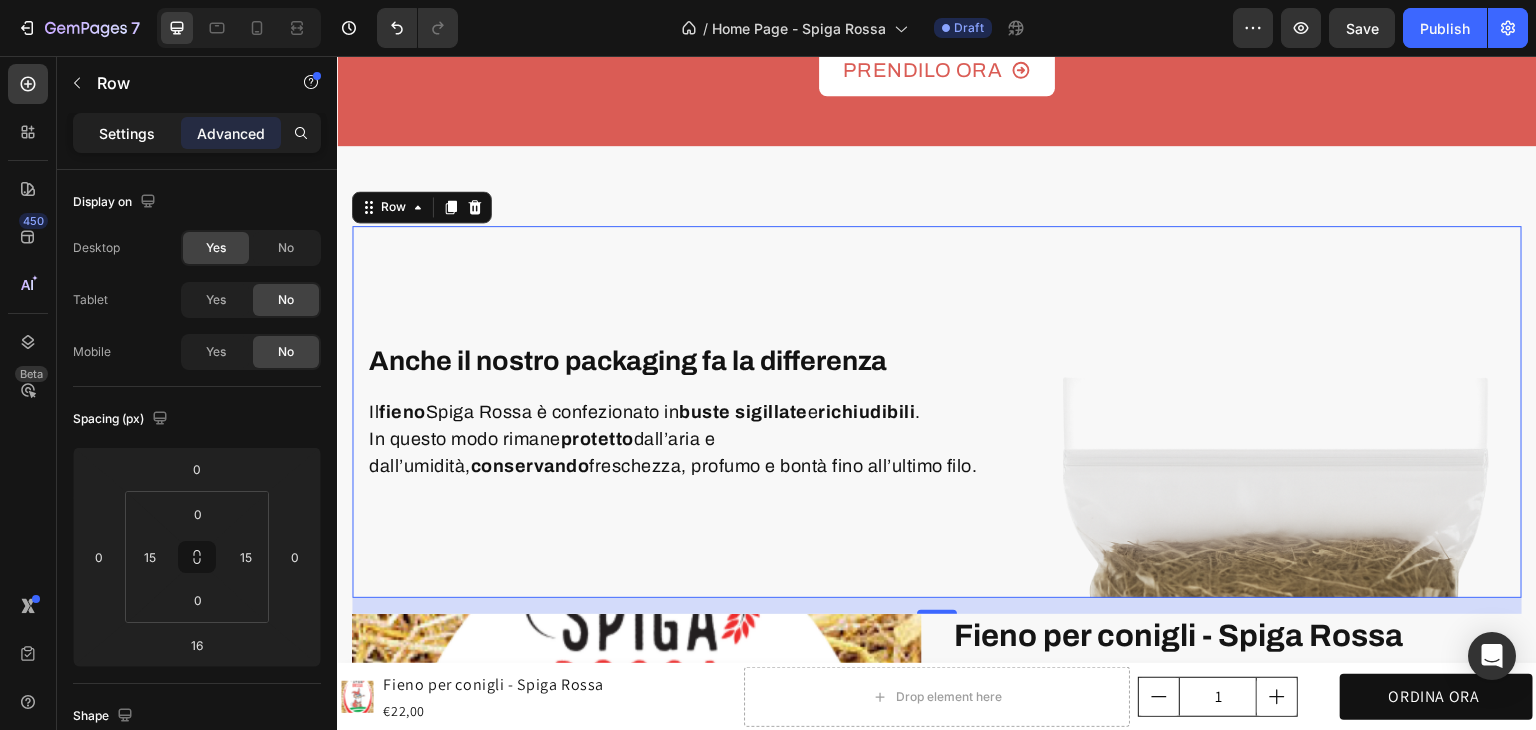 click on "Settings" 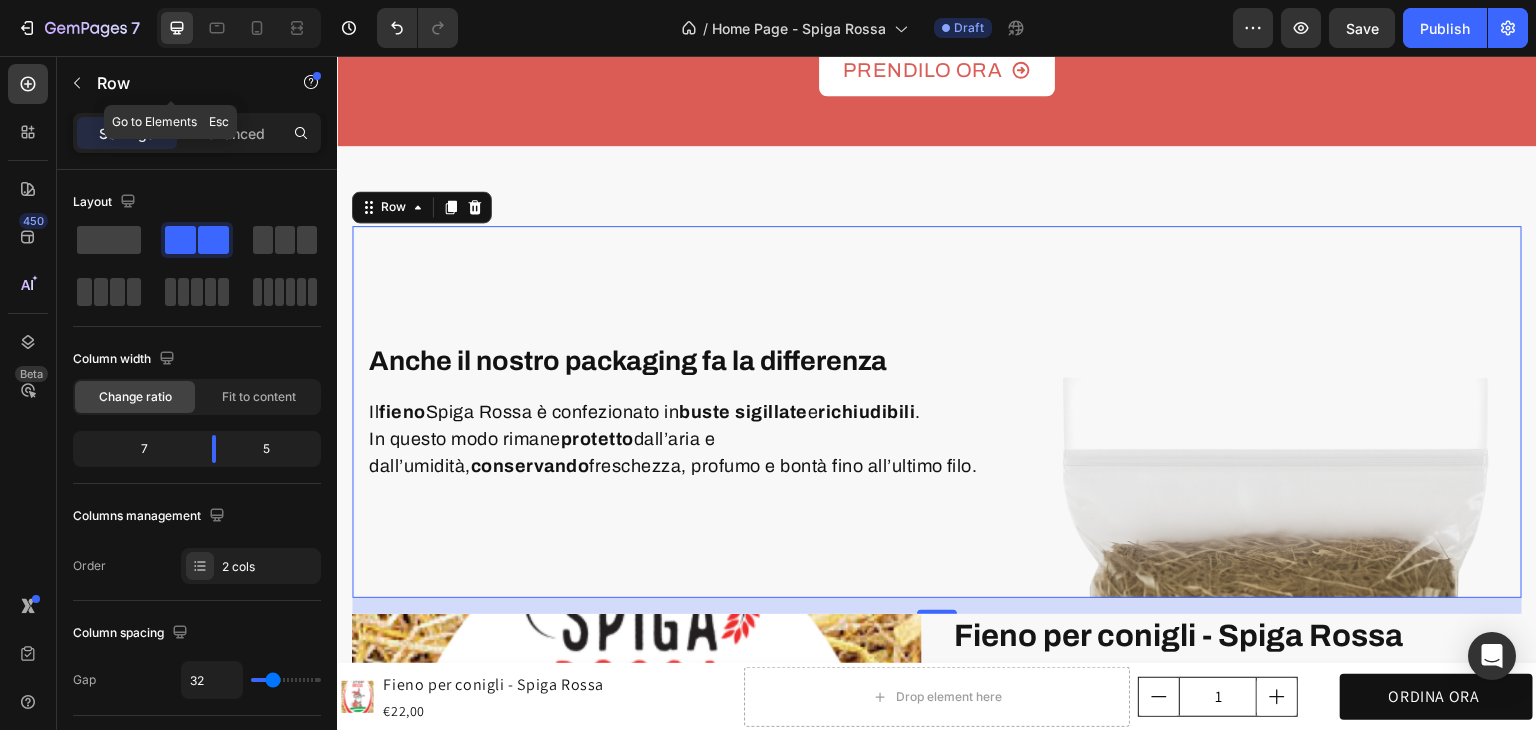 click 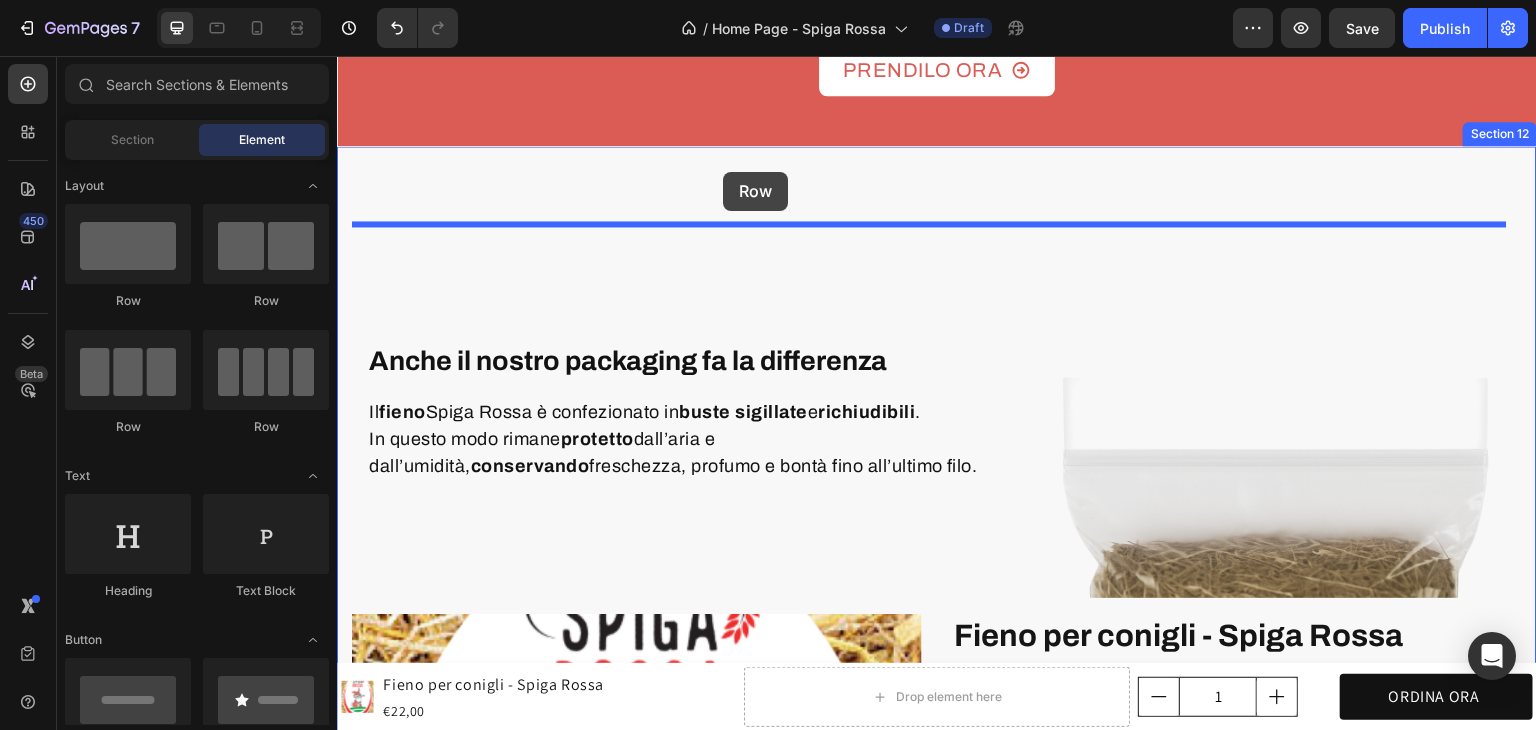 drag, startPoint x: 493, startPoint y: 300, endPoint x: 723, endPoint y: 172, distance: 263.21854 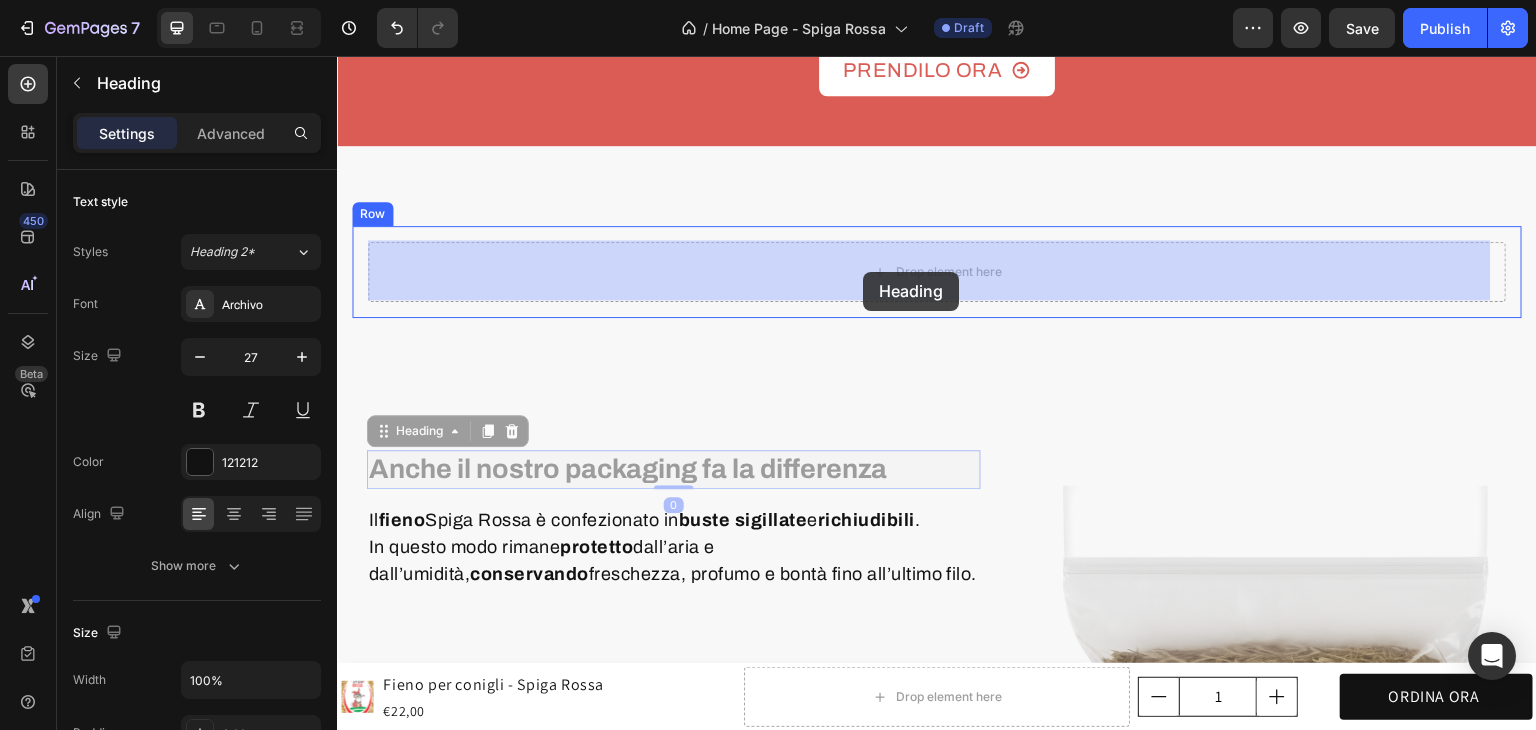drag, startPoint x: 883, startPoint y: 444, endPoint x: 862, endPoint y: 272, distance: 173.27724 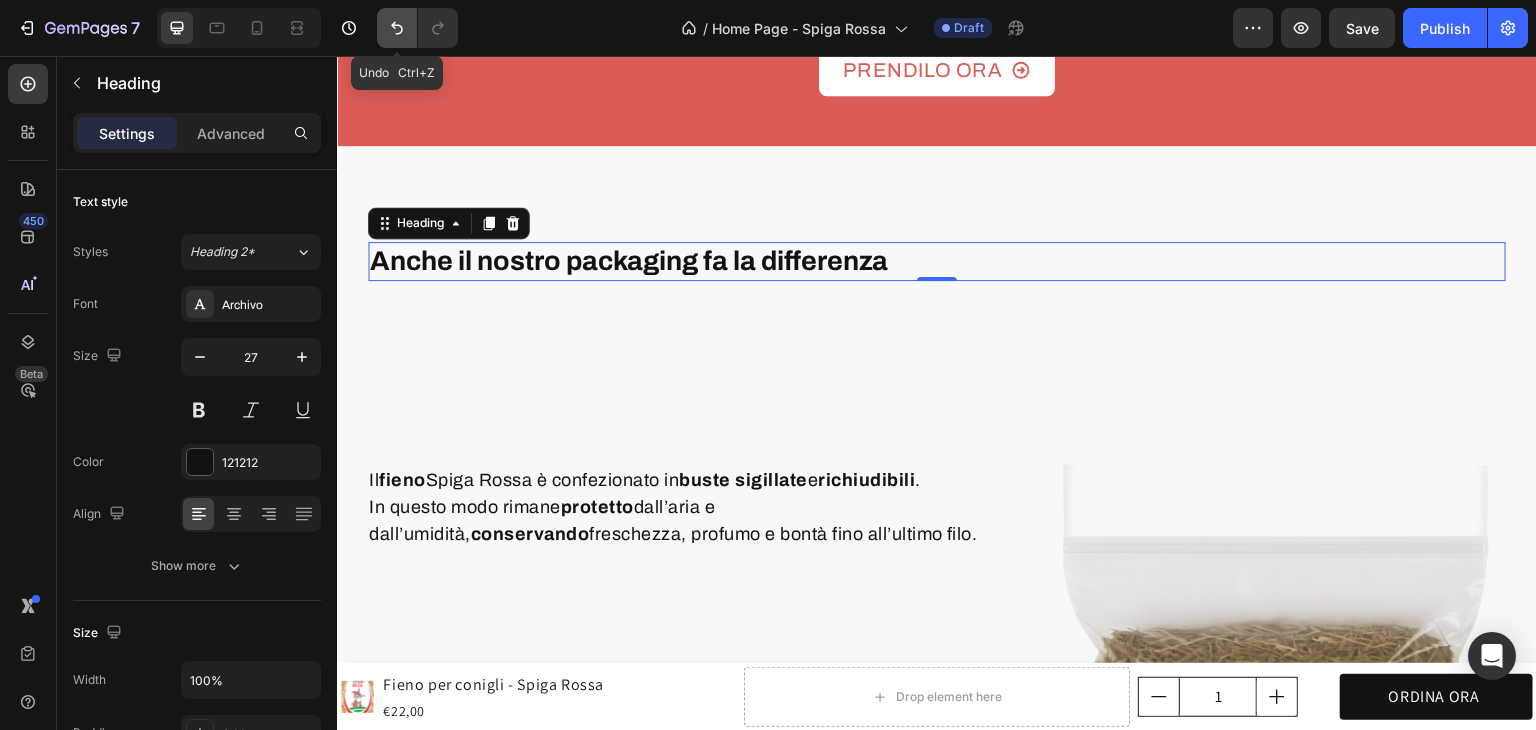 click 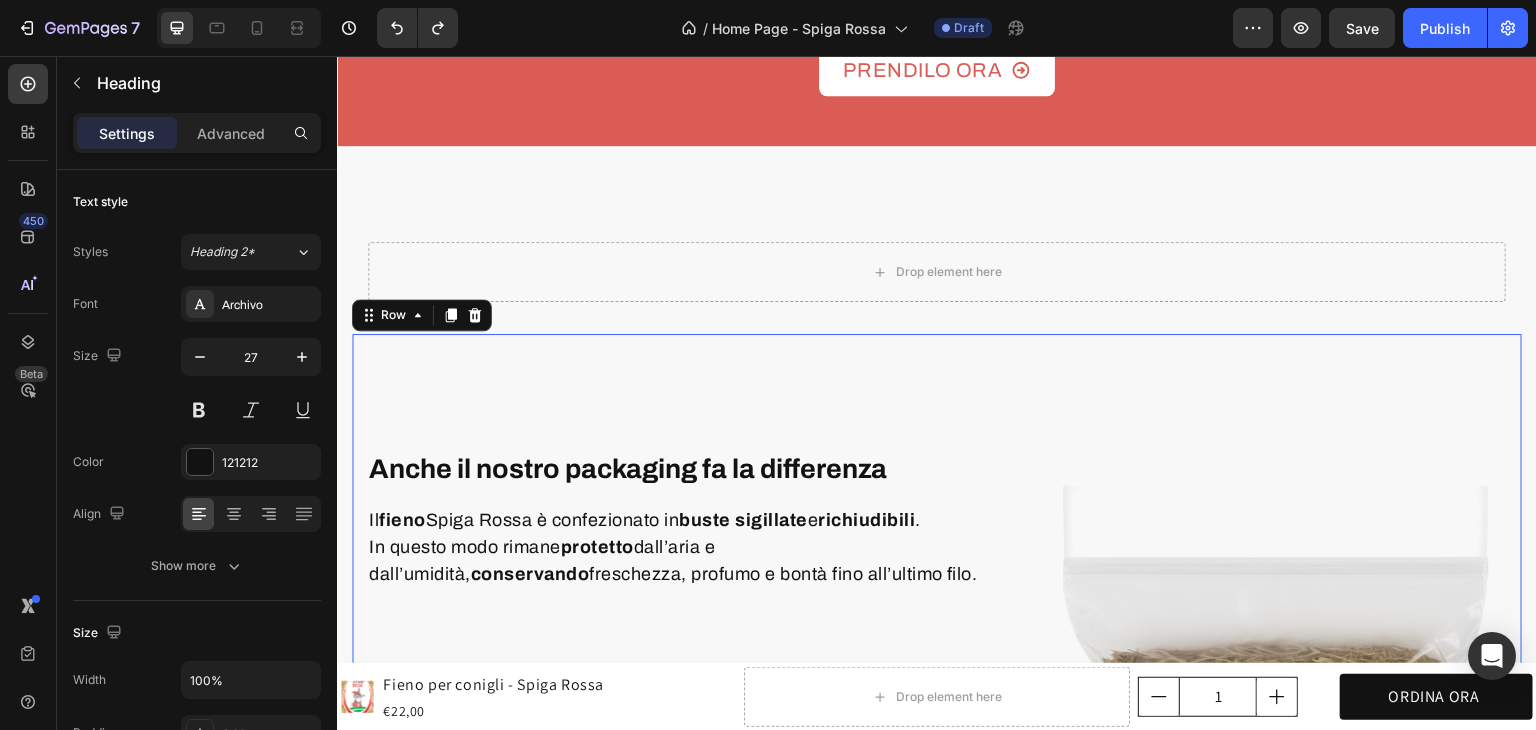 click on "Anche il nostro packaging fa la differenza Heading Il  fieno  Spiga Rossa è confezionato in  buste sigillate  e  richiudibili . In questo modo rimane  protetto  dall’aria e dall’umidità,  conservando  freschezza, profumo e bontà fino all’ultimo filo. Text block Row" at bounding box center [690, 520] 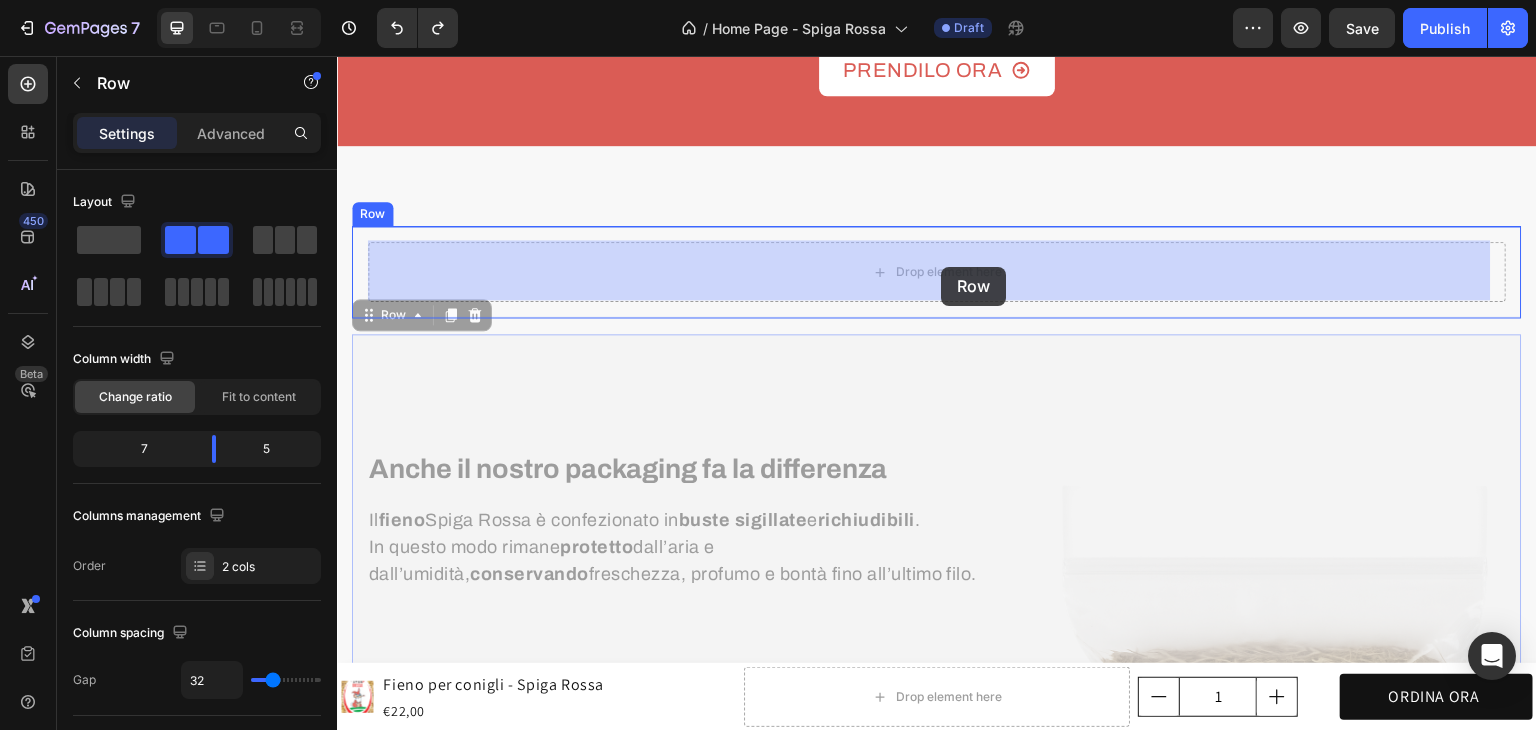 drag, startPoint x: 977, startPoint y: 407, endPoint x: 942, endPoint y: 267, distance: 144.3087 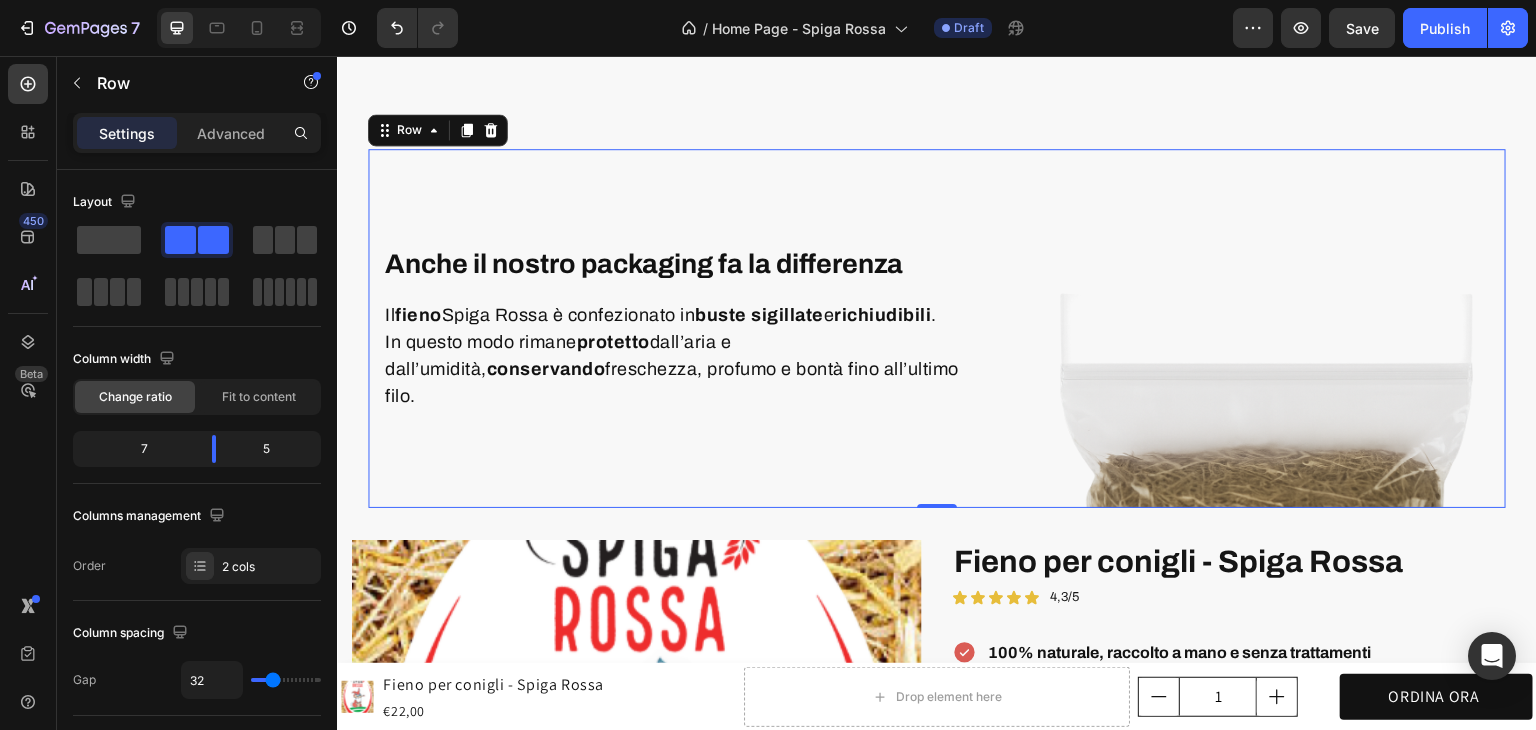 scroll, scrollTop: 4100, scrollLeft: 0, axis: vertical 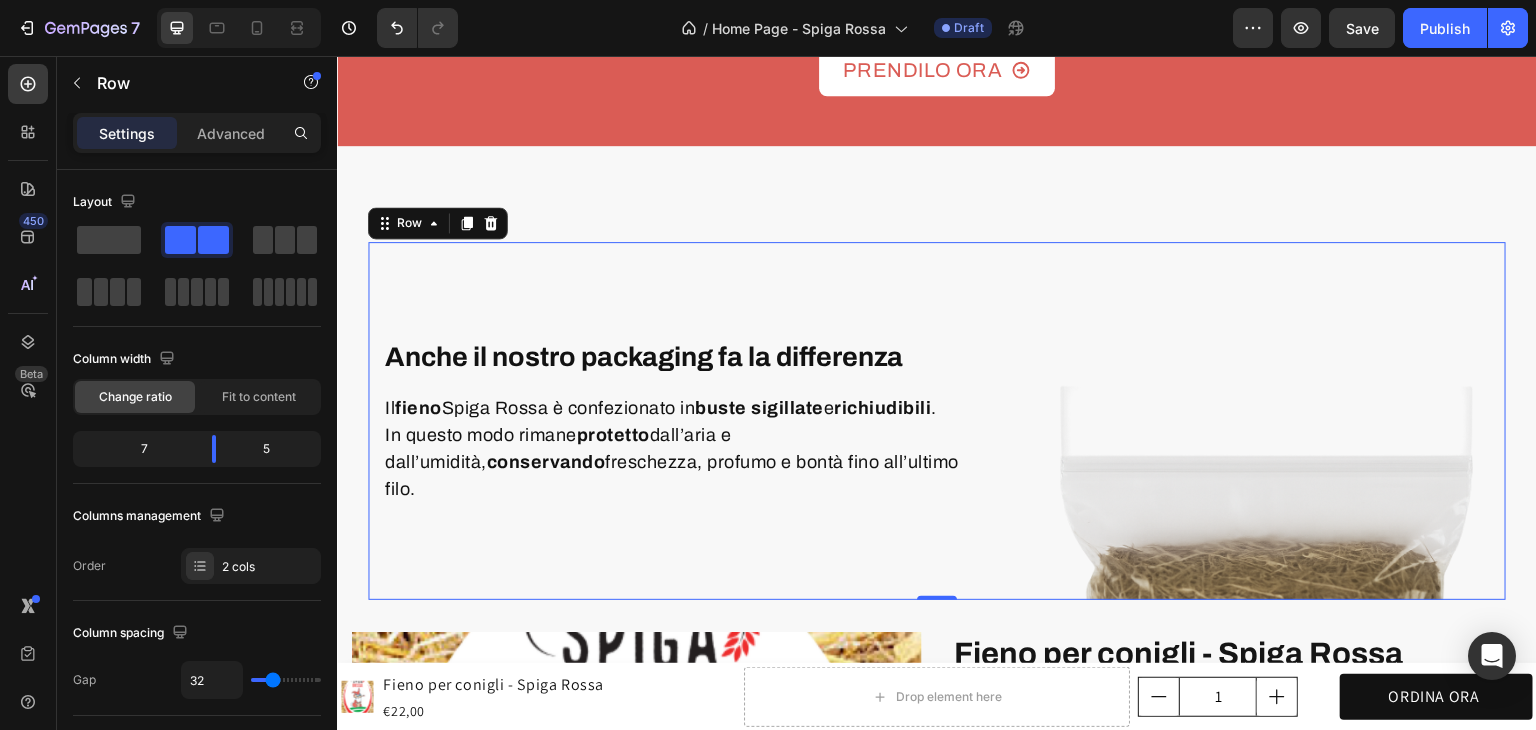 click on "Anche il nostro packaging fa la differenza Heading Il  fieno  Spiga Rossa è confezionato in  buste sigillate  e  richiudibili . In questo modo rimane  protetto  dall’aria e dall’umidità,  conservando  freschezza, profumo e bontà fino all’ultimo filo. Text block Row" at bounding box center [697, 421] 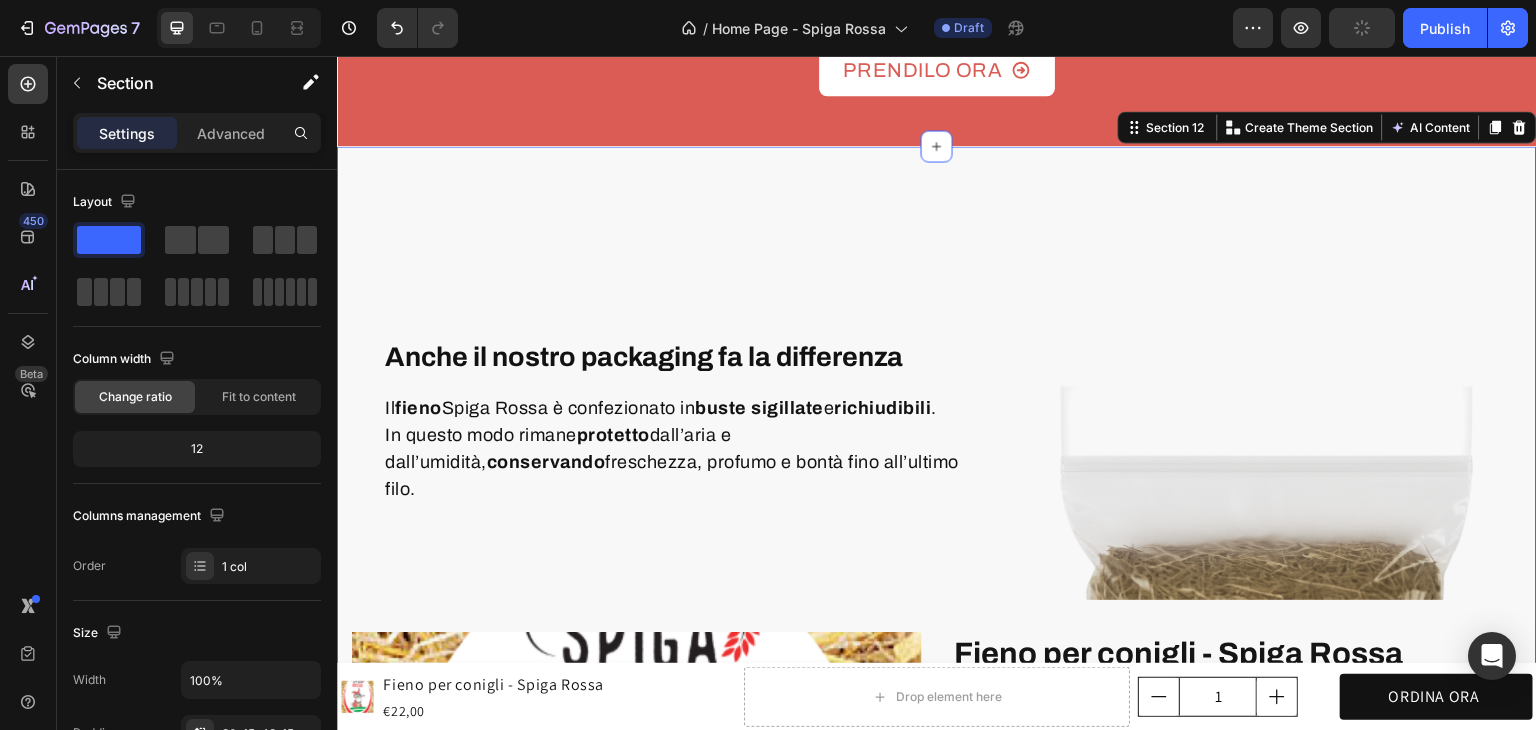 click on "Anche il nostro packaging fa la differenza Heading Il  fieno  Spiga Rossa è confezionato in  buste sigillate  e  richiudibili . In questo modo rimane  protetto  dall’aria e dall’umidità,  conservando  freschezza, profumo e bontà fino all’ultimo filo. Text block Row Image Row Row Product Images Fieno per conigli - Spiga Rossa Product Title Icon Icon Icon Icon Icon Icon List 4,3/5 Text Block Row 100% naturale, raccolto a mano e senza trattamenti Essiccato al sole sui Colli Bolognesi Confezionato con cura per mantenere freschezza e profumo Item List €22,00 Product Price Product Price Text Block Row ORDINALA ORA Add to Cart
Icon Garanzia 30 giorni Heading Row
Icon Spedizione rapida Heading Row Row Row
Il fieno Spiga Rossa è davvero naturale?
Quanto dura un sacco da 1 kg?
Perché è diverso dal fieno dei competitor? Accordion Product Section 12   You can create reusable sections Product" at bounding box center (937, 706) 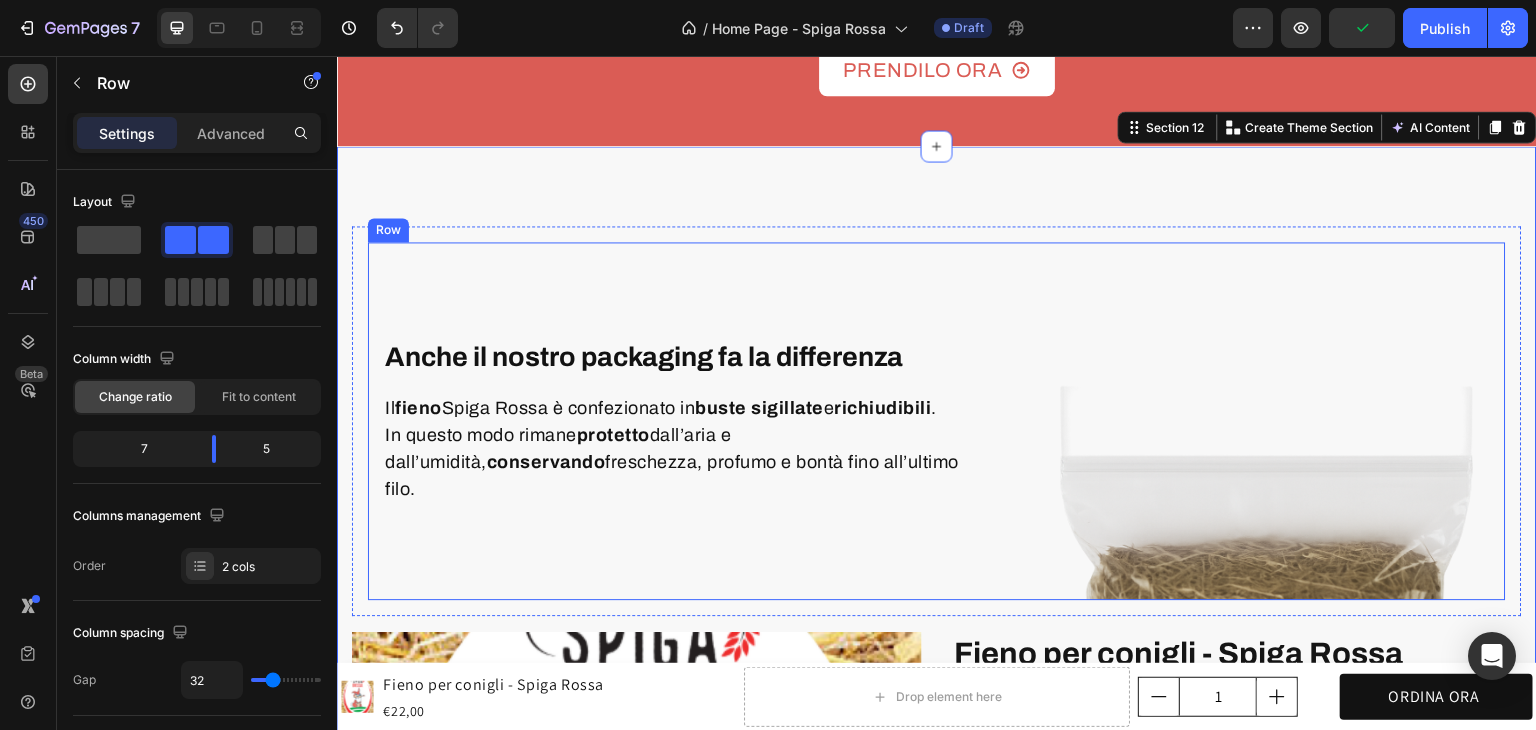 click on "Anche il nostro packaging fa la differenza Heading Il  fieno  Spiga Rossa è confezionato in  buste sigillate  e  richiudibili . In questo modo rimane  protetto  dall’aria e dall’umidità,  conservando  freschezza, profumo e bontà fino all’ultimo filo. Text block Row" at bounding box center (697, 421) 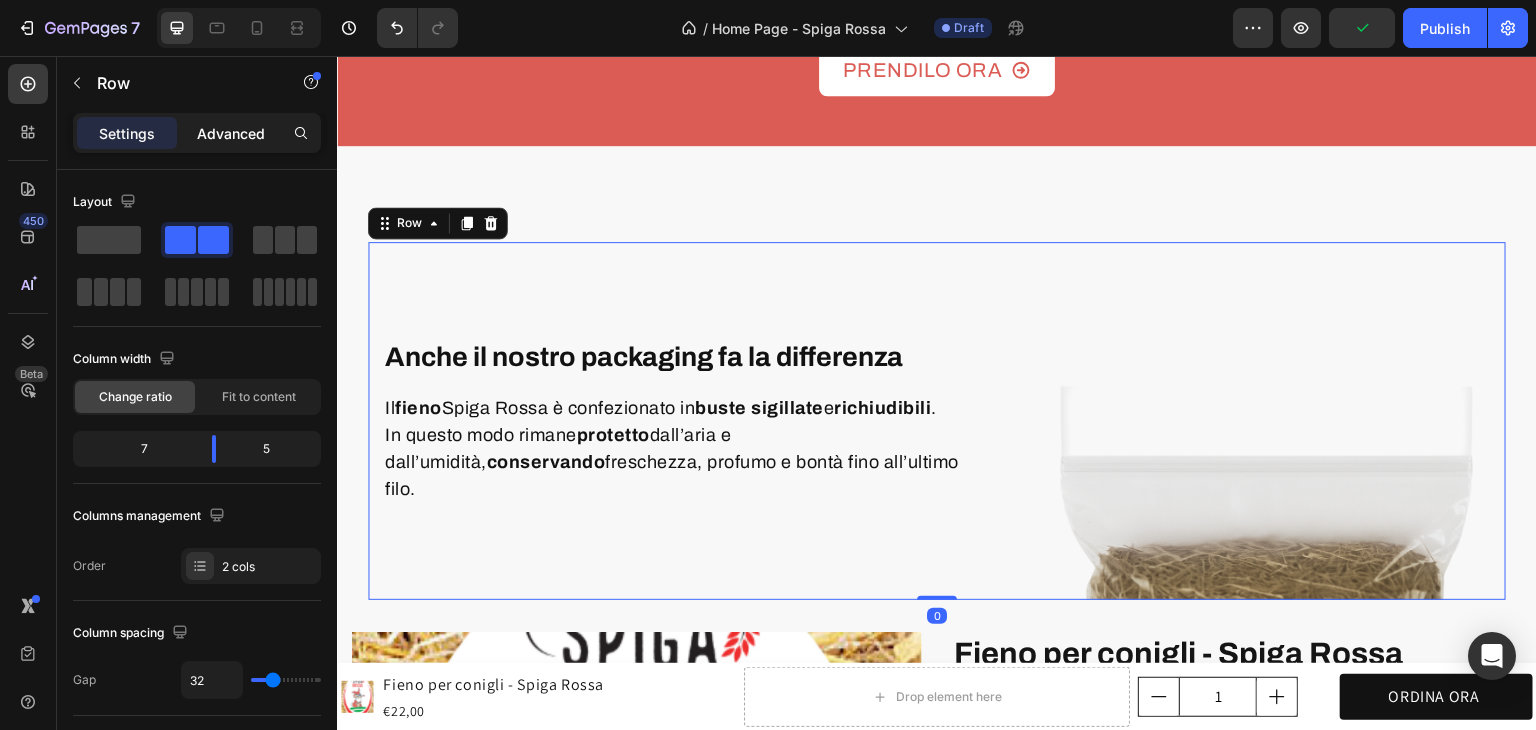 click on "Advanced" at bounding box center [231, 133] 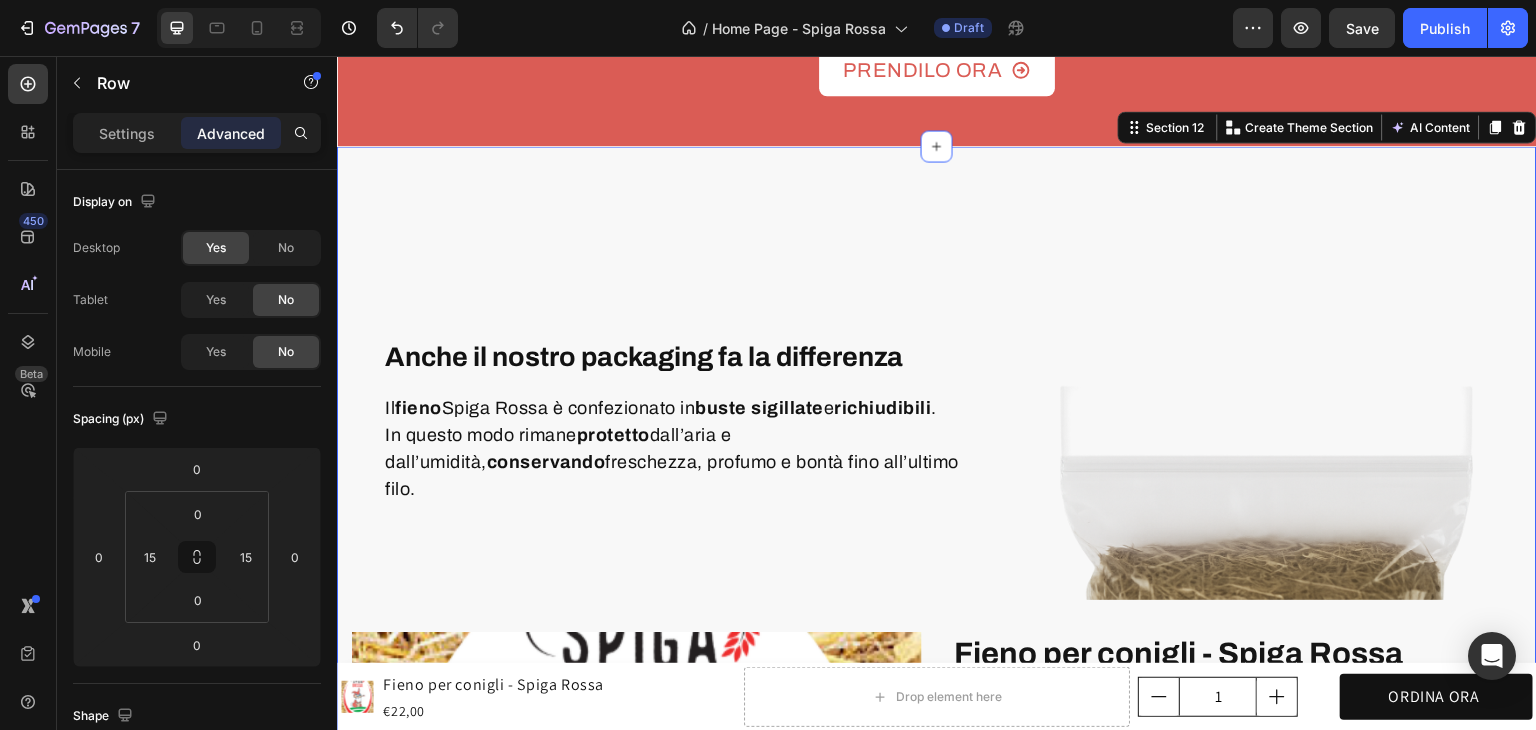 click on "Anche il nostro packaging fa la differenza Heading Il  fieno  Spiga Rossa è confezionato in  buste sigillate  e  richiudibili . In questo modo rimane  protetto  dall’aria e dall’umidità,  conservando  freschezza, profumo e bontà fino all’ultimo filo. Text block Row Image Row Row Product Images Fieno per conigli - Spiga Rossa Product Title Icon Icon Icon Icon Icon Icon List 4,3/5 Text Block Row 100% naturale, raccolto a mano e senza trattamenti Essiccato al sole sui Colli Bolognesi Confezionato con cura per mantenere freschezza e profumo Item List €22,00 Product Price Product Price Text Block Row ORDINALA ORA Add to Cart
Icon Garanzia 30 giorni Heading Row
Icon Spedizione rapida Heading Row Row Row
Il fieno Spiga Rossa è davvero naturale?
Quanto dura un sacco da 1 kg?
Perché è diverso dal fieno dei competitor? Accordion Product Section 12   You can create reusable sections Product" at bounding box center (937, 706) 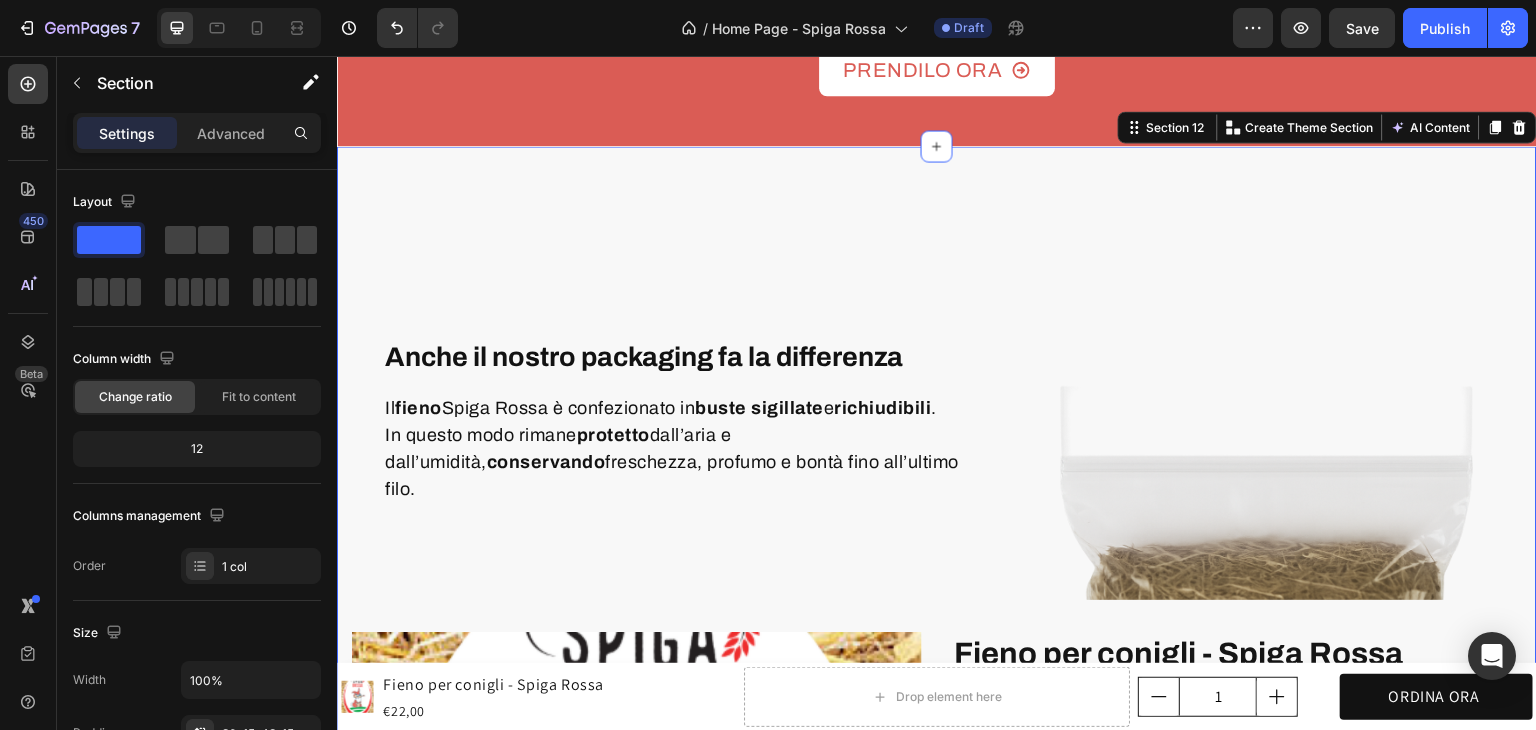 click on "Anche il nostro packaging fa la differenza Heading Il  fieno  Spiga Rossa è confezionato in  buste sigillate  e  richiudibili . In questo modo rimane  protetto  dall’aria e dall’umidità,  conservando  freschezza, profumo e bontà fino all’ultimo filo. Text block Row Image Row Row Product Images Fieno per conigli - Spiga Rossa Product Title Icon Icon Icon Icon Icon Icon List 4,3/5 Text Block Row 100% naturale, raccolto a mano e senza trattamenti Essiccato al sole sui Colli Bolognesi Confezionato con cura per mantenere freschezza e profumo Item List €22,00 Product Price Product Price Text Block Row ORDINALA ORA Add to Cart
Icon Garanzia 30 giorni Heading Row
Icon Spedizione rapida Heading Row Row Row
Il fieno Spiga Rossa è davvero naturale?
Quanto dura un sacco da 1 kg?
Perché è diverso dal fieno dei competitor? Accordion Product Section 12   You can create reusable sections Product" at bounding box center (937, 706) 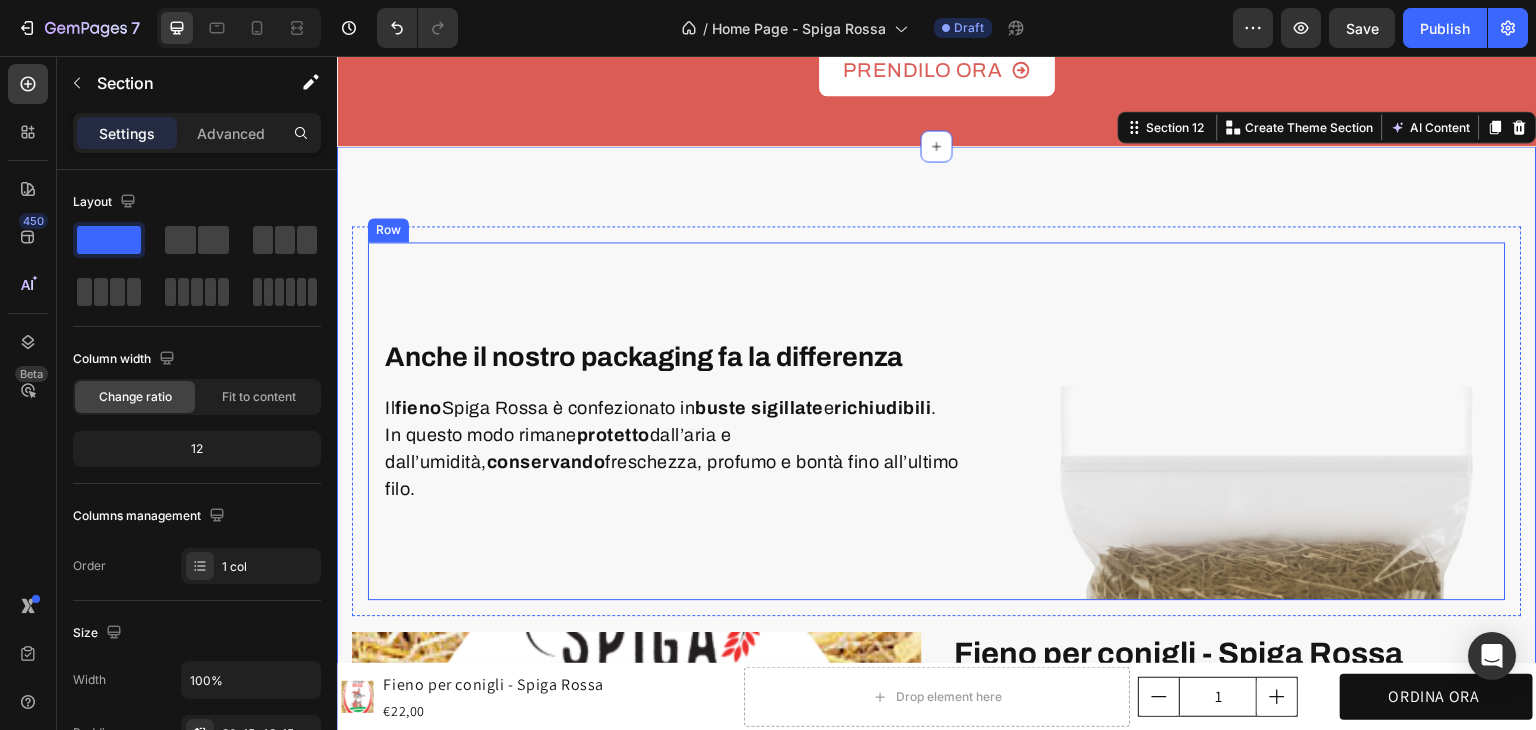 click on "Anche il nostro packaging fa la differenza Heading Il  fieno  Spiga Rossa è confezionato in  buste sigillate  e  richiudibili . In questo modo rimane  protetto  dall’aria e dall’umidità,  conservando  freschezza, profumo e bontà fino all’ultimo filo. Text block Row" at bounding box center (697, 421) 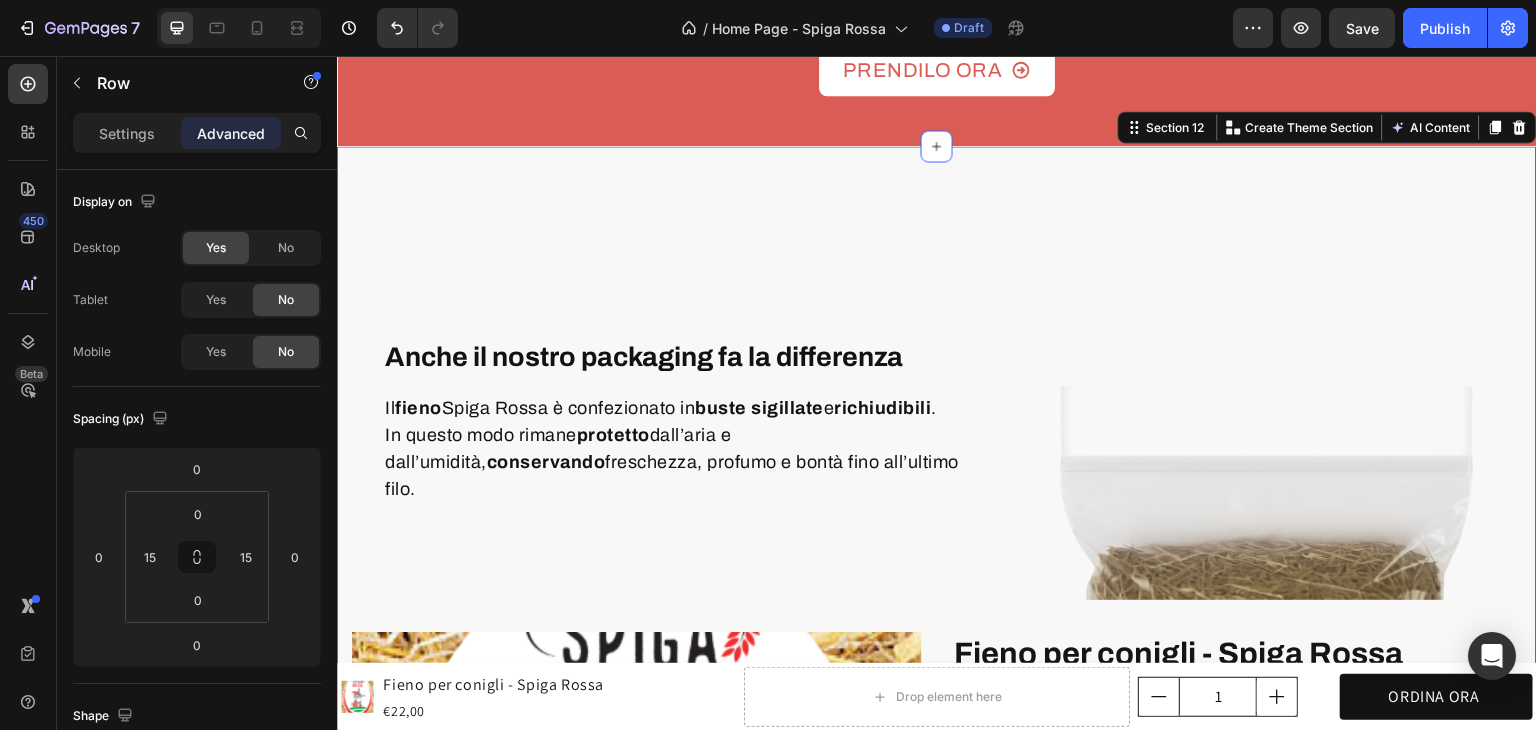 click on "Anche il nostro packaging fa la differenza Heading Il  fieno  Spiga Rossa è confezionato in  buste sigillate  e  richiudibili . In questo modo rimane  protetto  dall’aria e dall’umidità,  conservando  freschezza, profumo e bontà fino all’ultimo filo. Text block Row Image Row Row Product Images Fieno per conigli - Spiga Rossa Product Title Icon Icon Icon Icon Icon Icon List 4,3/5 Text Block Row 100% naturale, raccolto a mano e senza trattamenti Essiccato al sole sui Colli Bolognesi Confezionato con cura per mantenere freschezza e profumo Item List €22,00 Product Price Product Price Text Block Row ORDINALA ORA Add to Cart
Icon Garanzia 30 giorni Heading Row
Icon Spedizione rapida Heading Row Row Row
Il fieno Spiga Rossa è davvero naturale?
Quanto dura un sacco da 1 kg?
Perché è diverso dal fieno dei competitor? Accordion Product Section 12   You can create reusable sections Product" at bounding box center [937, 706] 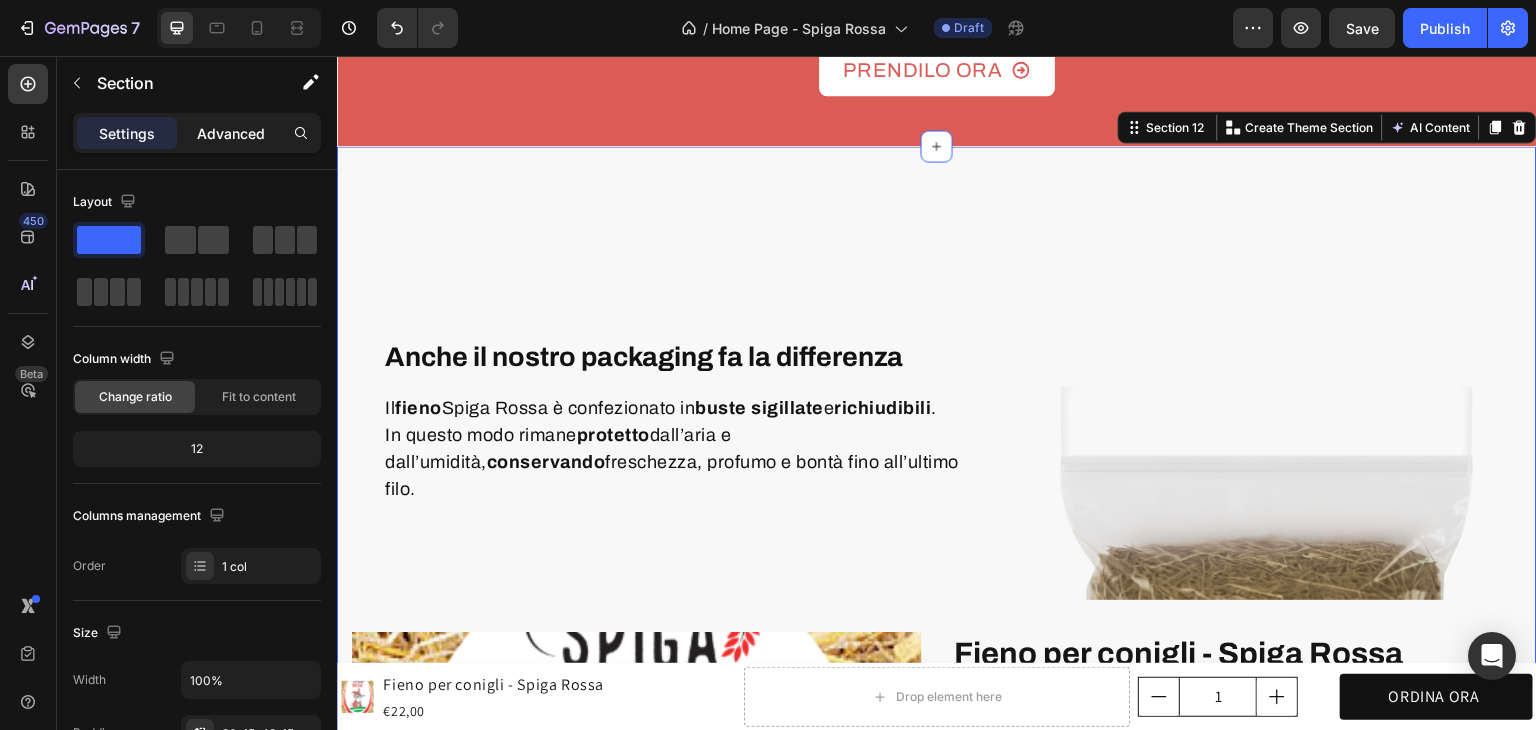 click on "Advanced" 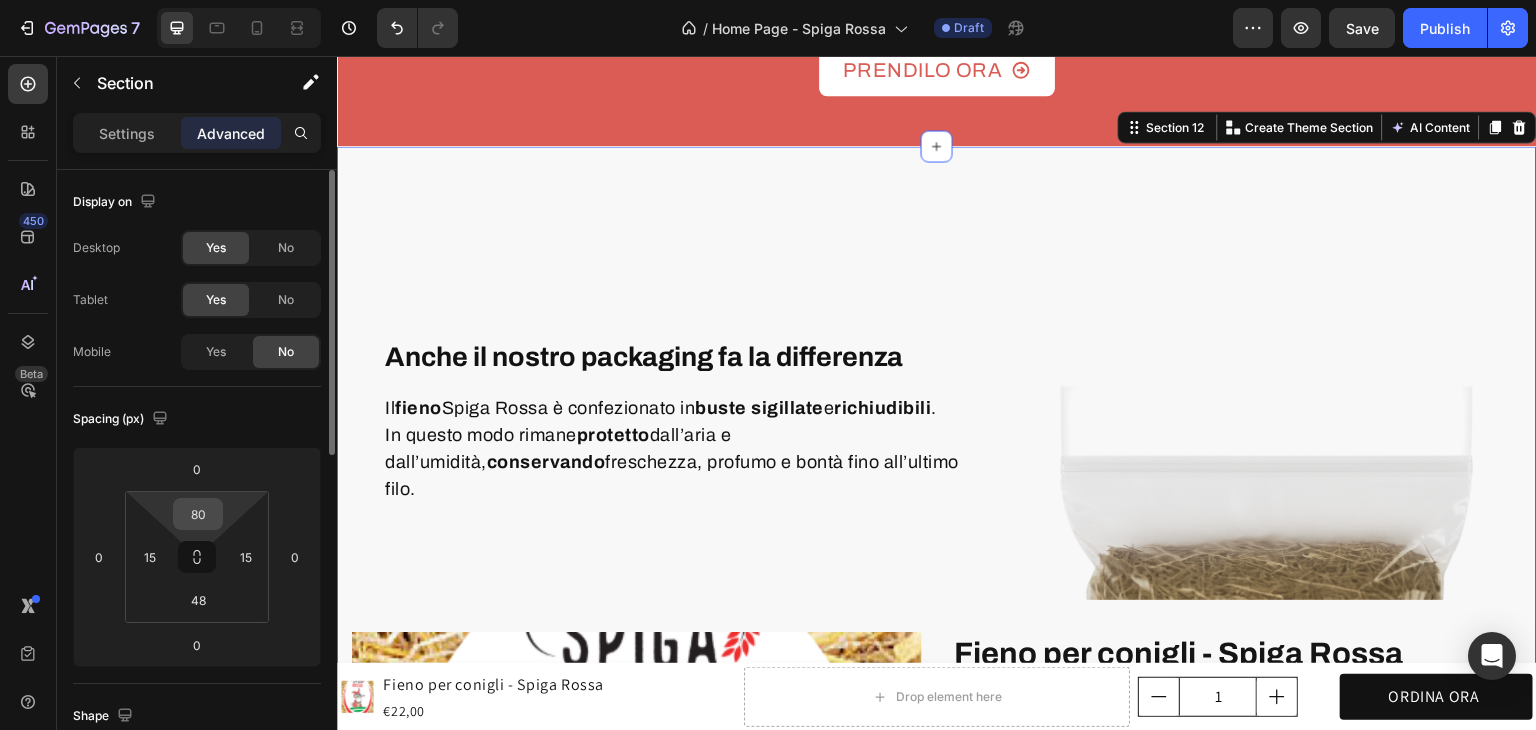 click on "80" at bounding box center [198, 514] 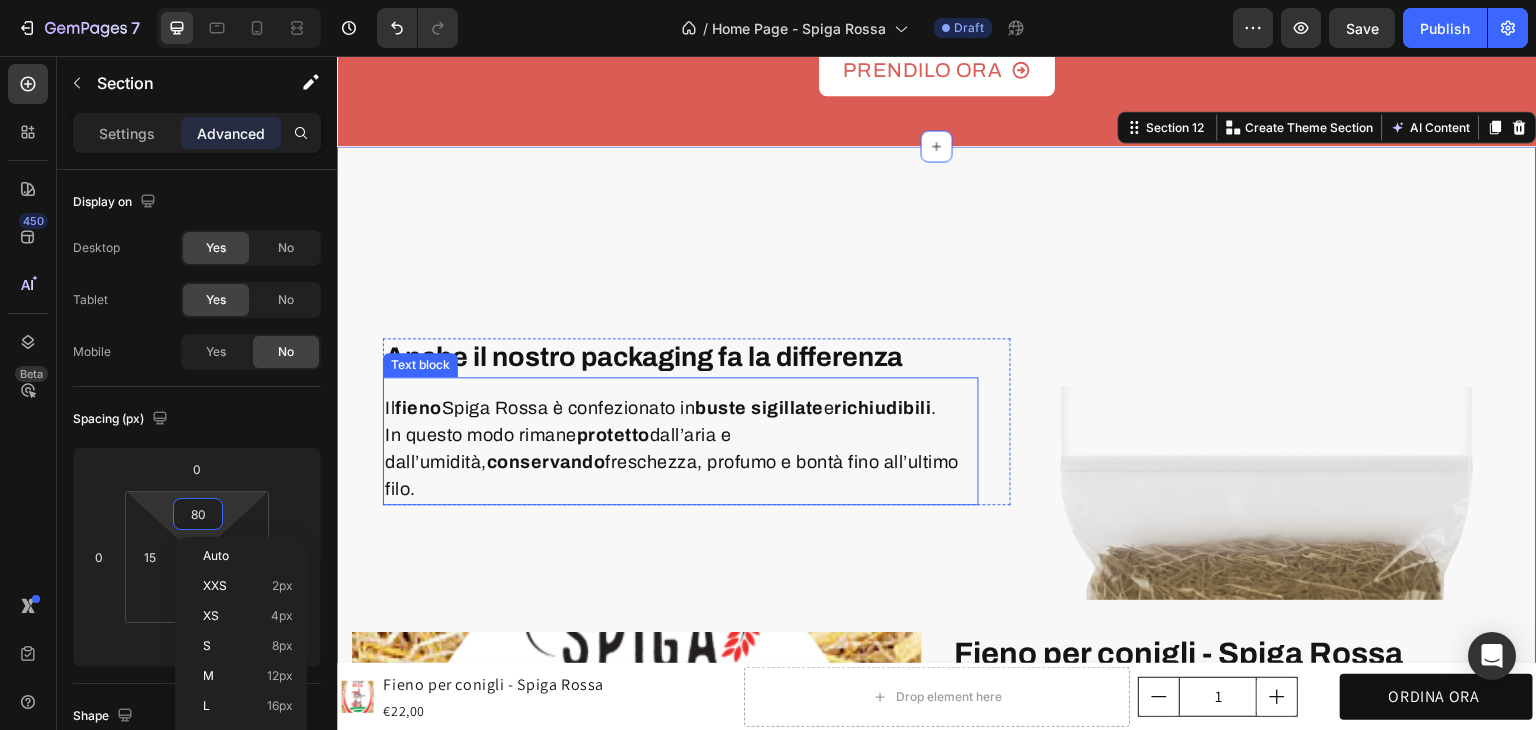 type 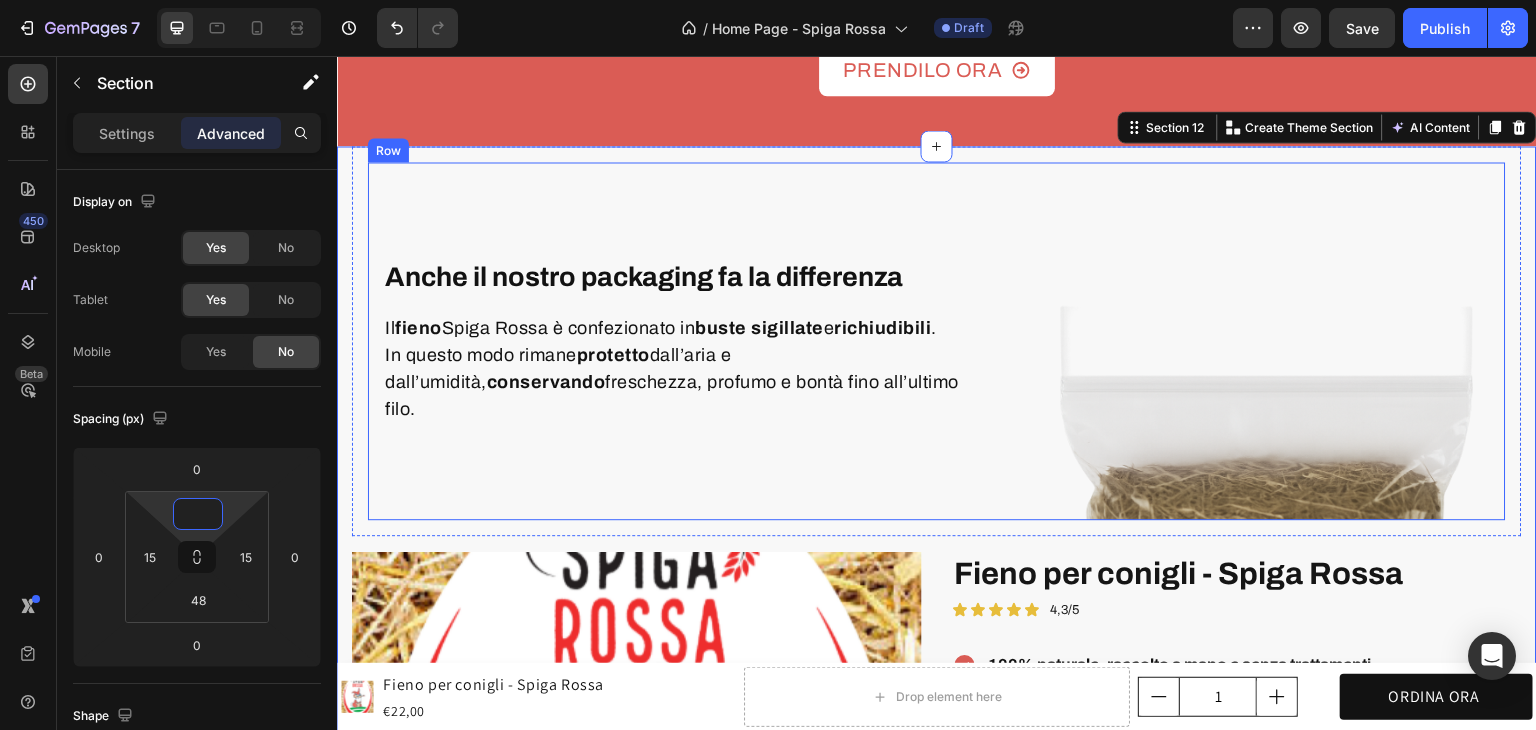 click on "Anche il nostro packaging fa la differenza Heading Il  fieno  Spiga Rossa è confezionato in  buste sigillate  e  richiudibili . In questo modo rimane  protetto  dall’aria e dall’umidità,  conservando  freschezza, profumo e bontà fino all’ultimo filo. Text block Row" at bounding box center [697, 341] 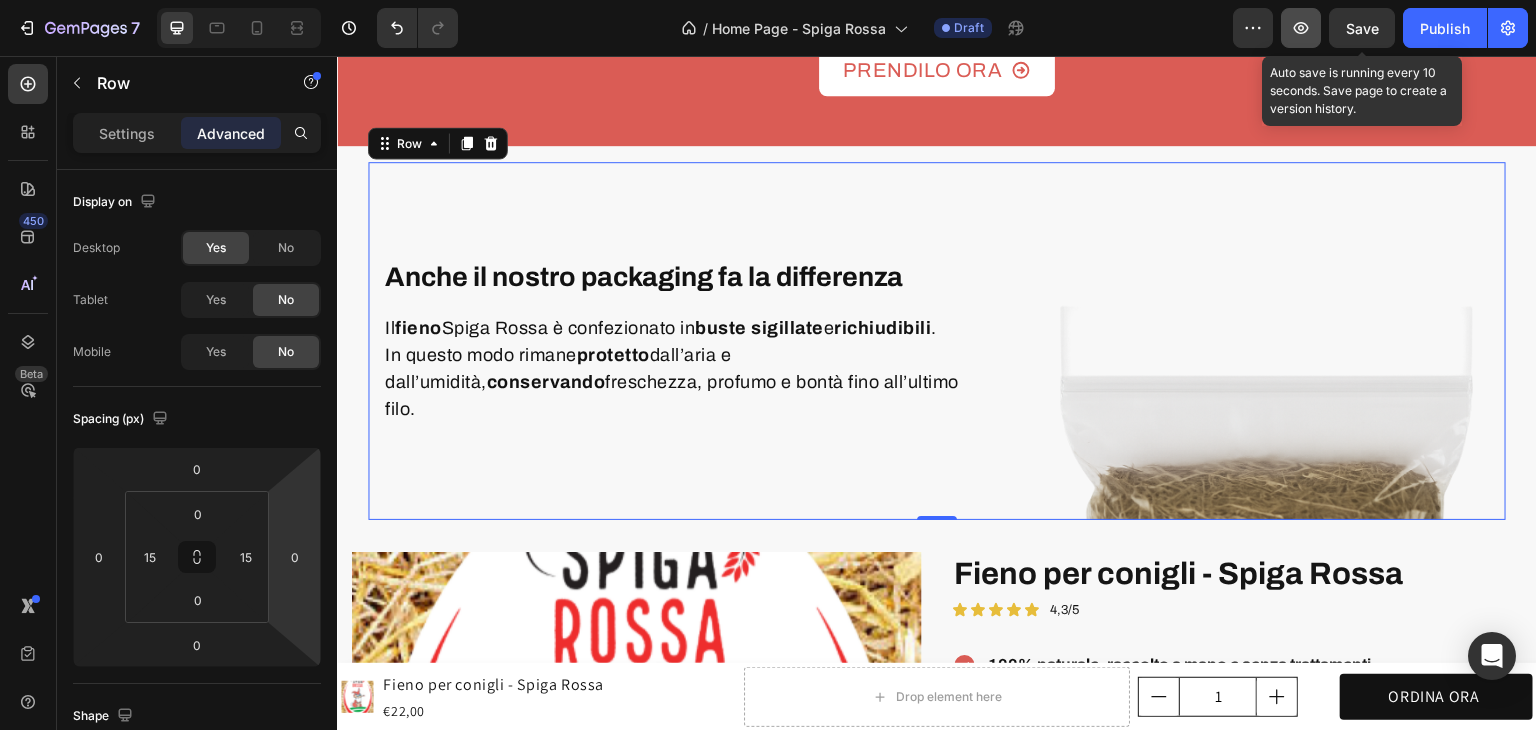click on "Save" 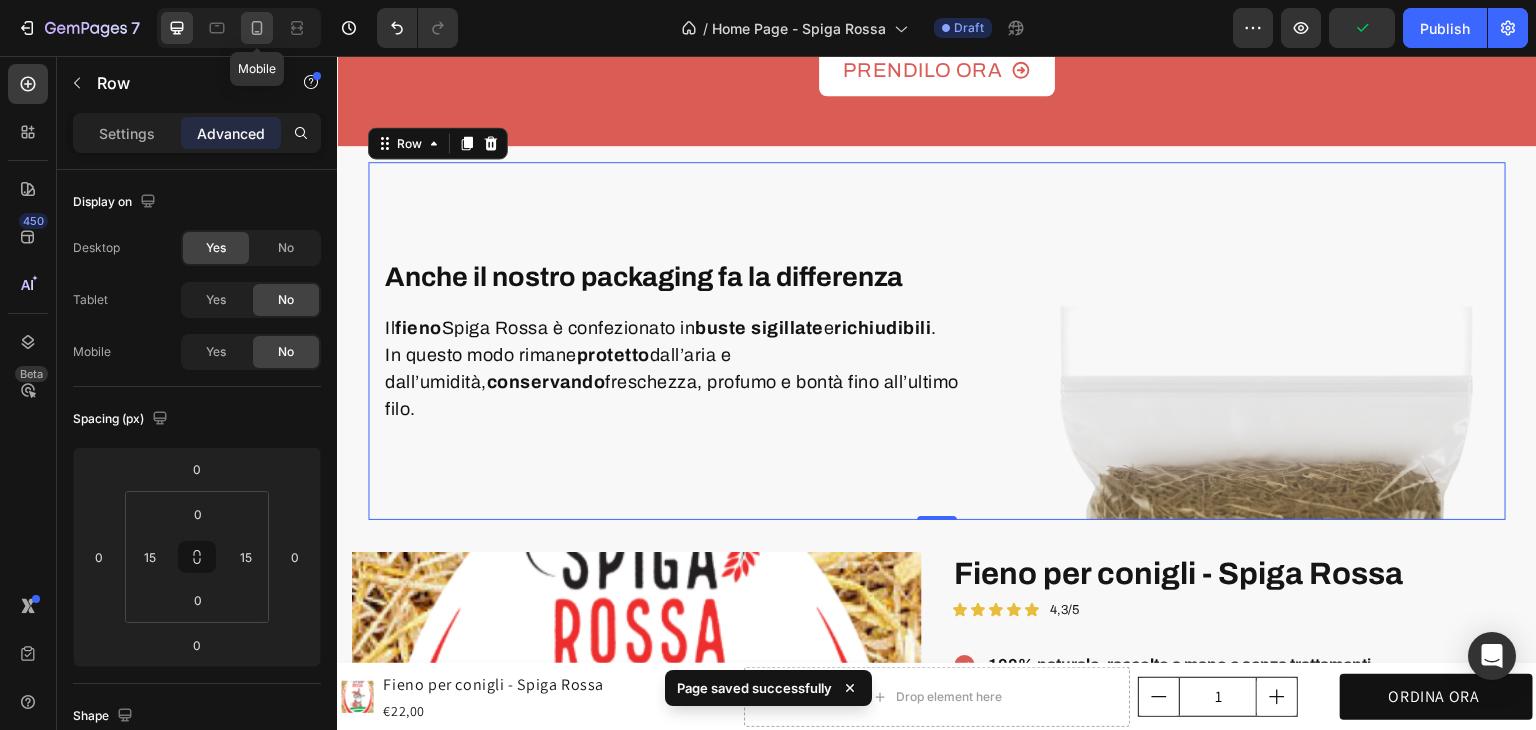 click 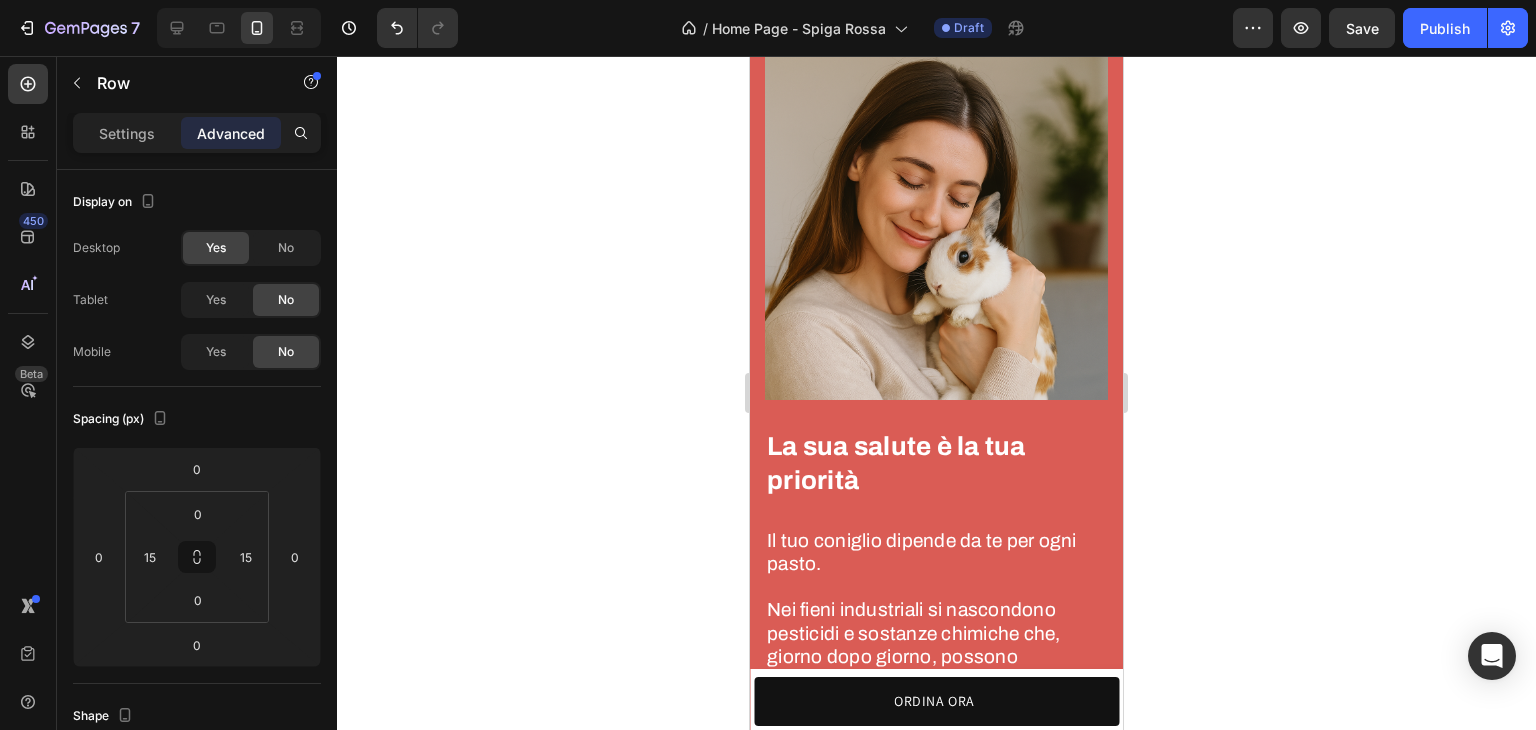 scroll, scrollTop: 2000, scrollLeft: 0, axis: vertical 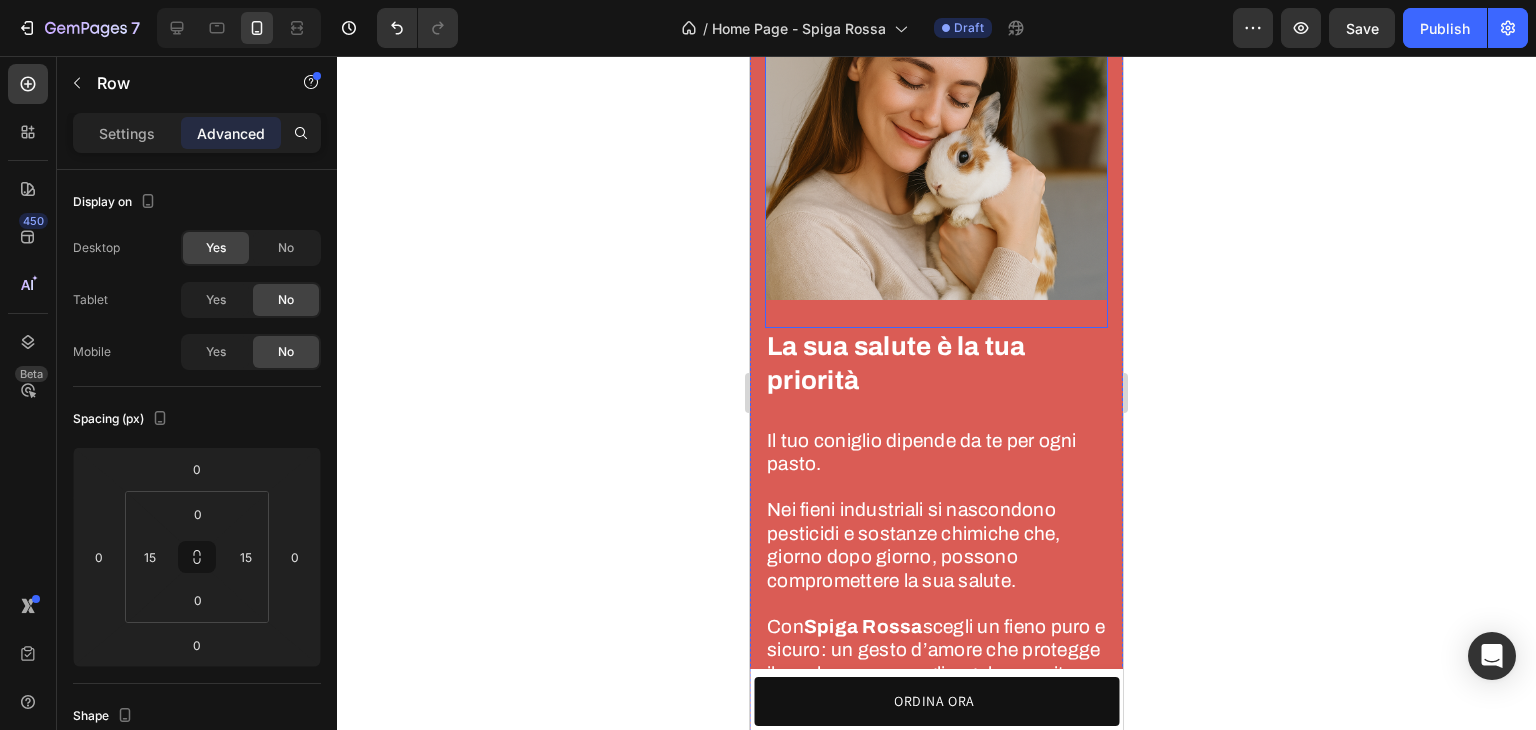 click at bounding box center [936, 128] 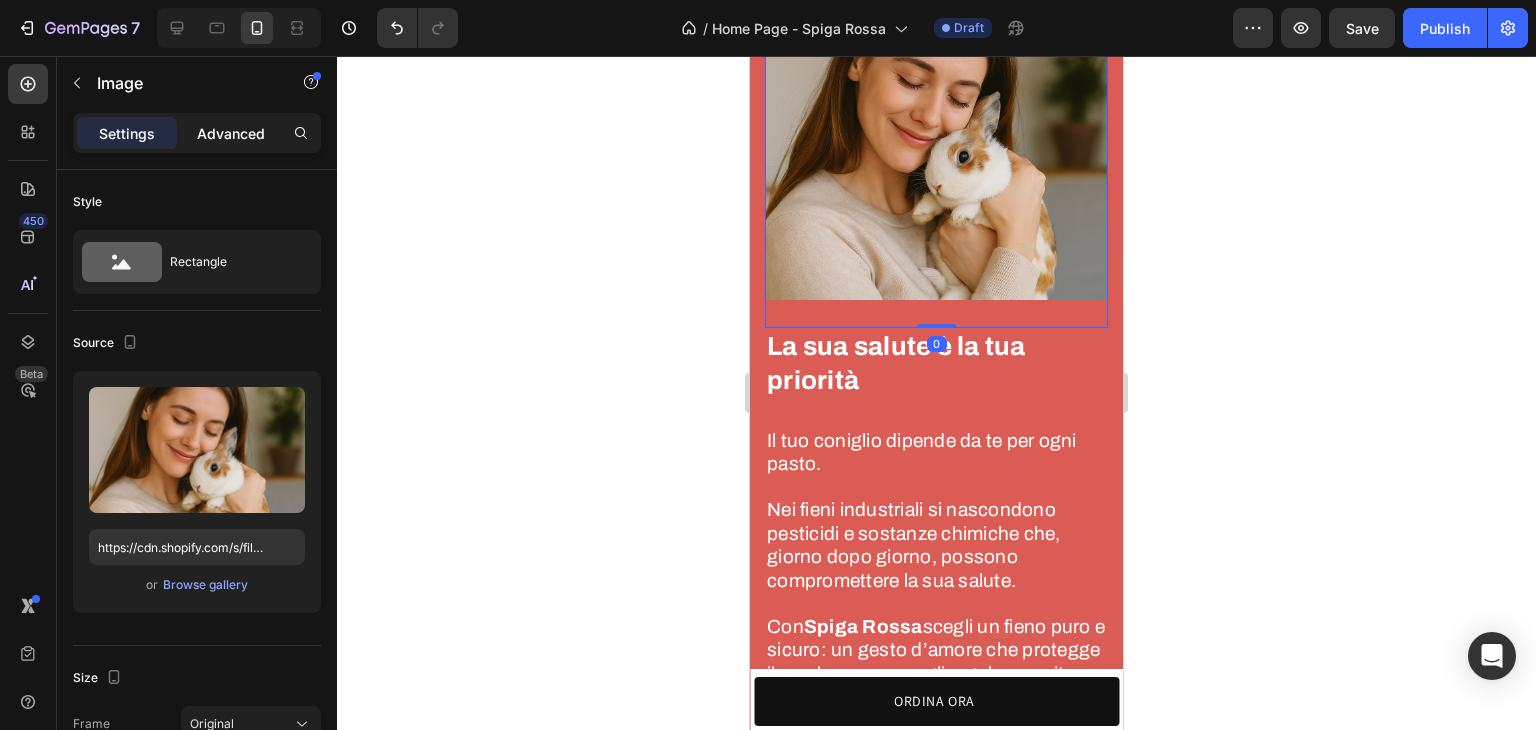 click on "Advanced" at bounding box center (231, 133) 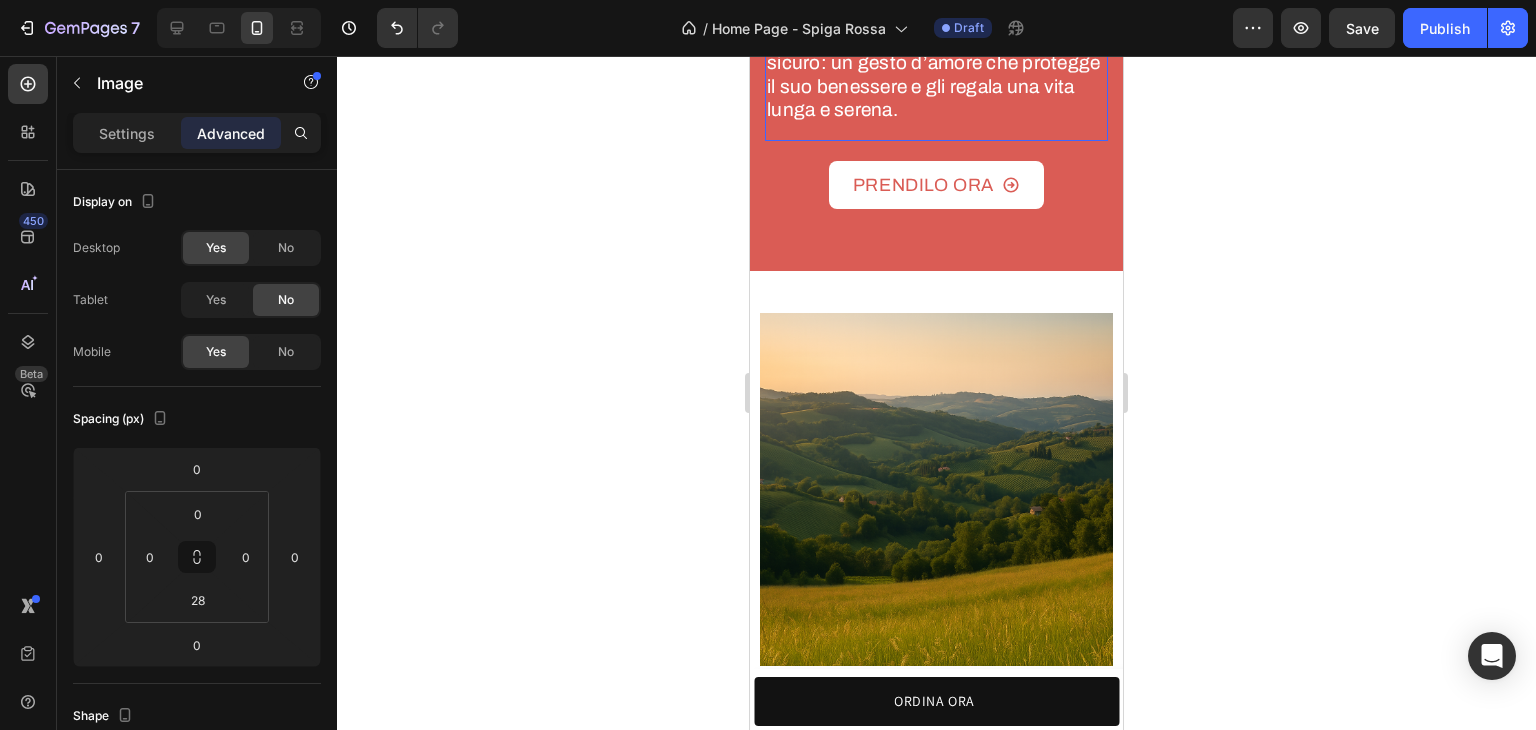 scroll, scrollTop: 2900, scrollLeft: 0, axis: vertical 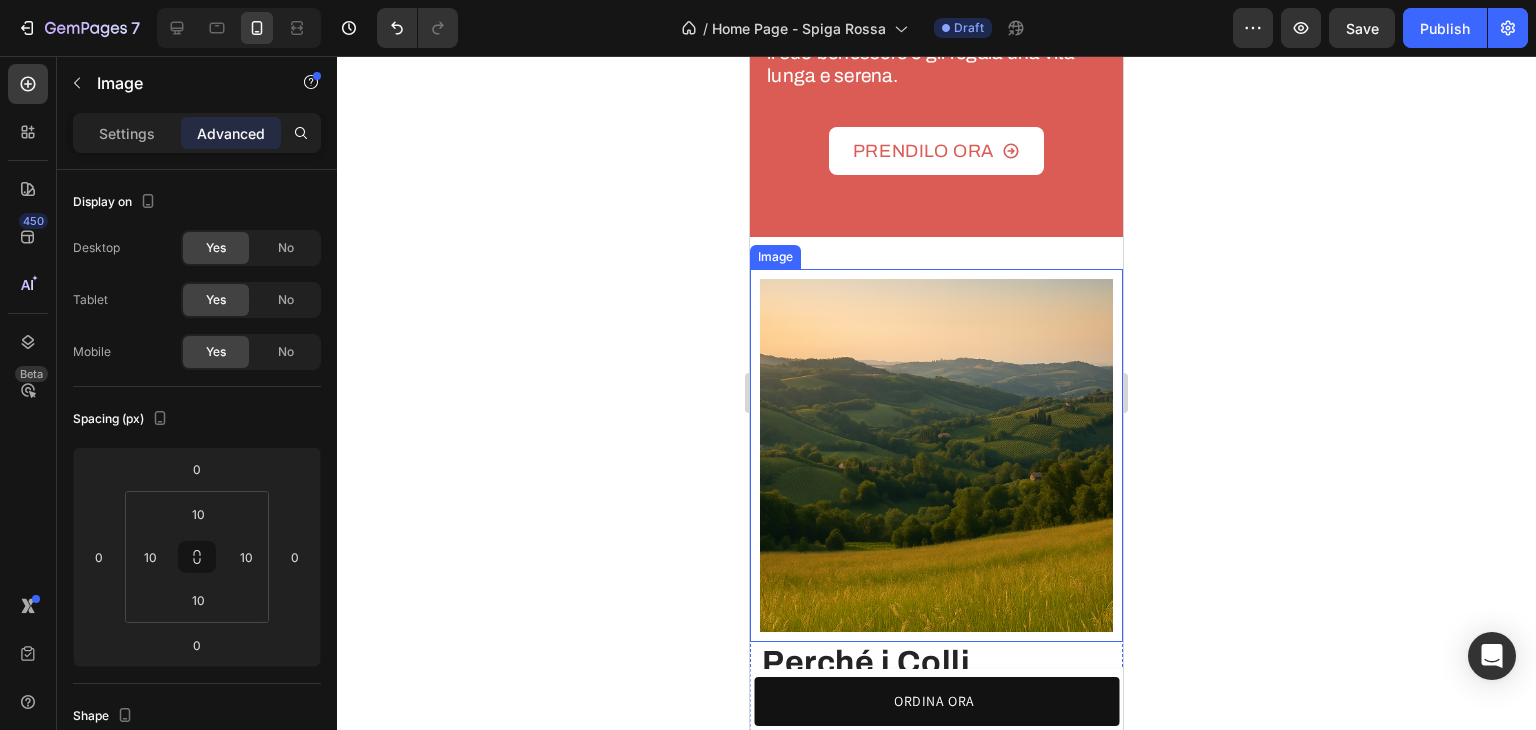 click at bounding box center [936, 455] 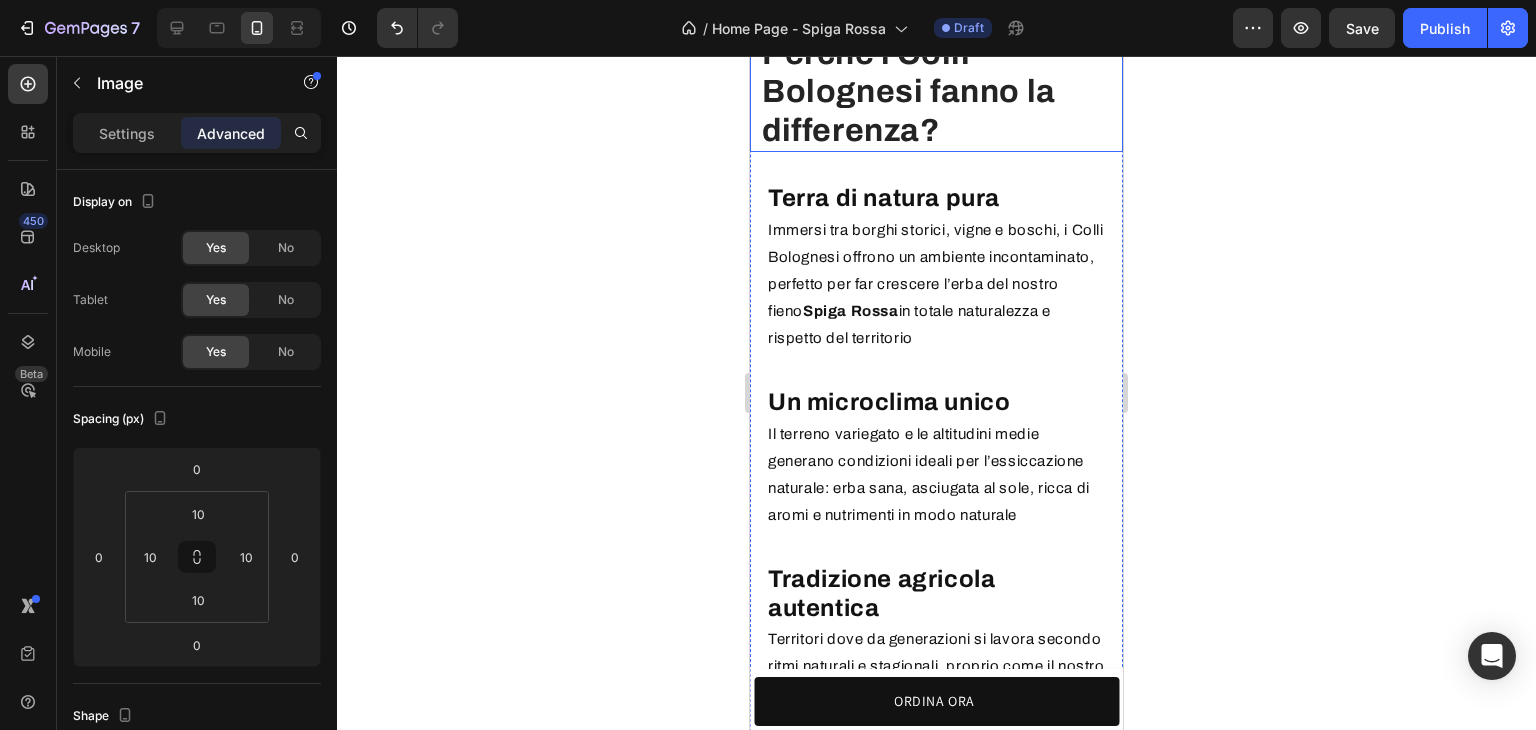 scroll, scrollTop: 3400, scrollLeft: 0, axis: vertical 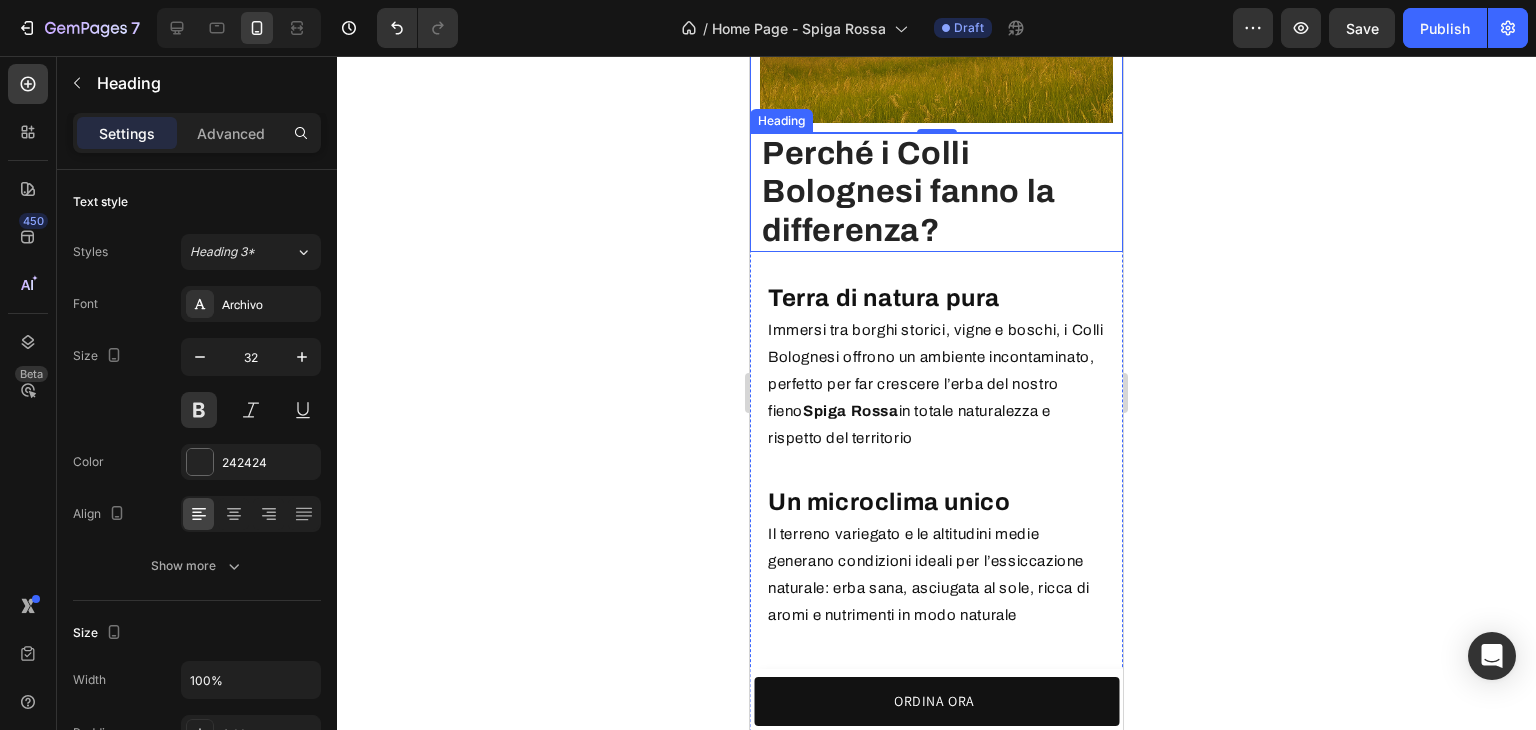 click on "Perché i Colli Bolognesi fanno la differenza?" at bounding box center (941, 192) 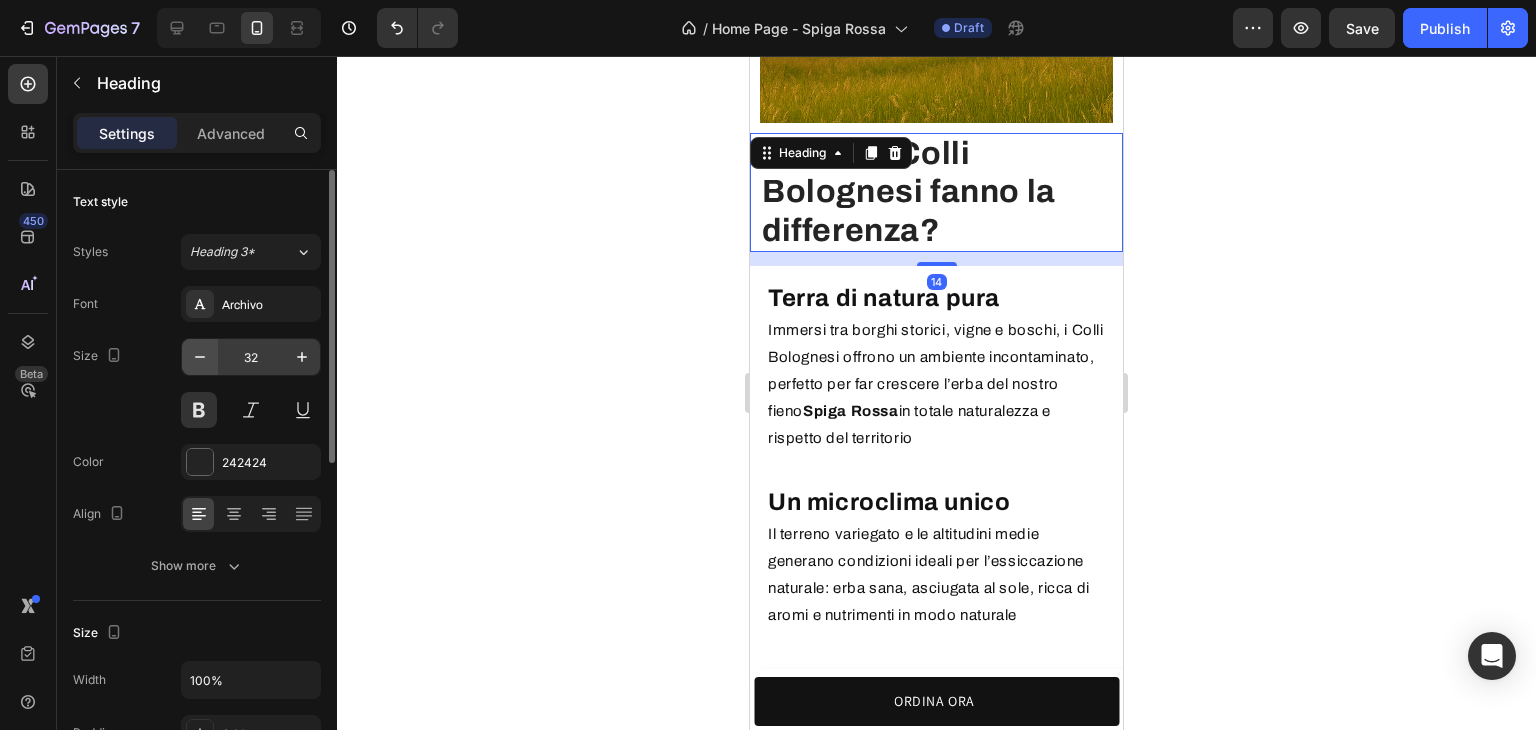 drag, startPoint x: 179, startPoint y: 356, endPoint x: 184, endPoint y: 365, distance: 10.29563 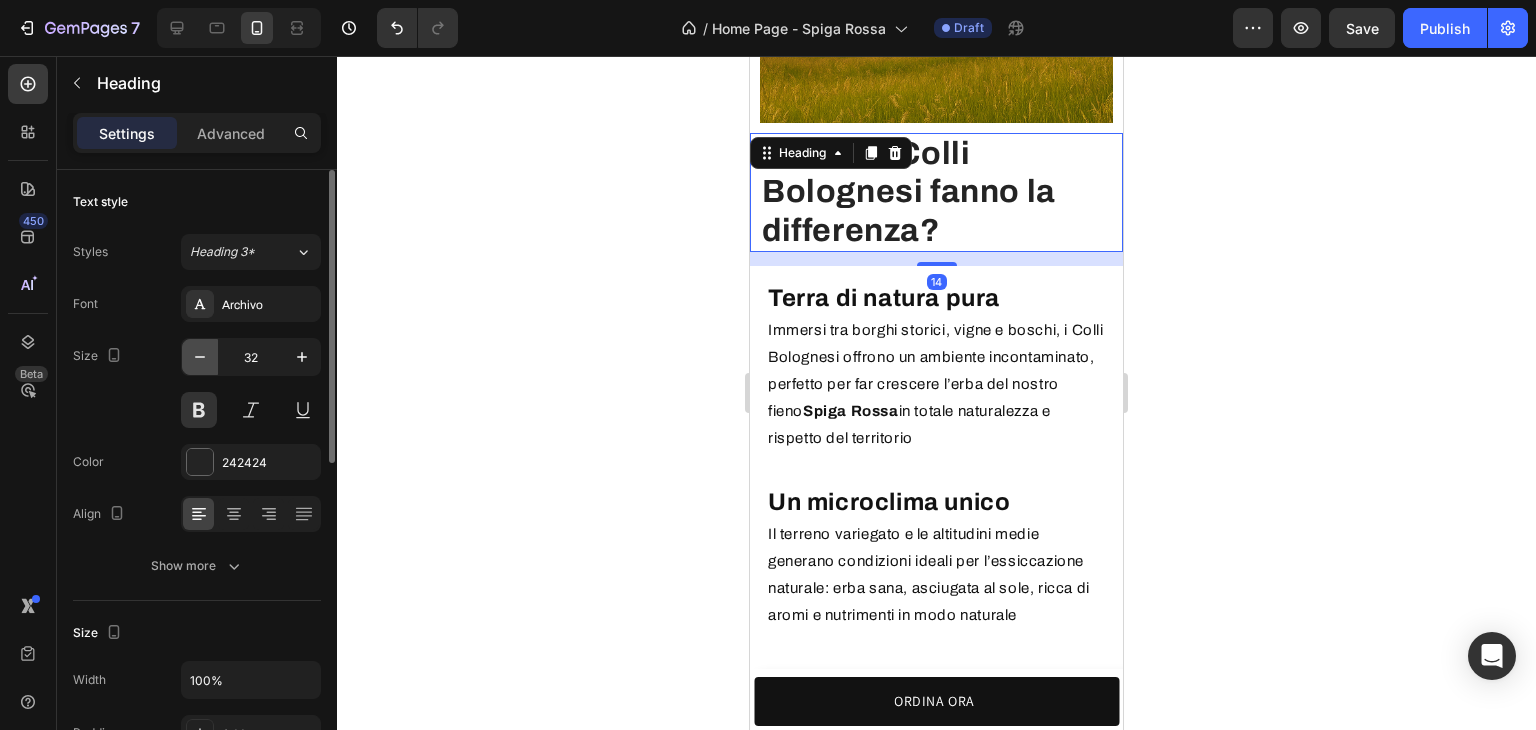 click 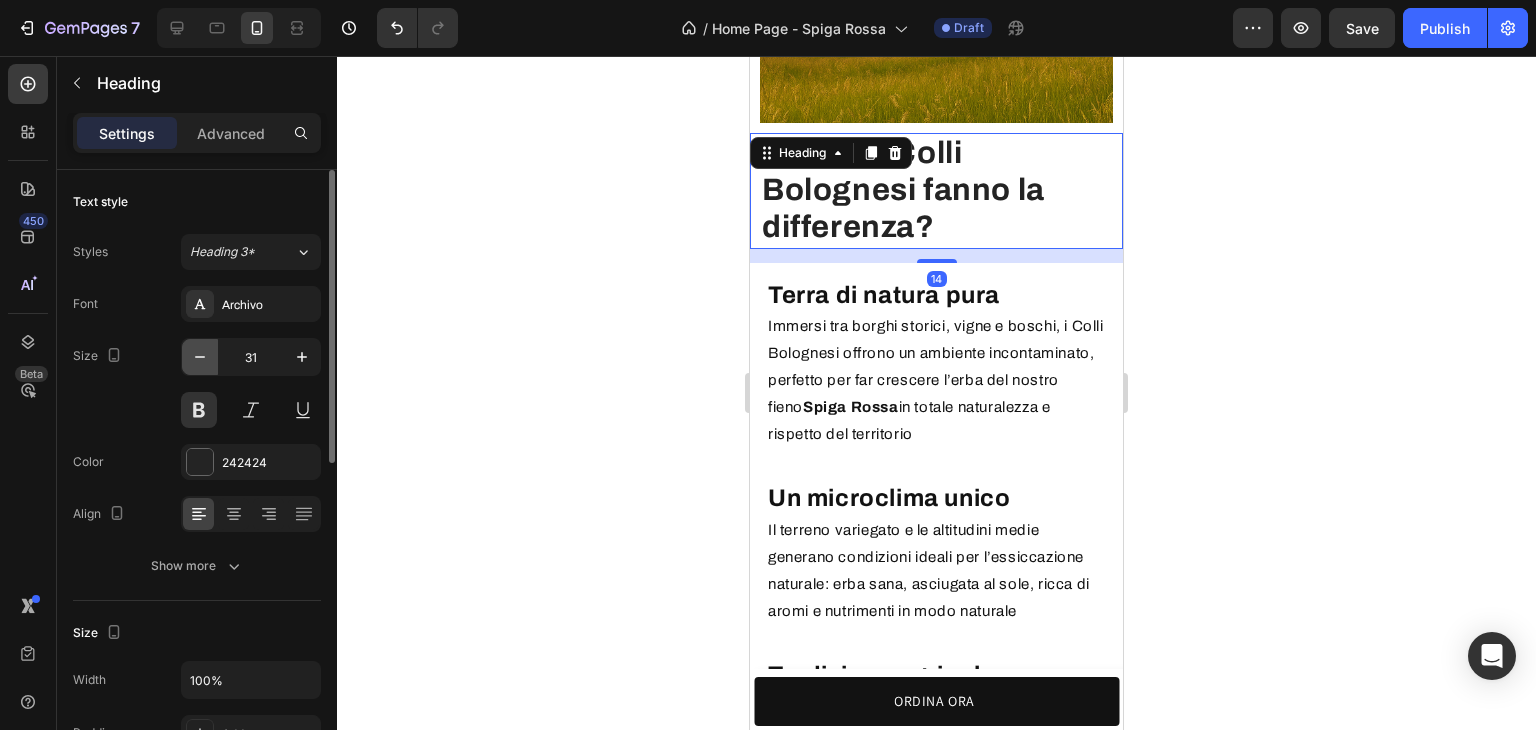 click 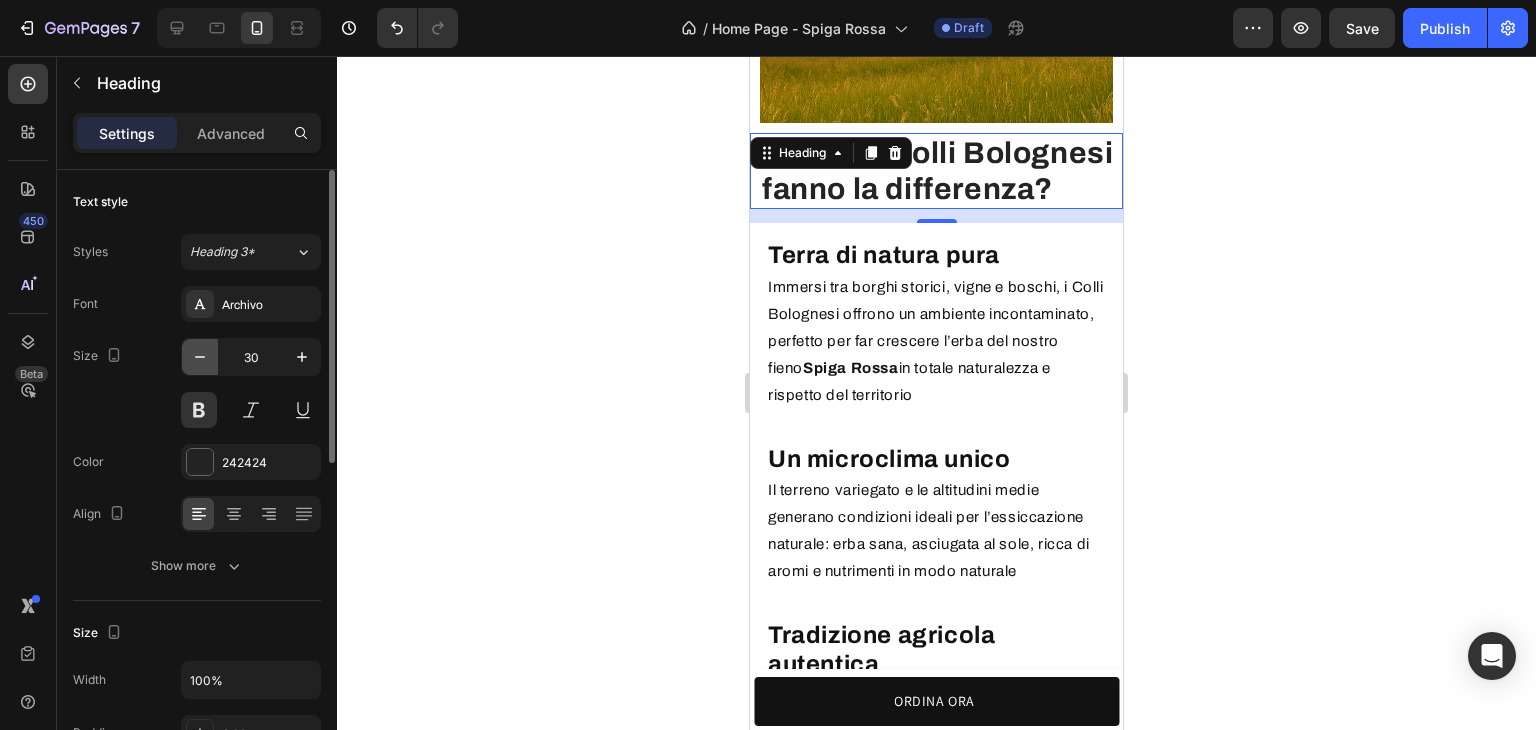click 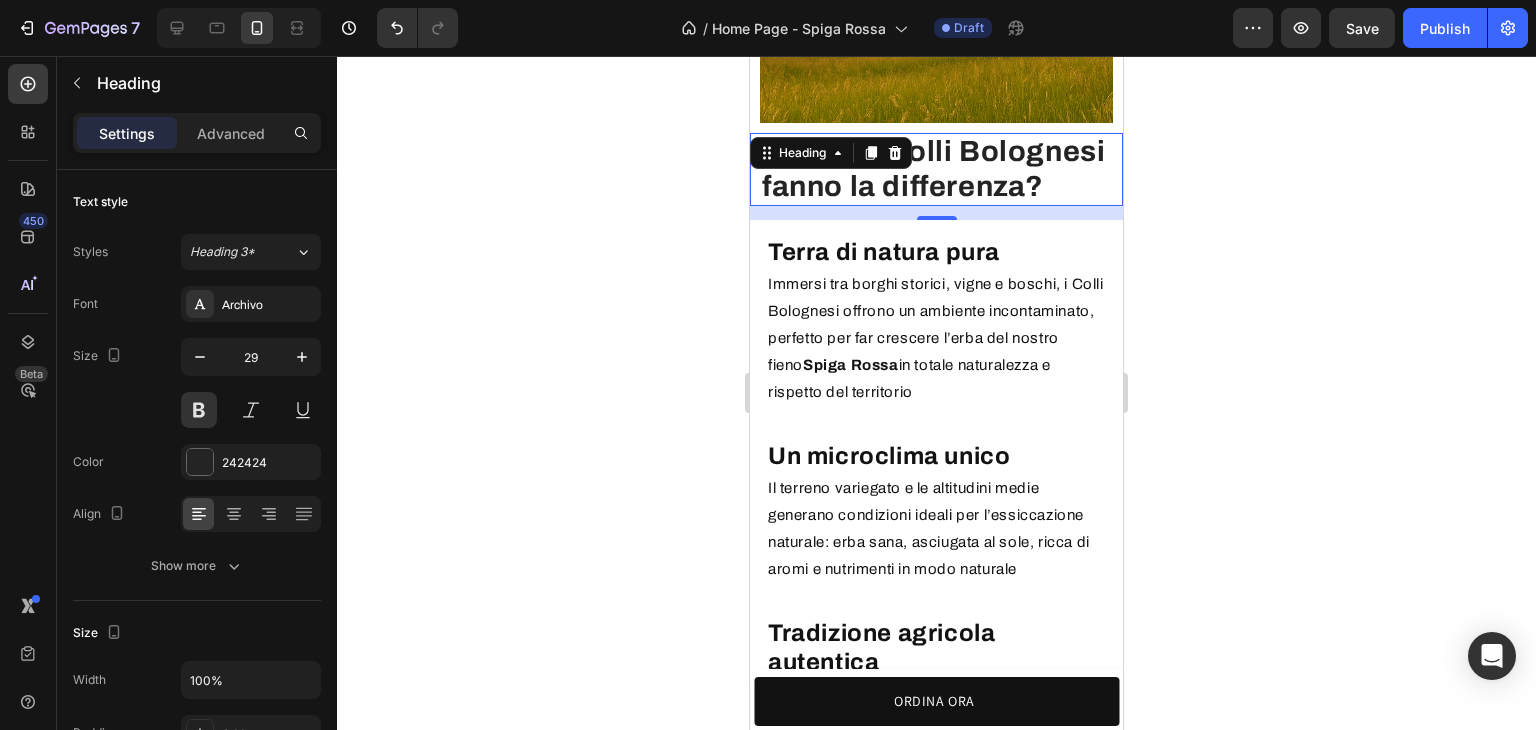 click 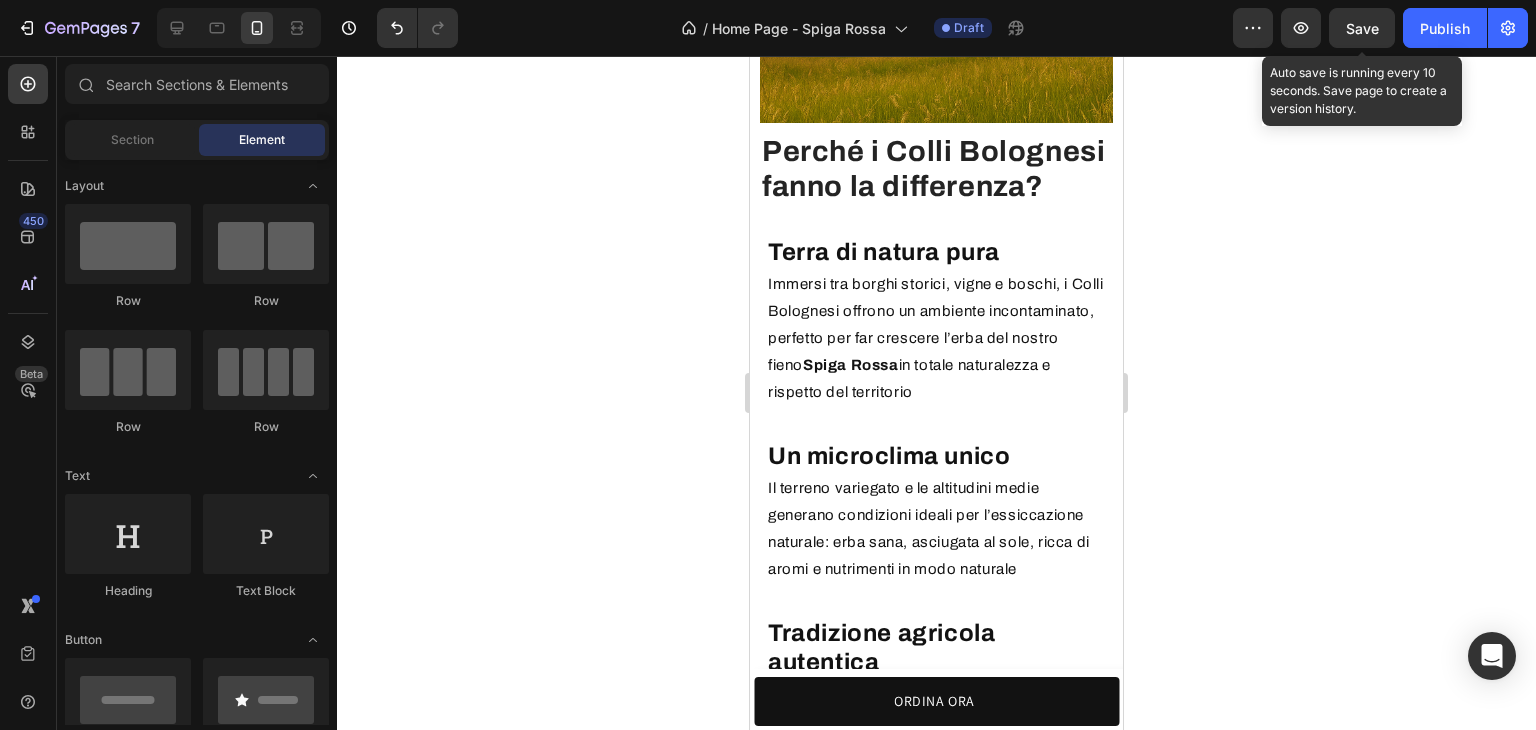 drag, startPoint x: 1354, startPoint y: 41, endPoint x: 1269, endPoint y: 82, distance: 94.371605 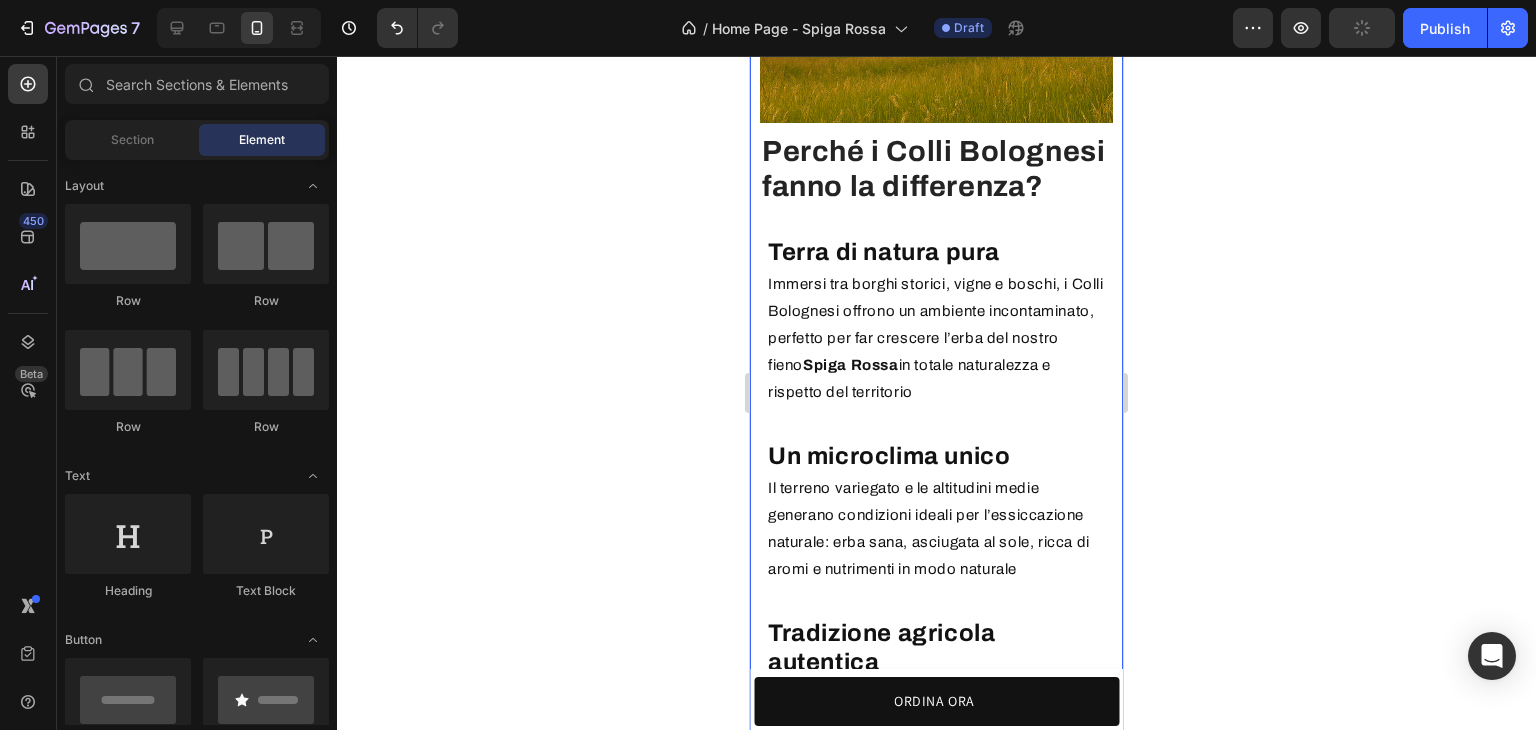 click on "Perché i Colli Bolognesi fanno la differenza? Heading Terra di natura pura Heading Immersi tra borghi storici, vigne e boschi, i Colli Bolognesi offrono un ambiente incontaminato, perfetto per far crescere l’erba del nostro fieno  Spiga Rossa  in totale naturalezza e rispetto del territorio  Text Block Row Un microclima unico Heading Il terreno variegato e le altitudini medie generano condizioni ideali per l’essiccazione naturale: erba sana, asciugata al sole, ricca di aromi e nutrimenti in modo naturale  Text Block Row Tradizione agricola autentica Heading Territori dove da generazioni si lavora secondo ritmi naturali e stagionali, proprio come il nostro metodo artigianale: lentezza, attenzione, rispetto per la terra che coltiviamo a mano. Text Block Row" at bounding box center [936, 470] 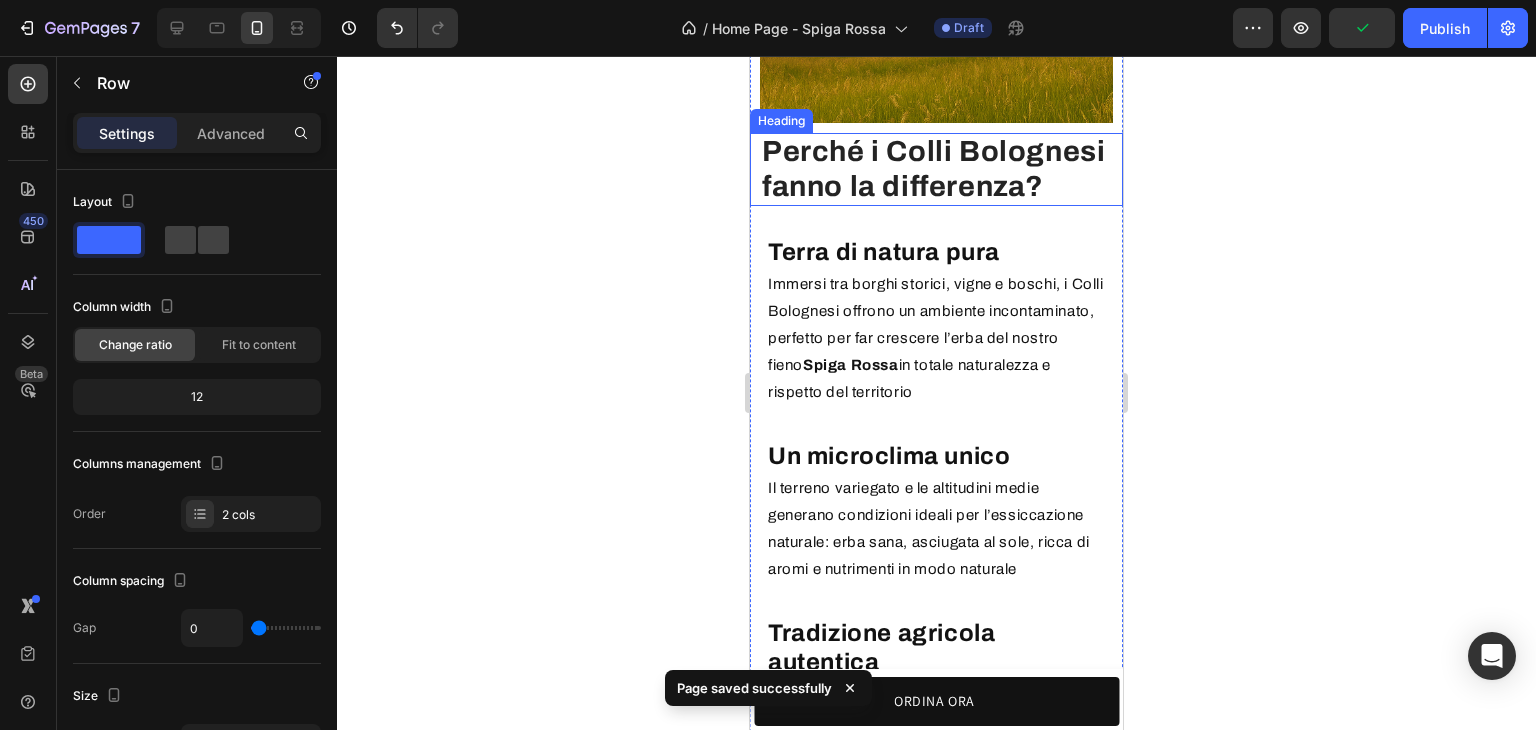 click on "Perché i Colli Bolognesi fanno la differenza?" at bounding box center (941, 170) 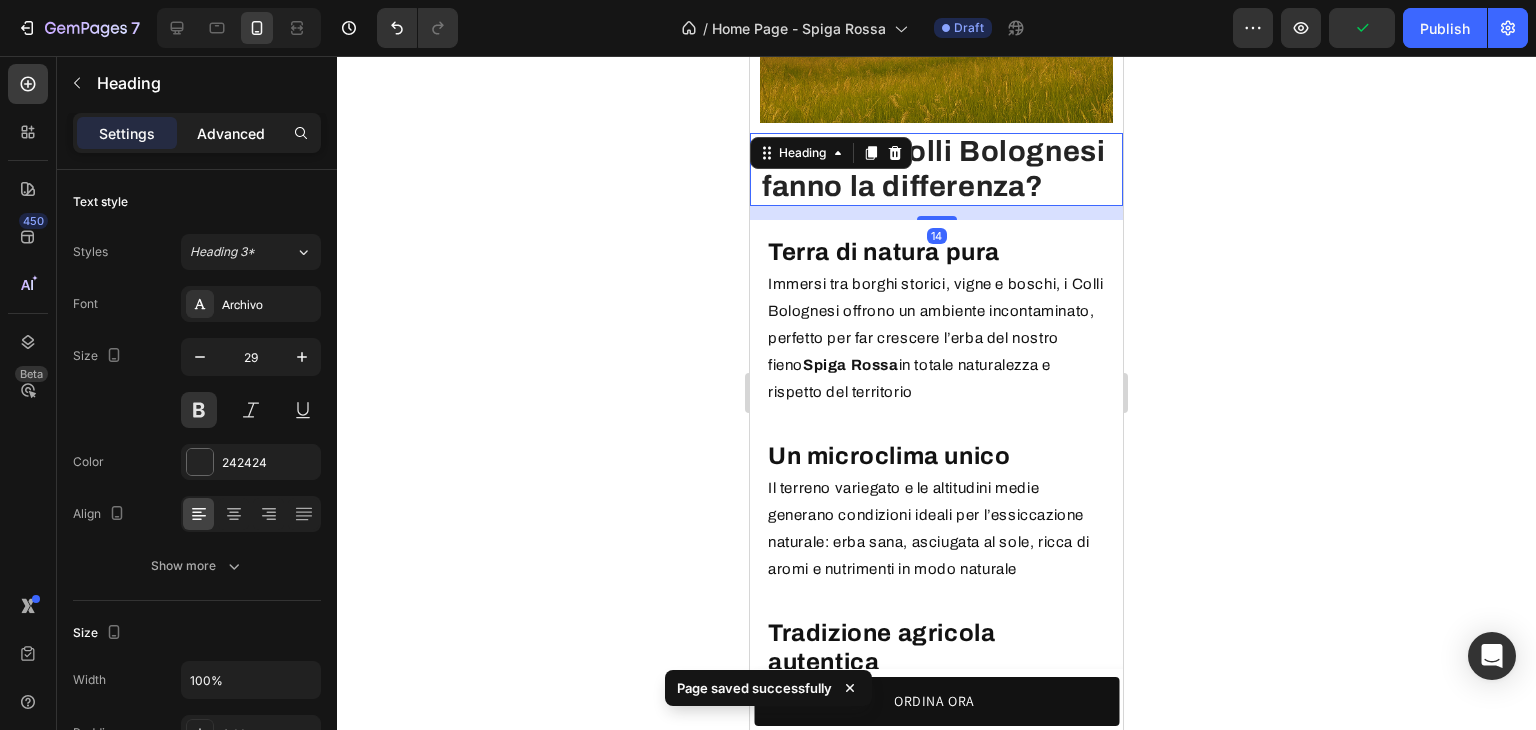 click on "Advanced" 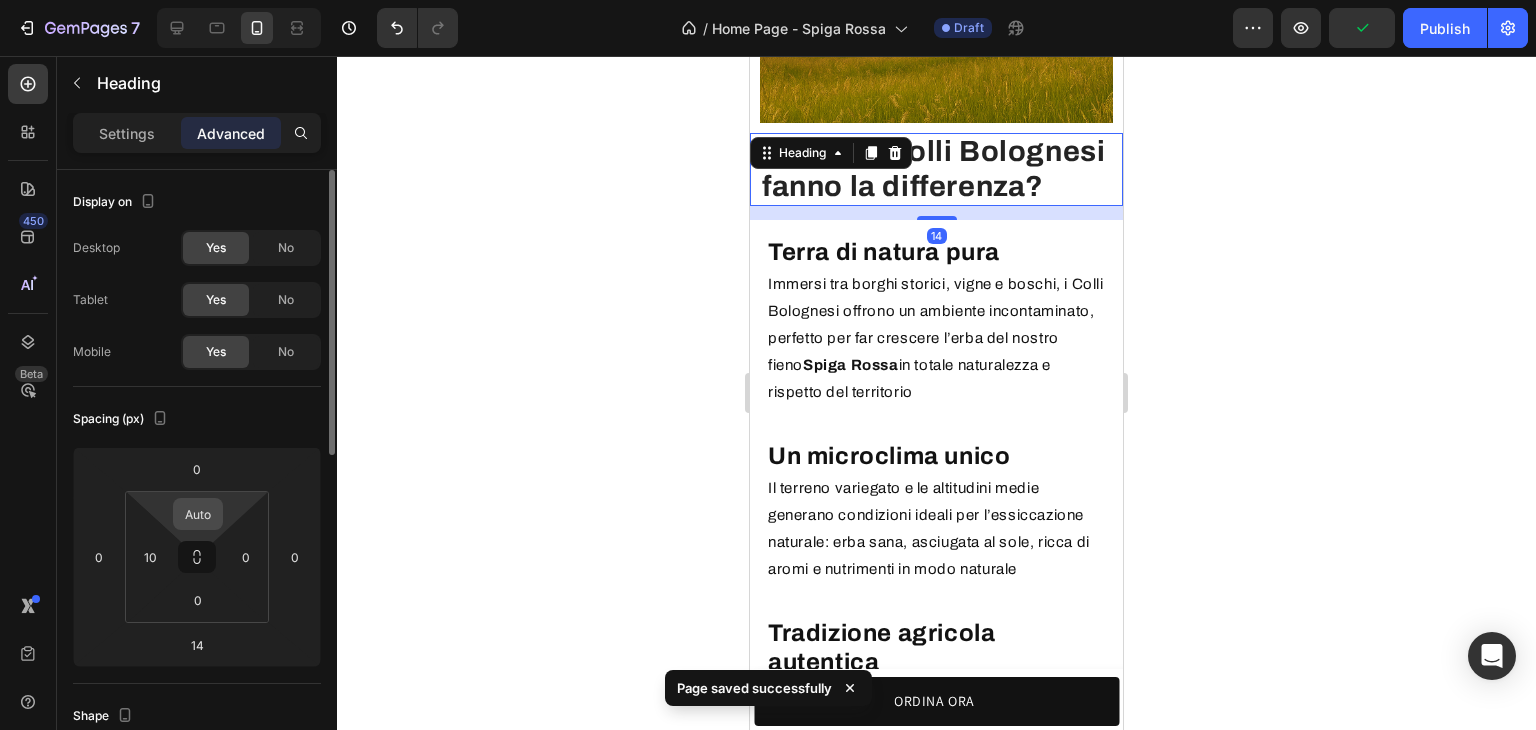 click on "Auto" at bounding box center (198, 514) 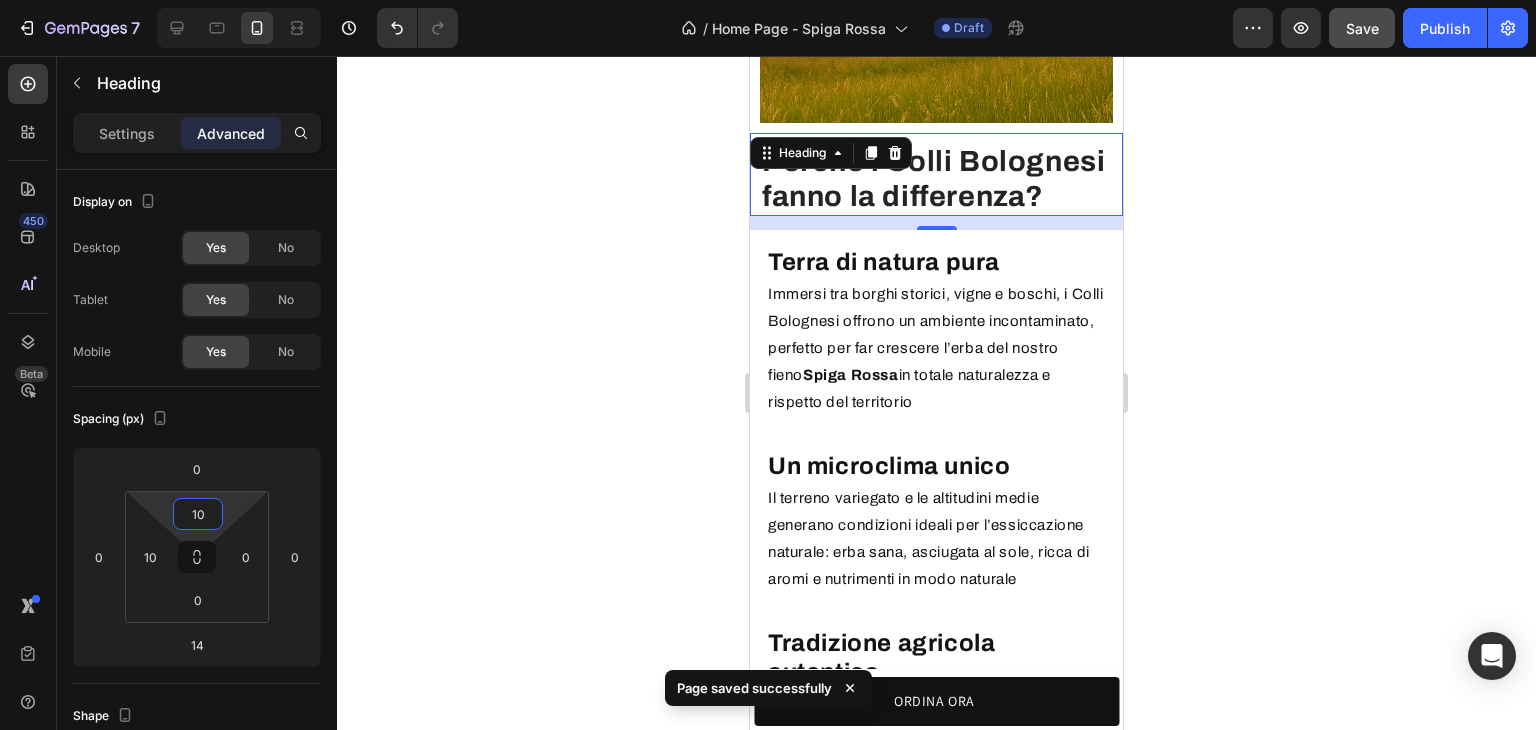 type on "10" 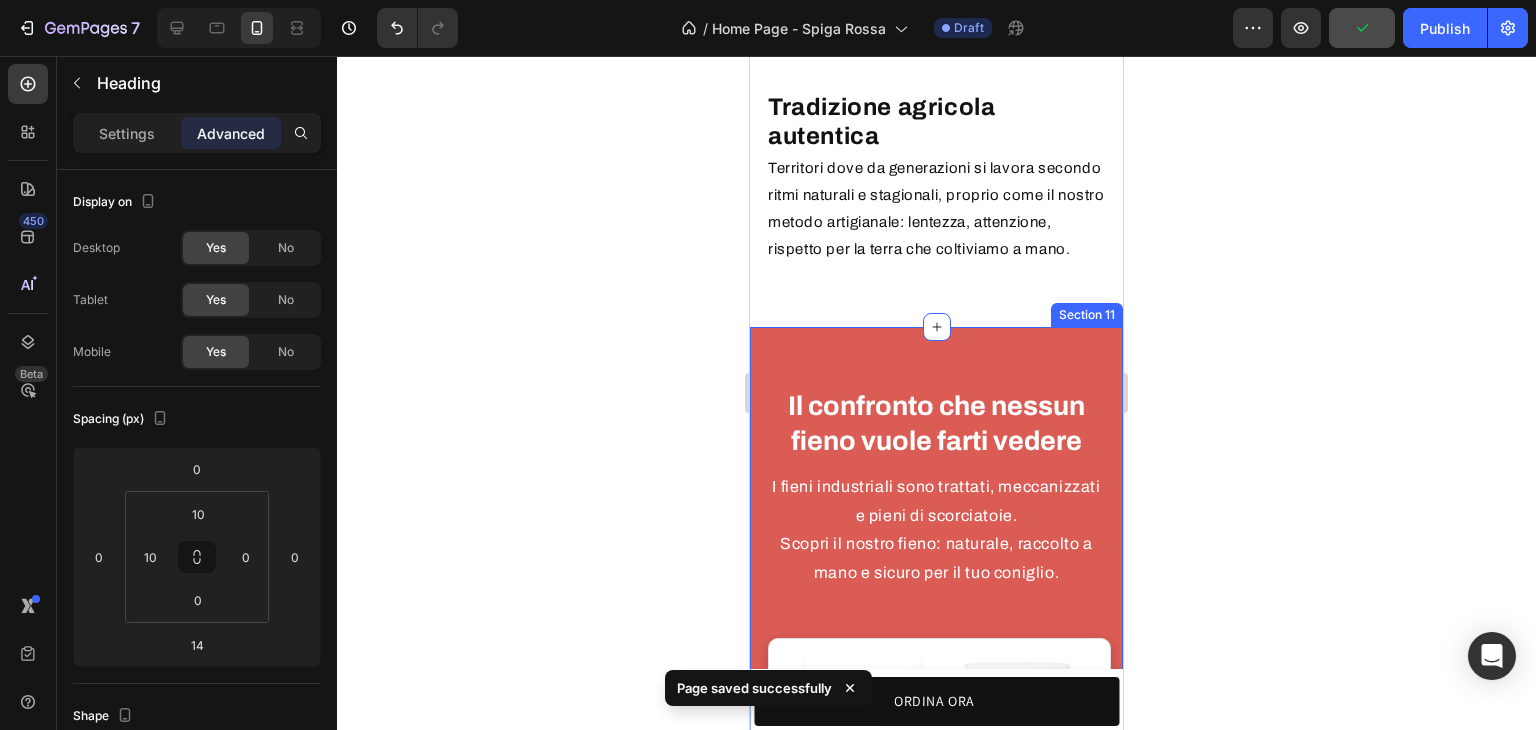 scroll, scrollTop: 4000, scrollLeft: 0, axis: vertical 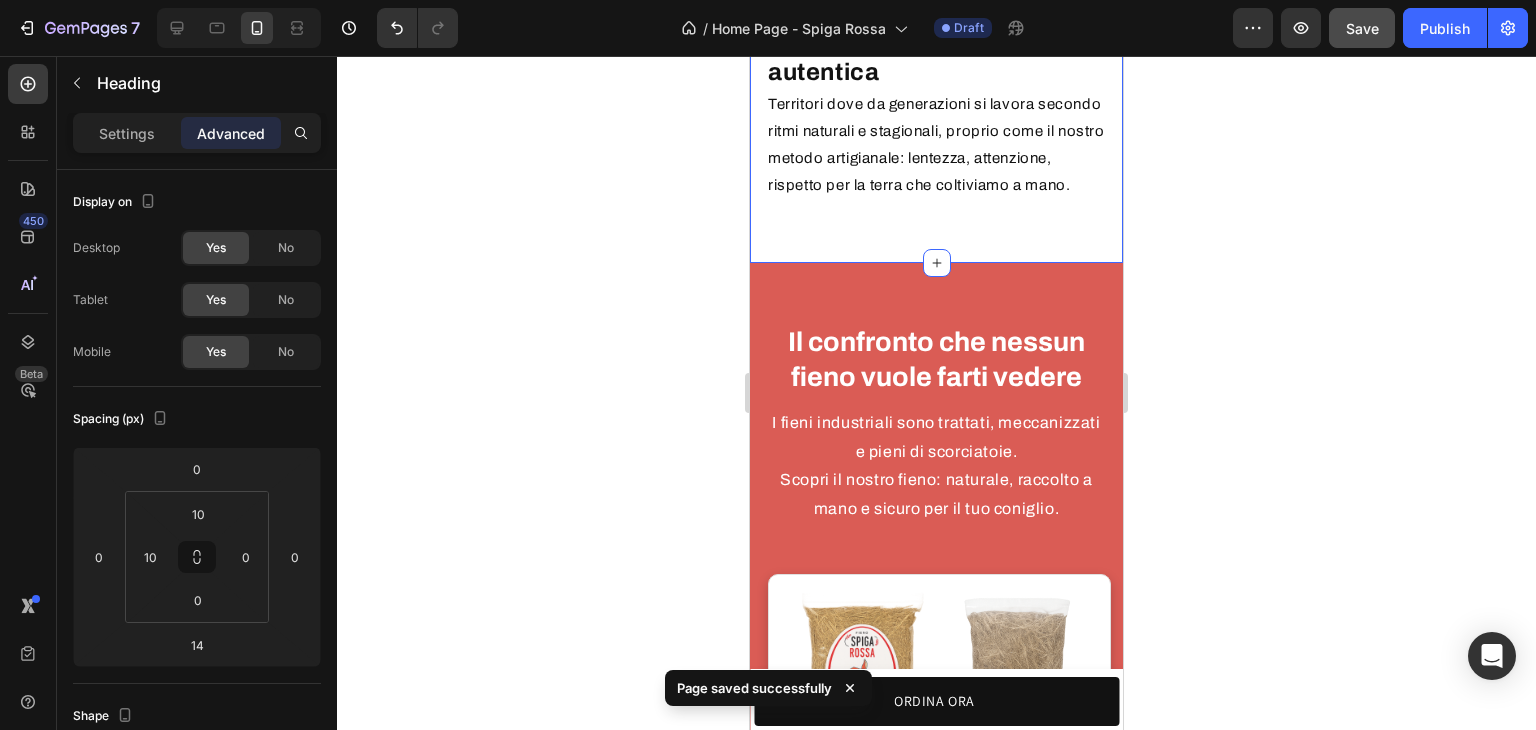 click on "Perché i Colli Bolognesi fanno la differenza? Heading   14 Terra di natura pura Heading Immersi tra borghi storici, vigne e boschi, i Colli Bolognesi offrono un ambiente incontaminato, perfetto per far crescere l’erba del nostro fieno  Spiga Rossa  in totale naturalezza e rispetto del territorio  Text Block Row Un microclima unico Heading Il terreno variegato e le altitudini medie generano condizioni ideali per l’essiccazione naturale: erba sana, asciugata al sole, ricca di aromi e nutrimenti in modo naturale  Text Block Row Tradizione agricola autentica Heading Territori dove da generazioni si lavora secondo ritmi naturali e stagionali, proprio come il nostro metodo artigianale: lentezza, attenzione, rispetto per la terra che coltiviamo a mano. Text Block Row Image Row Section 9" at bounding box center [936, -305] 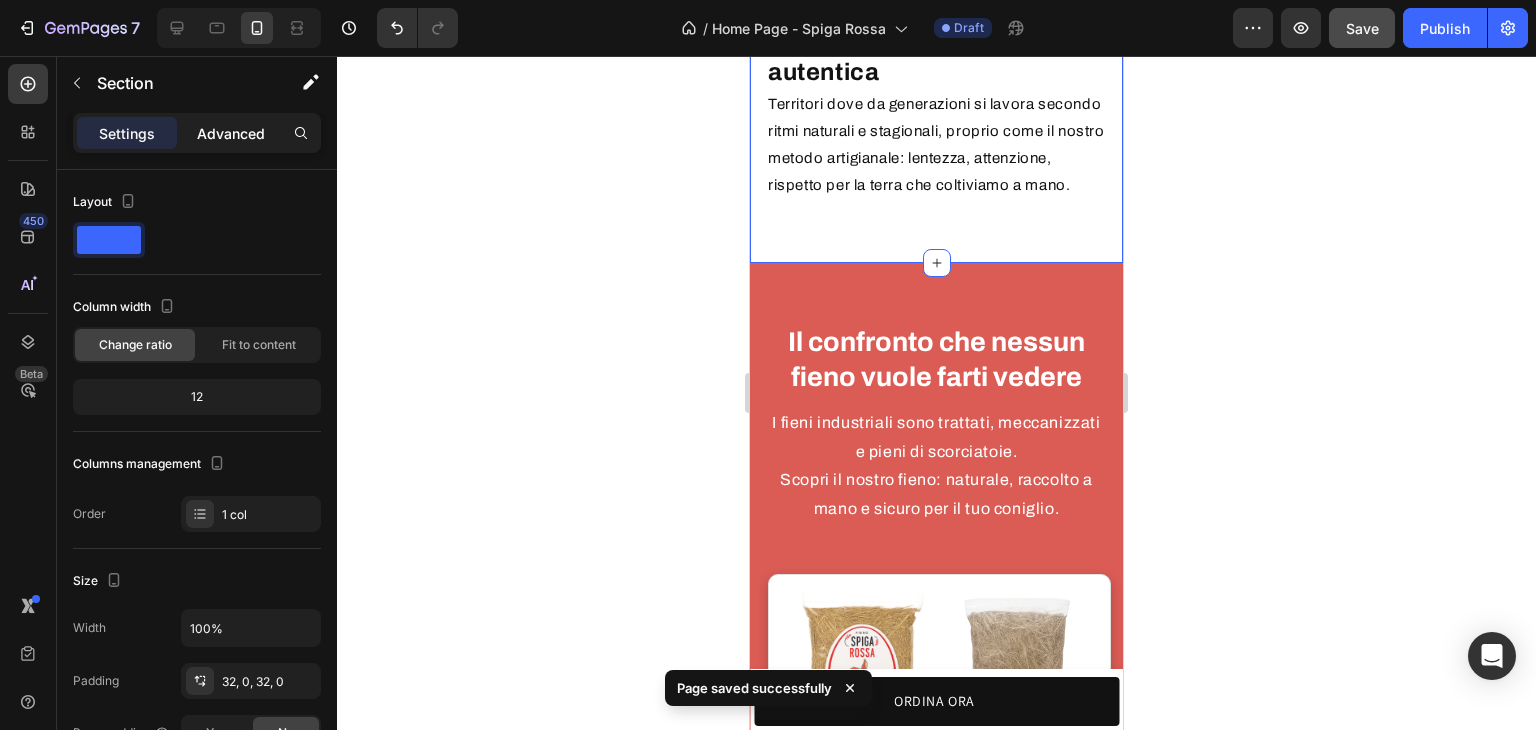 click on "Advanced" at bounding box center (231, 133) 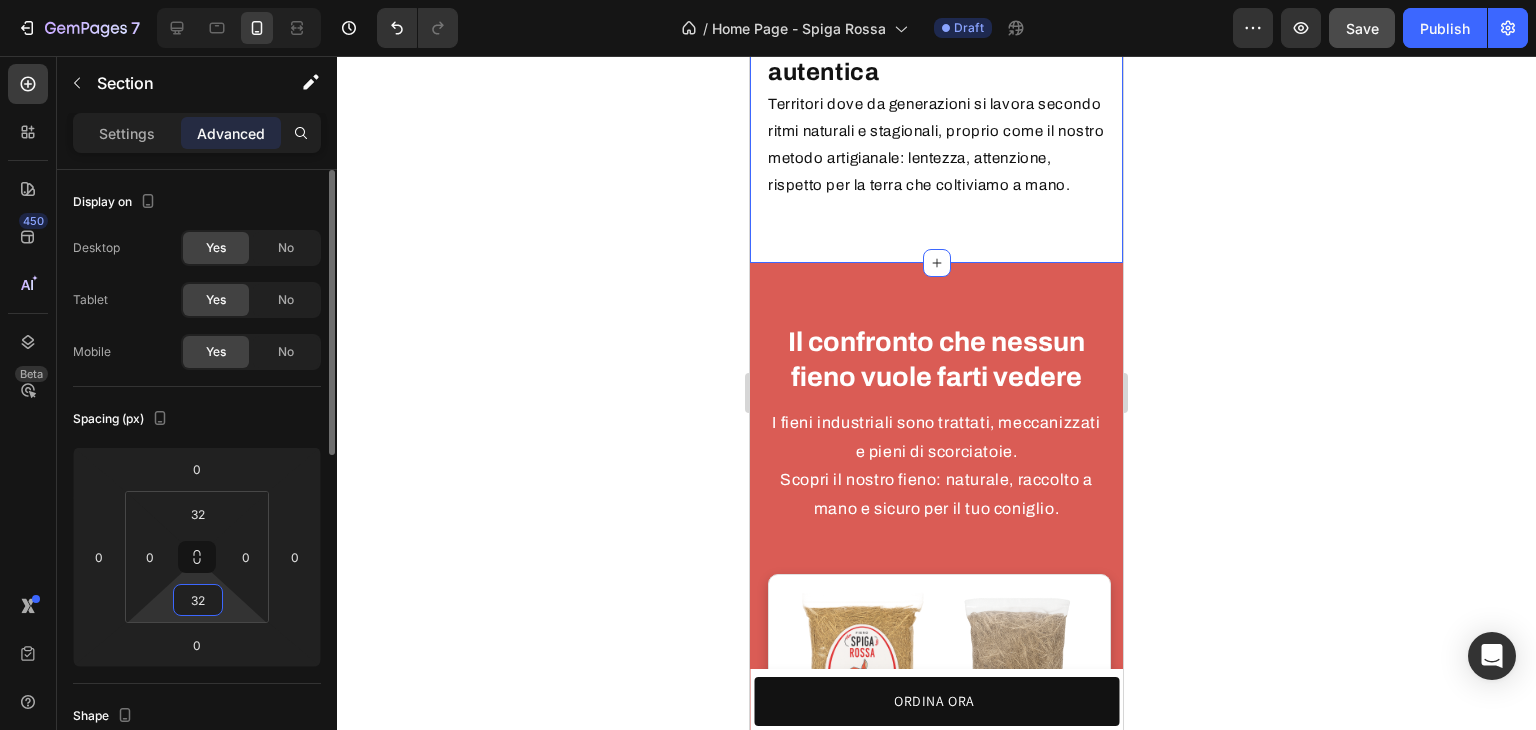 click on "32" at bounding box center (198, 600) 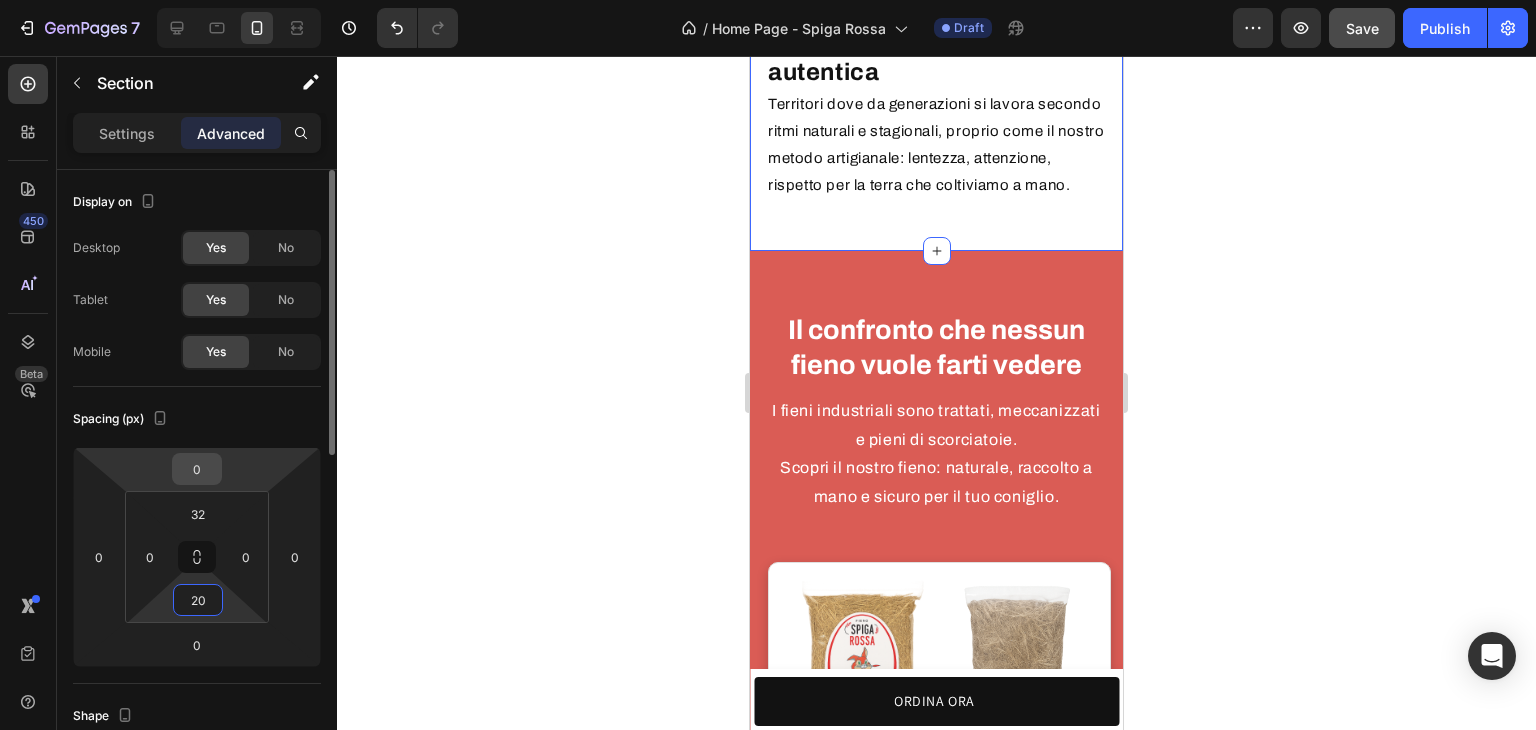 type on "20" 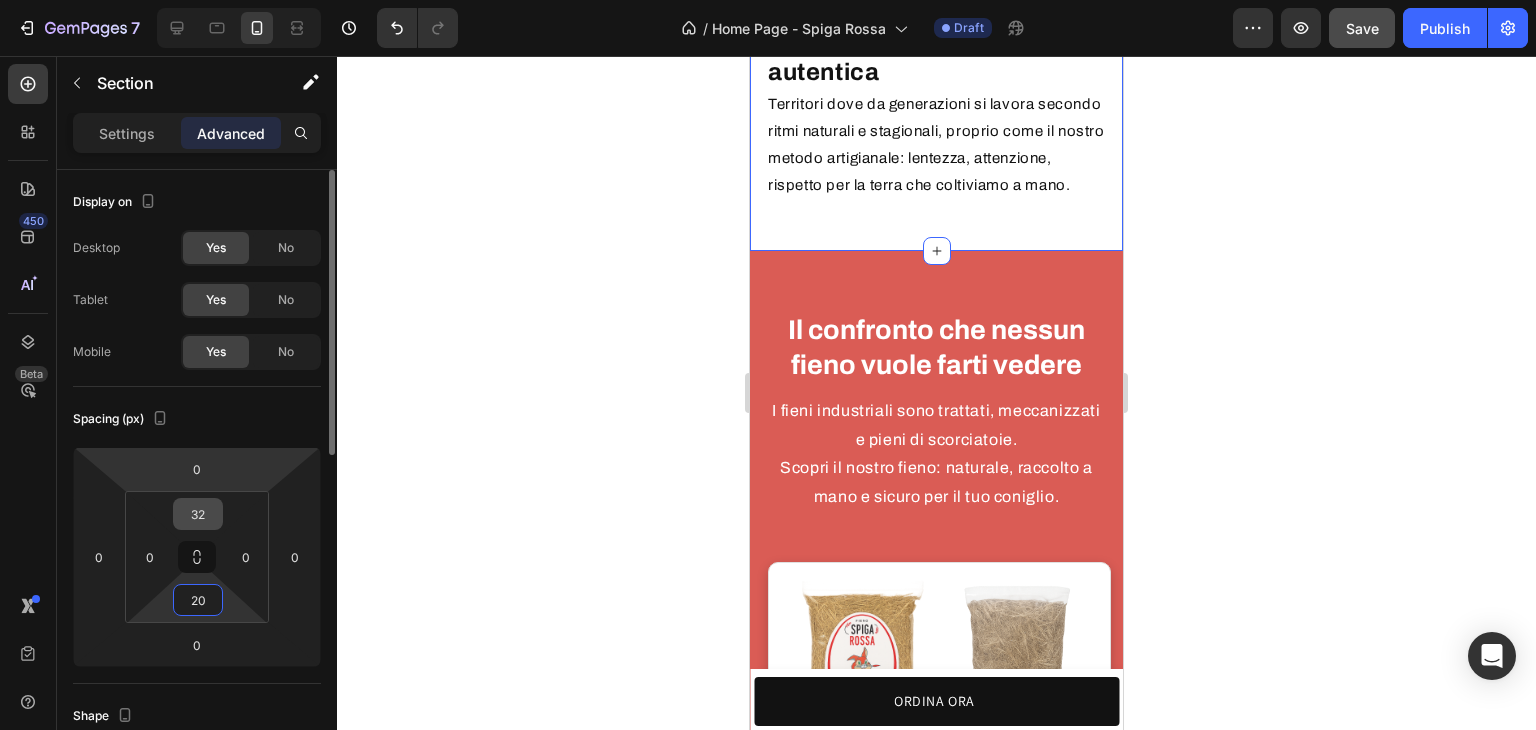drag, startPoint x: 207, startPoint y: 478, endPoint x: 198, endPoint y: 504, distance: 27.513634 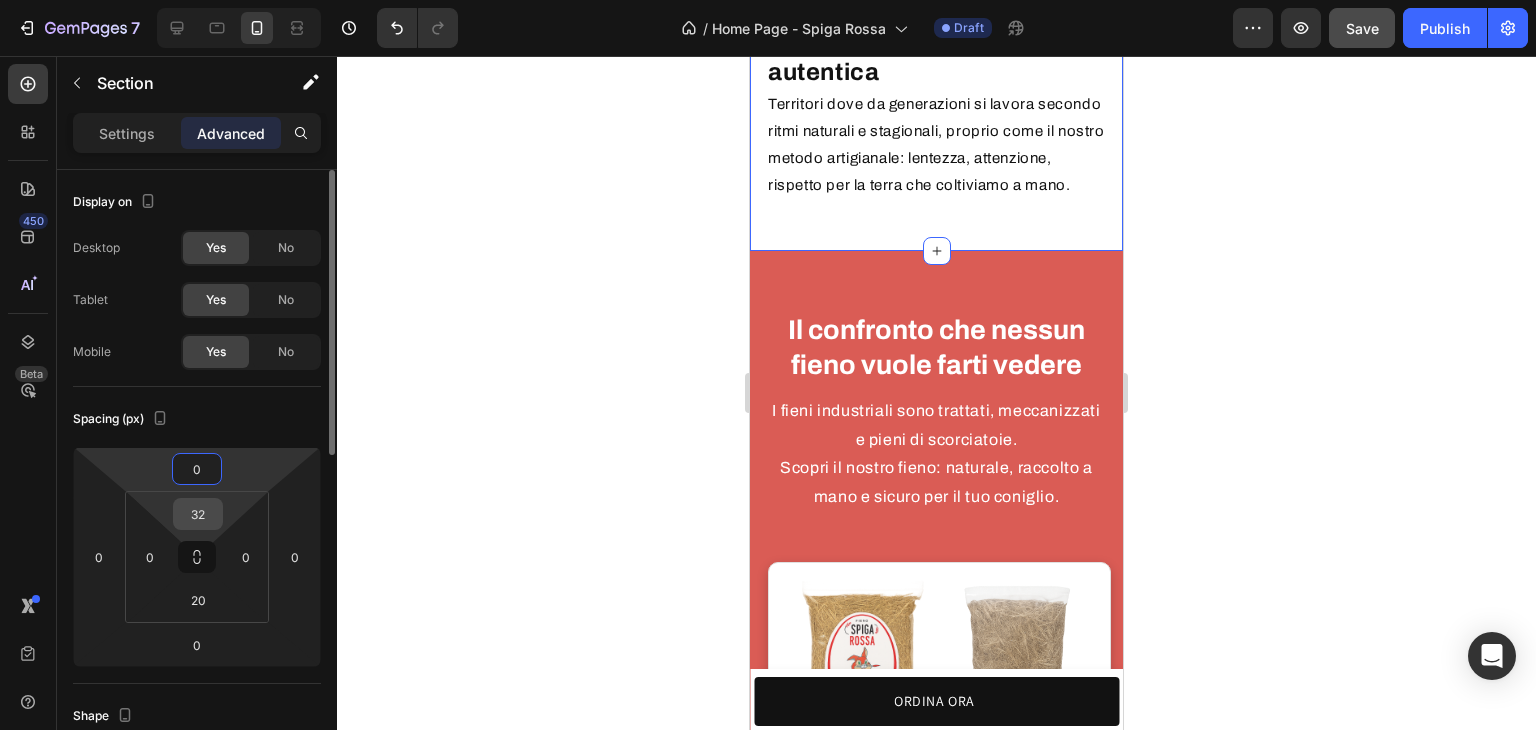 click on "32" at bounding box center [198, 514] 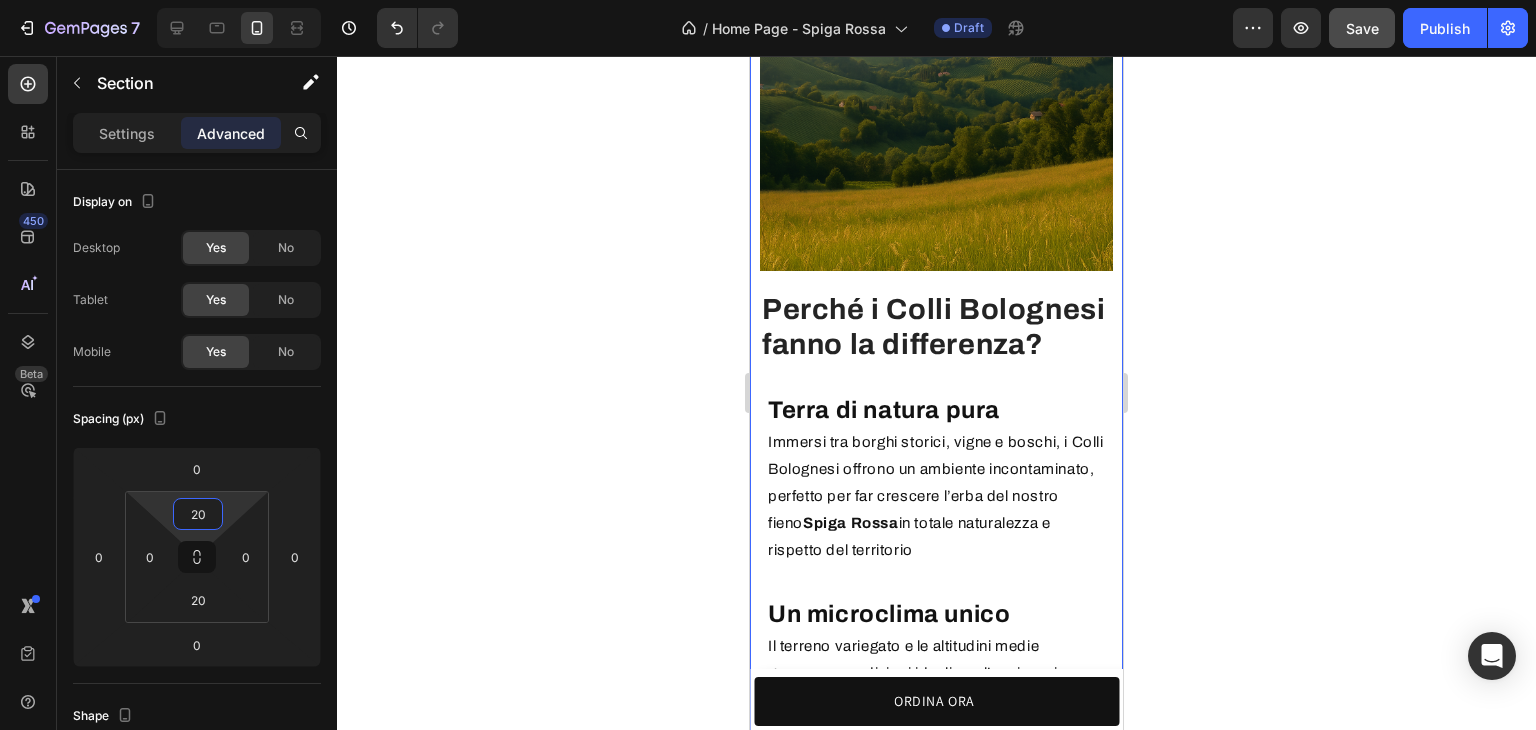 scroll, scrollTop: 3000, scrollLeft: 0, axis: vertical 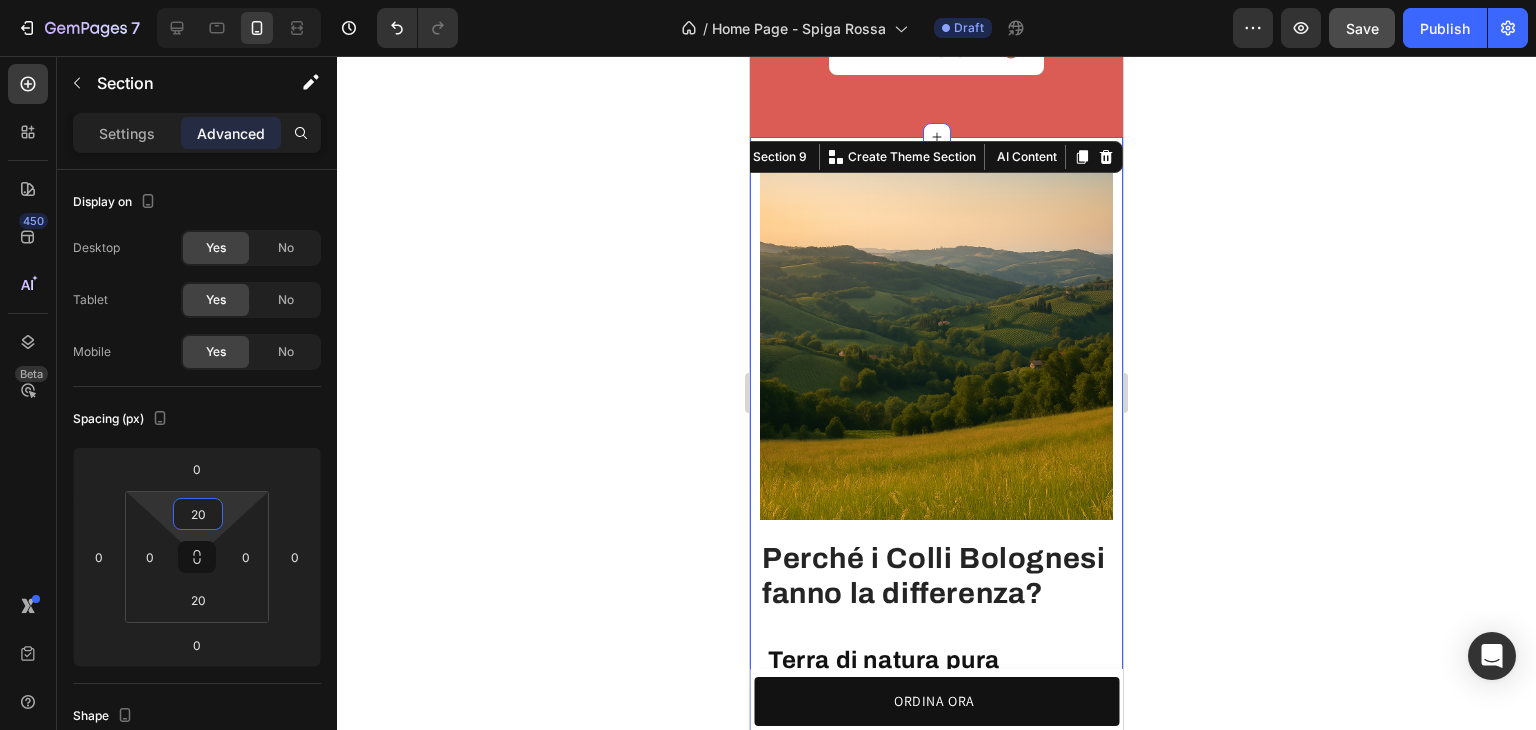 type on "20" 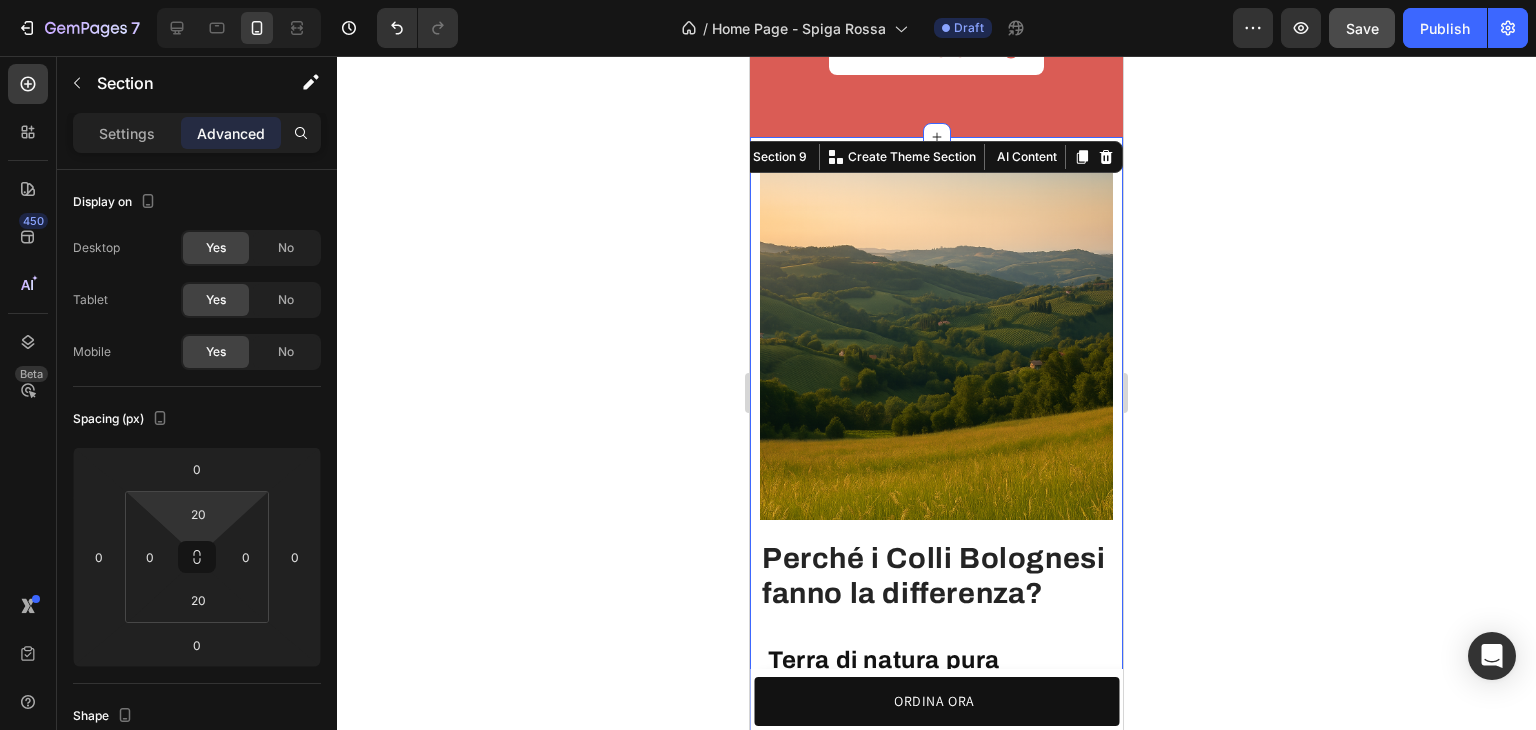 click 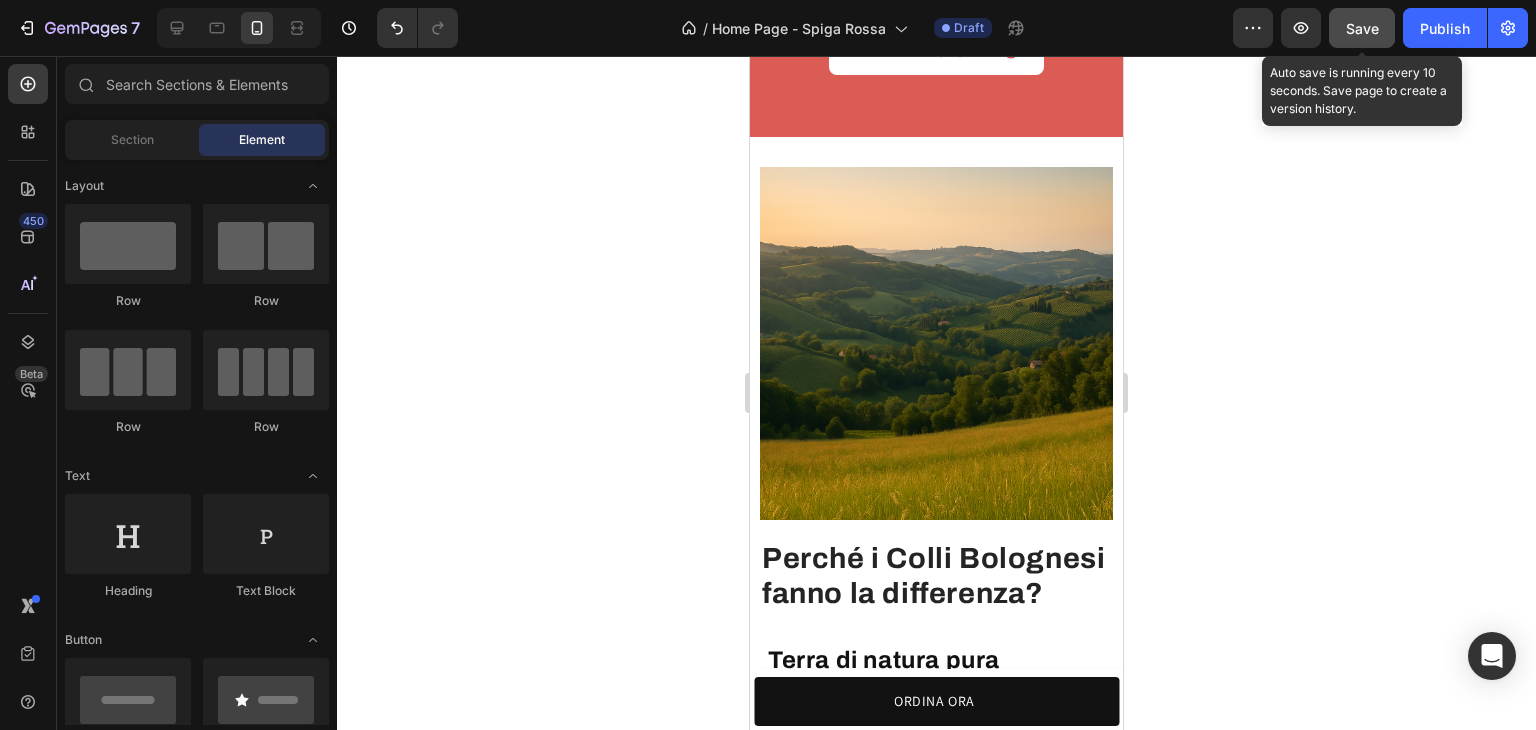 click on "Save" 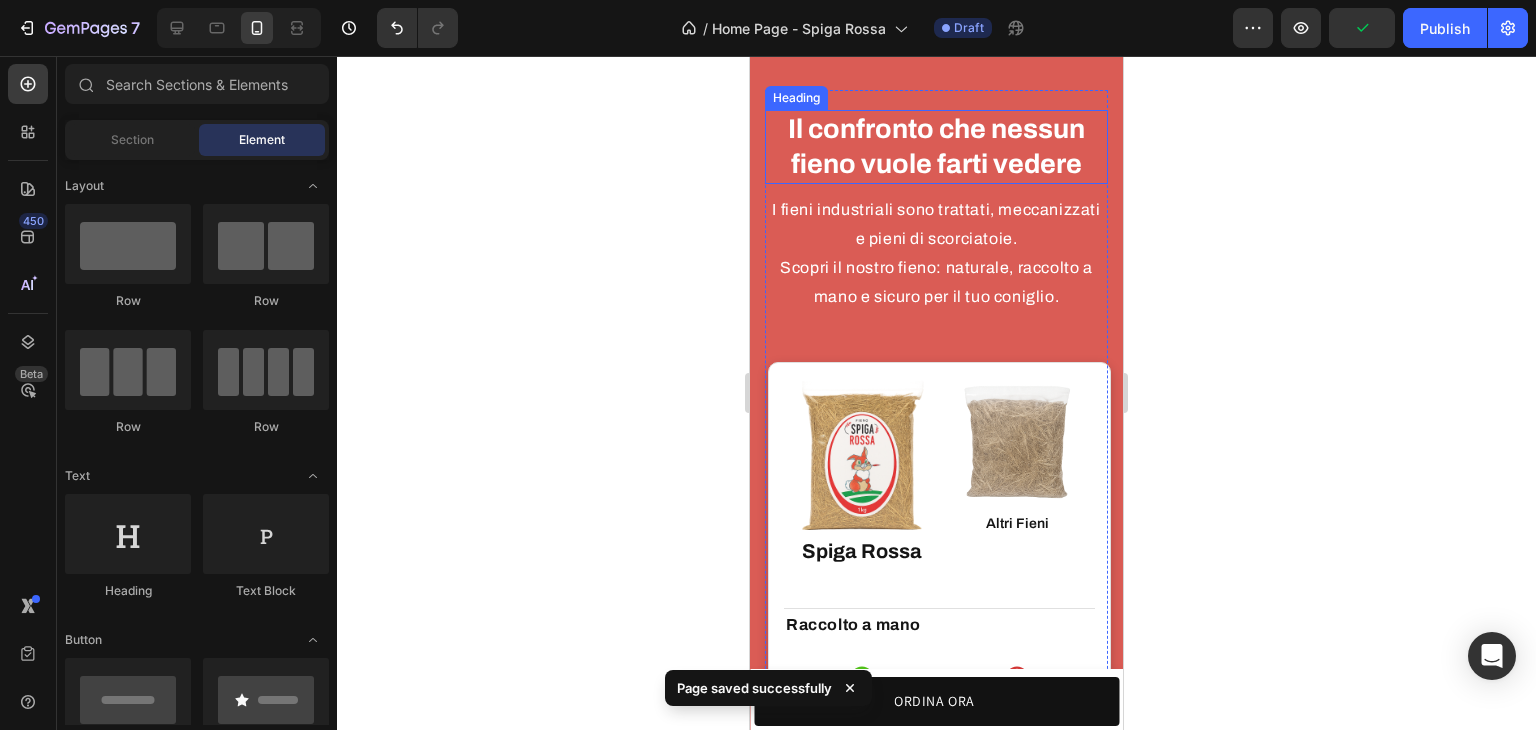 scroll, scrollTop: 4000, scrollLeft: 0, axis: vertical 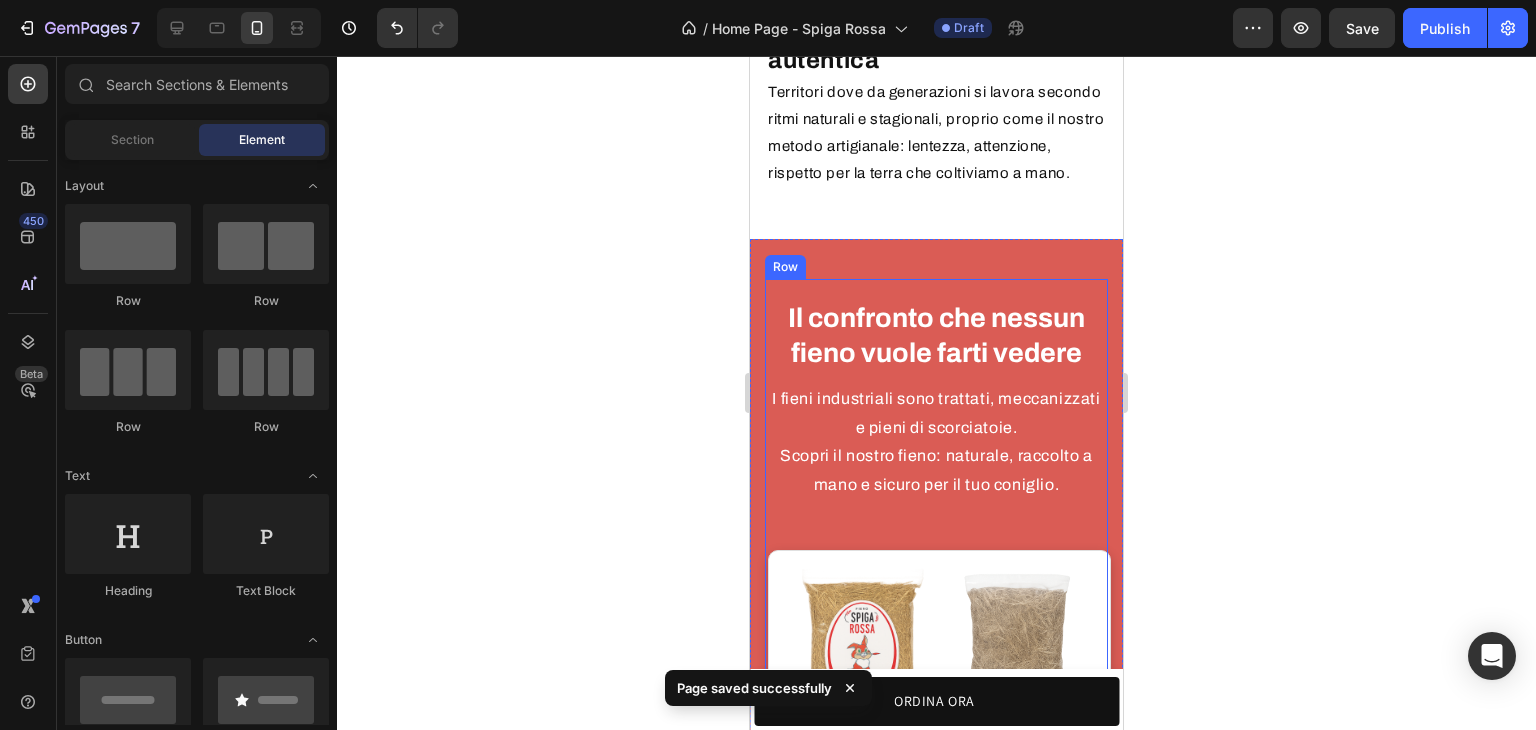 click on "Il confronto che nessun fieno vuole farti vedere Heading I fieni industriali sono trattati, meccanizzati e pieni di scorciatoie. Scopri il nostro fieno: naturale, raccolto a mano e sicuro per il tuo coniglio. Text Block Text Block Image Image Spiga Rossa Text block Image Altri Fieni Text block Altri Fieni Text block Row Row Raccolto a mano Text block
Icon
Icon Row Row Senza pesticidi e chimica Text block
Icon
Icon Row Row Essiccazione naturale al sole Text block
Icon
Icon Row Row Processo industriale Text block
Icon
Icon Row Row Gambi lunghi e naturali Text block
Icon
Icon Row Row Confezione richiudibile Text block
Icon
Icon Row Row Row
PRENDILO ORA    Button" at bounding box center (936, 934) 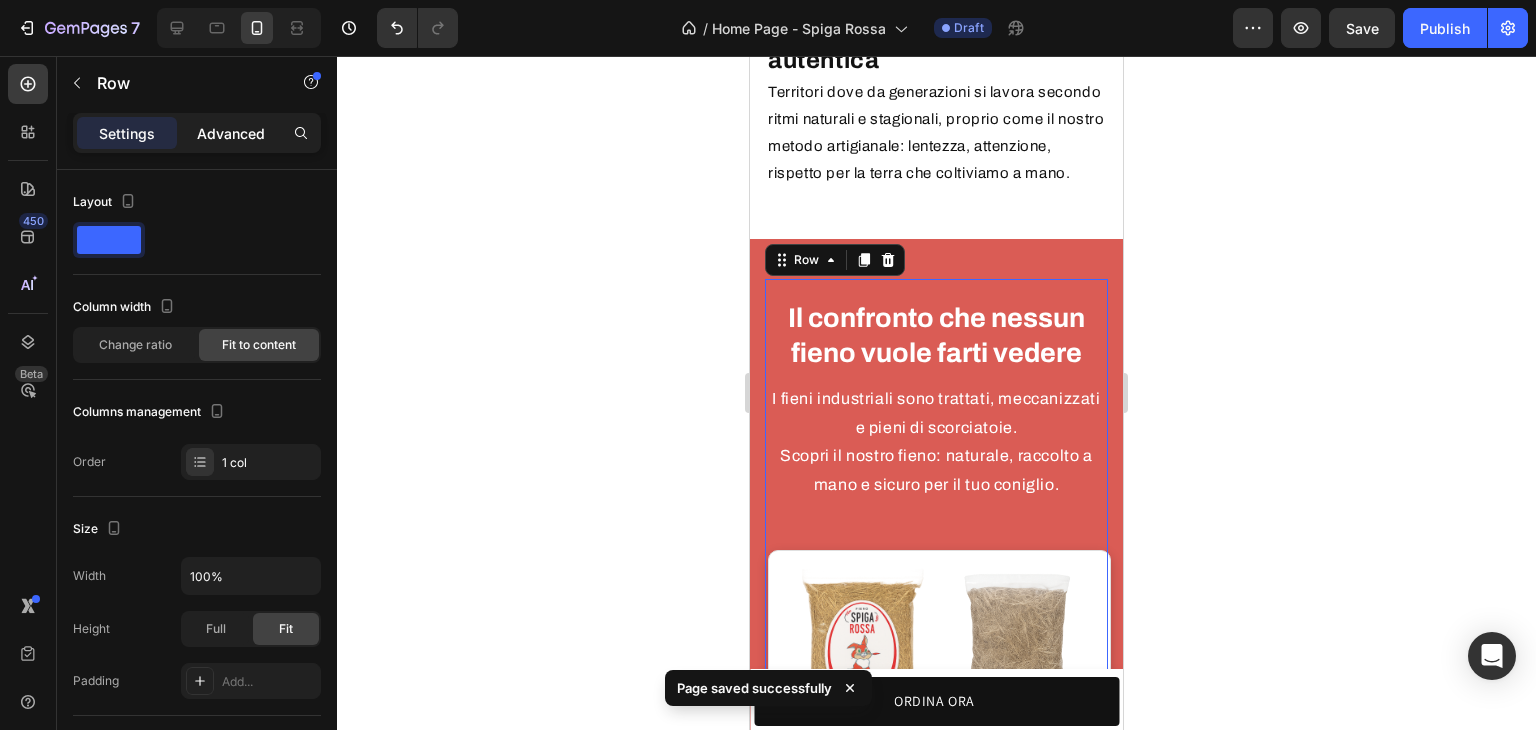 click on "Advanced" 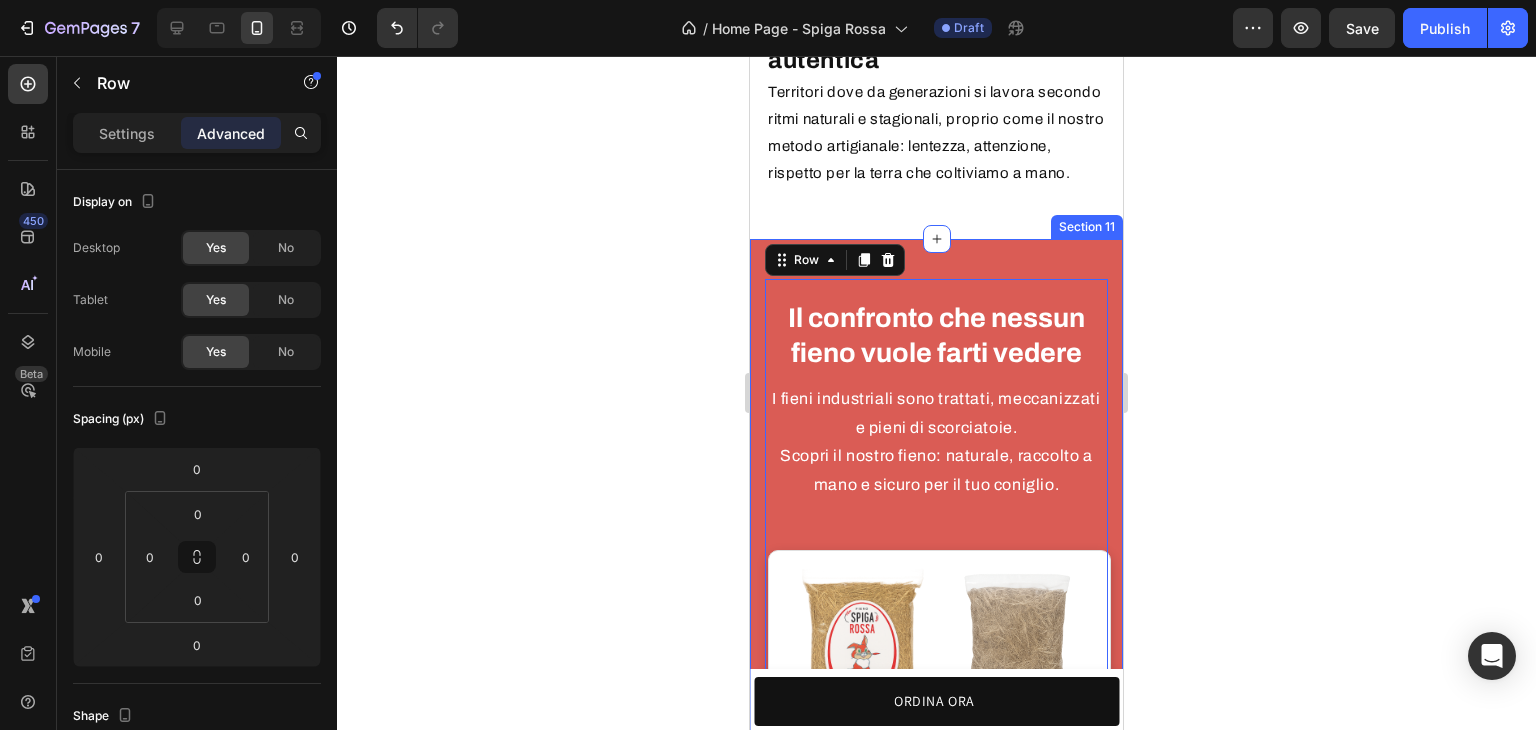 click on "Il confronto che nessun fieno vuole farti vedere Heading I fieni industriali sono trattati, meccanizzati e pieni di scorciatoie. Scopri il nostro fieno: naturale, raccolto a mano e sicuro per il tuo coniglio. Text Block Text Block Image Image Spiga Rossa Text block Image Altri Fieni Text block Altri Fieni Text block Row Row Raccolto a mano Text block
Icon
Icon Row Row Senza pesticidi e chimica Text block
Icon
Icon Row Row Essiccazione naturale al sole Text block
Icon
Icon Row Row Processo industriale Text block
Icon
Icon Row Row Gambi lunghi e naturali Text block
Icon
Icon Row Row Confezione richiudibile Text block
Icon
Icon Row Row Row
PRENDILO ORA    Button Row   0 Section 11" at bounding box center (936, 934) 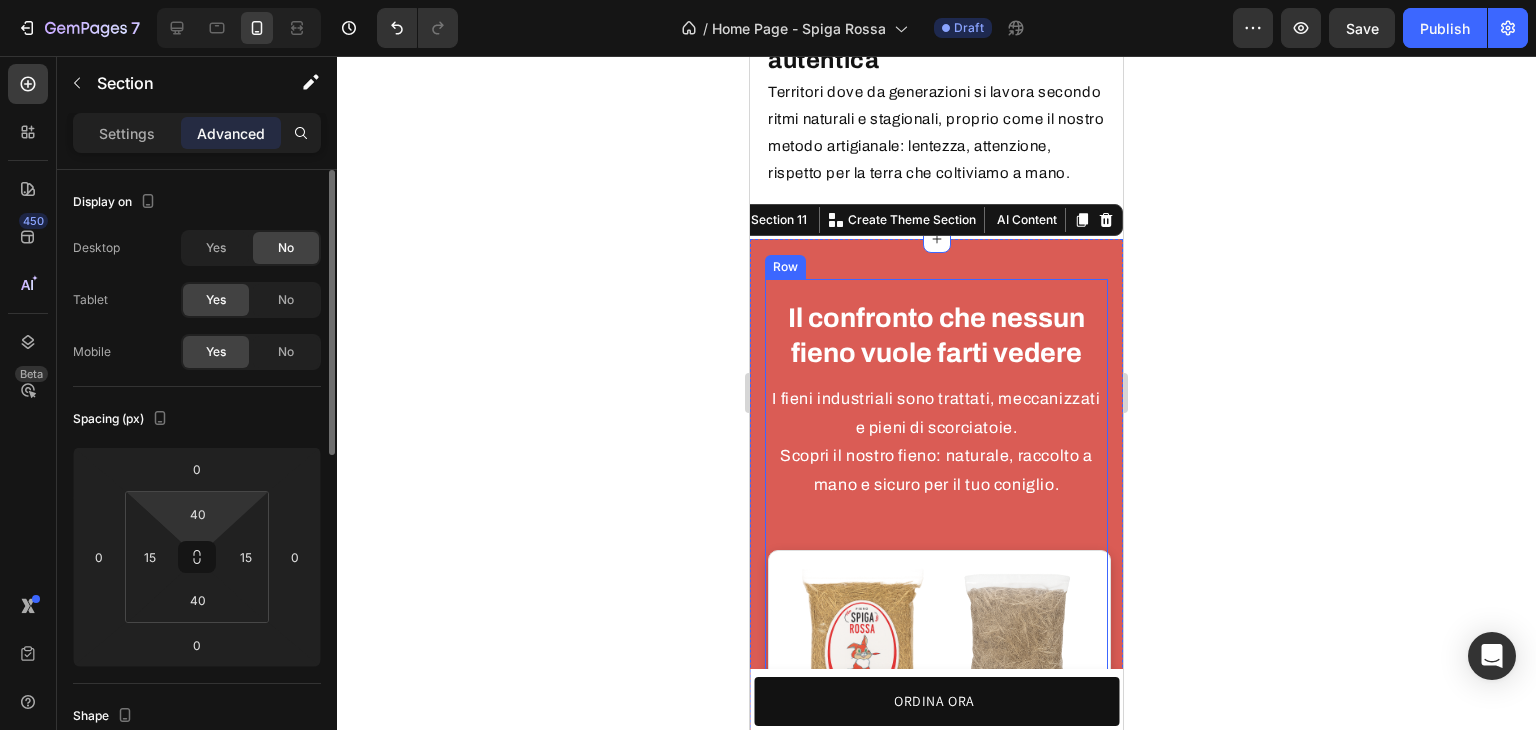 click on "7  Version history  /  Home Page - Spiga Rossa Draft Preview  Save   Publish  450 Beta Sections(18) Elements(83) Section Element Hero Section Product Detail Brands Trusted Badges Guarantee Product Breakdown How to use Testimonials Compare Bundle FAQs Social Proof Brand Story Product List Collection Blog List Contact Sticky Add to Cart Custom Footer Browse Library 450 Layout
Row
Row
Row
Row Text
Heading
Text Block Button
Button
Button Media
Image
Image
Video" at bounding box center [768, 0] 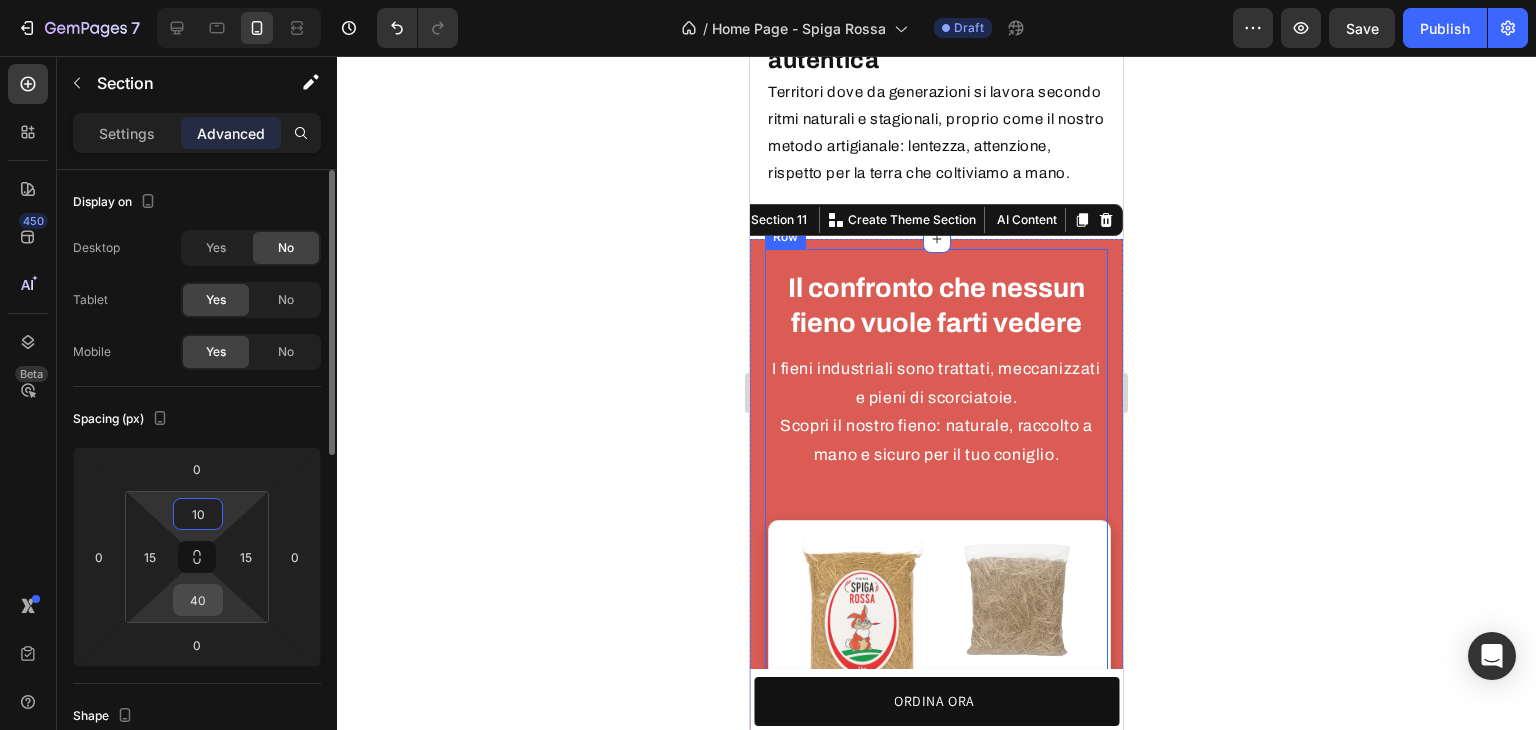 type on "10" 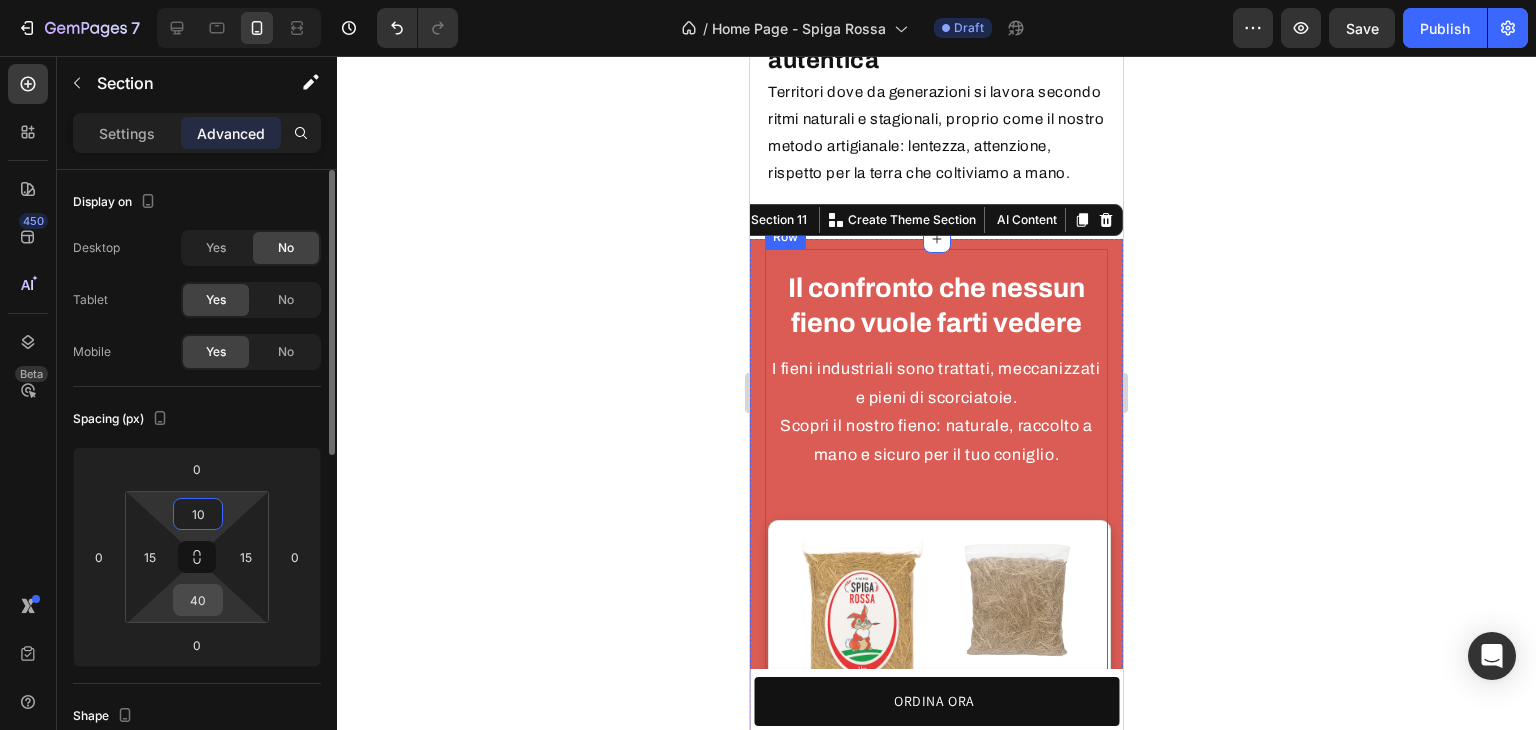 click on "40" at bounding box center (198, 600) 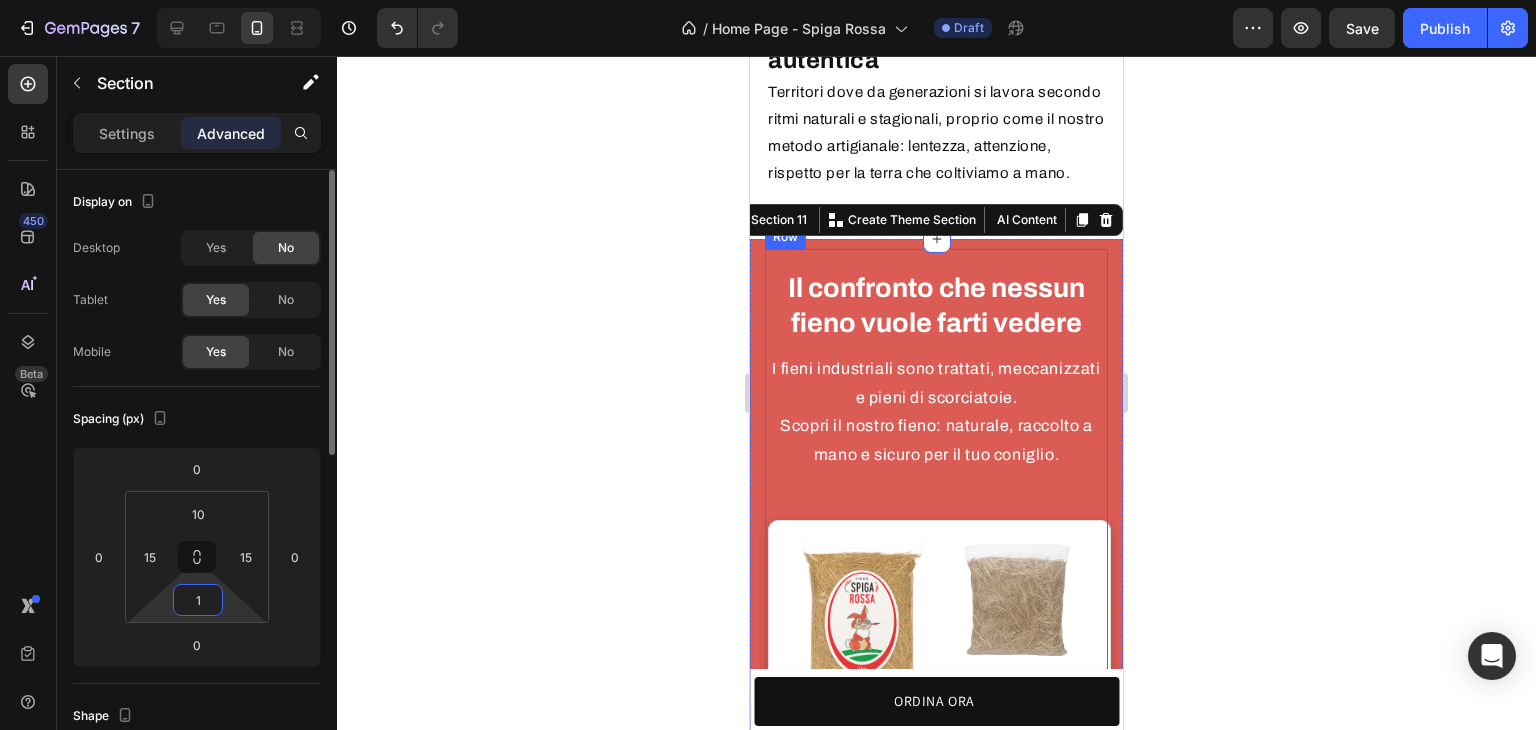 type on "10" 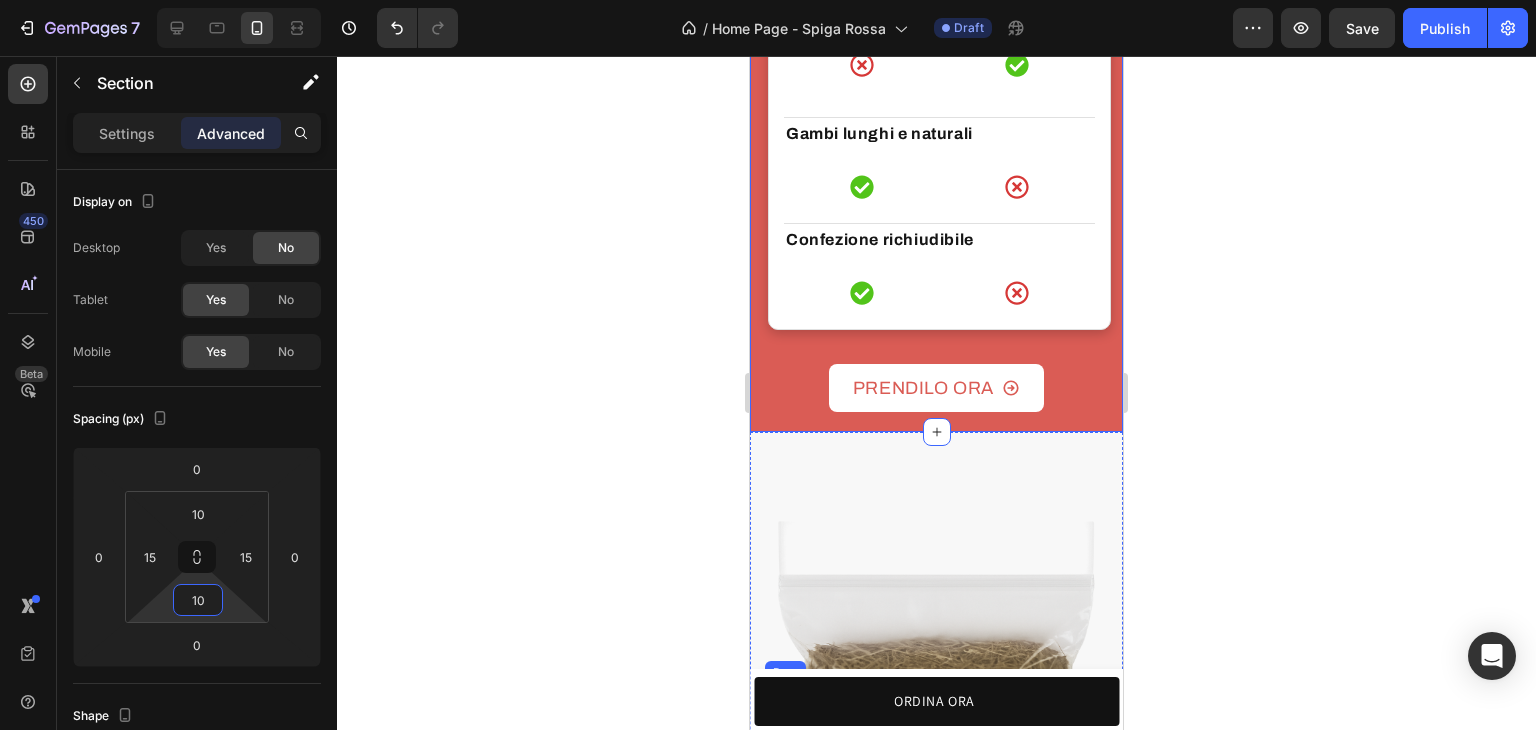 scroll, scrollTop: 5300, scrollLeft: 0, axis: vertical 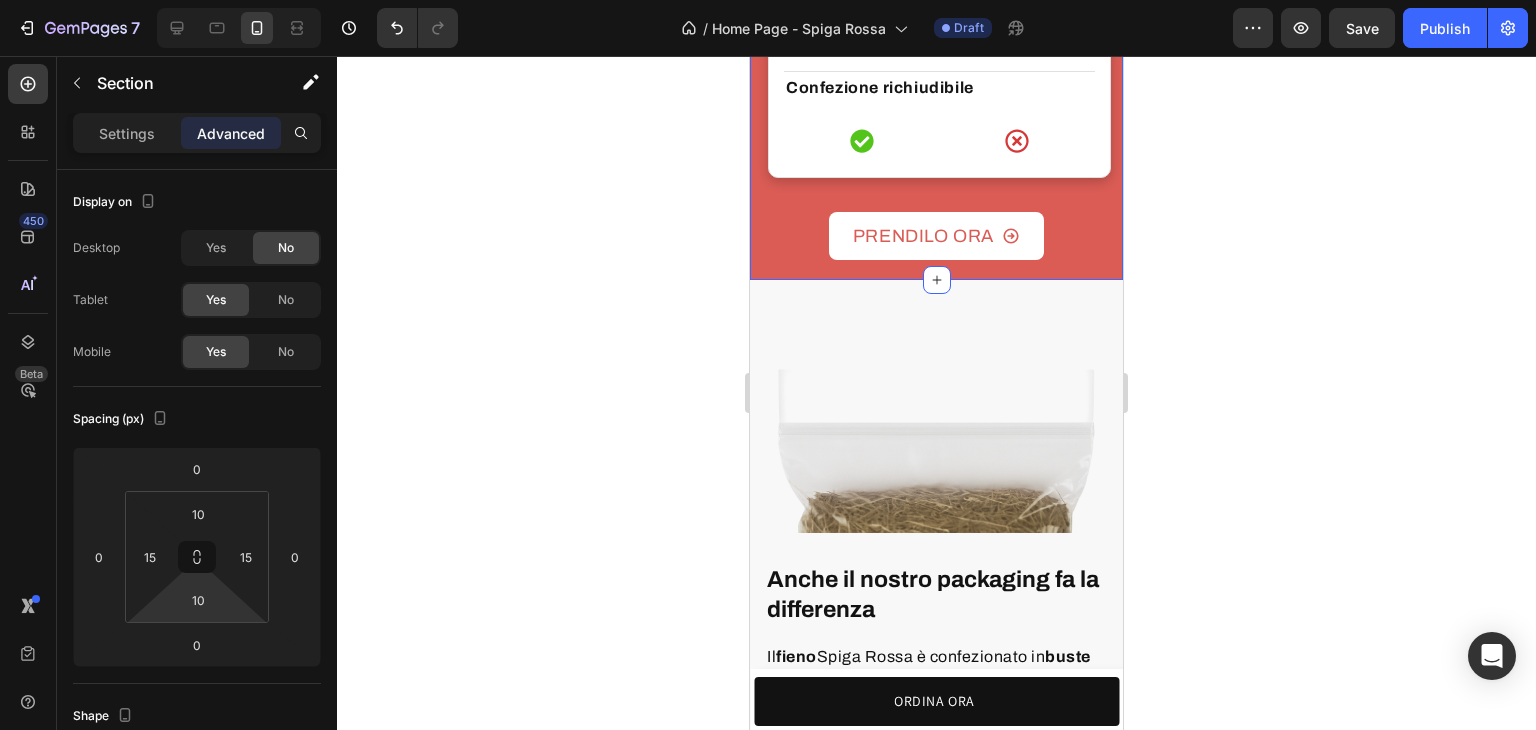 click 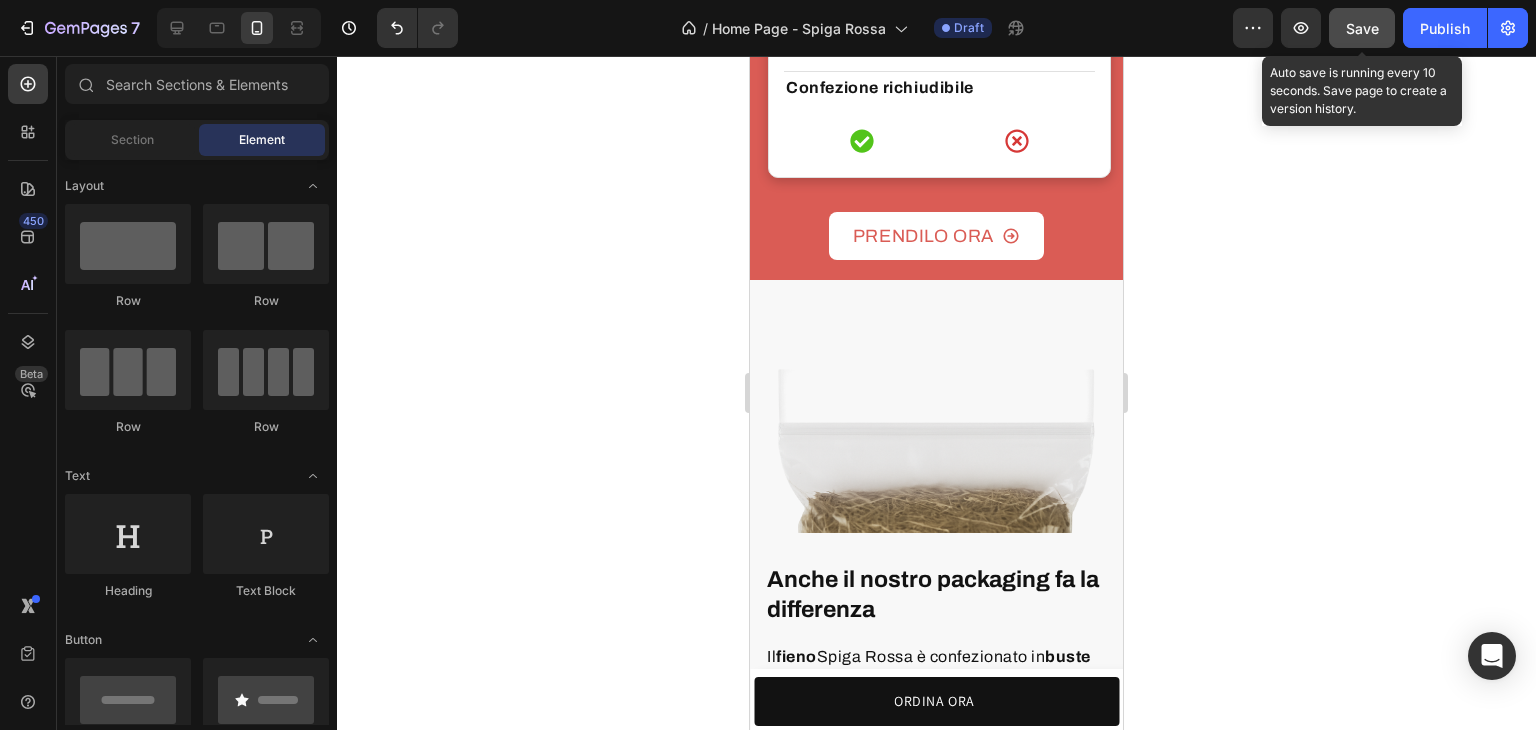 click on "Save" 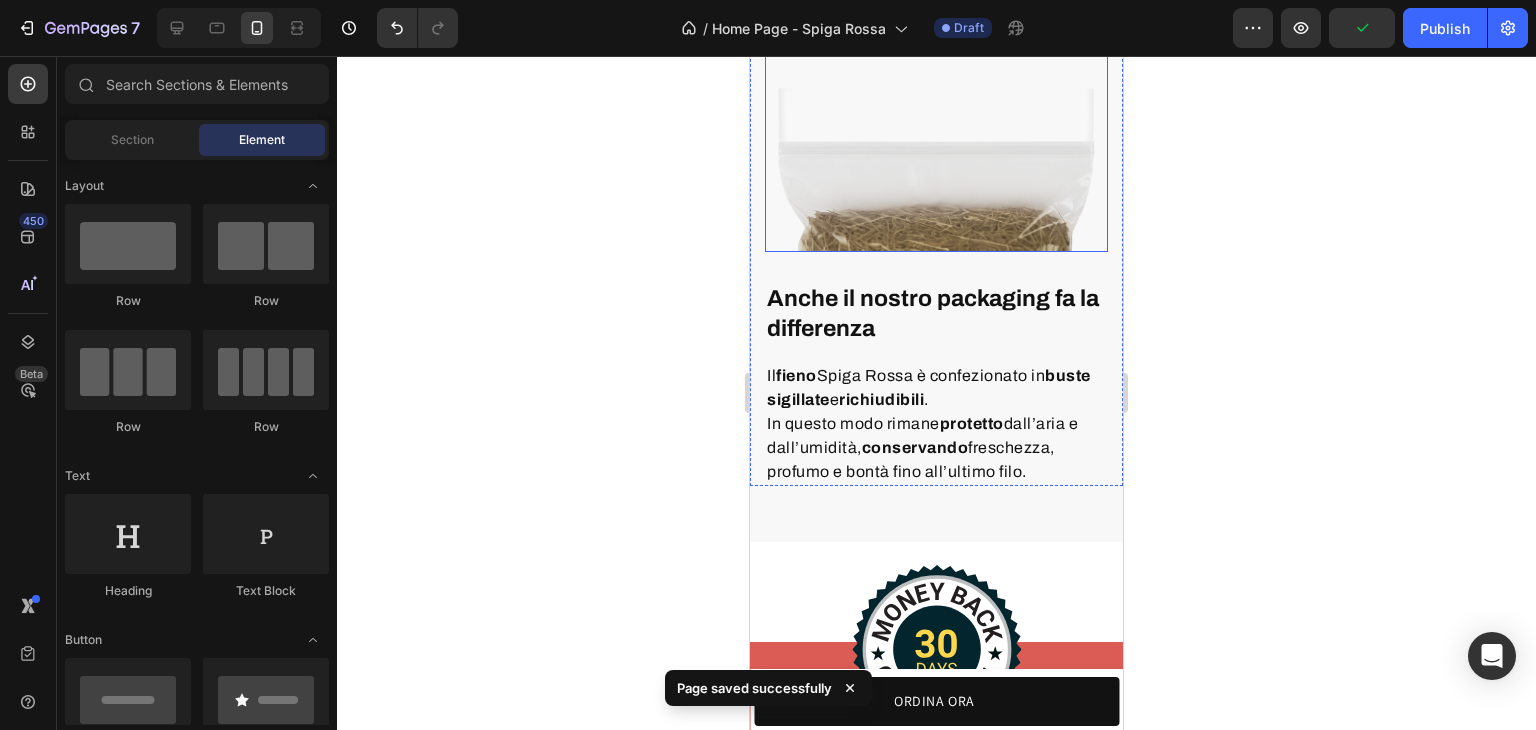 scroll, scrollTop: 5600, scrollLeft: 0, axis: vertical 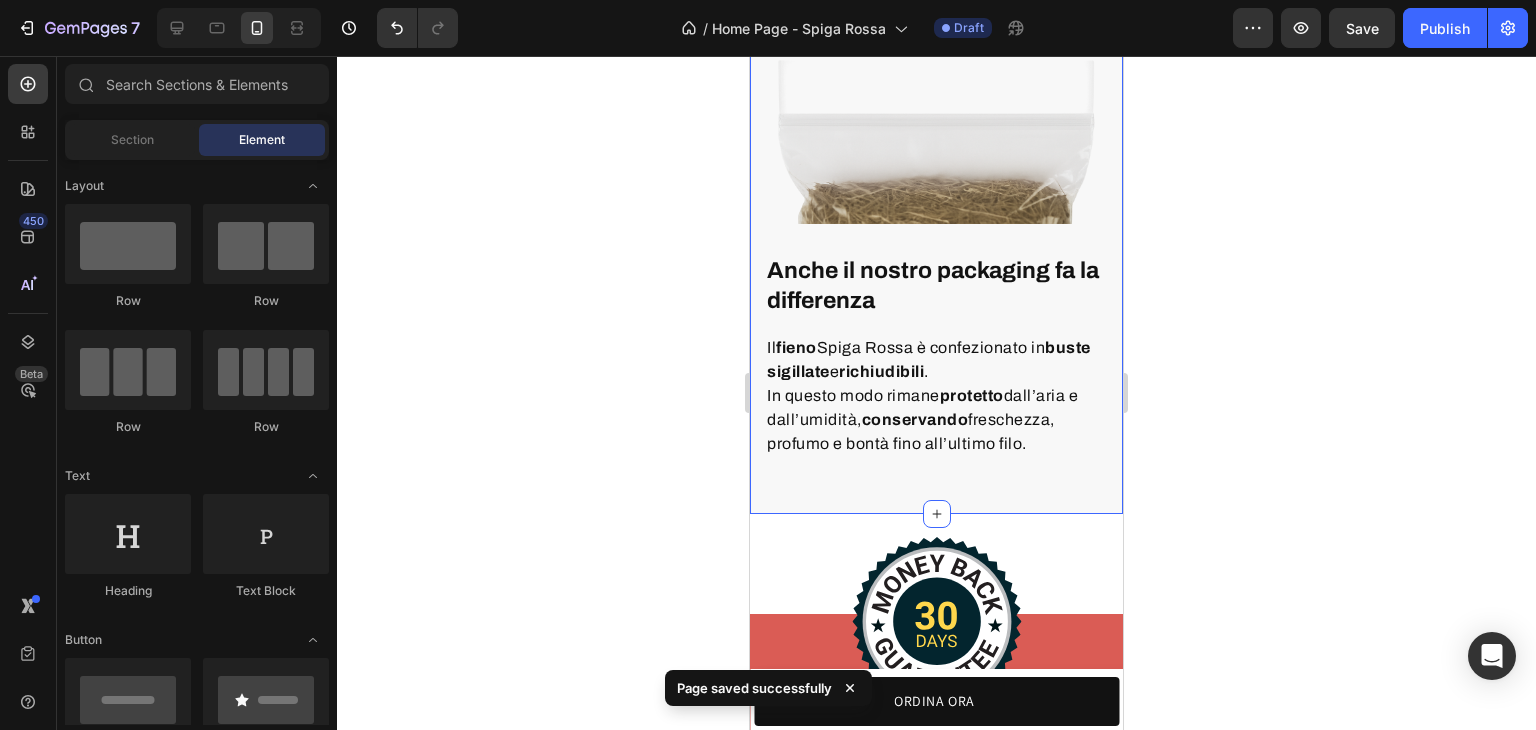 click on "Anche il nostro packaging fa la differenza Heading Il  fieno  Spiga Rossa è confezionato in  buste sigillate  e  richiudibili . In questo modo rimane  protetto  dall’aria e dall’umidità,  conservando  freschezza, profumo e bontà fino all’ultimo filo. Text block Row Image Row Section 13   You can create reusable sections Create Theme Section AI Content Write with GemAI What would you like to describe here? Tone and Voice Persuasive Product Show more Generate" at bounding box center [936, 242] 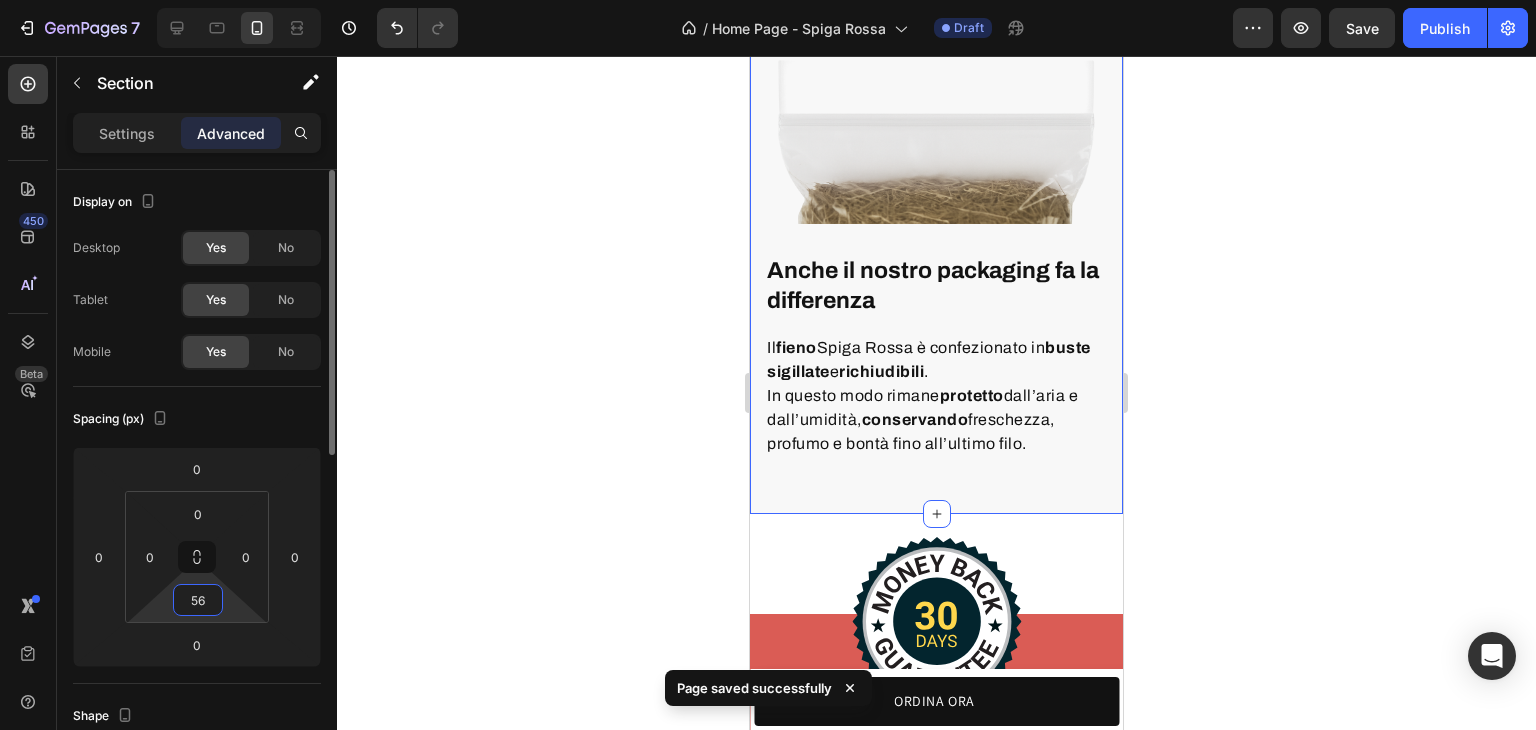 click on "56" at bounding box center [198, 600] 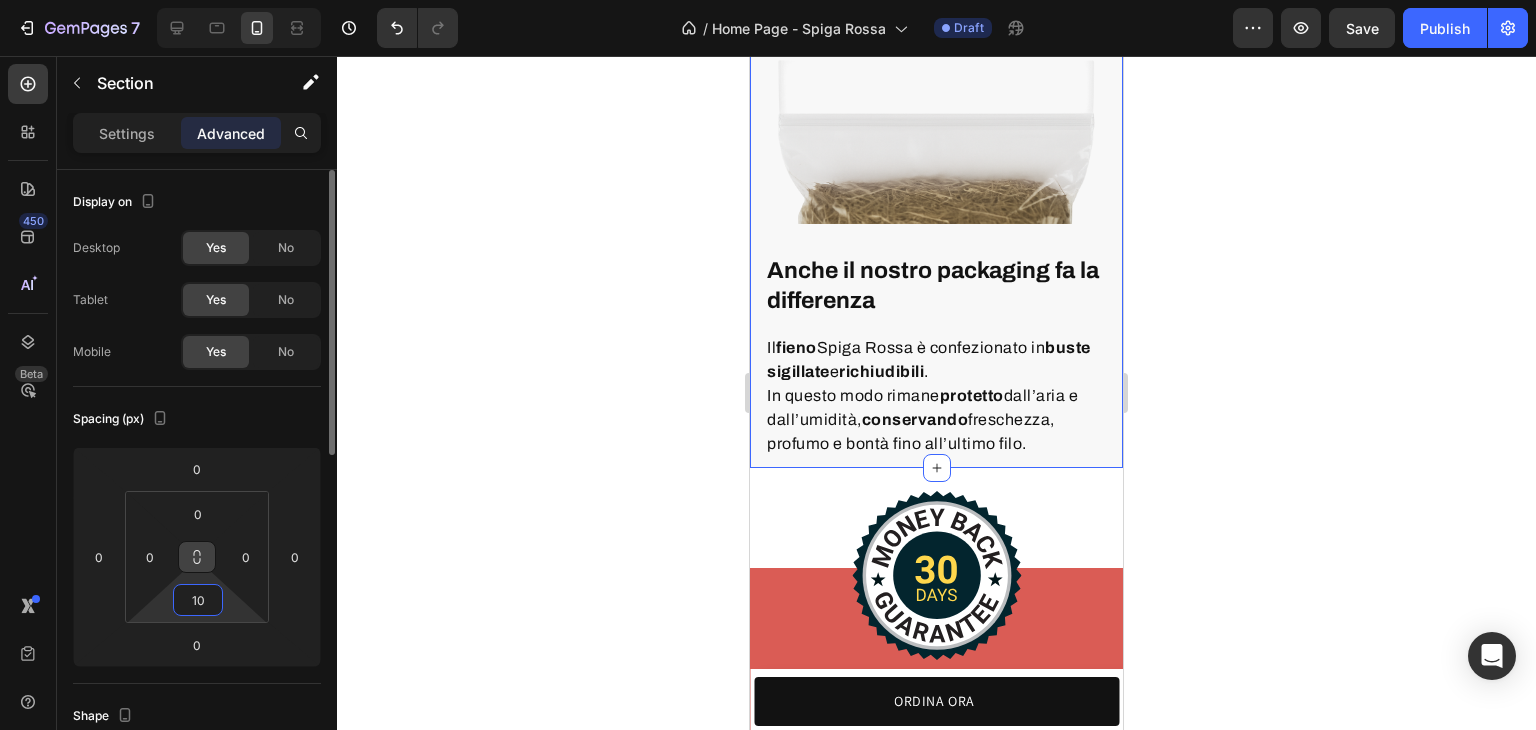 type on "1" 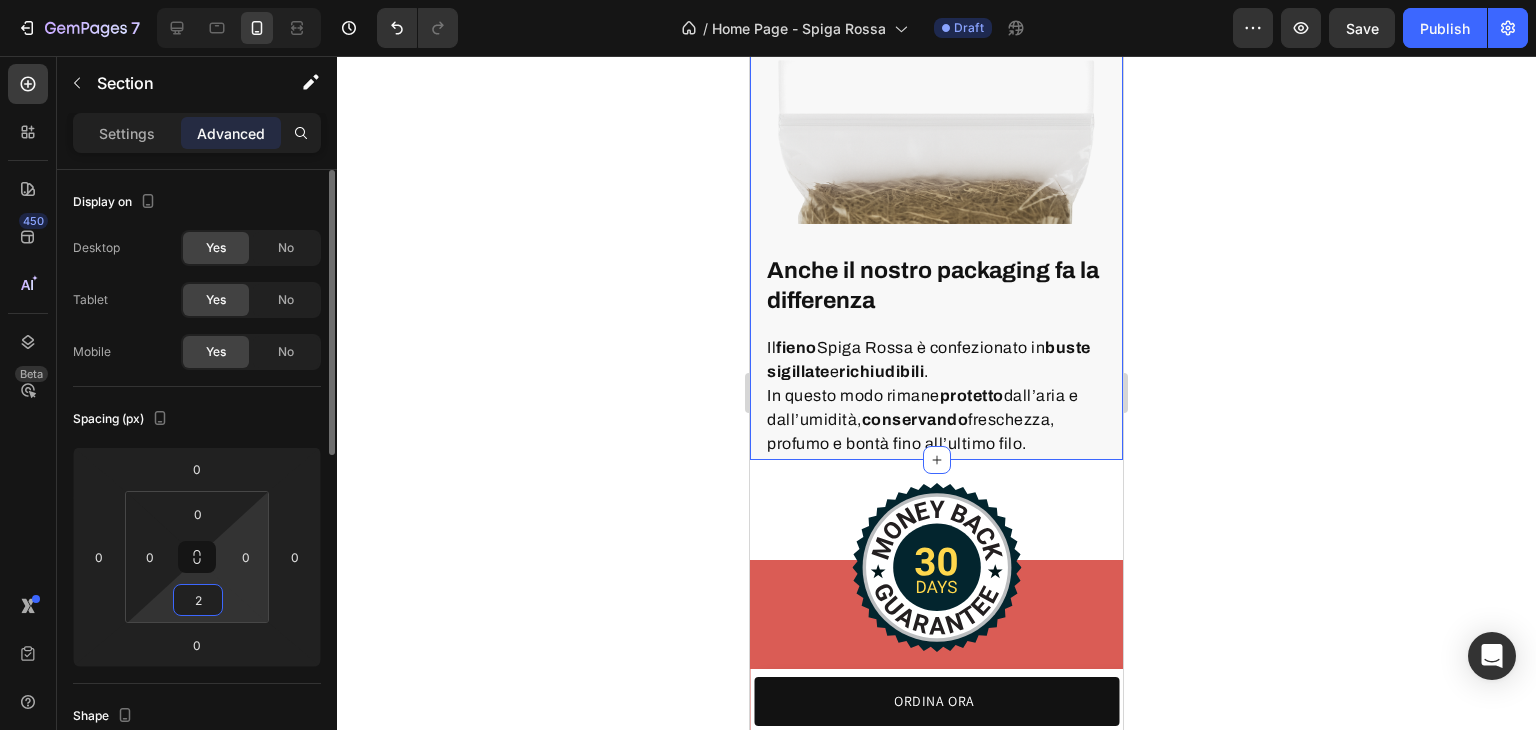 type on "20" 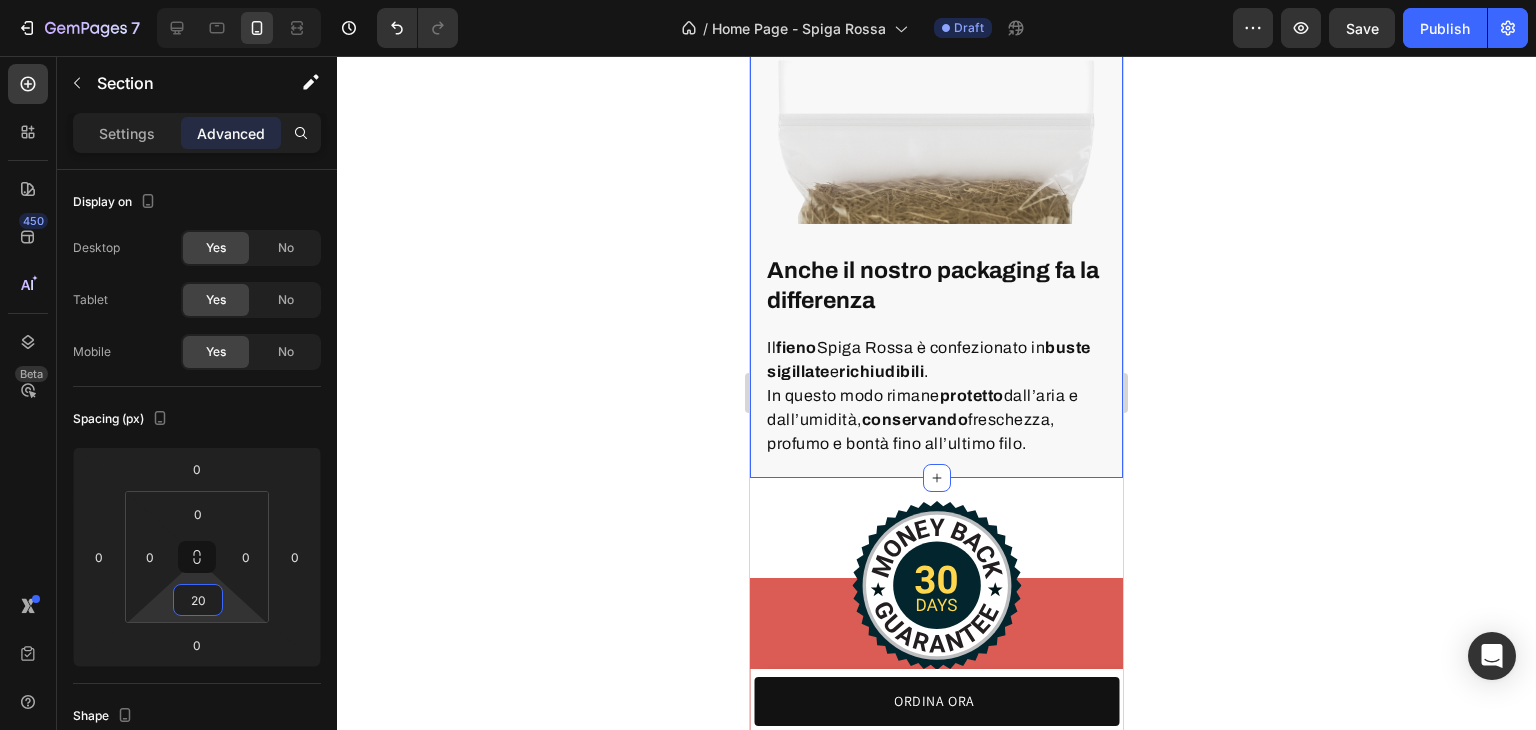 click 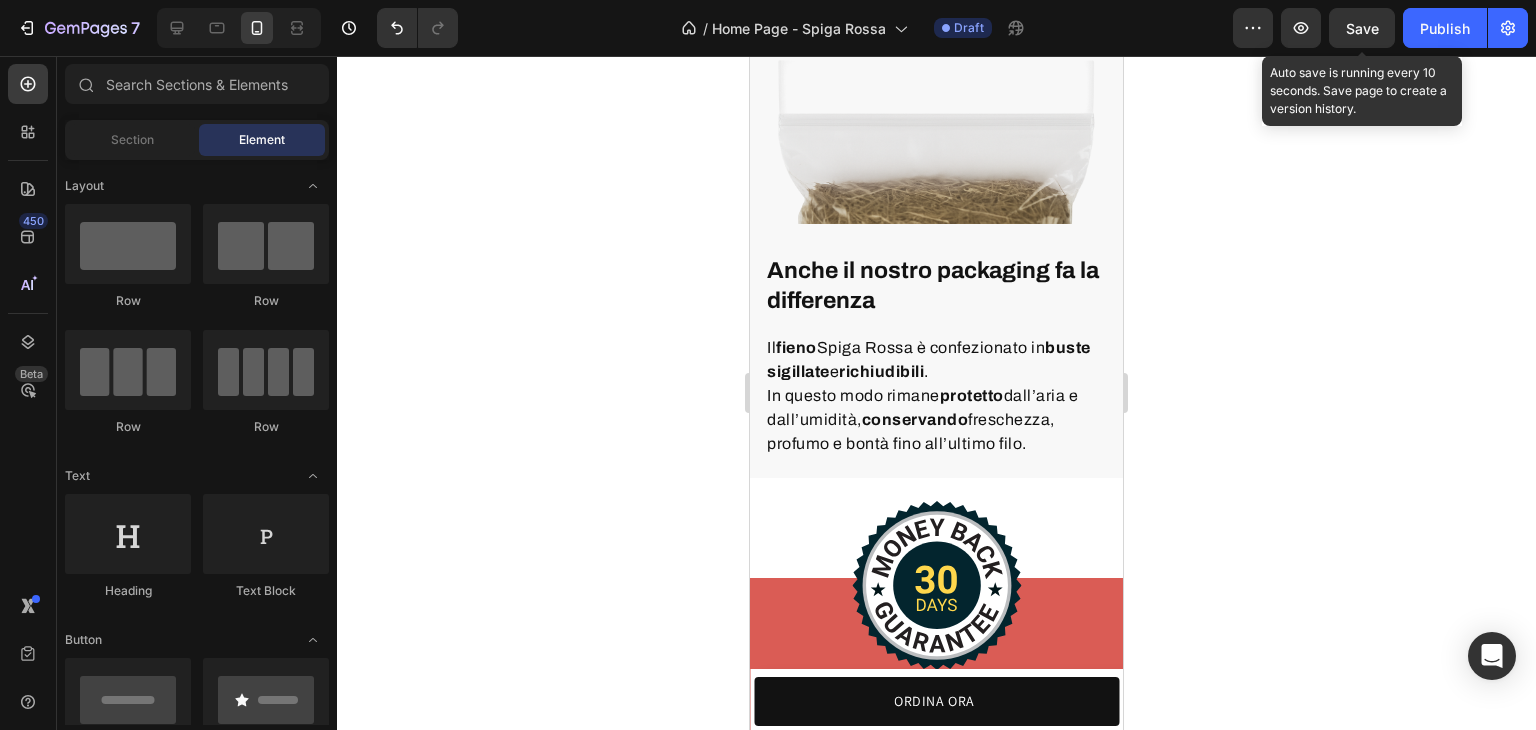 click on "Save" at bounding box center (1362, 28) 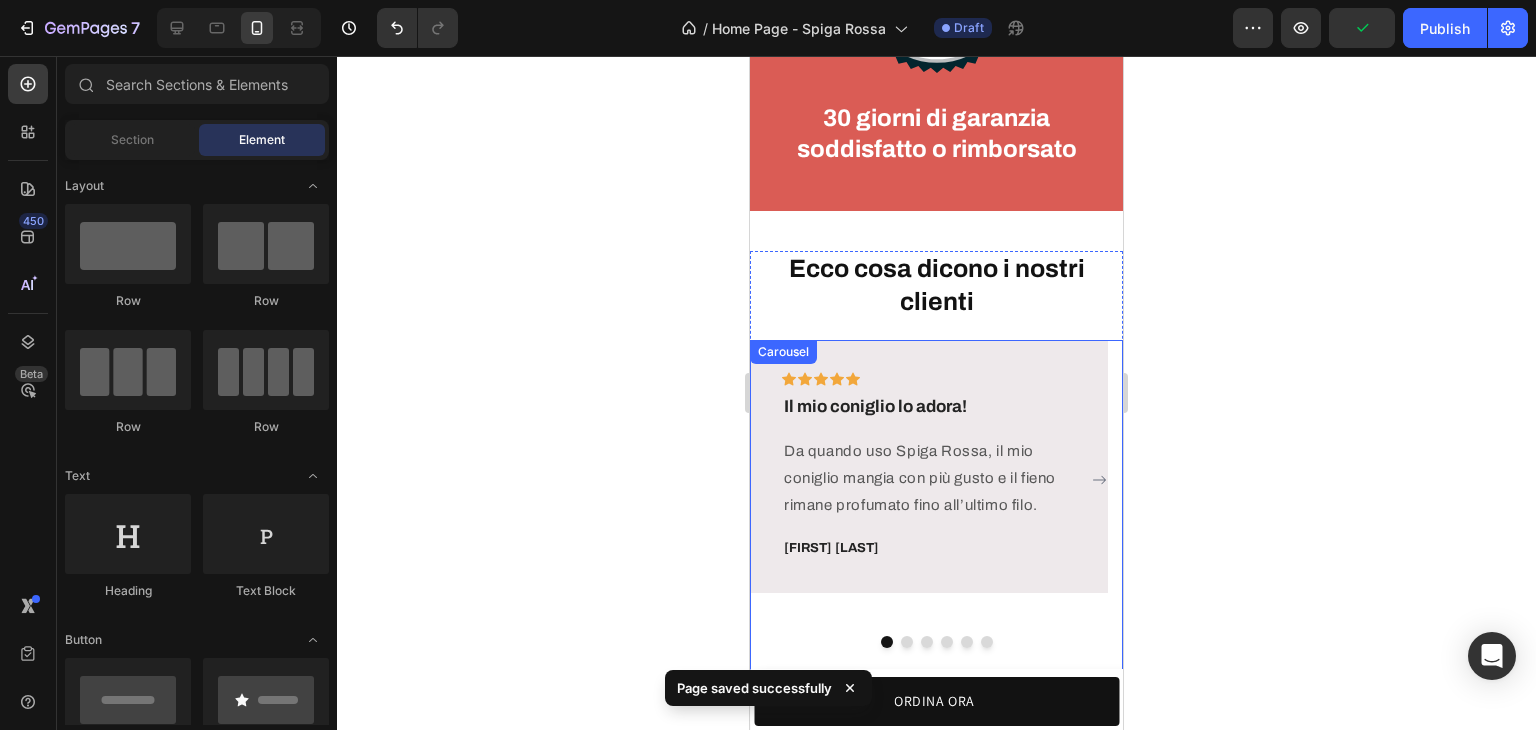 scroll, scrollTop: 6100, scrollLeft: 0, axis: vertical 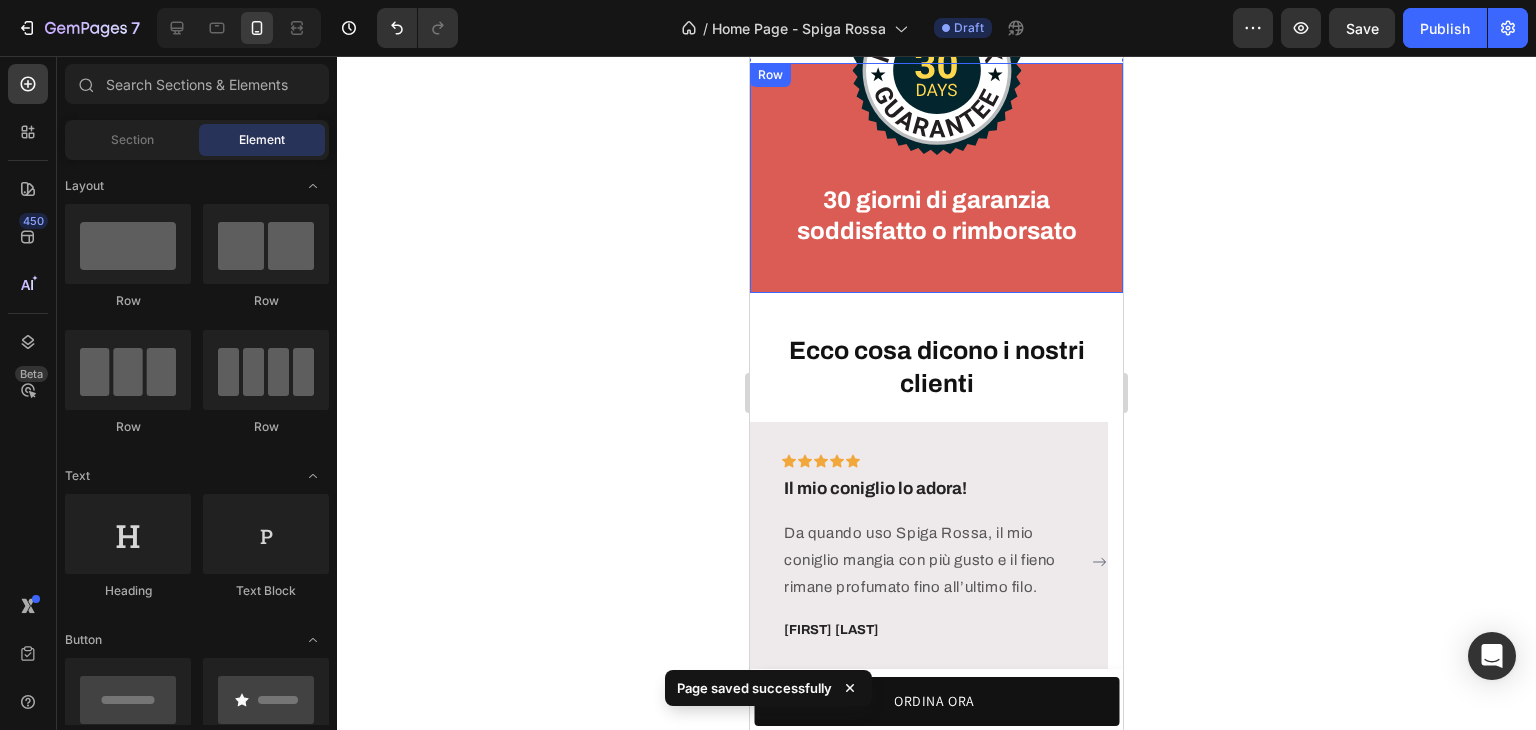 click on "Image 30 giorni di garanzia  soddisfatto o rimborsato Heading Row Row" at bounding box center [936, 178] 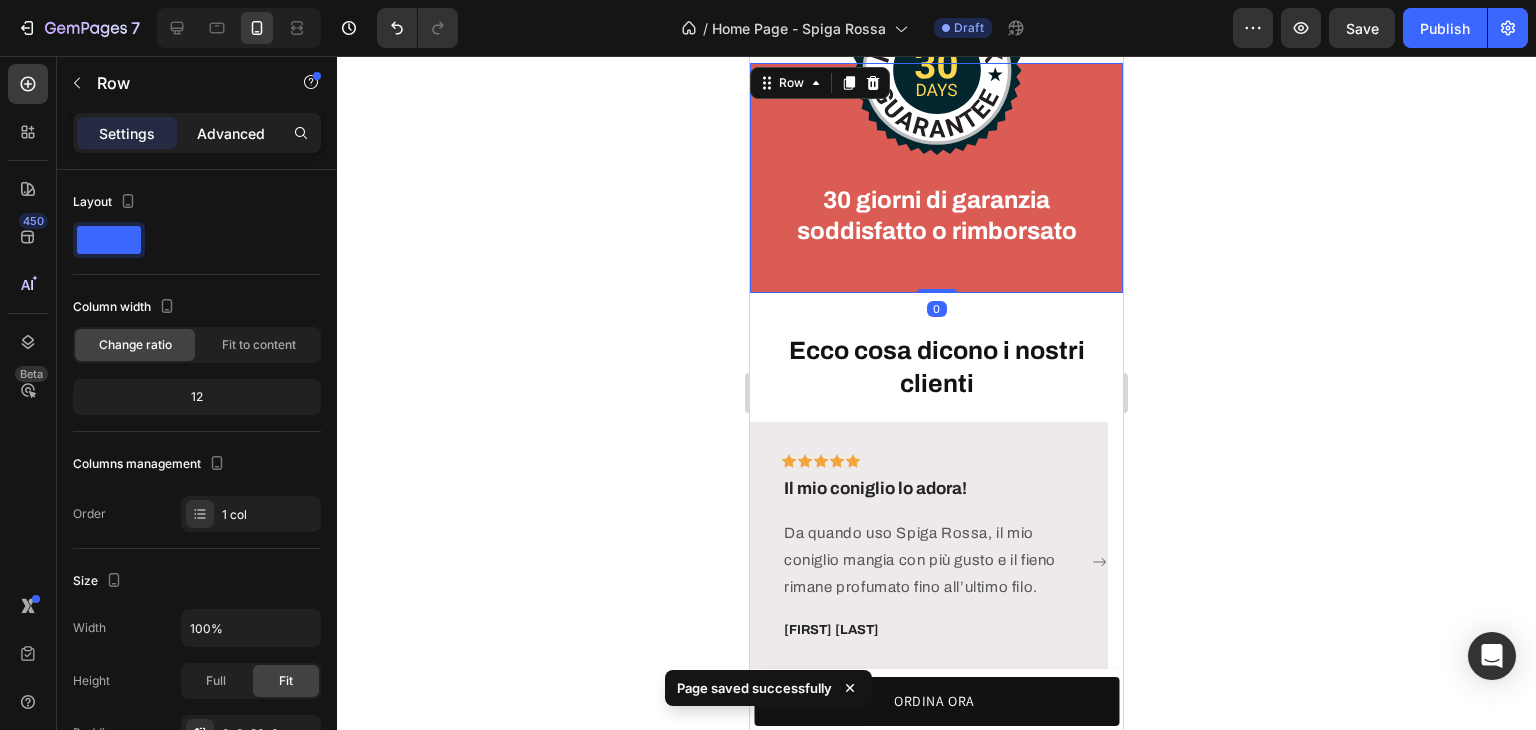 click on "Advanced" 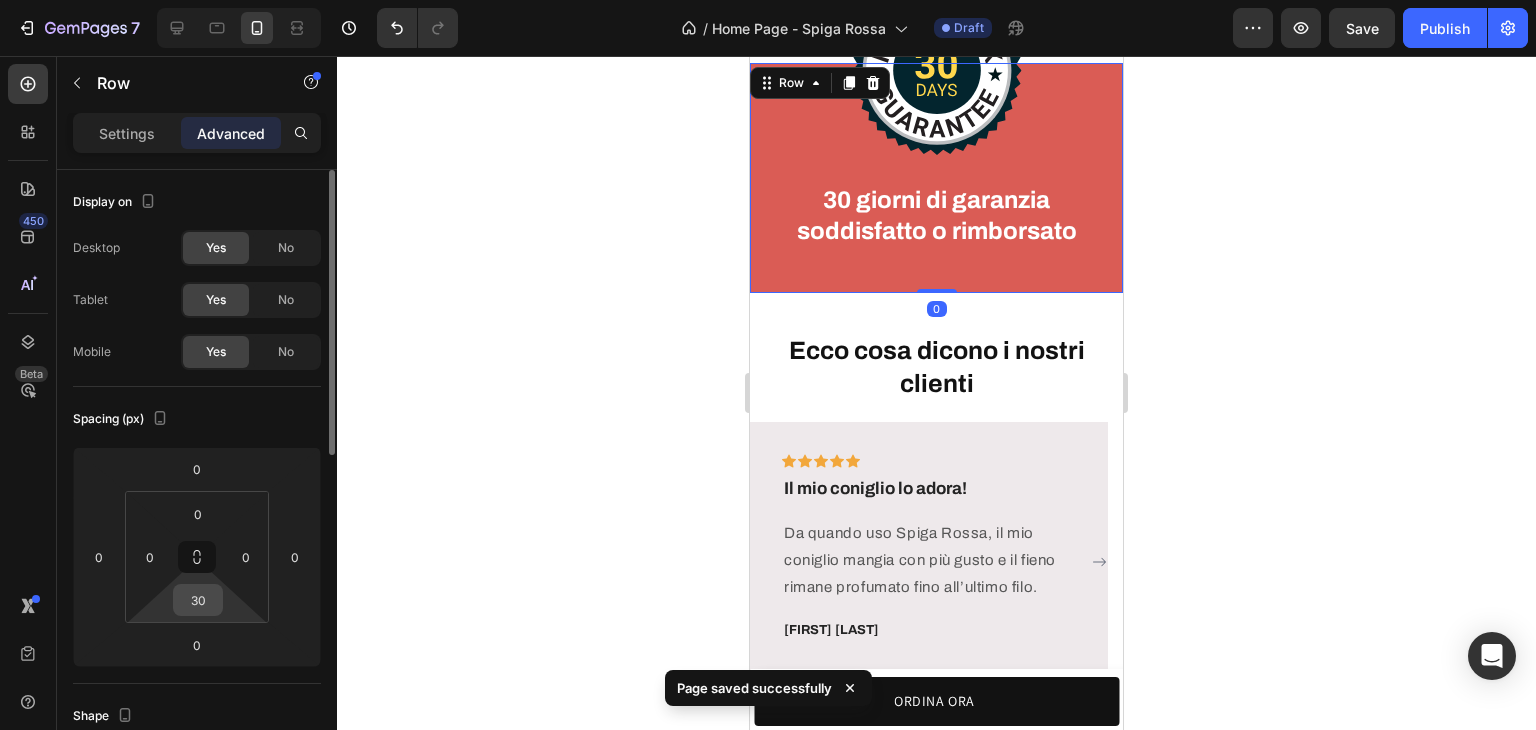 click on "30" at bounding box center [198, 600] 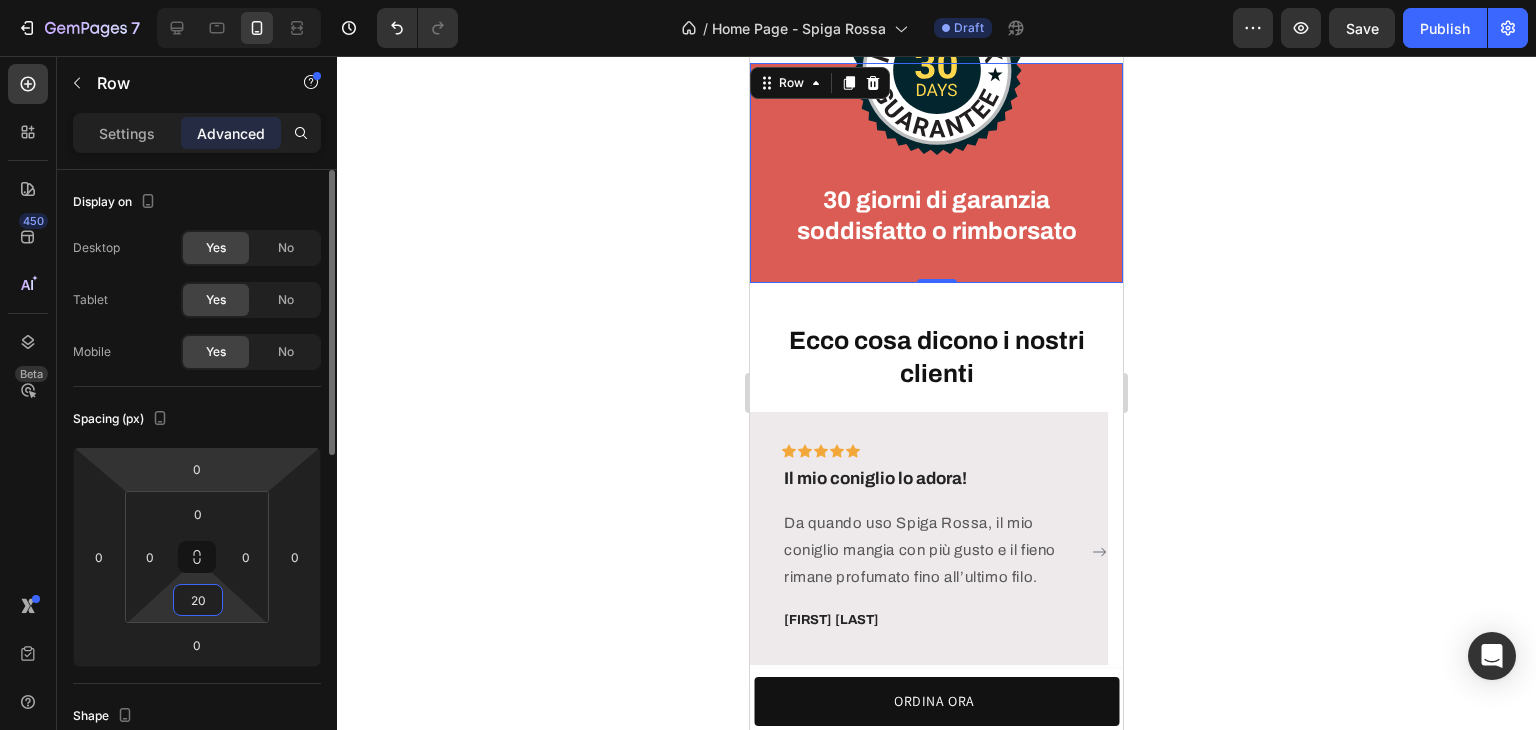 type on "2" 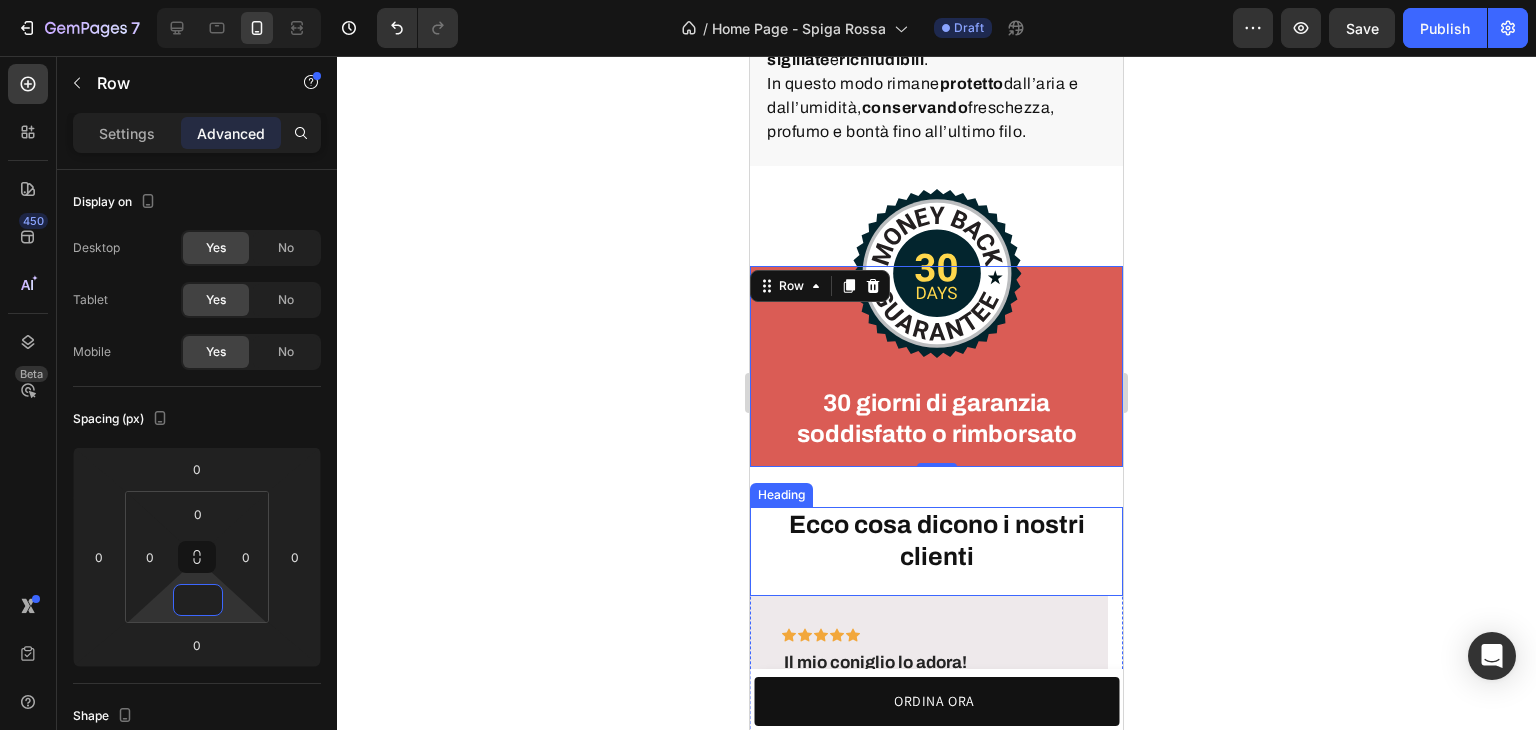 scroll, scrollTop: 5900, scrollLeft: 0, axis: vertical 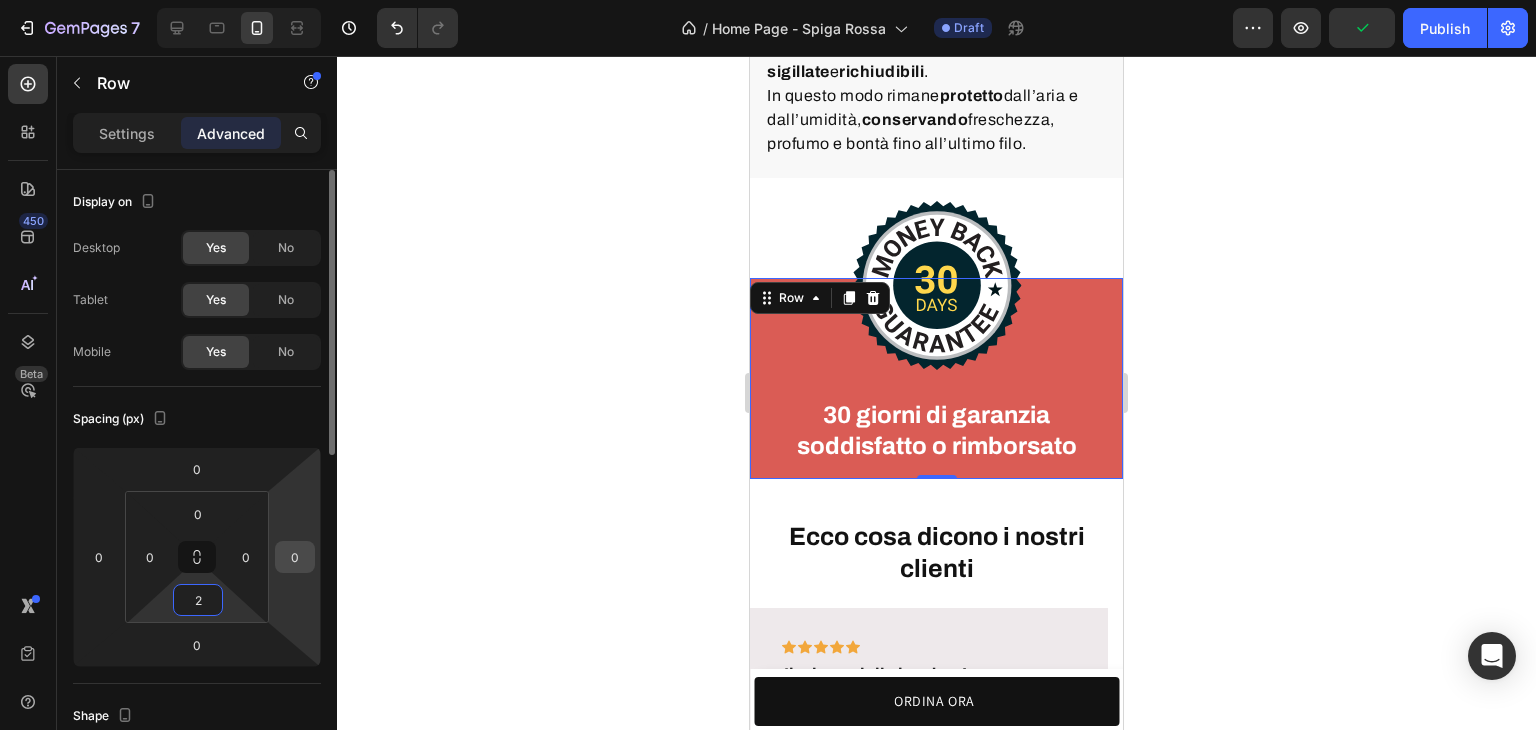 type on "20" 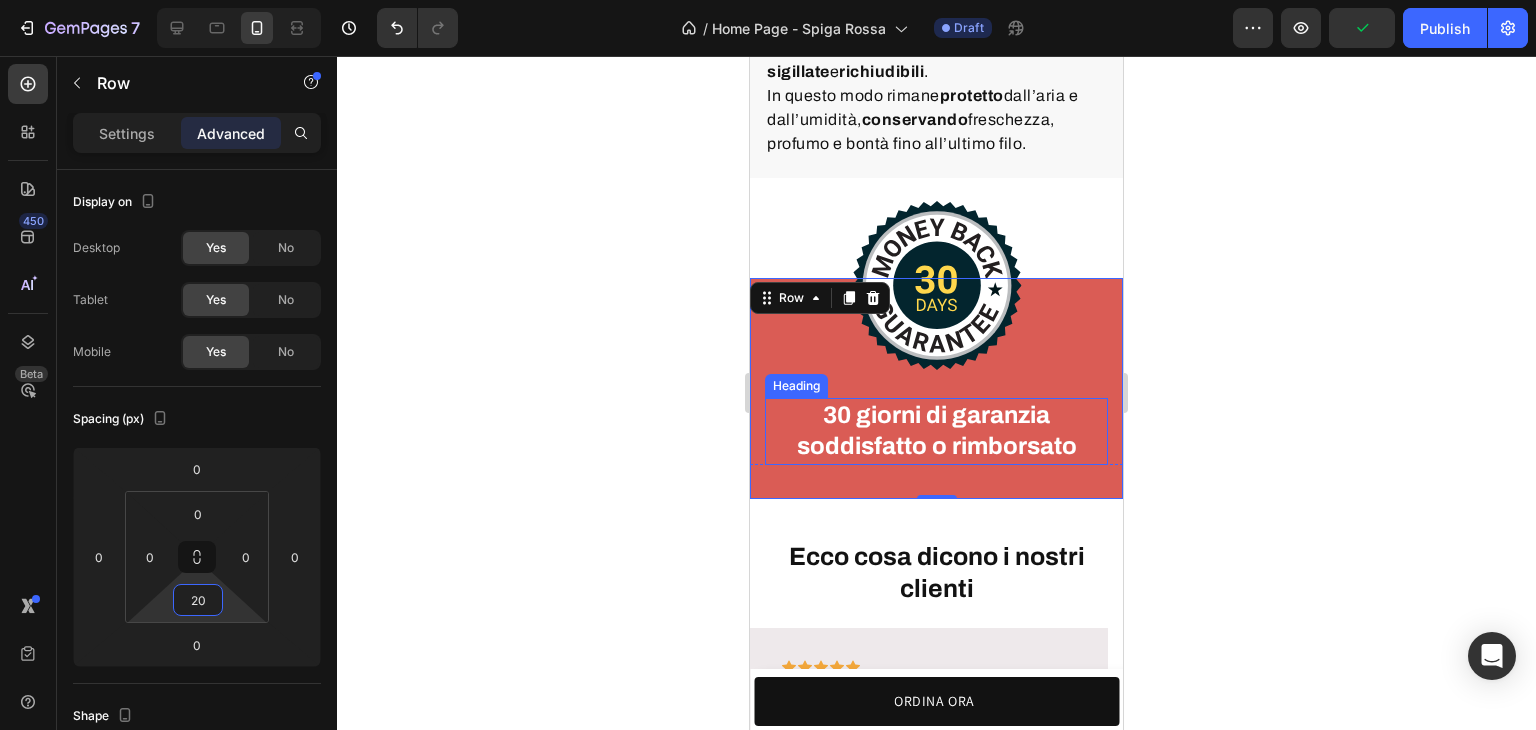 click 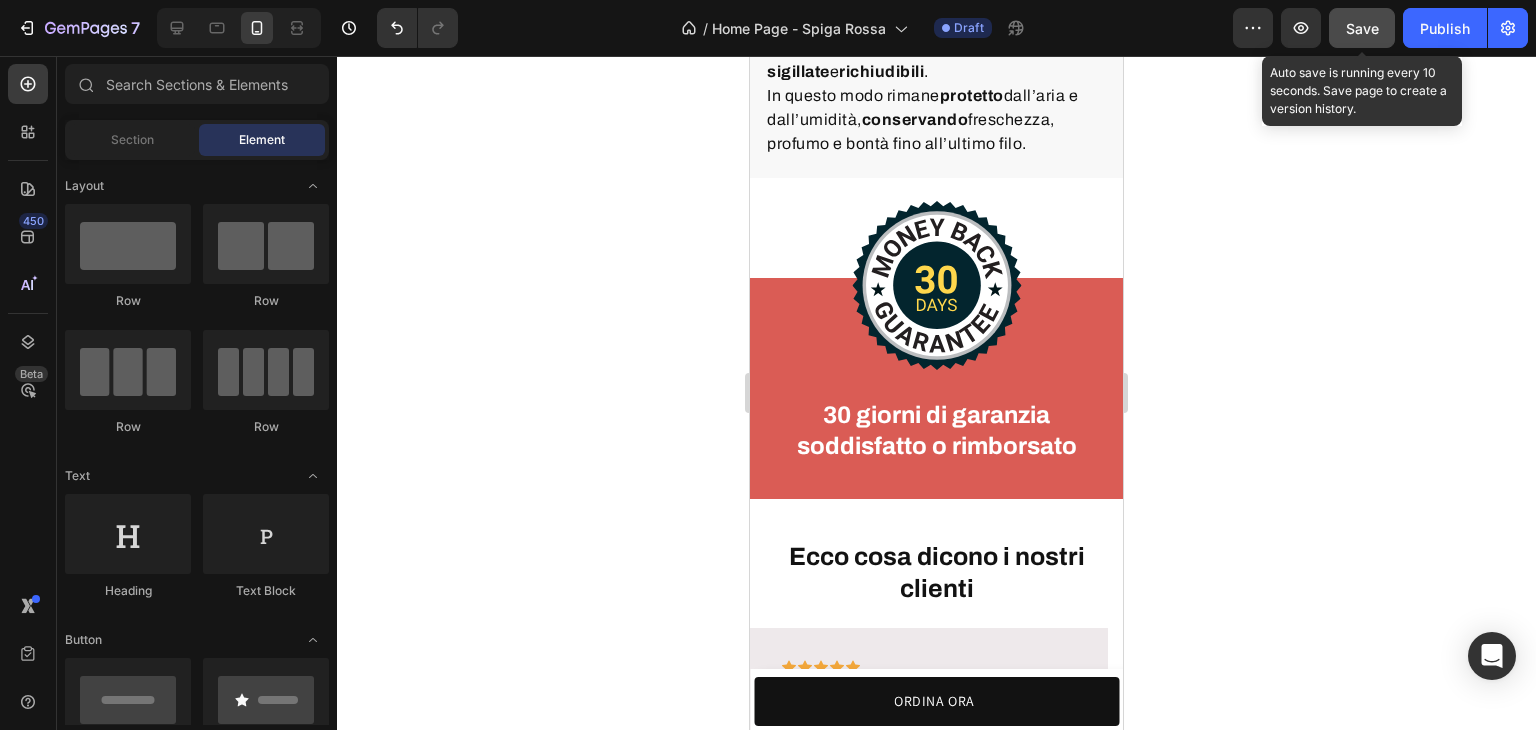 click on "Save" at bounding box center [1362, 28] 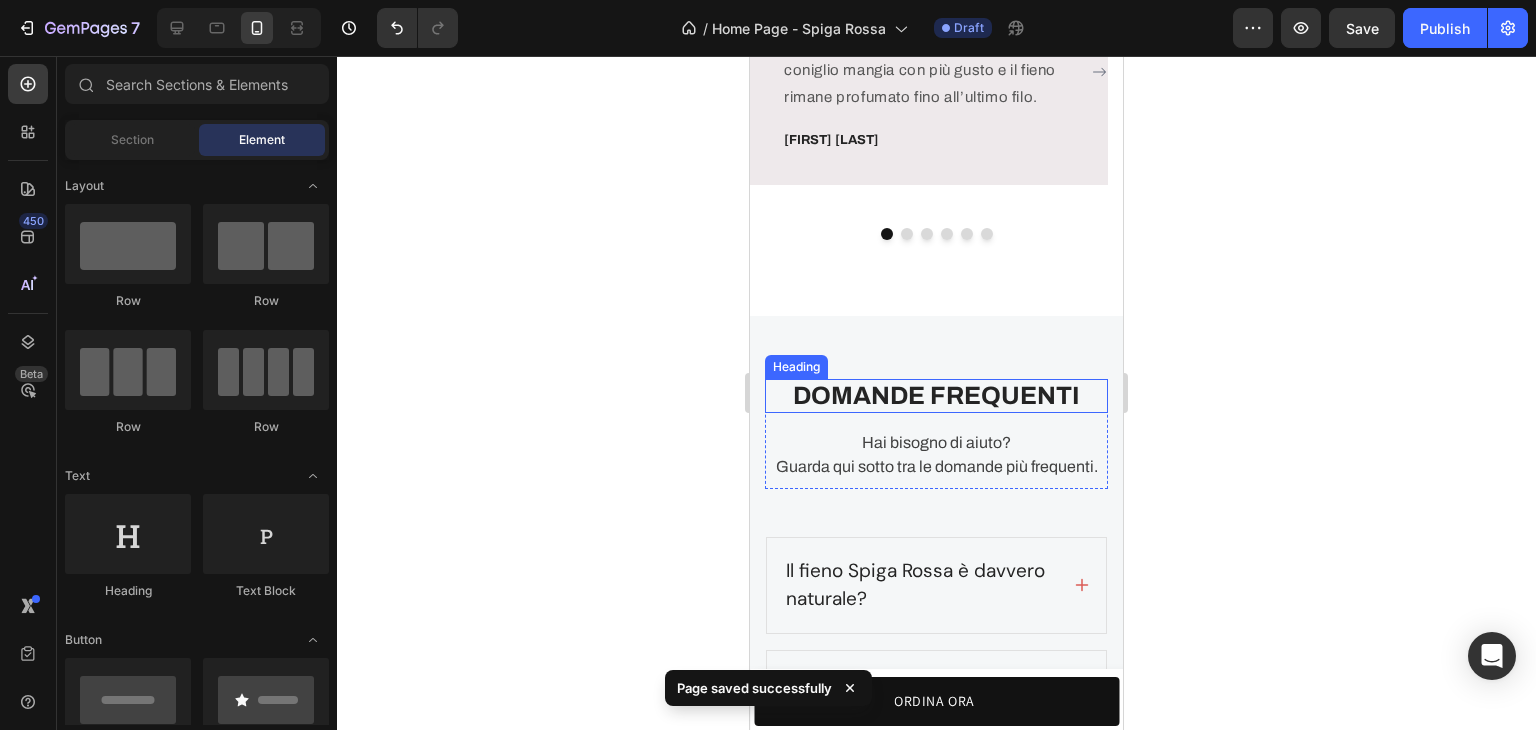 scroll, scrollTop: 6700, scrollLeft: 0, axis: vertical 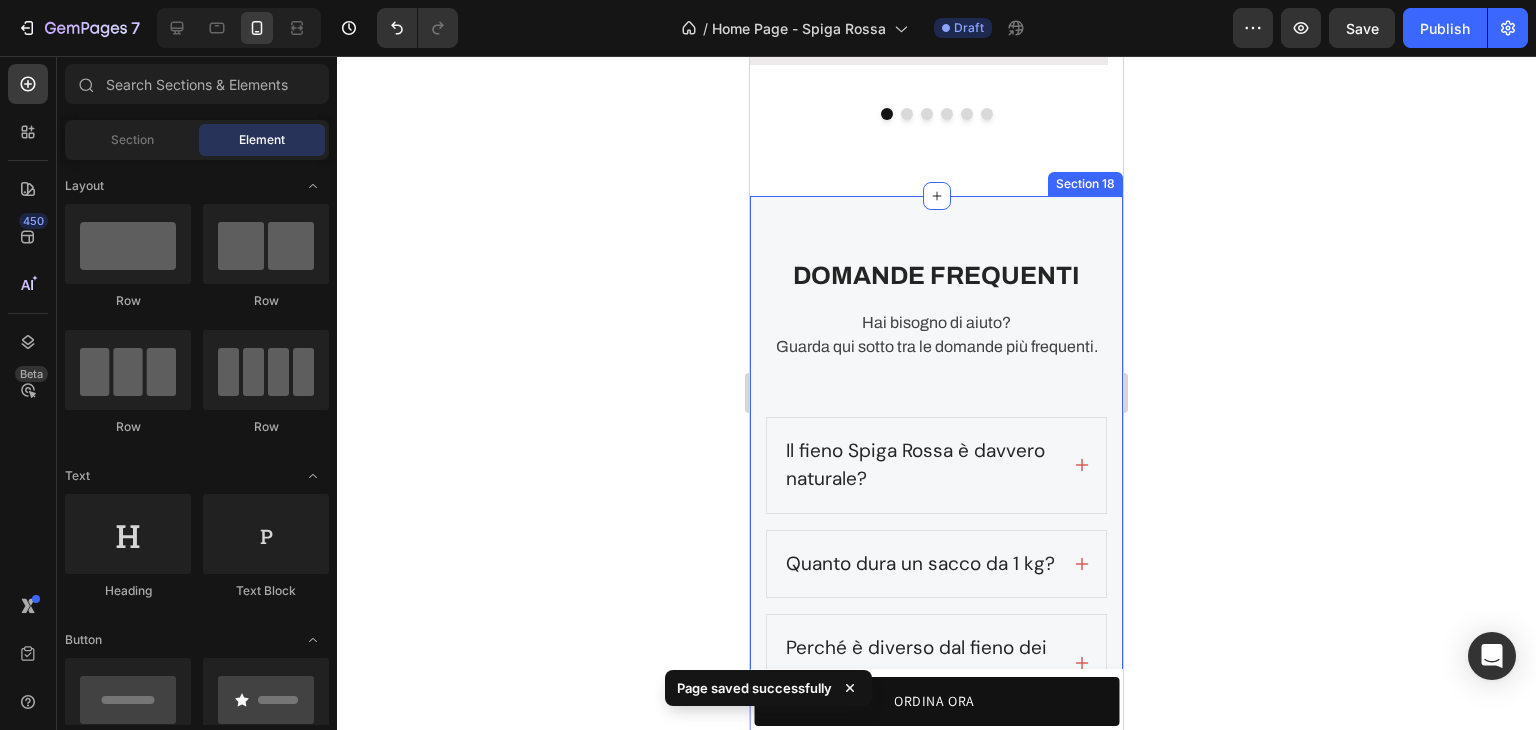 click on "Ecco cosa dicono i nostri clienti Heading
Icon
Icon
Icon
Icon
Icon Row Il mio coniglio lo adora! Text block Da quando uso Spiga Rossa, il mio coniglio mangia con più gusto e il fieno rimane profumato fino all’ultimo filo. Text block Silvia M. Text block Row
Icon
Icon
Icon
Icon
Icon Row Finalmente un fieno naturale Text block Niente pesticidi, niente odori strani. Si vede e si sente che è raccolto a mano, come una volta. Text block Daniela C. Text block Row
Icon
Icon
Icon
Icon
Icon Row Mai più quello del supermercato Text block Prima compravo fieno industriale… poi ho provato Spiga Rossa. Non torno più indietro. Text block Rosa B. Text block Row
Icon
Icon
Icon
Icon
Icon" at bounding box center (936, -46) 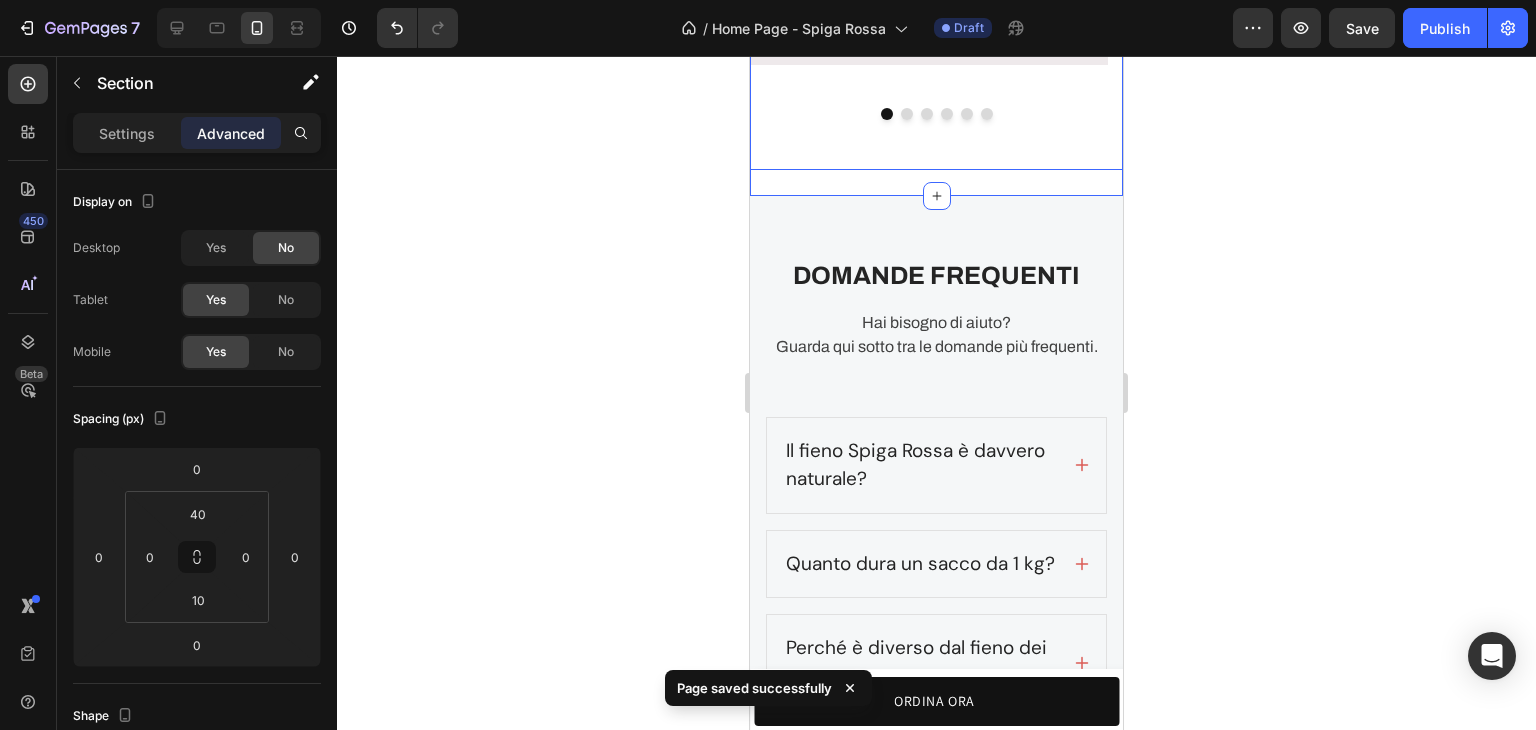 click on "Icon
Icon
Icon
Icon
Icon Row Il mio coniglio lo adora! Text block Da quando uso Spiga Rossa, il mio coniglio mangia con più gusto e il fieno rimane profumato fino all’ultimo filo. Text block Silvia M. Text block Row
Icon
Icon
Icon
Icon
Icon Row Finalmente un fieno naturale Text block Niente pesticidi, niente odori strani. Si vede e si sente che è raccolto a mano, come una volta. Text block Daniela C. Text block Row
Icon
Icon
Icon
Icon
Icon Row Mai più quello del supermercato Text block Prima compravo fieno industriale… poi ho provato Spiga Rossa. Non torno più indietro. Text block Rosa B. Text block Row
Icon
Icon
Icon
Icon
Icon Row Pacco pratico e richiudibile Text block" at bounding box center [936, -9] 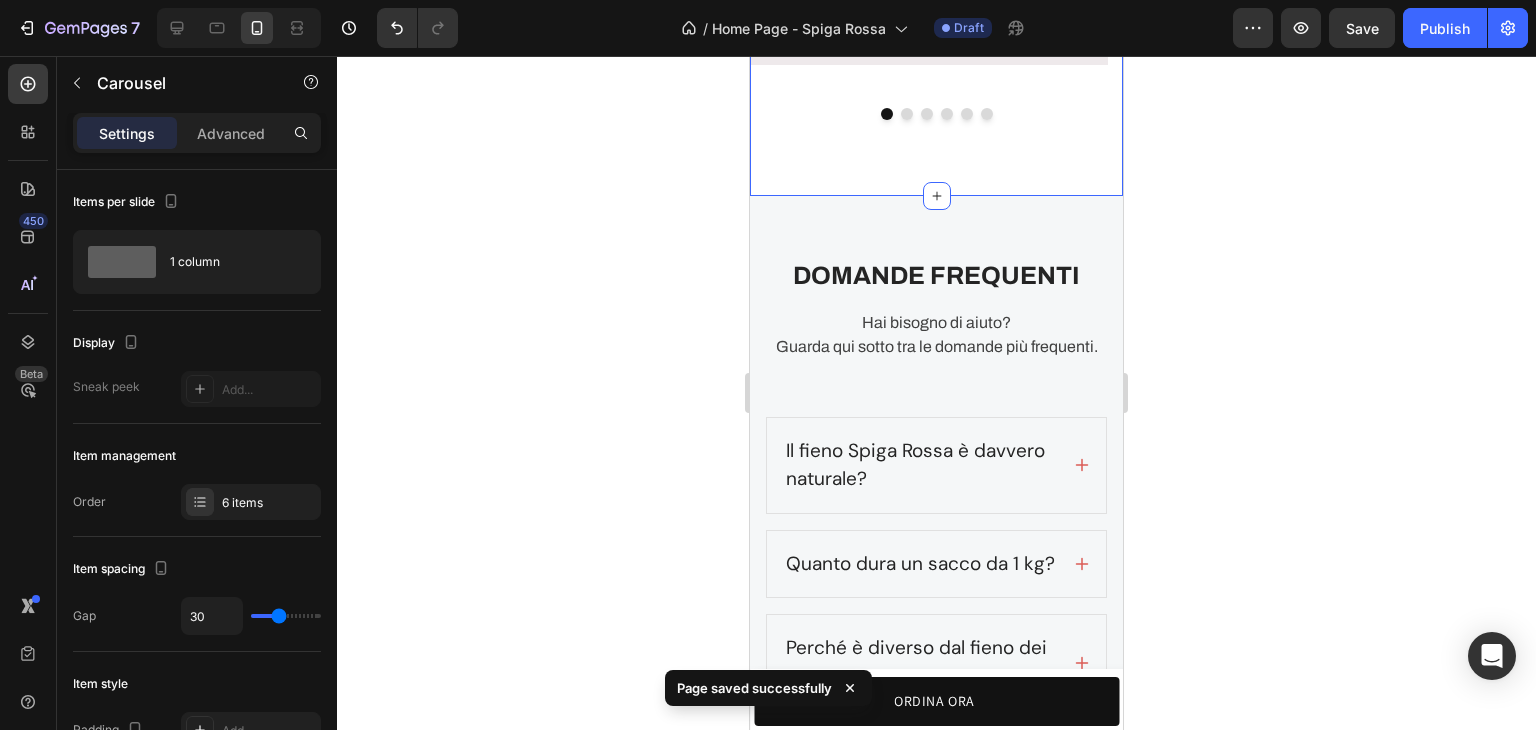 click on "Ecco cosa dicono i nostri clienti Heading
Icon
Icon
Icon
Icon
Icon Row Il mio coniglio lo adora! Text block Da quando uso Spiga Rossa, il mio coniglio mangia con più gusto e il fieno rimane profumato fino all’ultimo filo. Text block Silvia M. Text block Row
Icon
Icon
Icon
Icon
Icon Row Finalmente un fieno naturale Text block Niente pesticidi, niente odori strani. Si vede e si sente che è raccolto a mano, come una volta. Text block Daniela C. Text block Row
Icon
Icon
Icon
Icon
Icon Row Mai più quello del supermercato Text block Prima compravo fieno industriale… poi ho provato Spiga Rossa. Non torno più indietro. Text block Rosa B. Text block Row
Icon
Icon
Icon
Icon
Icon" at bounding box center (936, -46) 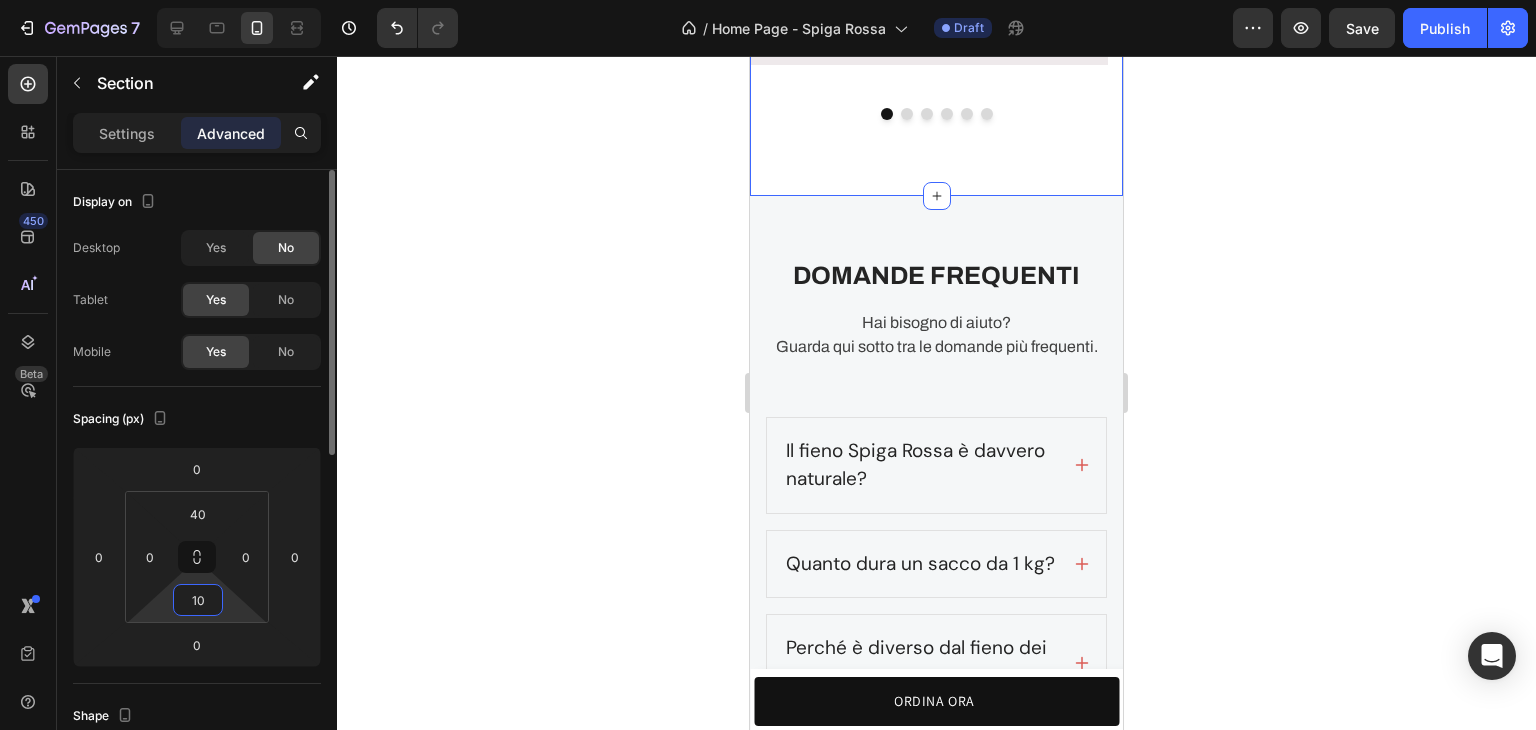type 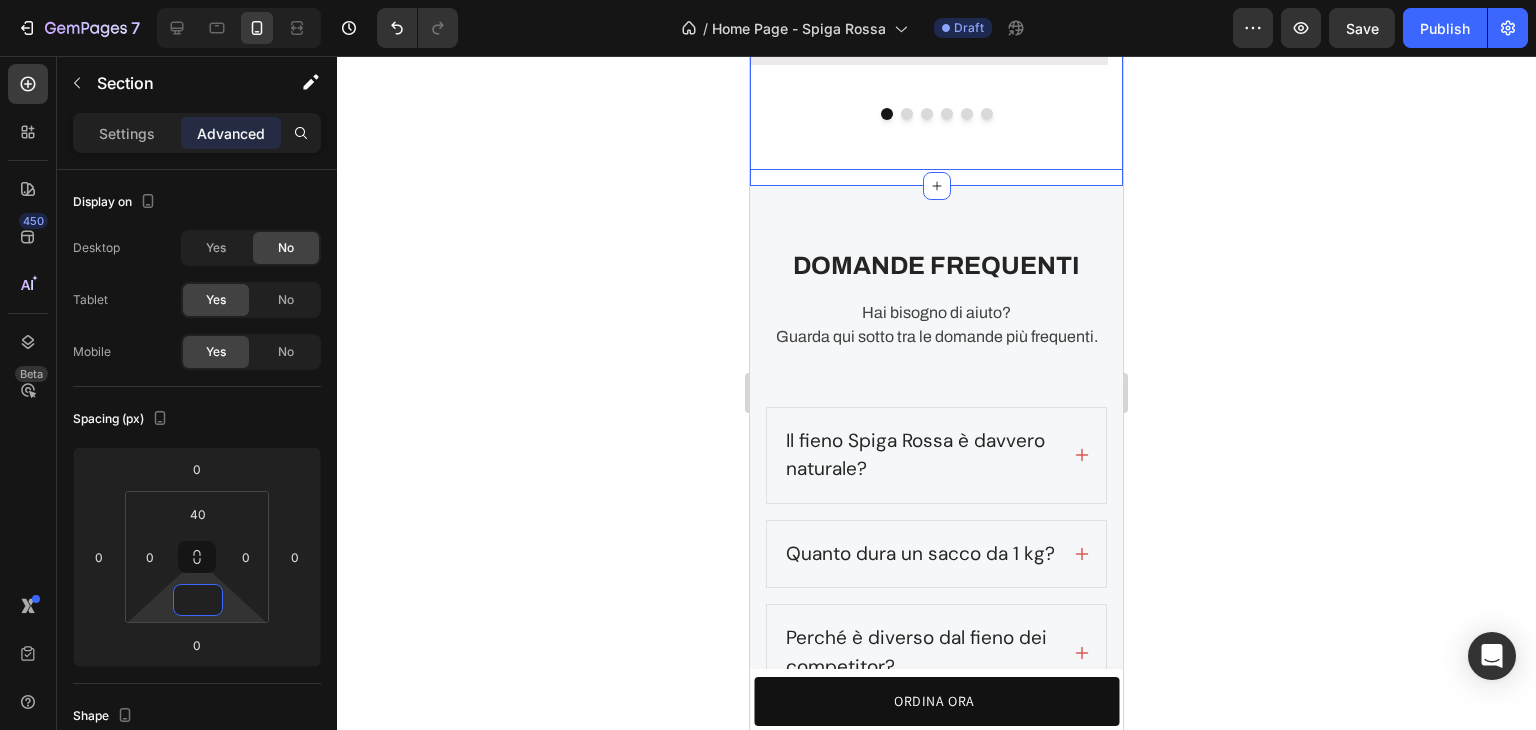click on "Icon
Icon
Icon
Icon
Icon Row Il mio coniglio lo adora! Text block Da quando uso Spiga Rossa, il mio coniglio mangia con più gusto e il fieno rimane profumato fino all’ultimo filo. Text block Silvia M. Text block Row
Icon
Icon
Icon
Icon
Icon Row Finalmente un fieno naturale Text block Niente pesticidi, niente odori strani. Si vede e si sente che è raccolto a mano, come una volta. Text block Daniela C. Text block Row
Icon
Icon
Icon
Icon
Icon Row Mai più quello del supermercato Text block Prima compravo fieno industriale… poi ho provato Spiga Rossa. Non torno più indietro. Text block Rosa B. Text block Row
Icon
Icon
Icon
Icon
Icon Row Pacco pratico e richiudibile Text block" at bounding box center [936, -9] 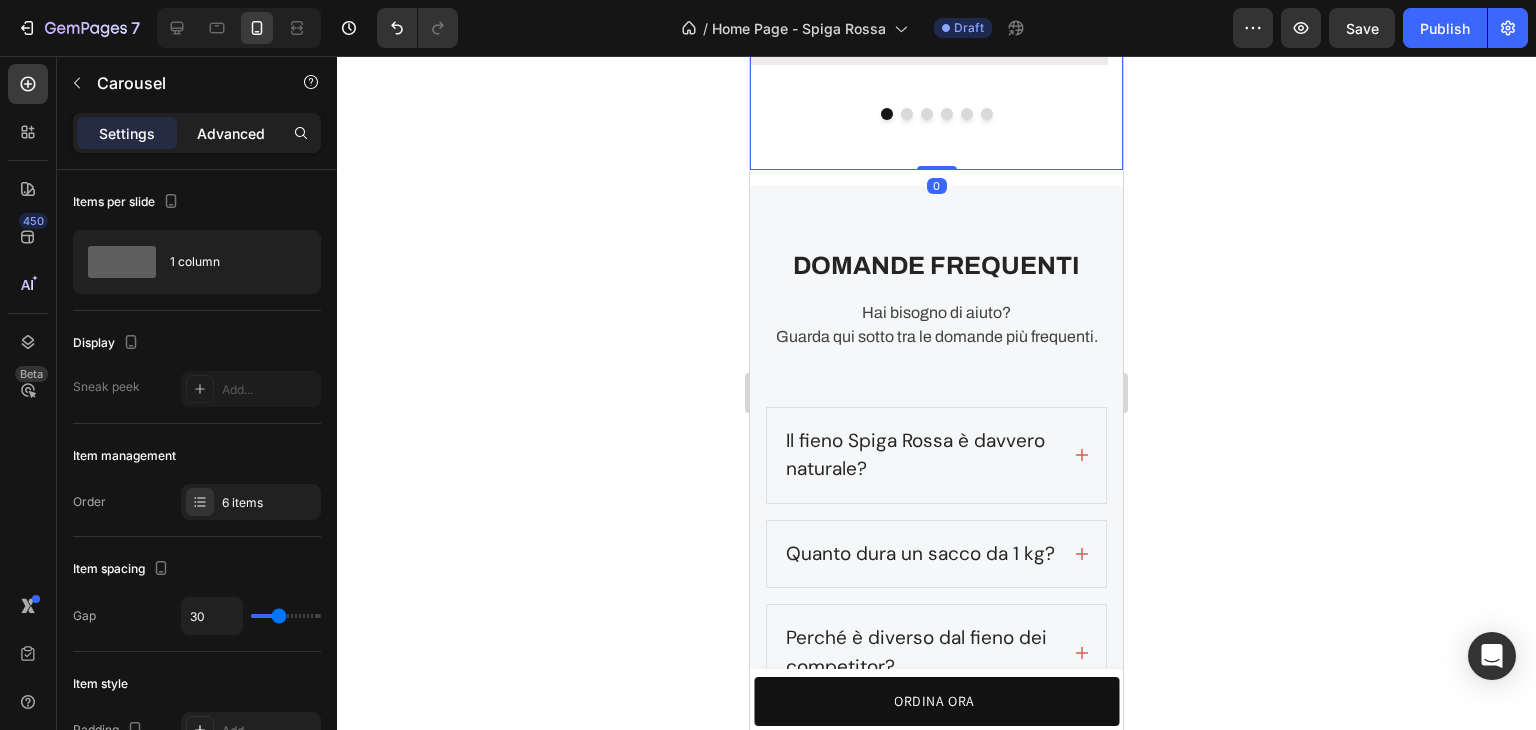 click on "Advanced" at bounding box center (231, 133) 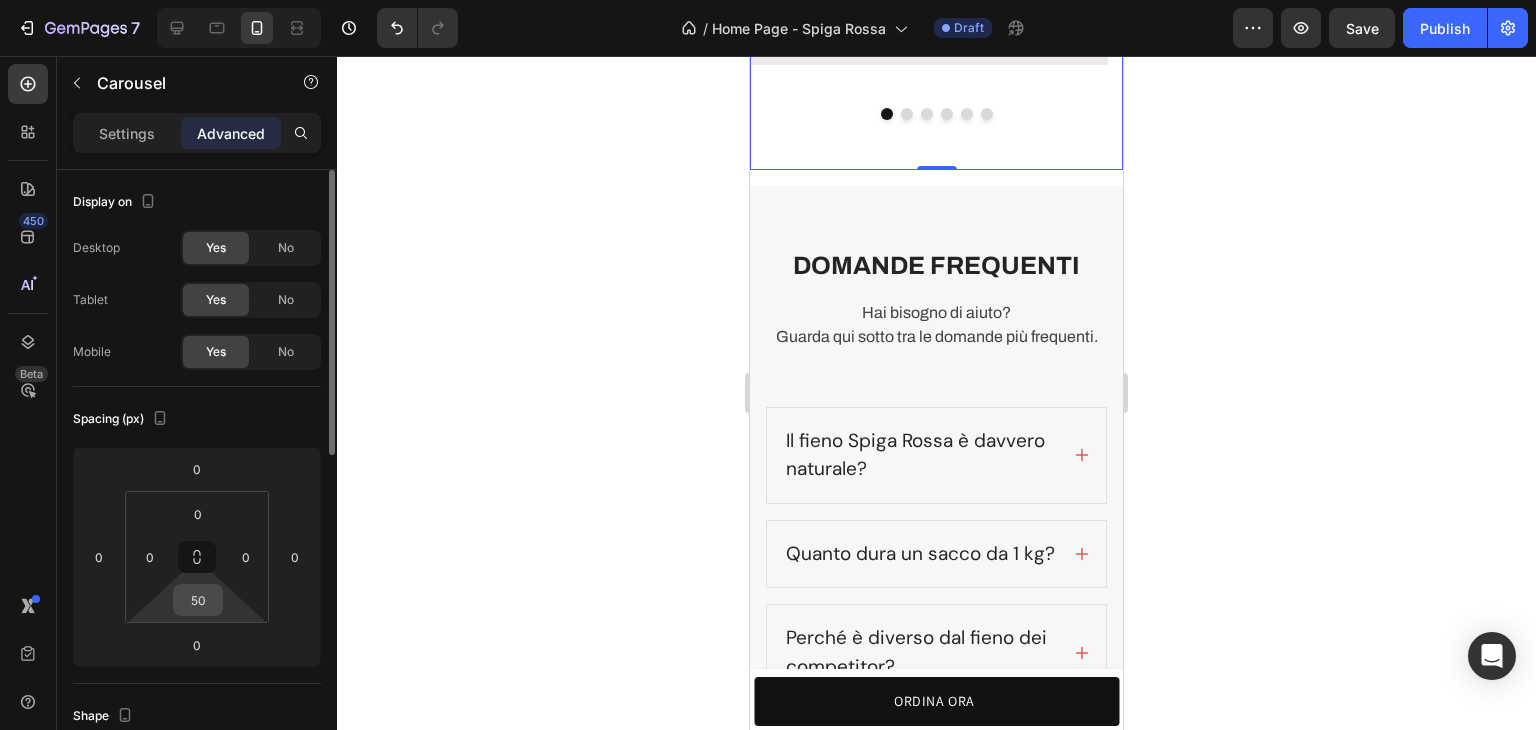 click on "50" at bounding box center (198, 600) 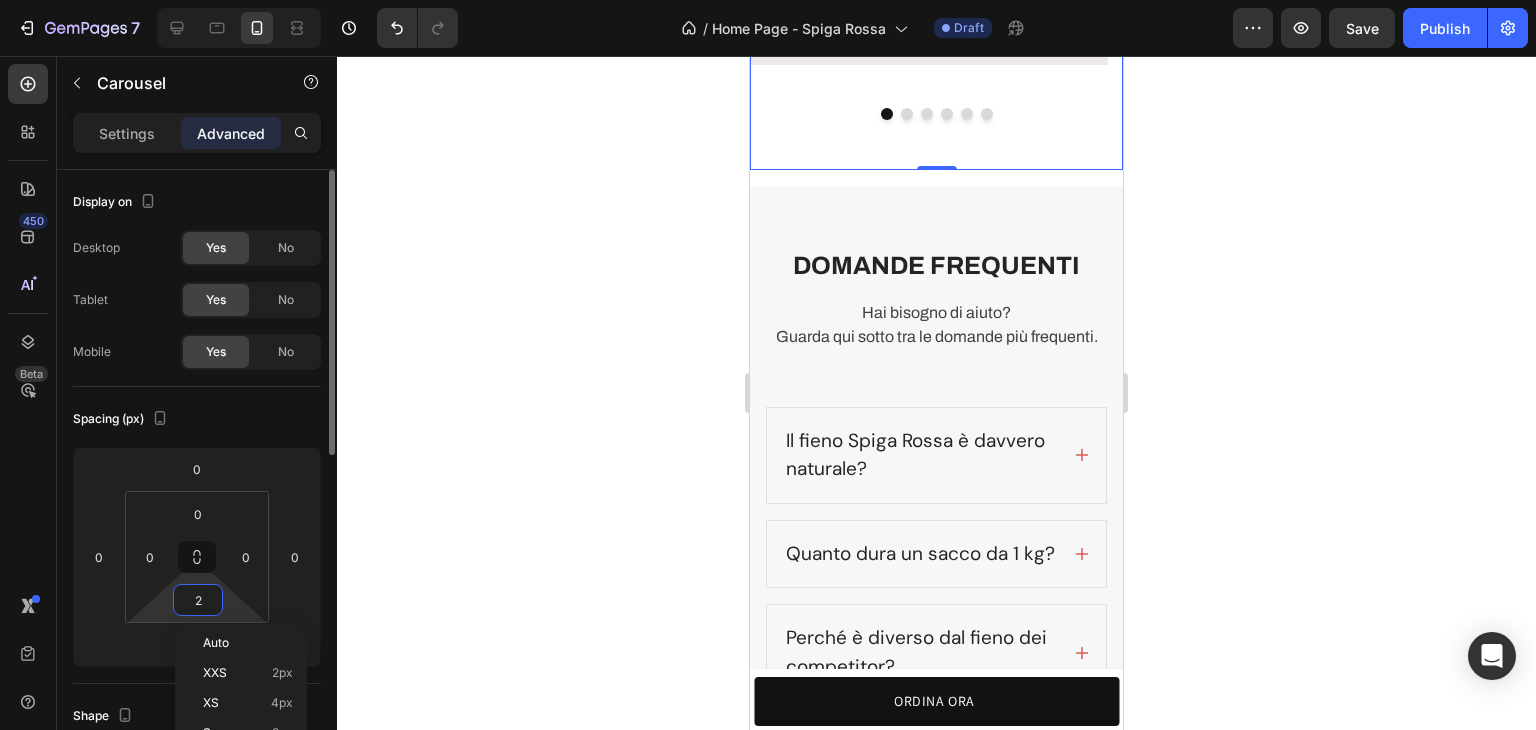 type on "20" 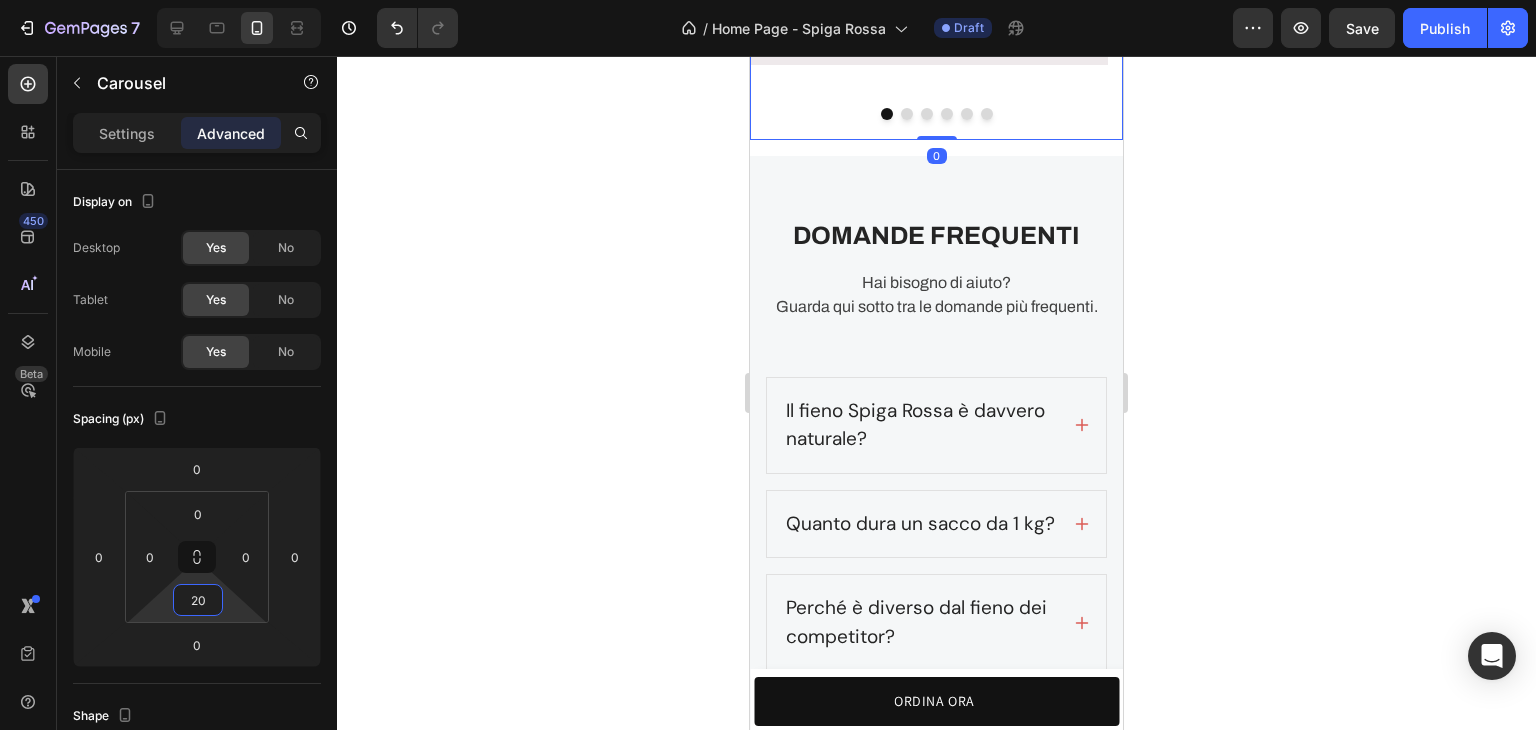 click 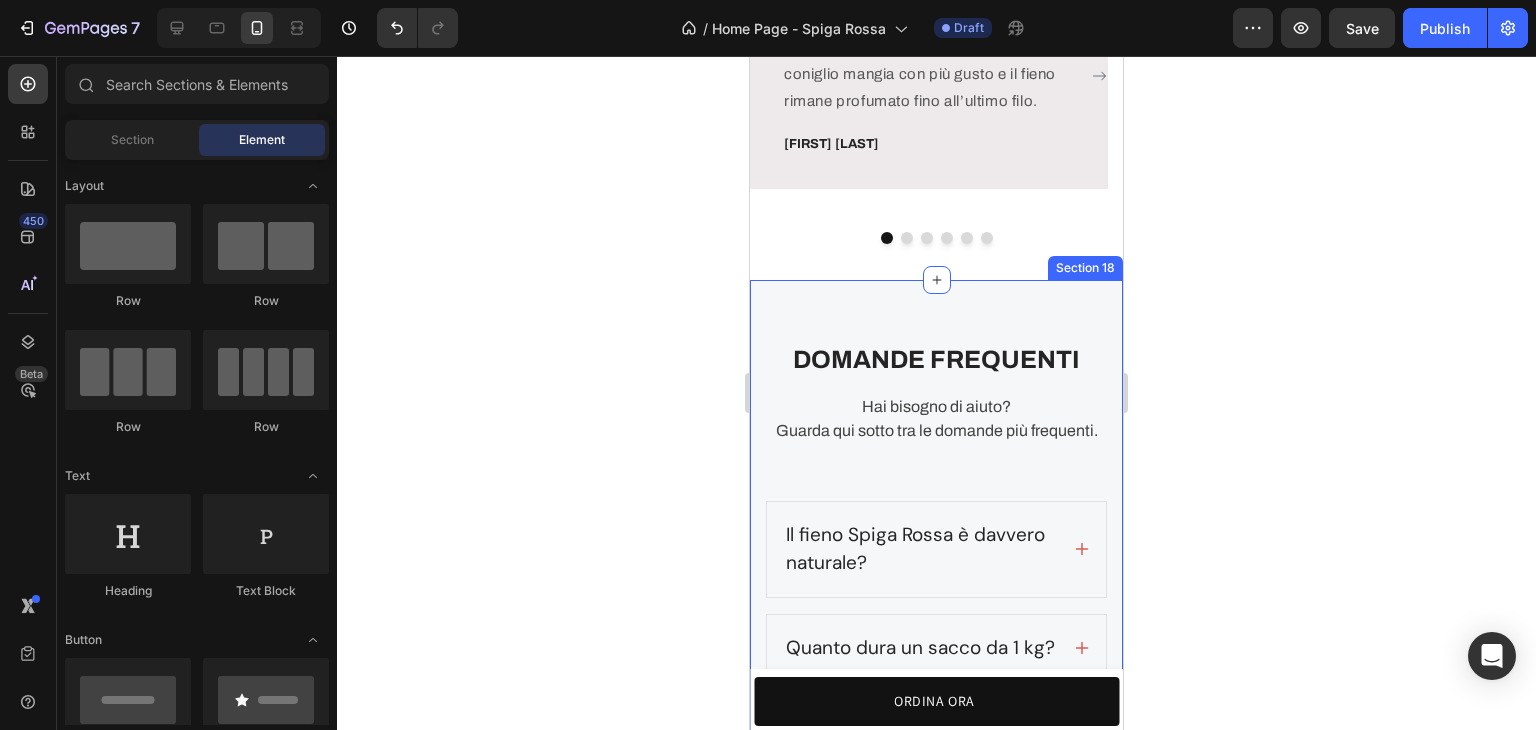 scroll, scrollTop: 6500, scrollLeft: 0, axis: vertical 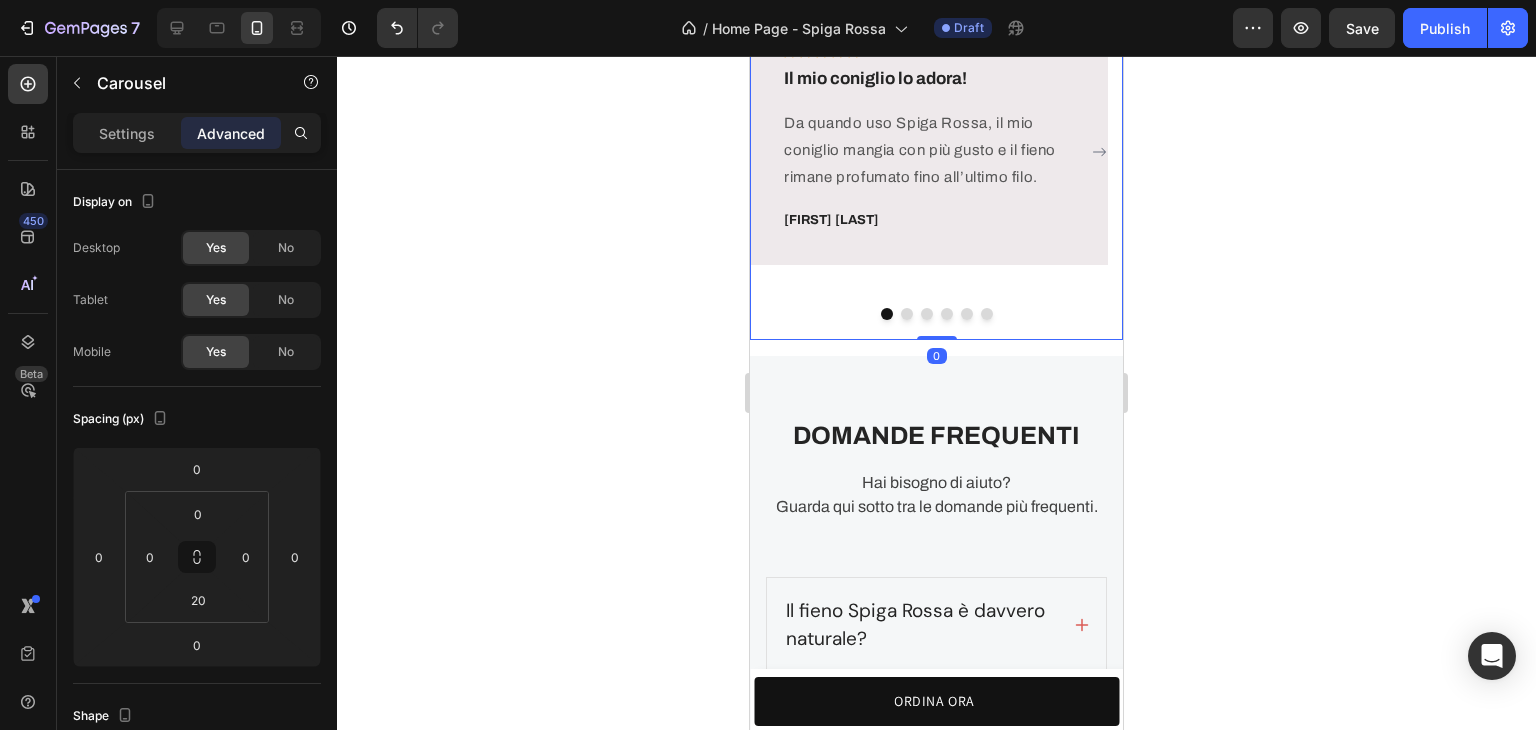click at bounding box center [936, 314] 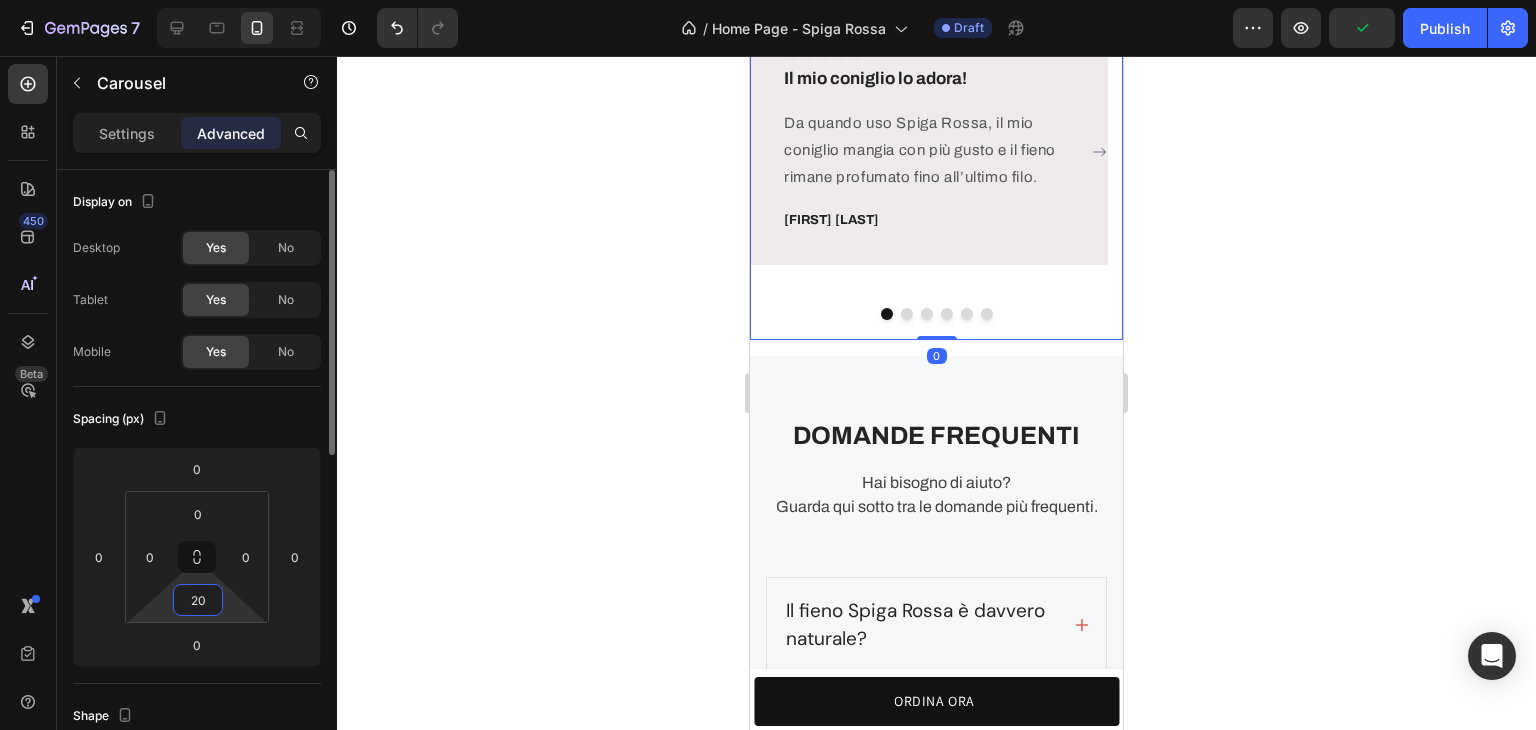 click on "20" at bounding box center (198, 600) 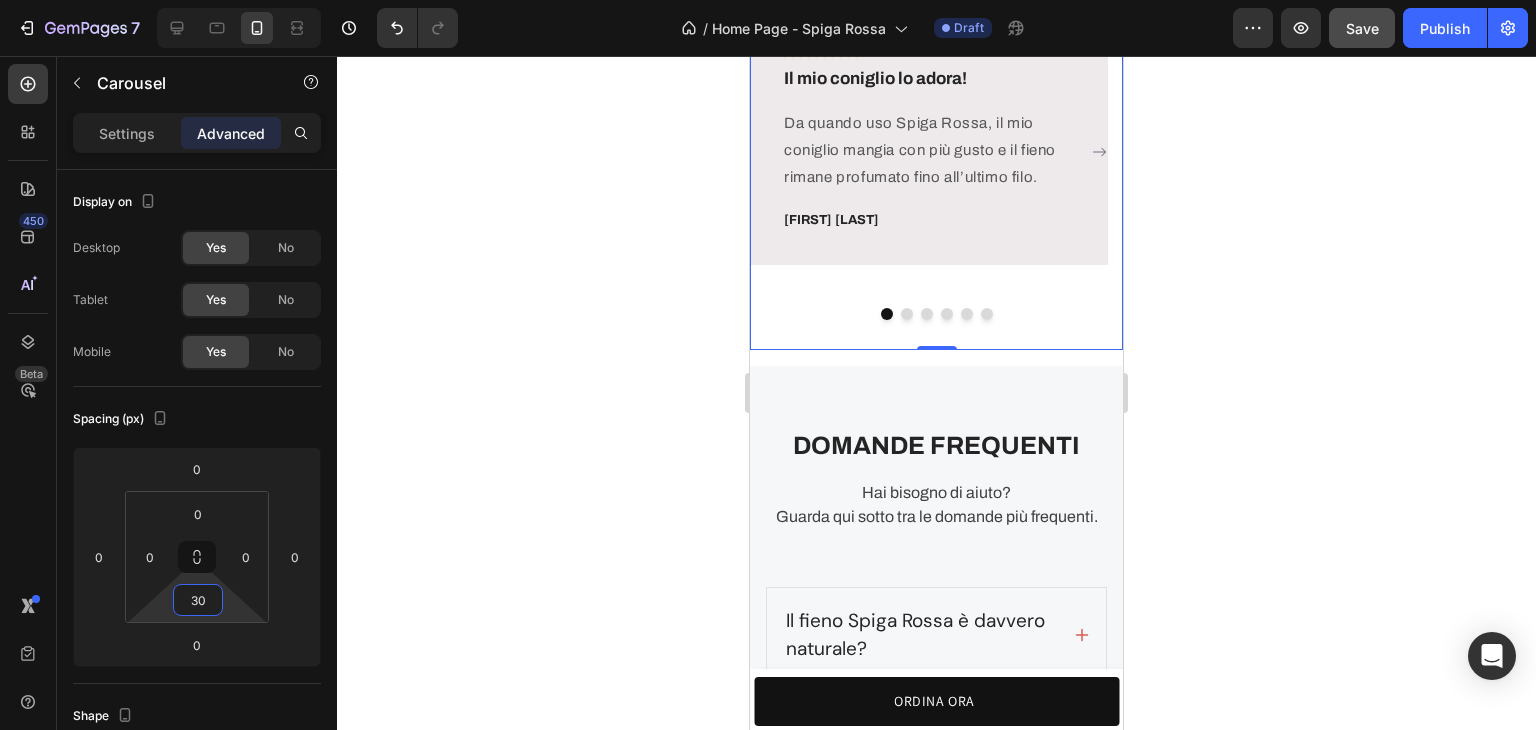 type on "30" 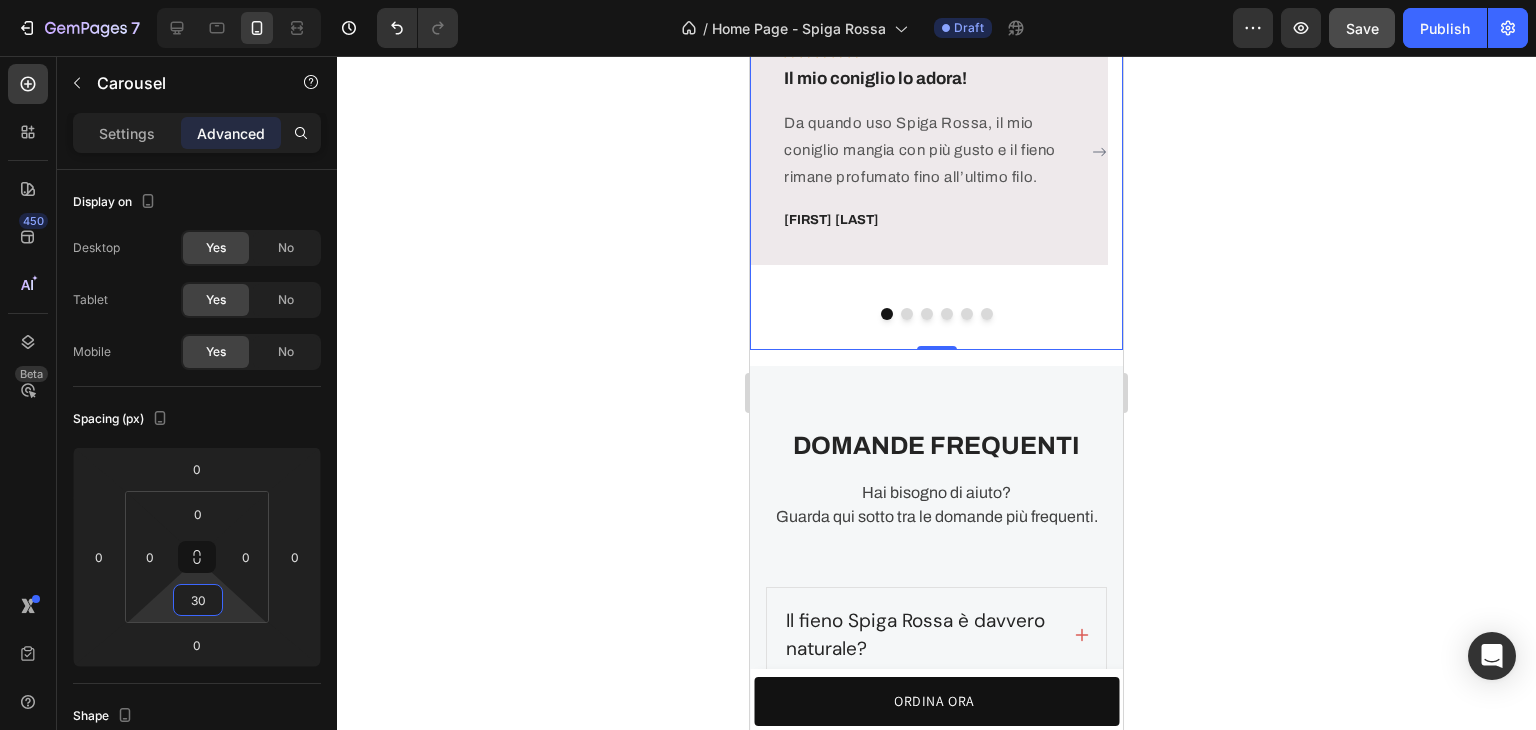 click on "Save" at bounding box center (1362, 28) 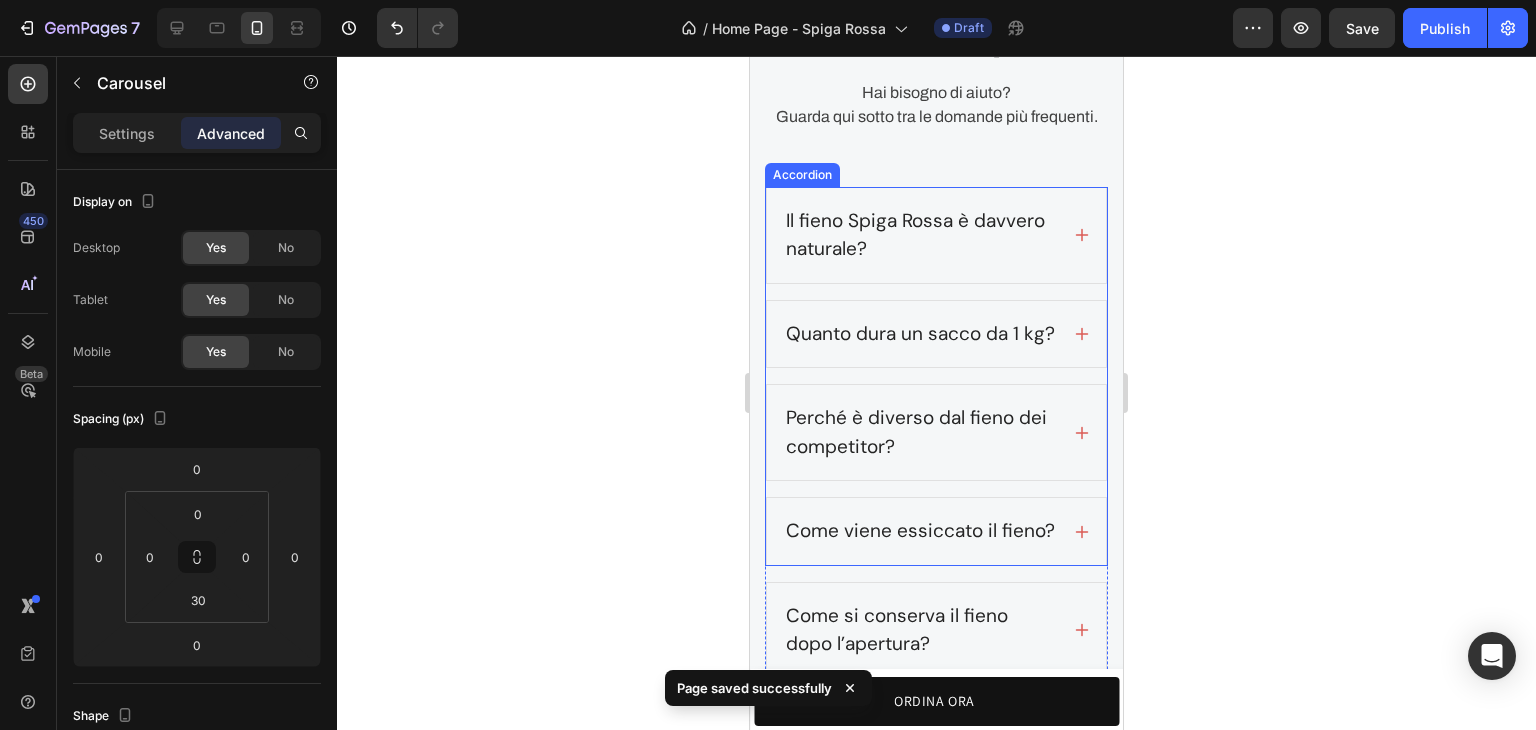 scroll, scrollTop: 7500, scrollLeft: 0, axis: vertical 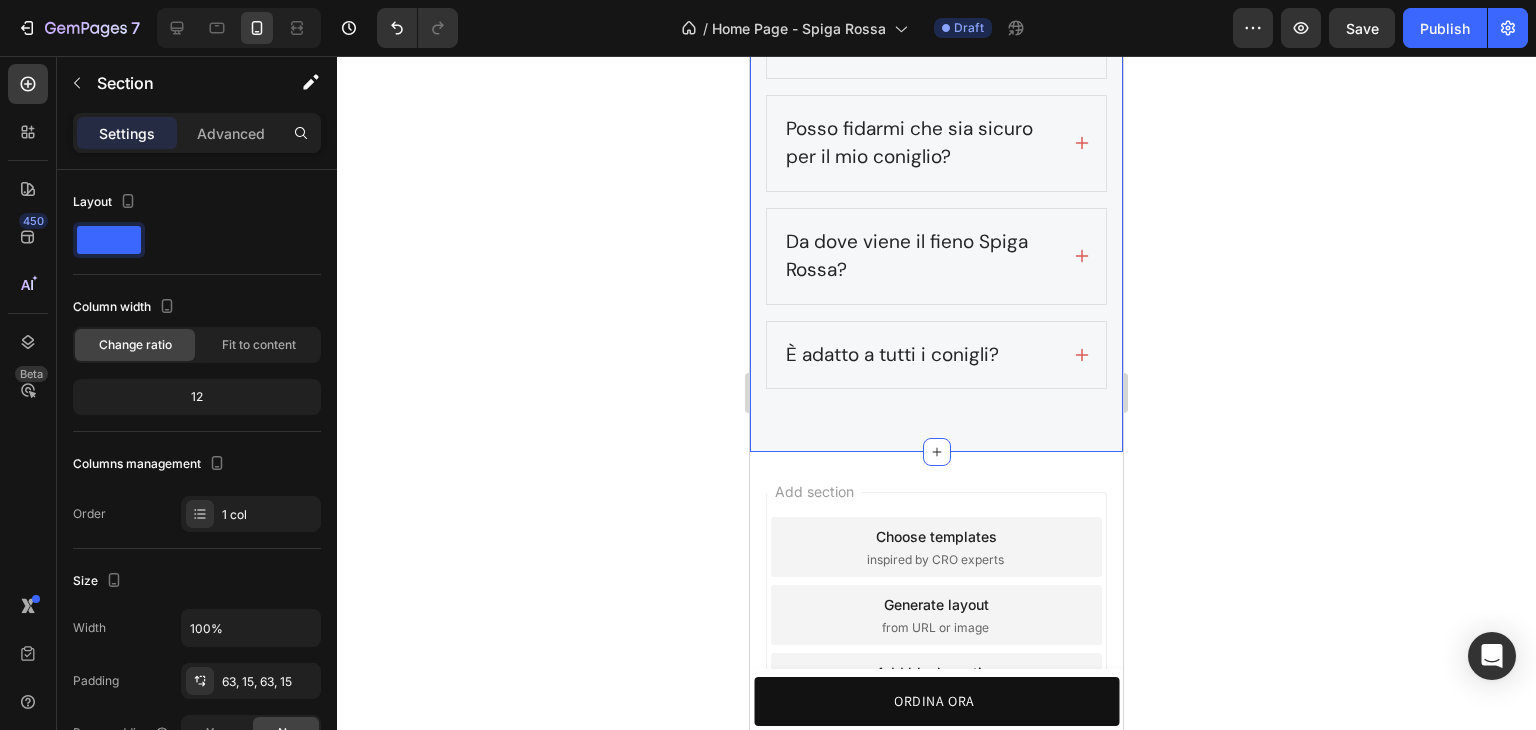 click on "DOMANDE FREQUENTI Heading Hai bisogno di aiuto? Guarda qui sotto tra le domande più frequenti.  Text block Row
Il fieno Spiga Rossa è davvero naturale?
Quanto dura un sacco da 1 kg?
Perché è diverso dal fieno dei competitor?
Come viene essiccato il fieno? Accordion
Come si conserva il fieno dopo l’apertura?
Posso fidarmi che sia sicuro per il mio coniglio?
Da dove viene il fieno Spiga Rossa?
È adatto a tutti i conigli? Accordion Row Section 18" at bounding box center (936, -91) 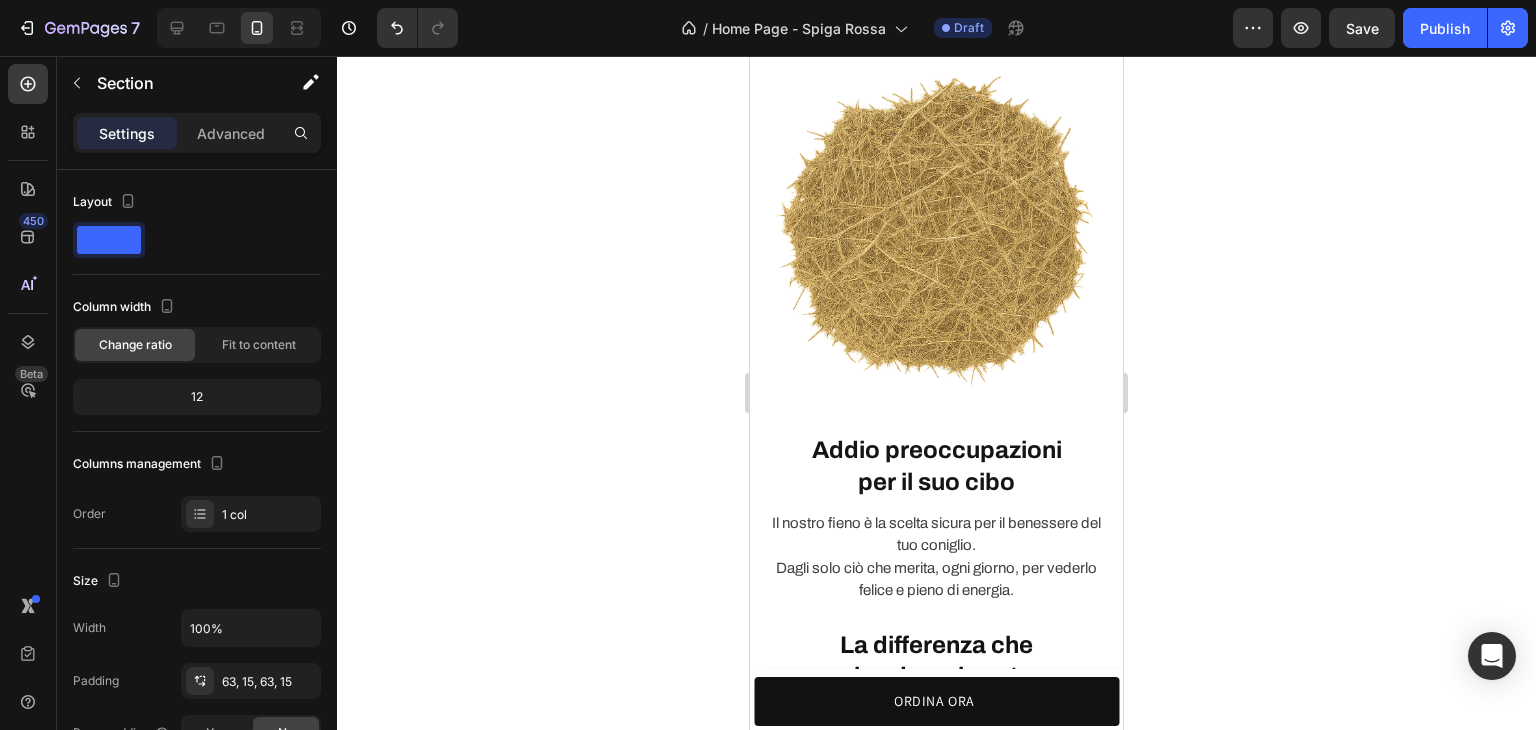 scroll, scrollTop: 1600, scrollLeft: 0, axis: vertical 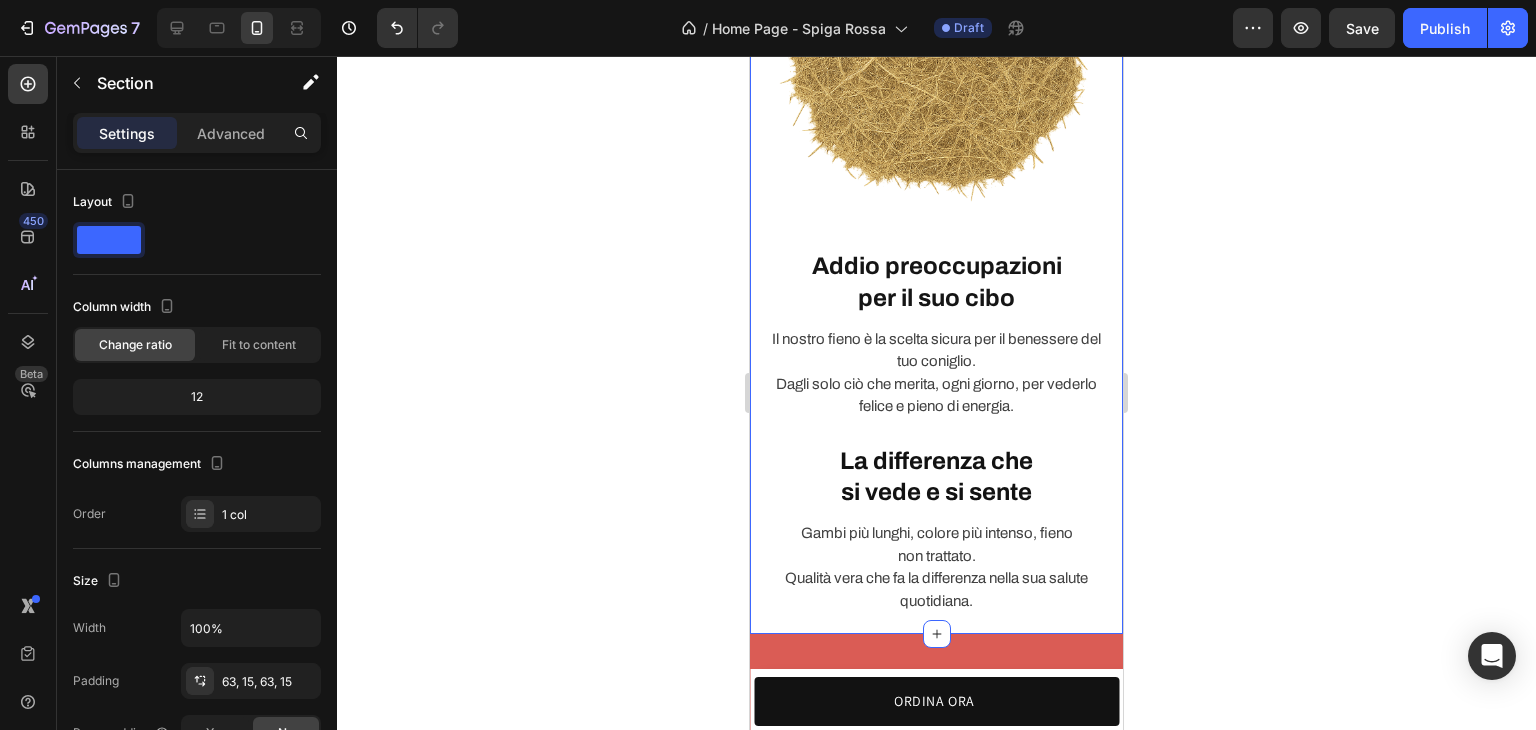 click on "Fieno  Spiga Rossa  con erbe naturali. Per salute, amore e benessere. Heading Row 100% naturale.  Veramente Heading Il nostro fieno cresce libero, senza pesticidi né sostanze chimiche. Solo erba essiccata al sole, raccolta a mano e imbustata con cura. Text block Row Fatto a mano,  come una volta. Heading Ogni passaggio è artigianale, dal taglio  alla raccolta. Niente macchinari, niente processi industriali. Solo pazienza, esperienza e cura per il tuo coniglio. Text block Row Image Addio preoccupazioni  per il suo cibo Heading Il nostro fieno è la scelta sicura per il benessere del tuo coniglio. Dagli solo ciò che merita, ogni giorno, per vederlo felice e pieno di energia. Text block Row La differenza che  si vede e si sente Heading Gambi più lunghi, colore più intenso, fieno  non trattato. Qualità vera che fa la differenza nella sua salute quotidiana. Text block Row Row Section 6" at bounding box center [936, -79] 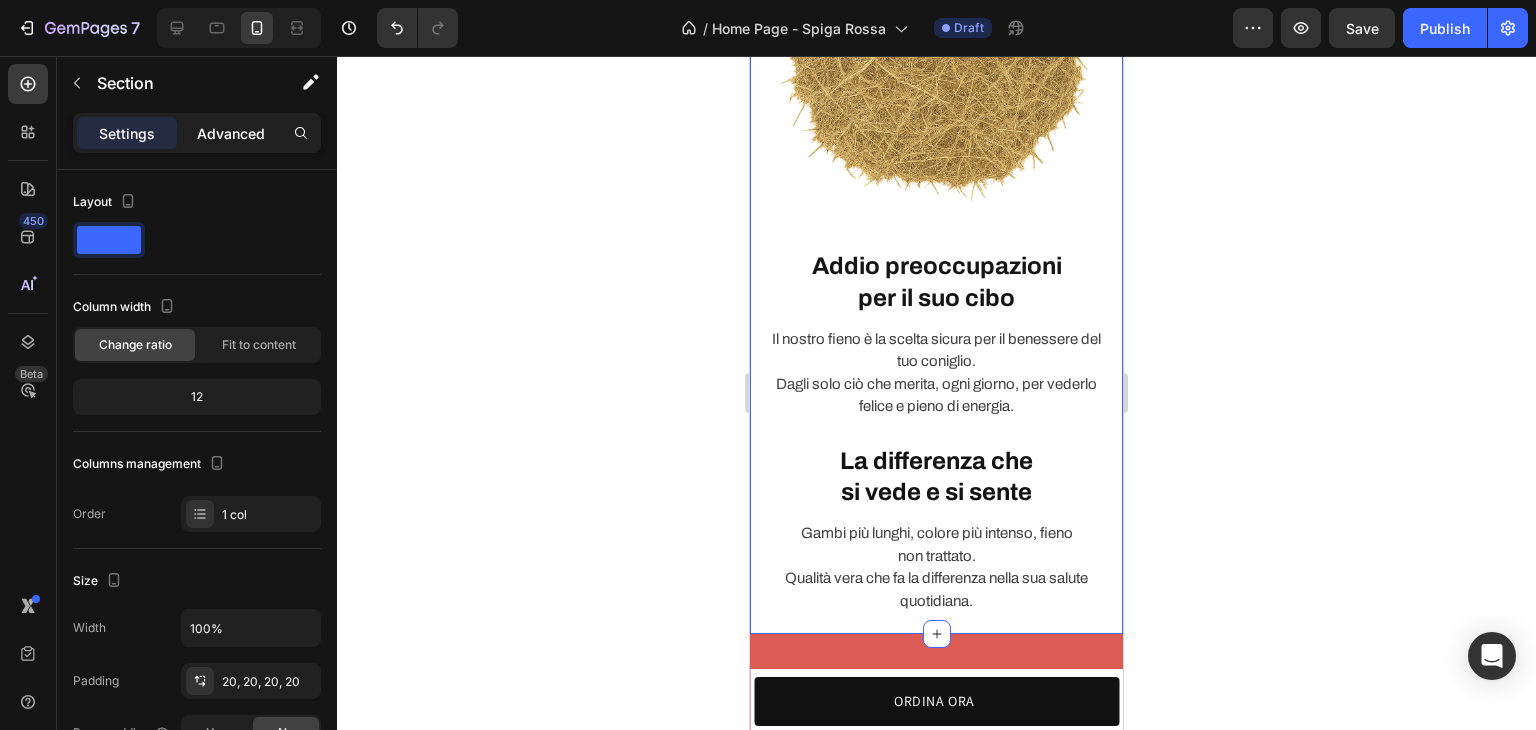 click on "Advanced" at bounding box center [231, 133] 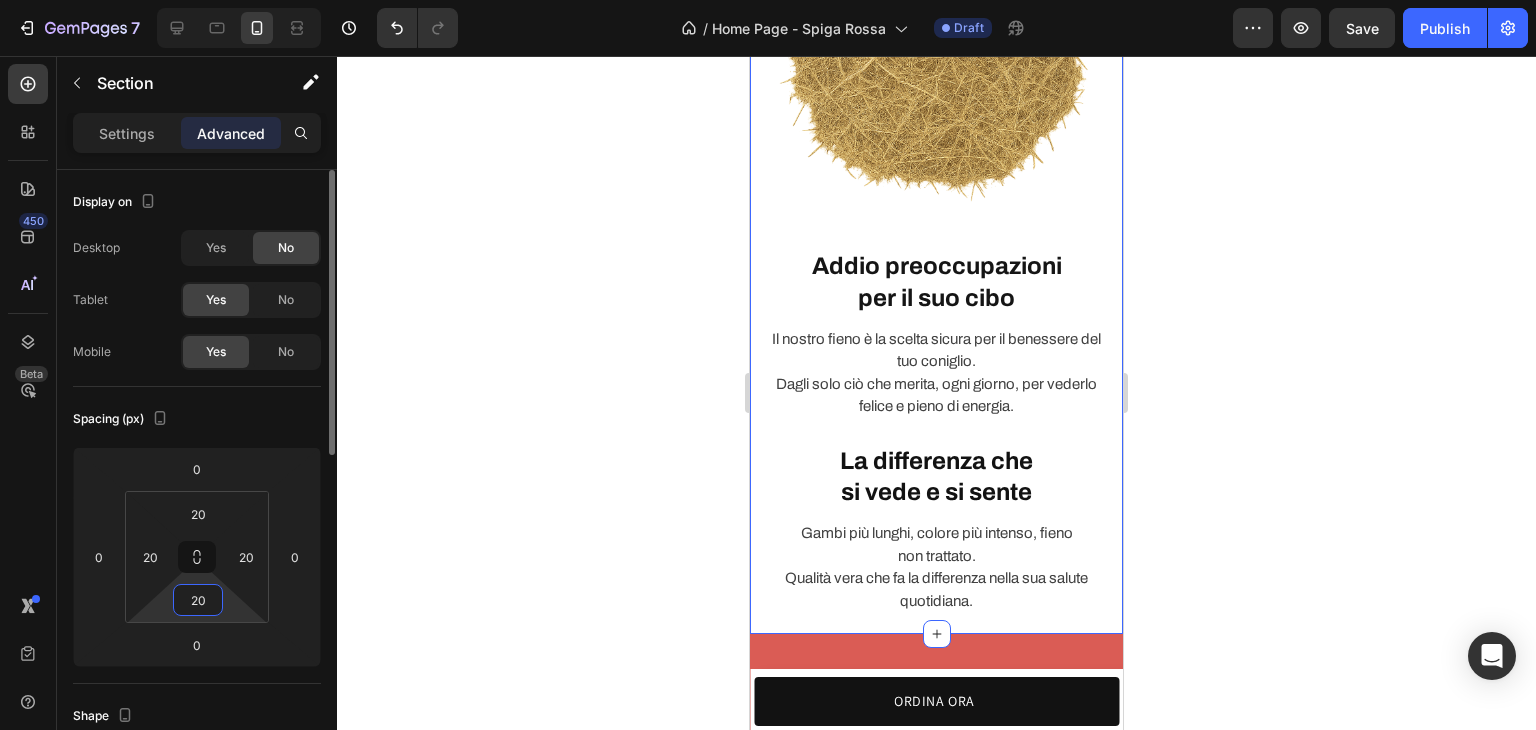 click on "20" at bounding box center [198, 600] 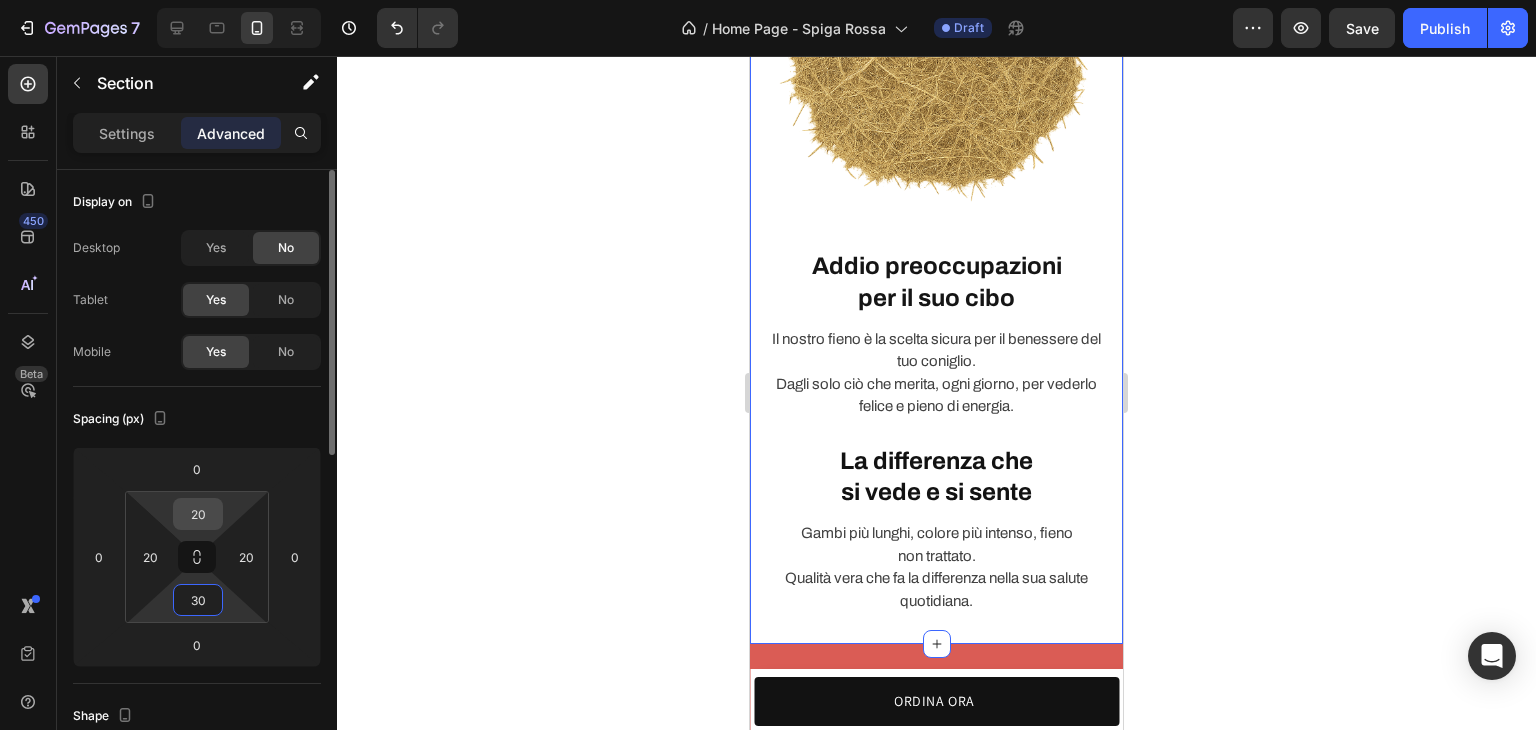 type on "30" 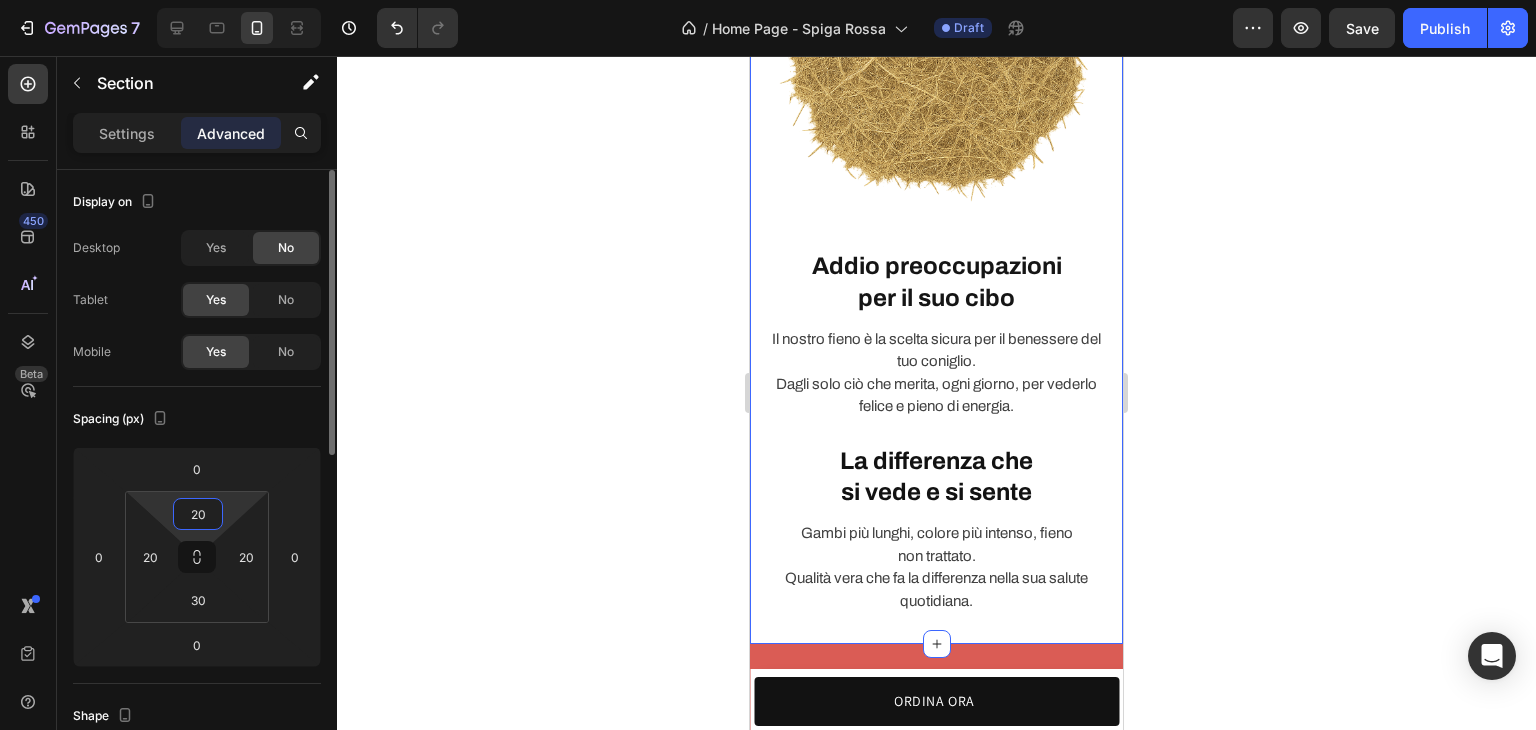 click on "20" at bounding box center [198, 514] 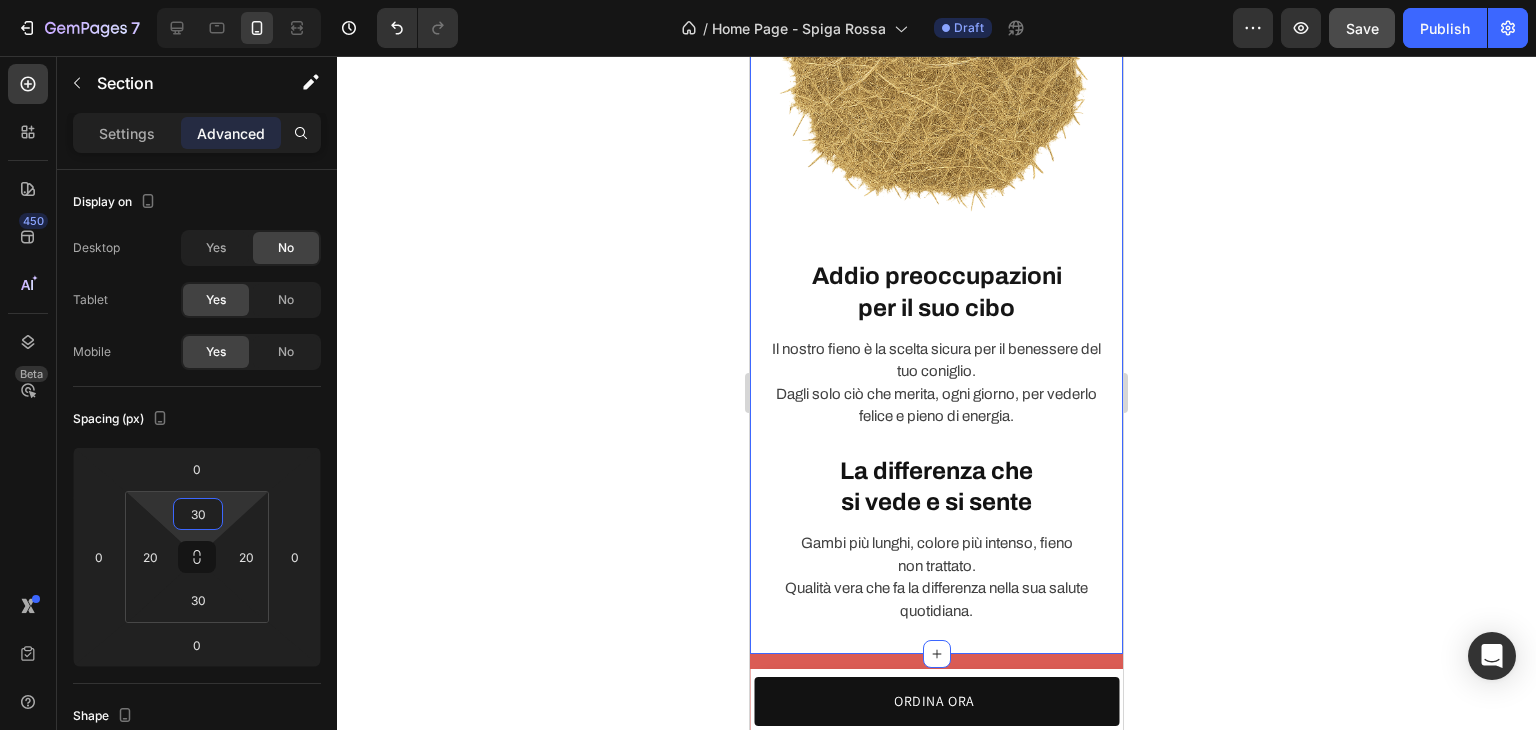 type on "30" 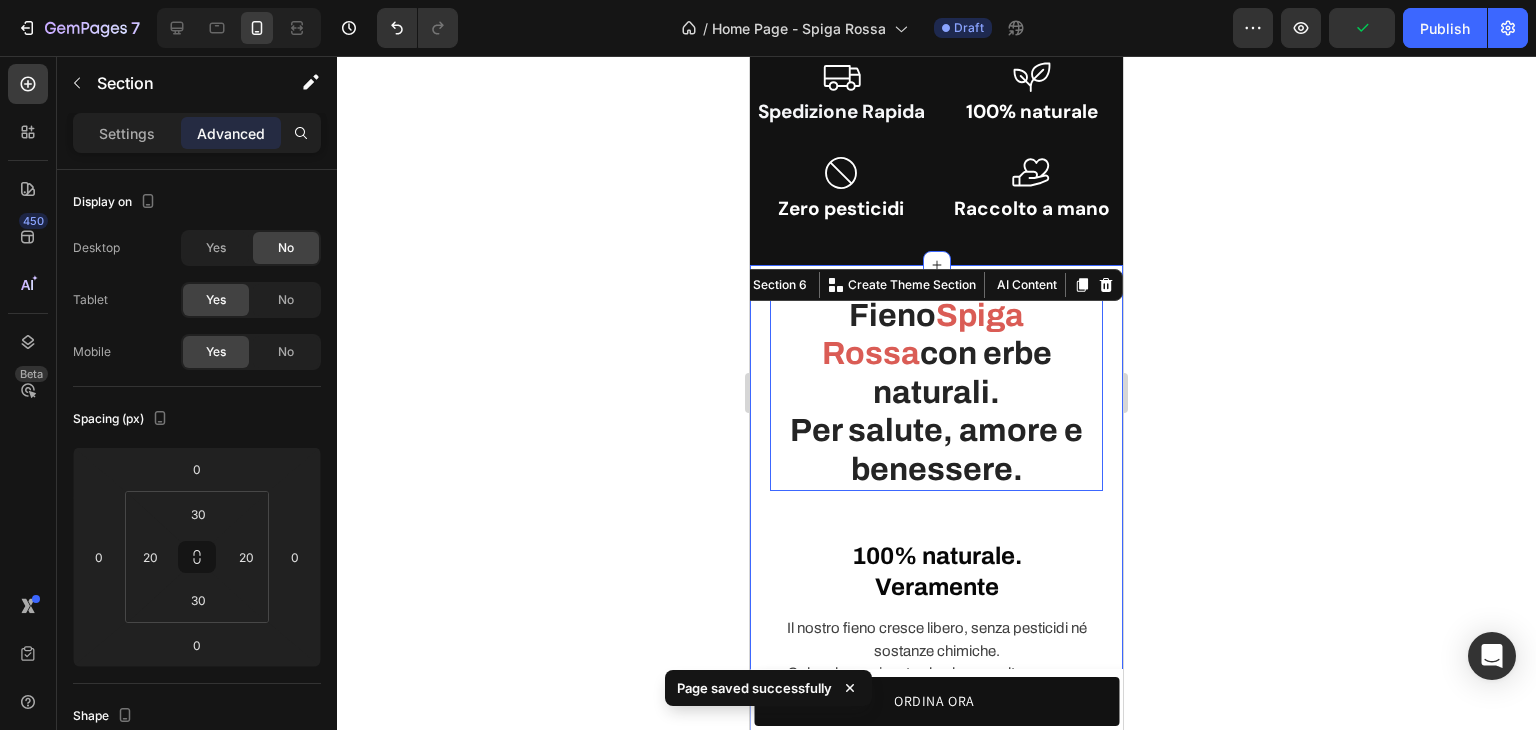 scroll, scrollTop: 500, scrollLeft: 0, axis: vertical 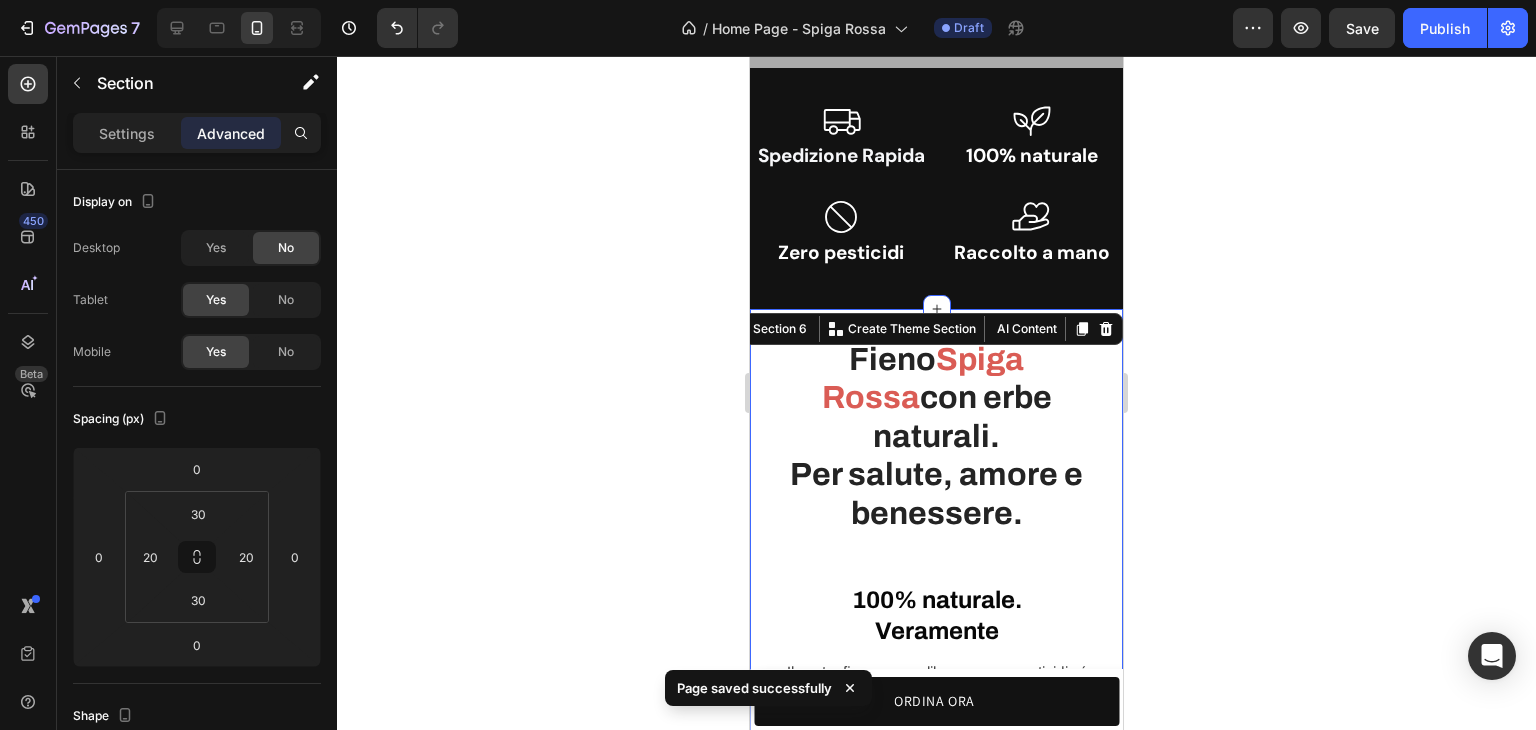 click on "Fieno  Spiga Rossa  con erbe naturali. Per salute, amore e benessere. Heading Row 100% naturale.  Veramente Heading Il nostro fieno cresce libero, senza pesticidi né sostanze chimiche. Solo erba essiccata al sole, raccolta a mano e imbustata con cura. Text block Row Fatto a mano,  come una volta. Heading Ogni passaggio è artigianale, dal taglio  alla raccolta. Niente macchinari, niente processi industriali. Solo pazienza, esperienza e cura per il tuo coniglio. Text block Row Image Addio preoccupazioni  per il suo cibo Heading Il nostro fieno è la scelta sicura per il benessere del tuo coniglio. Dagli solo ciò che merita, ogni giorno, per vederlo felice e pieno di energia. Text block Row La differenza che  si vede e si sente Heading Gambi più lunghi, colore più intenso, fieno  non trattato. Qualità vera che fa la differenza nella sua salute quotidiana. Text block Row Row" at bounding box center (936, 1031) 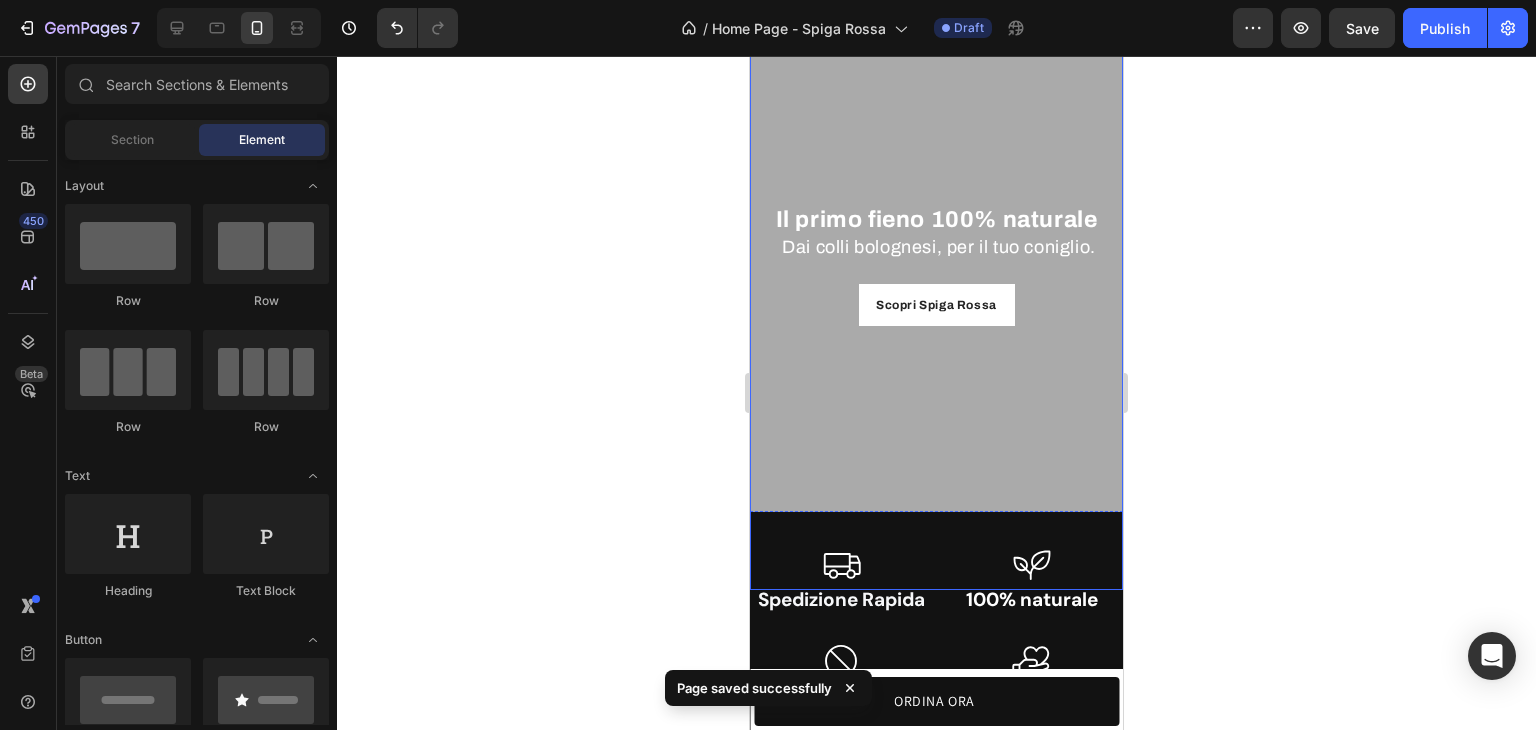 scroll, scrollTop: 0, scrollLeft: 0, axis: both 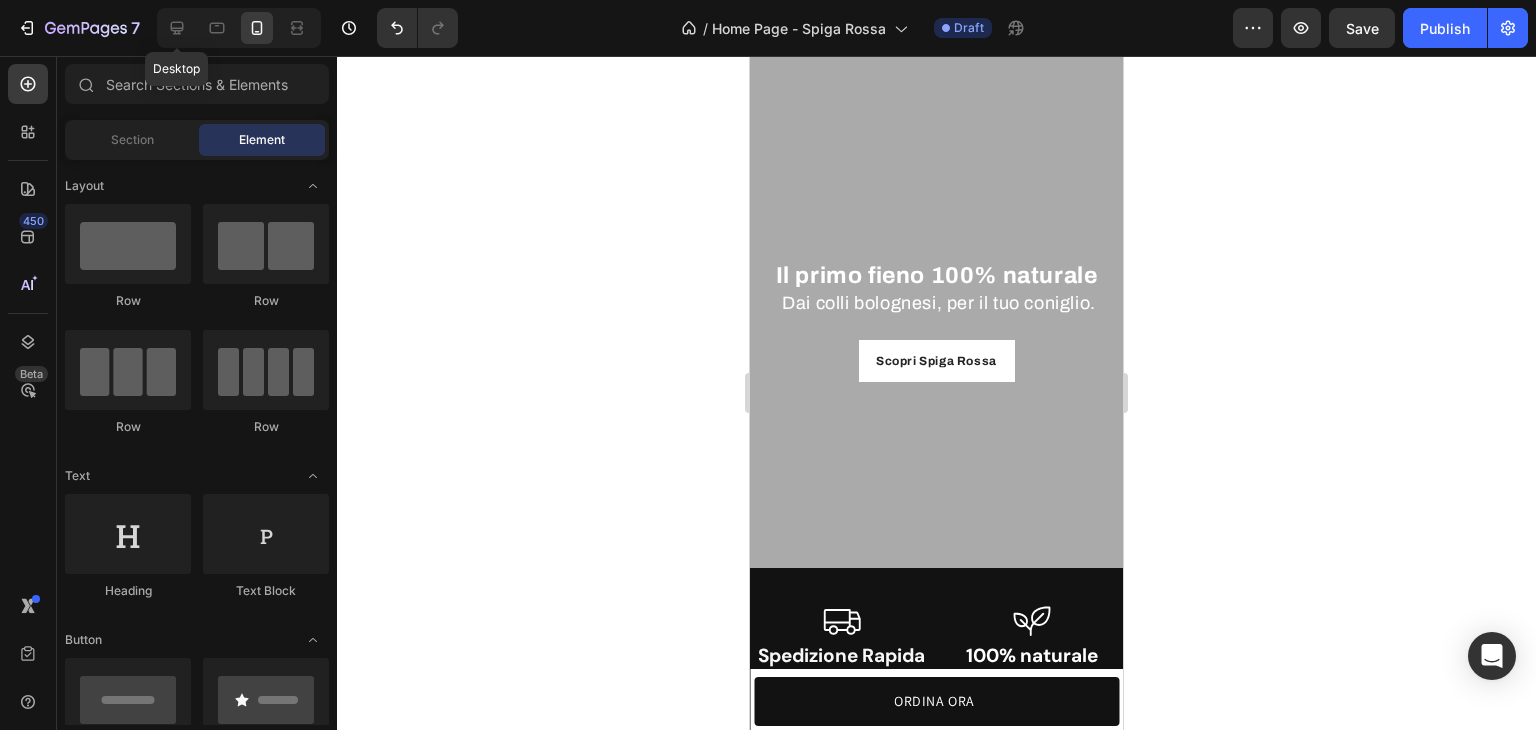 click on "Desktop" at bounding box center (239, 28) 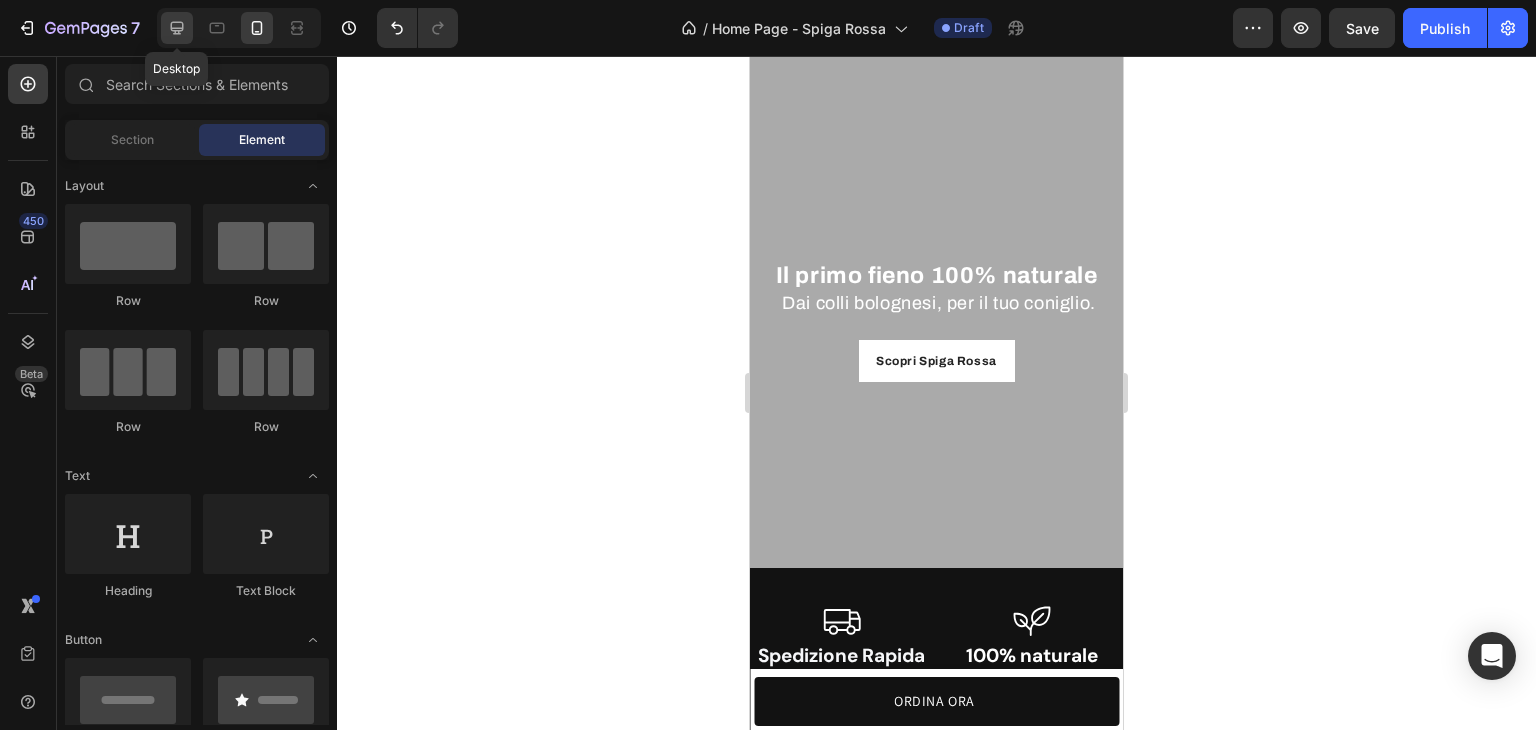 click 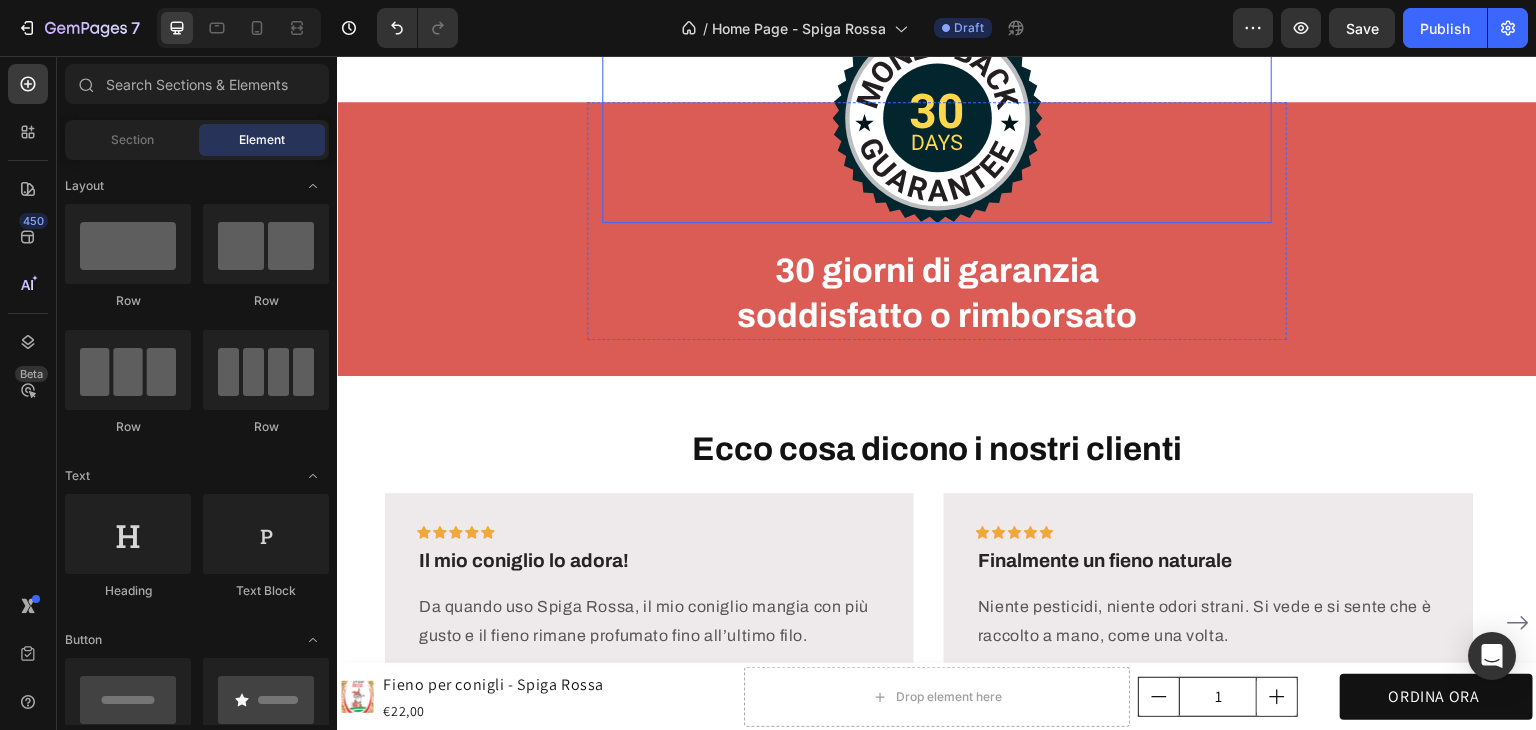 scroll, scrollTop: 4700, scrollLeft: 0, axis: vertical 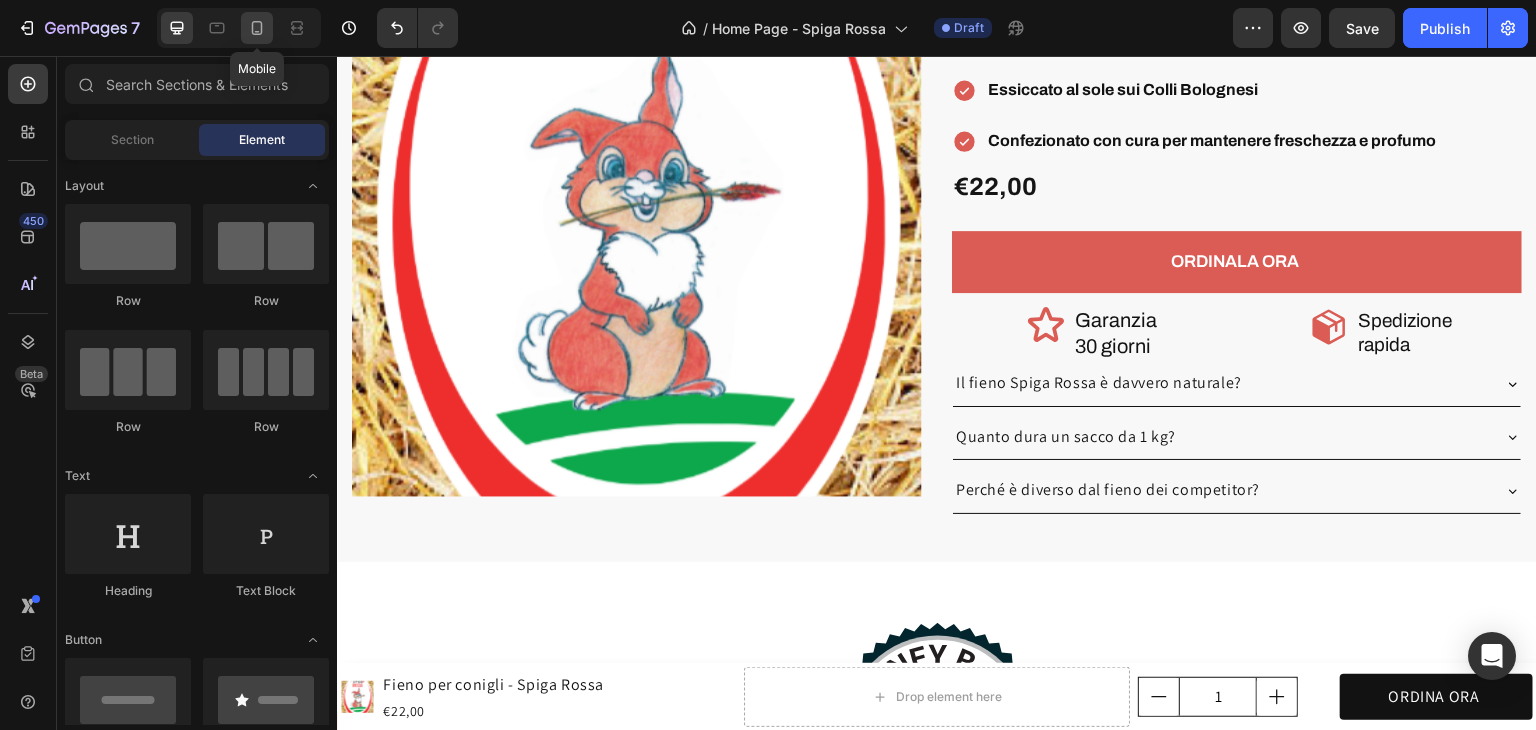 click 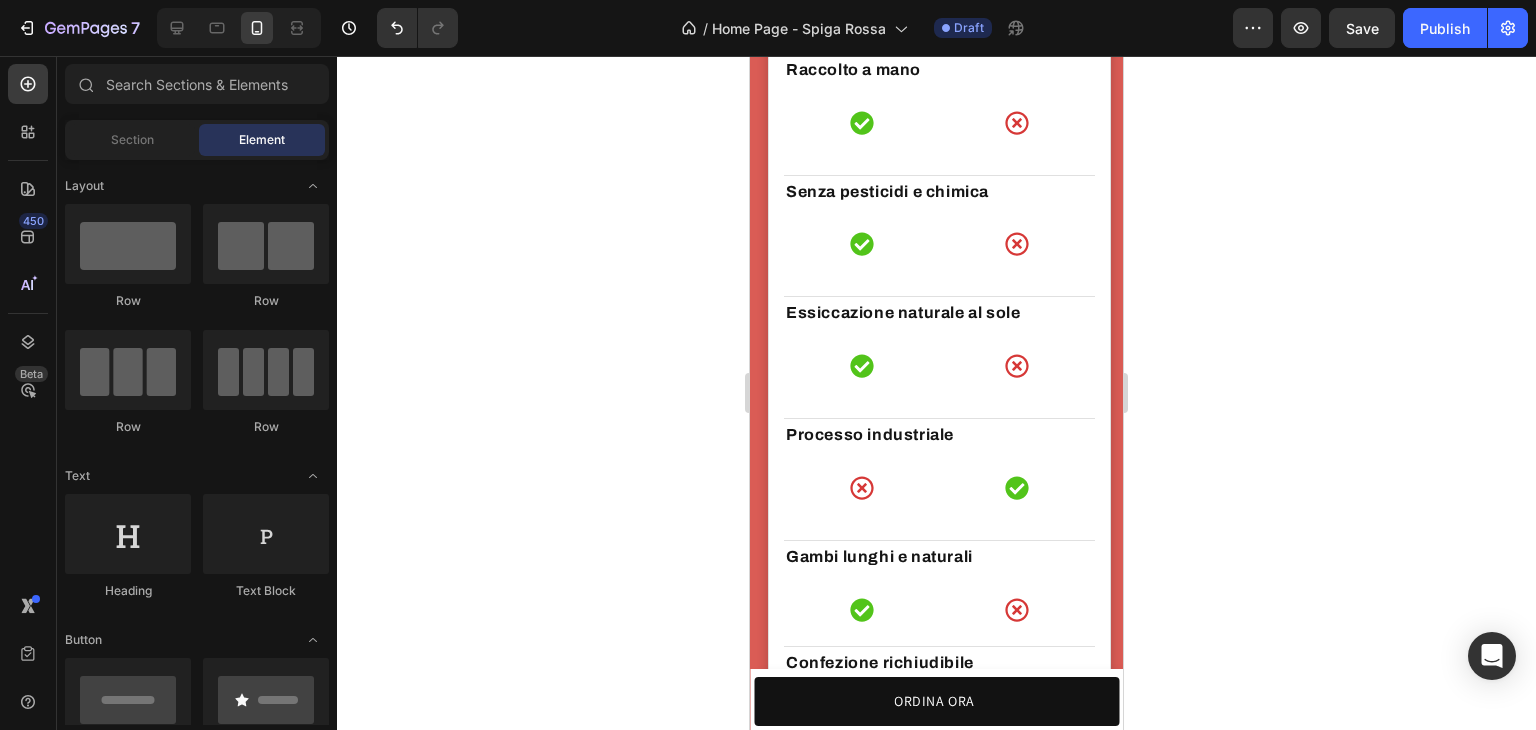 scroll, scrollTop: 3743, scrollLeft: 0, axis: vertical 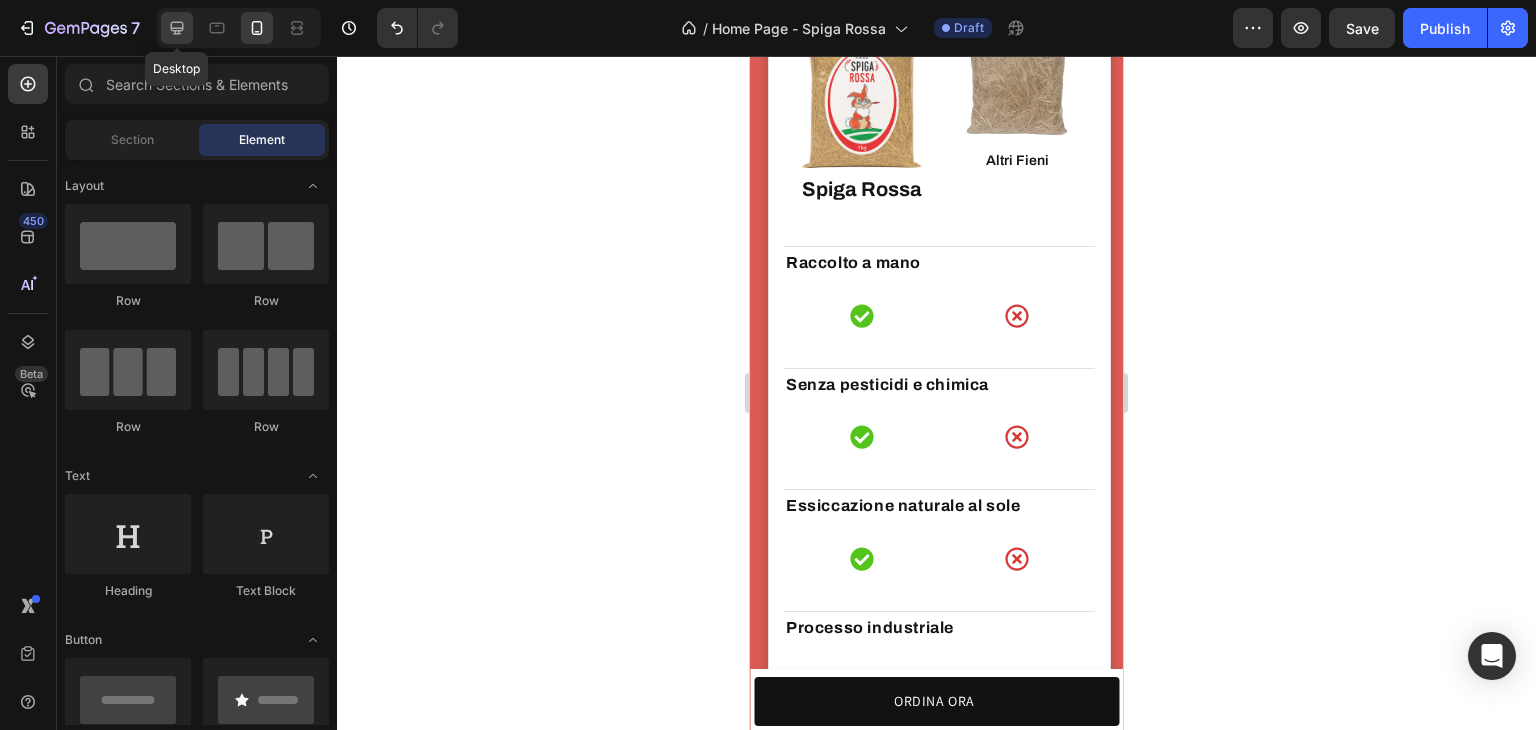 click 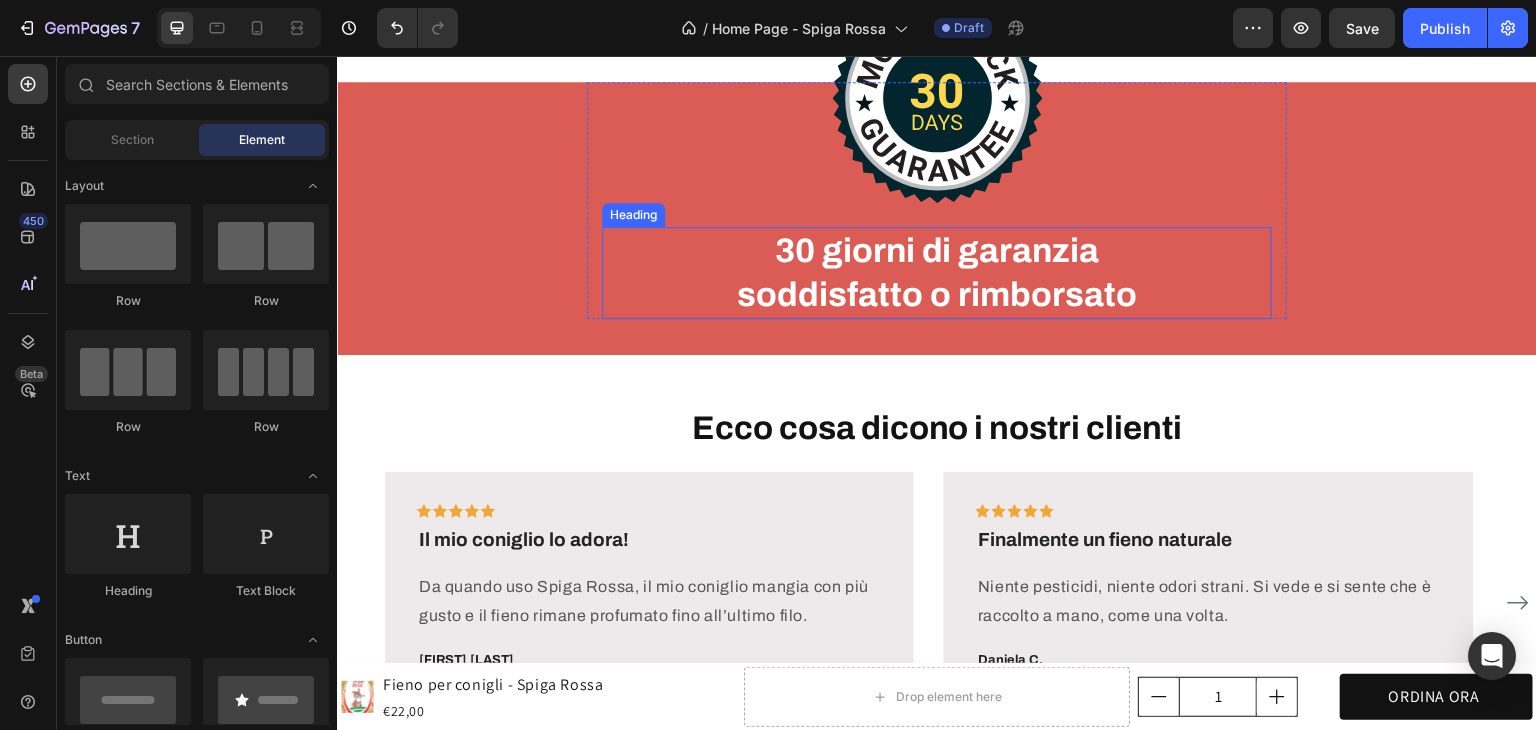scroll, scrollTop: 4068, scrollLeft: 0, axis: vertical 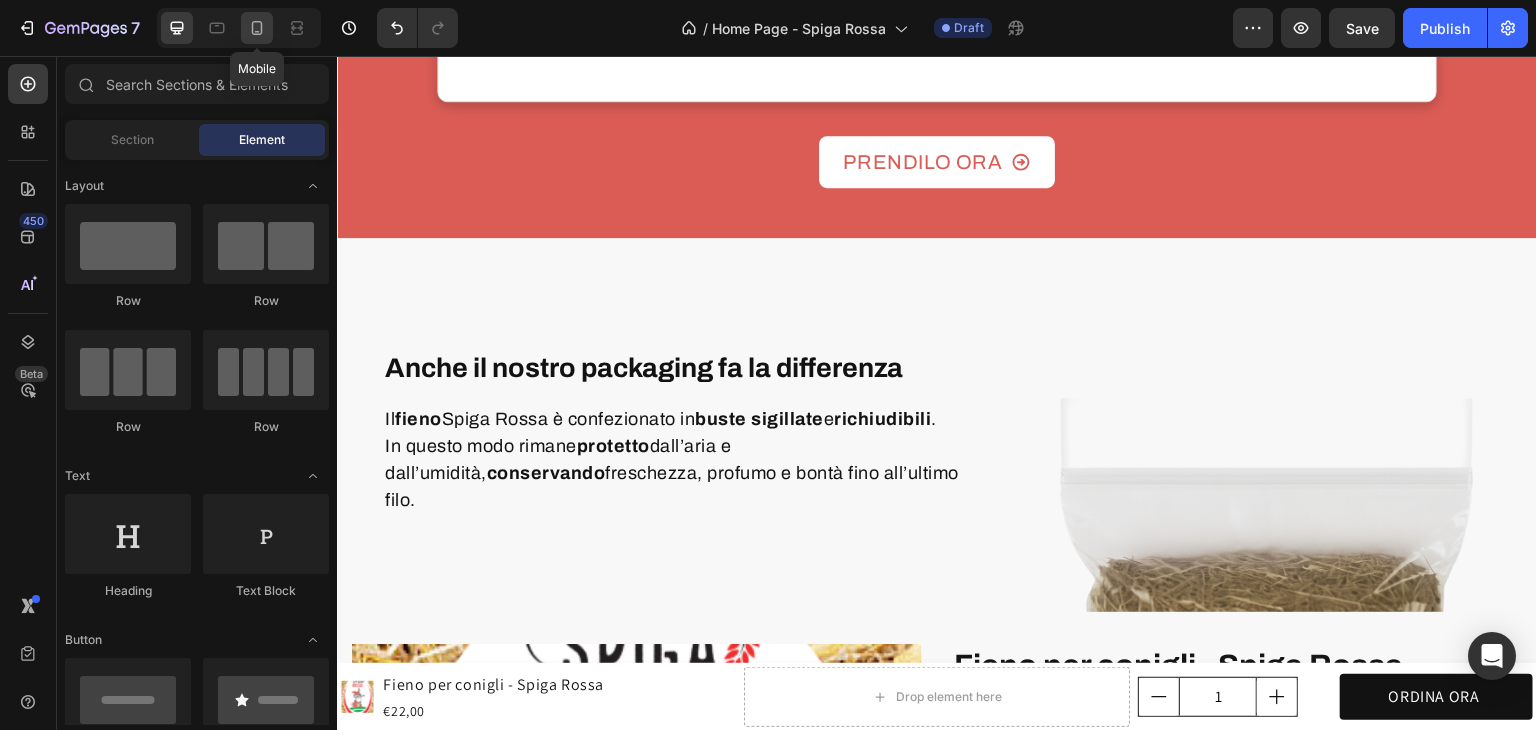 click 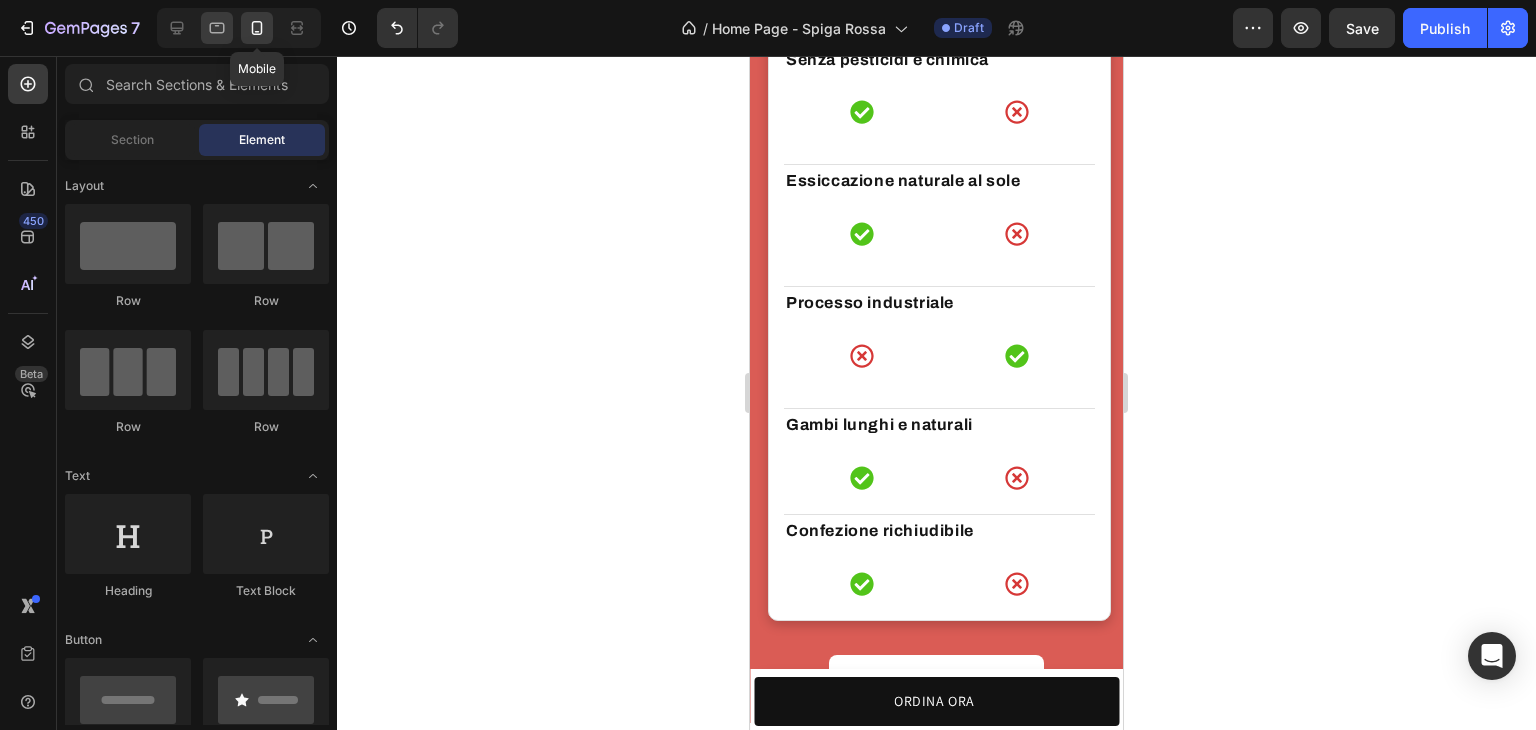scroll, scrollTop: 4492, scrollLeft: 0, axis: vertical 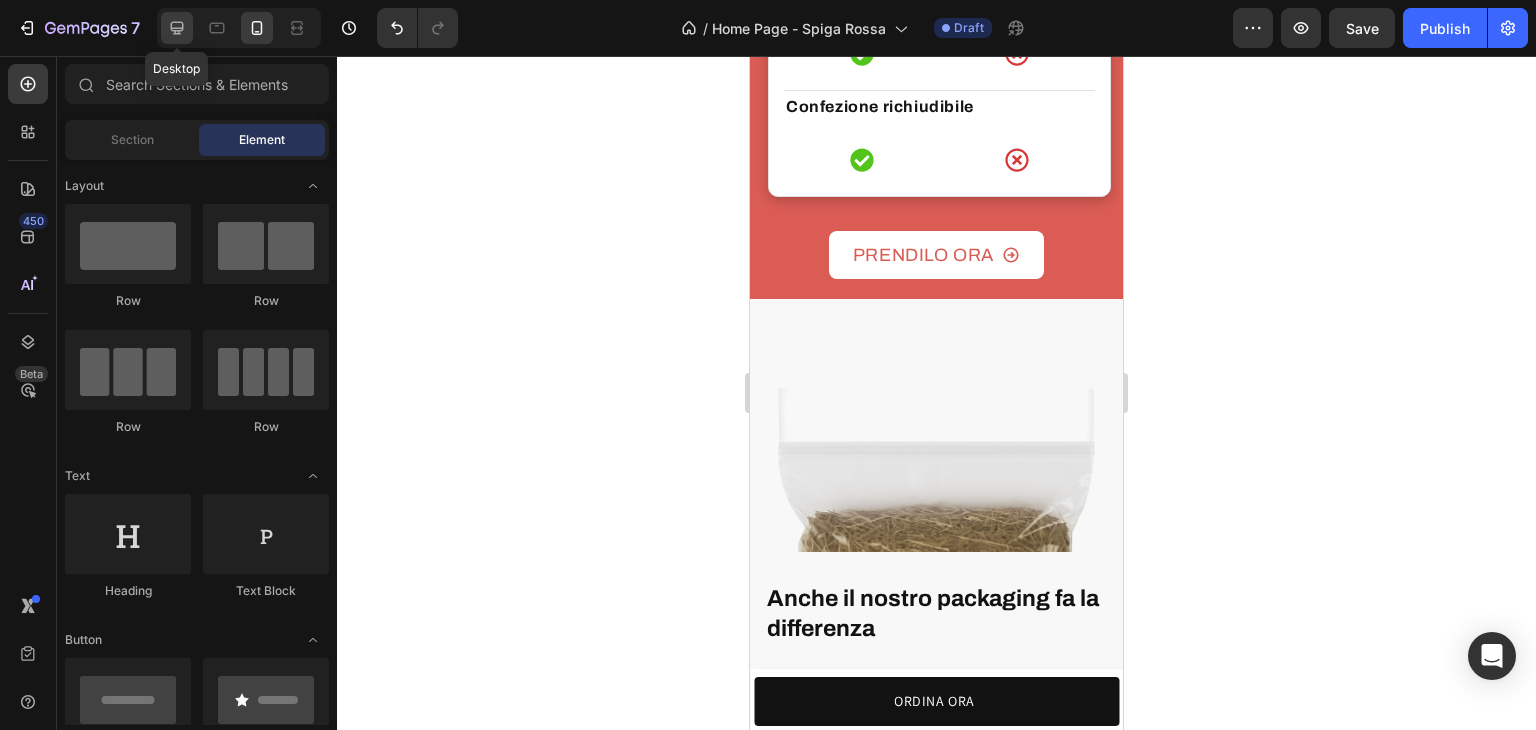 click 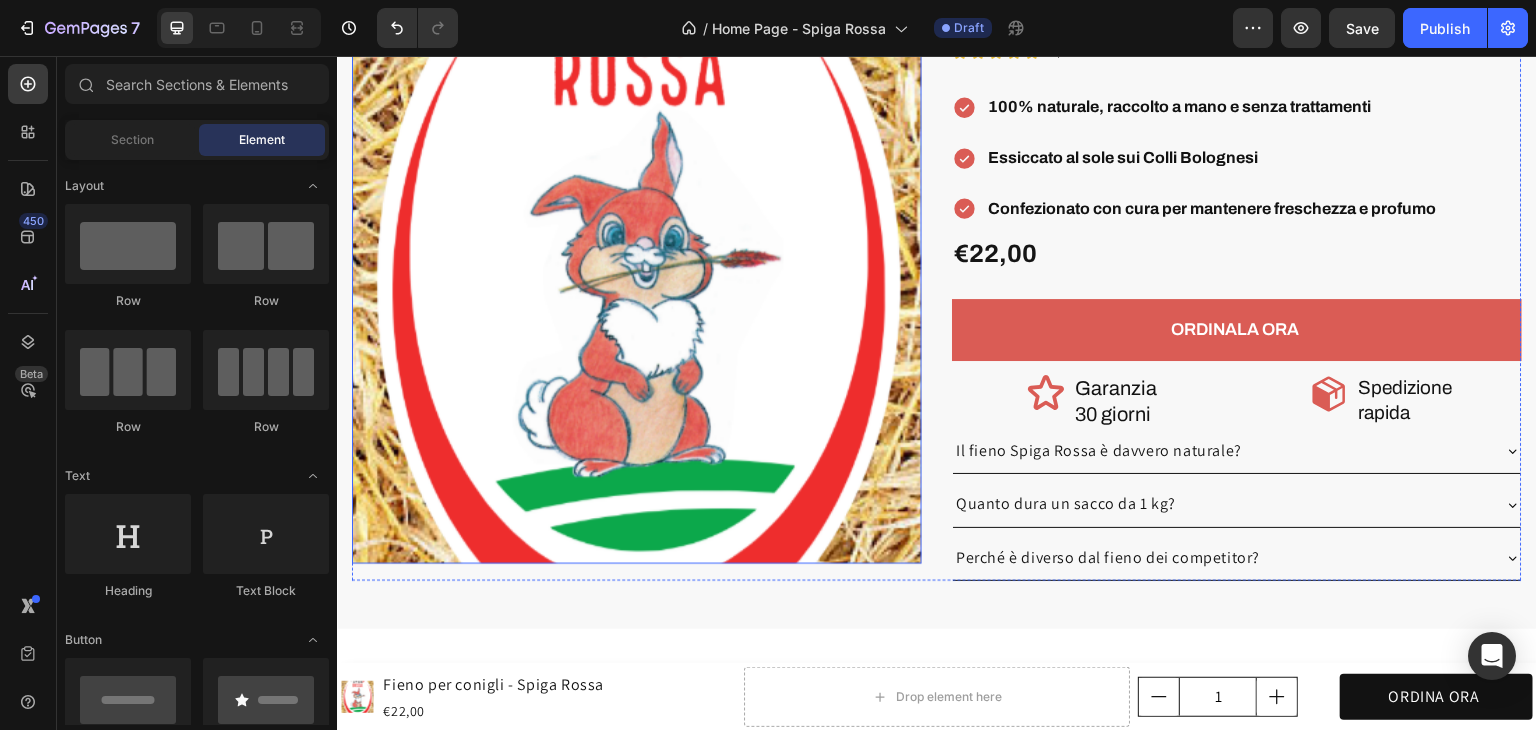 scroll, scrollTop: 4768, scrollLeft: 0, axis: vertical 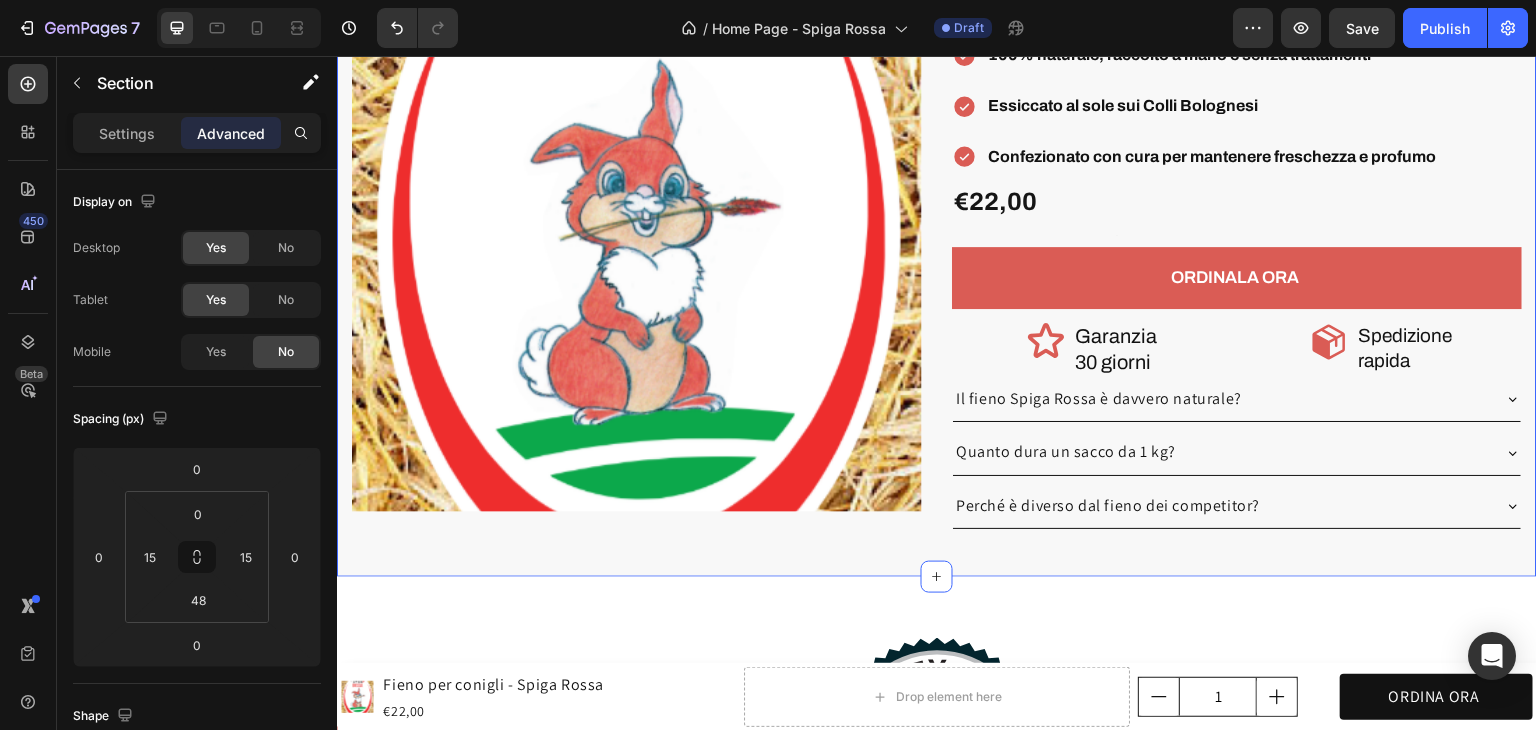 click on "Anche il nostro packaging fa la differenza Heading Il  fieno  Spiga Rossa è confezionato in  buste sigillate  e  richiudibili . In questo modo rimane  protetto  dall’aria e dall’umidità,  conservando  freschezza, profumo e bontà fino all’ultimo filo. Text block Row Image Row Row Product Images Fieno per conigli - Spiga Rossa Product Title Icon Icon Icon Icon Icon Icon List 4,3/5 Text Block Row 100% naturale, raccolto a mano e senza trattamenti Essiccato al sole sui Colli Bolognesi Confezionato con cura per mantenere freschezza e profumo Item List €22,00 Product Price Product Price Text Block Row ORDINALA ORA Add to Cart
Icon Garanzia 30 giorni Heading Row
Icon Spedizione rapida Heading Row Row Row
Il fieno Spiga Rossa è davvero naturale?
Quanto dura un sacco da 1 kg?
Perché è diverso dal fieno dei competitor? Accordion Product Section 12" at bounding box center (937, 56) 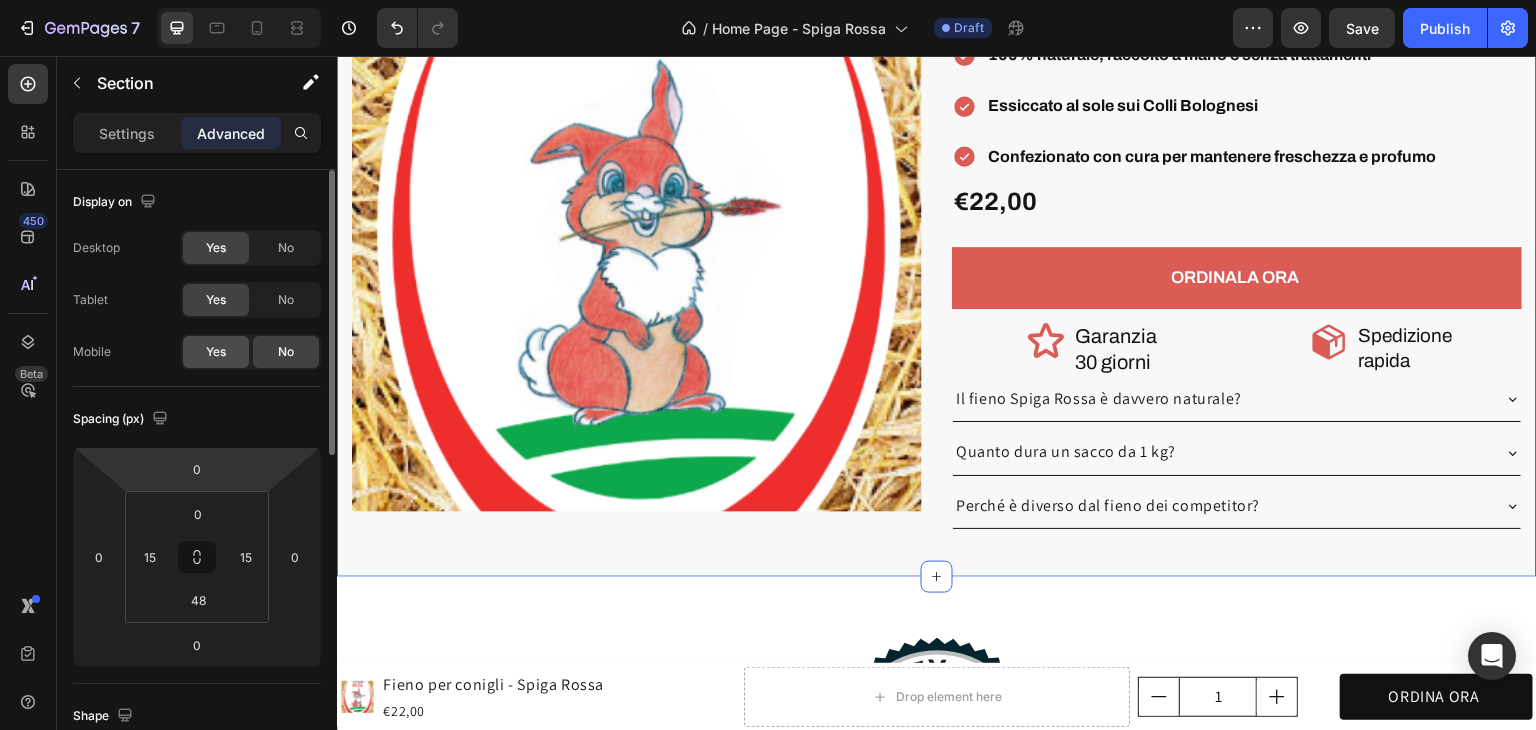 click on "Yes" 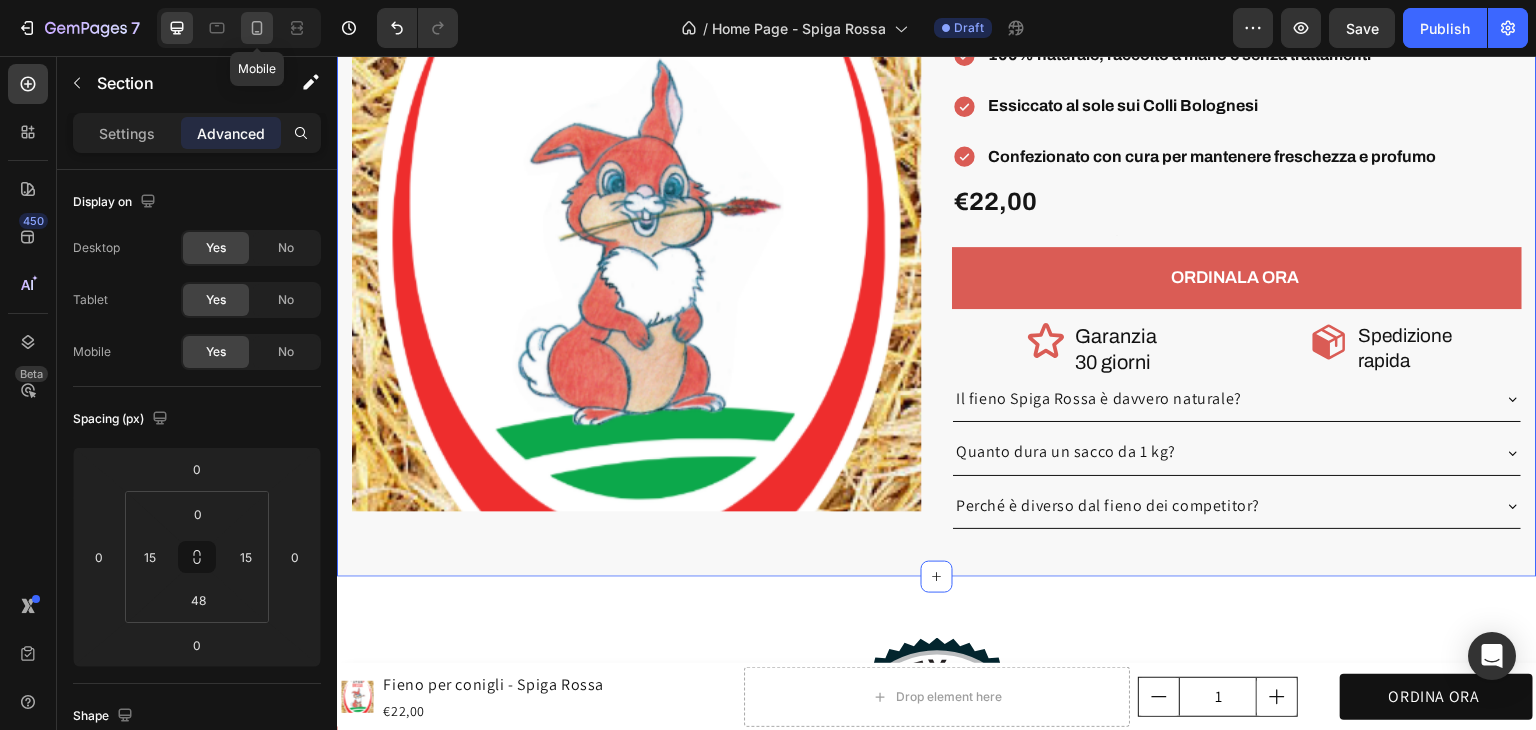 click 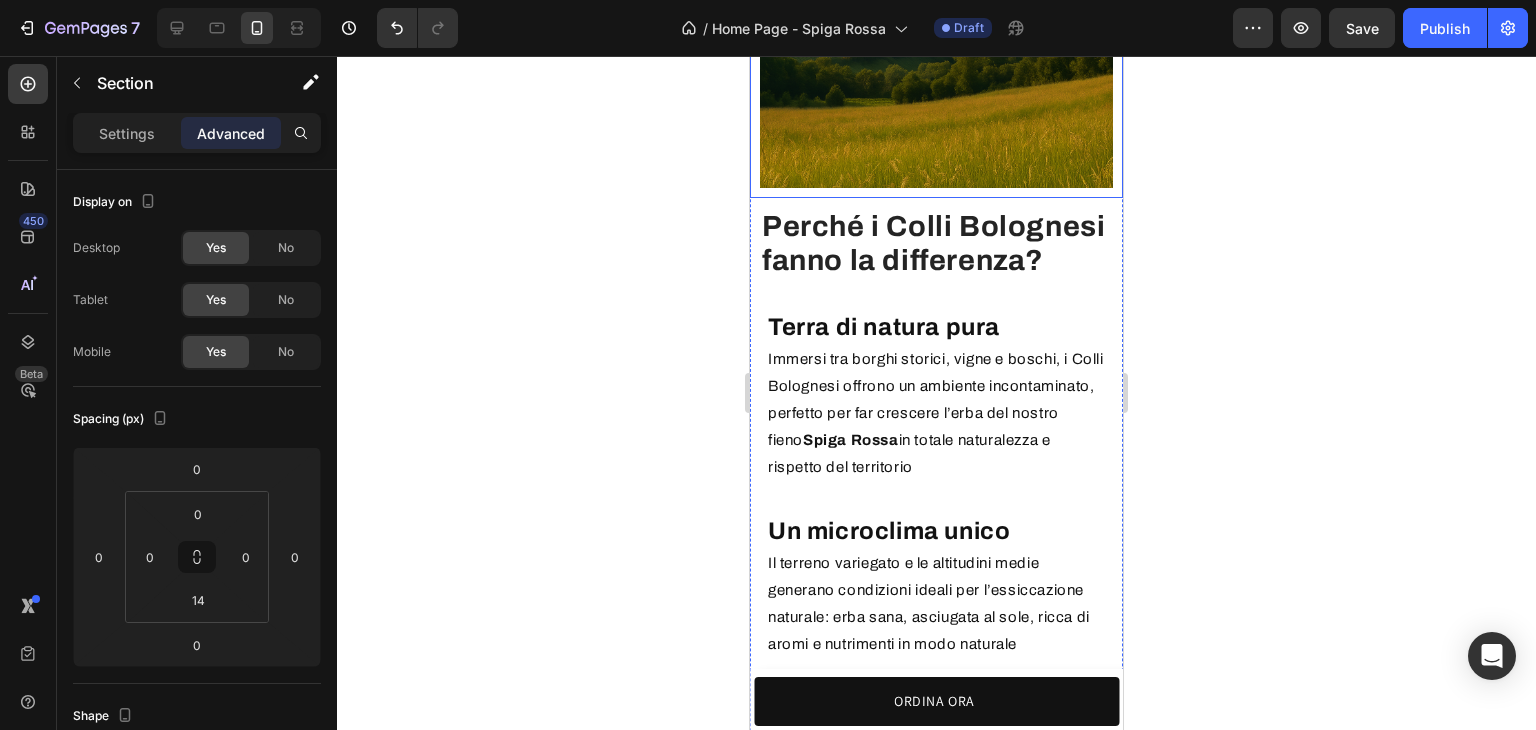 scroll, scrollTop: 2300, scrollLeft: 0, axis: vertical 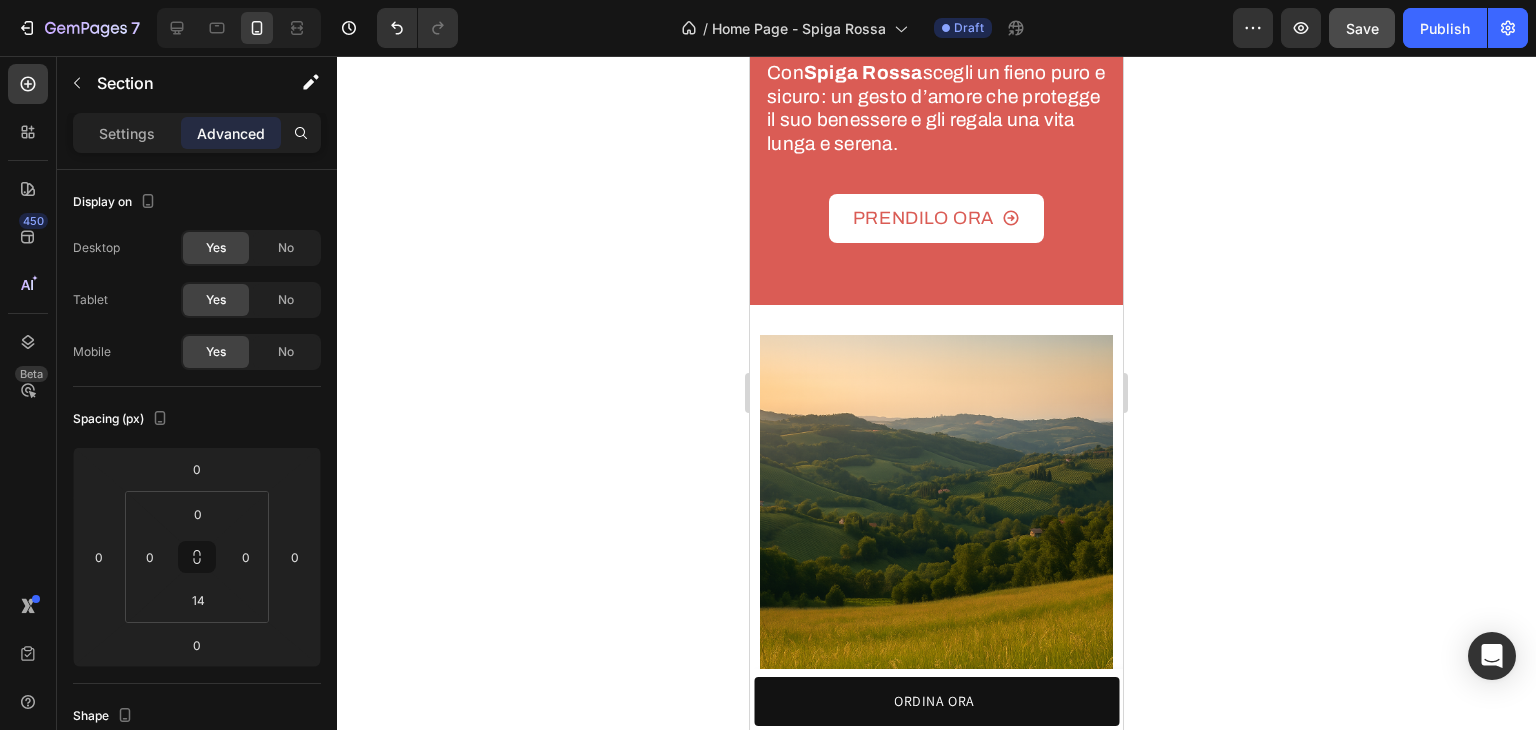 click on "Save" 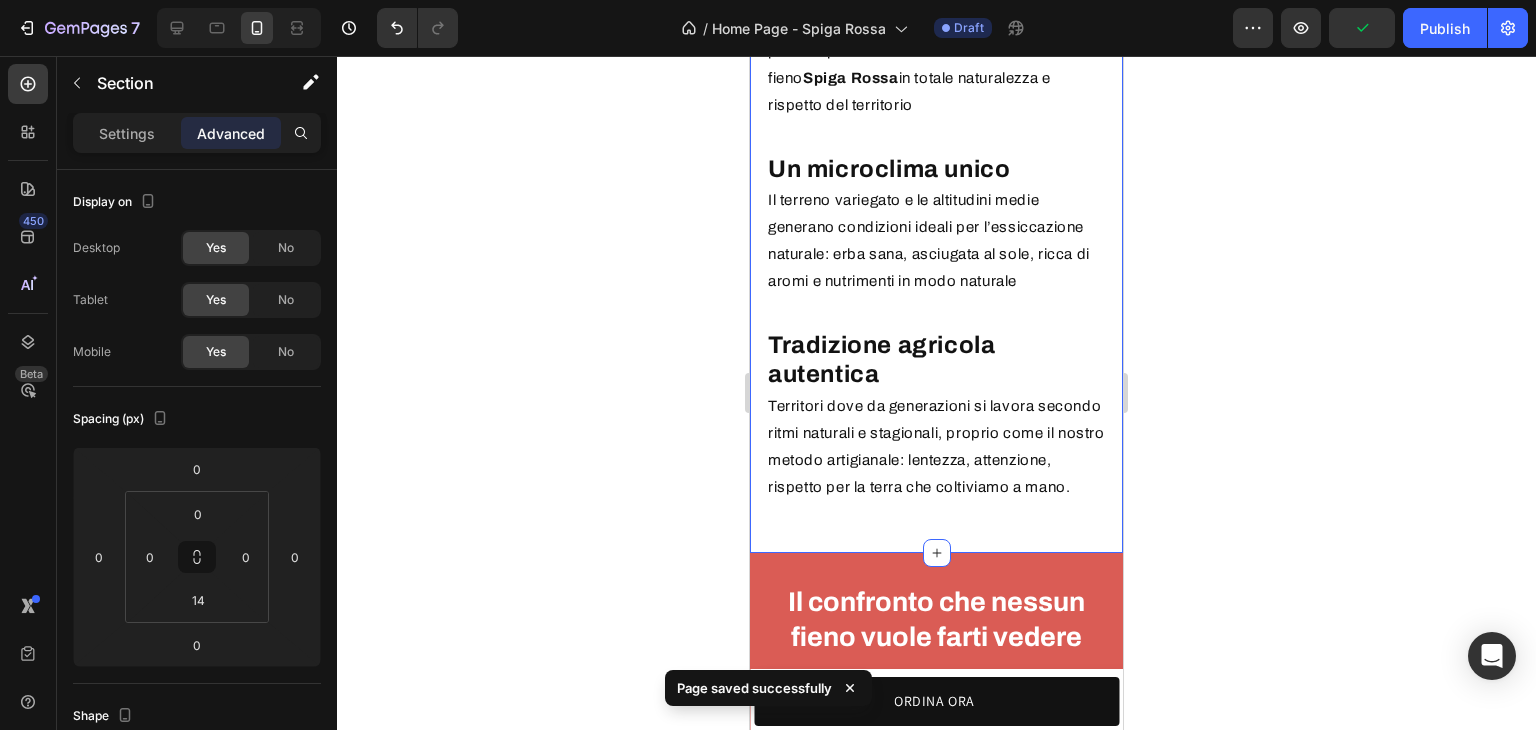 scroll, scrollTop: 3400, scrollLeft: 0, axis: vertical 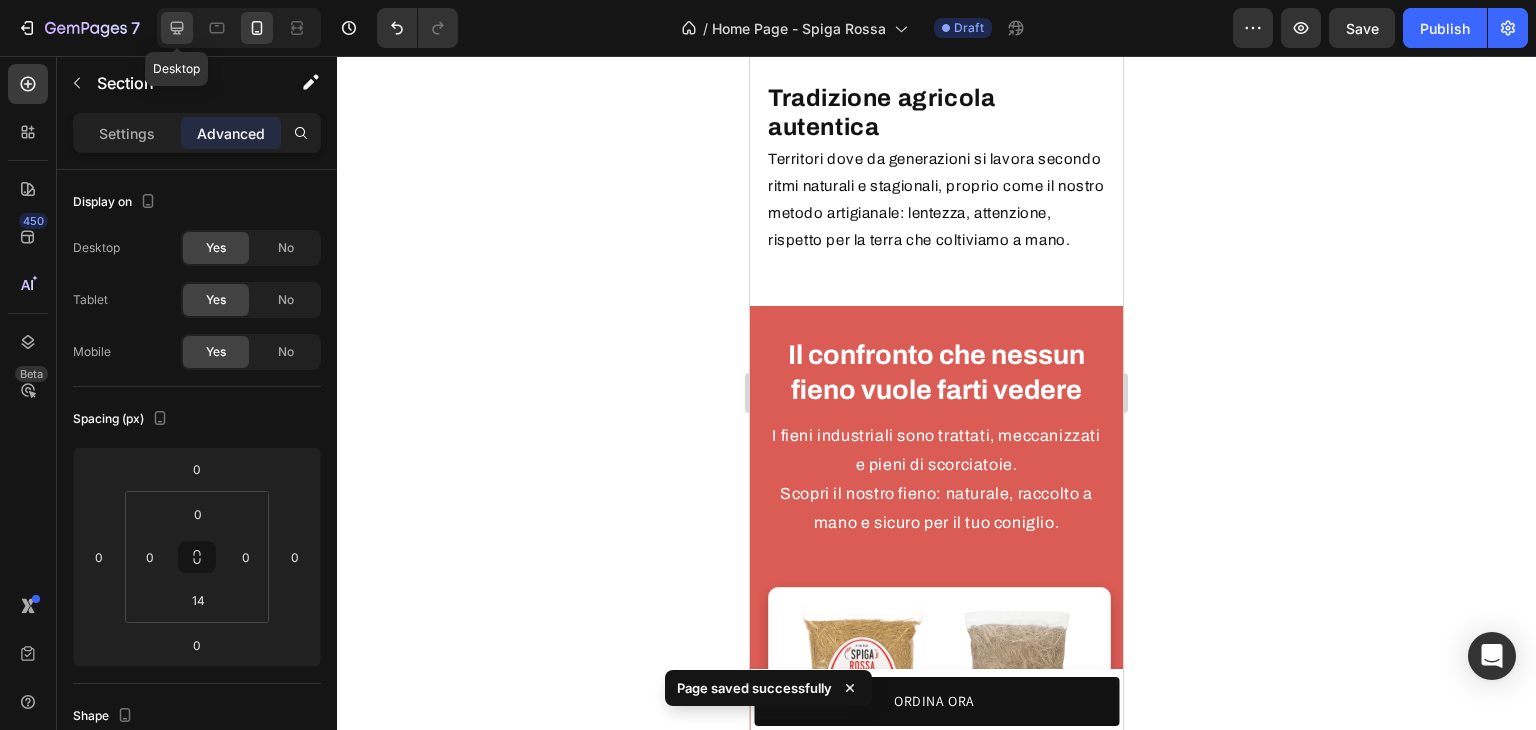 click 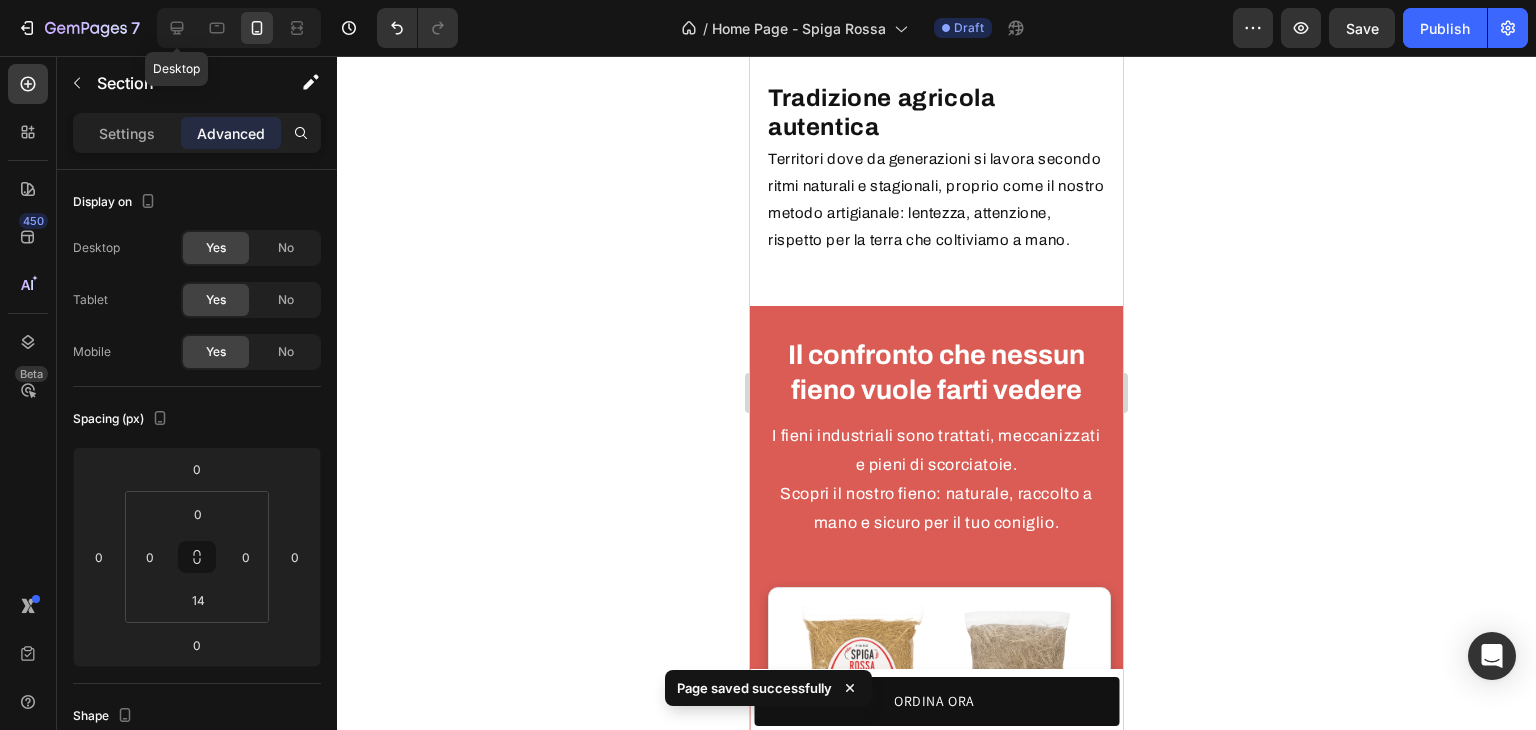 type on "15" 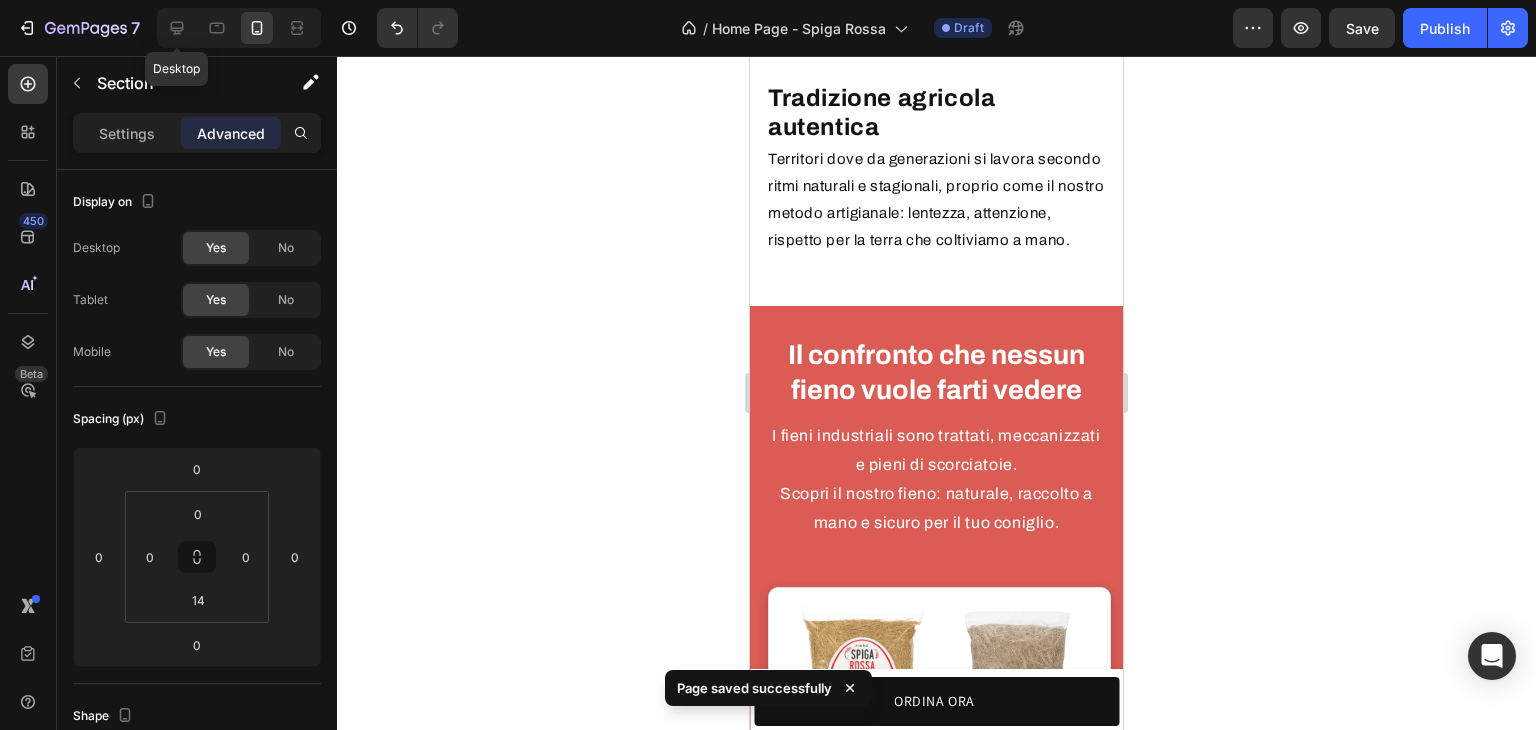 type on "48" 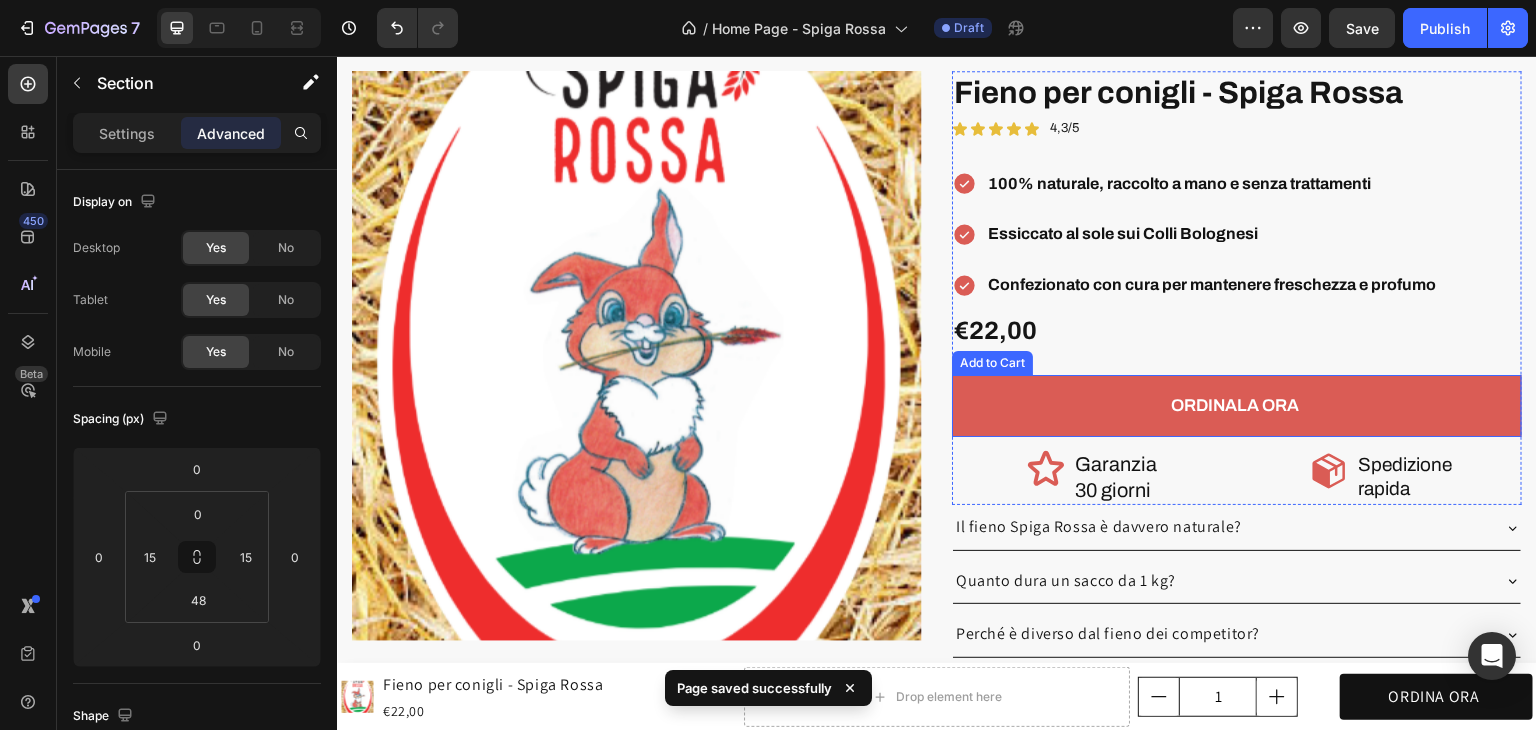 scroll, scrollTop: 4894, scrollLeft: 0, axis: vertical 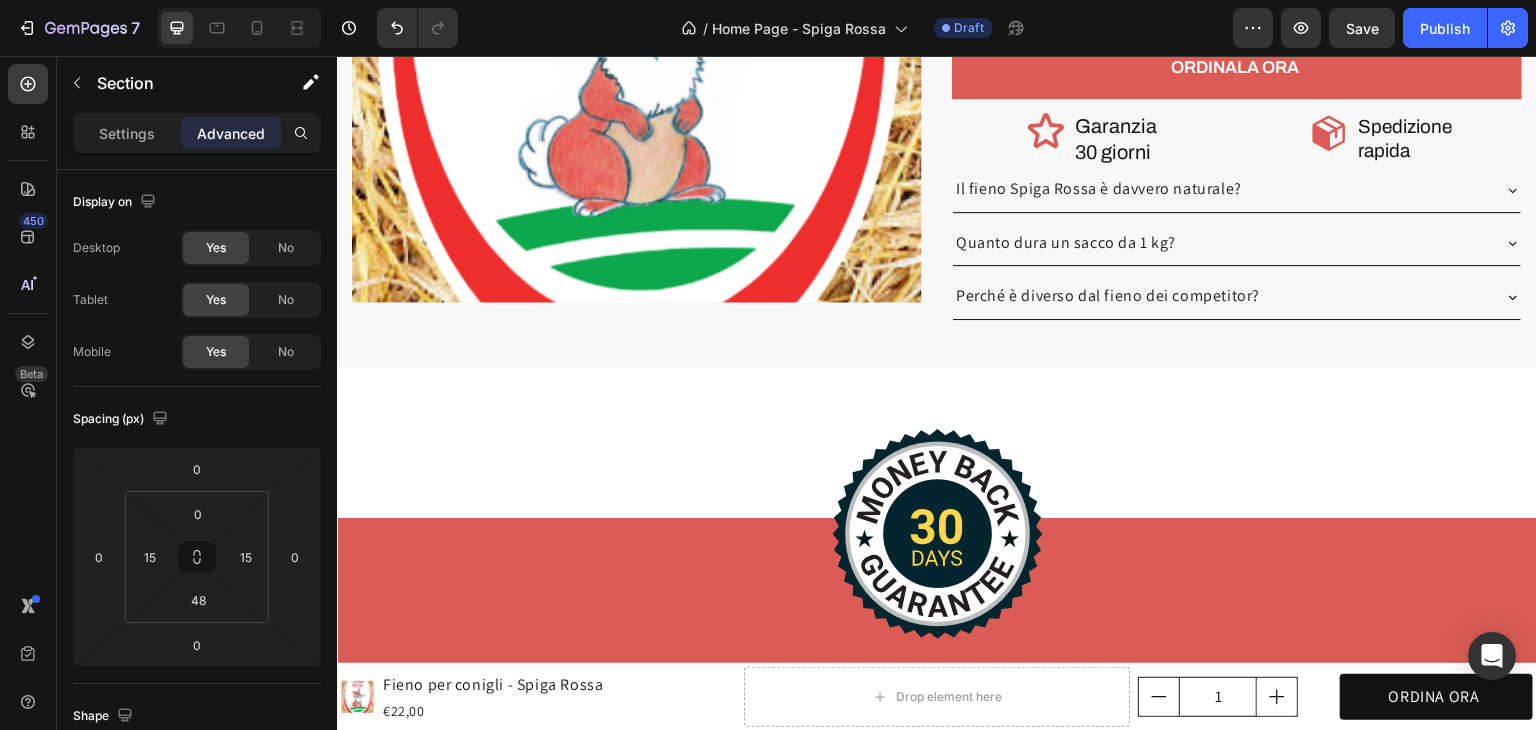 click on "Anche il nostro packaging fa la differenza Heading Il  fieno  Spiga Rossa è confezionato in  buste sigillate  e  richiudibili . In questo modo rimane  protetto  dall’aria e dall’umidità,  conservando  freschezza, profumo e bontà fino all’ultimo filo. Text block Row Image Row Row Product Images Fieno per conigli - Spiga Rossa Product Title Icon Icon Icon Icon Icon Icon List 4,3/5 Text Block Row 100% naturale, raccolto a mano e senza trattamenti Essiccato al sole sui Colli Bolognesi Confezionato con cura per mantenere freschezza e profumo Item List €22,00 Product Price Product Price Text Block Row ORDINALA ORA Add to Cart
Icon Garanzia 30 giorni Heading Row
Icon Spedizione rapida Heading Row Row Row
Il fieno Spiga Rossa è davvero naturale?
Quanto dura un sacco da 1 kg?
Perché è diverso dal fieno dei competitor? Accordion Product Section 12" at bounding box center (937, -154) 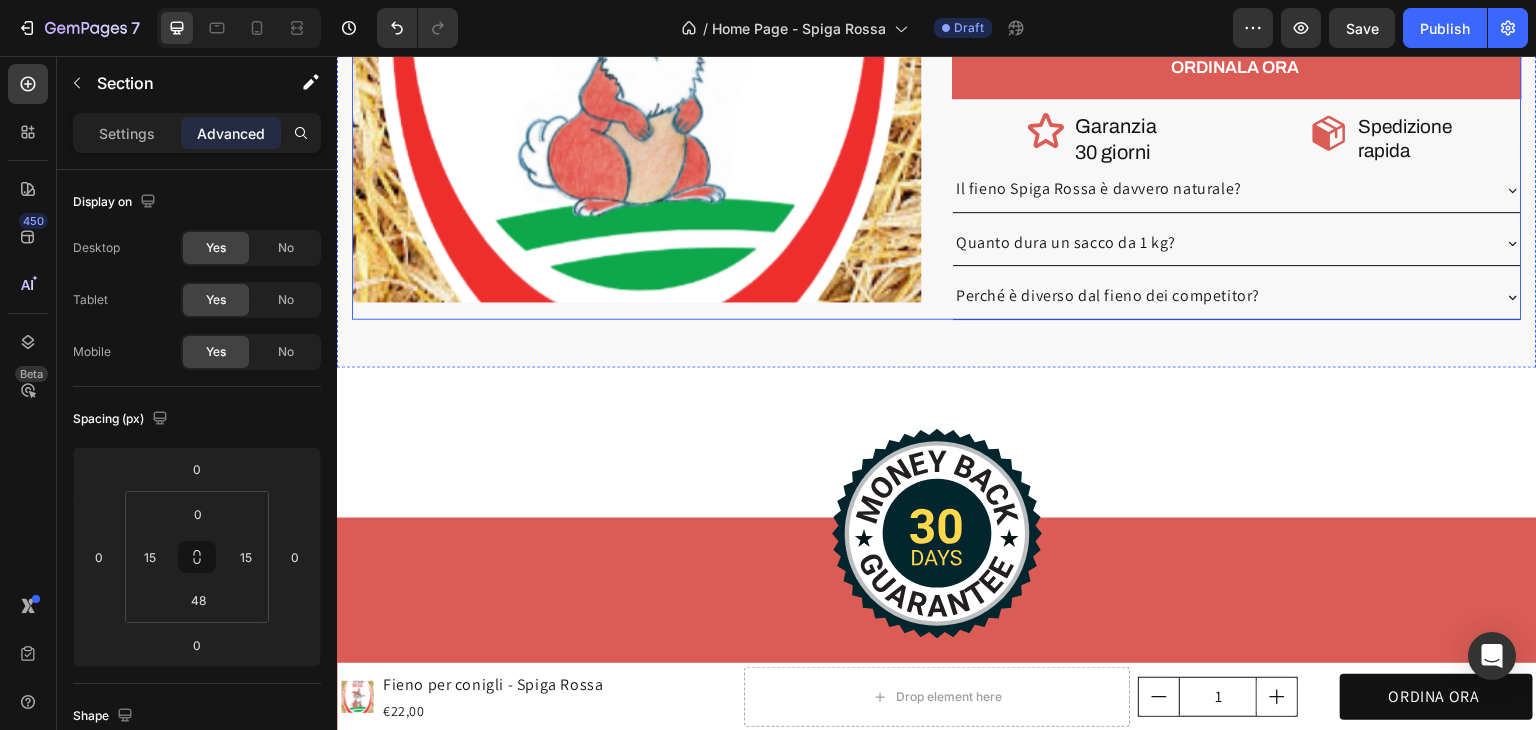 click on "Product Images" at bounding box center (637, 26) 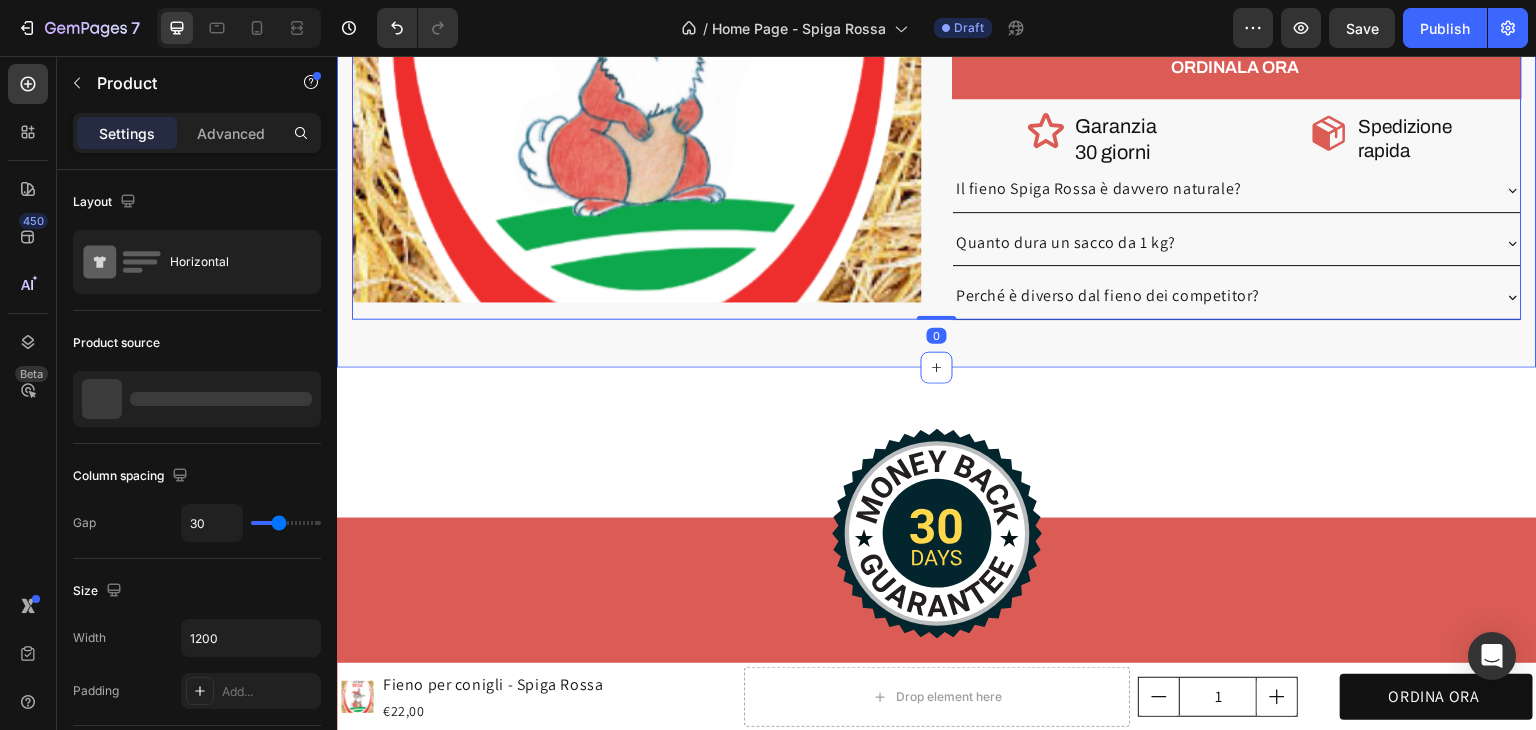 click on "Anche il nostro packaging fa la differenza Heading Il  fieno  Spiga Rossa è confezionato in  buste sigillate  e  richiudibili . In questo modo rimane  protetto  dall’aria e dall’umidità,  conservando  freschezza, profumo e bontà fino all’ultimo filo. Text block Row Image Row Row Product Images Fieno per conigli - Spiga Rossa Product Title Icon Icon Icon Icon Icon Icon List 4,3/5 Text Block Row 100% naturale, raccolto a mano e senza trattamenti Essiccato al sole sui Colli Bolognesi Confezionato con cura per mantenere freschezza e profumo Item List €22,00 Product Price Product Price Text Block Row ORDINALA ORA Add to Cart
Icon Garanzia 30 giorni Heading Row
Icon Spedizione rapida Heading Row Row Row
Il fieno Spiga Rossa è davvero naturale?
Quanto dura un sacco da 1 kg?
Perché è diverso dal fieno dei competitor? Accordion Product   0 Section 12" at bounding box center (937, -154) 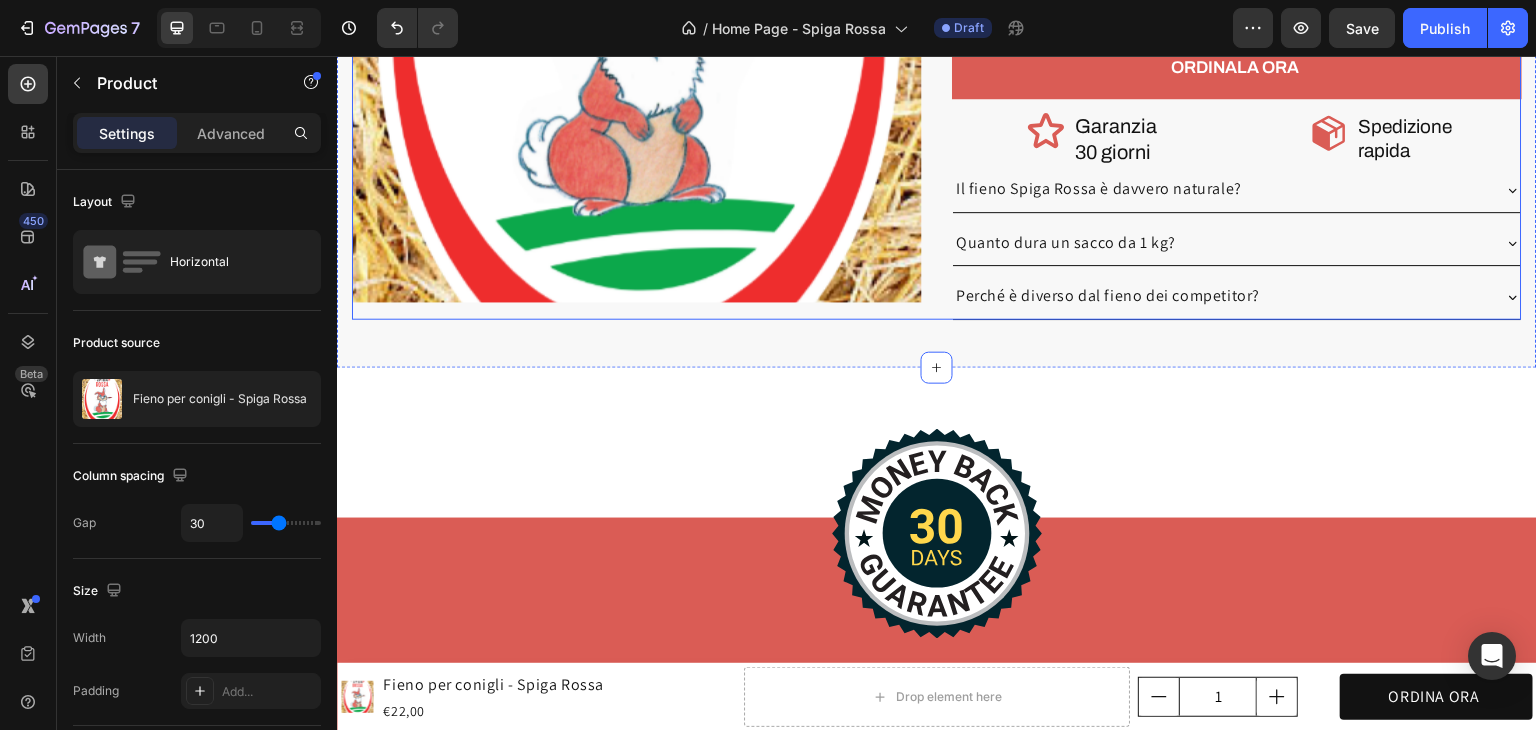 click on "Product Images" at bounding box center [637, 26] 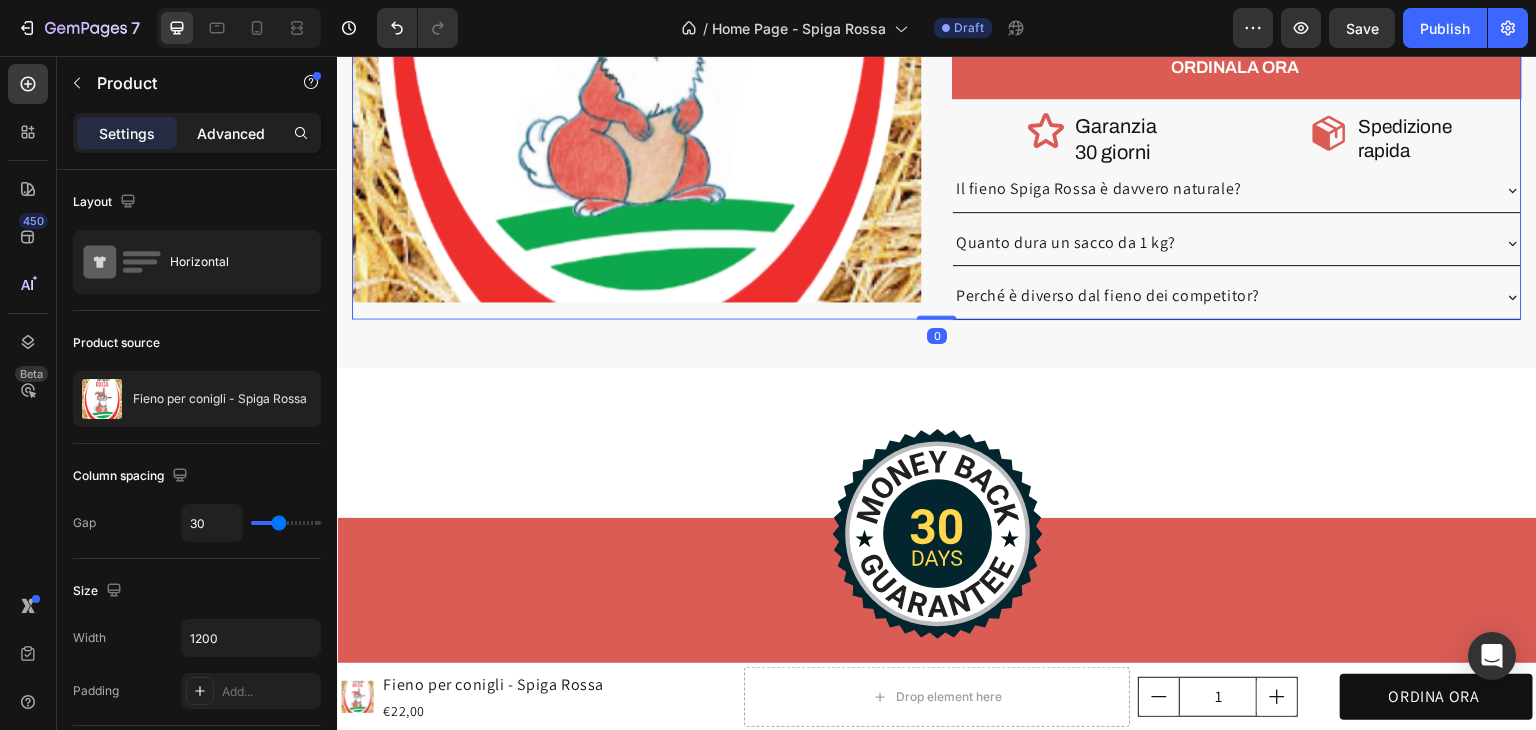 click on "Advanced" 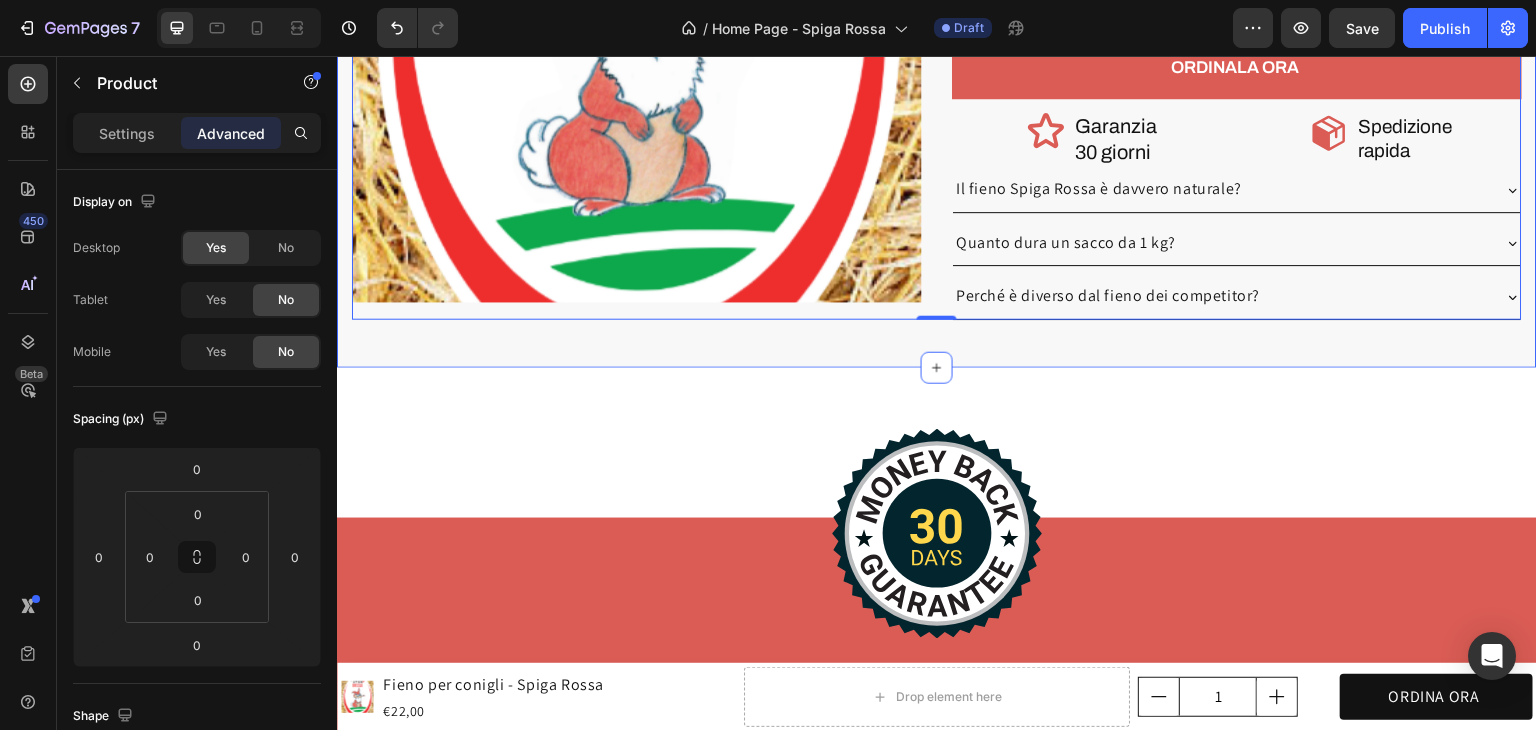click on "Anche il nostro packaging fa la differenza Heading Il  fieno  Spiga Rossa è confezionato in  buste sigillate  e  richiudibili . In questo modo rimane  protetto  dall’aria e dall’umidità,  conservando  freschezza, profumo e bontà fino all’ultimo filo. Text block Row Image Row Row Product Images Fieno per conigli - Spiga Rossa Product Title Icon Icon Icon Icon Icon Icon List 4,3/5 Text Block Row 100% naturale, raccolto a mano e senza trattamenti Essiccato al sole sui Colli Bolognesi Confezionato con cura per mantenere freschezza e profumo Item List €22,00 Product Price Product Price Text Block Row ORDINALA ORA Add to Cart
Icon Garanzia 30 giorni Heading Row
Icon Spedizione rapida Heading Row Row Row
Il fieno Spiga Rossa è davvero naturale?
Quanto dura un sacco da 1 kg?
Perché è diverso dal fieno dei competitor? Accordion Product   0 Section 12" at bounding box center [937, -154] 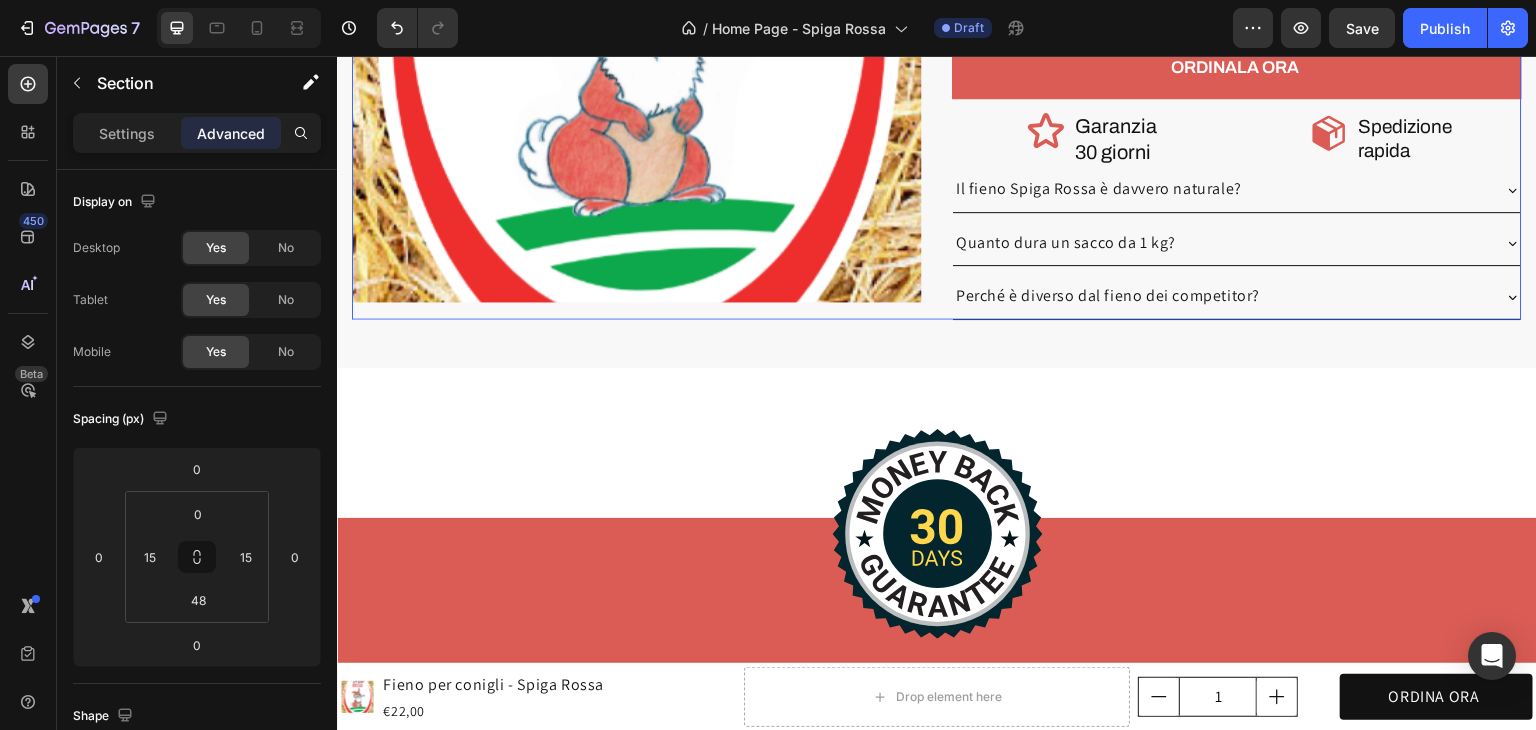 click on "Product Images" at bounding box center [637, 26] 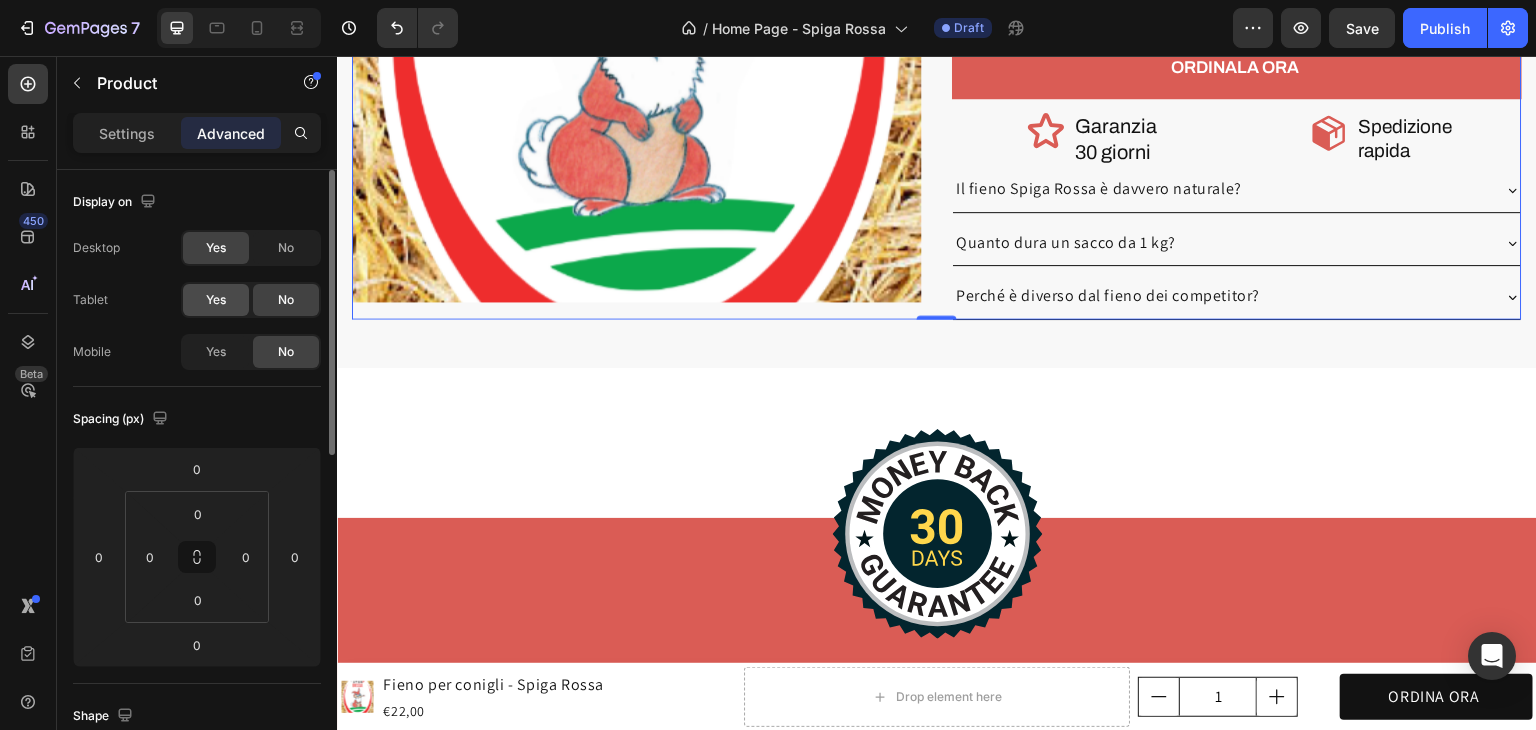 drag, startPoint x: 207, startPoint y: 347, endPoint x: 204, endPoint y: 293, distance: 54.08327 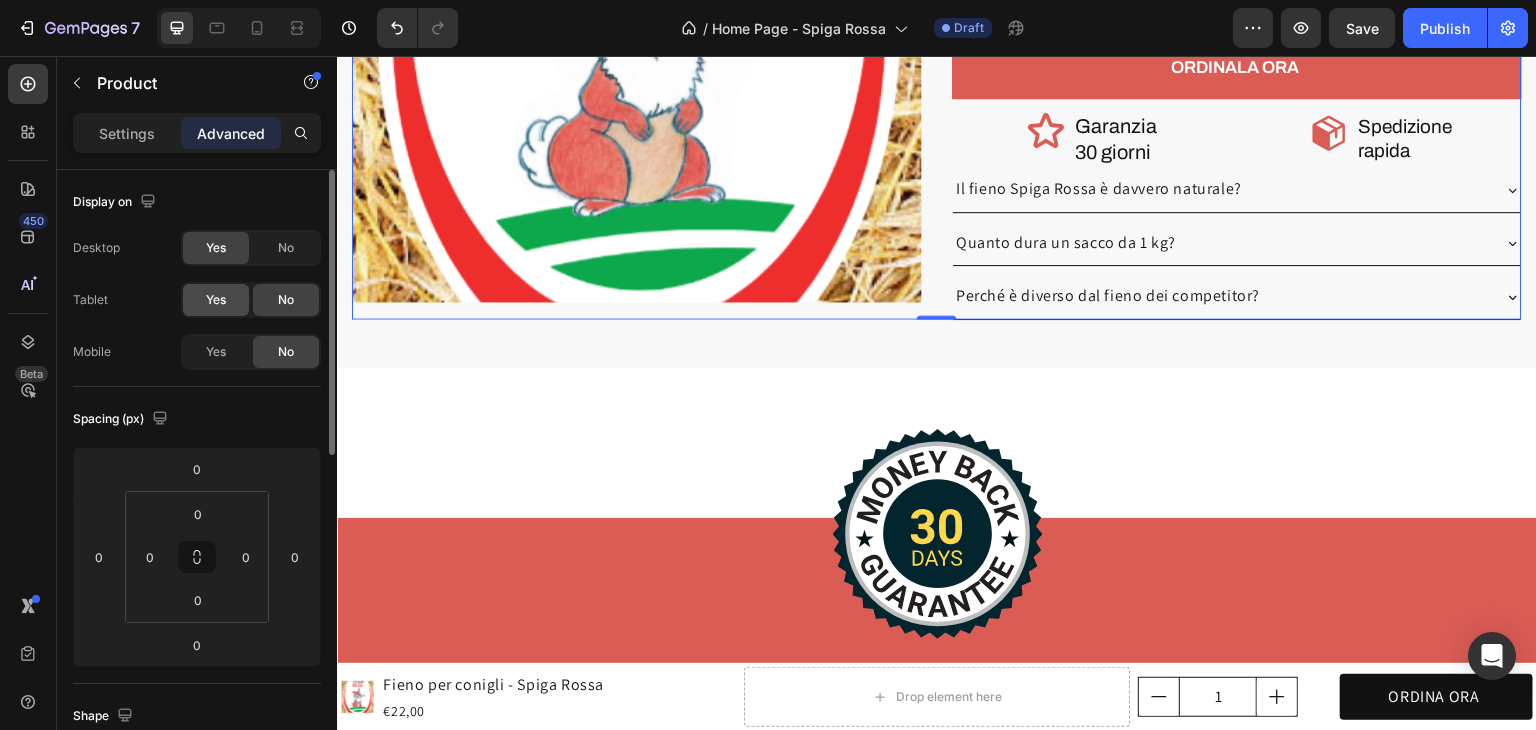 click on "Yes" 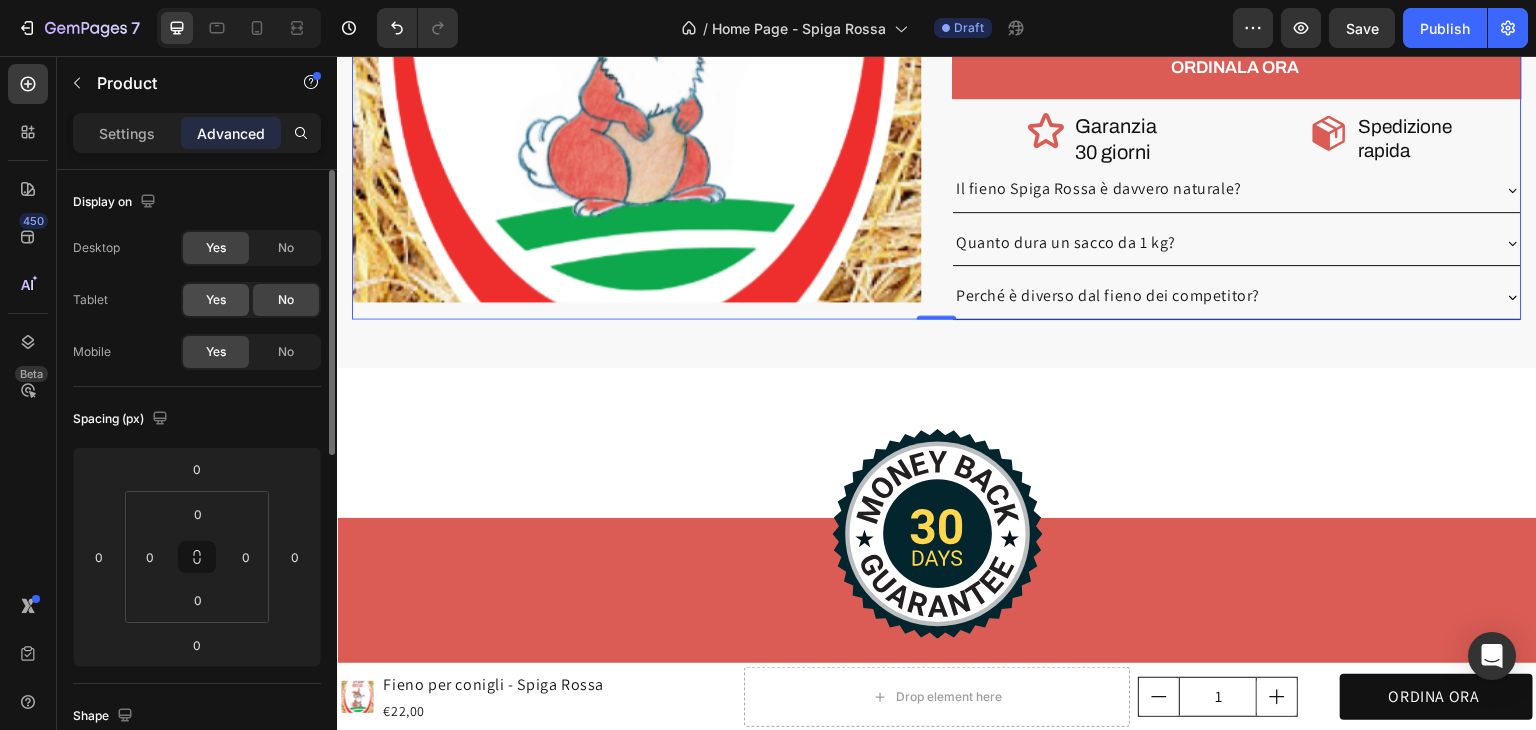 click on "Yes" 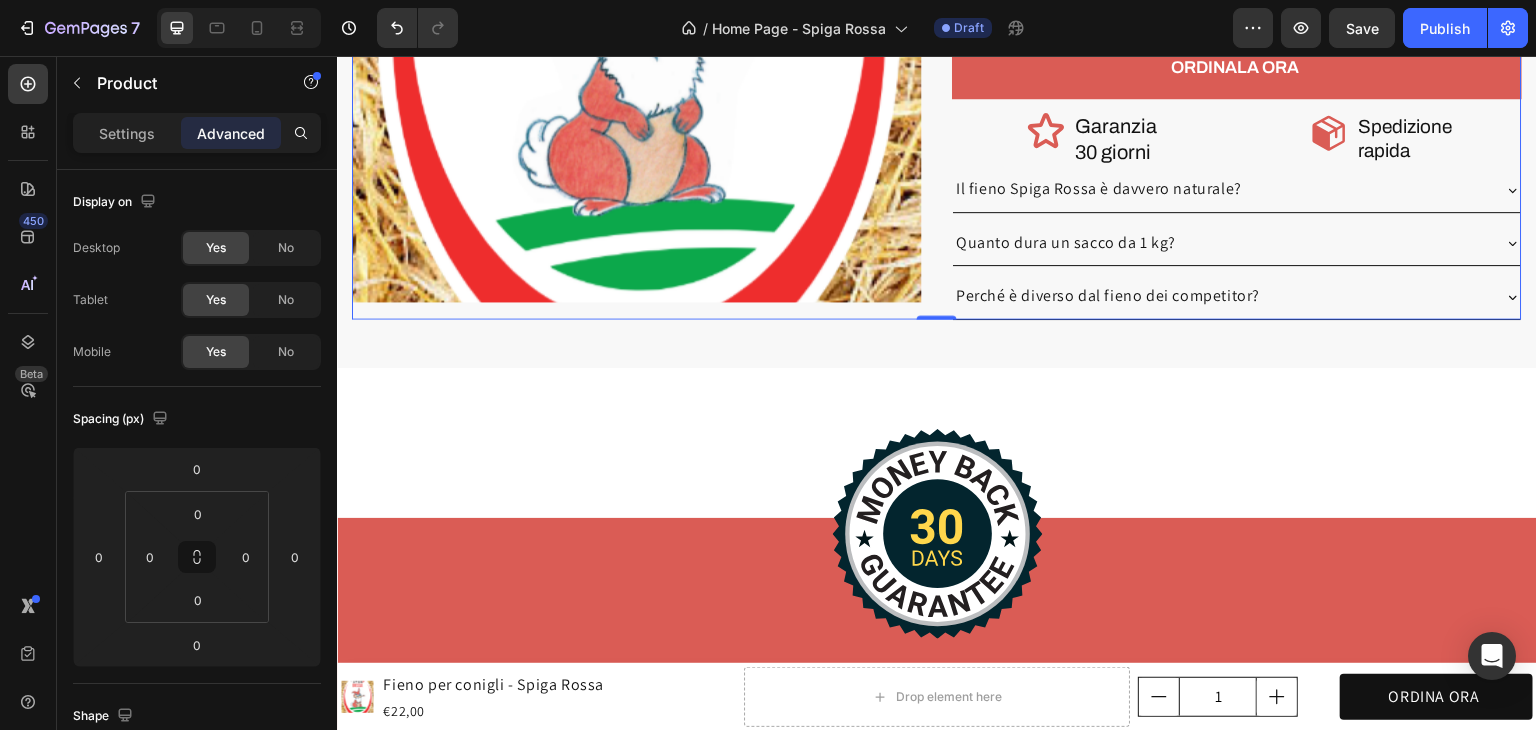 click at bounding box center (239, 28) 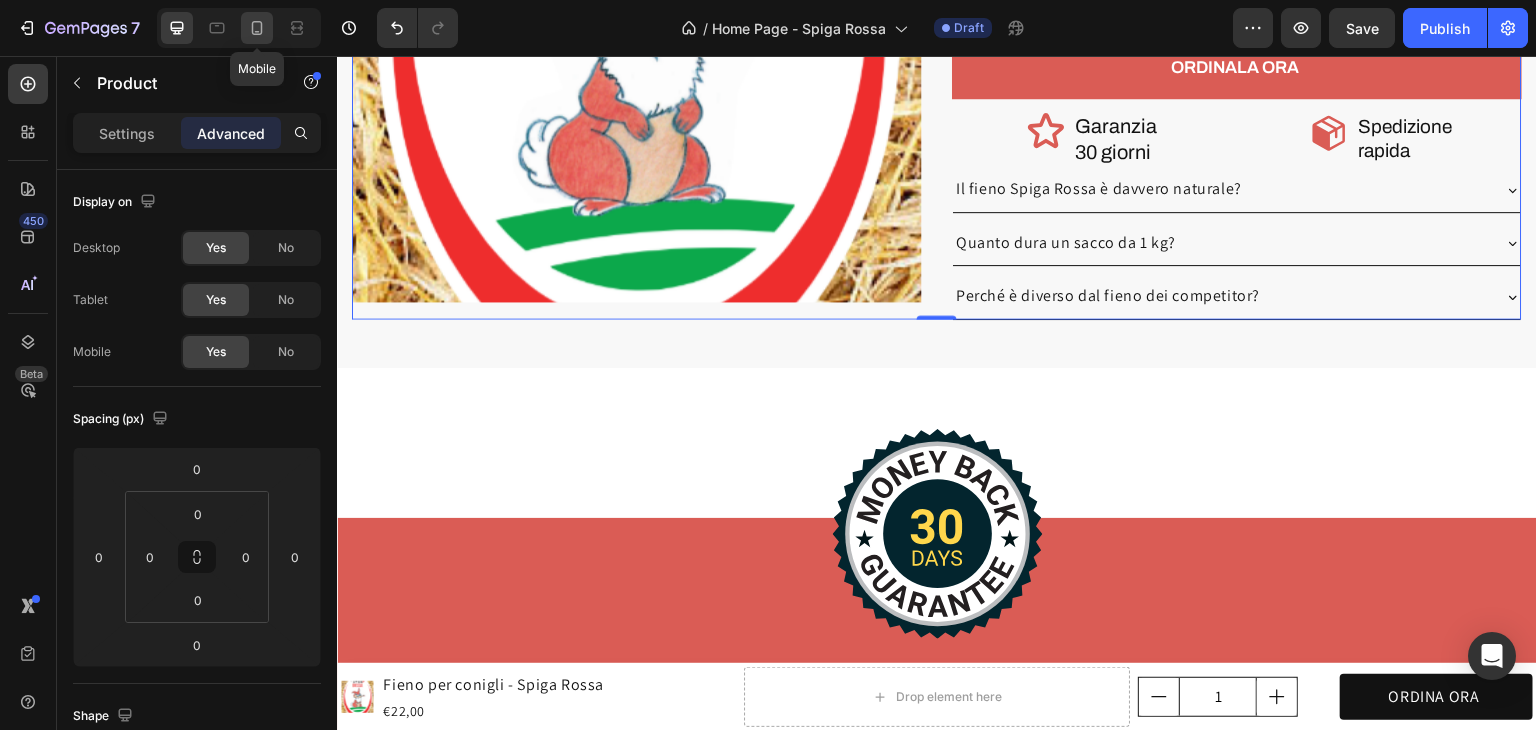 click 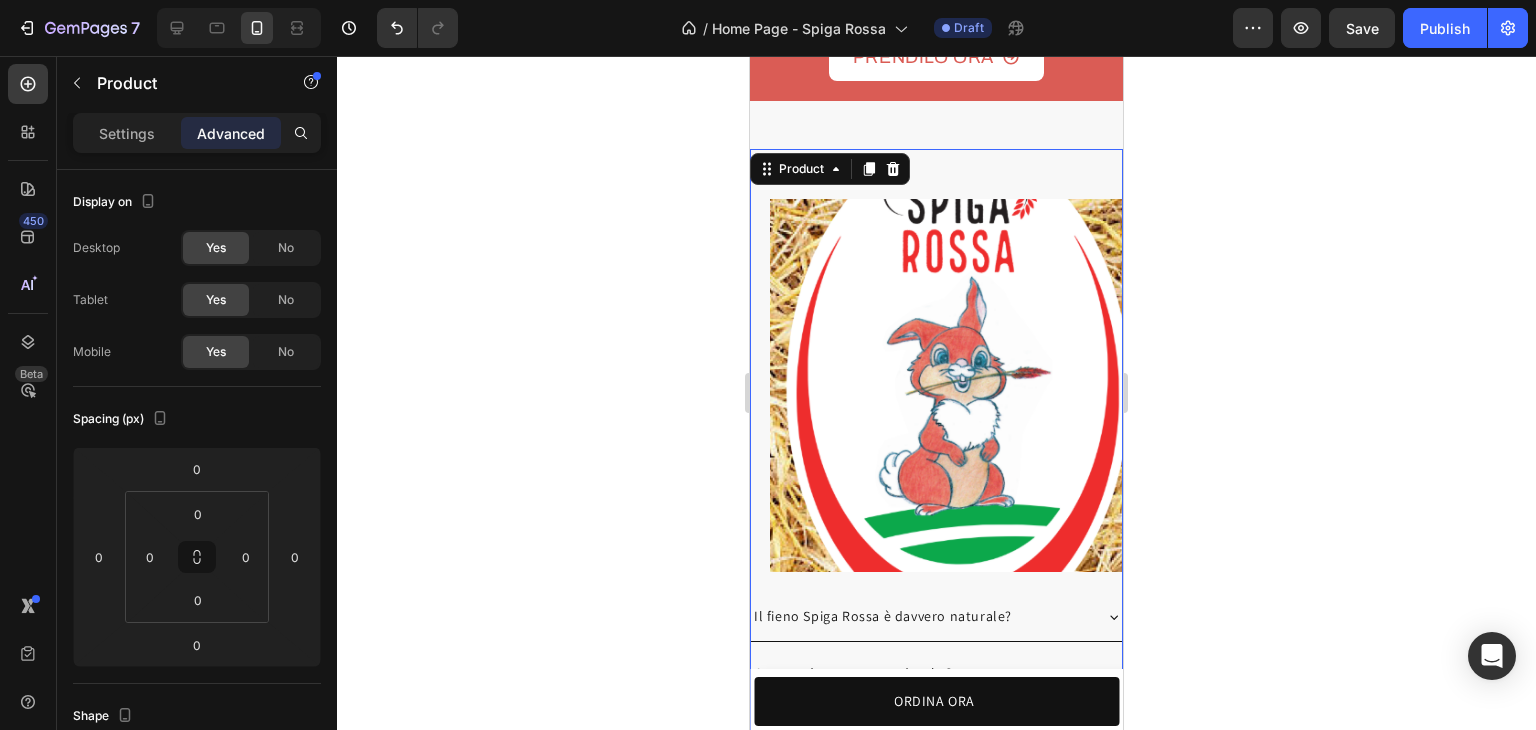 scroll, scrollTop: 4604, scrollLeft: 0, axis: vertical 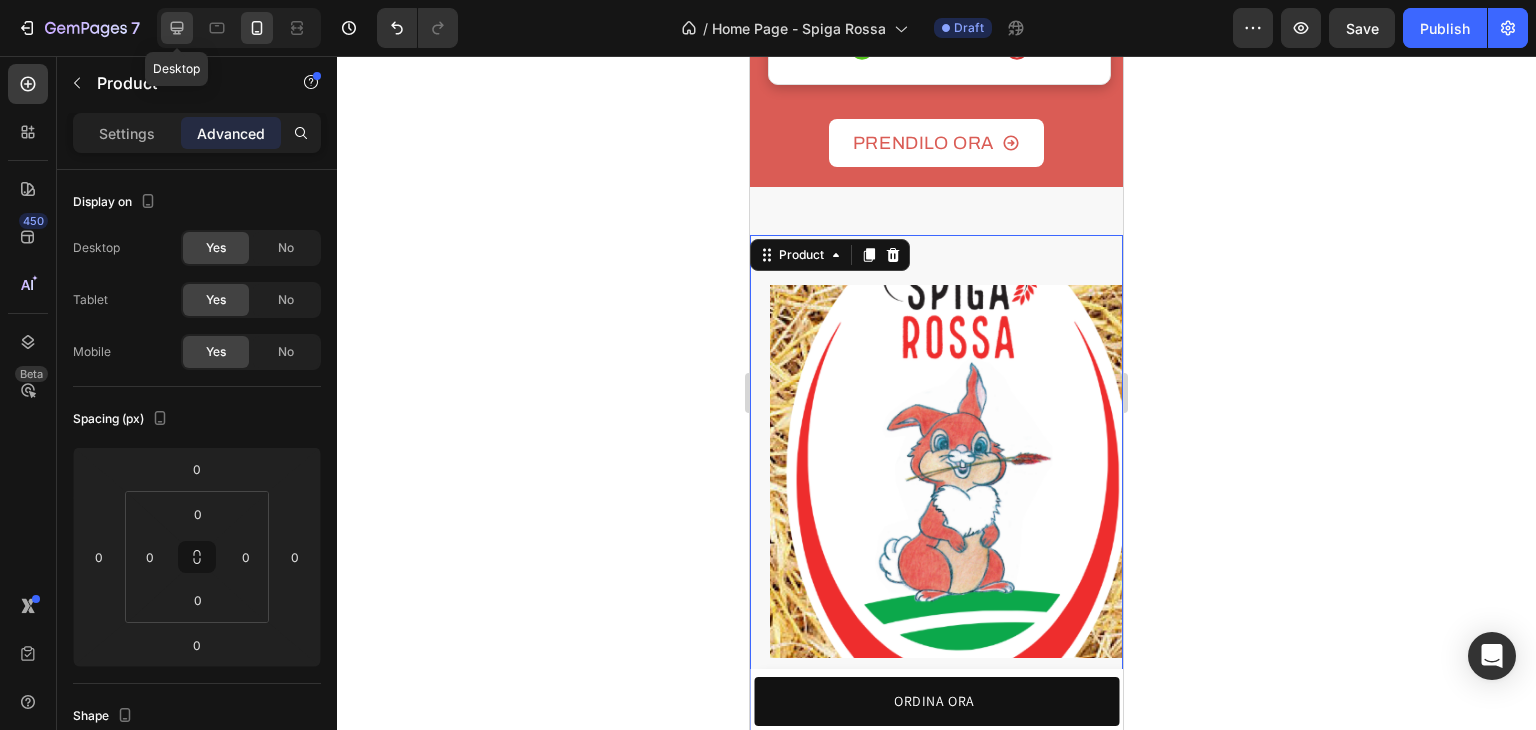click 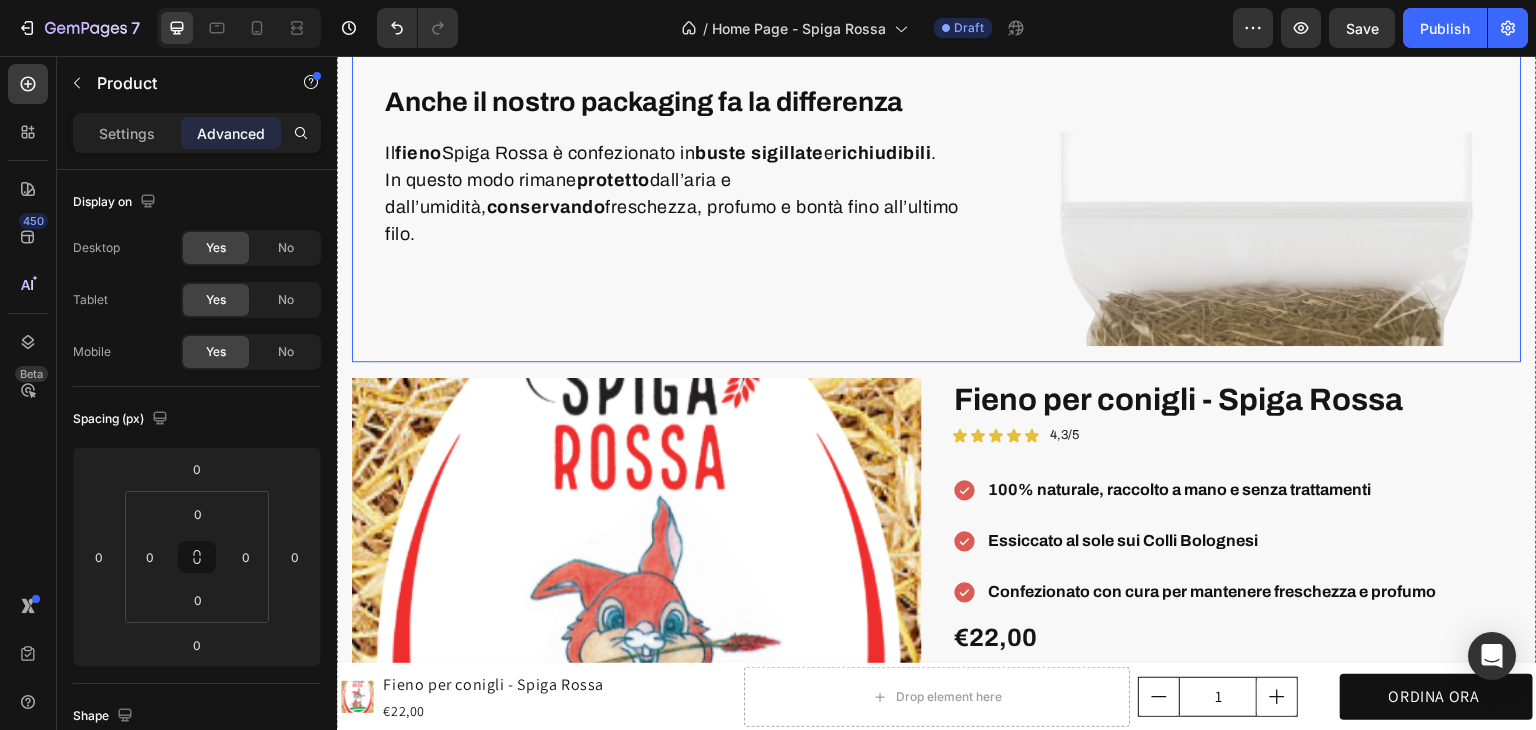 scroll, scrollTop: 4227, scrollLeft: 0, axis: vertical 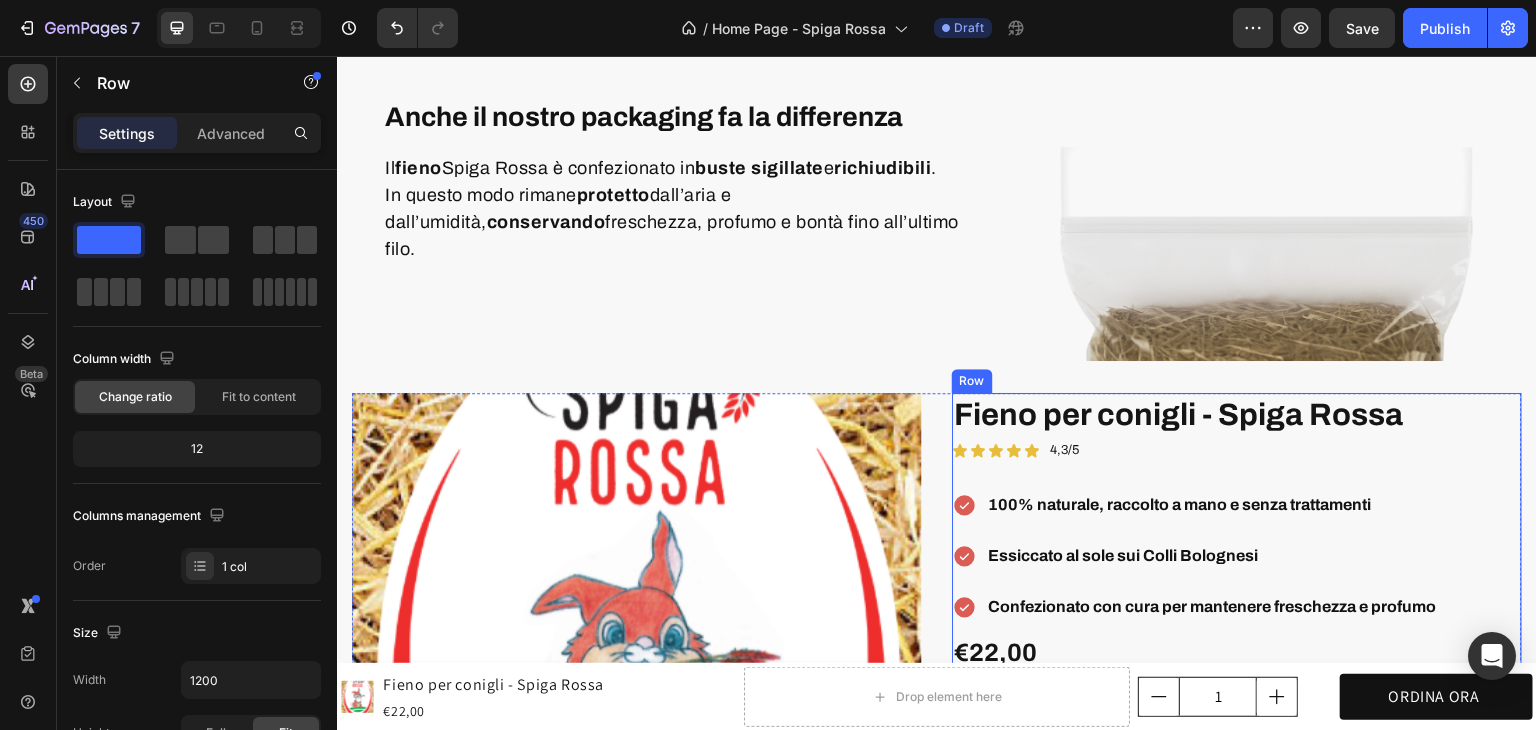 click on "Fieno per conigli - Spiga Rossa Product Title Icon Icon Icon Icon Icon Icon List 4,3/5 Text Block Row 100% naturale, raccolto a mano e senza trattamenti Essiccato al sole sui Colli Bolognesi Confezionato con cura per mantenere freschezza e profumo Item List €22,00 Product Price Product Price Text Block Row ORDINALA ORA Add to Cart
Icon Garanzia 30 giorni Heading Row
Icon Spedizione rapida Heading Row Row" at bounding box center [1237, 610] 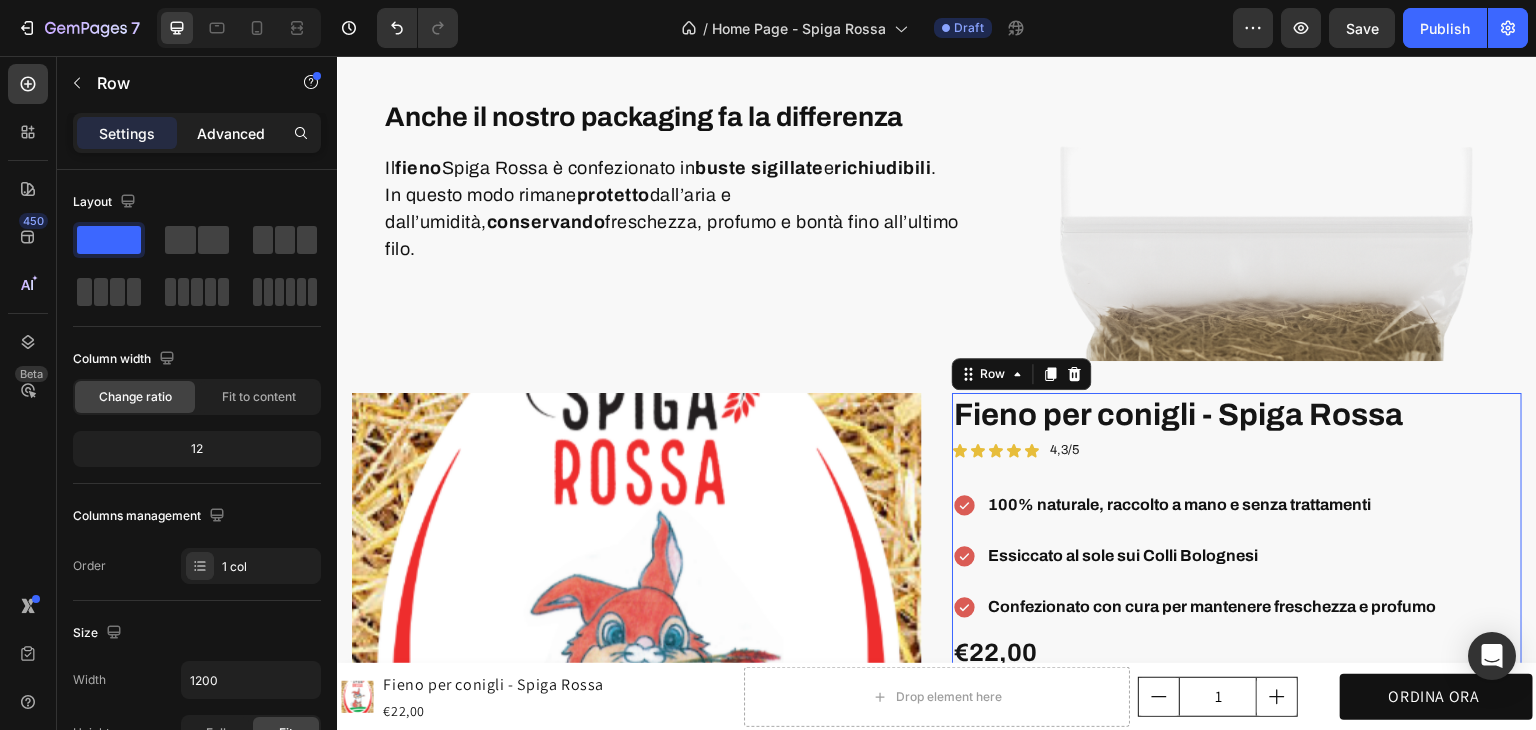 click on "Advanced" at bounding box center (231, 133) 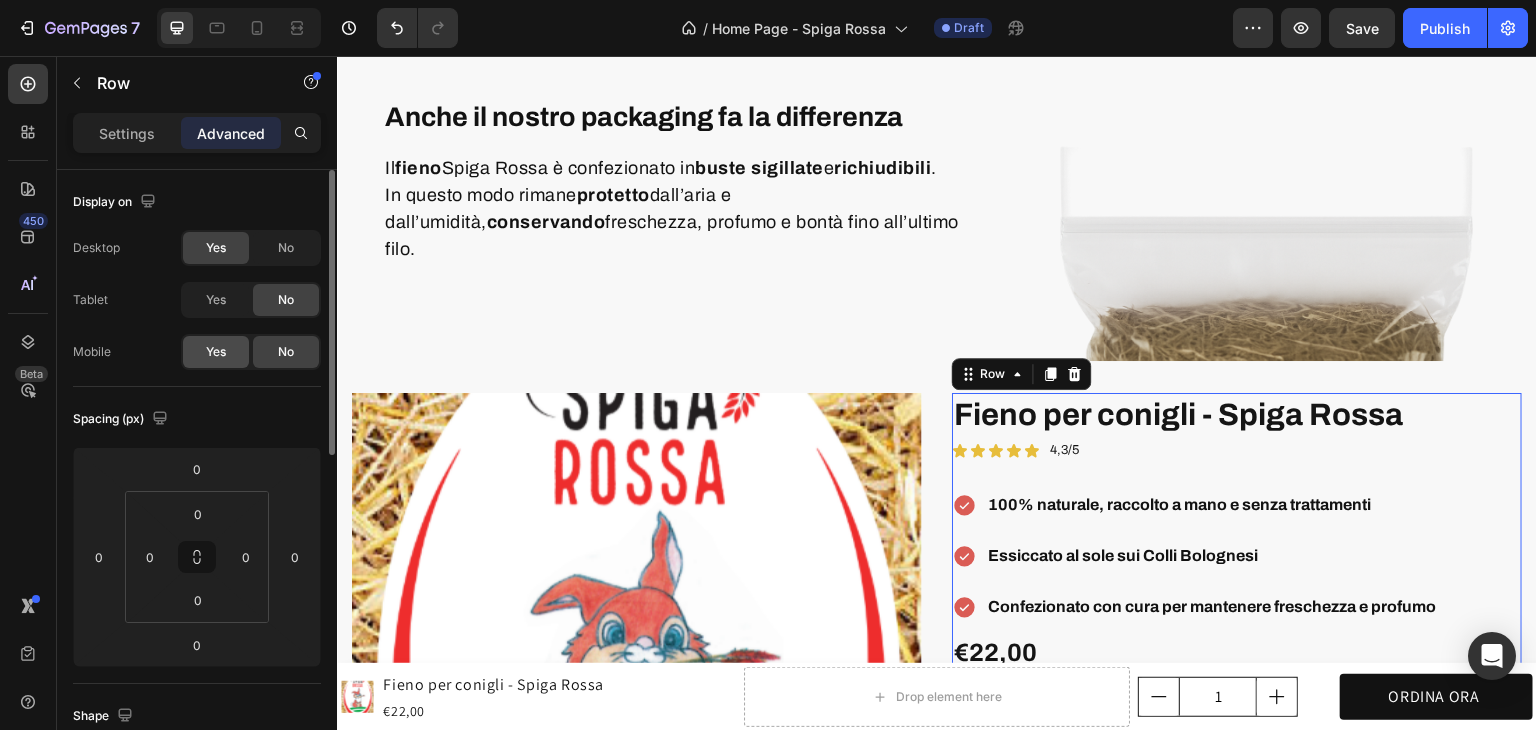 click on "Desktop Yes No Tablet Yes No Mobile Yes No" at bounding box center (197, 300) 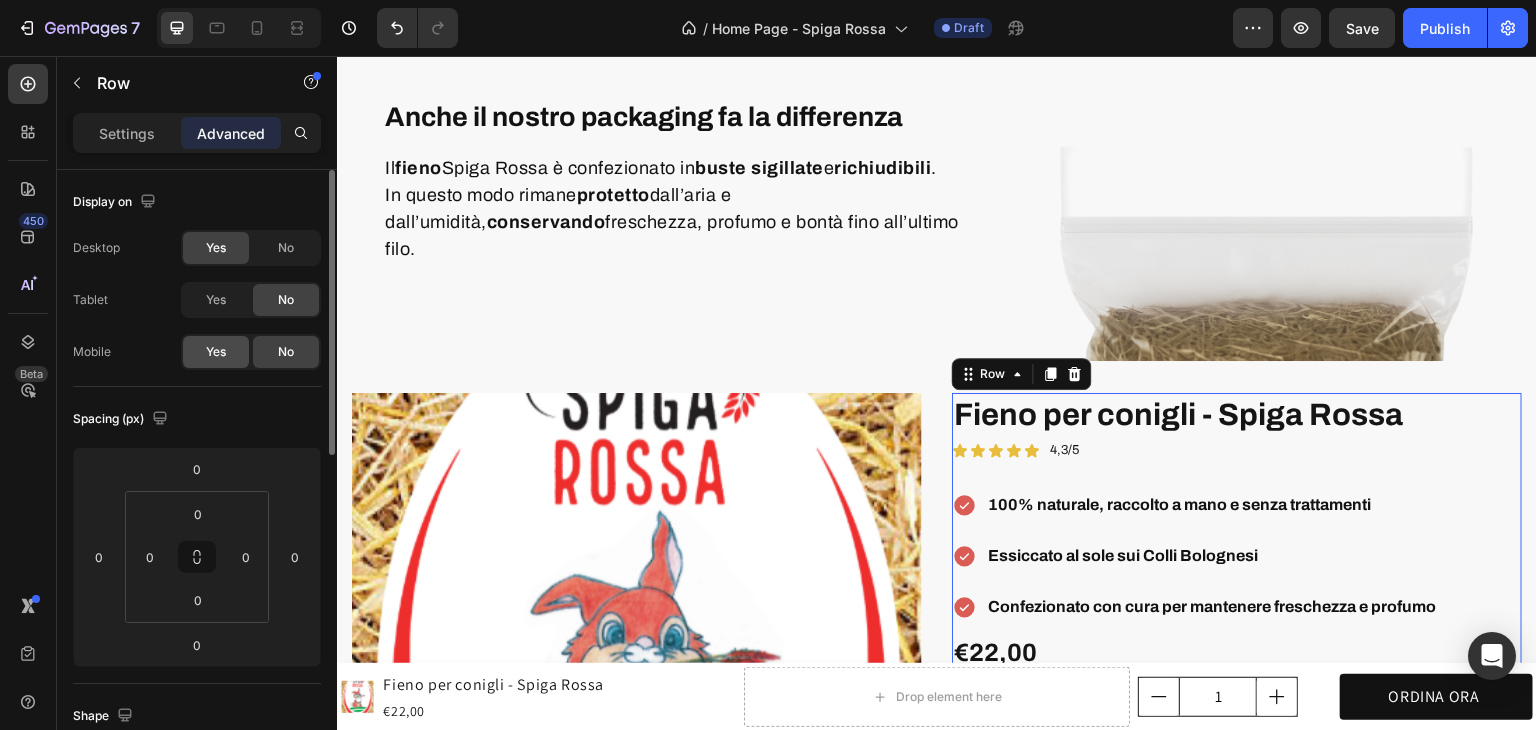 drag, startPoint x: 211, startPoint y: 350, endPoint x: 213, endPoint y: 337, distance: 13.152946 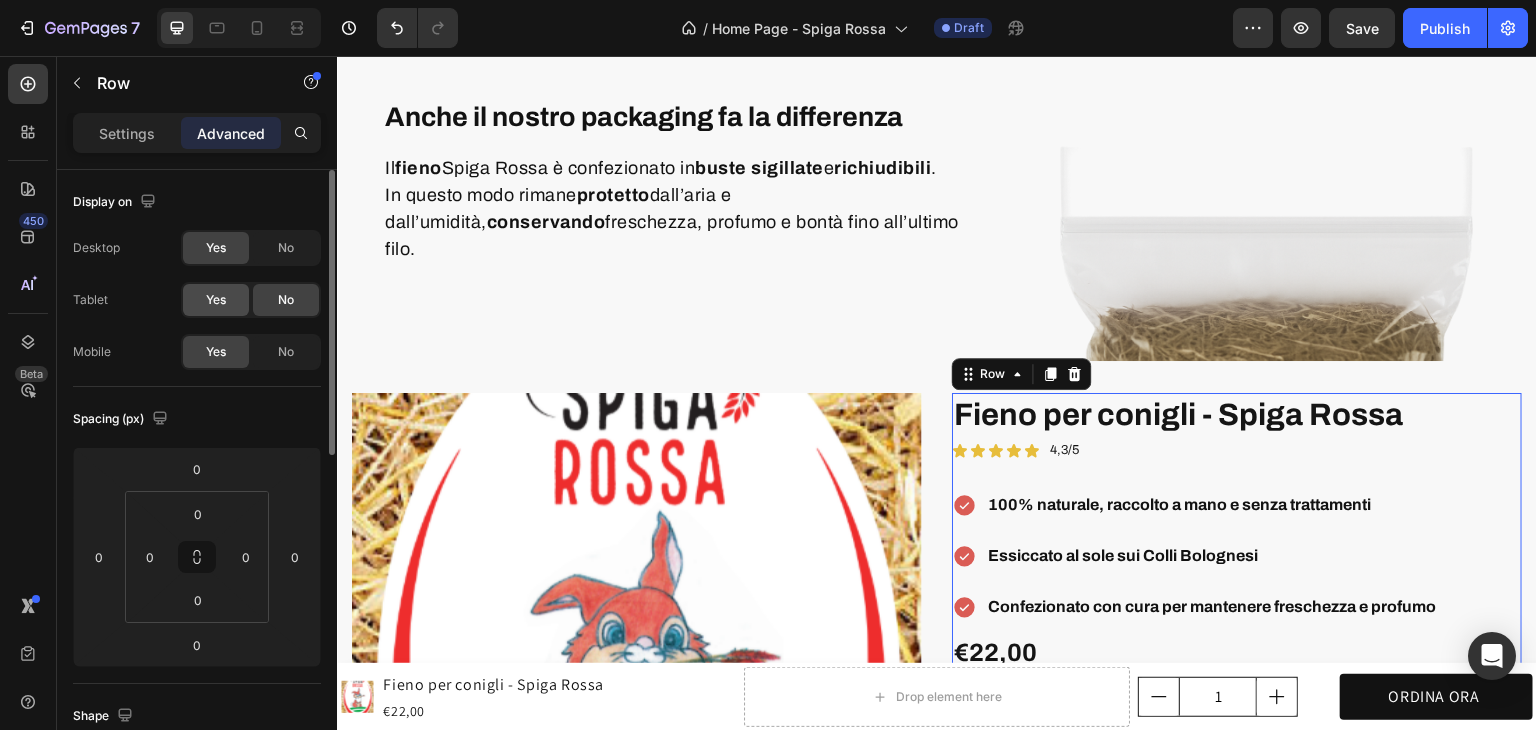 click on "Yes" 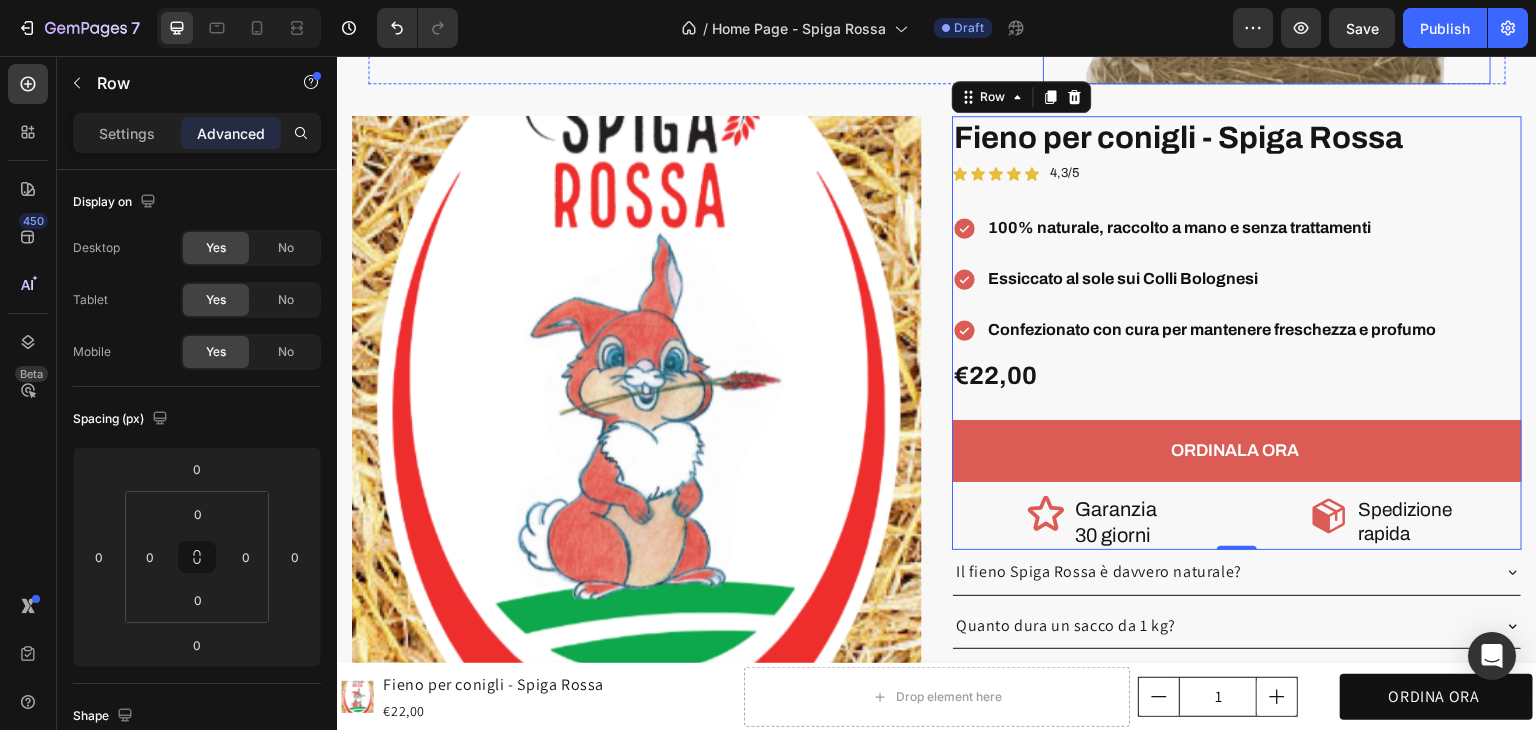 scroll, scrollTop: 4627, scrollLeft: 0, axis: vertical 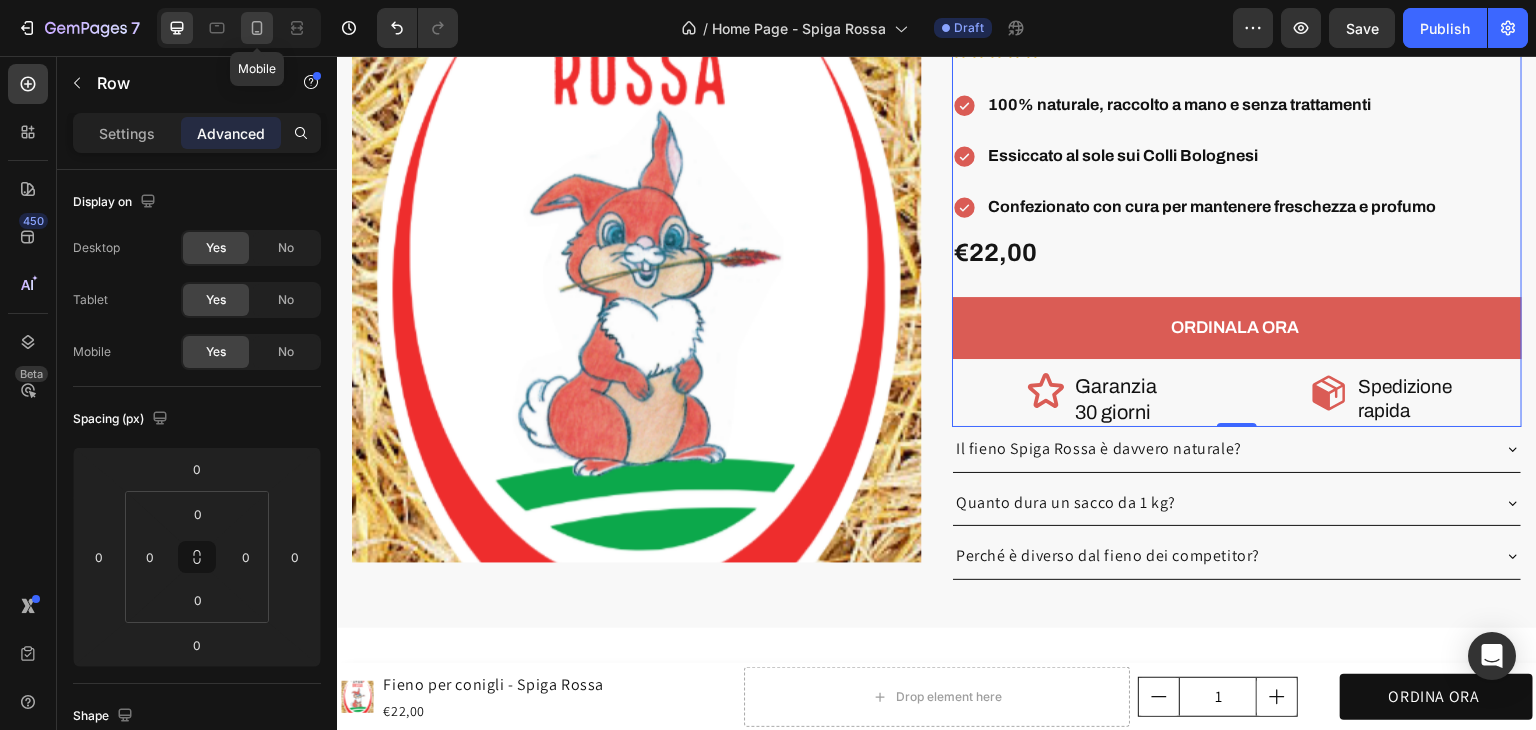 click 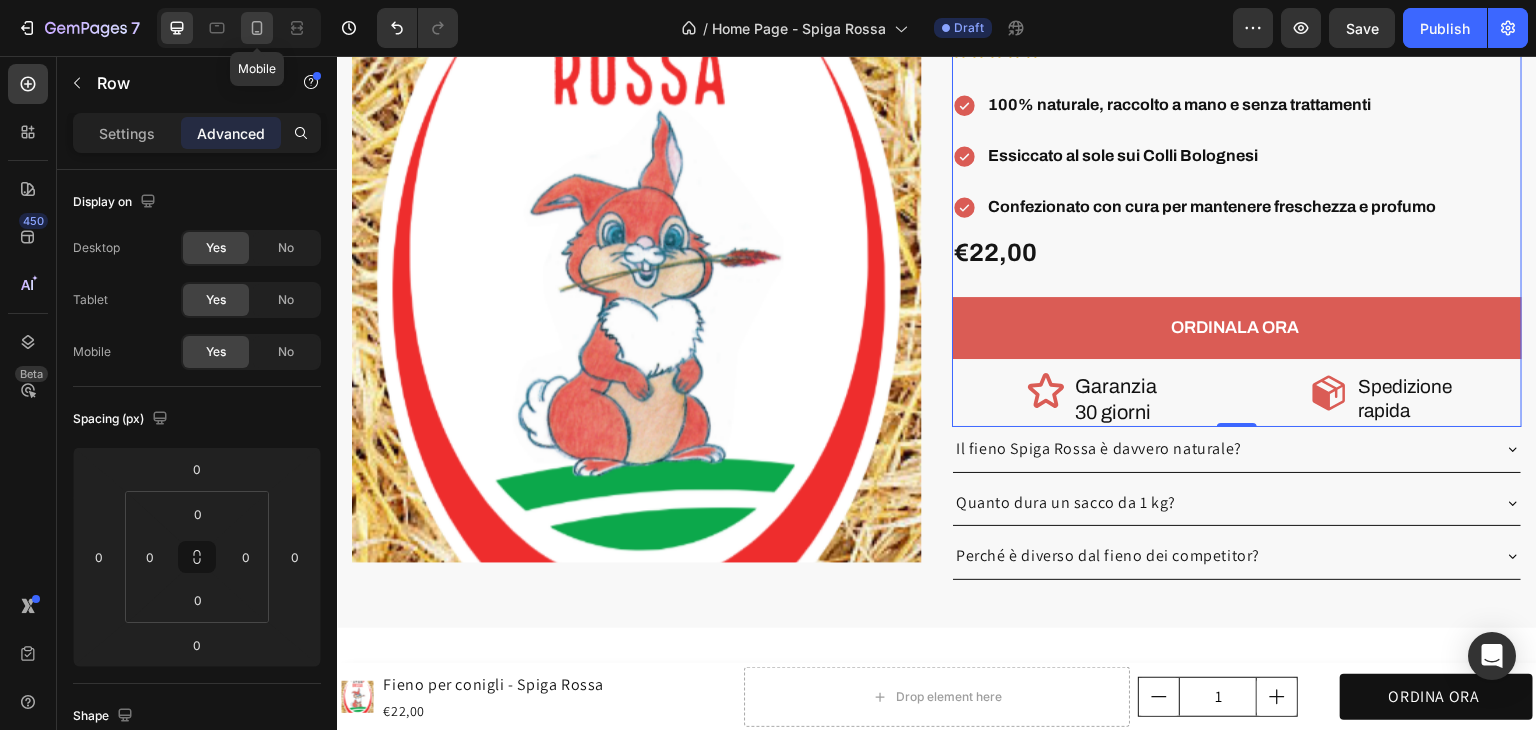 type on "15" 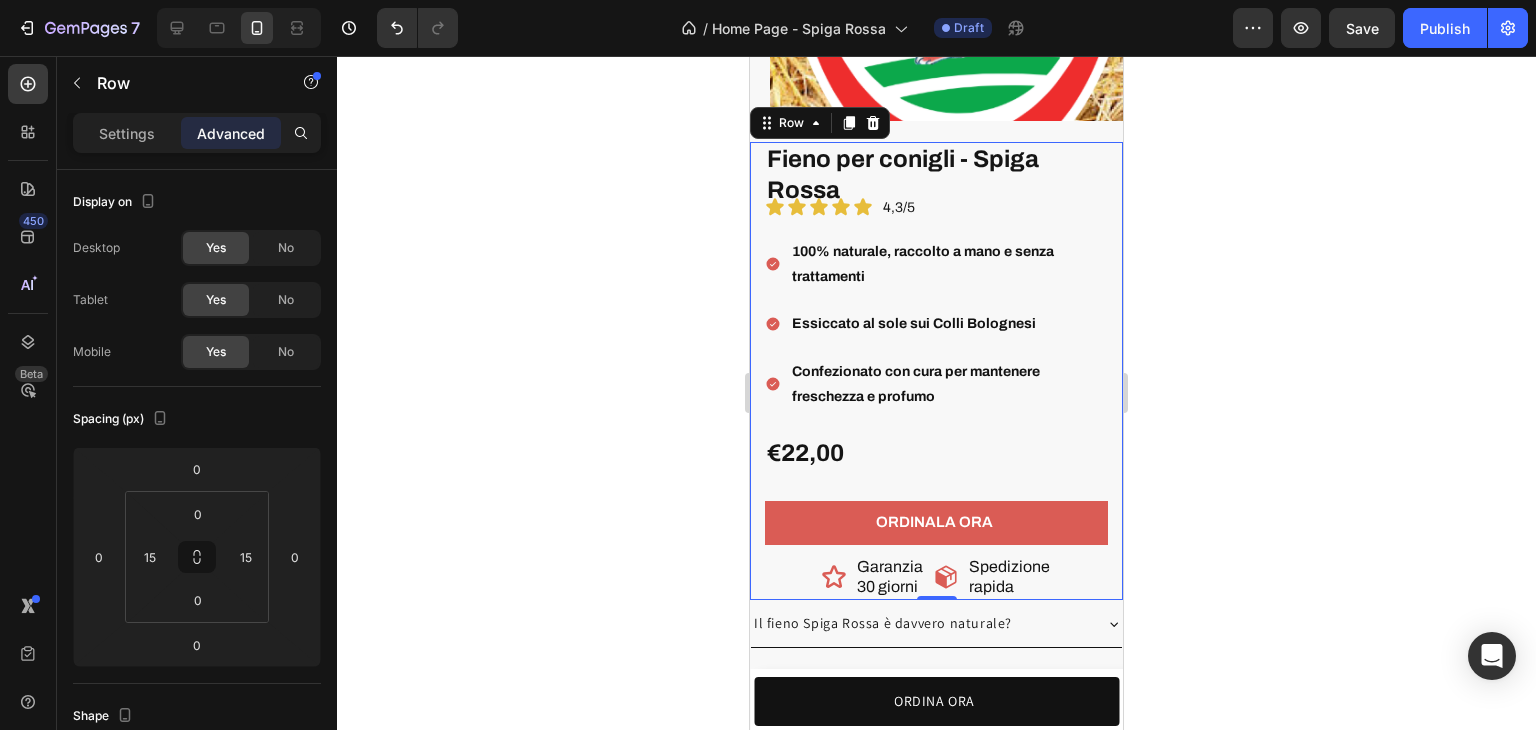 scroll, scrollTop: 5817, scrollLeft: 0, axis: vertical 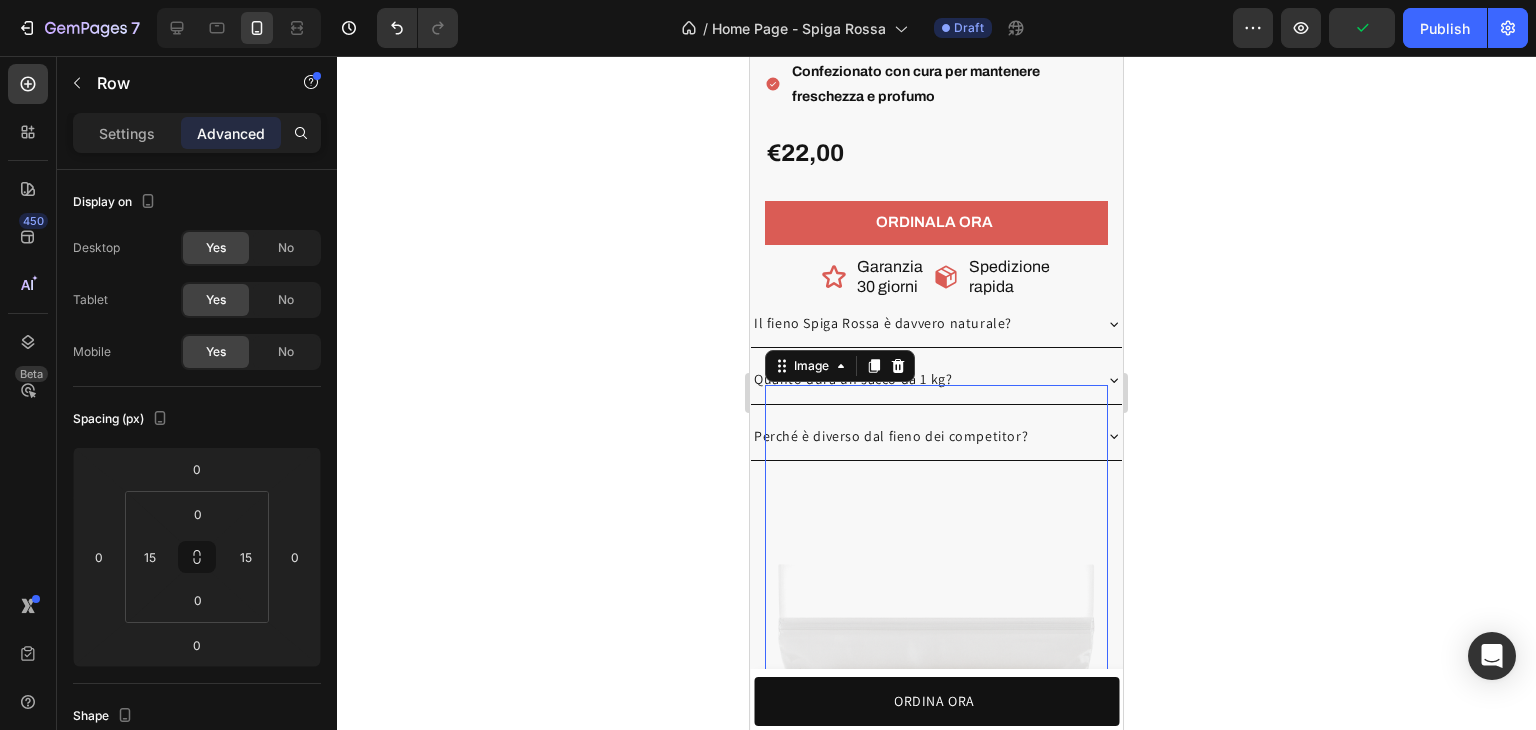 click at bounding box center [936, 556] 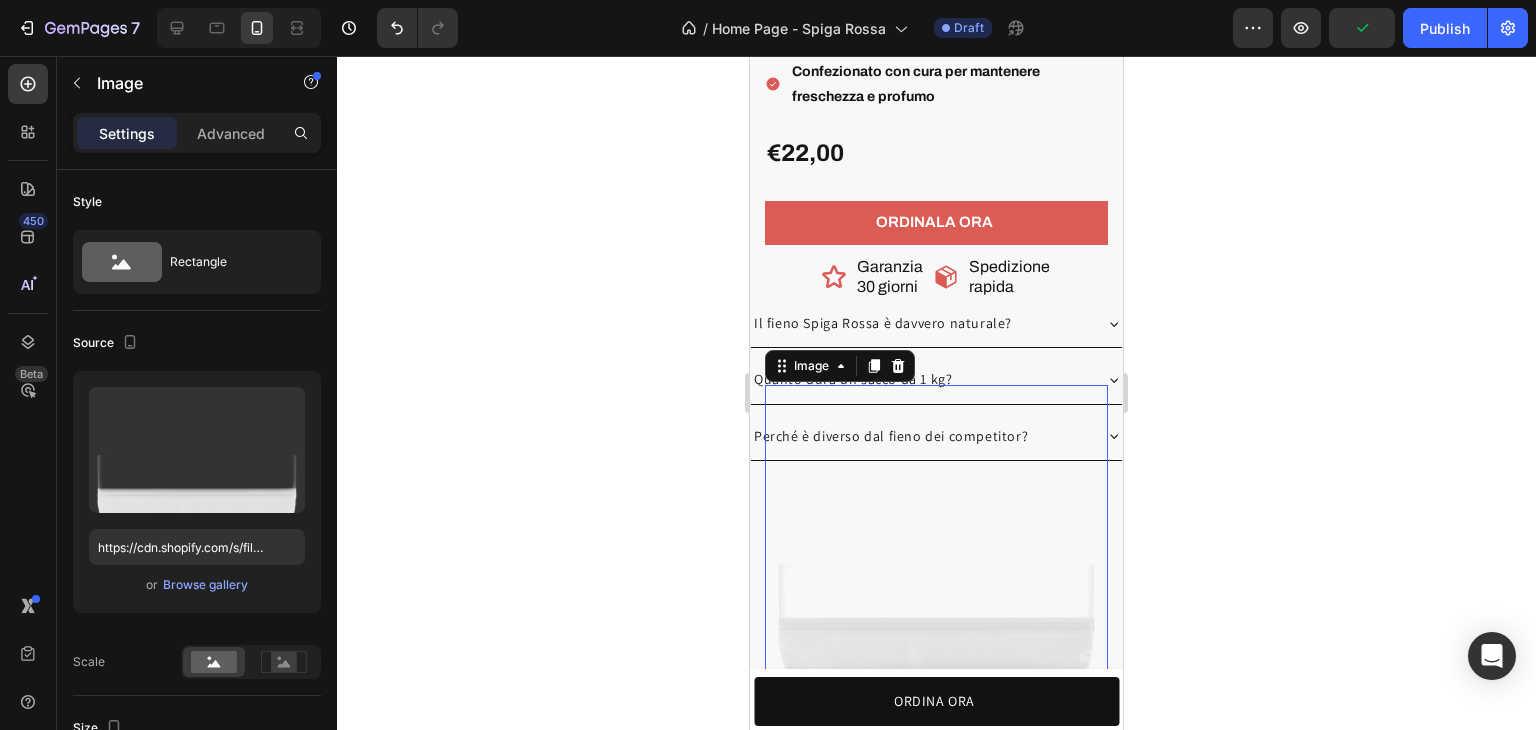 click at bounding box center [936, 556] 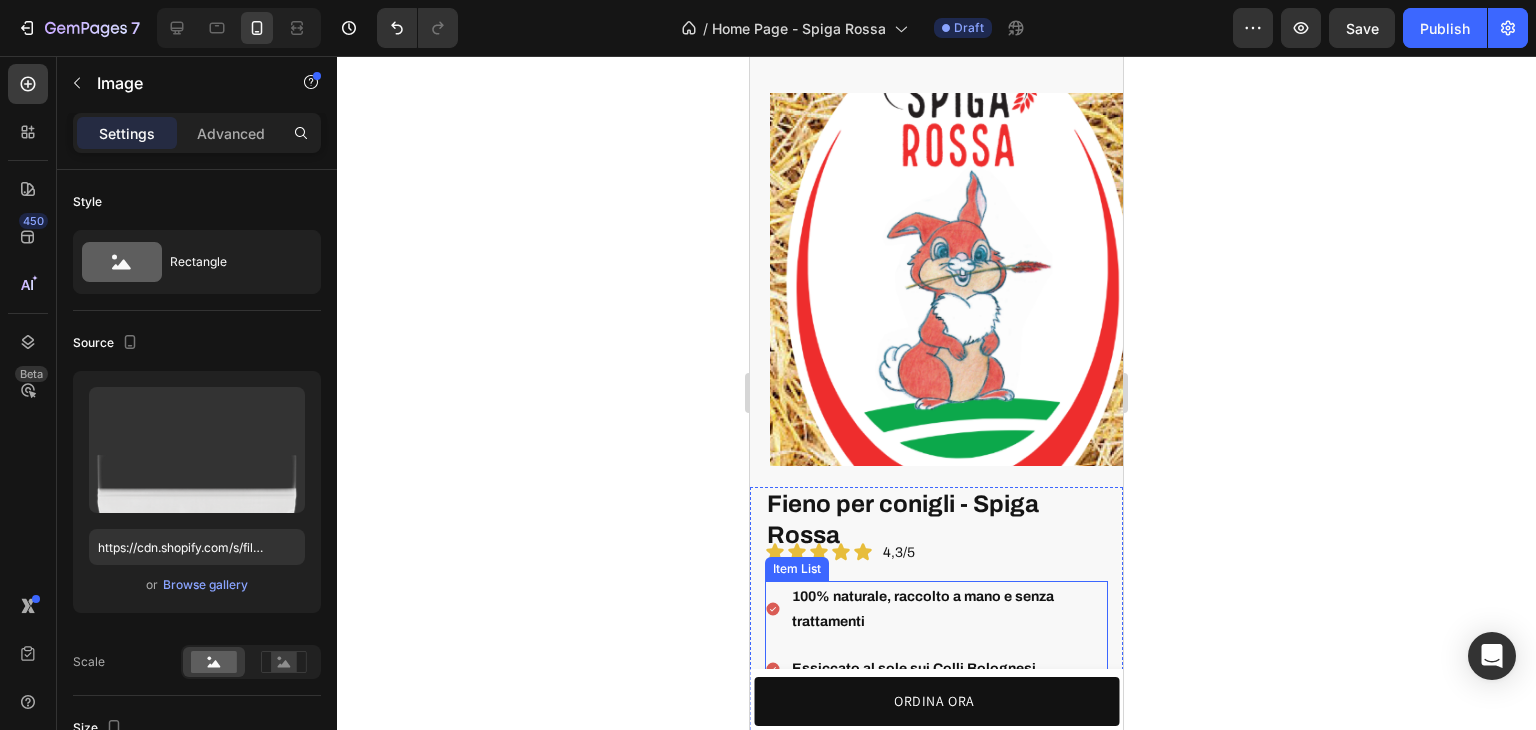 scroll, scrollTop: 5017, scrollLeft: 0, axis: vertical 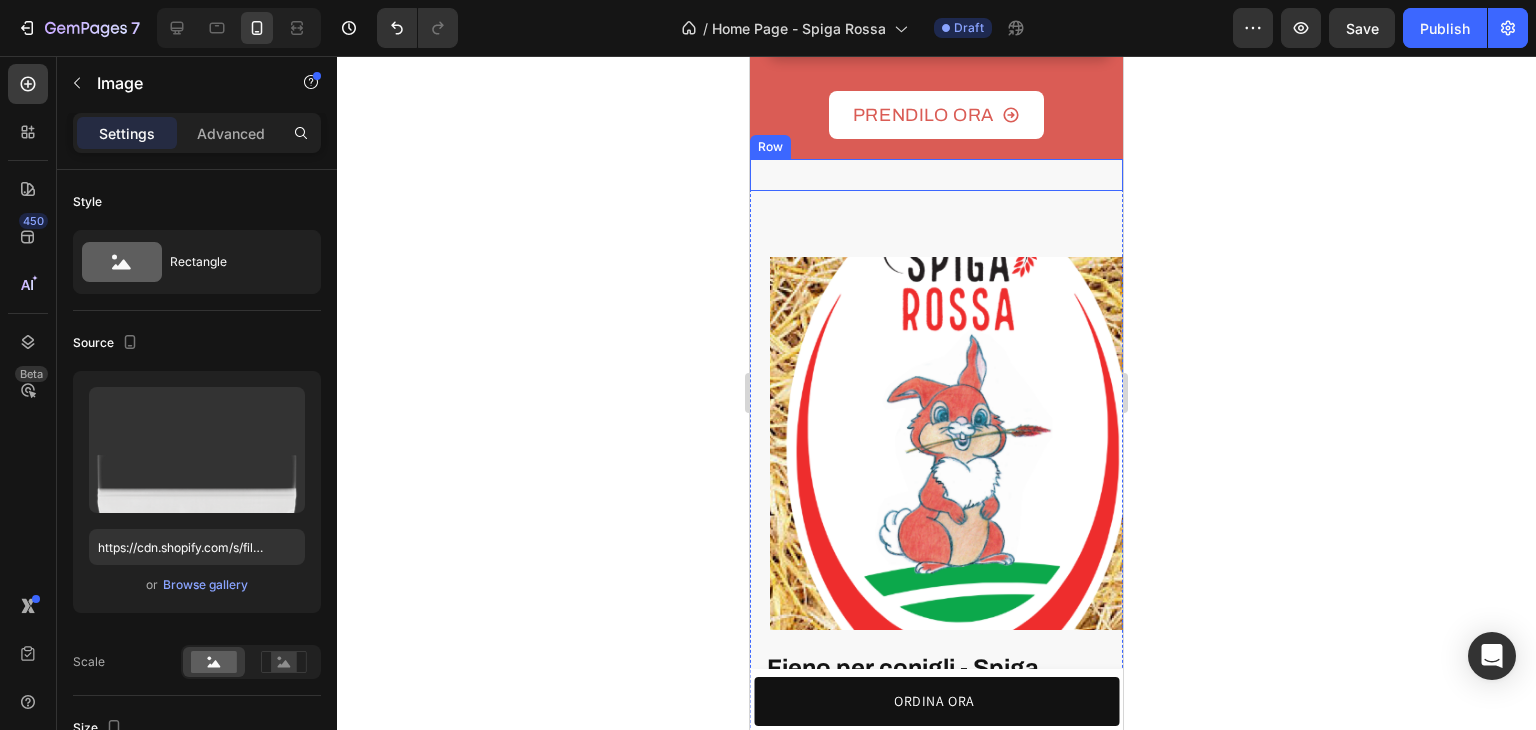 click on "Anche il nostro packaging fa la differenza Heading Il  fieno  Spiga Rossa è confezionato in  buste sigillate  e  richiudibili . In questo modo rimane  protetto  dall’aria e dall’umidità,  conservando  freschezza, profumo e bontà fino all’ultimo filo. Text block Row Image Row Row" at bounding box center (936, 175) 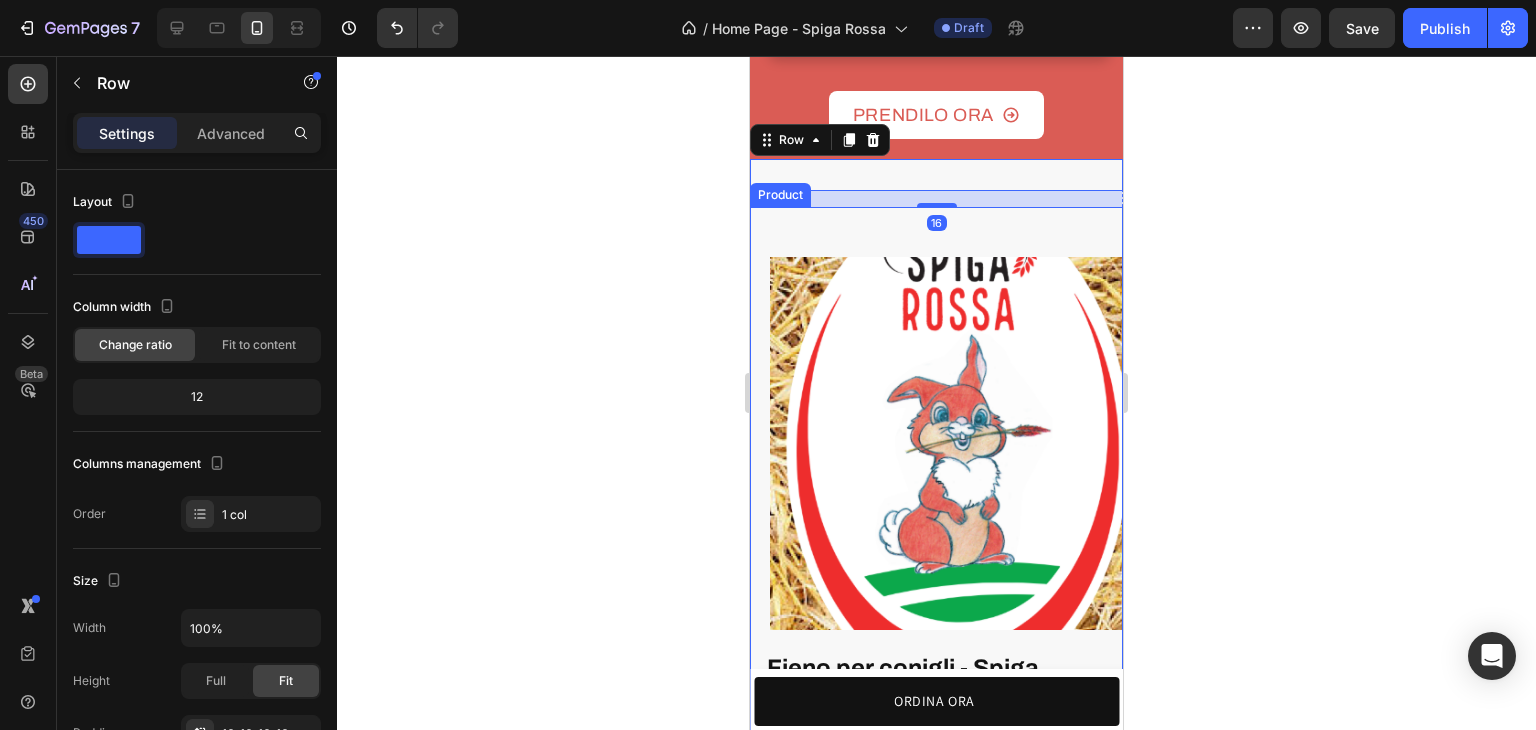 click on "Product Images" at bounding box center (936, 429) 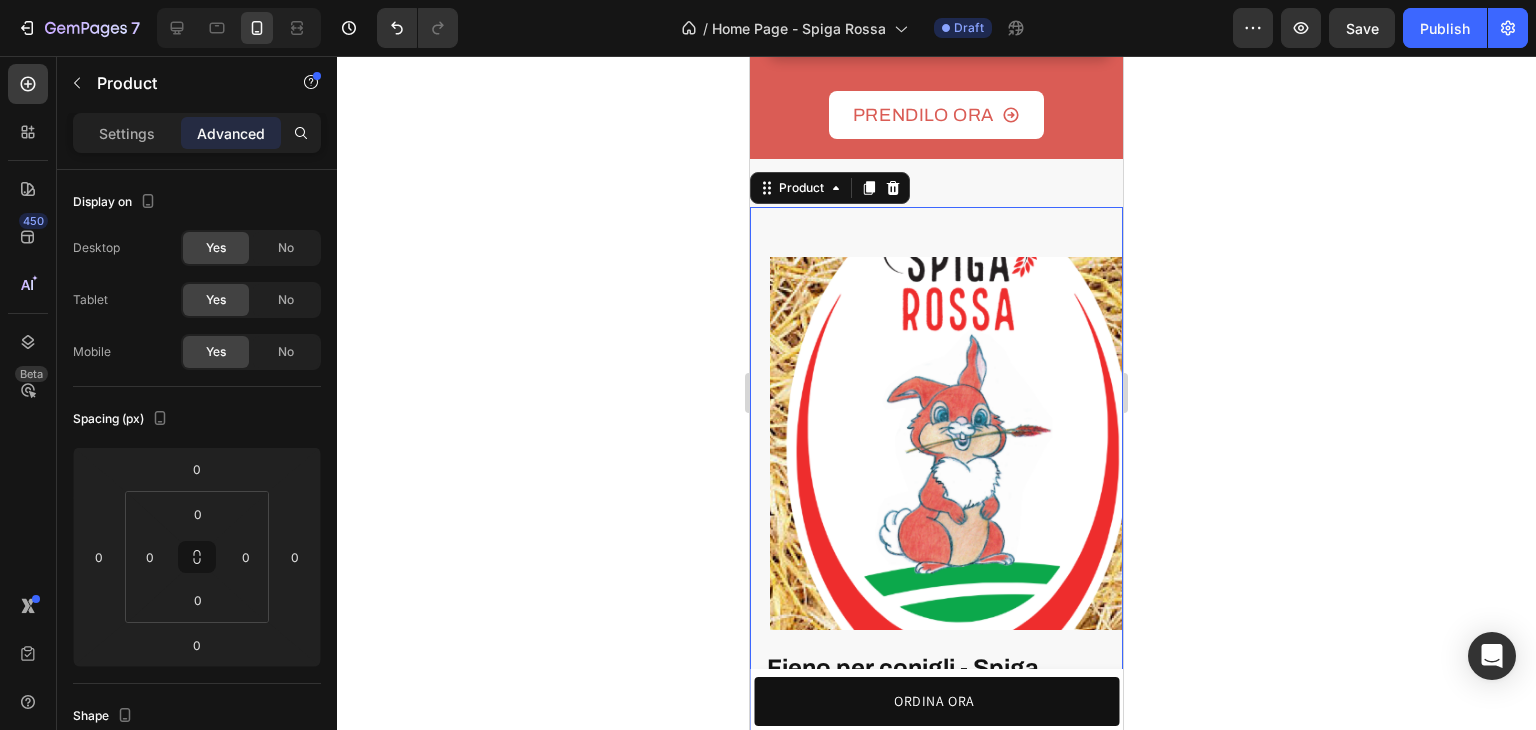 click at bounding box center (869, 188) 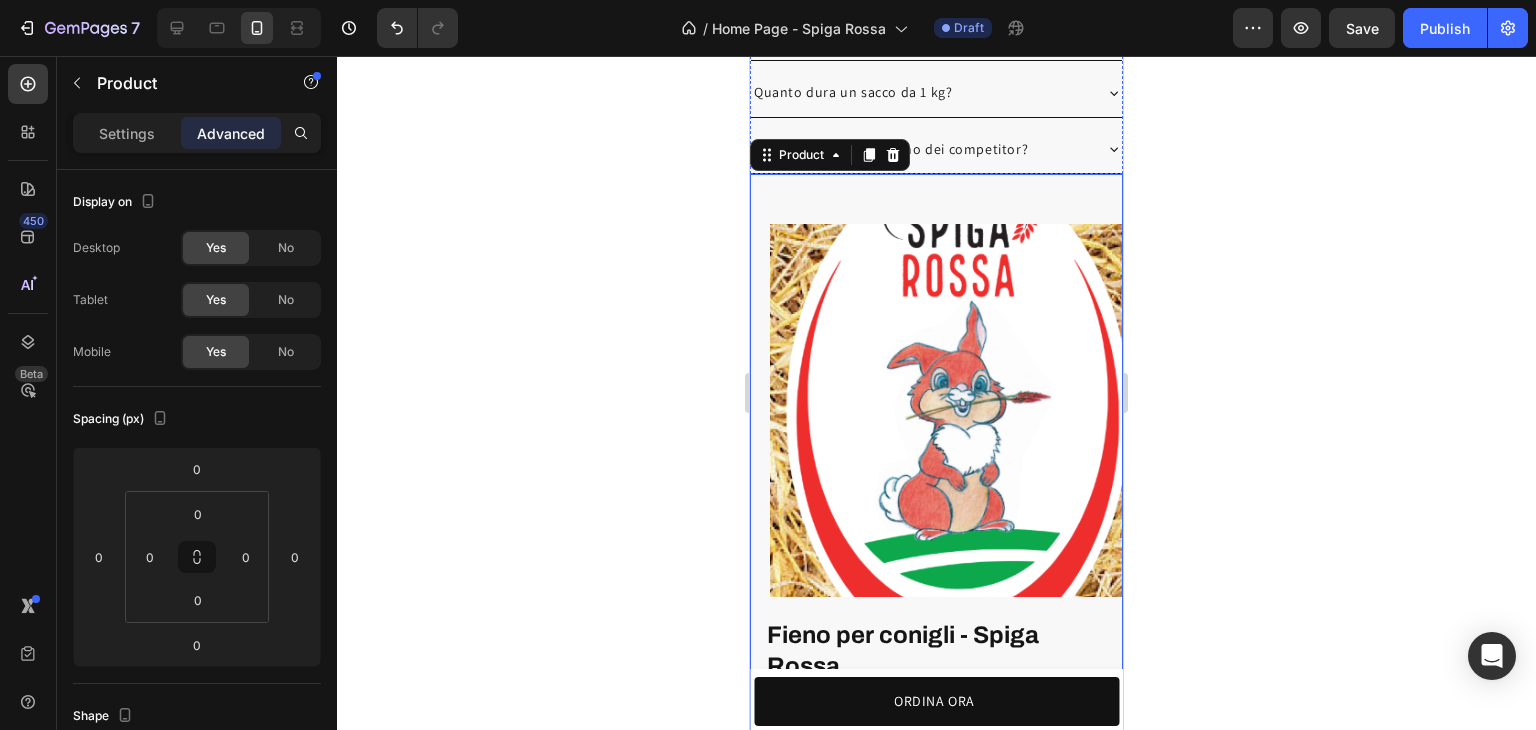 scroll, scrollTop: 6133, scrollLeft: 0, axis: vertical 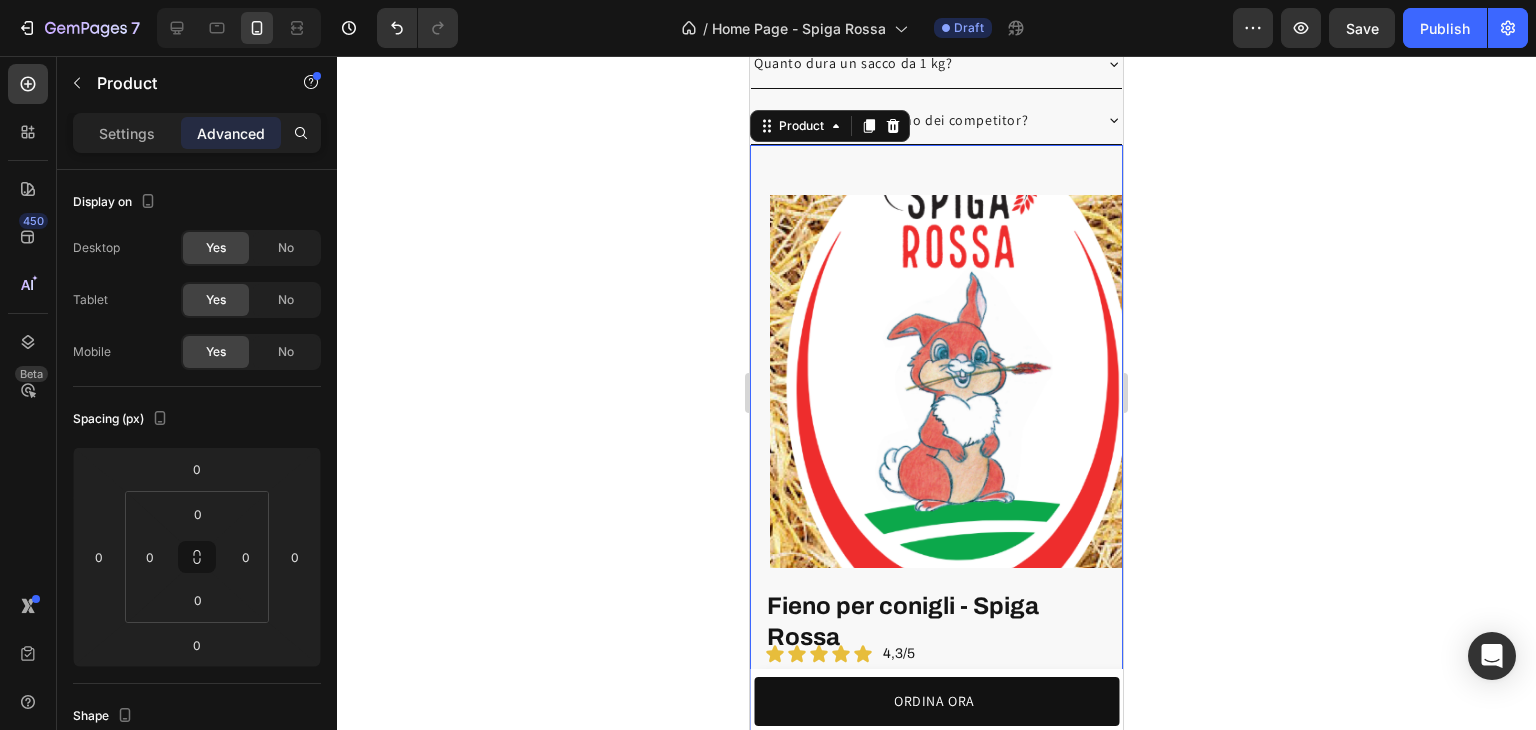 click on "Product Images" at bounding box center [936, 367] 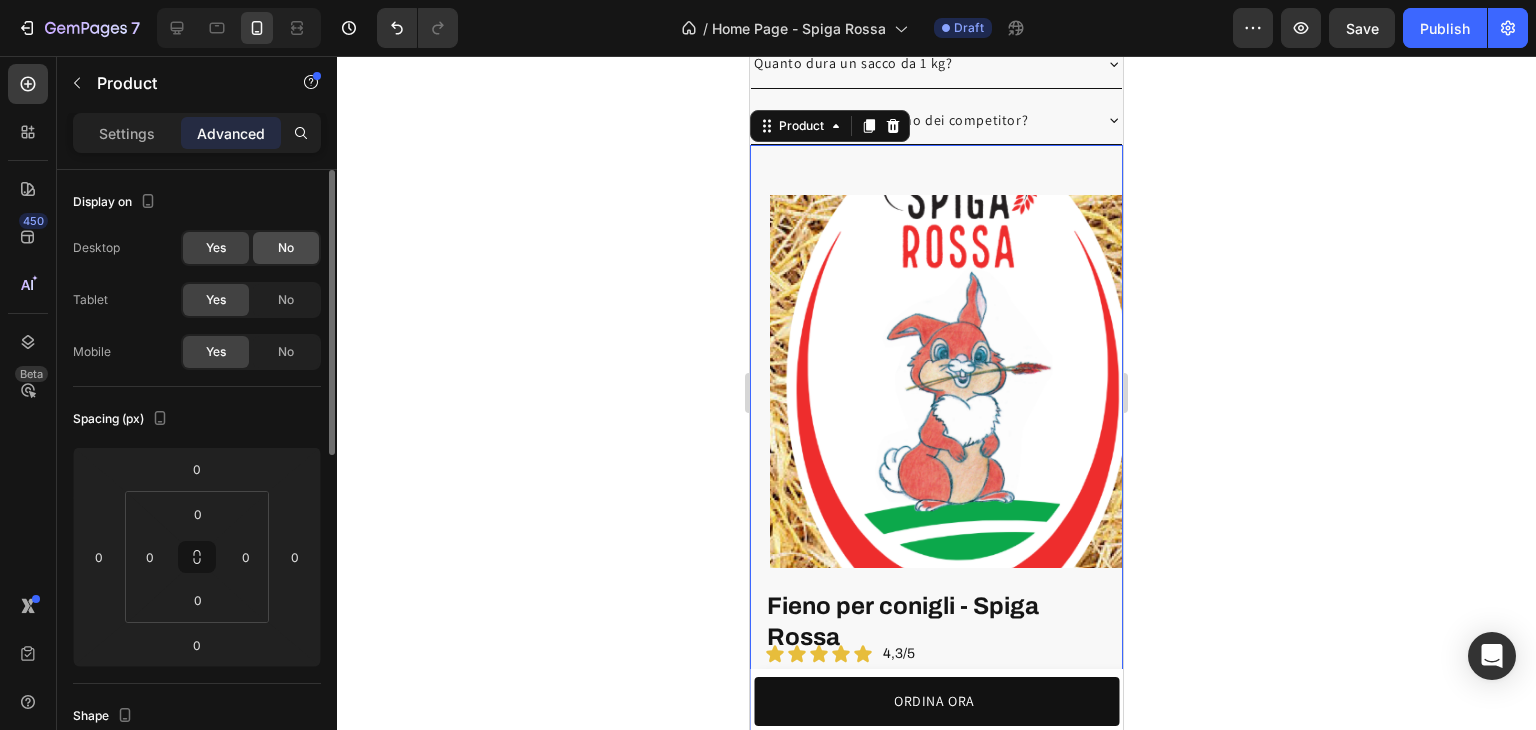 click on "No" 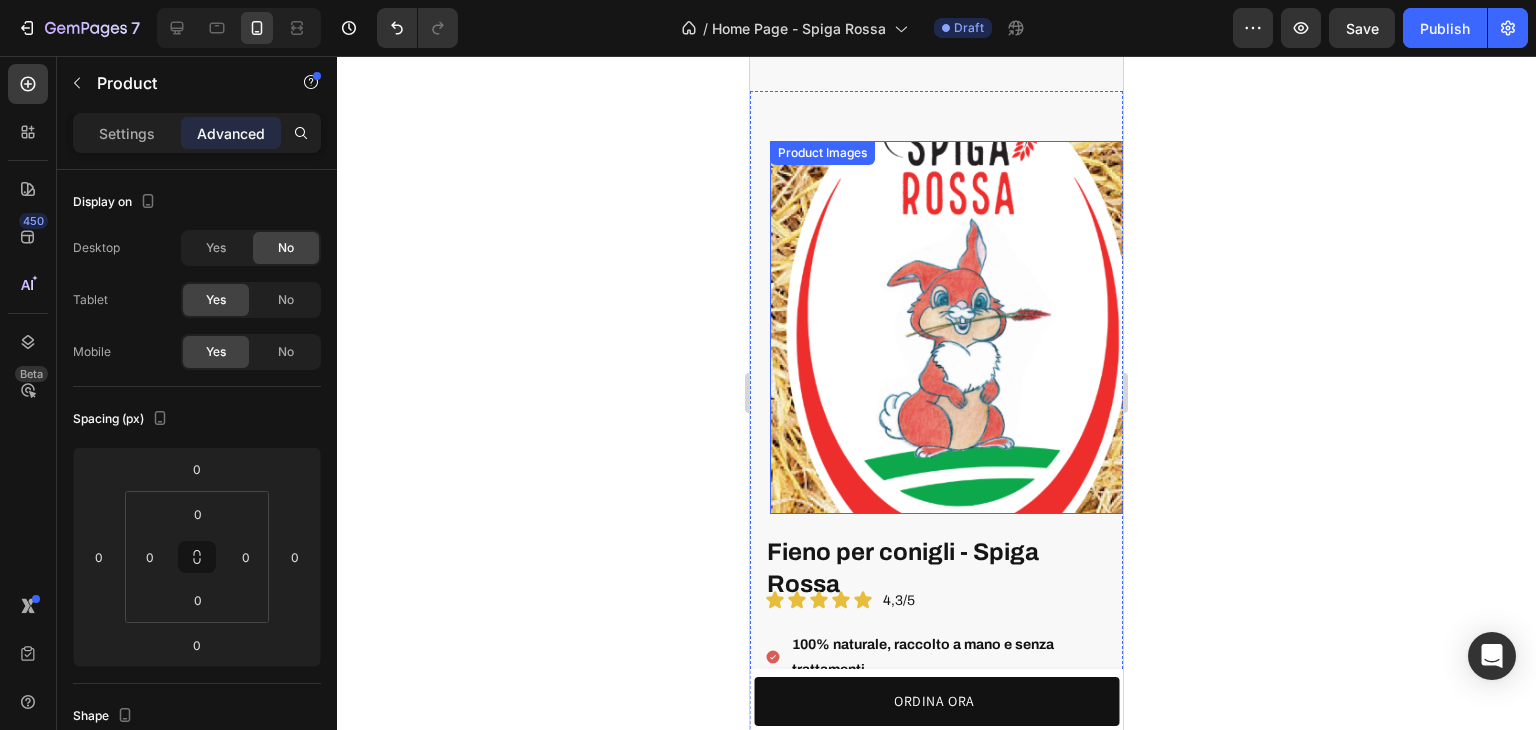 scroll, scrollTop: 4933, scrollLeft: 0, axis: vertical 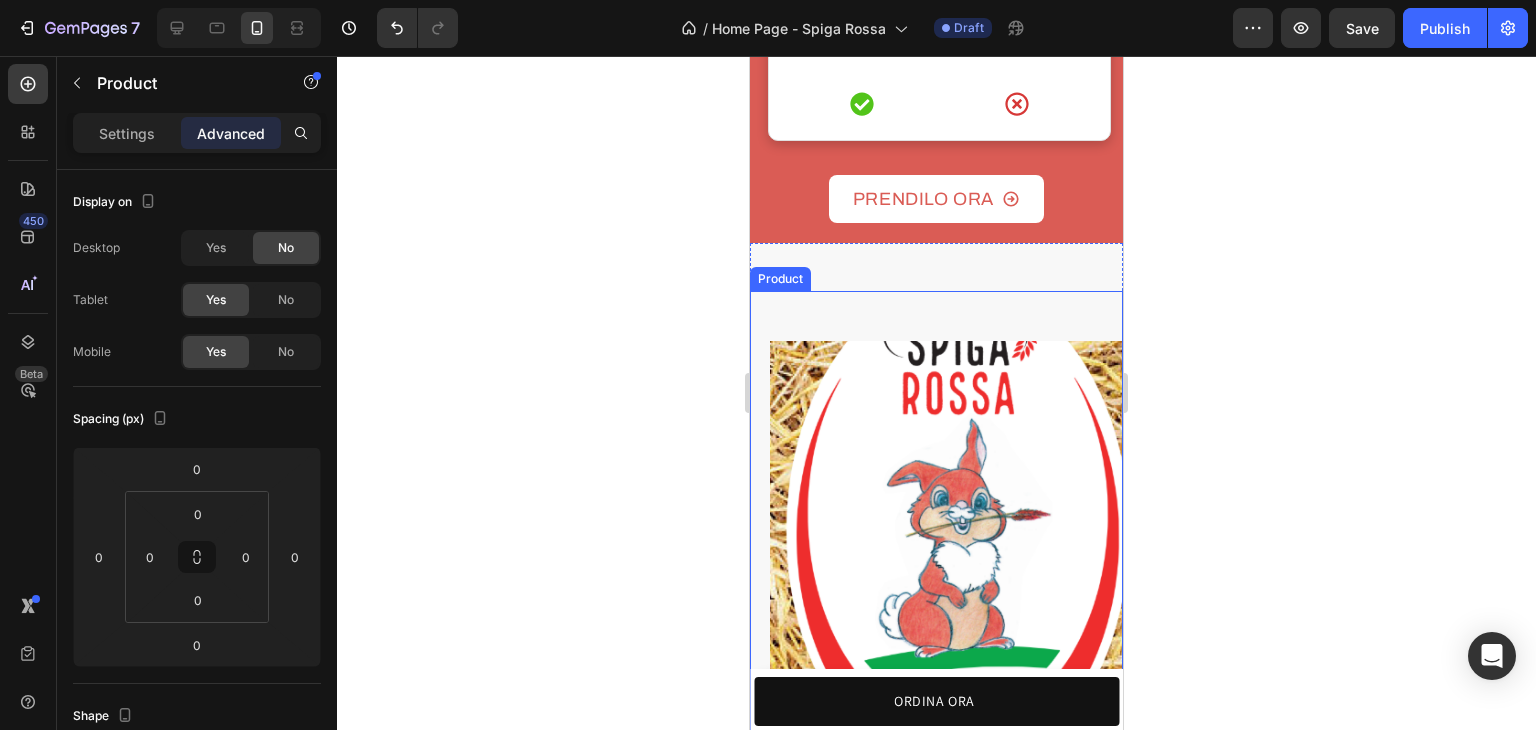 click on "Product Images" at bounding box center [936, 513] 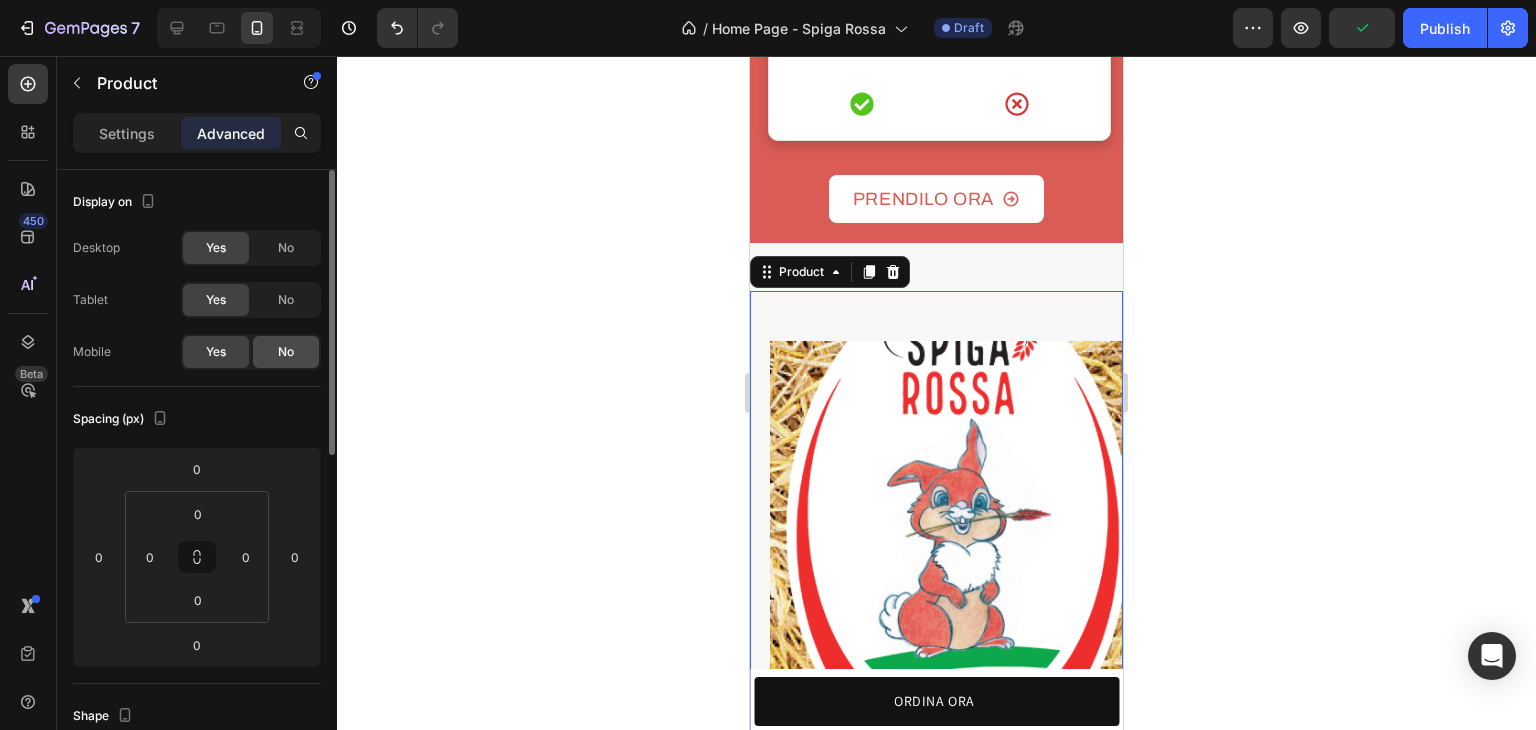 drag, startPoint x: 291, startPoint y: 288, endPoint x: 268, endPoint y: 360, distance: 75.58439 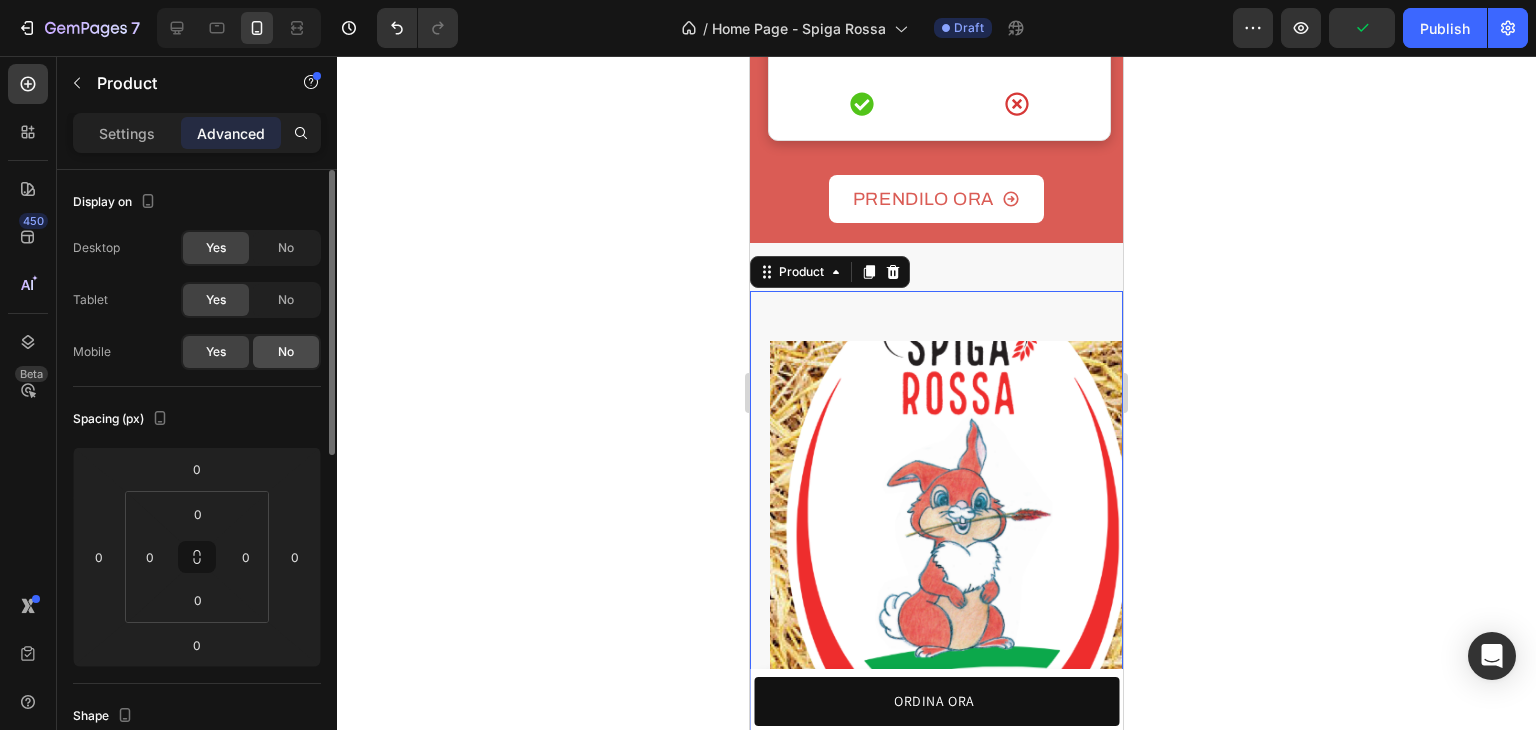 click on "No" 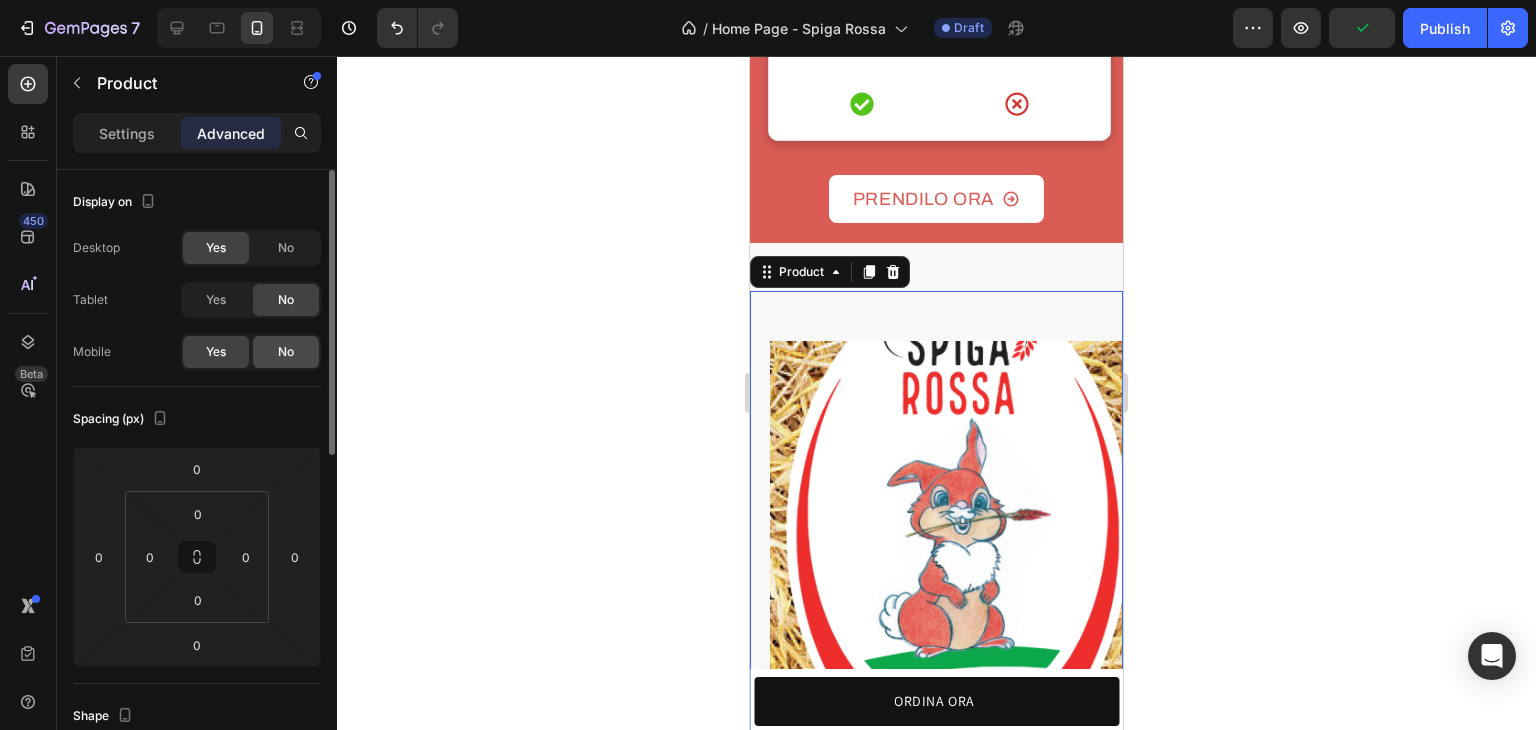 click on "No" 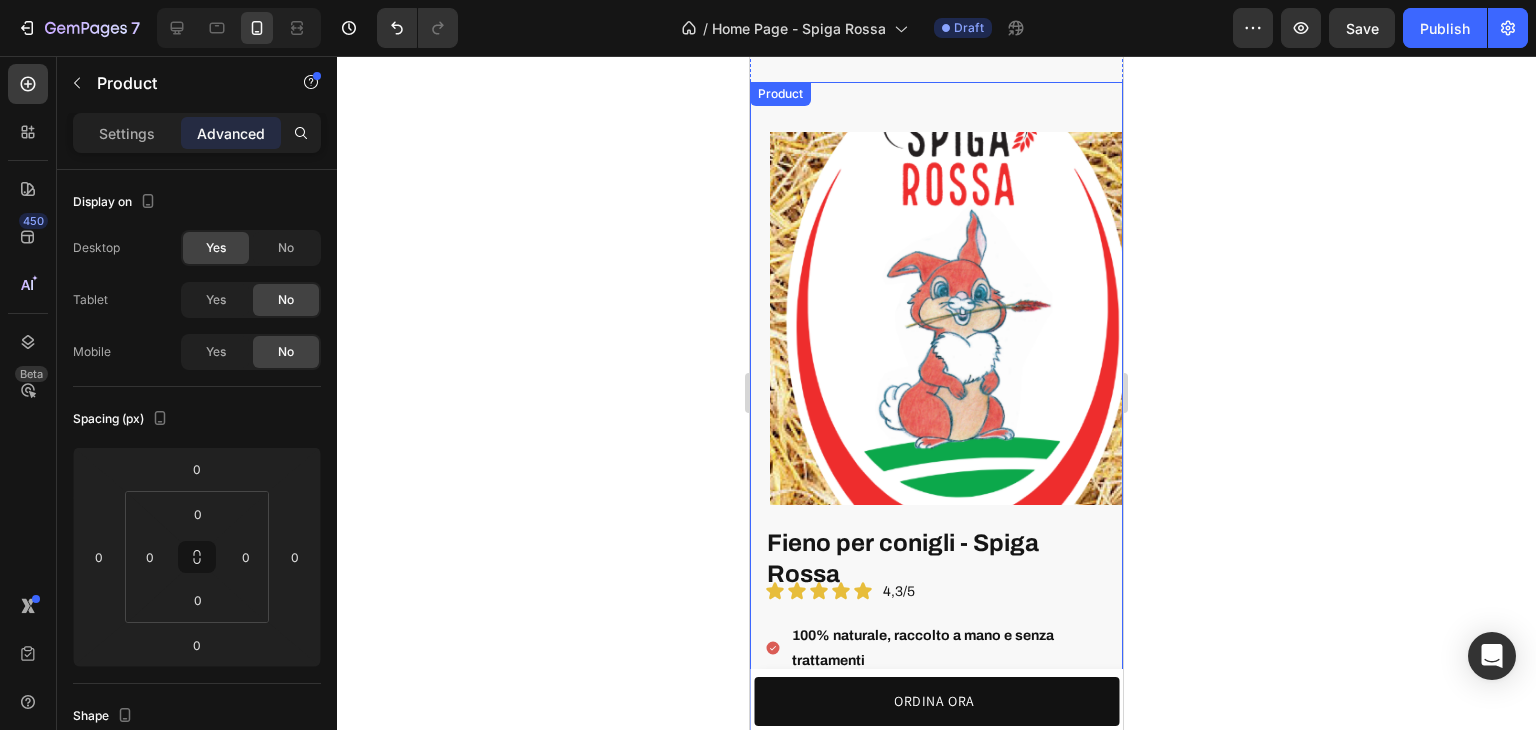 scroll, scrollTop: 5233, scrollLeft: 0, axis: vertical 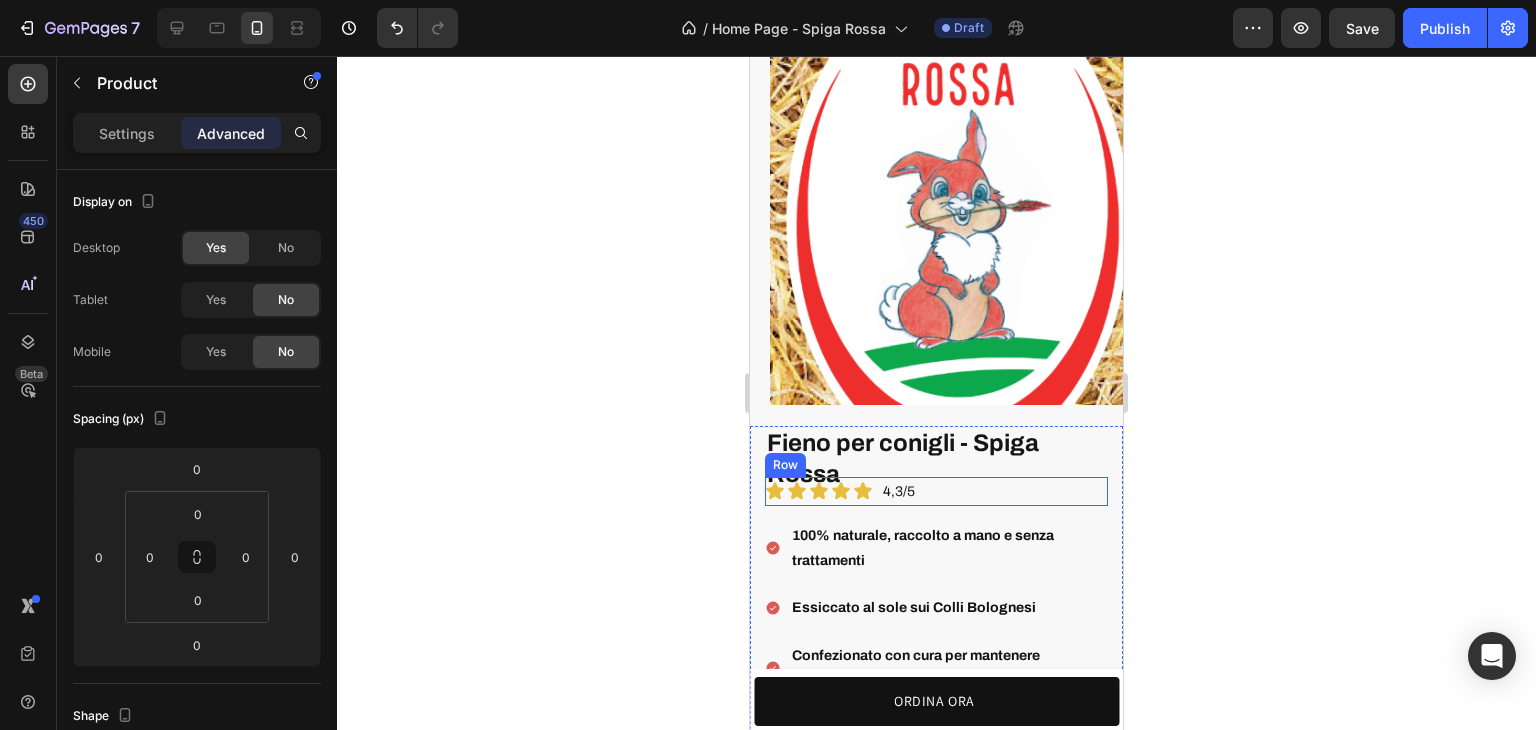 click on "Icon Icon Icon Icon Icon Icon List 4,3/5 Text Block Row" at bounding box center (936, 491) 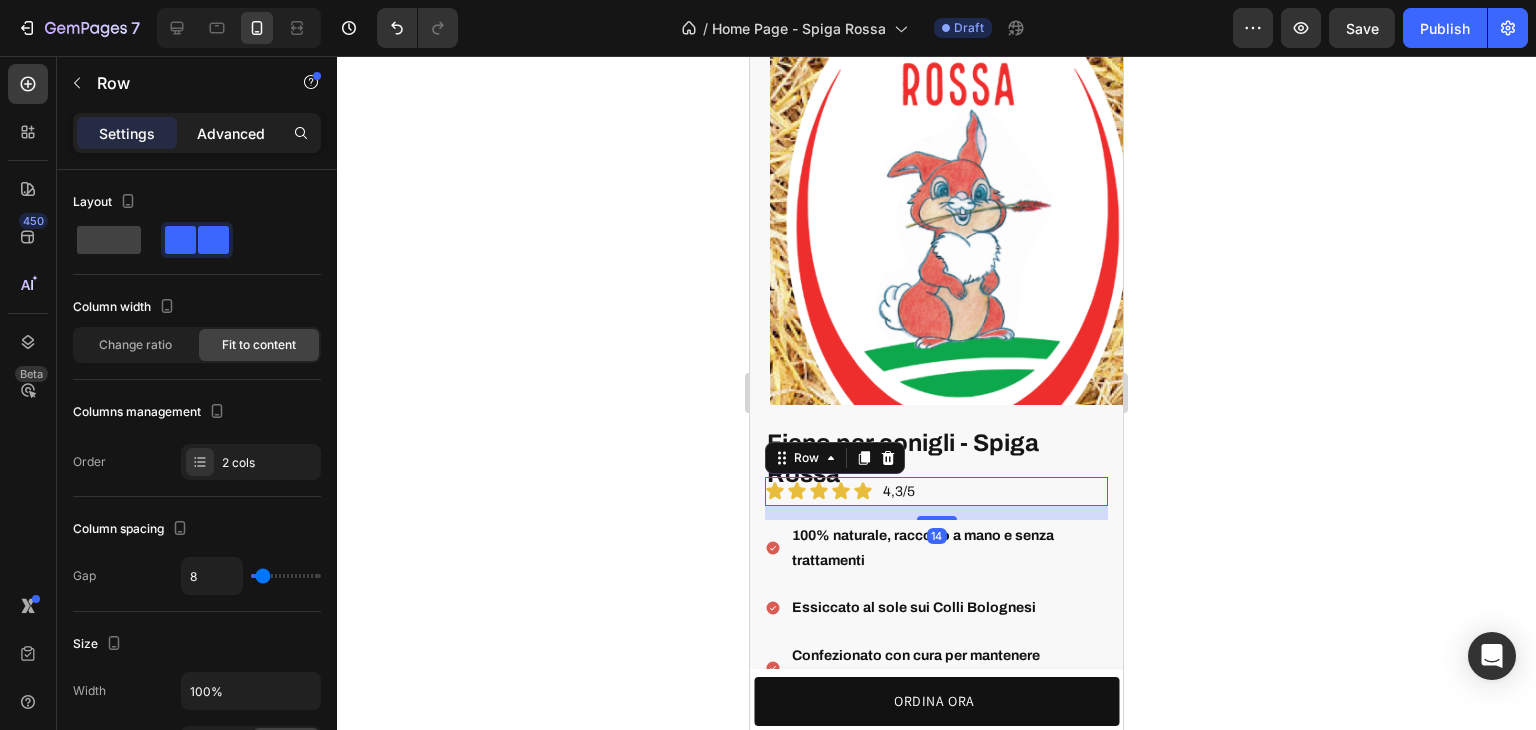 click on "Advanced" at bounding box center (231, 133) 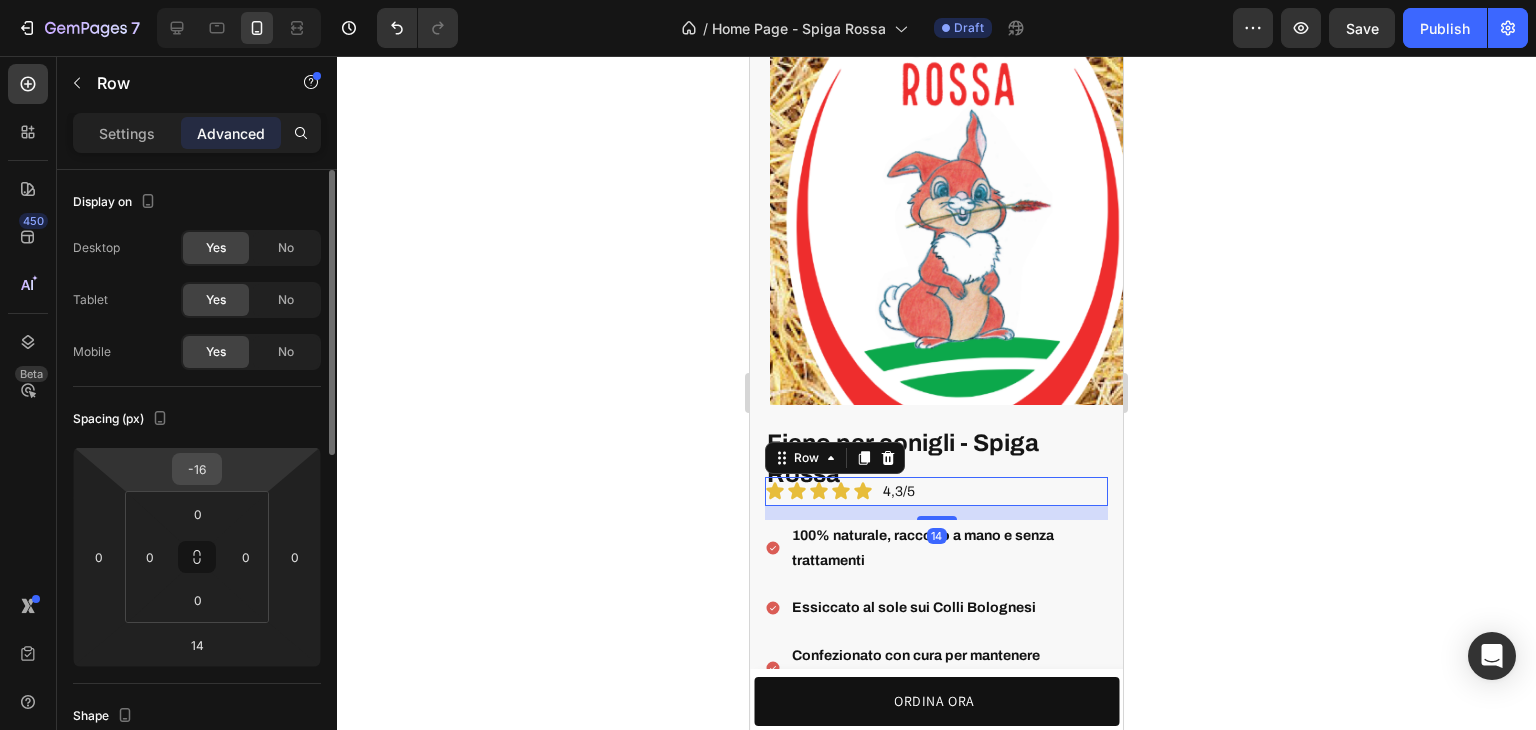 click on "-16" at bounding box center (197, 469) 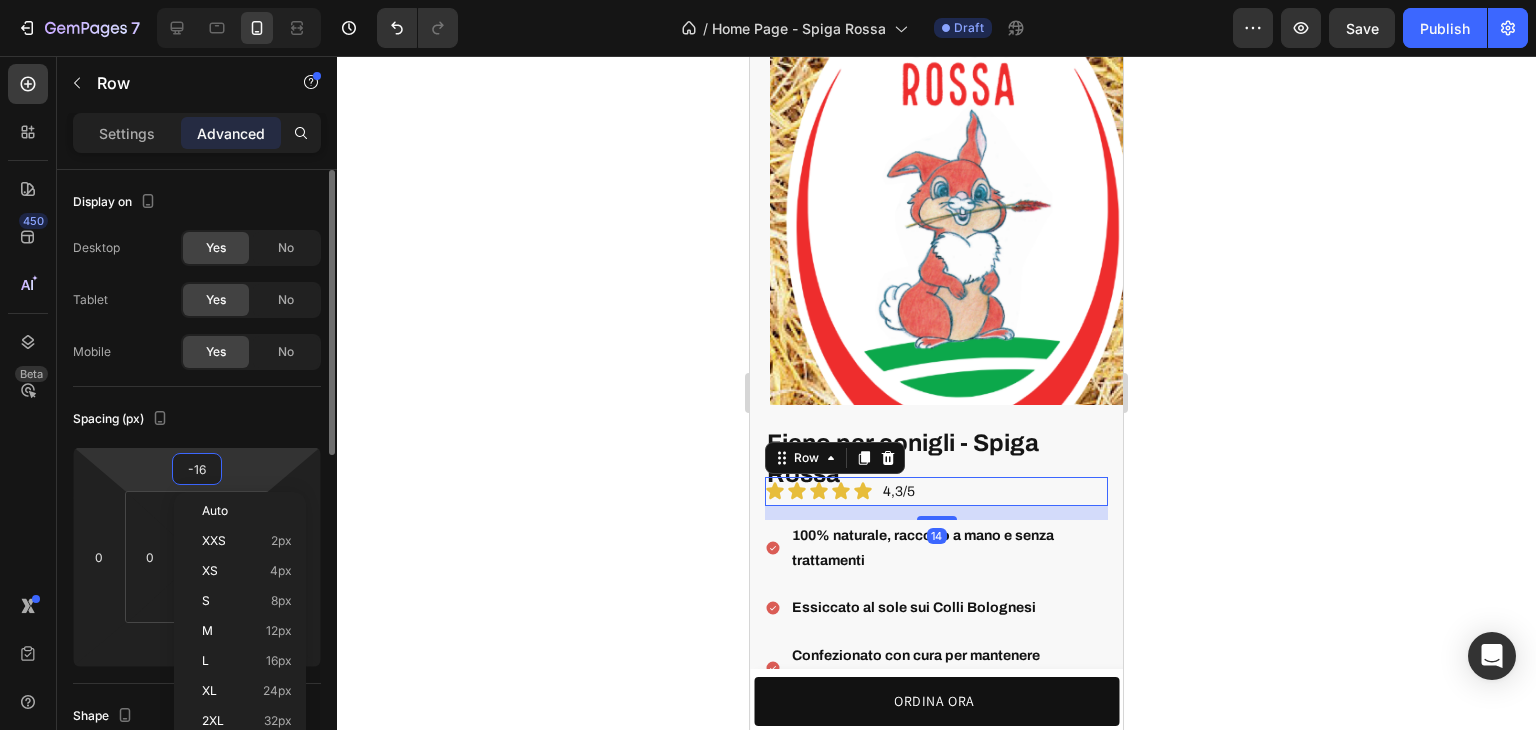 type 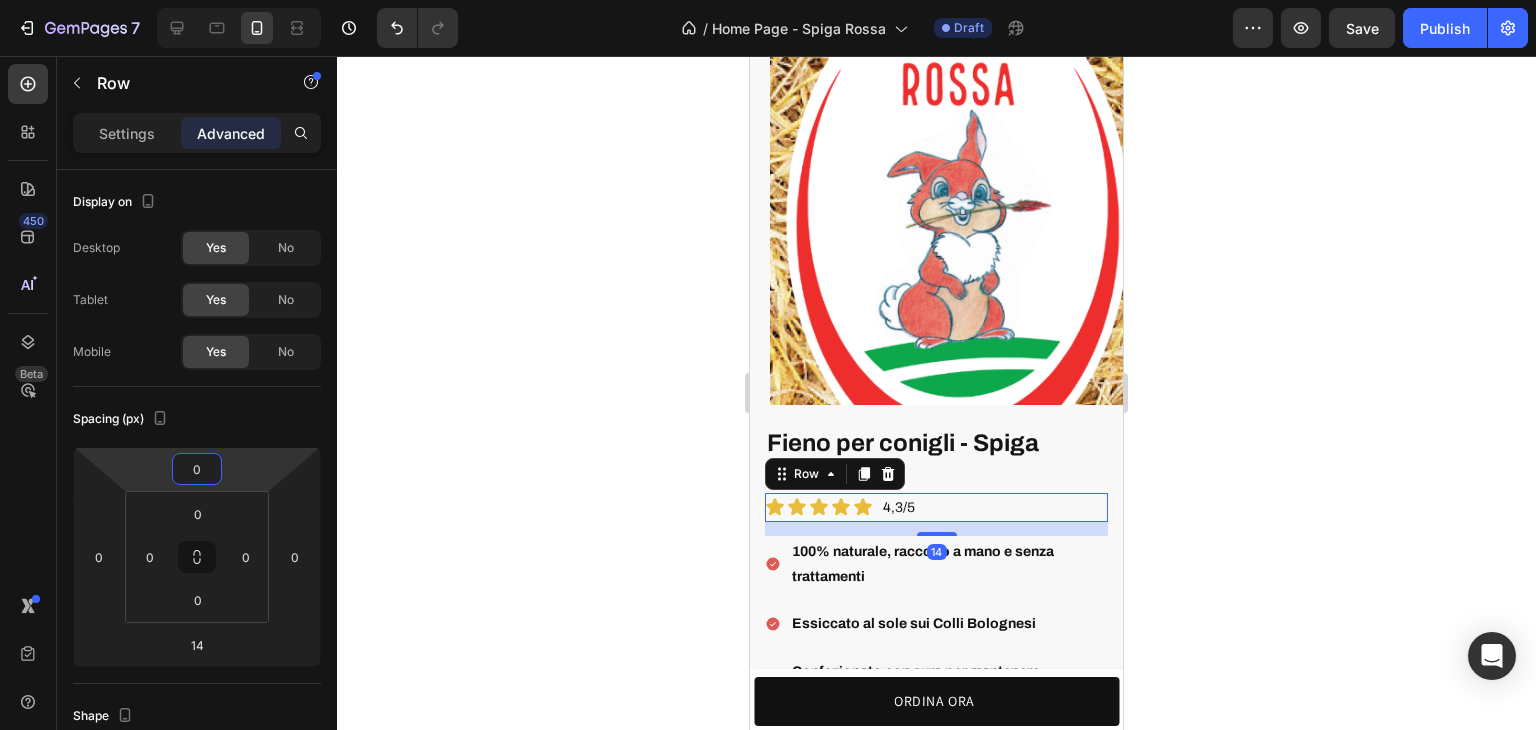 click 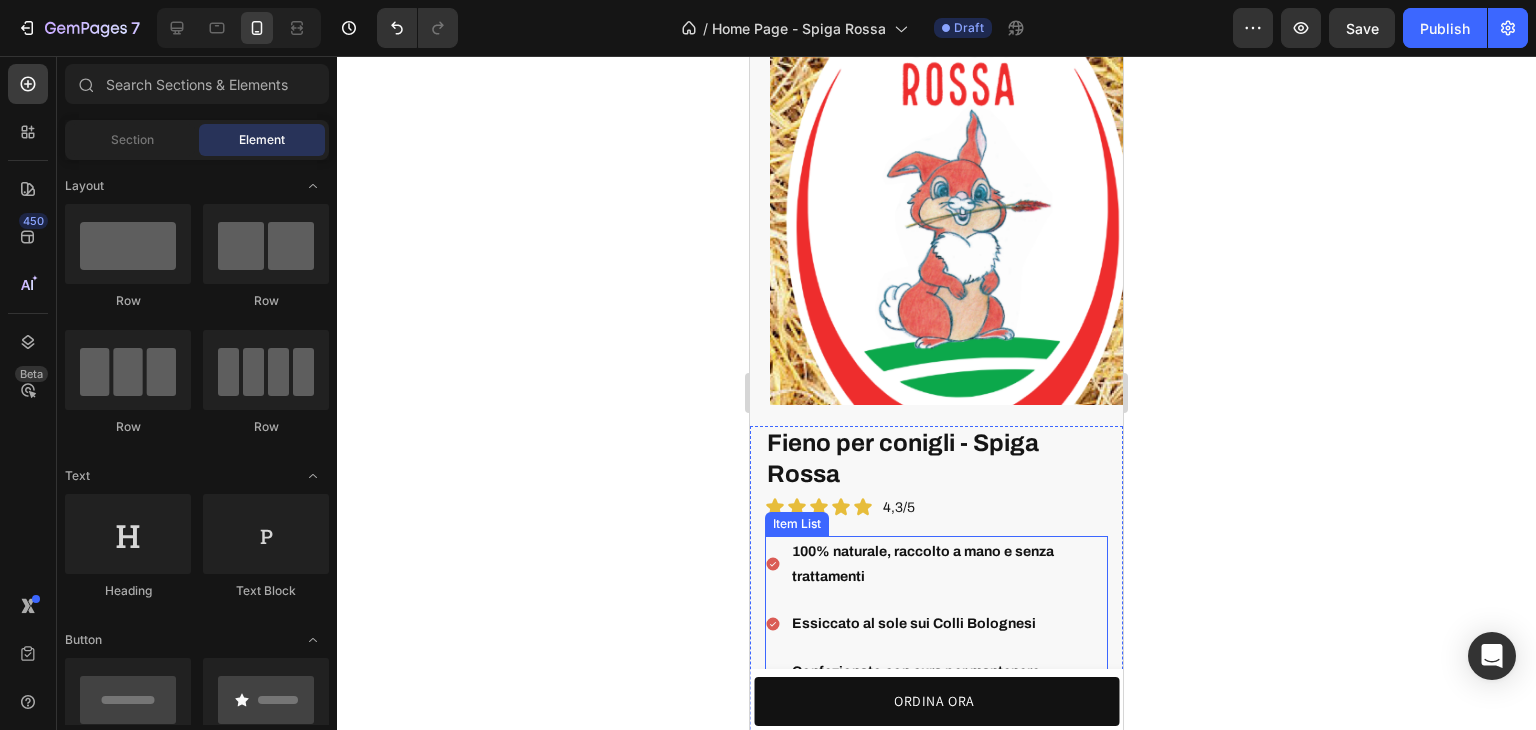 scroll, scrollTop: 5433, scrollLeft: 0, axis: vertical 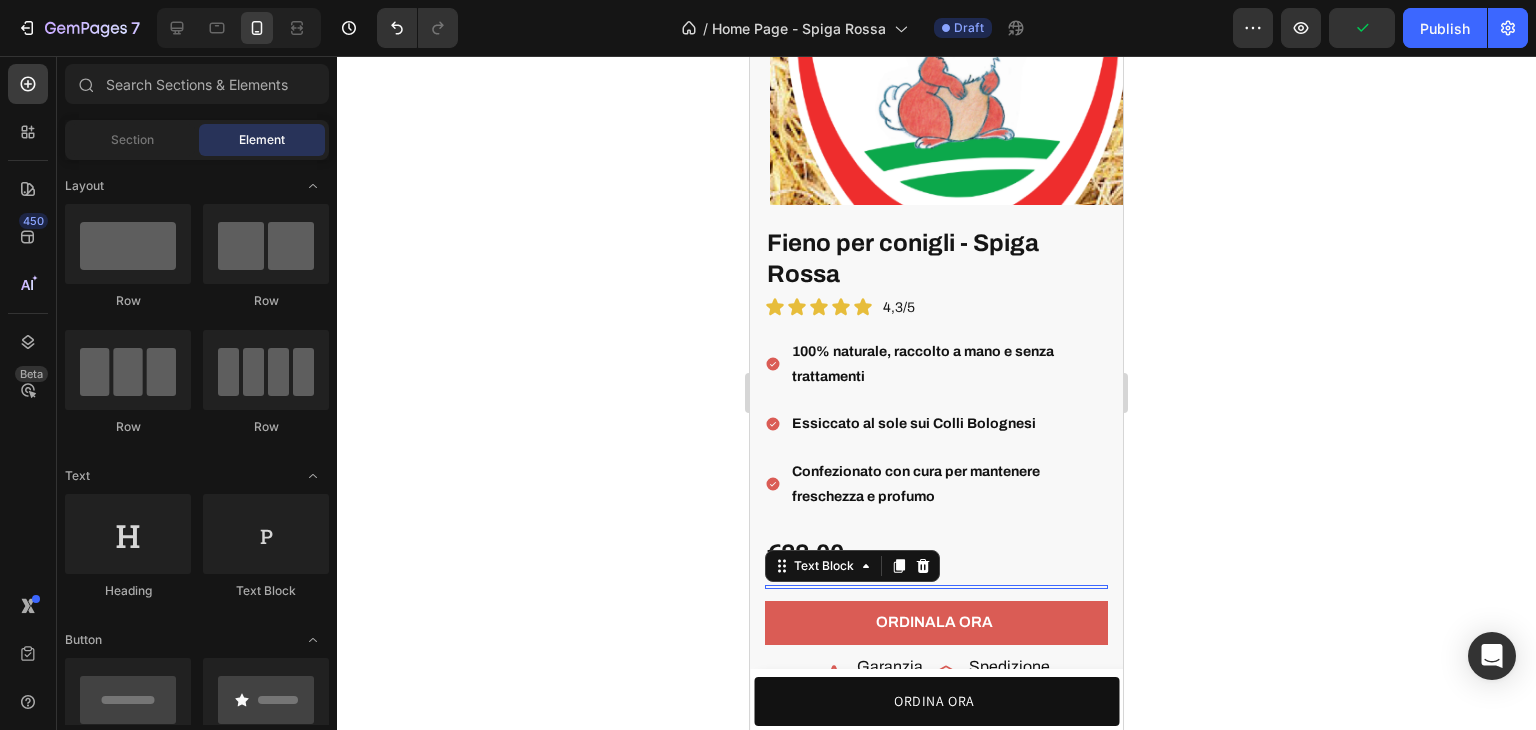 click at bounding box center (936, 587) 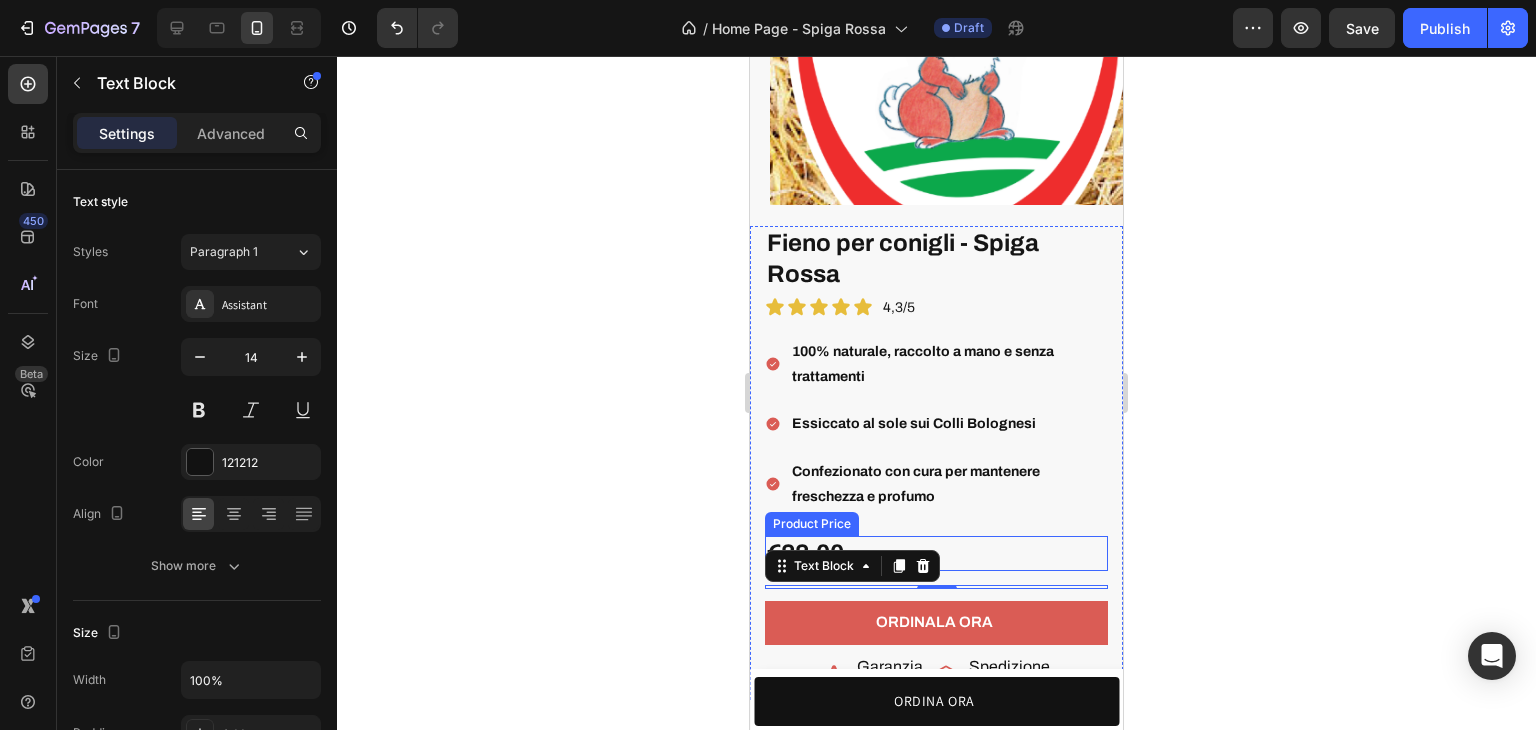 click on "€22,00" at bounding box center [936, 553] 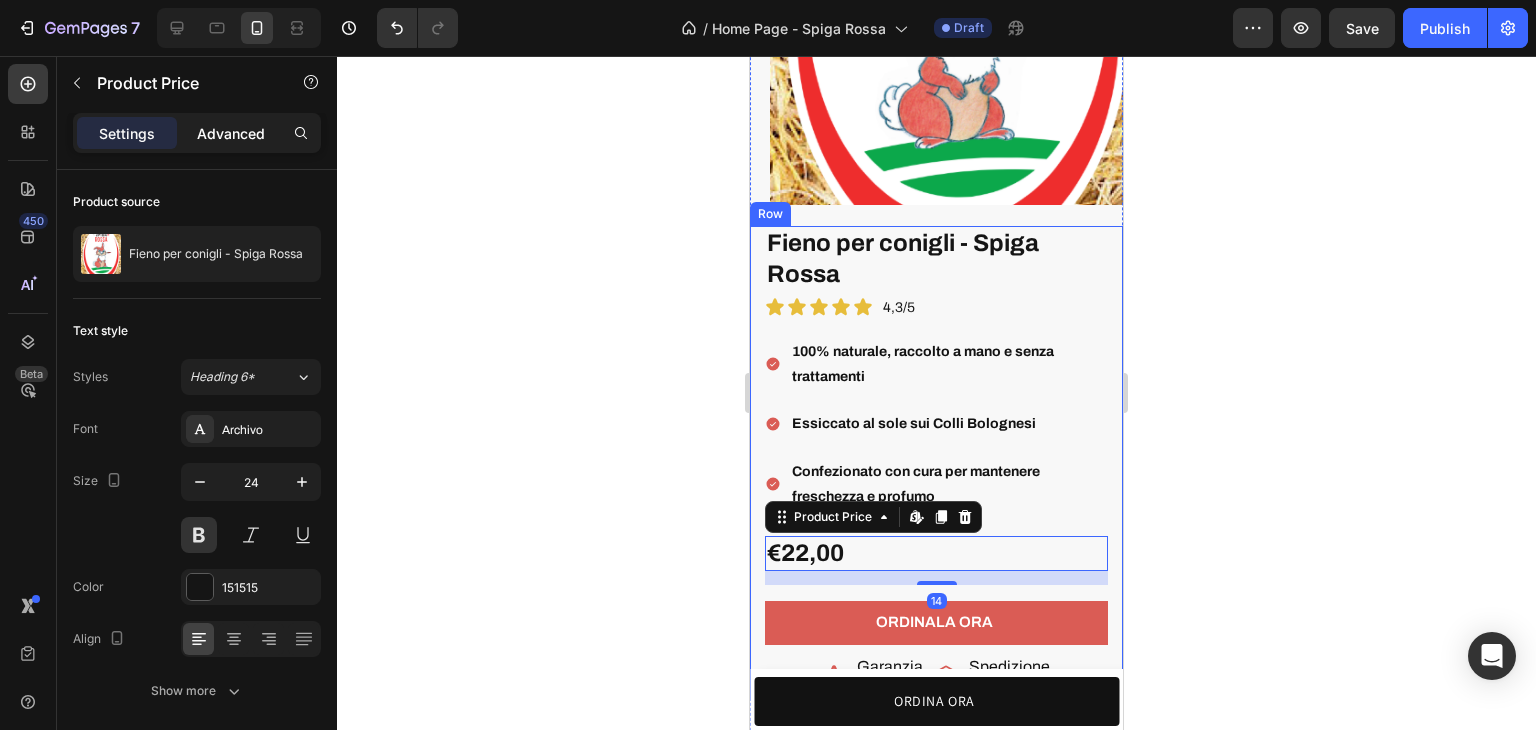 click on "Advanced" at bounding box center (231, 133) 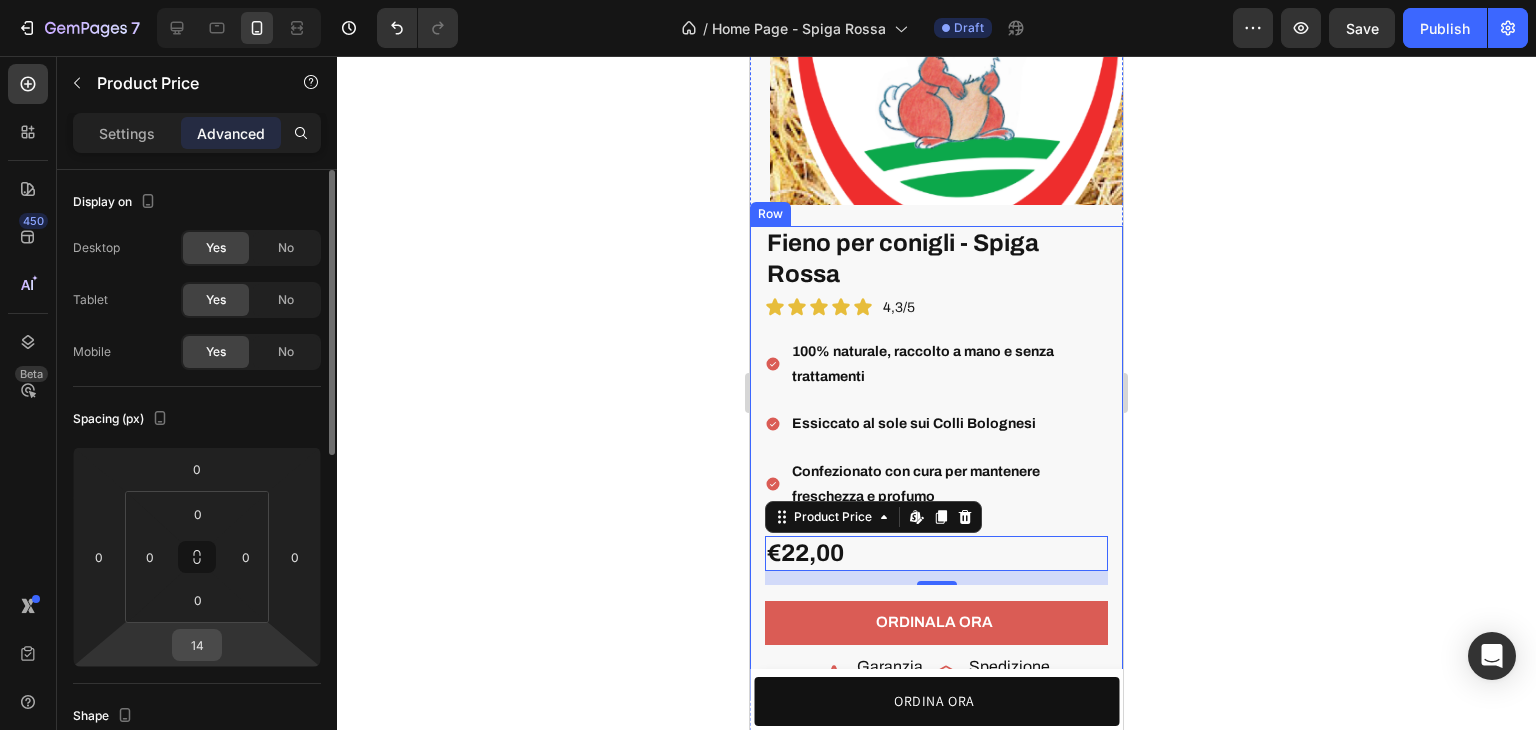 click on "14" at bounding box center [197, 645] 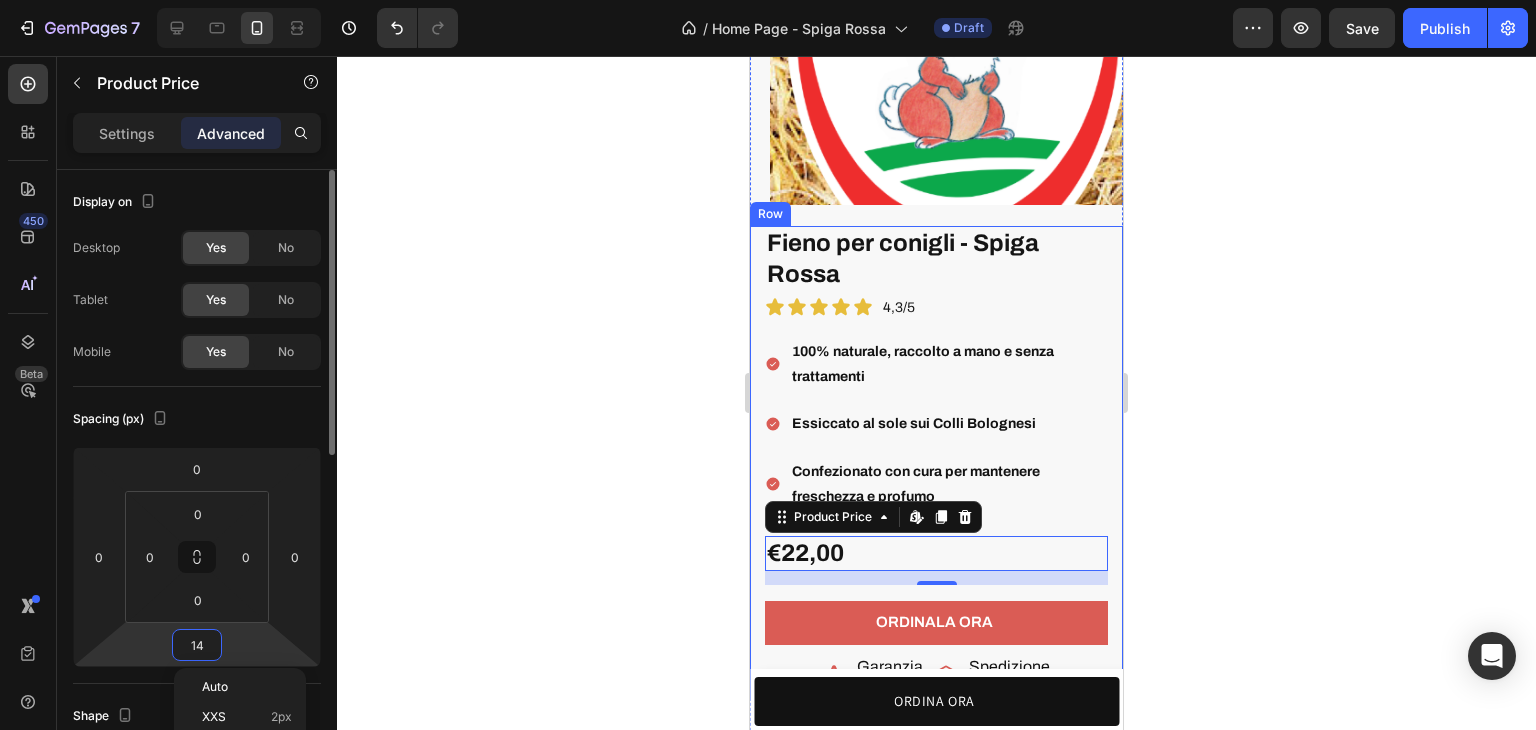 type 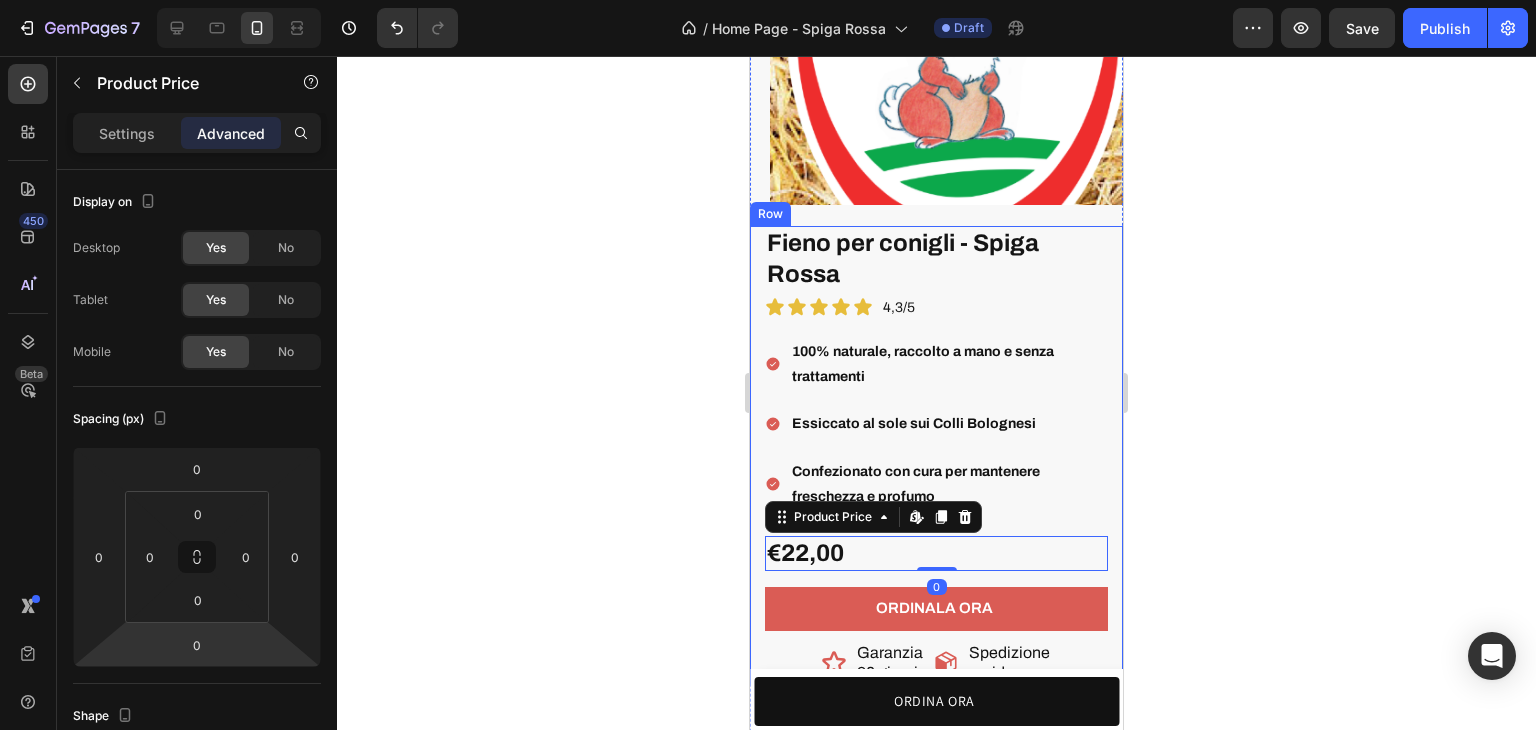 click 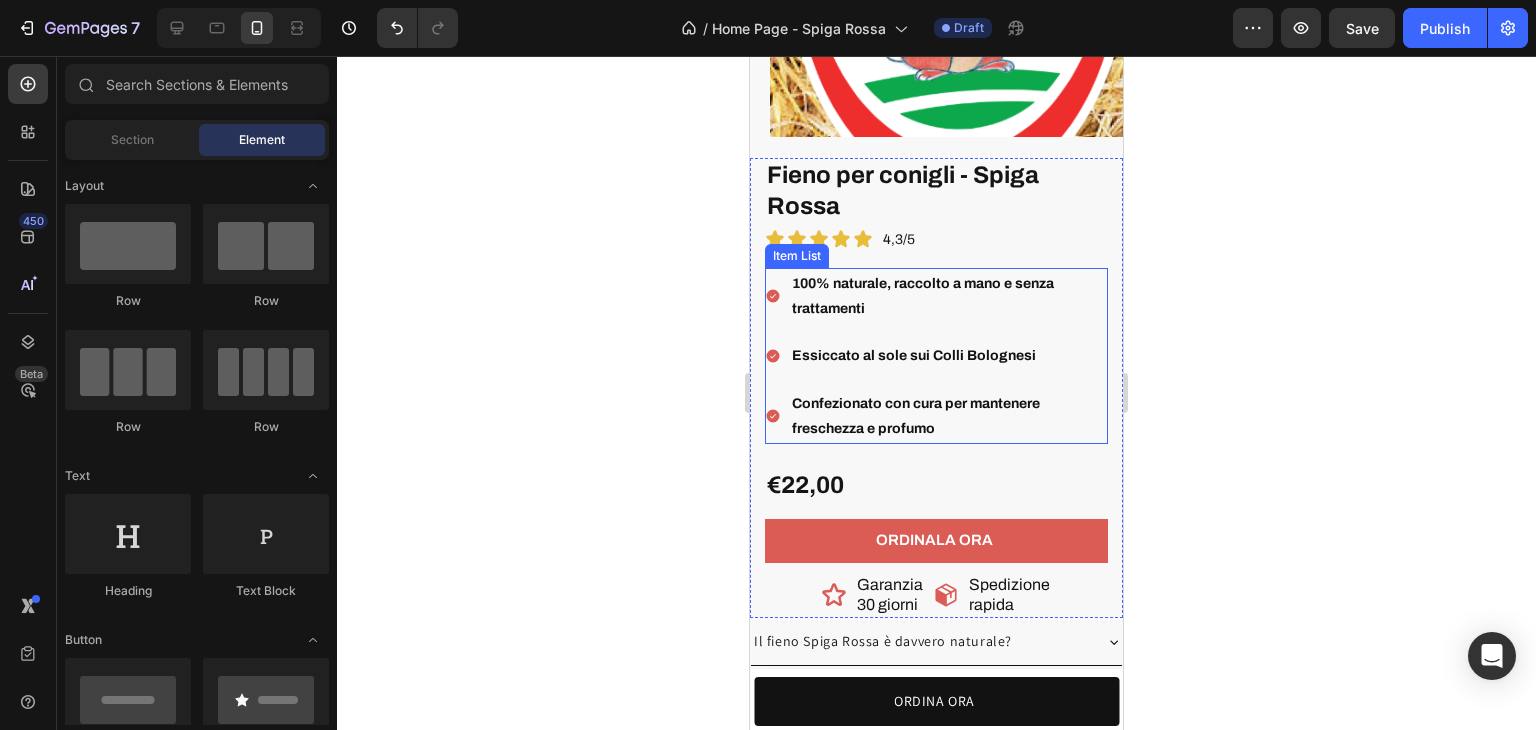 scroll, scrollTop: 5533, scrollLeft: 0, axis: vertical 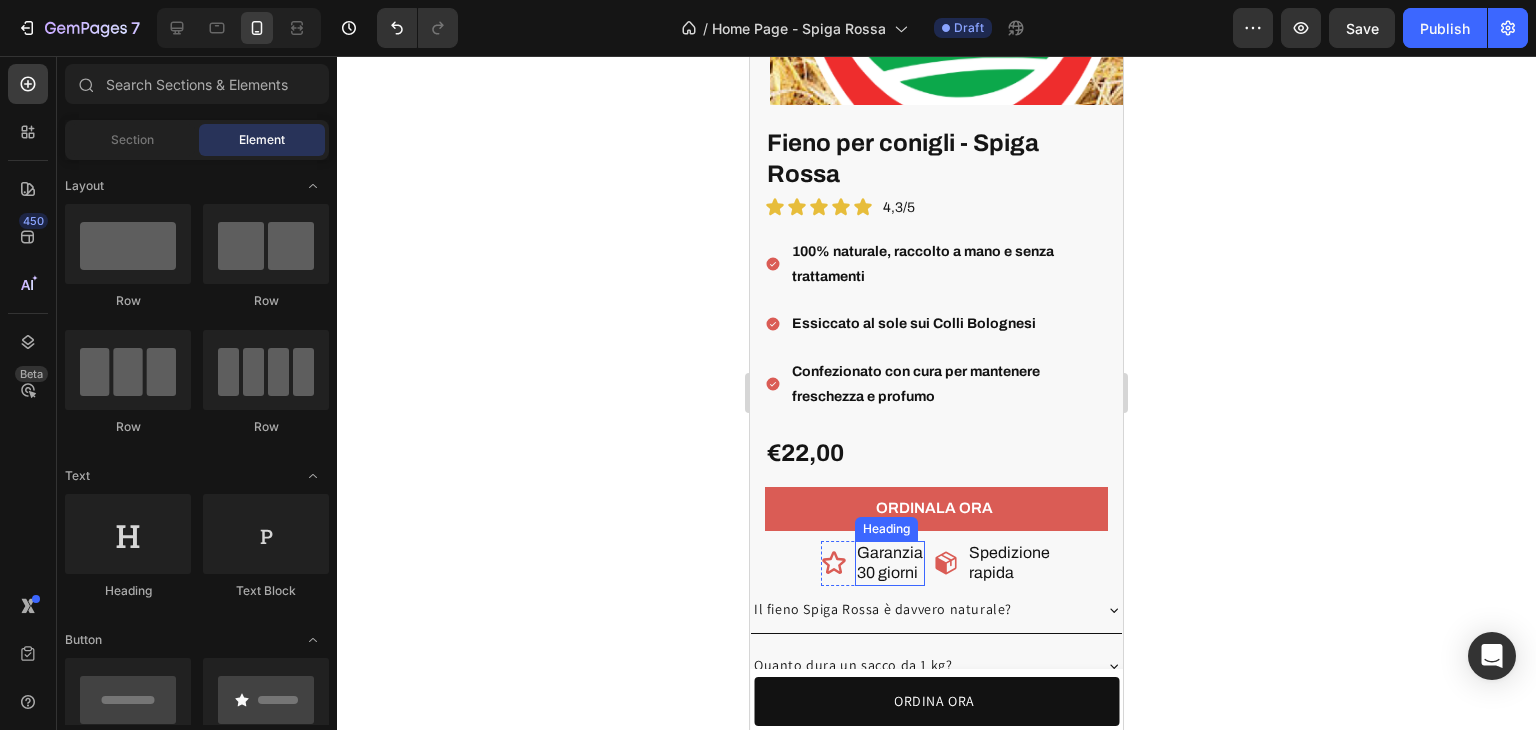 click on "Garanzia 30 giorni" at bounding box center [890, 564] 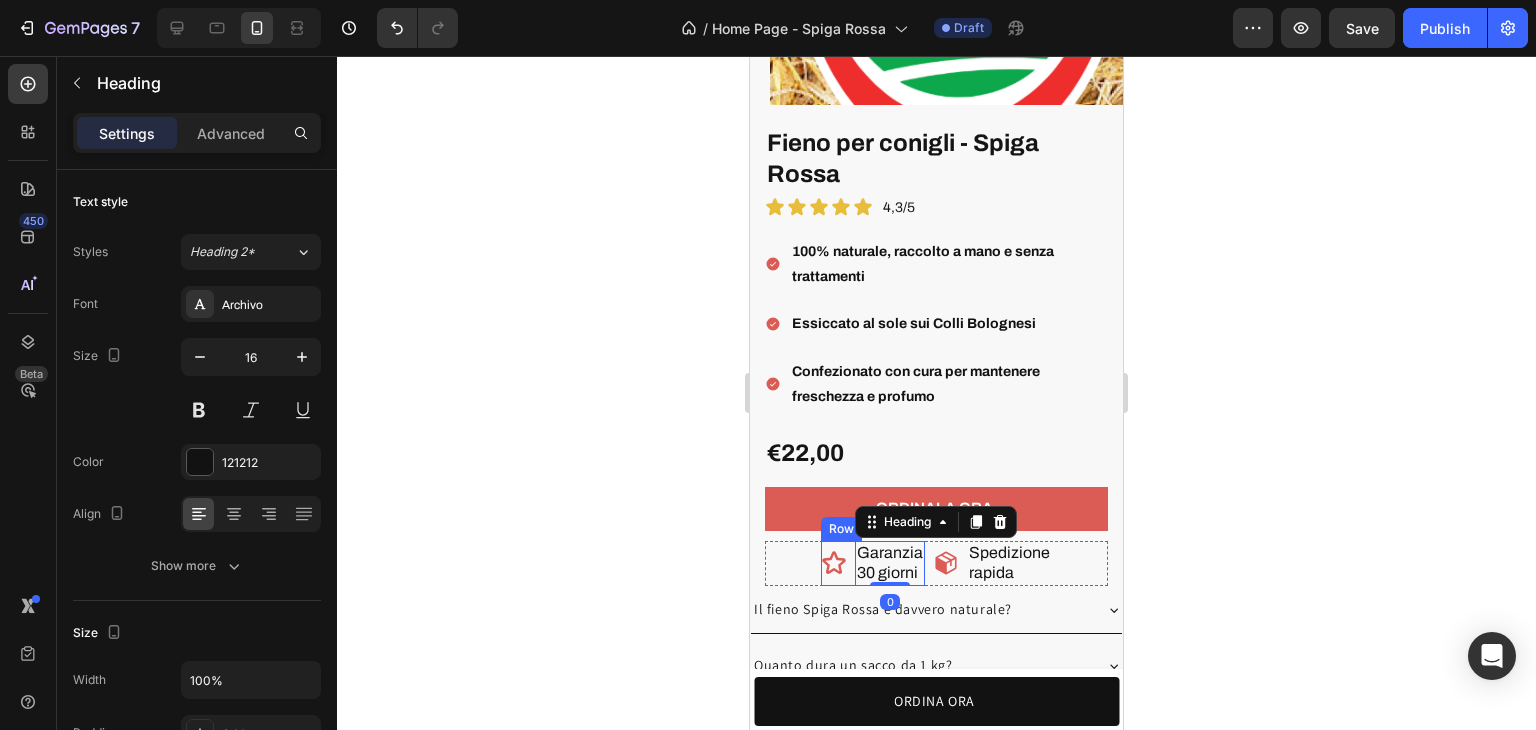 click on "Icon" at bounding box center [834, 564] 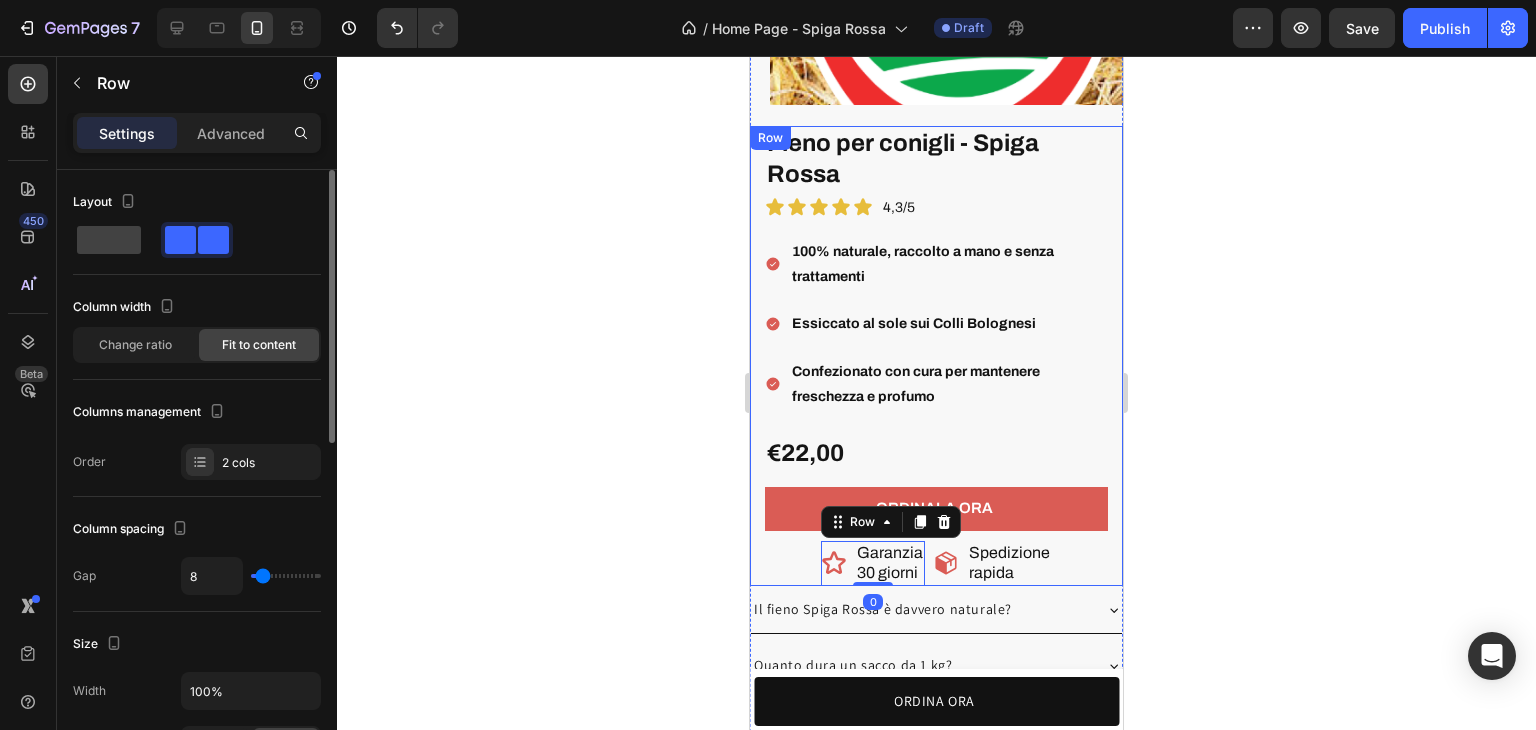 scroll, scrollTop: 400, scrollLeft: 0, axis: vertical 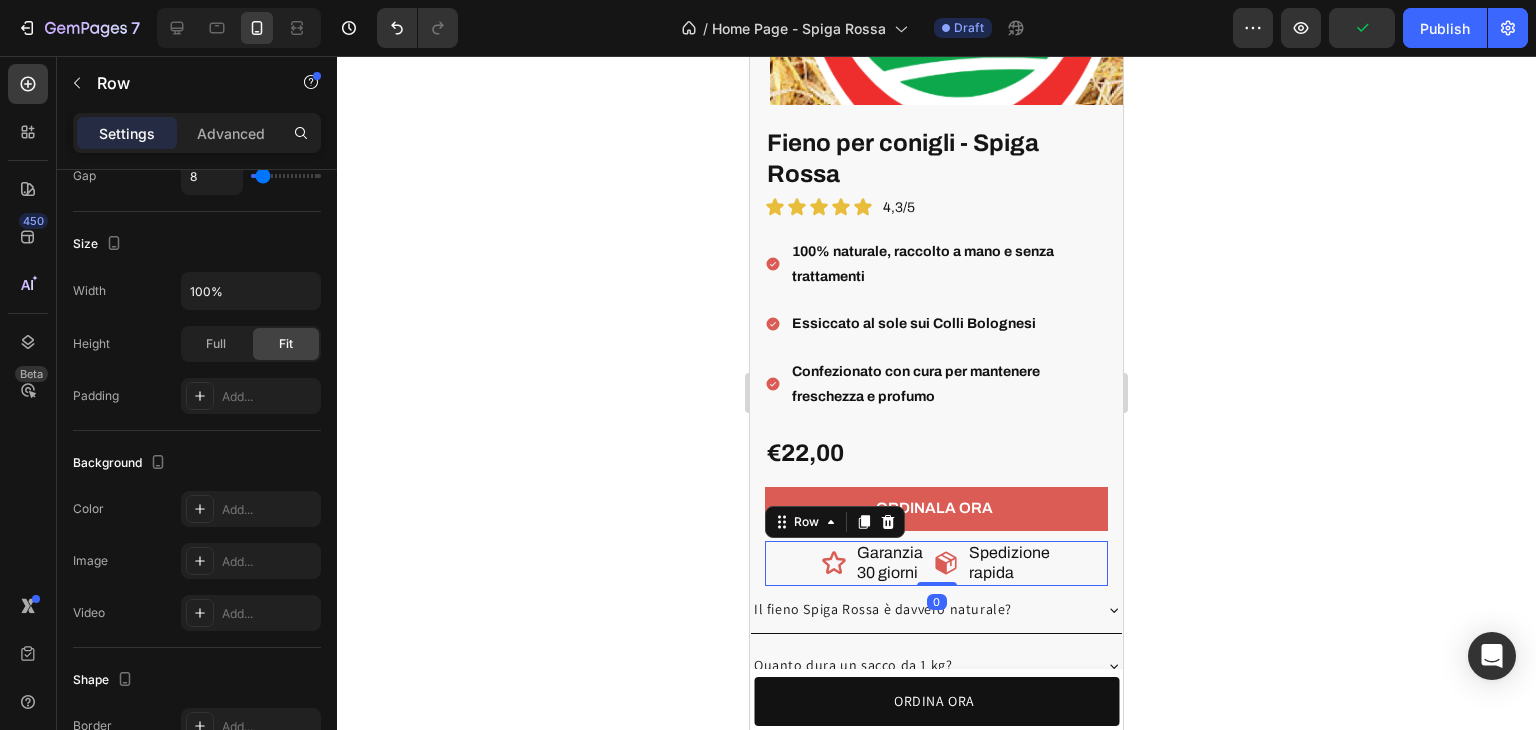 click on "Icon Garanzia 30 giorni Heading Row
Icon Spedizione rapida Heading Row Row   0" at bounding box center [936, 564] 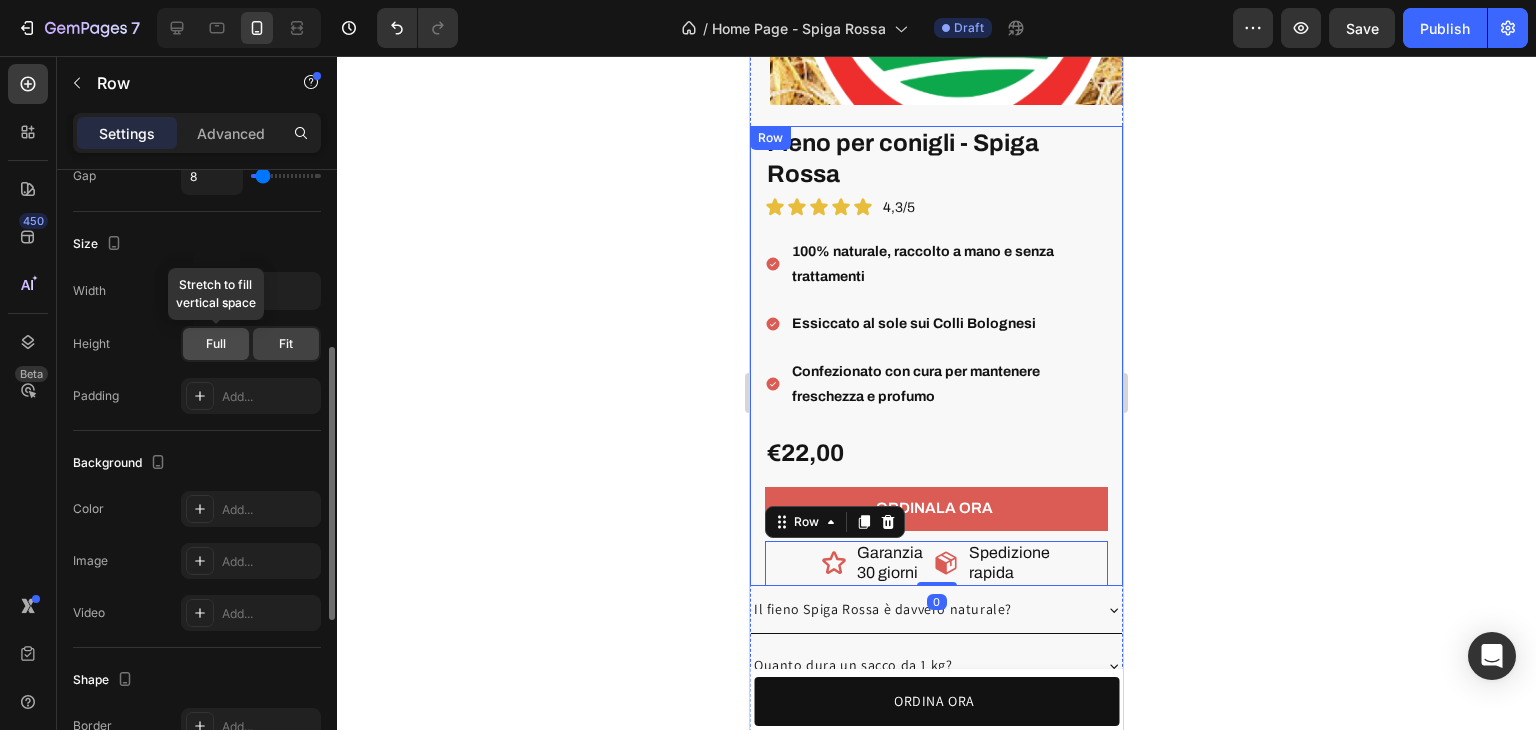 click on "Full" 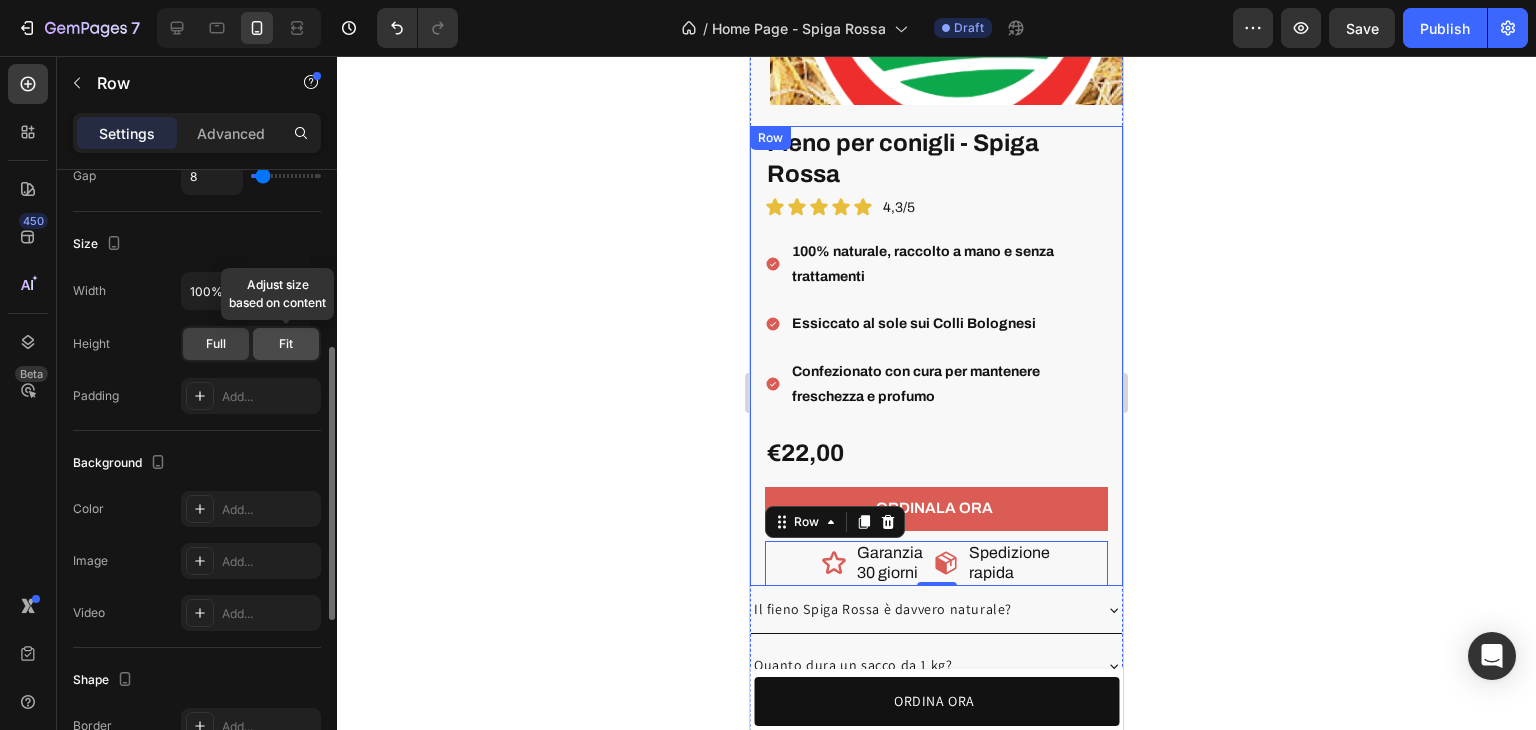 click on "Fit" 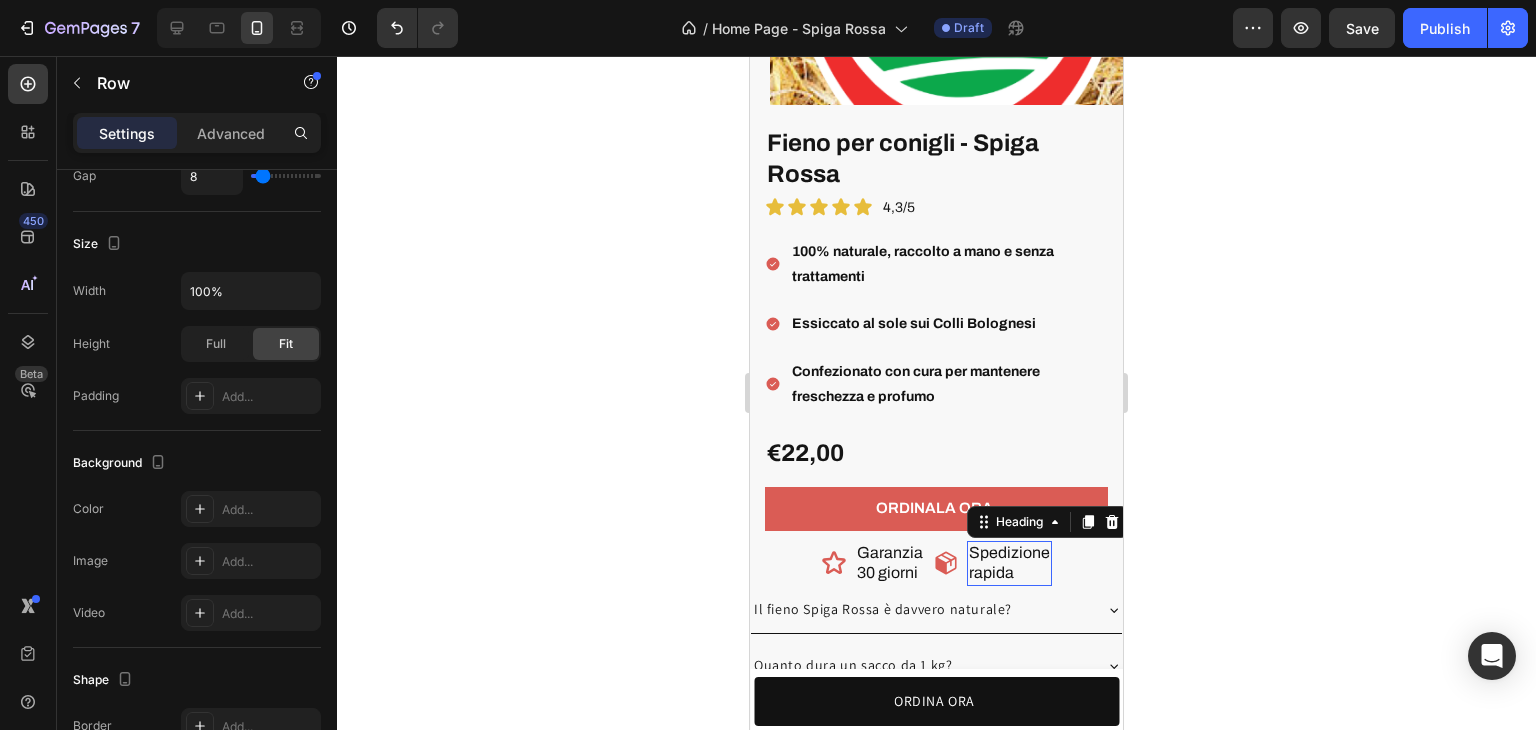 click on "Spedizione rapida" at bounding box center [1009, 564] 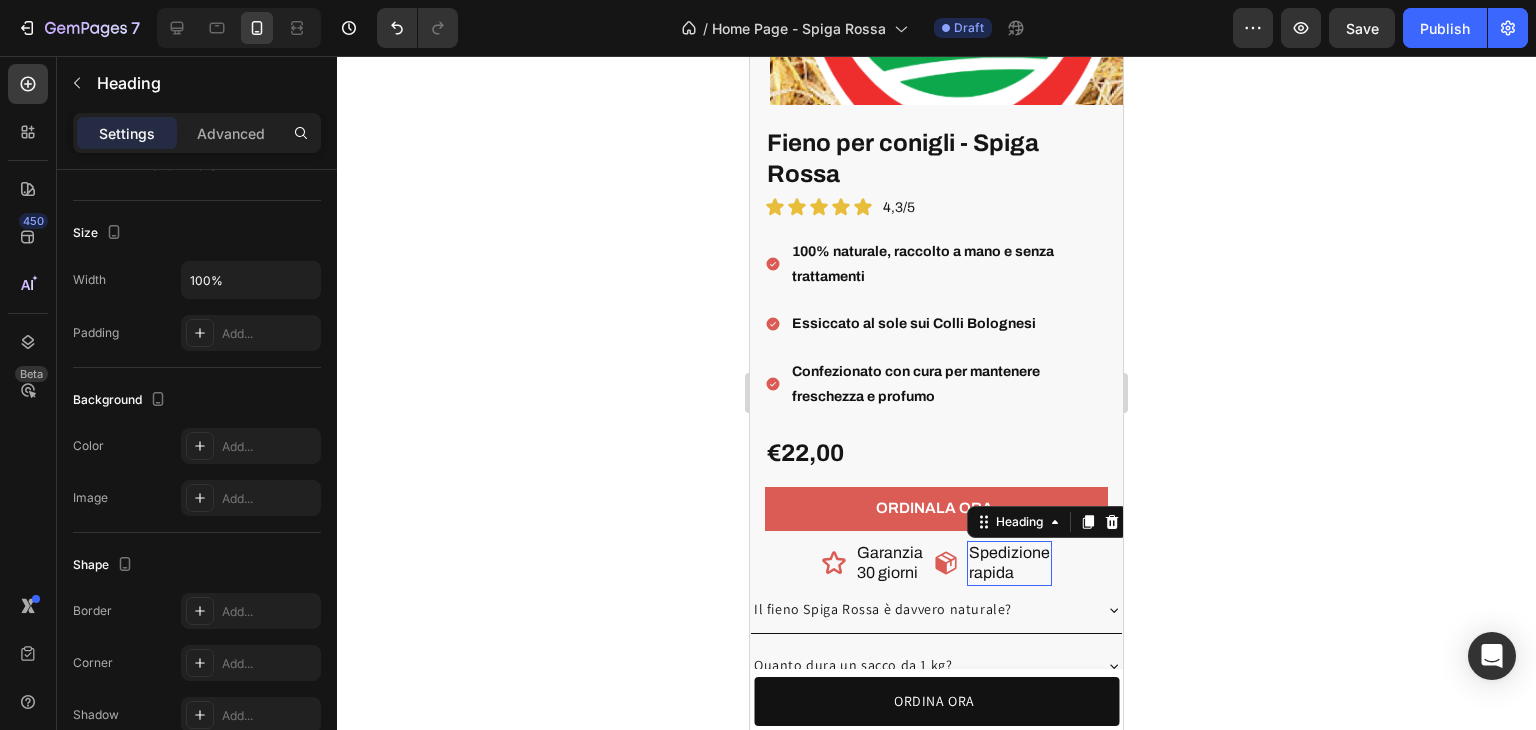 scroll, scrollTop: 0, scrollLeft: 0, axis: both 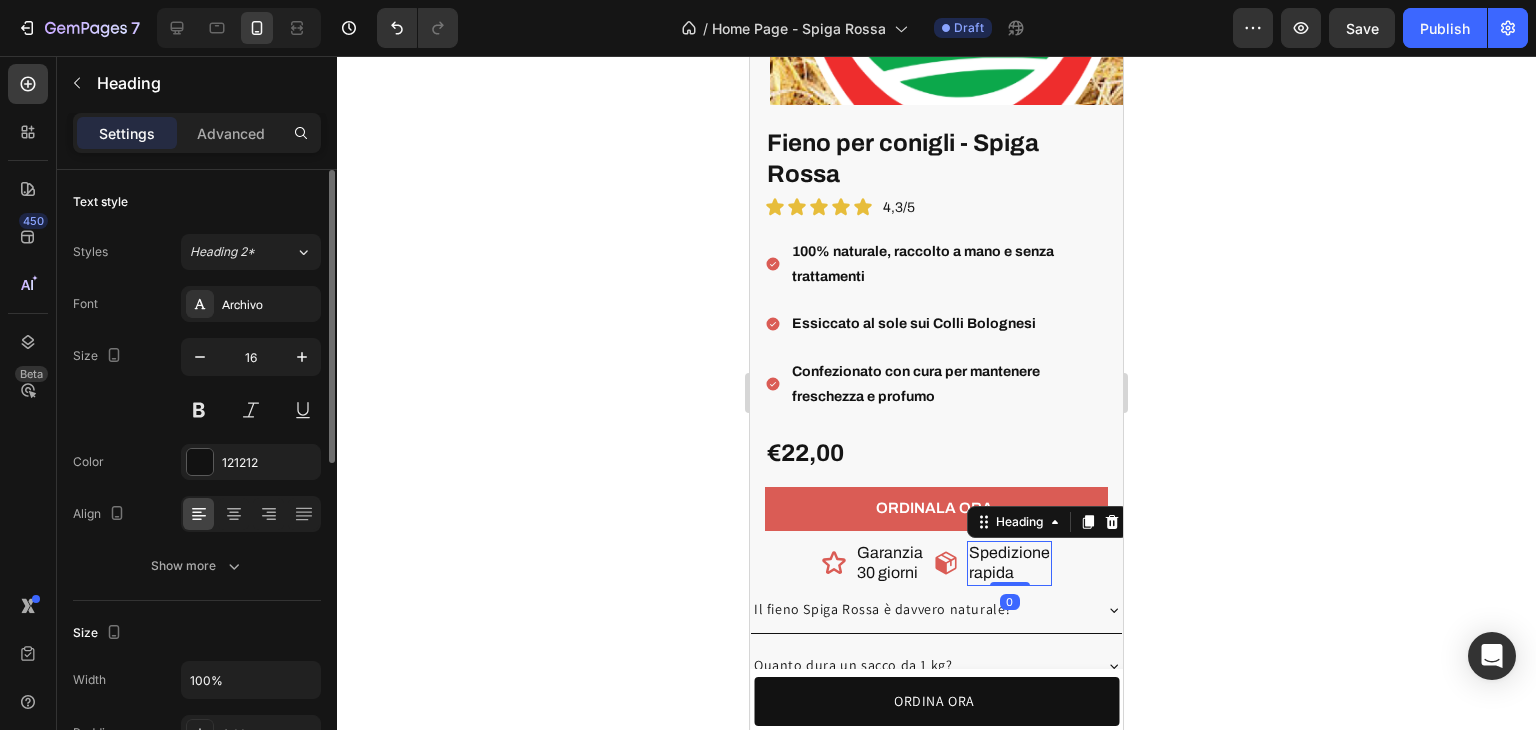 click 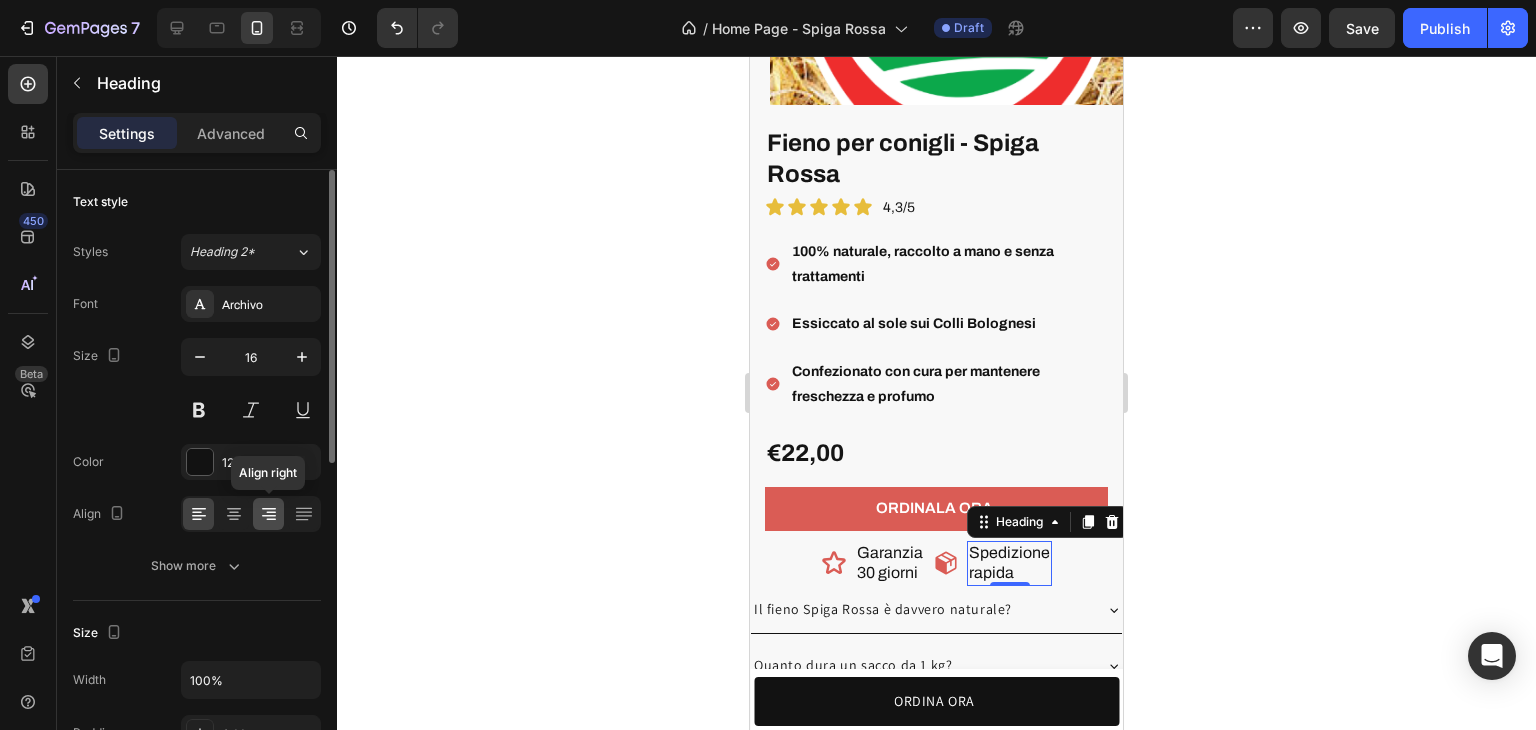 click 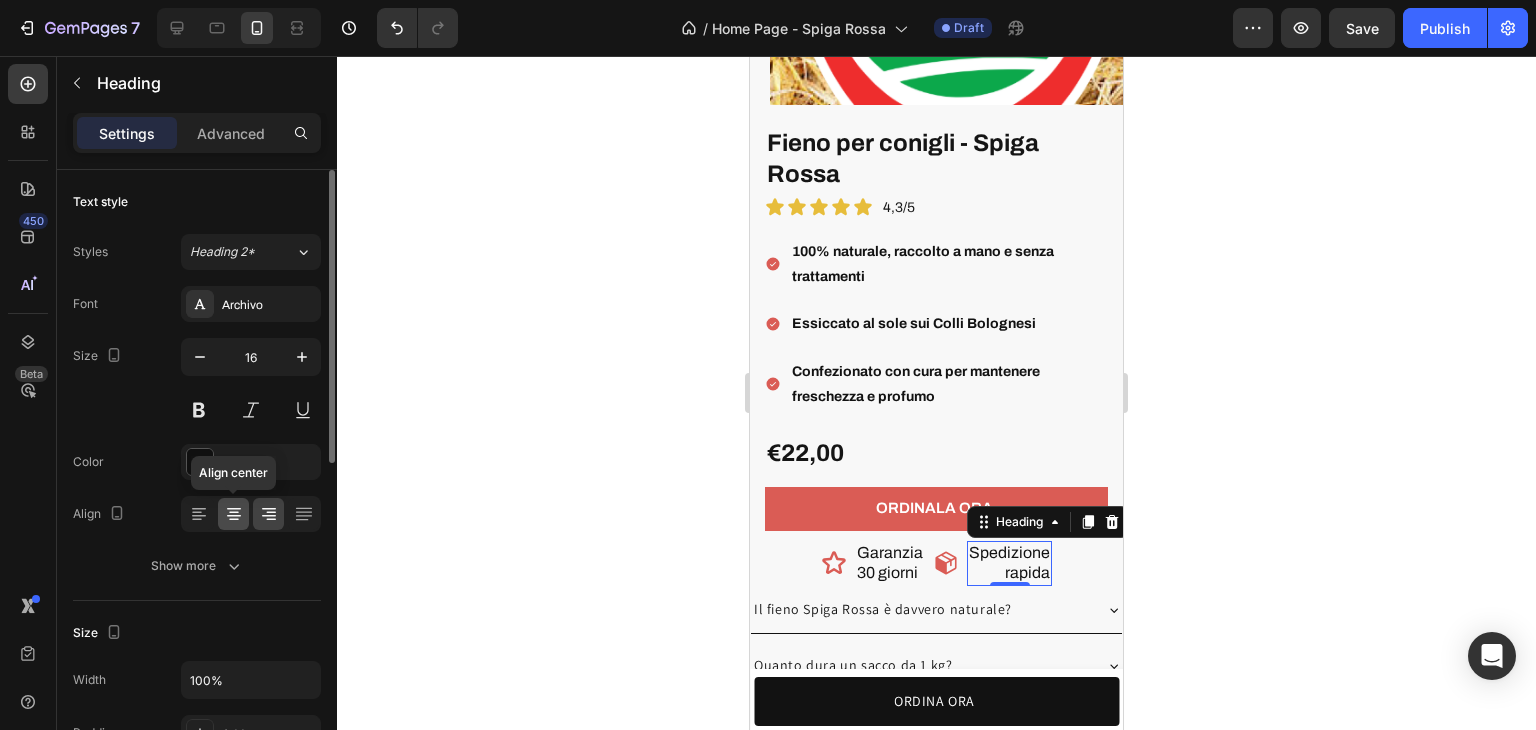 click 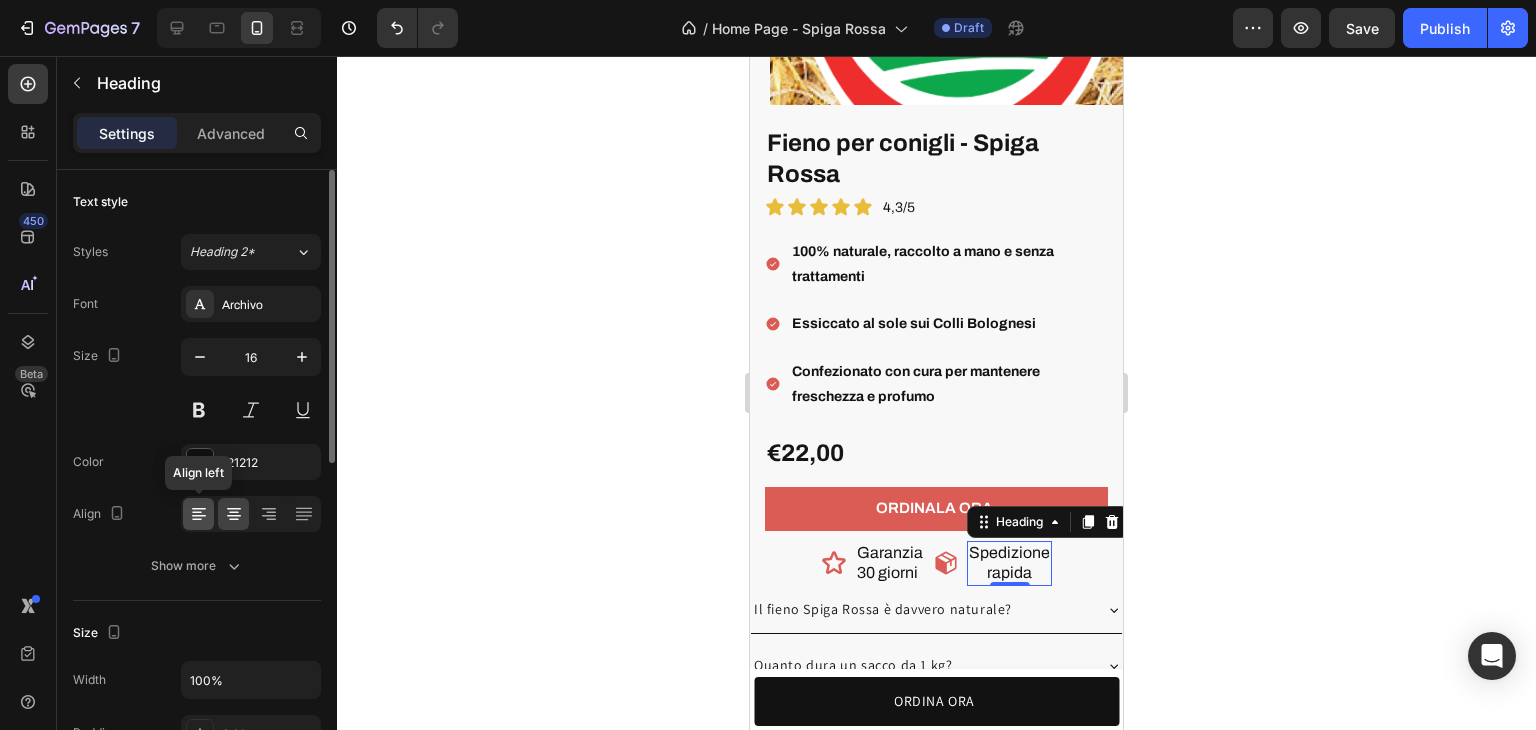 click 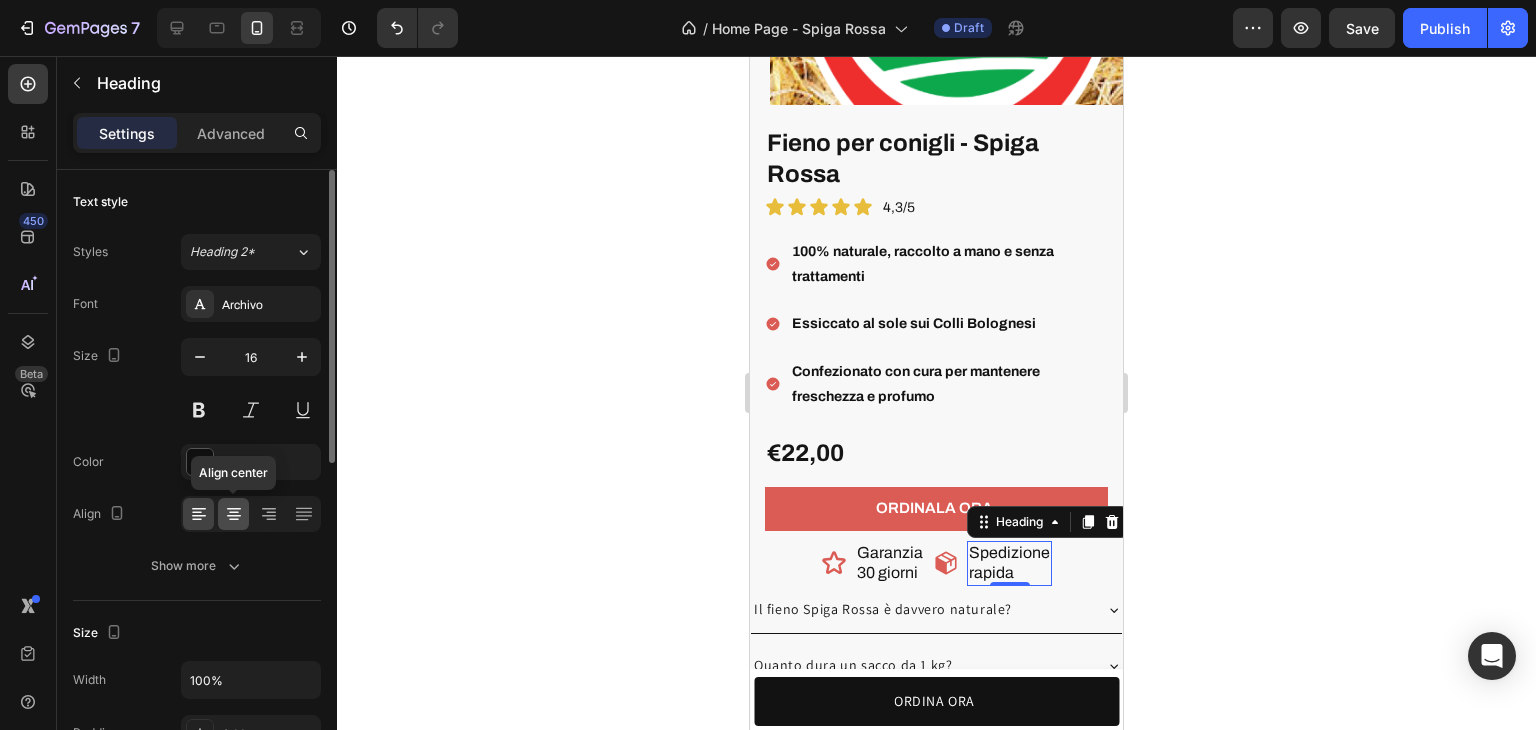 click 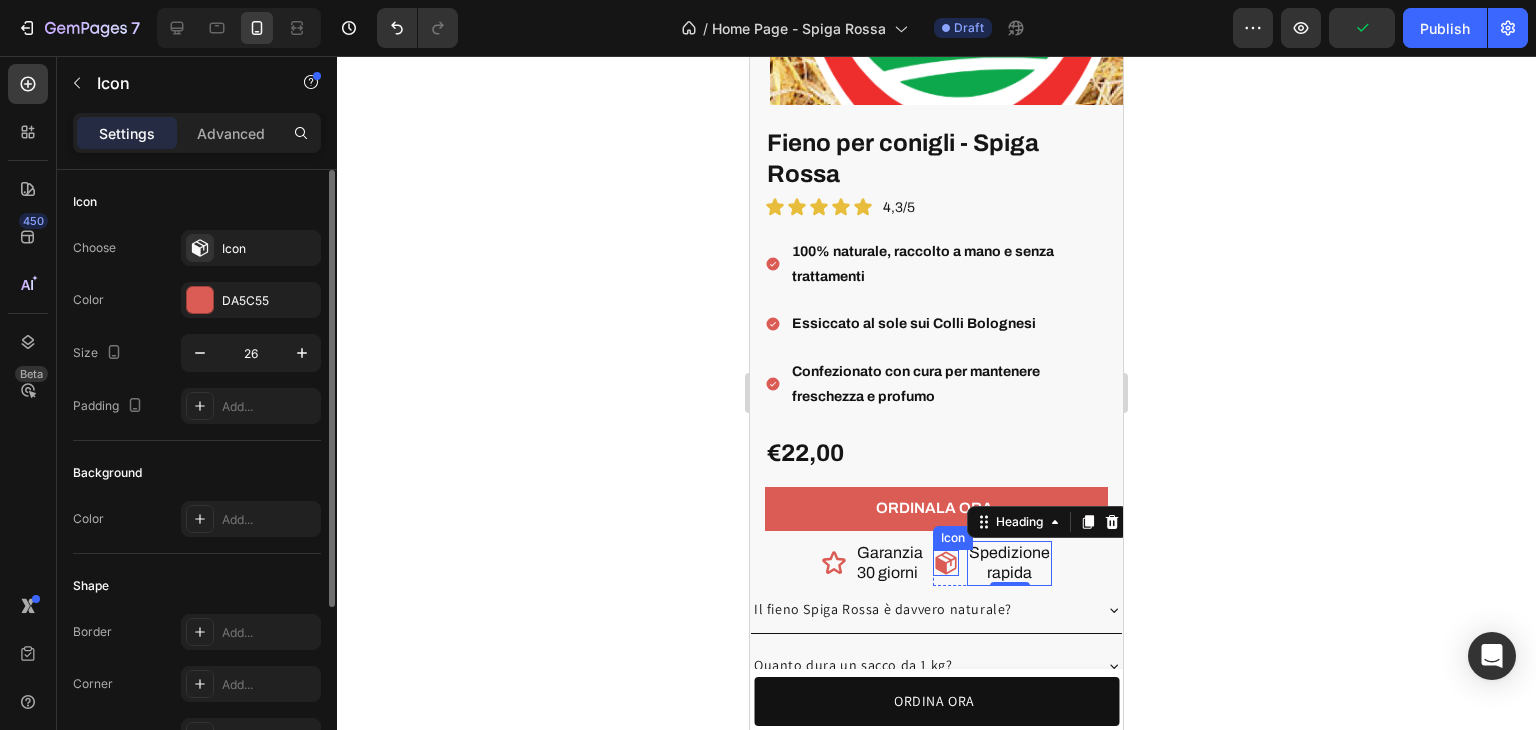 click 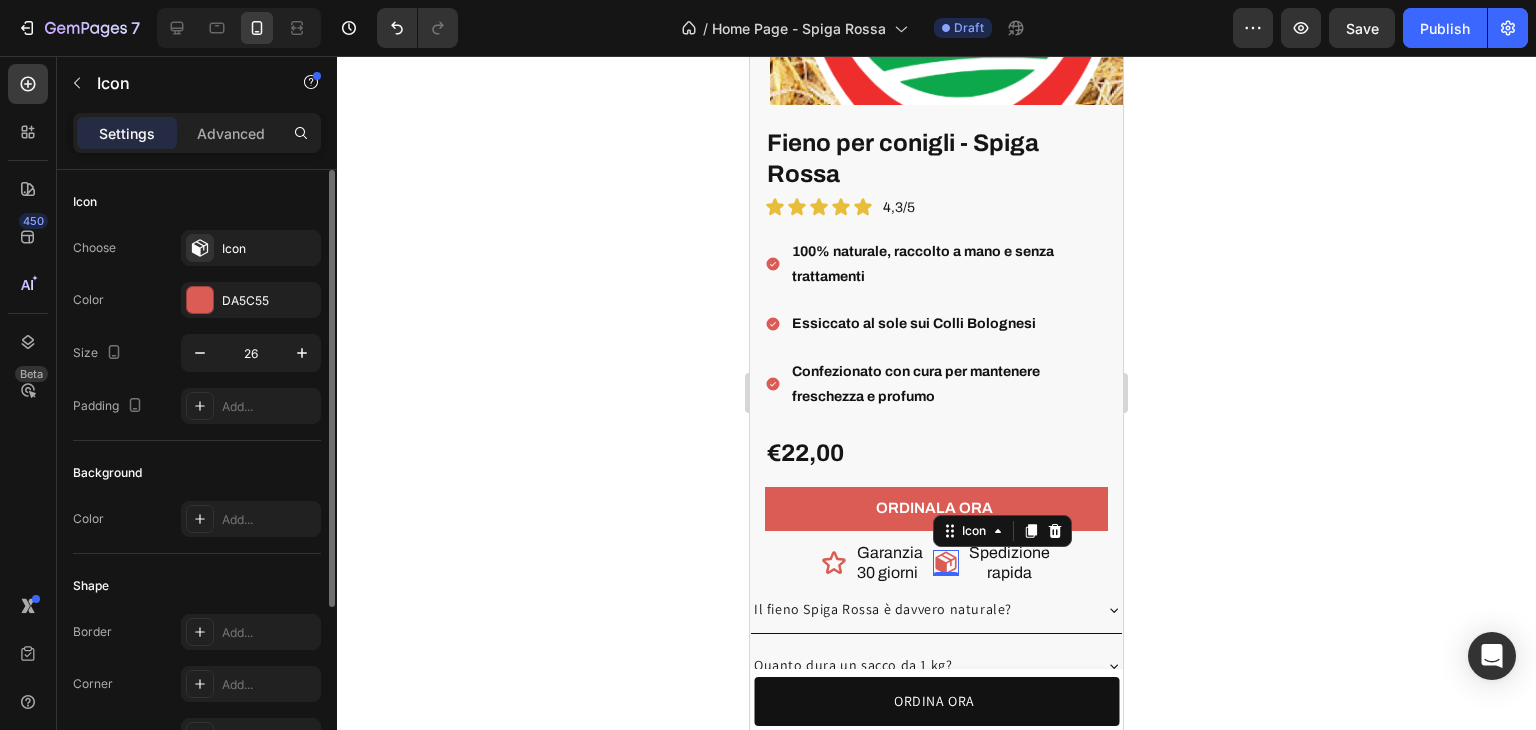 click 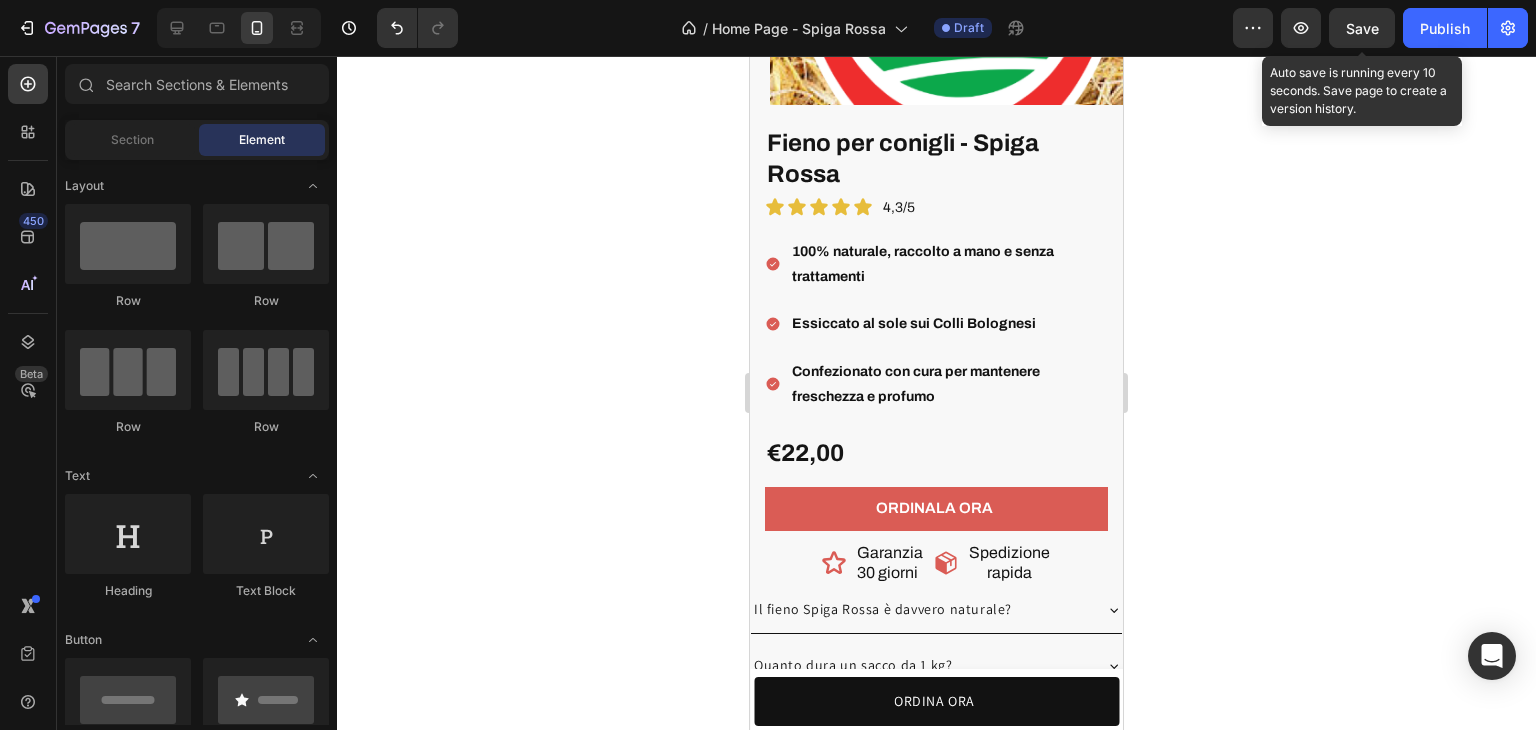click on "Save" at bounding box center [1362, 28] 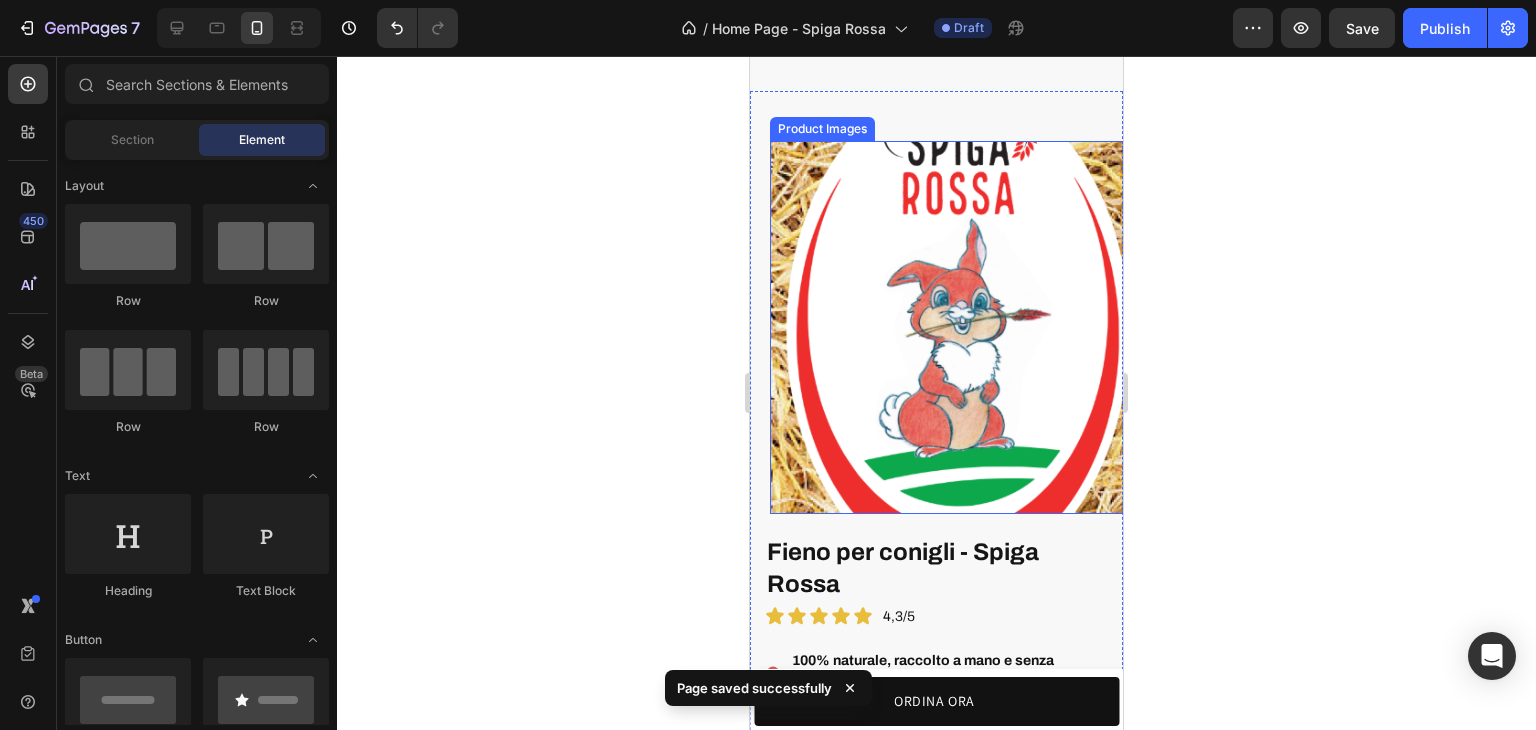 scroll, scrollTop: 4833, scrollLeft: 0, axis: vertical 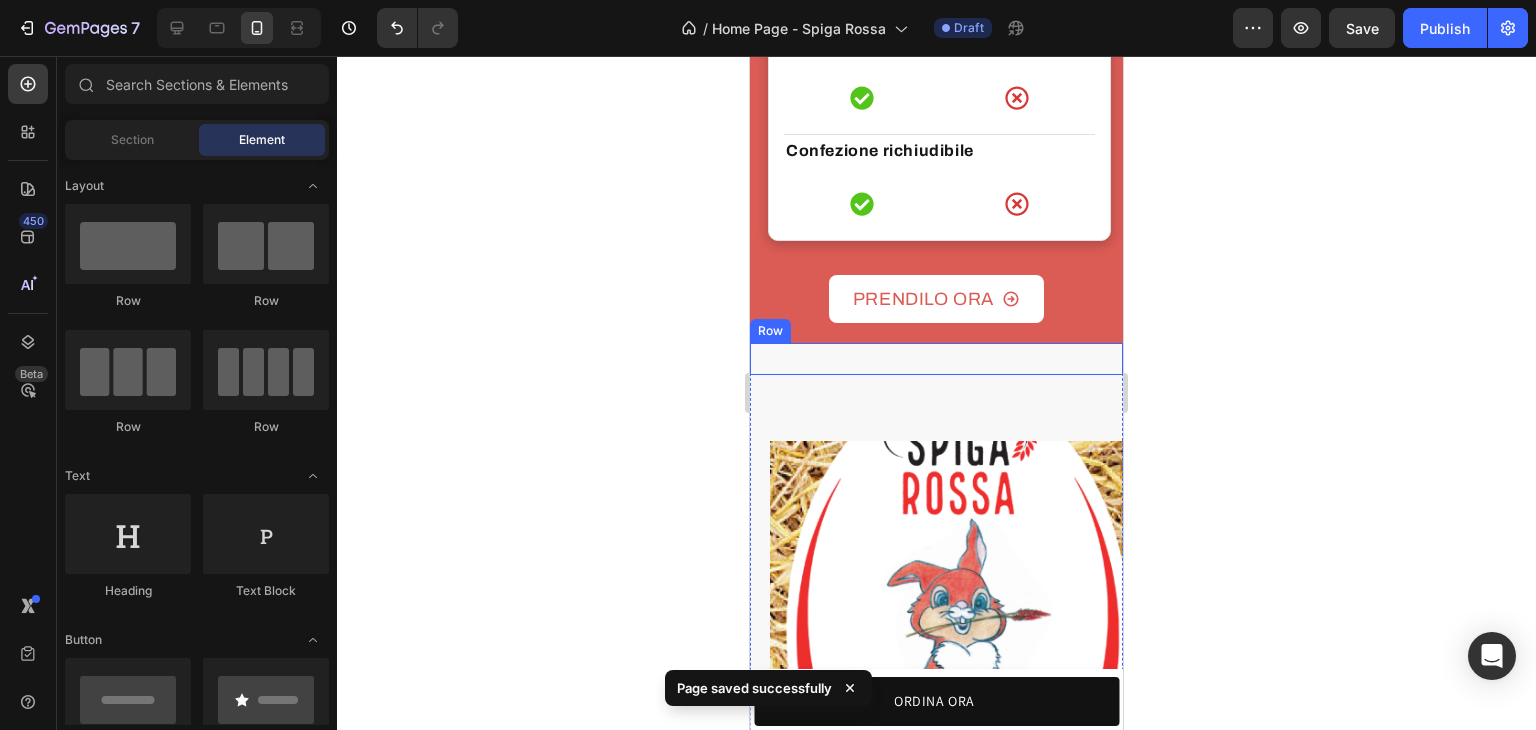click on "Anche il nostro packaging fa la differenza Heading Il  fieno  Spiga Rossa è confezionato in  buste sigillate  e  richiudibili . In questo modo rimane  protetto  dall’aria e dall’umidità,  conservando  freschezza, profumo e bontà fino all’ultimo filo. Text block Row Image Row Row" at bounding box center (936, 359) 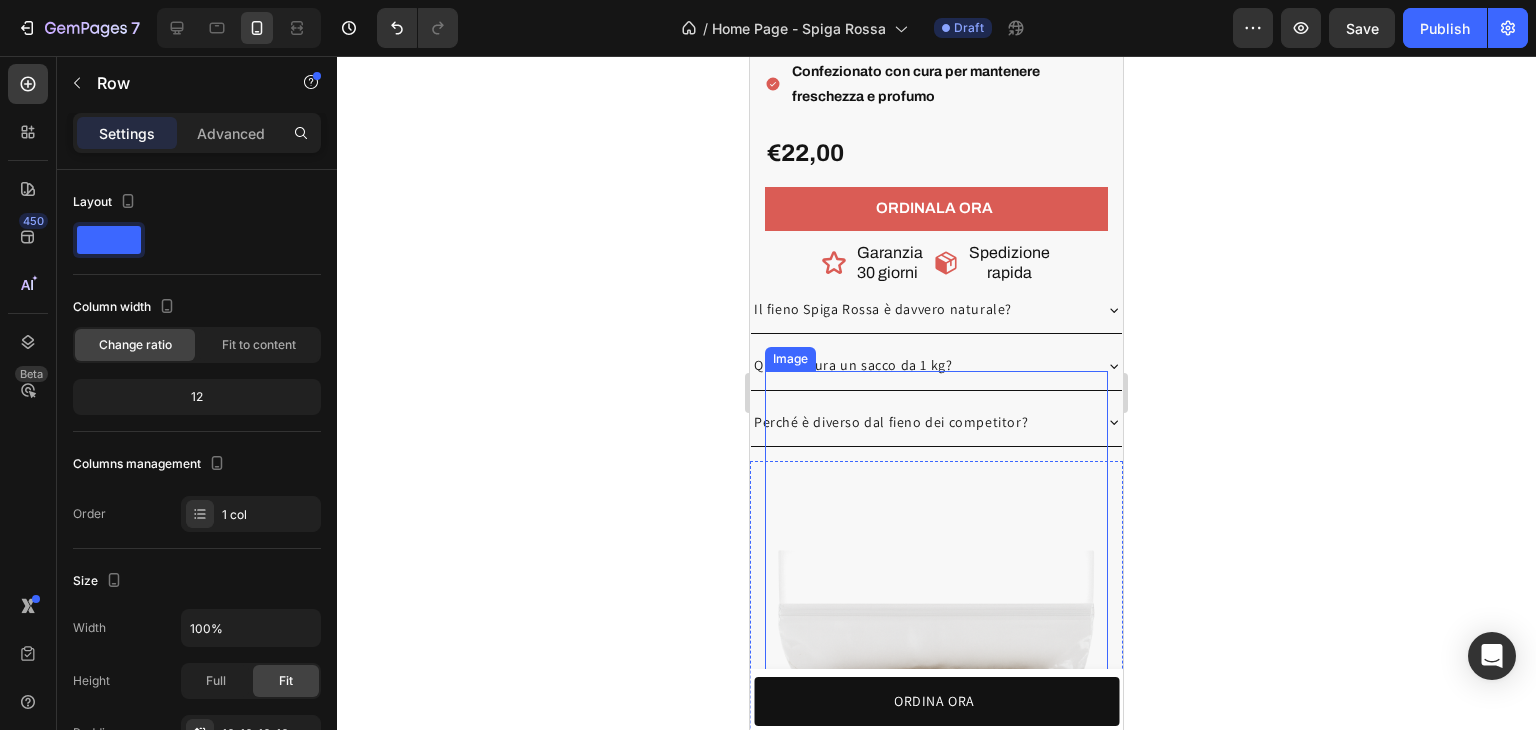 scroll, scrollTop: 6133, scrollLeft: 0, axis: vertical 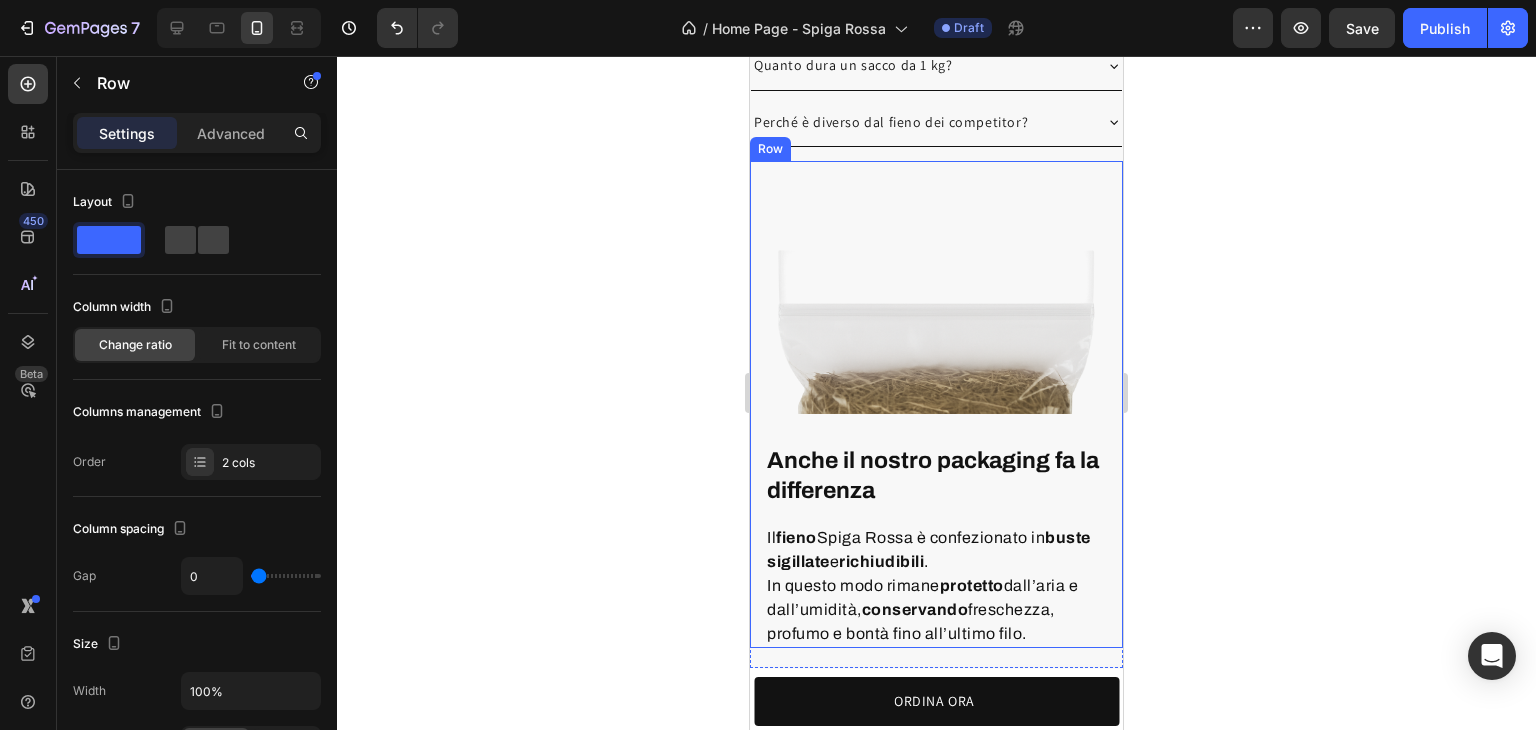 click on "Anche il nostro packaging fa la differenza Heading Il  fieno  Spiga Rossa è confezionato in  buste sigillate  e  richiudibili . In questo modo rimane  protetto  dall’aria e dall’umidità,  conservando  freschezza, profumo e bontà fino all’ultimo filo. Text block Row Image Row" at bounding box center (936, 404) 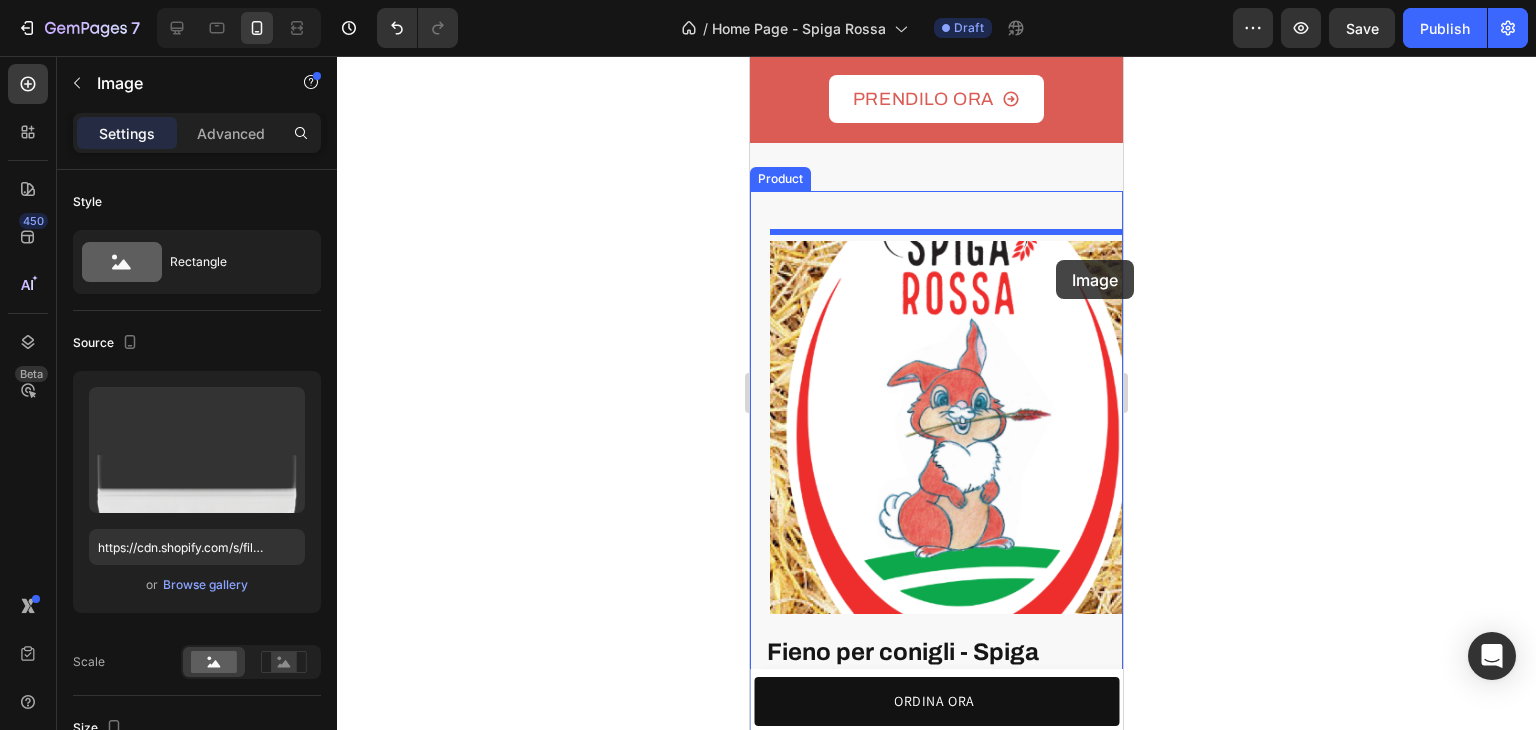 scroll, scrollTop: 4833, scrollLeft: 0, axis: vertical 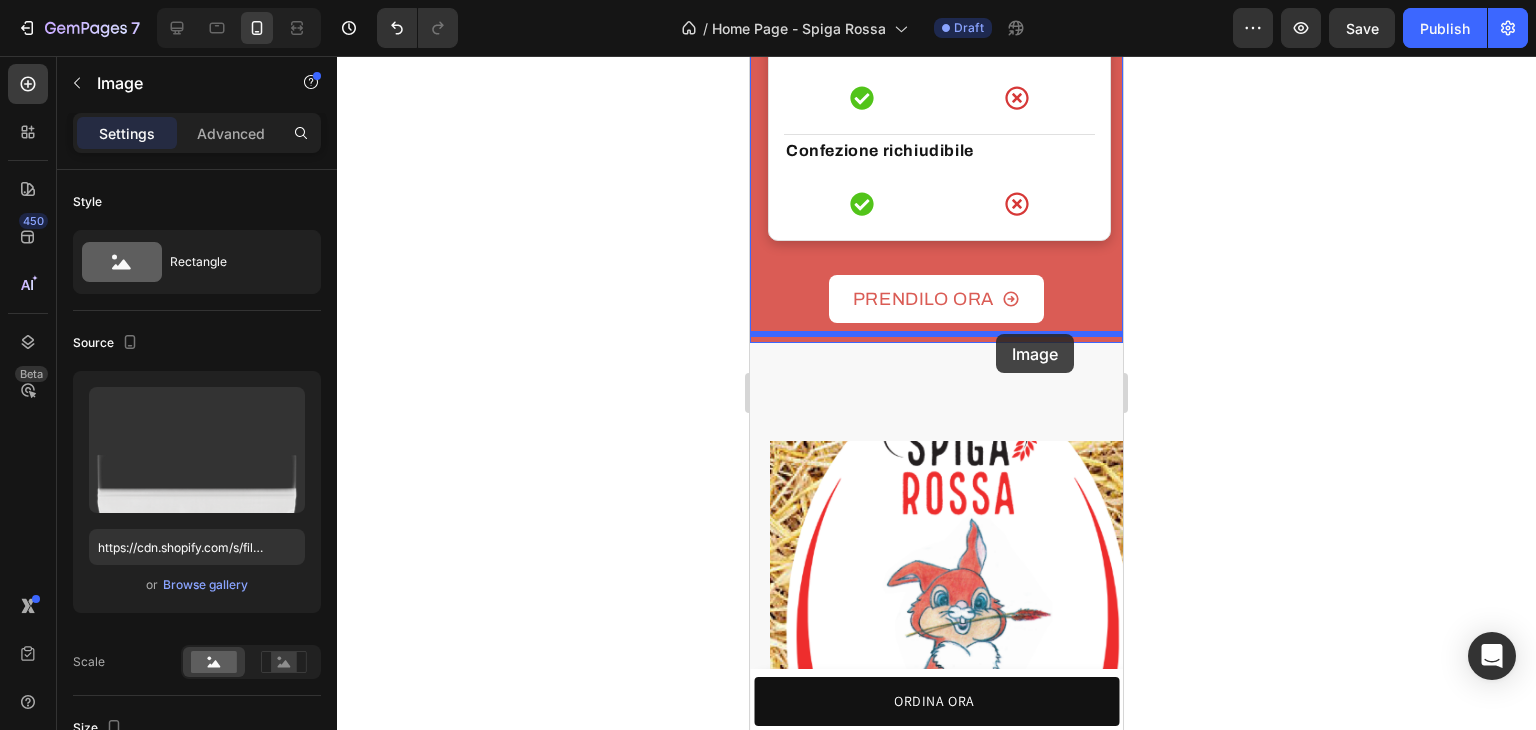drag, startPoint x: 1084, startPoint y: 182, endPoint x: 996, endPoint y: 334, distance: 175.63599 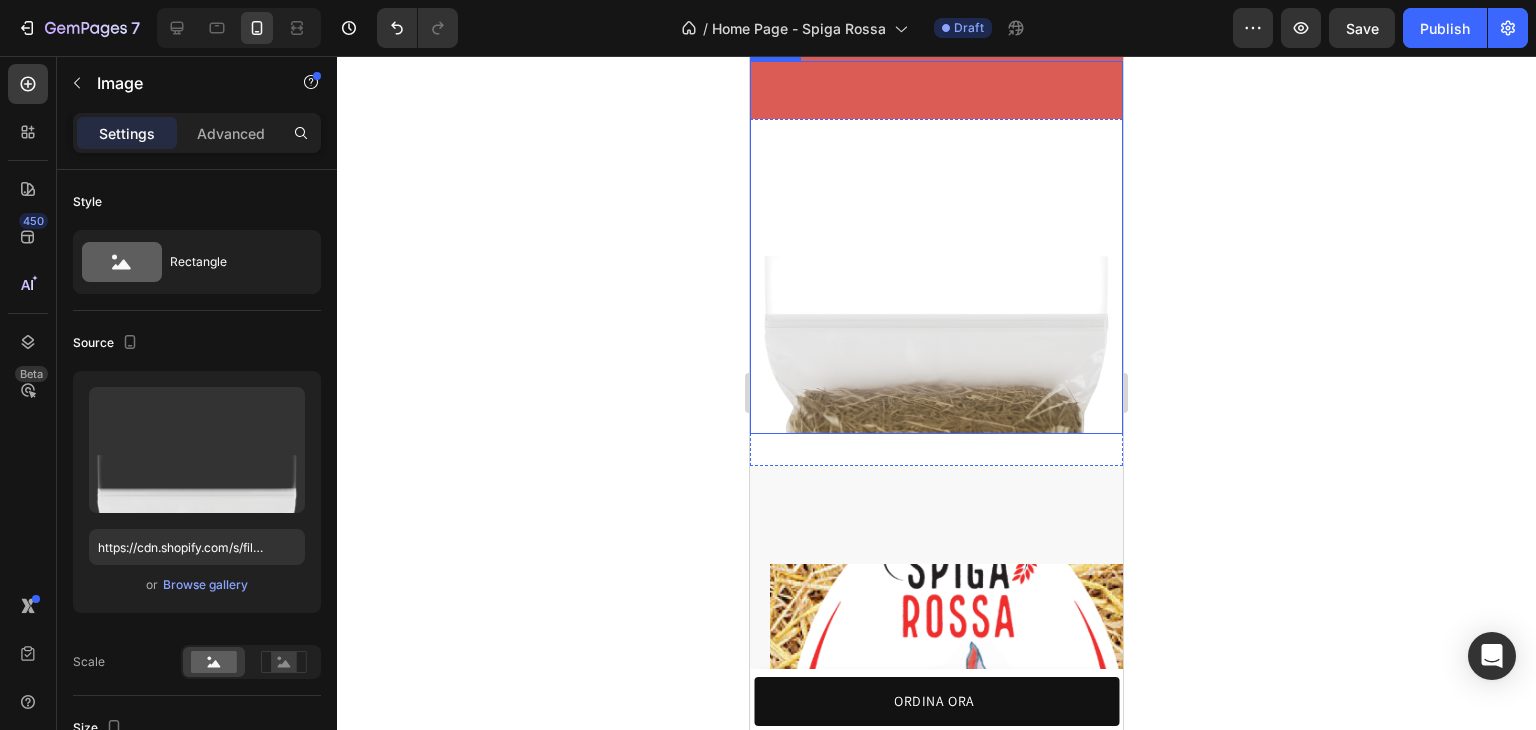 scroll, scrollTop: 5133, scrollLeft: 0, axis: vertical 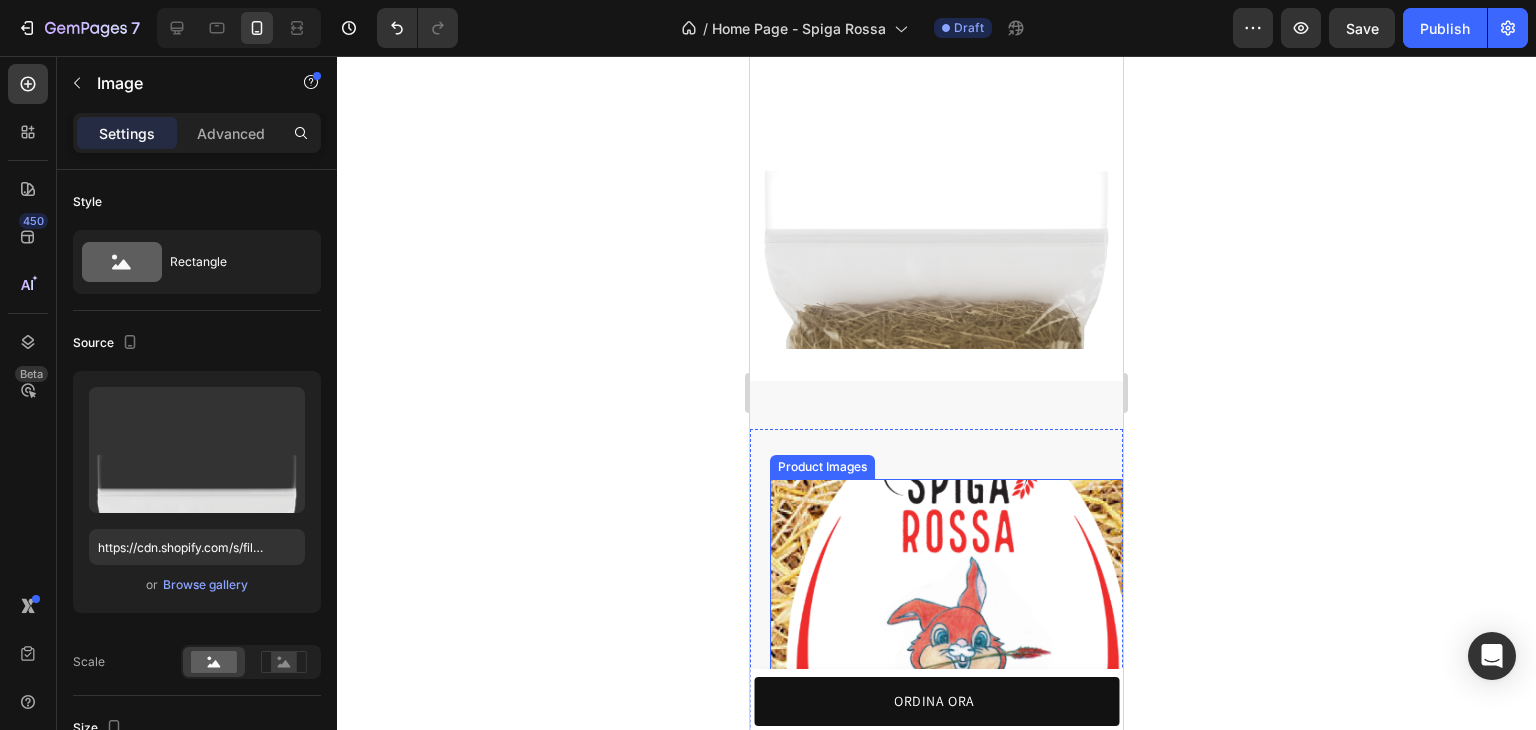 click 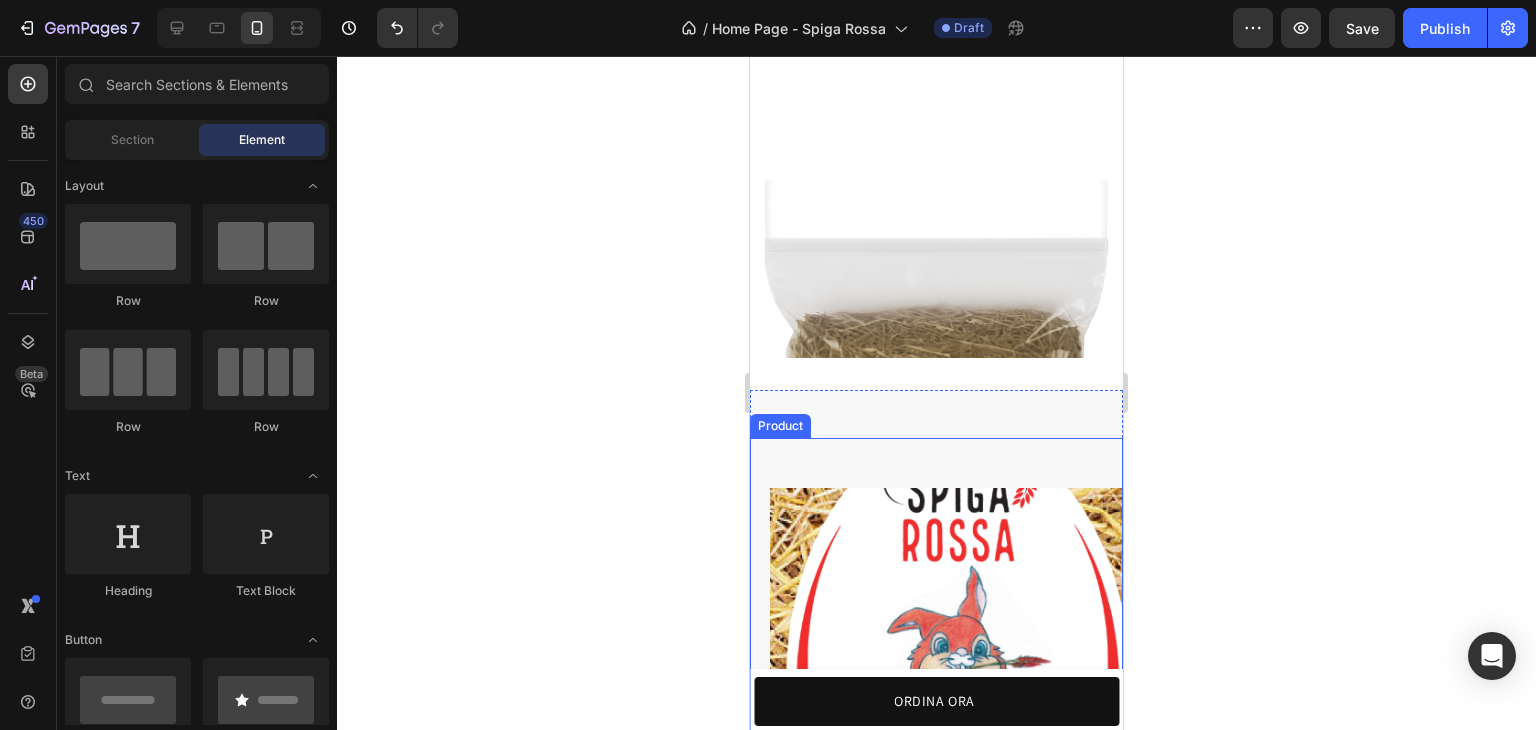 scroll, scrollTop: 4933, scrollLeft: 0, axis: vertical 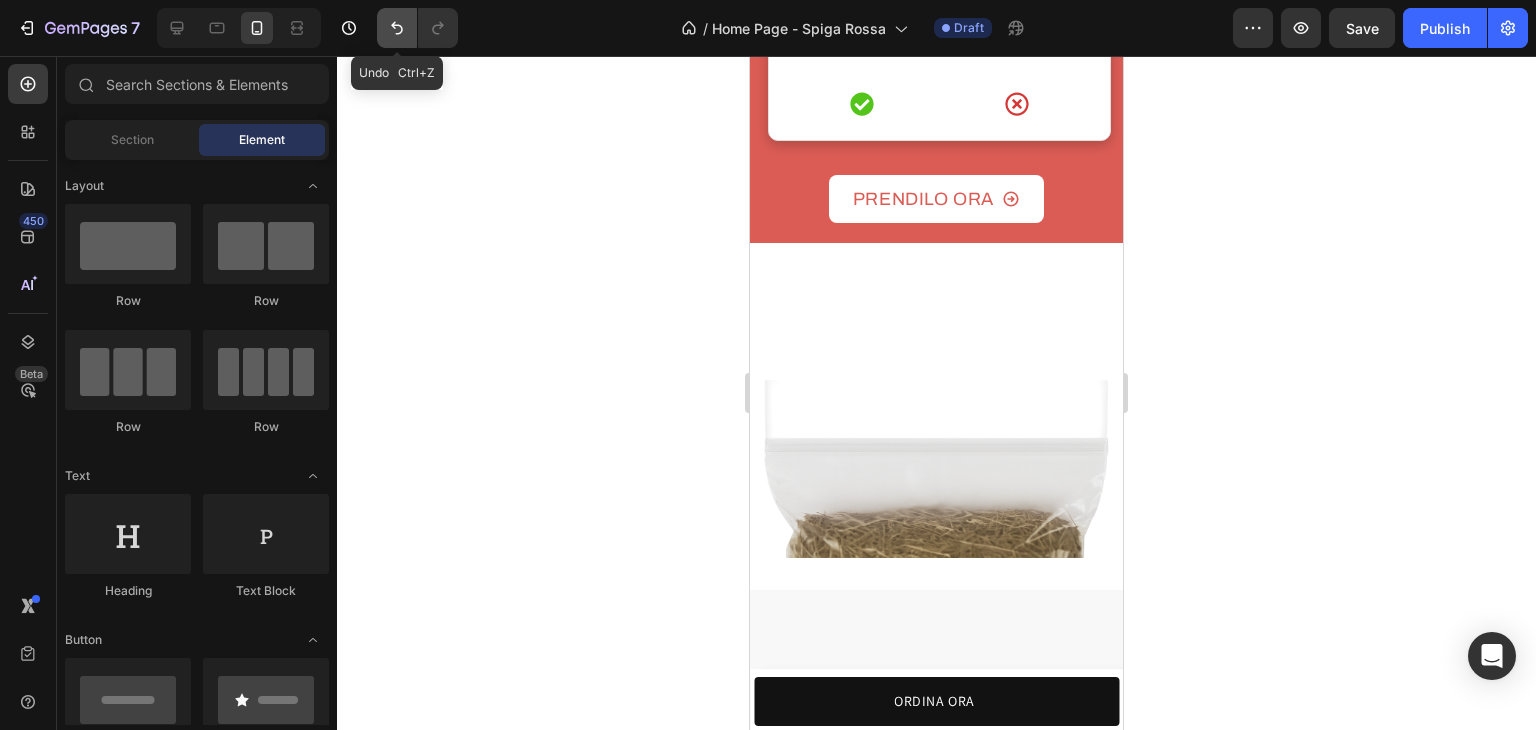 click 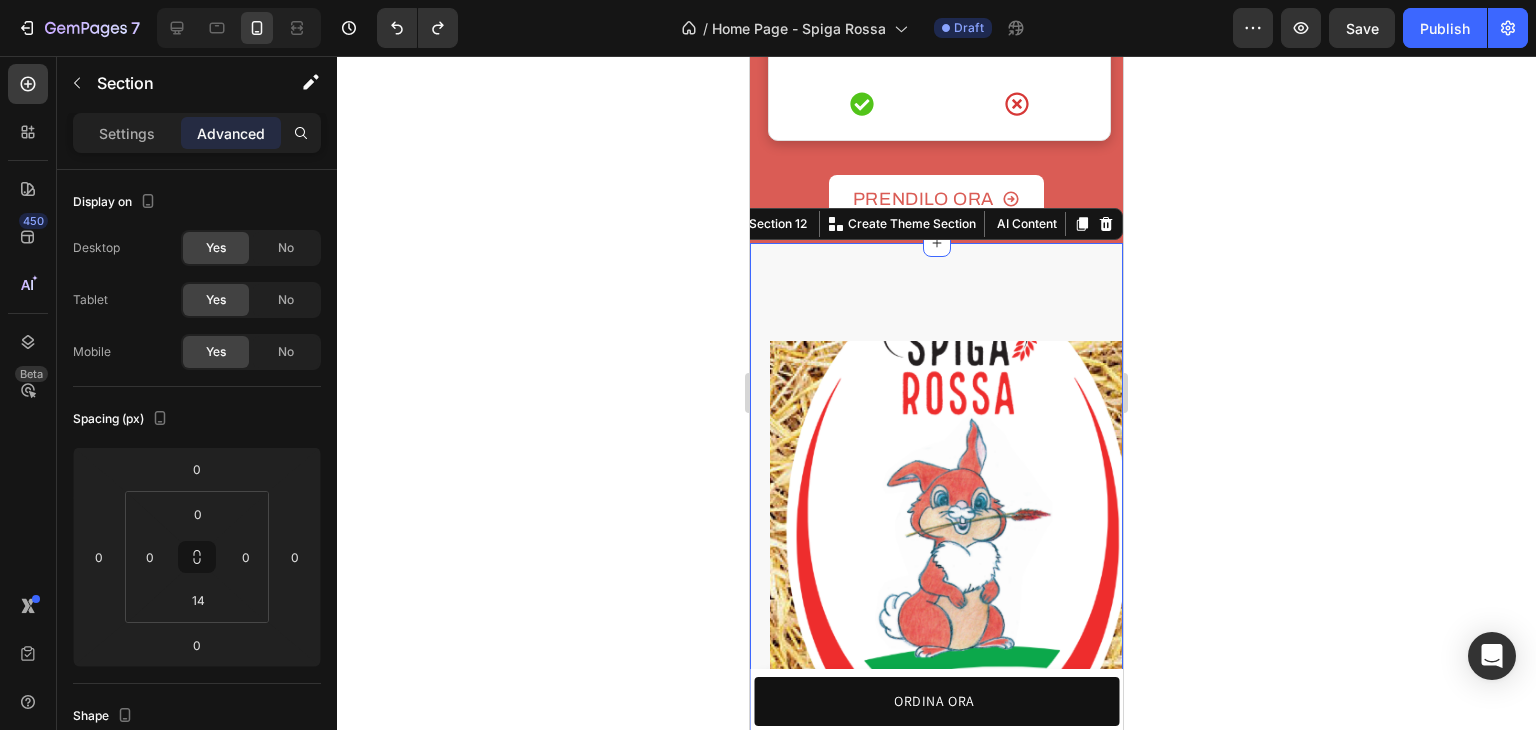click on "Anche il nostro packaging fa la differenza Heading Il  fieno  Spiga Rossa è confezionato in  buste sigillate  e  richiudibili . In questo modo rimane  protetto  dall’aria e dall’umidità,  conservando  freschezza, profumo e bontà fino all’ultimo filo. Text block Row Image Row Row Product Images Fieno per conigli - Spiga Rossa Product Title Icon Icon Icon Icon Icon Icon List 4,3/5 Text Block Row 100% naturale, raccolto a mano e senza trattamenti Essiccato al sole sui Colli Bolognesi Confezionato con cura per mantenere freschezza e profumo Item List €22,00 Product Price Product Price Text Block Row ORDINALA ORA Add to Cart
Icon Garanzia 30 giorni Heading Row
Icon Spedizione rapida Heading Row Row Row
Il fieno Spiga Rossa è davvero naturale?
Quanto dura un sacco da 1 kg?
Perché è diverso dal fieno dei competitor? Accordion Product Product Images Fieno per conigli - Spiga Rossa Icon Row" at bounding box center [936, 799] 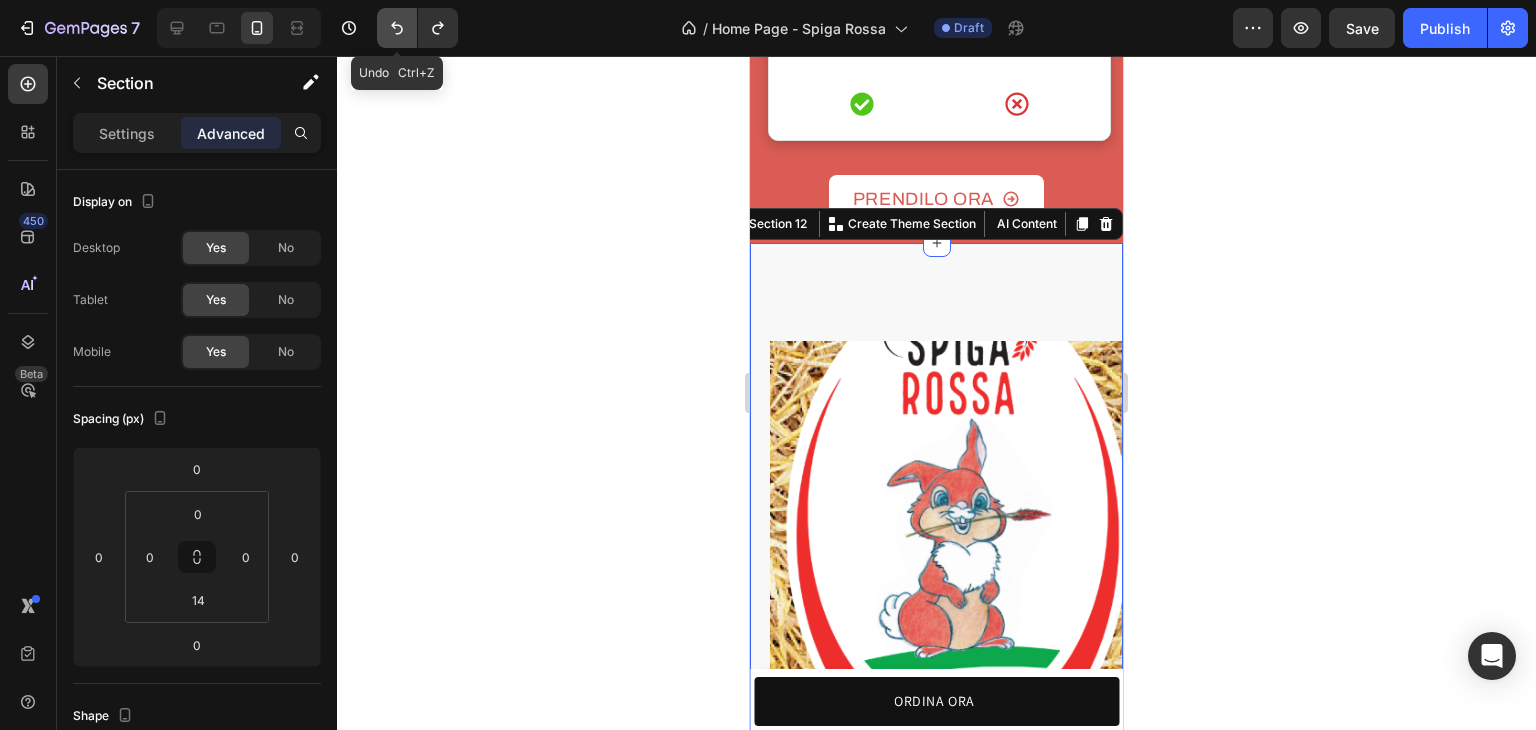 click 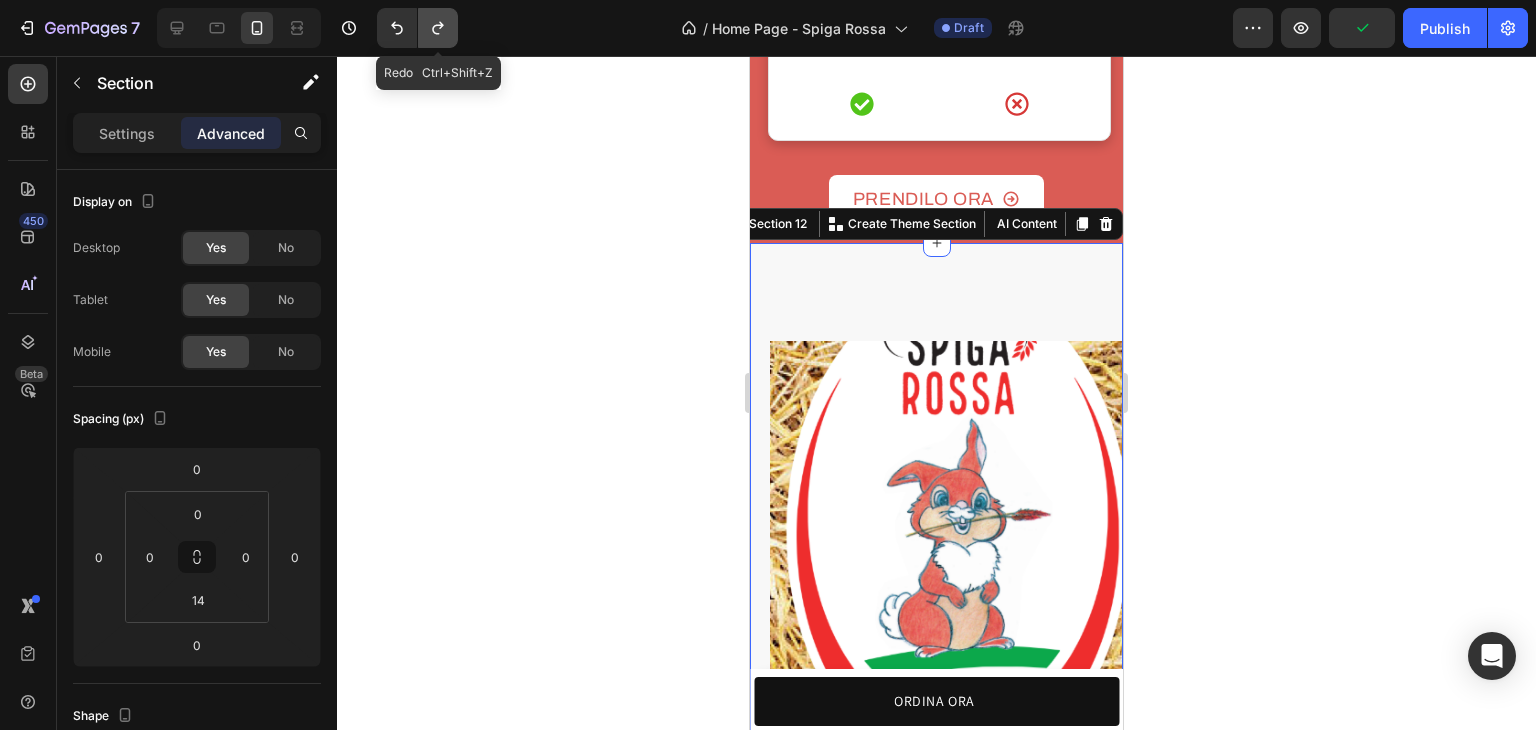 click 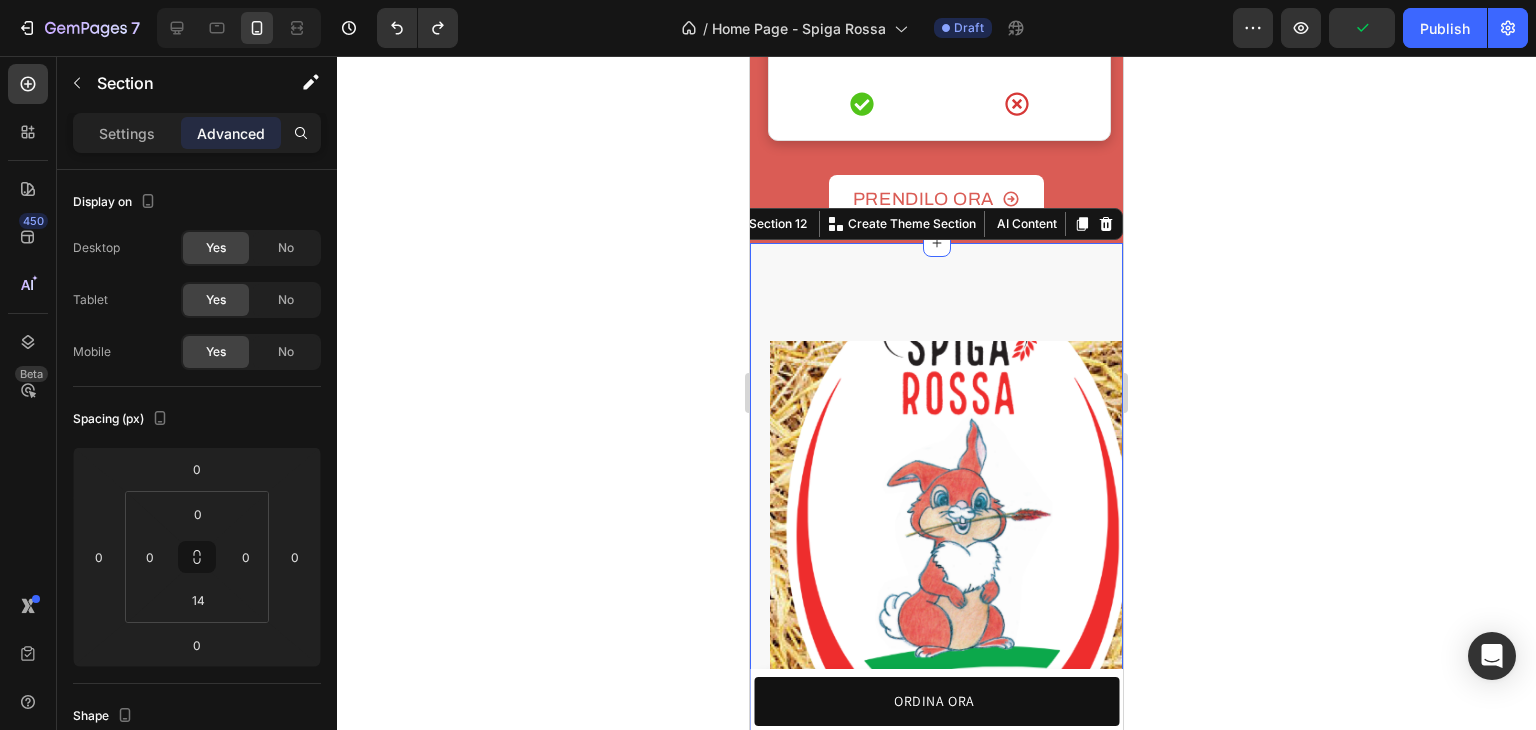 click on "Anche il nostro packaging fa la differenza Heading Il  fieno  Spiga Rossa è confezionato in  buste sigillate  e  richiudibili . In questo modo rimane  protetto  dall’aria e dall’umidità,  conservando  freschezza, profumo e bontà fino all’ultimo filo. Text block Row Image Row Row Product Images Fieno per conigli - Spiga Rossa Product Title Icon Icon Icon Icon Icon Icon List 4,3/5 Text Block Row 100% naturale, raccolto a mano e senza trattamenti Essiccato al sole sui Colli Bolognesi Confezionato con cura per mantenere freschezza e profumo Item List €22,00 Product Price Product Price Text Block Row ORDINALA ORA Add to Cart
Icon Garanzia 30 giorni Heading Row
Icon Spedizione rapida Heading Row Row Row
Il fieno Spiga Rossa è davvero naturale?
Quanto dura un sacco da 1 kg?
Perché è diverso dal fieno dei competitor? Accordion Product Product Images Fieno per conigli - Spiga Rossa Icon Row" at bounding box center (936, 799) 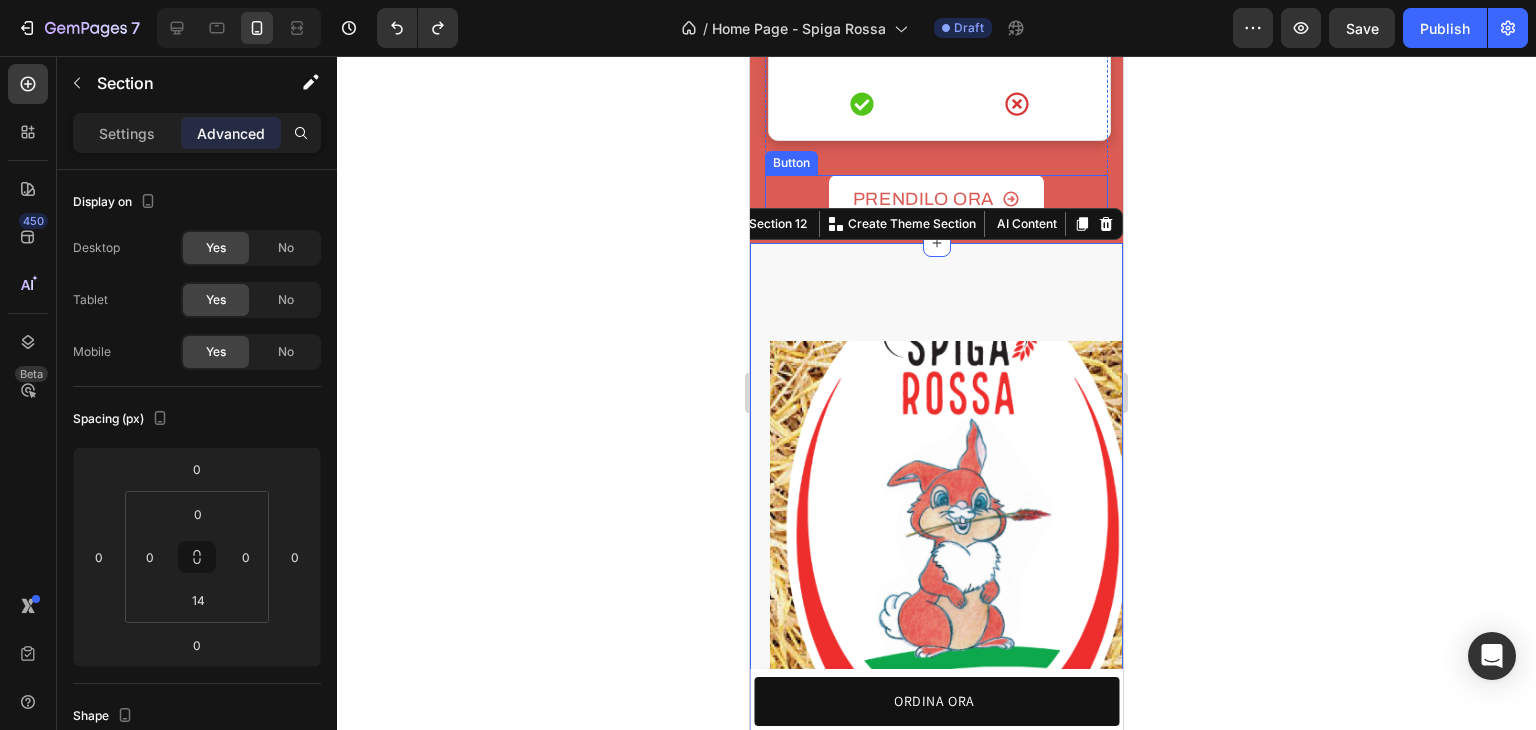 click on "PRENDILO ORA    Button" at bounding box center [936, 199] 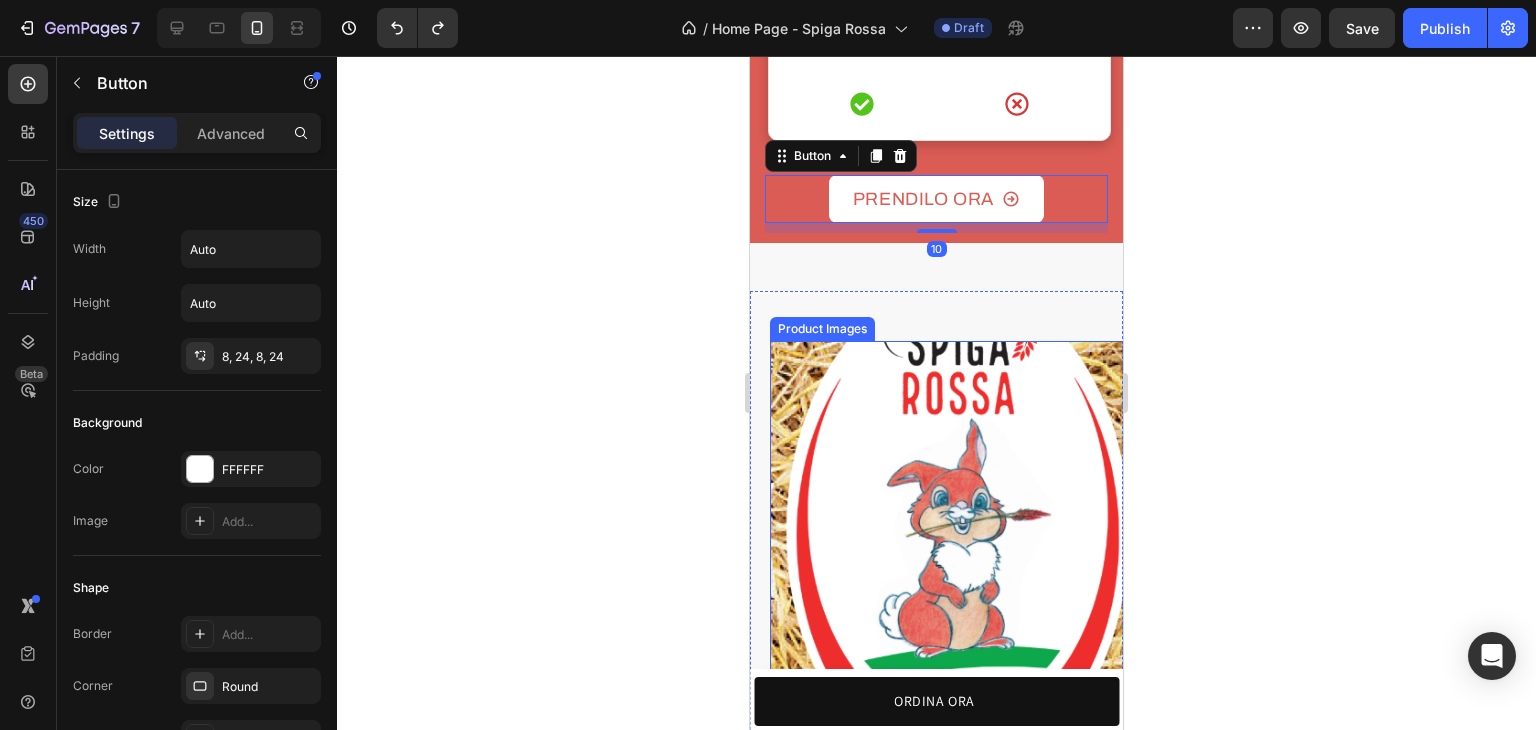 click at bounding box center (956, 527) 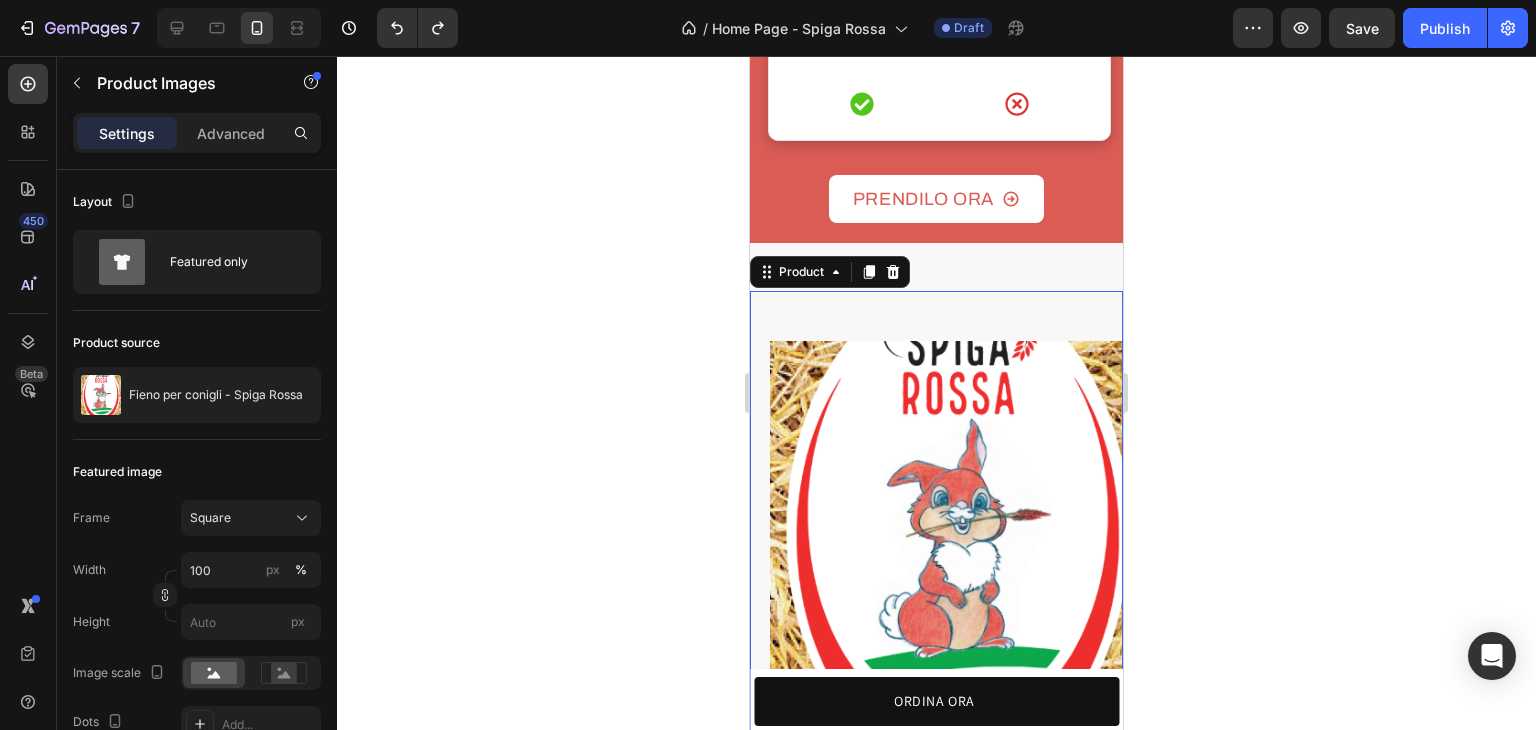 click on "Product Images" at bounding box center (936, 513) 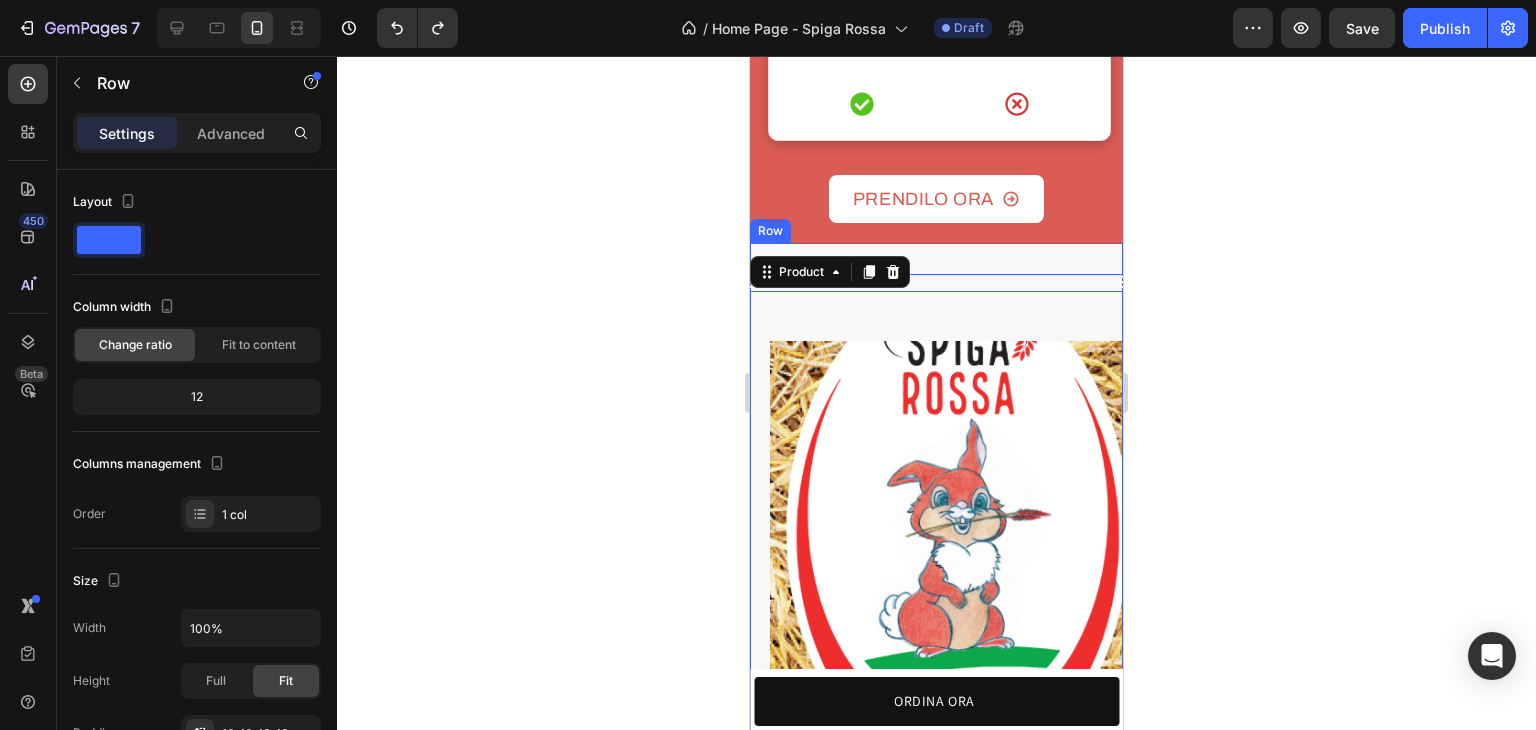 click on "Anche il nostro packaging fa la differenza Heading Il  fieno  Spiga Rossa è confezionato in  buste sigillate  e  richiudibili . In questo modo rimane  protetto  dall’aria e dall’umidità,  conservando  freschezza, profumo e bontà fino all’ultimo filo. Text block Row Image Row Row" at bounding box center (936, 259) 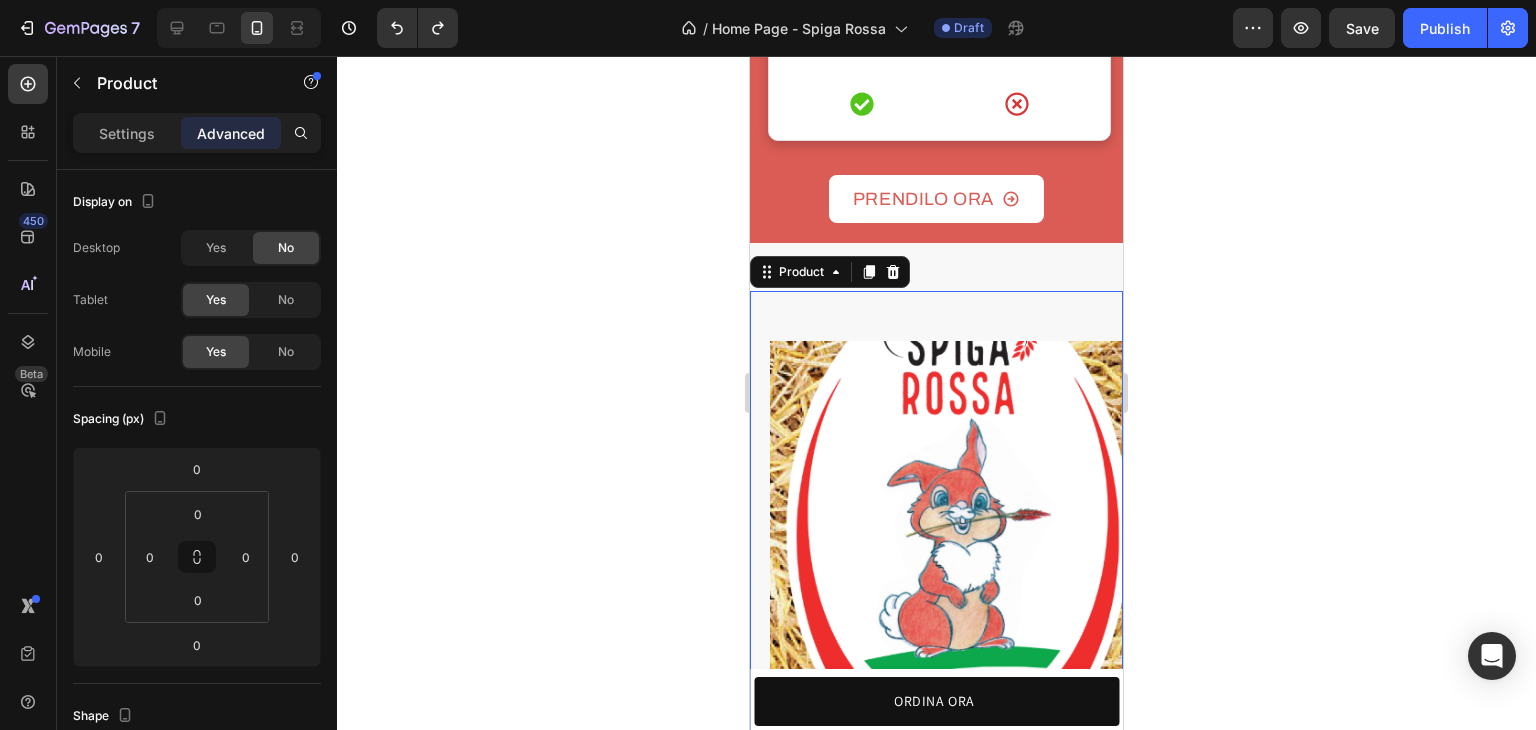 click on "Product Images" at bounding box center [936, 513] 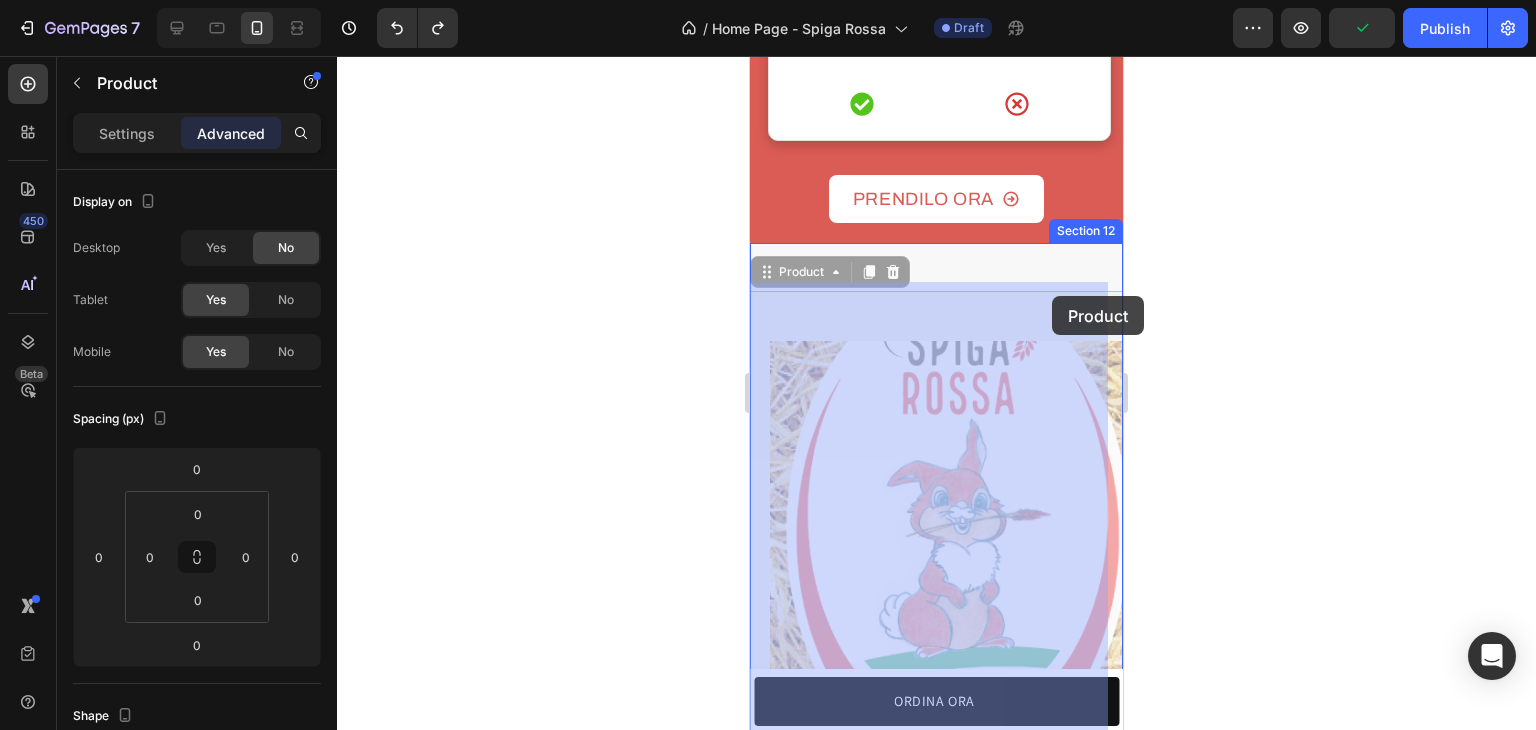 drag, startPoint x: 1056, startPoint y: 285, endPoint x: 1052, endPoint y: 296, distance: 11.7046995 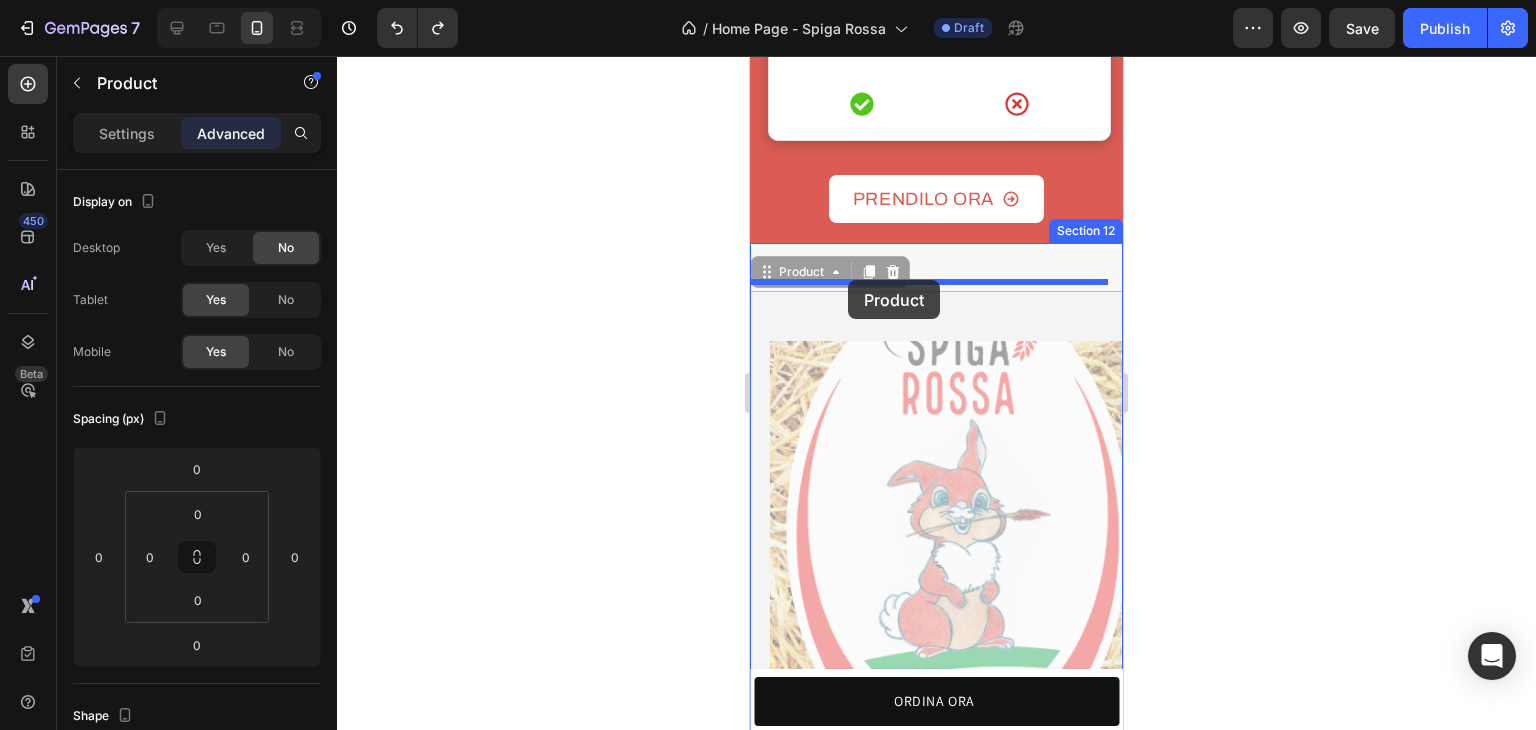 drag, startPoint x: 861, startPoint y: 301, endPoint x: 848, endPoint y: 280, distance: 24.698177 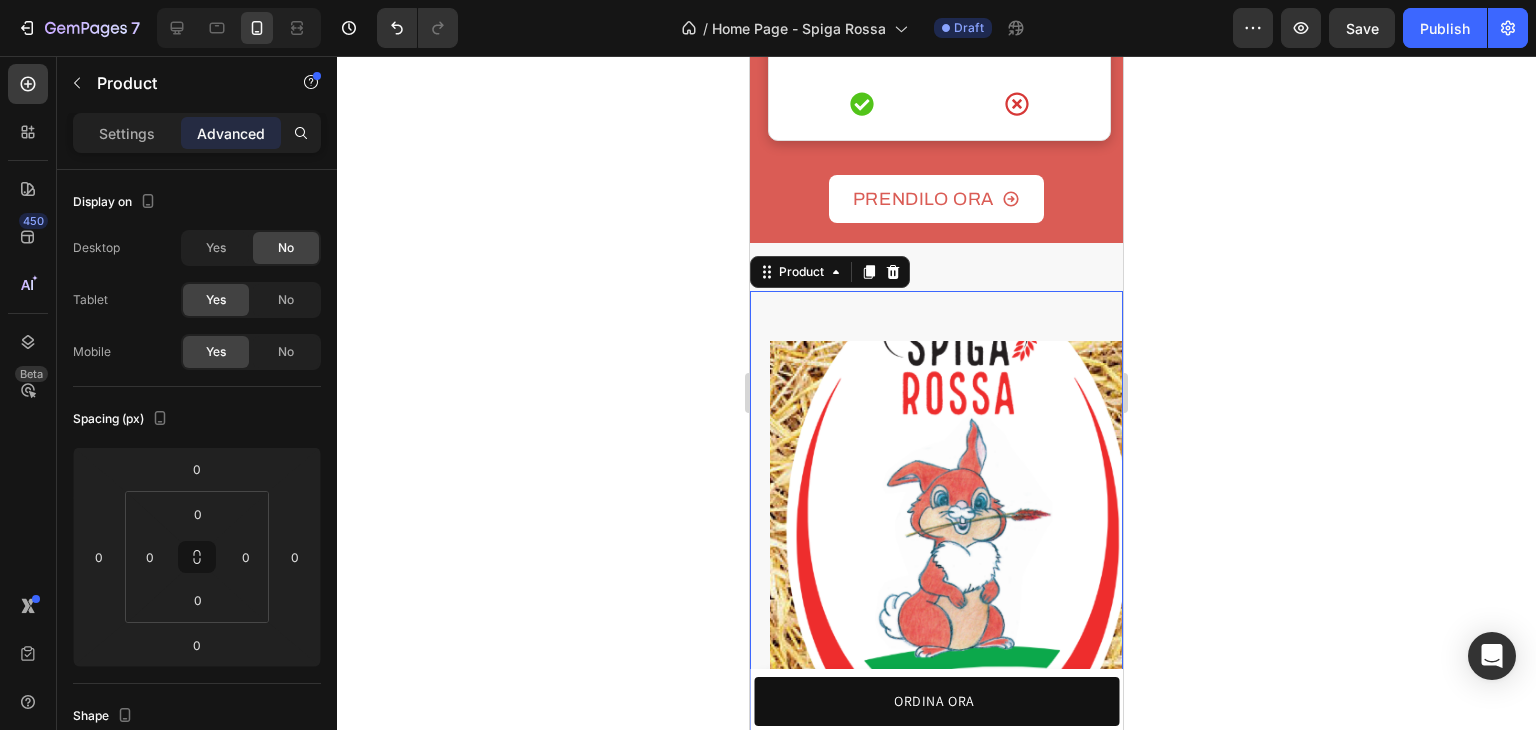 click on "Product Images" at bounding box center [936, 513] 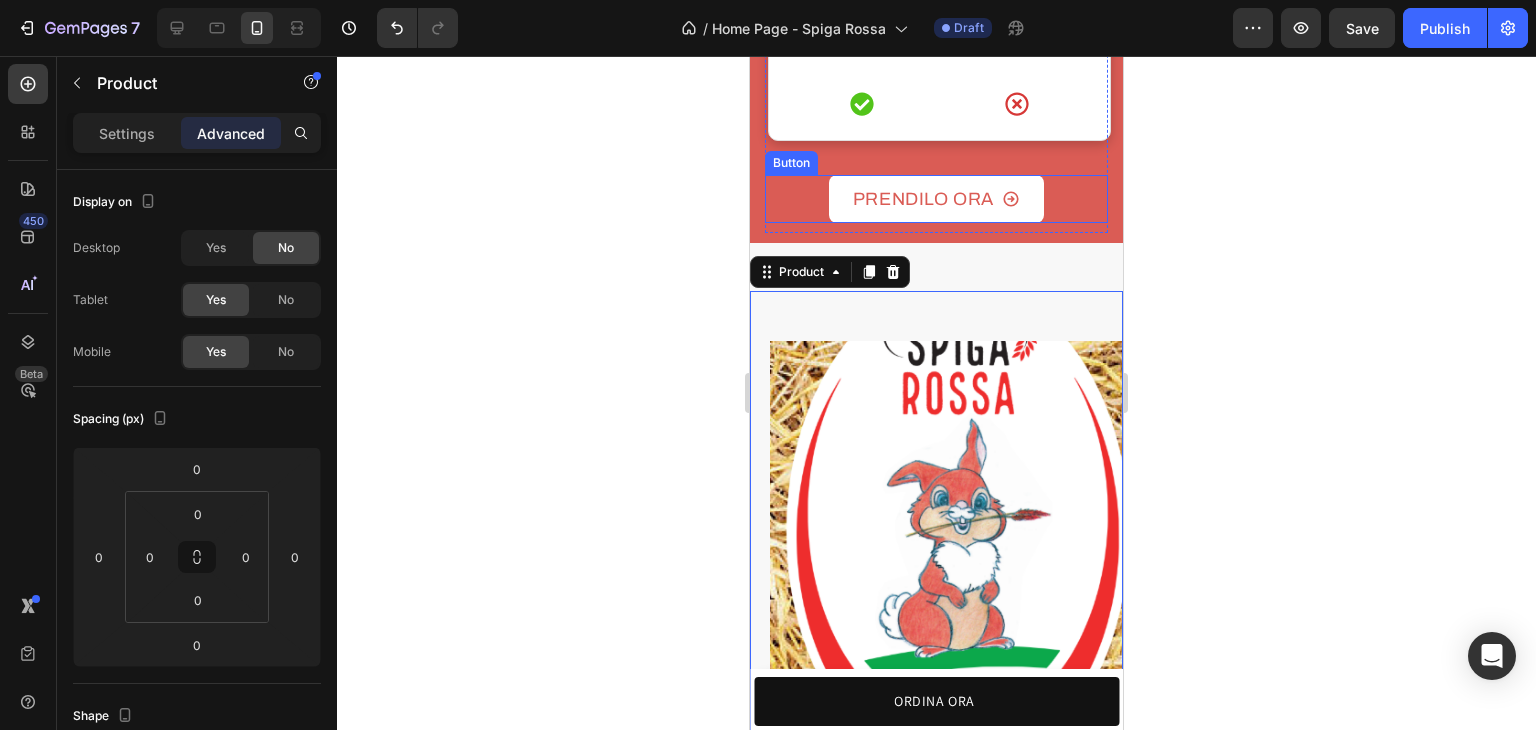 click on "PRENDILO ORA    Button" at bounding box center [936, 199] 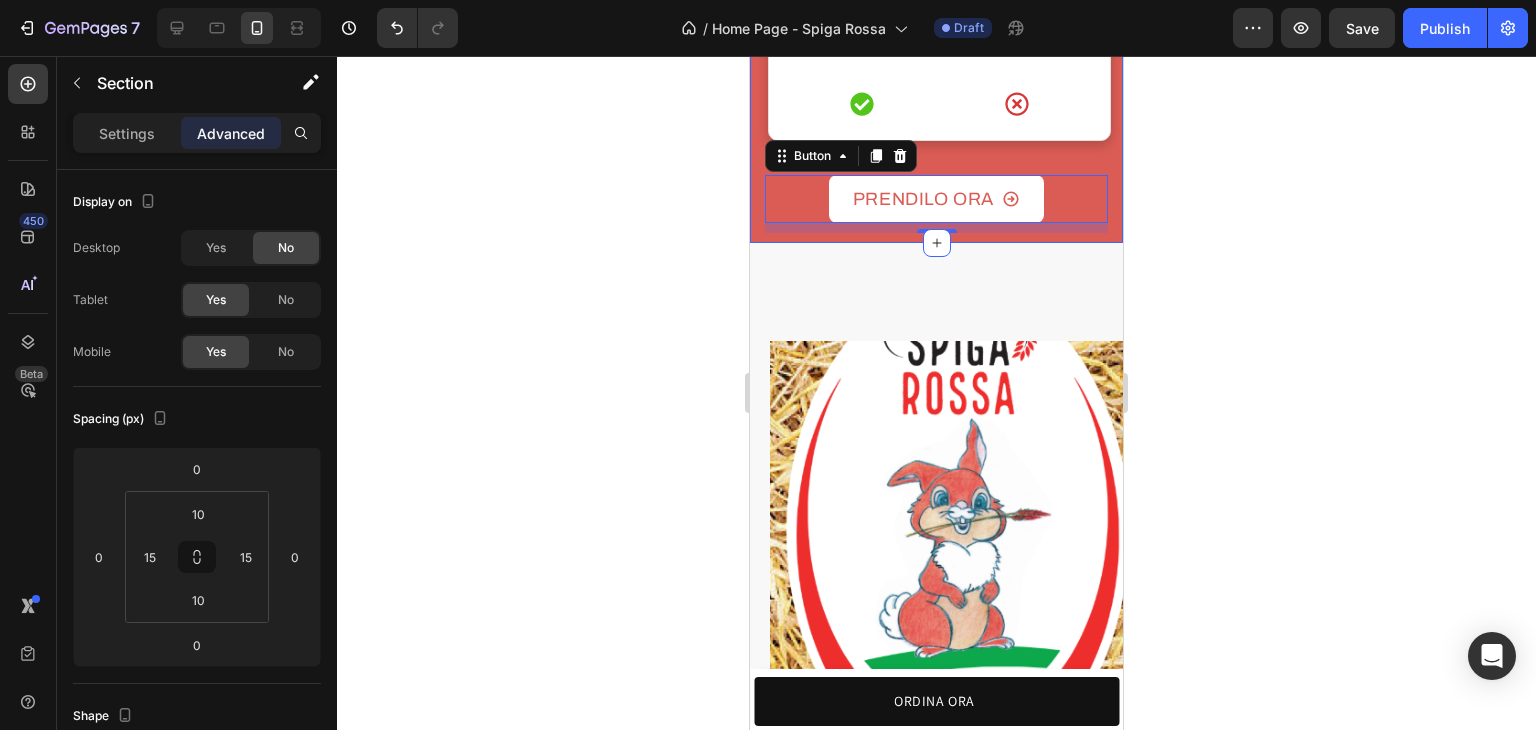 click on "Il confronto che nessun fieno vuole farti vedere Heading I fieni industriali sono trattati, meccanizzati e pieni di scorciatoie. Scopri il nostro fieno: naturale, raccolto a mano e sicuro per il tuo coniglio. Text Block Text Block Image Image Spiga Rossa Text block Image Altri Fieni Text block Altri Fieni Text block Row Row Raccolto a mano Text block
Icon
Icon Row Row Senza pesticidi e chimica Text block
Icon
Icon Row Row Essiccazione naturale al sole Text block
Icon
Icon Row Row Processo industriale Text block
Icon
Icon Row Row Gambi lunghi e naturali Text block
Icon
Icon Row Row Confezione richiudibile Text block
Icon
Icon Row Row Row
PRENDILO ORA    Button   10 Row Section 11" at bounding box center (936, -422) 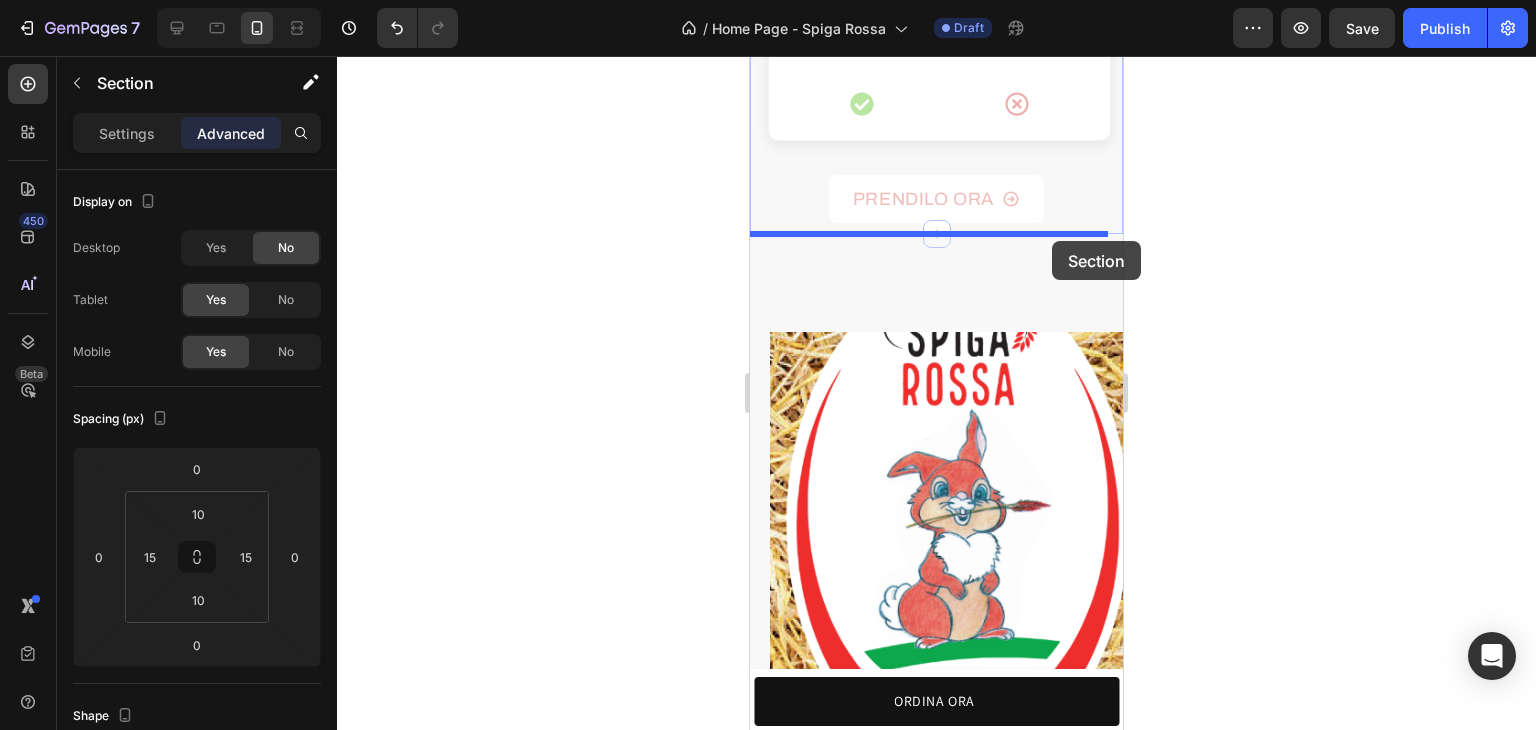 drag, startPoint x: 1078, startPoint y: 227, endPoint x: 1052, endPoint y: 241, distance: 29.529646 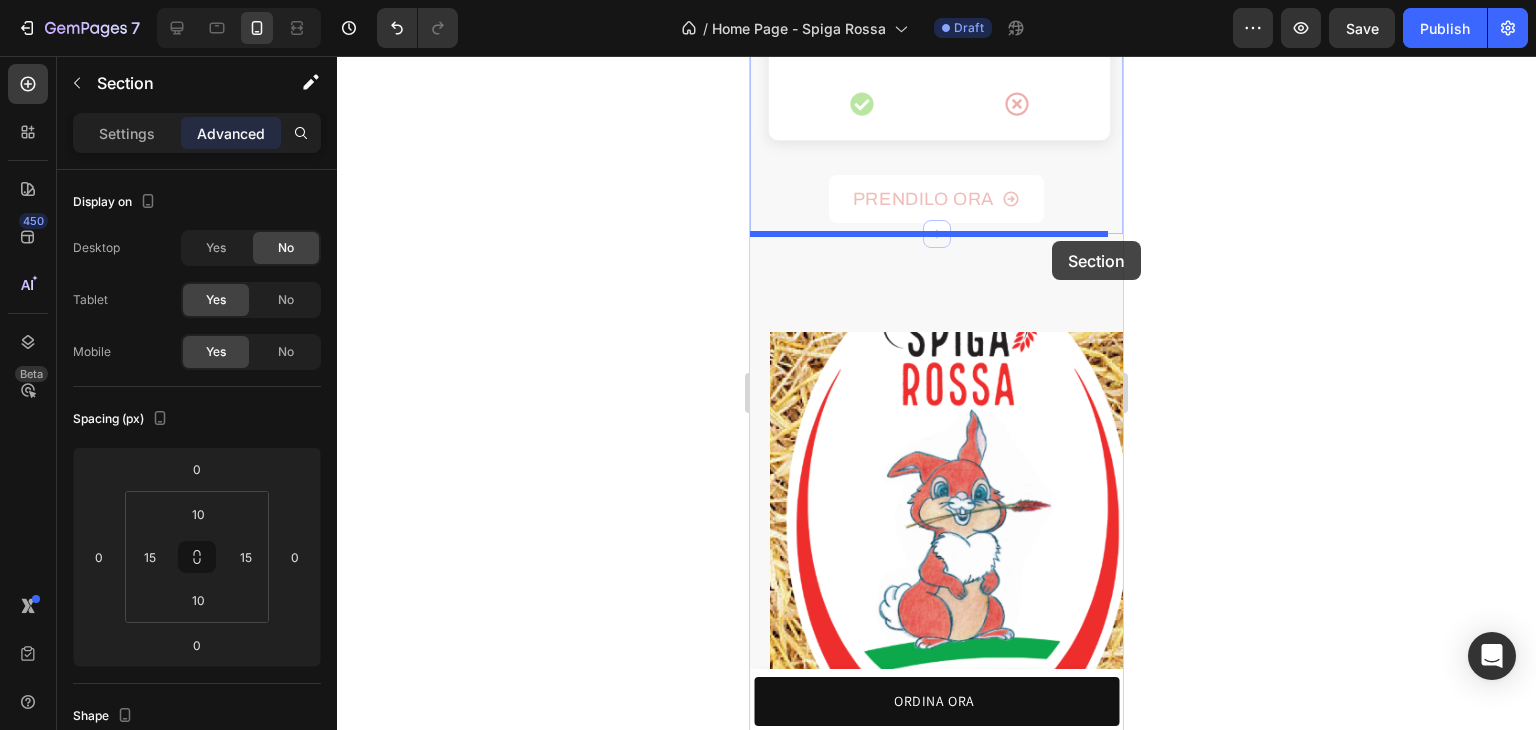 click on "Mobile  ( 373 px) iPhone 13 Mini iPhone 13 Pro iPhone 11 Pro Max iPhone 15 Pro Max Pixel 7 Galaxy S8+ Galaxy S20 Ultra iPad Mini iPad Air iPad Pro Header Product Images Fieno per conigli - Spiga Rossa Product Title €22,00 Product Price Product Price Row Text Block
1
Product Quantity ORDINA ORA Add to Cart Row Product Product Images Fieno per conigli - Spiga Rossa Product Title €22,00 Product Price Product Price Row
1
Product Quantity ORDINA ORA Add to Cart Row Product Sticky
Icon Spedizione Rapida Heading
Icon 100% naturale Heading
Icon Zero pesticidi Heading
Icon Raccolto a mano Heading Row Section 4 Fieno  Spiga Rossa  con erbe naturali. Per salute, amore e benessere. Heading Row 100% naturale.  Veramente Heading Il nostro fieno cresce libero, senza pesticidi né sostanze chimiche. Solo erba essiccata al sole, raccolta a mano e imbustata con cura. Text block" at bounding box center [936, -311] 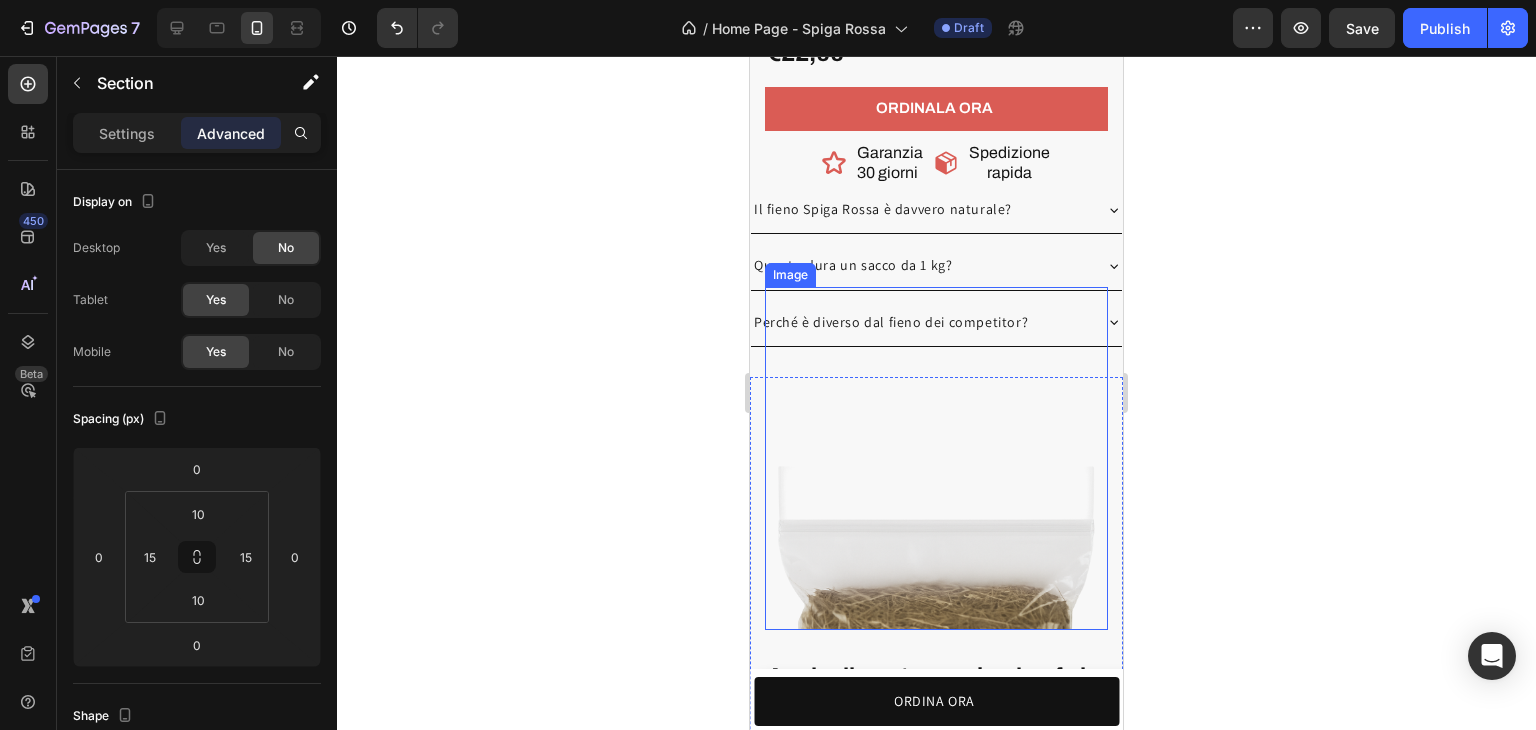 scroll, scrollTop: 6333, scrollLeft: 0, axis: vertical 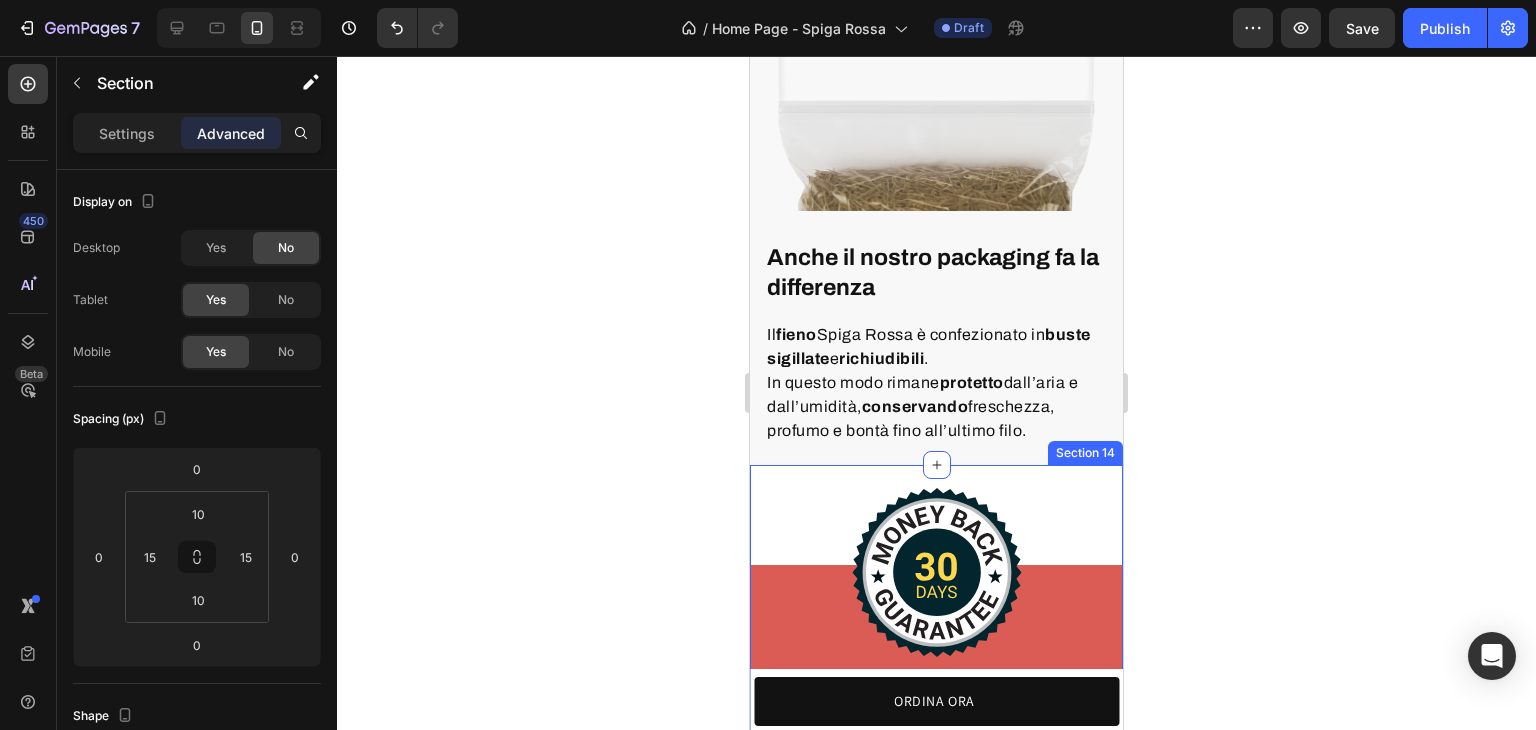 click on "Image 30 giorni di garanzia  soddisfatto o rimborsato Heading Row Row Section 14" at bounding box center (936, 625) 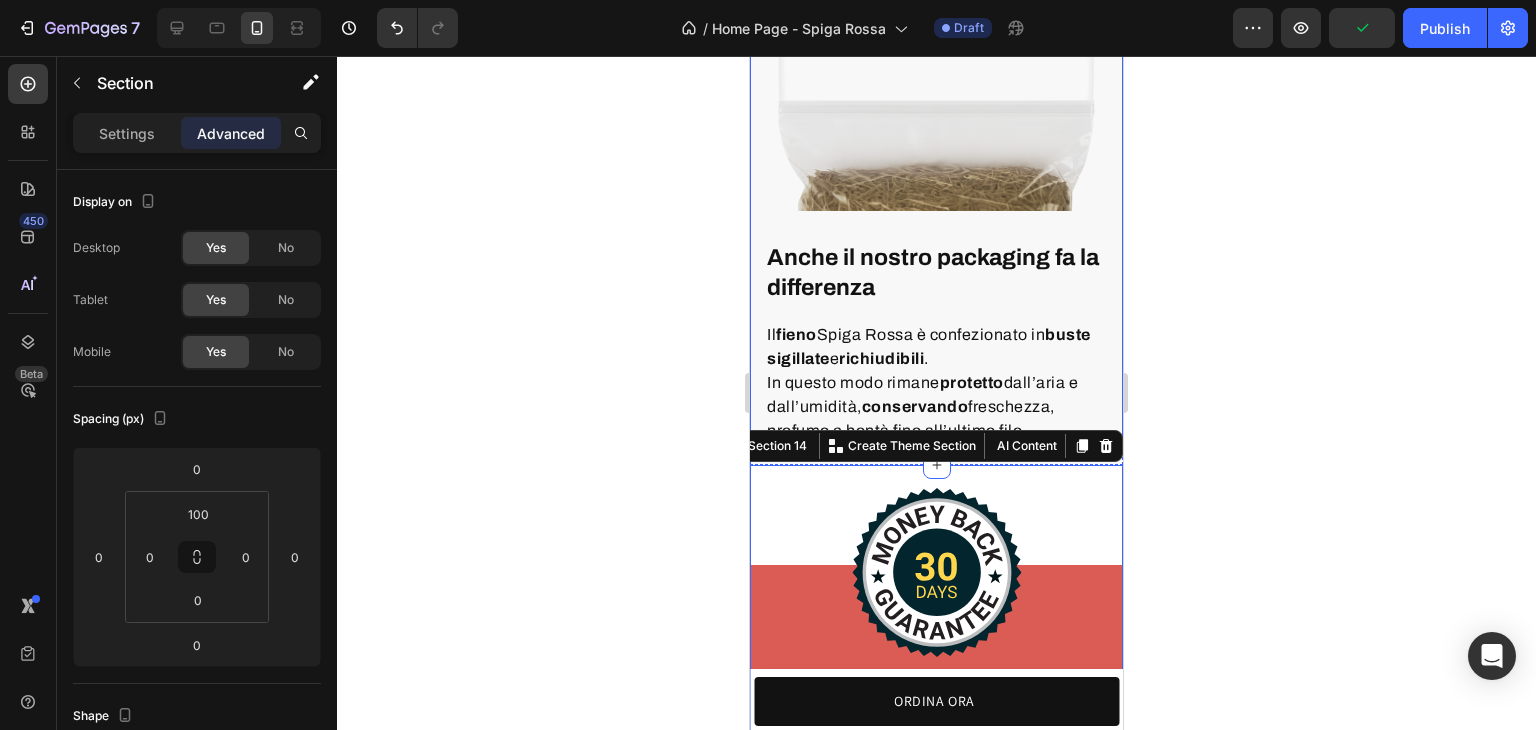 click on "Il  fieno  Spiga Rossa è confezionato in  buste sigillate  e  richiudibili . In questo modo rimane  protetto  dall’aria e dall’umidità,  conservando  freschezza, profumo e bontà fino all’ultimo filo." at bounding box center (936, 383) 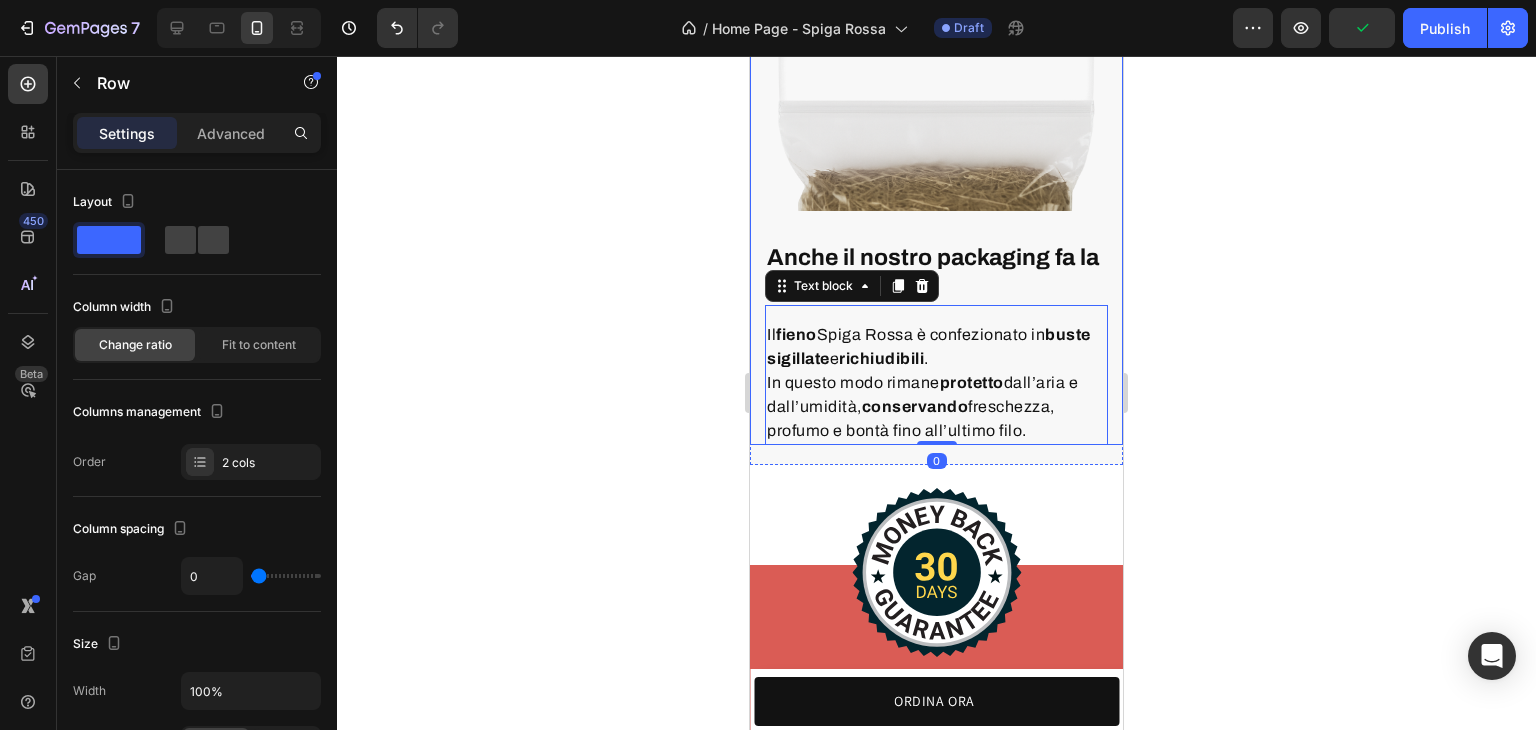click on "Anche il nostro packaging fa la differenza Heading Il  fieno  Spiga Rossa è confezionato in  buste sigillate  e  richiudibili . In questo modo rimane  protetto  dall’aria e dall’umidità,  conservando  freschezza, profumo e bontà fino all’ultimo filo. Text block   0 Row Image Row" at bounding box center (936, 201) 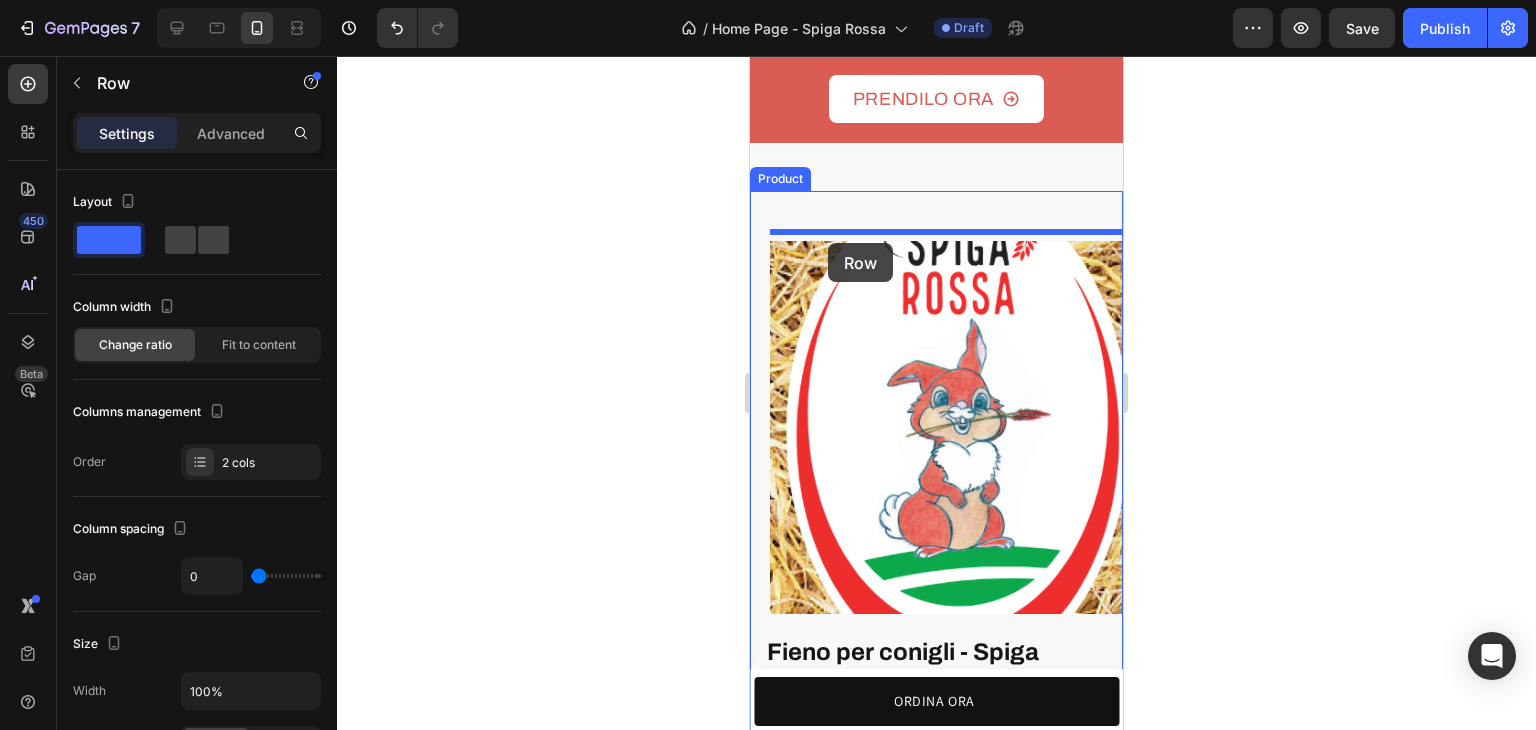 scroll, scrollTop: 4833, scrollLeft: 0, axis: vertical 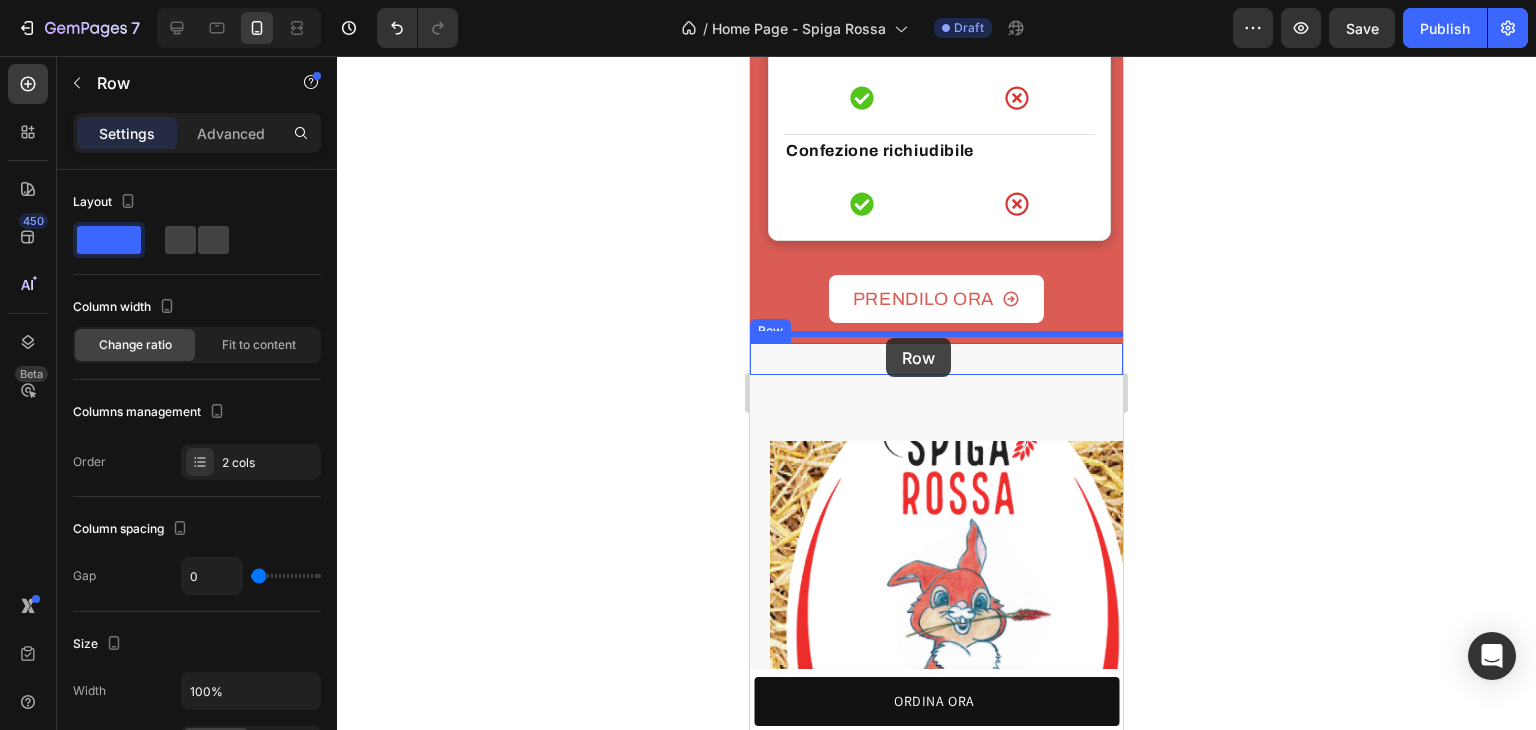 drag, startPoint x: 752, startPoint y: 415, endPoint x: 886, endPoint y: 338, distance: 154.54773 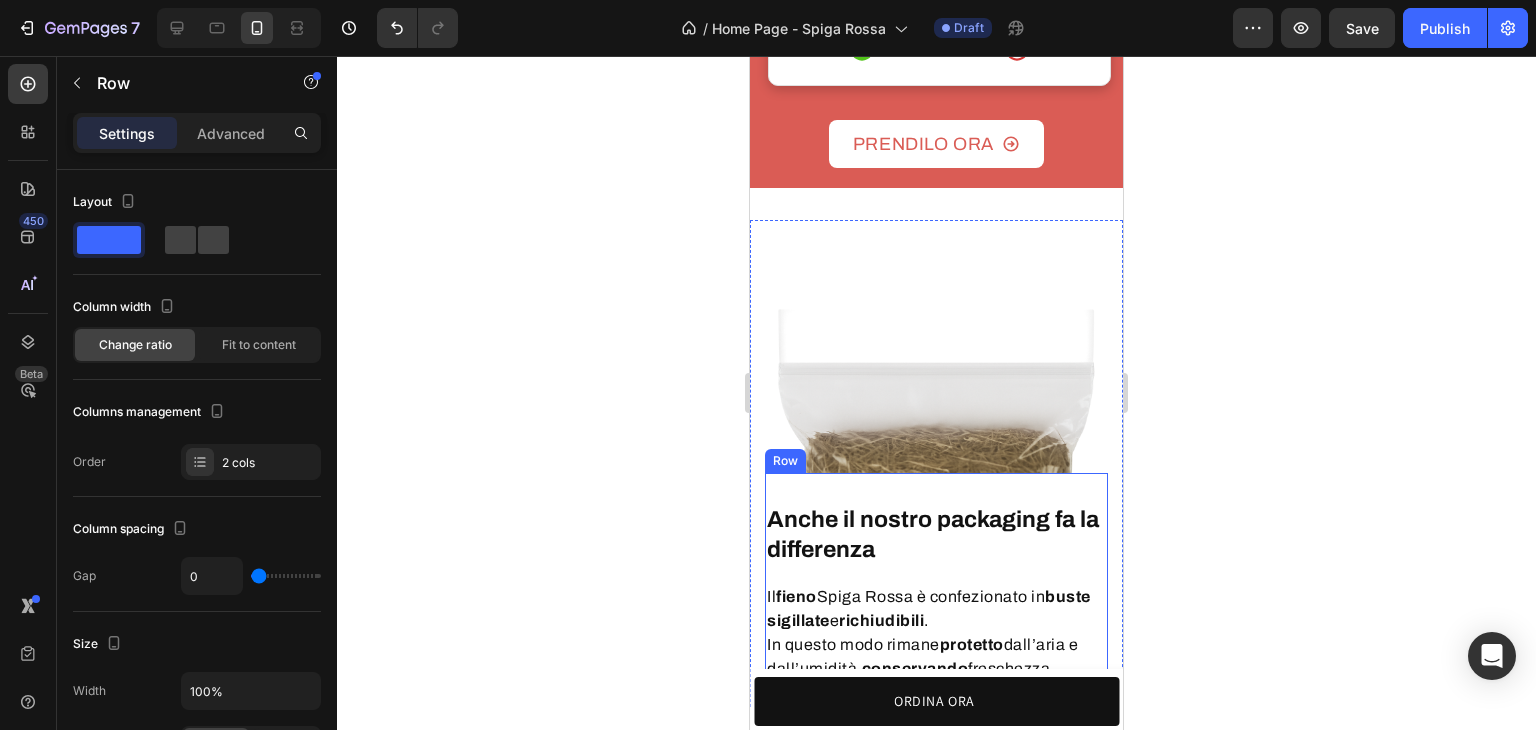 scroll, scrollTop: 5133, scrollLeft: 0, axis: vertical 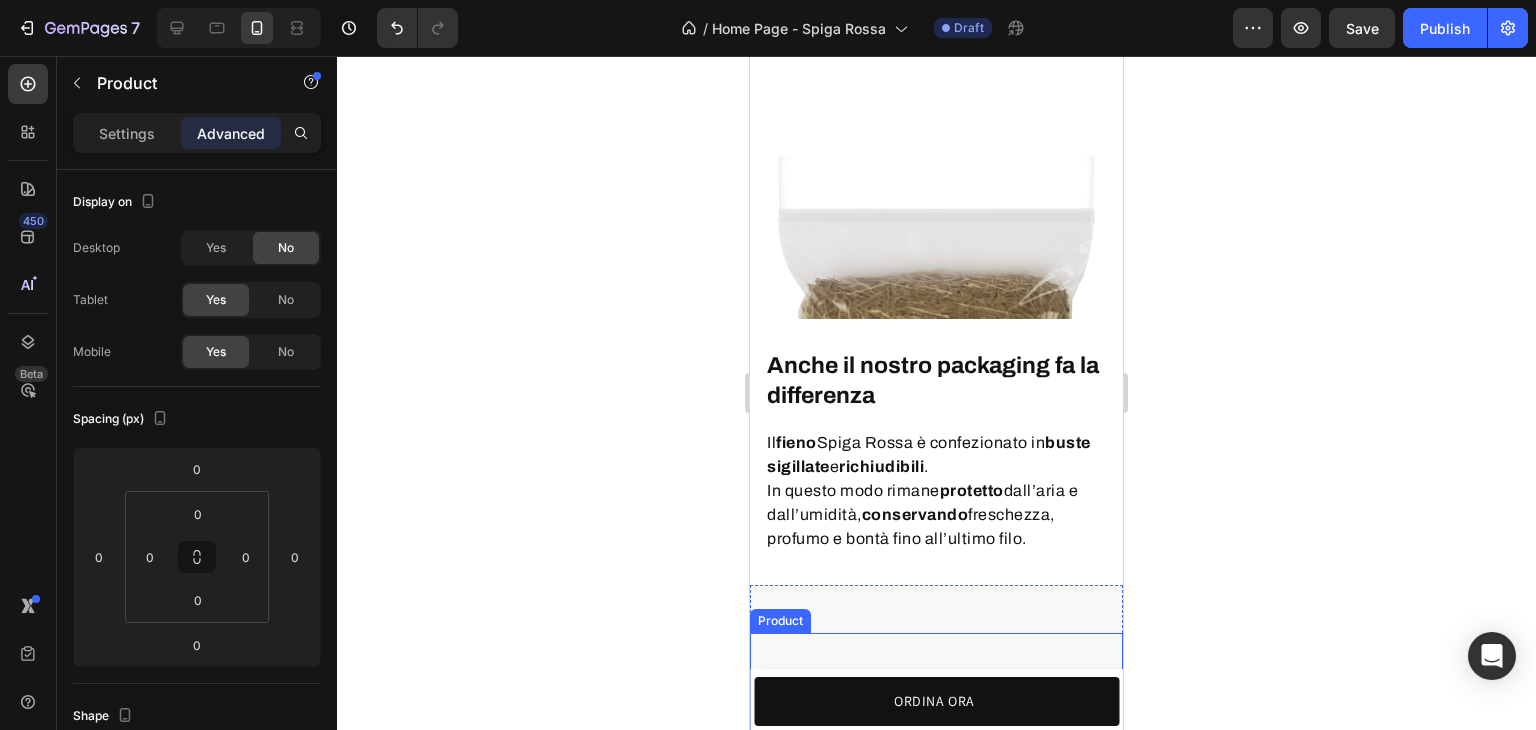 click on "Product Images" at bounding box center (936, 855) 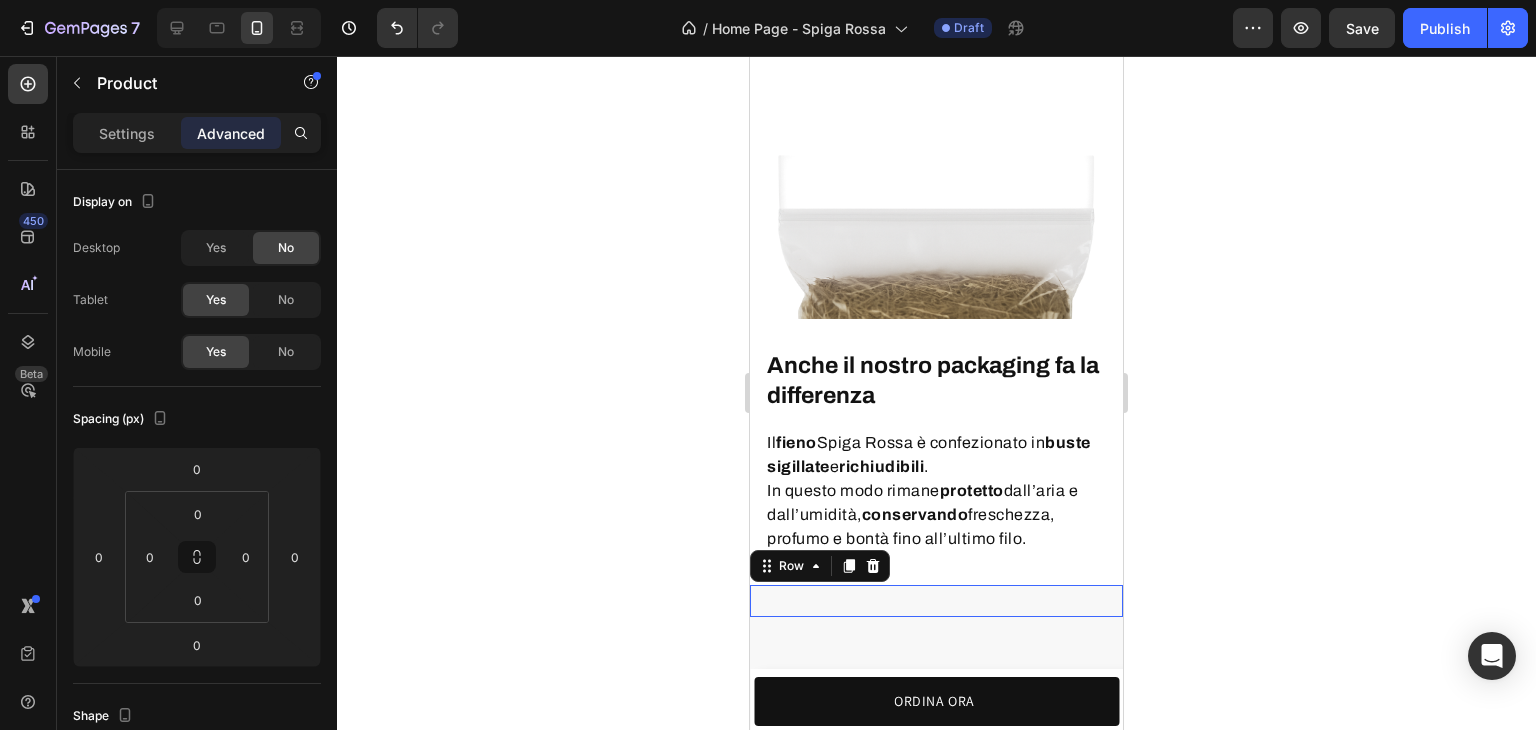 click on "Anche il nostro packaging fa la differenza Heading Il  fieno  Spiga Rossa è confezionato in  buste sigillate  e  richiudibili . In questo modo rimane  protetto  dall’aria e dall’umidità,  conservando  freschezza, profumo e bontà fino all’ultimo filo. Text block Row Image Row Row   0" at bounding box center (936, 601) 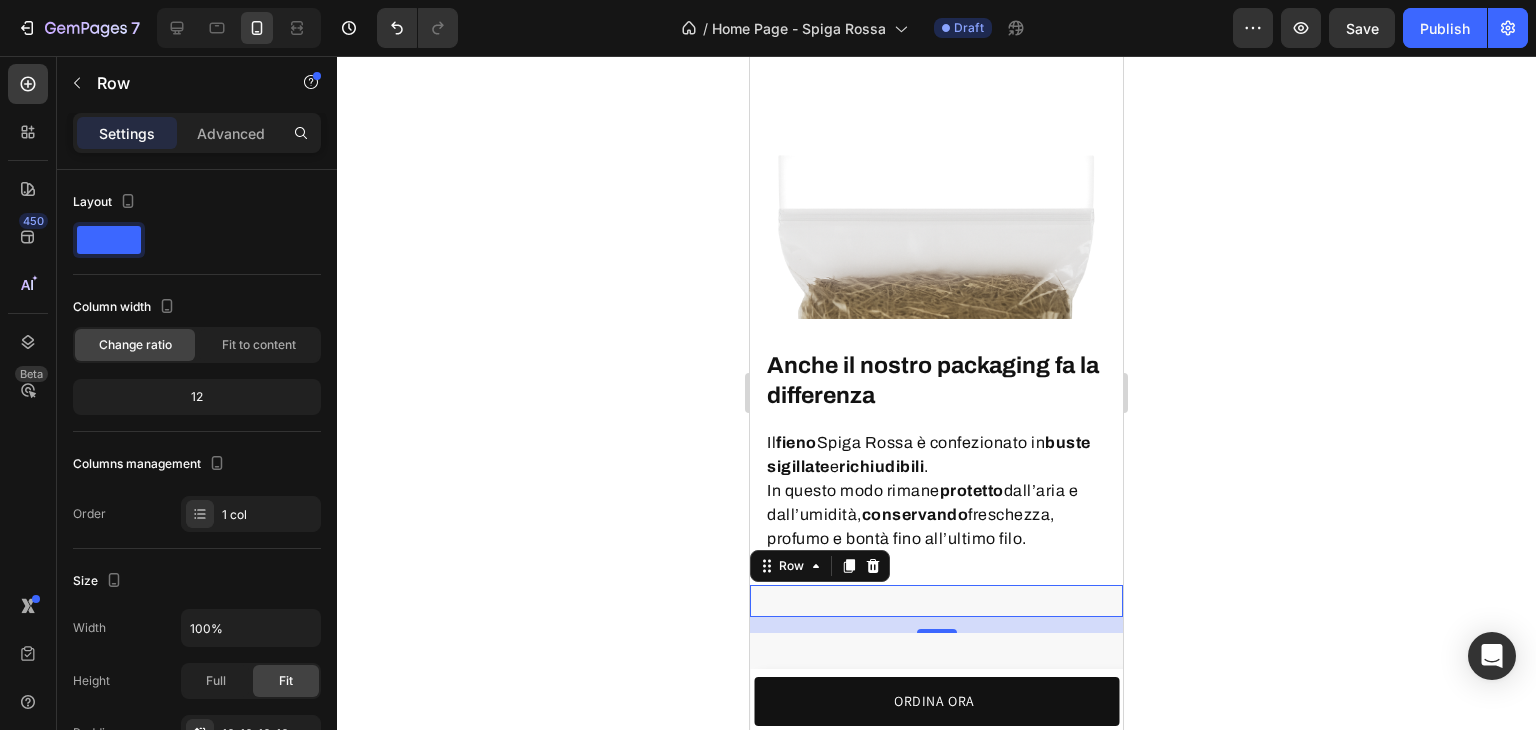 click on "Anche il nostro packaging fa la differenza Heading Il  fieno  Spiga Rossa è confezionato in  buste sigillate  e  richiudibili . In questo modo rimane  protetto  dall’aria e dall’umidità,  conservando  freschezza, profumo e bontà fino all’ultimo filo. Text block Row Image Row Row   16" at bounding box center (936, 601) 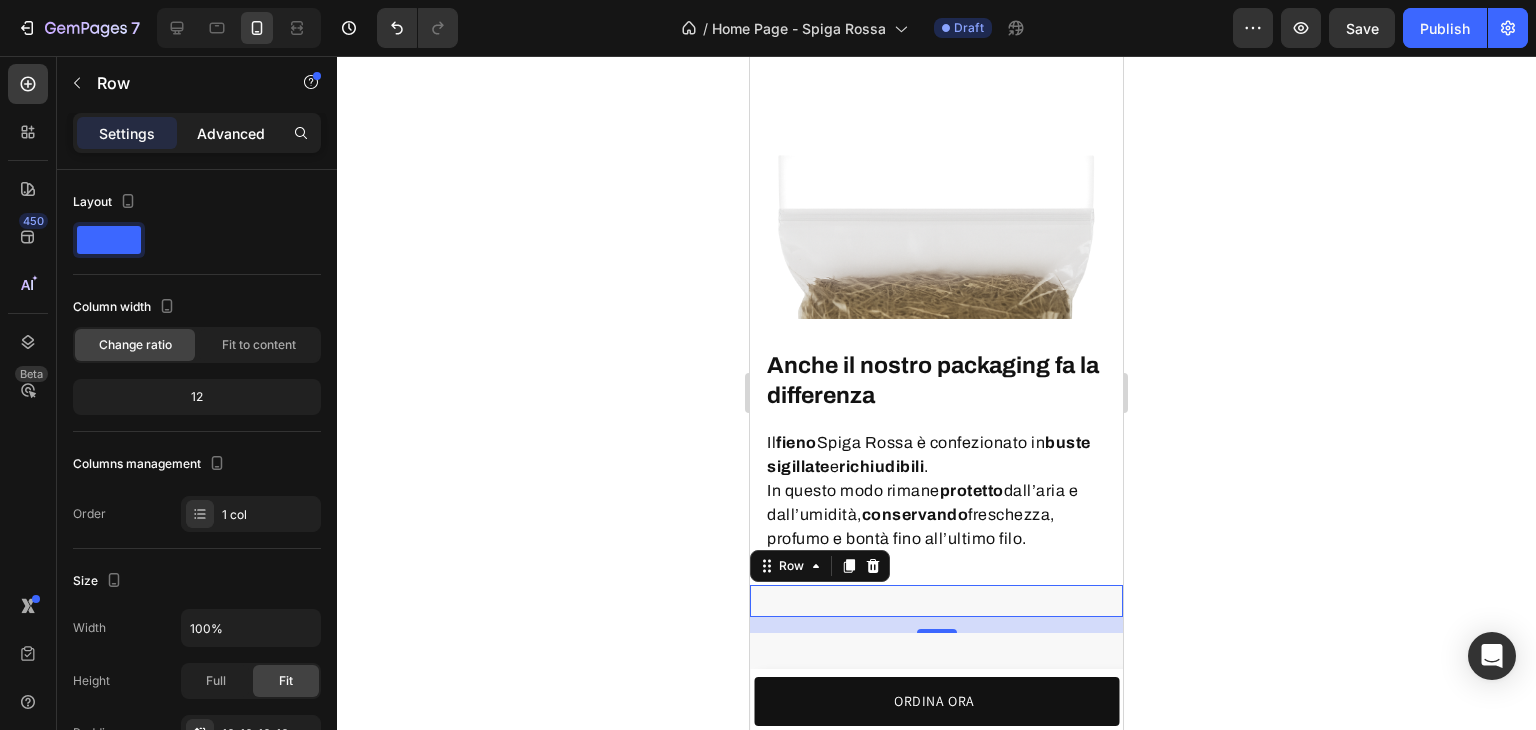 click on "Advanced" at bounding box center [231, 133] 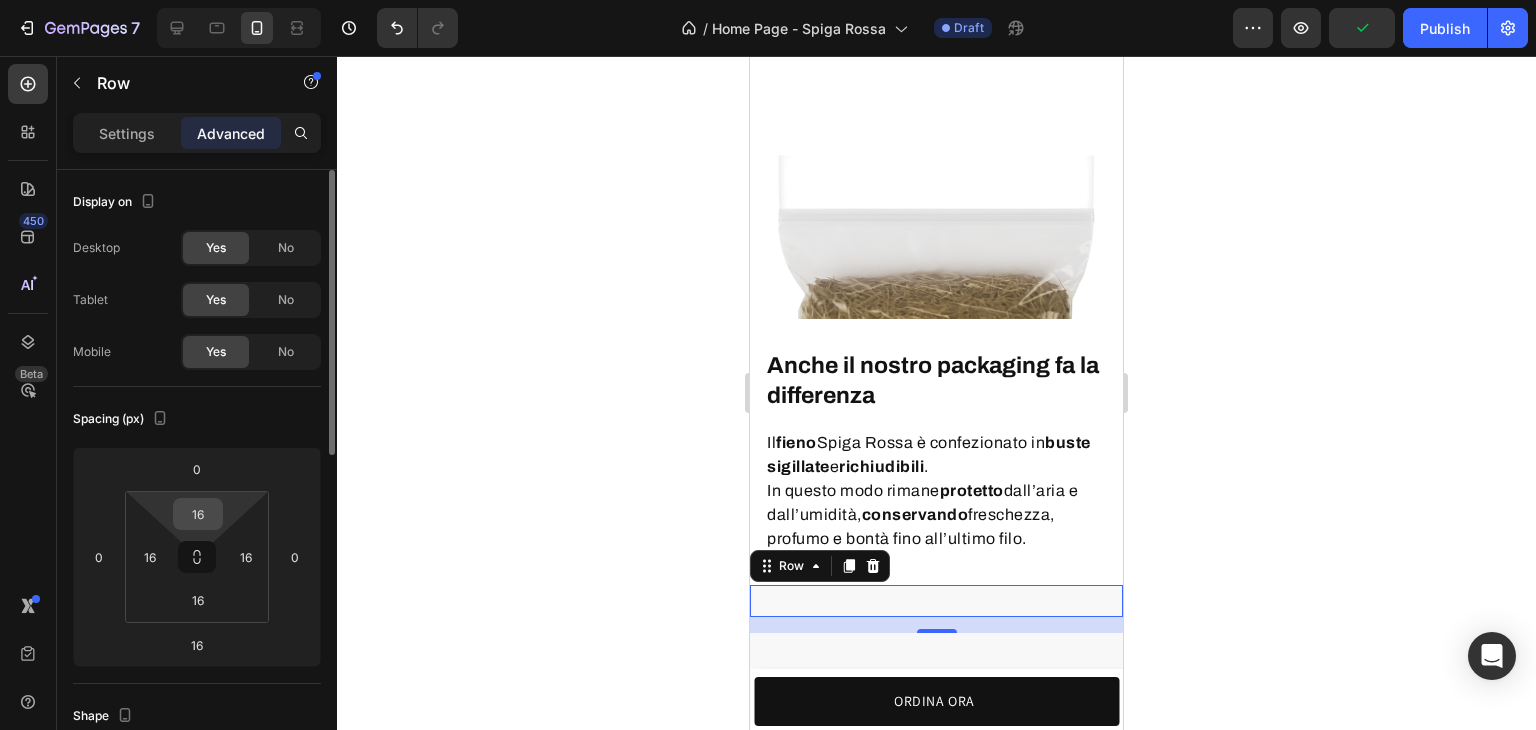 click on "16" at bounding box center [198, 514] 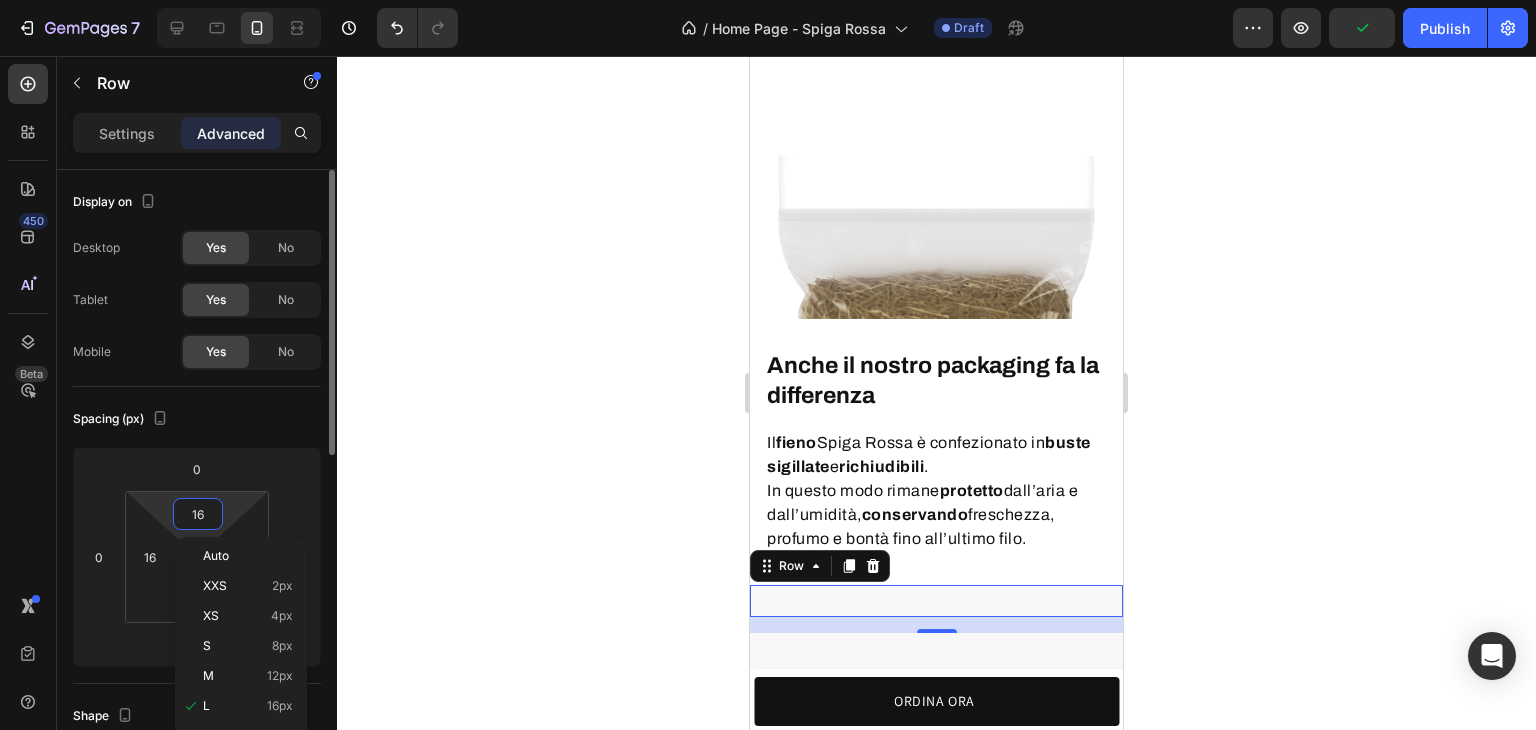 type on "ù" 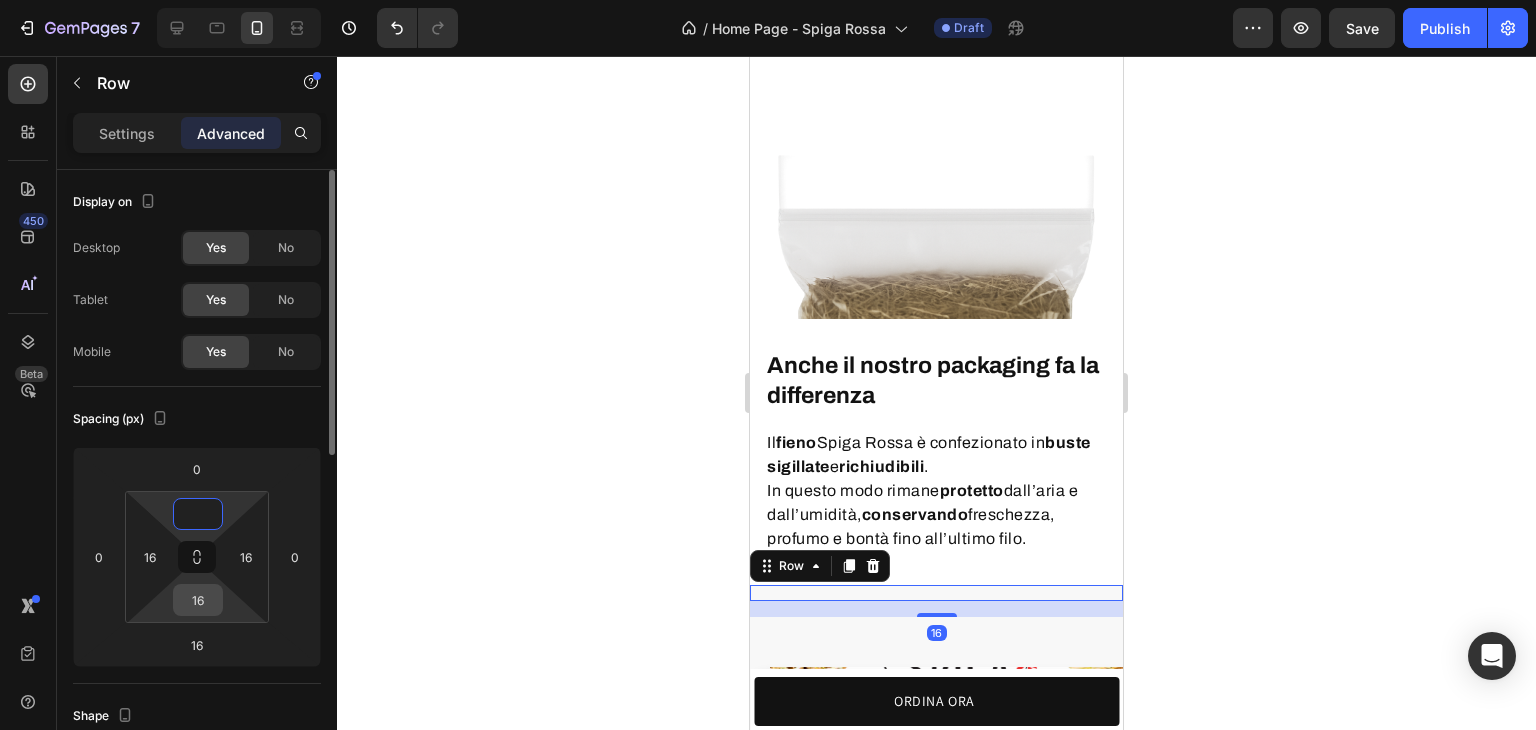 type on "0" 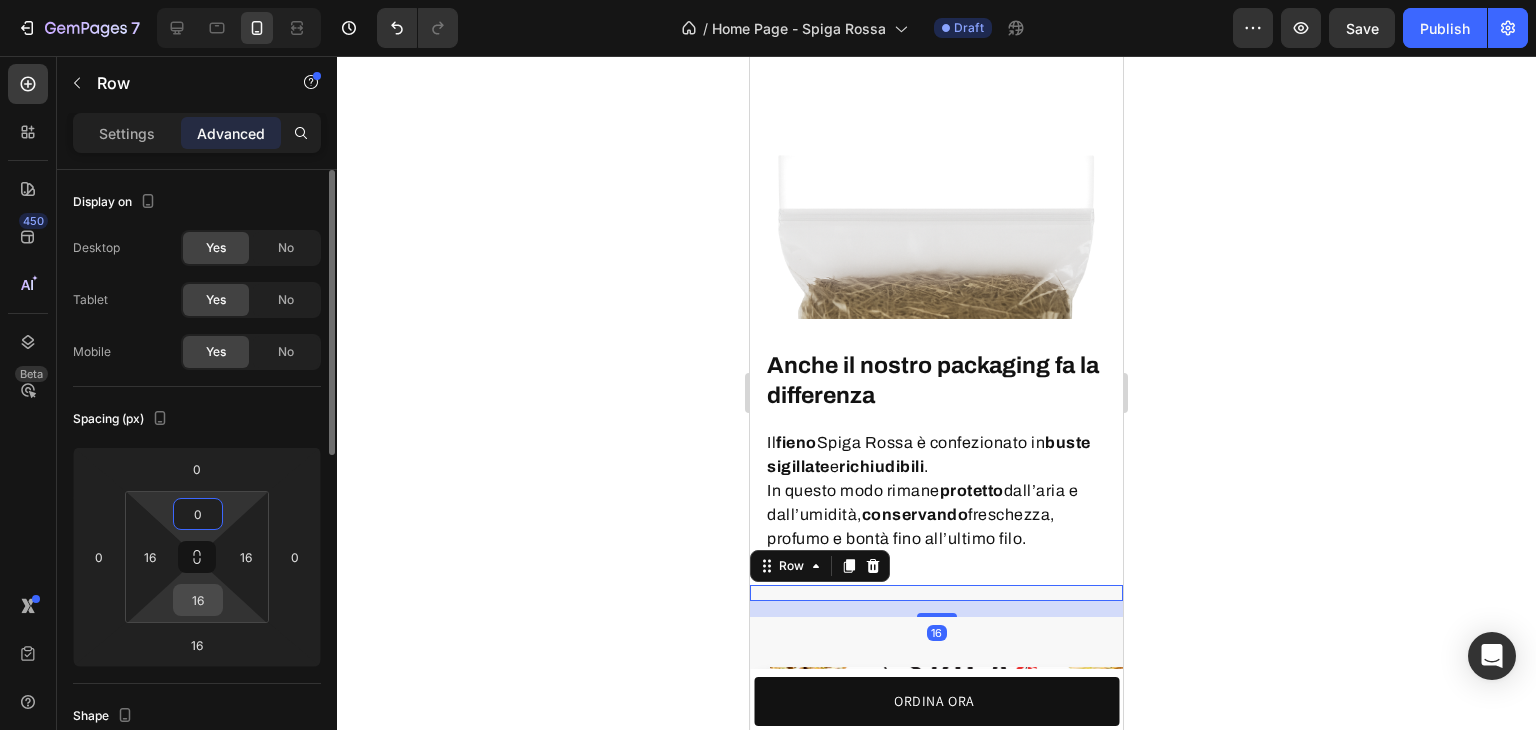 click on "16" at bounding box center (198, 600) 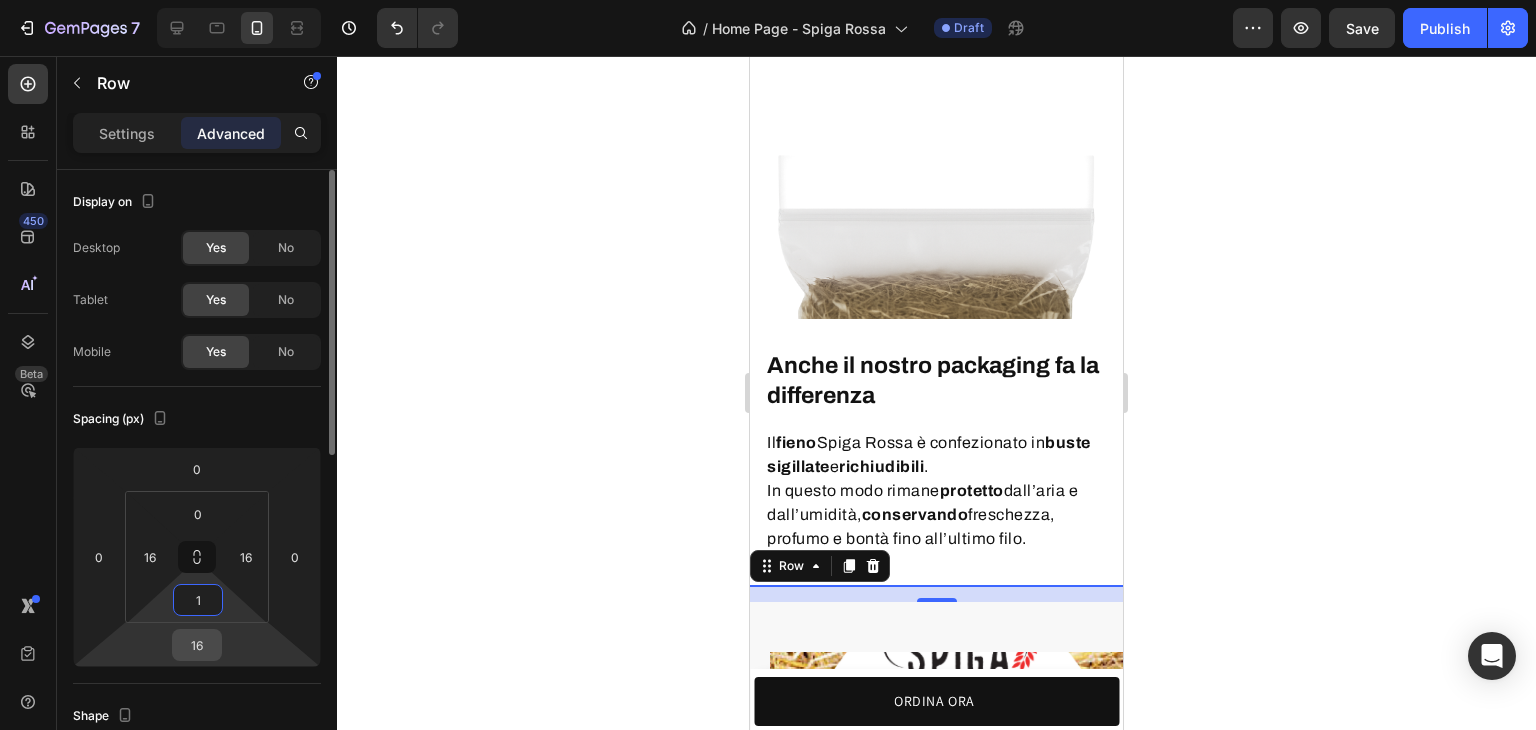 type on "1" 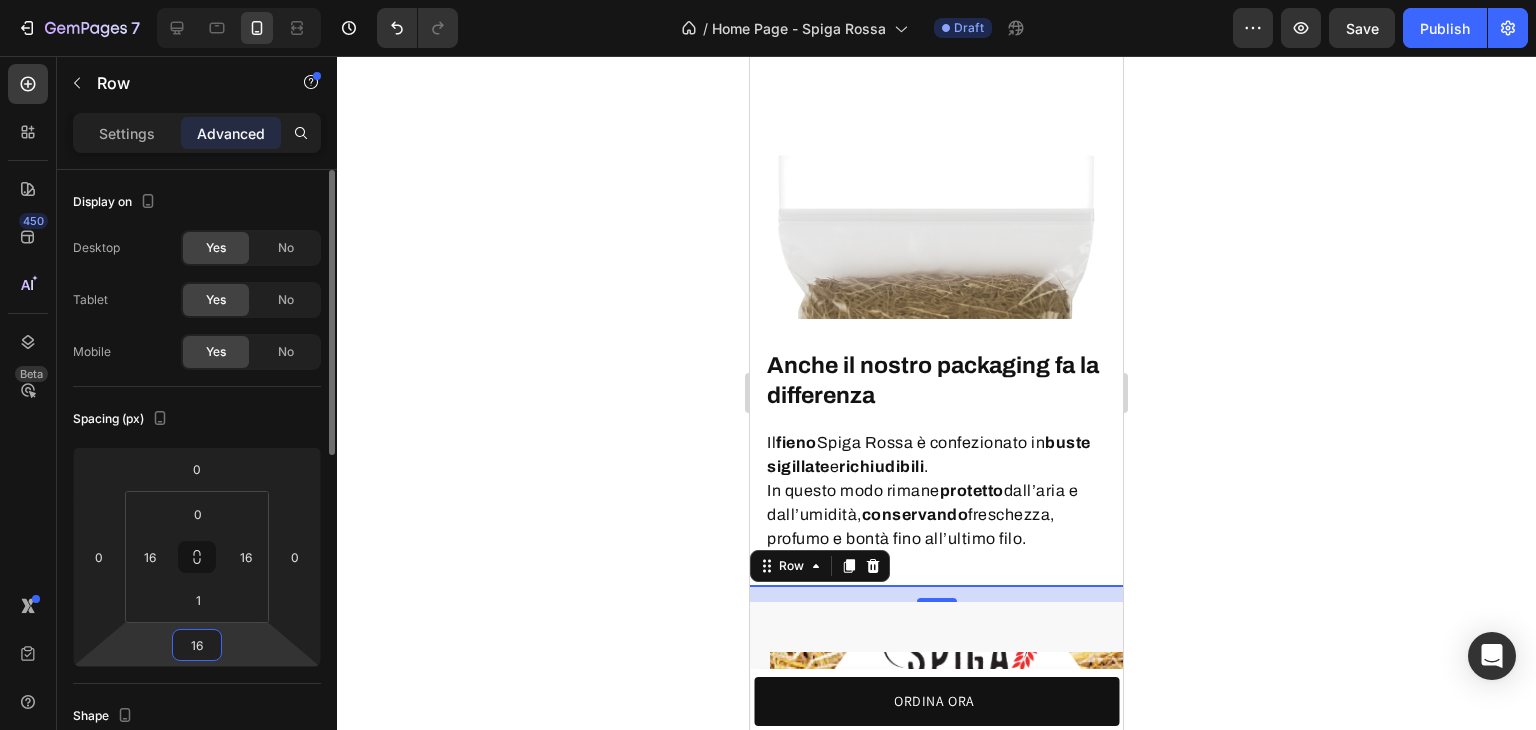 click on "16" at bounding box center (197, 645) 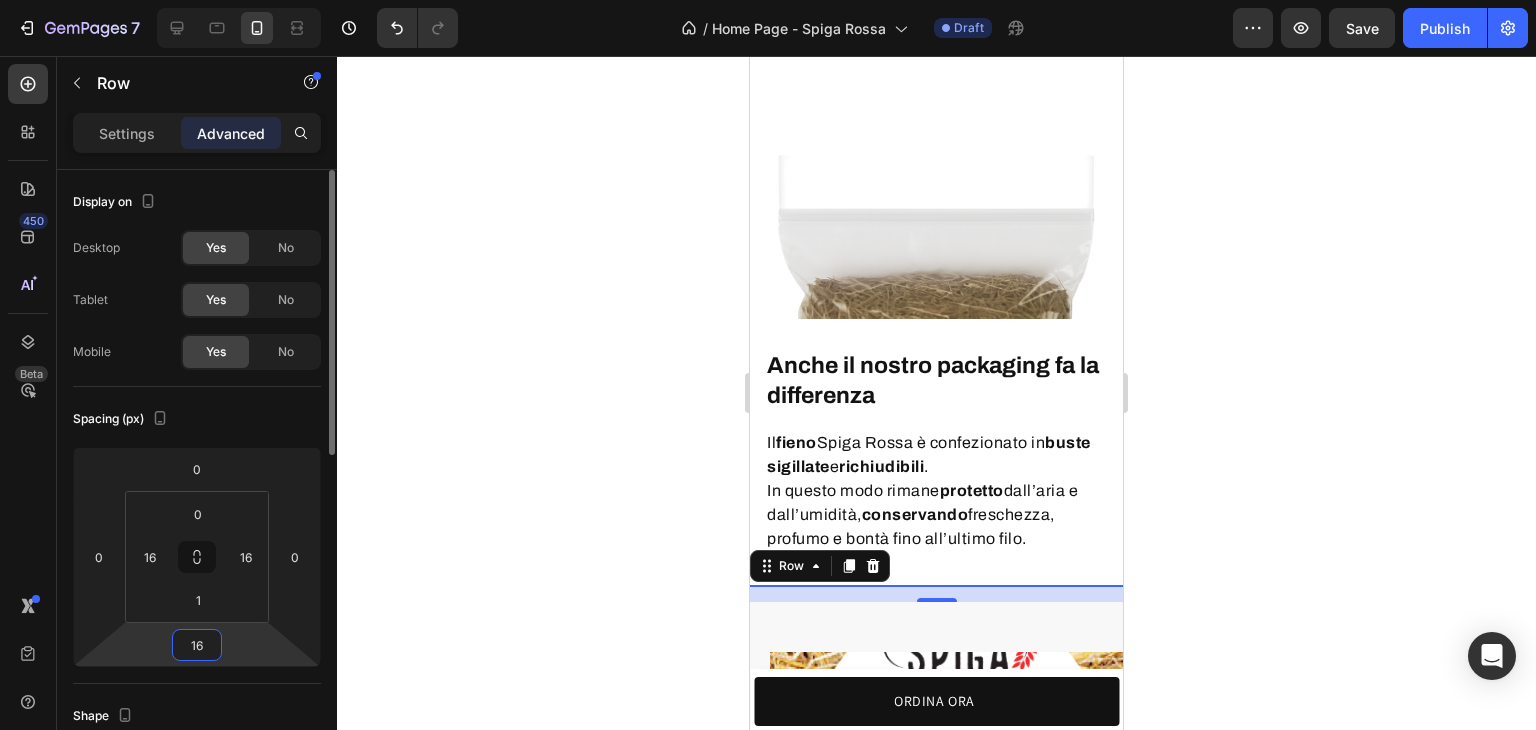 type 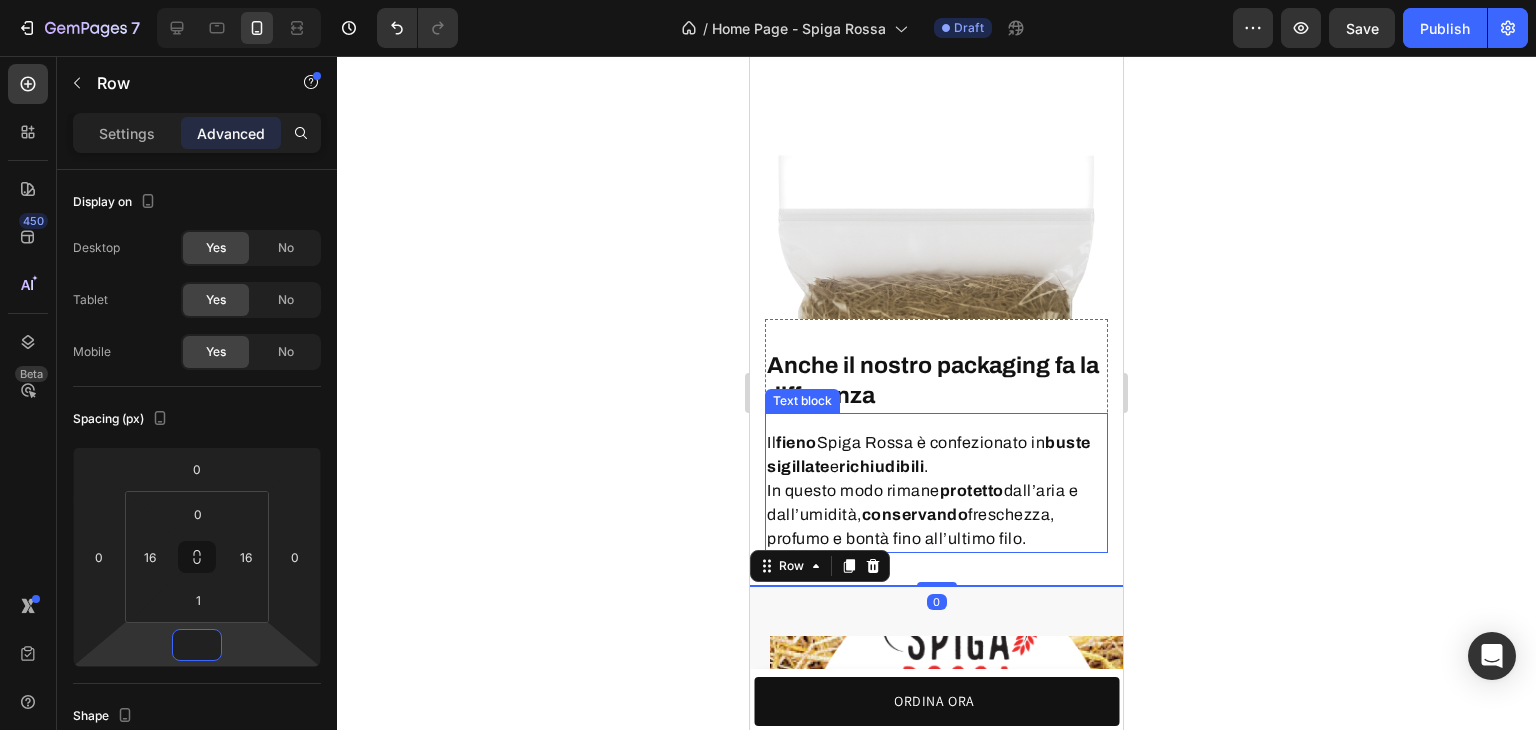 scroll, scrollTop: 5333, scrollLeft: 0, axis: vertical 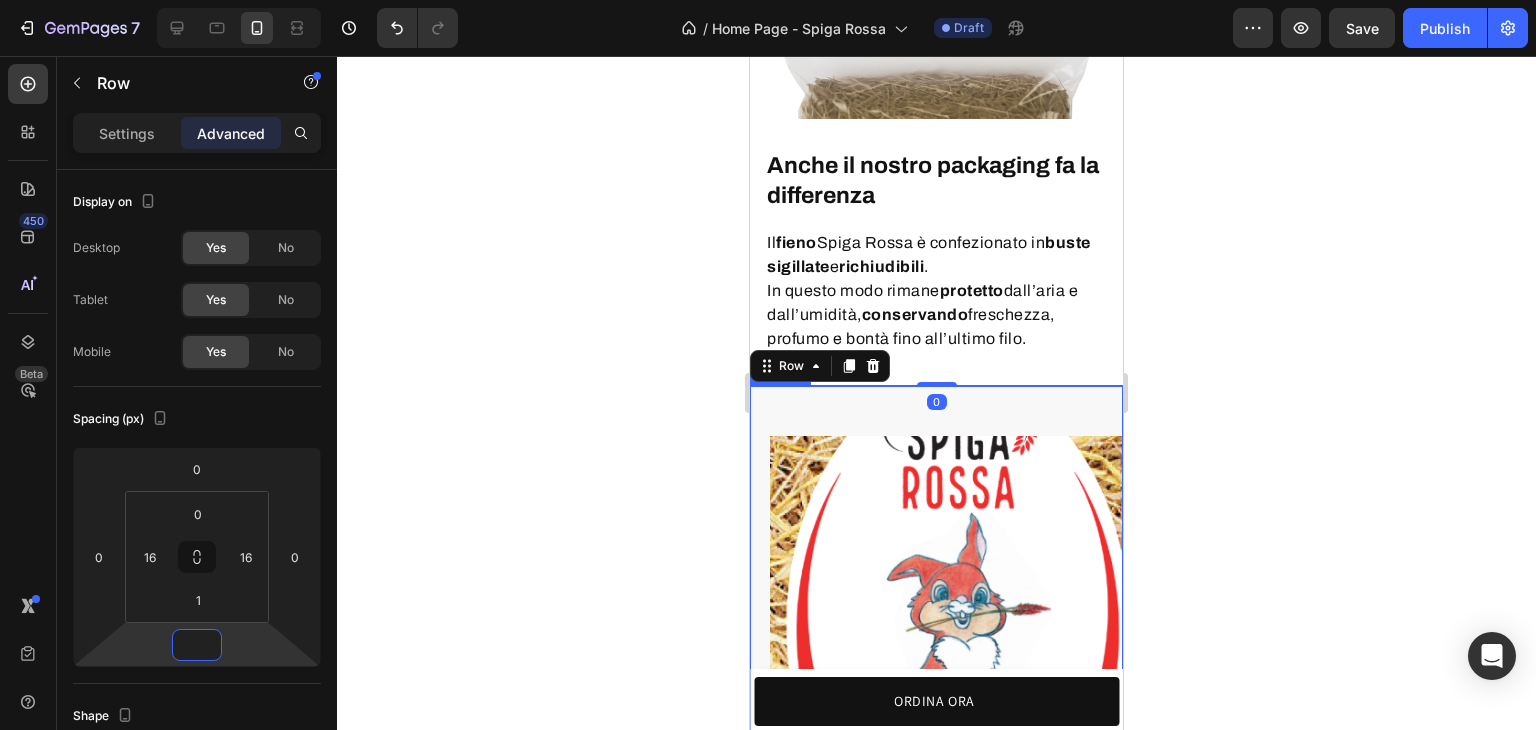 click on "Product Images" at bounding box center [936, 608] 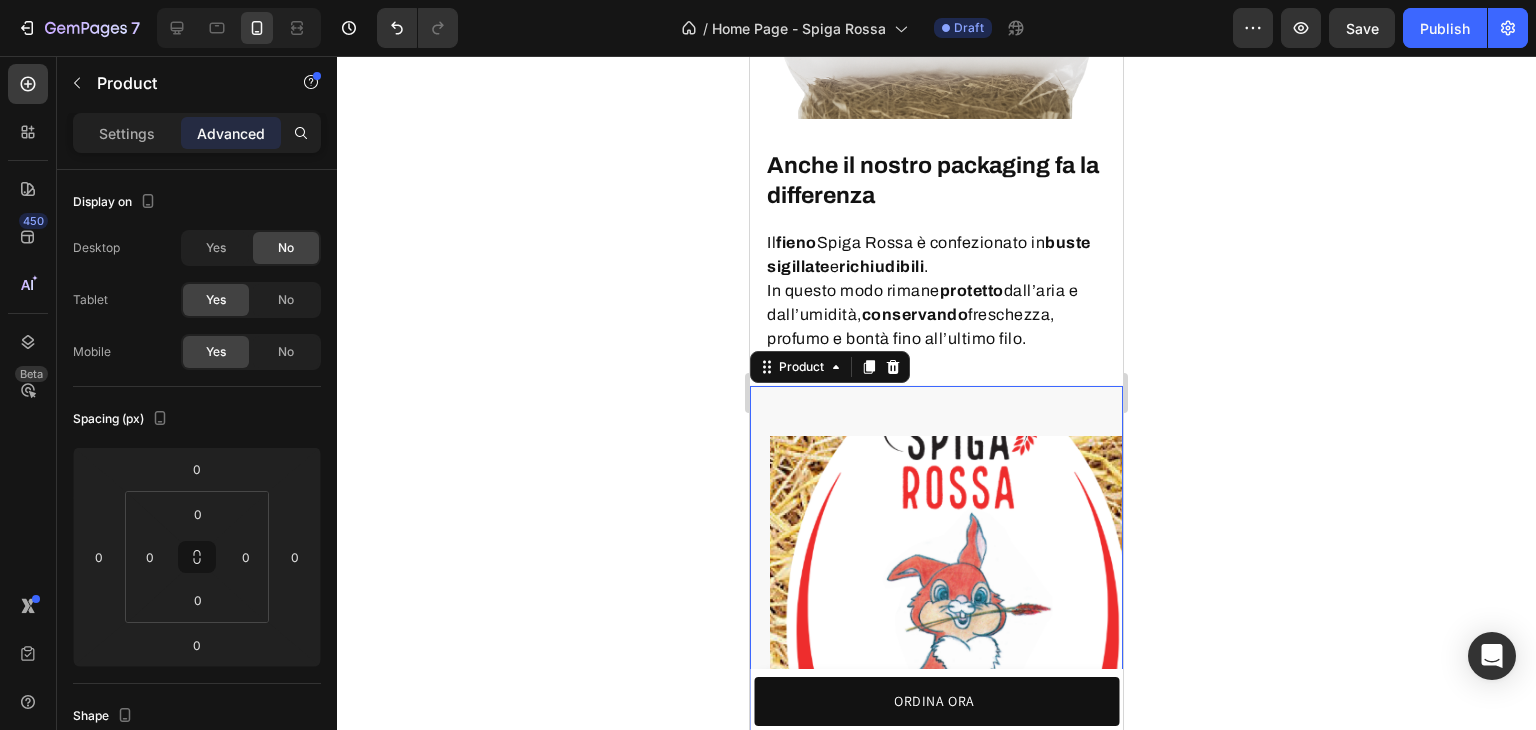 click on "Product Images" at bounding box center (936, 608) 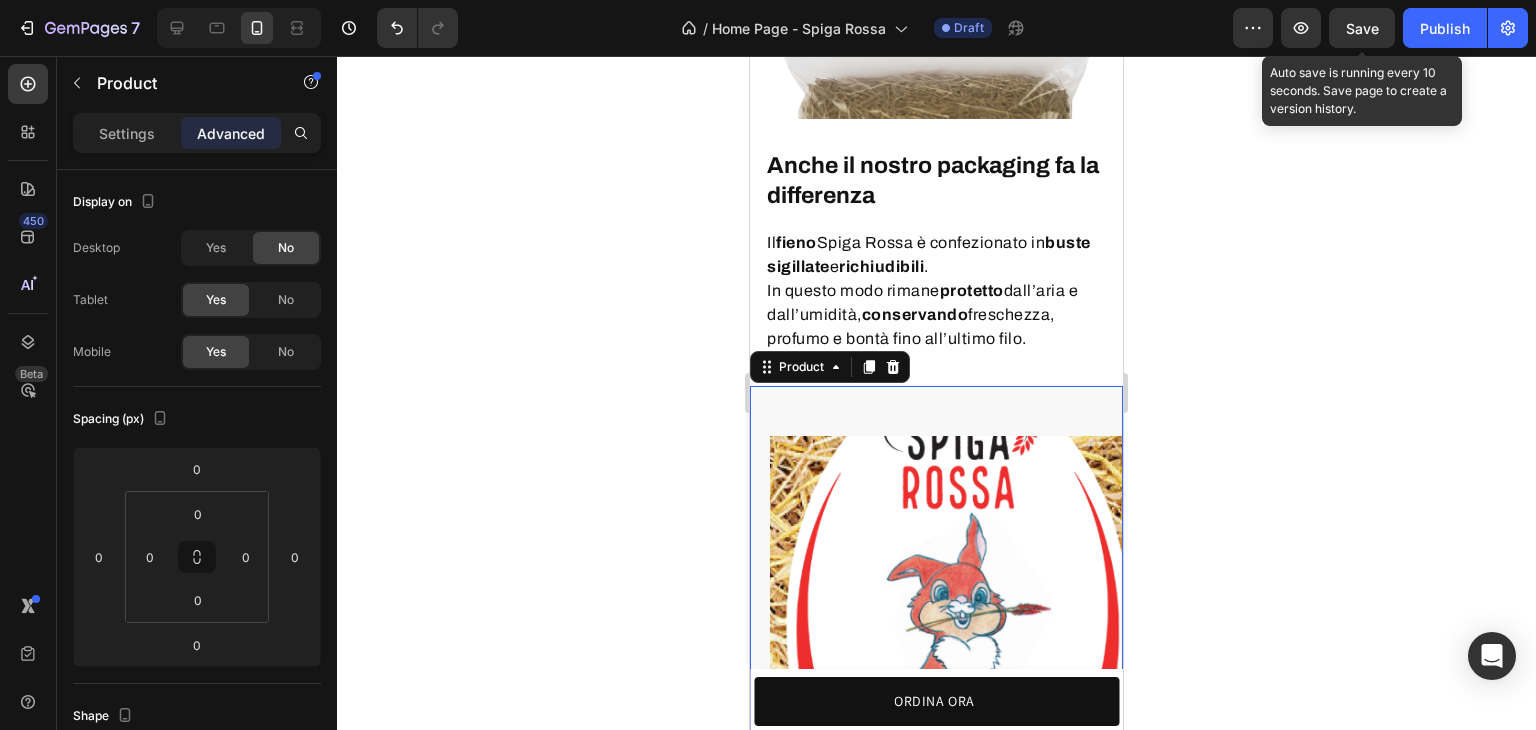 drag, startPoint x: 1364, startPoint y: 28, endPoint x: 1176, endPoint y: 56, distance: 190.07367 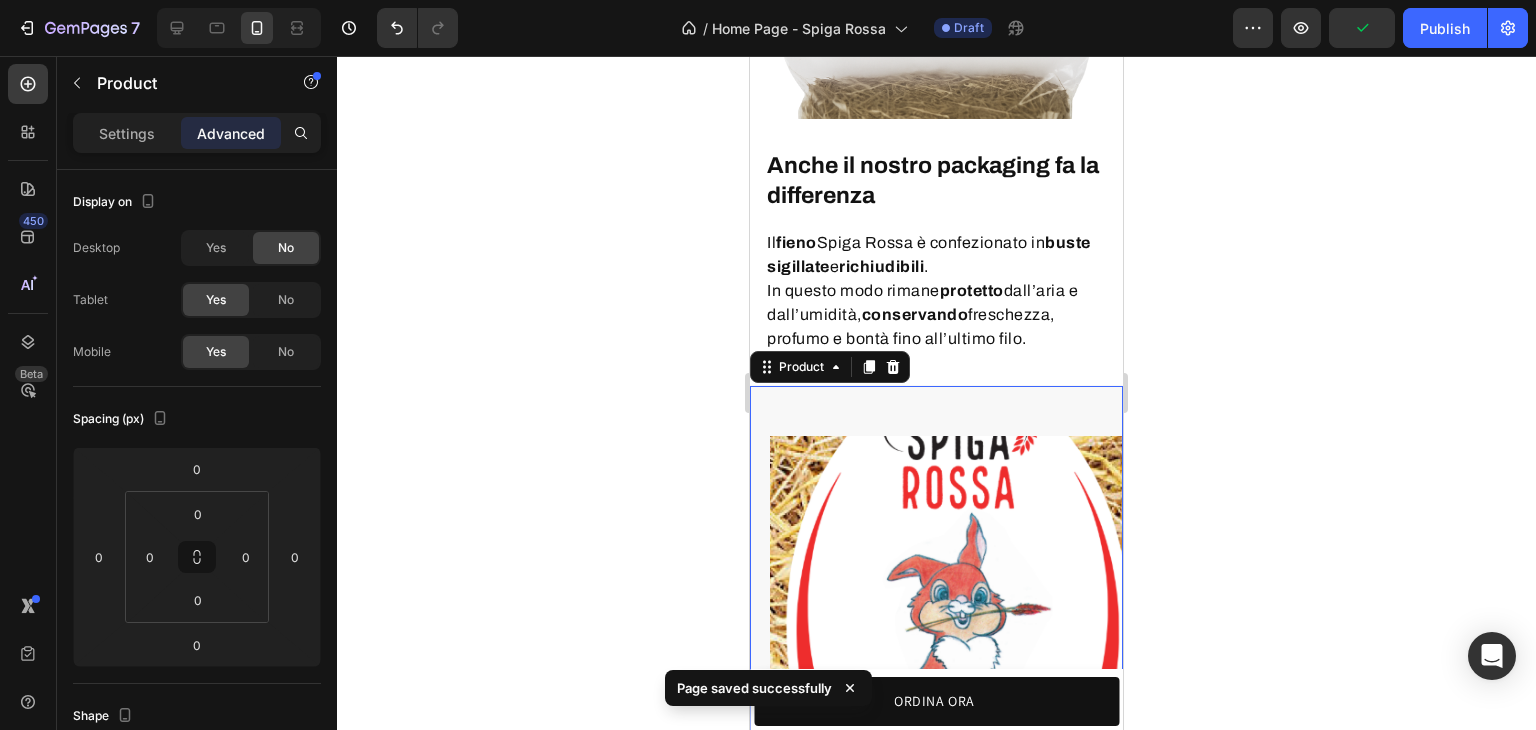 click at bounding box center [239, 28] 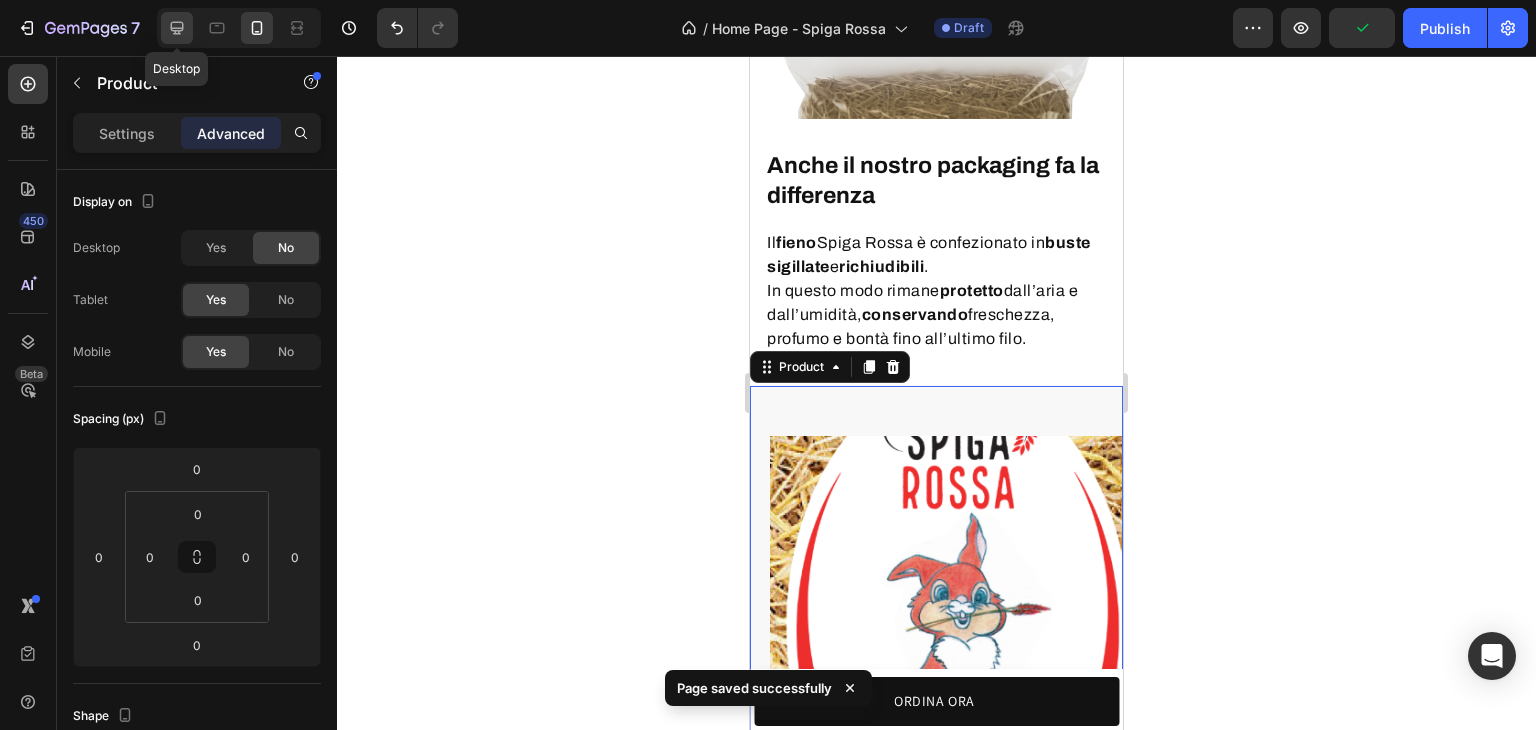 click 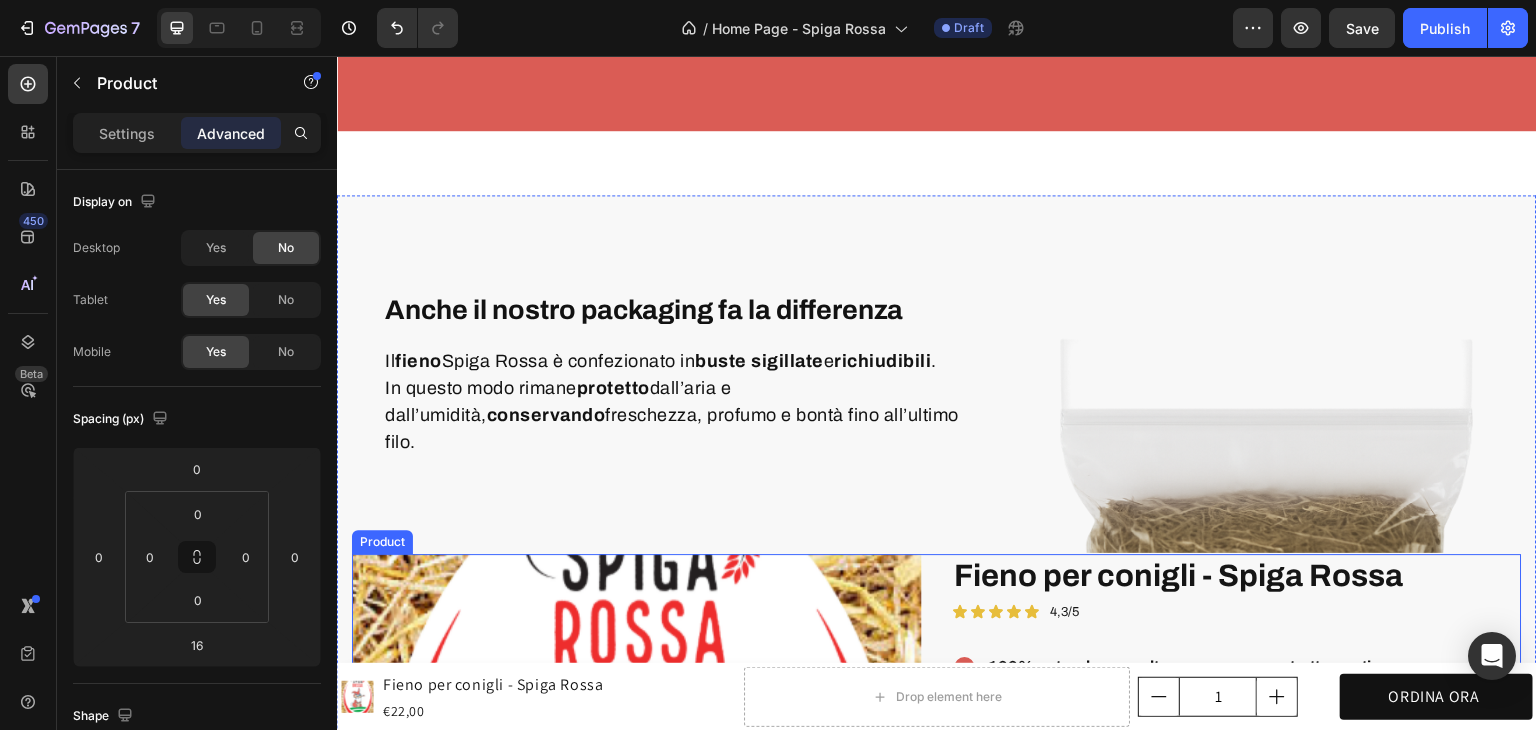 scroll, scrollTop: 4290, scrollLeft: 0, axis: vertical 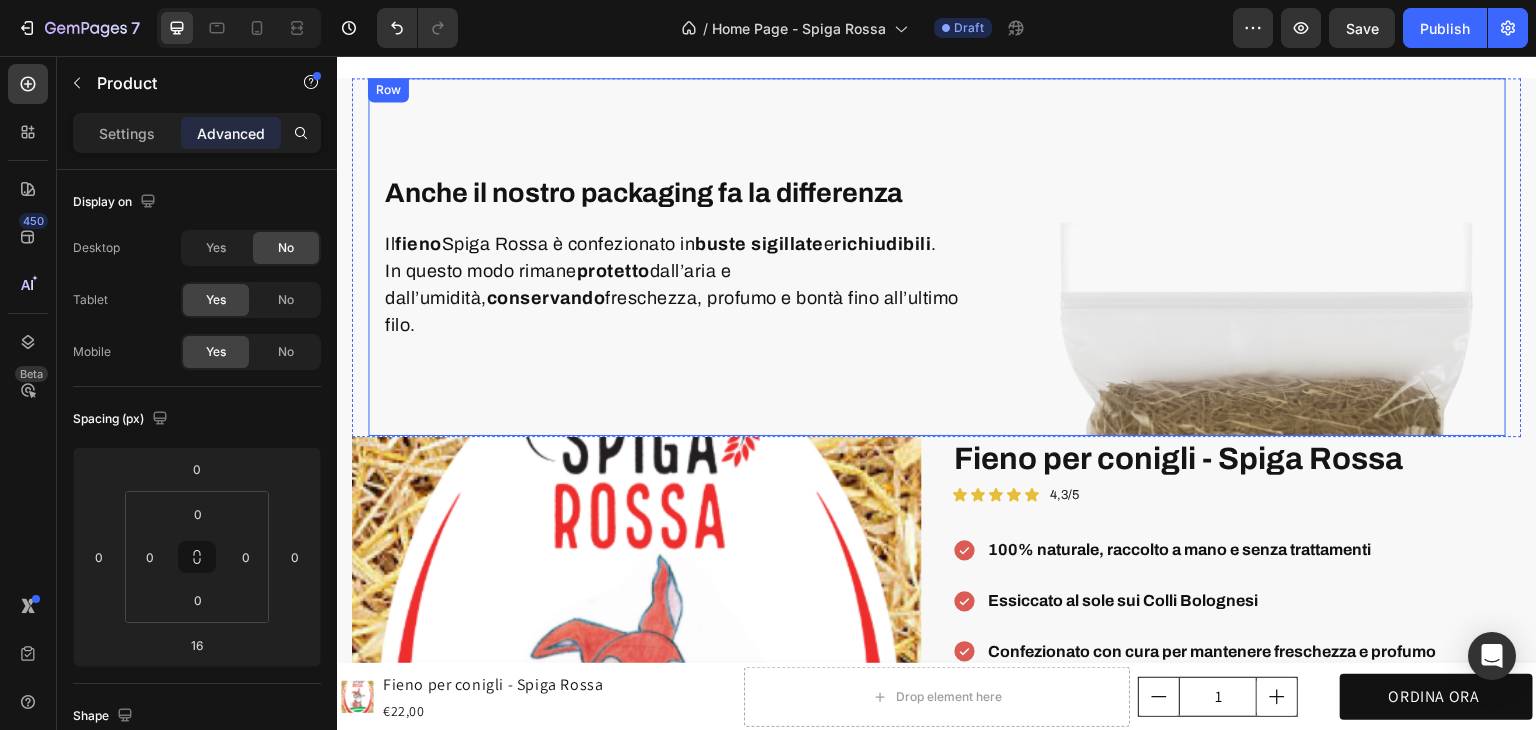 click on "Anche il nostro packaging fa la differenza Heading Il  fieno  Spiga Rossa è confezionato in  buste sigillate  e  richiudibili . In questo modo rimane  protetto  dall’aria e dall’umidità,  conservando  freschezza, profumo e bontà fino all’ultimo filo. Text block Row" at bounding box center (697, 257) 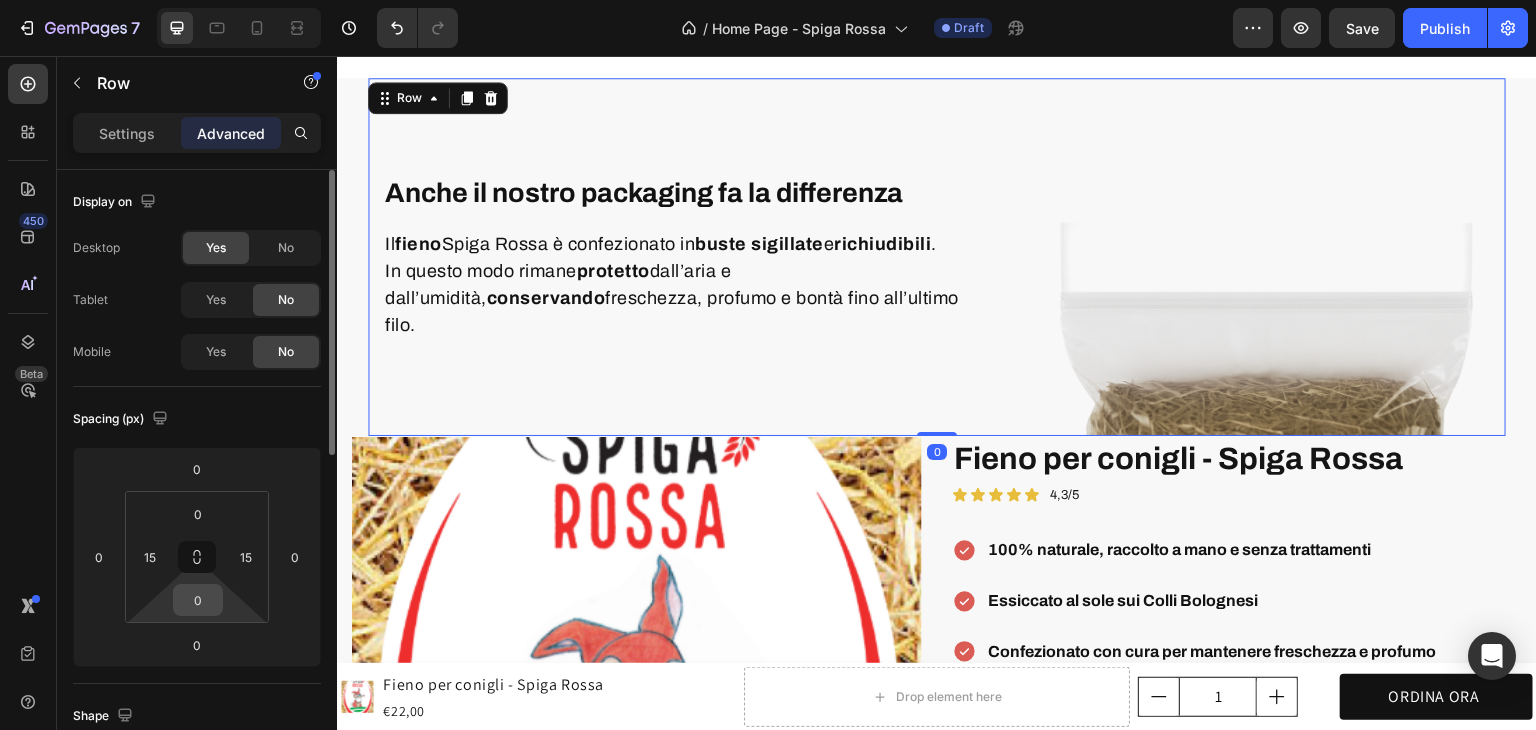 click on "0" at bounding box center (198, 600) 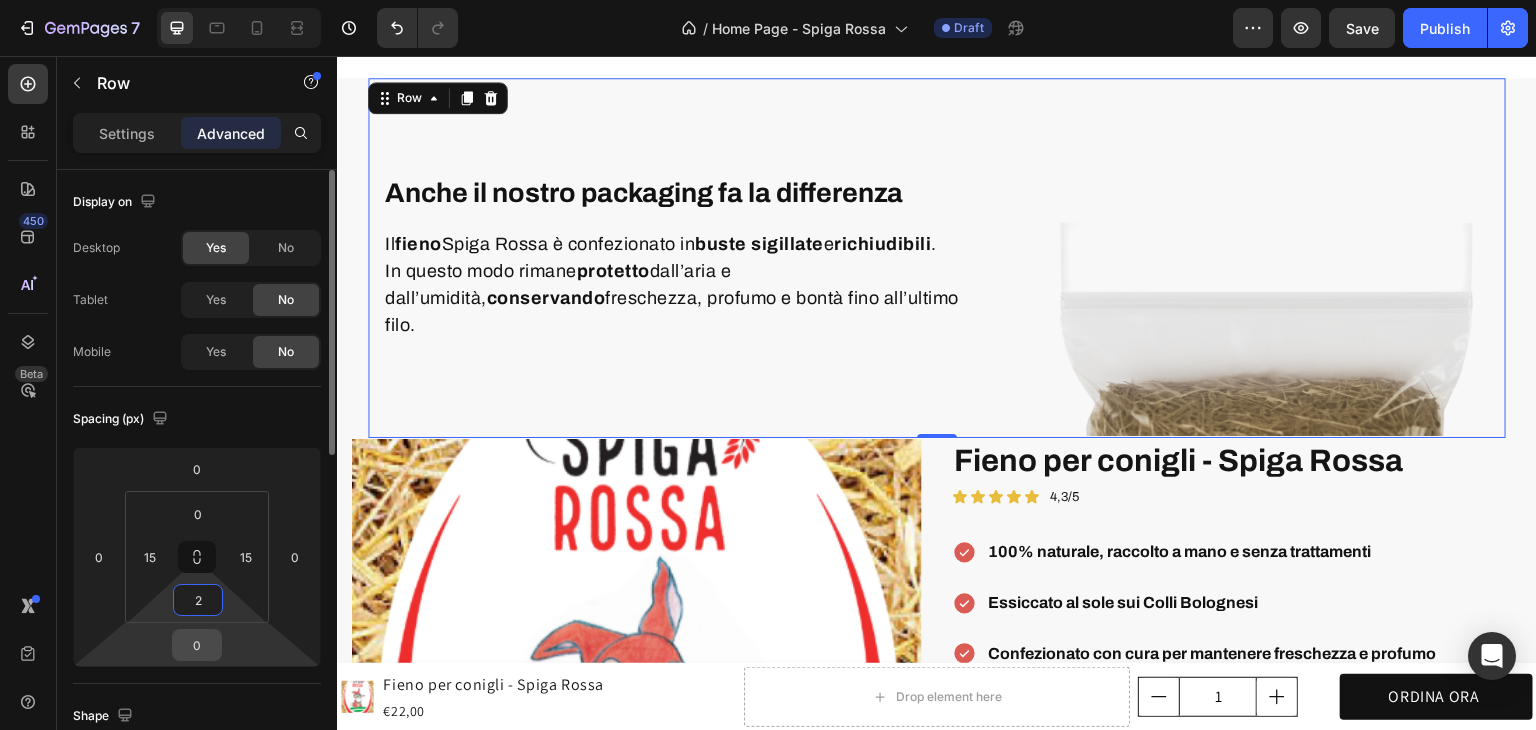 type on "20" 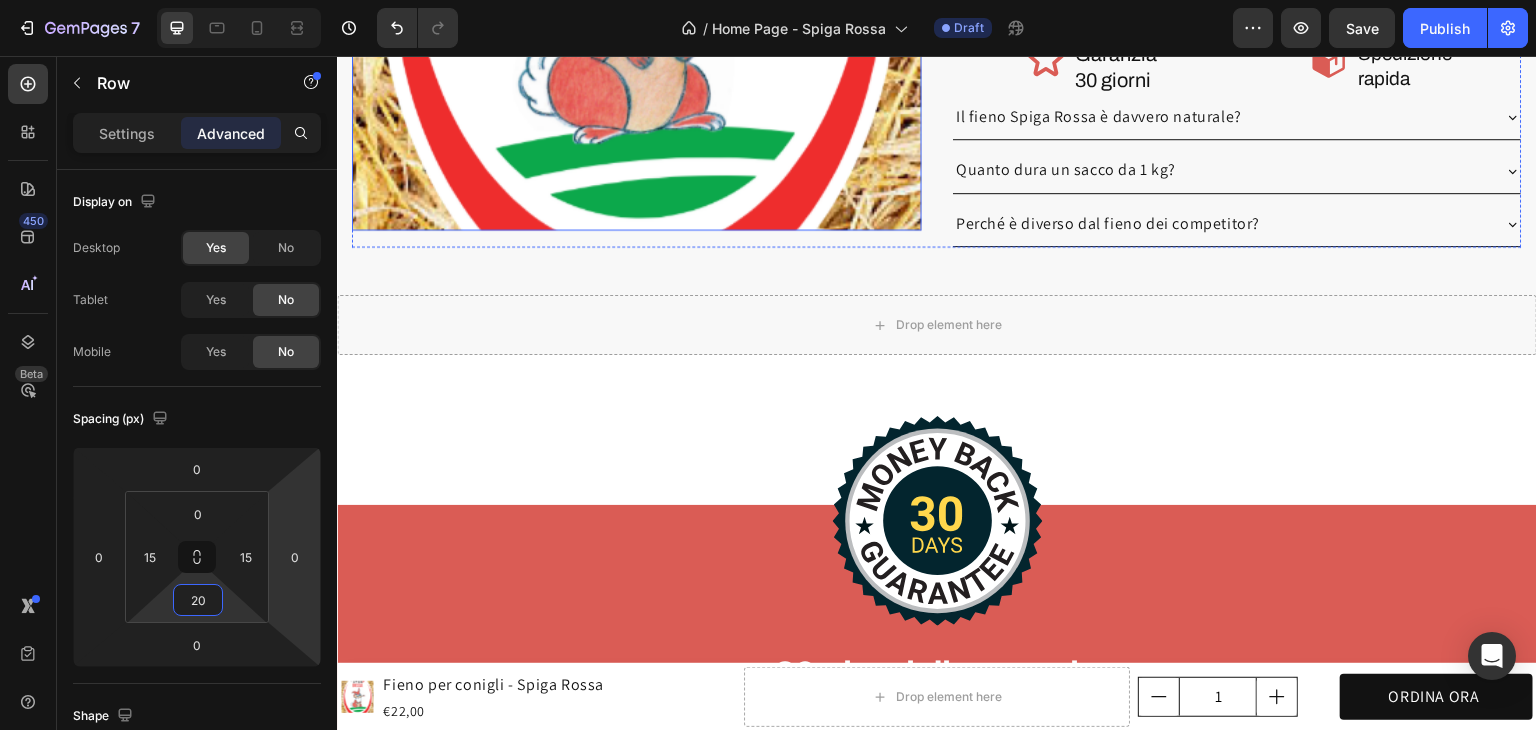 scroll, scrollTop: 5090, scrollLeft: 0, axis: vertical 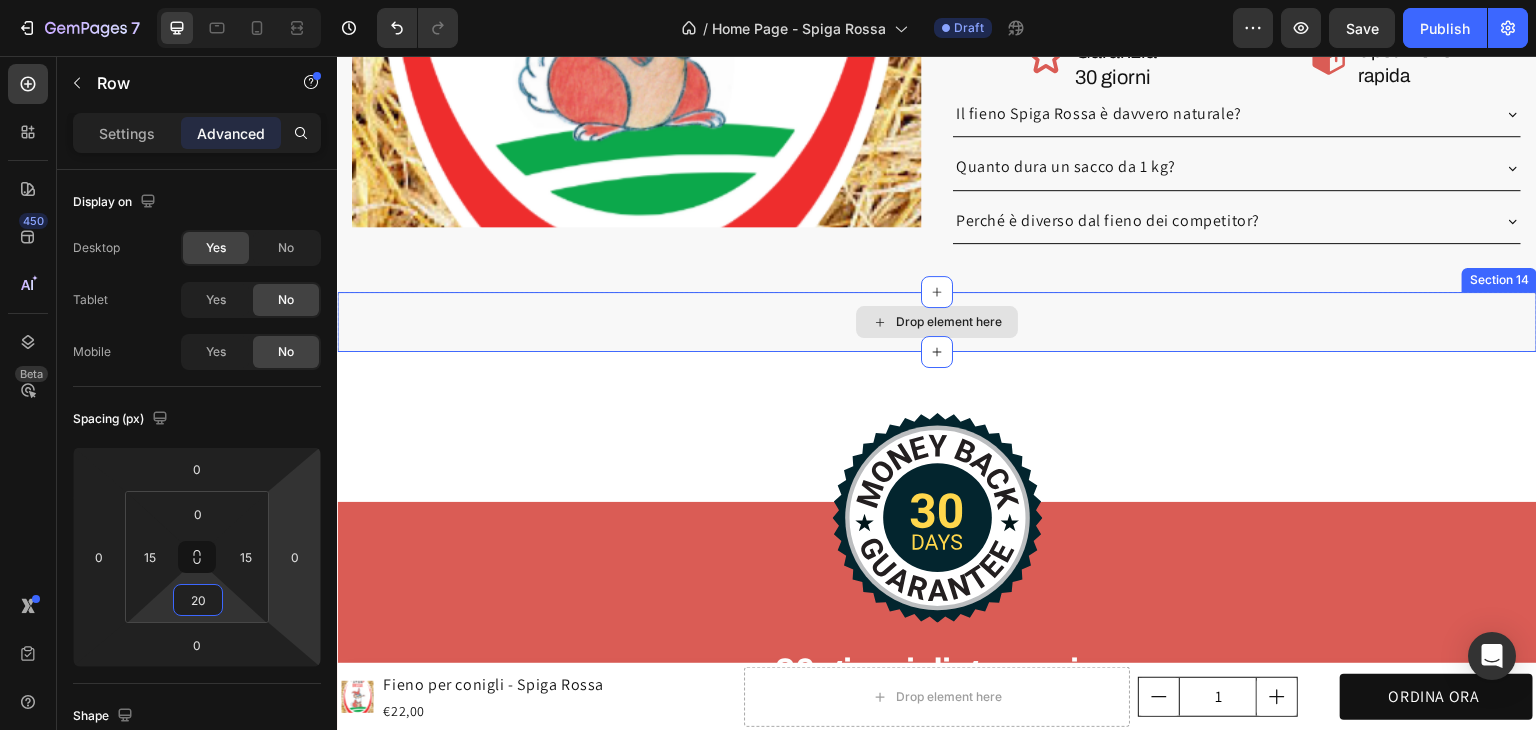 click on "Drop element here" at bounding box center [937, 322] 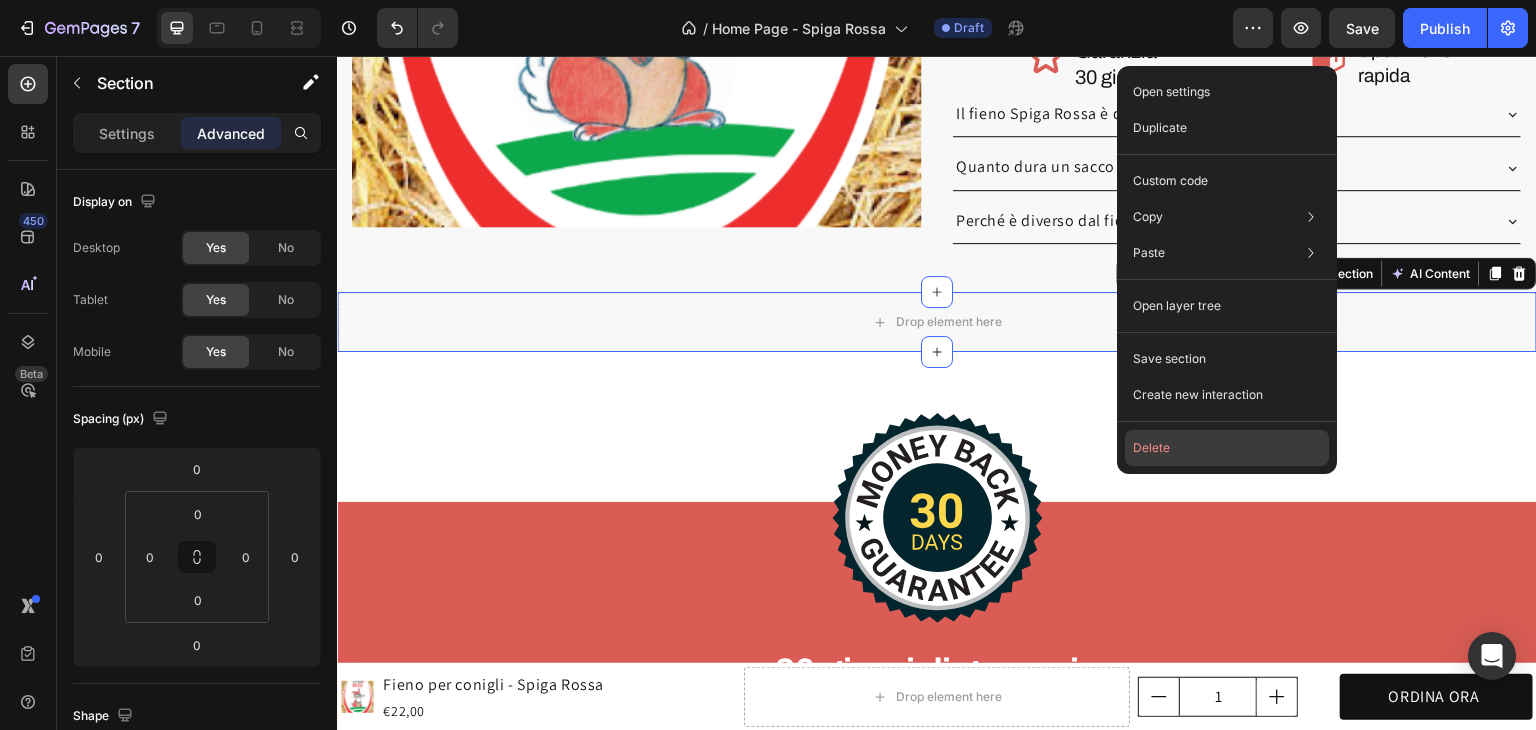 click on "Delete" 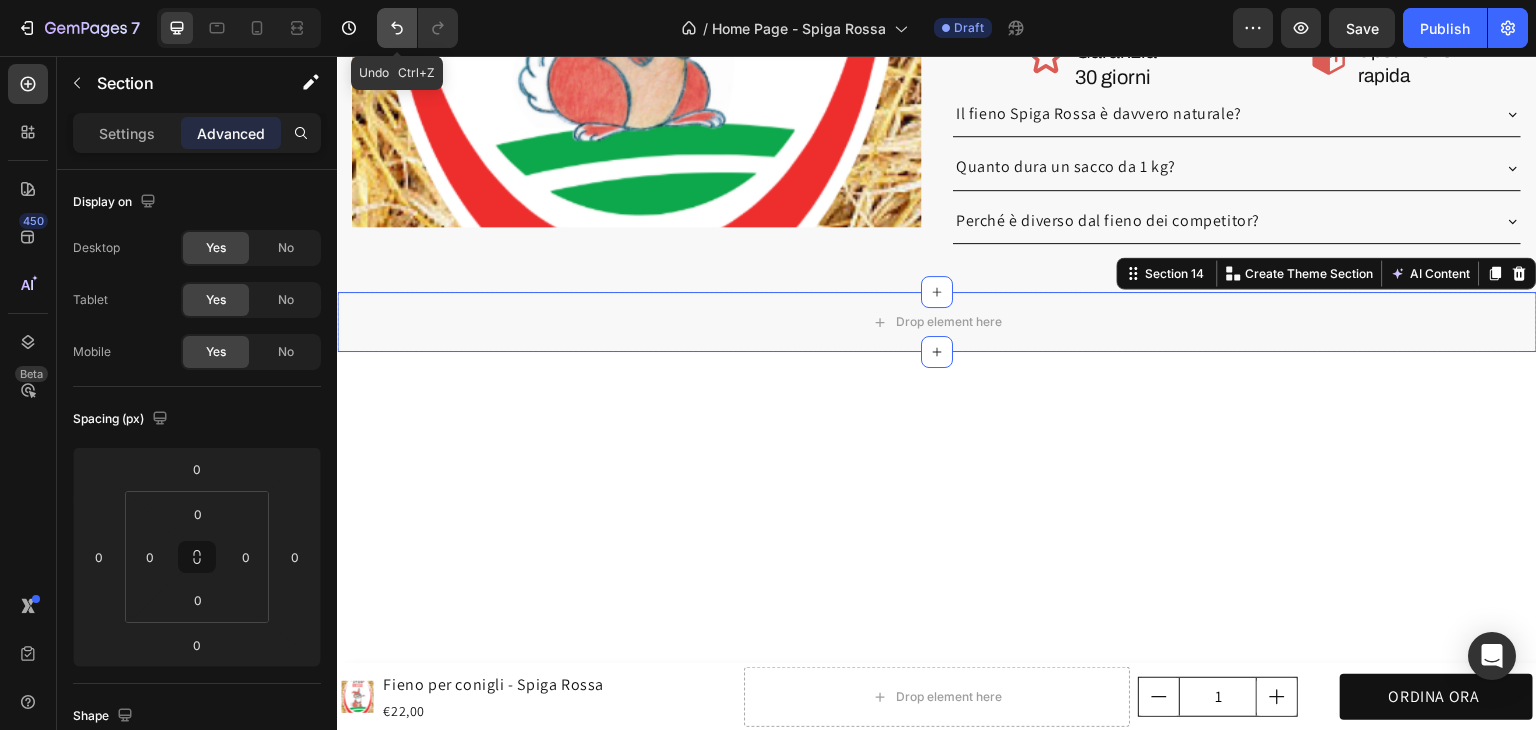 click 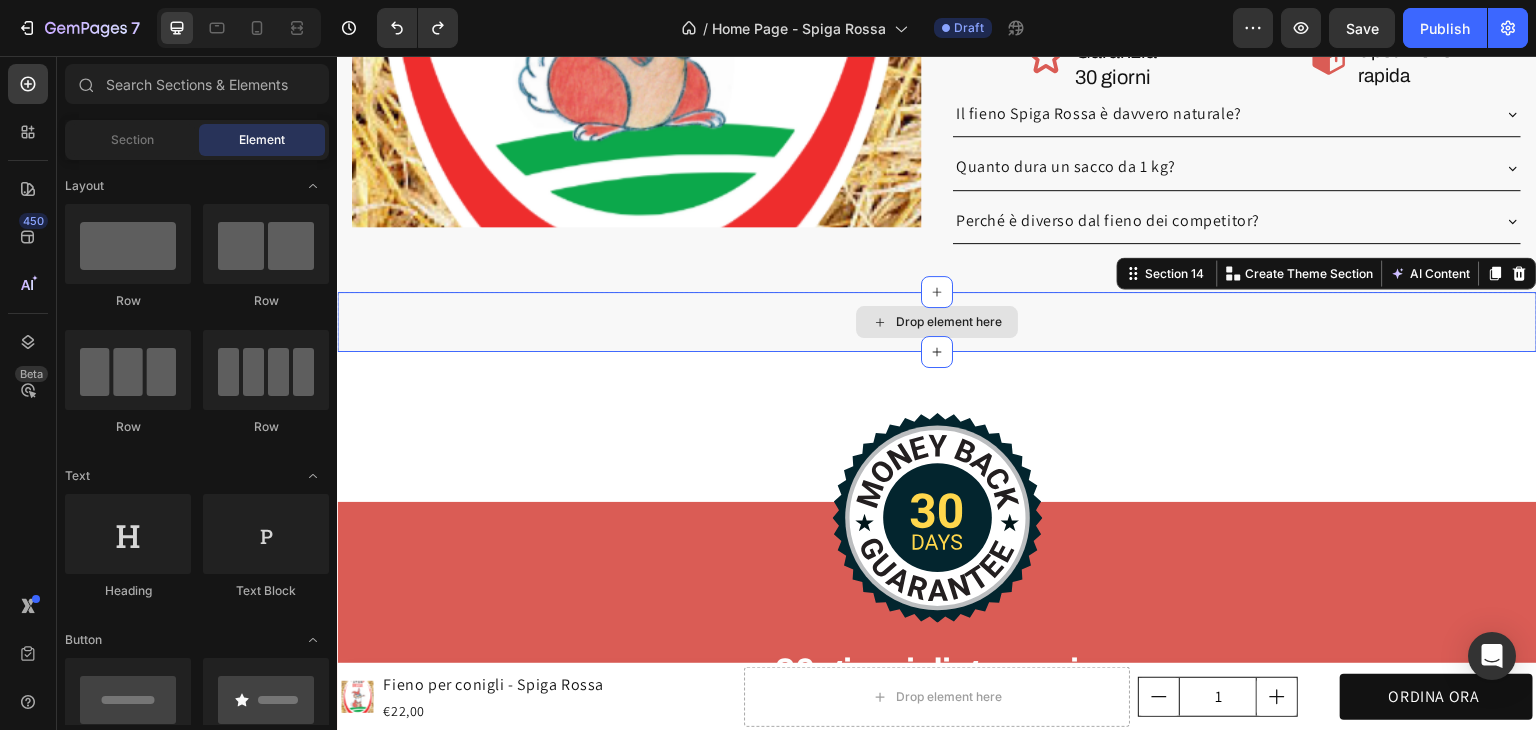 click on "Drop element here" at bounding box center (949, 322) 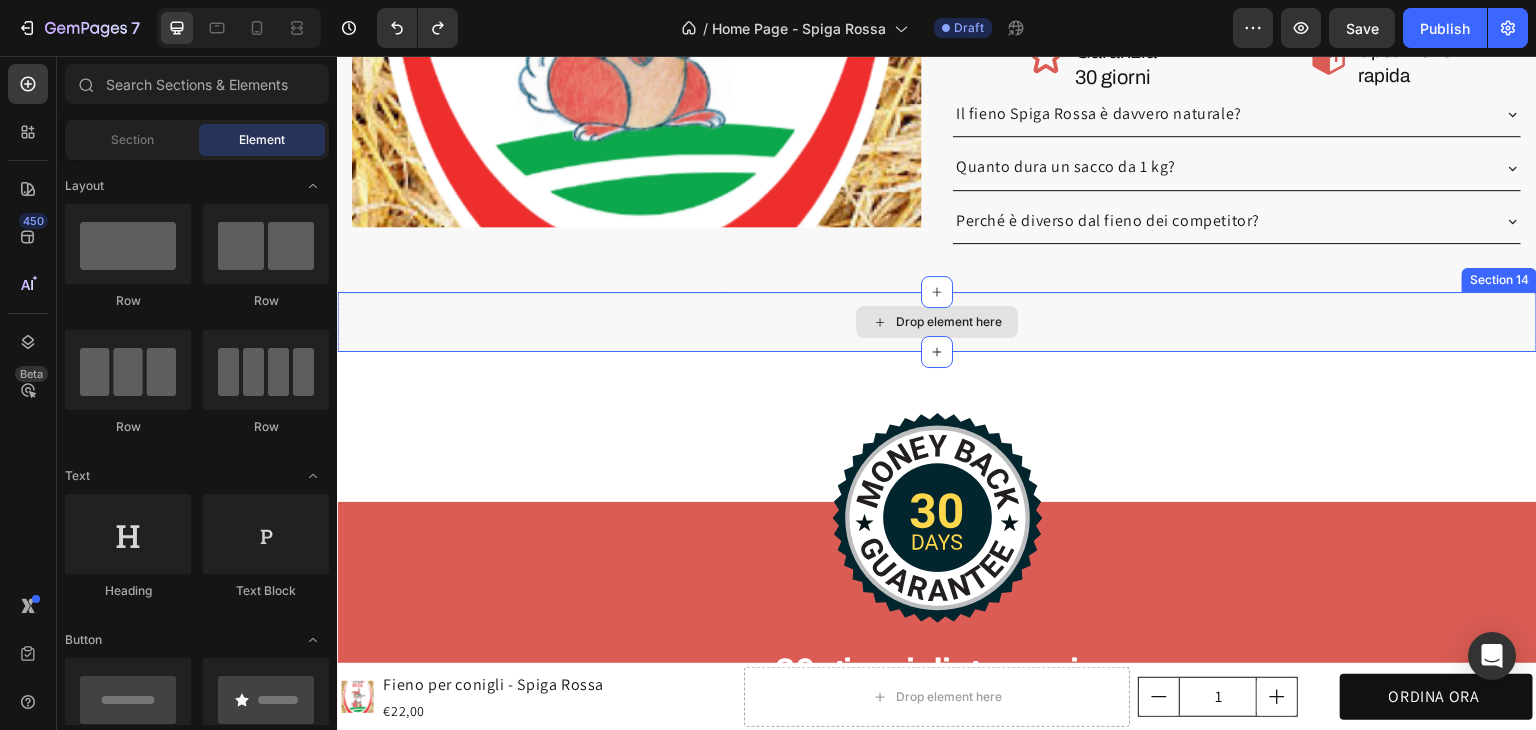 click on "Drop element here" at bounding box center (937, 322) 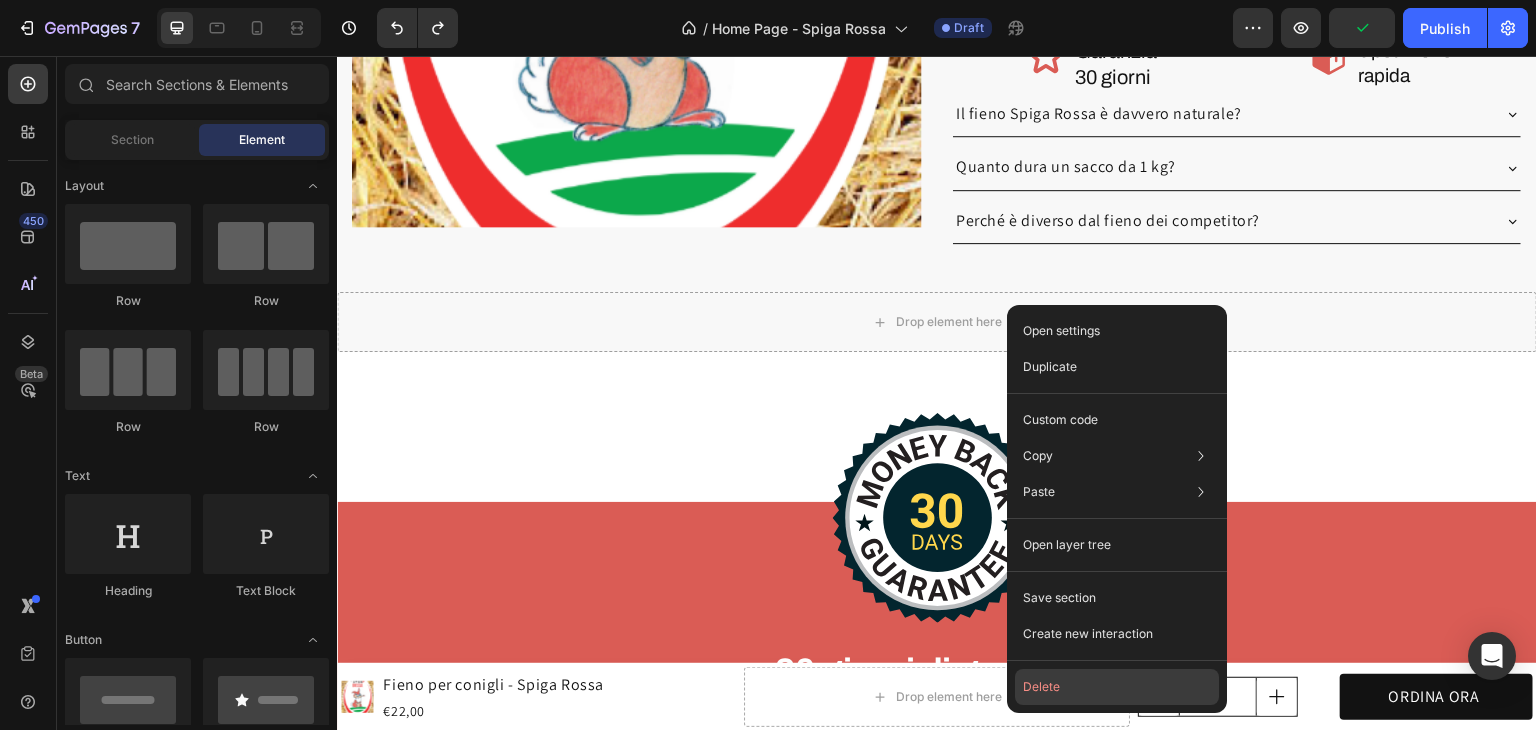 click on "Delete" 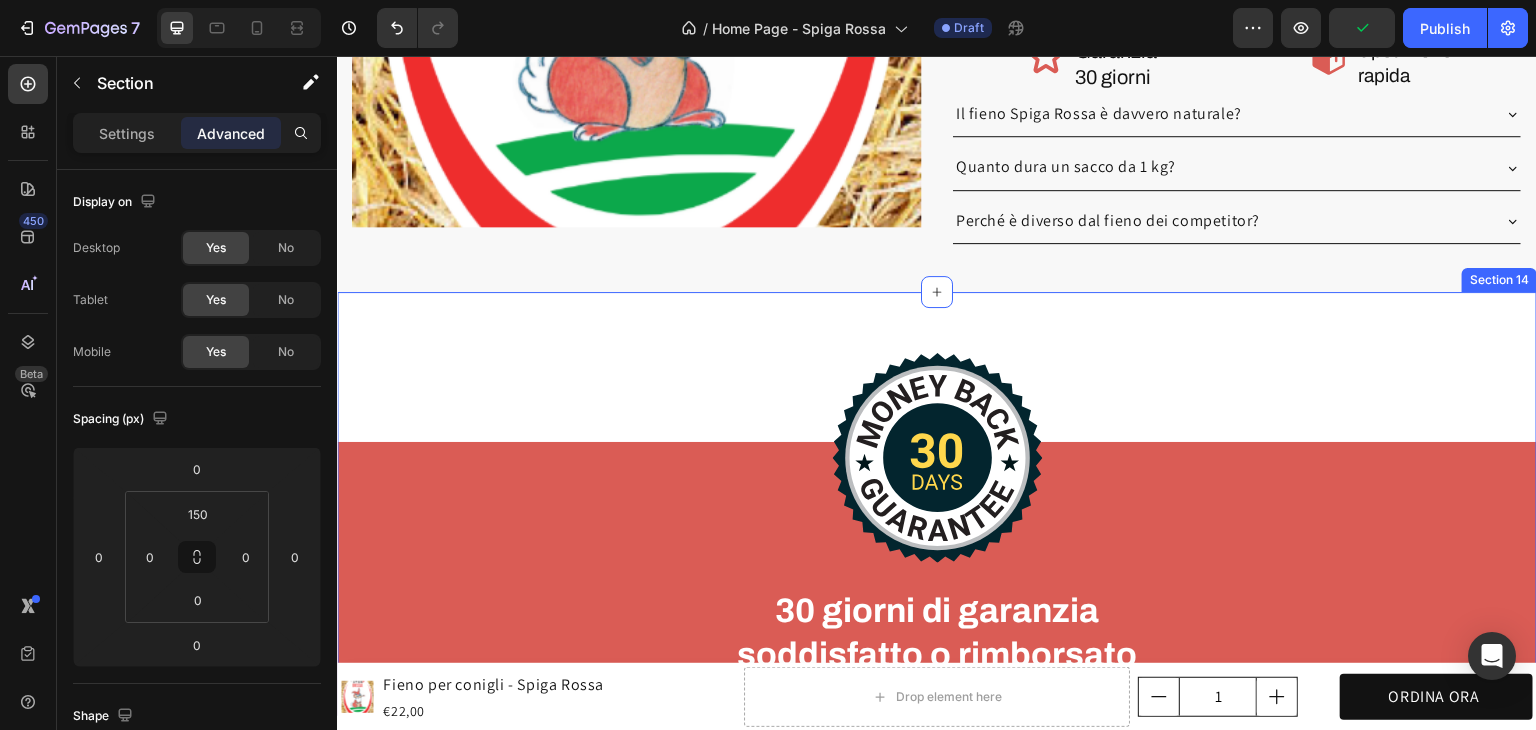 click on "Image 30 giorni di garanzia  soddisfatto o rimborsato Heading Row Row Section 14" at bounding box center (937, 503) 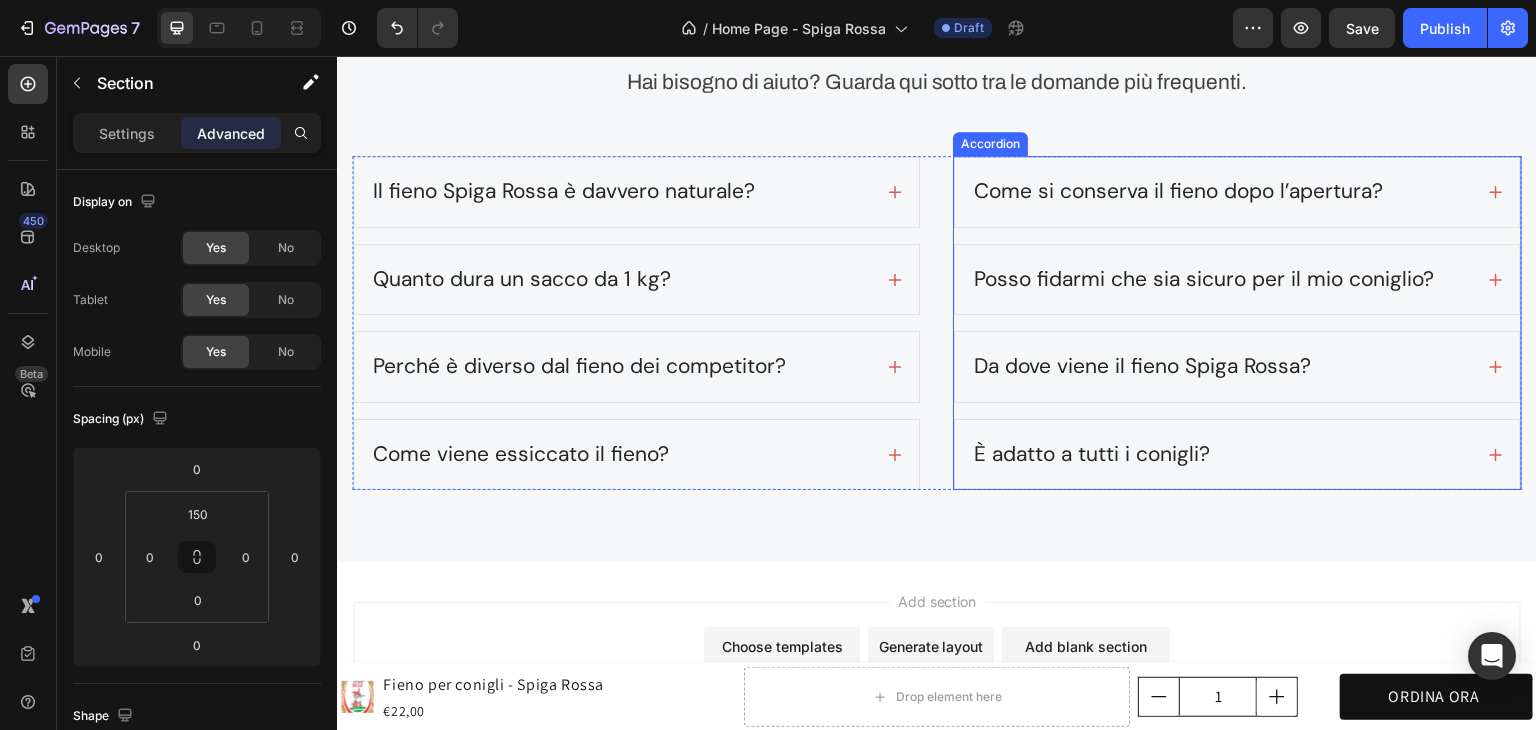 scroll, scrollTop: 6480, scrollLeft: 0, axis: vertical 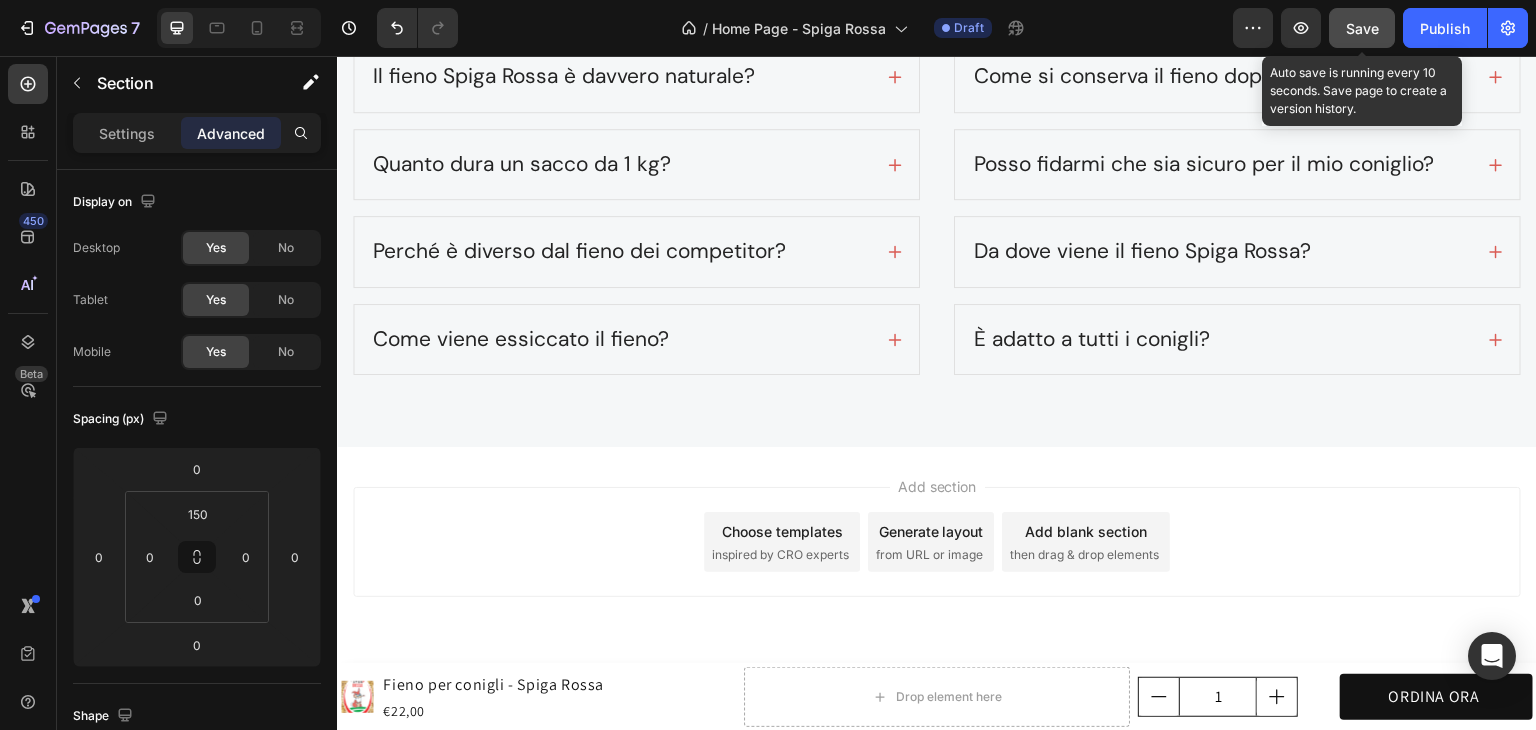 click on "Save" at bounding box center (1362, 28) 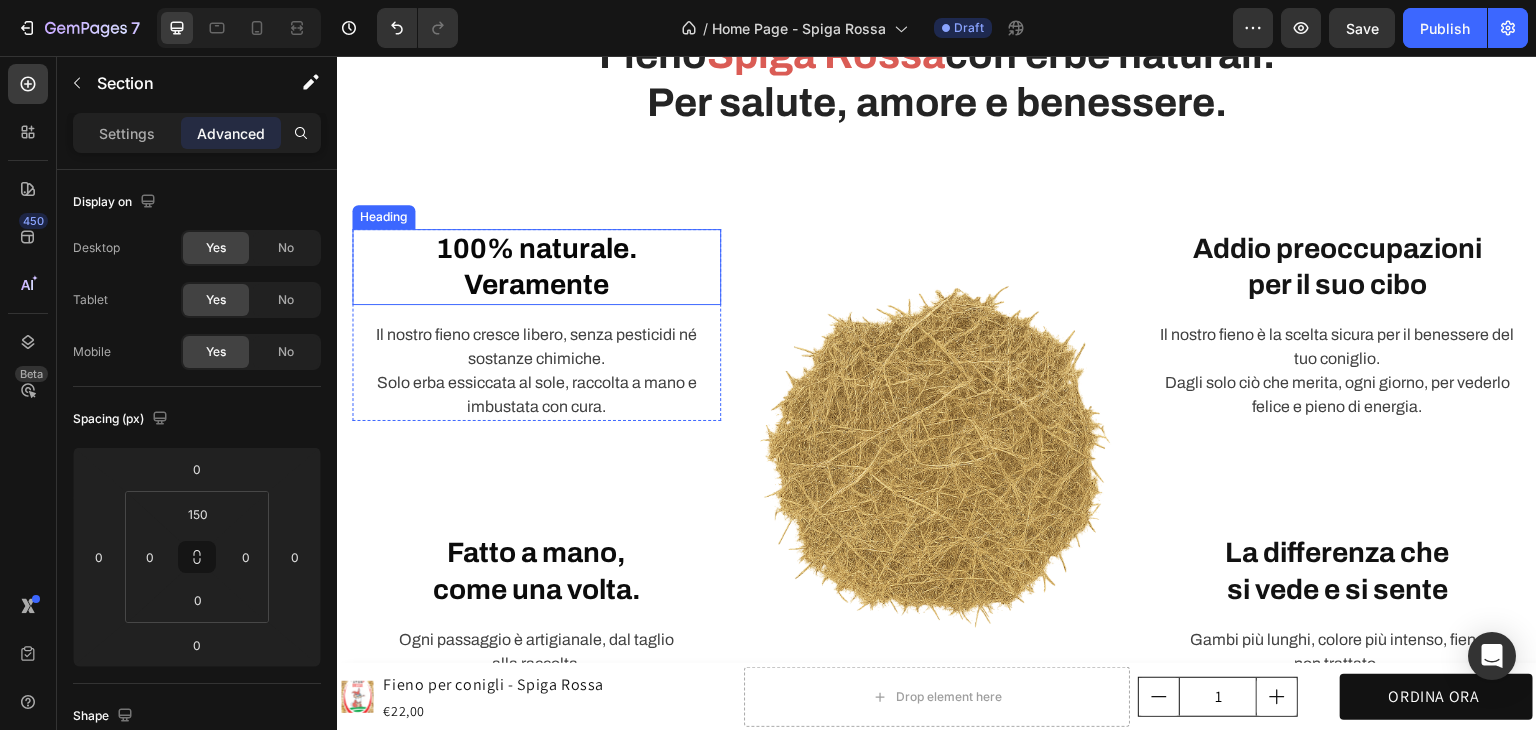scroll, scrollTop: 500, scrollLeft: 0, axis: vertical 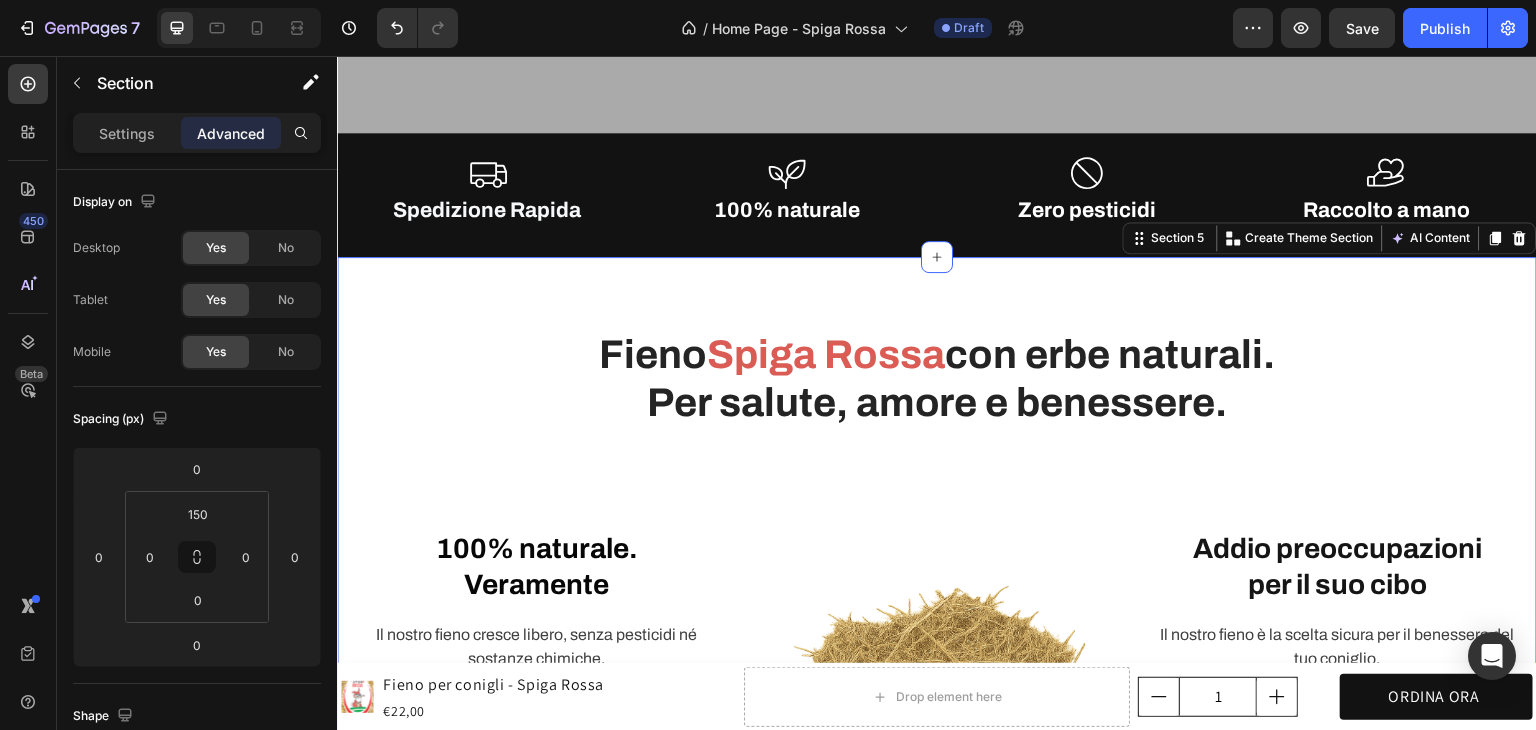 click on "Fieno  Spiga Rossa  con erbe naturali. Per salute, amore e benessere. Heading Row 100% naturale.  Veramente Heading Il nostro fieno cresce libero, senza pesticidi né sostanze chimiche. Solo erba essiccata al sole, raccolta a mano e imbustata con cura. Text block Row Fatto a mano,  come una volta. Heading Ogni passaggio è artigianale, dal taglio  alla raccolta. Niente macchinari, niente processi industriali. Solo pazienza, esperienza e cura per il tuo coniglio. Text block Row Image Addio preoccupazioni  per il suo cibo Heading Il nostro fieno è la scelta sicura per il benessere del tuo coniglio. Dagli solo ciò che merita, ogni giorno, per vederlo felice e pieno di energia. Text block Row La differenza che  si vede e si sente Heading Gambi più lunghi, colore più intenso, fieno  non trattato. Qualità vera che fa la differenza nella sua salute quotidiana. Text block Row Row Section 5   You can create reusable sections Create Theme Section AI Content Write with GemAI Tone and Voice Persuasive Product" at bounding box center [937, 678] 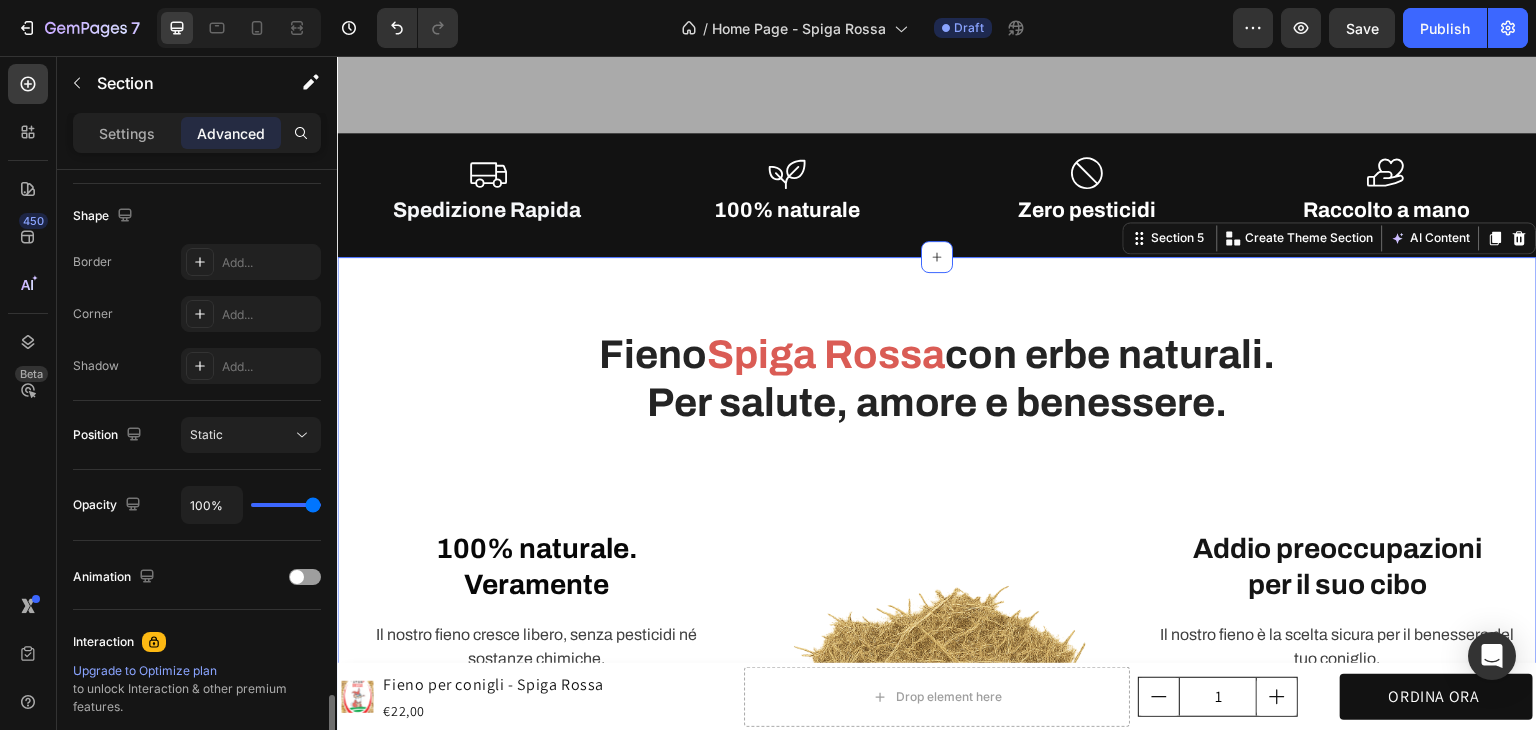 scroll, scrollTop: 715, scrollLeft: 0, axis: vertical 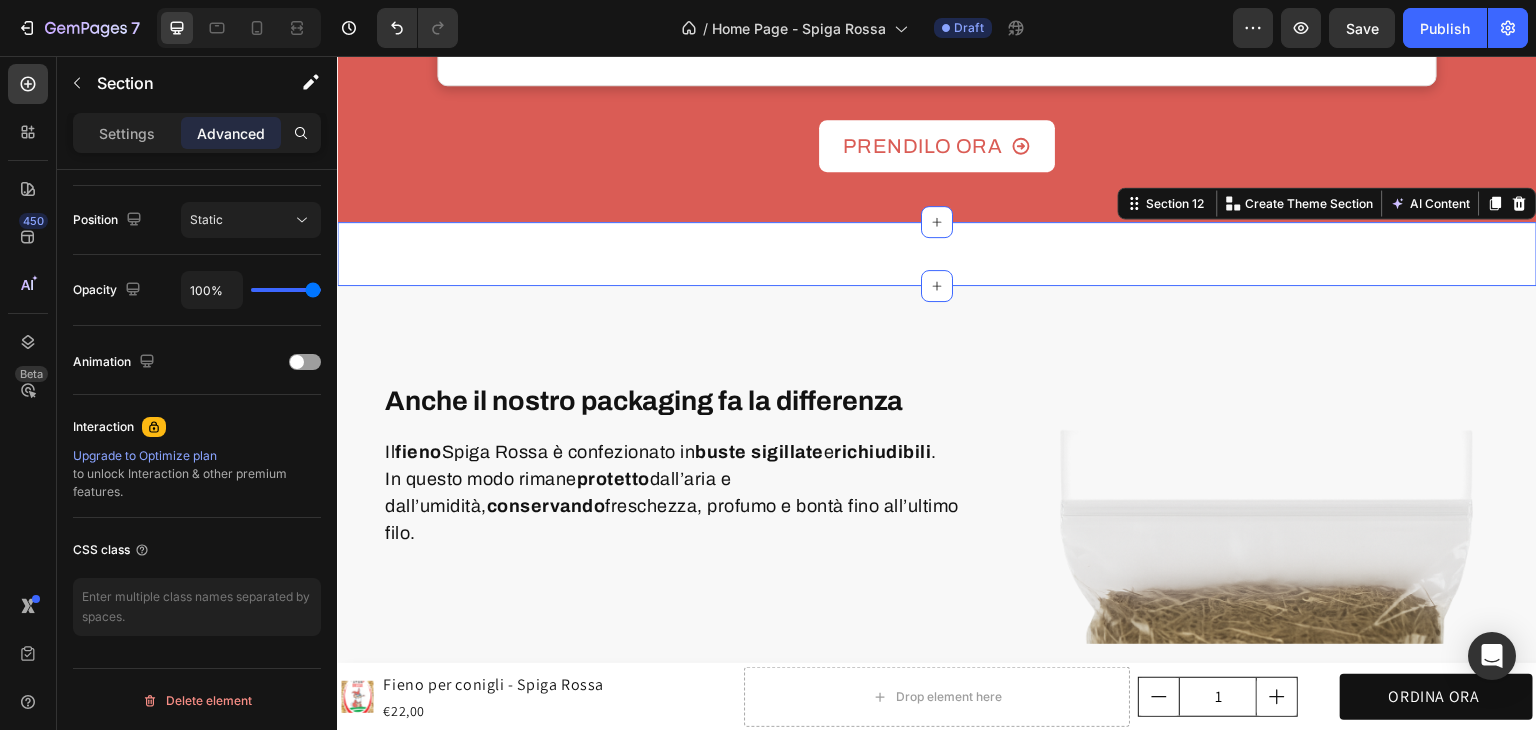 click on "Anche il nostro packaging fa la differenza Heading Il  fieno  Spiga Rossa è confezionato in  buste sigillate  e  richiudibili . In questo modo rimane  protetto  dall’aria e dall’umidità,  conservando  freschezza, profumo e bontà fino all’ultimo filo. Text block Row Image Row Section 12   You can create reusable sections Create Theme Section AI Content Write with GemAI What would you like to describe here? Tone and Voice Persuasive Product Show more Generate" at bounding box center (937, 254) 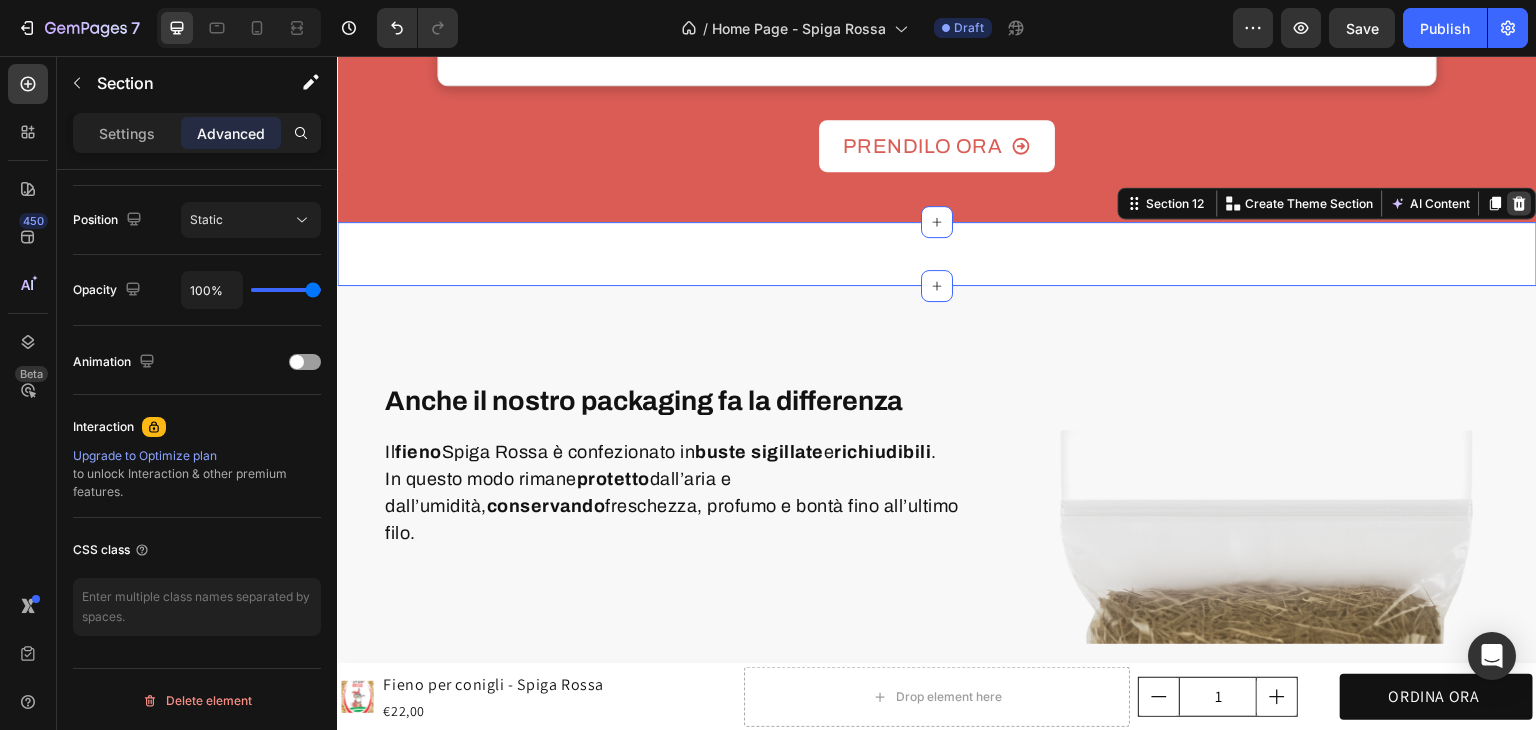 click 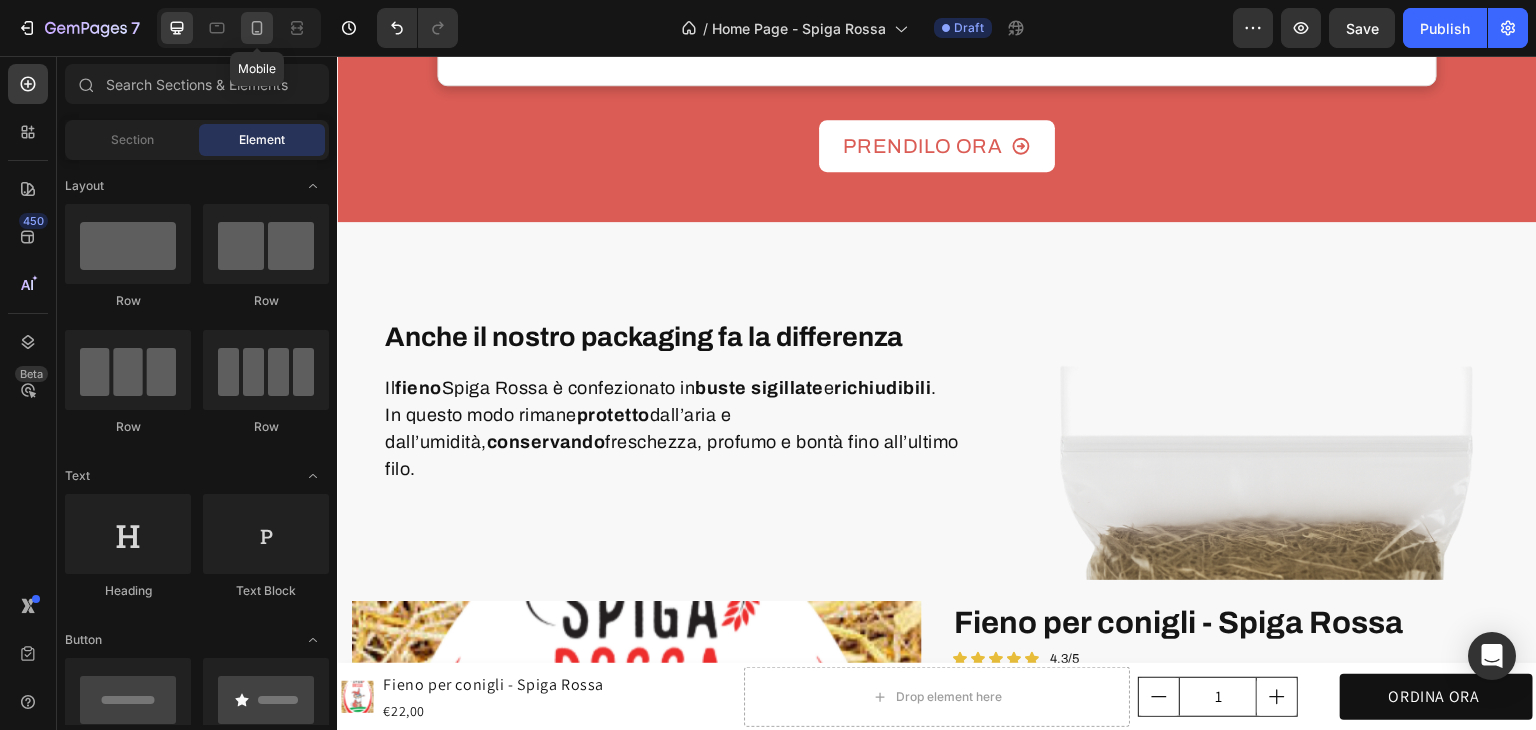 click 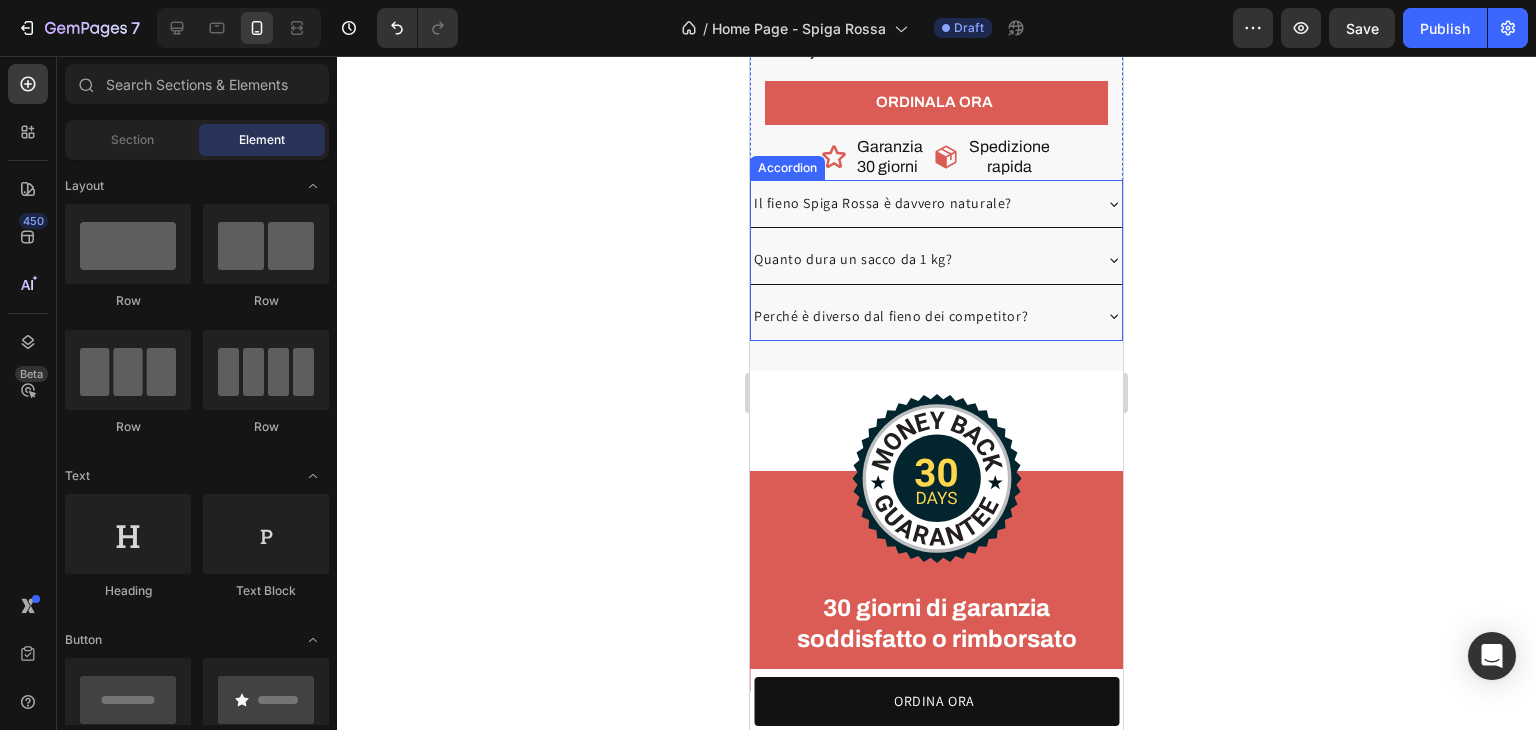 scroll, scrollTop: 5492, scrollLeft: 0, axis: vertical 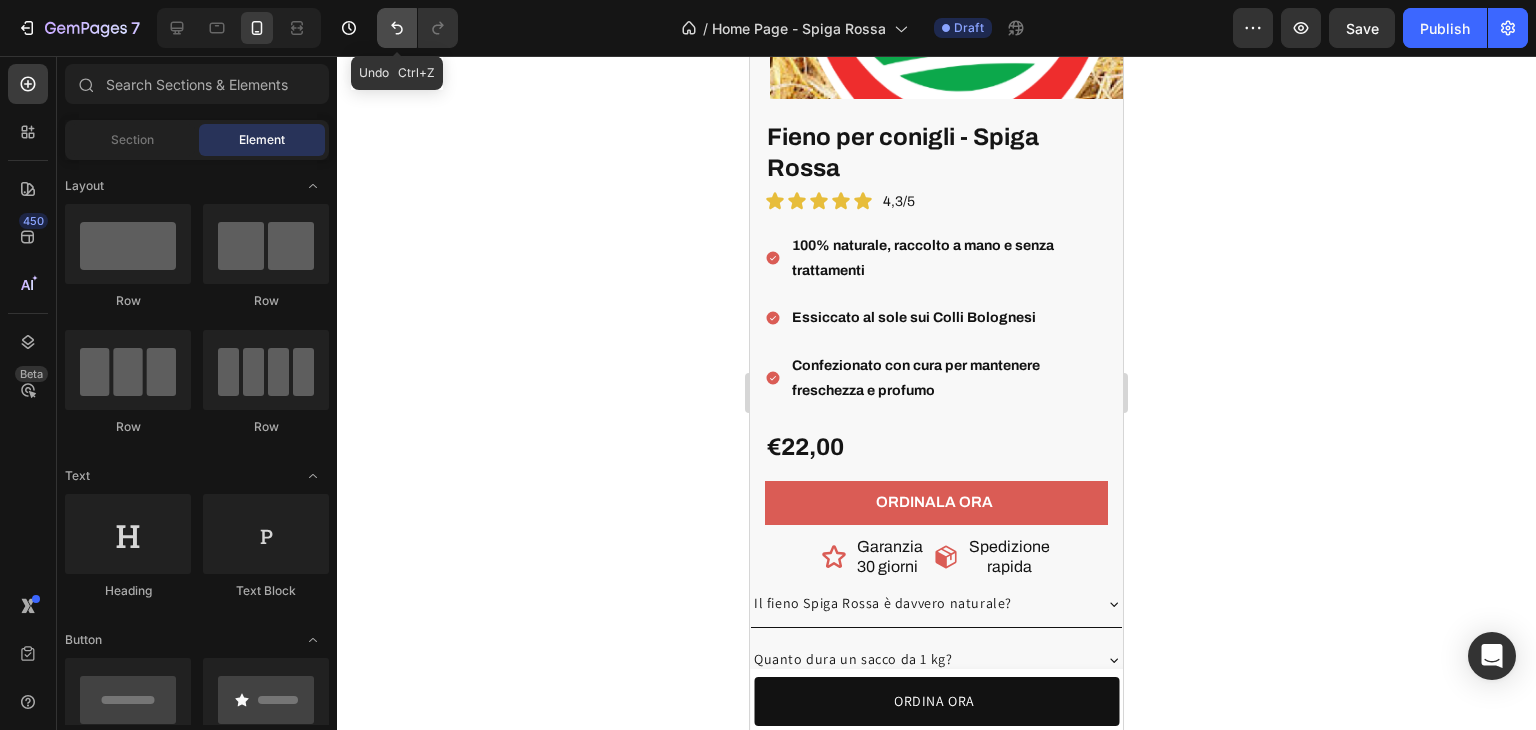 click 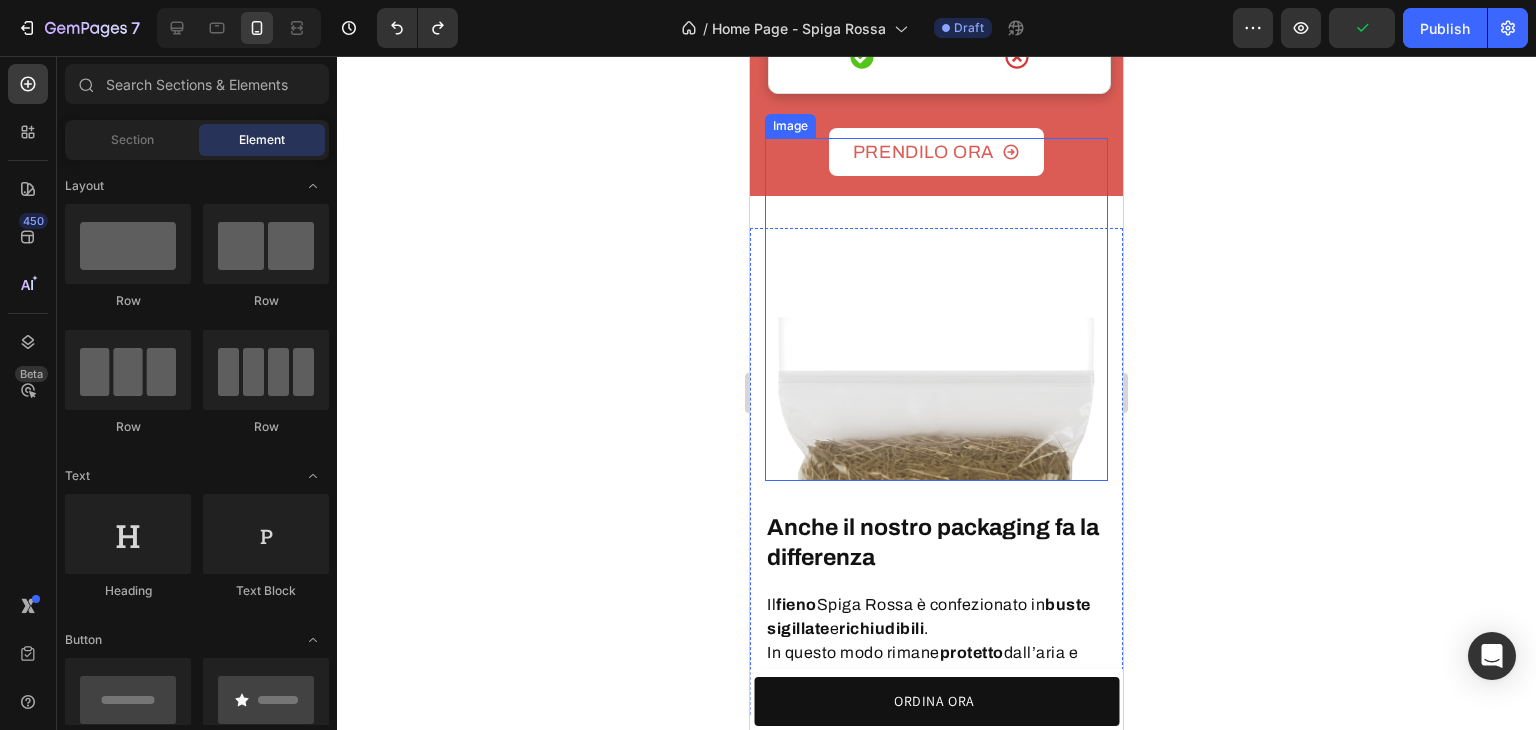 scroll, scrollTop: 4828, scrollLeft: 0, axis: vertical 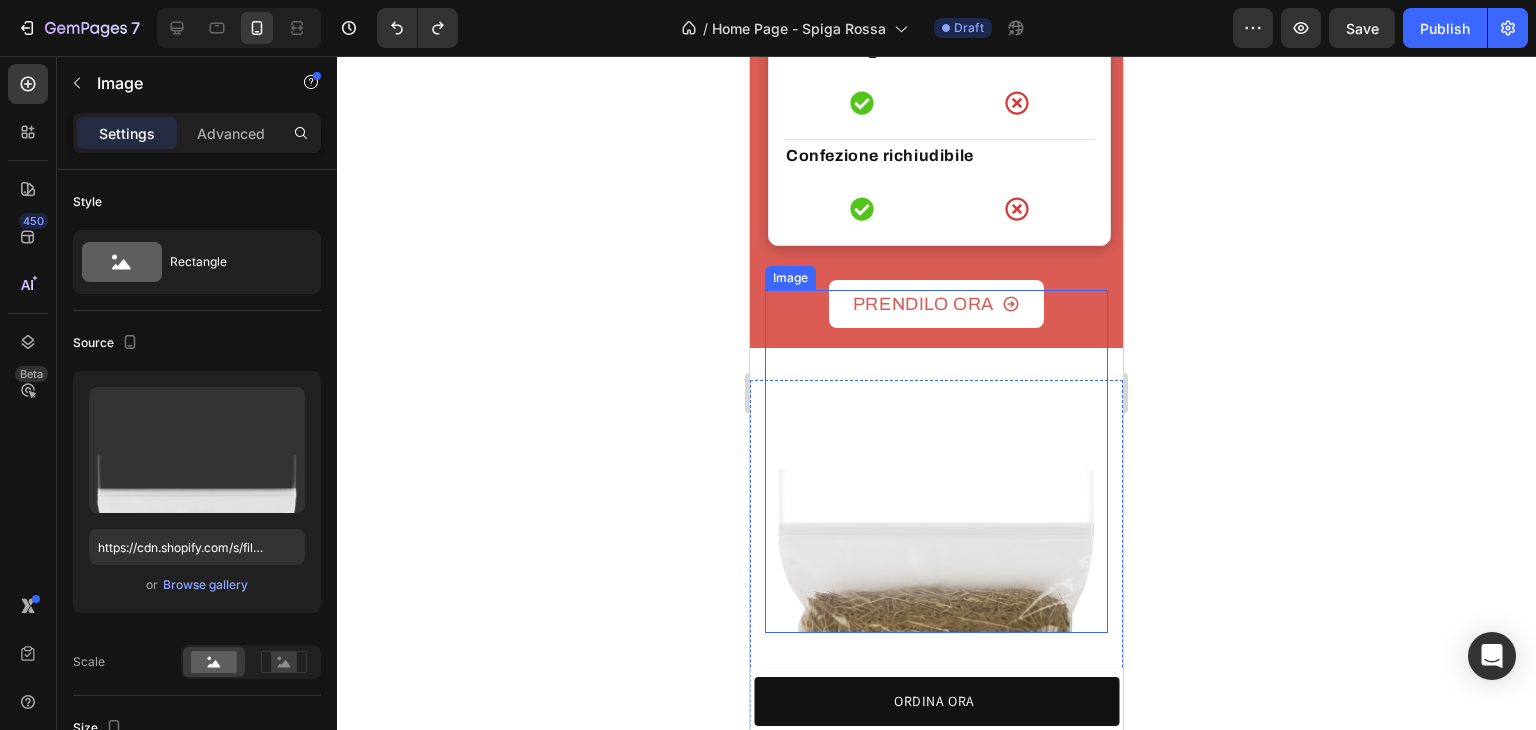 click at bounding box center [936, 461] 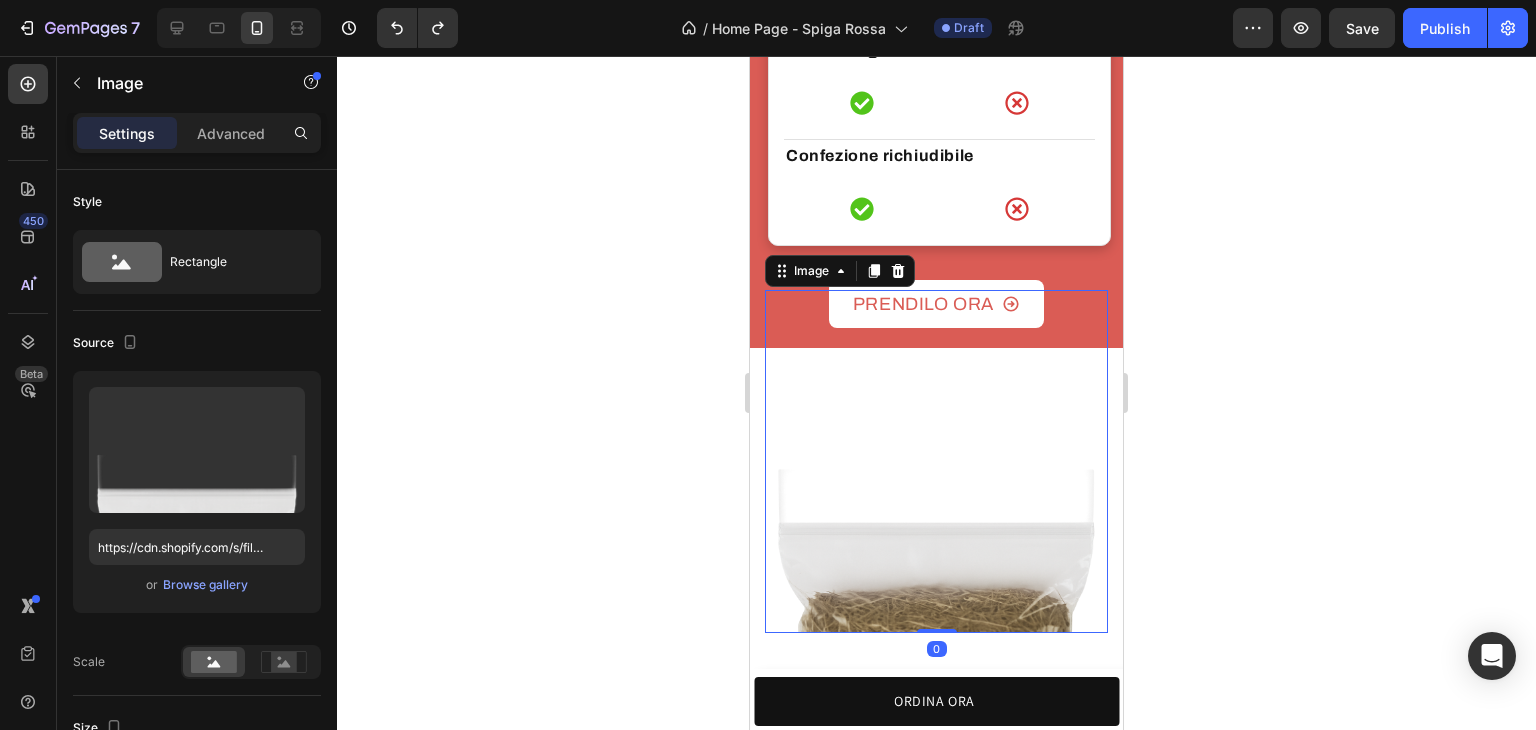 click at bounding box center (936, 461) 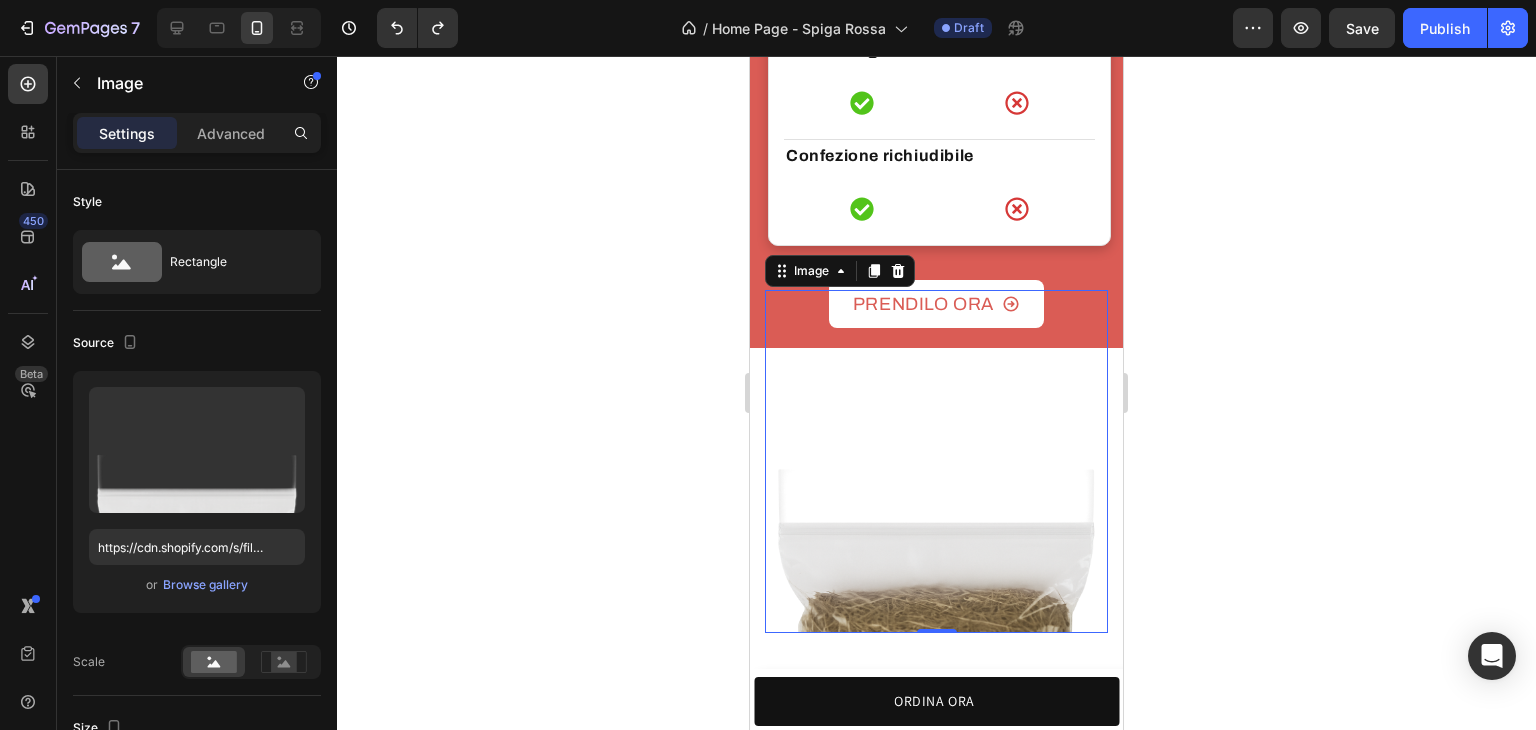 click at bounding box center (936, 461) 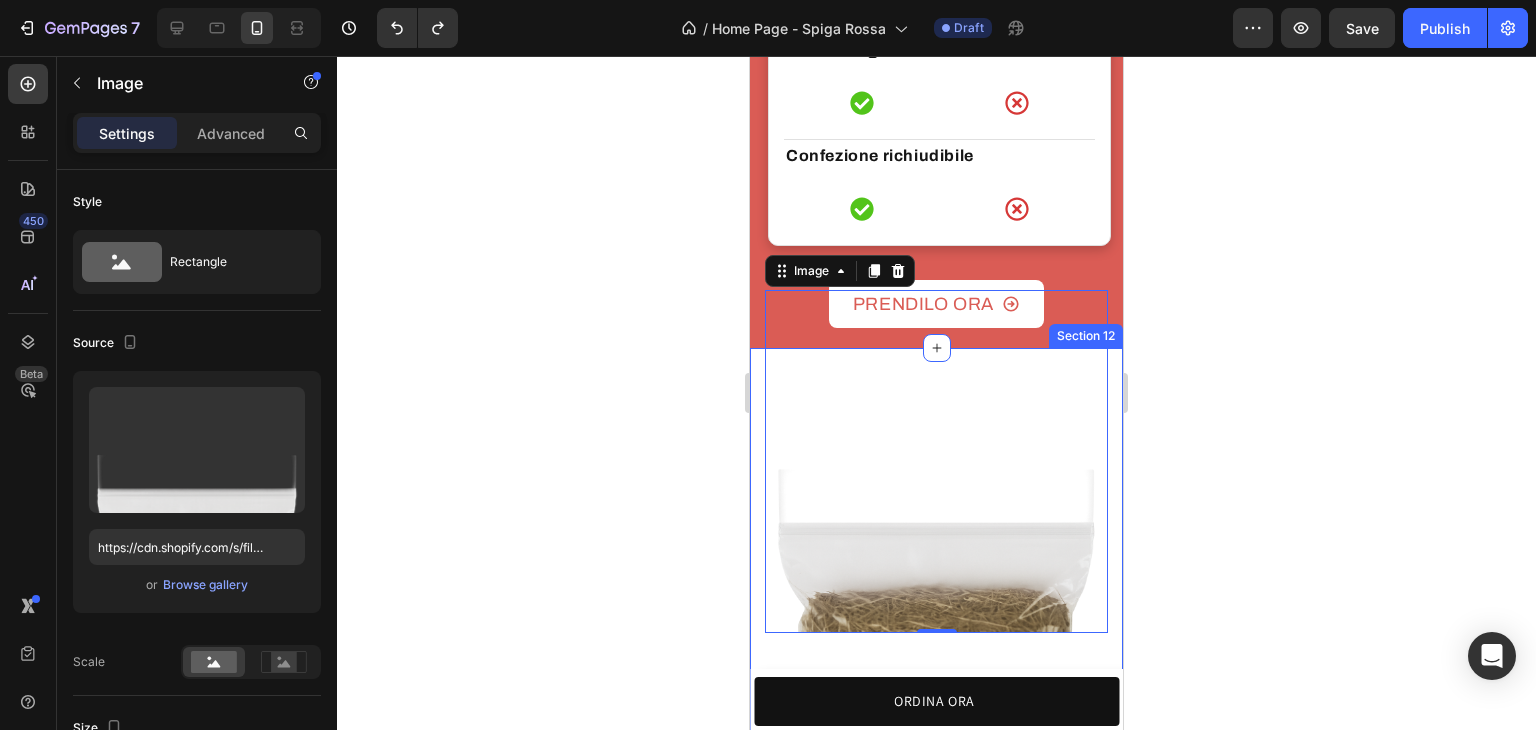 click on "Anche il nostro packaging fa la differenza Heading Il  fieno  Spiga Rossa è confezionato in  buste sigillate  e  richiudibili . In questo modo rimane  protetto  dall’aria e dall’umidità,  conservando  freschezza, profumo e bontà fino all’ultimo filo. Text block Row Image   0 Row Section 12" at bounding box center [936, 623] 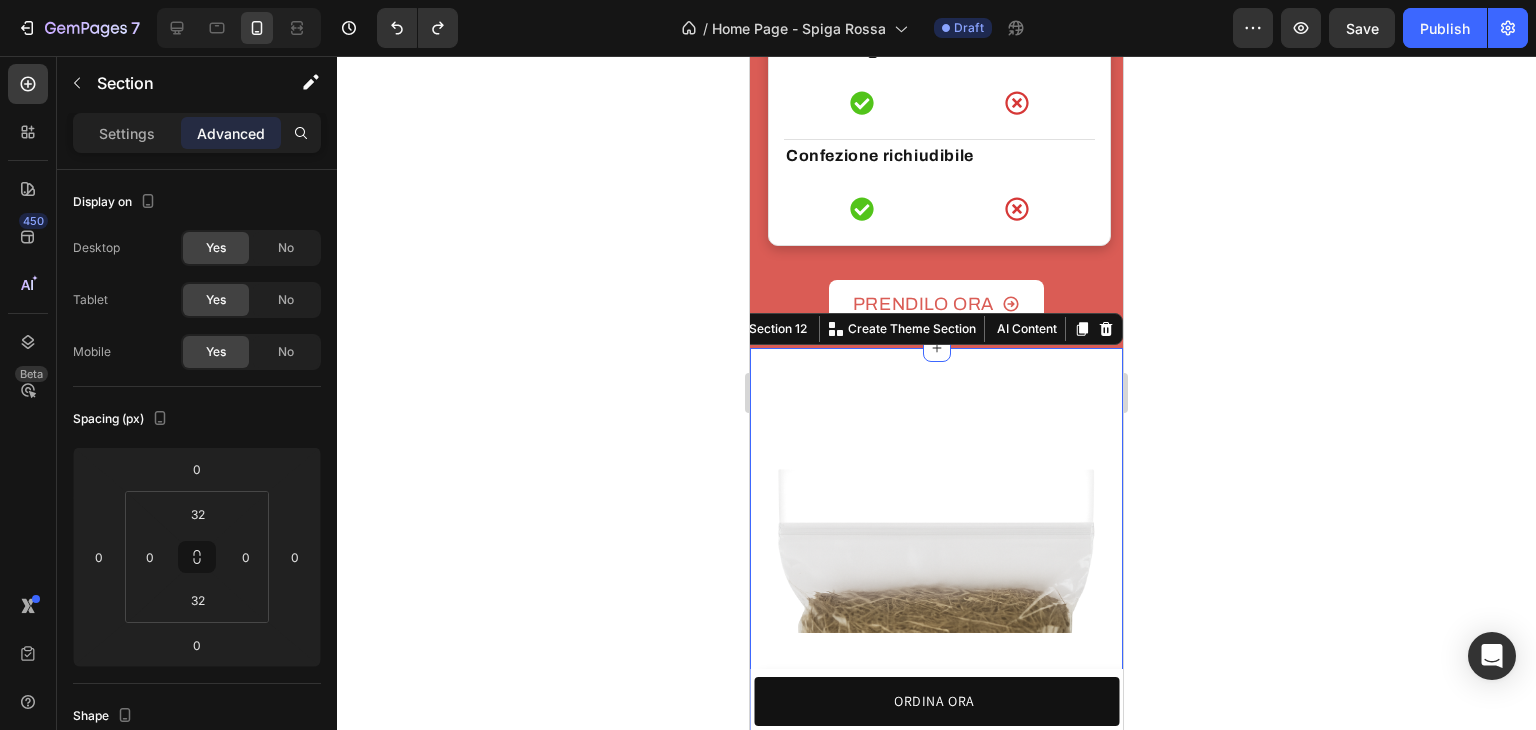 click on "Anche il nostro packaging fa la differenza Heading Il  fieno  Spiga Rossa è confezionato in  buste sigillate  e  richiudibili . In questo modo rimane  protetto  dall’aria e dall’umidità,  conservando  freschezza, profumo e bontà fino all’ultimo filo. Text block Row Image Row Section 12   You can create reusable sections Create Theme Section AI Content Write with GemAI What would you like to describe here? Tone and Voice Persuasive Product Fieno per conigli - Spiga Rossa Show more Generate" at bounding box center [936, 623] 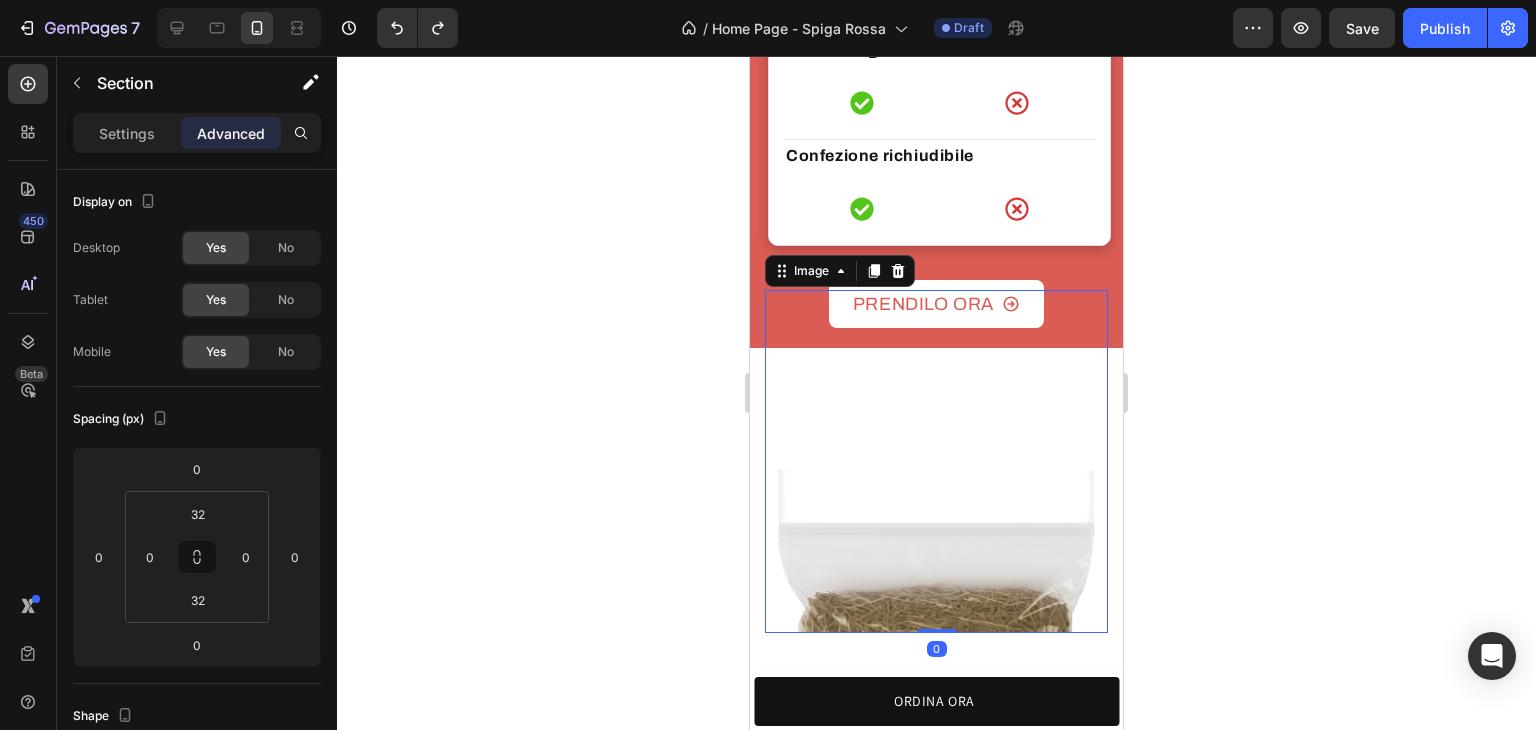 click at bounding box center [936, 461] 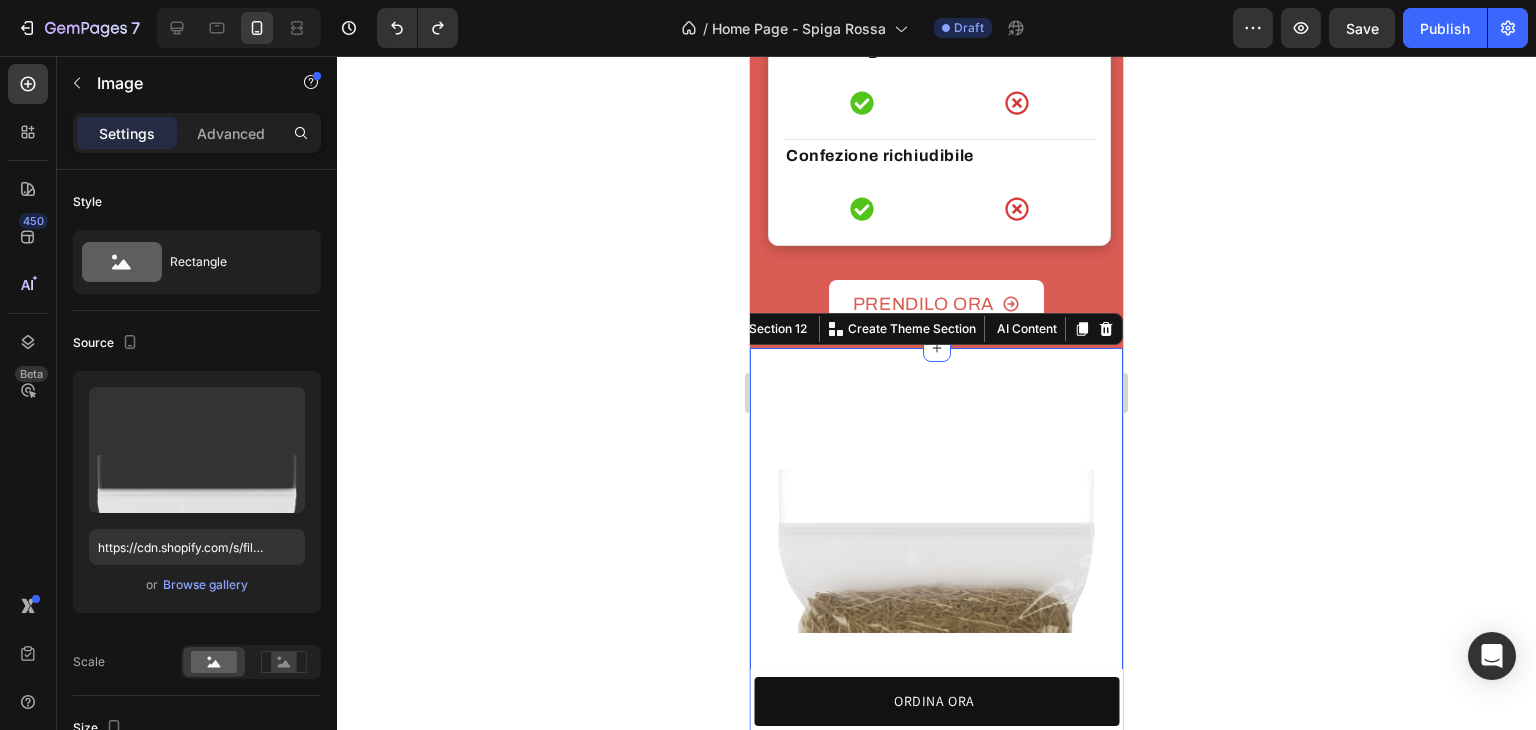 click on "Anche il nostro packaging fa la differenza Heading Il  fieno  Spiga Rossa è confezionato in  buste sigillate  e  richiudibili . In questo modo rimane  protetto  dall’aria e dall’umidità,  conservando  freschezza, profumo e bontà fino all’ultimo filo. Text block Row Image Row Section 12   You can create reusable sections Create Theme Section AI Content Write with GemAI What would you like to describe here? Tone and Voice Persuasive Product Fieno per conigli - Spiga Rossa Show more Generate" at bounding box center [936, 623] 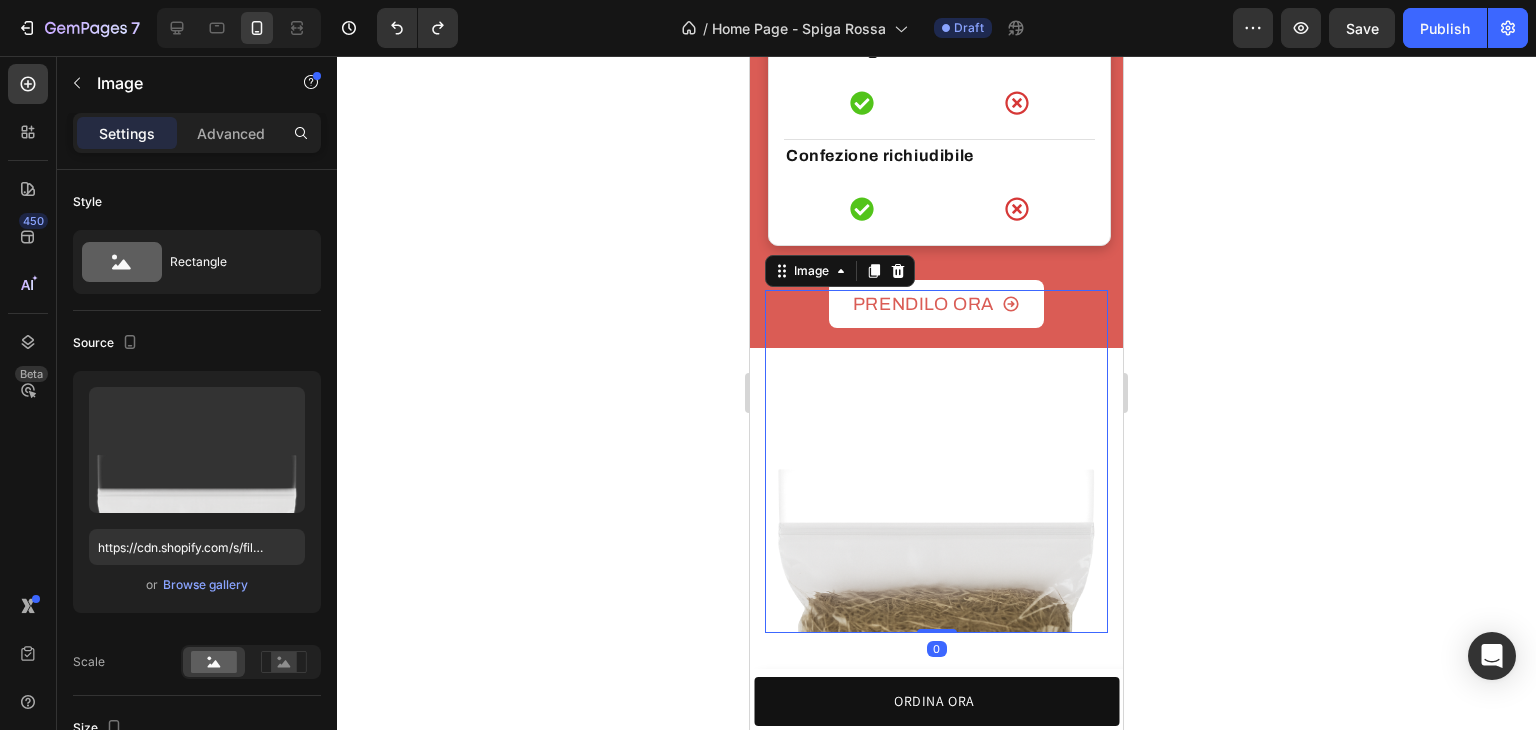 click at bounding box center [936, 461] 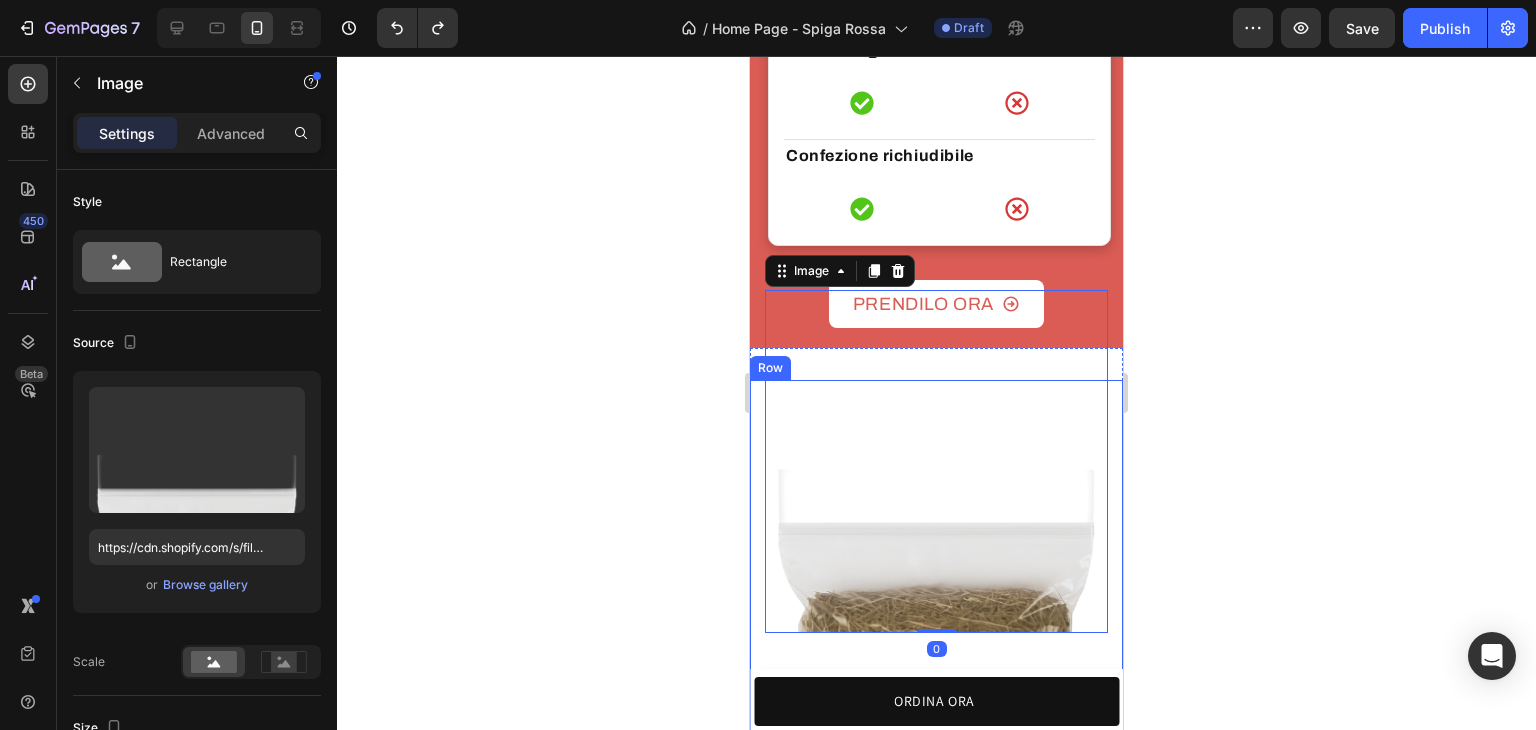 click on "Anche il nostro packaging fa la differenza Heading Il  fieno  Spiga Rossa è confezionato in  buste sigillate  e  richiudibili . In questo modo rimane  protetto  dall’aria e dall’umidità,  conservando  freschezza, profumo e bontà fino all’ultimo filo. Text block Row Image   0 Row" at bounding box center (936, 623) 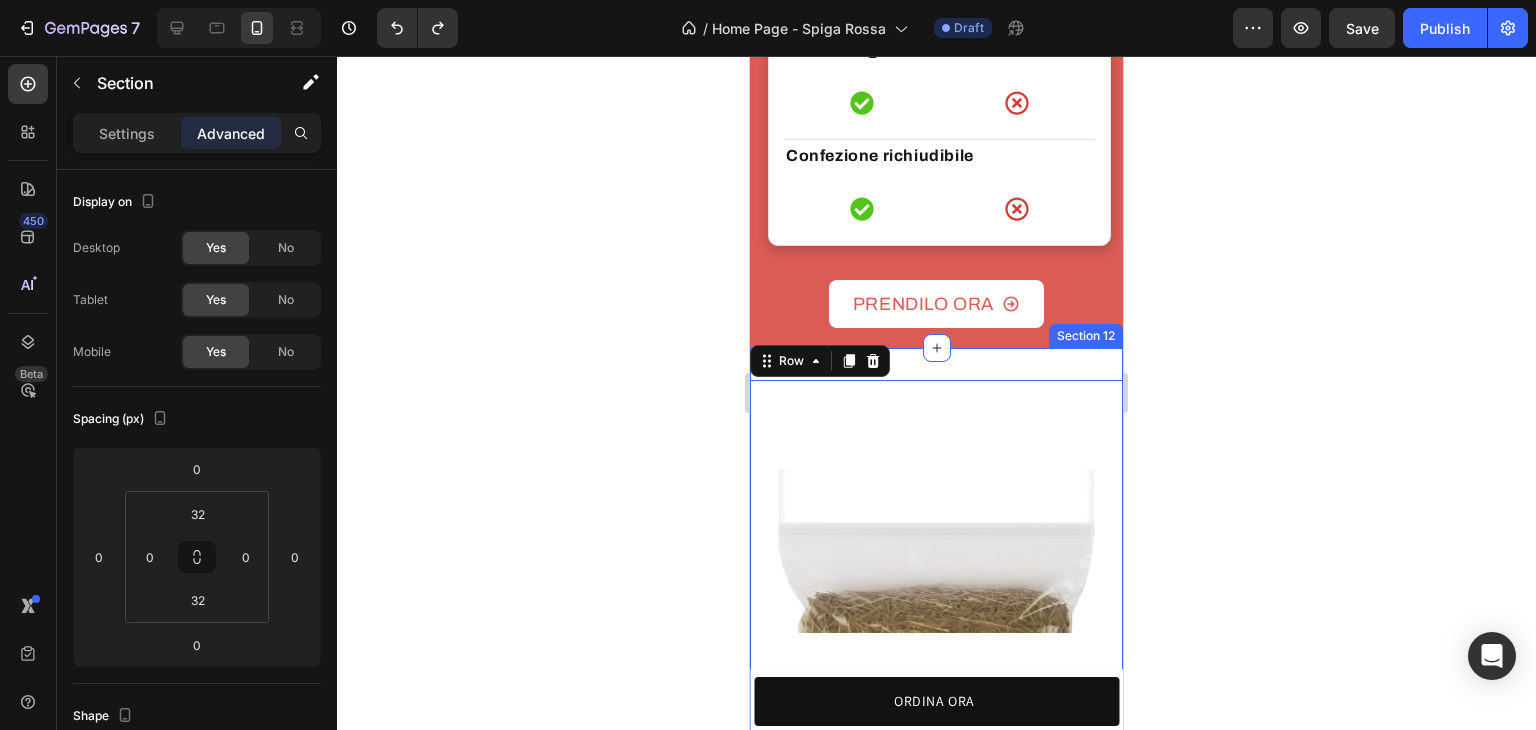 click on "Anche il nostro packaging fa la differenza Heading Il  fieno  Spiga Rossa è confezionato in  buste sigillate  e  richiudibili . In questo modo rimane  protetto  dall’aria e dall’umidità,  conservando  freschezza, profumo e bontà fino all’ultimo filo. Text block Row Image Row   0 Section 12" at bounding box center [936, 623] 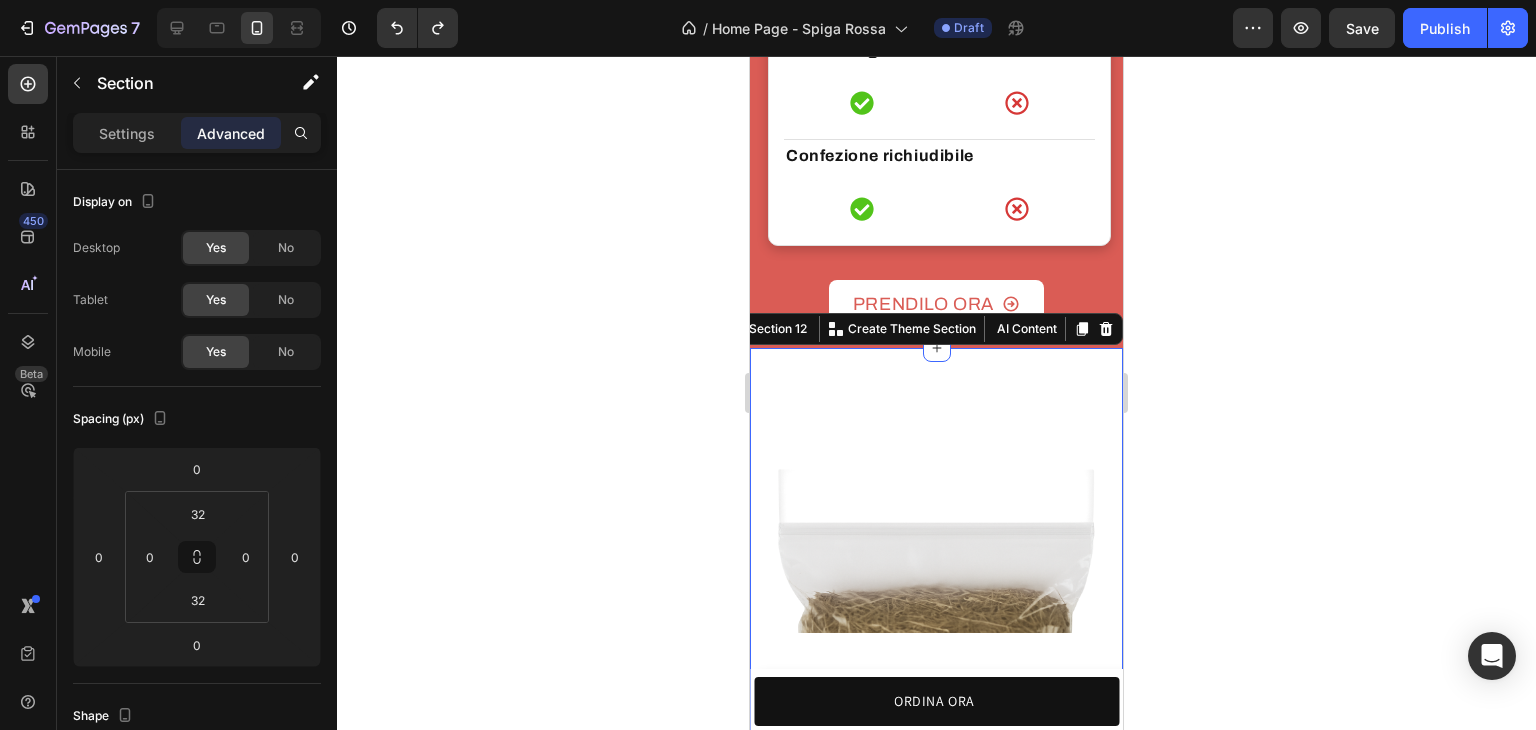 click on "Anche il nostro packaging fa la differenza Heading Il  fieno  Spiga Rossa è confezionato in  buste sigillate  e  richiudibili . In questo modo rimane  protetto  dall’aria e dall’umidità,  conservando  freschezza, profumo e bontà fino all’ultimo filo. Text block Row Image Row Section 12   You can create reusable sections Create Theme Section AI Content Write with GemAI What would you like to describe here? Tone and Voice Persuasive Product Fieno per conigli - Spiga Rossa Show more Generate" at bounding box center (936, 623) 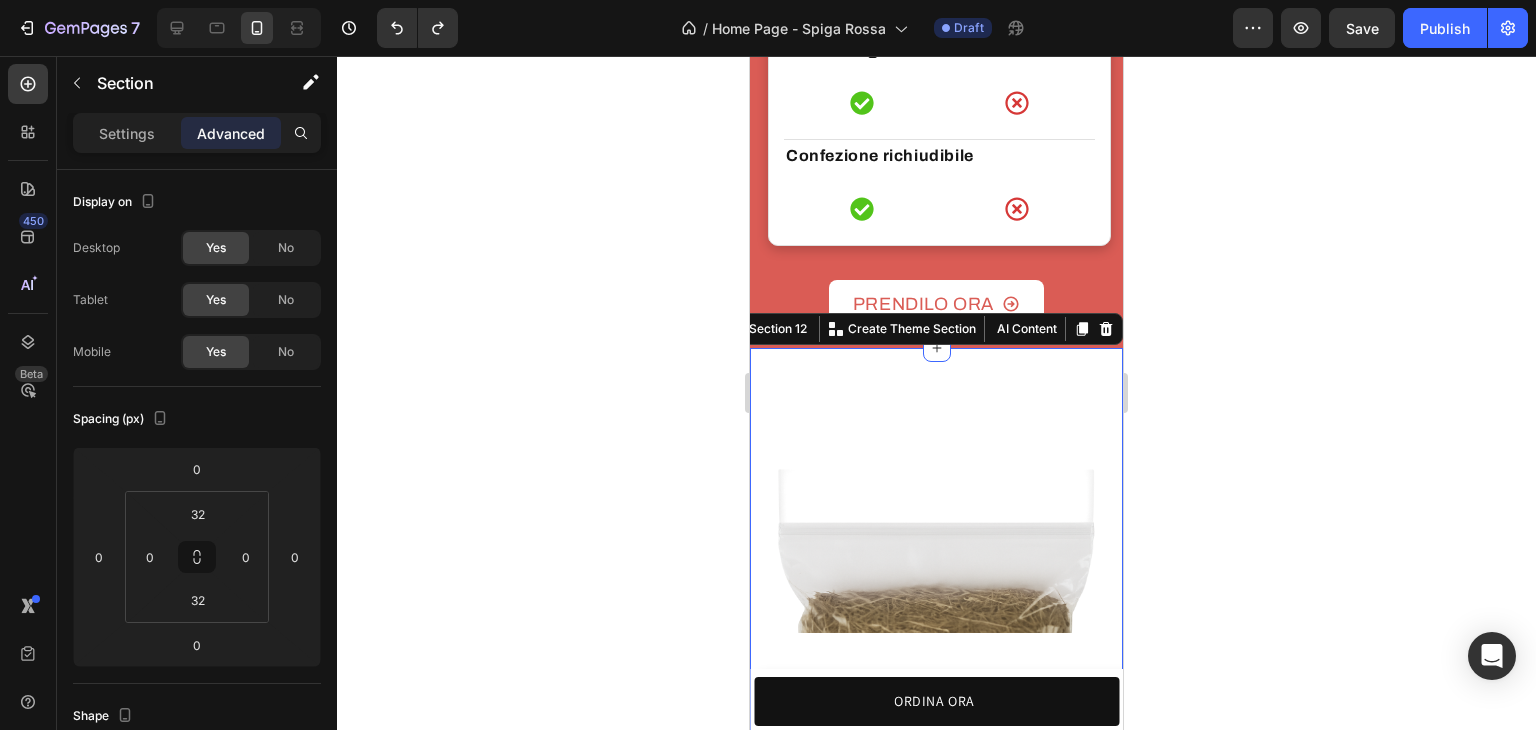 click on "Anche il nostro packaging fa la differenza Heading Il  fieno  Spiga Rossa è confezionato in  buste sigillate  e  richiudibili . In questo modo rimane  protetto  dall’aria e dall’umidità,  conservando  freschezza, profumo e bontà fino all’ultimo filo. Text block Row Image Row Section 12   You can create reusable sections Create Theme Section AI Content Write with GemAI What would you like to describe here? Tone and Voice Persuasive Product Fieno per conigli - Spiga Rossa Show more Generate" at bounding box center (936, 623) 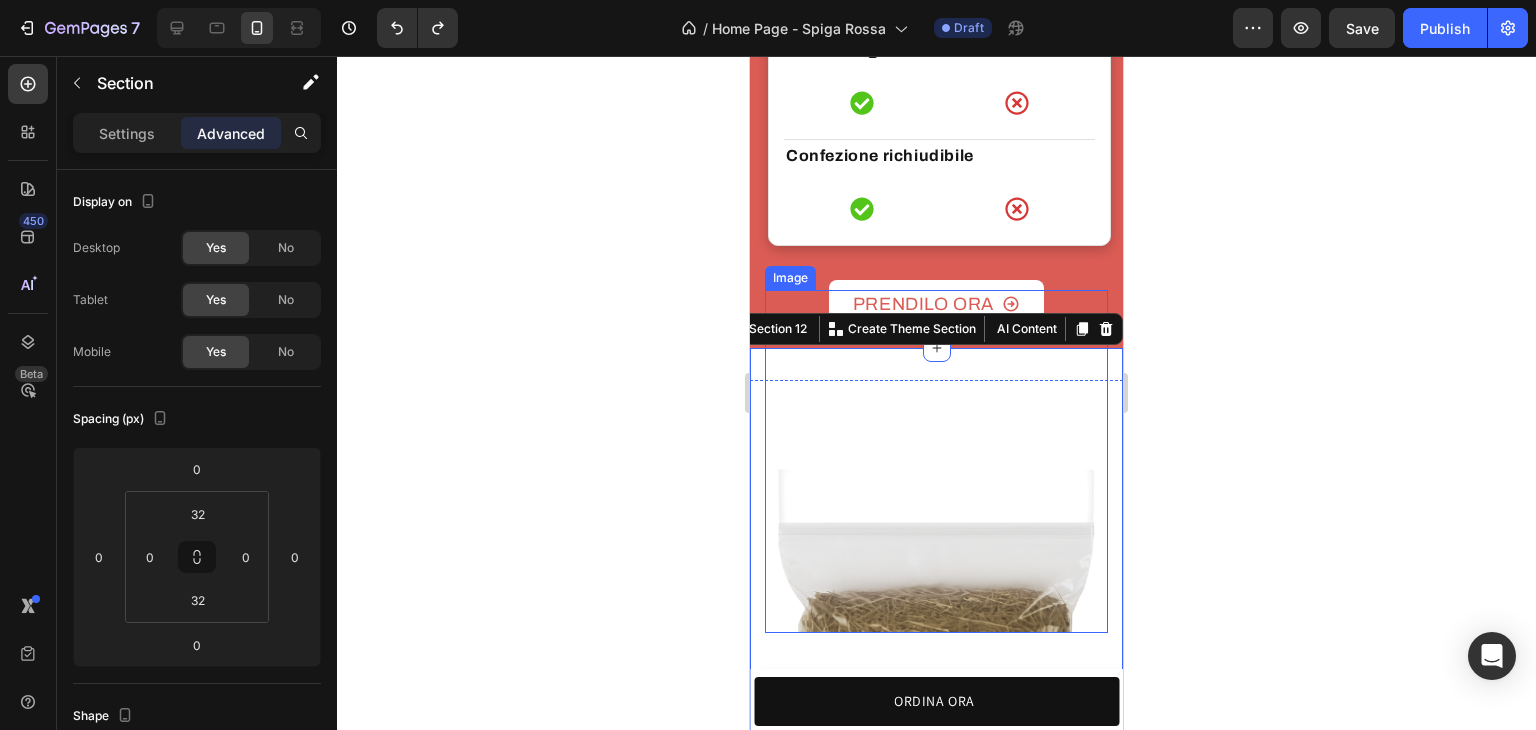 click at bounding box center (936, 461) 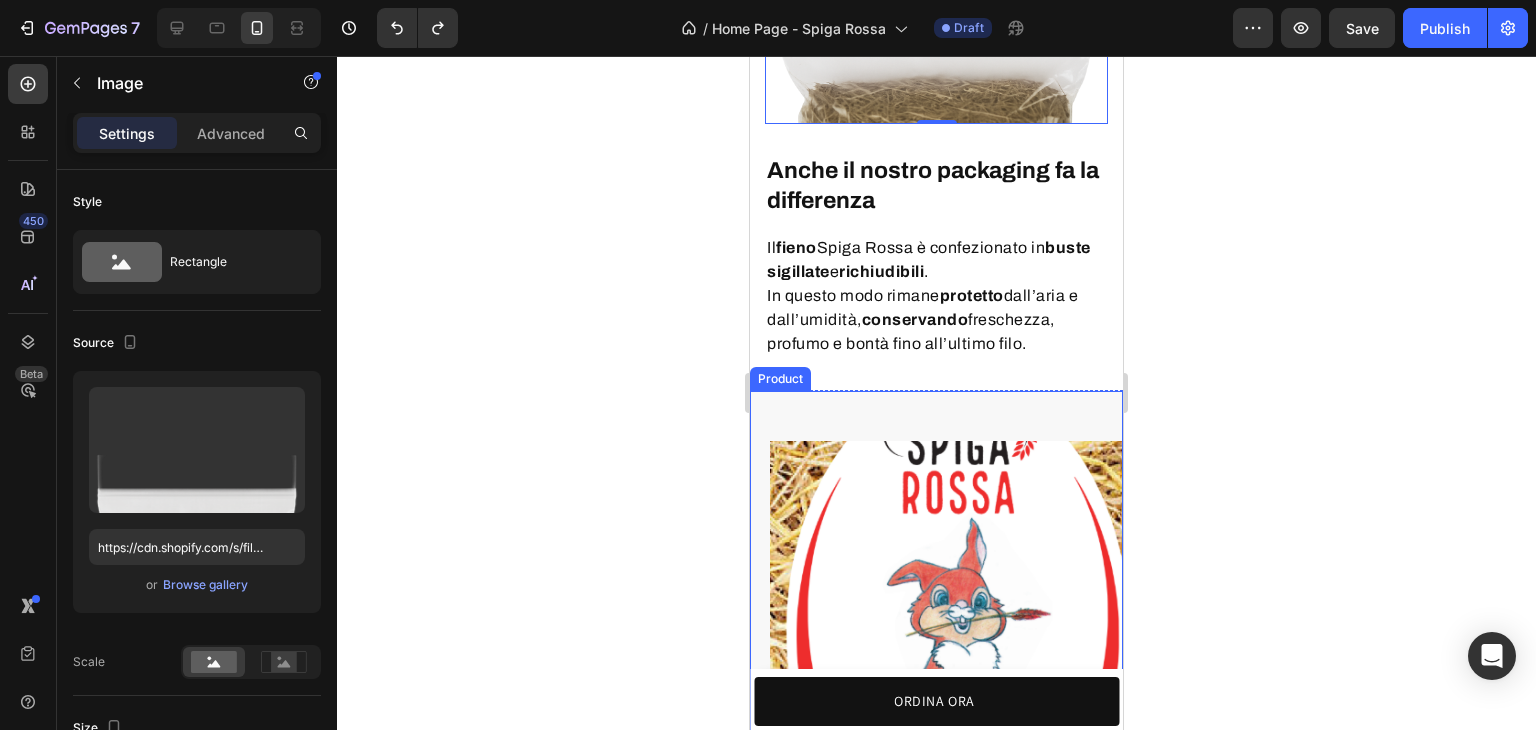scroll, scrollTop: 5212, scrollLeft: 0, axis: vertical 